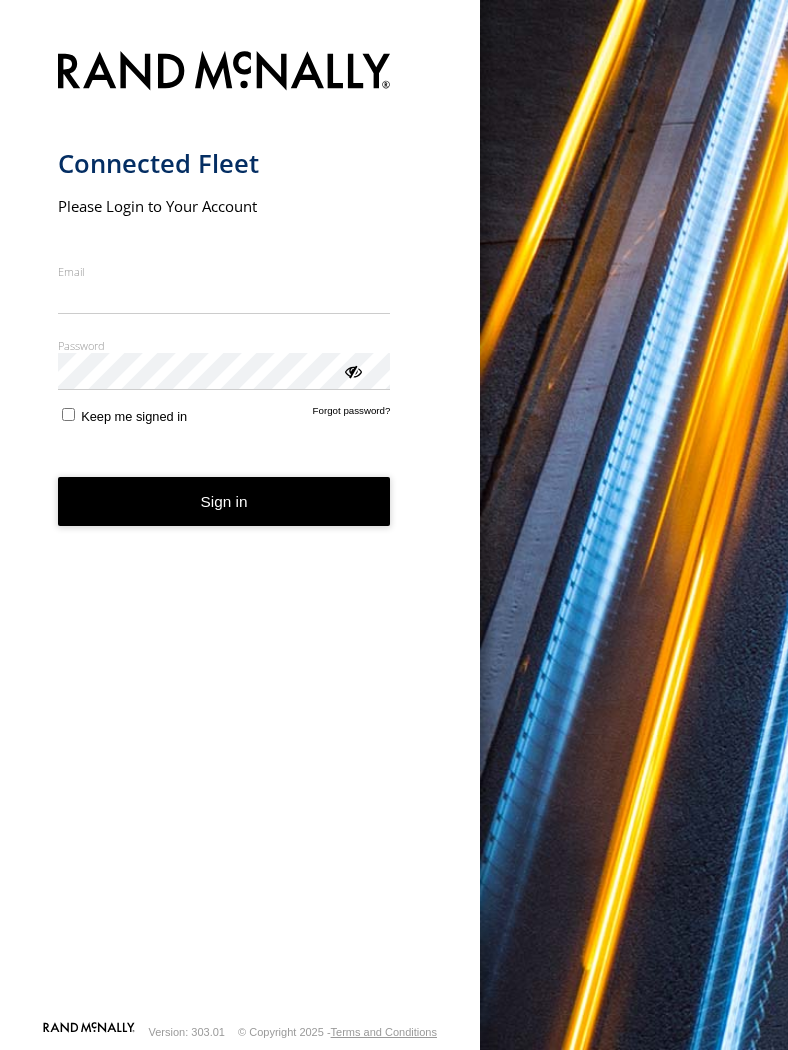 scroll, scrollTop: 0, scrollLeft: 0, axis: both 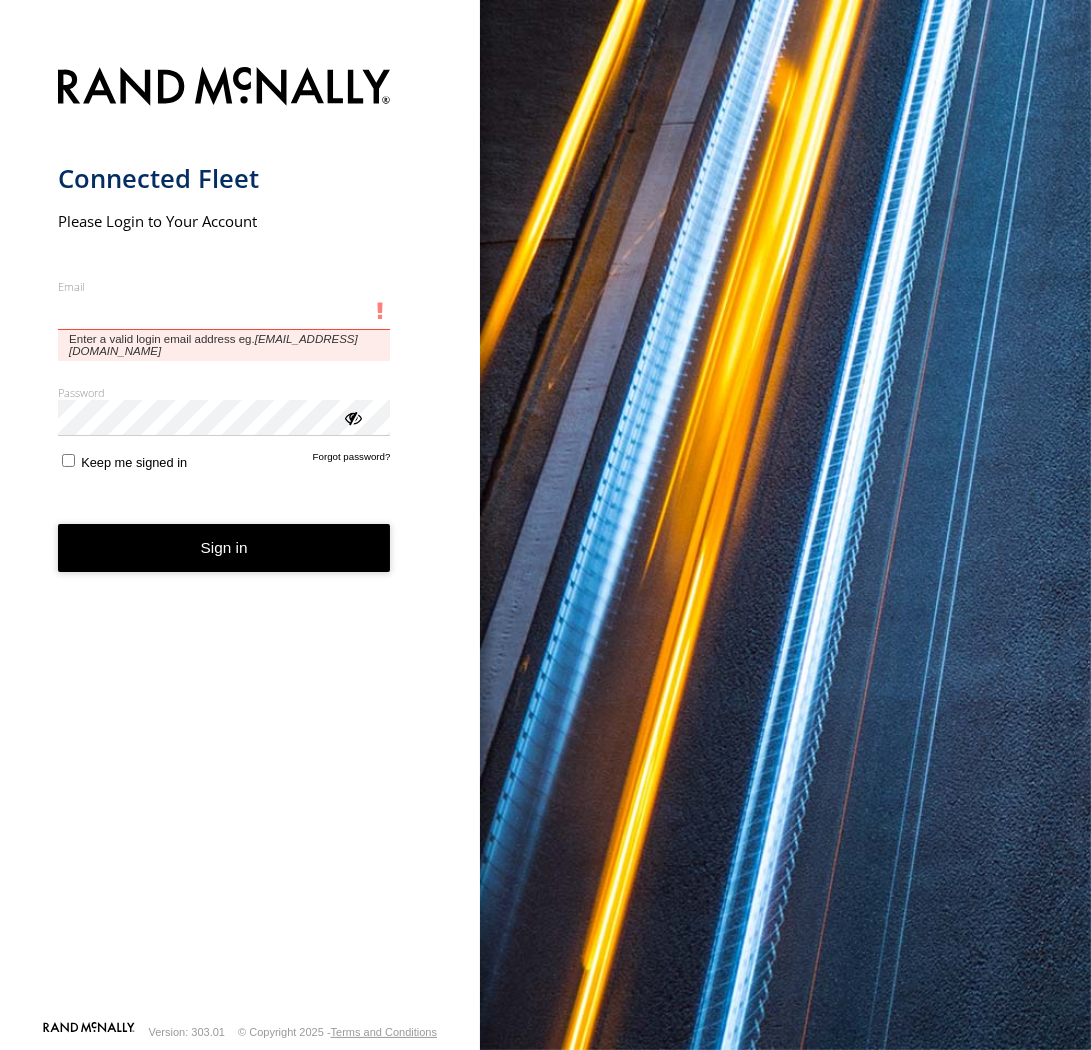 type on "**********" 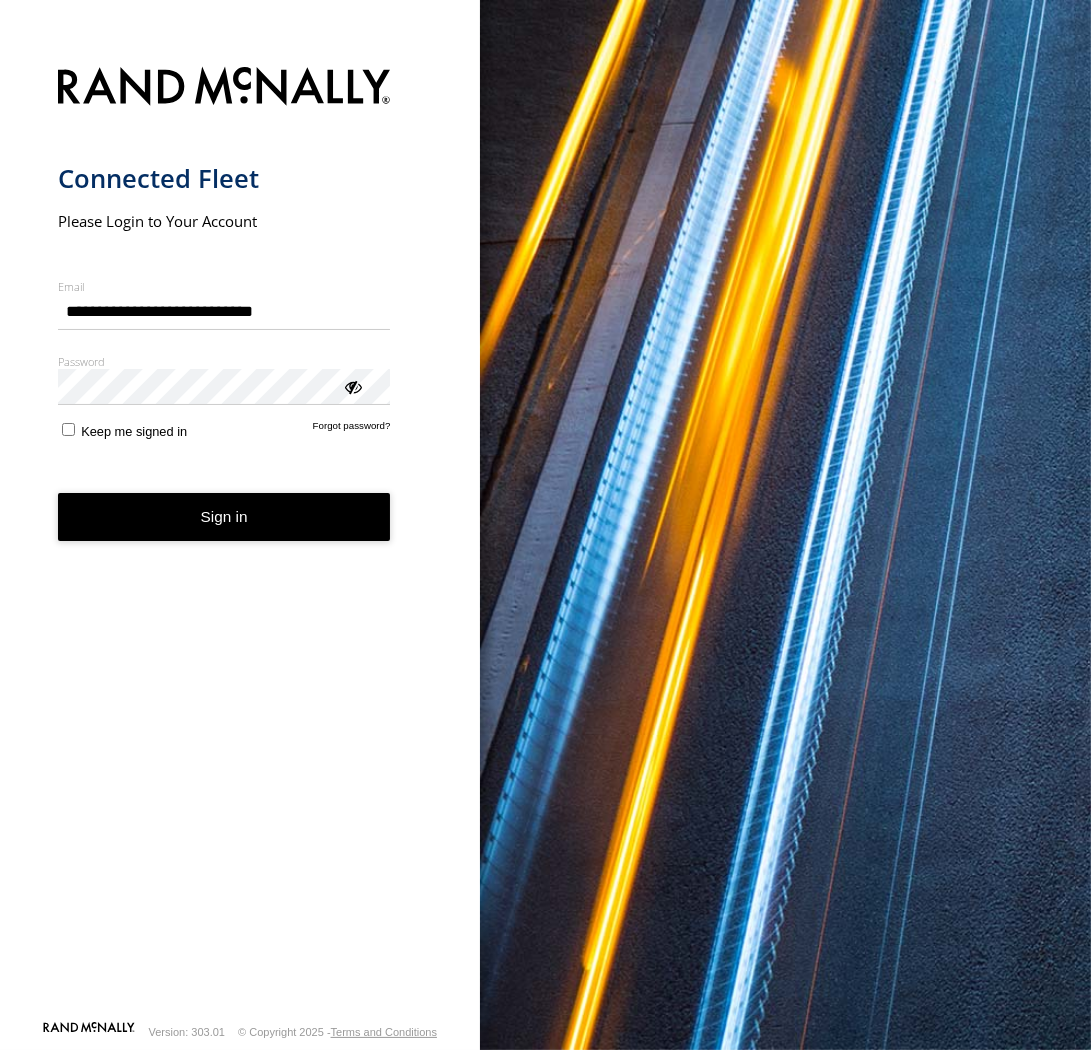 click on "Sign in" at bounding box center [224, 517] 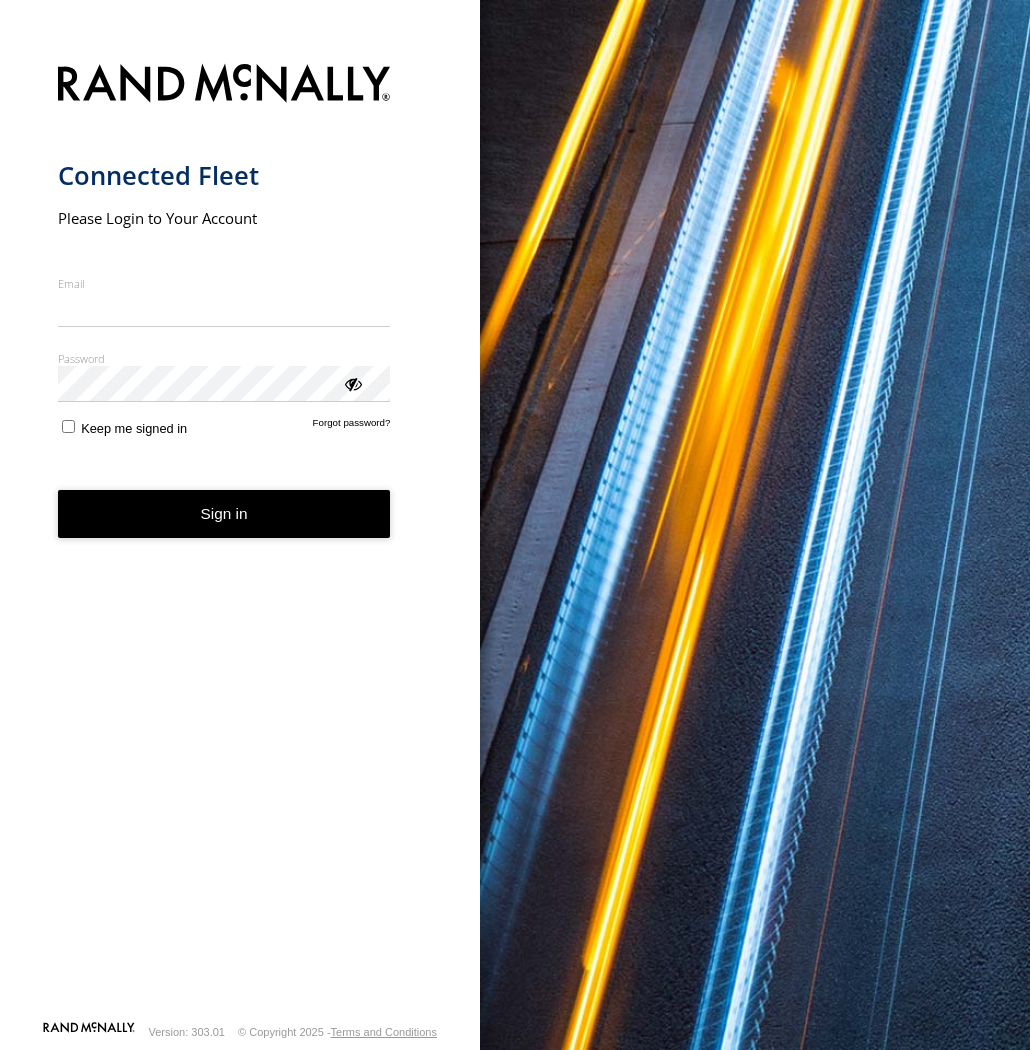 scroll, scrollTop: 0, scrollLeft: 0, axis: both 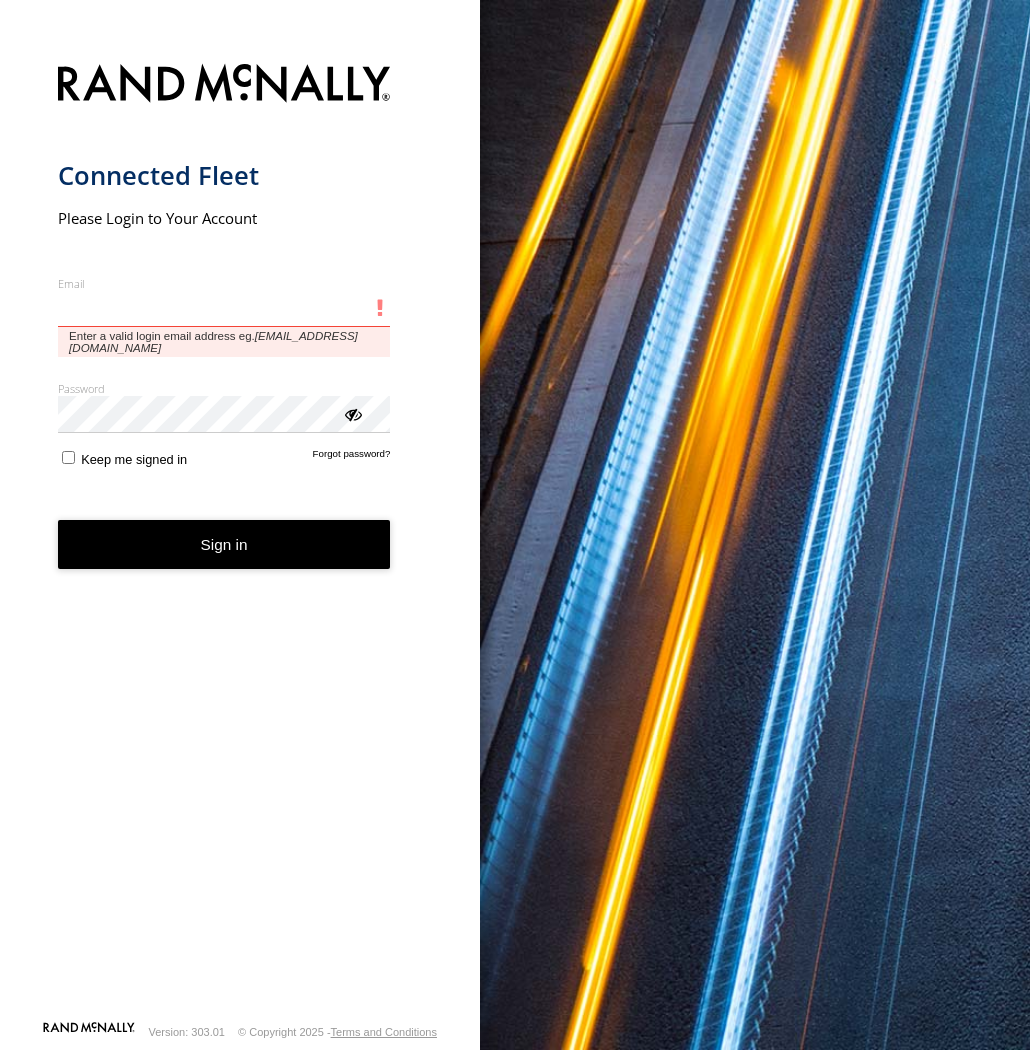type on "**********" 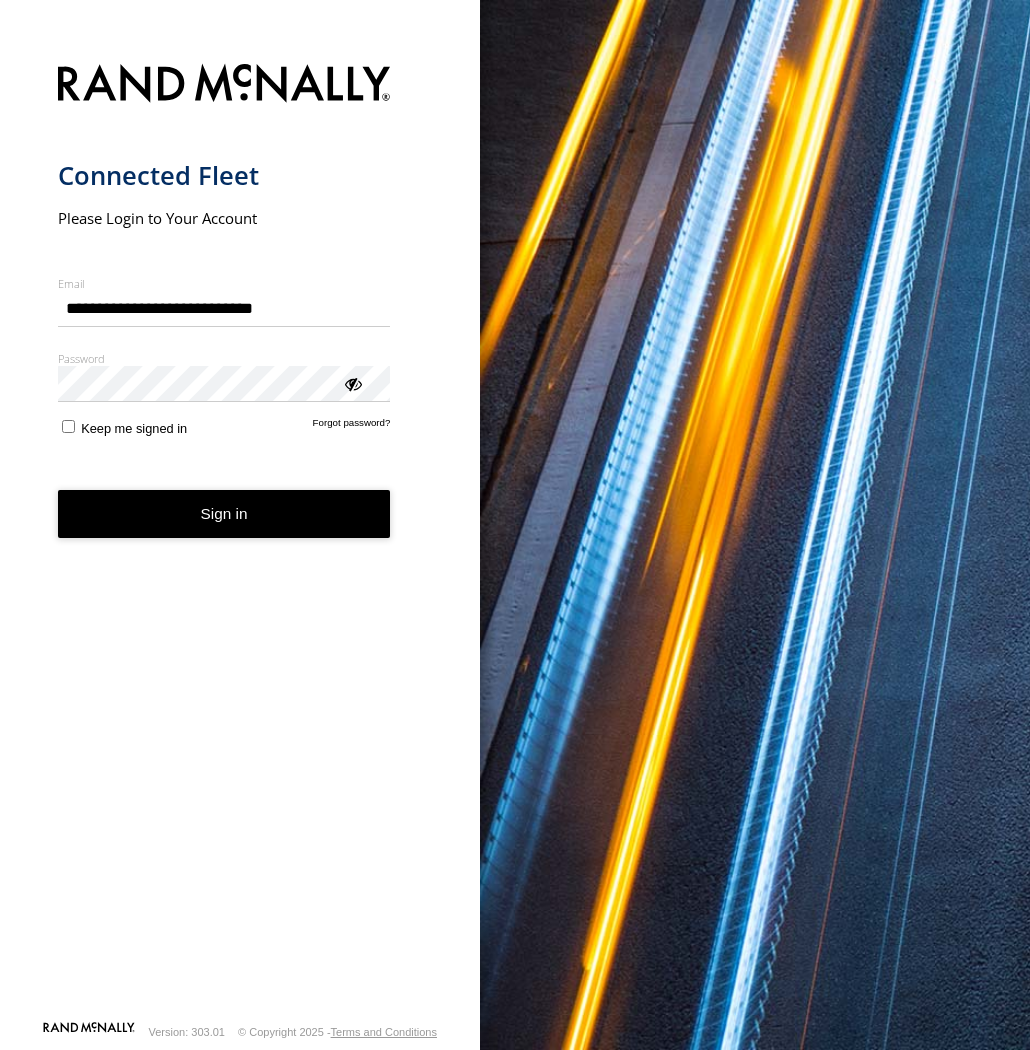 click on "Sign in" at bounding box center [224, 514] 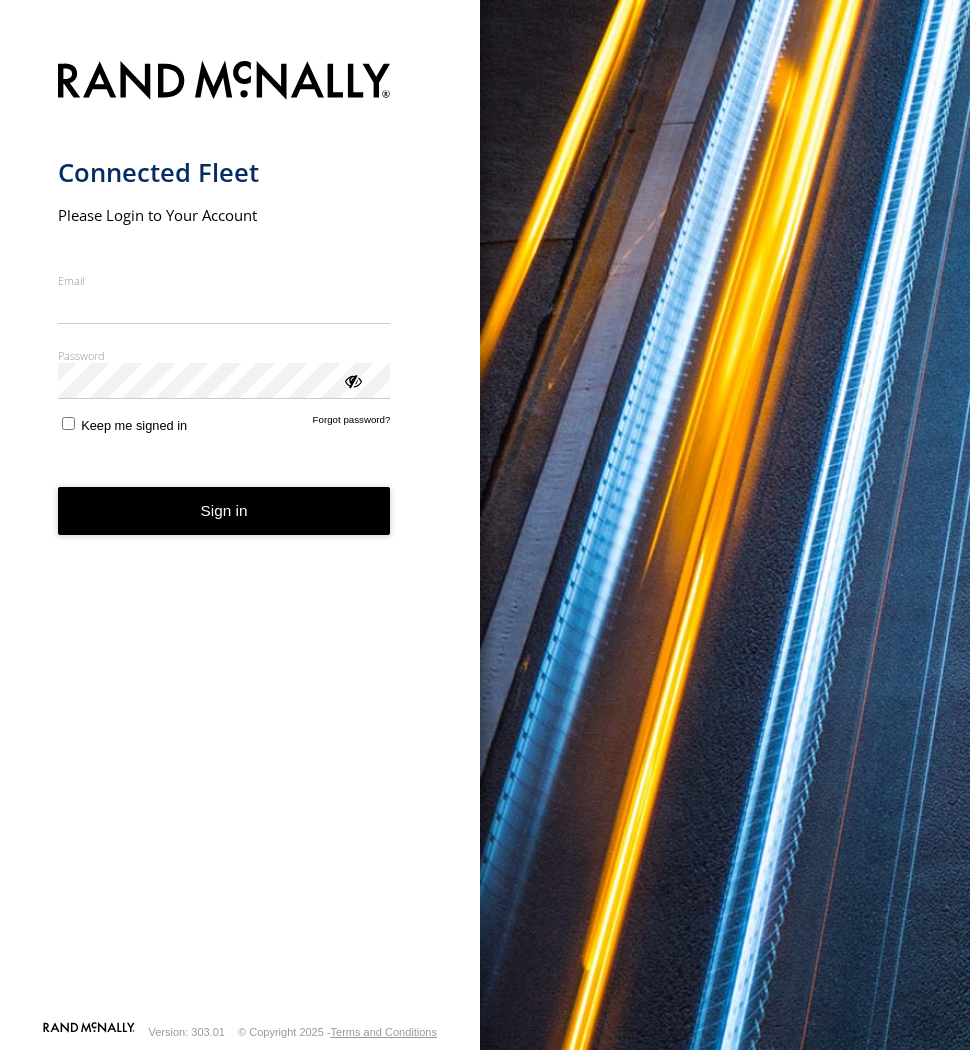 scroll, scrollTop: 0, scrollLeft: 0, axis: both 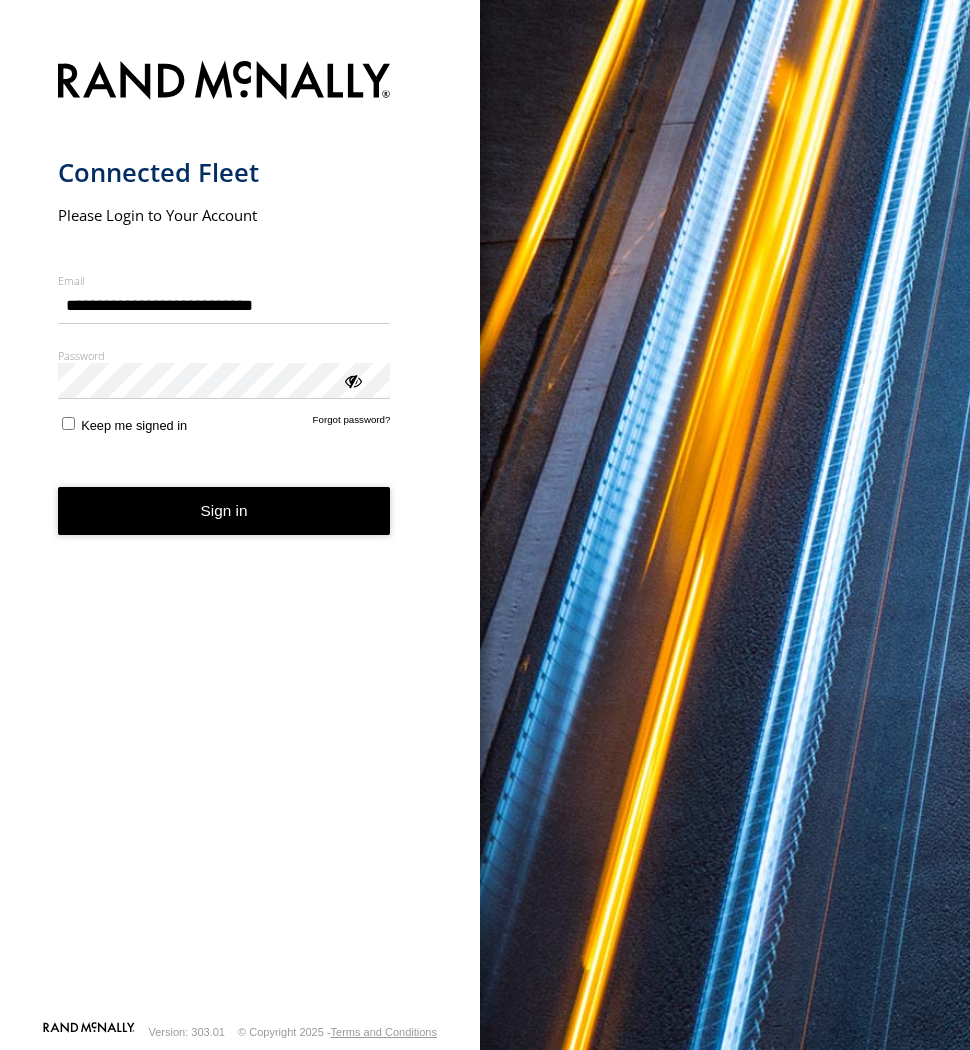 click on "**********" at bounding box center (240, 535) 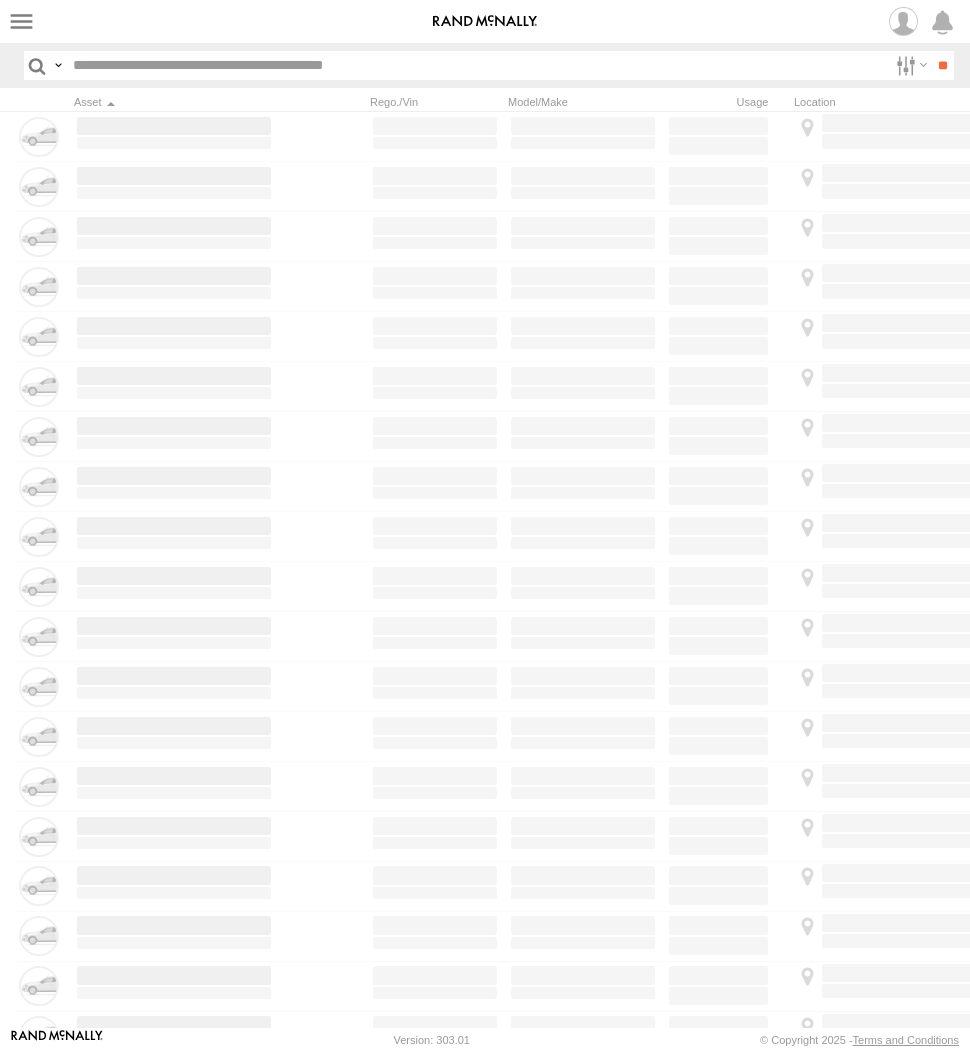scroll, scrollTop: 0, scrollLeft: 0, axis: both 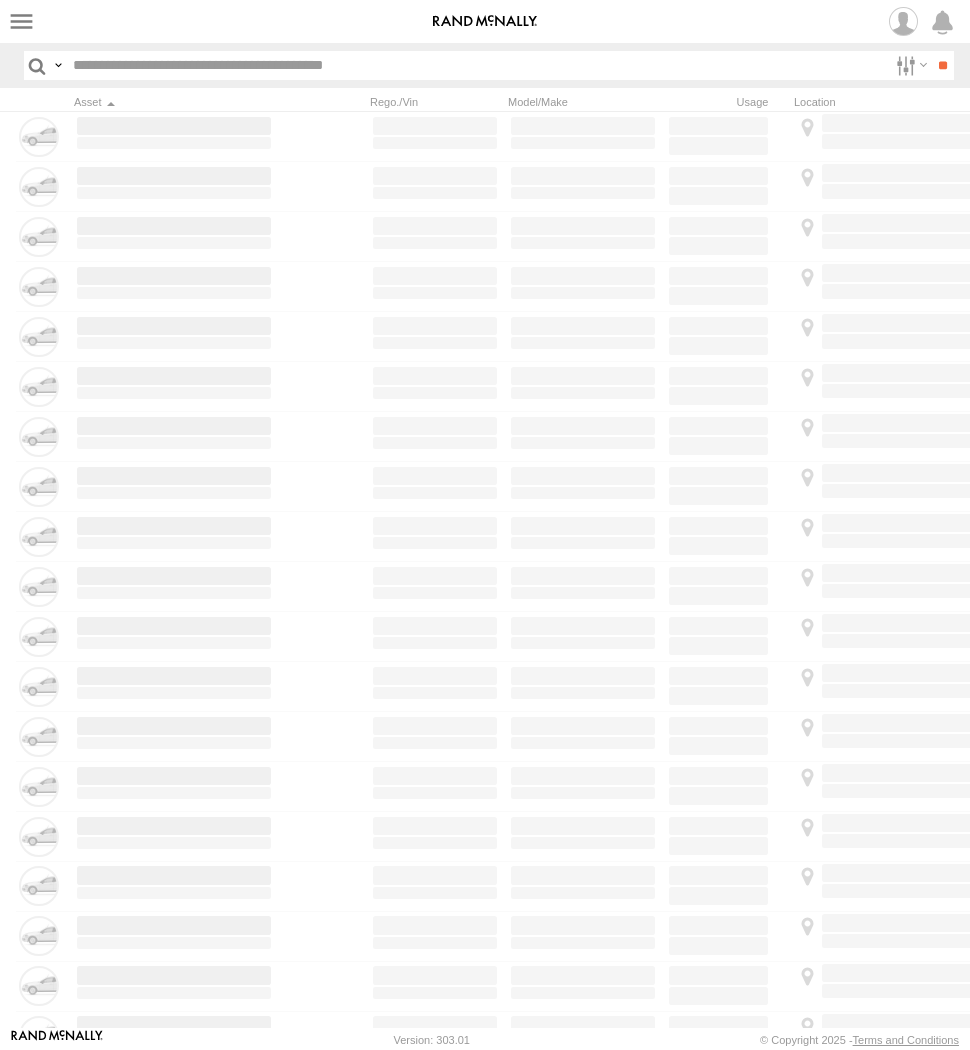 type on "****" 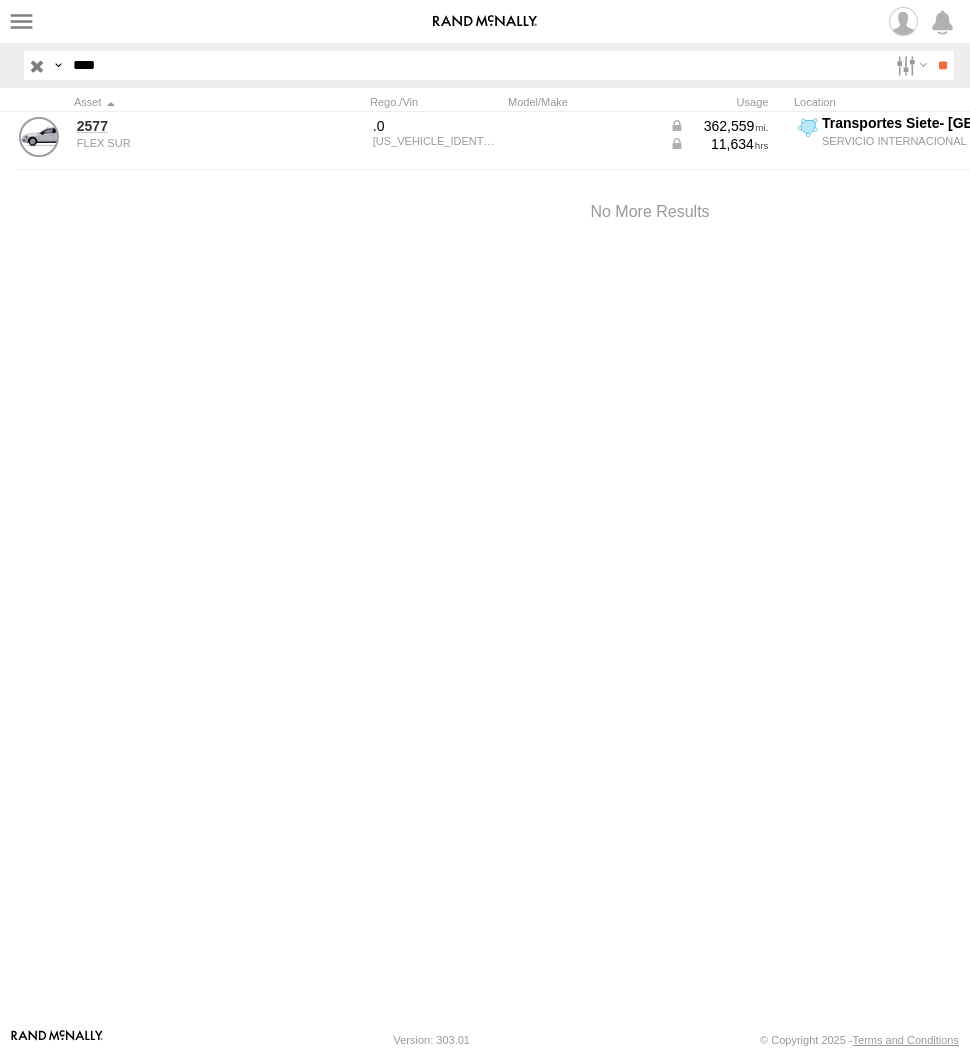 click at bounding box center (37, 65) 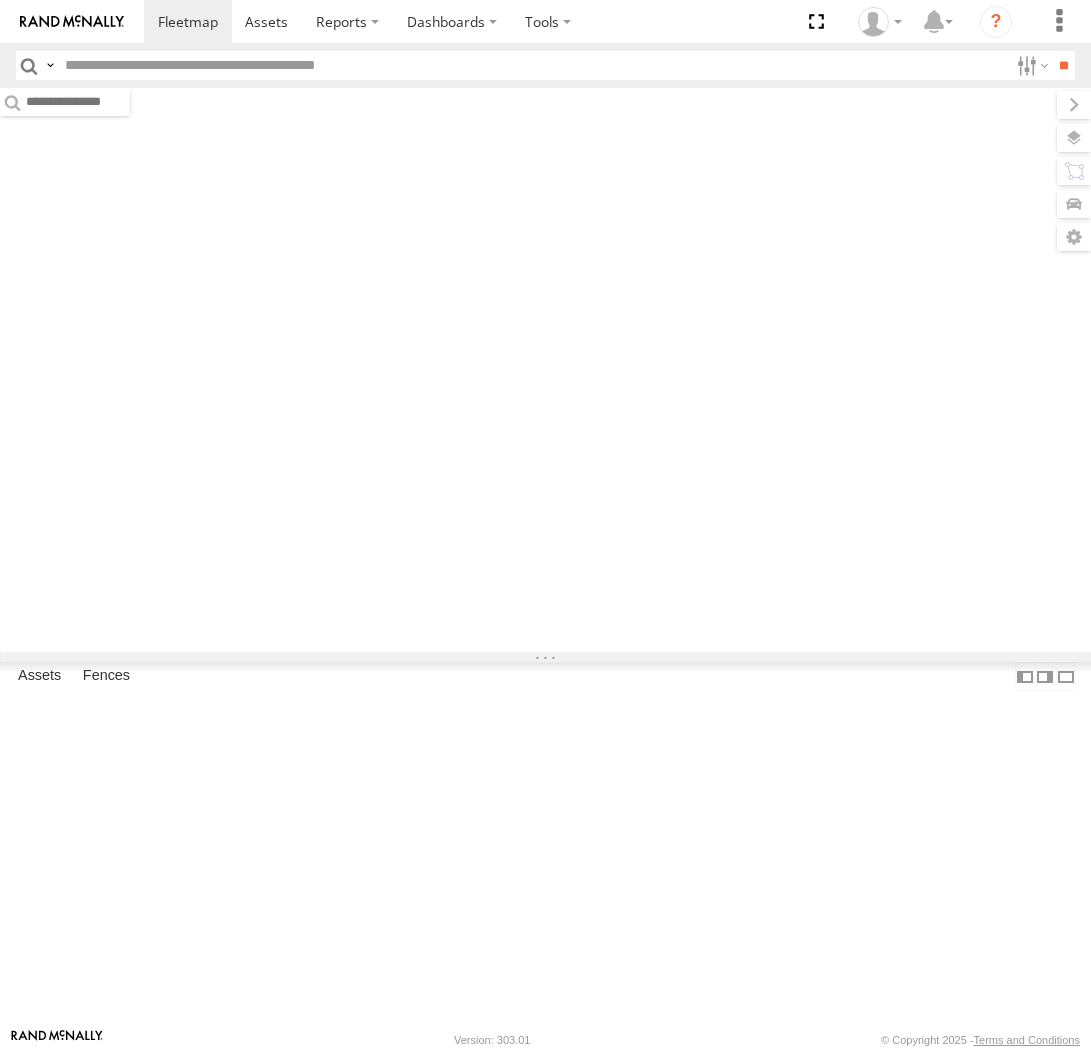 scroll, scrollTop: 0, scrollLeft: 0, axis: both 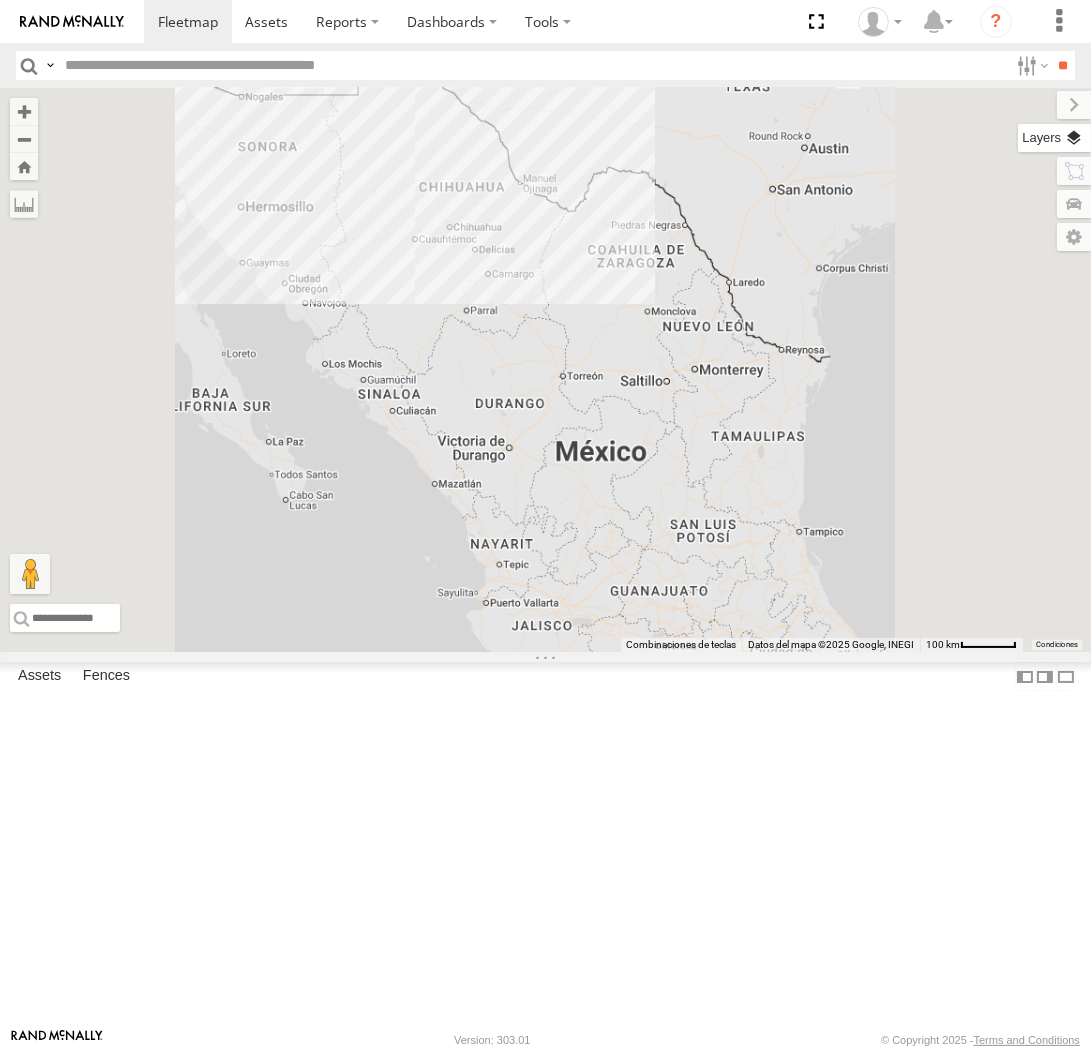 click at bounding box center (1054, 138) 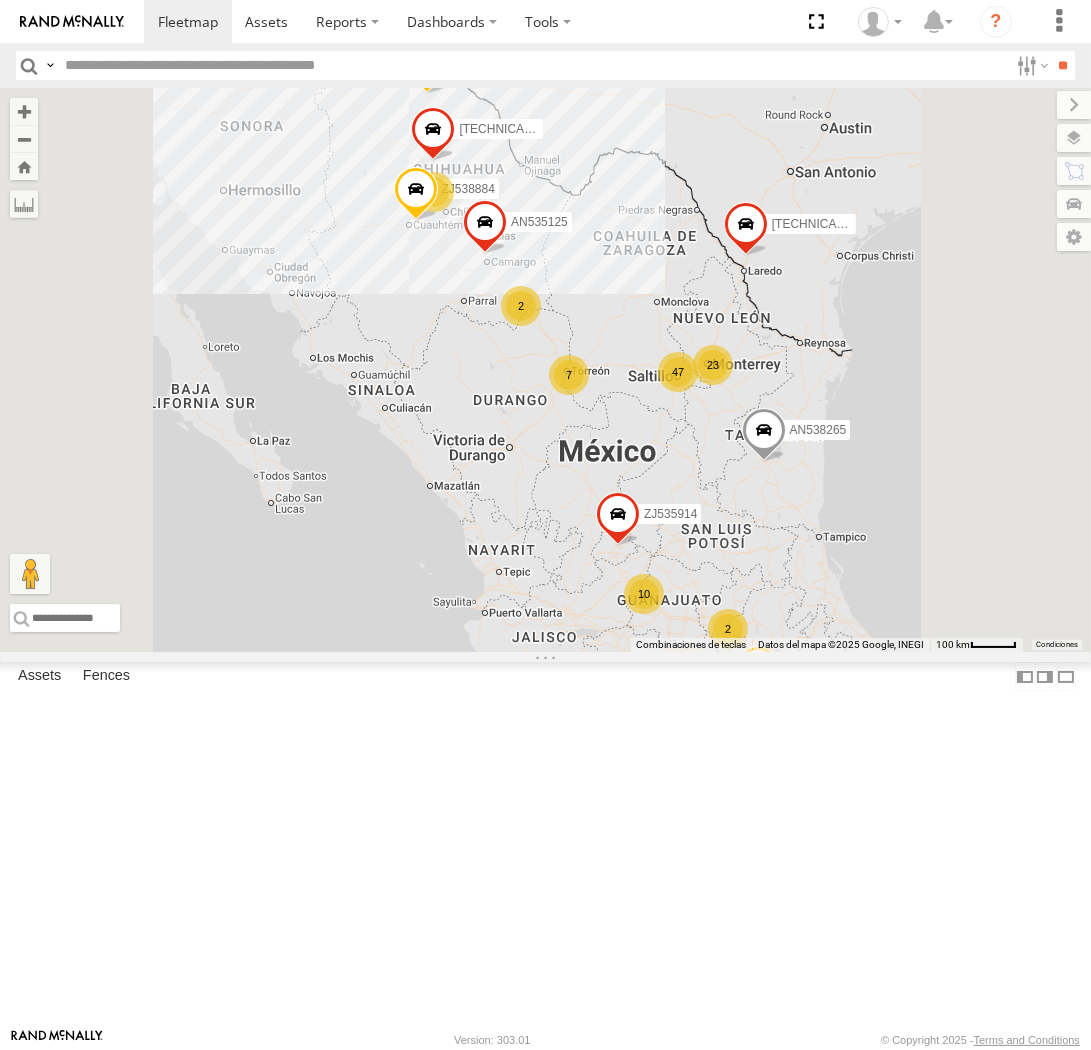 click on "Basemaps" at bounding box center (0, 0) 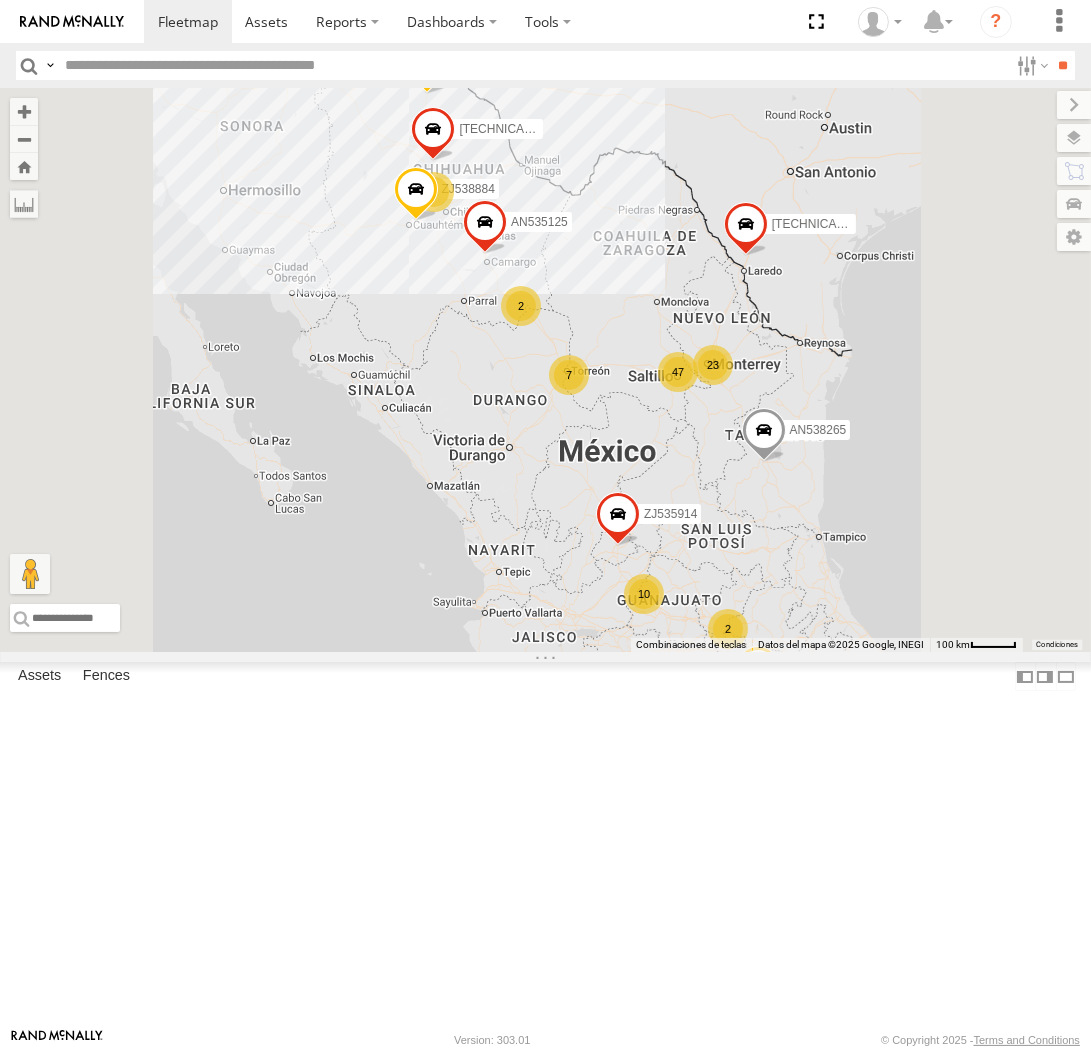 click on "Satellite + Roadmap" at bounding box center (0, 0) 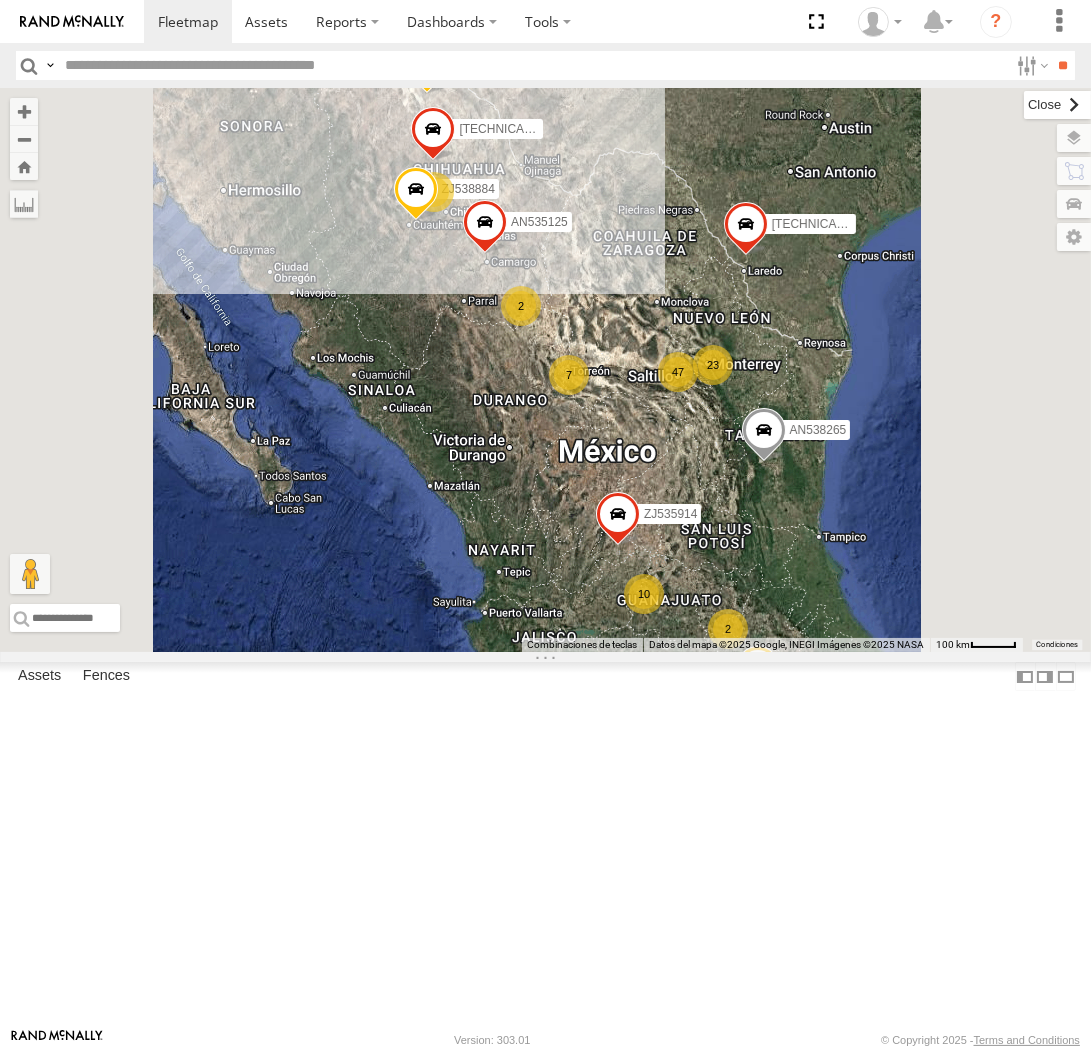 click at bounding box center [1057, 105] 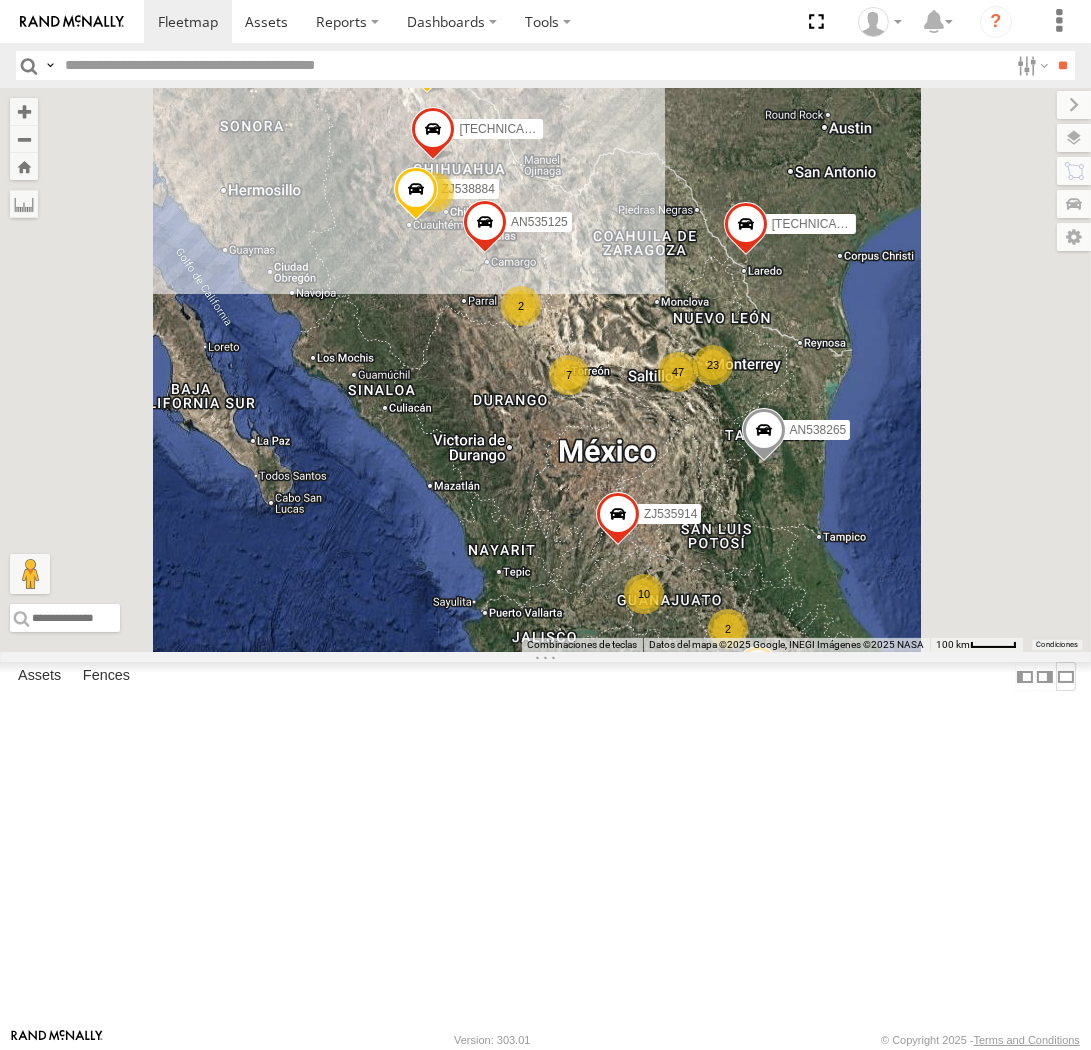 click at bounding box center (1066, 676) 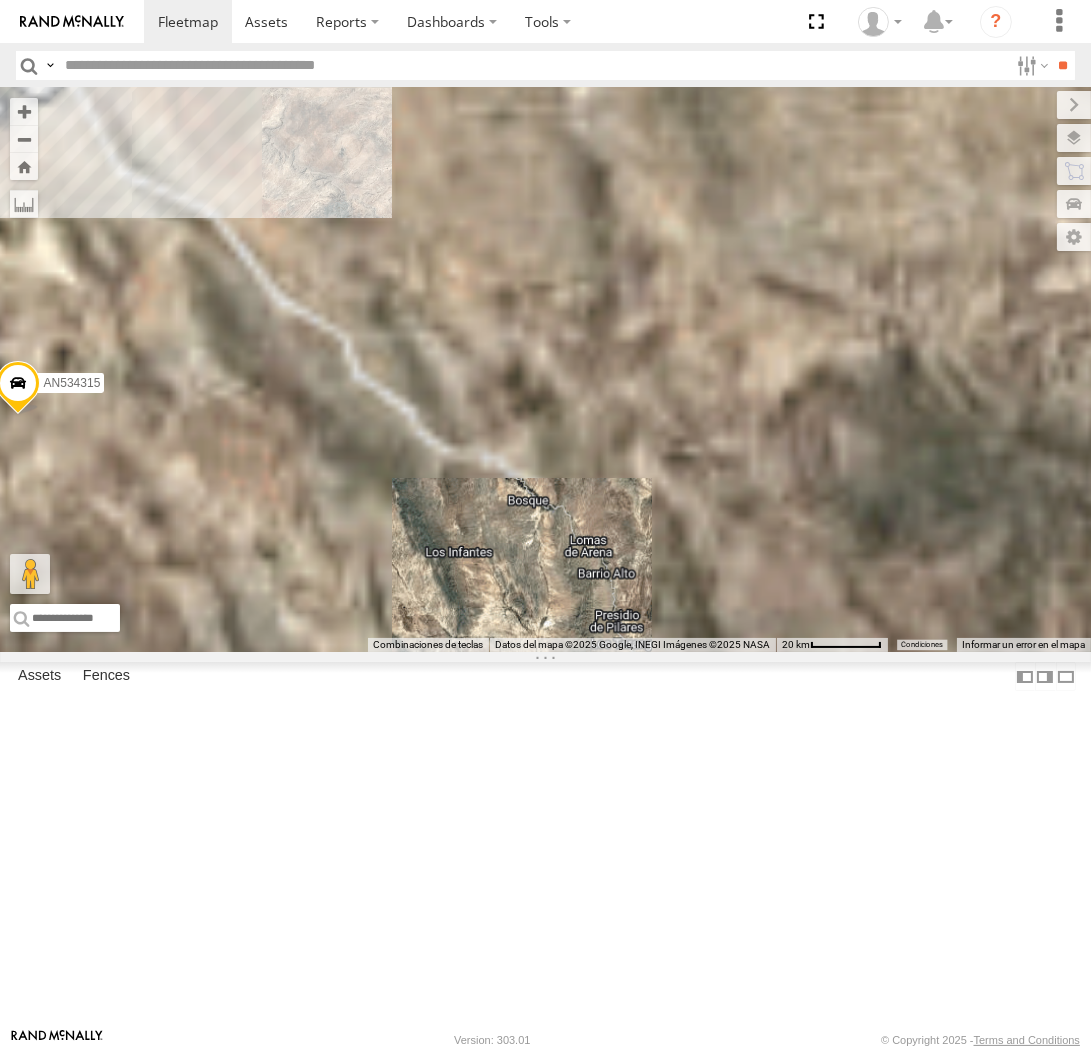 drag, startPoint x: 158, startPoint y: 236, endPoint x: 312, endPoint y: 287, distance: 162.22516 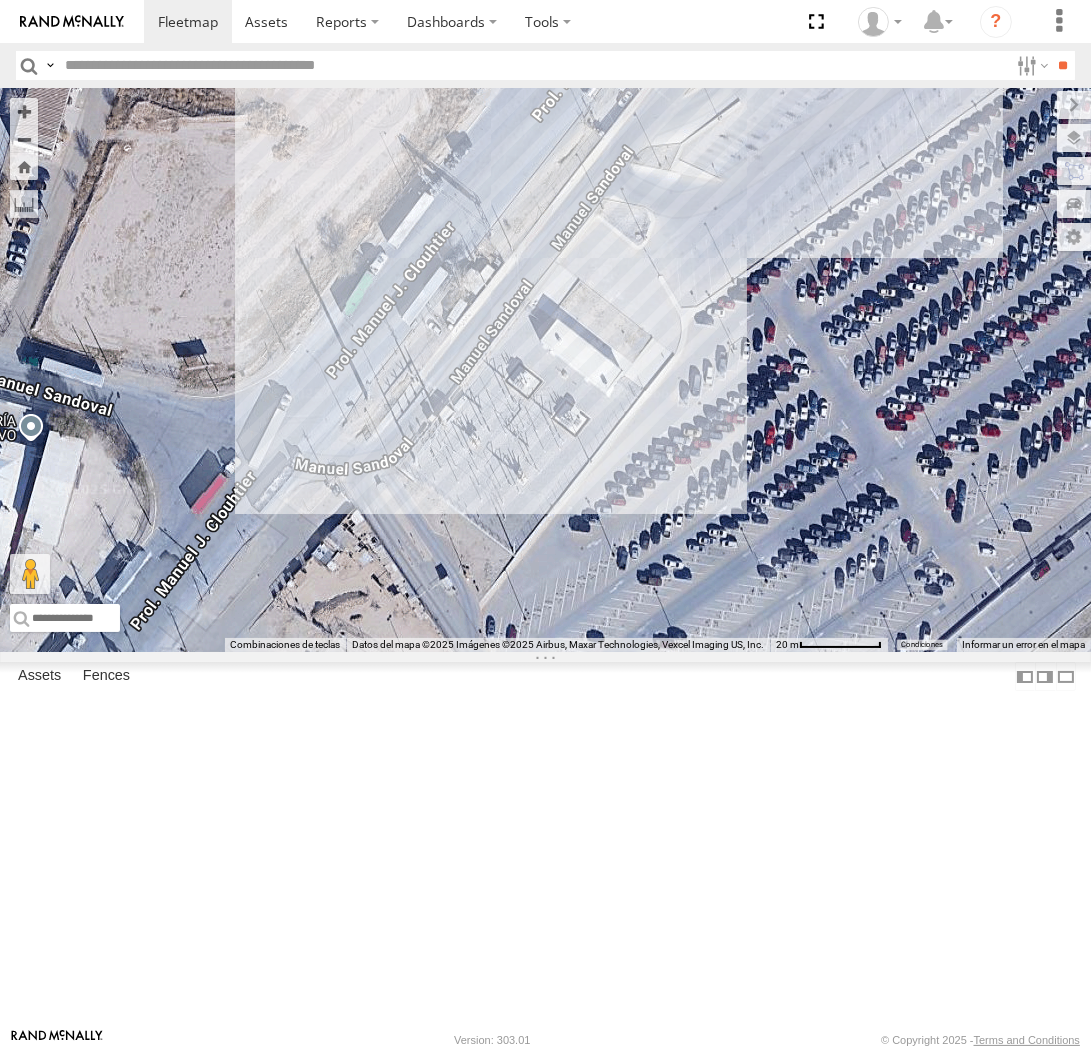 drag, startPoint x: 660, startPoint y: 416, endPoint x: 643, endPoint y: 654, distance: 238.60637 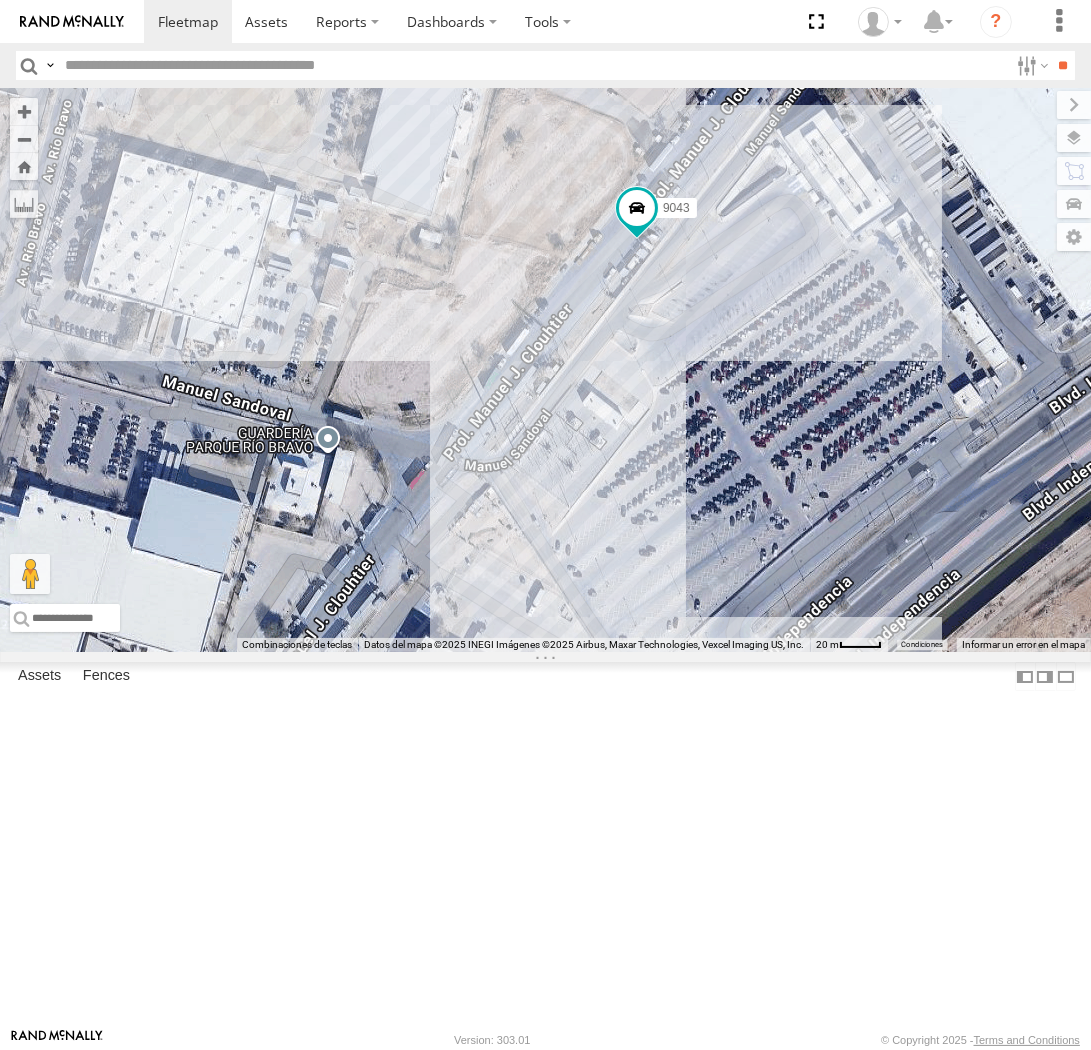 drag, startPoint x: 612, startPoint y: 815, endPoint x: 670, endPoint y: 706, distance: 123.47064 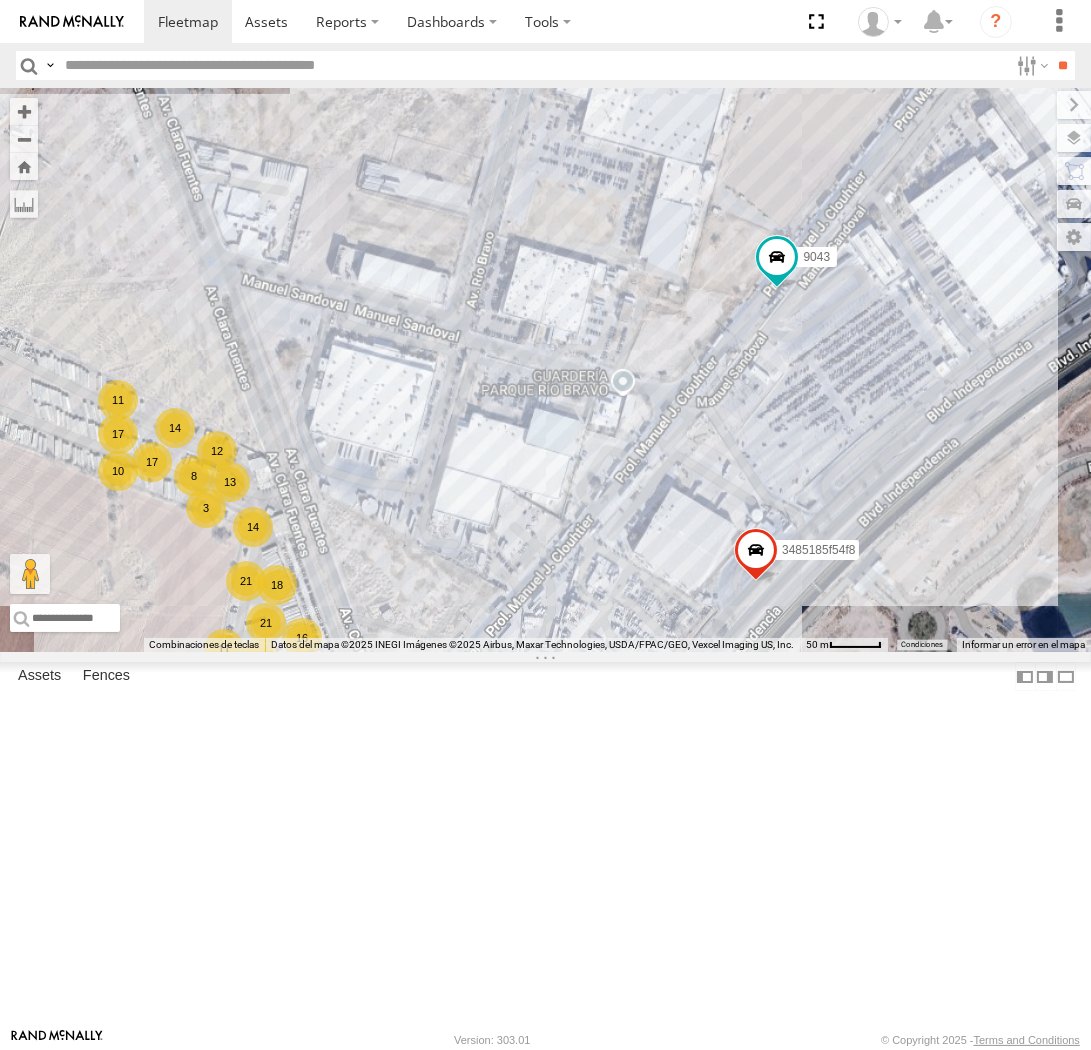 drag, startPoint x: 646, startPoint y: 670, endPoint x: 741, endPoint y: 594, distance: 121.65936 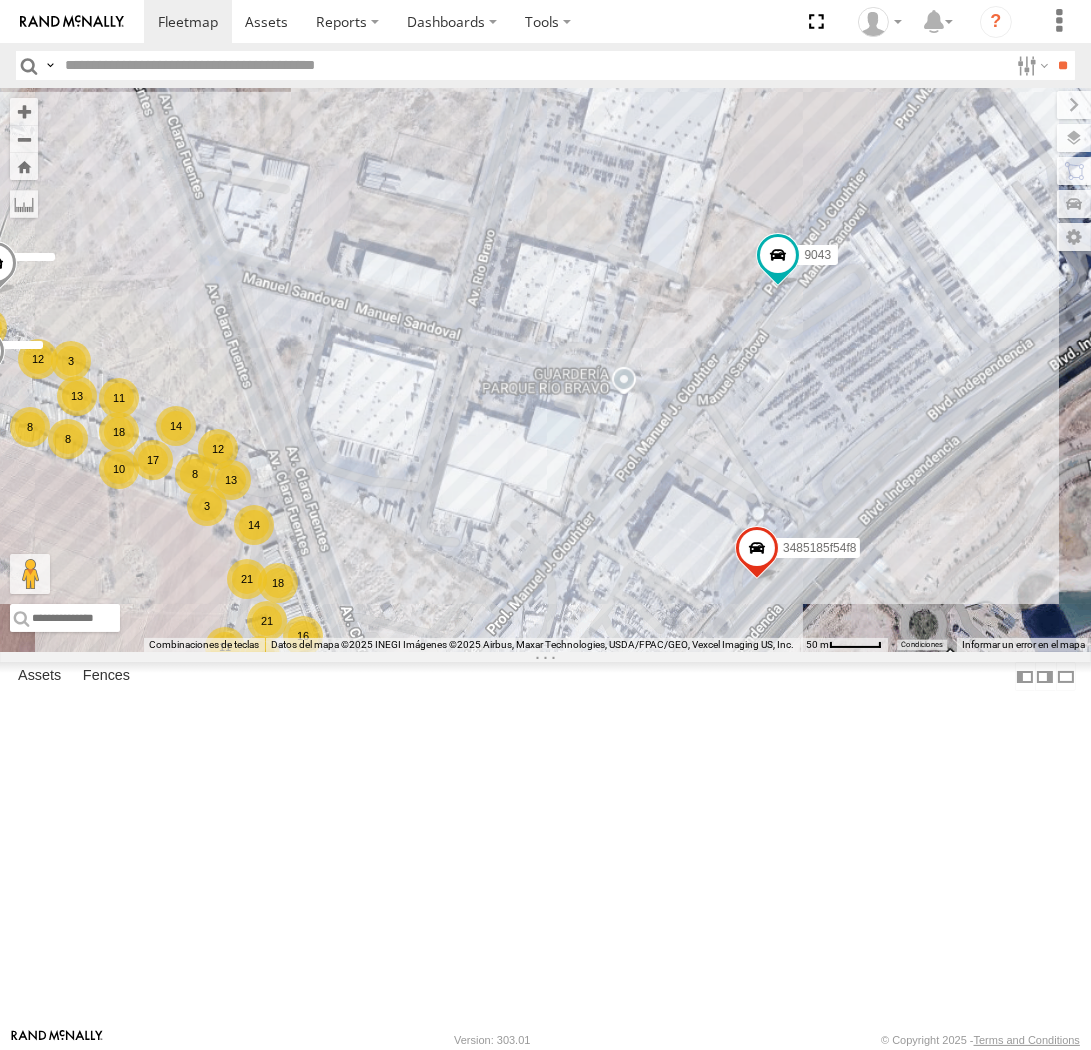 drag, startPoint x: 688, startPoint y: 630, endPoint x: 700, endPoint y: 560, distance: 71.021126 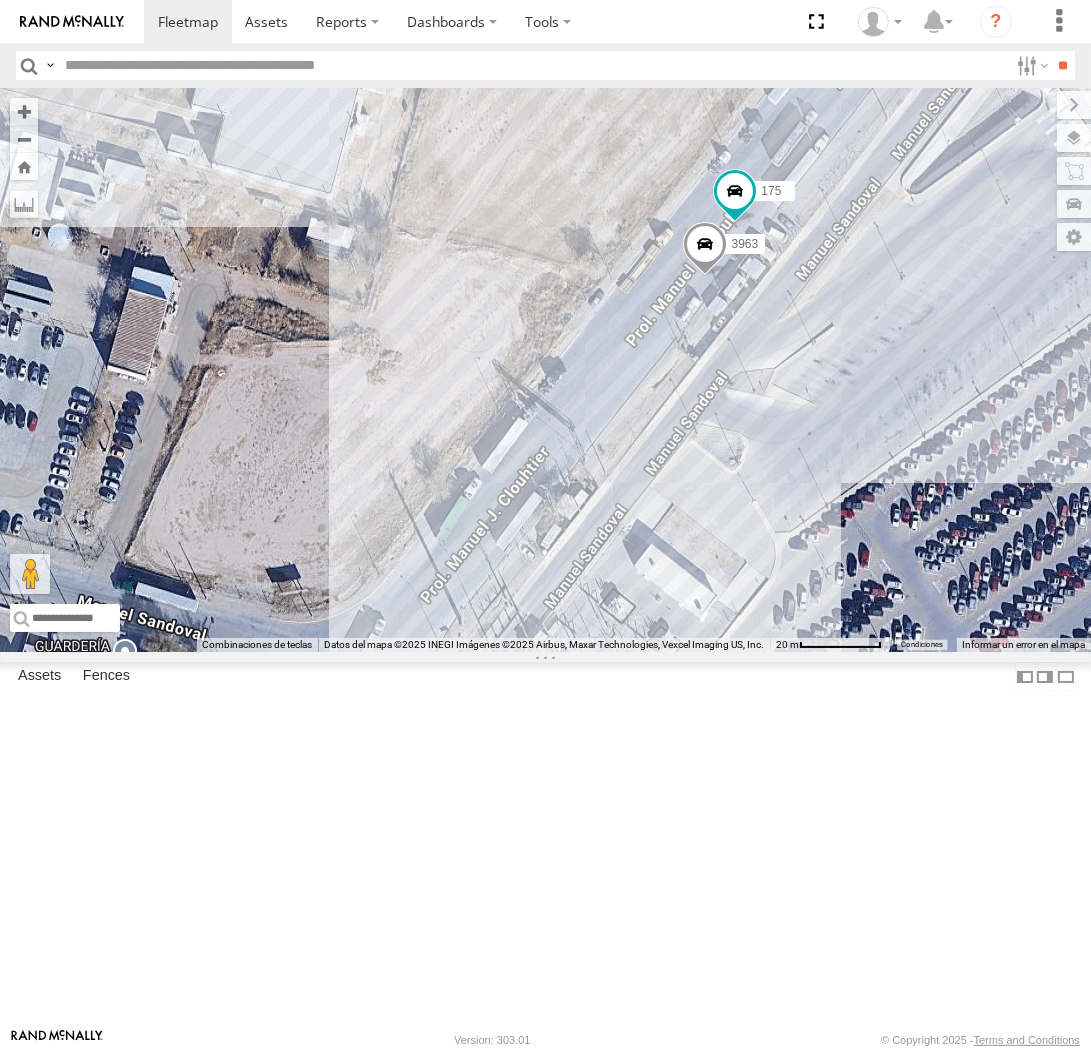 drag, startPoint x: 796, startPoint y: 521, endPoint x: 801, endPoint y: 535, distance: 14.866069 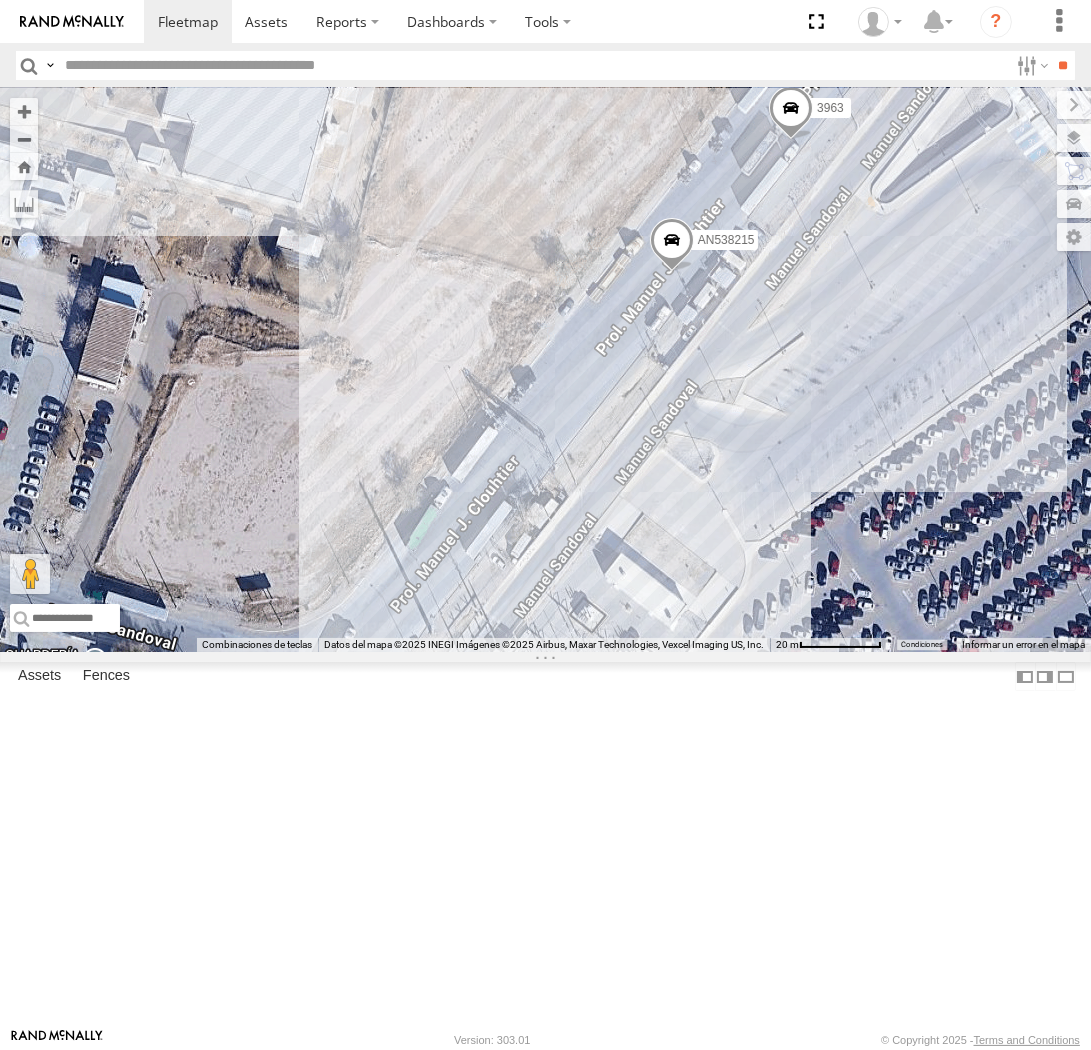 drag, startPoint x: 362, startPoint y: 344, endPoint x: 496, endPoint y: 348, distance: 134.0597 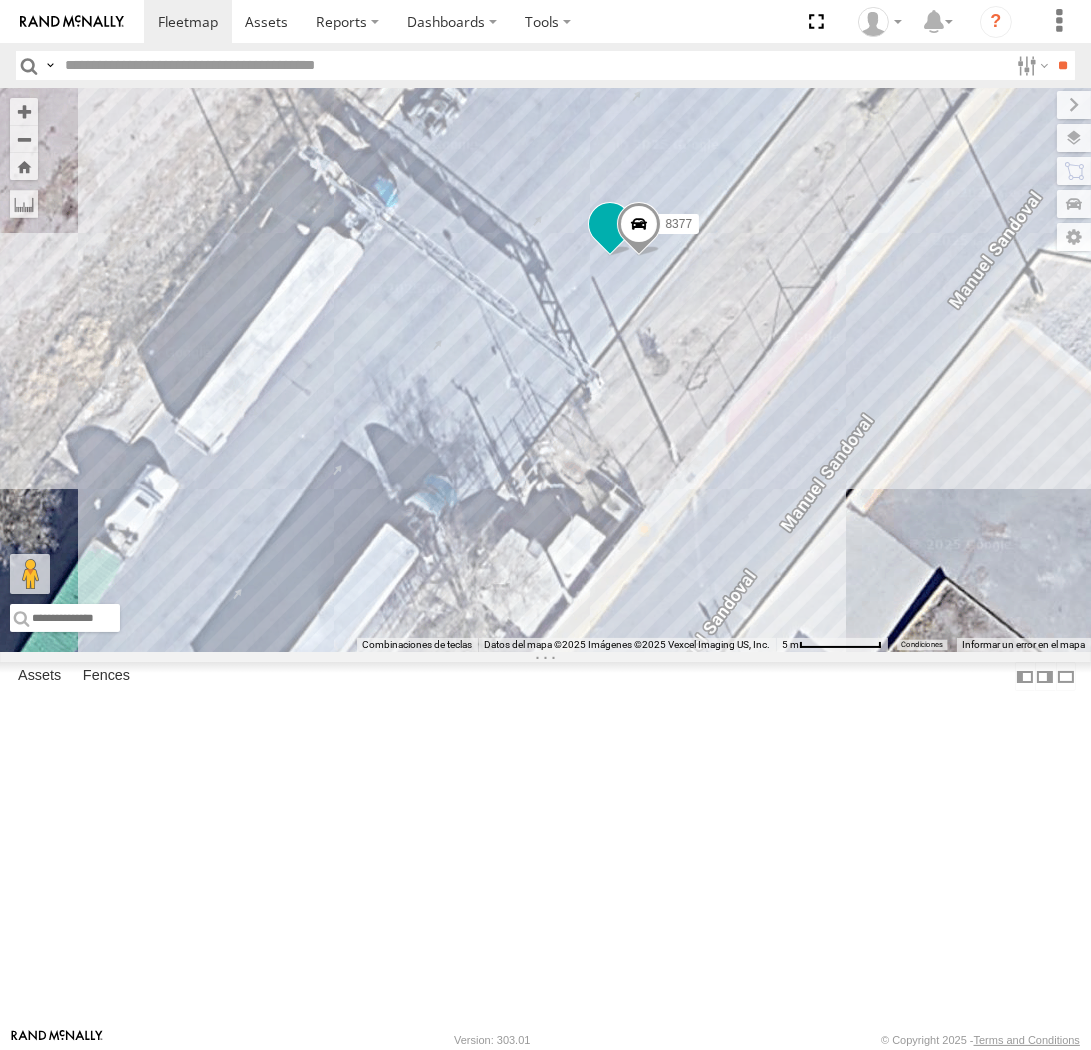 click at bounding box center [609, 225] 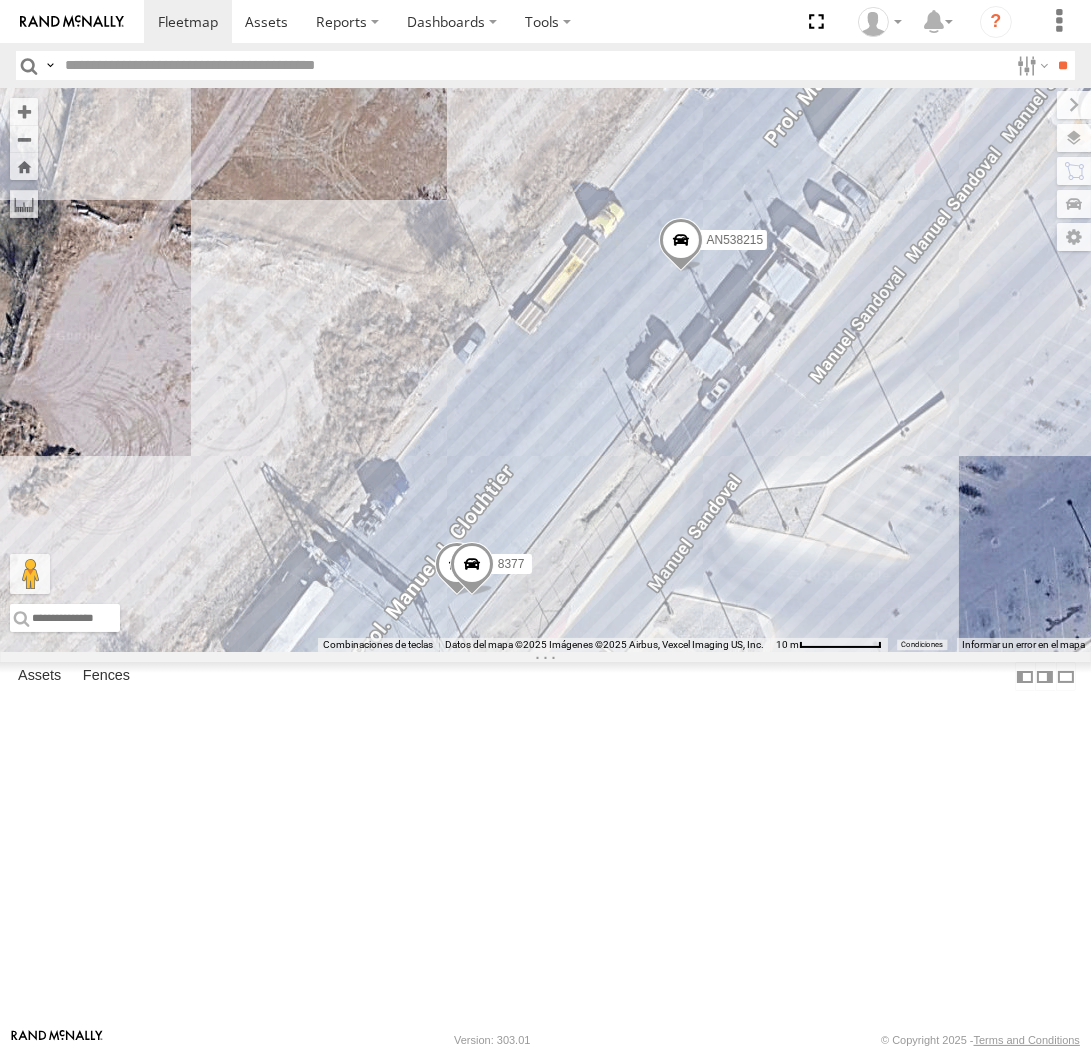 drag, startPoint x: 464, startPoint y: 408, endPoint x: 685, endPoint y: 351, distance: 228.23233 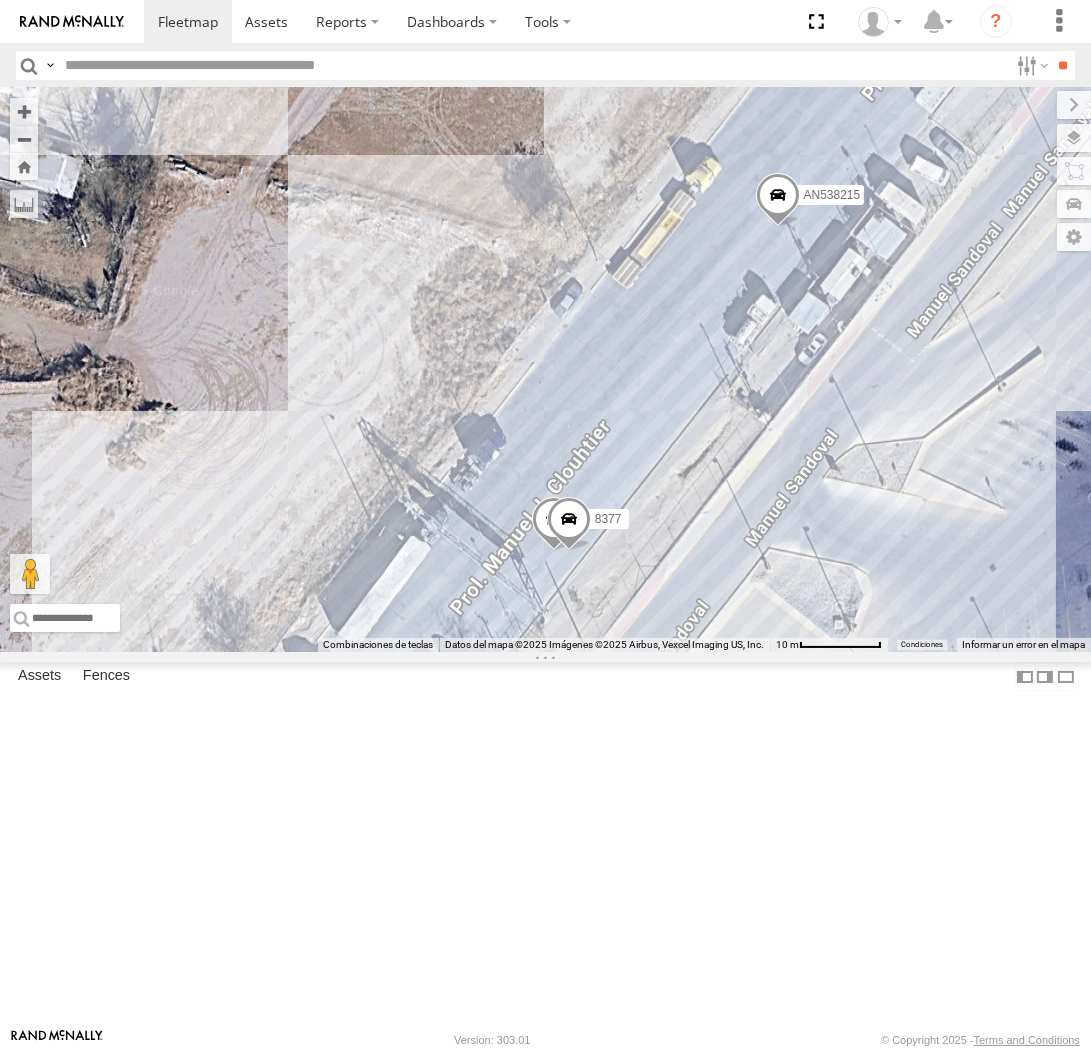 drag, startPoint x: 663, startPoint y: 336, endPoint x: 600, endPoint y: 337, distance: 63.007935 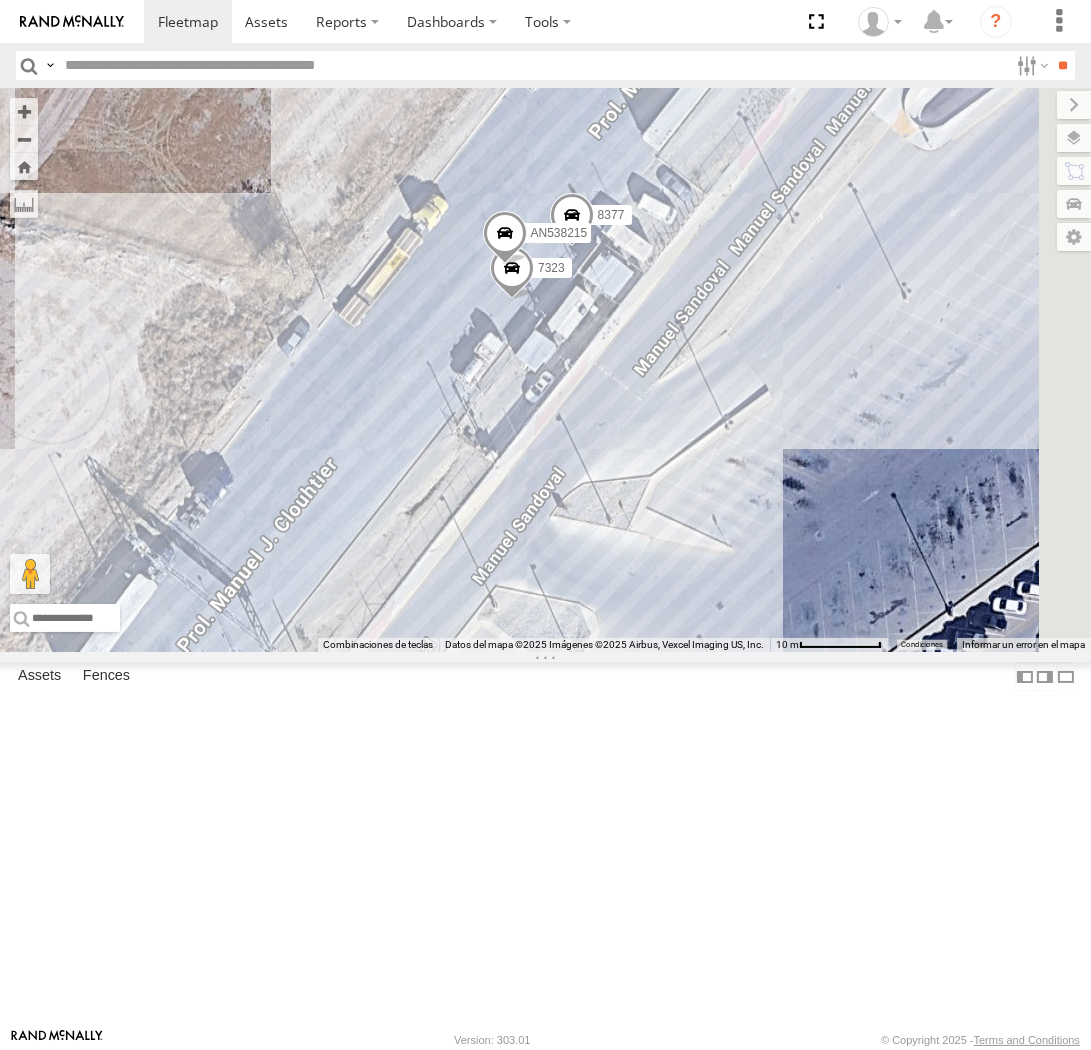 drag, startPoint x: 850, startPoint y: 431, endPoint x: 551, endPoint y: 452, distance: 299.73654 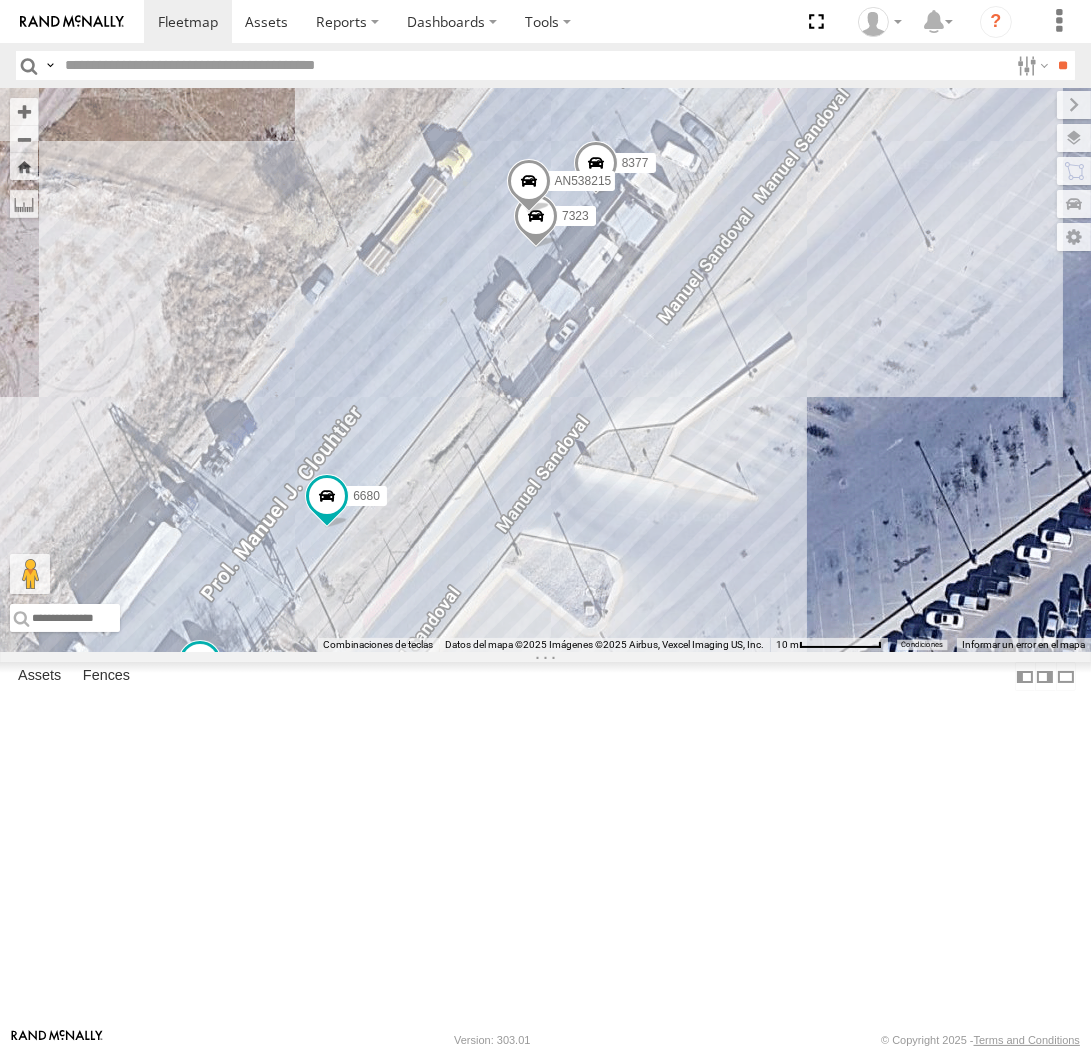 drag, startPoint x: 771, startPoint y: 725, endPoint x: 826, endPoint y: 702, distance: 59.615433 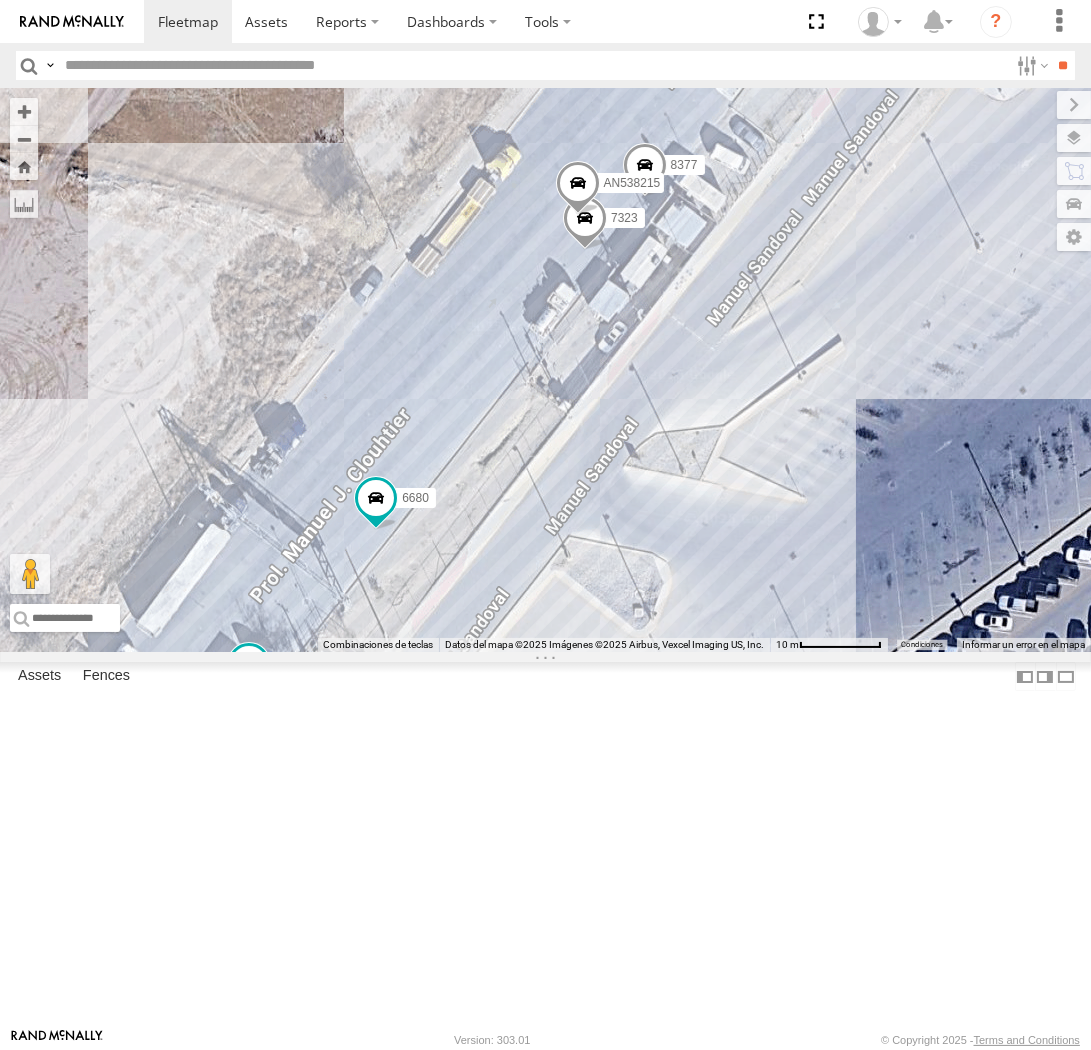drag, startPoint x: 872, startPoint y: 711, endPoint x: 885, endPoint y: 714, distance: 13.341664 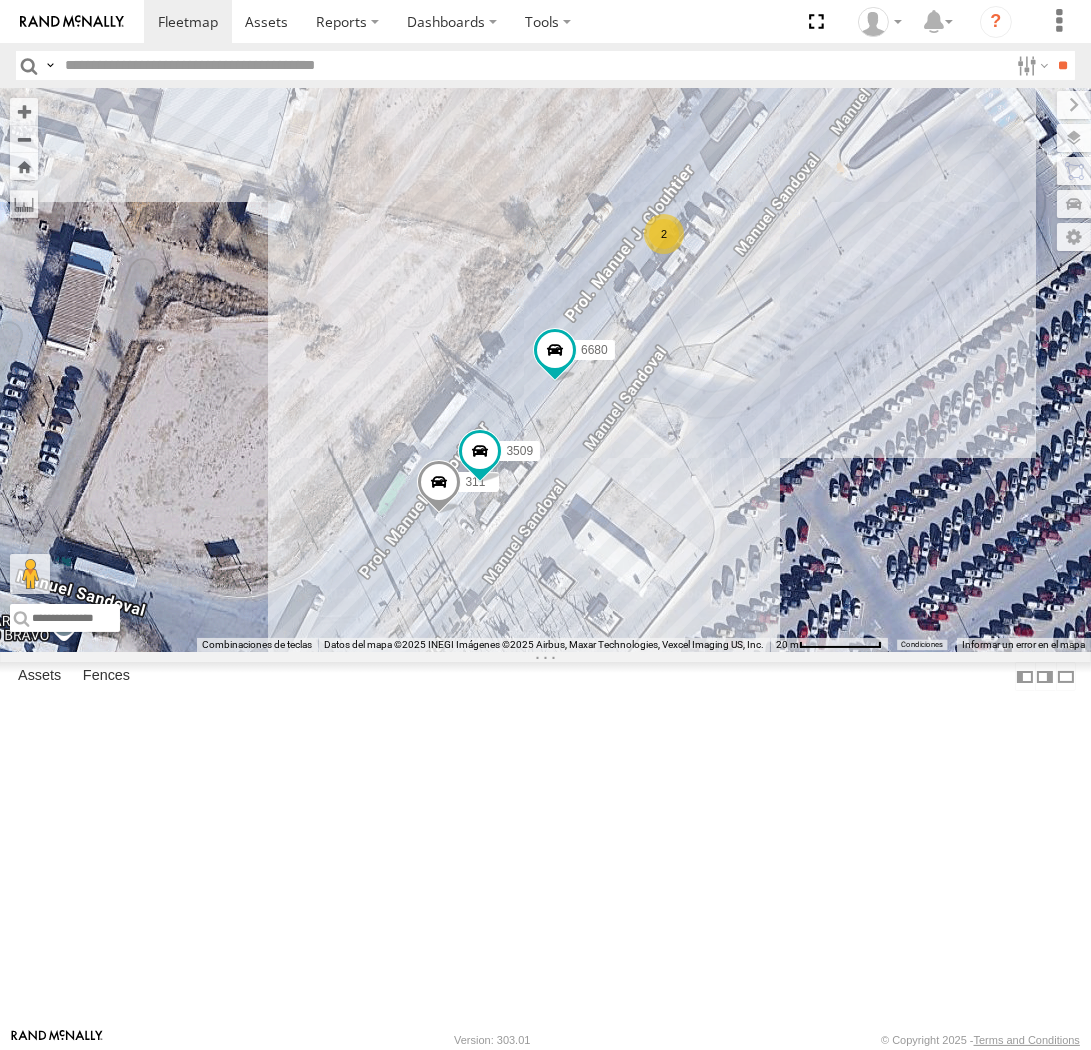 drag, startPoint x: 398, startPoint y: 311, endPoint x: 535, endPoint y: 354, distance: 143.58969 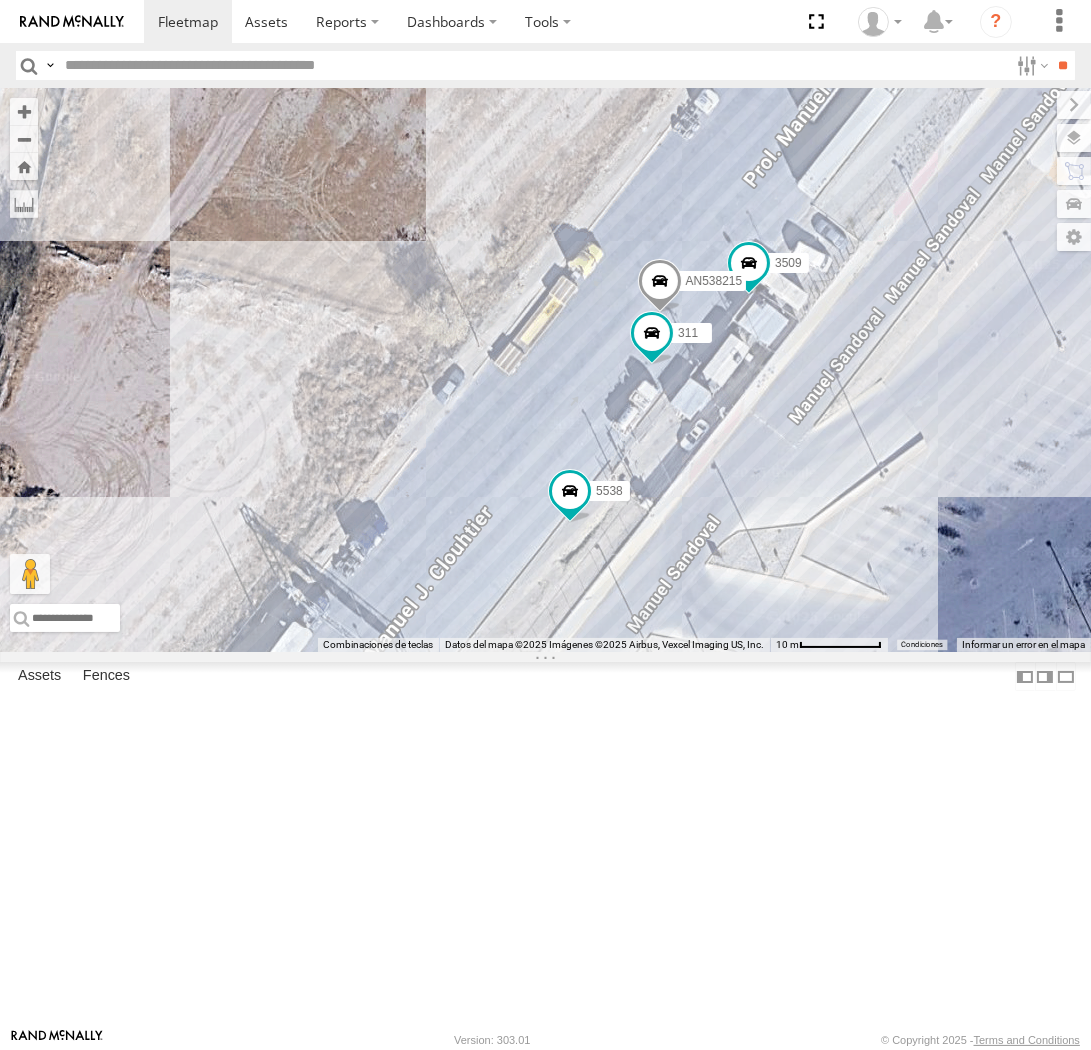 drag, startPoint x: 435, startPoint y: 256, endPoint x: 466, endPoint y: 406, distance: 153.16985 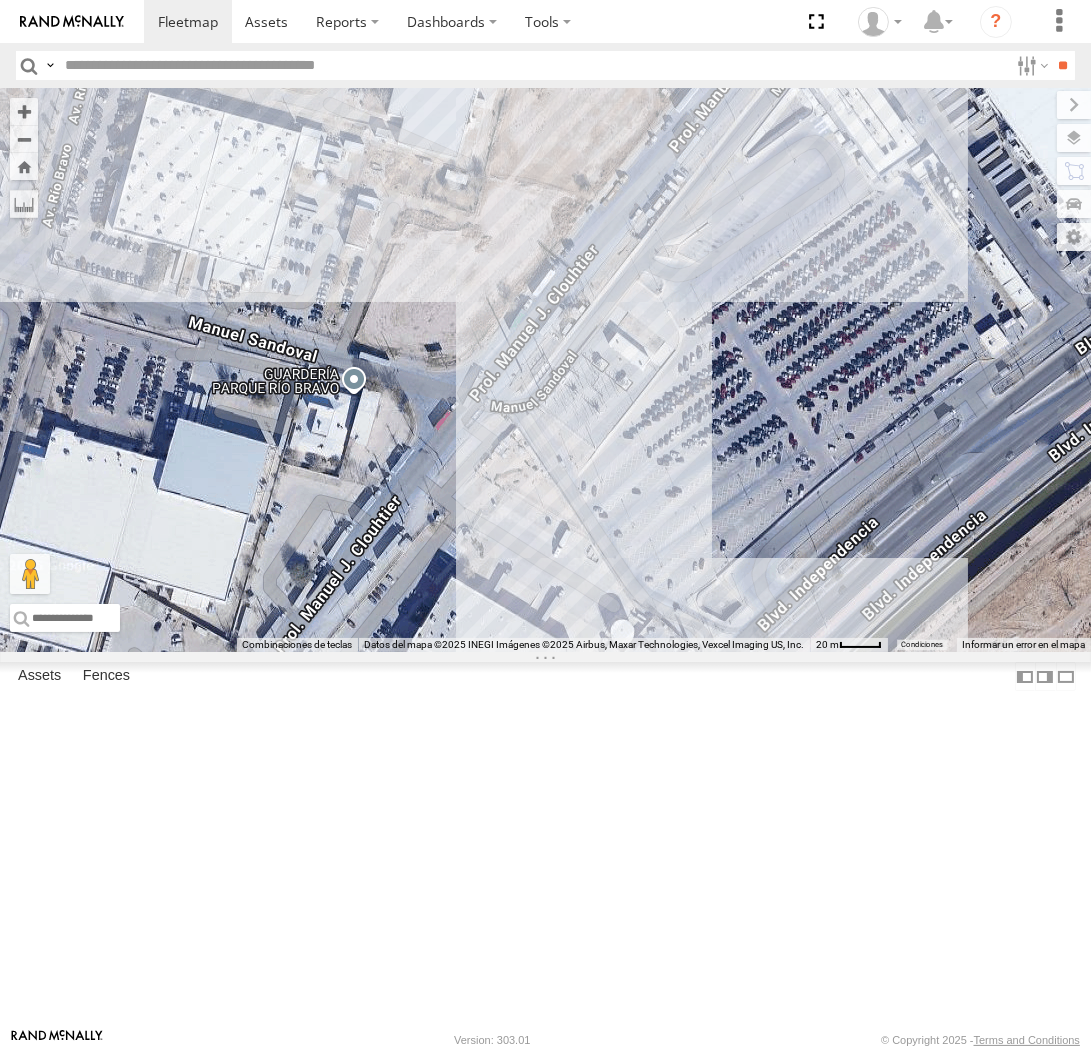 drag, startPoint x: 523, startPoint y: 314, endPoint x: 650, endPoint y: 311, distance: 127.03543 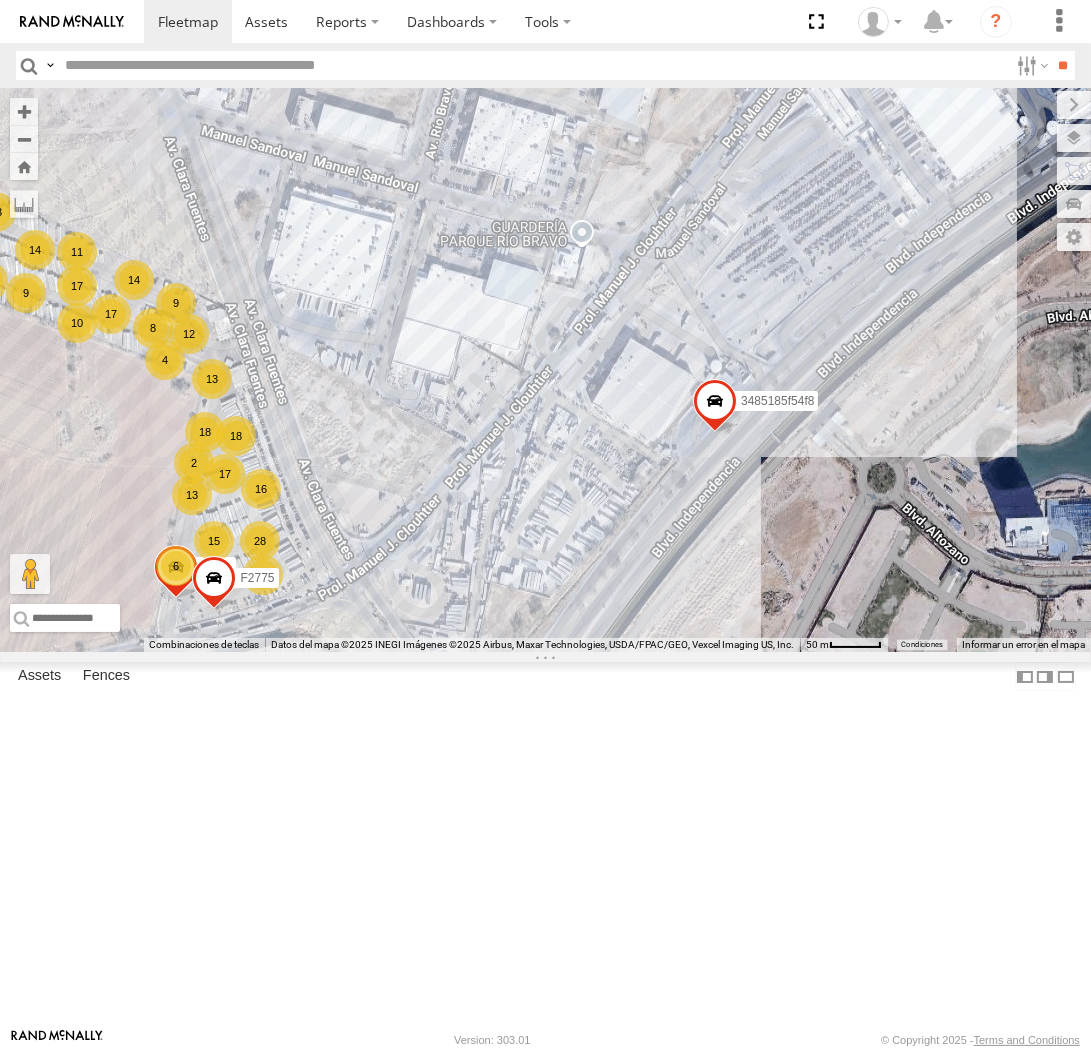 click on "ZJ538884 AN534315 AN535356 AN539319 015910001811580 ZJ535914 F2771 AN538265 AN535125 AN539582 AN538662 8377 AN53825 357660104097530 845 4679 8682 C444 757 NISSAN 302 926 C2914 JLC39 756 3485185f54f8 8 14 17 17 8 12 18 16 13 13 9 28 13 15 10 17 18 F2775 6 9 15 c145 11 14 AN533895 4 3 2 3553" at bounding box center [545, 370] 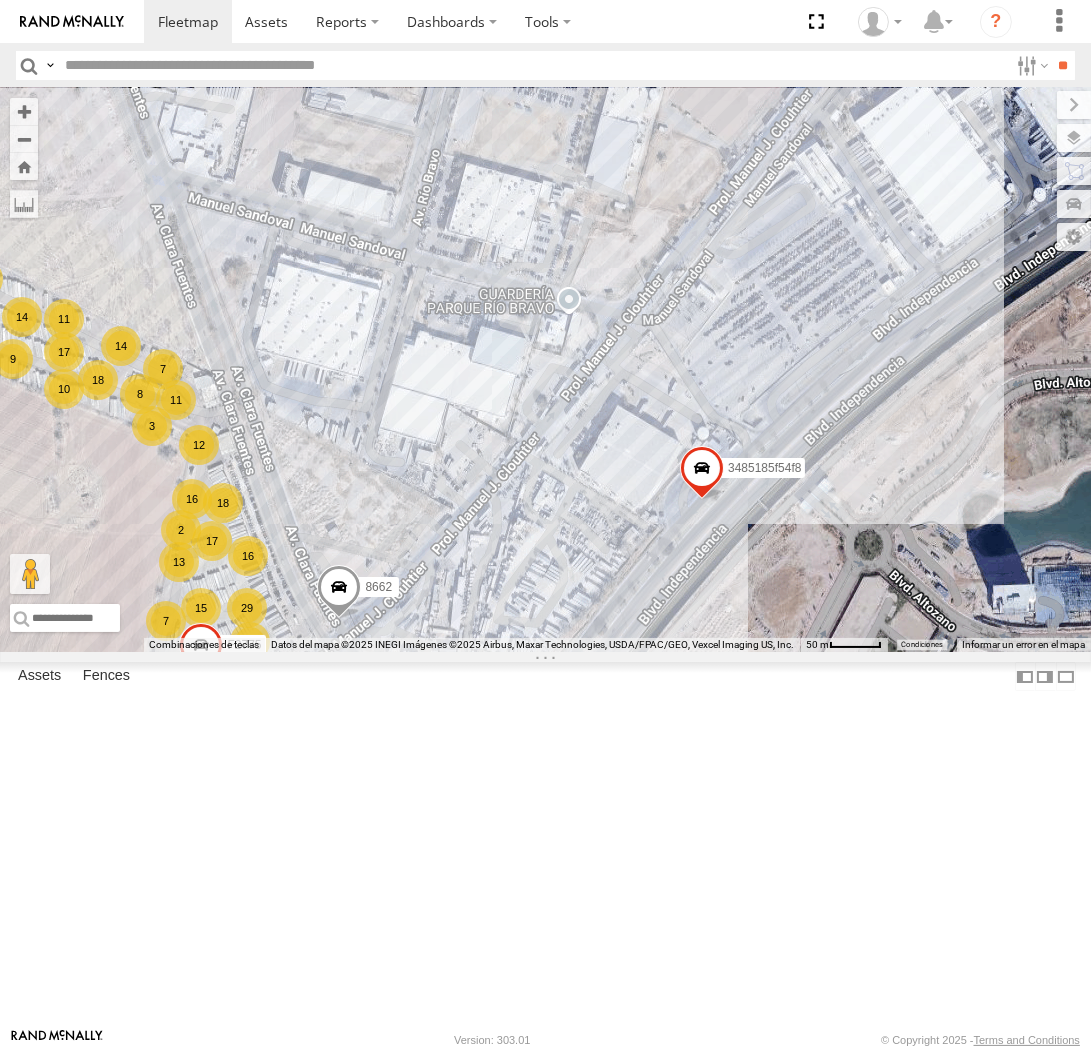 drag, startPoint x: 706, startPoint y: 632, endPoint x: 643, endPoint y: 562, distance: 94.17537 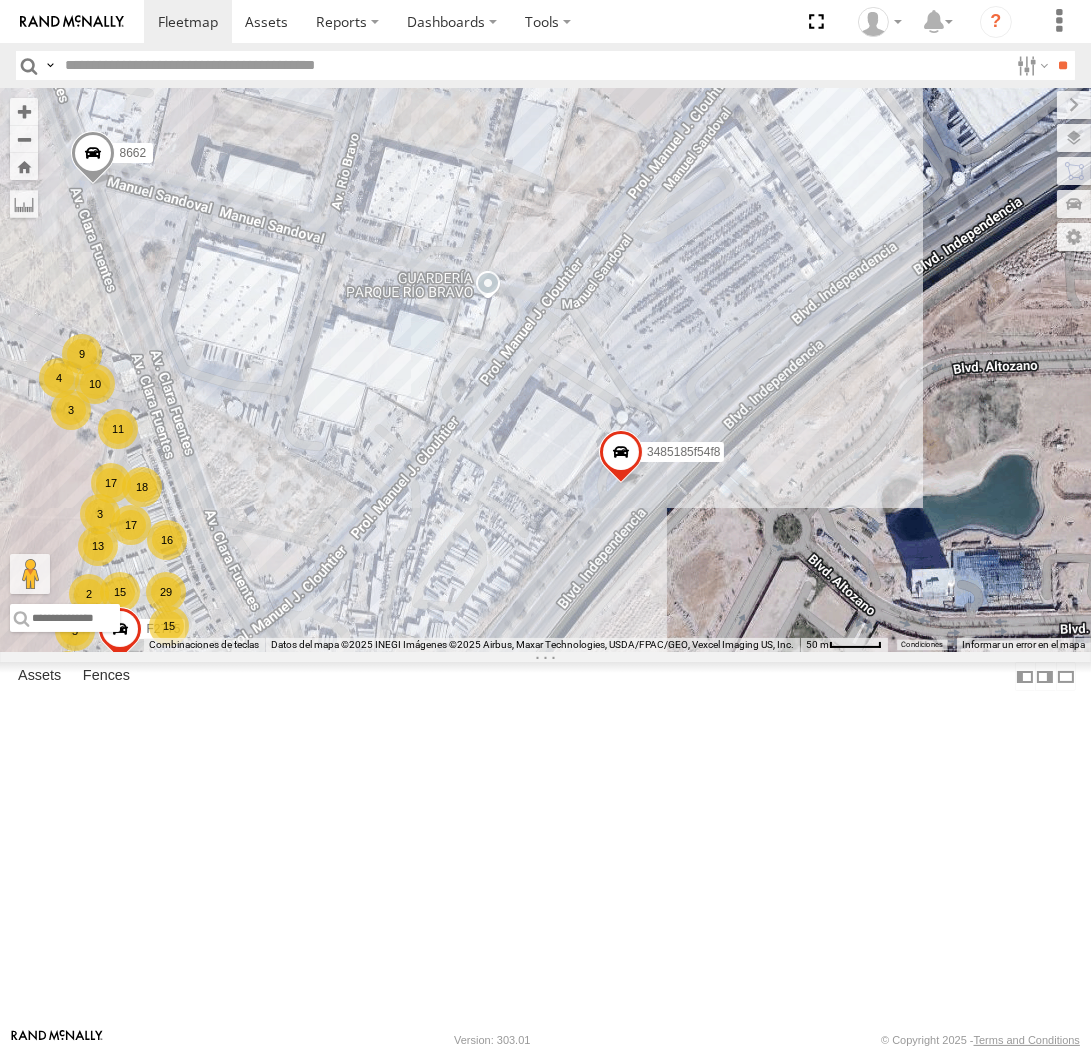 drag, startPoint x: 492, startPoint y: 523, endPoint x: 587, endPoint y: 501, distance: 97.5141 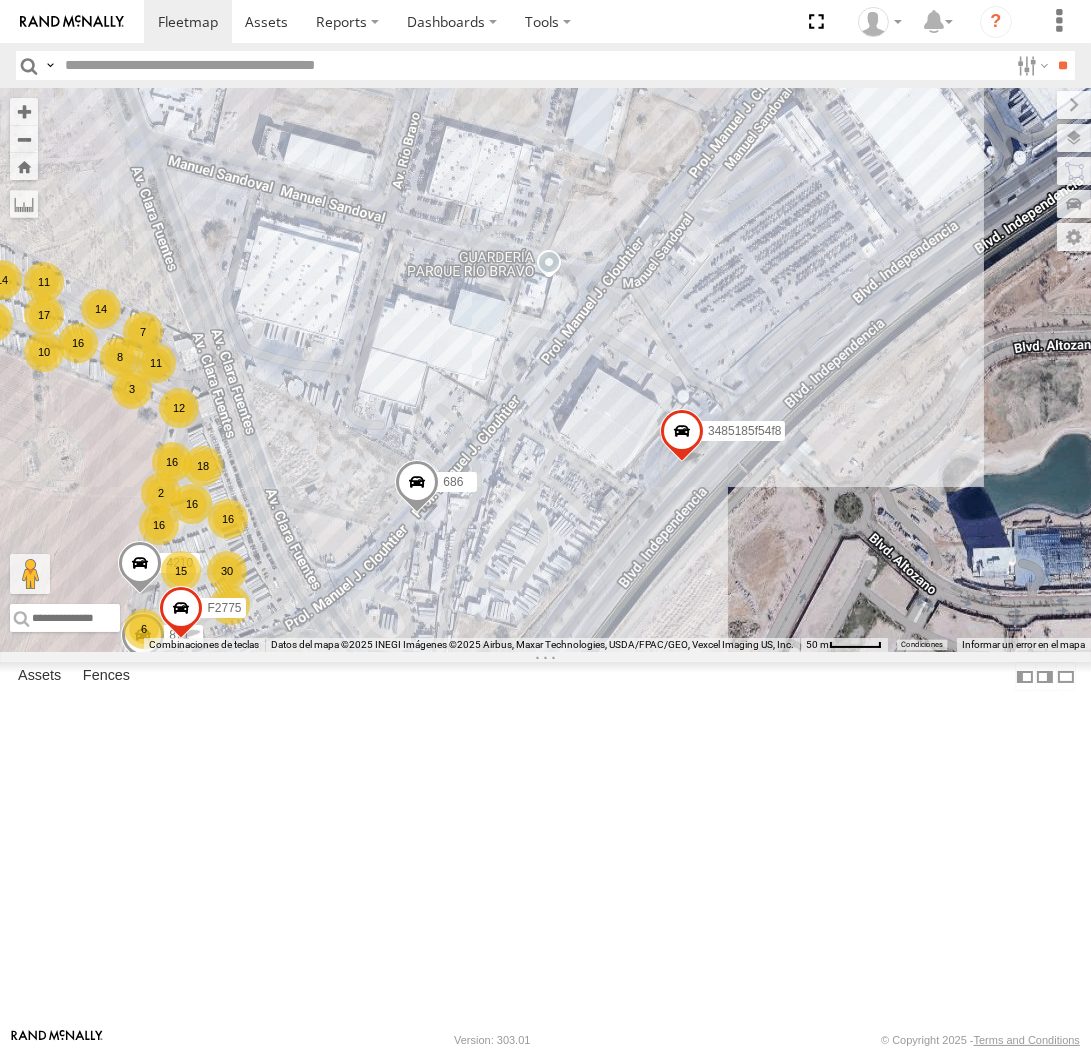 drag, startPoint x: 613, startPoint y: 730, endPoint x: 572, endPoint y: 627, distance: 110.860275 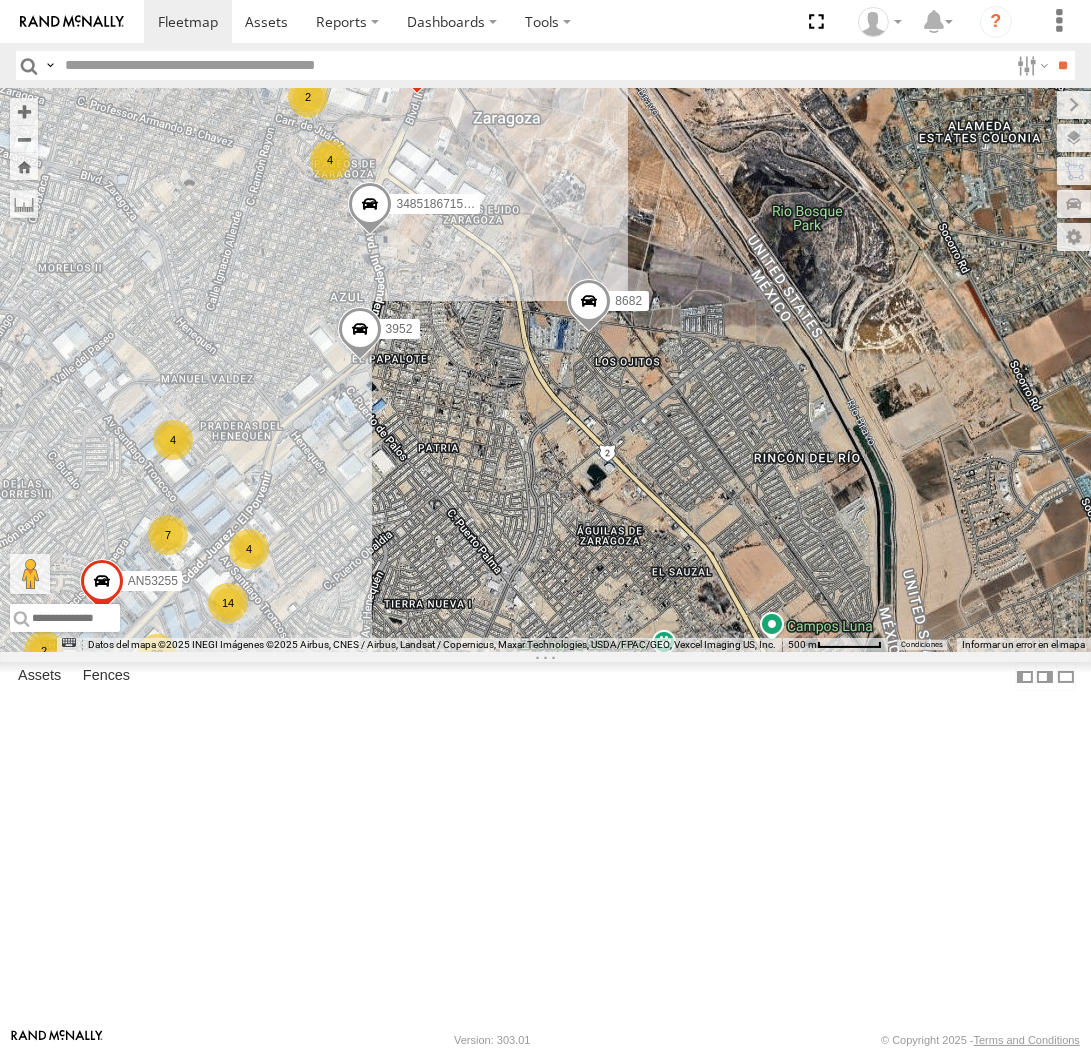 drag, startPoint x: 442, startPoint y: 202, endPoint x: 501, endPoint y: 446, distance: 251.03188 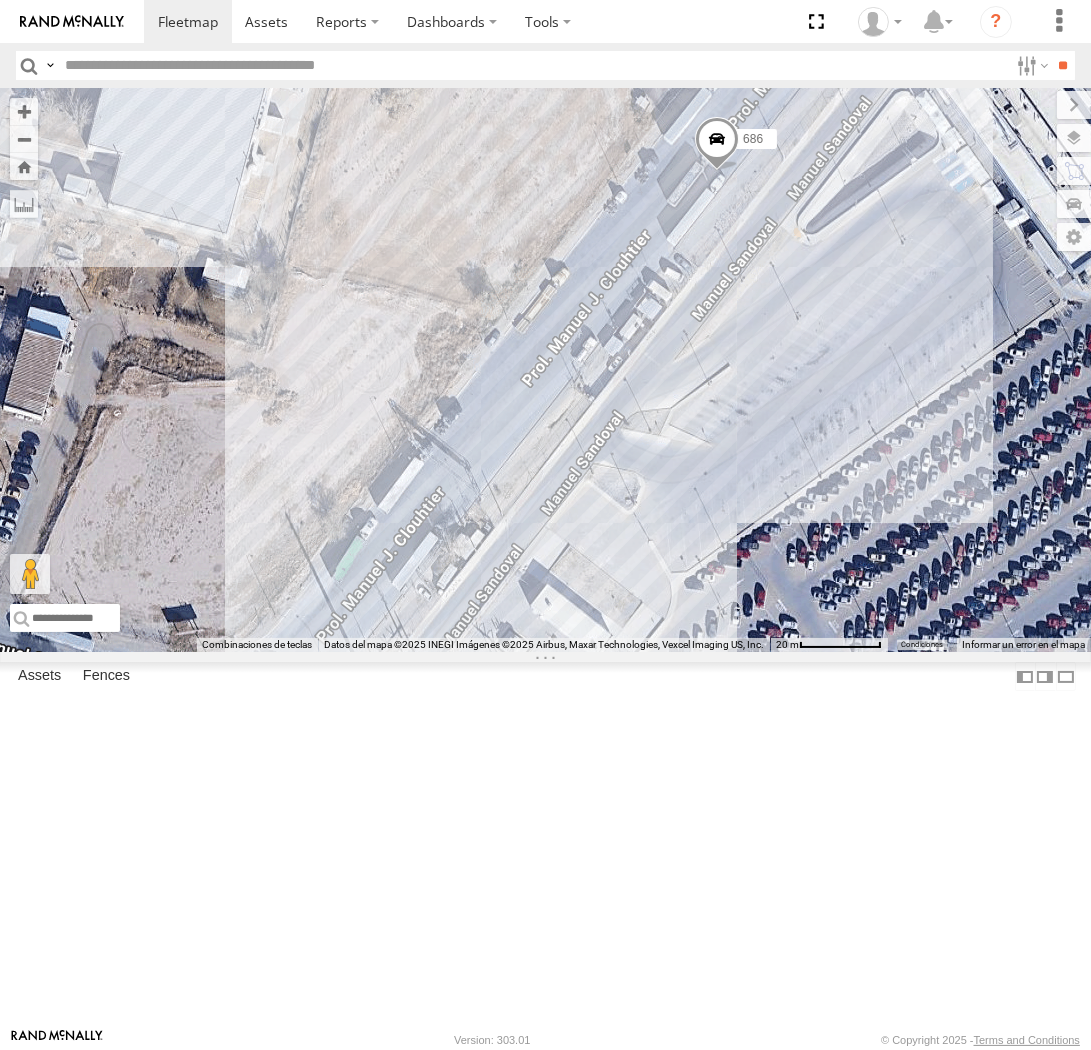 drag, startPoint x: 660, startPoint y: 548, endPoint x: 823, endPoint y: 655, distance: 194.98206 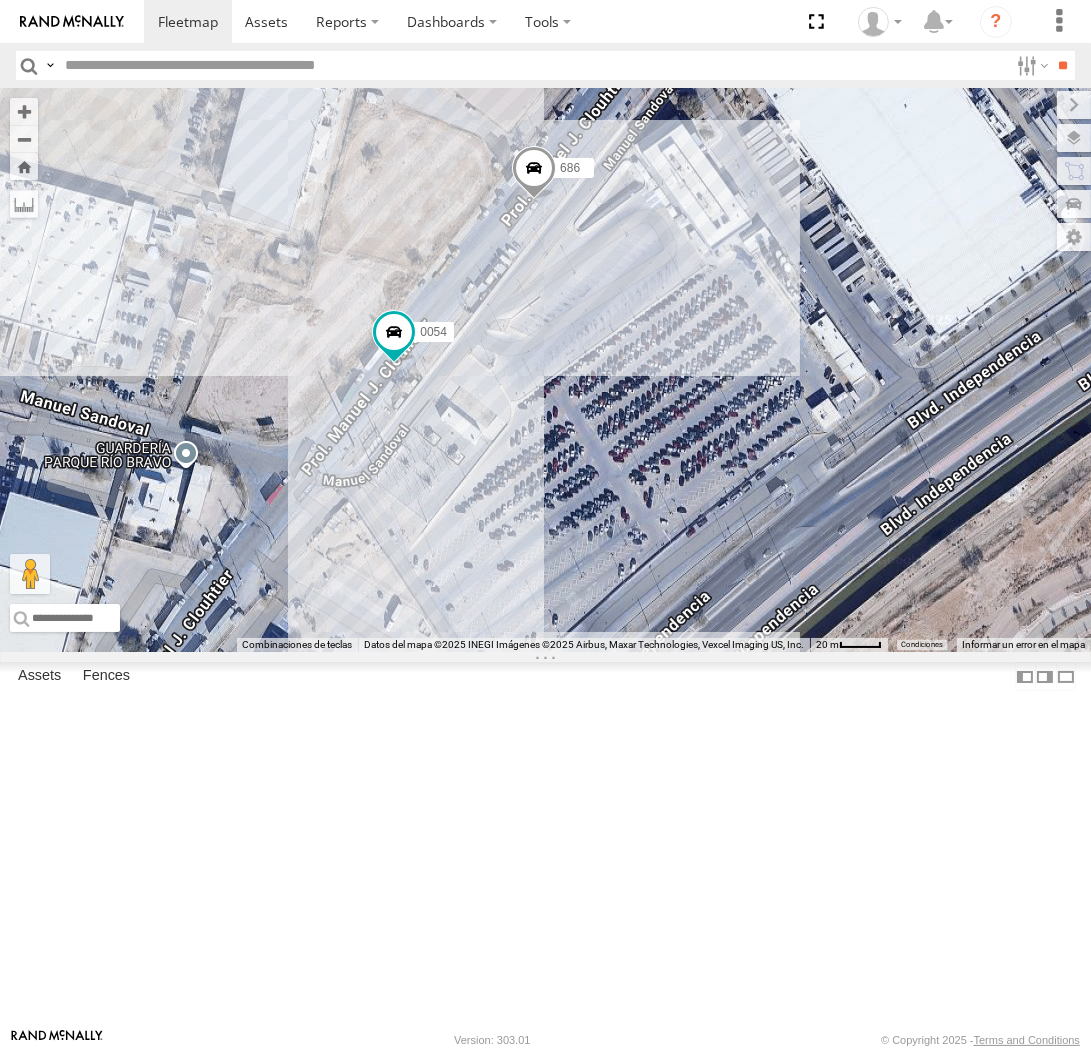 drag, startPoint x: 341, startPoint y: 421, endPoint x: 454, endPoint y: 402, distance: 114.58621 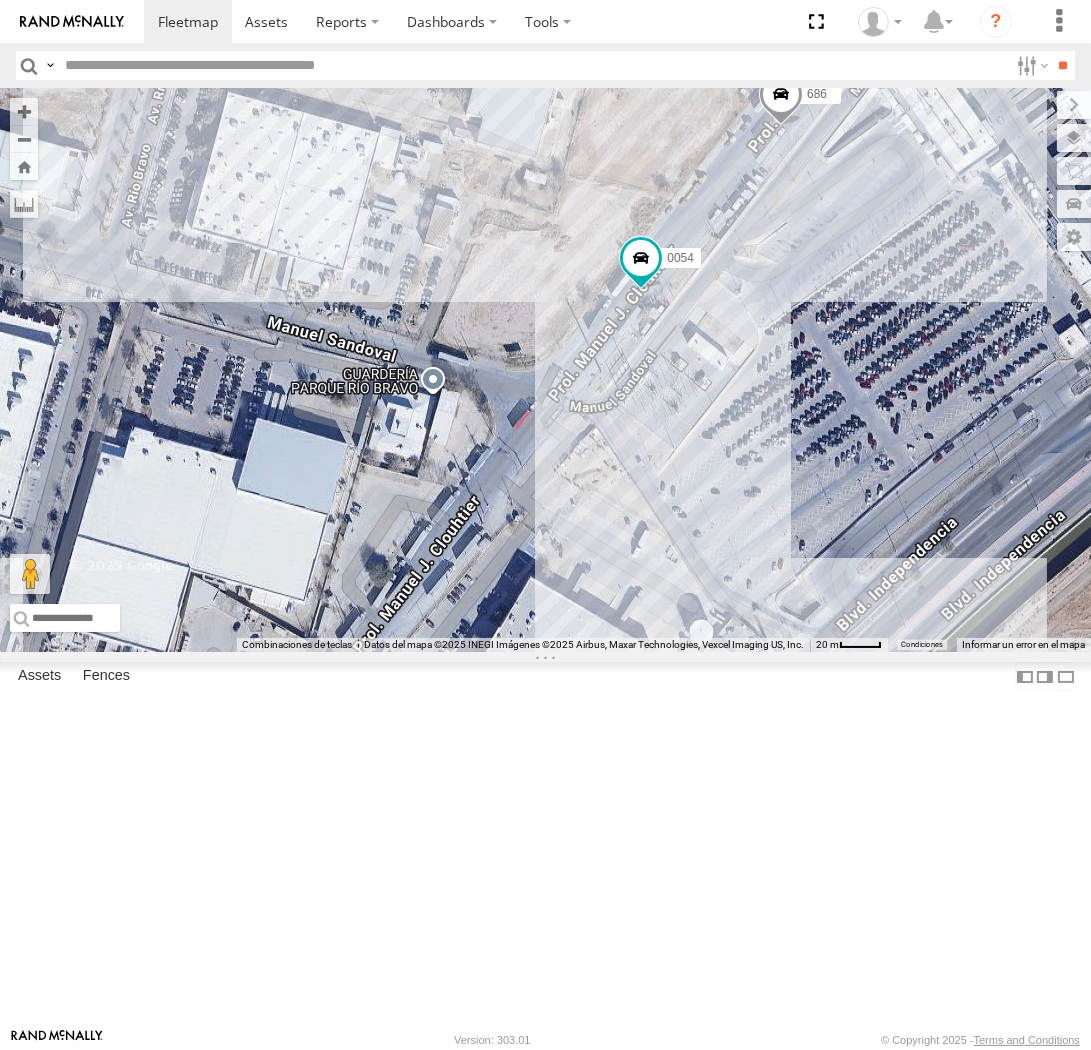 click on "0054 686 3485185f54f8" at bounding box center (545, 370) 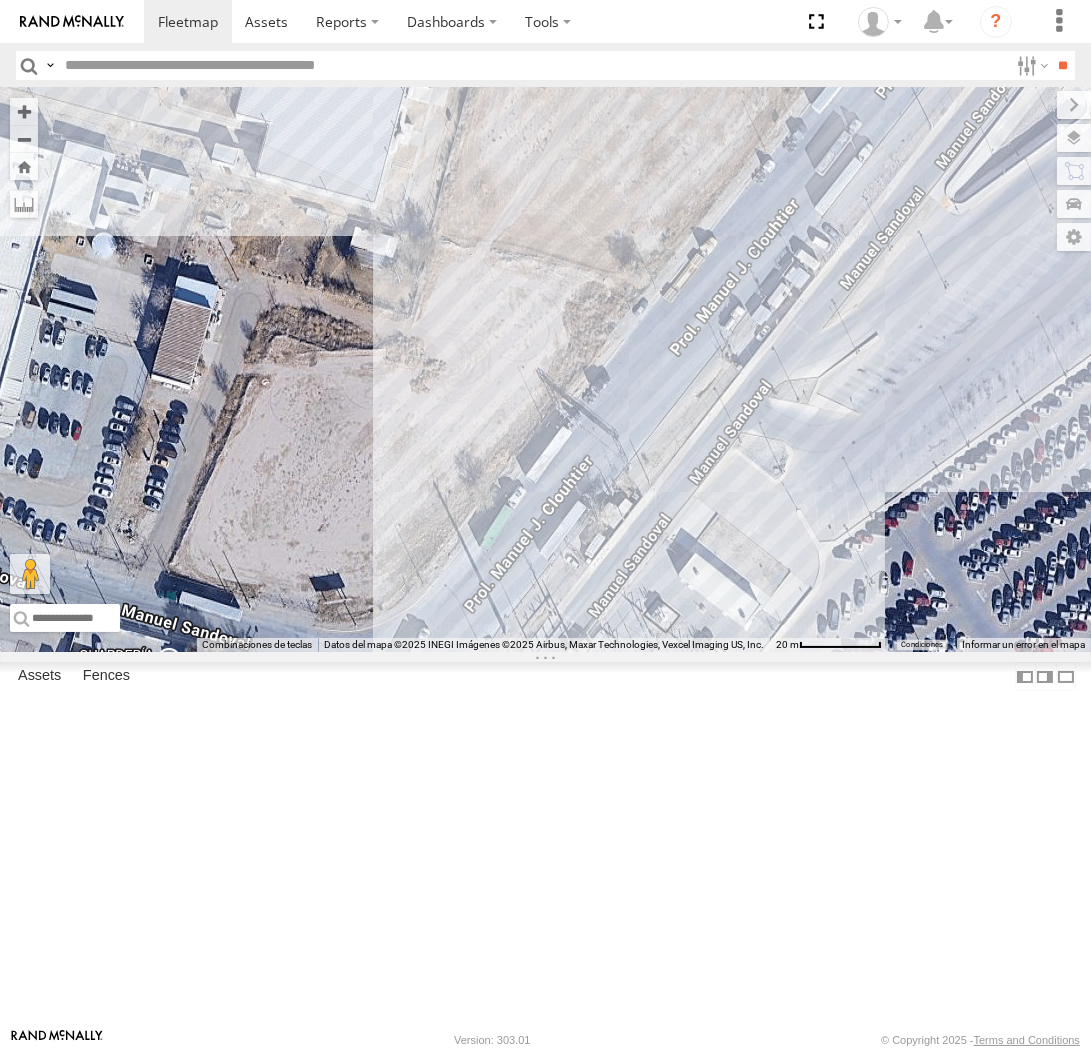 drag, startPoint x: 743, startPoint y: 682, endPoint x: 750, endPoint y: 597, distance: 85.28775 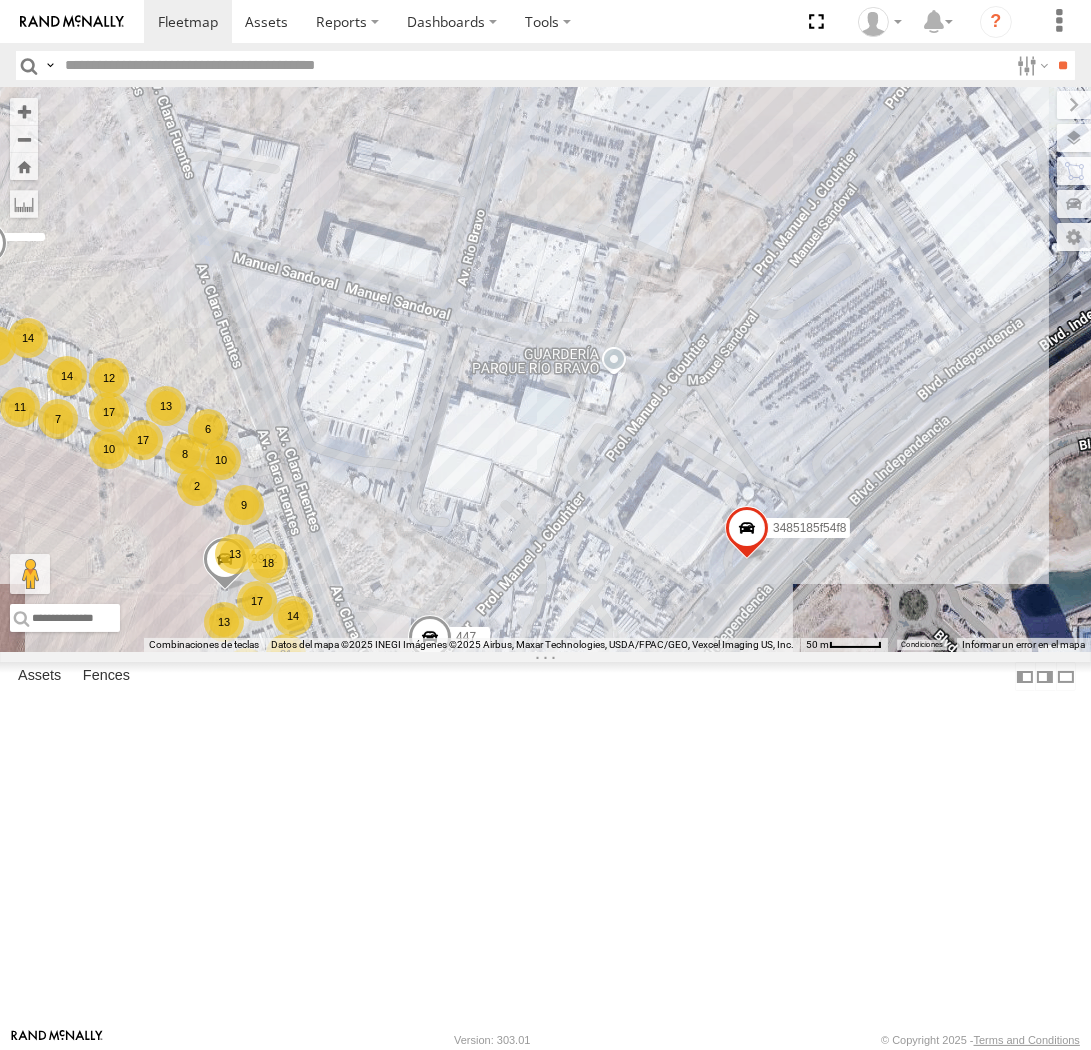 drag, startPoint x: 764, startPoint y: 657, endPoint x: 762, endPoint y: 505, distance: 152.01315 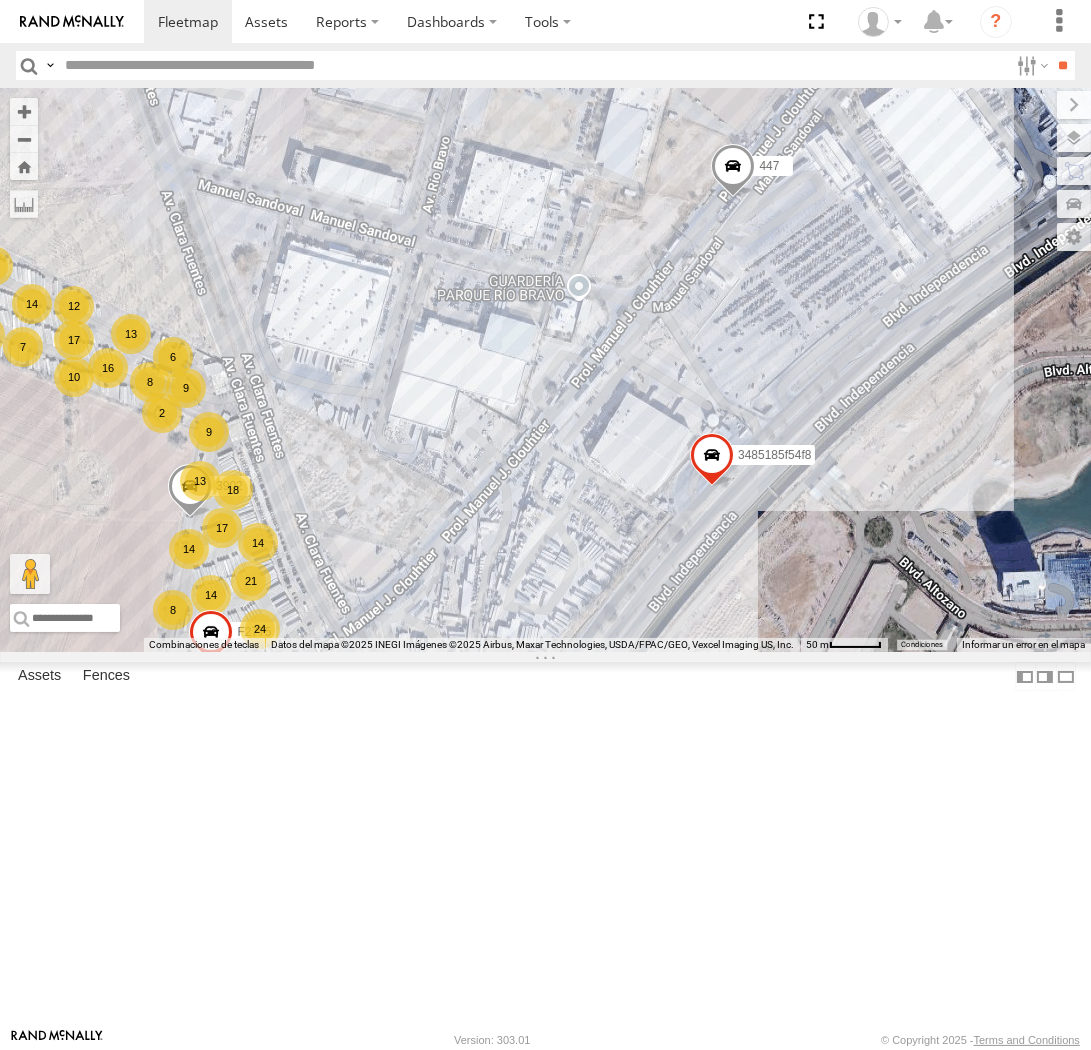 click on "F2775 447 3902 3485185f54f8 8 14 17 17 9 9 18 14 9 14 7 13 24 10 16 8 4 21 6 14 12 13 13 2 3" at bounding box center (545, 370) 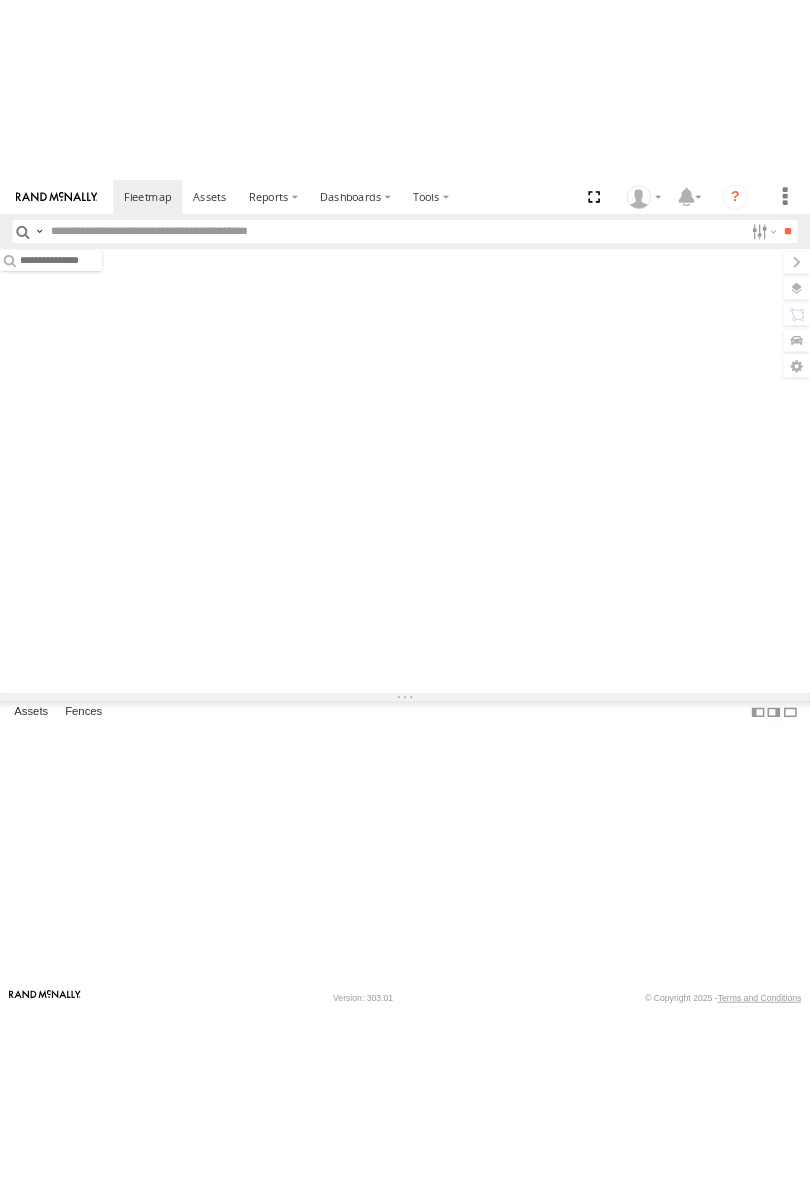 scroll, scrollTop: 0, scrollLeft: 0, axis: both 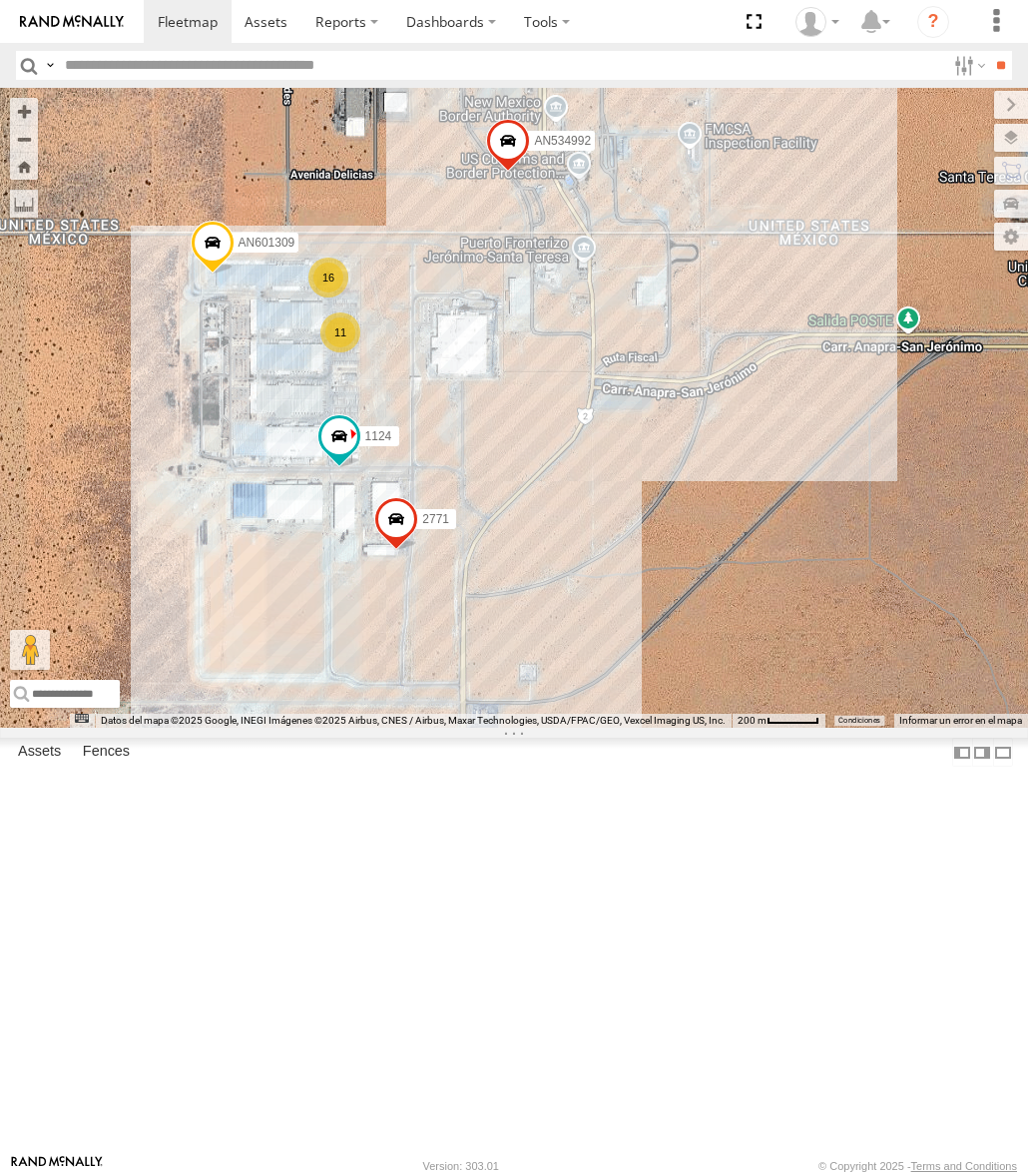 click on "ZJ538884 015910001845018 AN534315 AN535356 015910001811580 ZJ535914 F2771 AN538265 AN535125 AN601309 1124 2771 AN53825 AN534992 16 11" at bounding box center (514, 407) 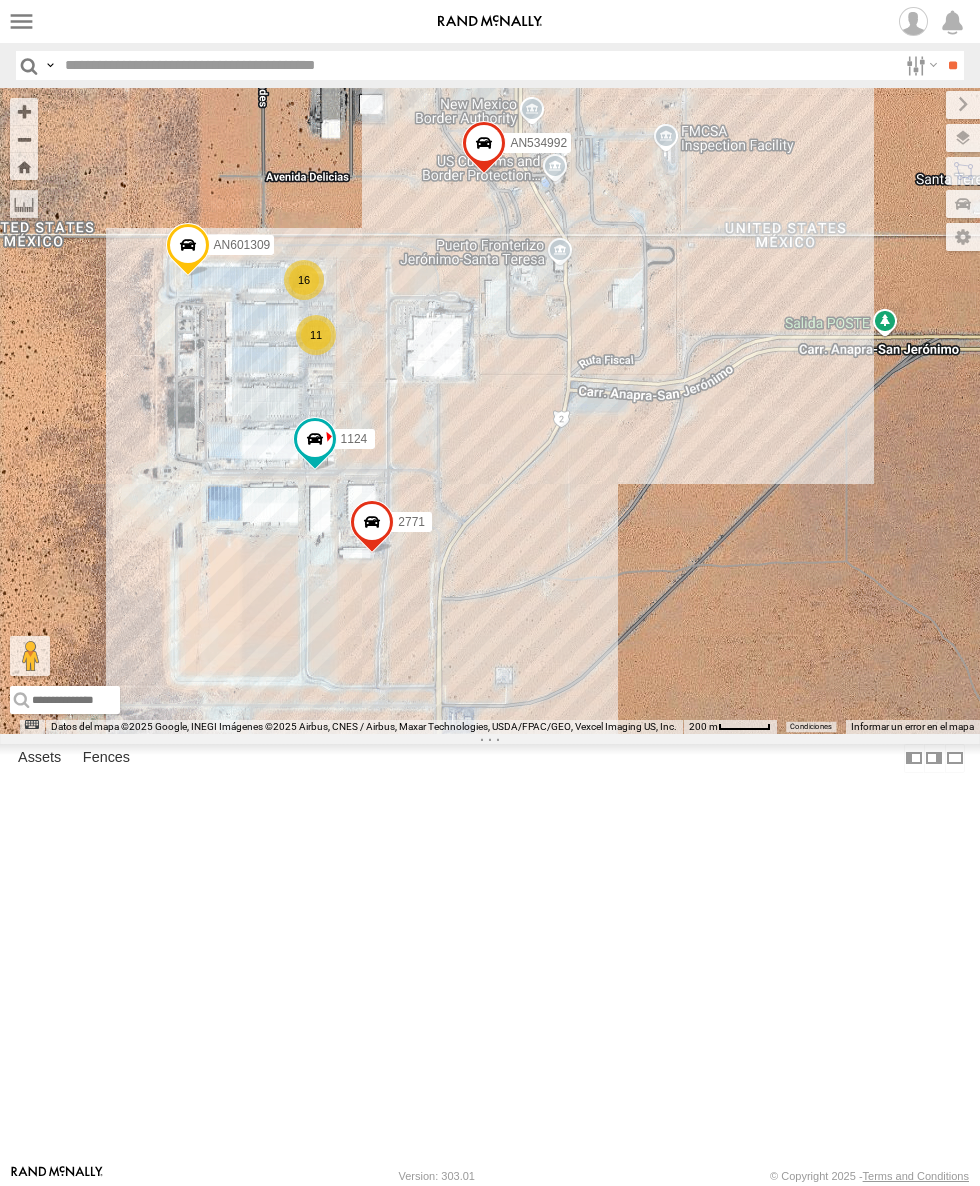 click on "ZJ538884 015910001845018 AN534315 AN535356 015910001811580 ZJ535914 F2771 AN538265 AN535125 AN601309 1124 2771 AN53825 AN534992 16 11" at bounding box center [490, 411] 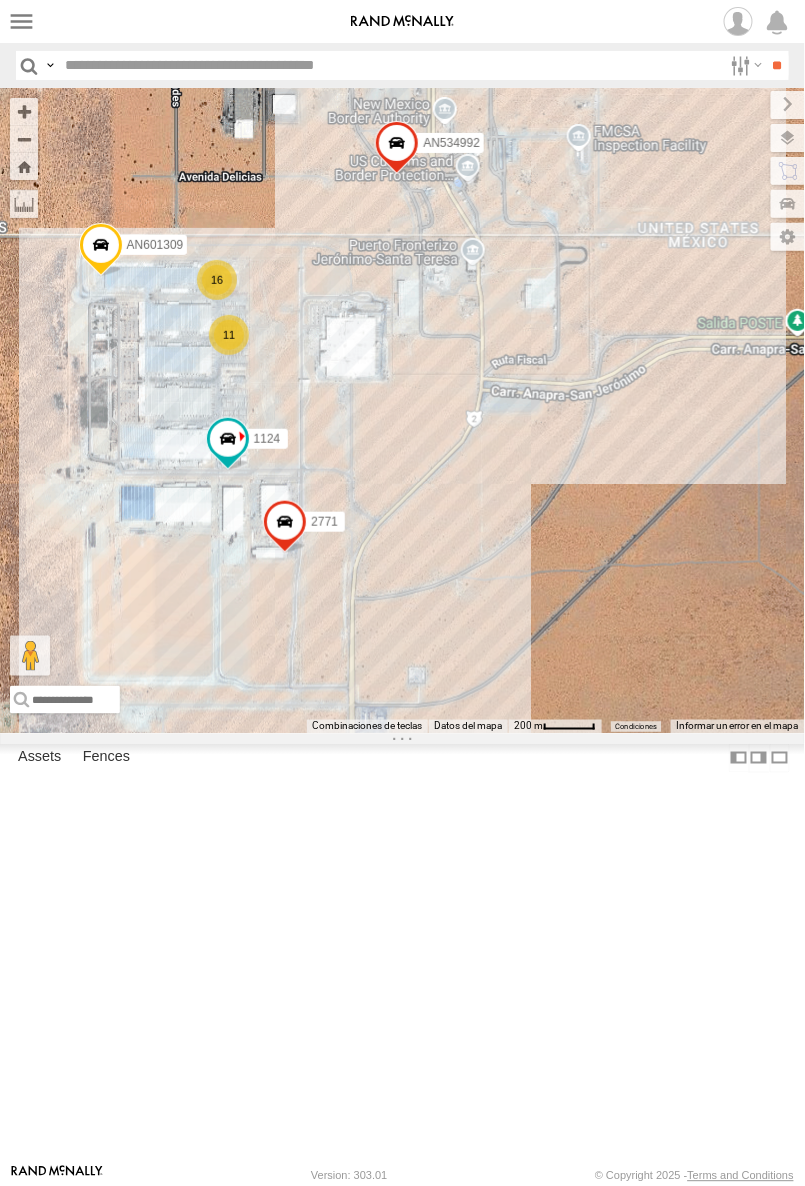 click on "AN601309 1124 2771 AN534992 16 11" at bounding box center [402, 411] 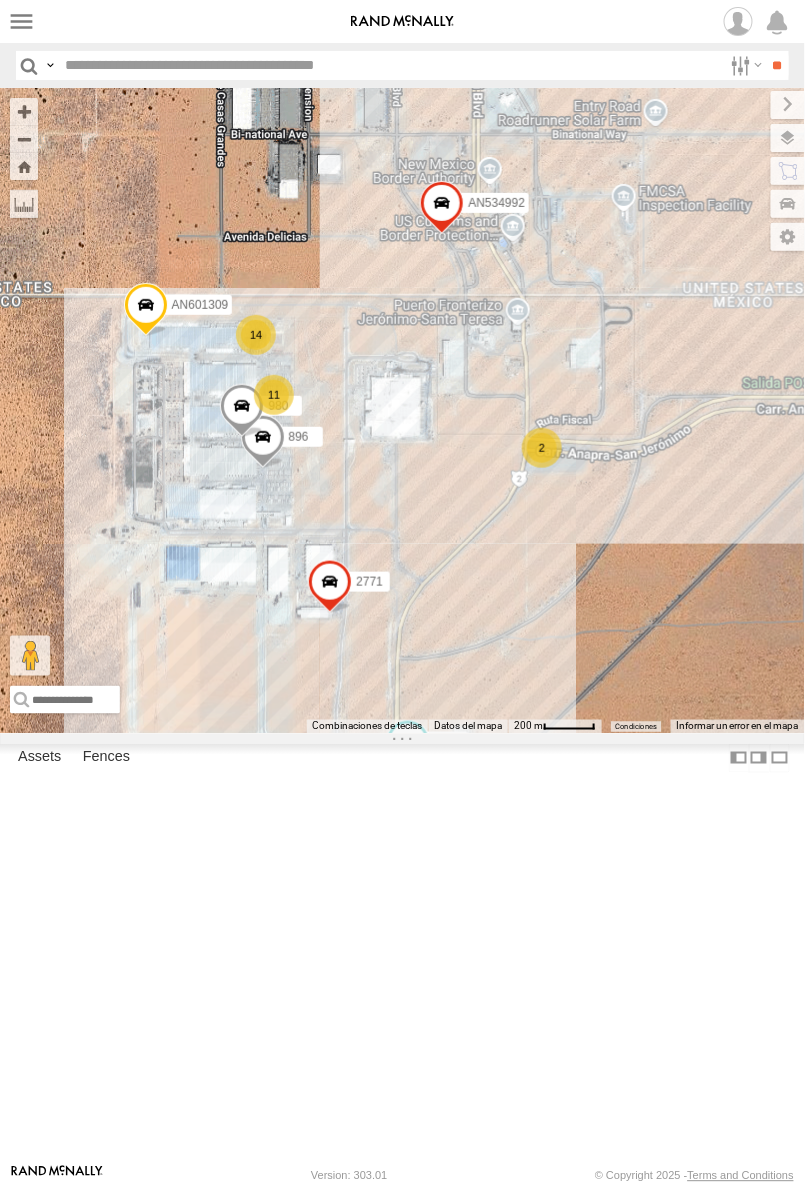 drag, startPoint x: 310, startPoint y: 402, endPoint x: 334, endPoint y: 415, distance: 27.294687 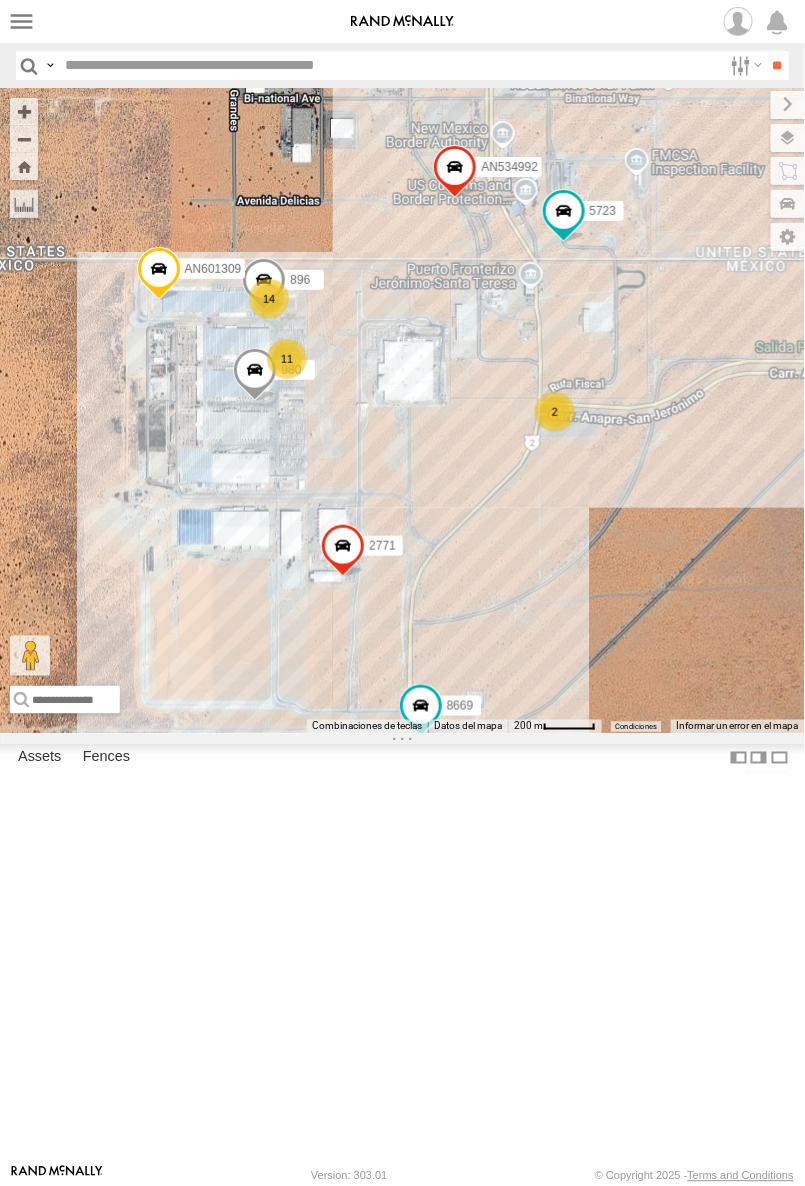 drag, startPoint x: 346, startPoint y: 671, endPoint x: 343, endPoint y: 637, distance: 34.132095 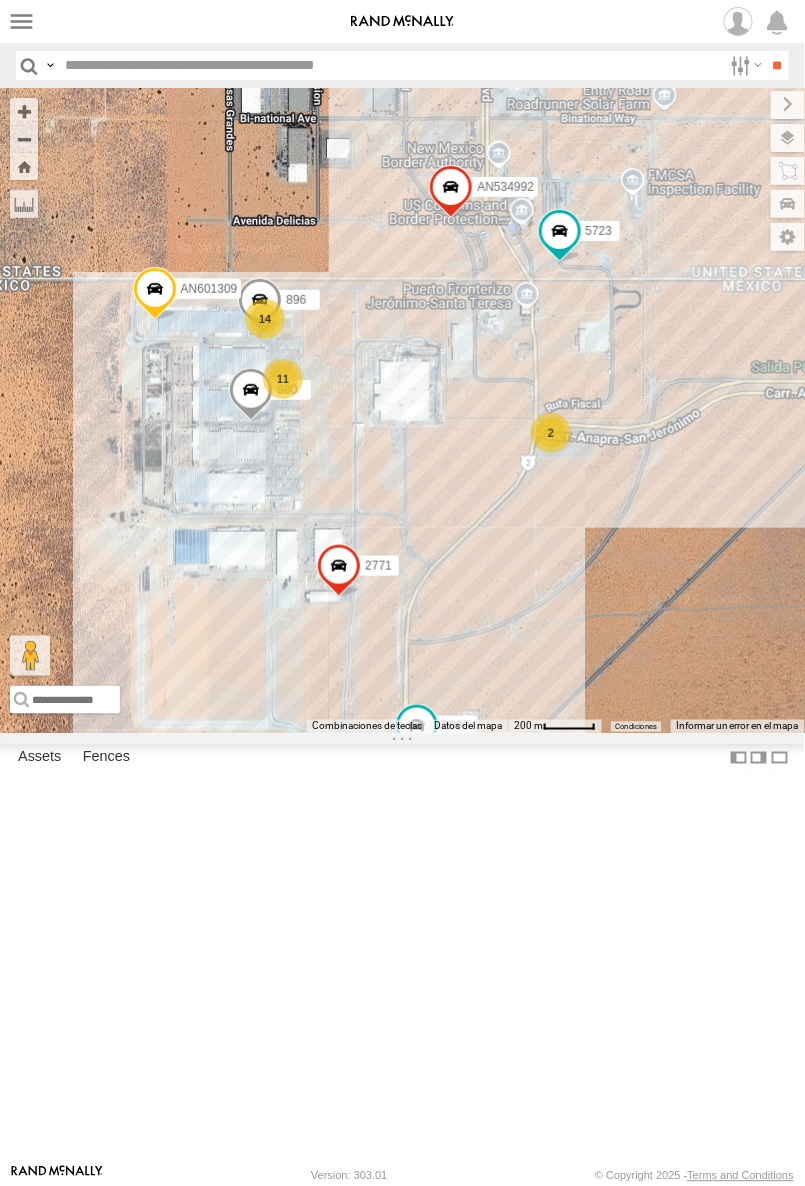 drag, startPoint x: 370, startPoint y: 638, endPoint x: 480, endPoint y: 857, distance: 245.07346 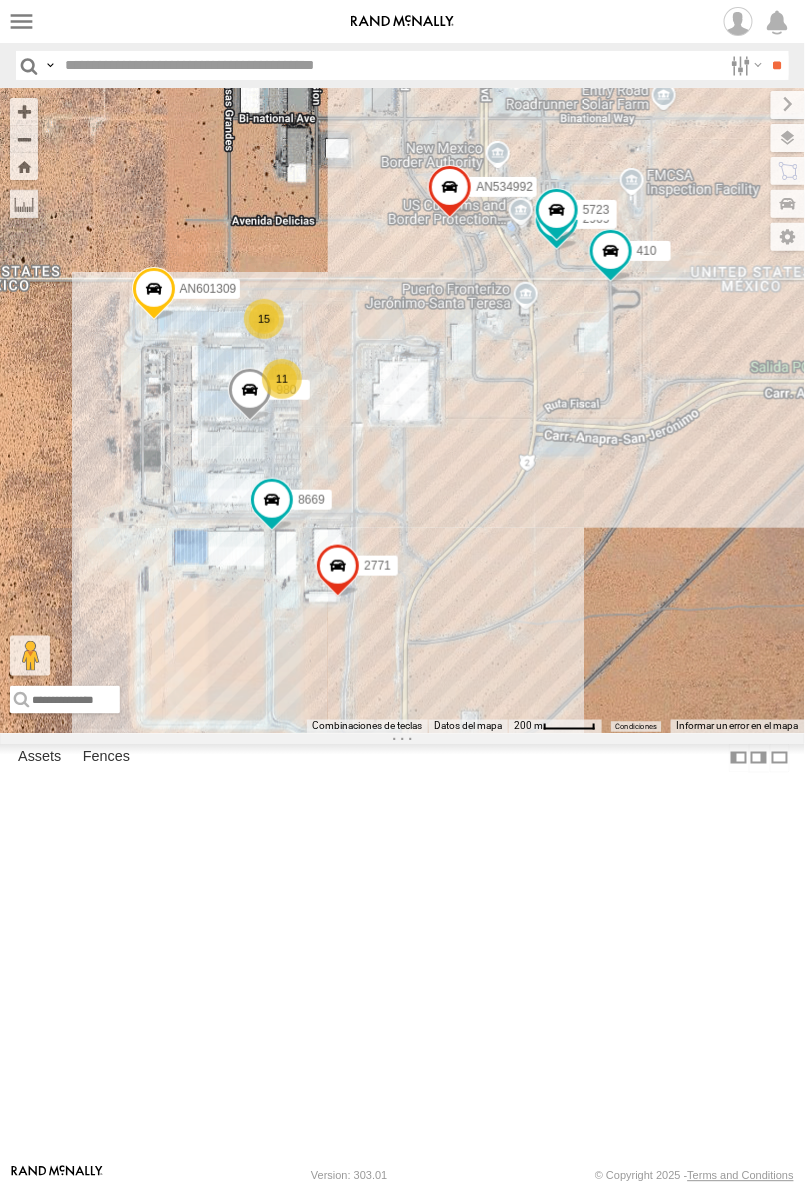 click on "AN601309 2909 5723 410 2771 980 8669 AN534992 15 11" at bounding box center (402, 411) 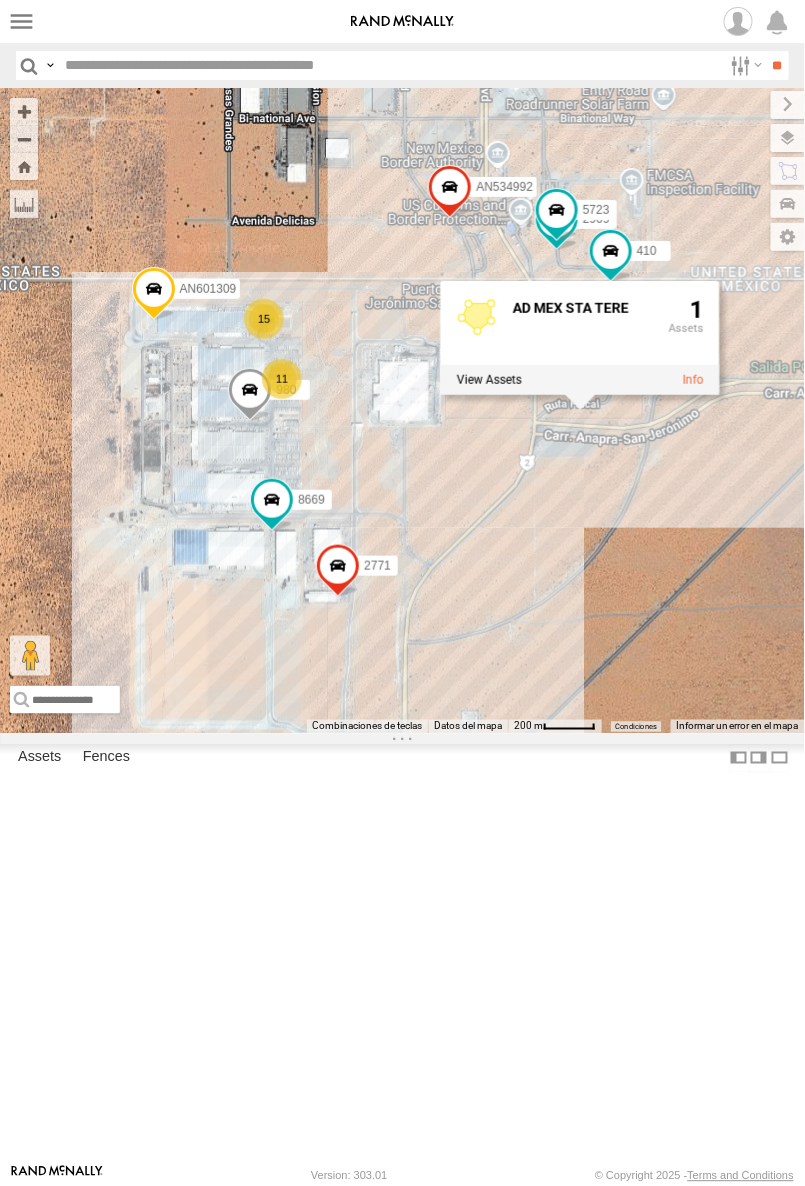 click on "AN601309 2909 5723 410 2771 980 8669 AN534992 15 11 AD MEX STA TERE 1" at bounding box center [402, 411] 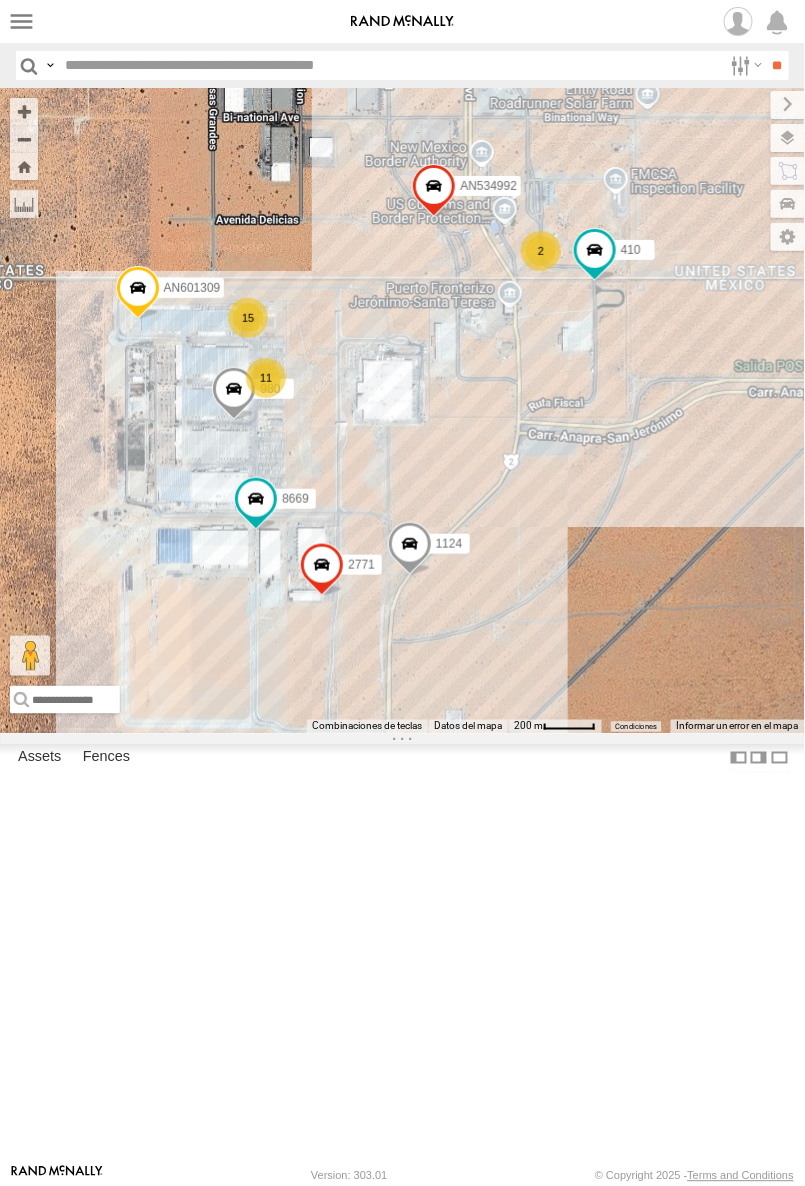 drag, startPoint x: 487, startPoint y: 665, endPoint x: 465, endPoint y: 665, distance: 22 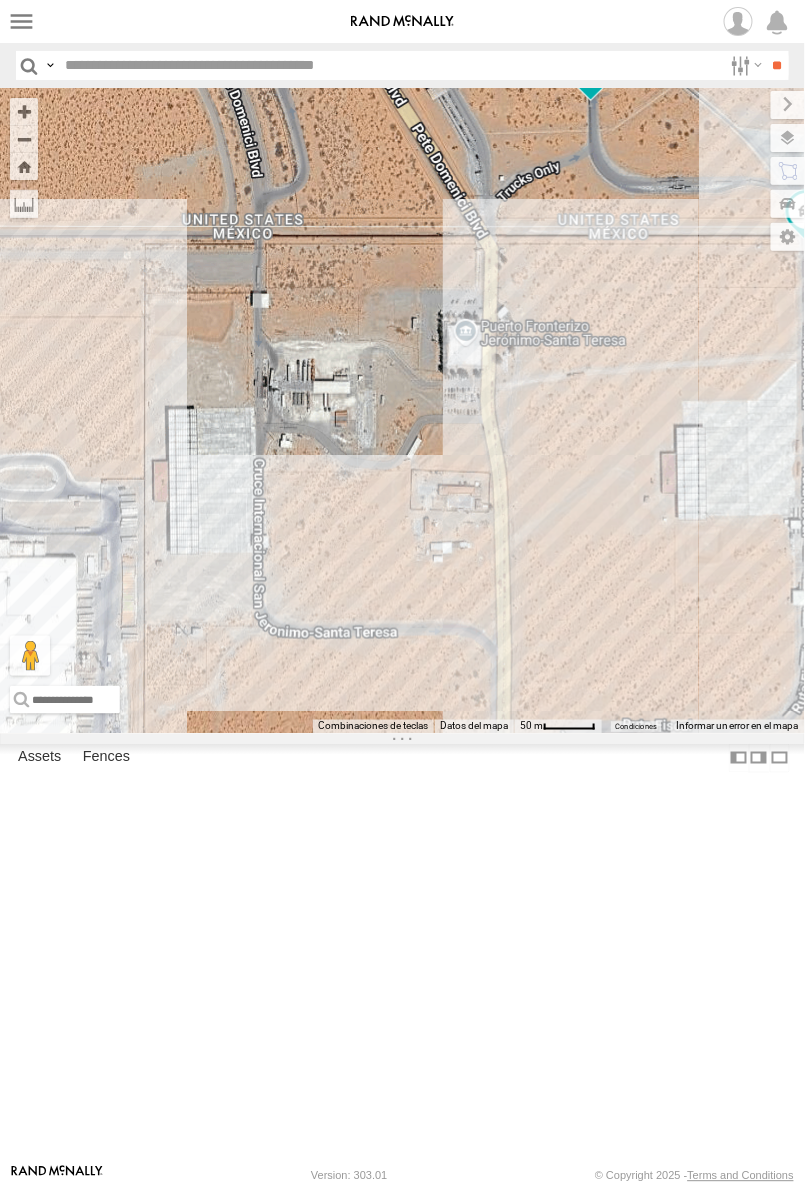 drag, startPoint x: 550, startPoint y: 401, endPoint x: 518, endPoint y: 508, distance: 111.68259 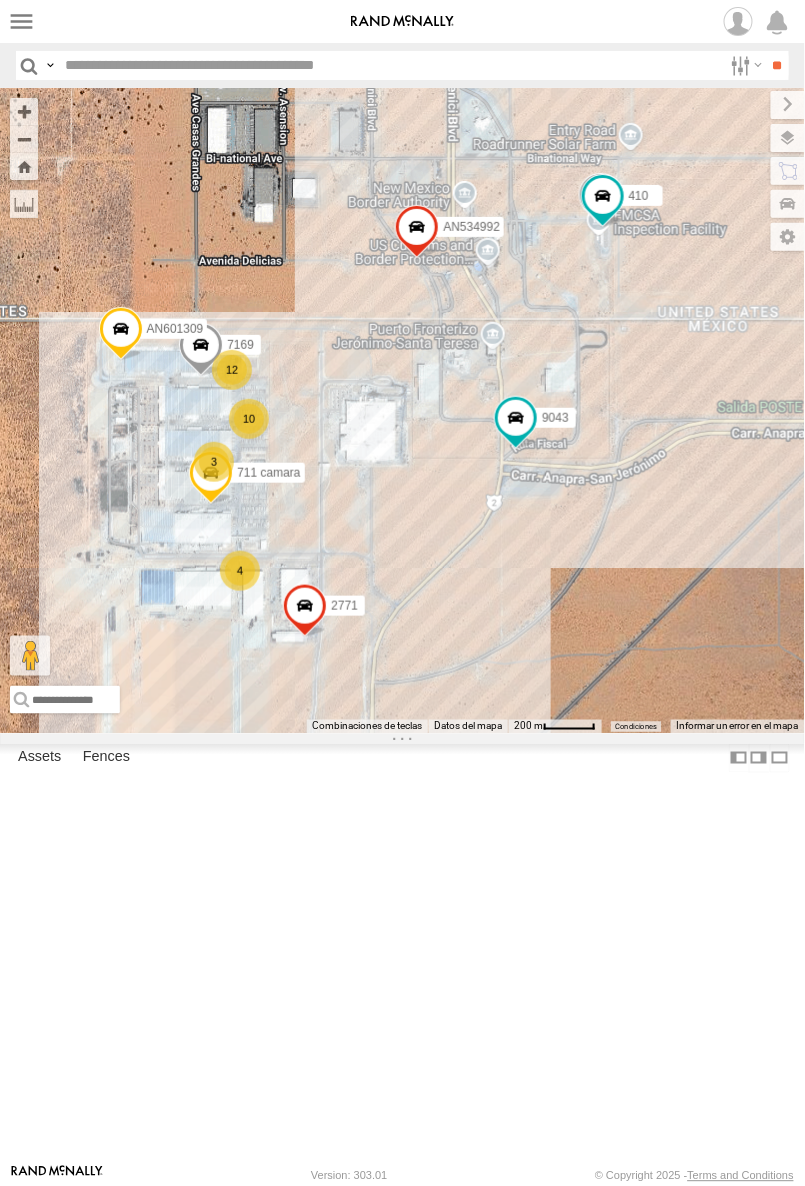 click on "AN601309 1124 2909 410 2771 711 camara 9043 7169 AN534992 12 10 3 4" at bounding box center (402, 411) 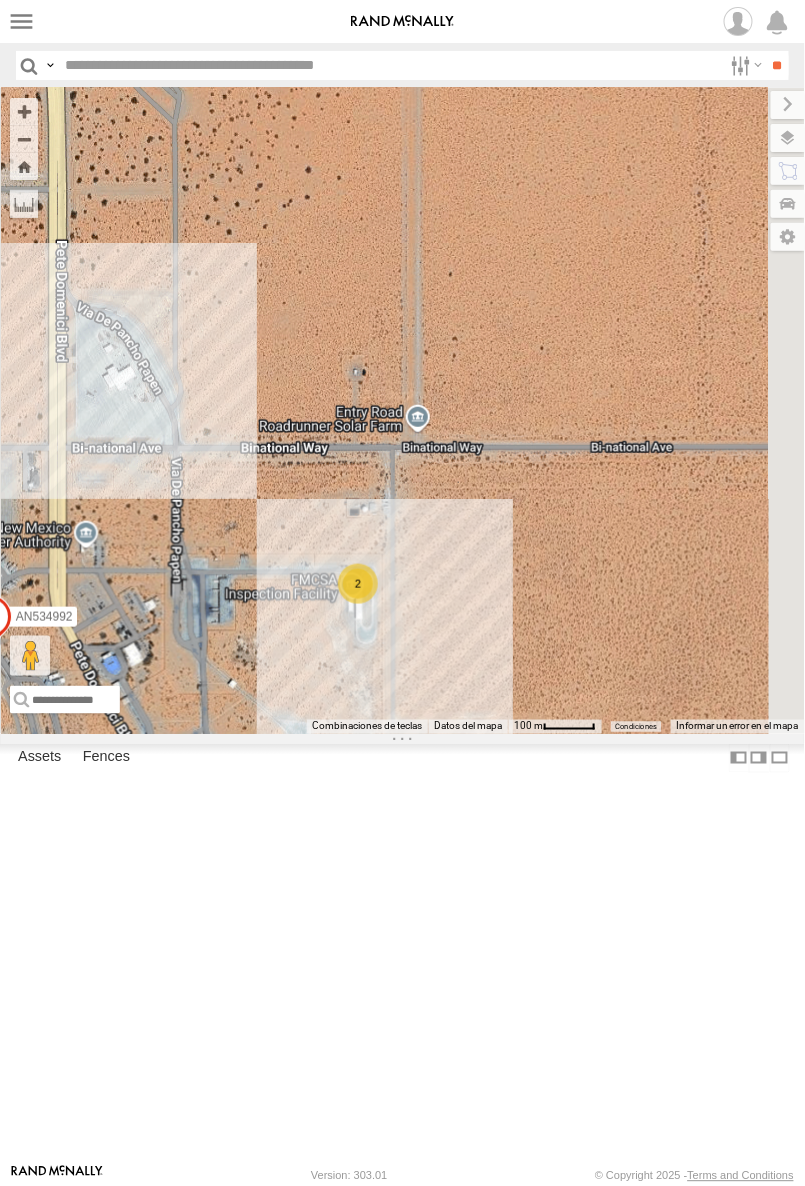 drag, startPoint x: 263, startPoint y: 873, endPoint x: 635, endPoint y: 673, distance: 422.3553 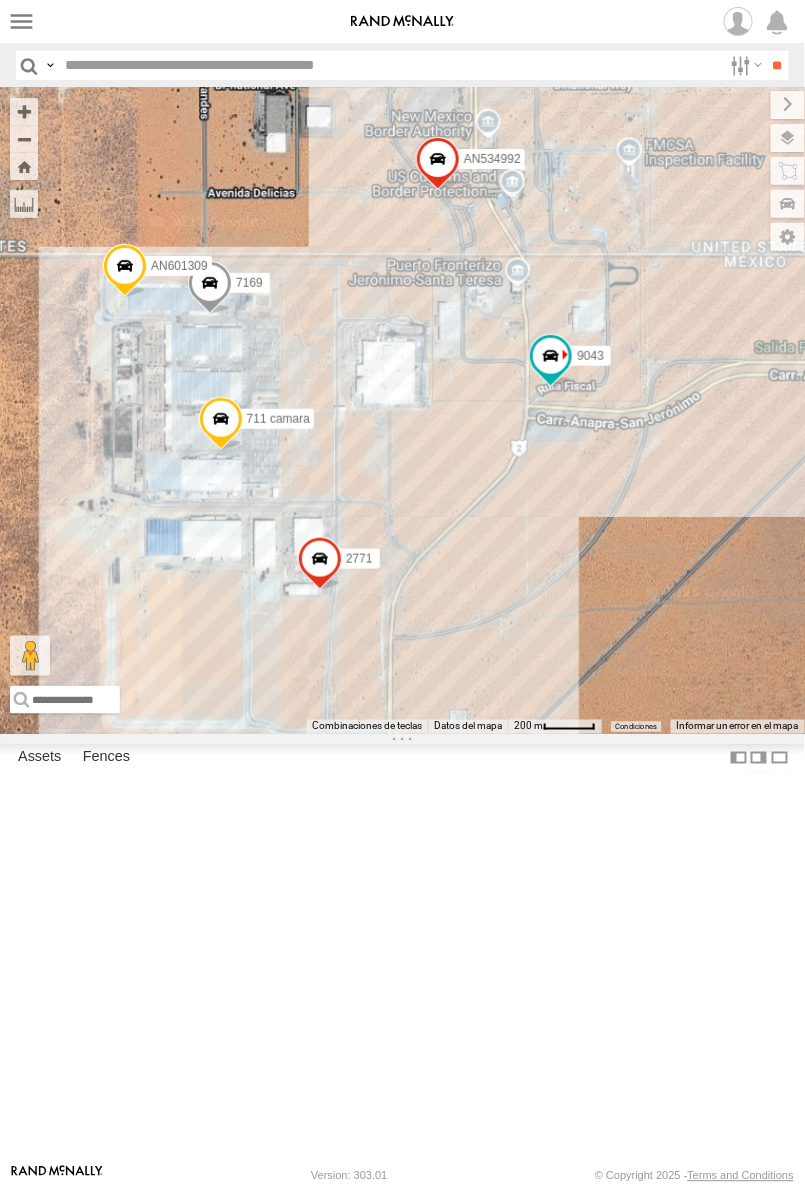 drag, startPoint x: 371, startPoint y: 797, endPoint x: 487, endPoint y: 488, distance: 330.05606 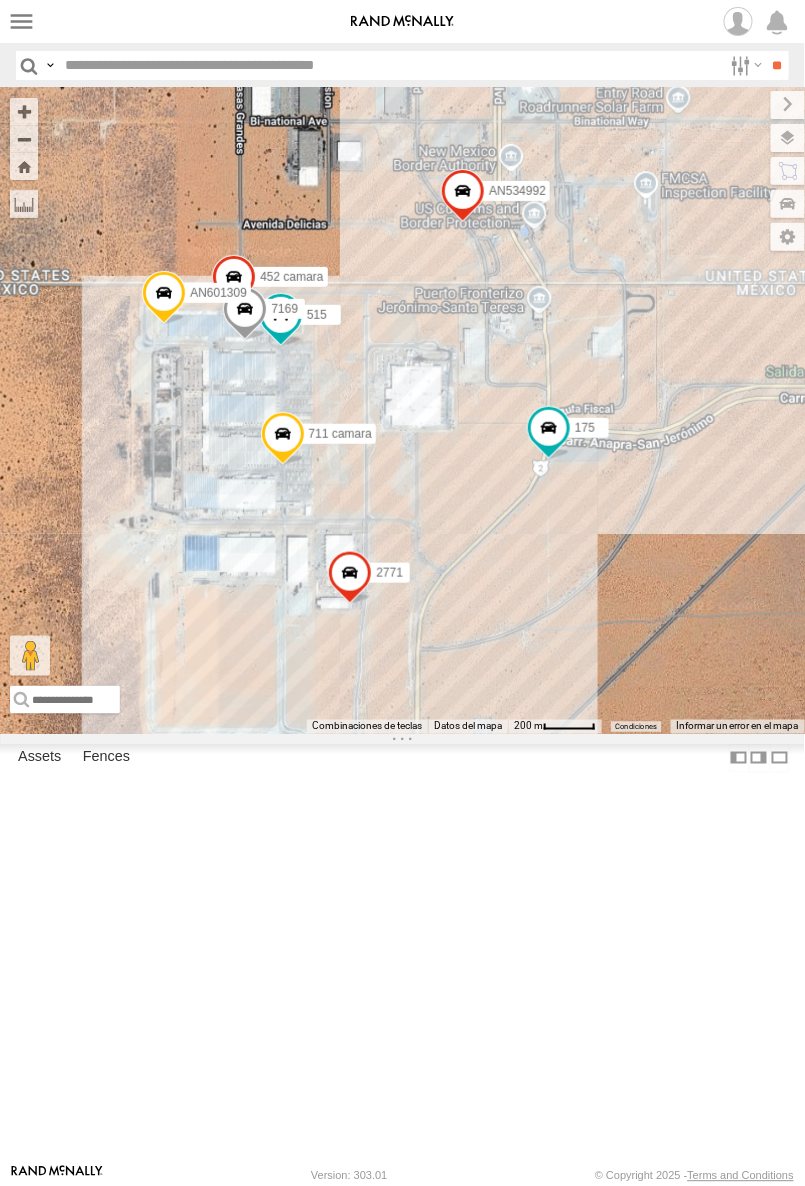 drag, startPoint x: 464, startPoint y: 691, endPoint x: 486, endPoint y: 468, distance: 224.08258 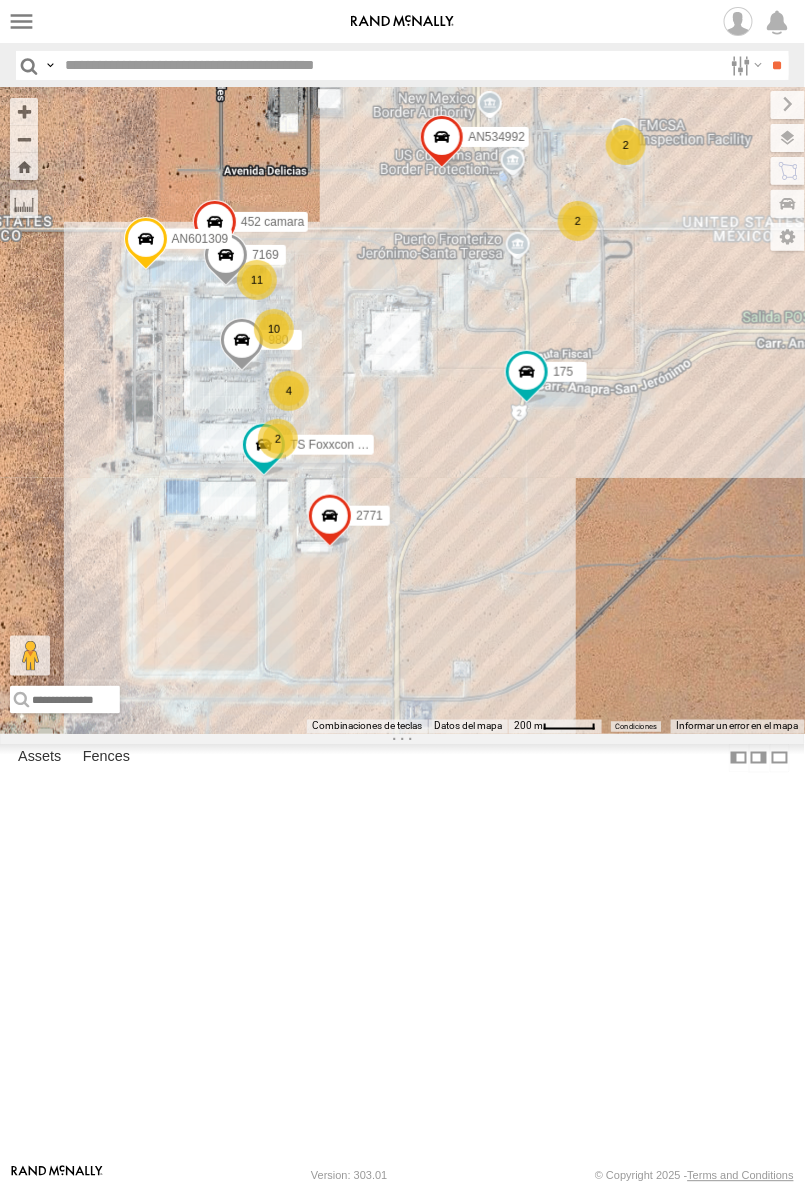 click on "AN601309 2771 452 camara 175 7169 AN534992 11 10 4 2 2 2 980 TS Foxxcon 187" at bounding box center (402, 411) 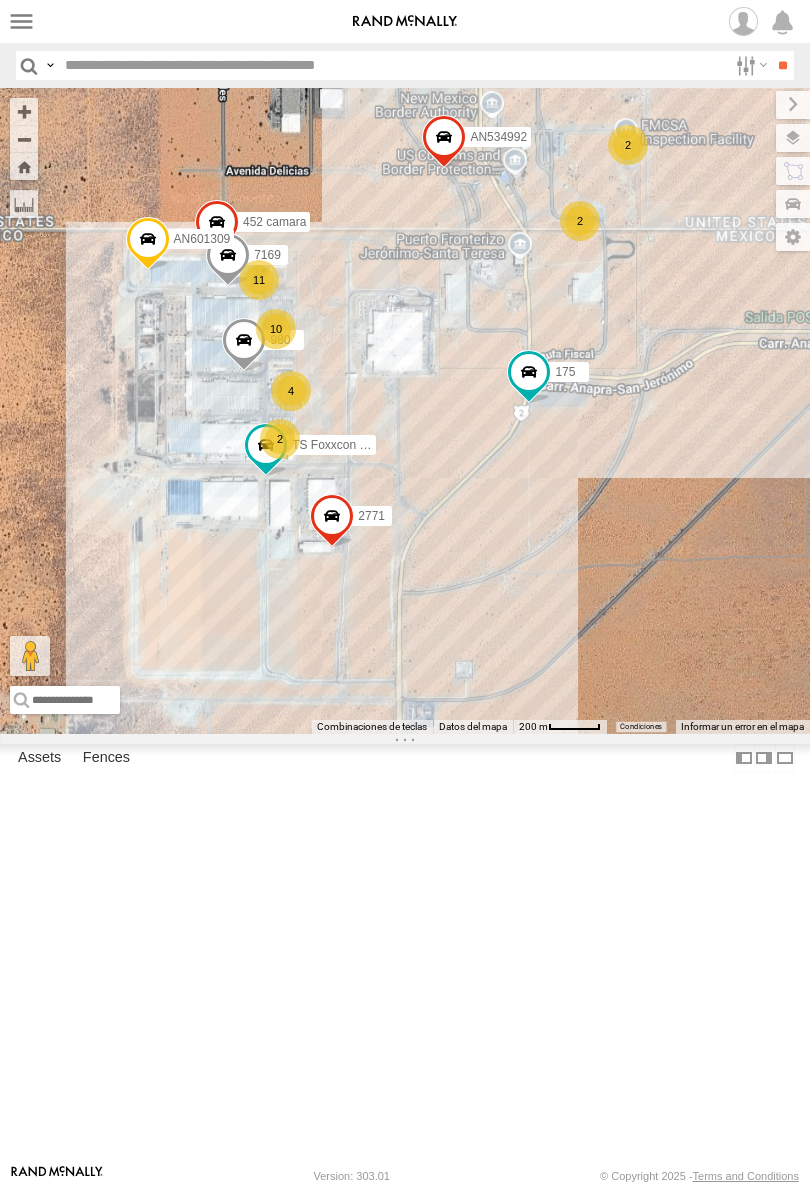 click on "AN601309 2771 452 camara 175 7169 AN534992 11 10 4 2 2 2 980 TS Foxxcon 187" at bounding box center (405, 411) 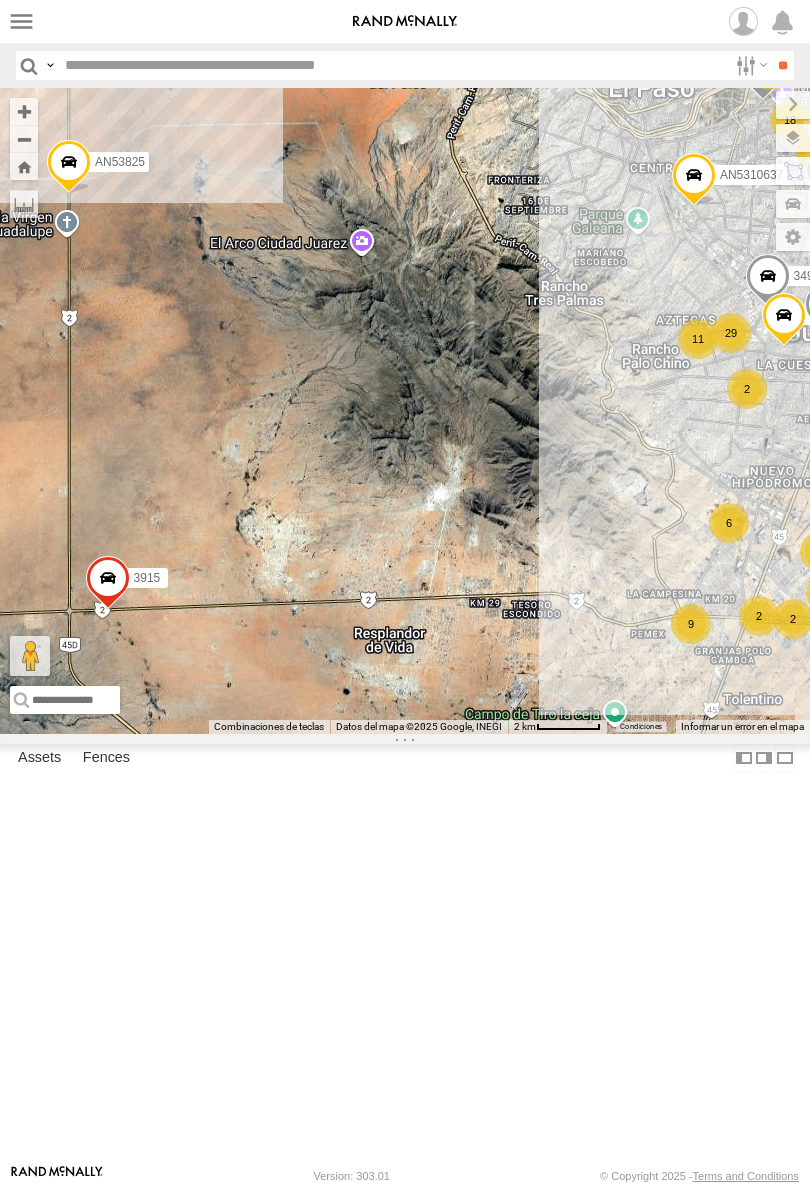 drag, startPoint x: 63, startPoint y: 266, endPoint x: 190, endPoint y: 414, distance: 195.02051 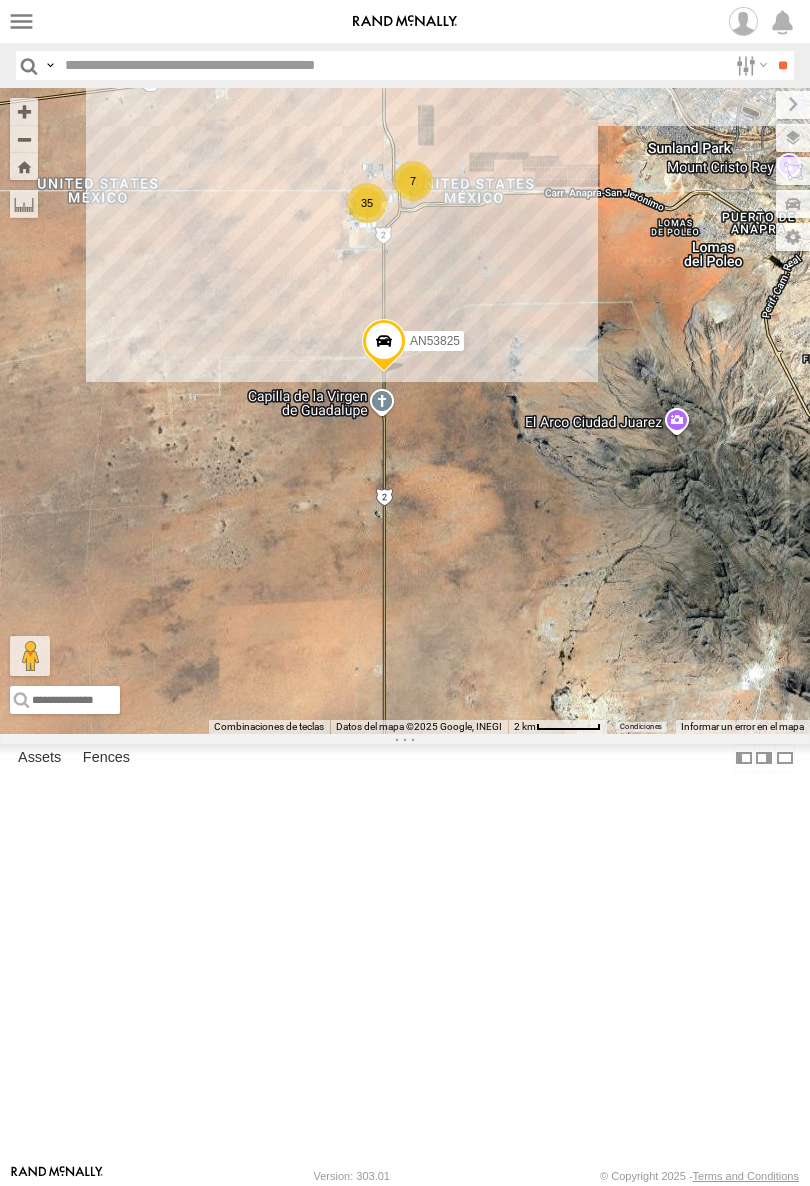 drag, startPoint x: 130, startPoint y: 384, endPoint x: 448, endPoint y: 561, distance: 363.94092 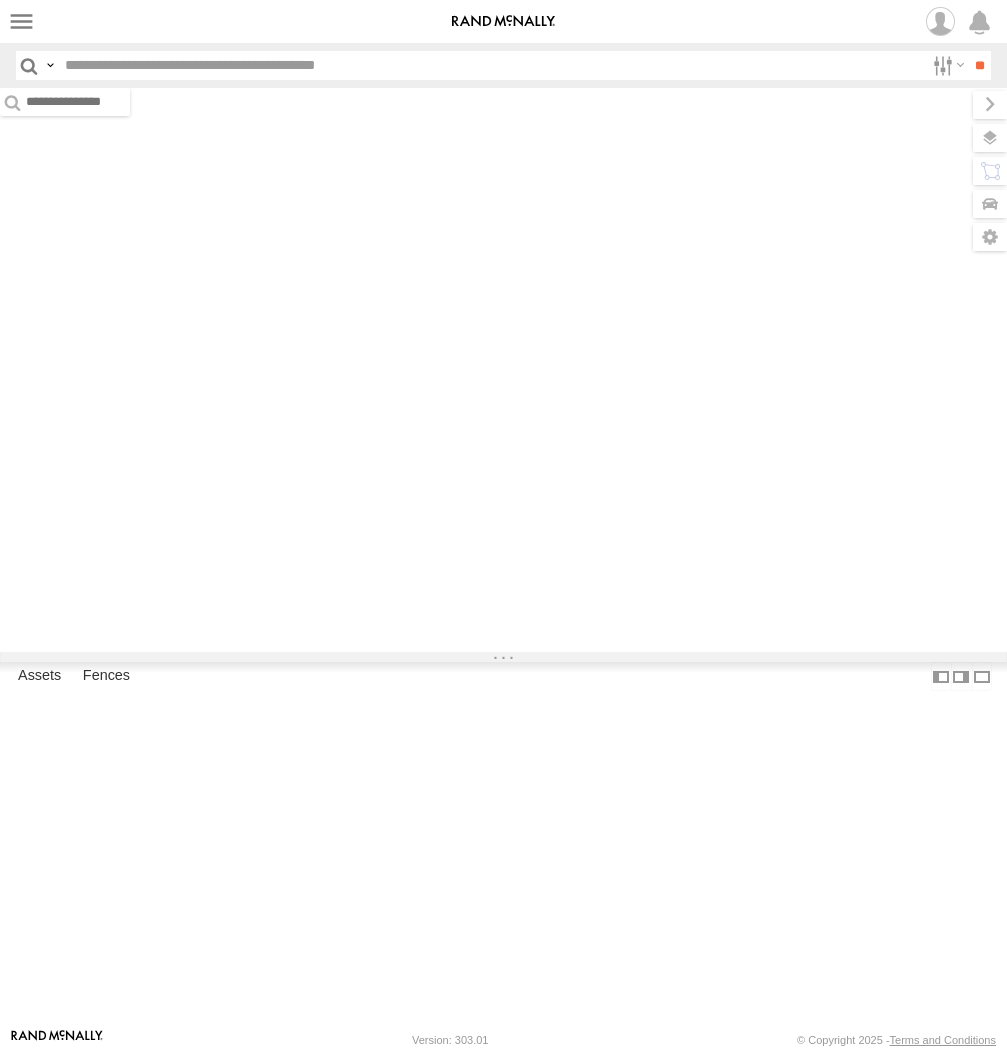 scroll, scrollTop: 0, scrollLeft: 0, axis: both 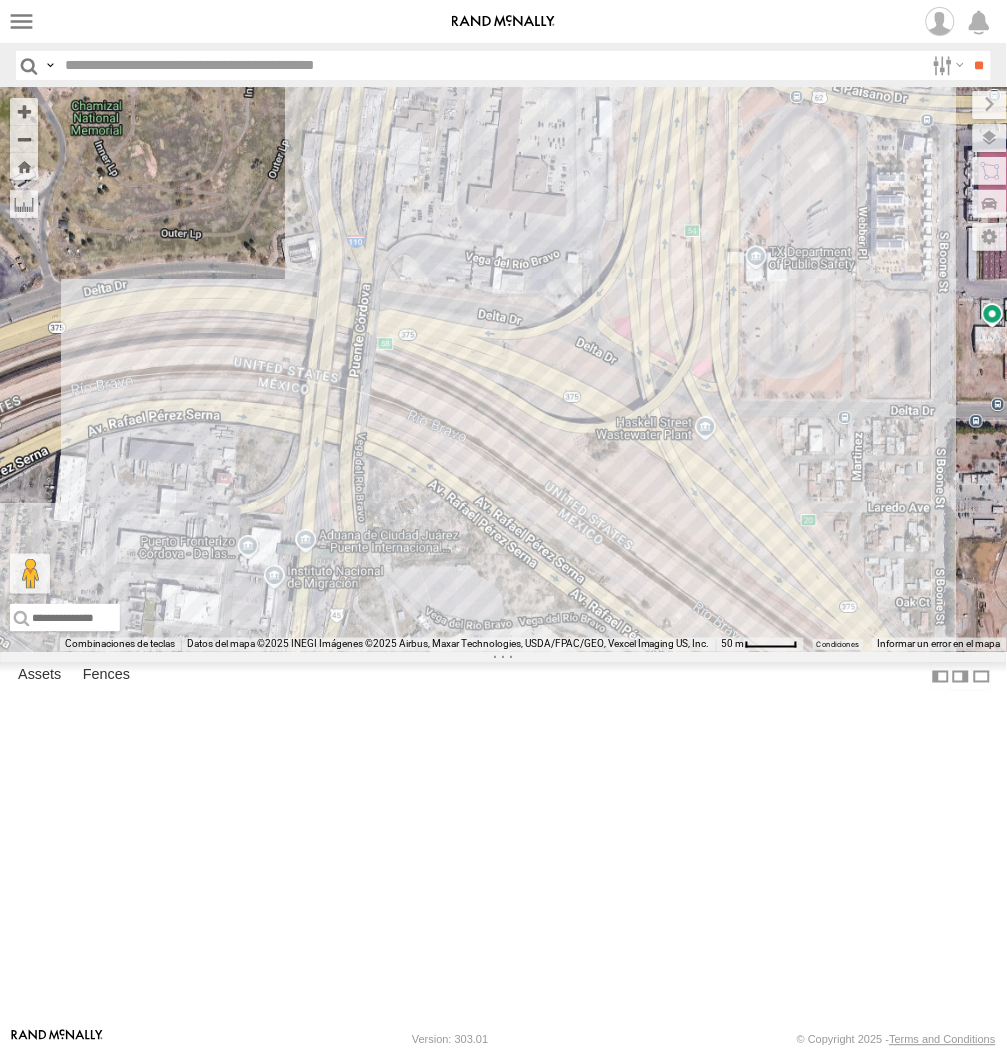 drag, startPoint x: 455, startPoint y: 274, endPoint x: 407, endPoint y: 485, distance: 216.39085 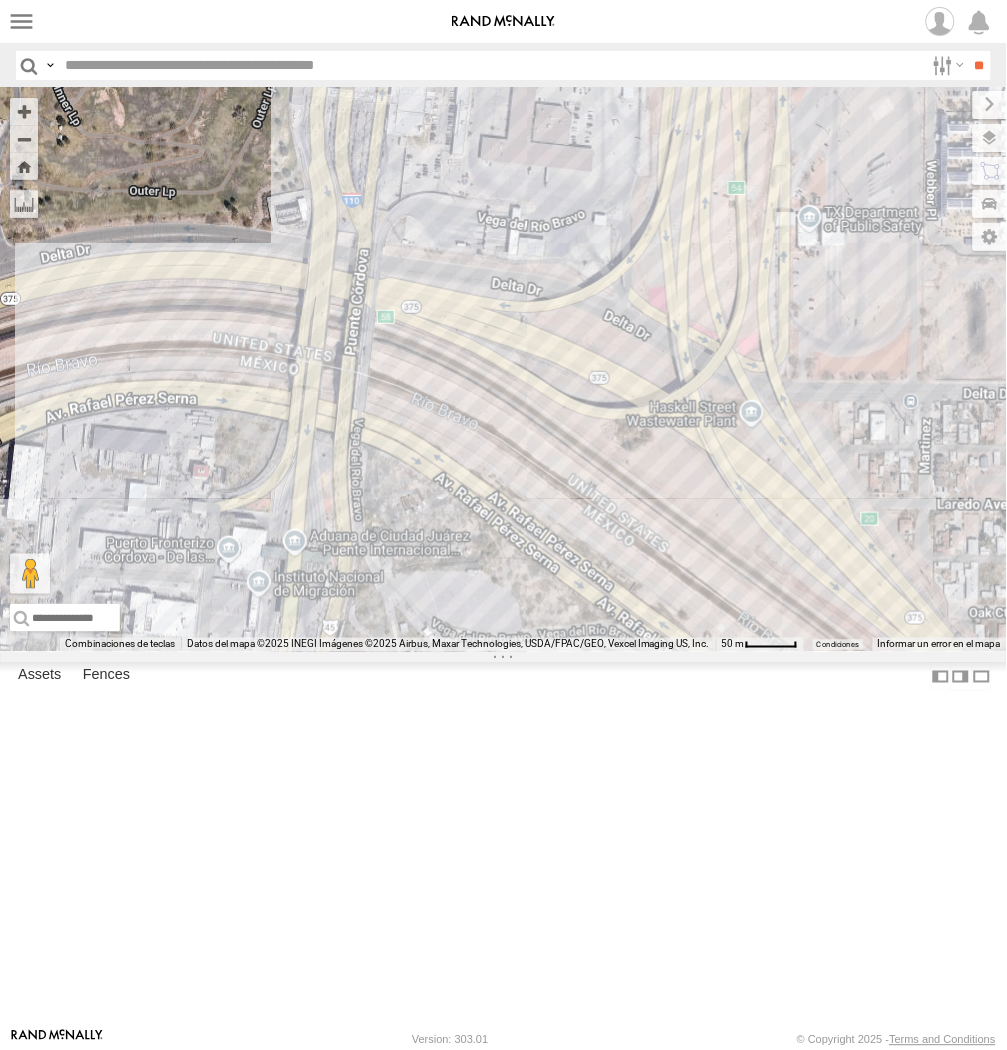 drag, startPoint x: 437, startPoint y: 490, endPoint x: 450, endPoint y: 477, distance: 18.384777 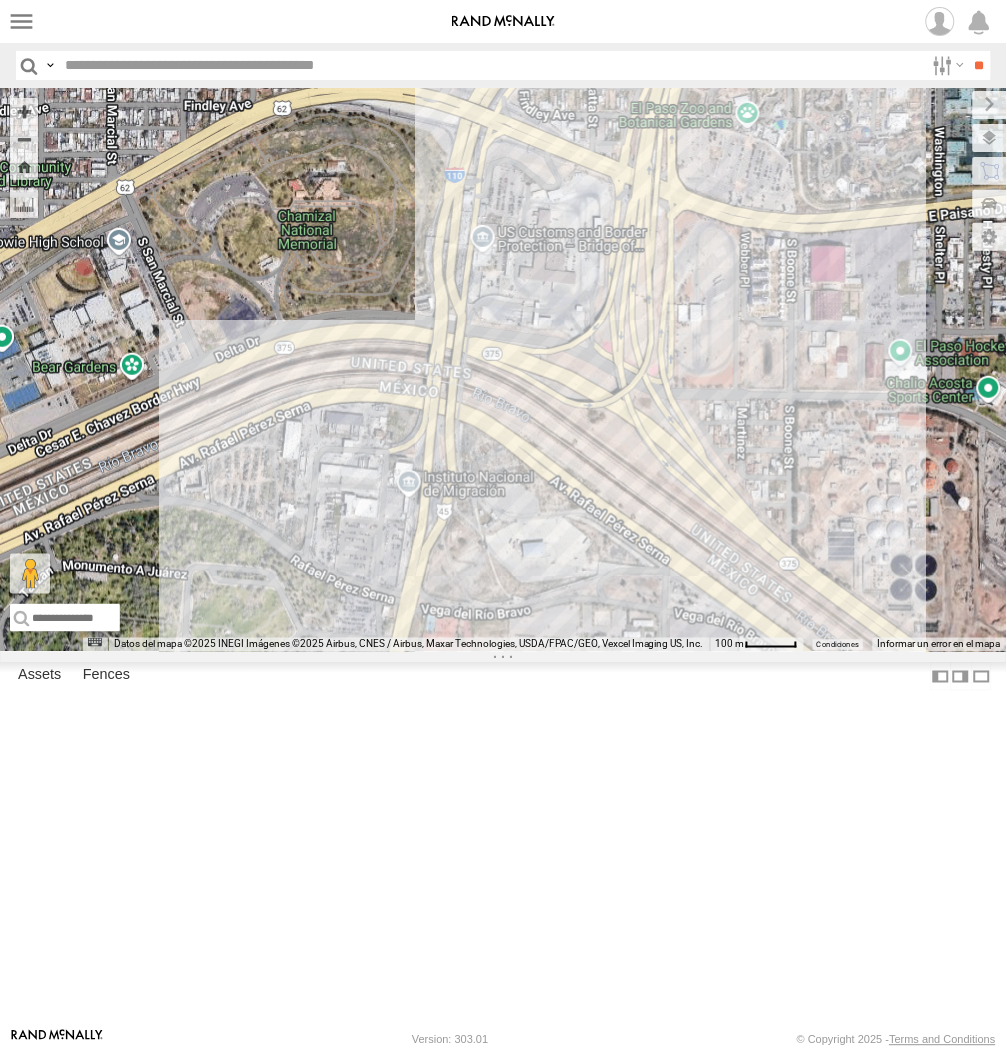drag, startPoint x: 571, startPoint y: 688, endPoint x: 575, endPoint y: 637, distance: 51.156624 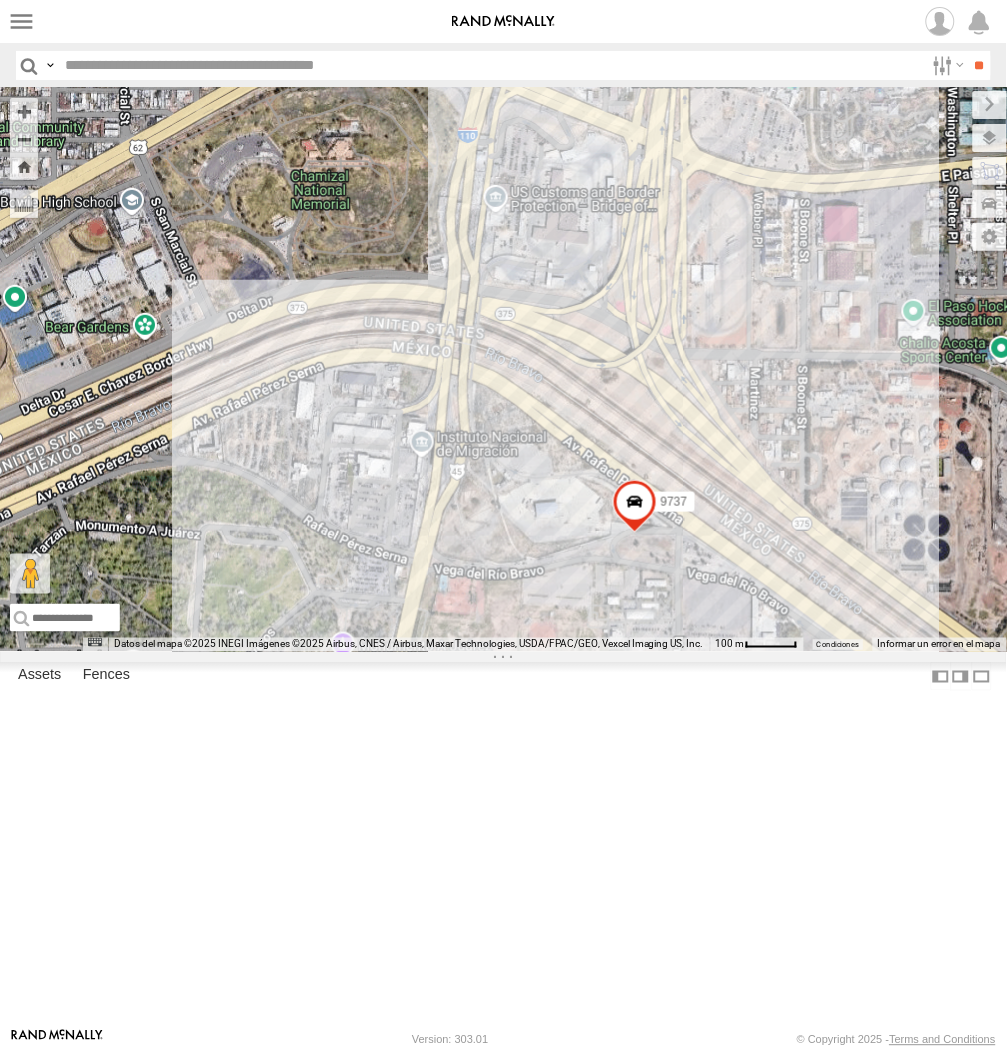 drag, startPoint x: 268, startPoint y: 775, endPoint x: 275, endPoint y: 753, distance: 23.086792 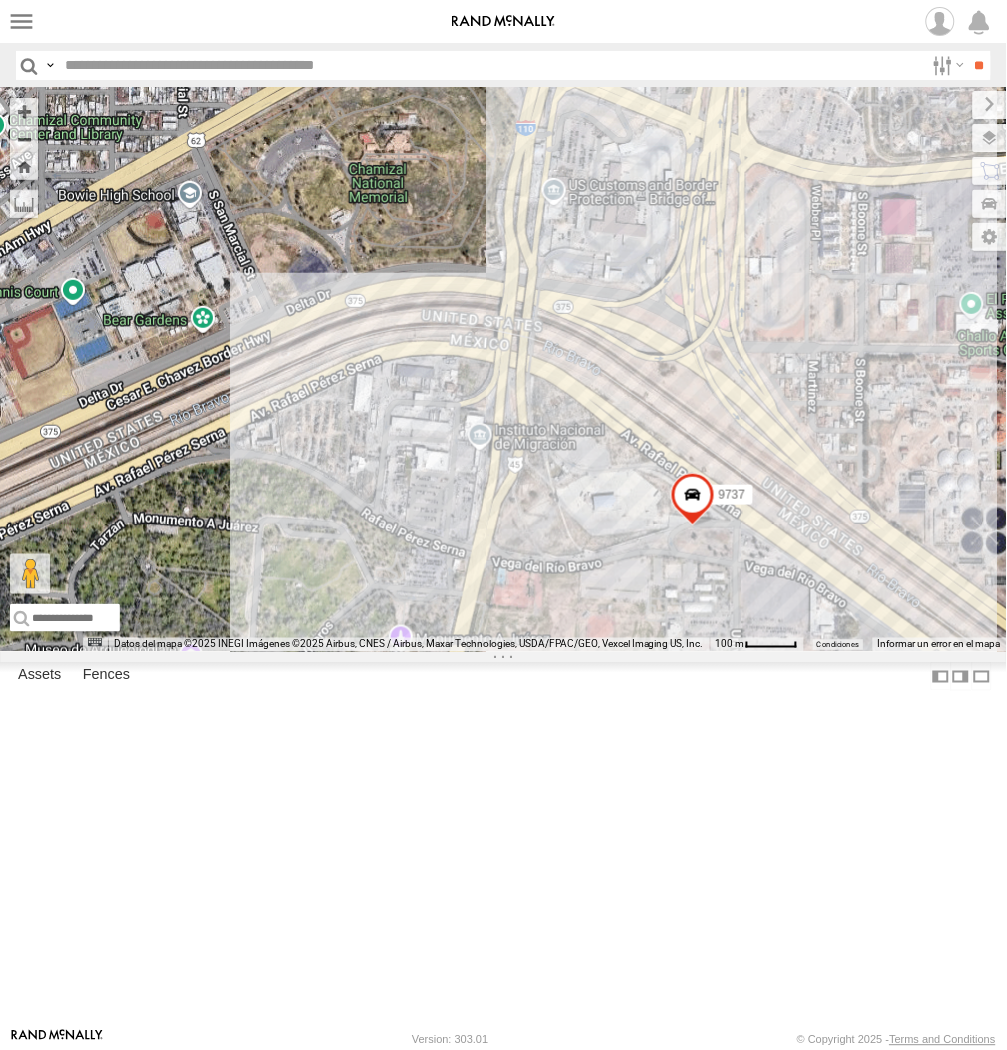 drag, startPoint x: 543, startPoint y: 590, endPoint x: 601, endPoint y: 598, distance: 58.549126 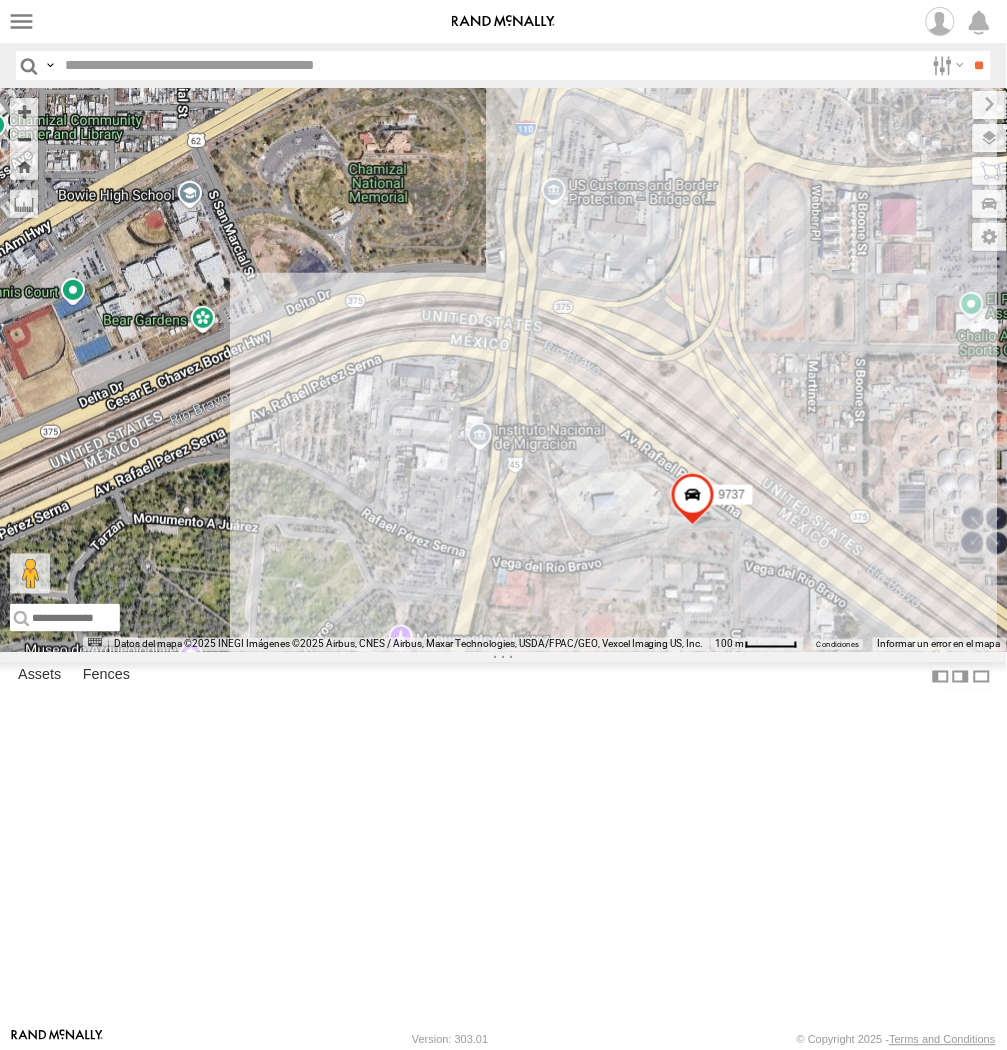 click at bounding box center (692, 500) 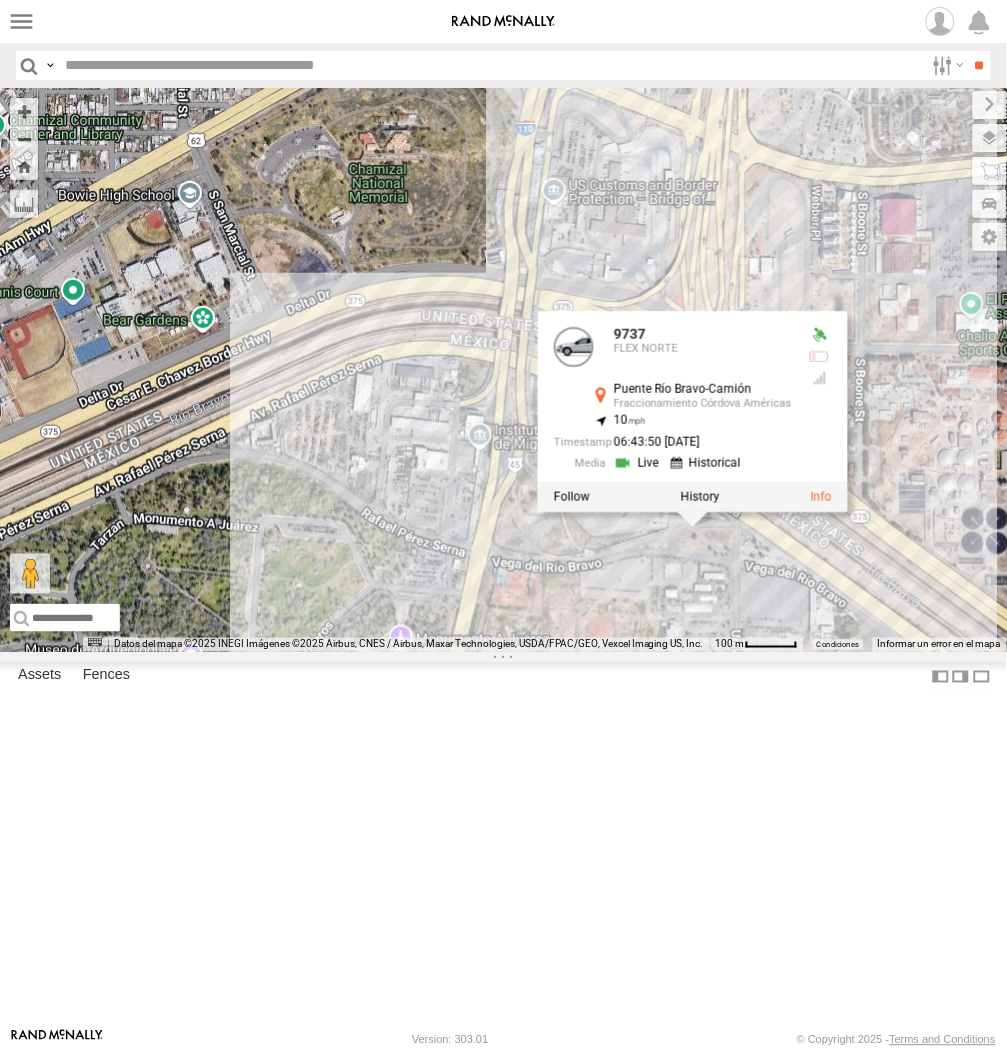 click on "9737 9737 FLEX NORTE Puente Río Bravo-Camión Fraccionamiento Córdova Américas 31.7609 ,  -106.44759 10 06:43:50 07/14/2025" at bounding box center (503, 370) 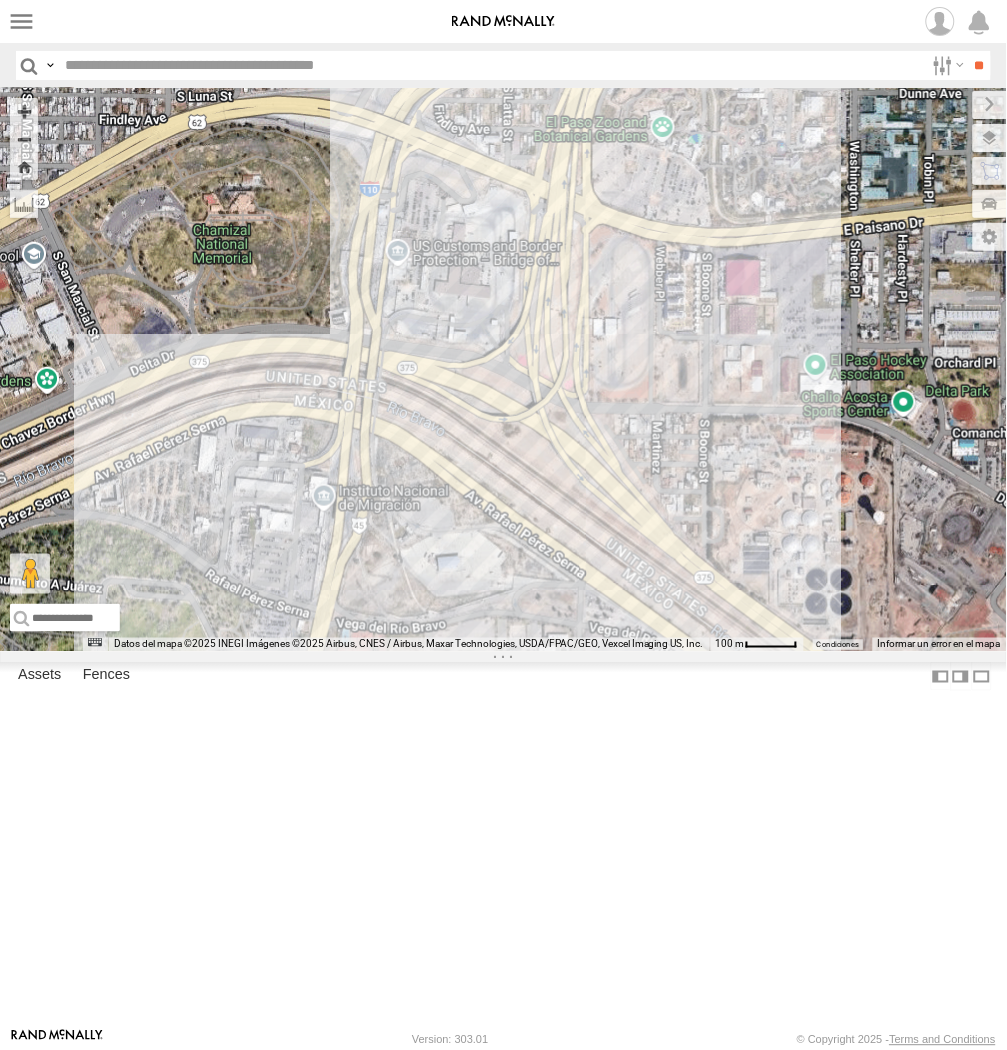 drag, startPoint x: 814, startPoint y: 693, endPoint x: 532, endPoint y: 608, distance: 294.53183 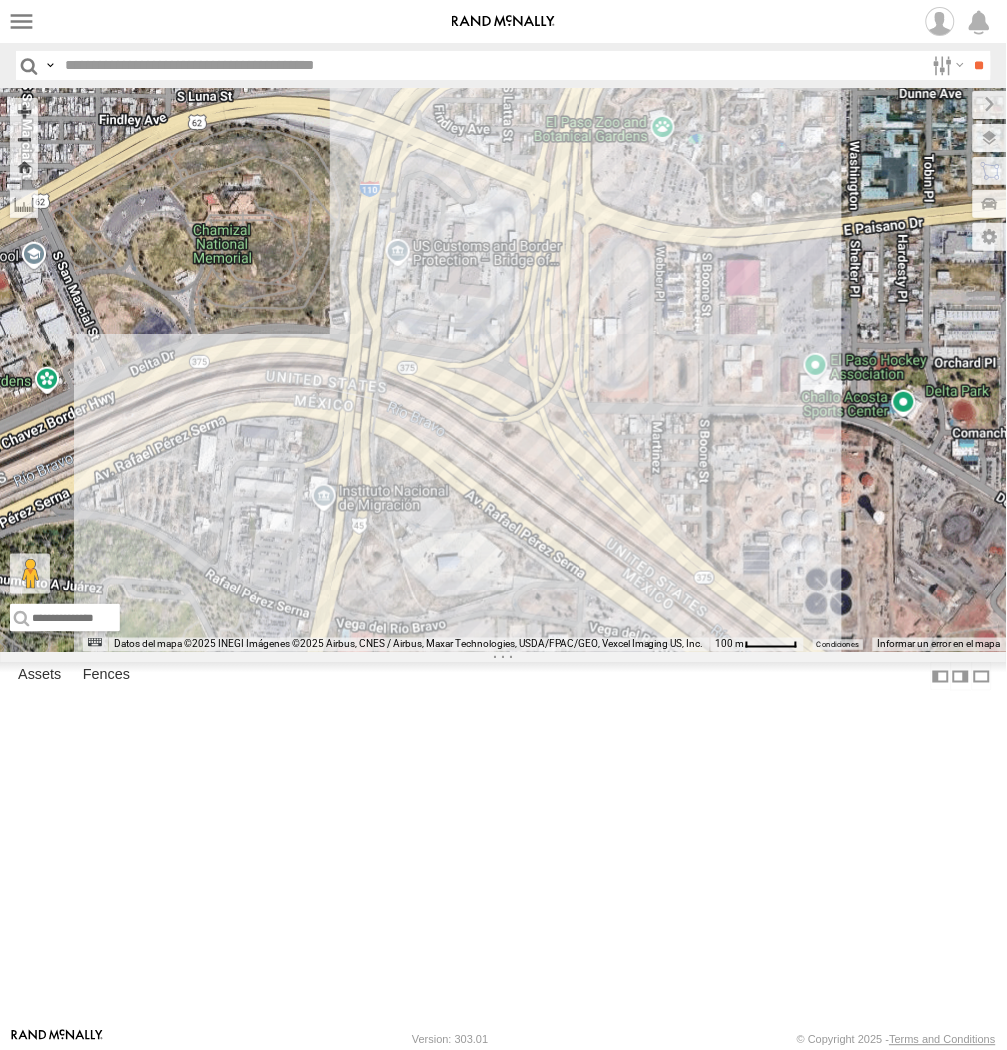 drag, startPoint x: 506, startPoint y: 604, endPoint x: 547, endPoint y: 582, distance: 46.52956 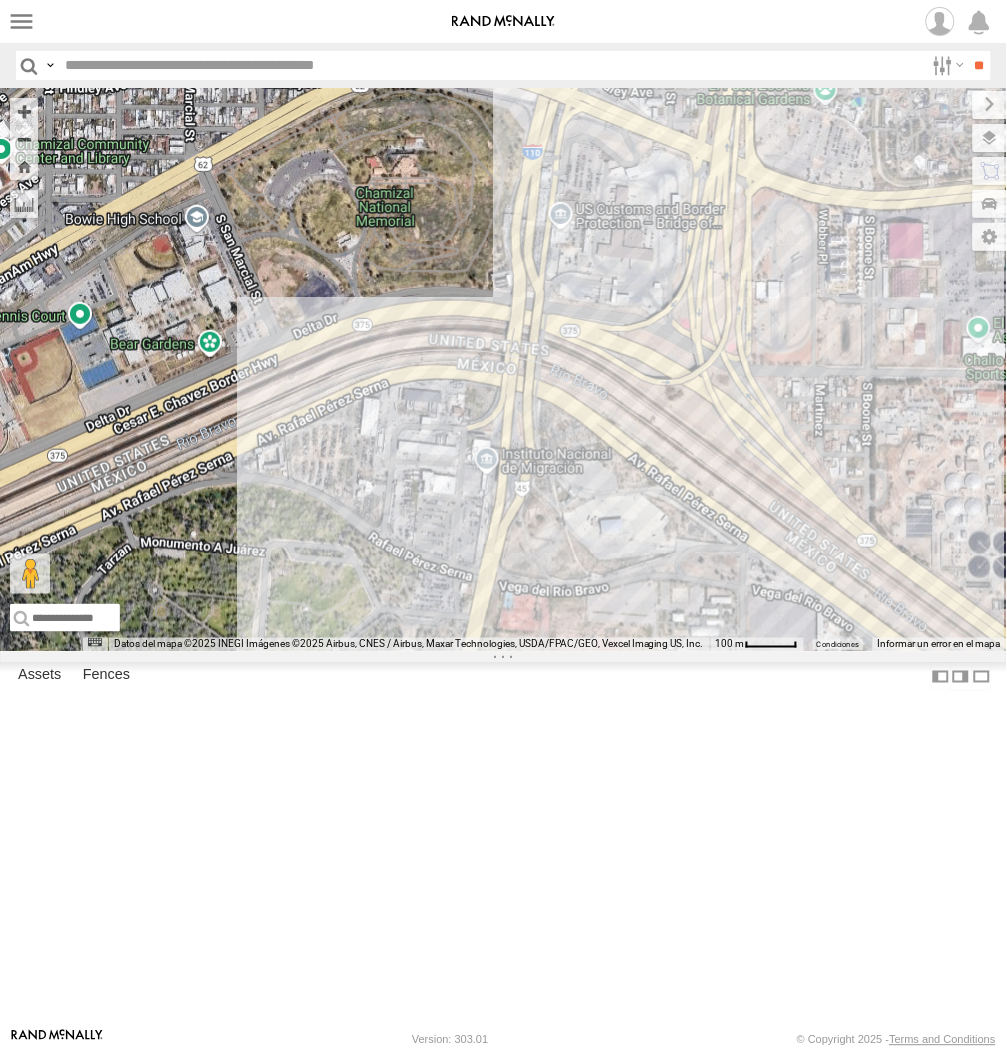drag, startPoint x: 808, startPoint y: 670, endPoint x: 755, endPoint y: 656, distance: 54.81788 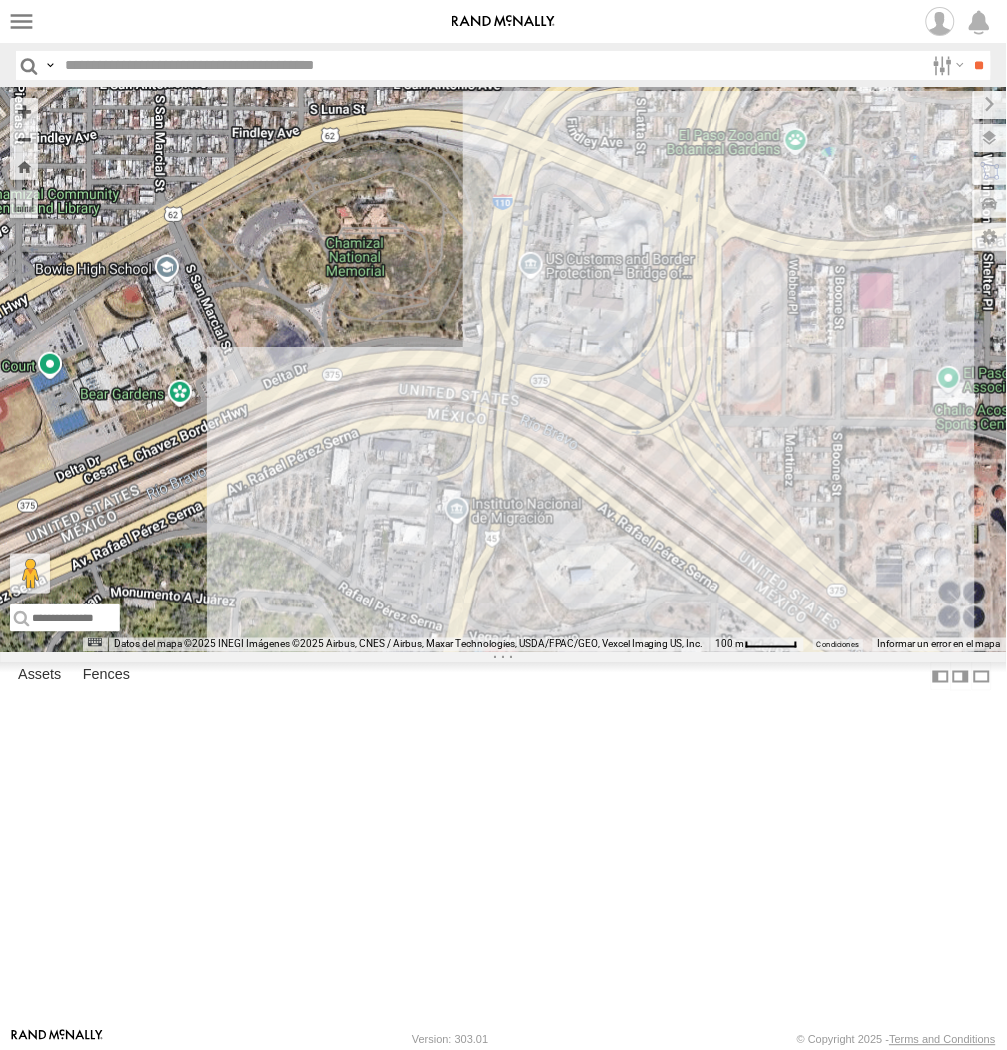 drag, startPoint x: 678, startPoint y: 582, endPoint x: 631, endPoint y: 627, distance: 65.06919 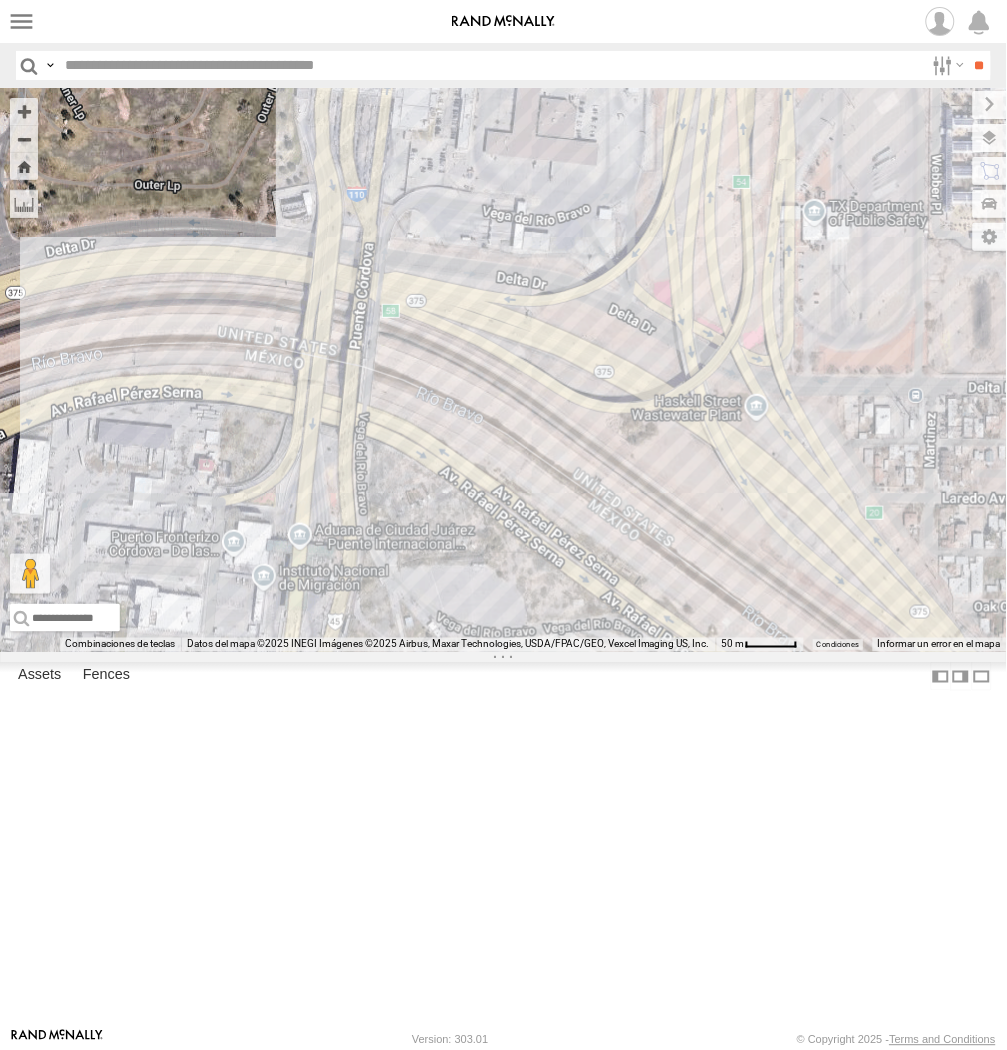 drag, startPoint x: 491, startPoint y: 534, endPoint x: 610, endPoint y: 594, distance: 133.2704 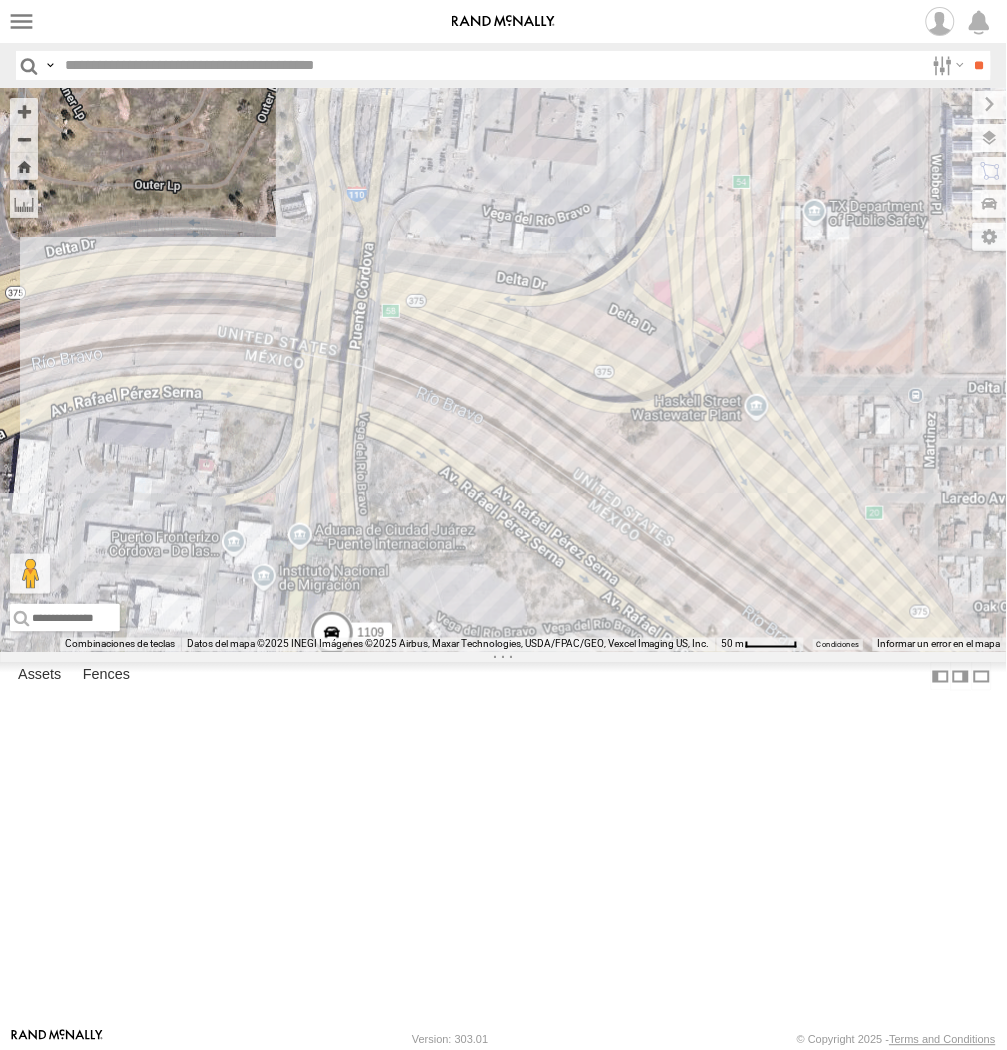 click on "1109" at bounding box center [503, 370] 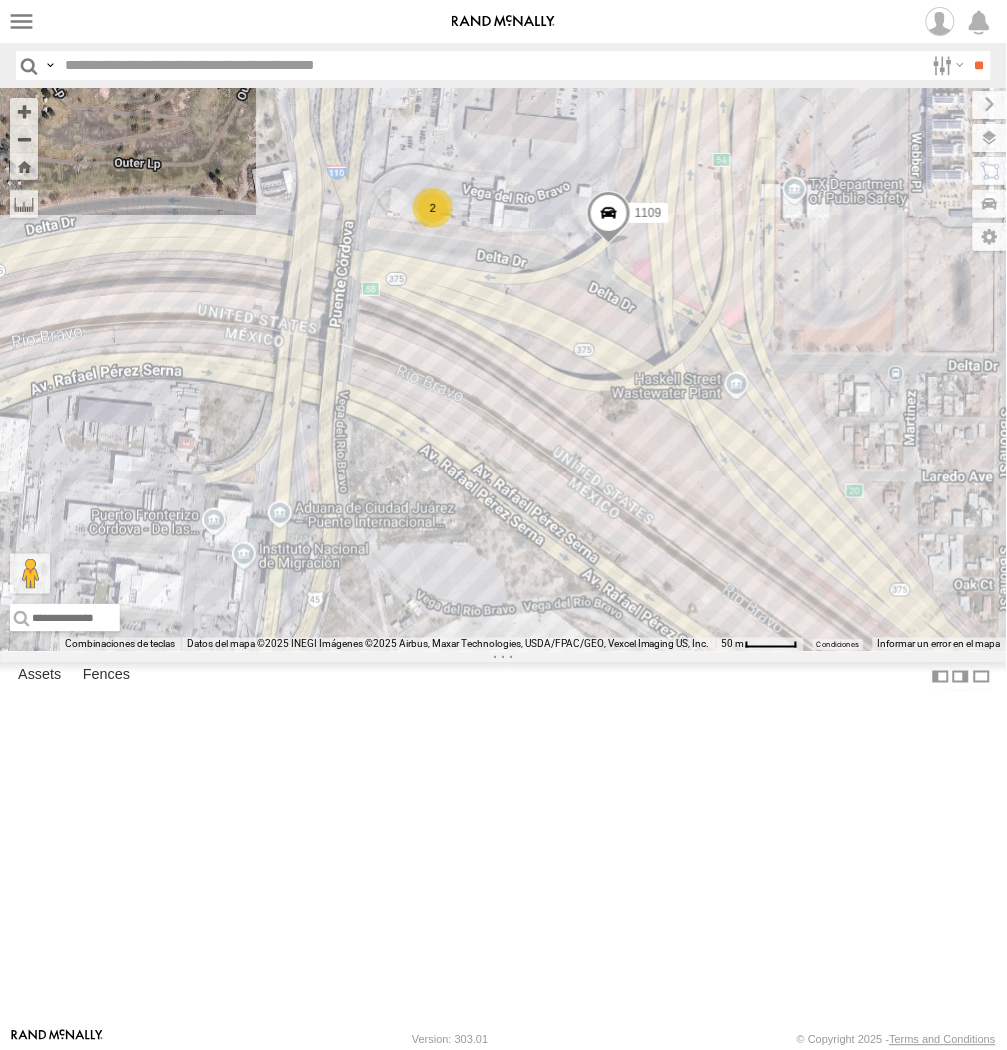 drag, startPoint x: 526, startPoint y: 621, endPoint x: 545, endPoint y: 615, distance: 19.924858 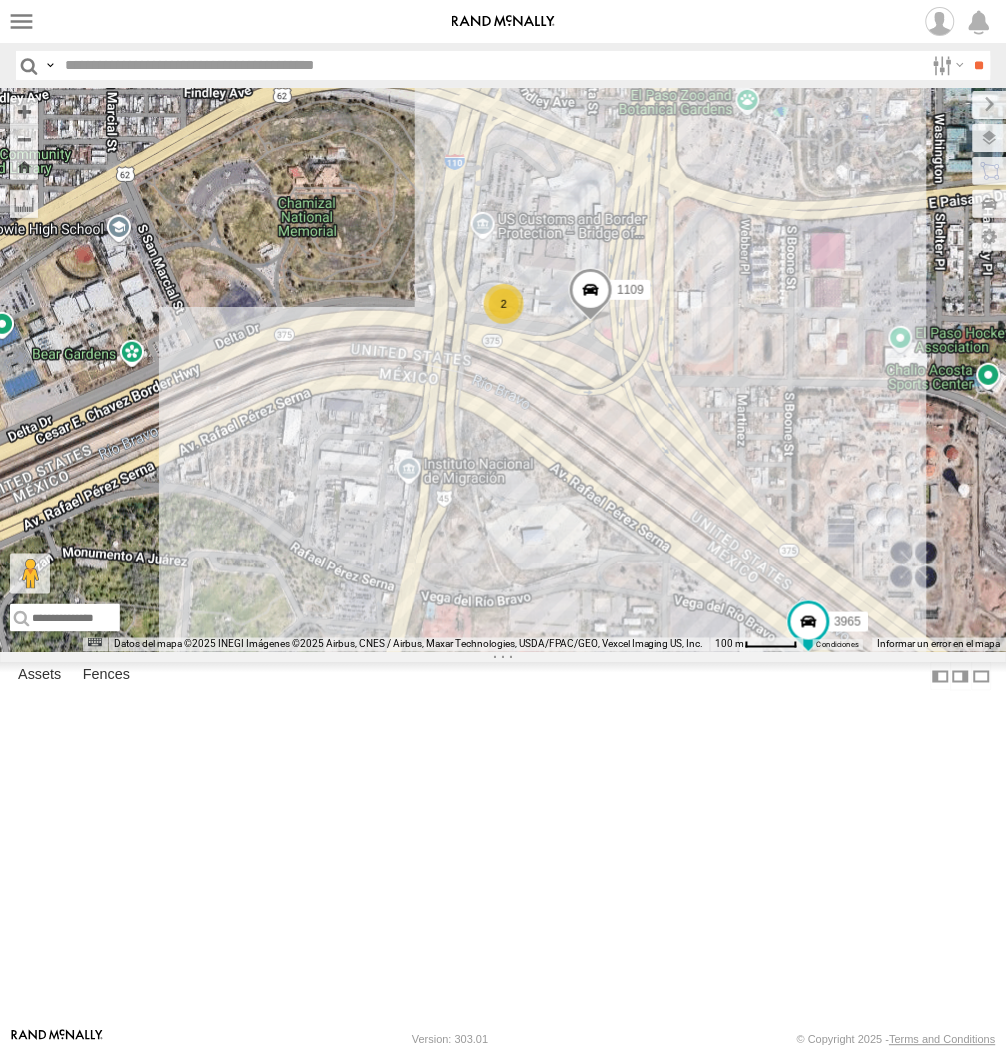 drag, startPoint x: 624, startPoint y: 657, endPoint x: 622, endPoint y: 641, distance: 16.124516 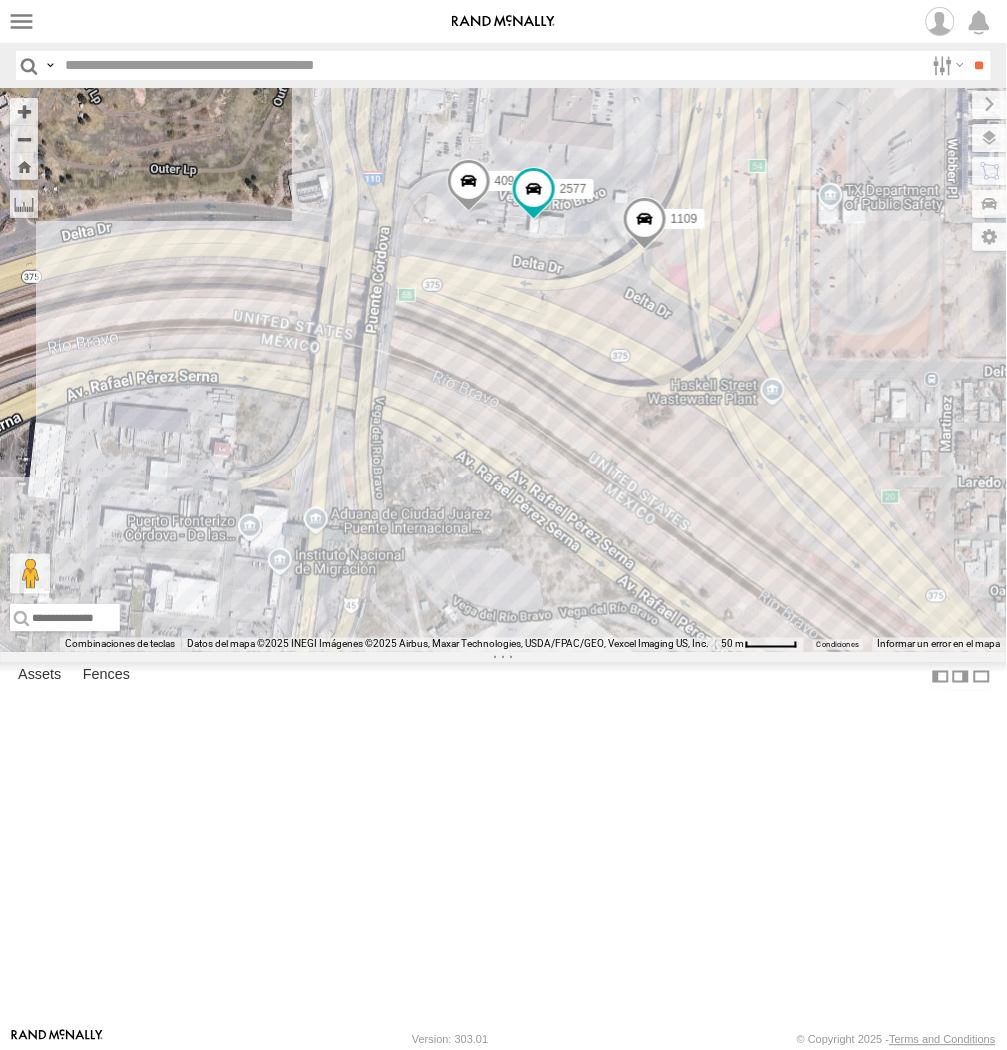 drag, startPoint x: 663, startPoint y: 595, endPoint x: 645, endPoint y: 560, distance: 39.357338 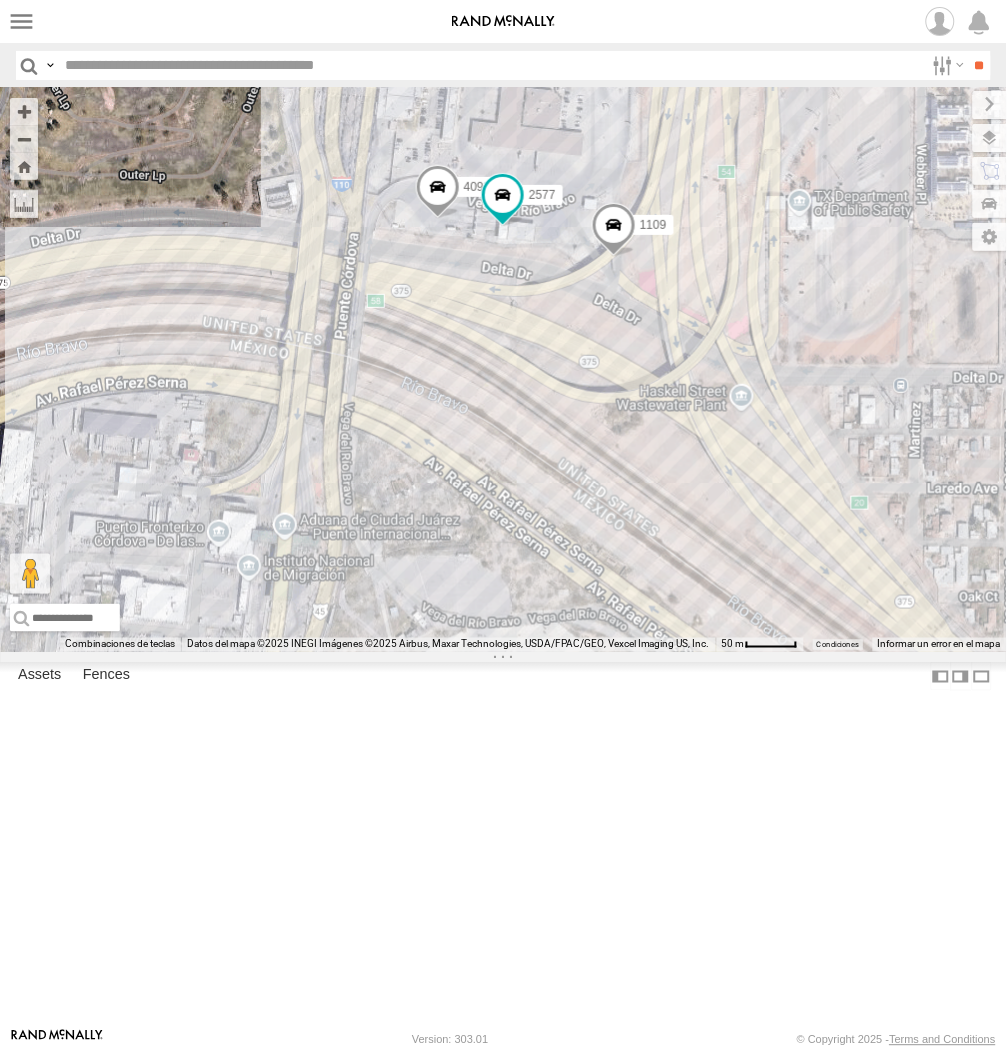drag, startPoint x: 651, startPoint y: 552, endPoint x: 648, endPoint y: 616, distance: 64.070274 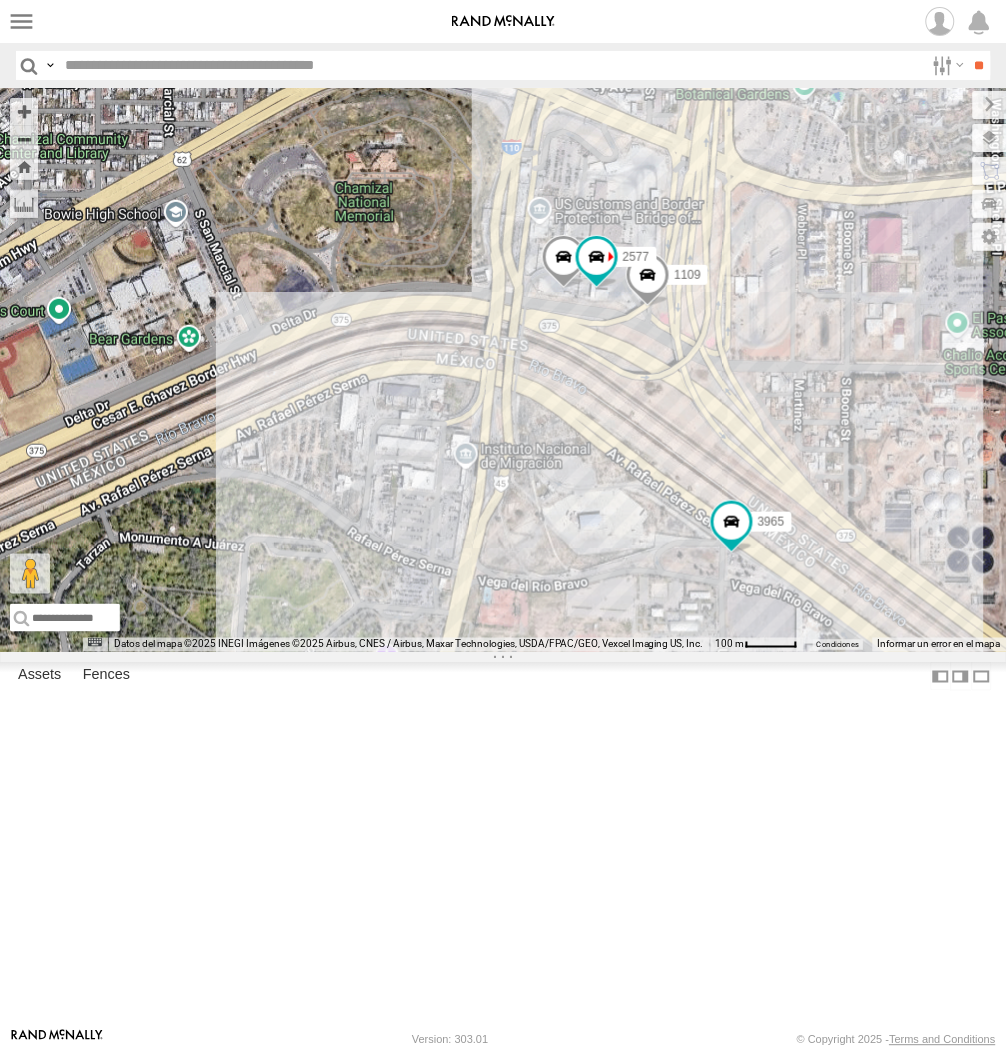 click on "1109 4092 2577 3965" at bounding box center [503, 370] 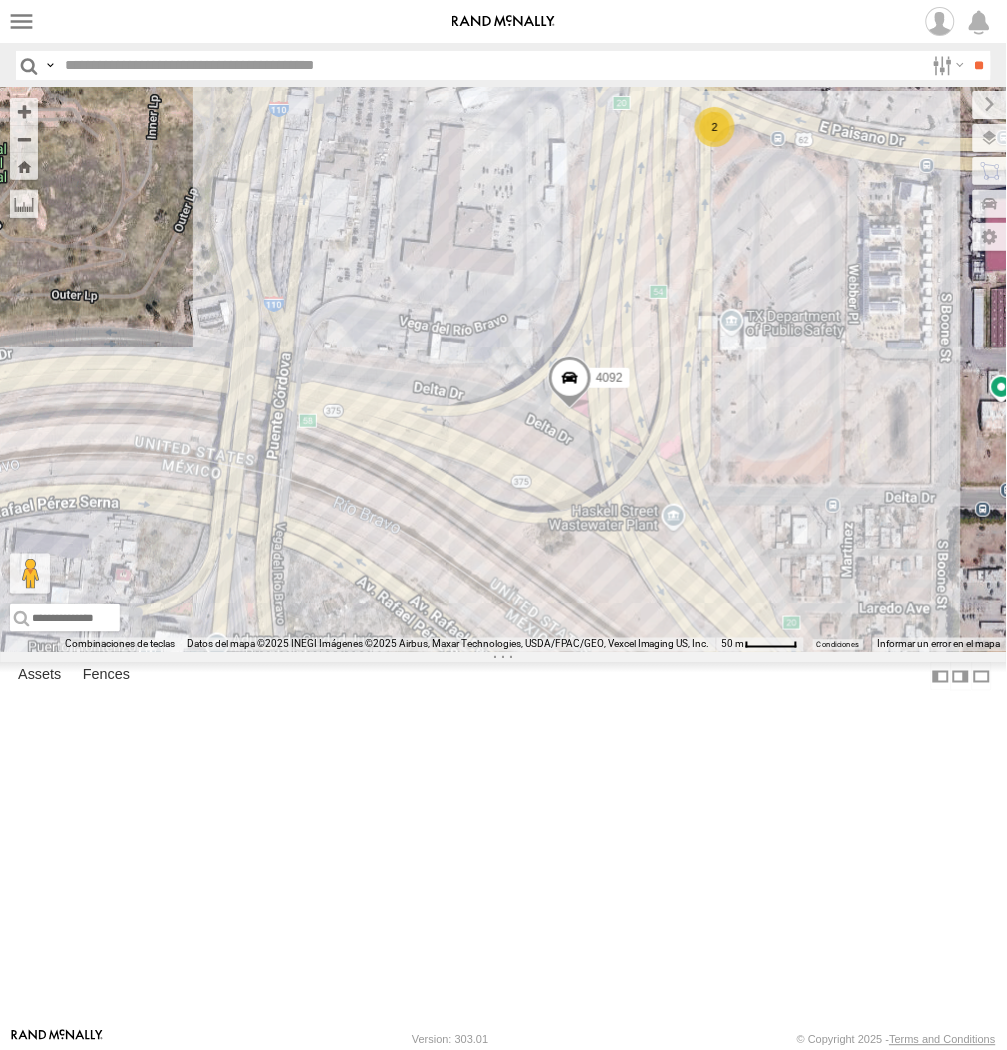 drag, startPoint x: 522, startPoint y: 715, endPoint x: 514, endPoint y: 564, distance: 151.21178 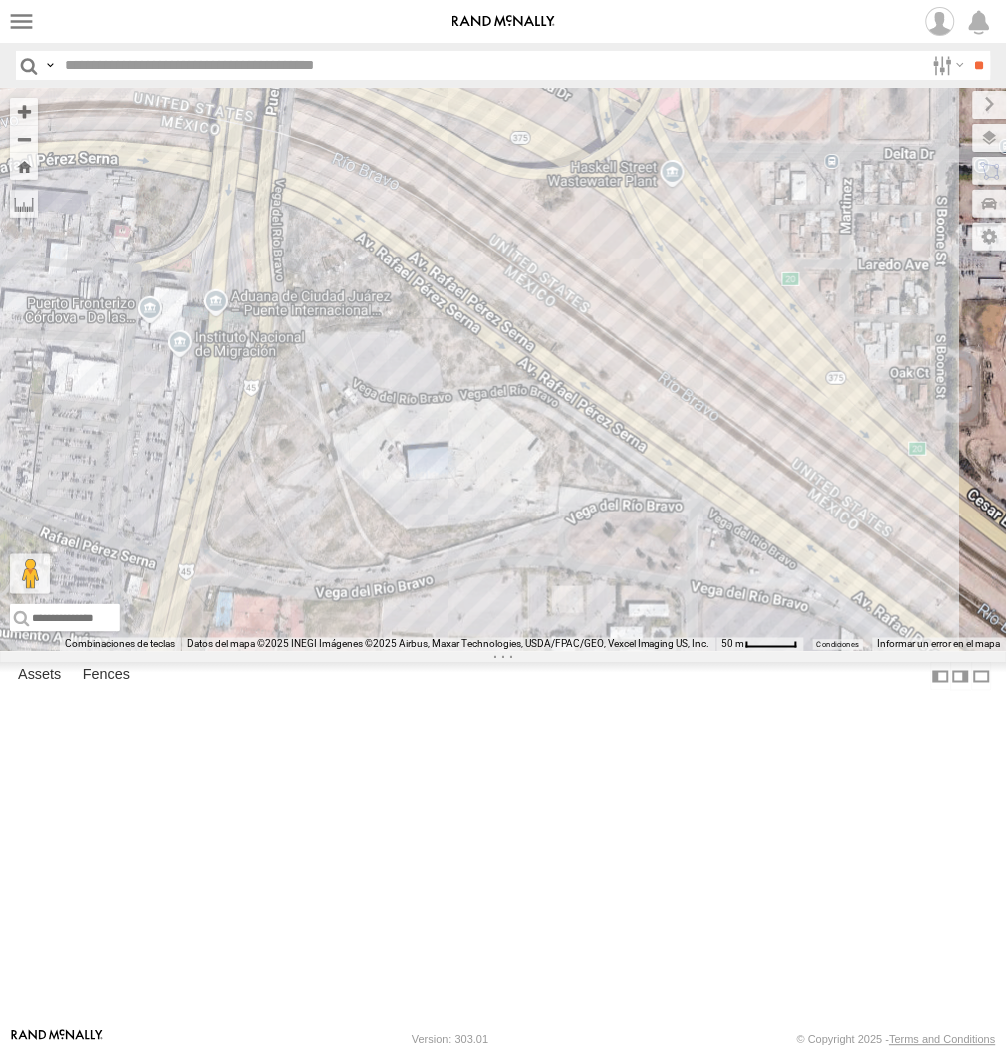 drag, startPoint x: 533, startPoint y: 567, endPoint x: 564, endPoint y: 663, distance: 100.88112 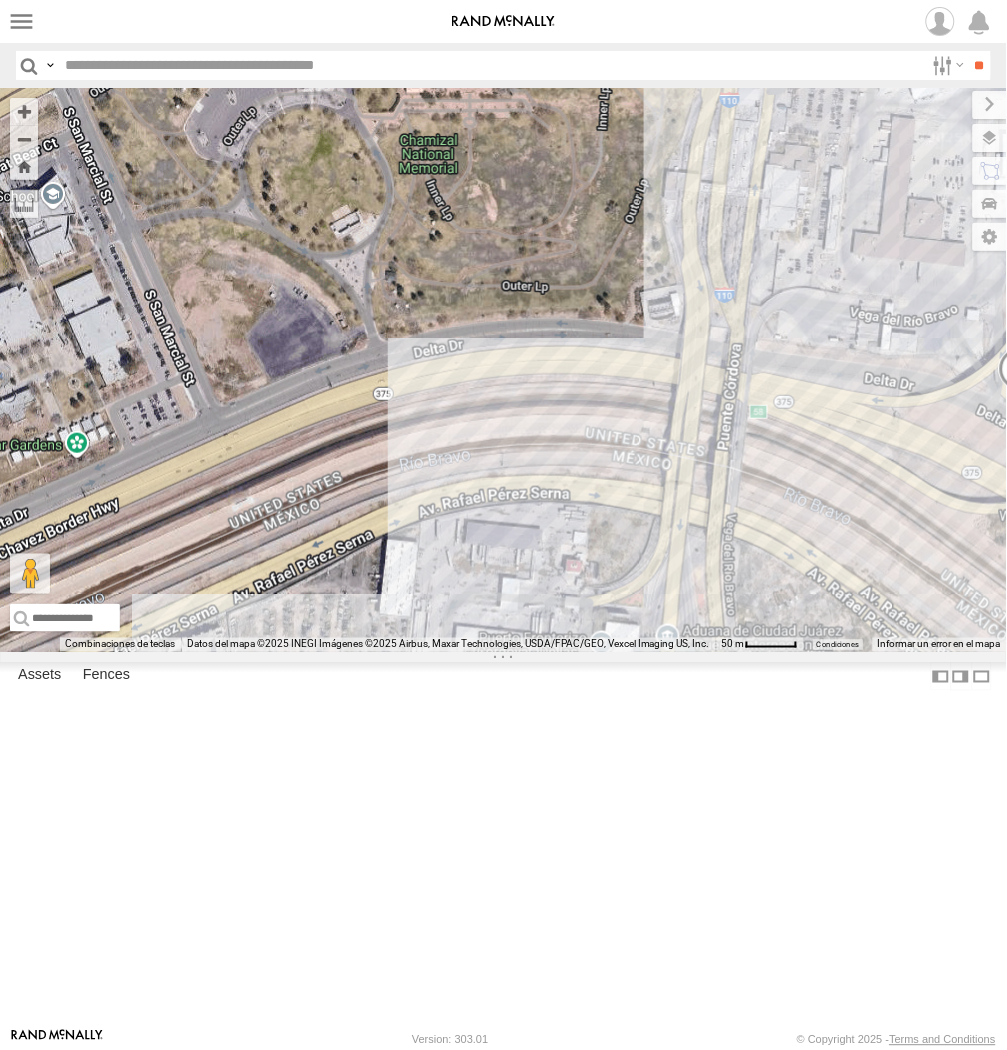 drag, startPoint x: 797, startPoint y: 614, endPoint x: 735, endPoint y: 594, distance: 65.14599 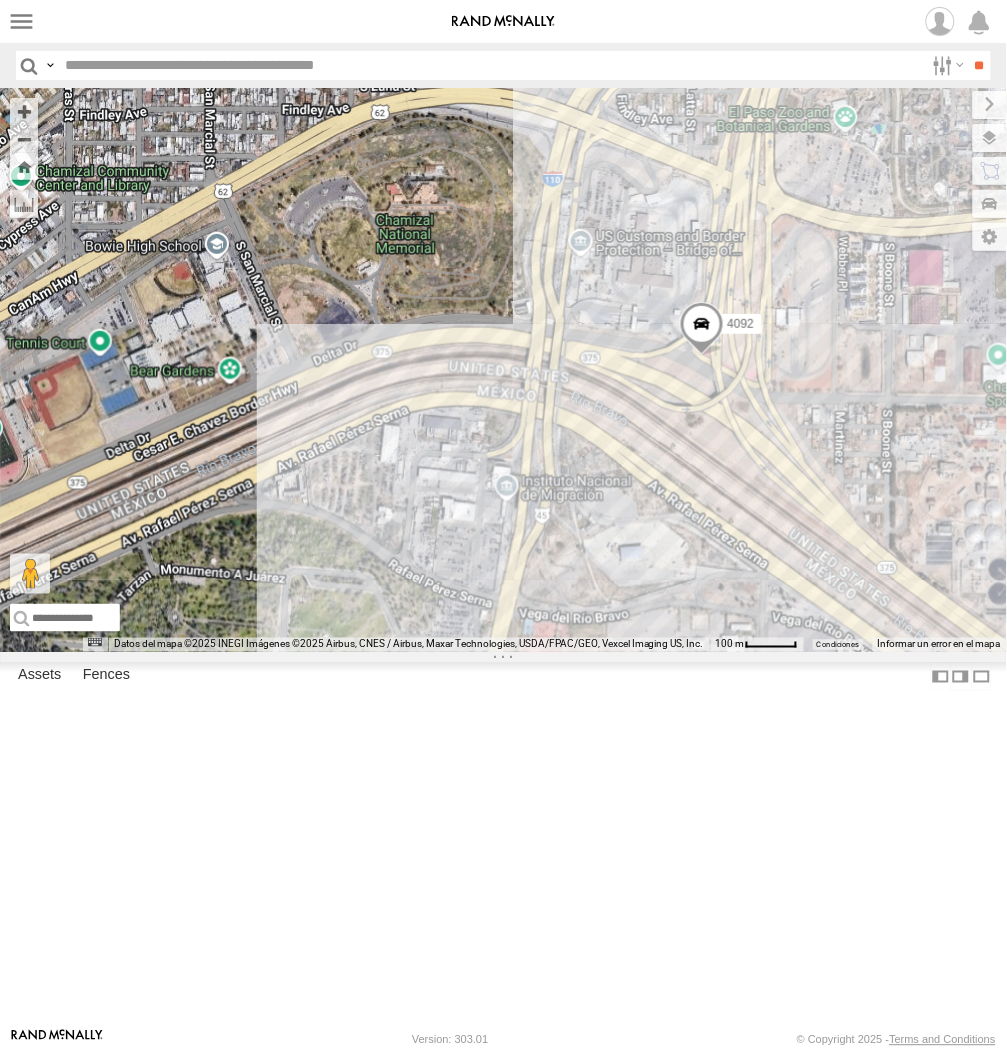 drag, startPoint x: 864, startPoint y: 614, endPoint x: 692, endPoint y: 575, distance: 176.3661 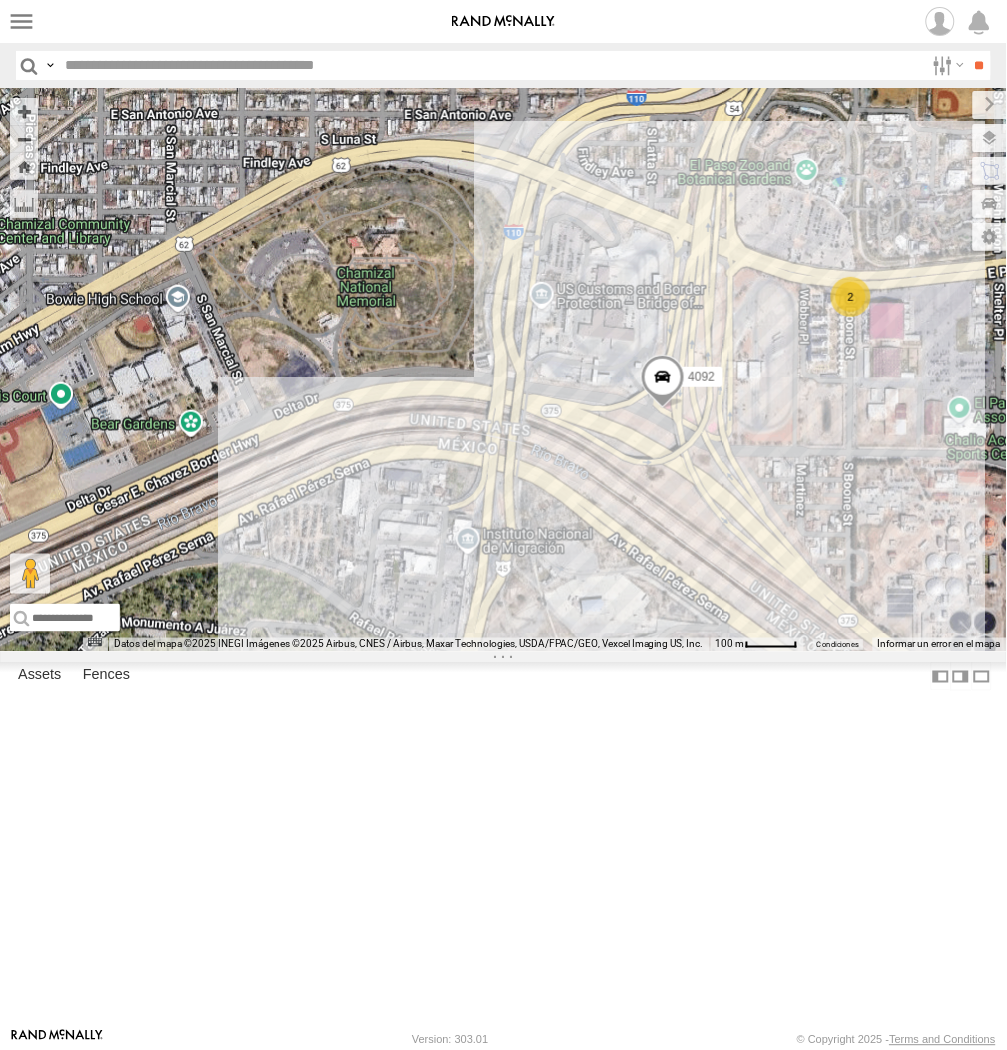 drag, startPoint x: 695, startPoint y: 574, endPoint x: 665, endPoint y: 635, distance: 67.977936 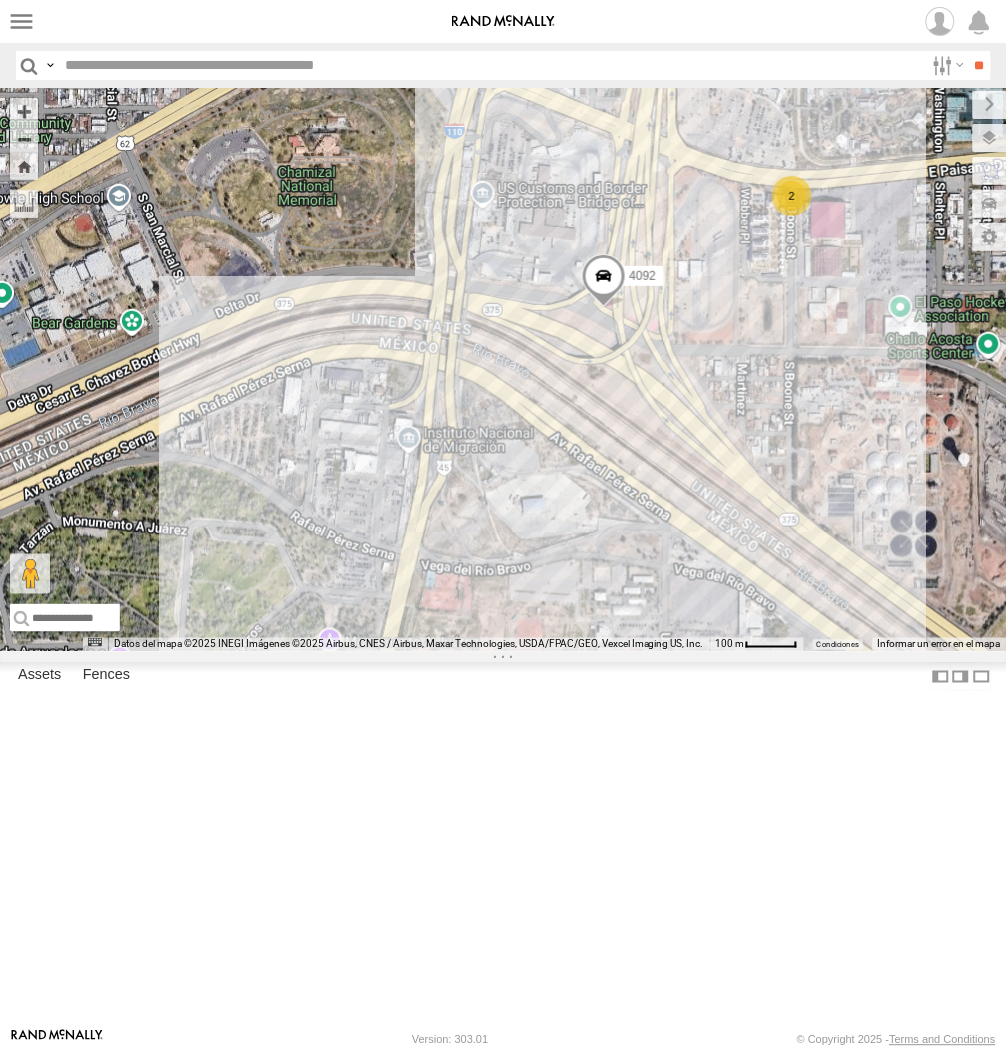 drag, startPoint x: 665, startPoint y: 636, endPoint x: 602, endPoint y: 505, distance: 145.36162 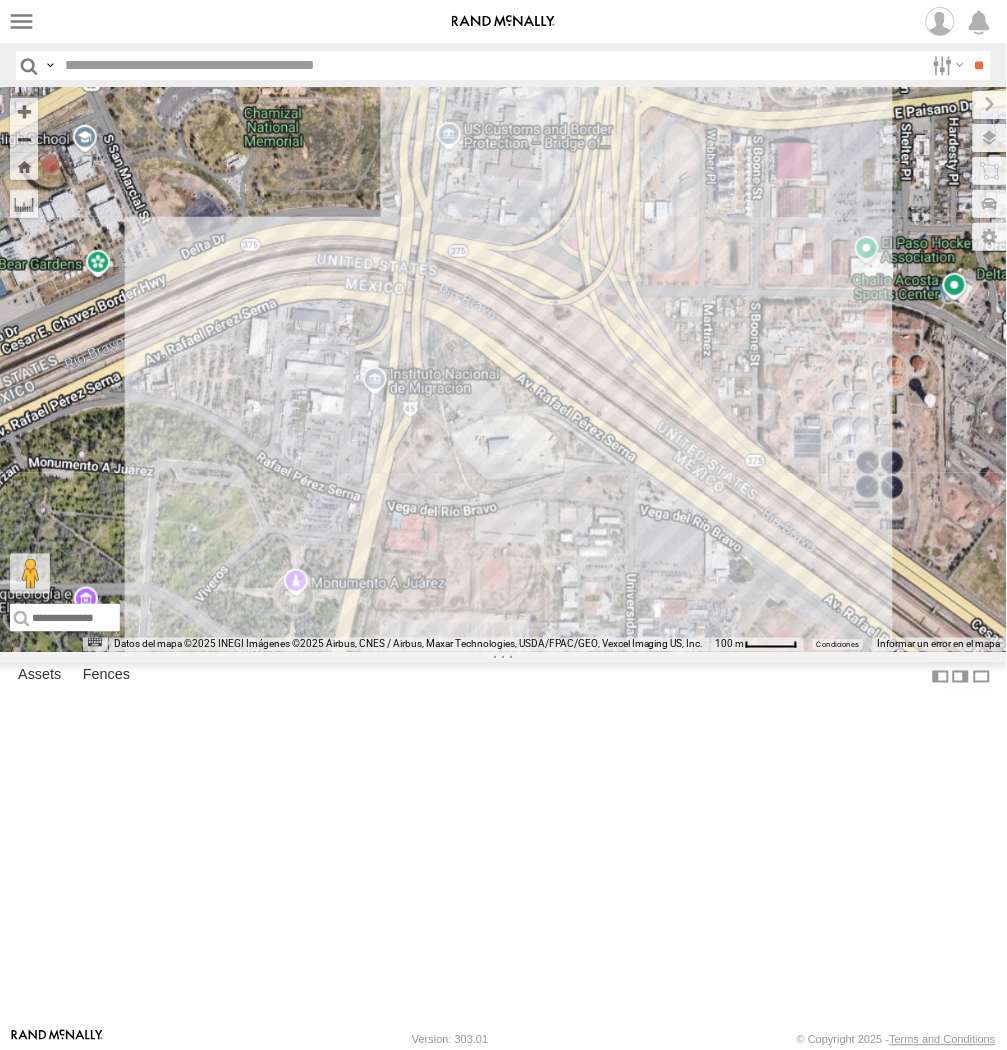 drag, startPoint x: 618, startPoint y: 507, endPoint x: 668, endPoint y: 527, distance: 53.851646 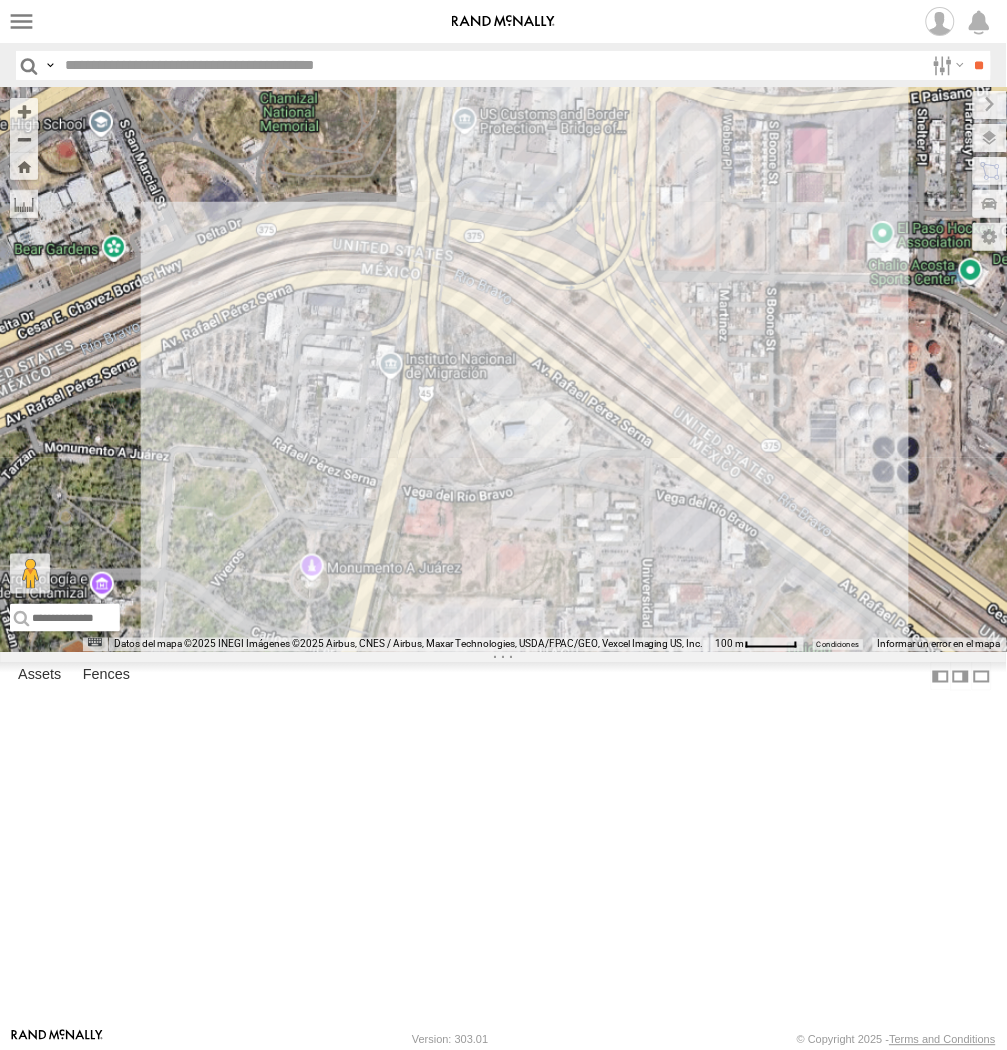 drag, startPoint x: 571, startPoint y: 426, endPoint x: 631, endPoint y: 440, distance: 61.611687 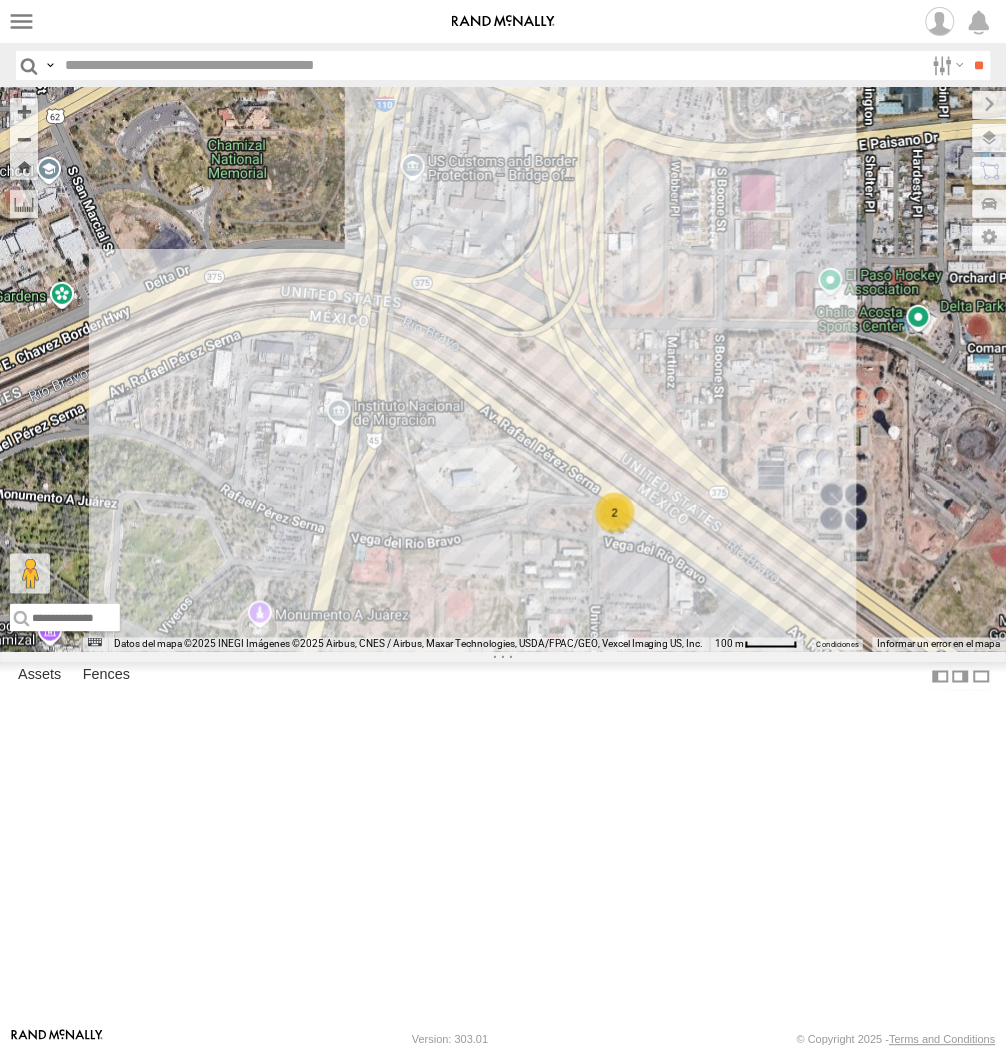 drag, startPoint x: 654, startPoint y: 464, endPoint x: 540, endPoint y: 527, distance: 130.24976 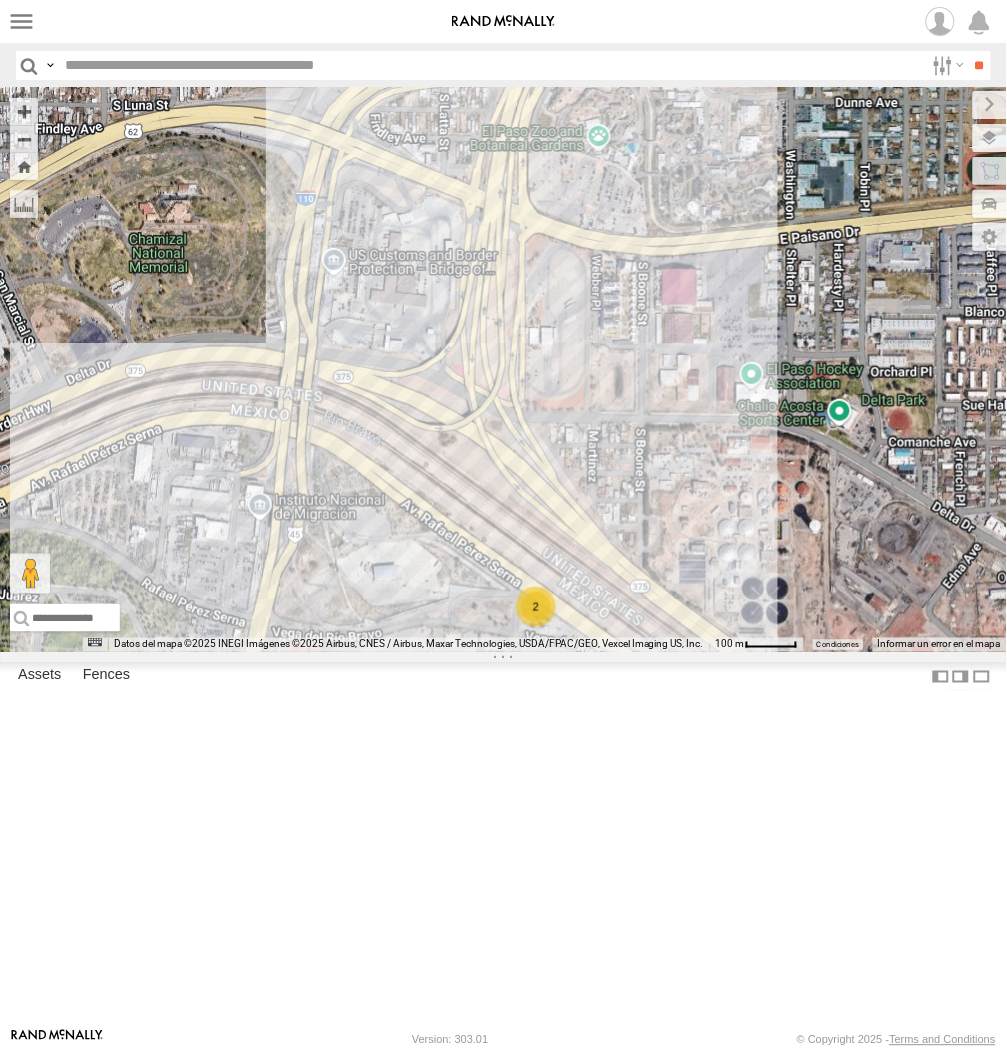 drag, startPoint x: 538, startPoint y: 523, endPoint x: 470, endPoint y: 592, distance: 96.87621 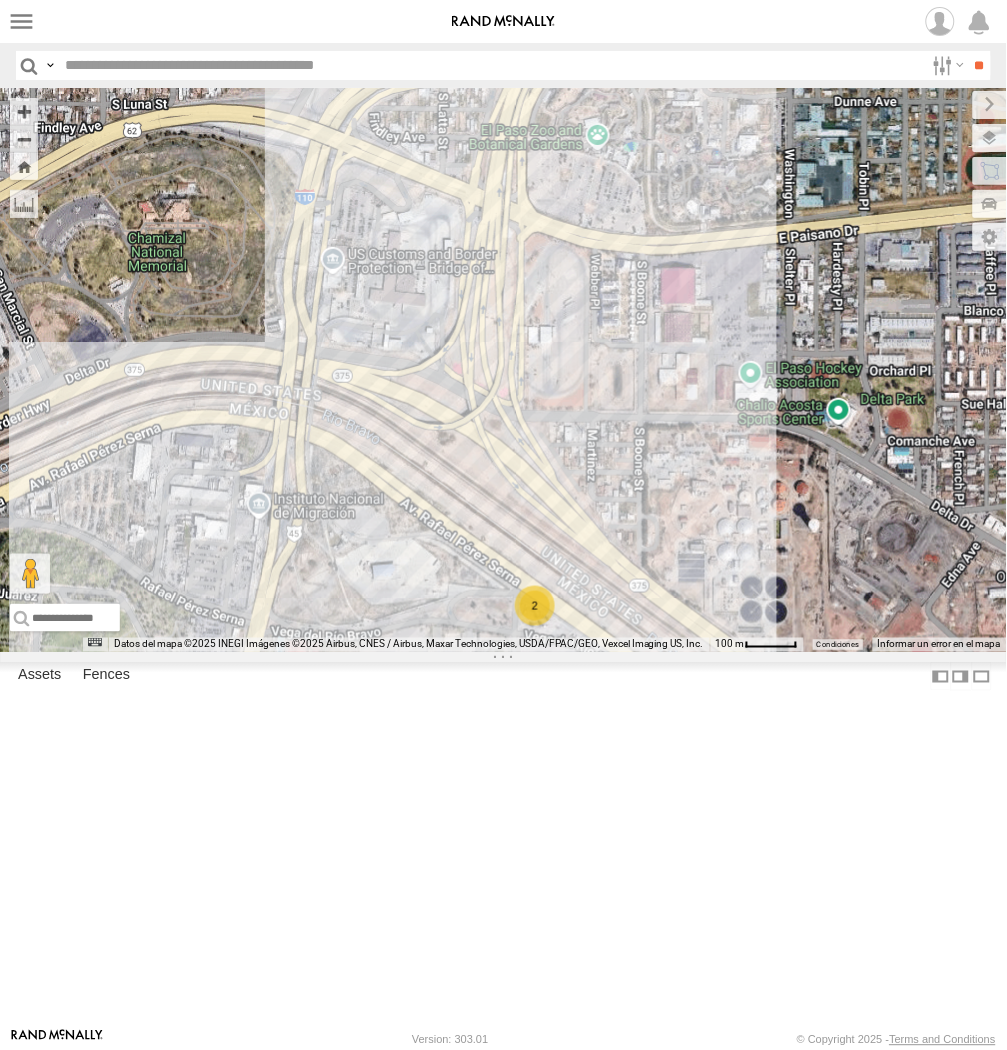 click on "2 AN533895" at bounding box center (503, 370) 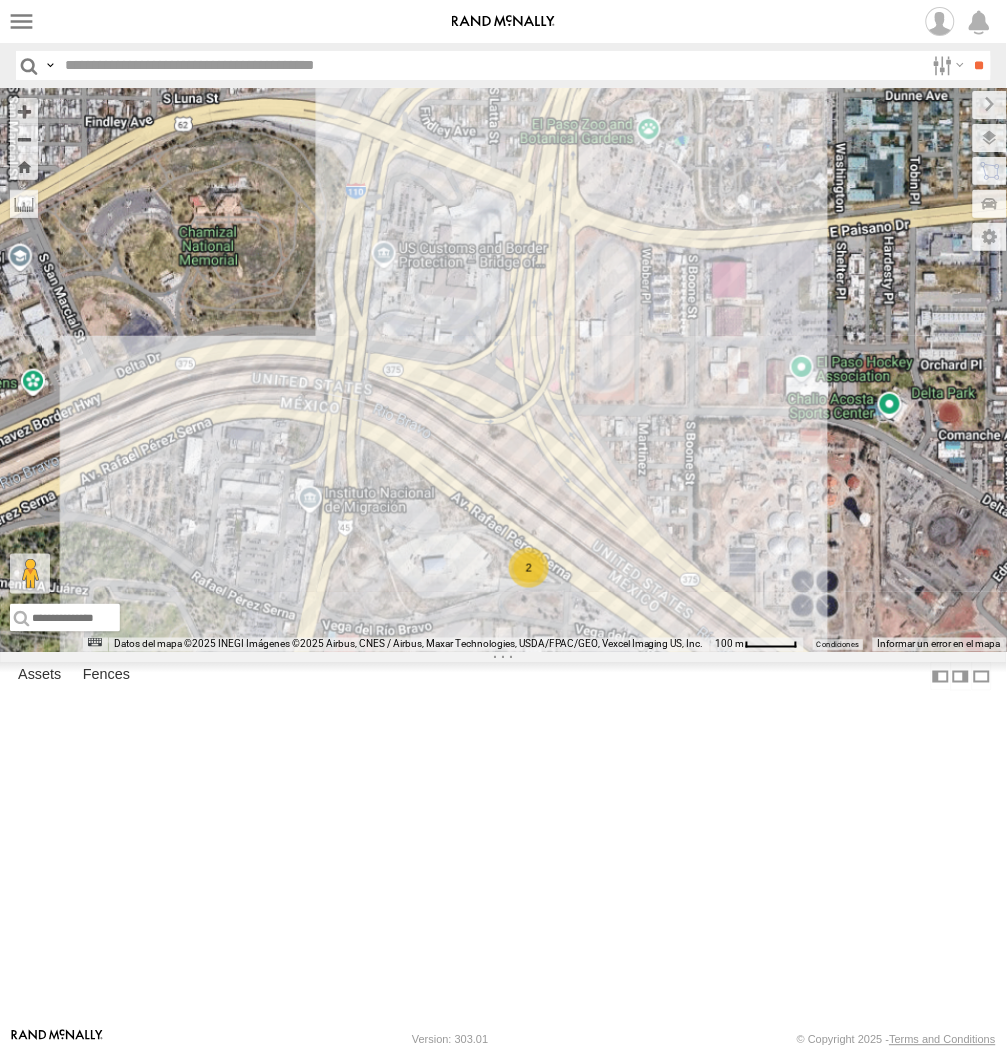 drag, startPoint x: 436, startPoint y: 603, endPoint x: 504, endPoint y: 594, distance: 68.593 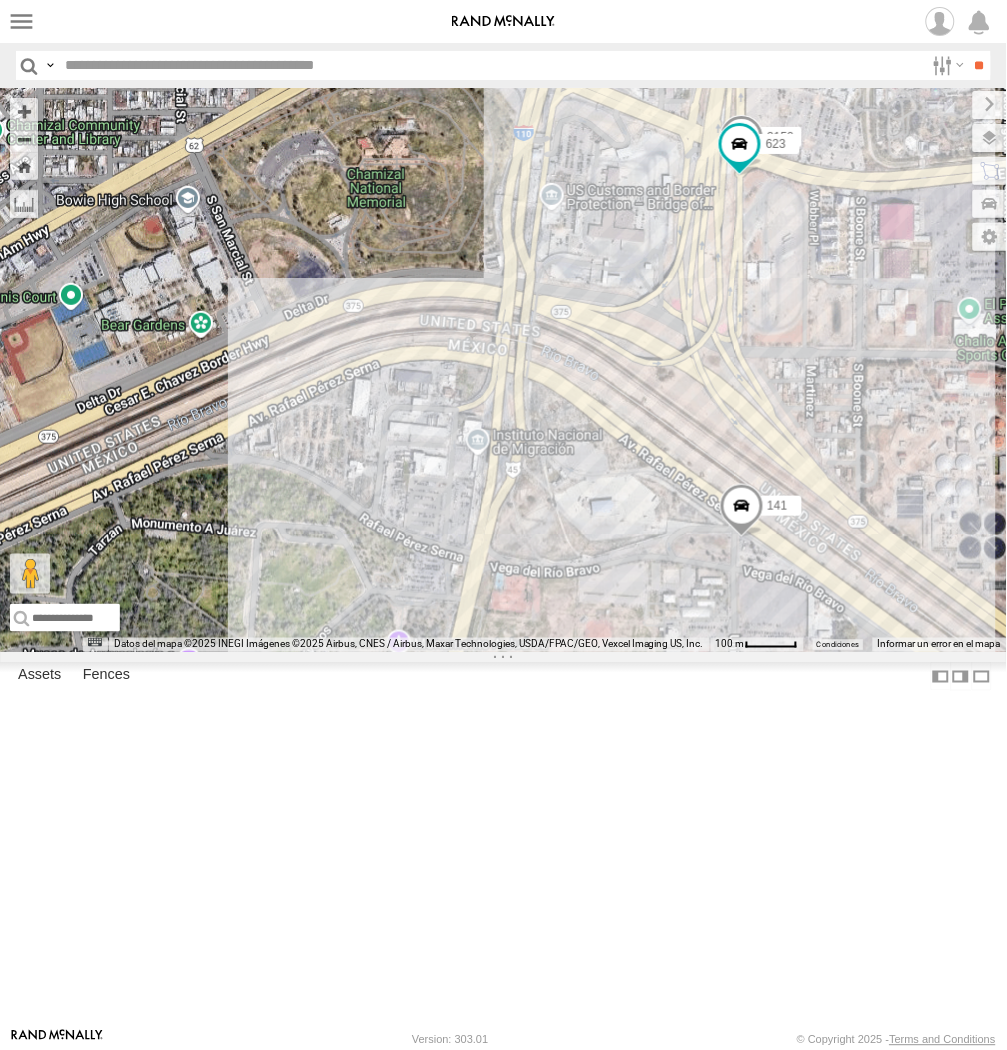 click on "4006 141 3150 623" at bounding box center [503, 370] 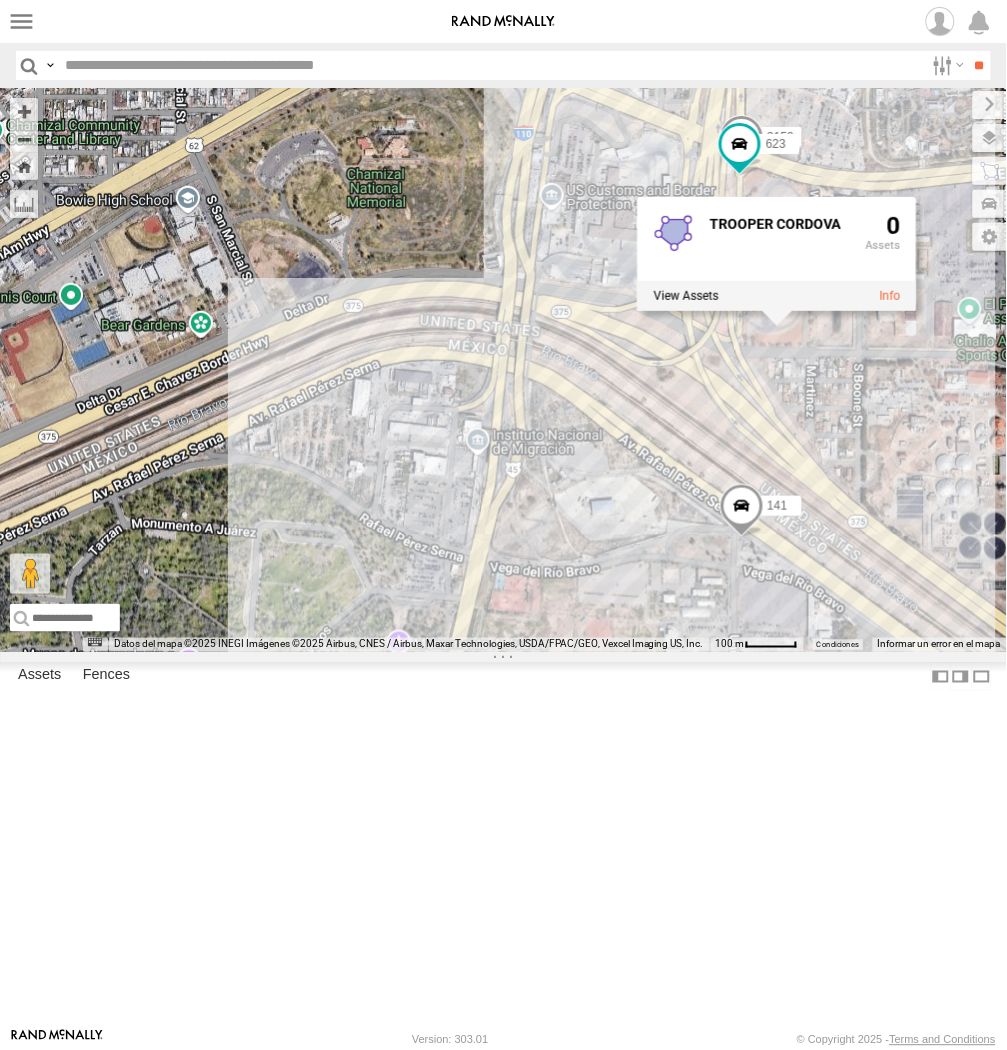 click on "4006 141 3150 623 TROOPER CORDOVA 0" at bounding box center [503, 370] 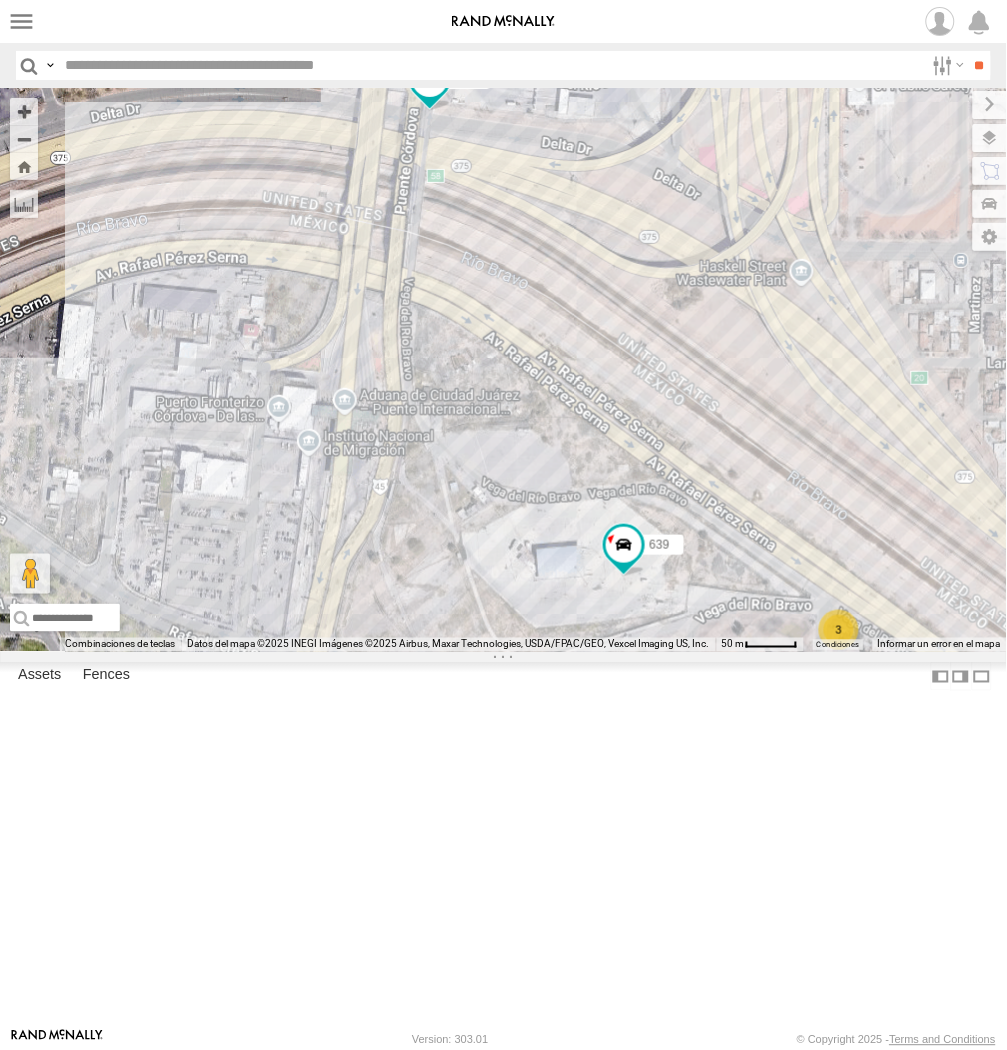 drag, startPoint x: 603, startPoint y: 432, endPoint x: 540, endPoint y: 387, distance: 77.42093 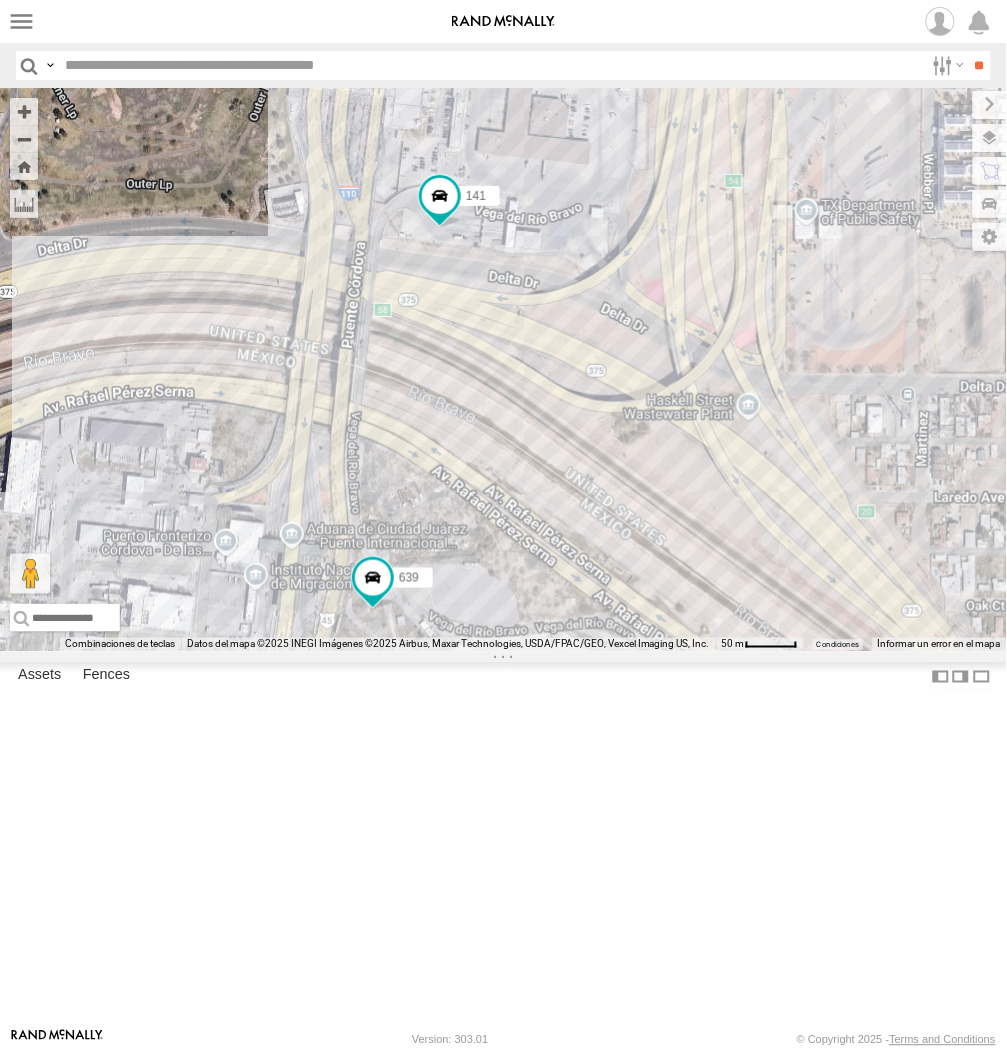drag, startPoint x: 643, startPoint y: 414, endPoint x: 614, endPoint y: 560, distance: 148.85228 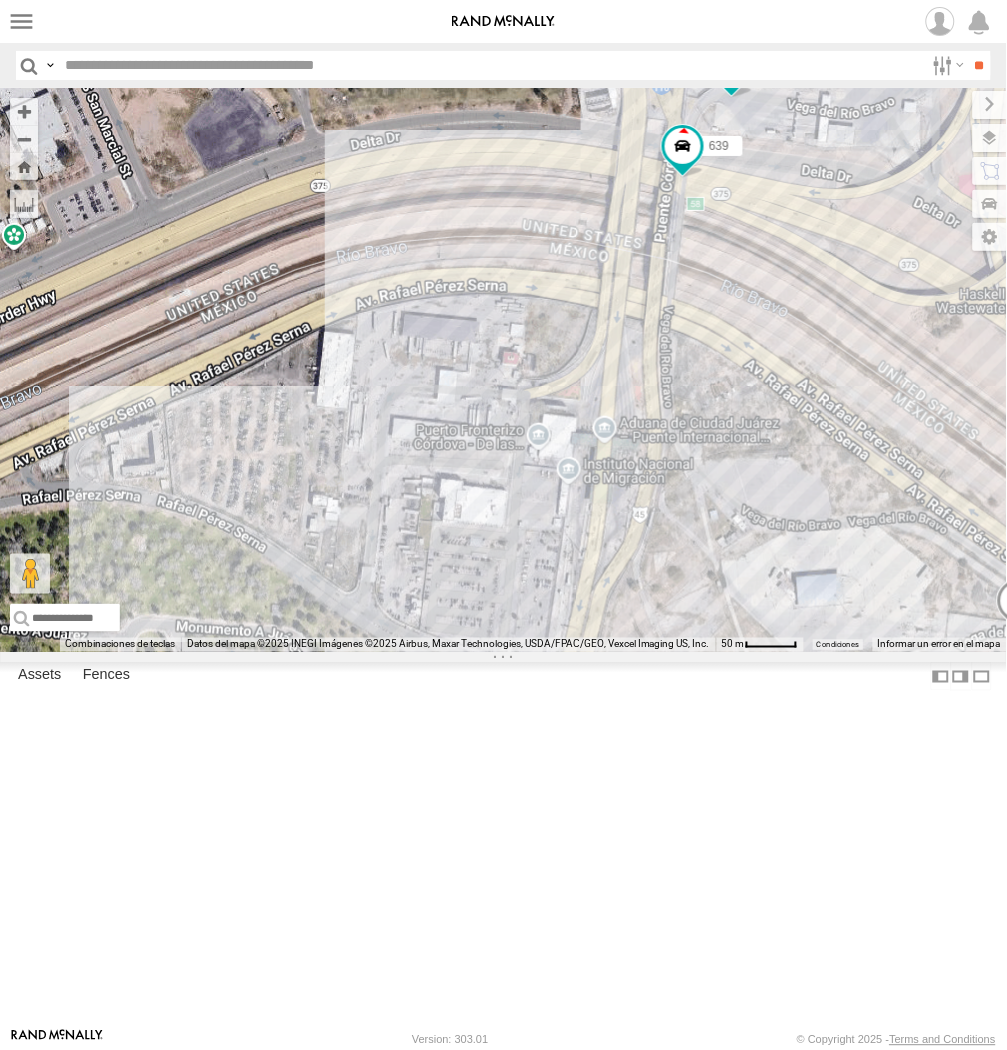 drag, startPoint x: 672, startPoint y: 372, endPoint x: 405, endPoint y: 427, distance: 272.60596 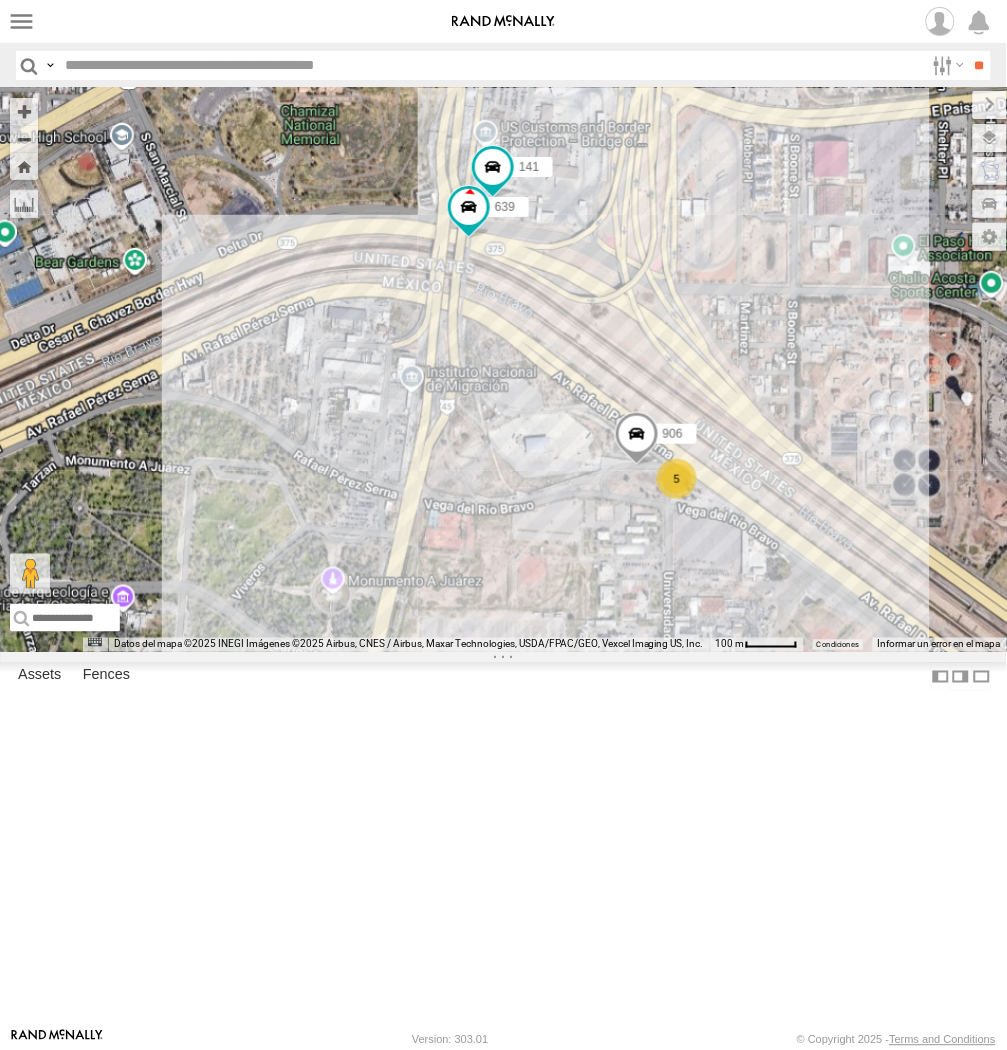 drag, startPoint x: 652, startPoint y: 441, endPoint x: 557, endPoint y: 475, distance: 100.90094 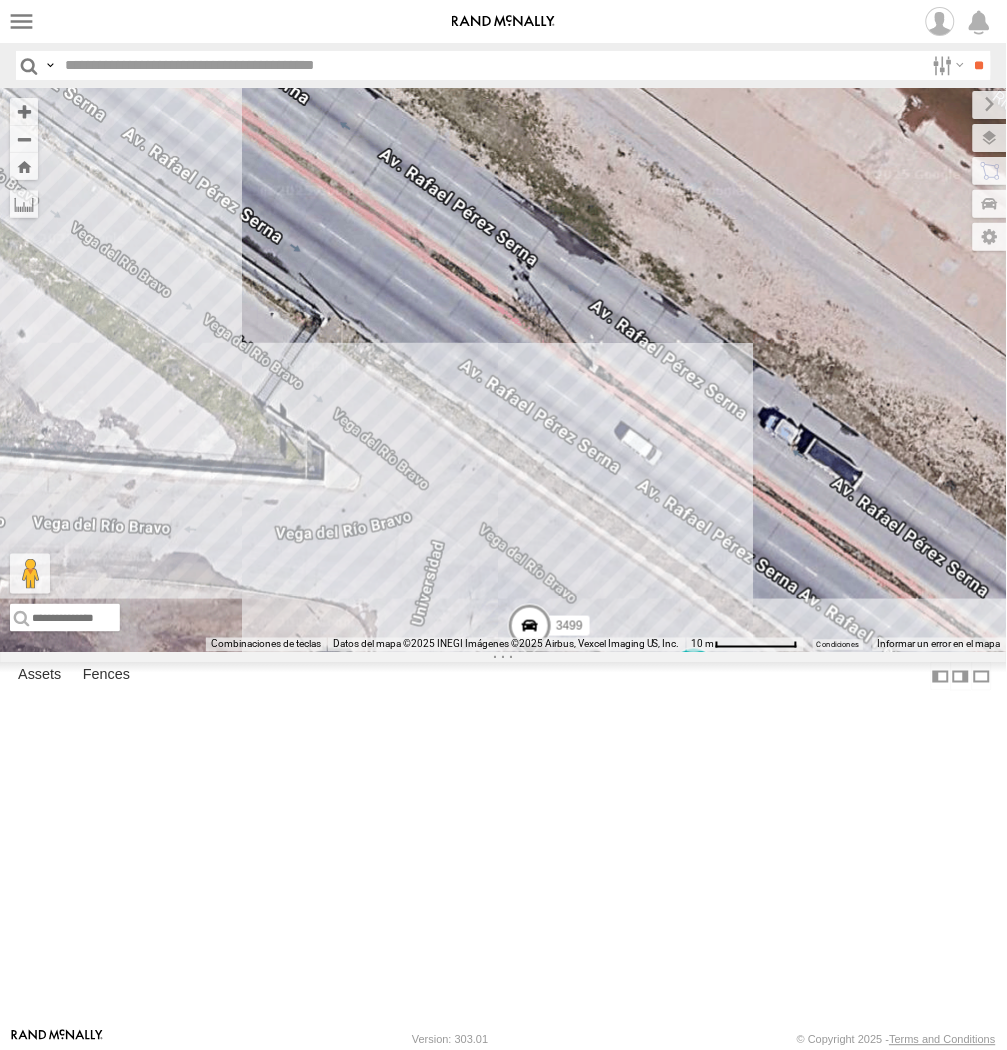 drag, startPoint x: 542, startPoint y: 438, endPoint x: 593, endPoint y: 604, distance: 173.65771 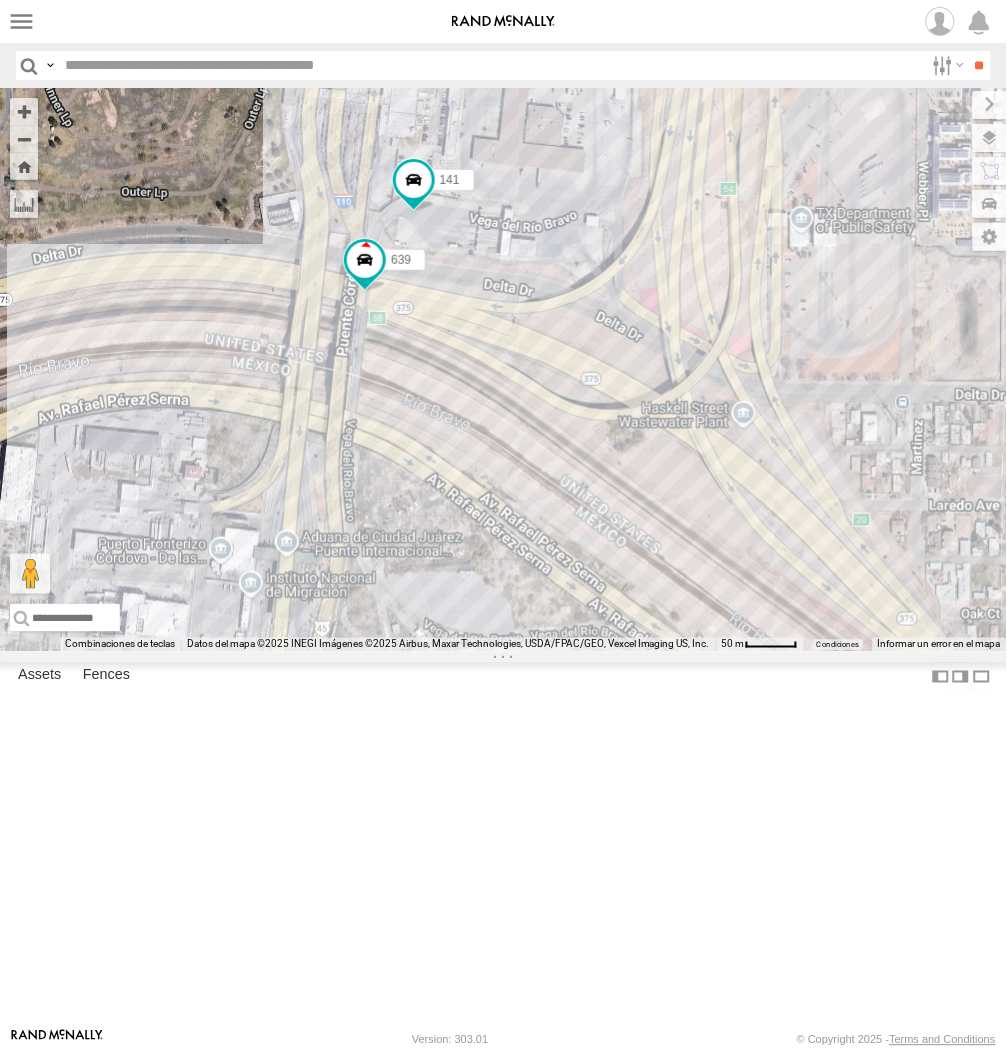drag, startPoint x: 431, startPoint y: 443, endPoint x: 630, endPoint y: 766, distance: 379.38107 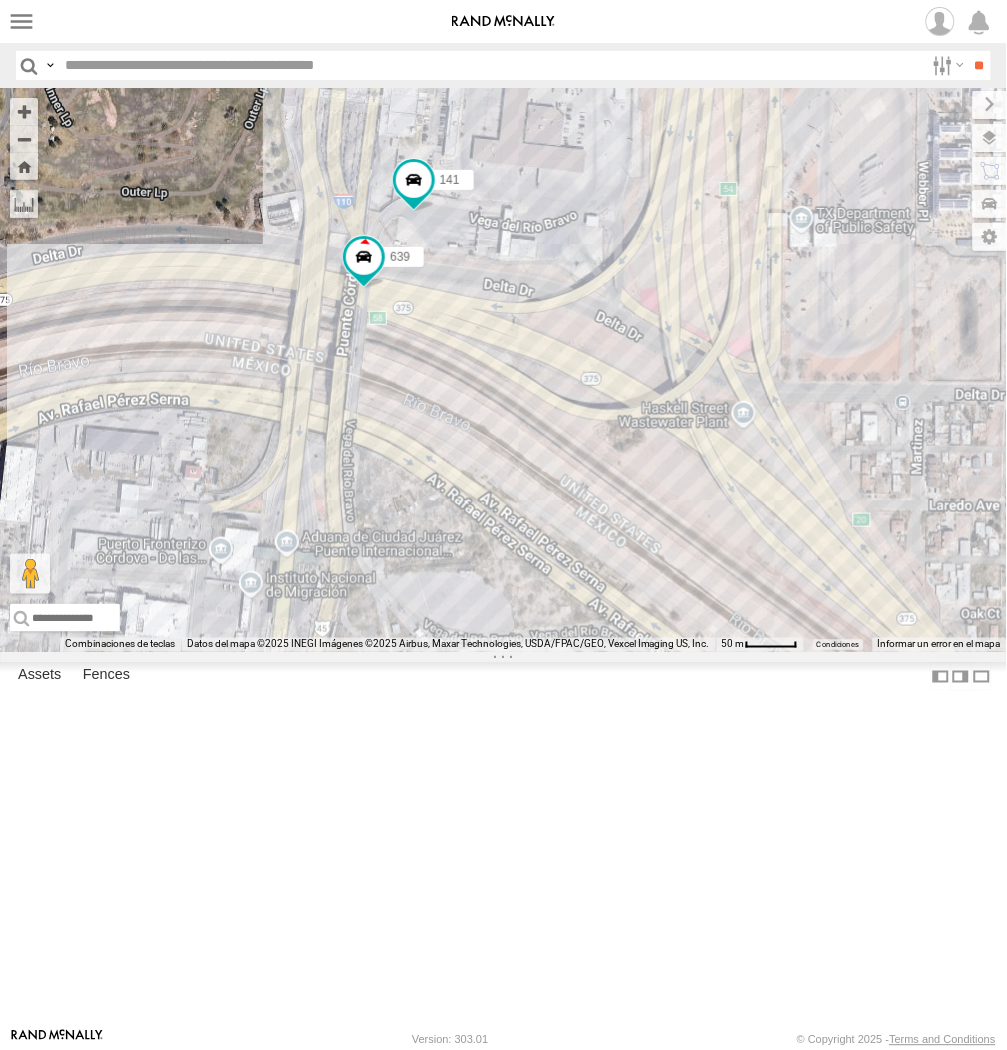 click on "ZJ538884 015910001845018 AN534315 015910001811580 ZJ535914 F2771 AN538265 AN535125 AN539582 AN538662 3915 AN534304 AN53825 5938 141 906 639 5" at bounding box center [503, 370] 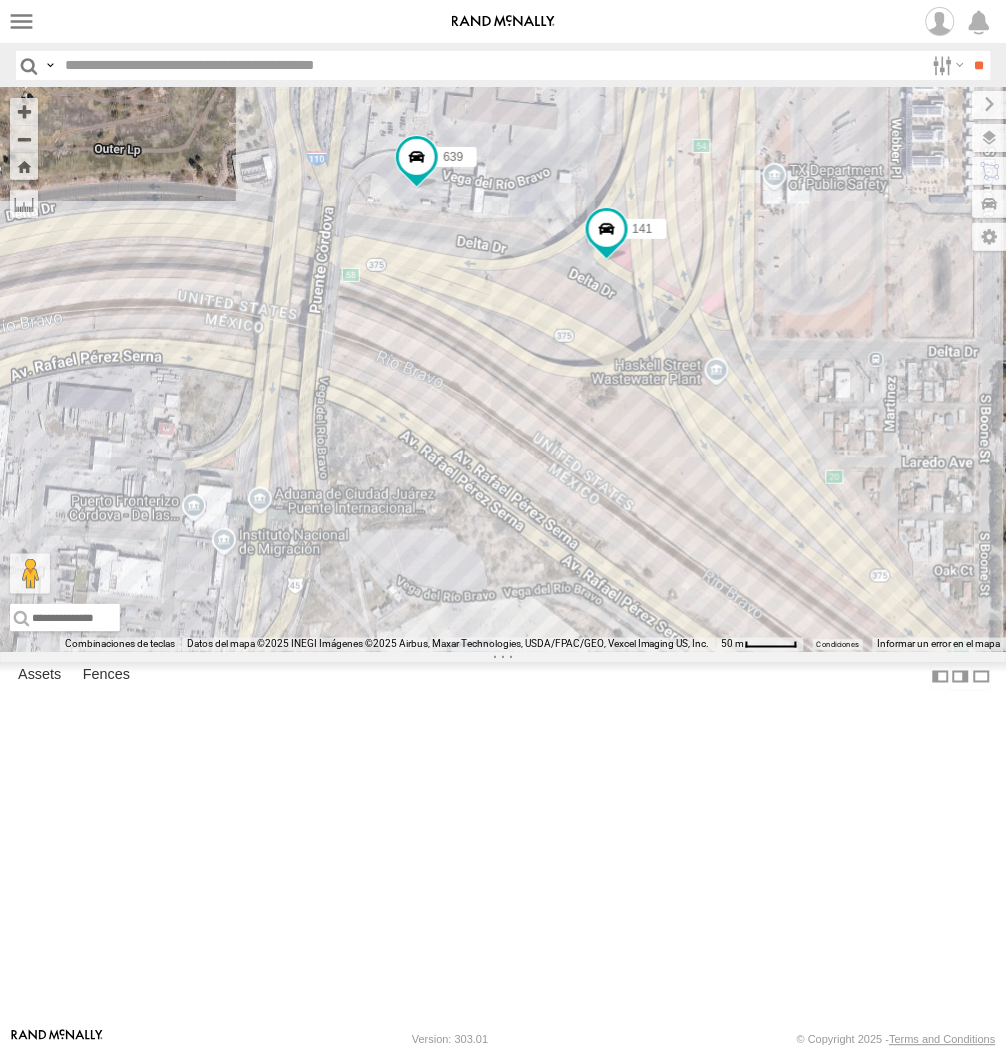 drag, startPoint x: 698, startPoint y: 806, endPoint x: 640, endPoint y: 681, distance: 137.80058 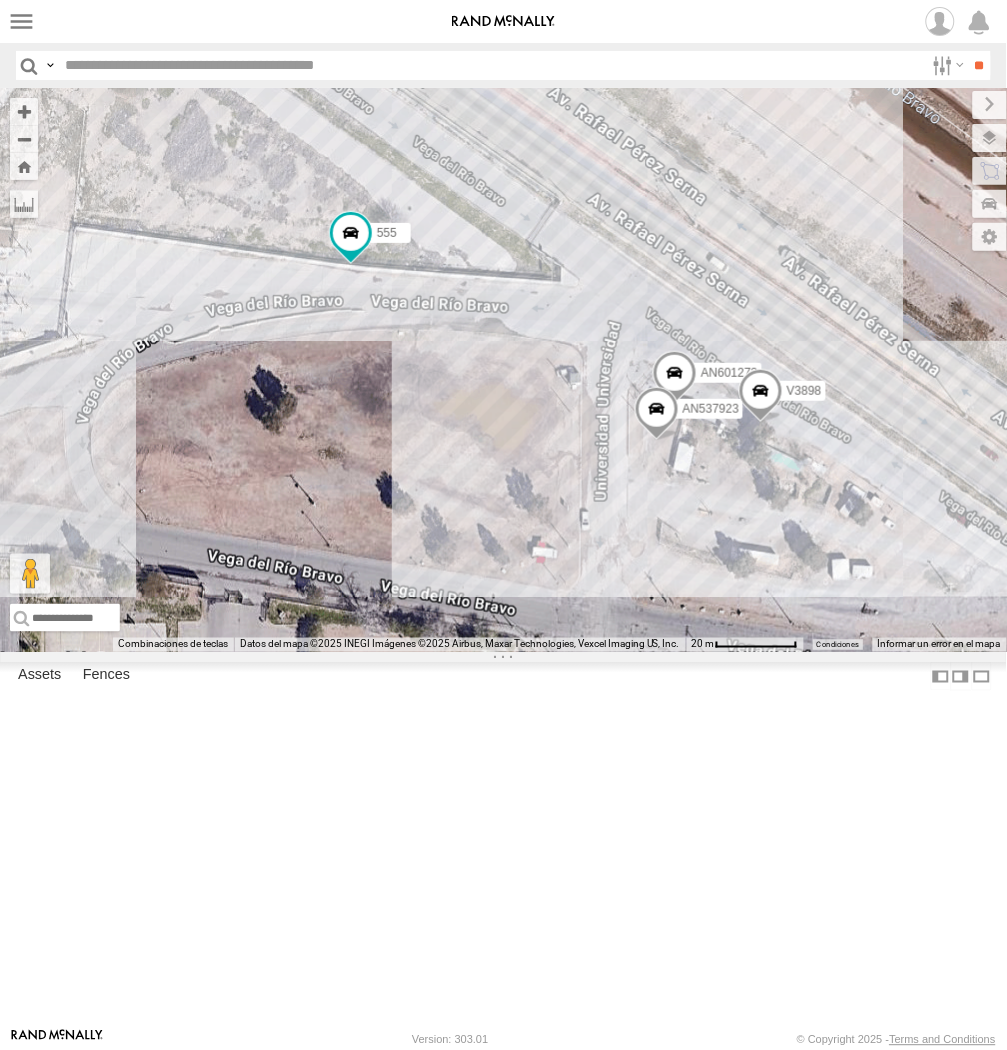 drag, startPoint x: 786, startPoint y: 437, endPoint x: 768, endPoint y: 577, distance: 141.1524 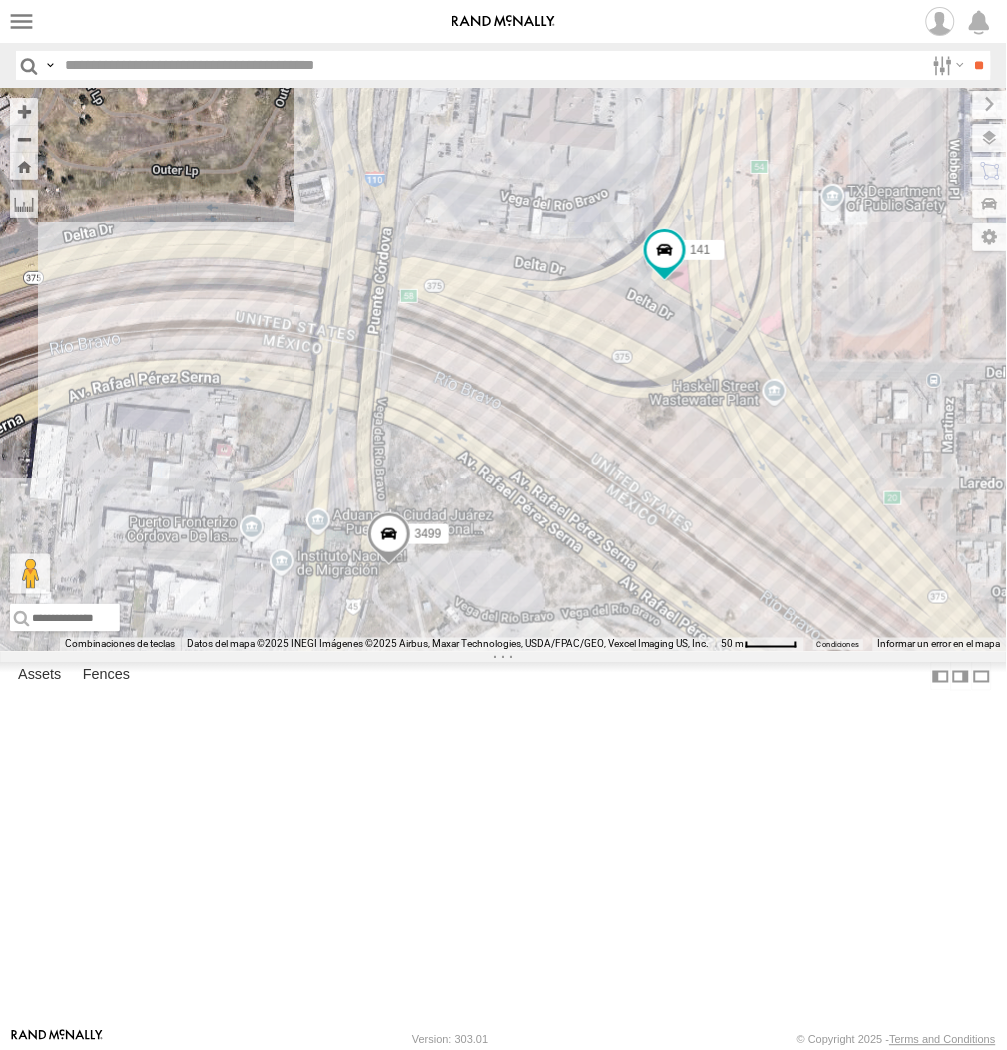 drag, startPoint x: 718, startPoint y: 396, endPoint x: 790, endPoint y: 762, distance: 373.01474 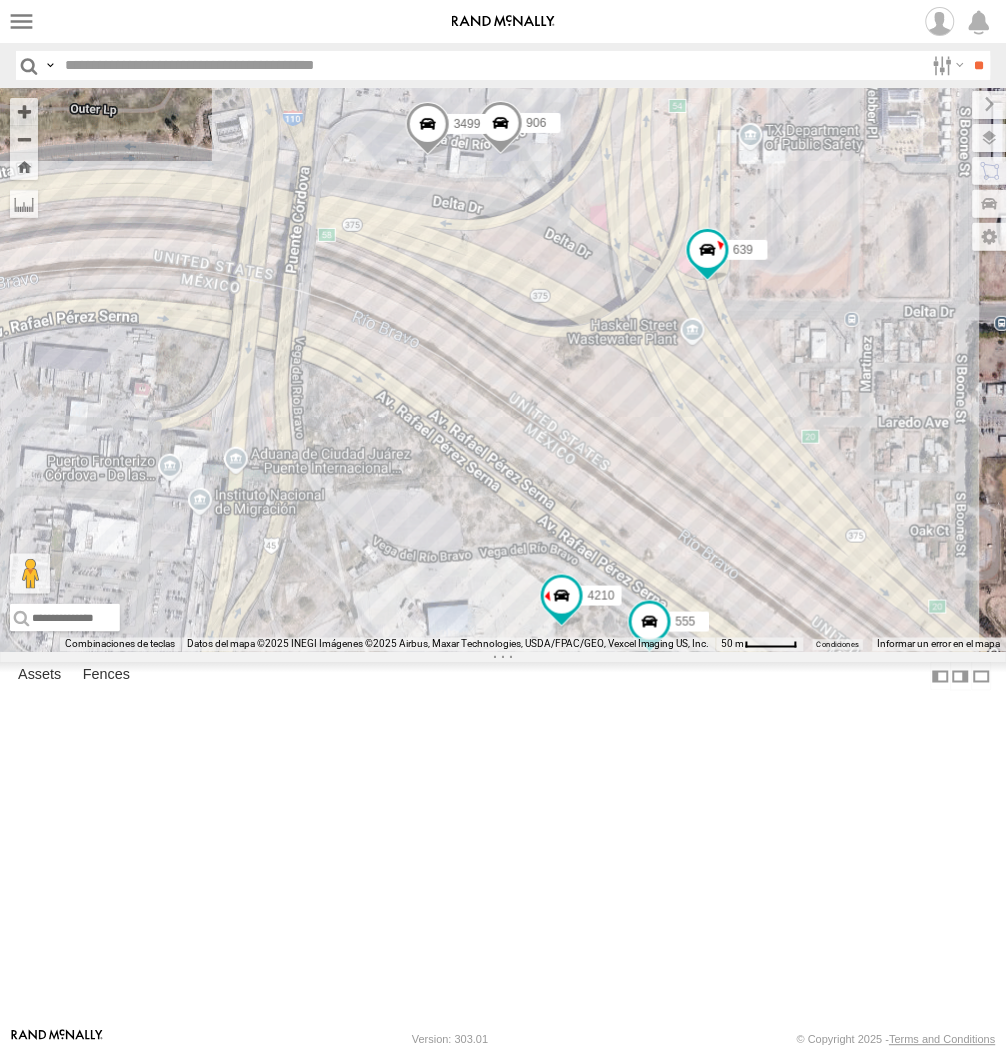 click on "639 555 5 906 3499 4210" at bounding box center [503, 370] 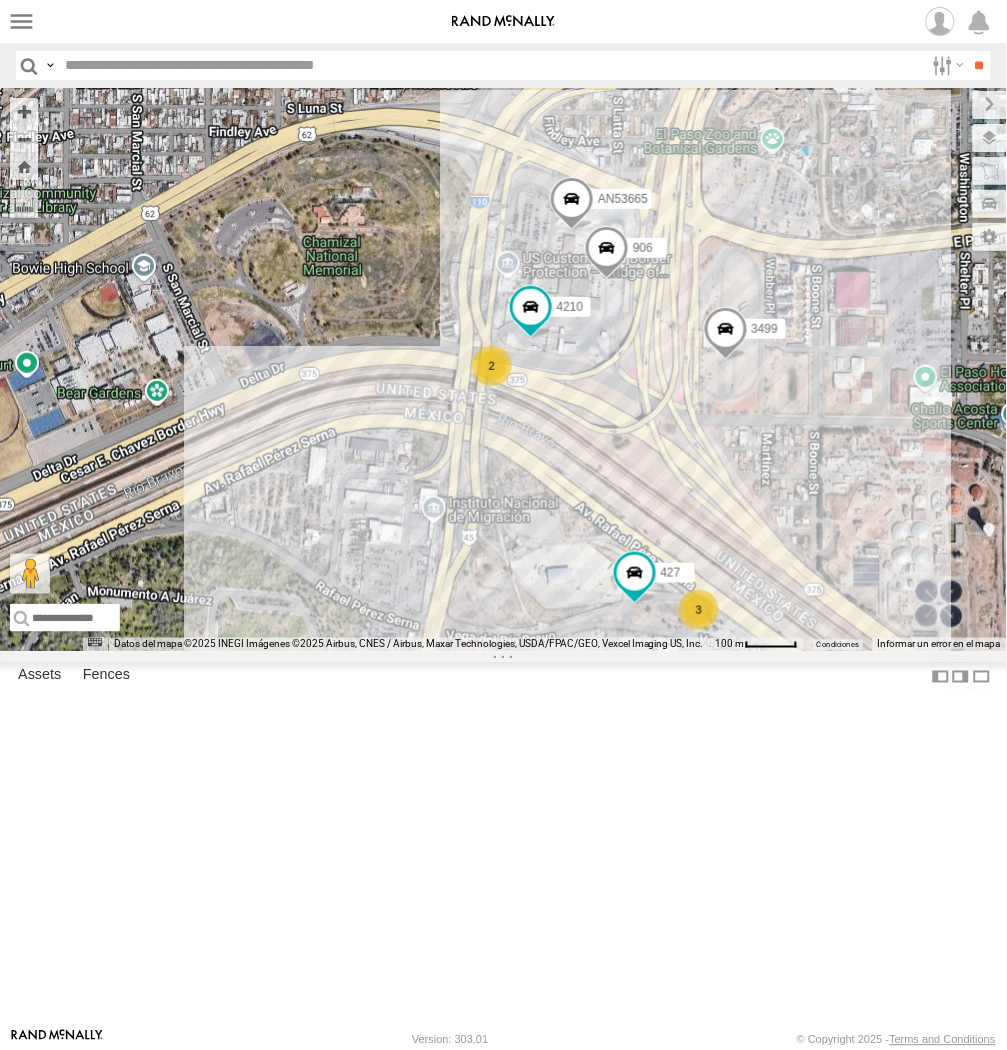 drag, startPoint x: 787, startPoint y: 605, endPoint x: 613, endPoint y: 695, distance: 195.89793 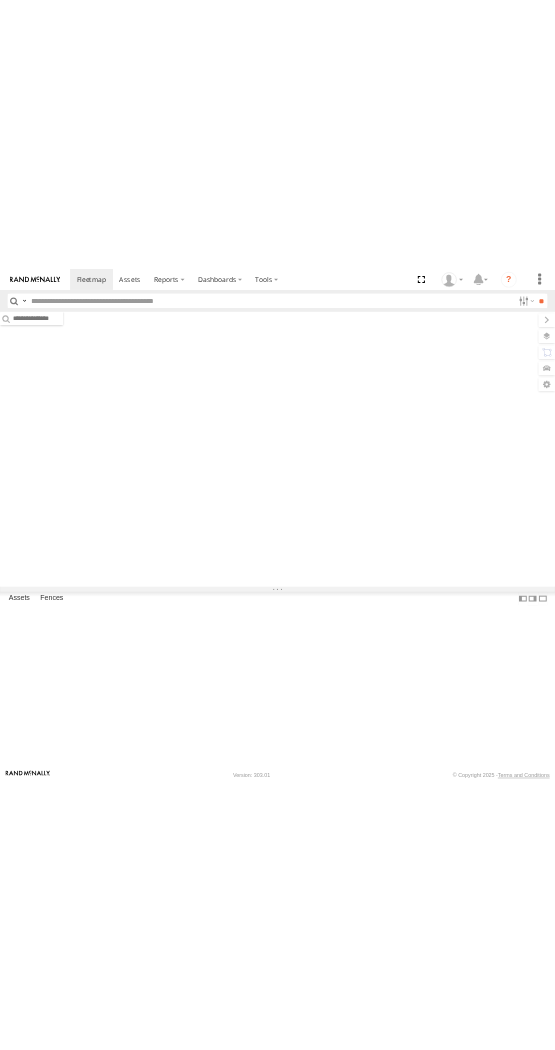 scroll, scrollTop: 0, scrollLeft: 0, axis: both 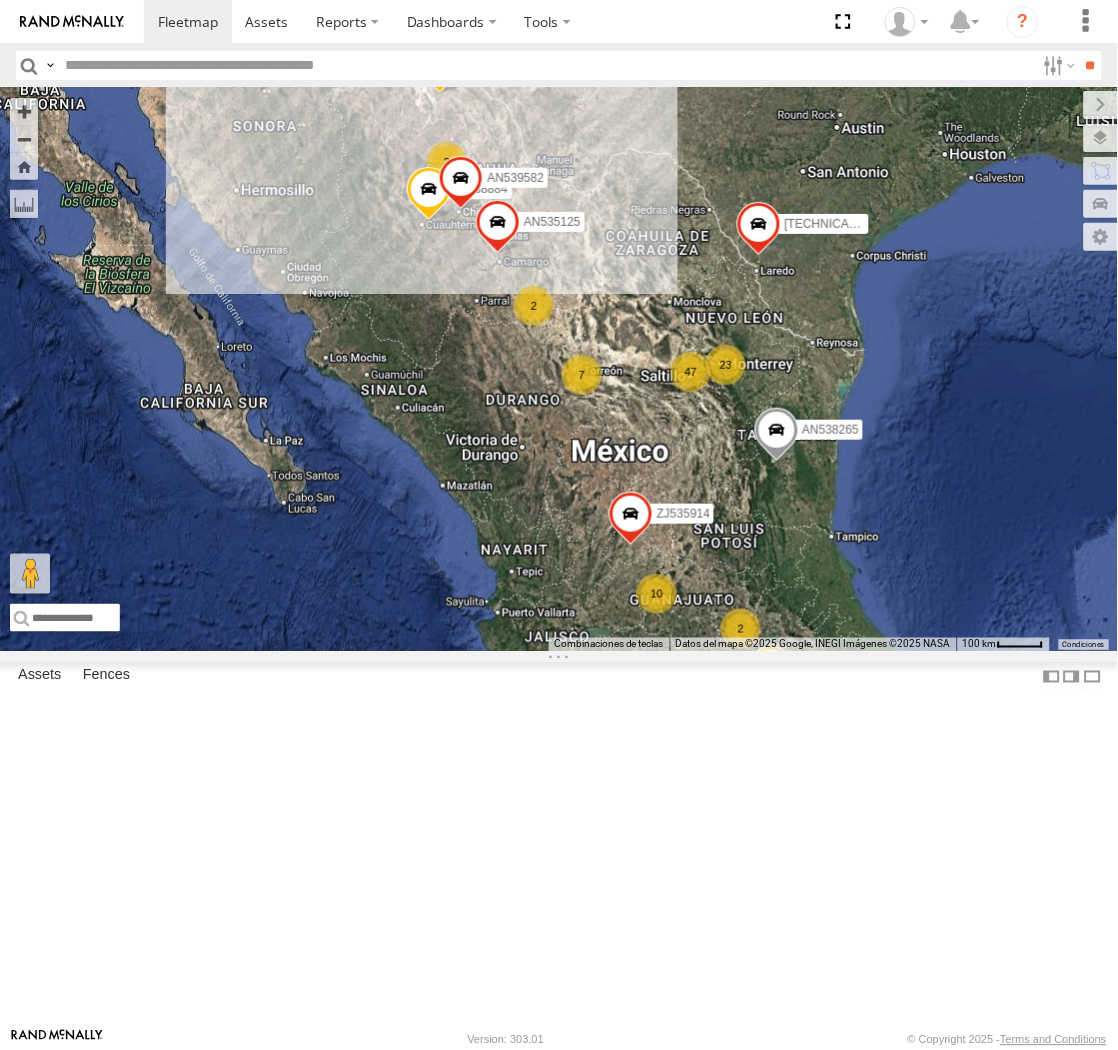 drag, startPoint x: 52, startPoint y: 51, endPoint x: 67, endPoint y: 92, distance: 43.65776 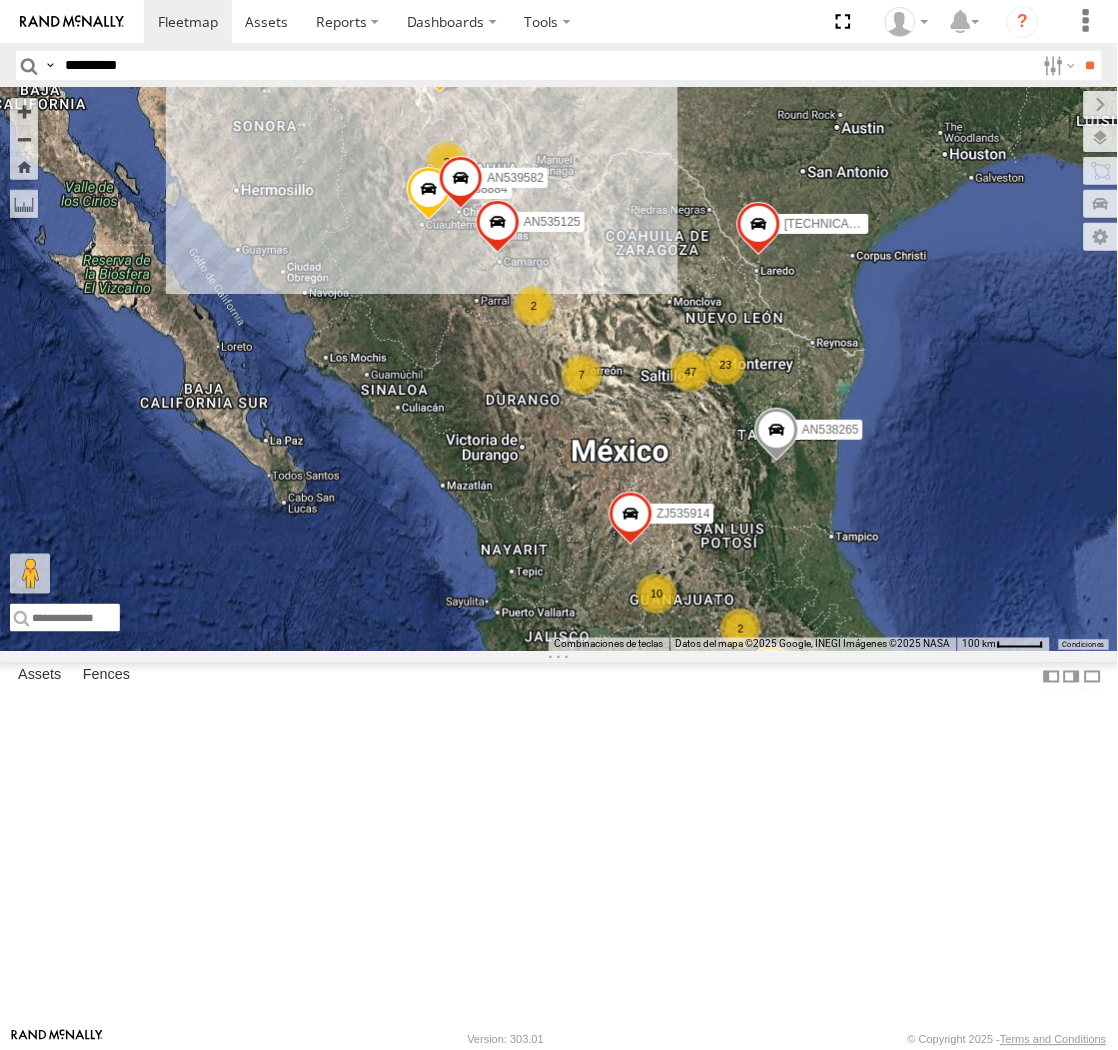 click on "**" at bounding box center [1090, 65] 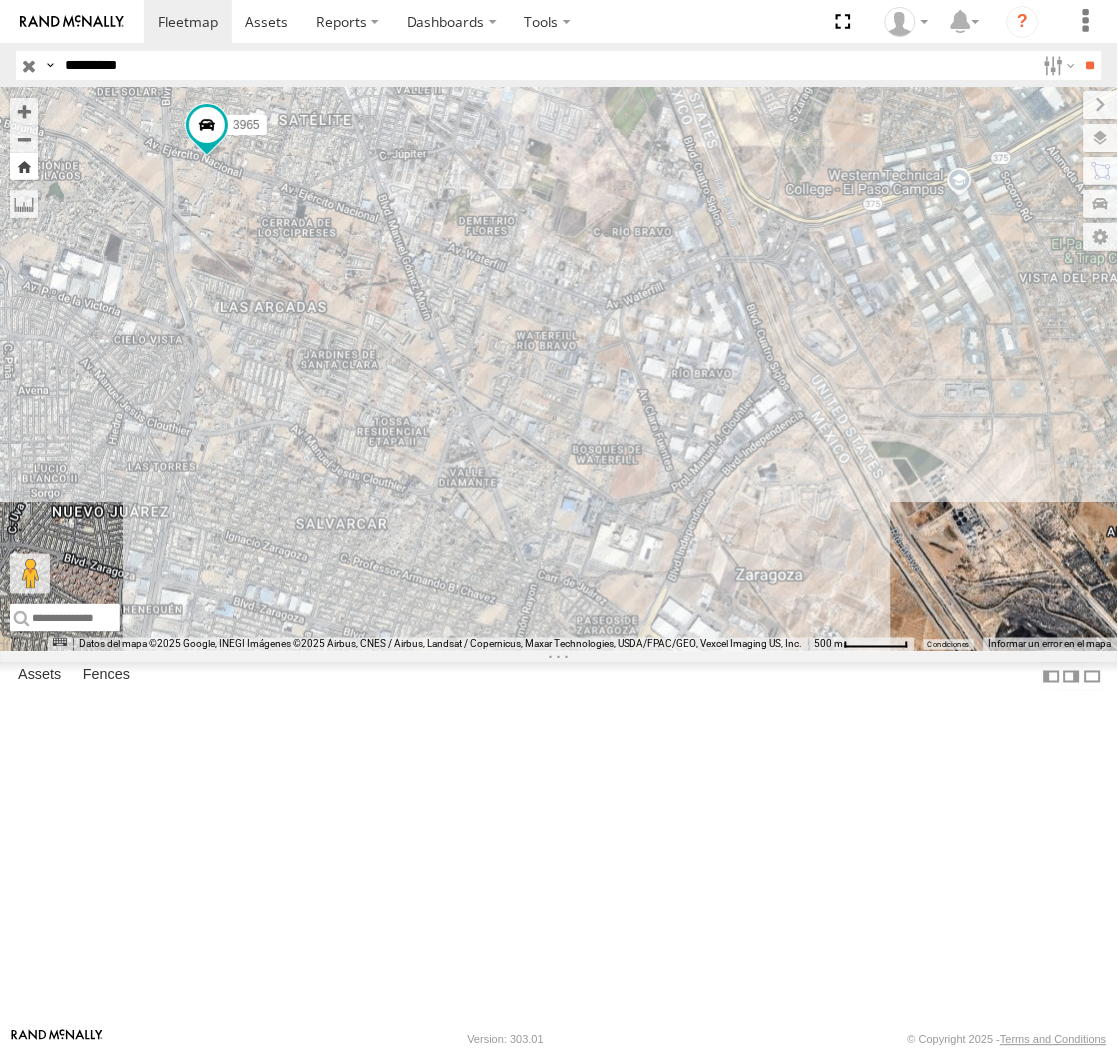 click on "3965" at bounding box center [559, 370] 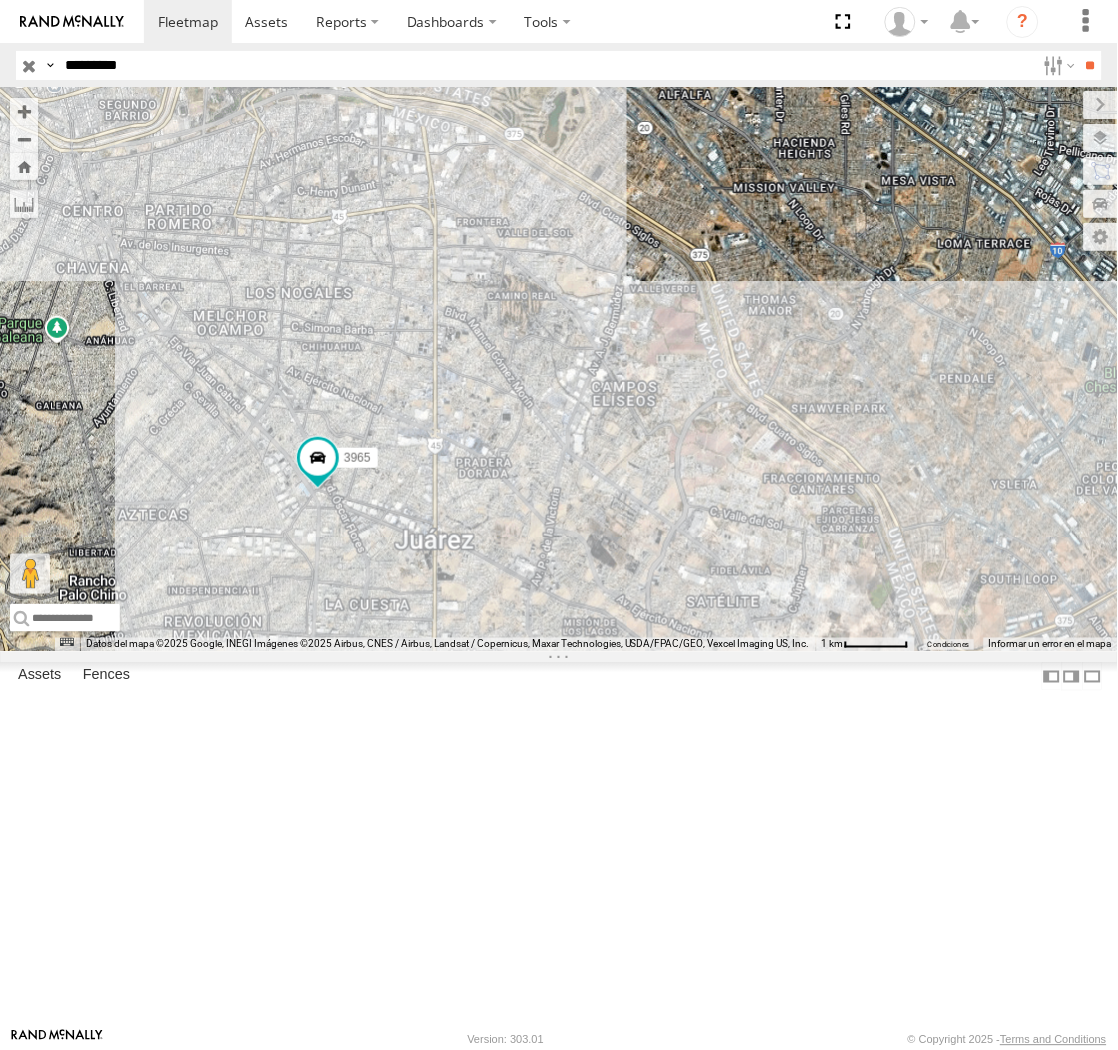 click on "*********" at bounding box center [546, 65] 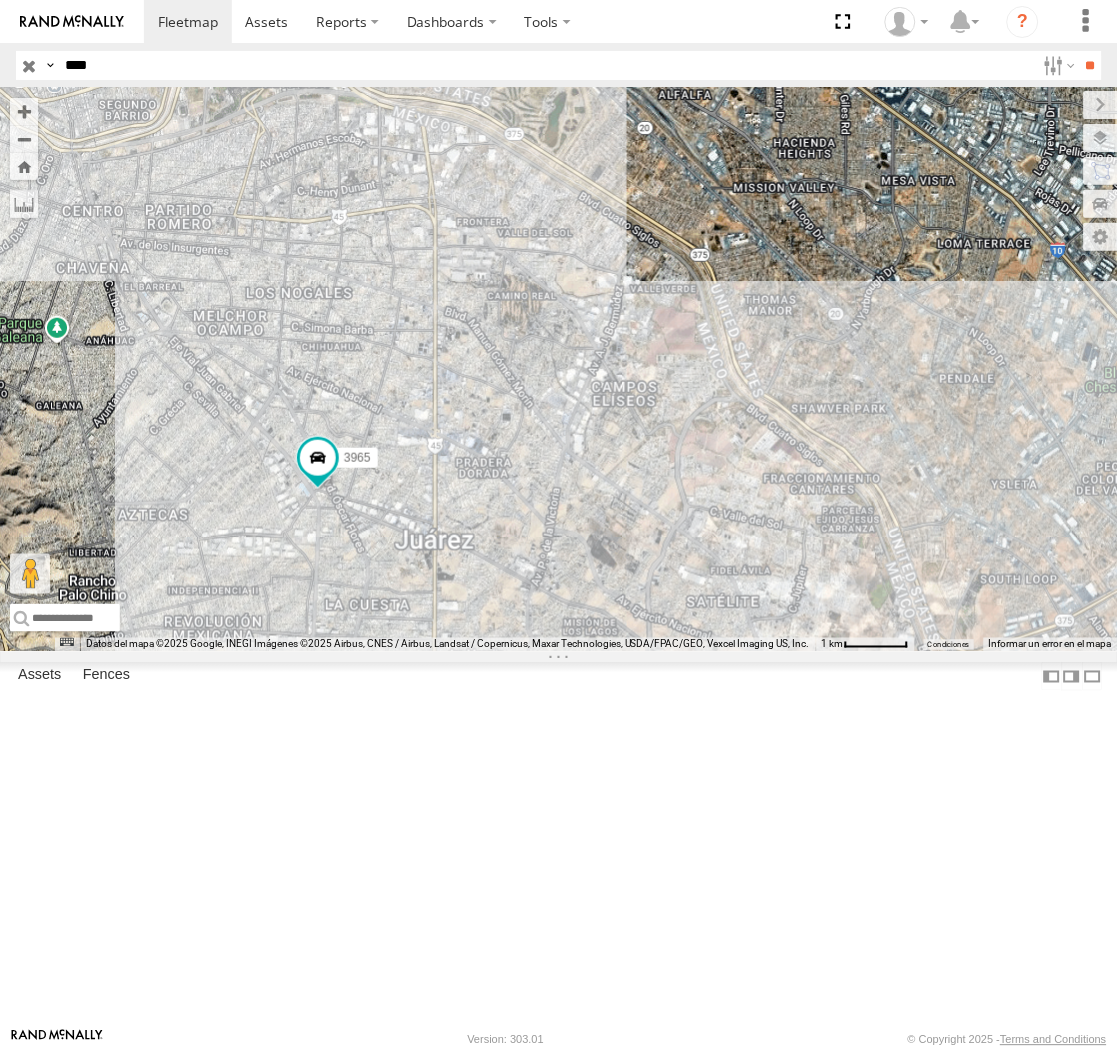 click on "**" at bounding box center [1090, 65] 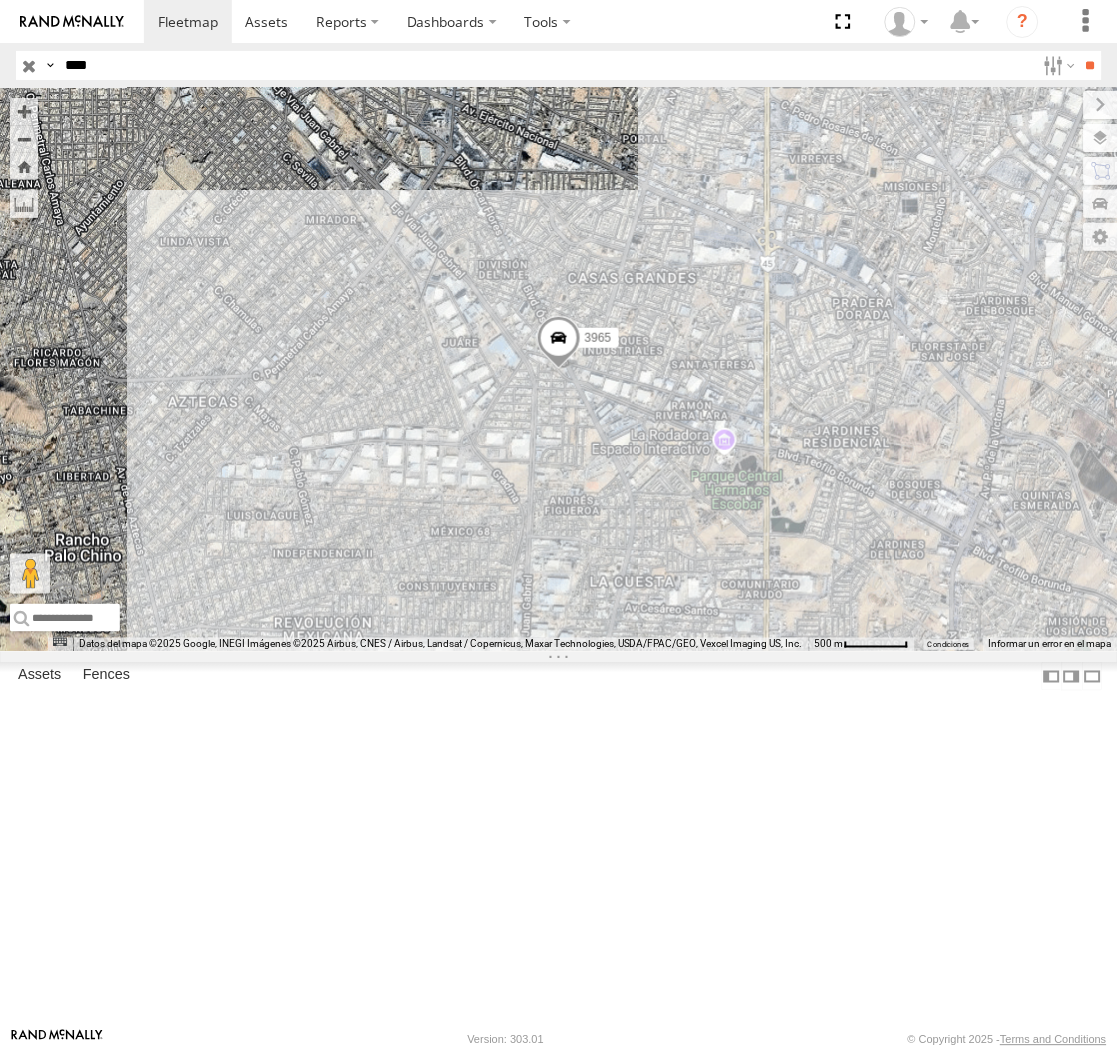 click on "****" at bounding box center (546, 65) 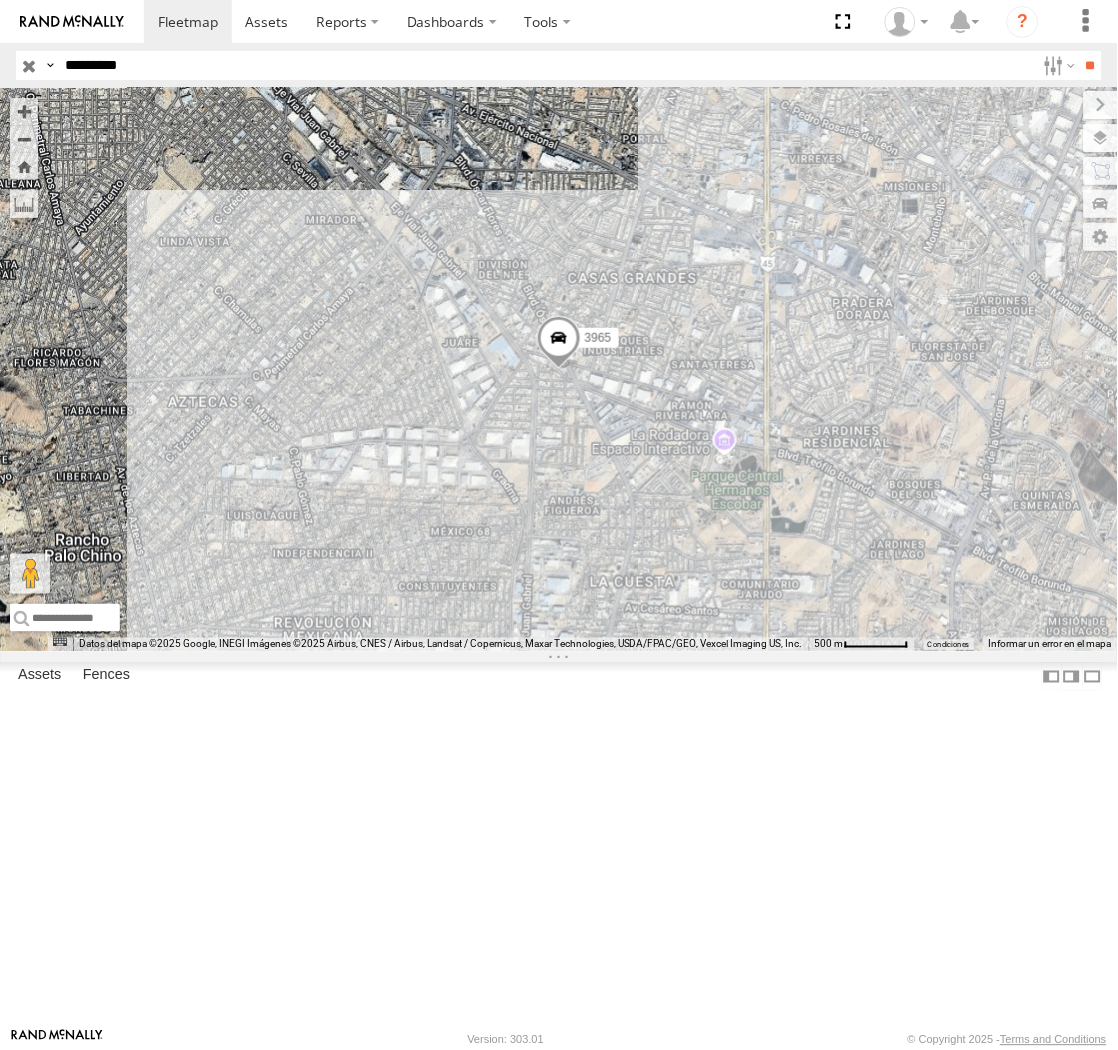 click on "**" at bounding box center (1090, 65) 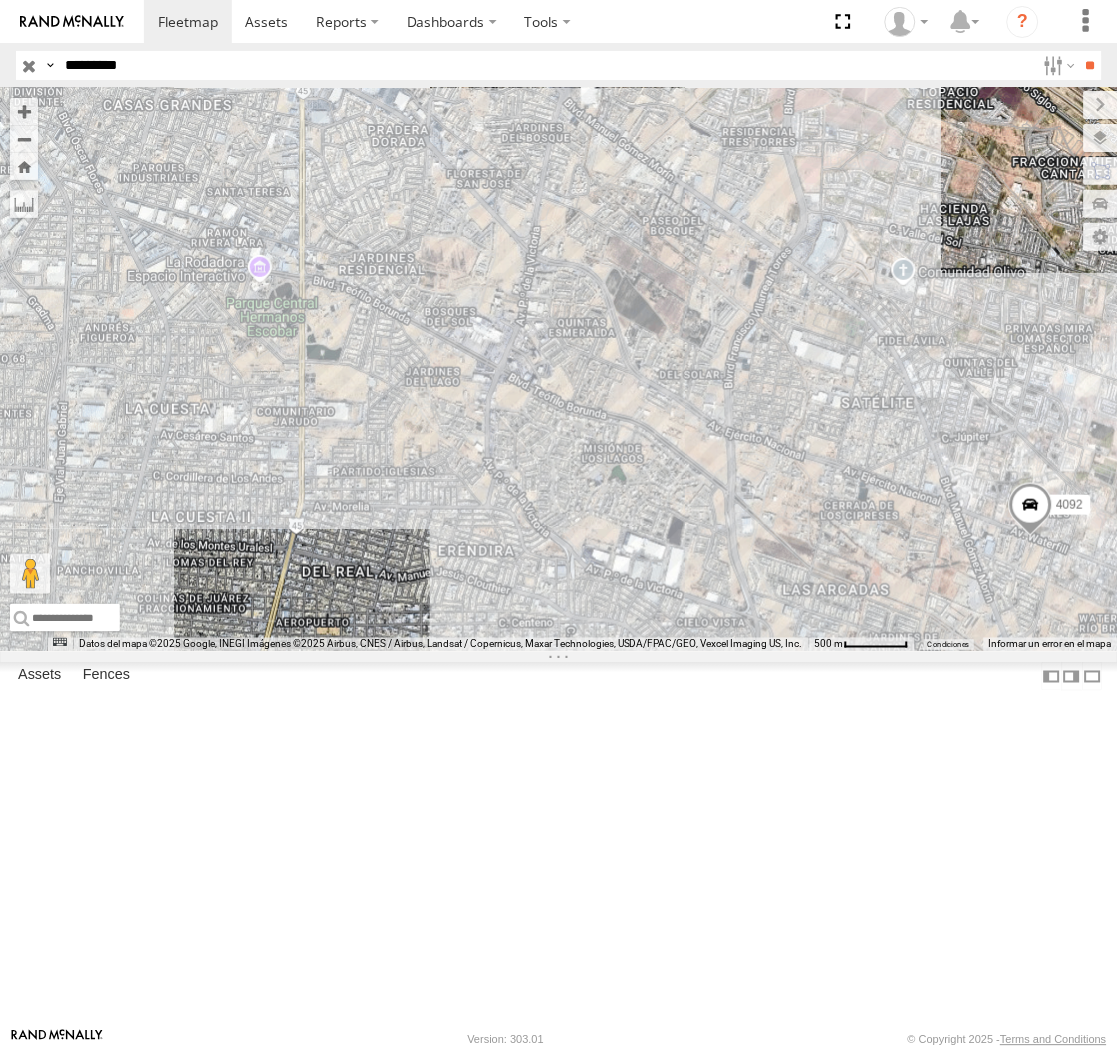 click on "*********" at bounding box center (546, 65) 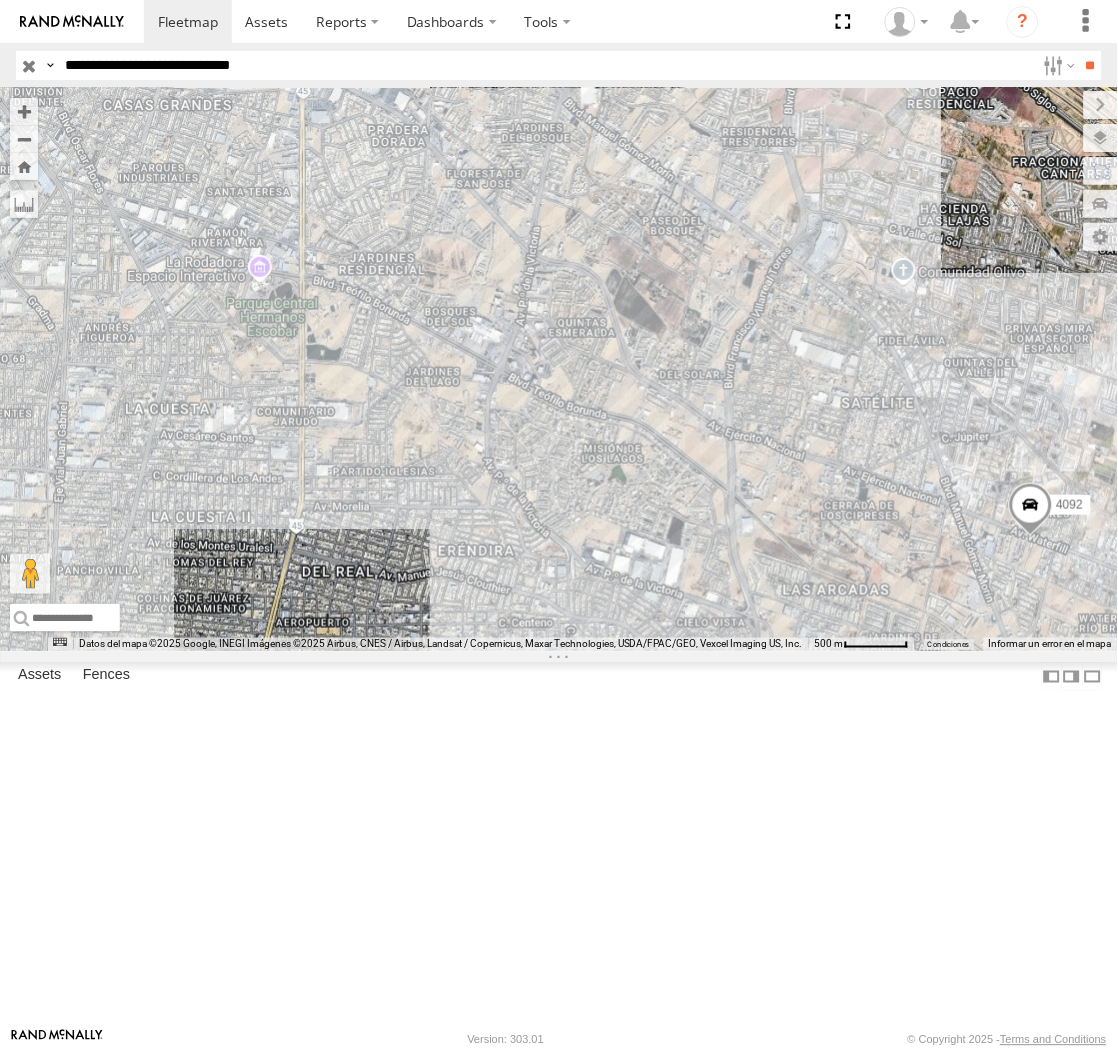click on "**" at bounding box center [1090, 65] 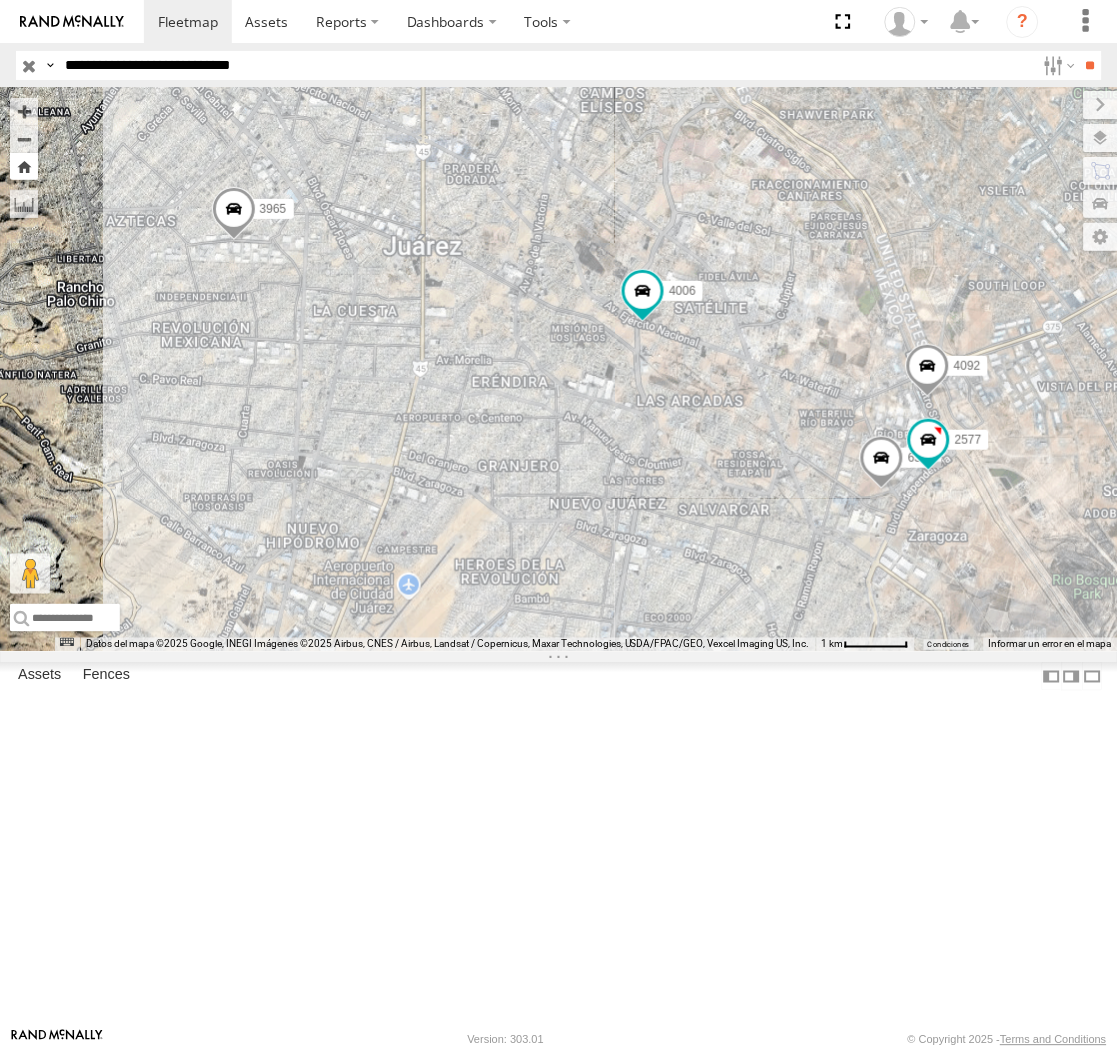 click at bounding box center [24, 166] 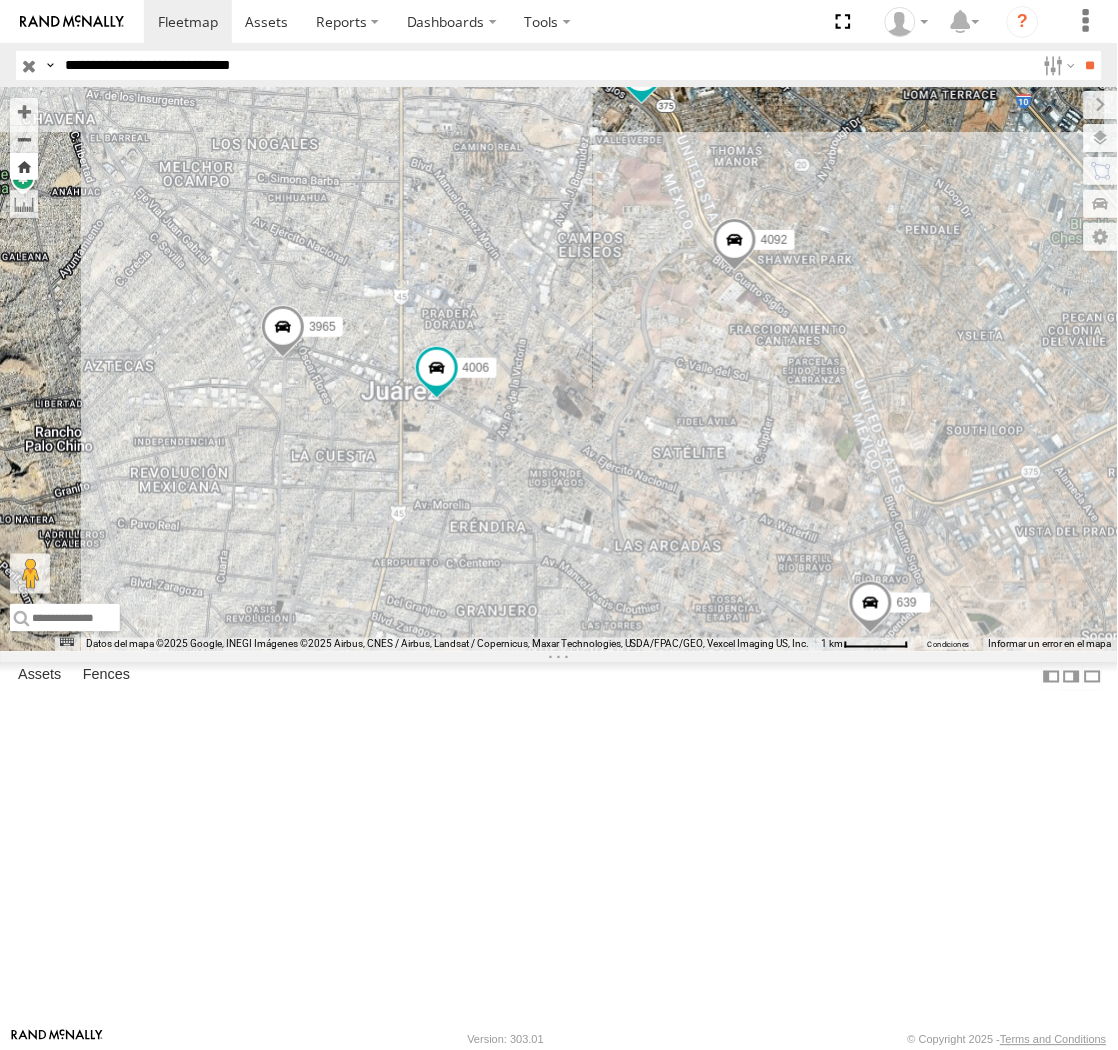 click at bounding box center (24, 166) 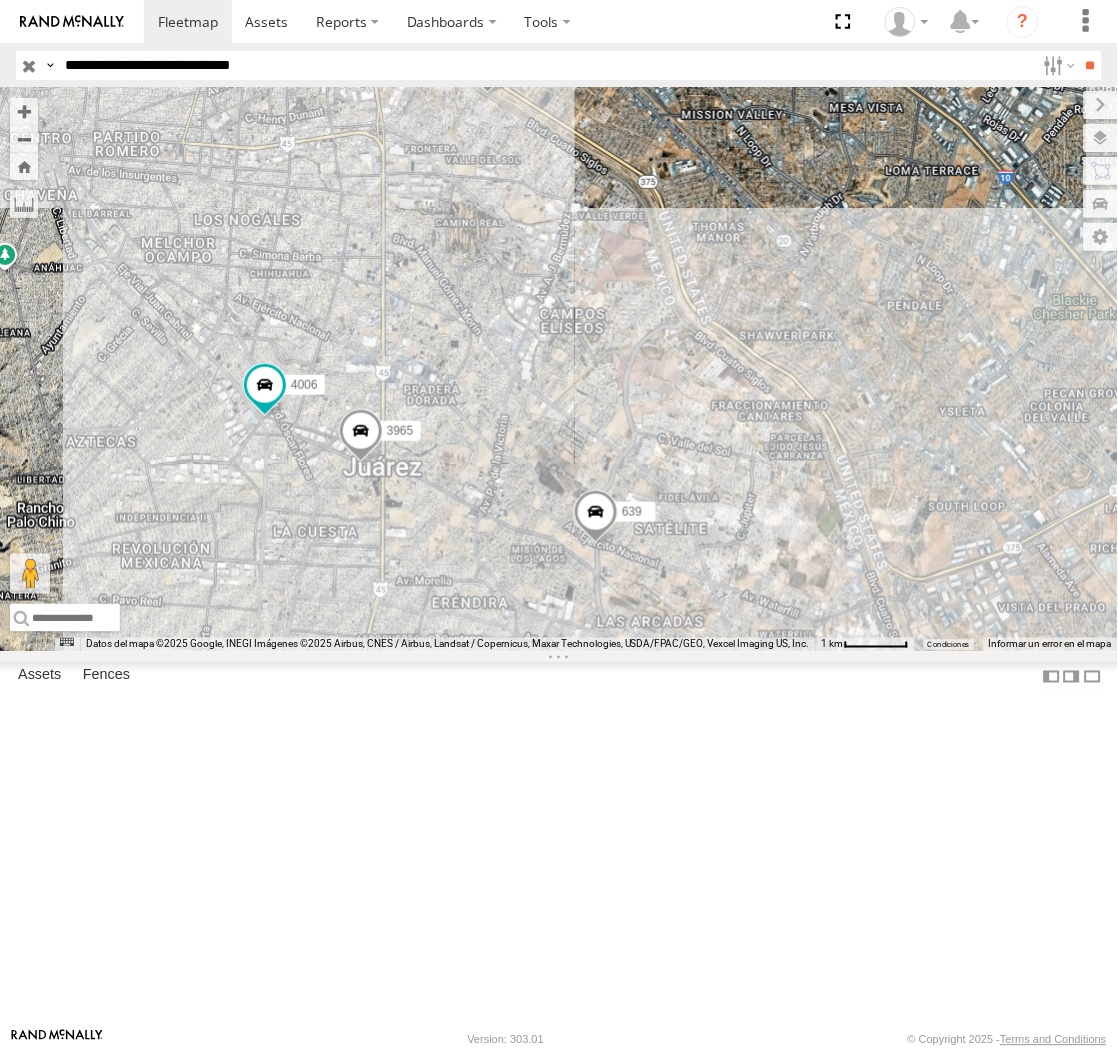 click on "**********" at bounding box center [546, 65] 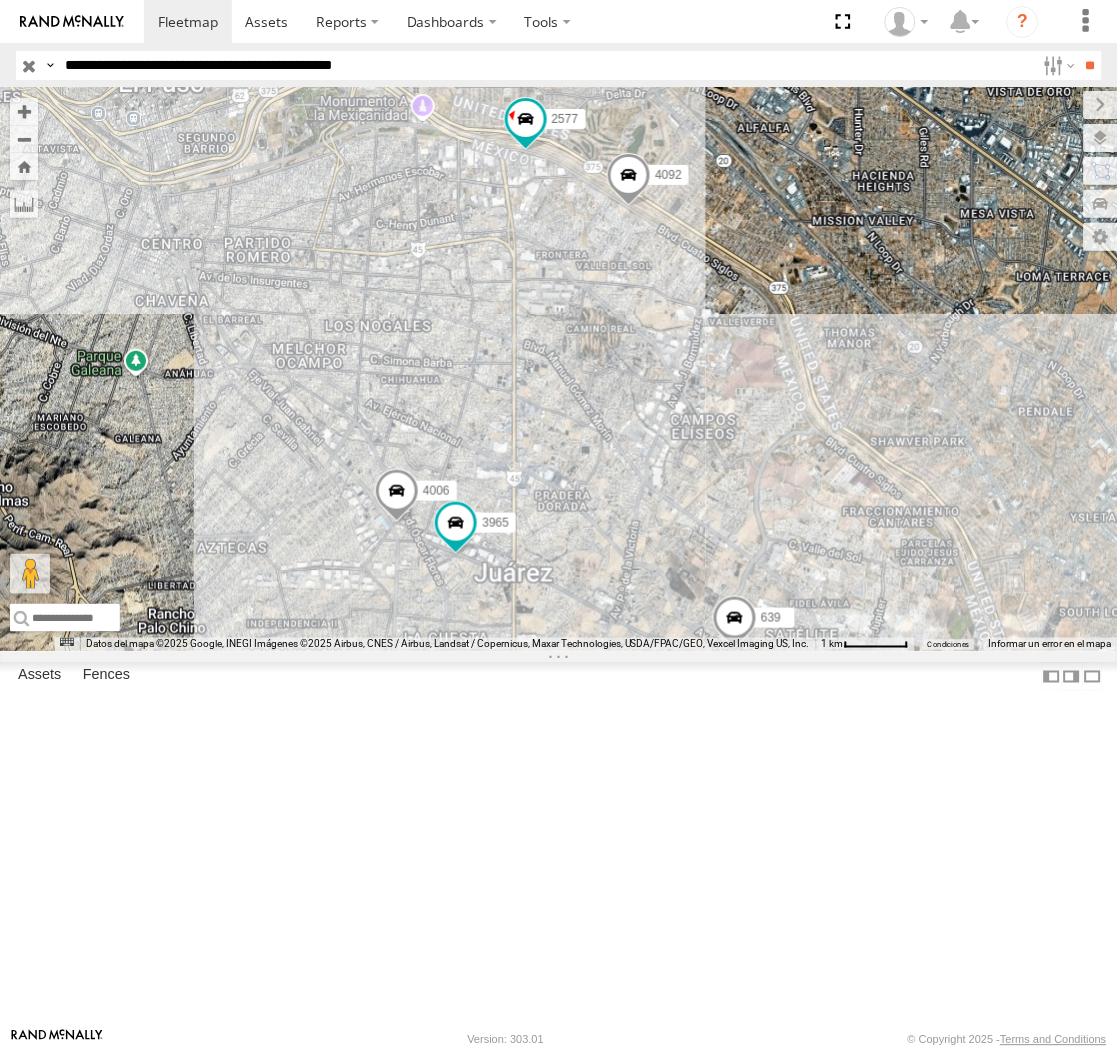 click on "**" at bounding box center [1090, 65] 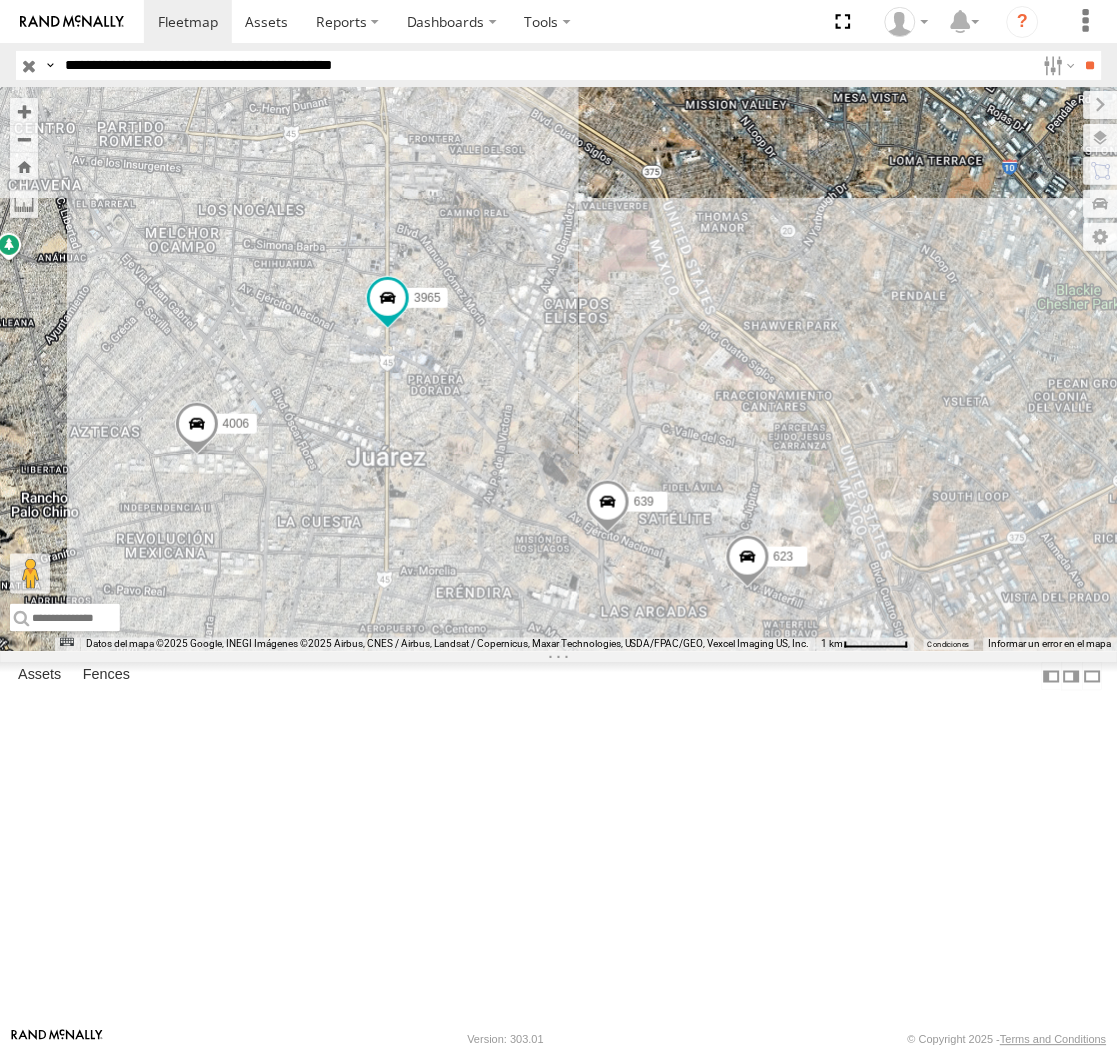 drag, startPoint x: 196, startPoint y: 74, endPoint x: 203, endPoint y: 115, distance: 41.59327 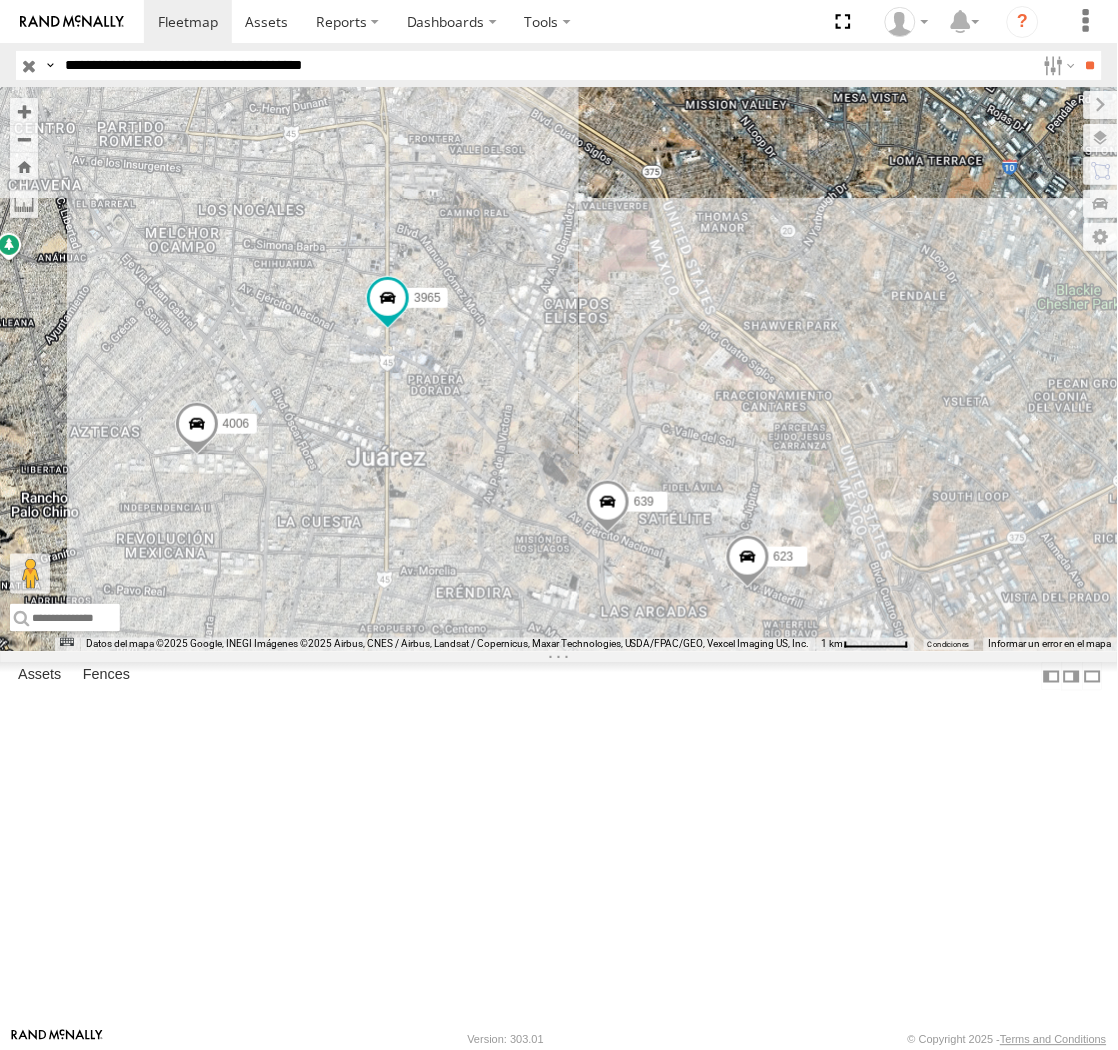 click on "**" at bounding box center [1090, 65] 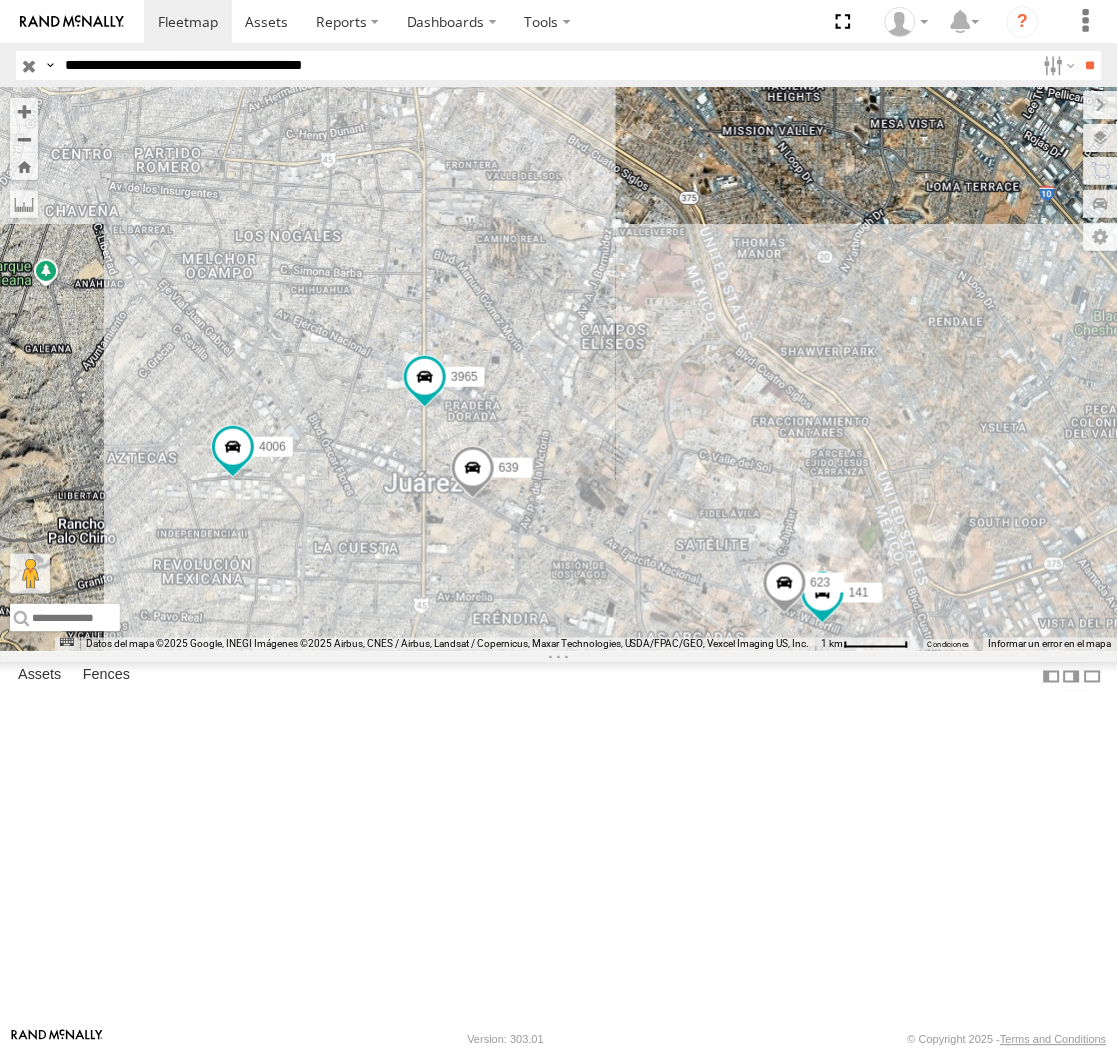 drag, startPoint x: 337, startPoint y: 73, endPoint x: 361, endPoint y: 87, distance: 27.784887 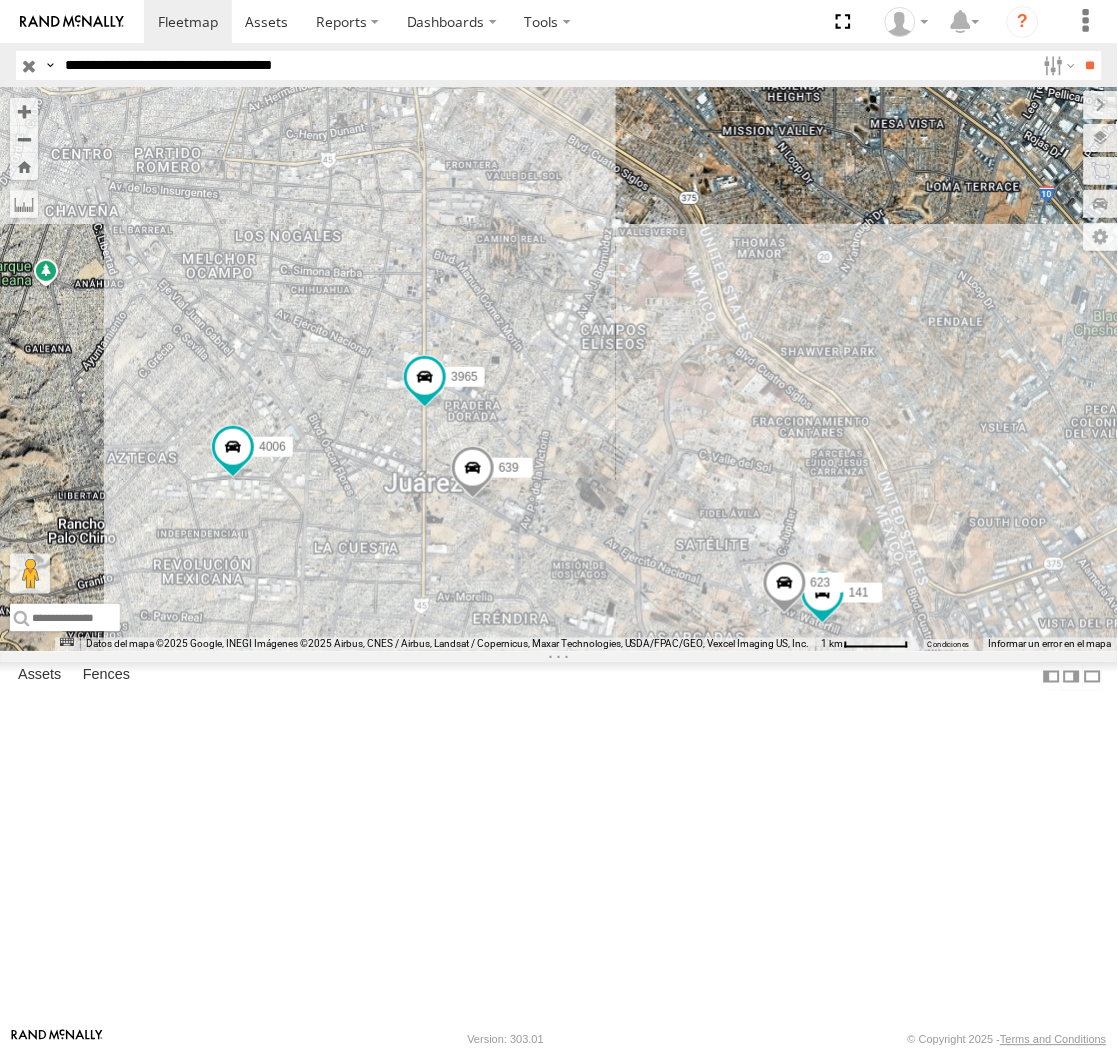 click on "**" at bounding box center [1090, 65] 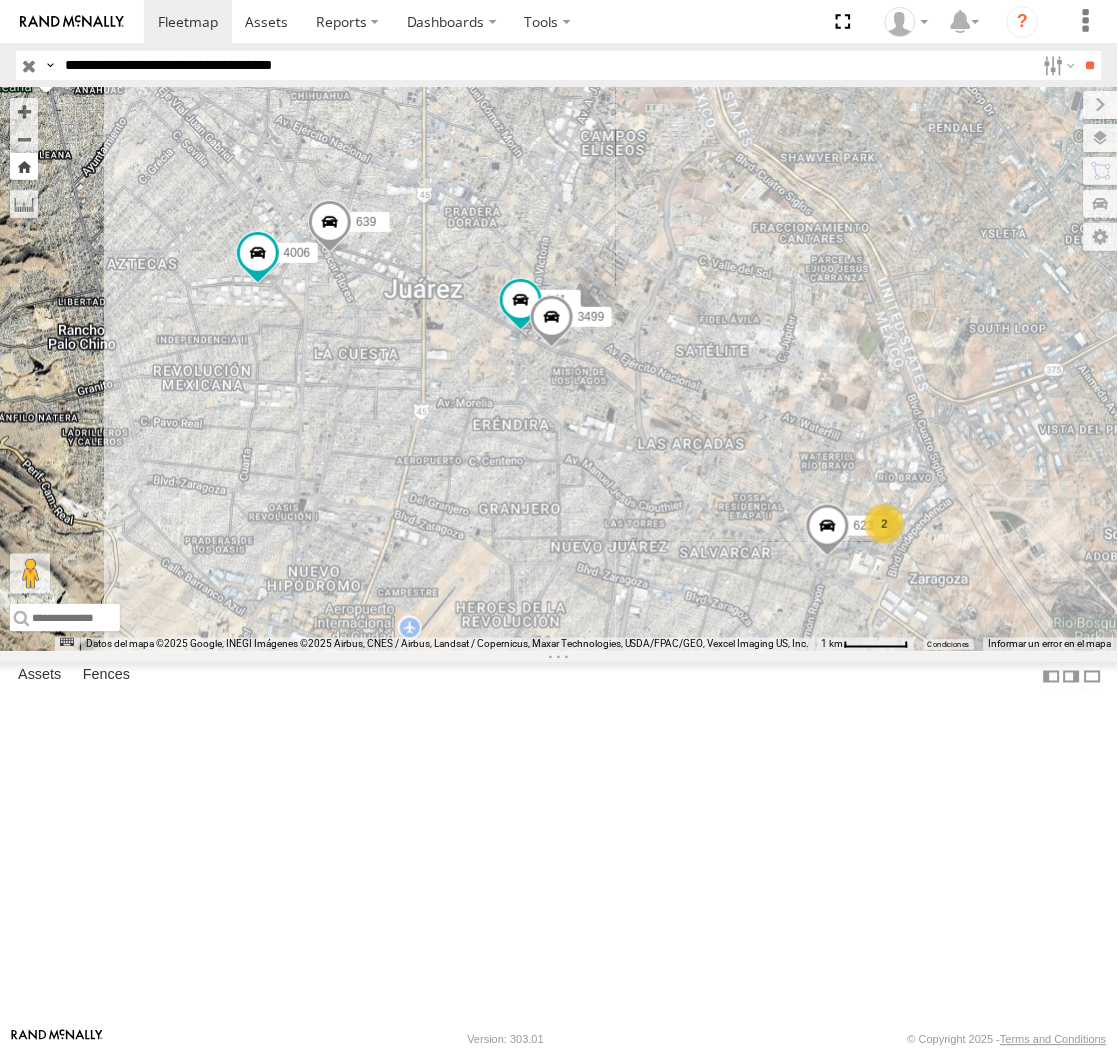 click at bounding box center [24, 166] 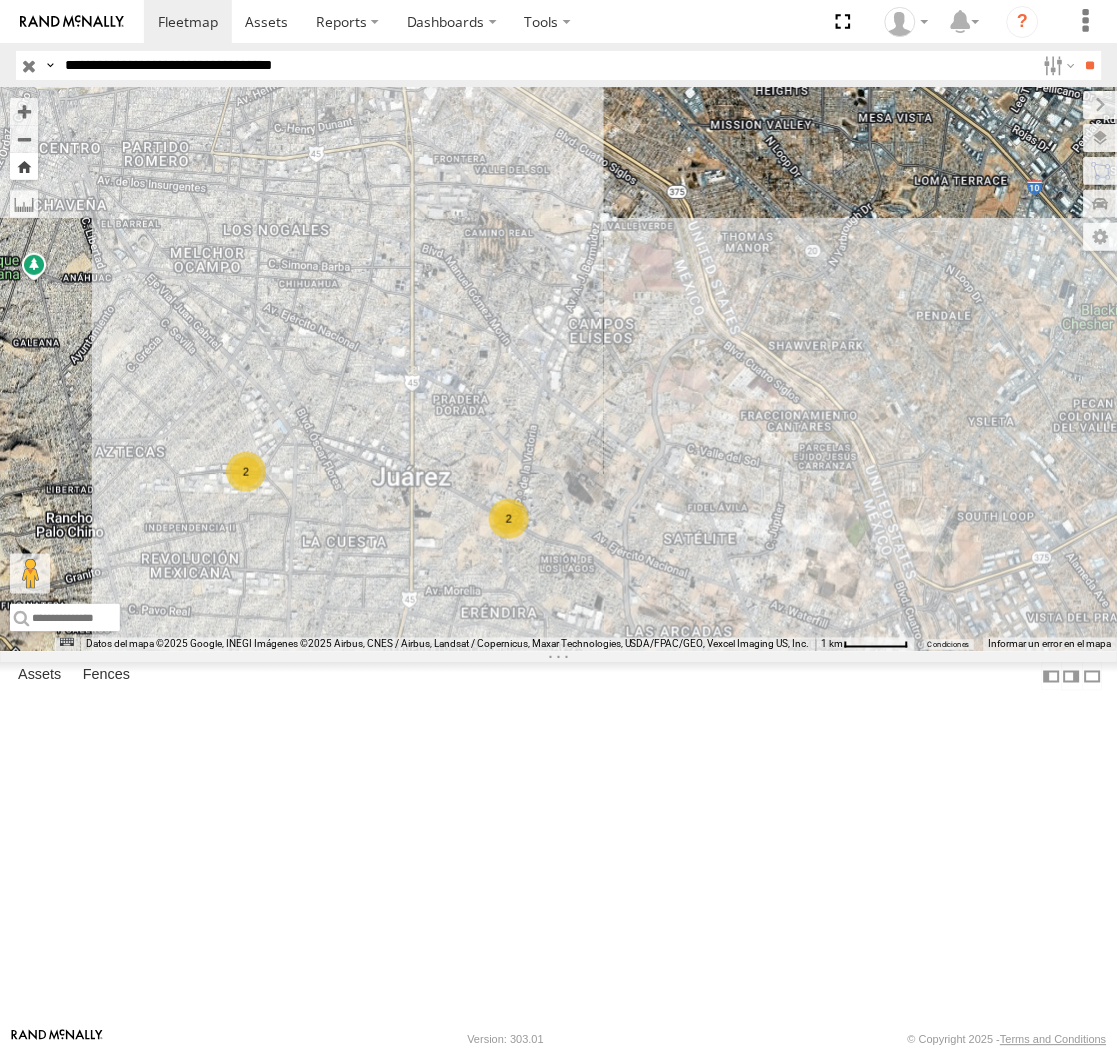 click at bounding box center [24, 166] 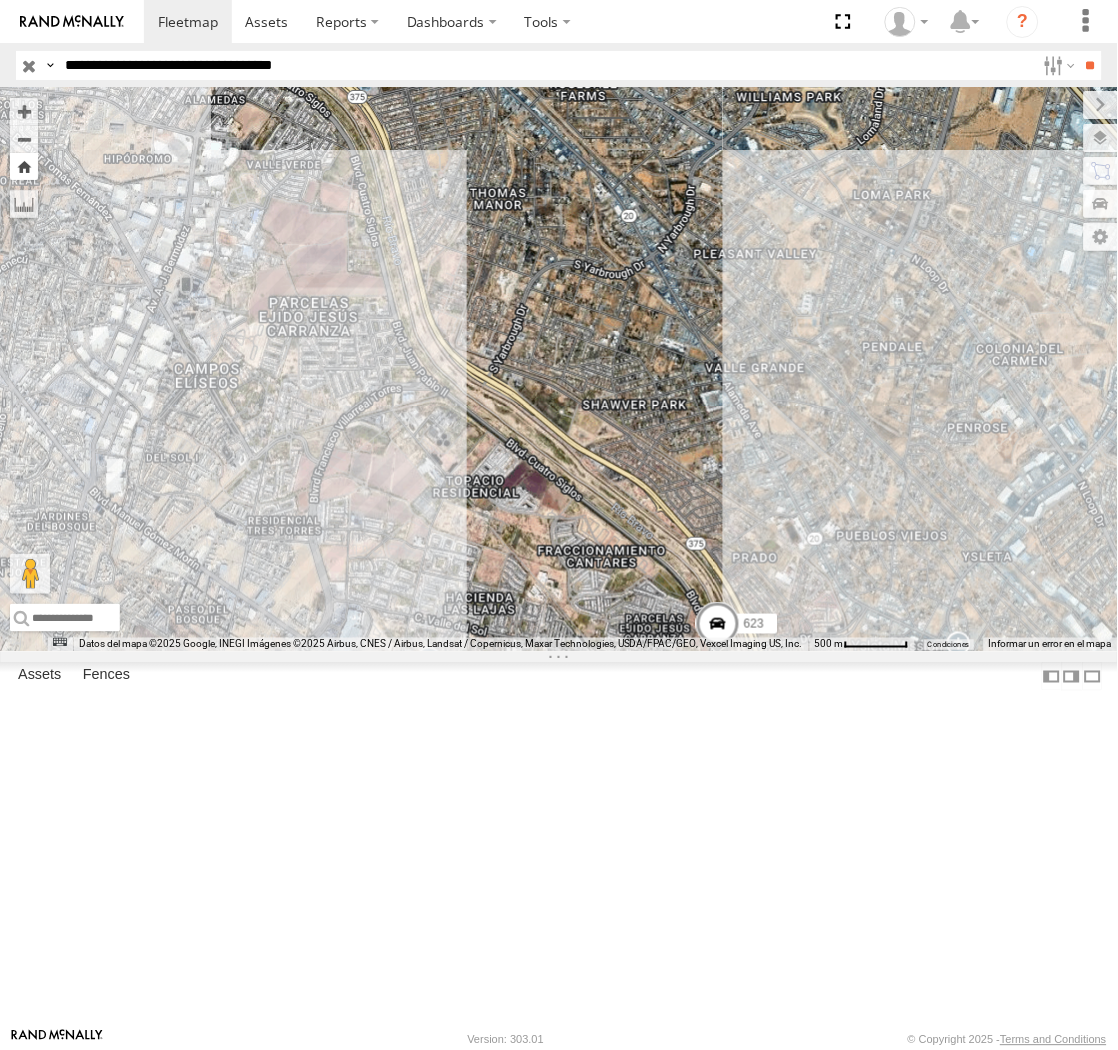 click at bounding box center (24, 166) 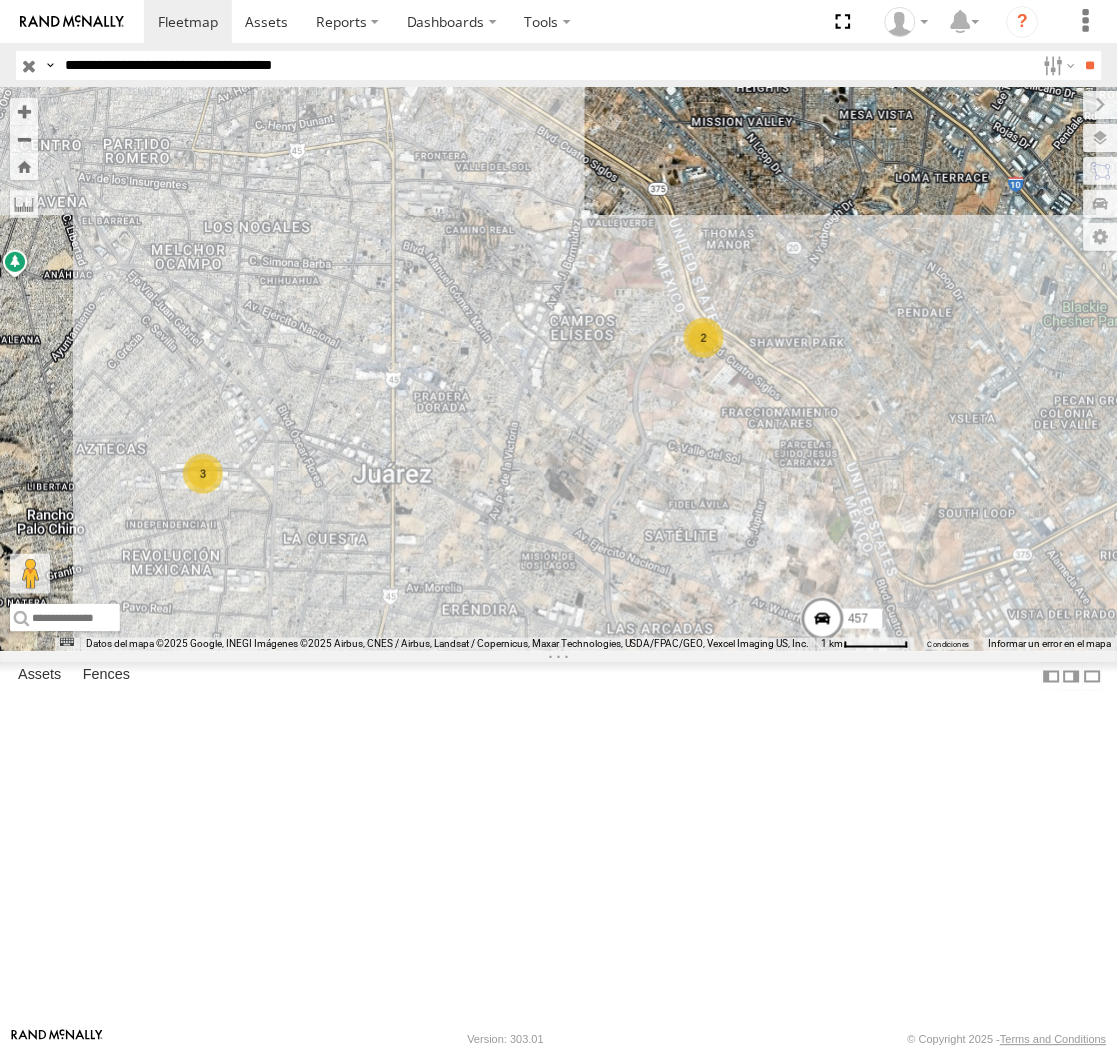 drag, startPoint x: 361, startPoint y: 66, endPoint x: 431, endPoint y: 98, distance: 76.96753 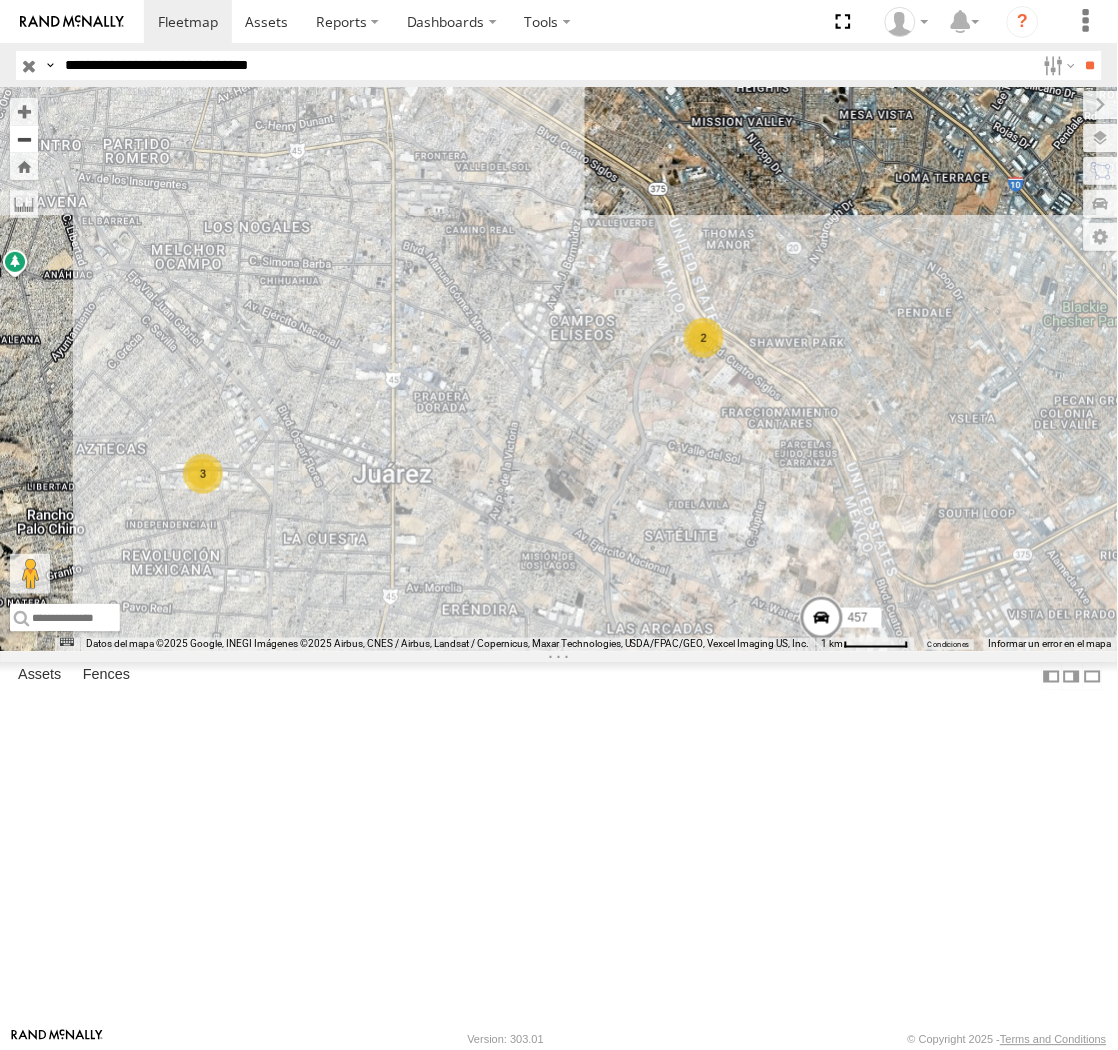 click on "**" at bounding box center [1090, 65] 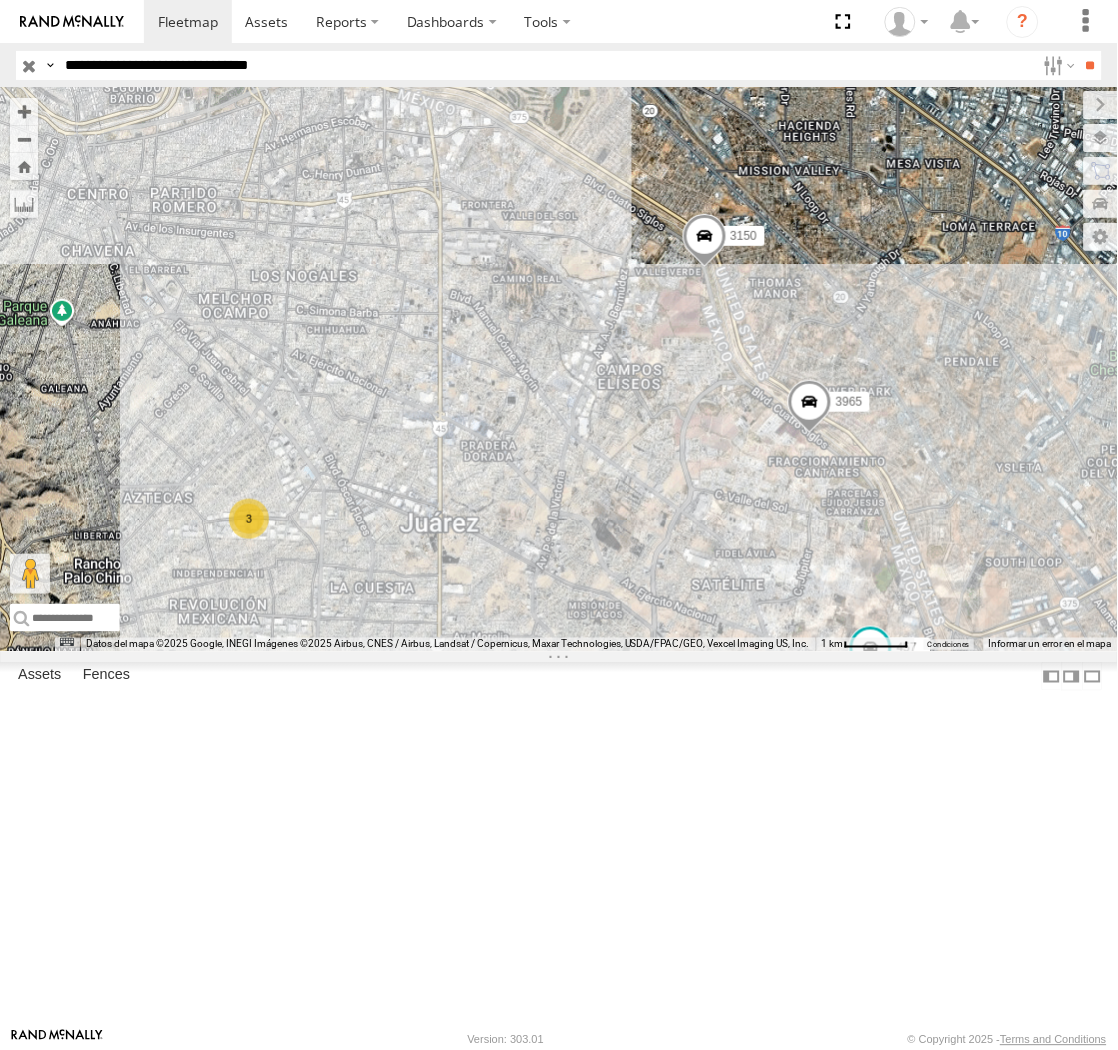 click on "**********" at bounding box center (546, 65) 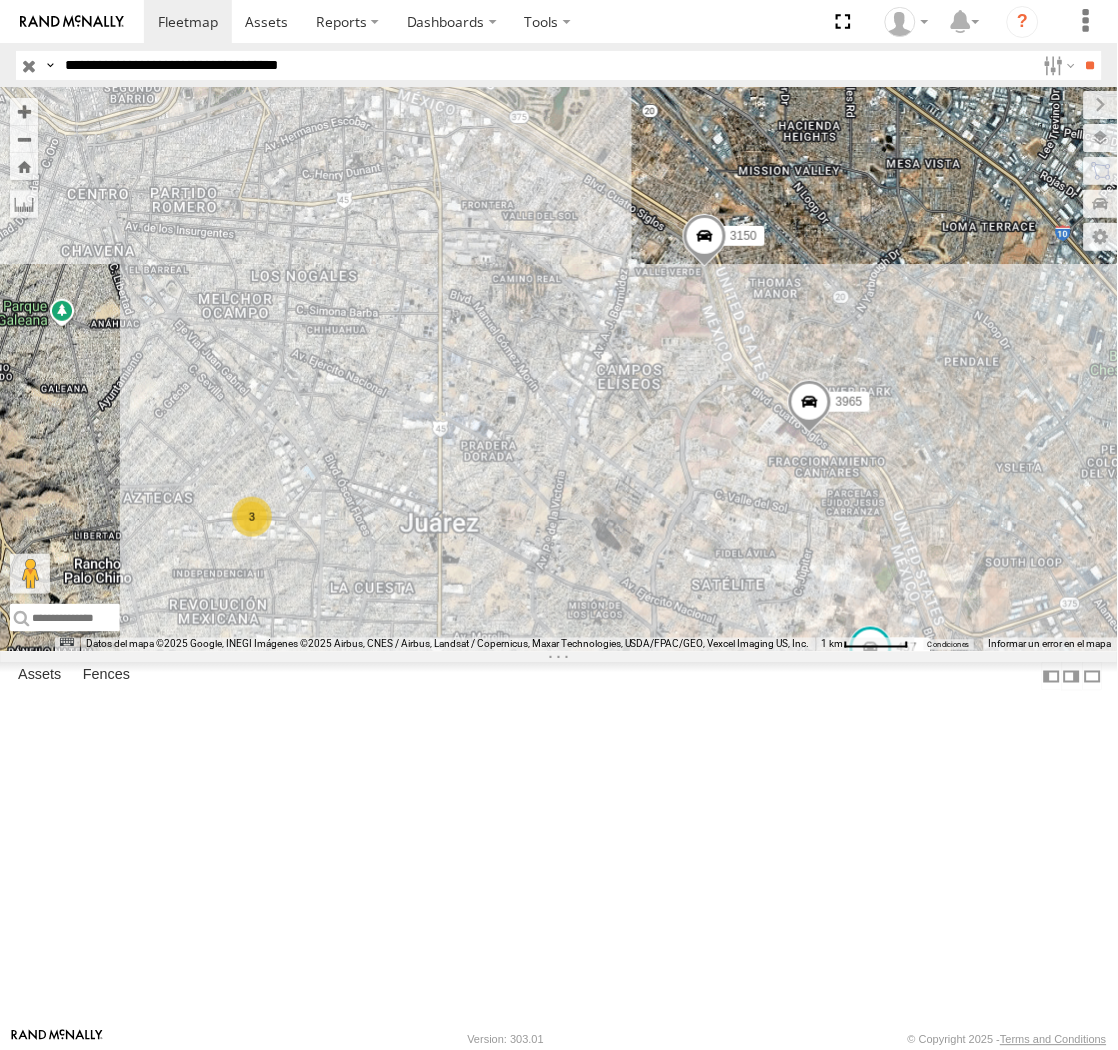 click on "**" at bounding box center [1090, 65] 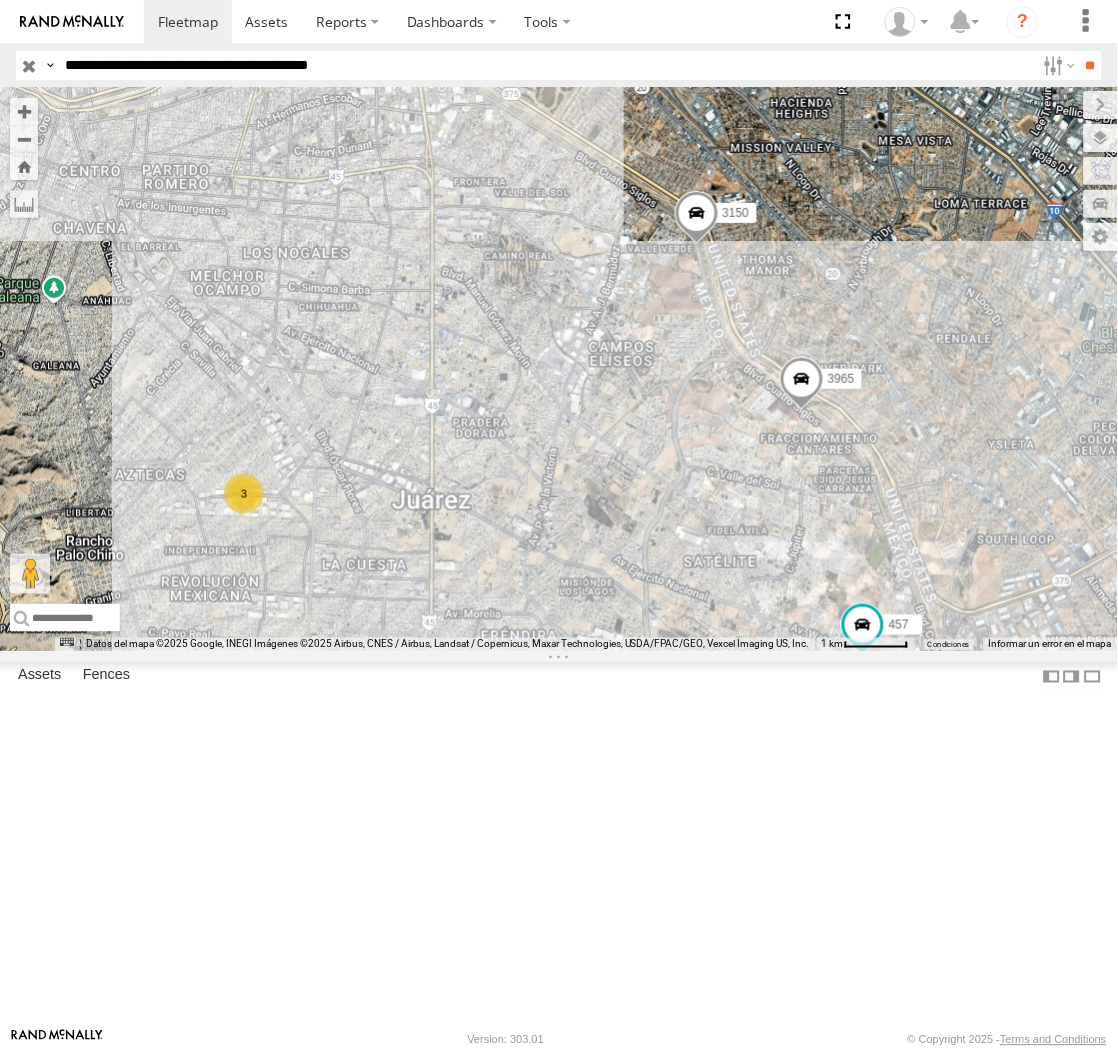 click on "**" at bounding box center (1090, 65) 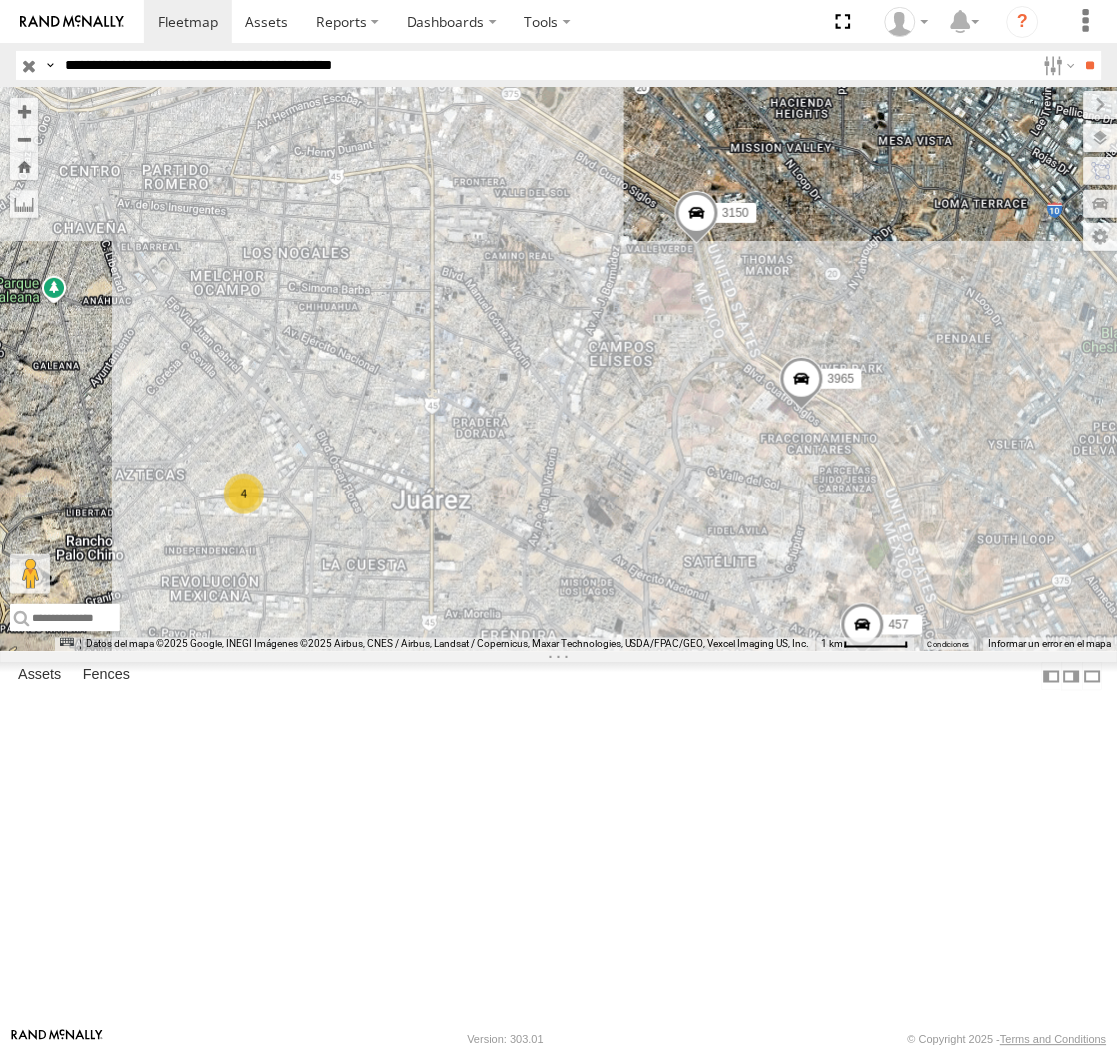 click on "**" at bounding box center (1090, 65) 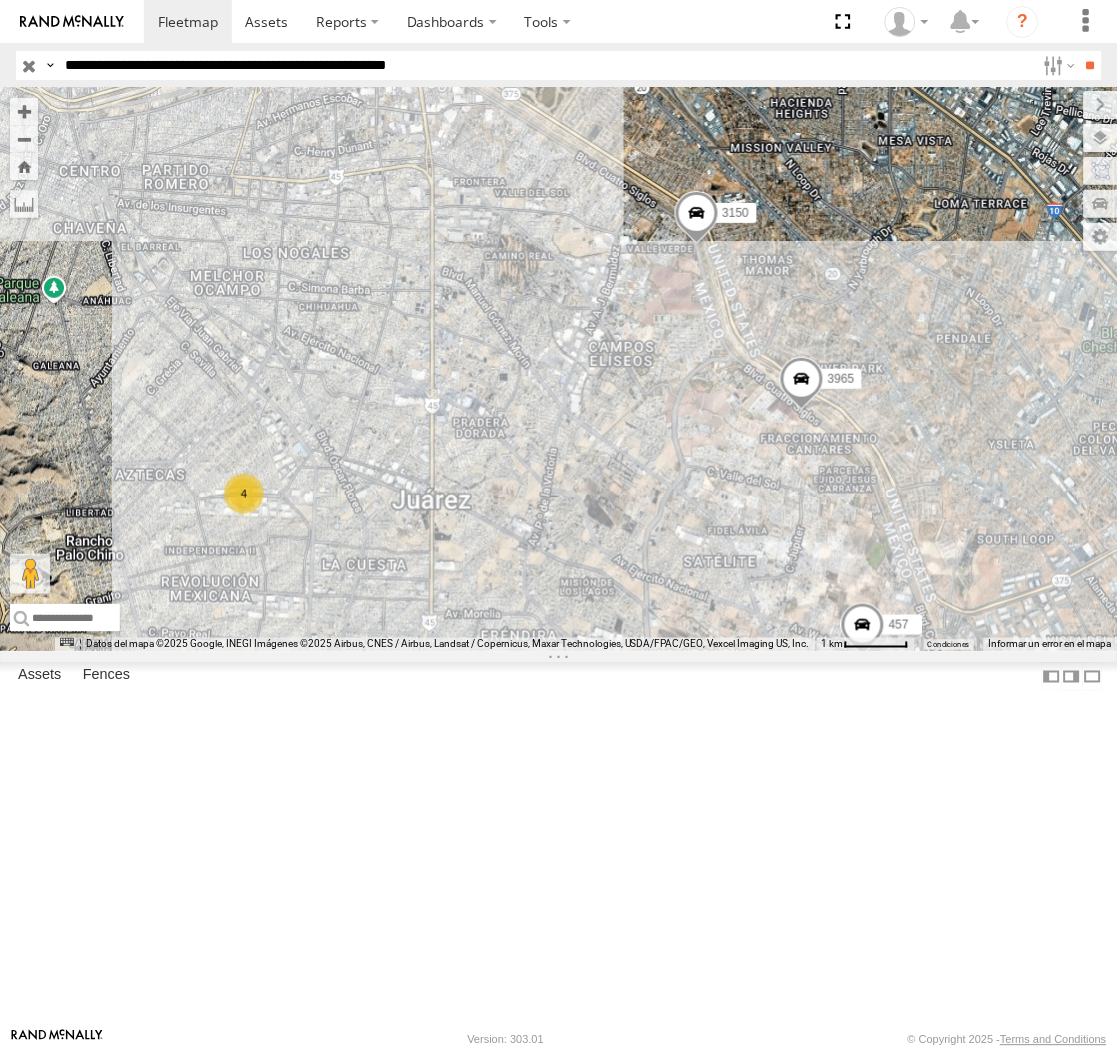 click on "**" at bounding box center [1090, 65] 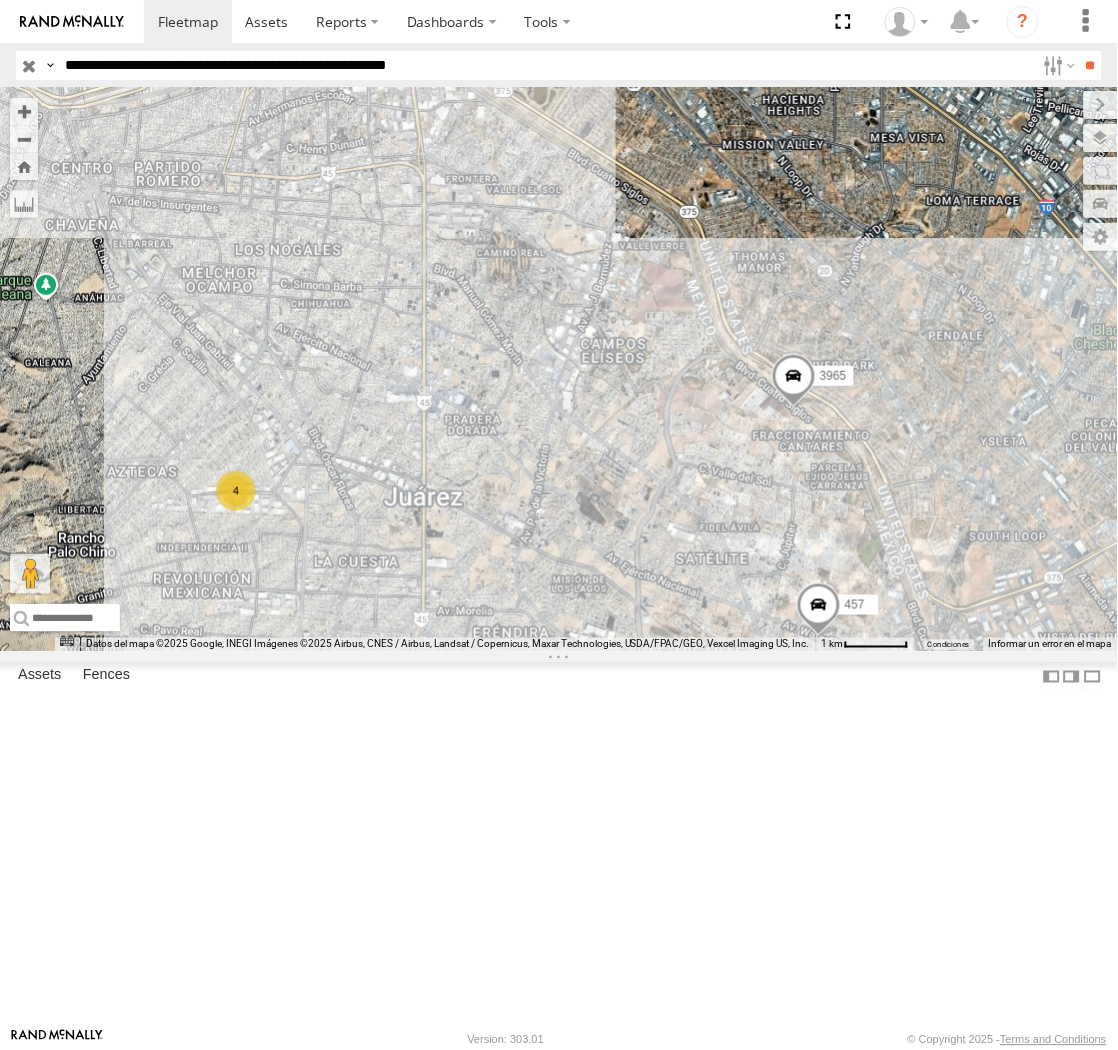 drag, startPoint x: 341, startPoint y: 65, endPoint x: 394, endPoint y: 117, distance: 74.24958 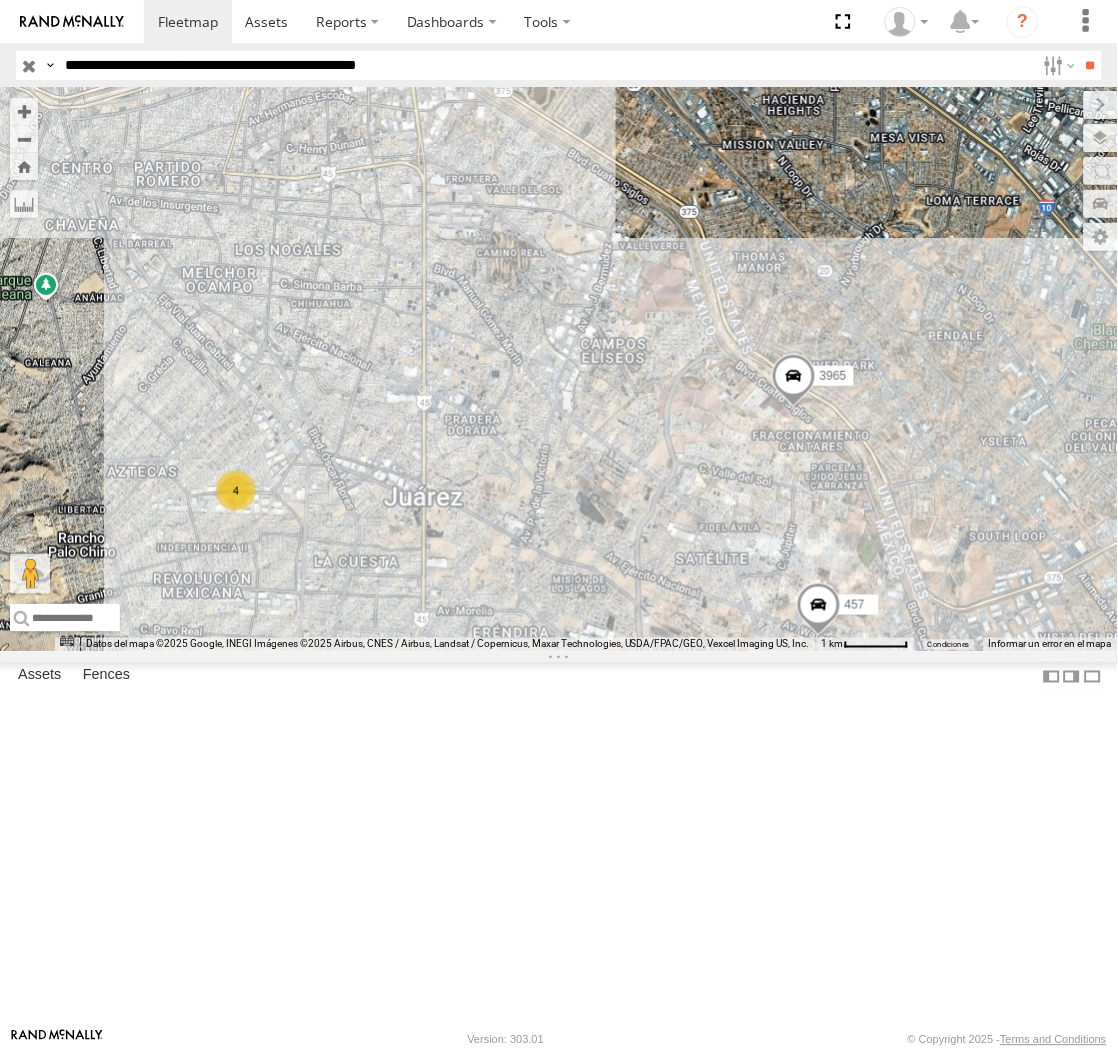 click on "**" at bounding box center [1090, 65] 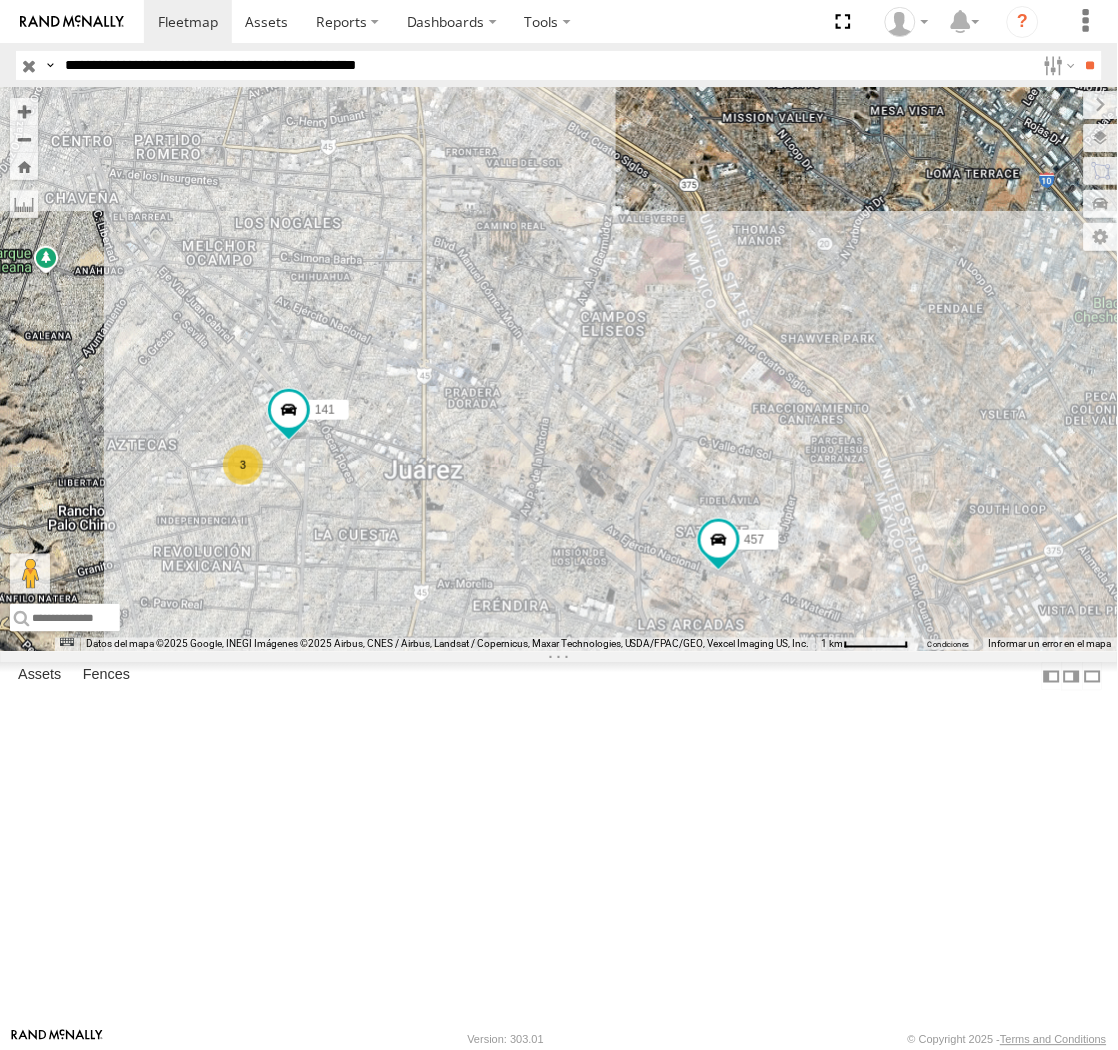 drag, startPoint x: 232, startPoint y: 72, endPoint x: 262, endPoint y: 100, distance: 41.036568 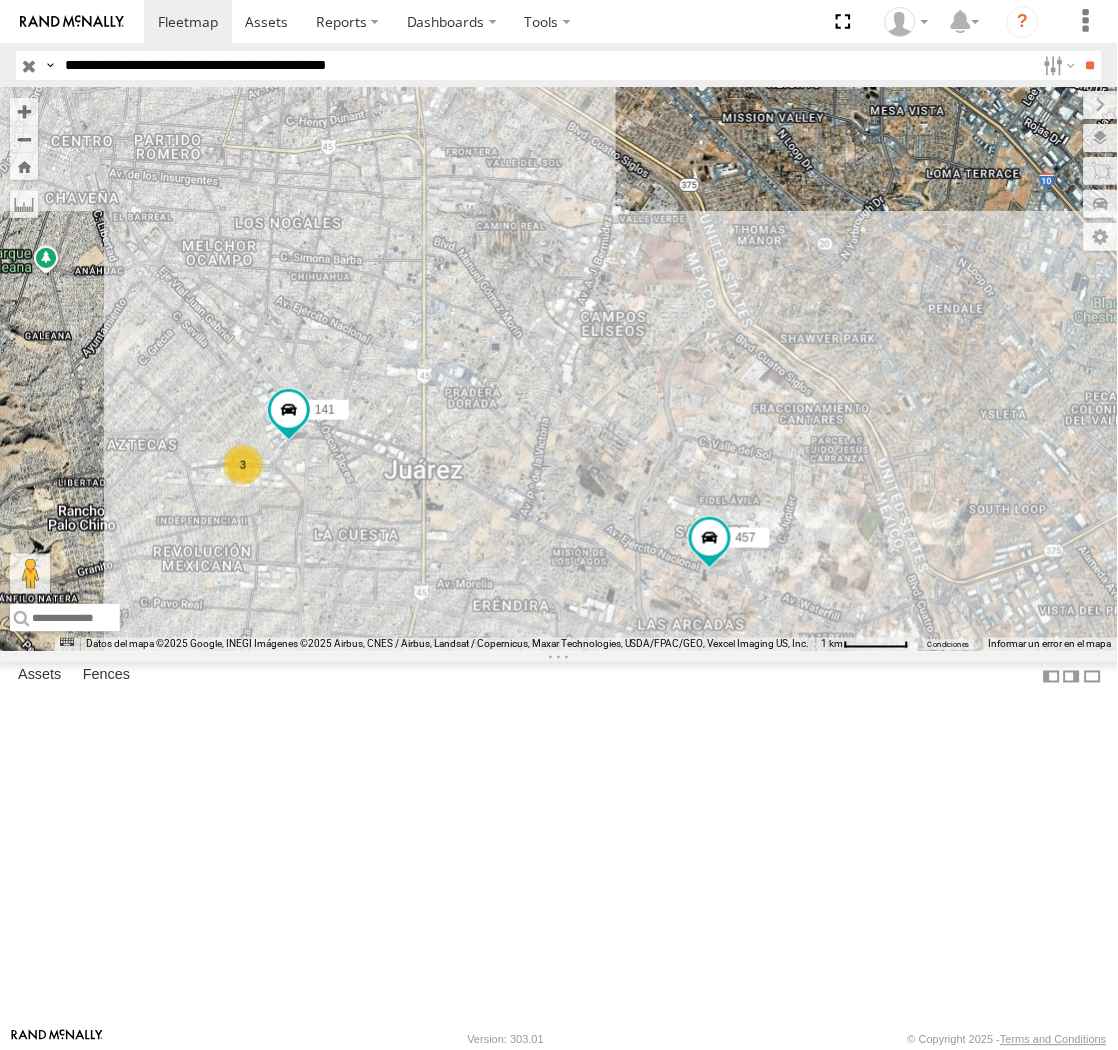 click on "**" at bounding box center [1090, 65] 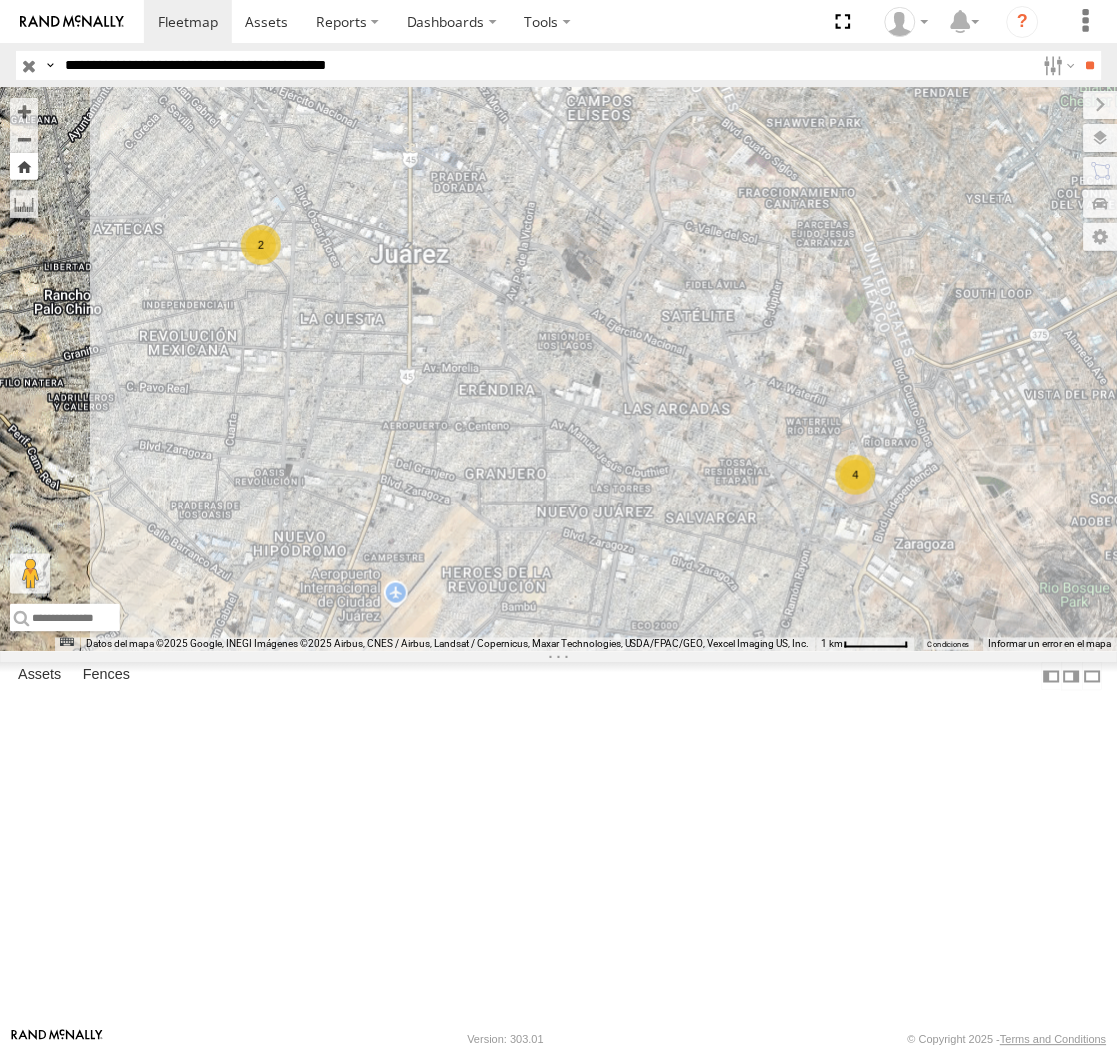 click at bounding box center [24, 166] 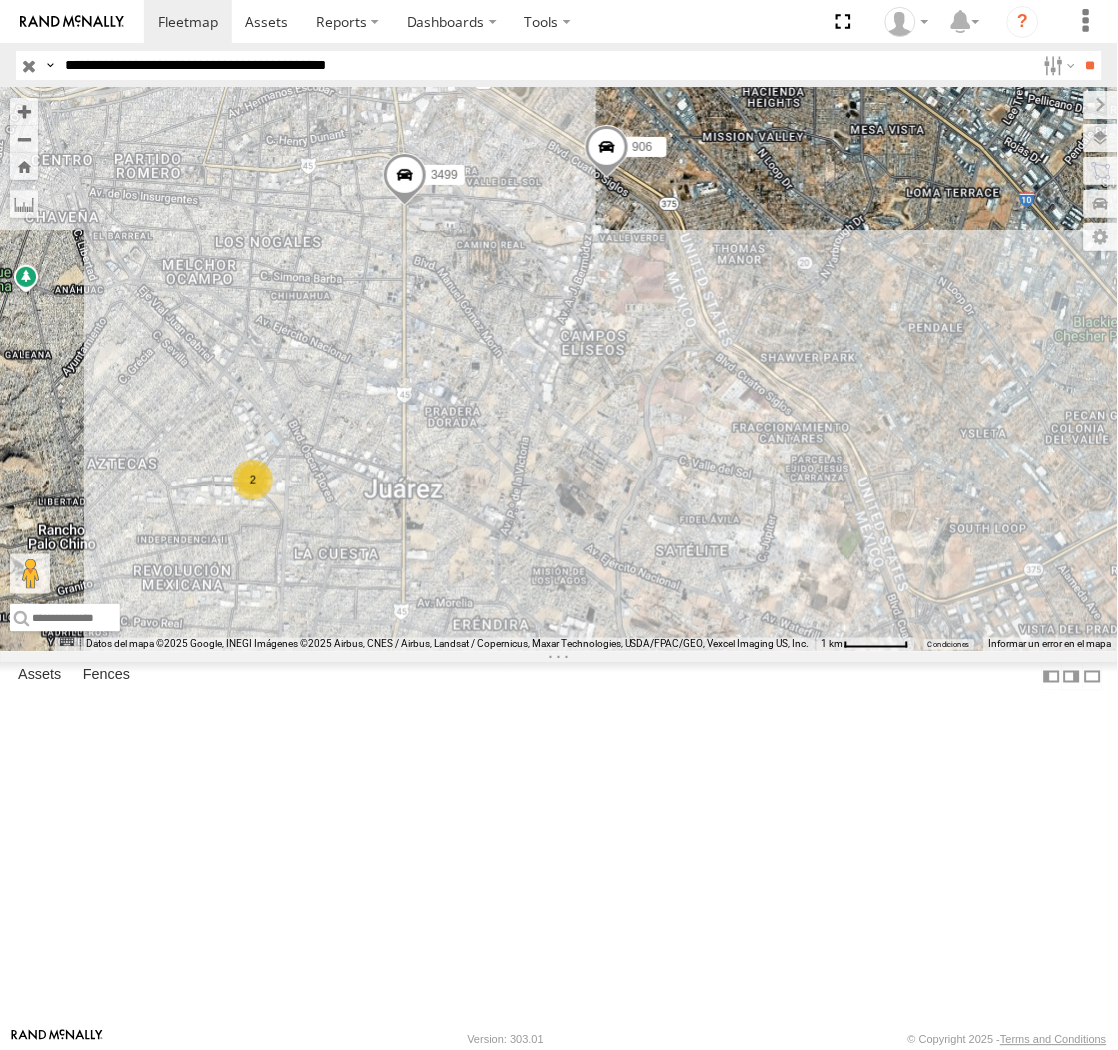 click on "**********" at bounding box center [546, 65] 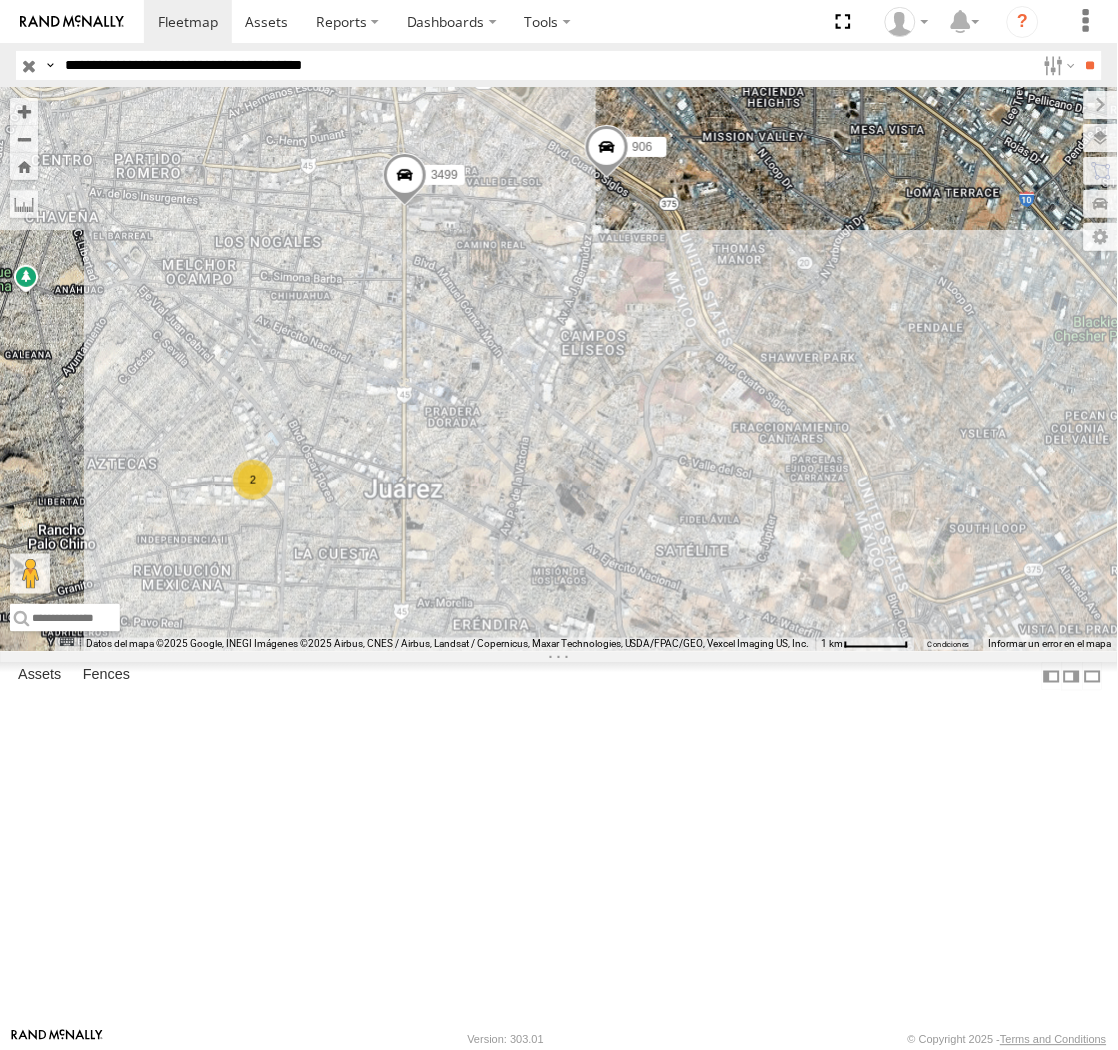 click on "**" at bounding box center (1090, 65) 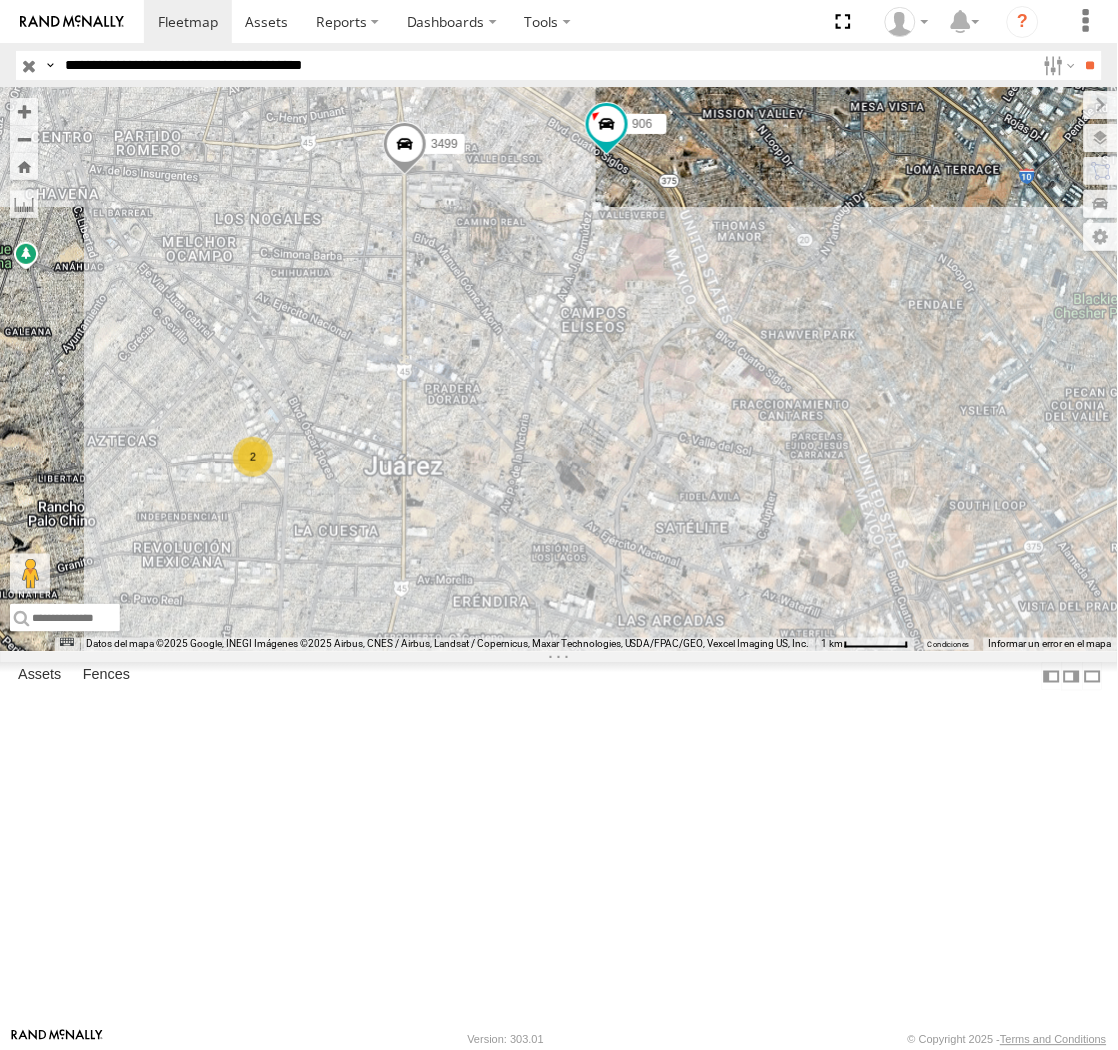 click on "**********" at bounding box center (546, 65) 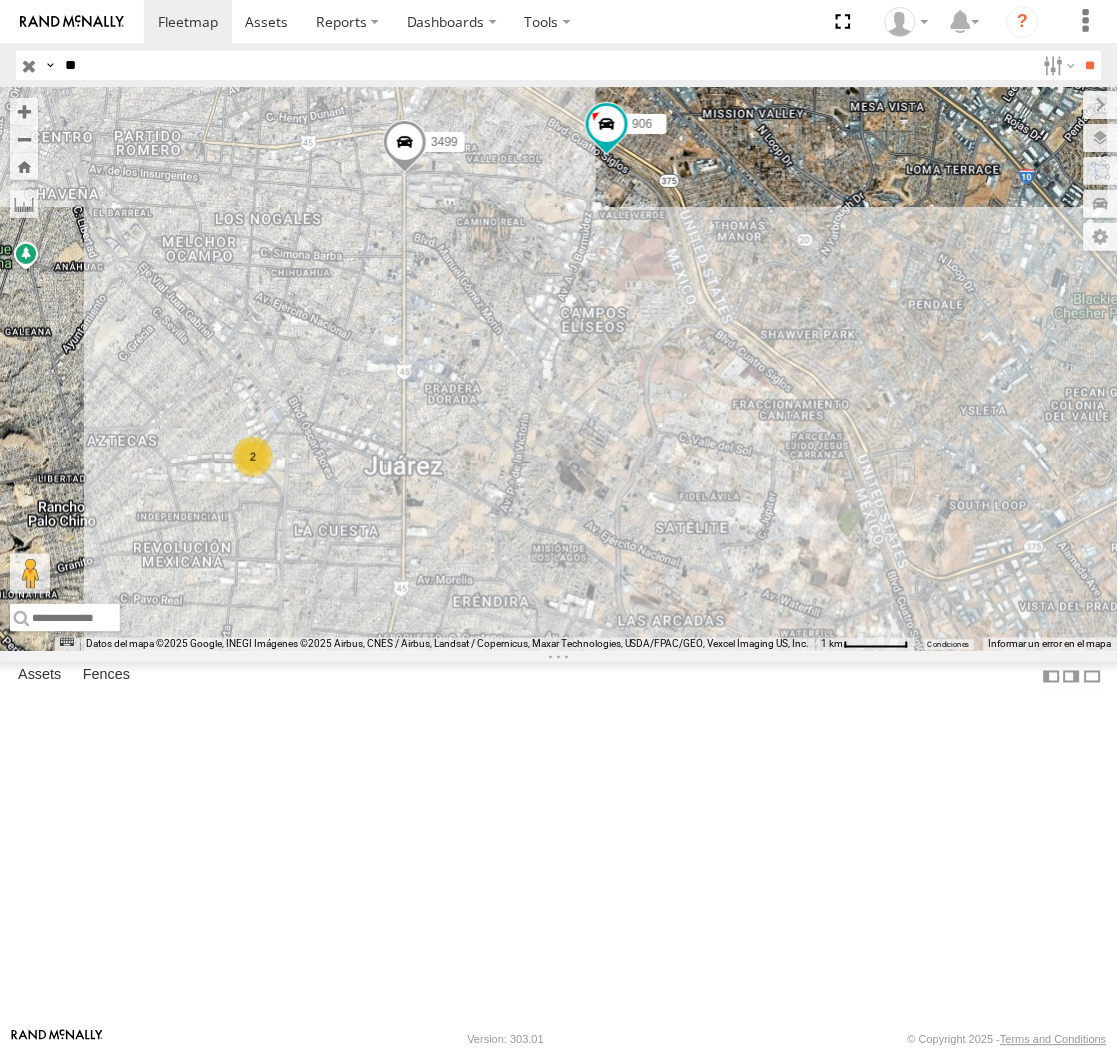 type on "*" 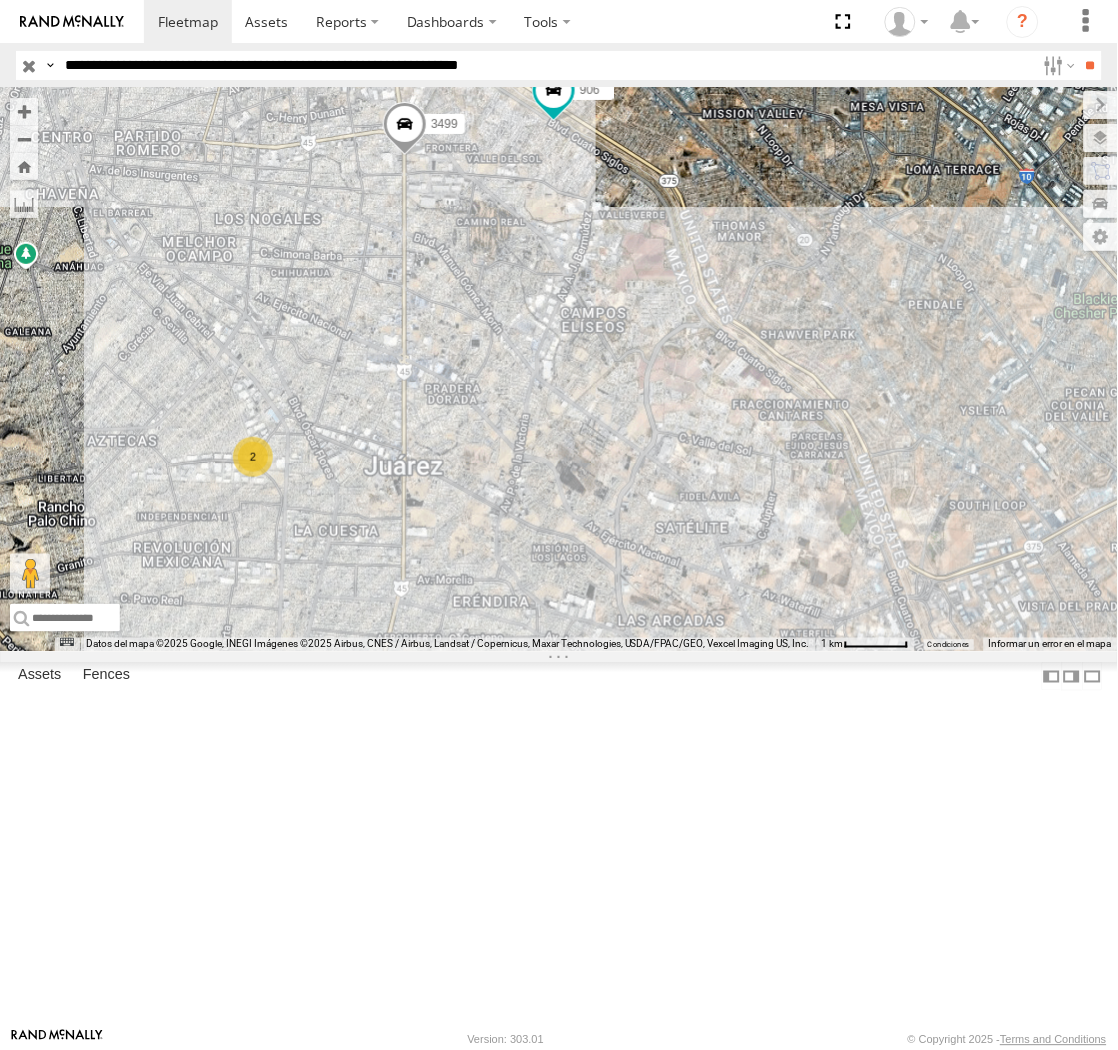 click on "**" at bounding box center [1090, 65] 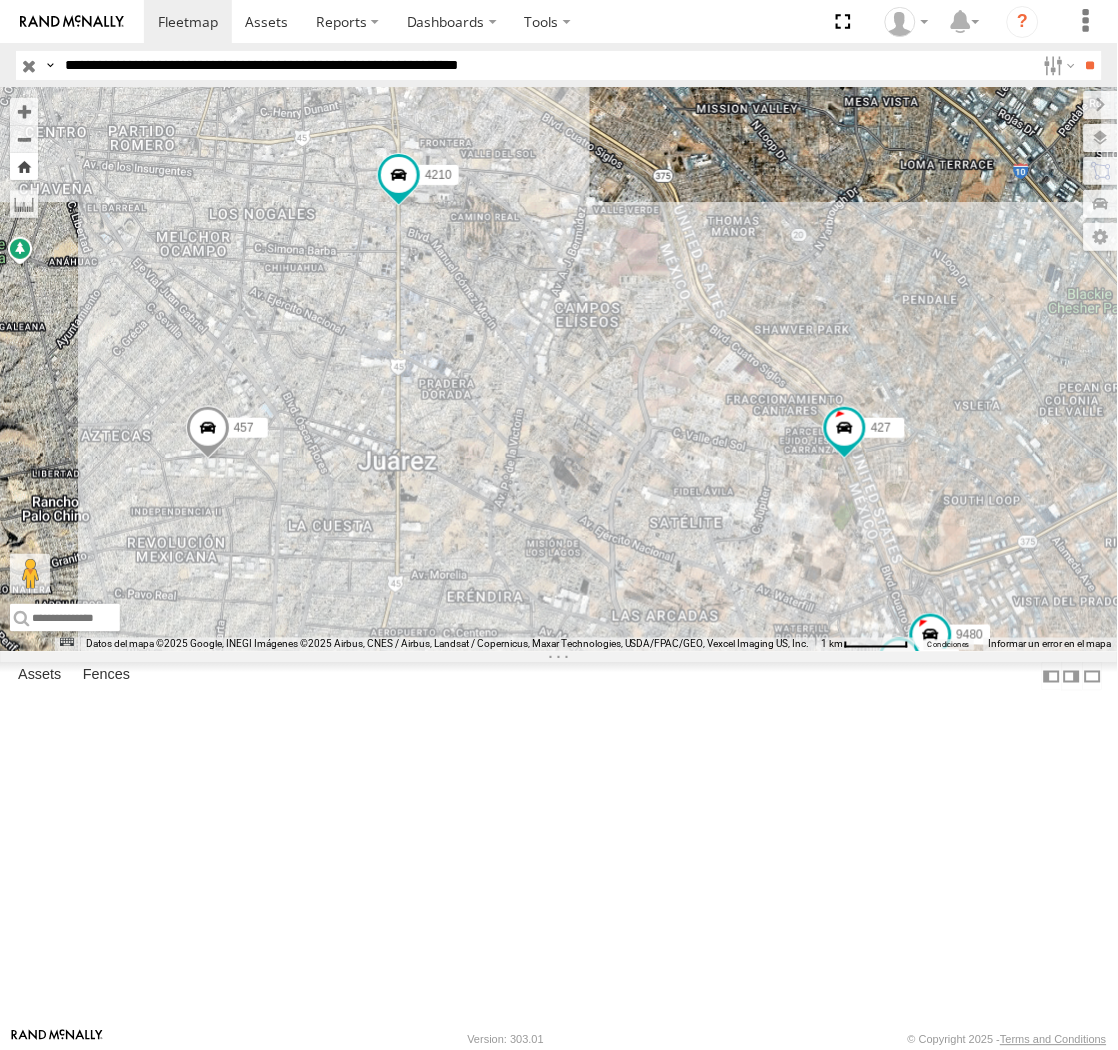 click at bounding box center [24, 166] 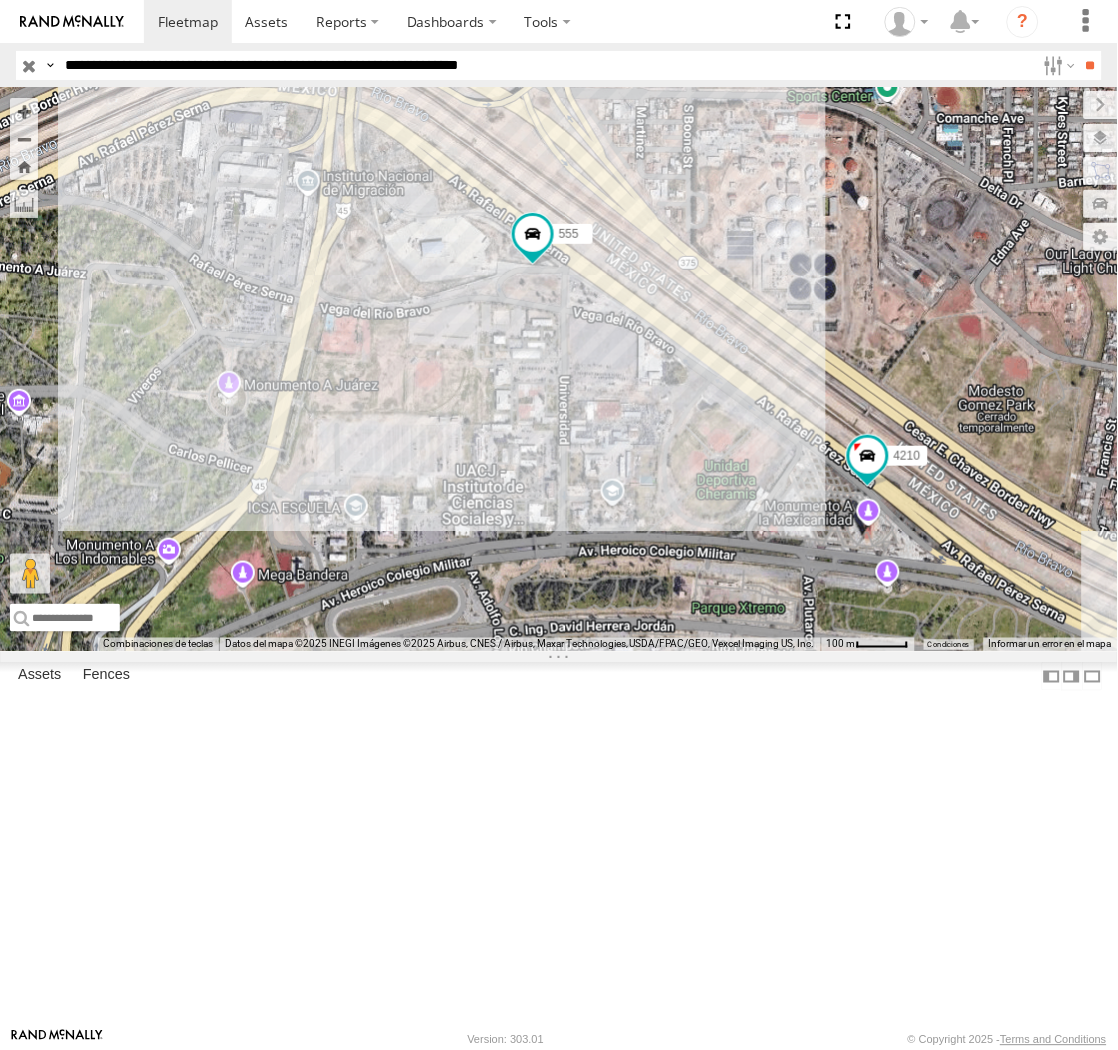 click on "**********" at bounding box center (546, 65) 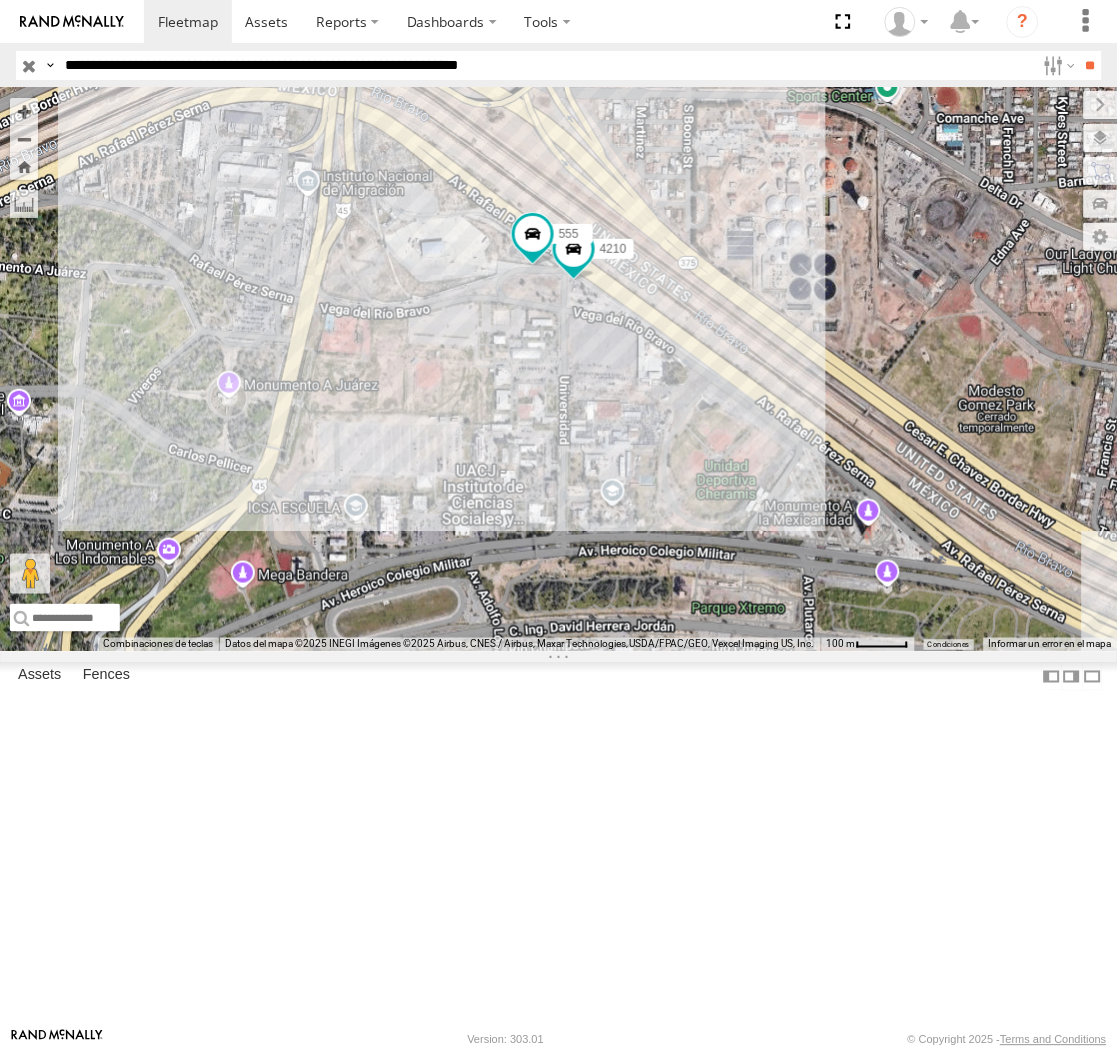 click on "Search Query
Asset ID
Asset Label
Registration
Manufacturer
Model
VIN
Job ID IP" at bounding box center (559, 65) 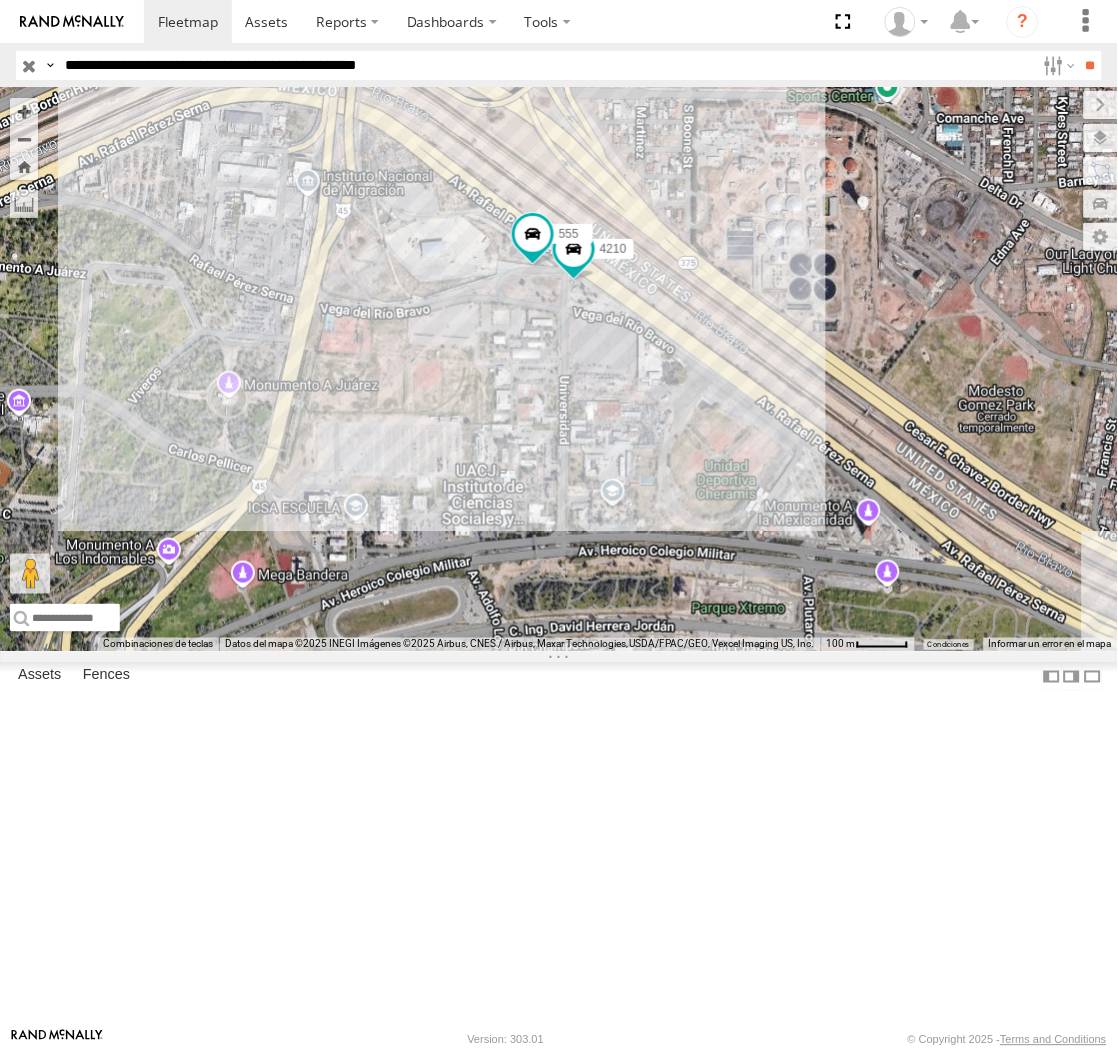 click on "**" at bounding box center [1090, 65] 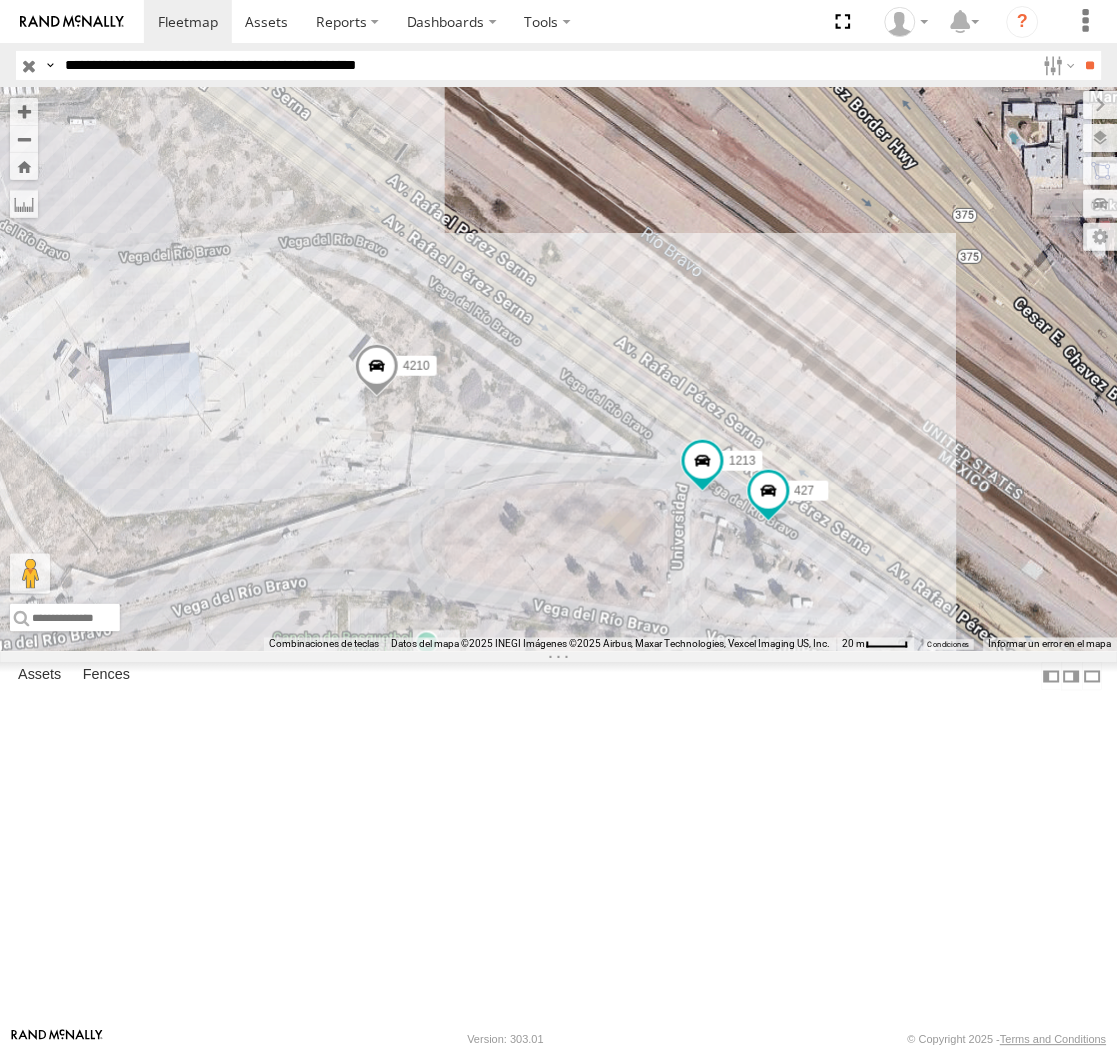 click on "**********" at bounding box center (546, 65) 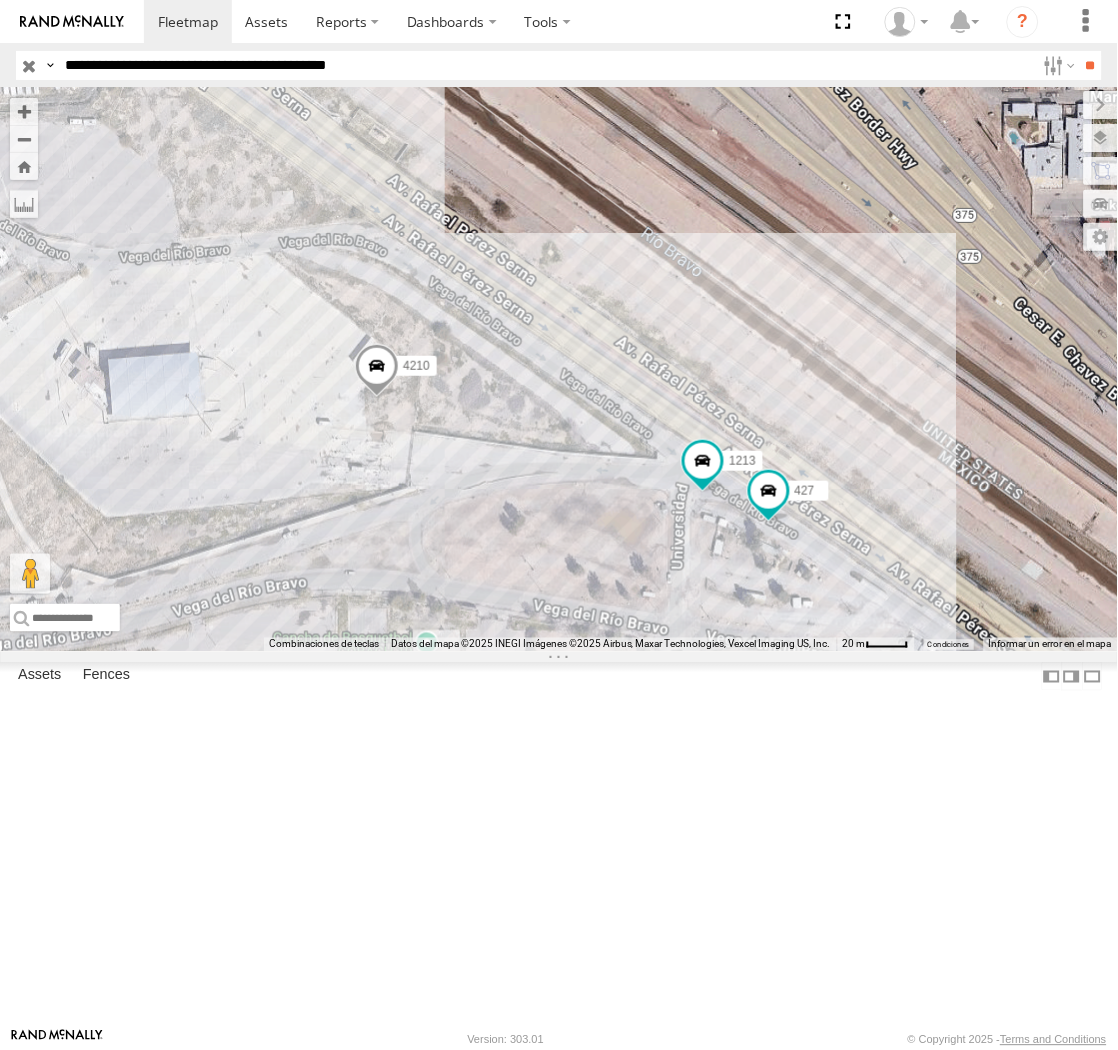 click on "**" at bounding box center [1090, 65] 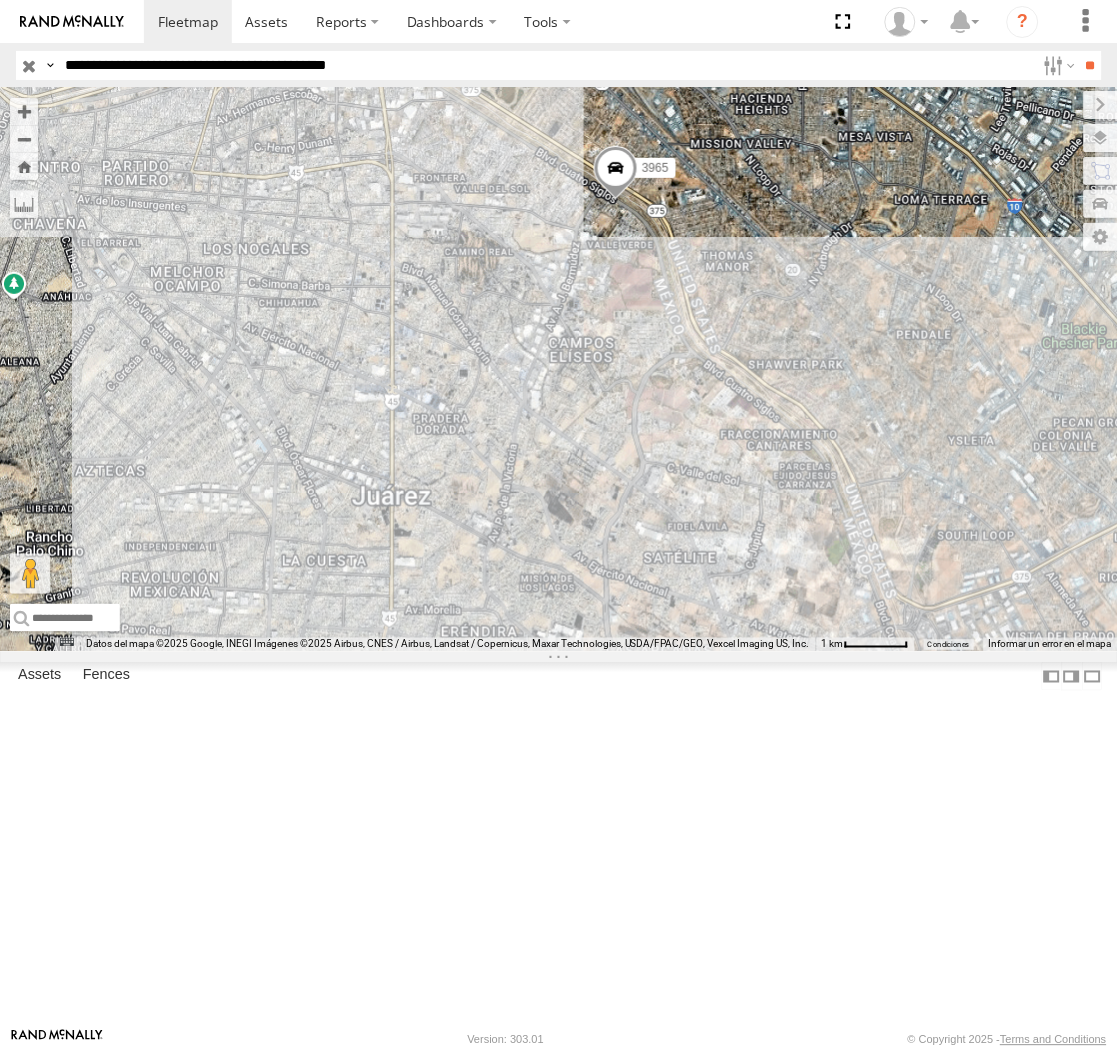 click on "Search Query
Asset ID
Asset Label
Registration
Manufacturer
Model
VIN
Job ID IP" at bounding box center [559, 65] 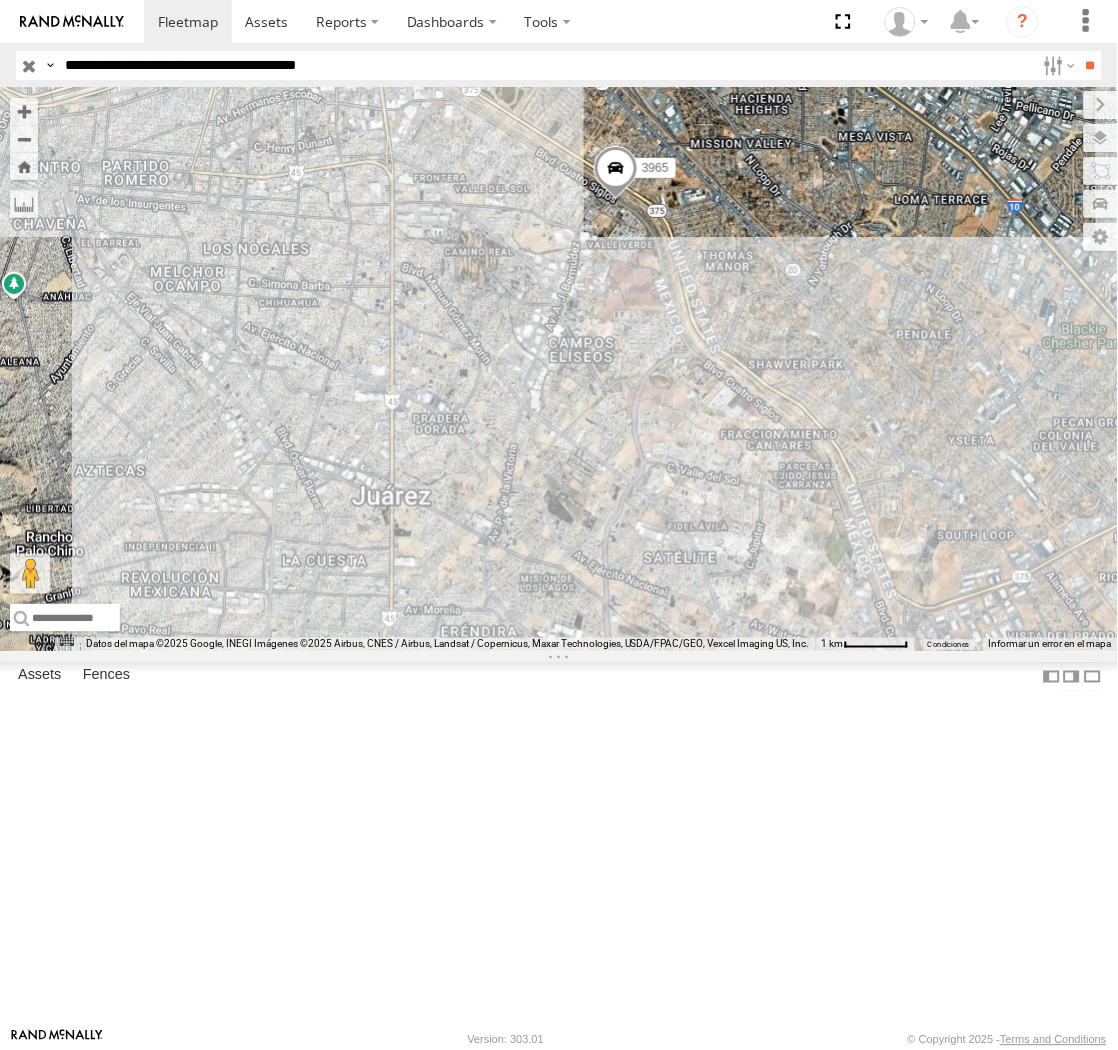 click on "**" at bounding box center (1090, 65) 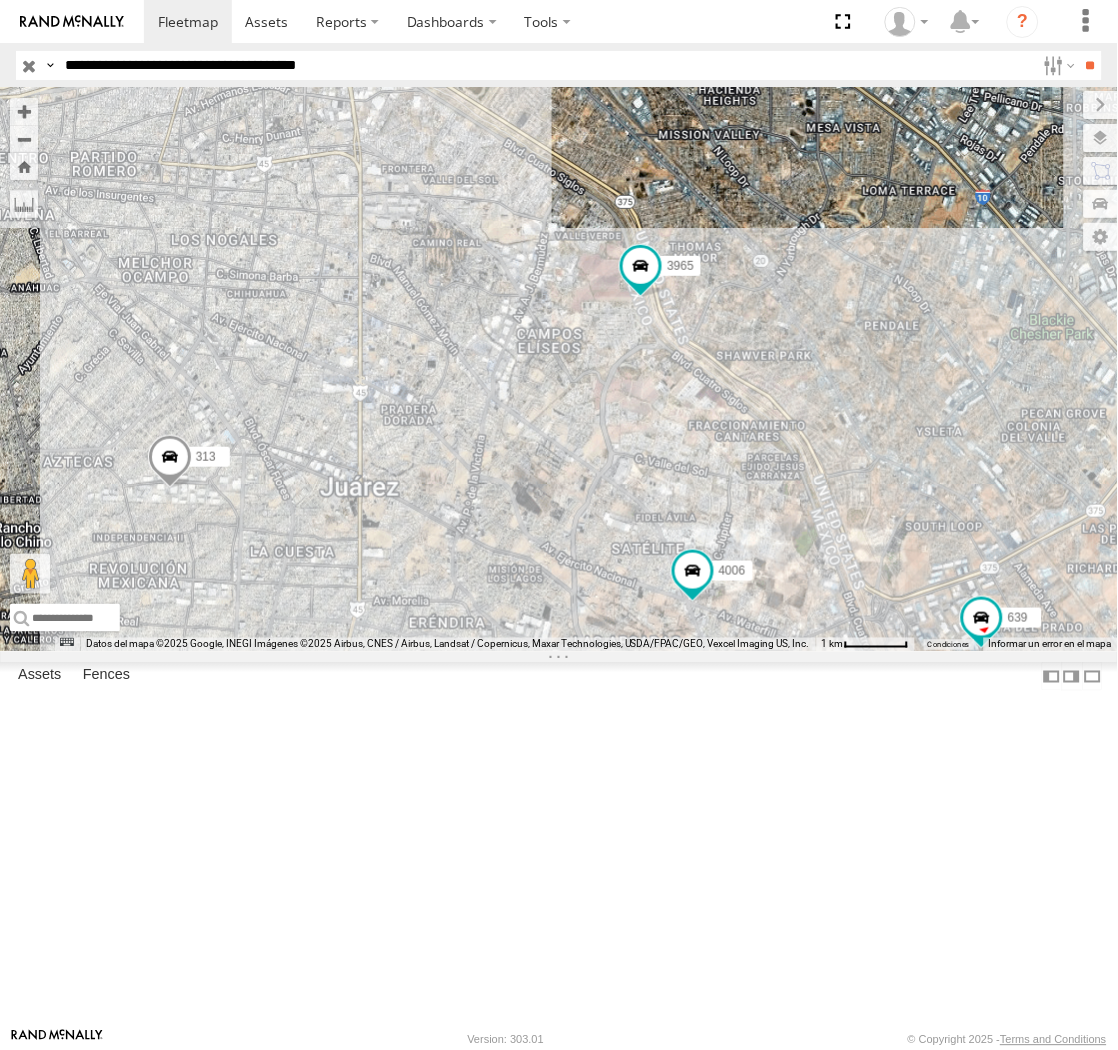 drag, startPoint x: 208, startPoint y: 67, endPoint x: 217, endPoint y: 78, distance: 14.21267 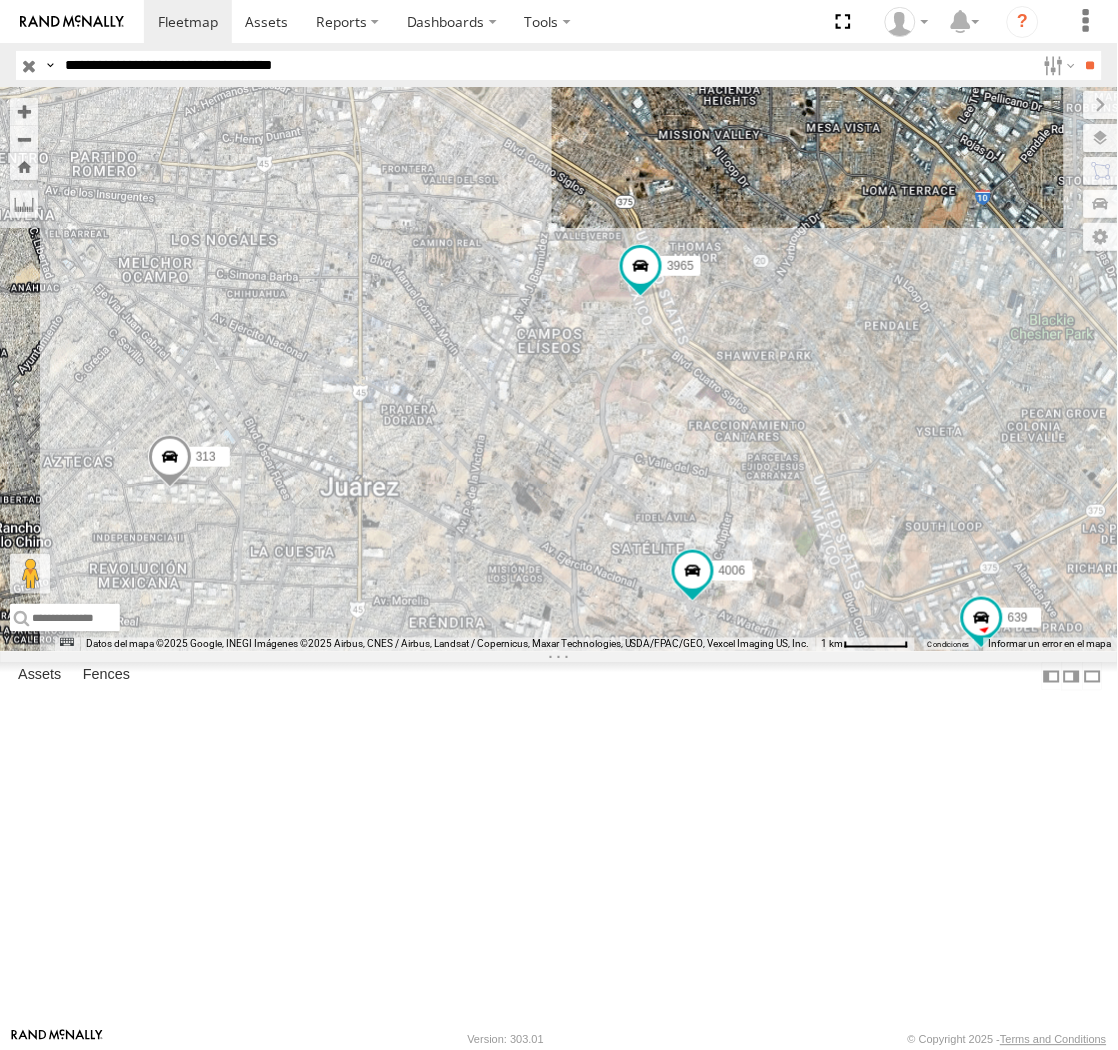 click on "**" at bounding box center [1090, 65] 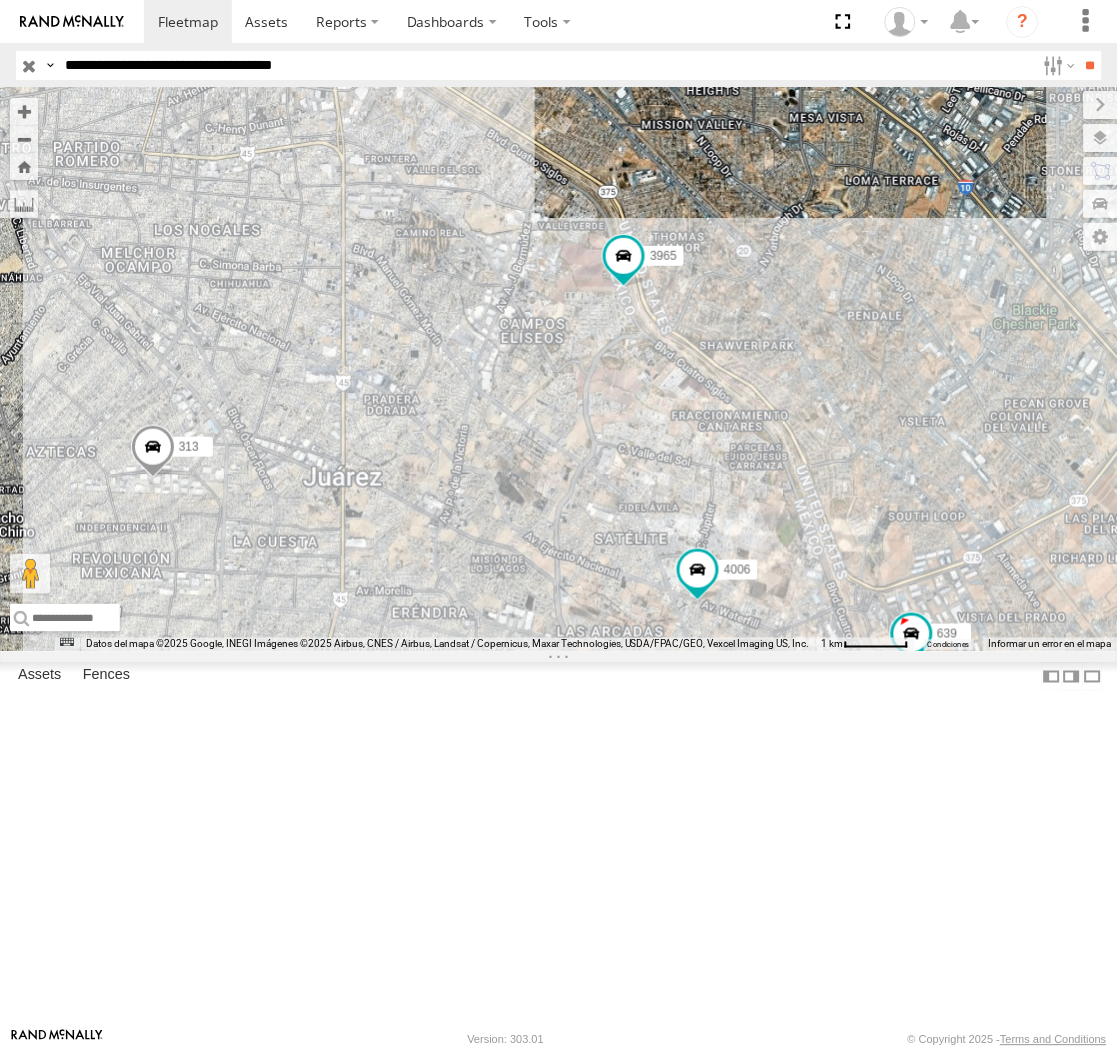 click on "**********" at bounding box center [546, 65] 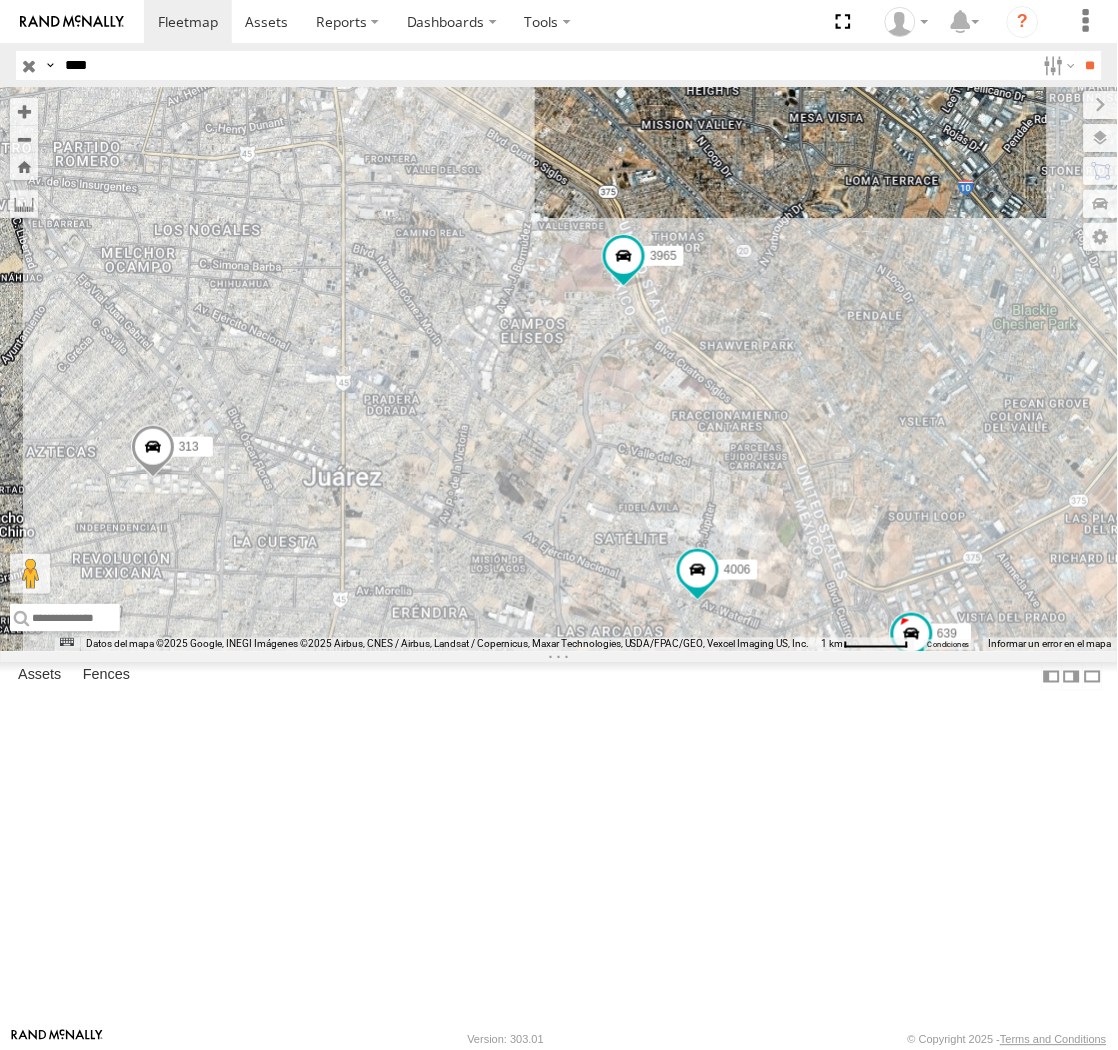 click on "**" at bounding box center (1090, 65) 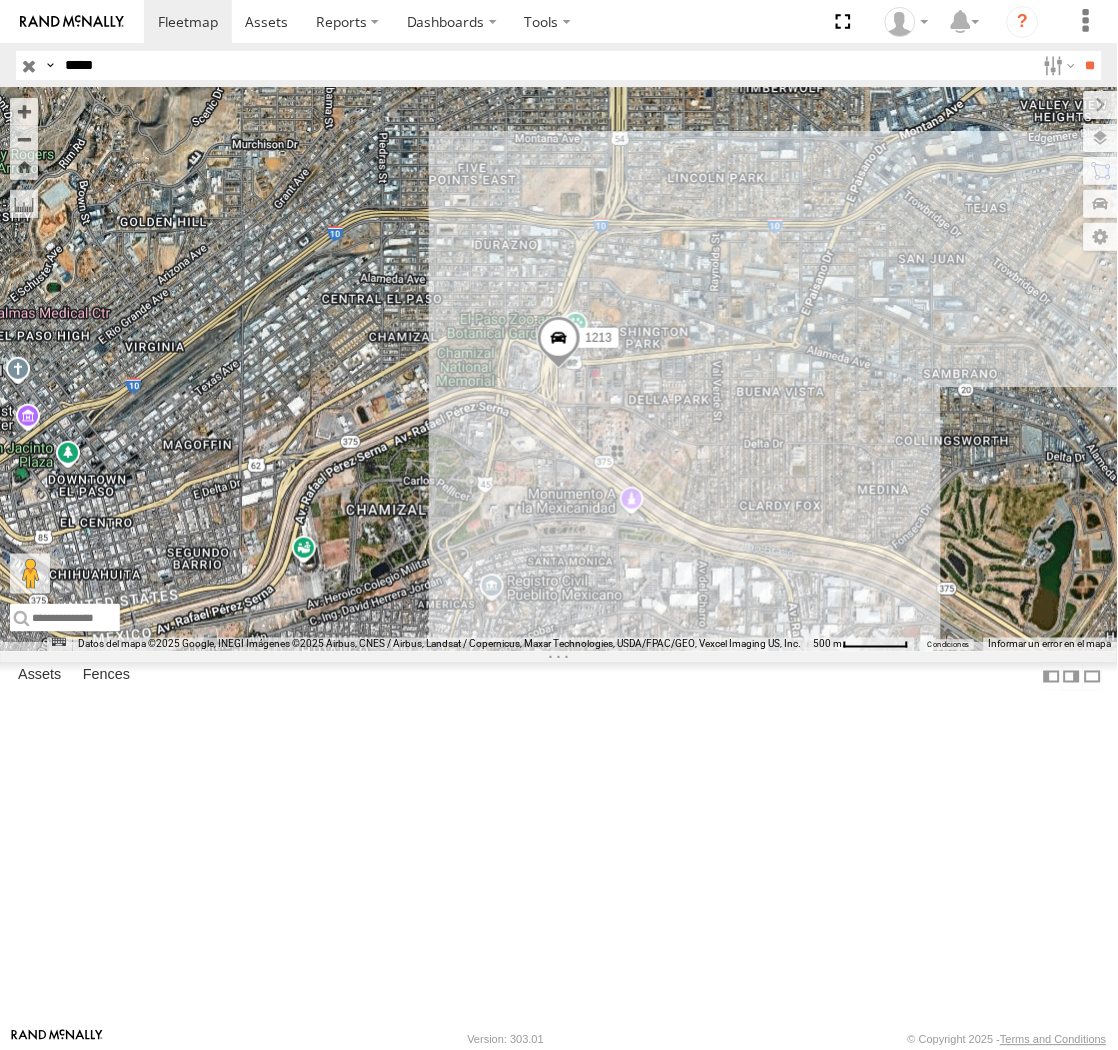 type on "*****" 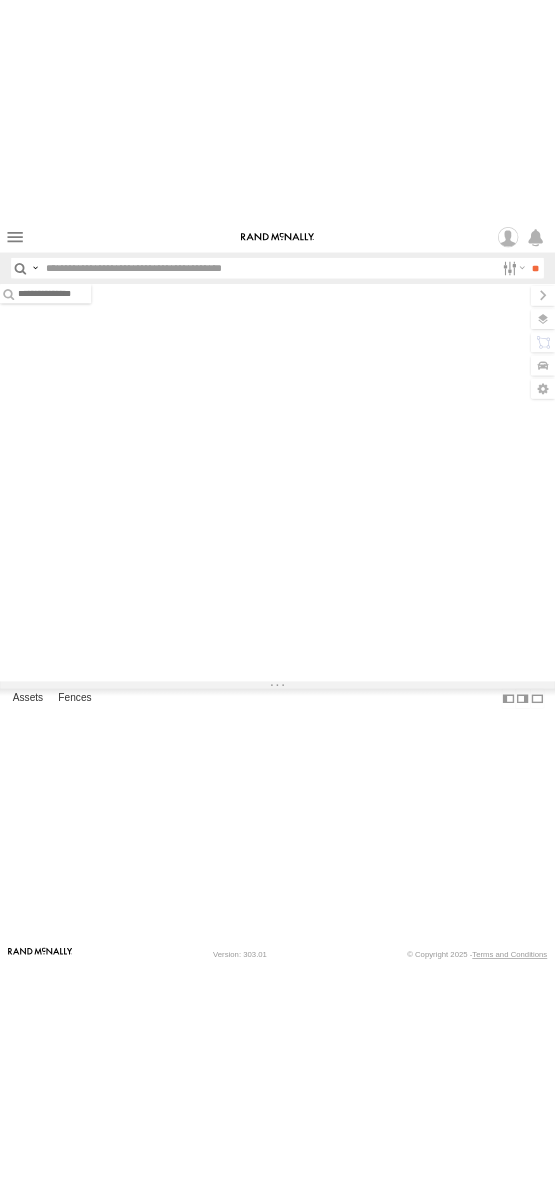scroll, scrollTop: 0, scrollLeft: 0, axis: both 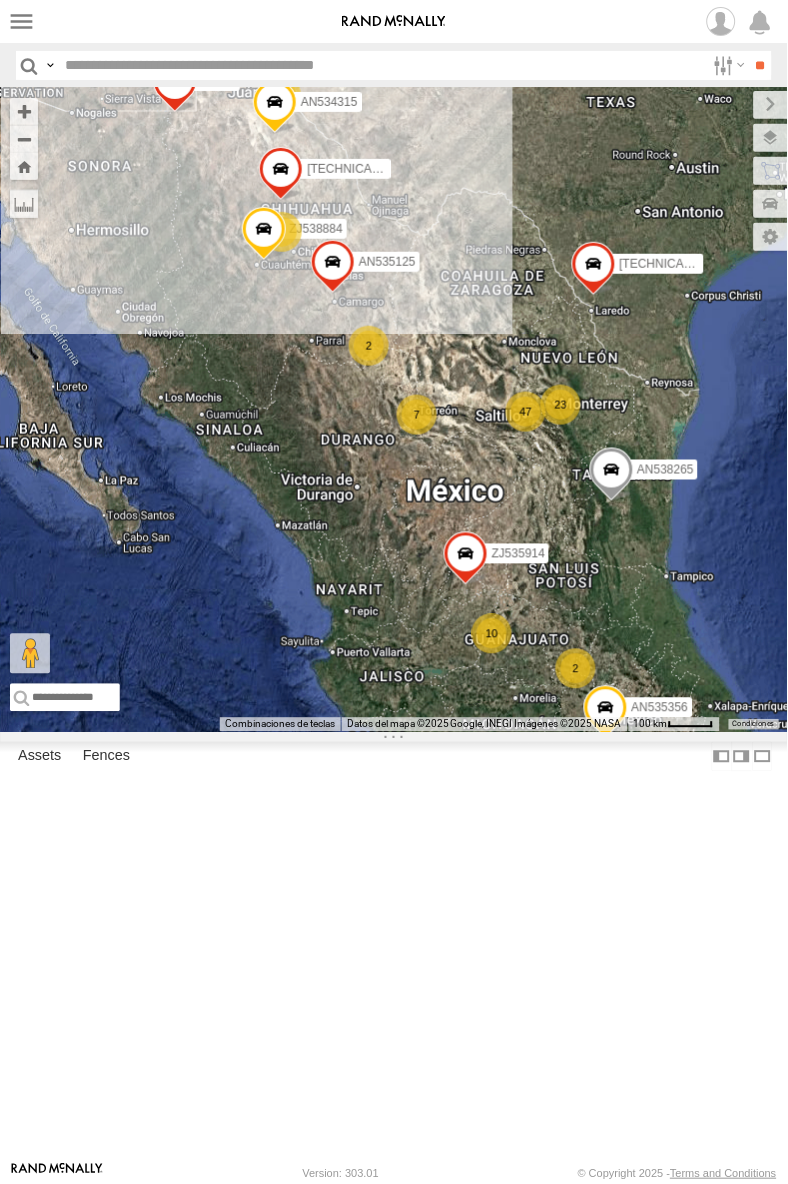 drag, startPoint x: 46, startPoint y: 72, endPoint x: 91, endPoint y: 114, distance: 61.554855 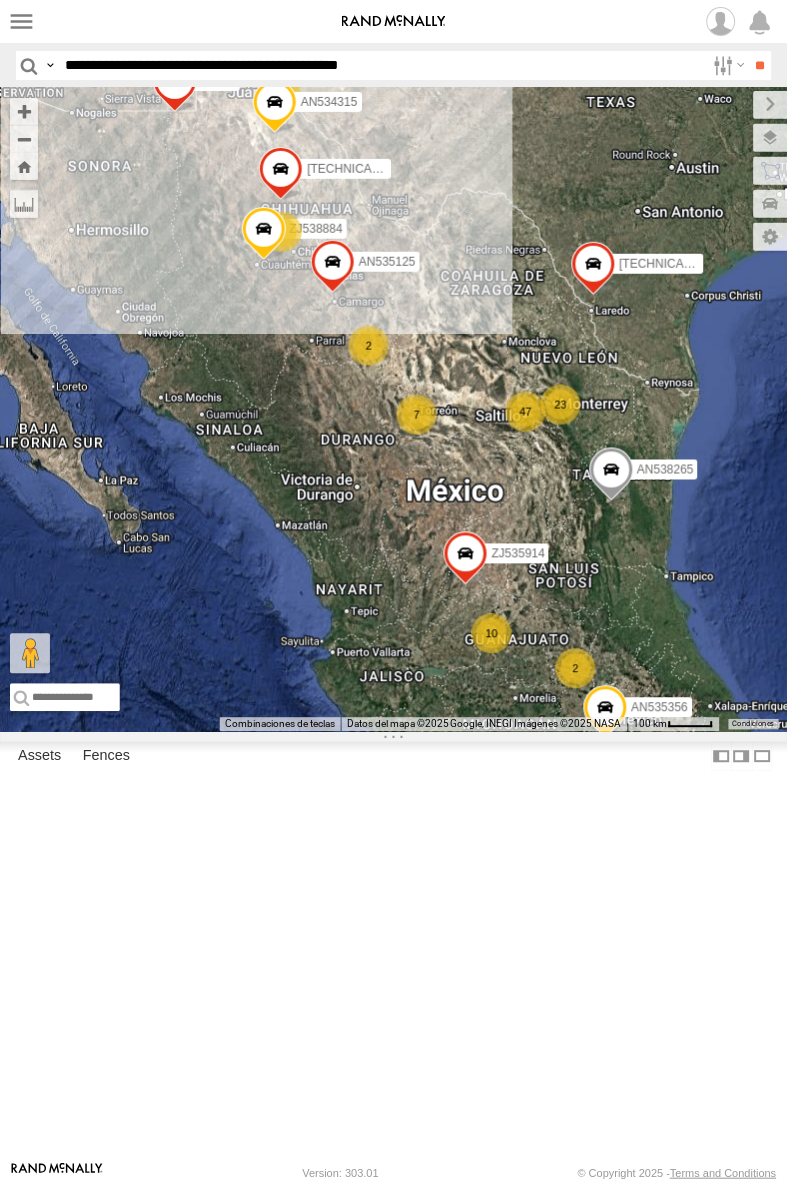click on "**" at bounding box center [760, 65] 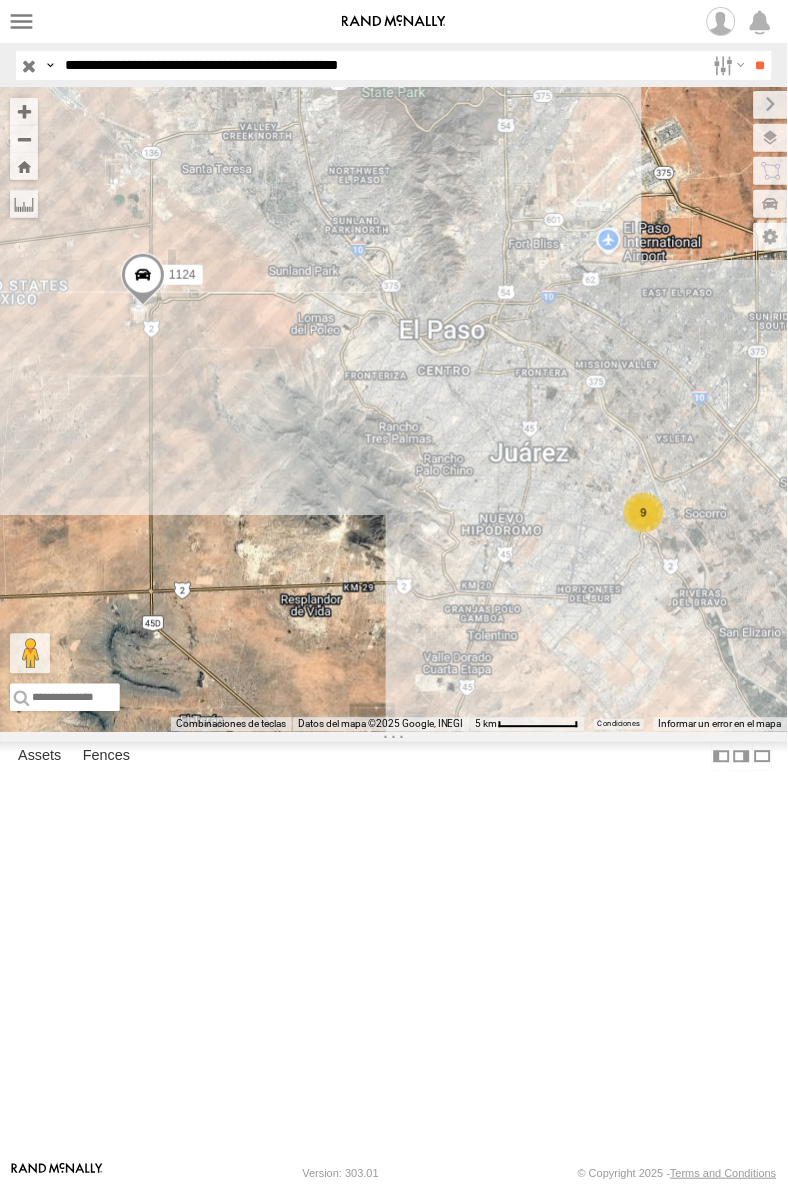click at bounding box center (143, 280) 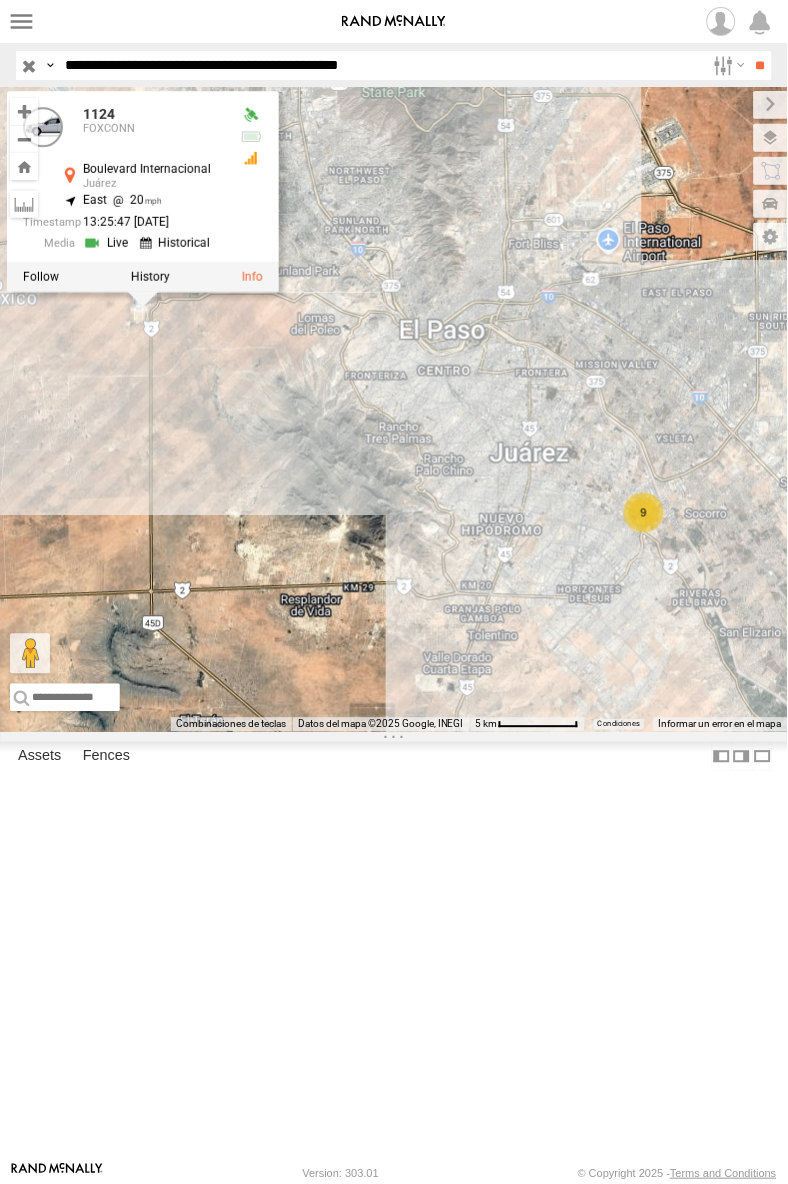 click on "1124 9 [STREET_ADDRESS] 31.77535 ,  -106.69027 East 20 13:25:47 [DATE]" at bounding box center [394, 410] 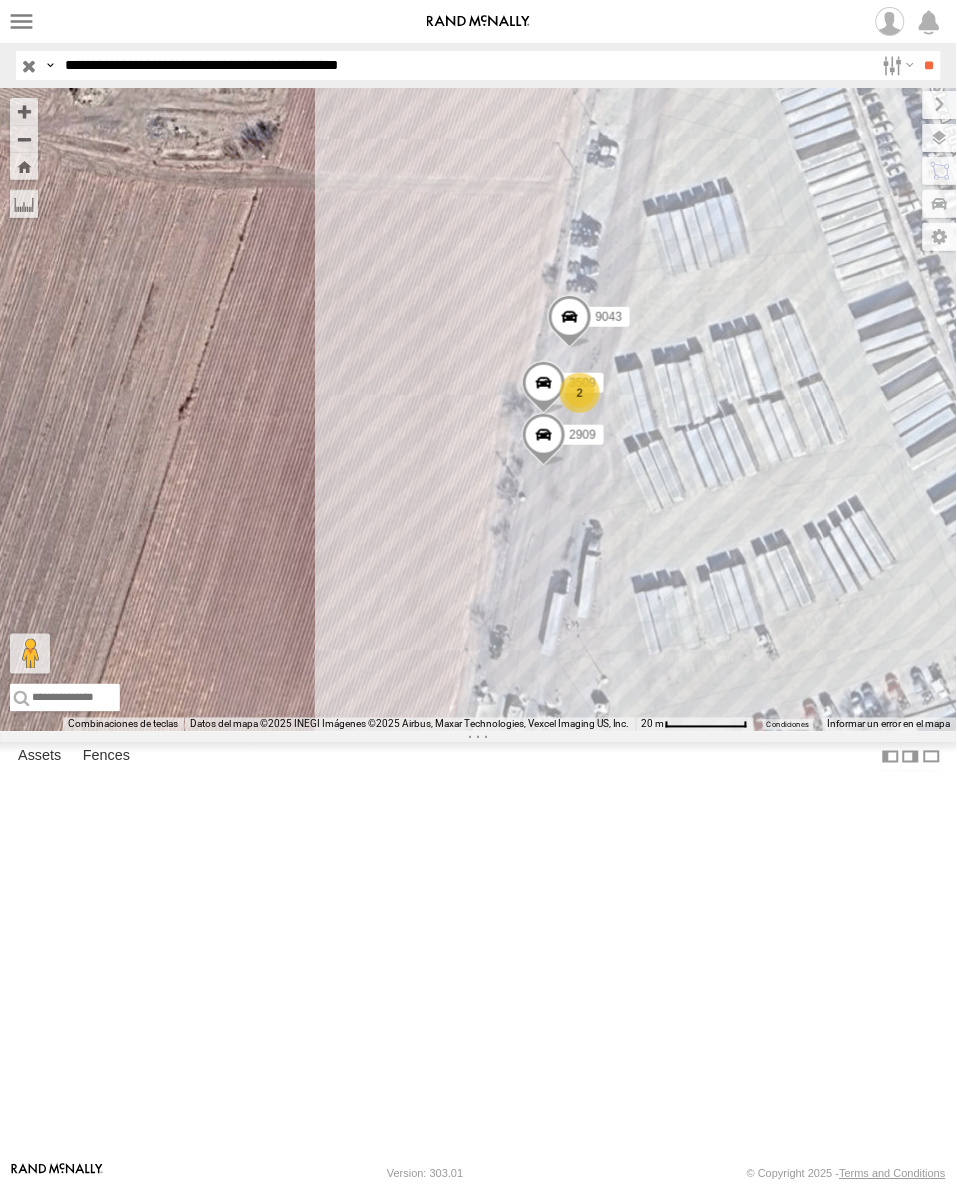 click on "1124 7937 2909 410 175 311 2 3509 9043" at bounding box center [478, 410] 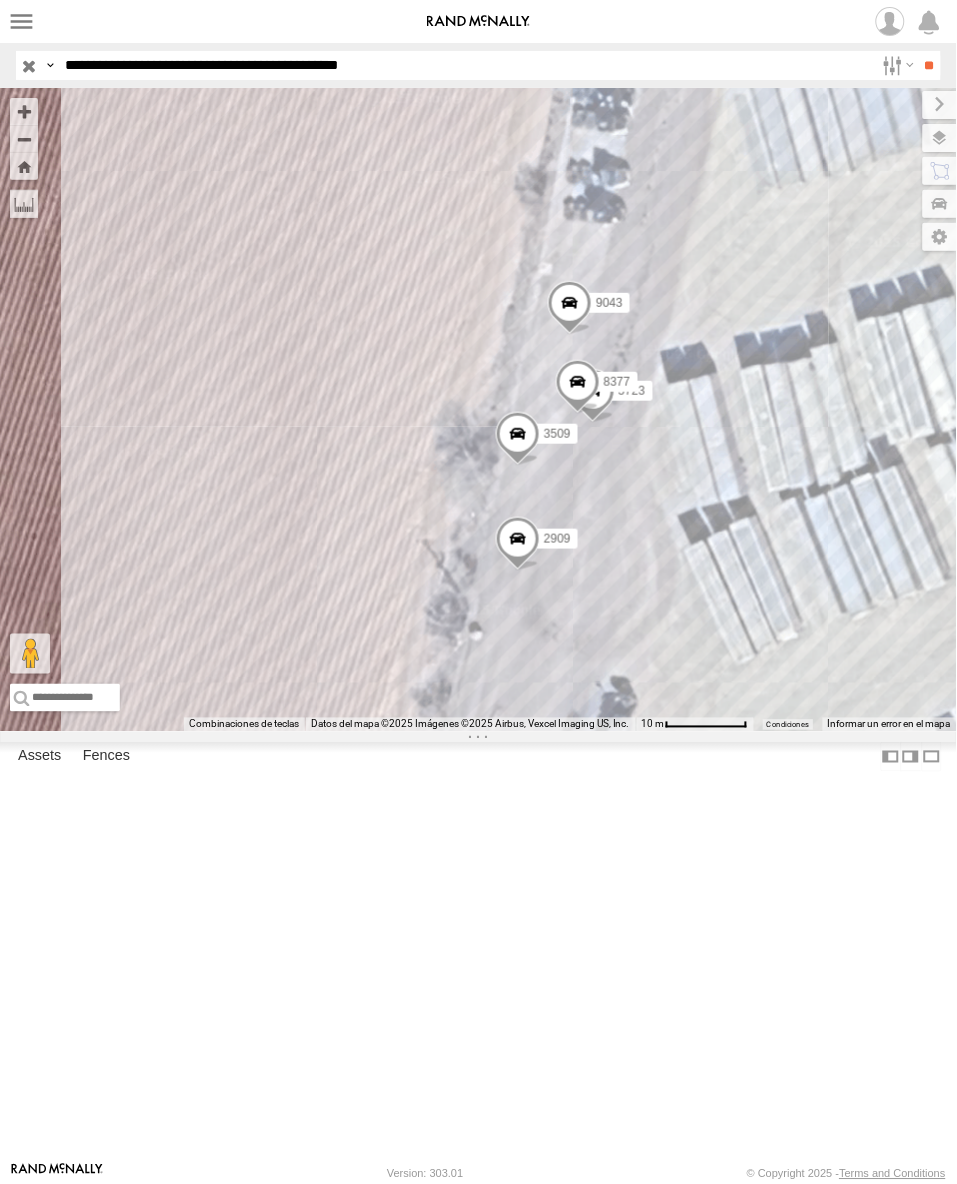 drag, startPoint x: 528, startPoint y: 422, endPoint x: 402, endPoint y: 876, distance: 471.16028 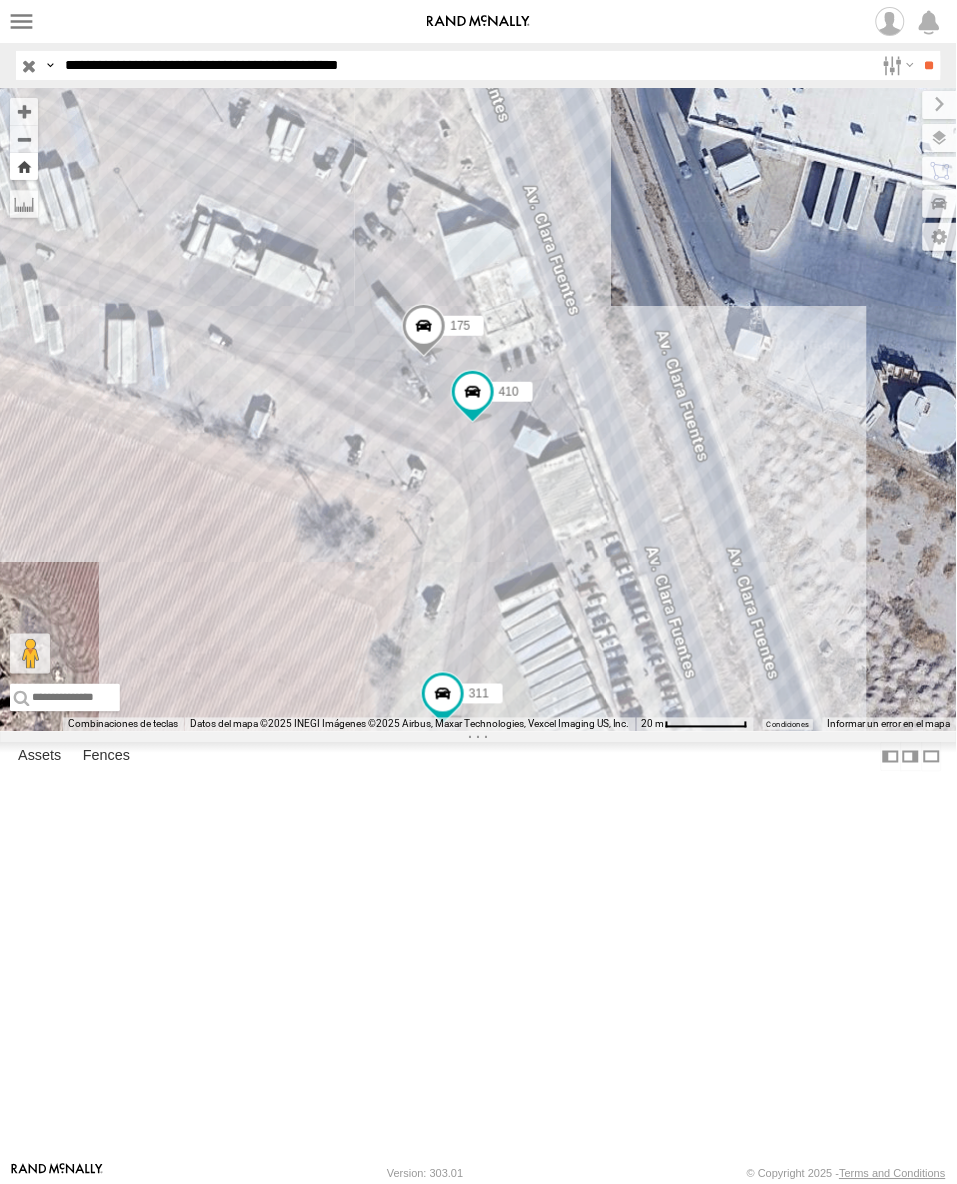 click at bounding box center (24, 166) 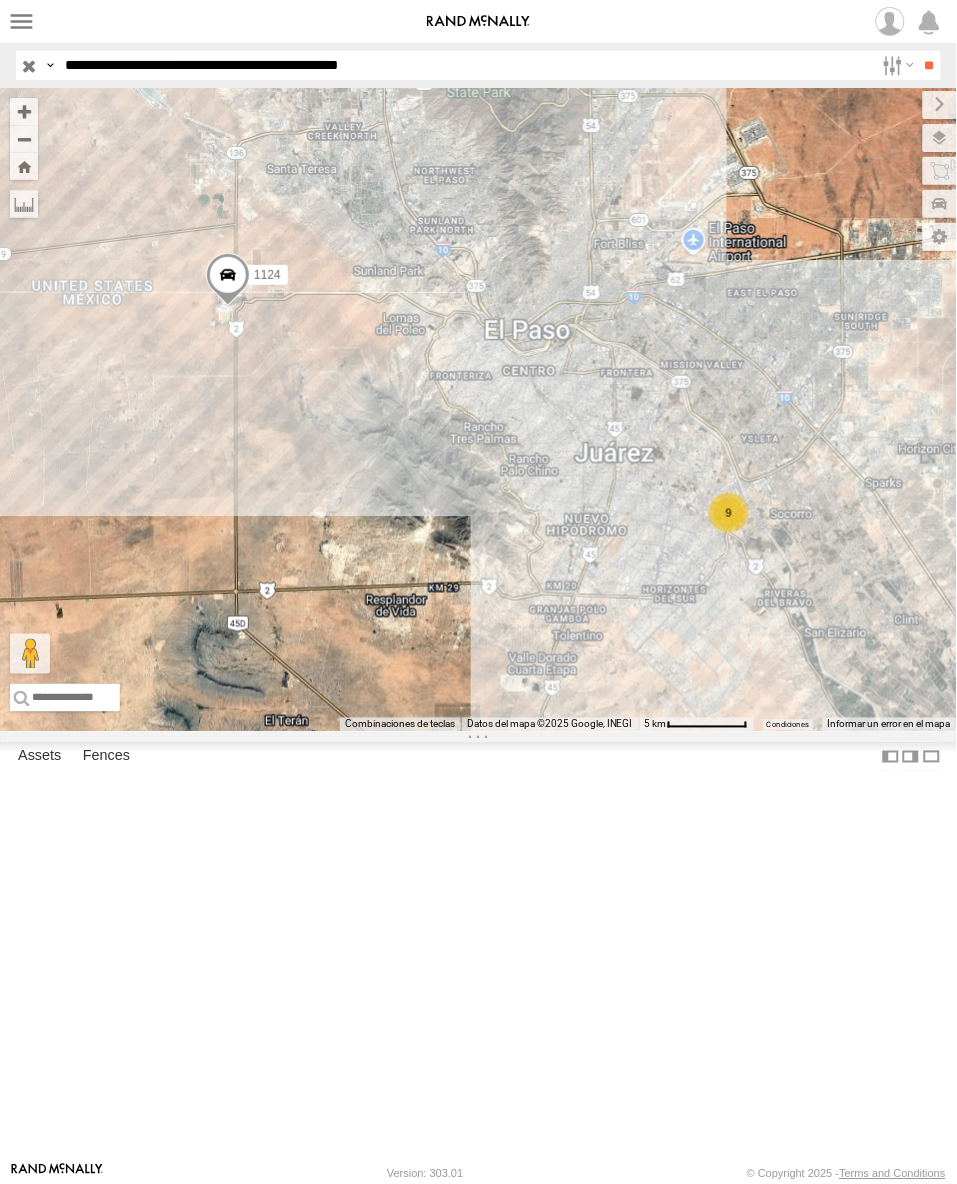 click at bounding box center (0, 0) 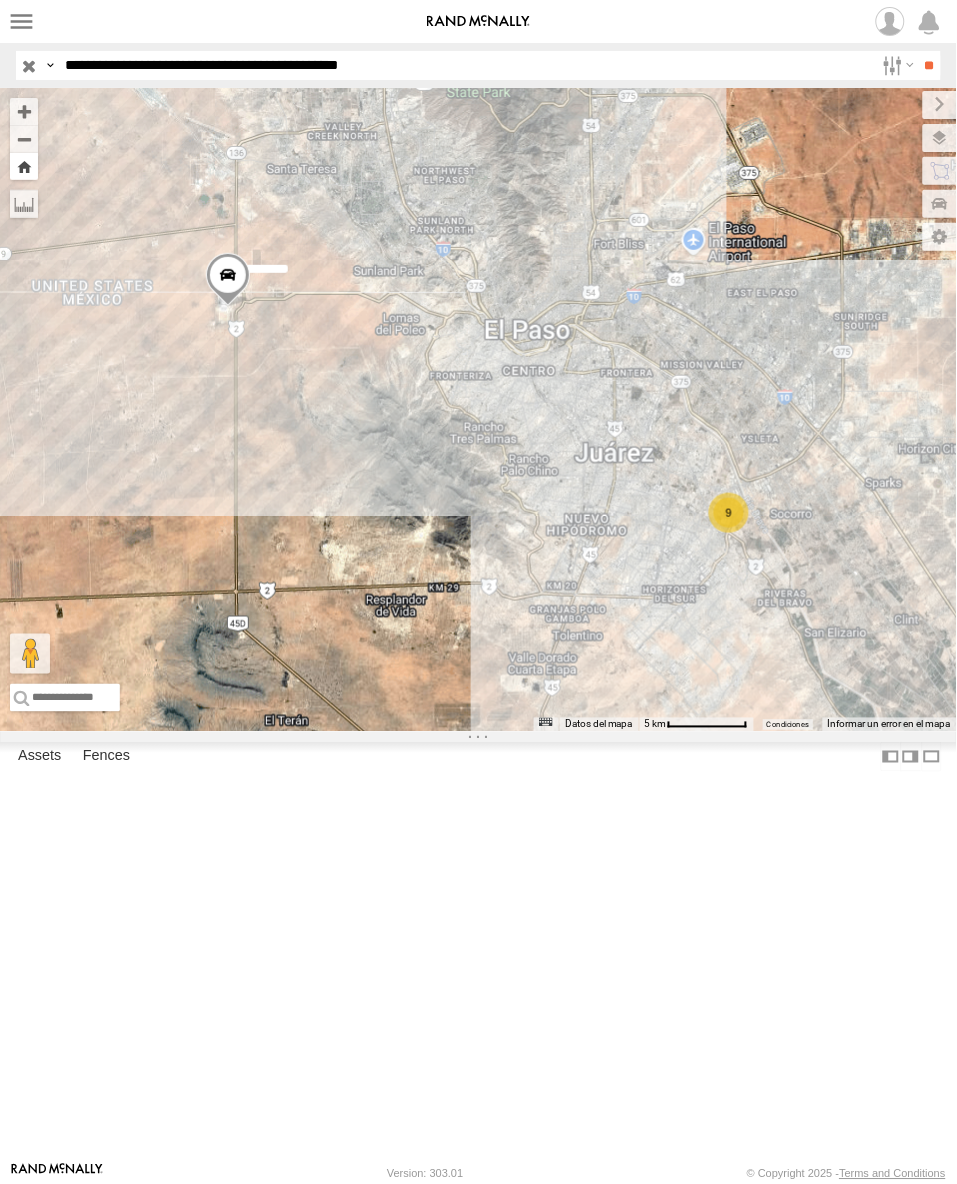 click at bounding box center (24, 166) 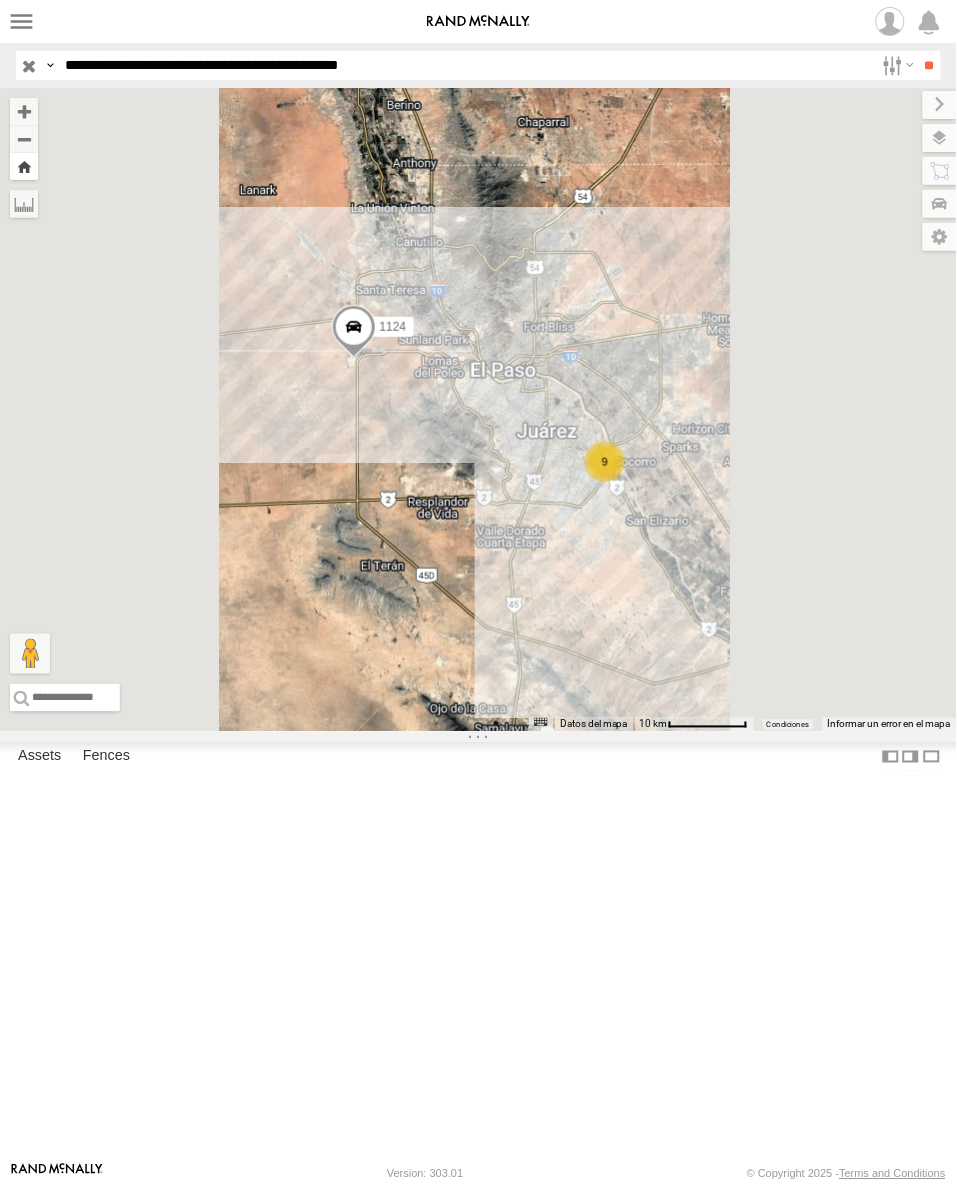 click at bounding box center [24, 166] 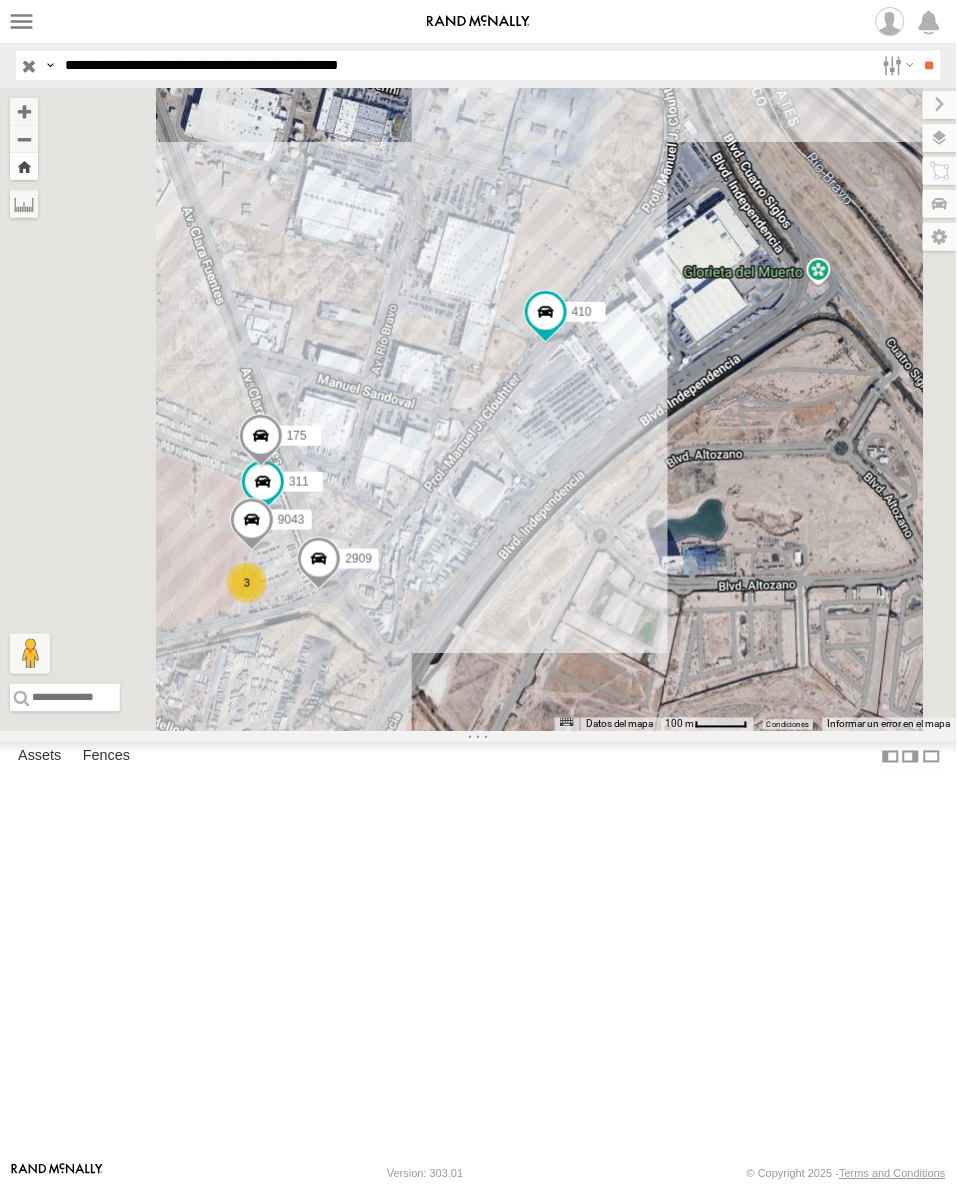 click at bounding box center [24, 166] 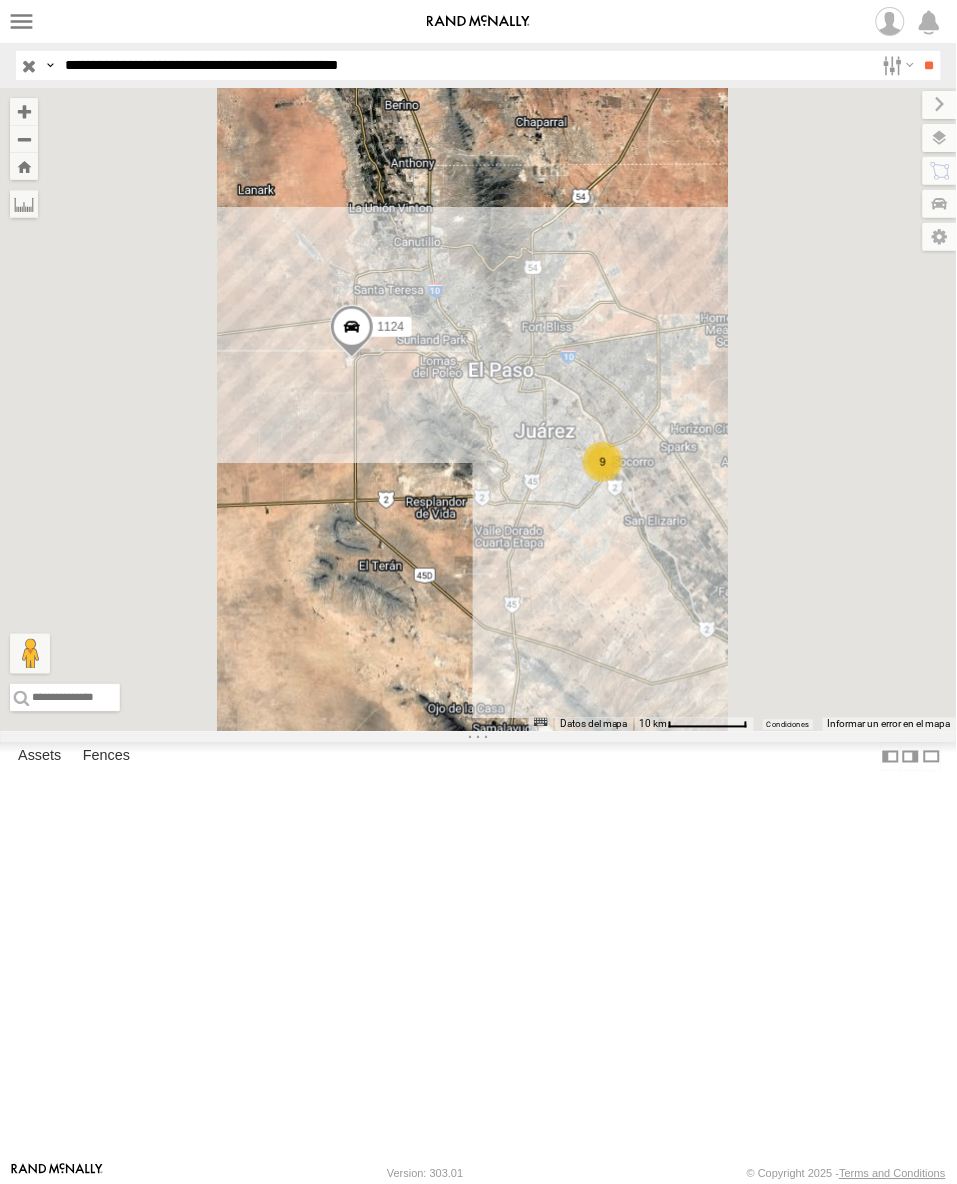 drag, startPoint x: 253, startPoint y: 594, endPoint x: 630, endPoint y: 628, distance: 378.53006 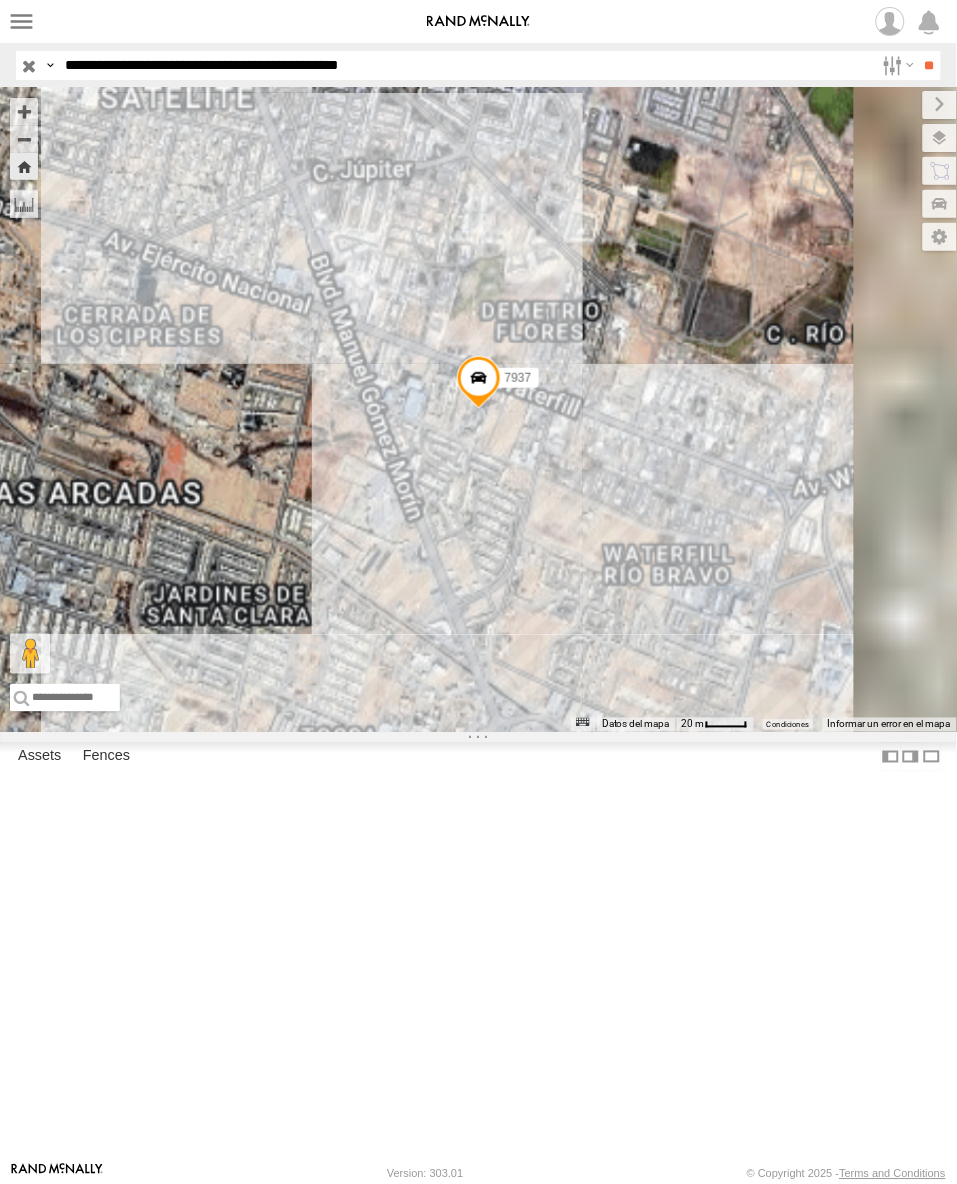 click at bounding box center [478, 383] 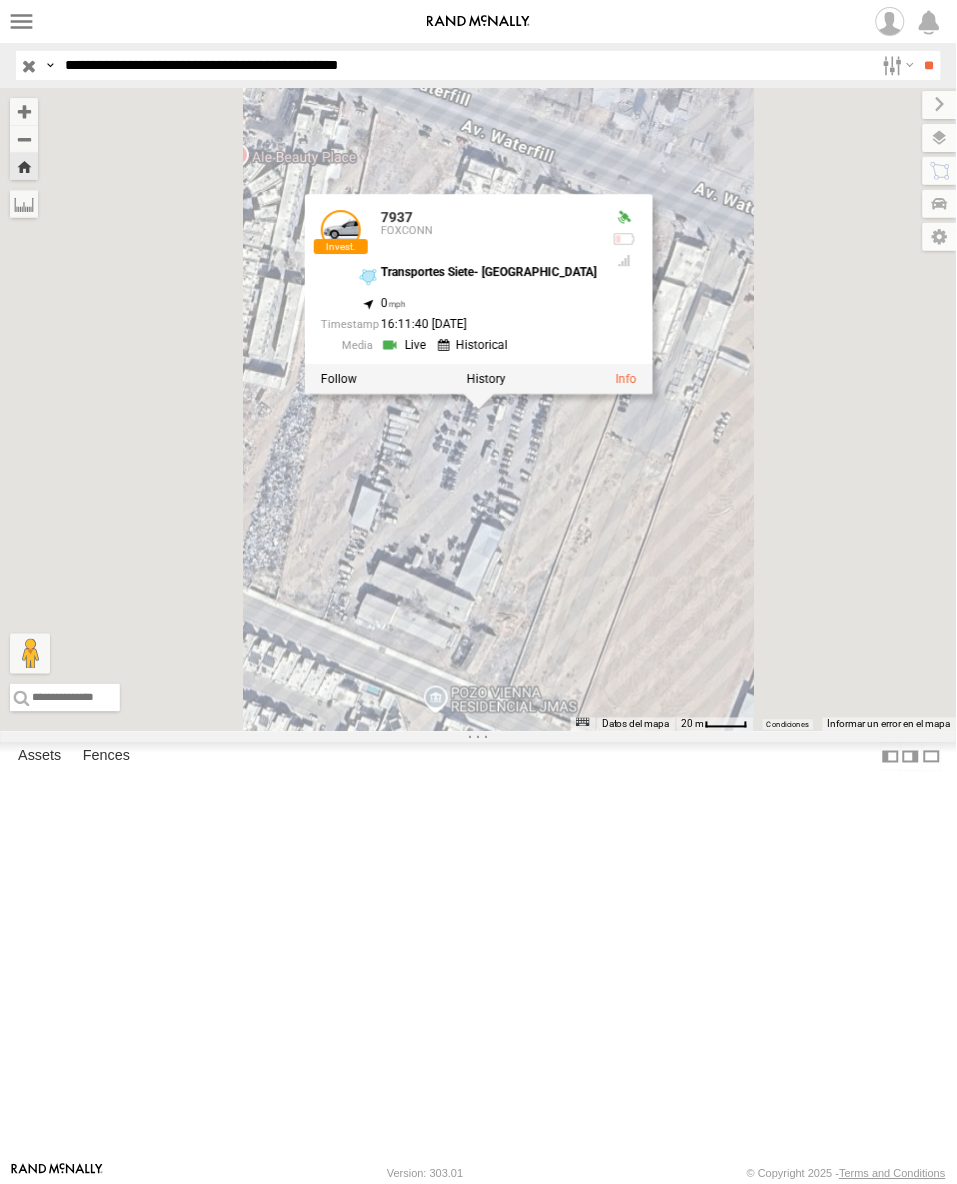 click at bounding box center (24, 166) 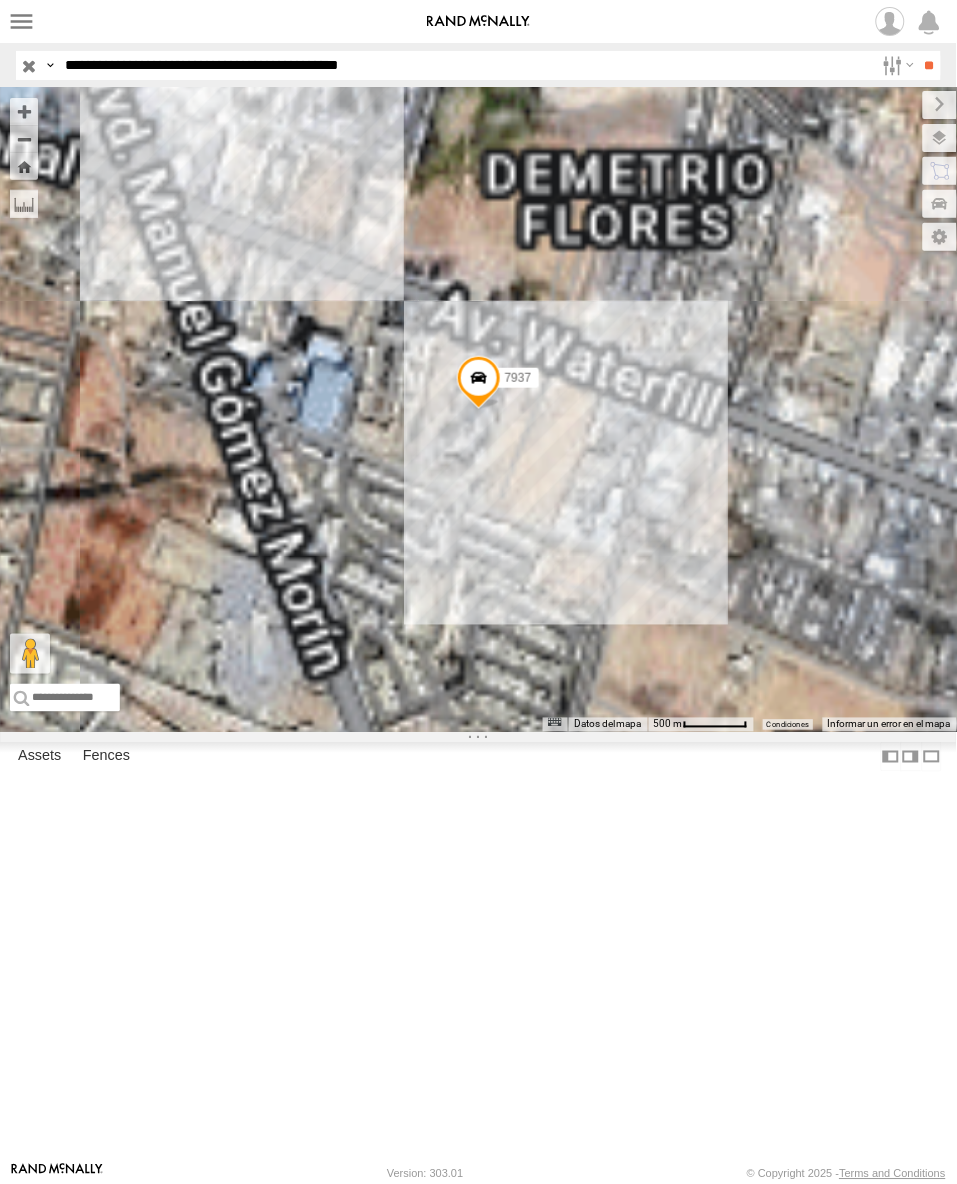click at bounding box center (0, 0) 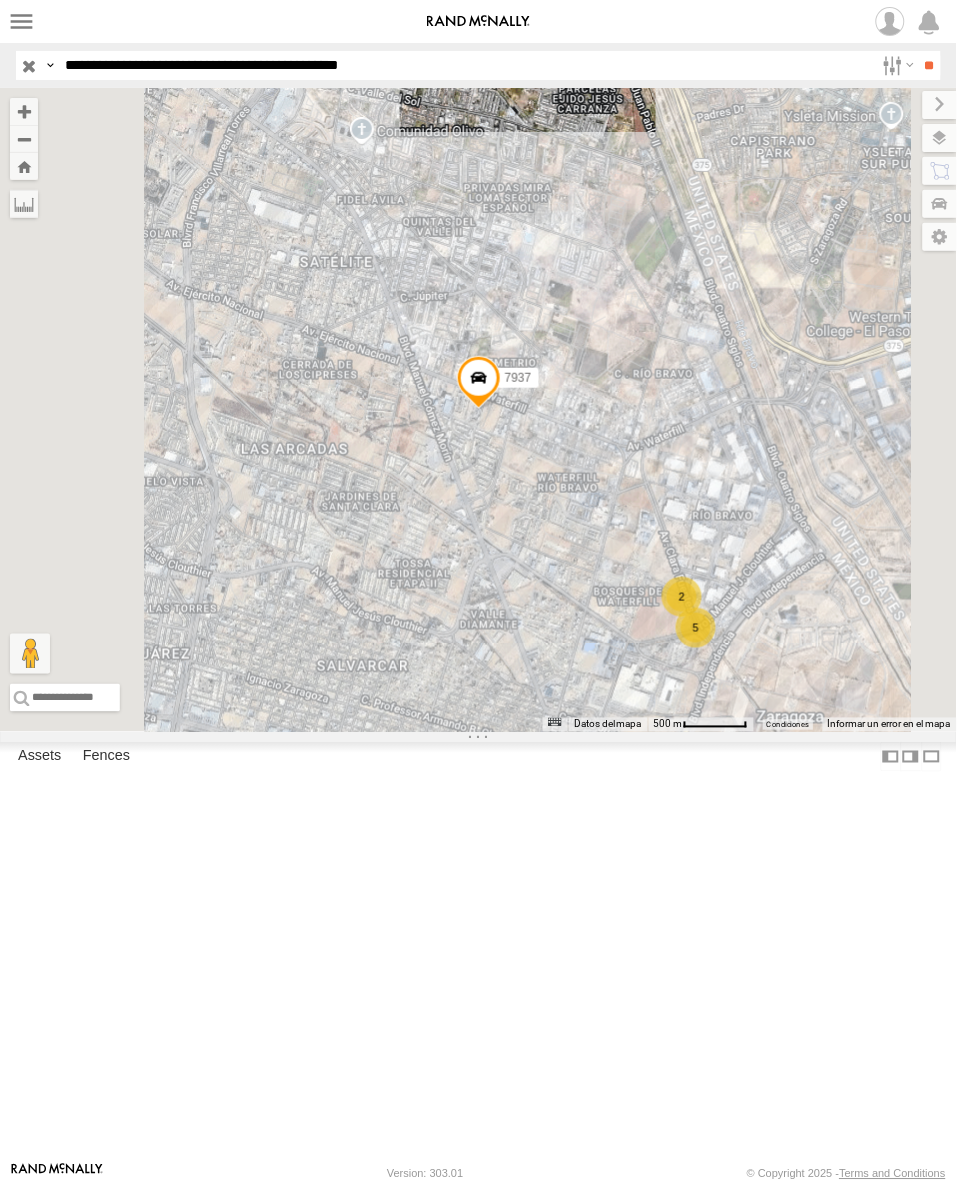 click at bounding box center (0, 0) 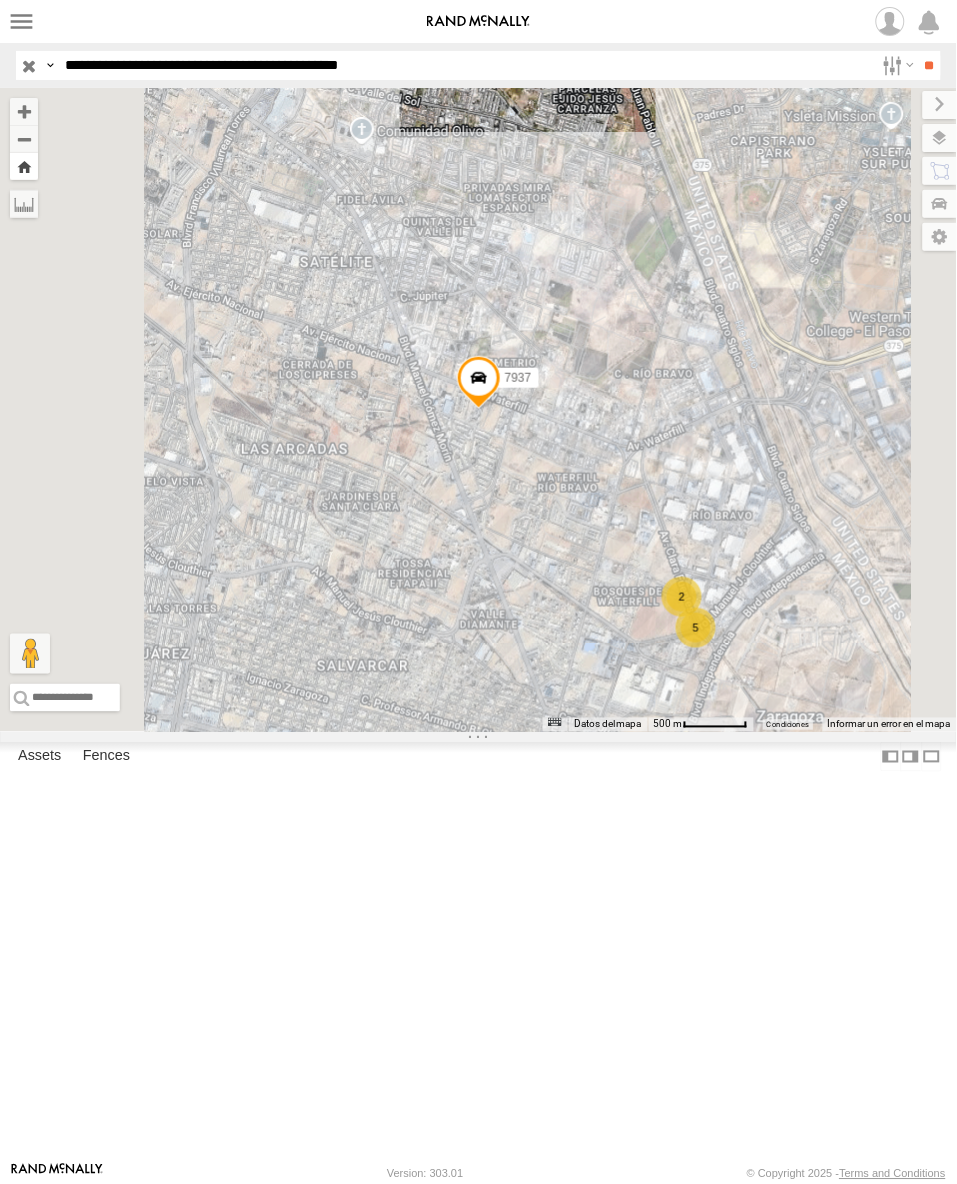click at bounding box center (24, 166) 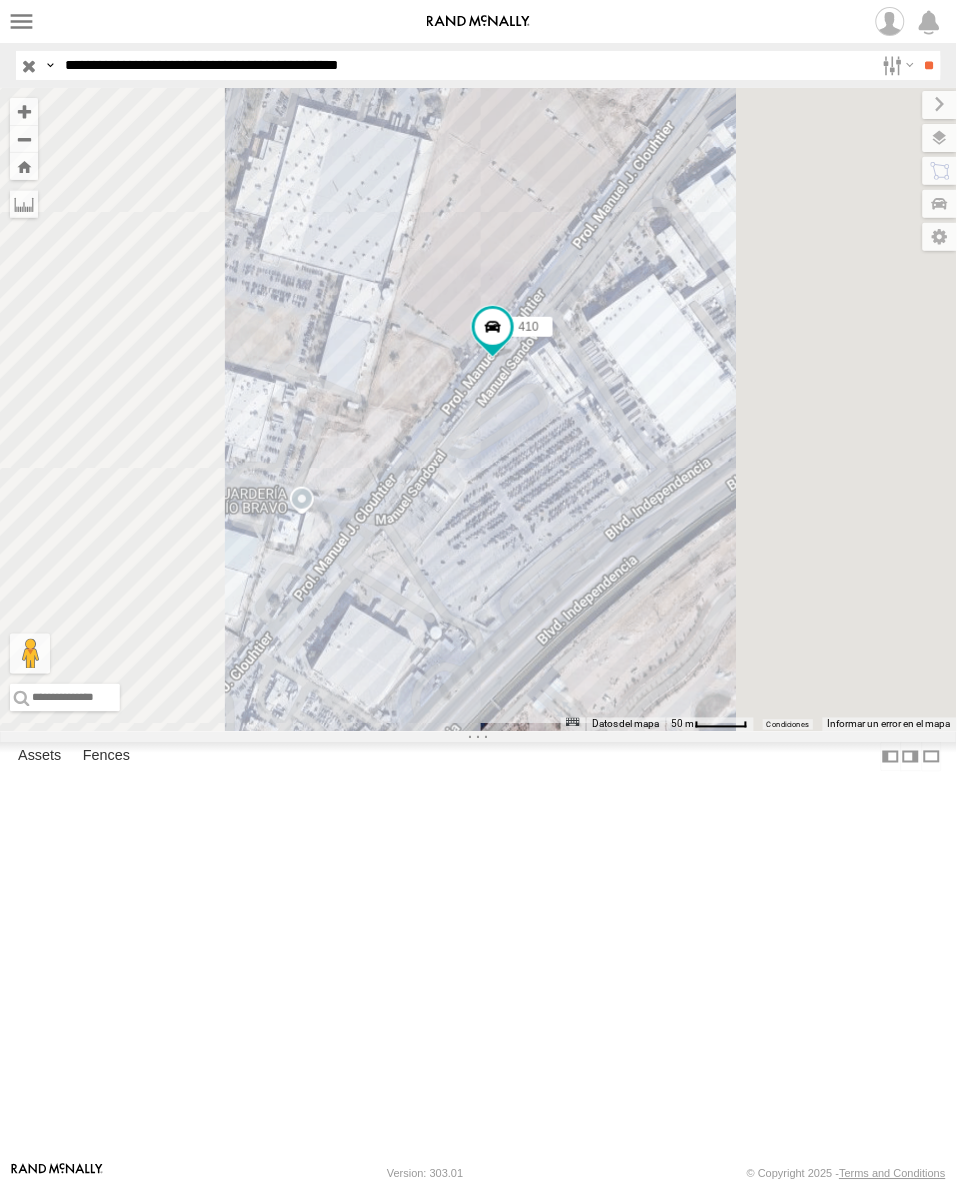 click on "**********" at bounding box center (465, 65) 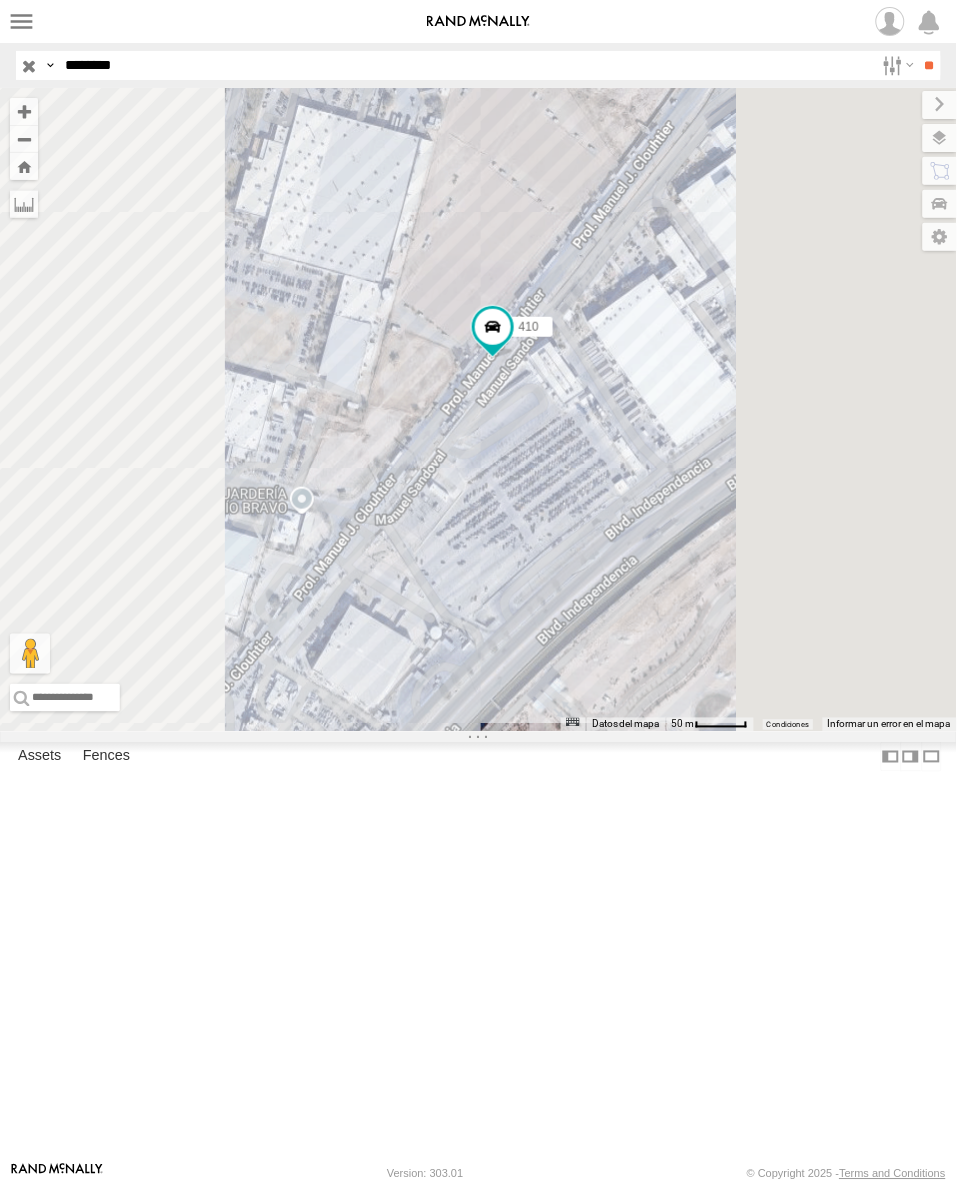 click on "**" at bounding box center (929, 65) 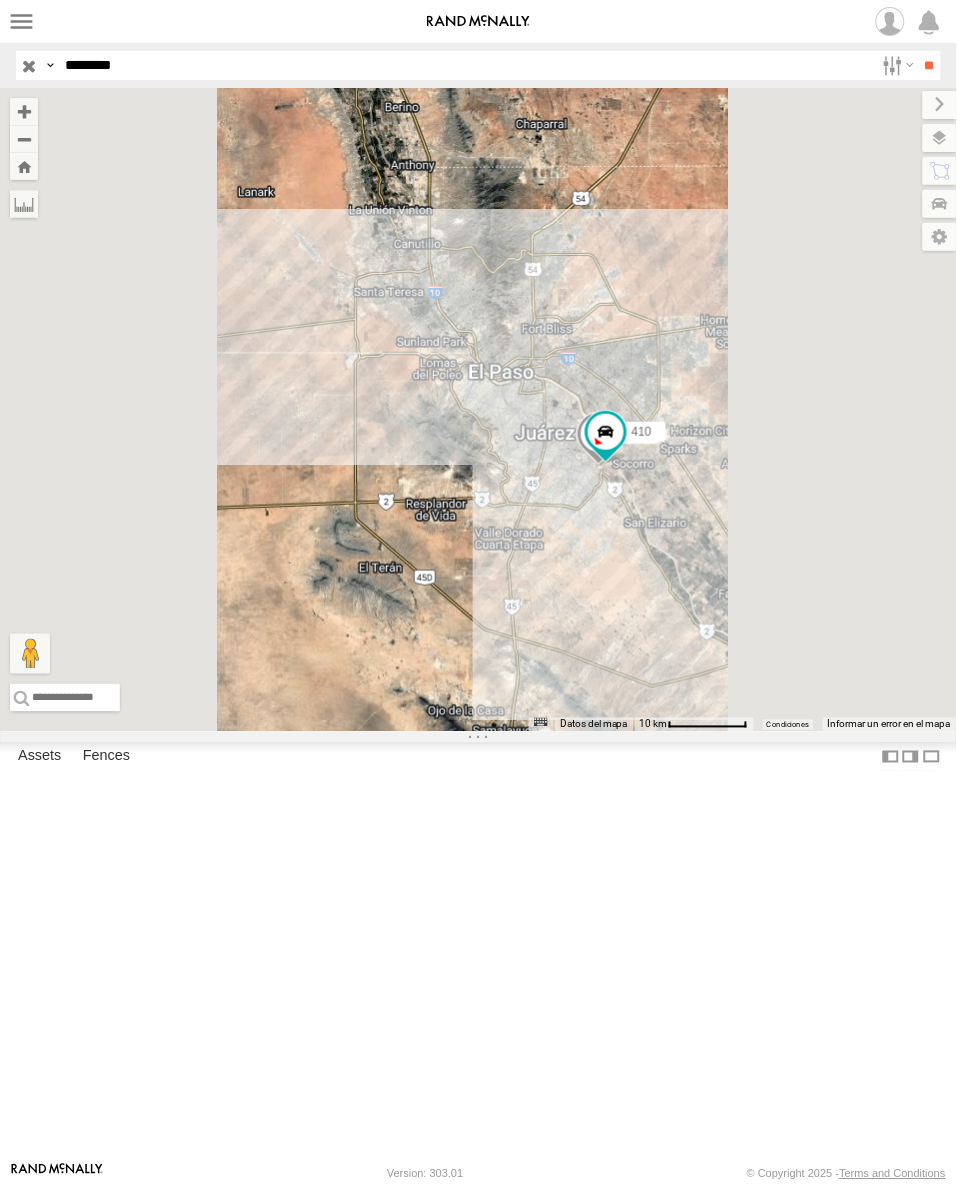 drag, startPoint x: 307, startPoint y: 56, endPoint x: 264, endPoint y: 61, distance: 43.289722 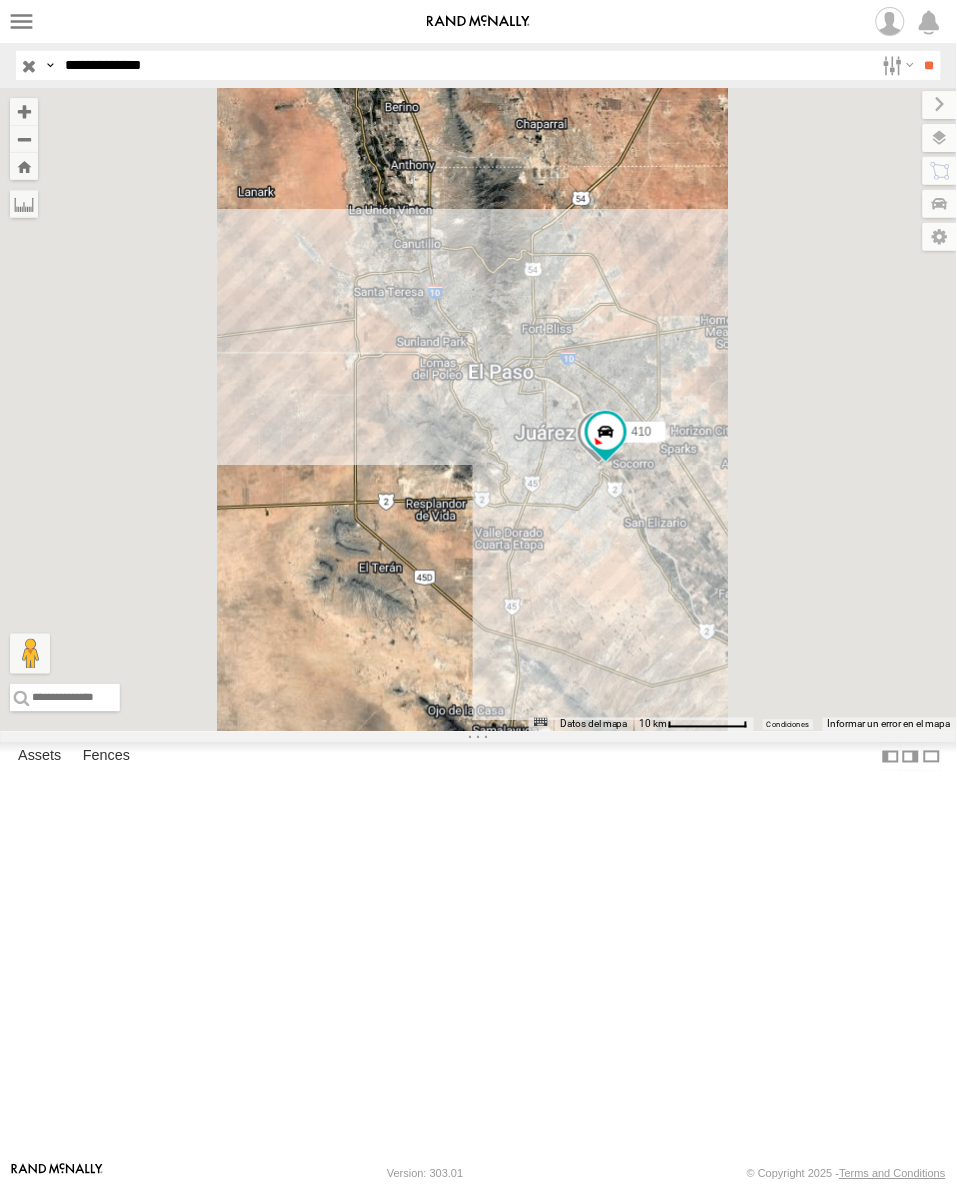click on "**" at bounding box center (929, 65) 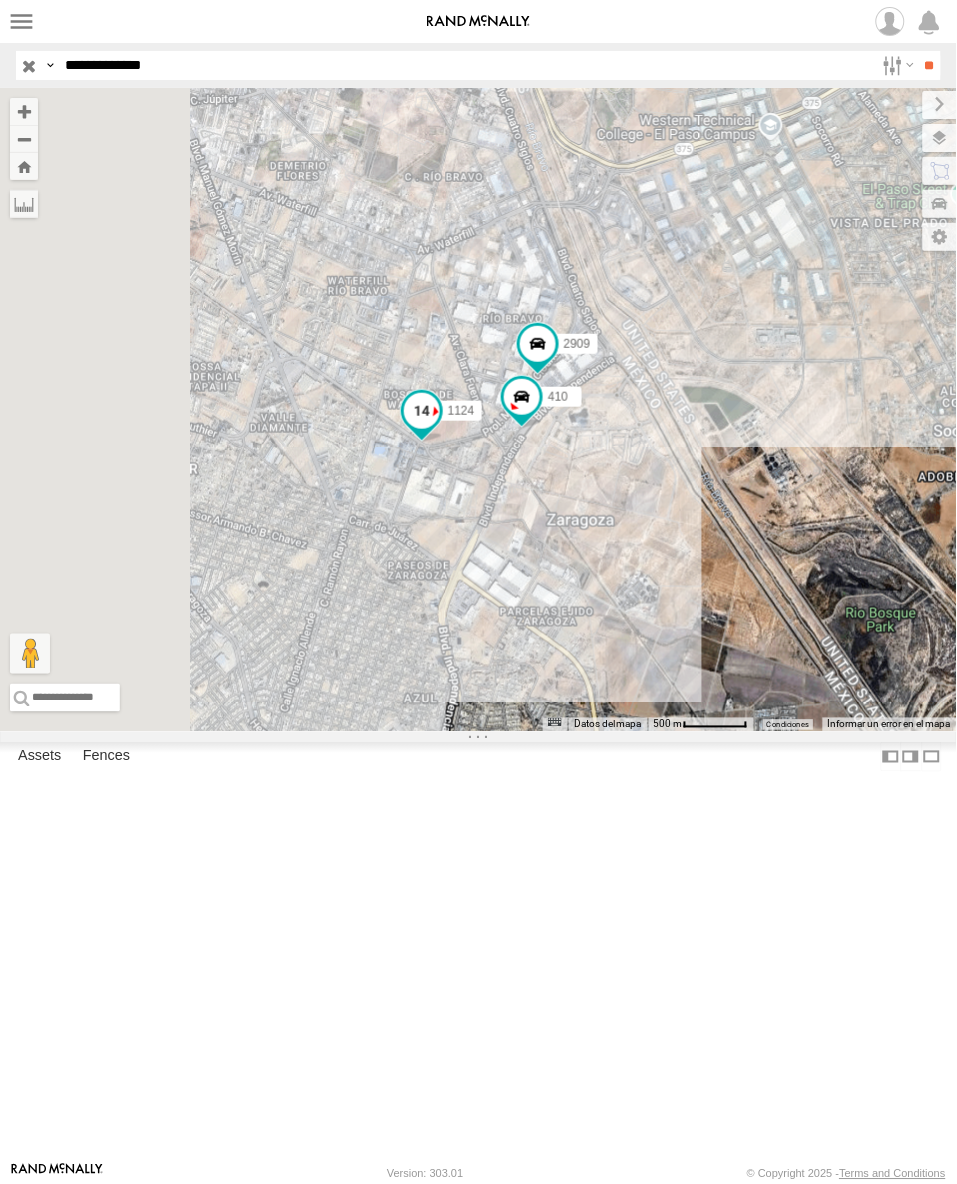 click at bounding box center (421, 412) 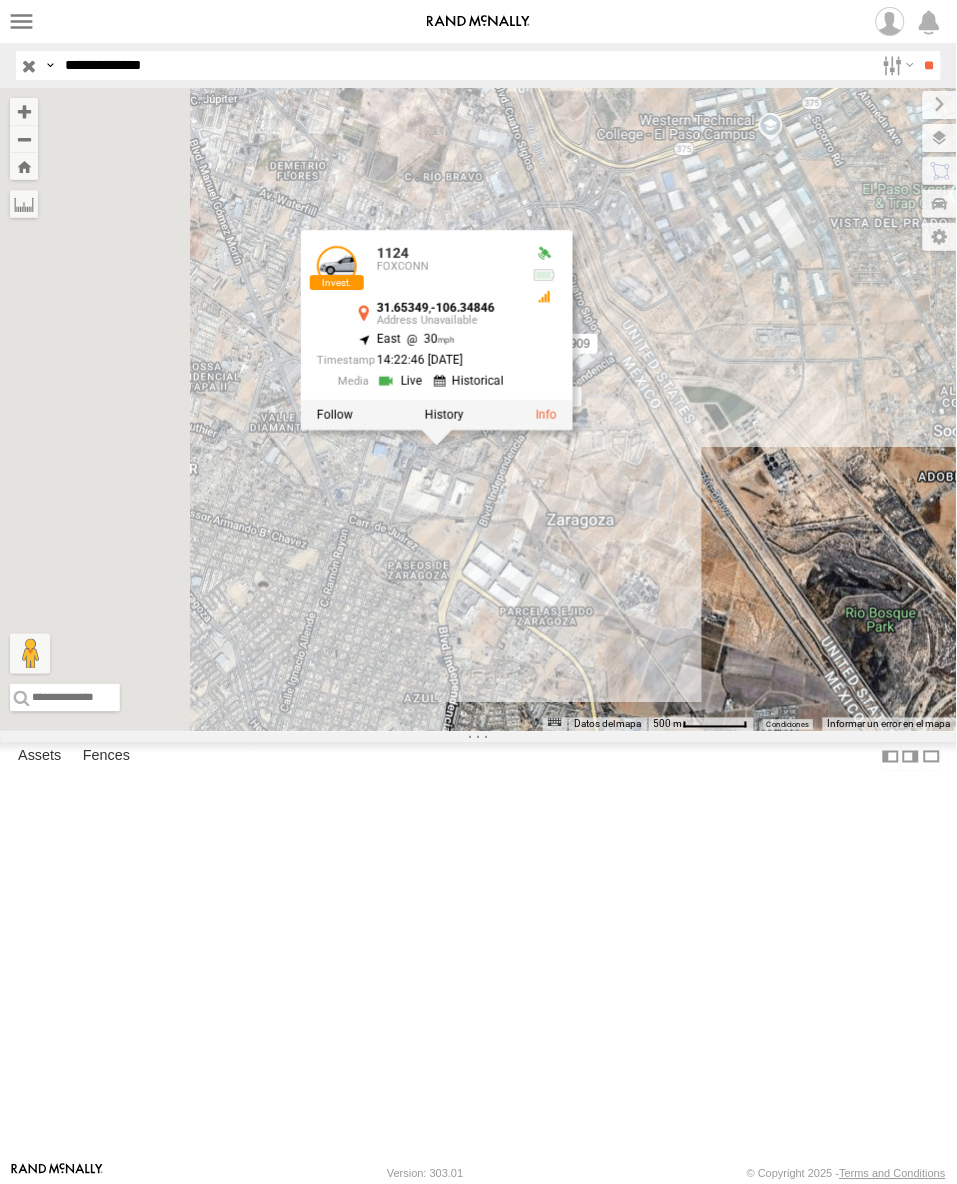 click on "1124 2909 410 1124 FOXCONN 31.65349 ,  -106.34846 East 30 14:22:46 07/12/2025" at bounding box center (478, 410) 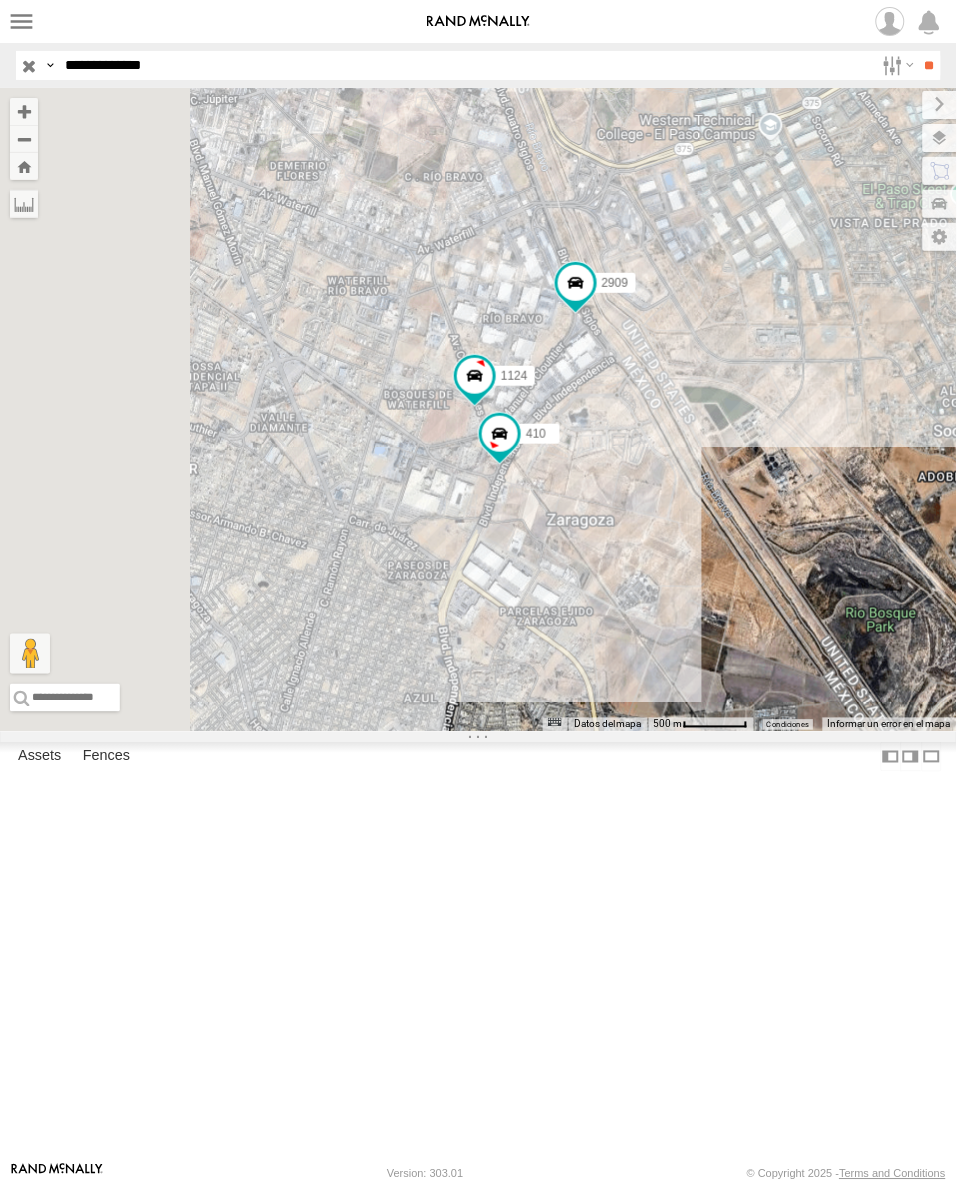 click on "**********" at bounding box center (465, 65) 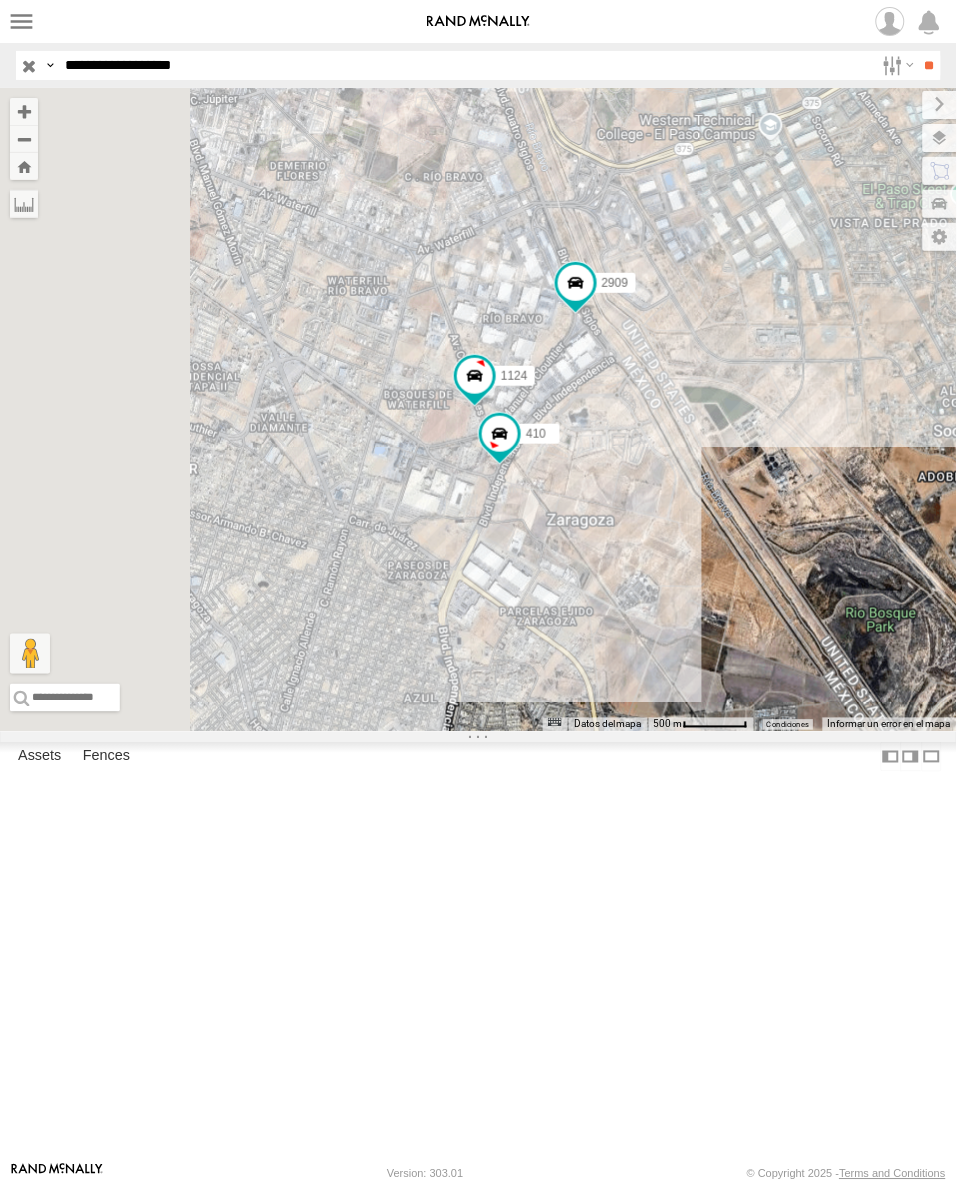click on "**" at bounding box center [929, 65] 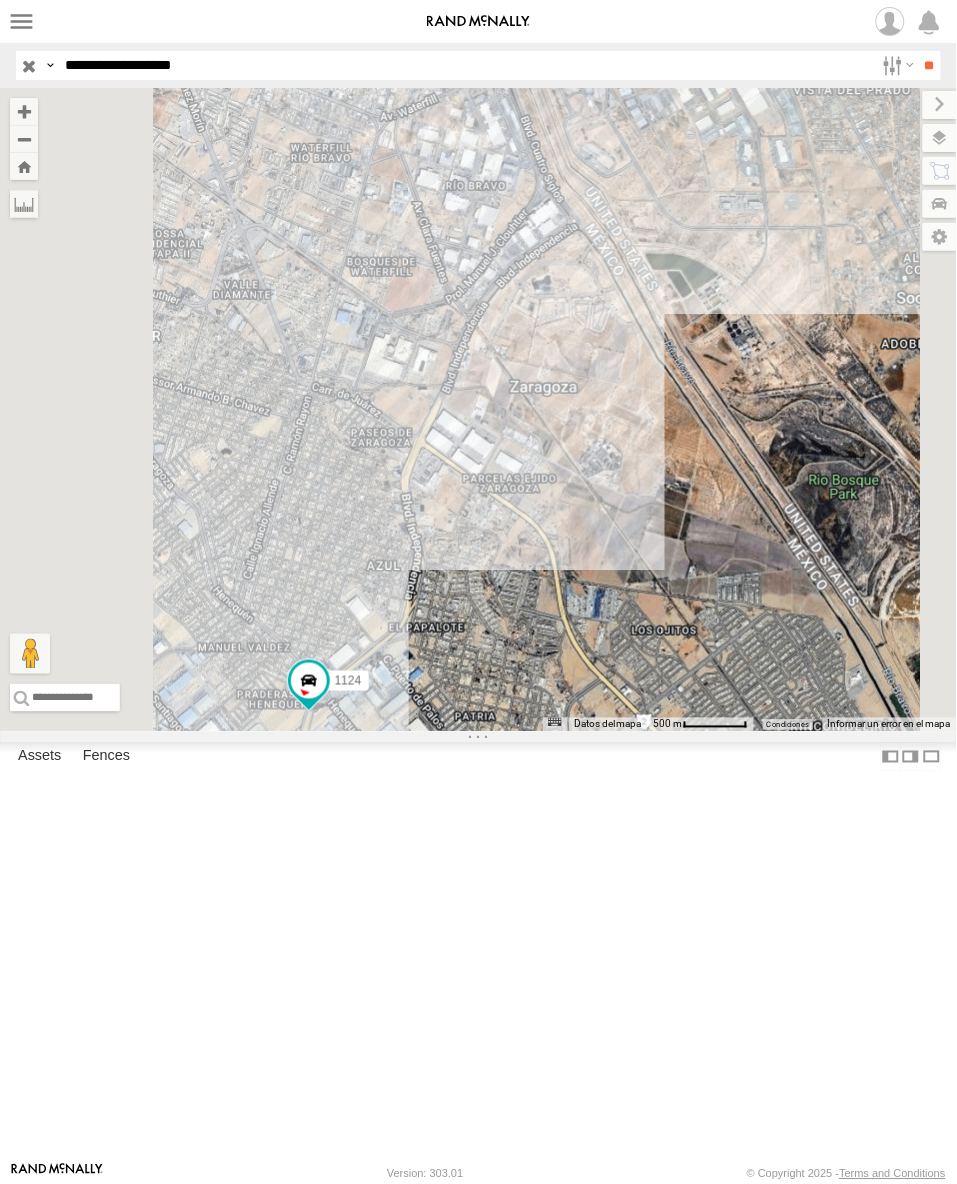 click on "**********" at bounding box center [465, 65] 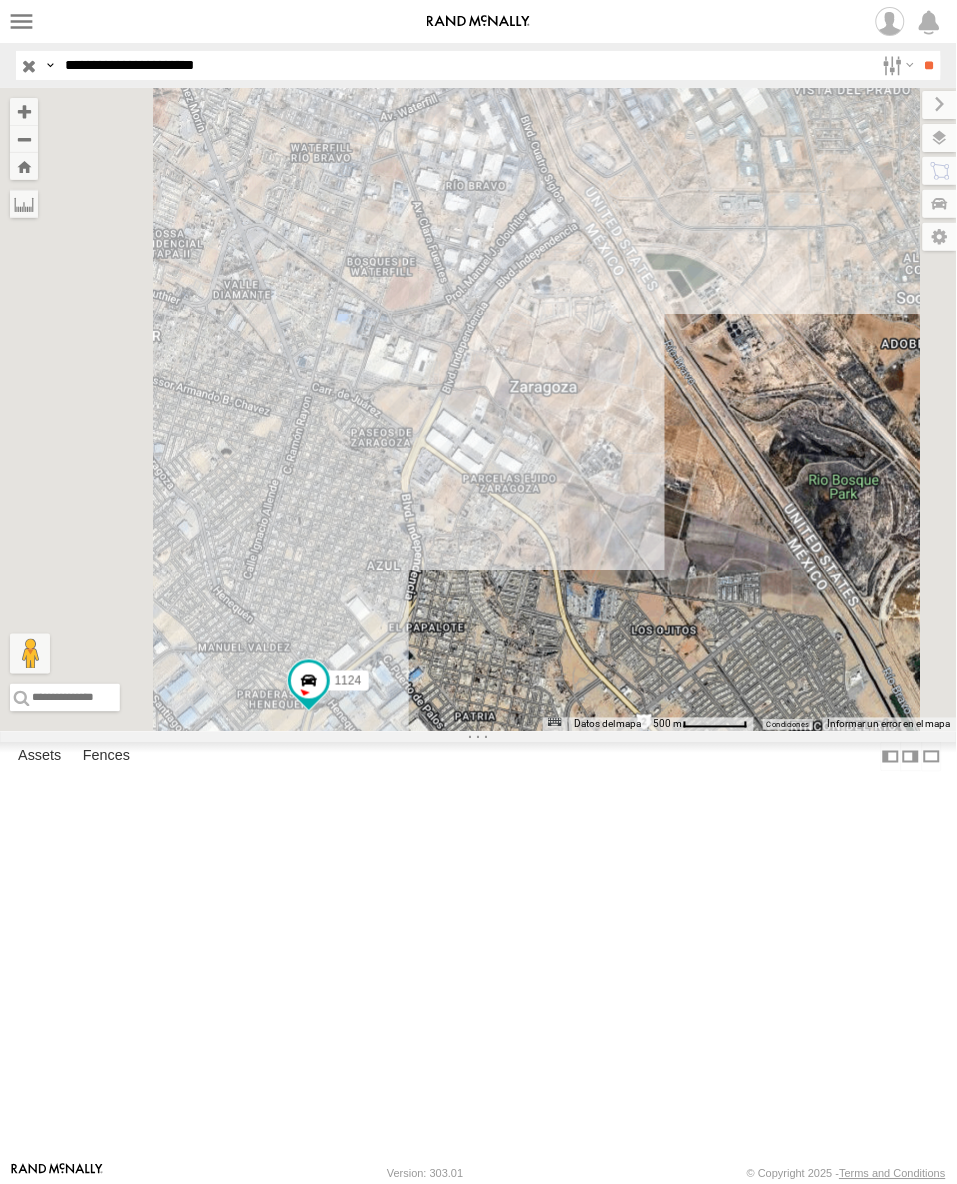 click on "**" at bounding box center (929, 65) 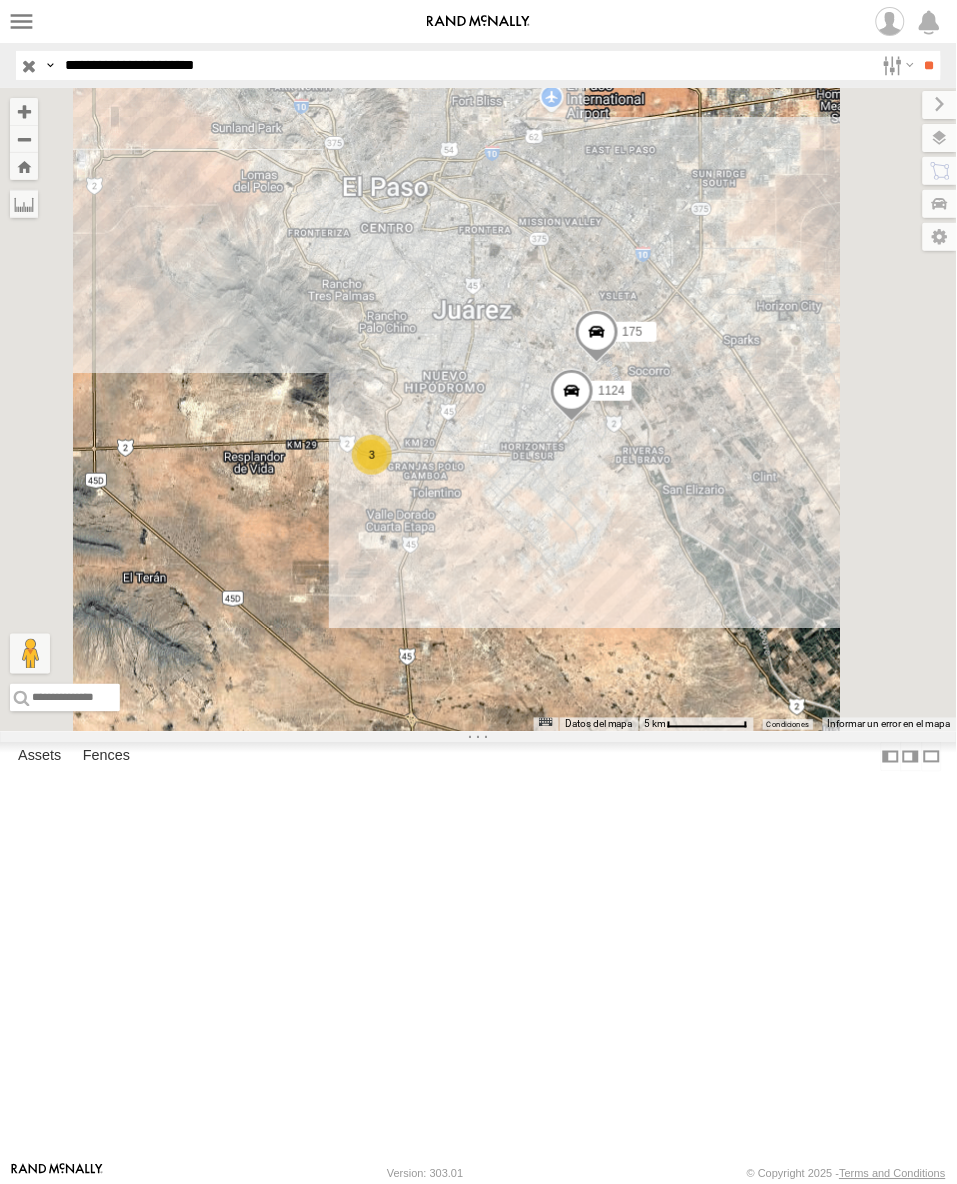 click on "**********" at bounding box center [465, 65] 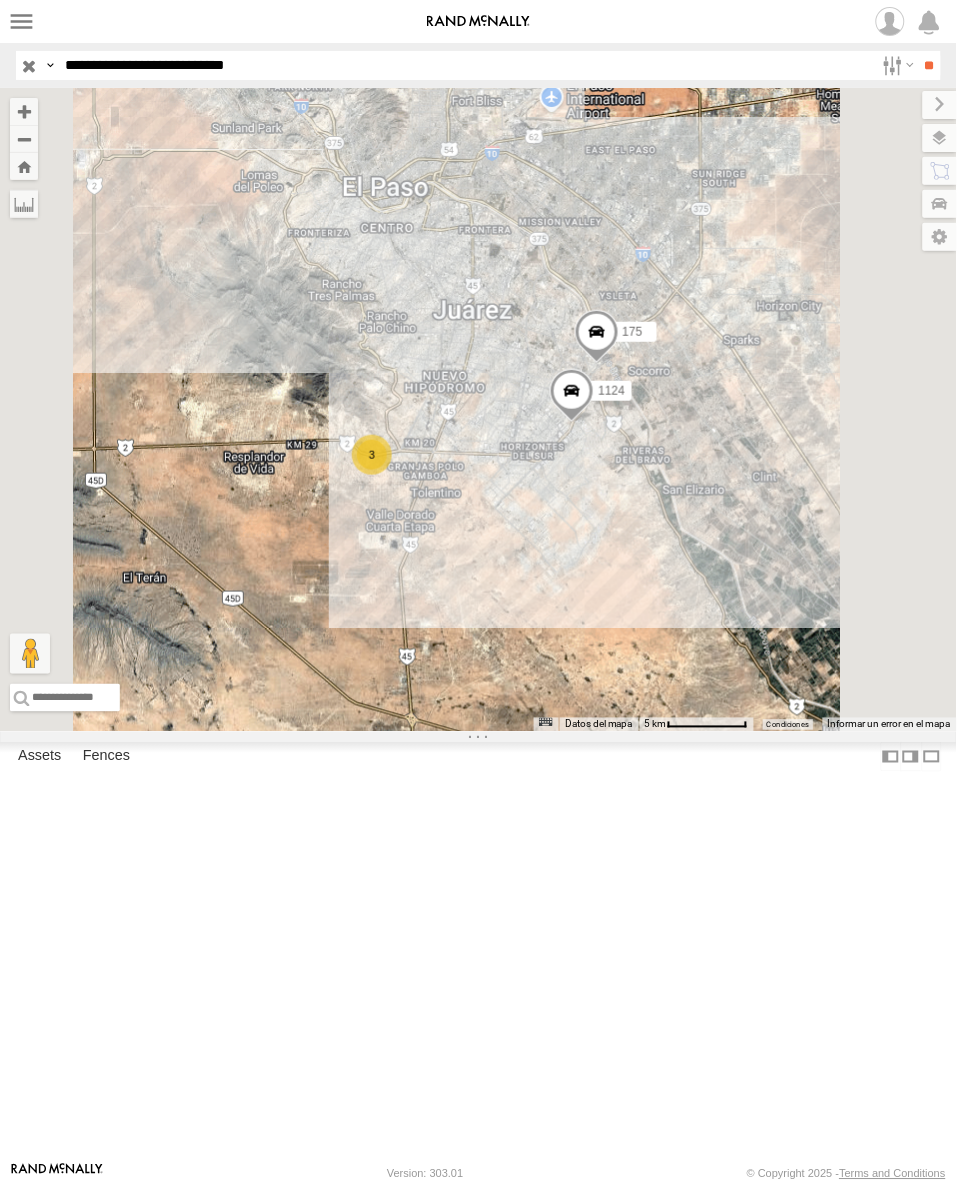 click on "**" at bounding box center [929, 65] 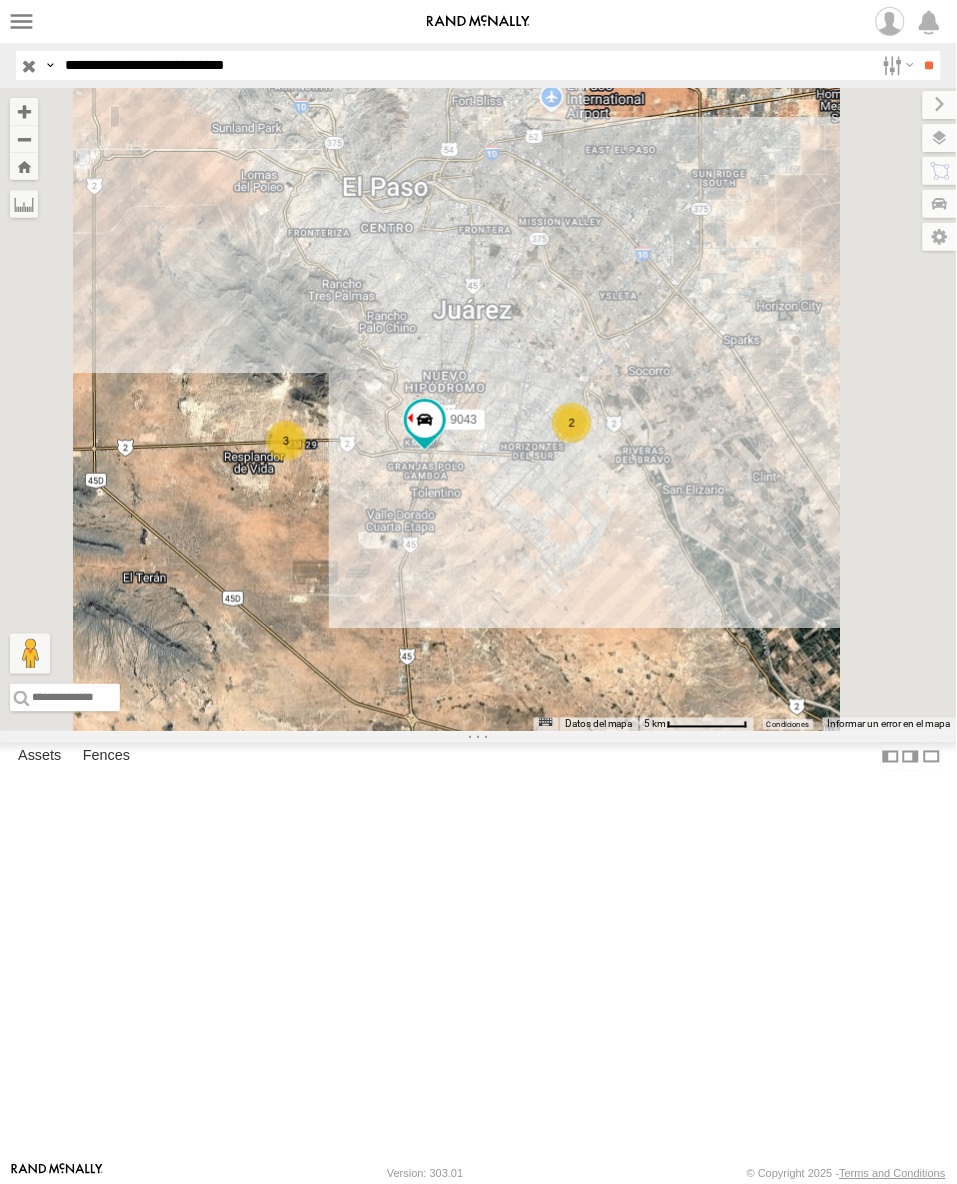click on "**********" at bounding box center [465, 65] 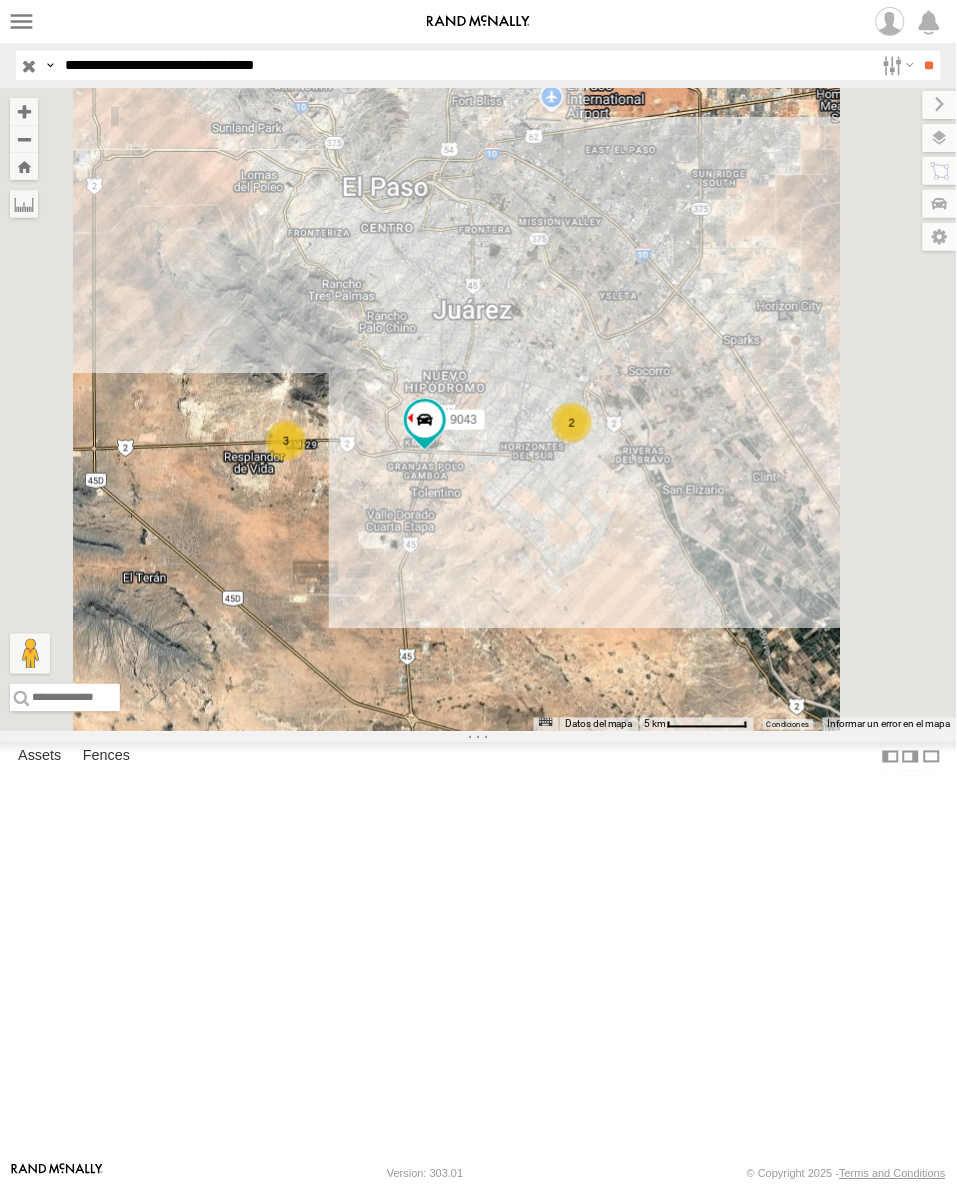 click on "**" at bounding box center (929, 65) 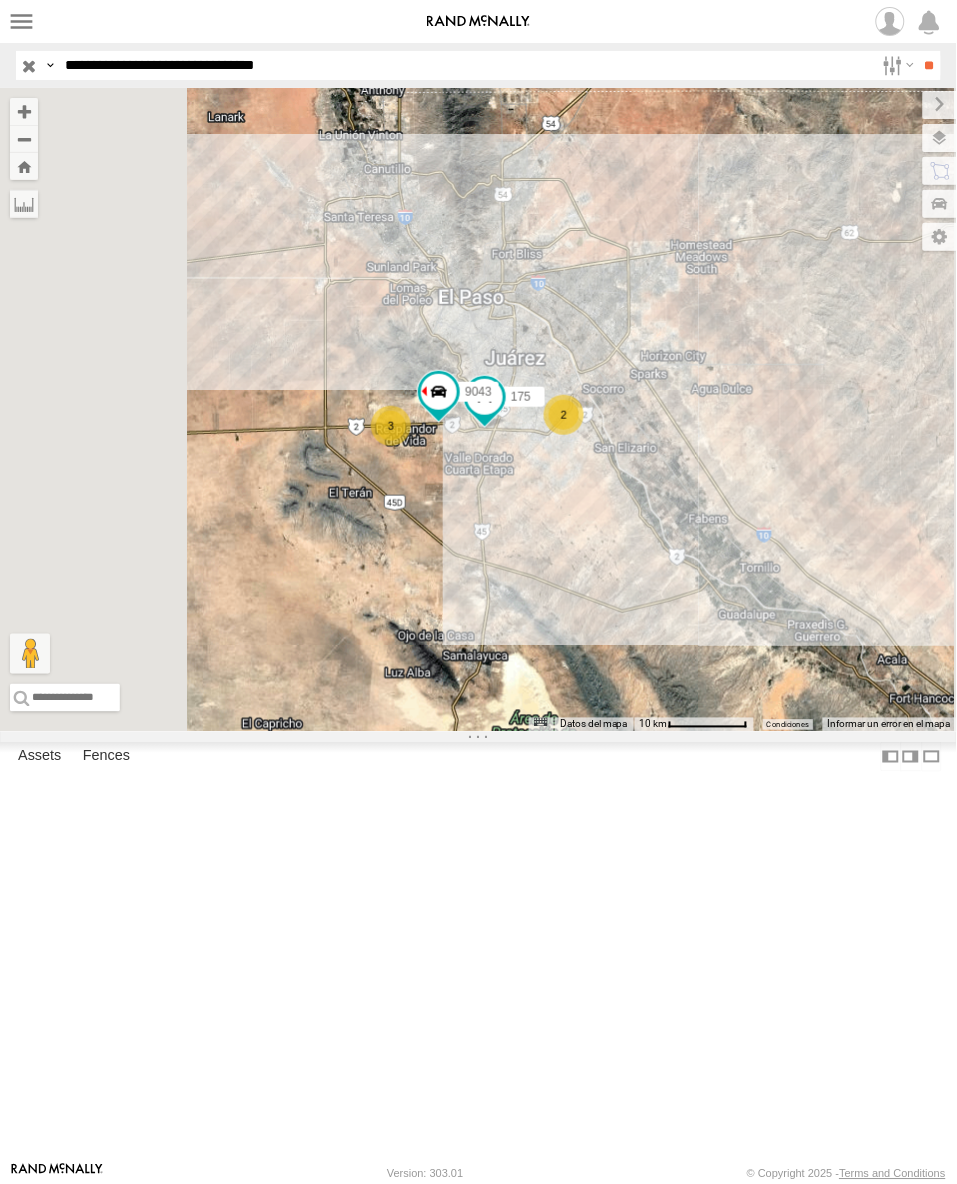 click on "**********" at bounding box center (465, 65) 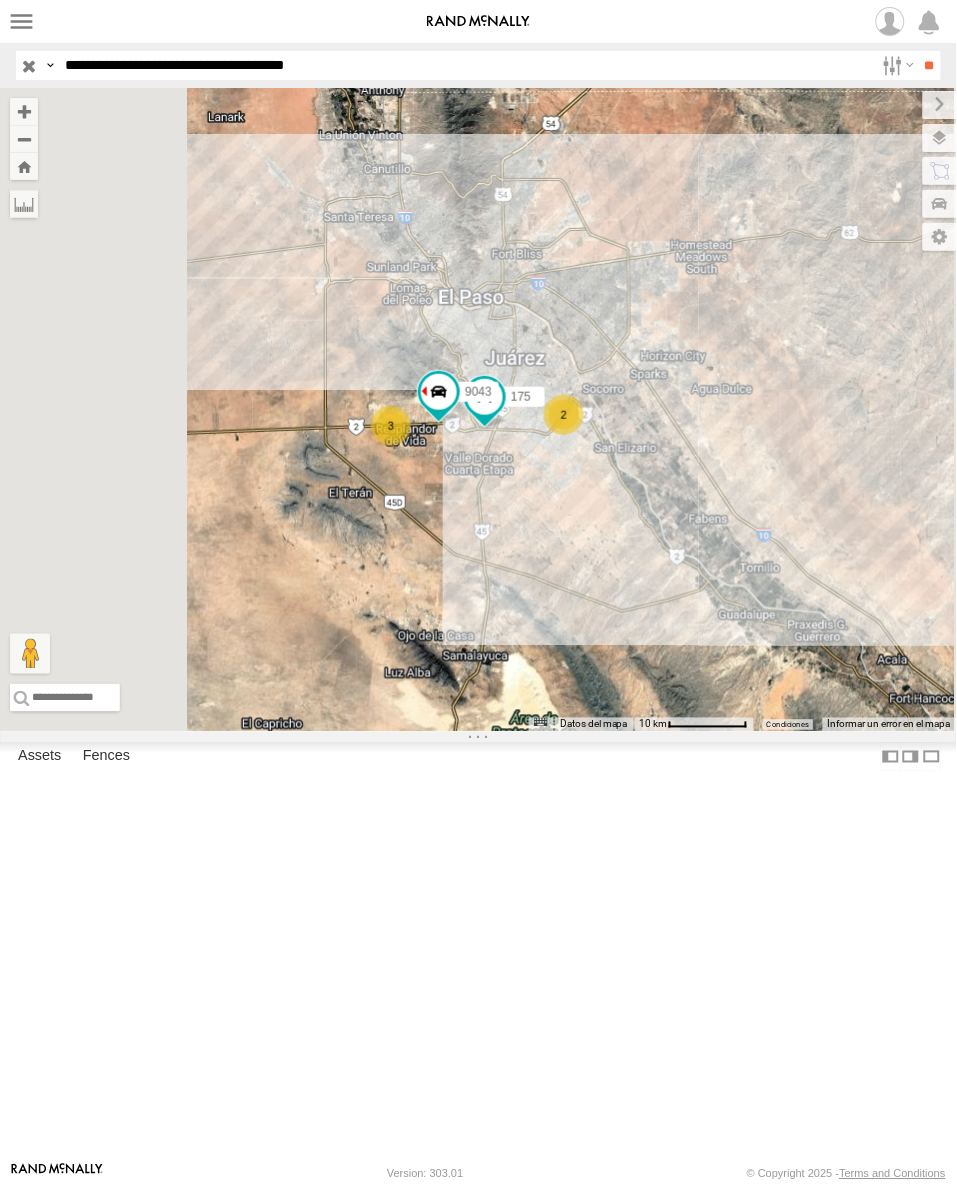 click on "**" at bounding box center [929, 65] 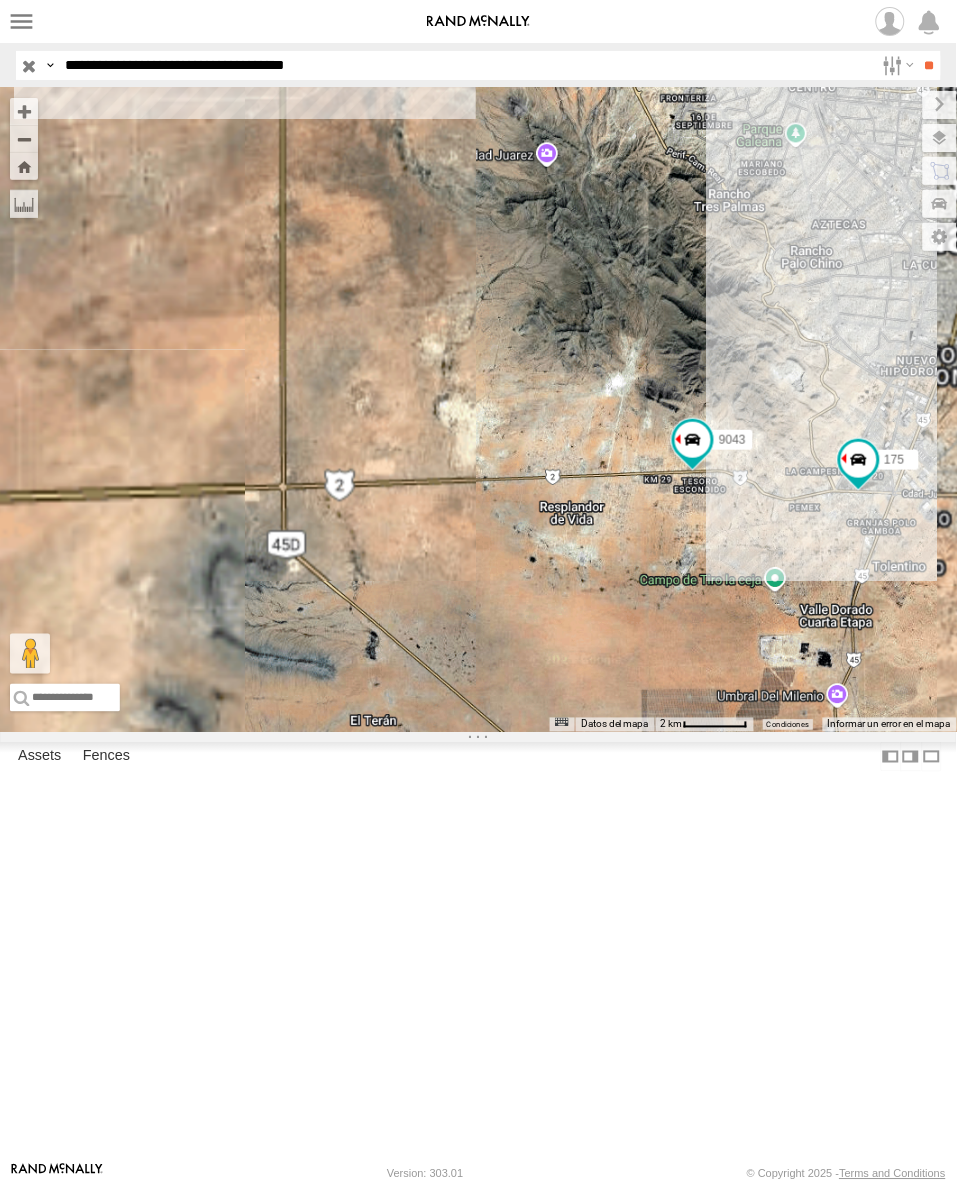 drag, startPoint x: 618, startPoint y: 652, endPoint x: 767, endPoint y: 622, distance: 151.99013 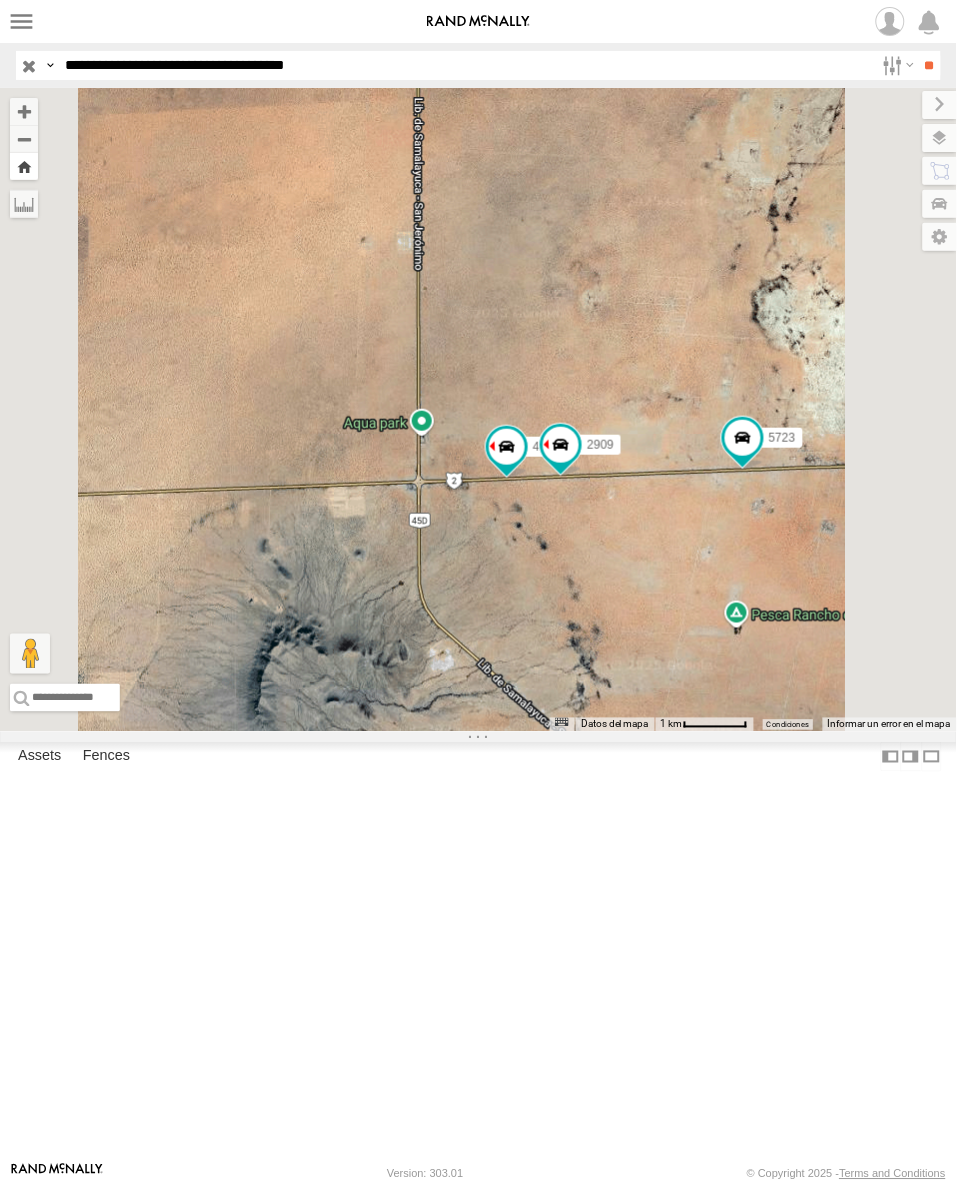 click at bounding box center [24, 166] 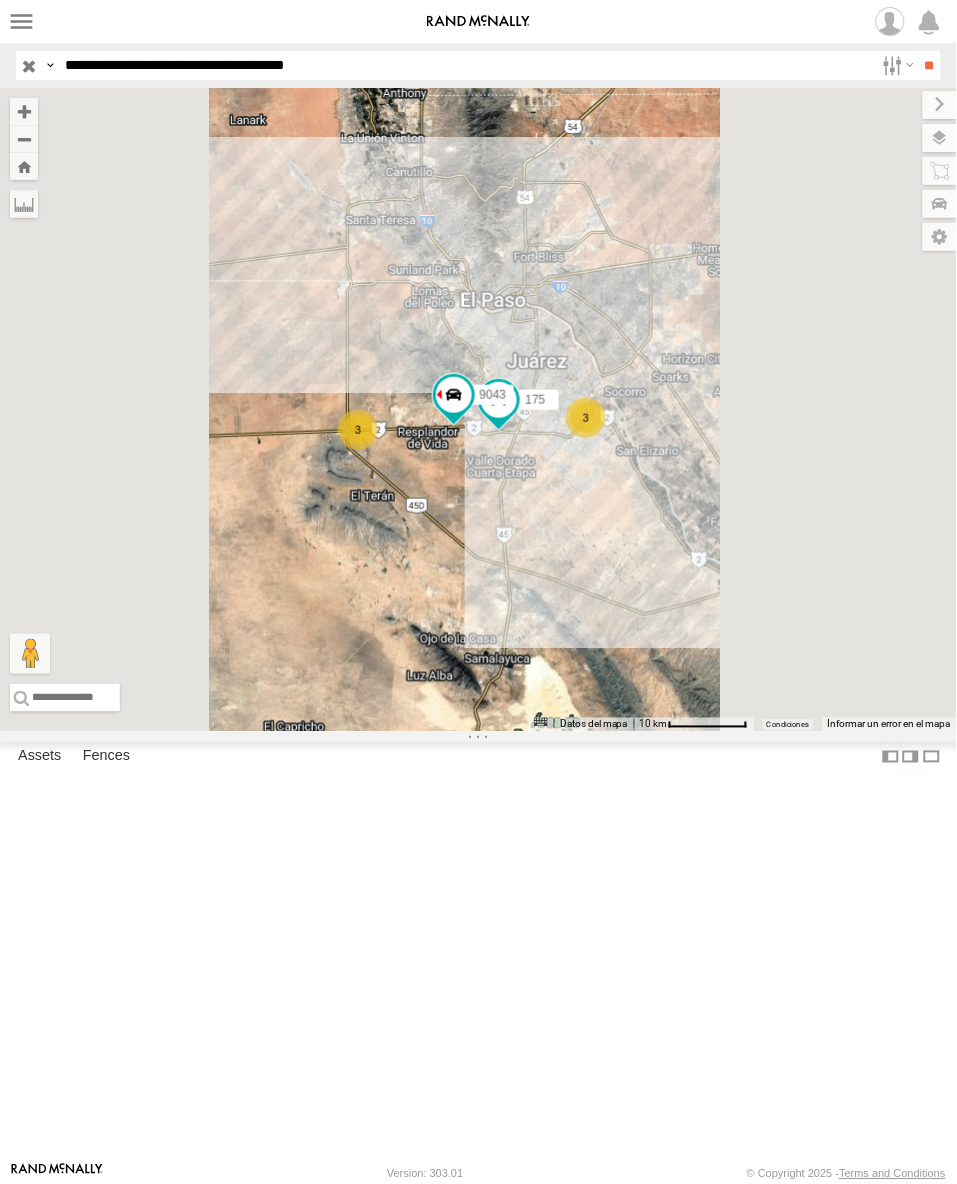 drag, startPoint x: 462, startPoint y: 67, endPoint x: 472, endPoint y: 82, distance: 18.027756 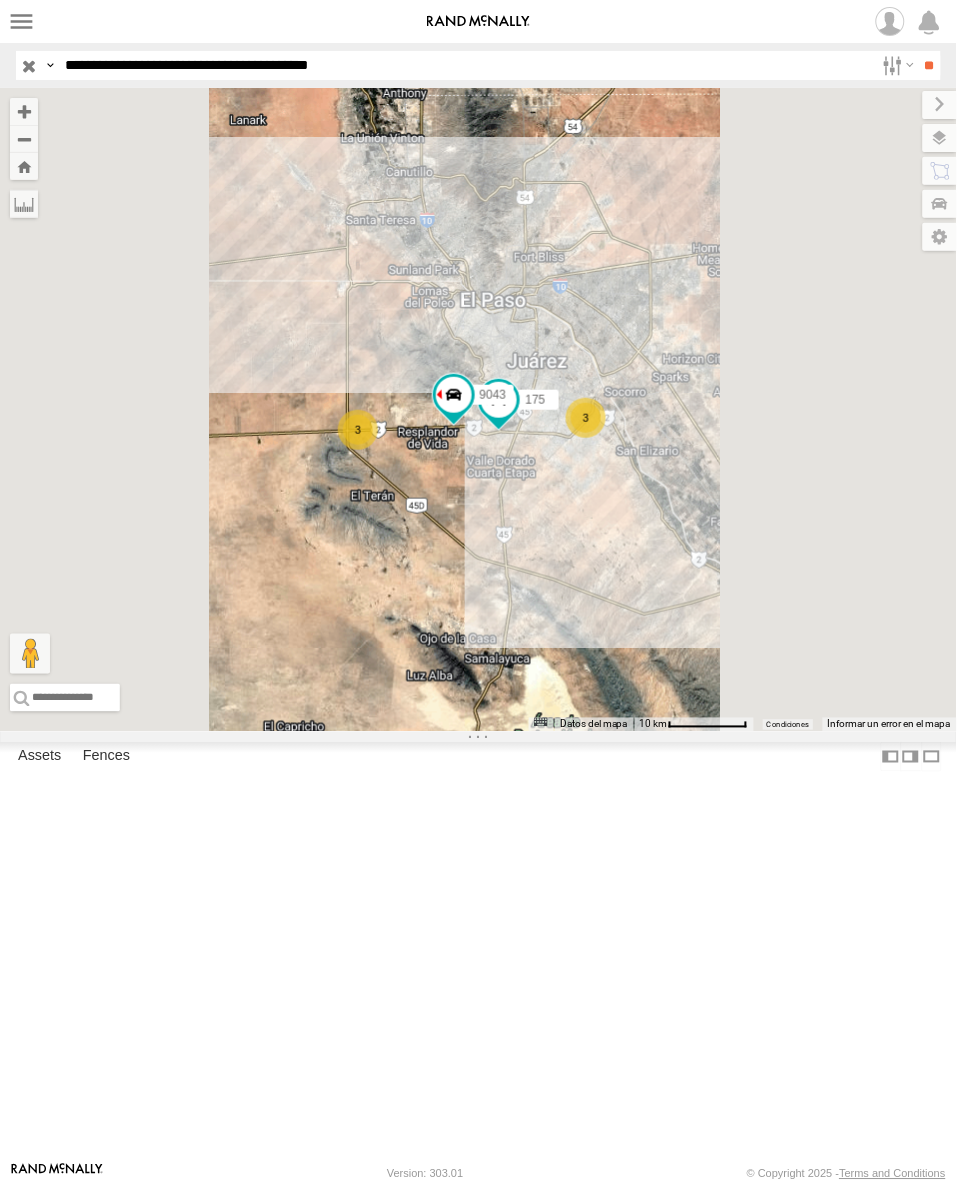 click on "**" at bounding box center [929, 65] 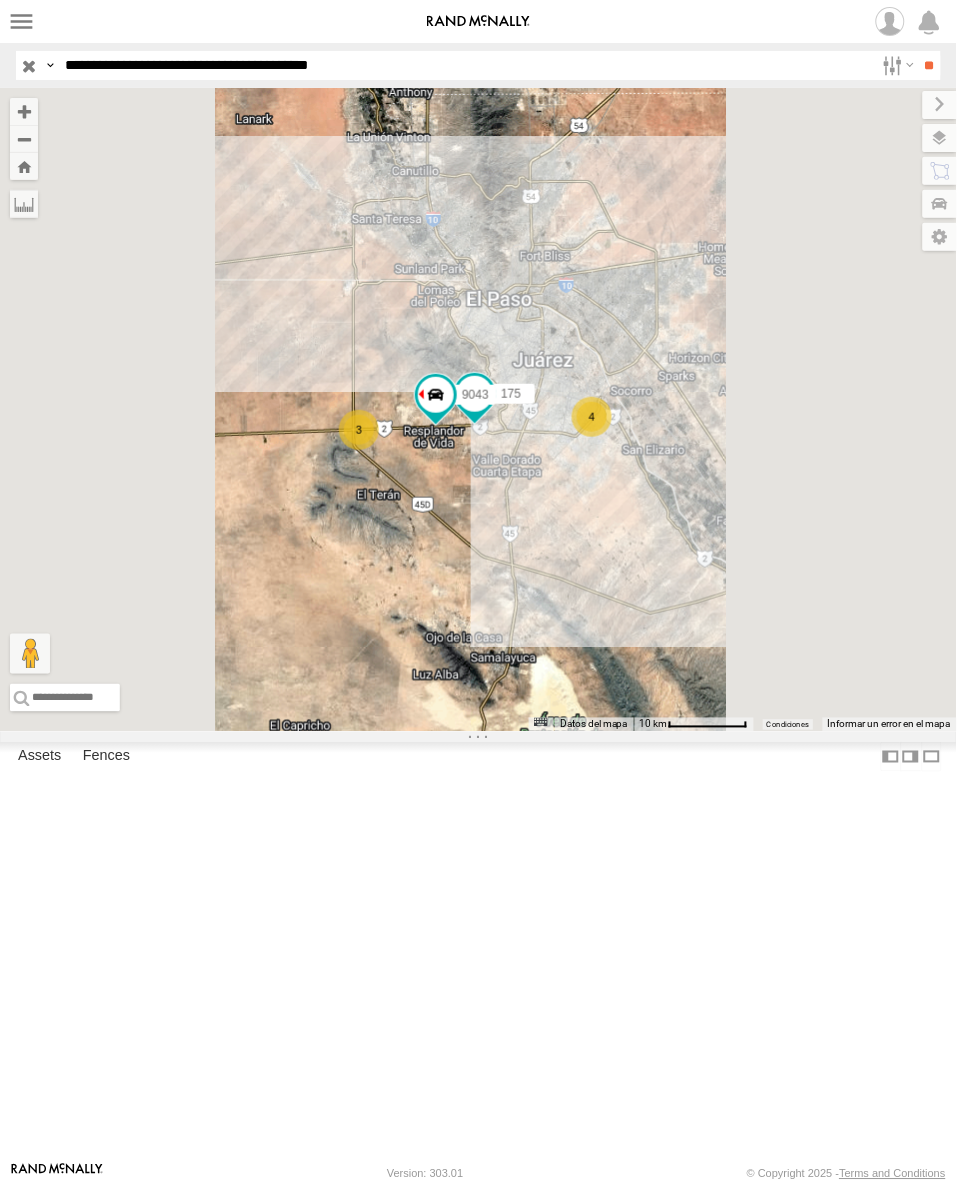 click on "**********" at bounding box center [465, 65] 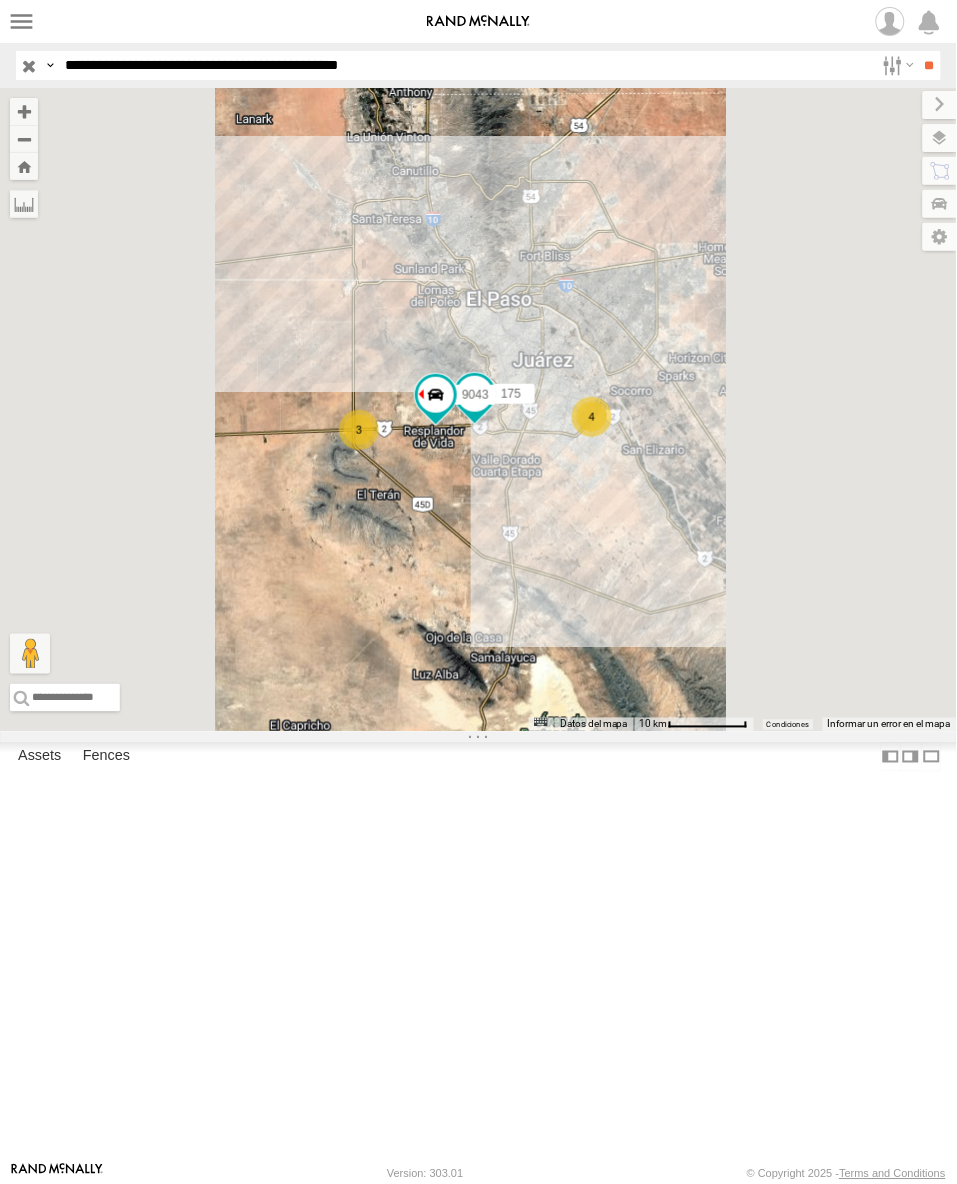 click on "**" at bounding box center [929, 65] 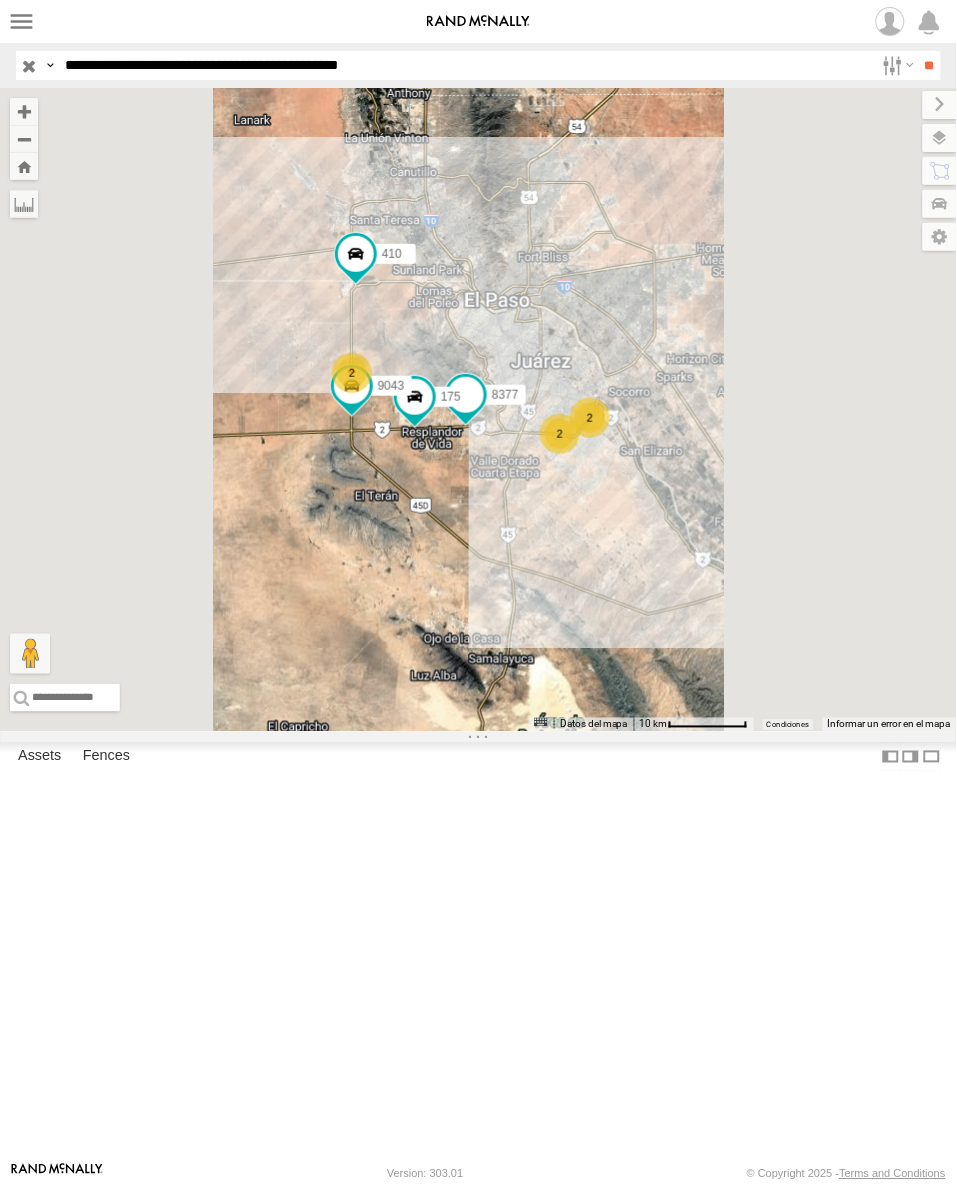drag, startPoint x: 521, startPoint y: 163, endPoint x: 787, endPoint y: 240, distance: 276.92056 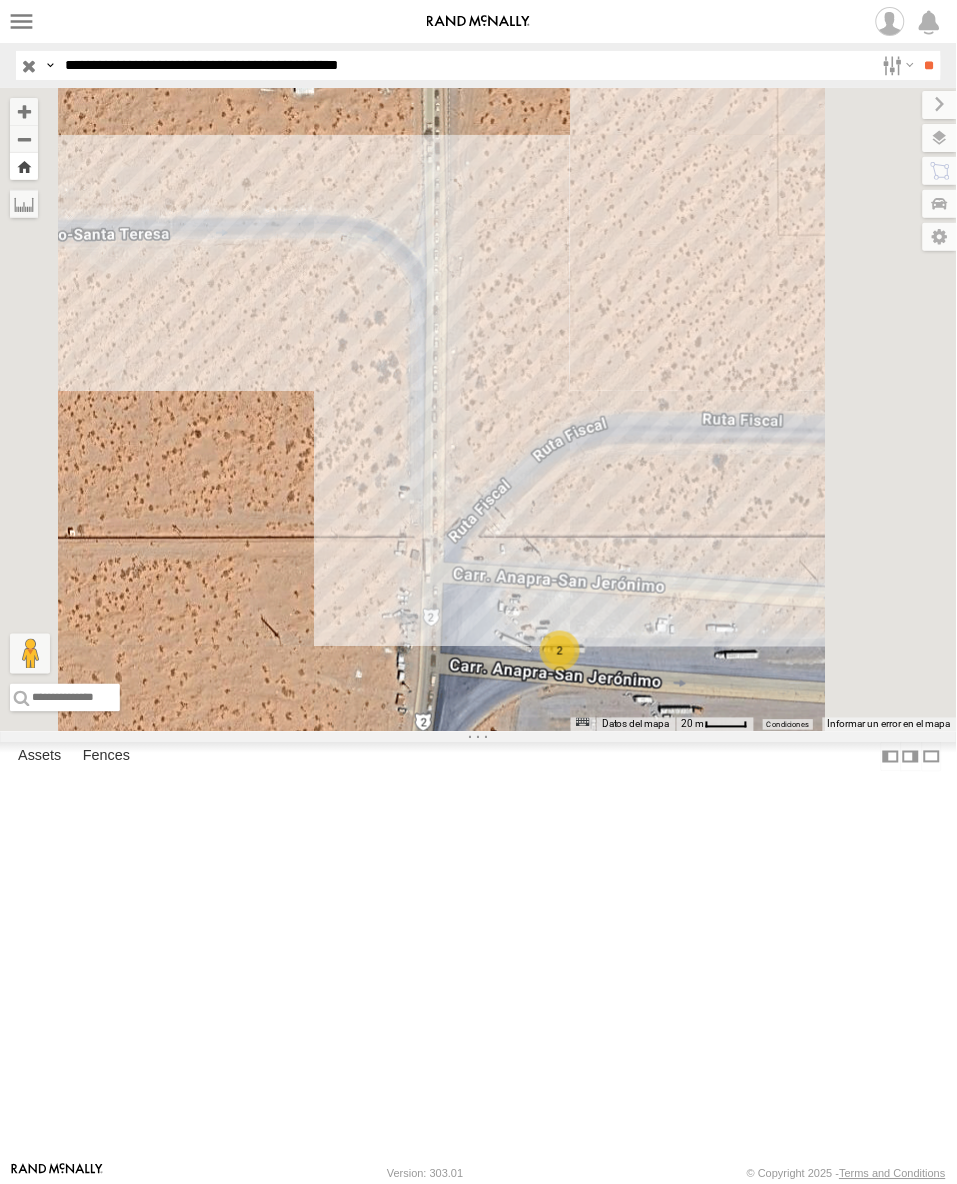 click at bounding box center [24, 166] 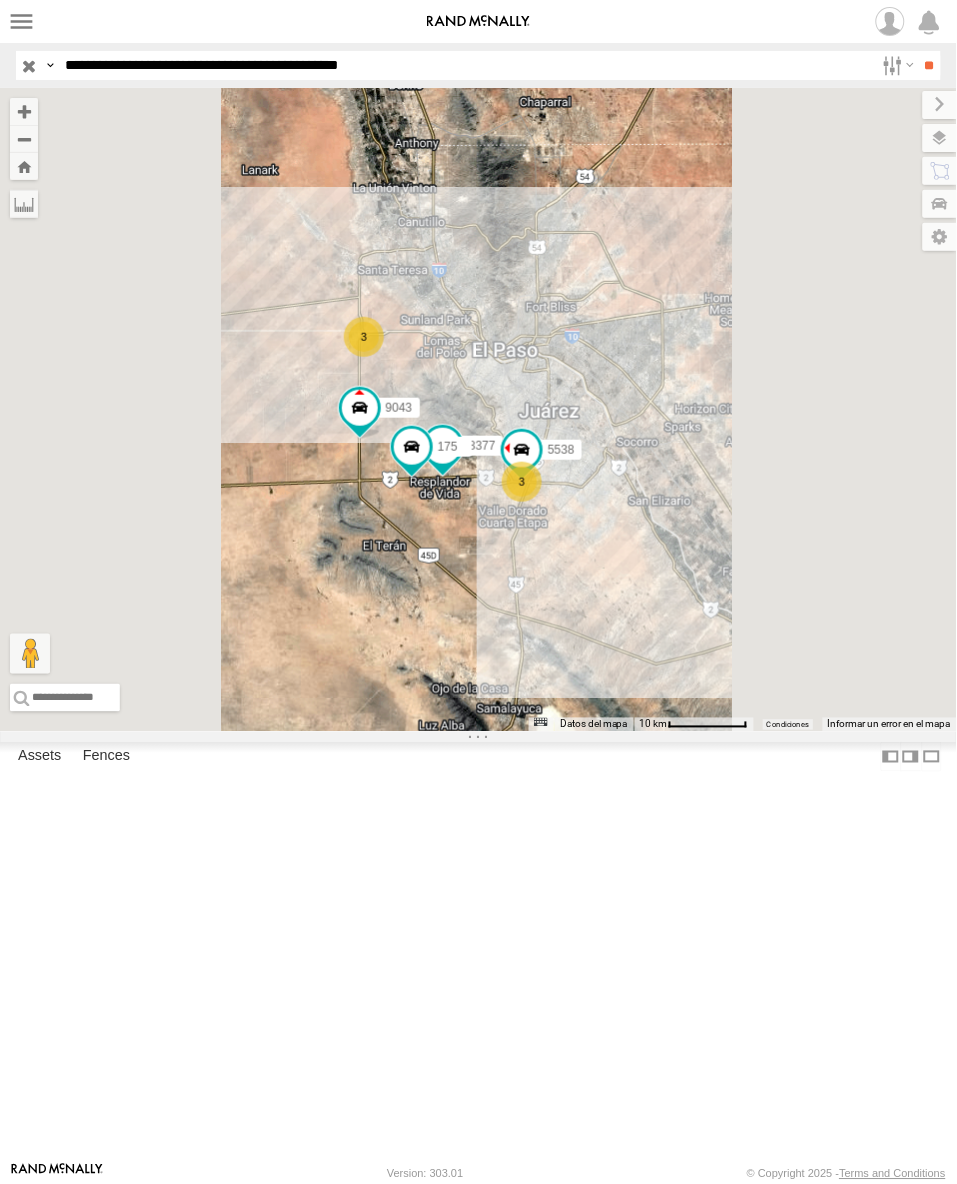 click on "8377 5538 175 9043 3 3" at bounding box center (478, 410) 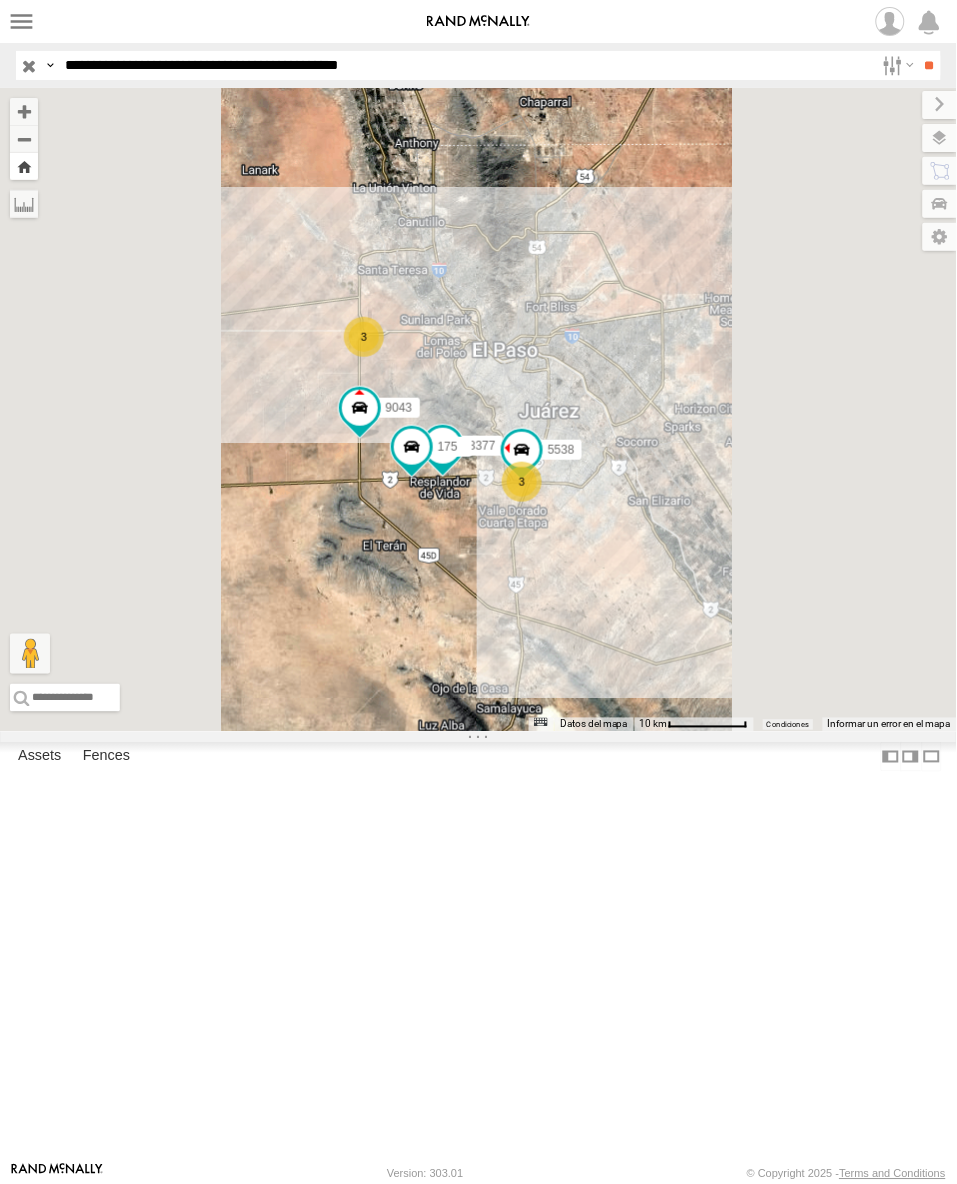click at bounding box center [24, 166] 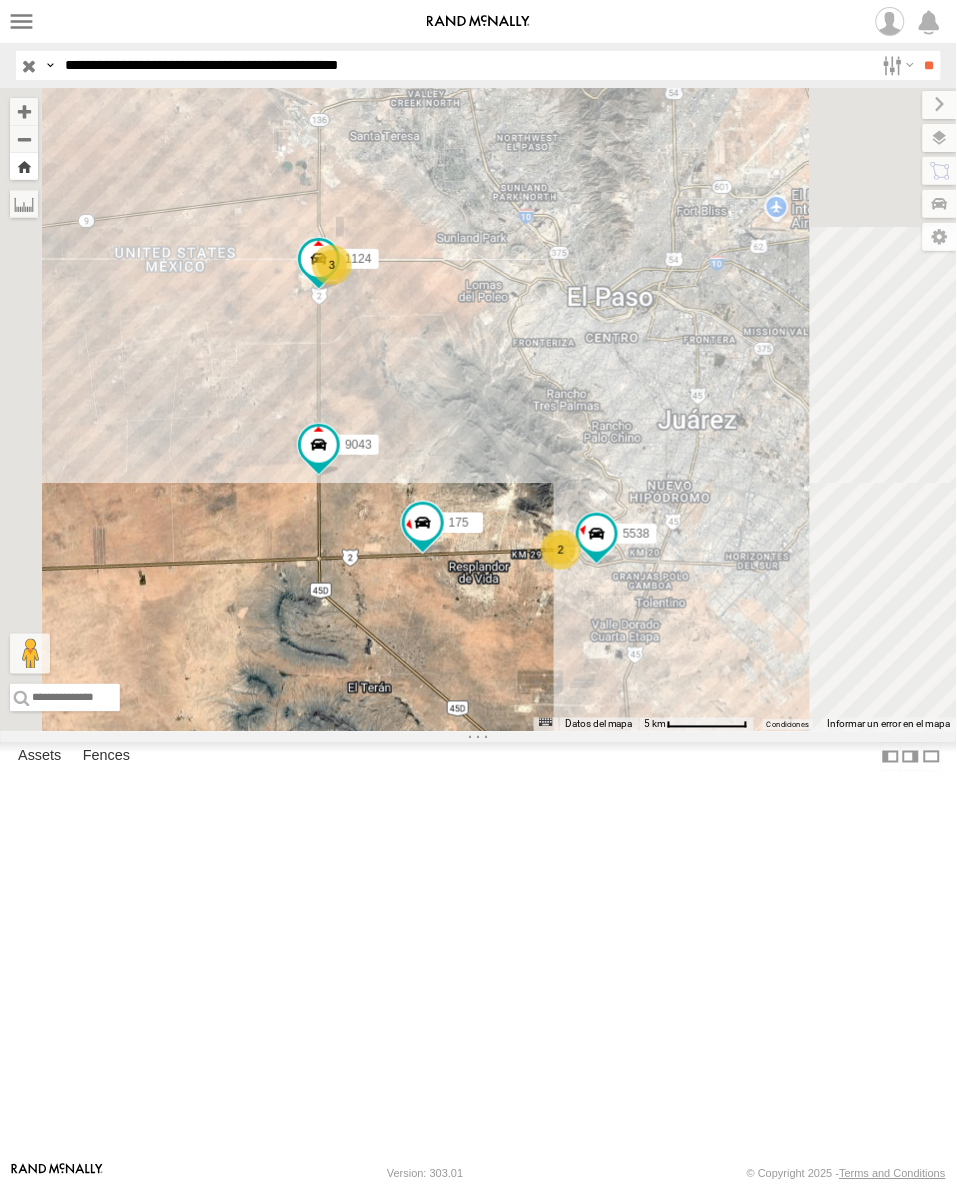 click at bounding box center [24, 166] 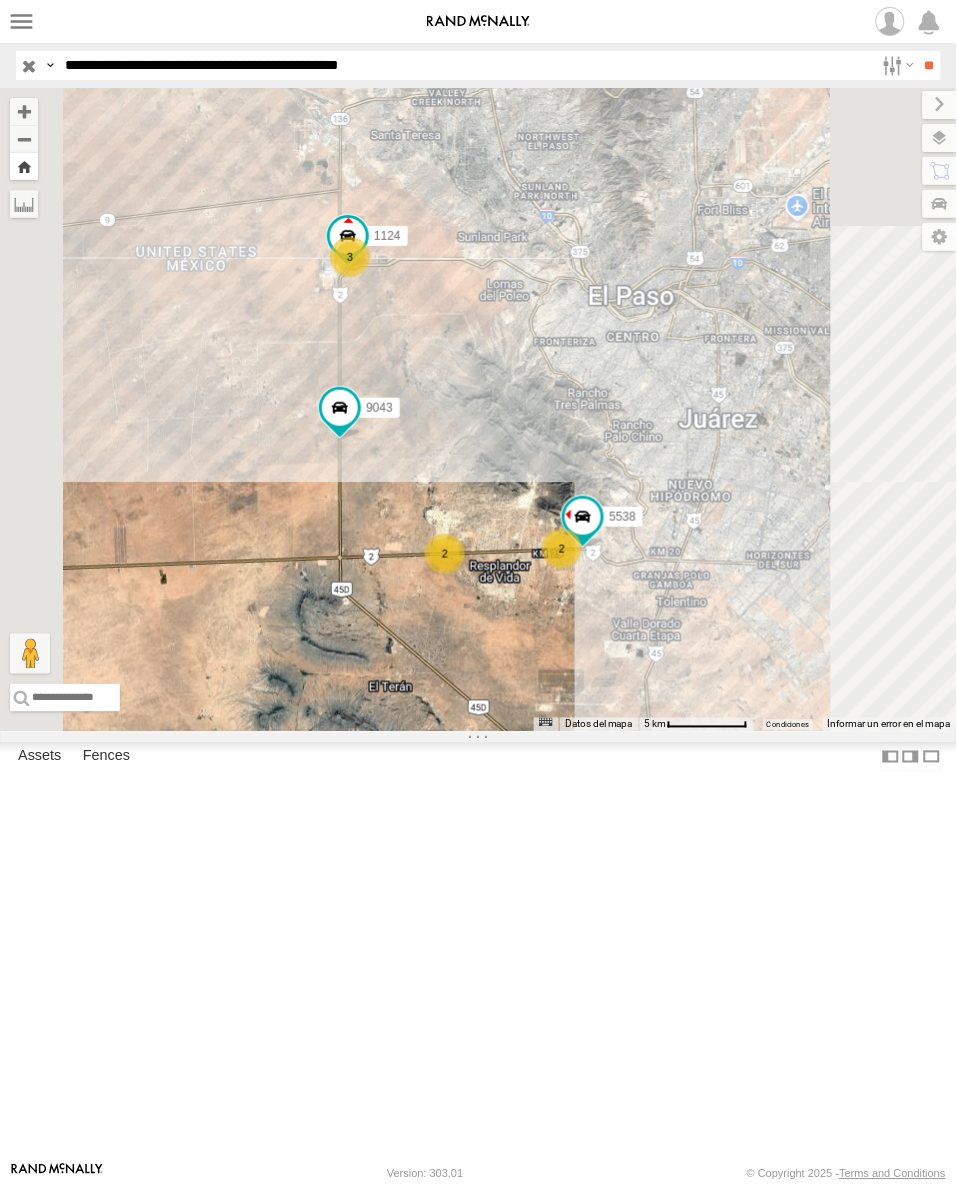 click at bounding box center (24, 166) 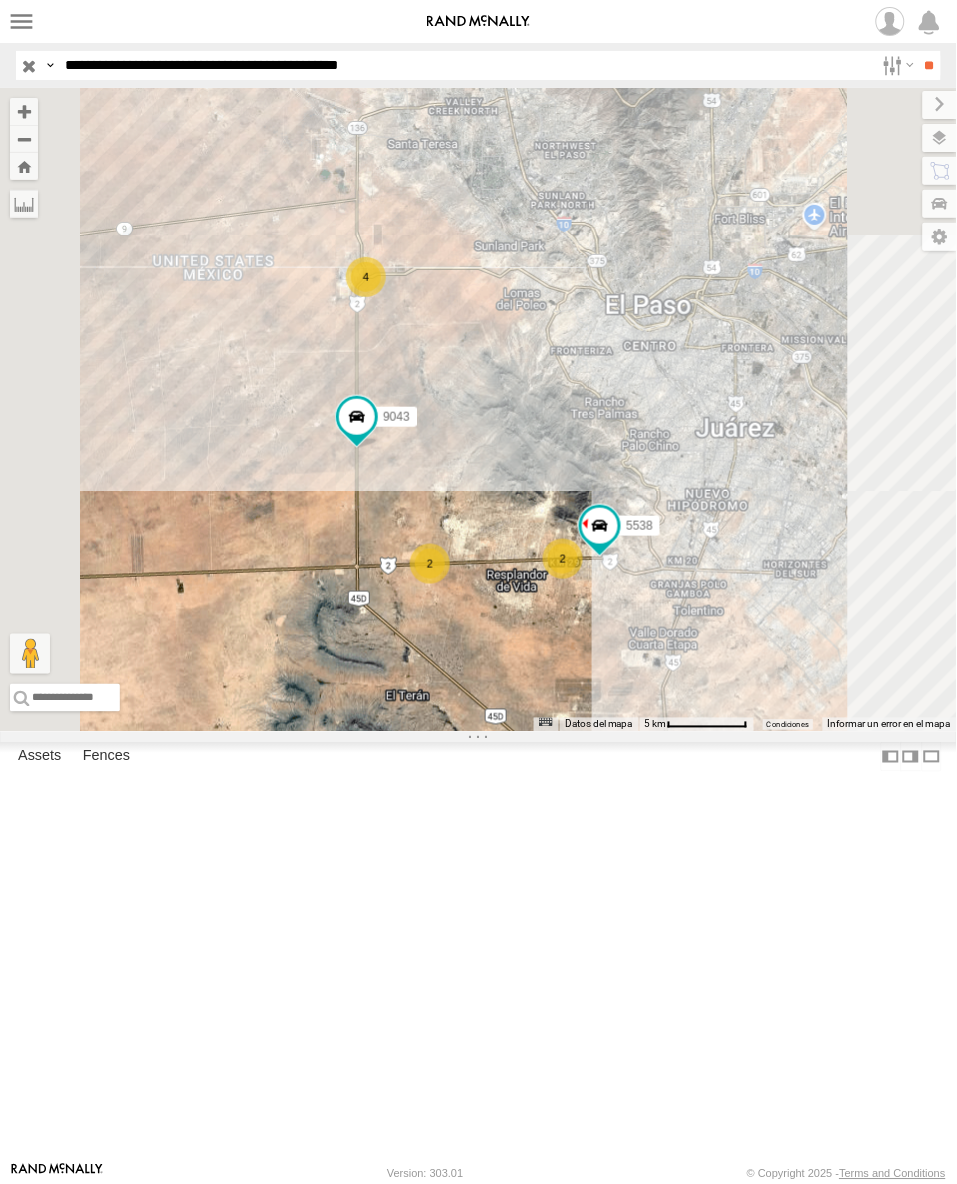 drag, startPoint x: 271, startPoint y: 65, endPoint x: 303, endPoint y: 86, distance: 38.27532 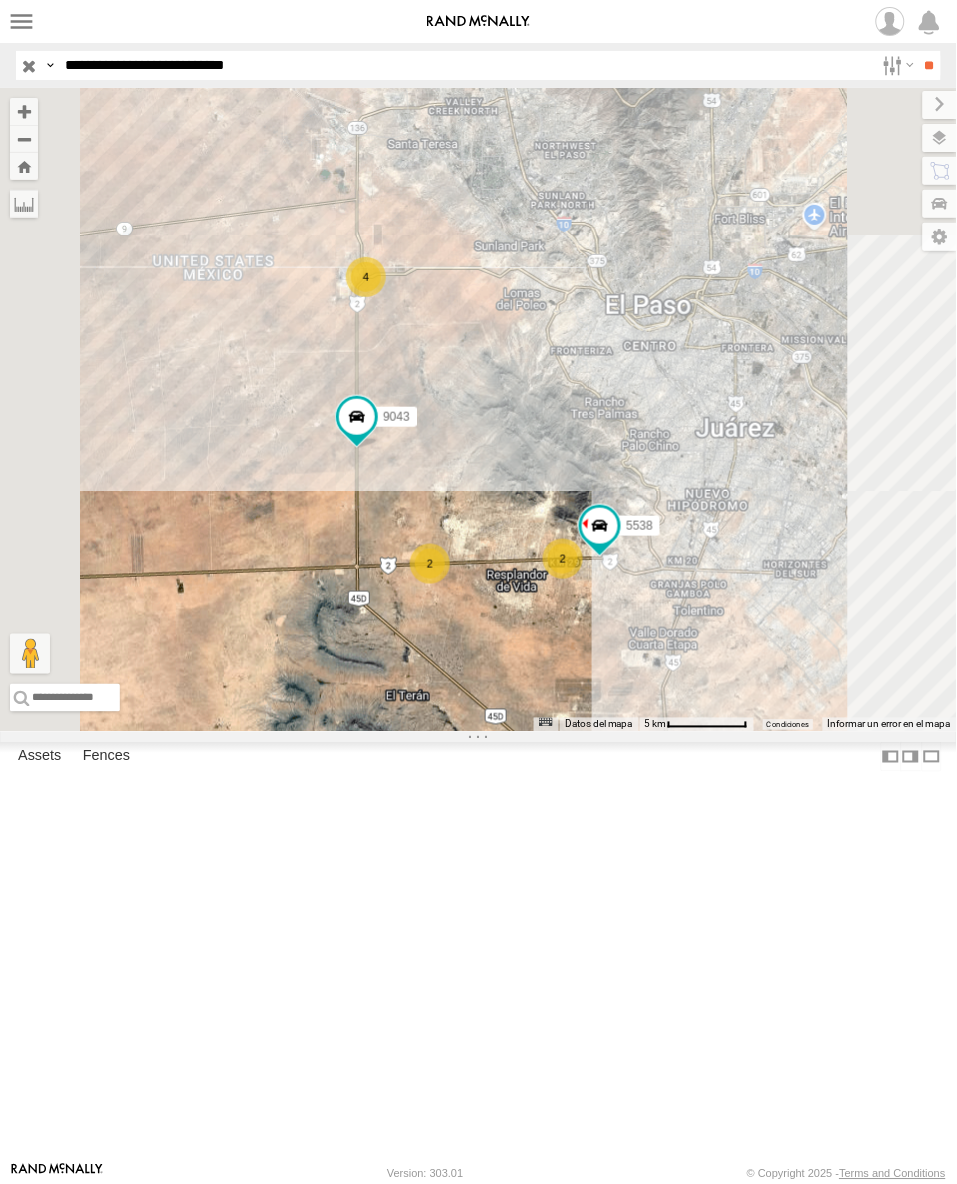 click on "**" at bounding box center (929, 65) 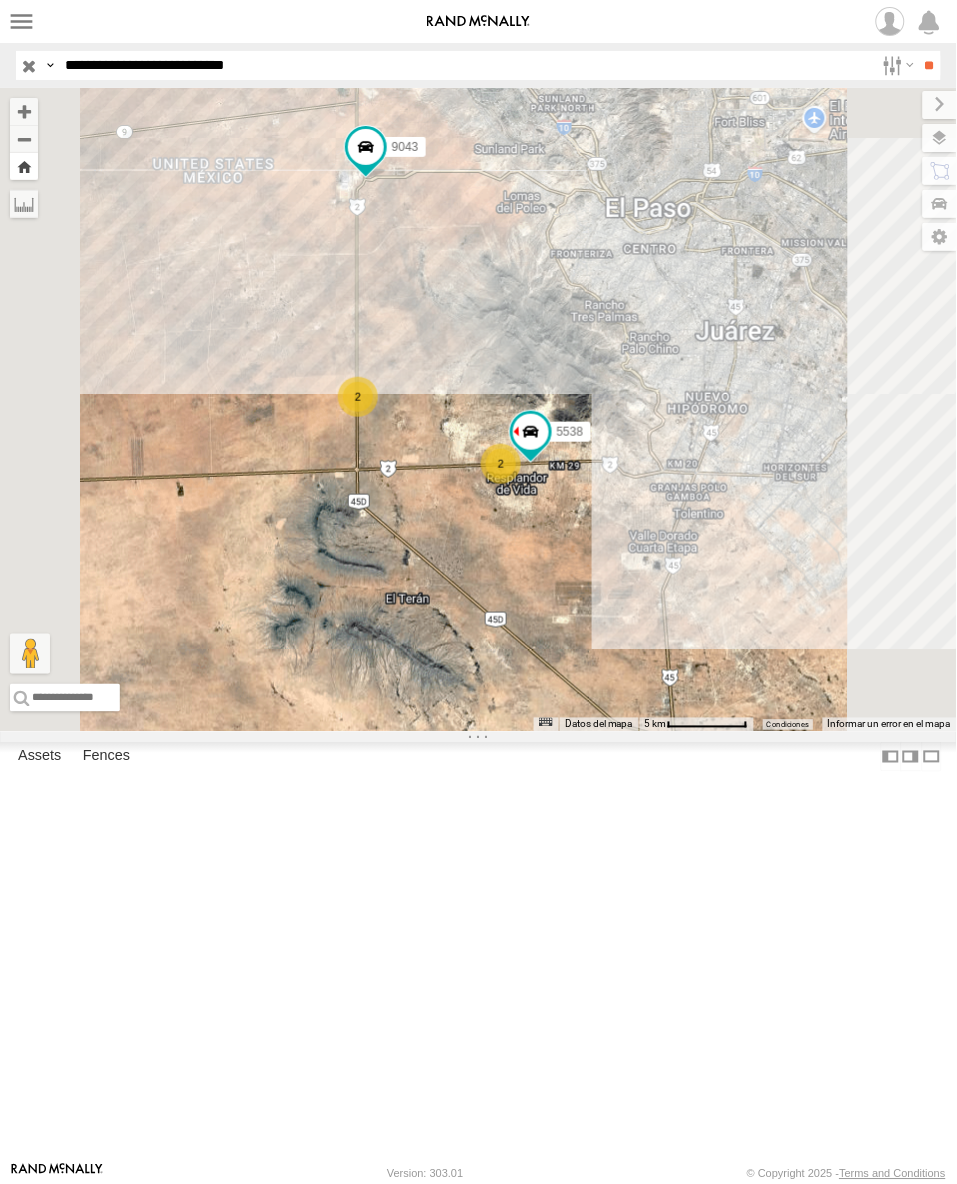 click at bounding box center [24, 166] 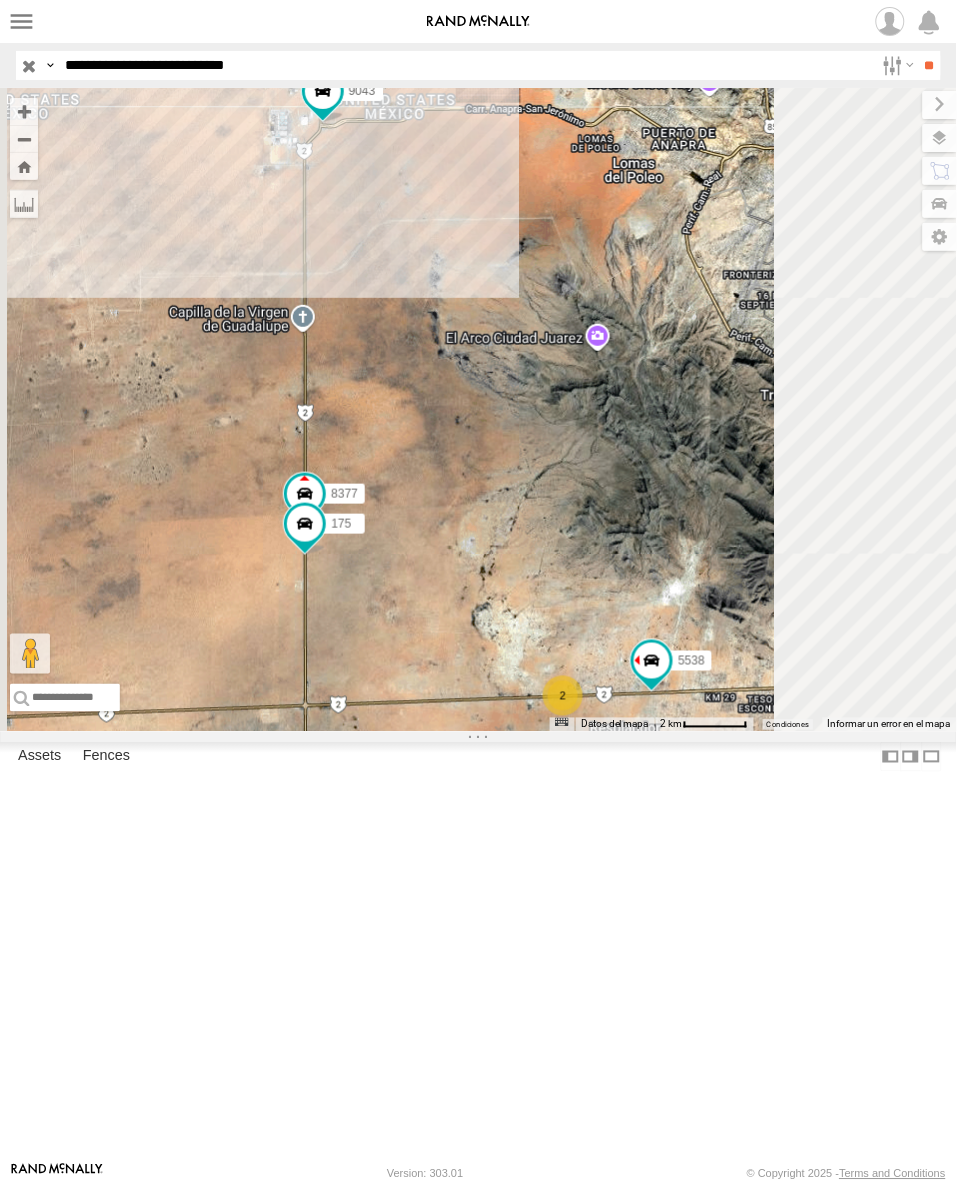 drag, startPoint x: 166, startPoint y: 74, endPoint x: 201, endPoint y: 87, distance: 37.336308 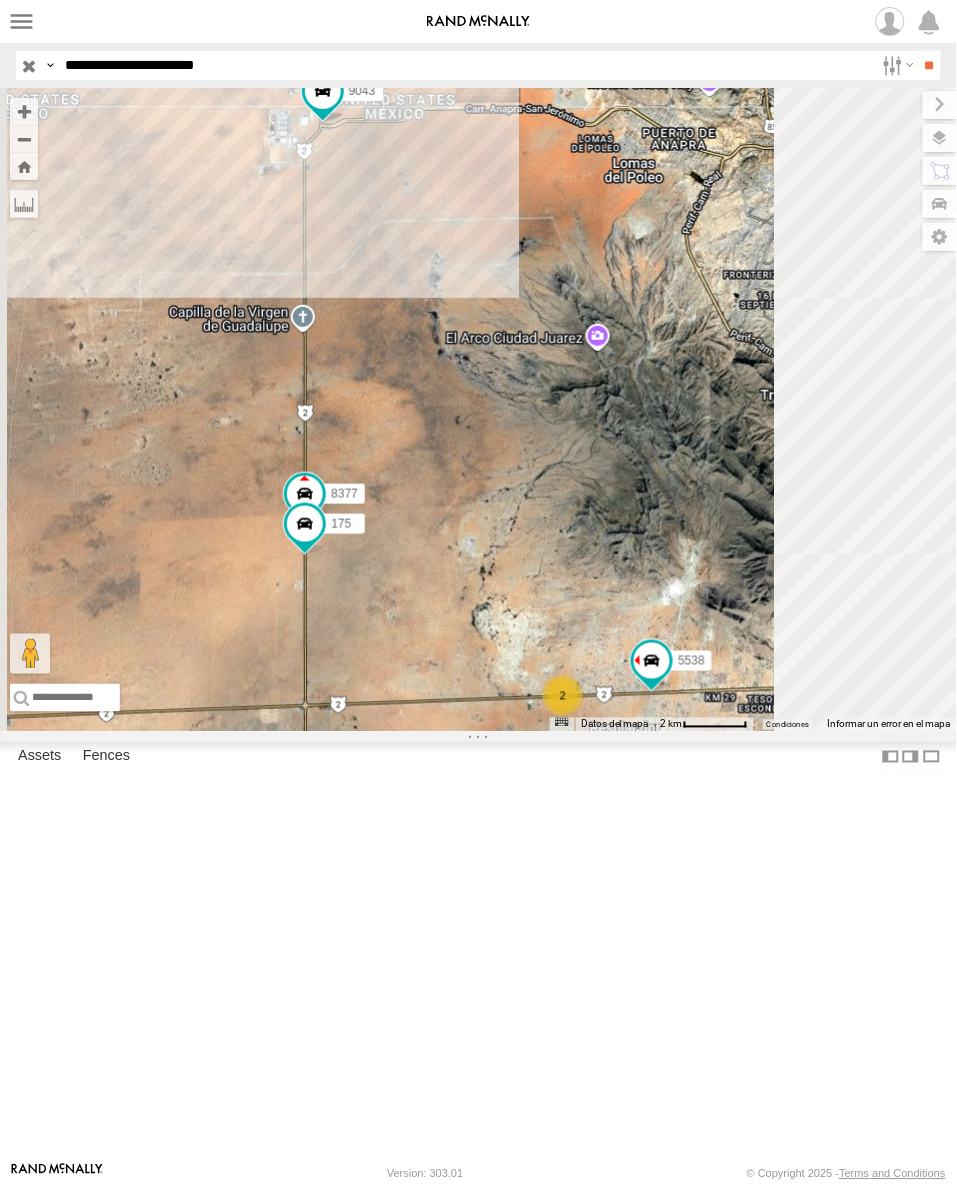 click on "**" at bounding box center [929, 65] 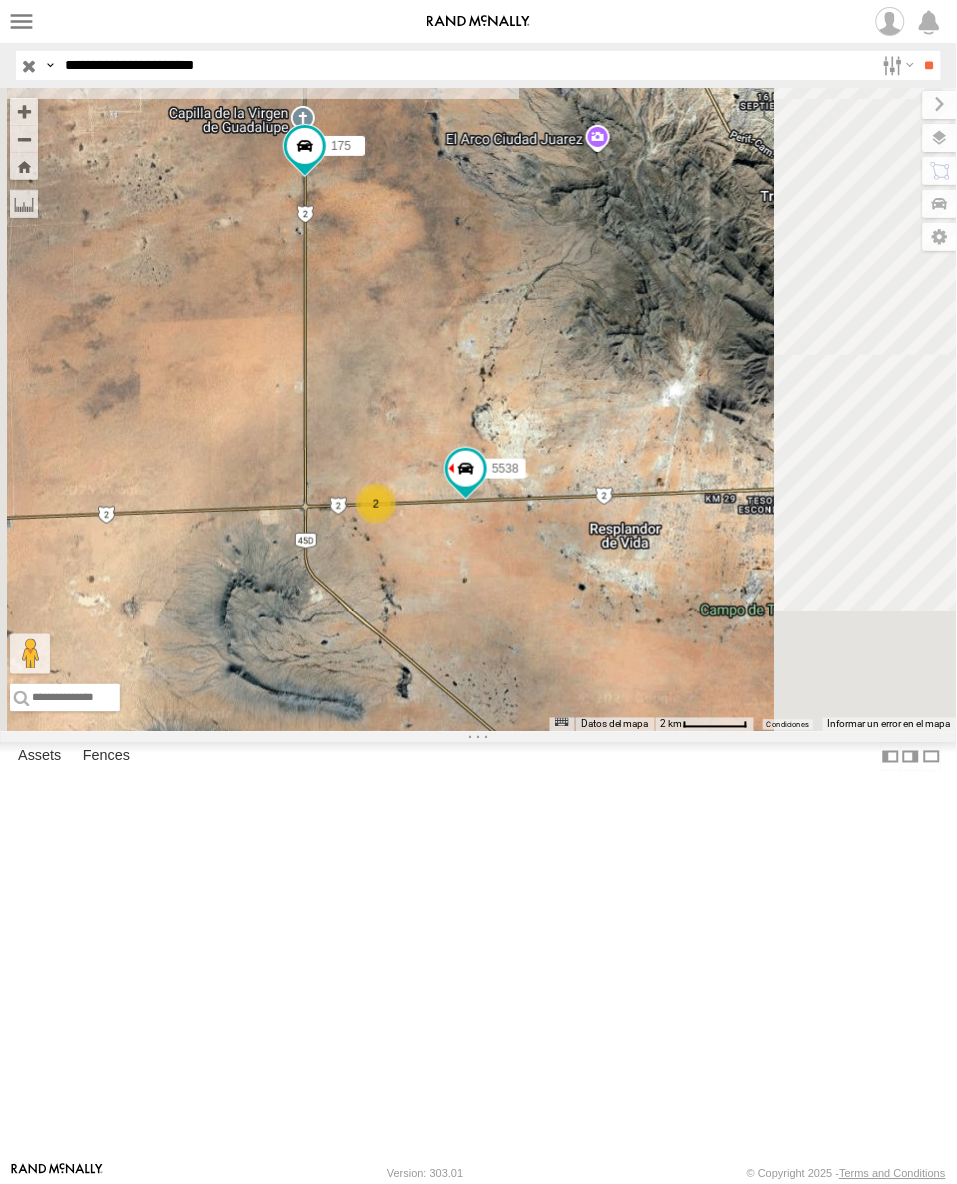 drag, startPoint x: 530, startPoint y: 156, endPoint x: 623, endPoint y: 296, distance: 168.07439 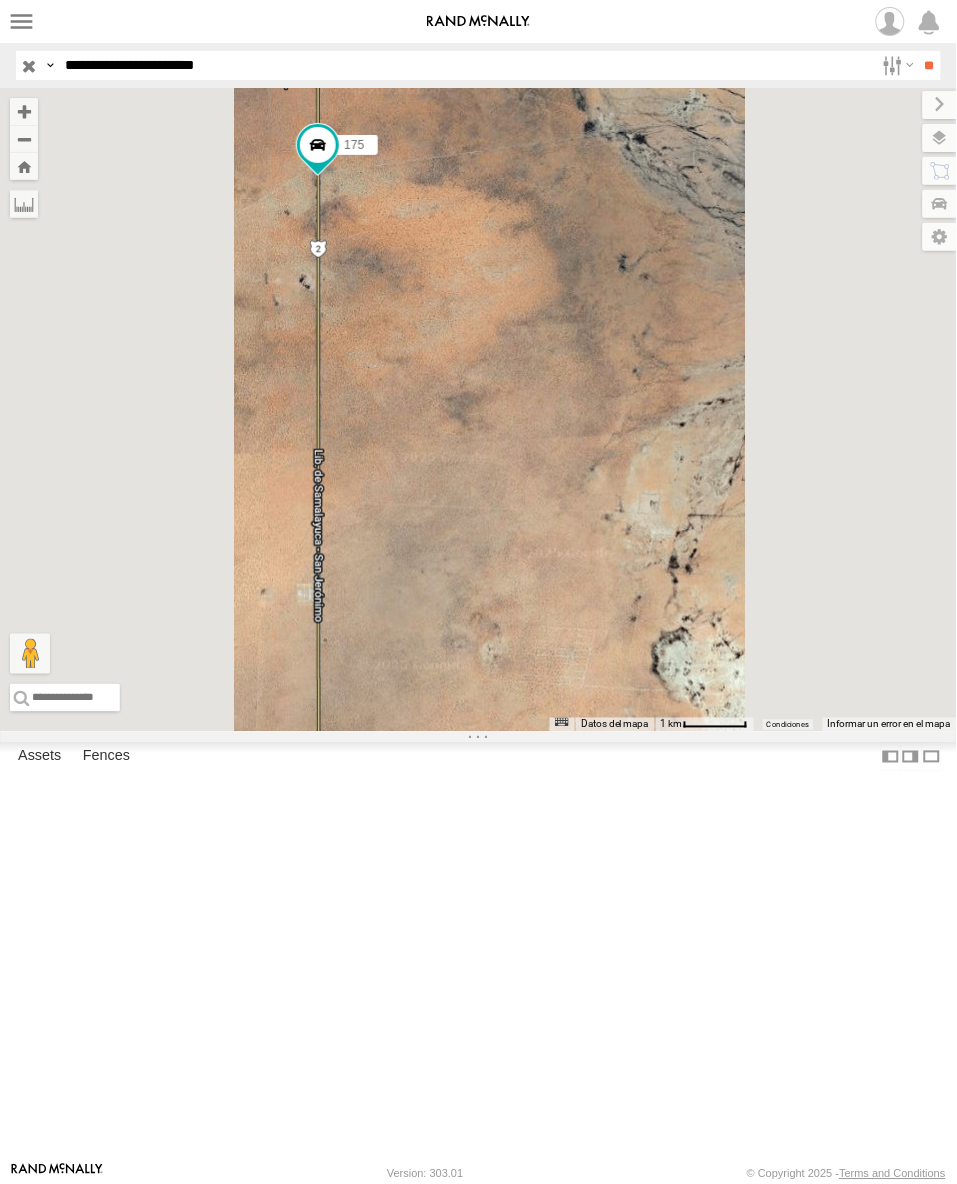 click on "8377 5538 175 2" at bounding box center (478, 410) 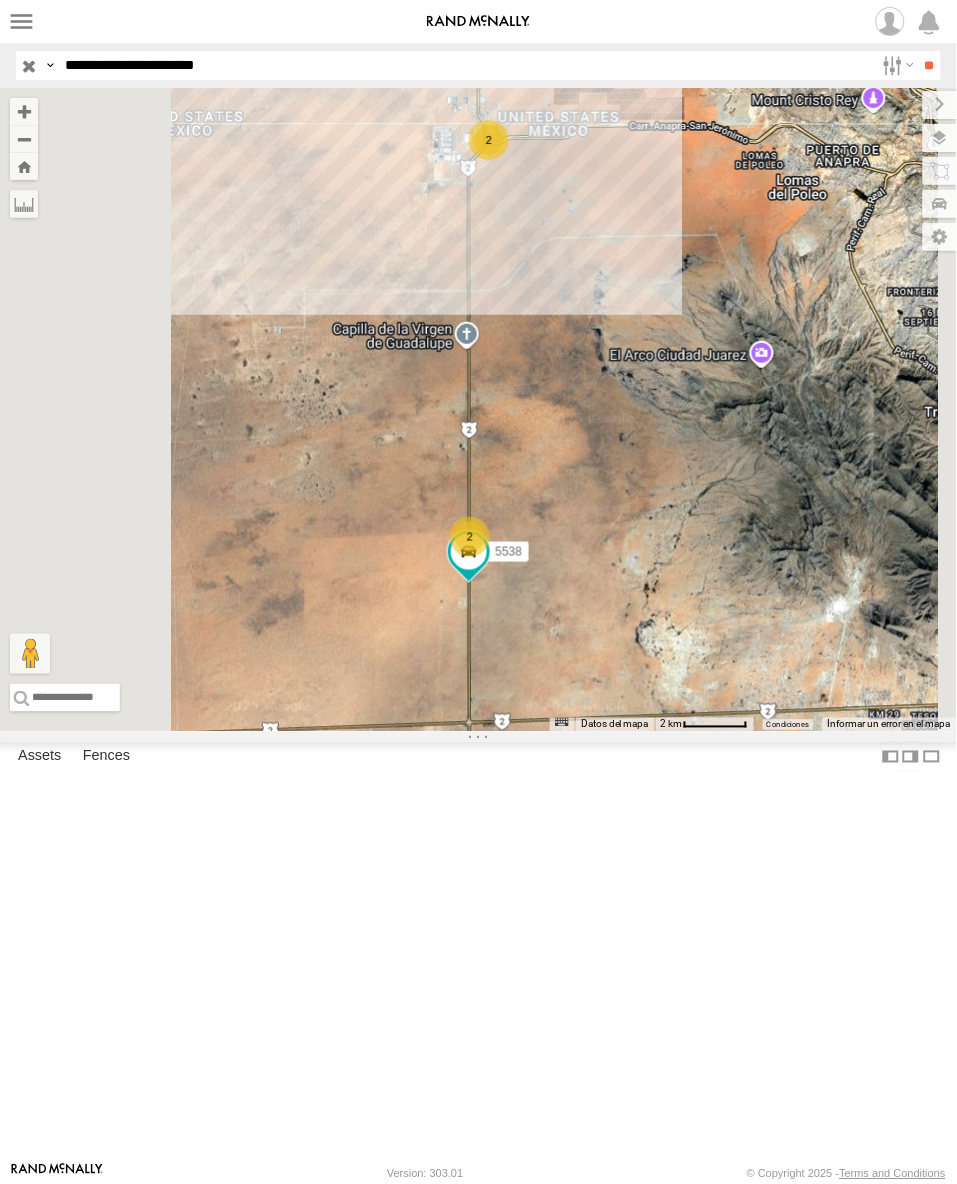 click on "2 2 5538" at bounding box center (478, 410) 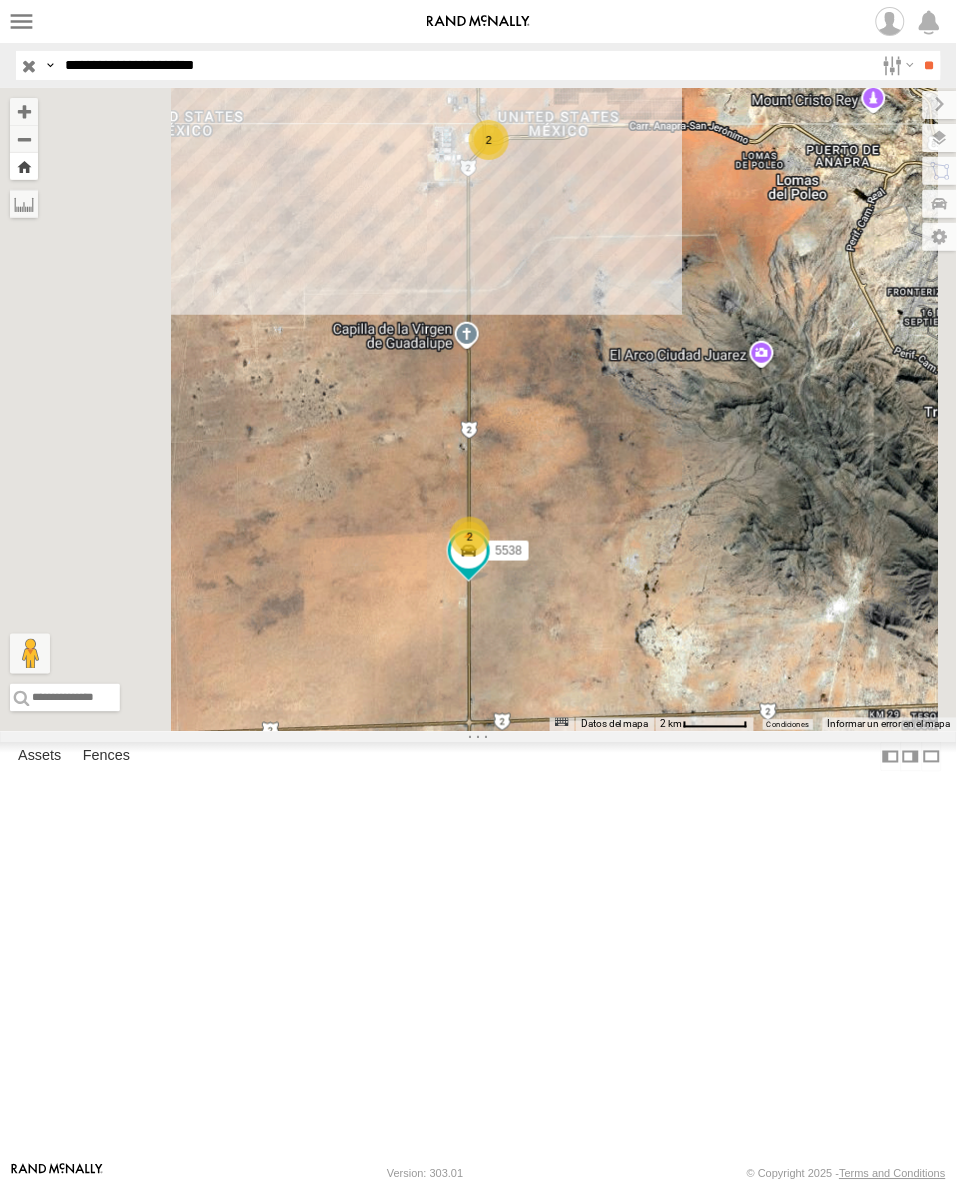 click at bounding box center [24, 166] 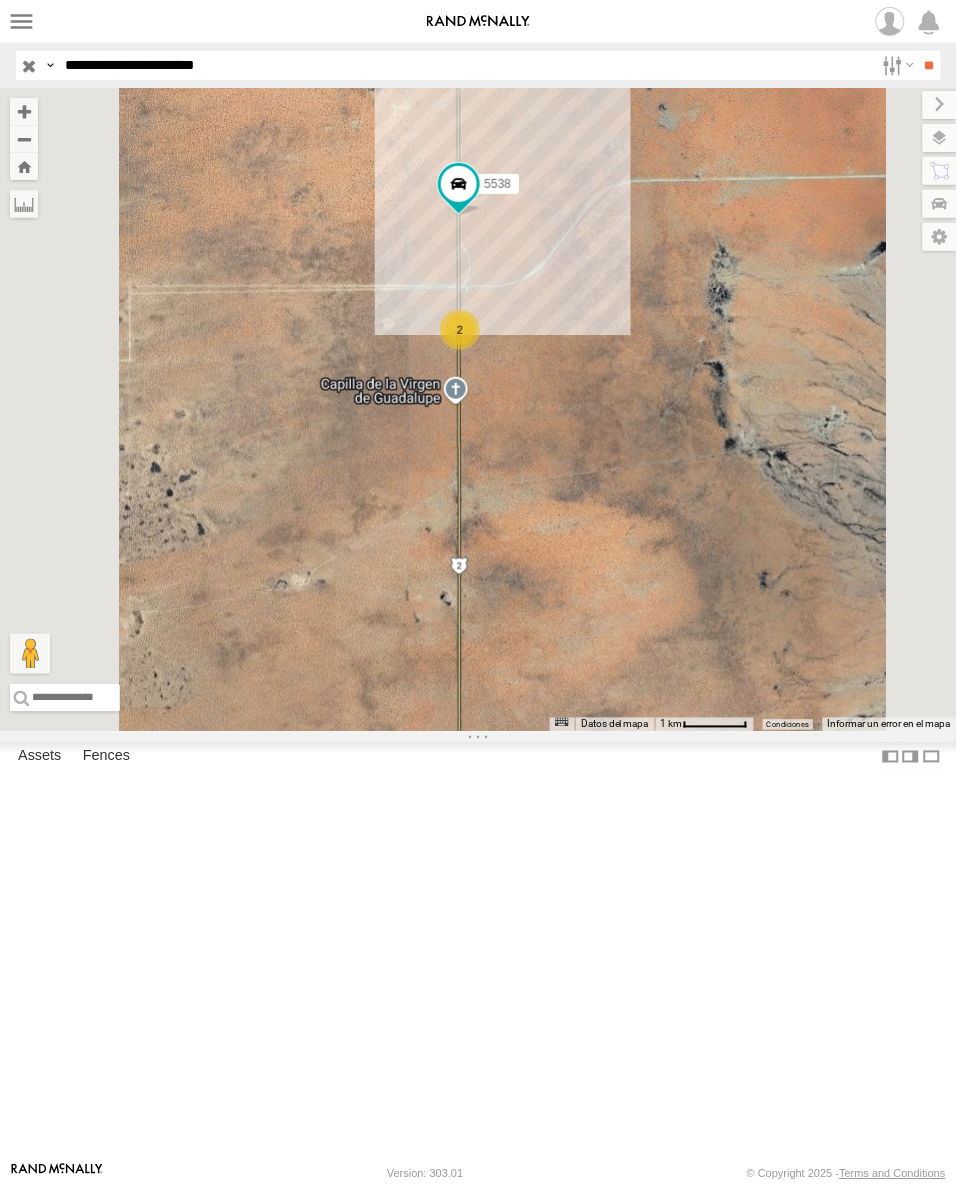 drag, startPoint x: 168, startPoint y: 63, endPoint x: 232, endPoint y: 106, distance: 77.10383 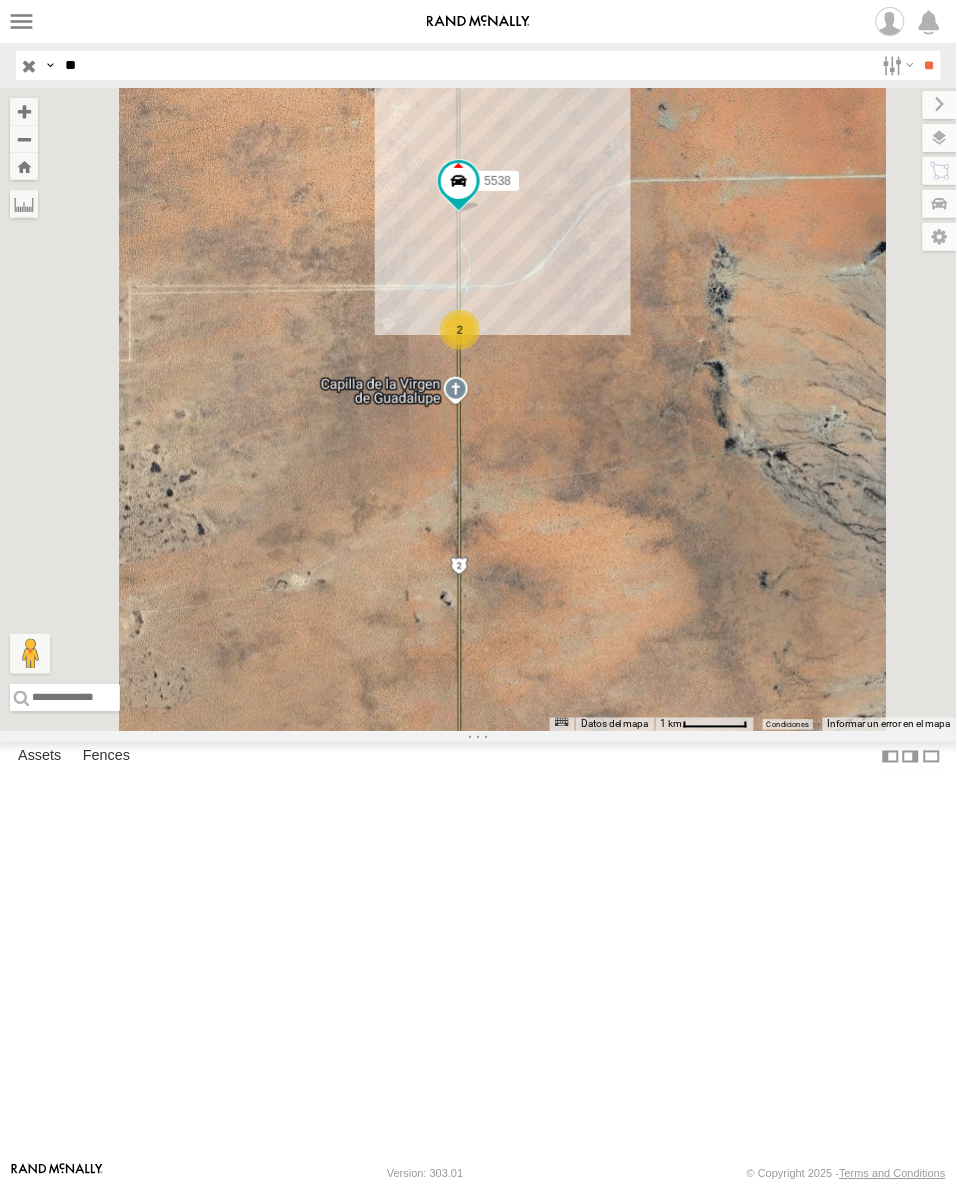 type on "*" 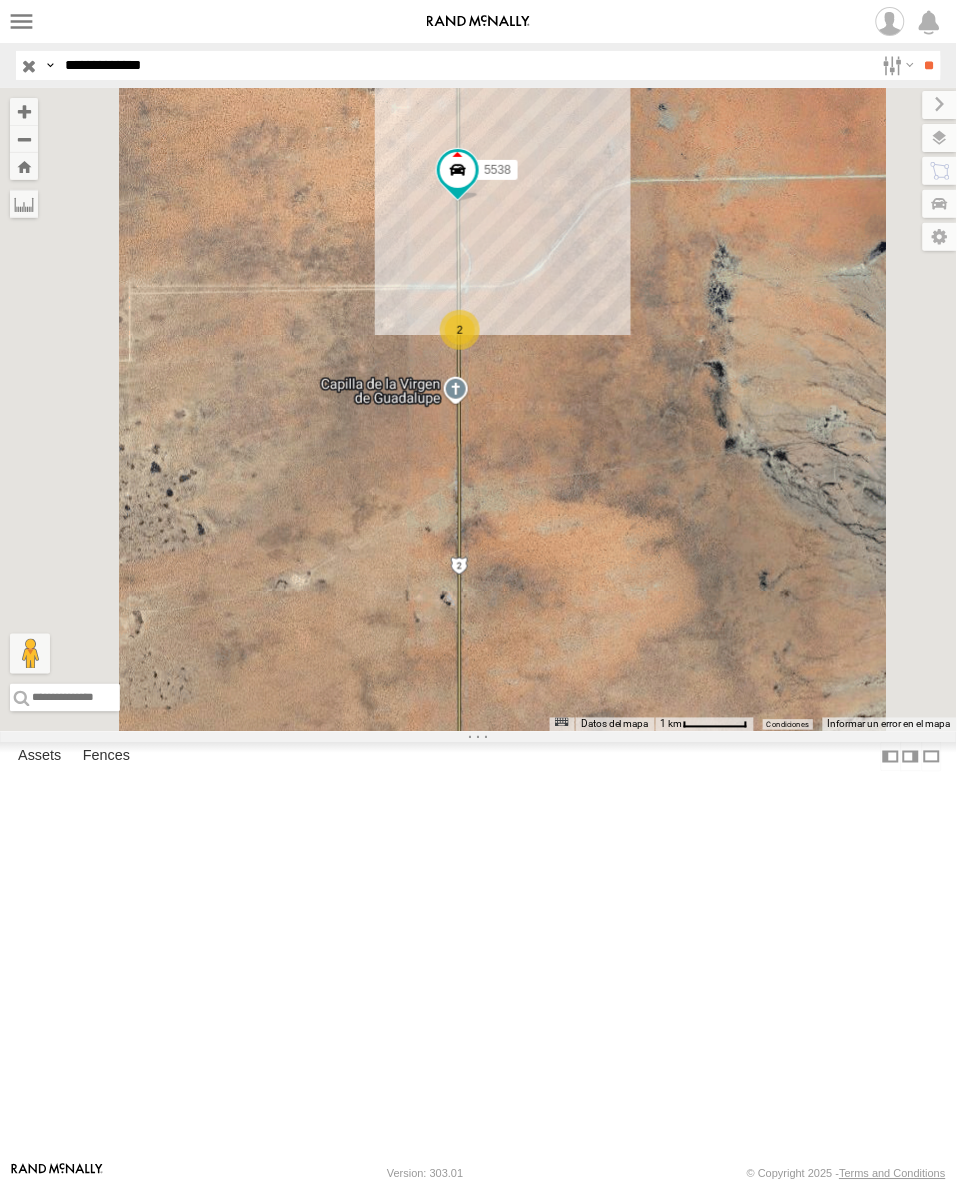 click on "**" at bounding box center [929, 65] 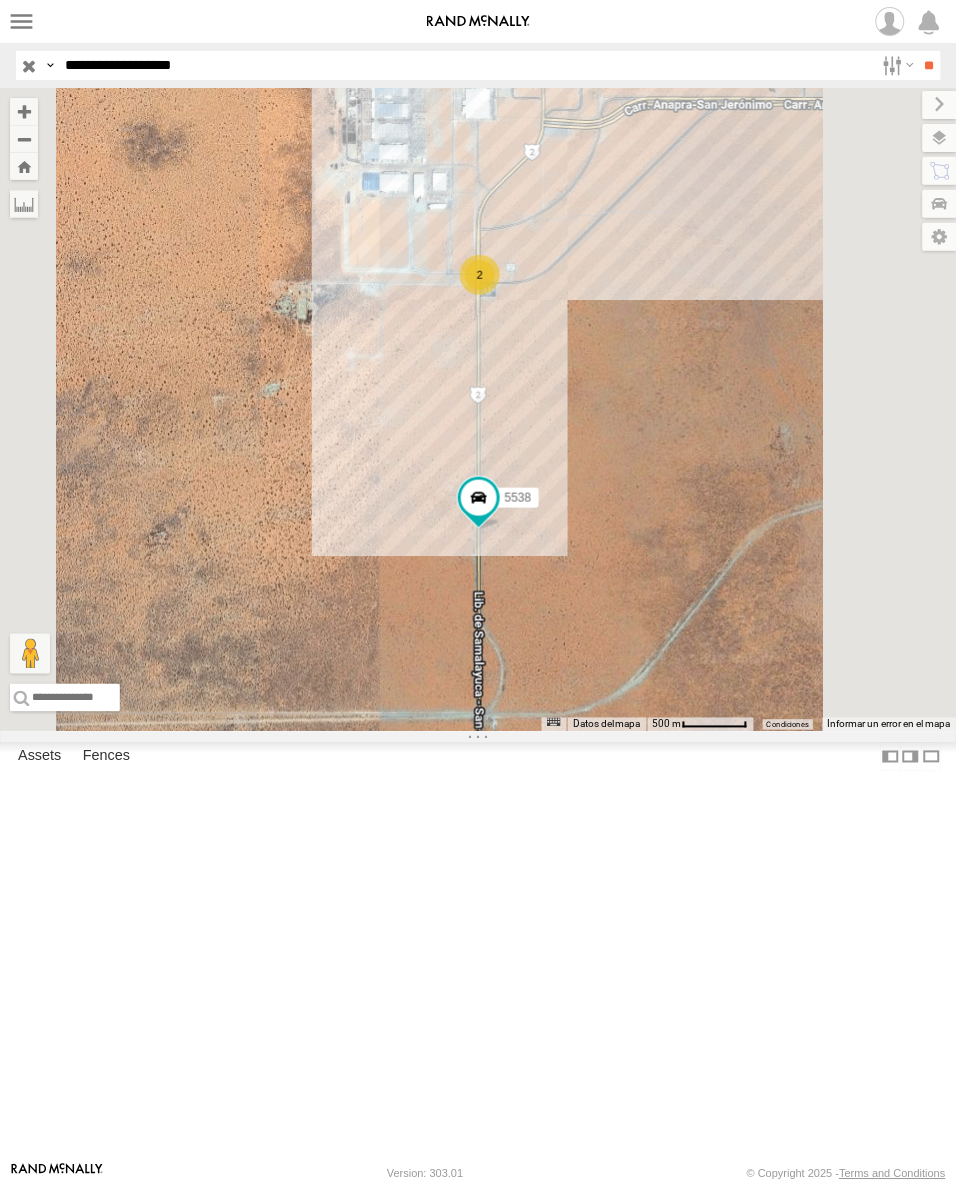 click on "**" at bounding box center [929, 65] 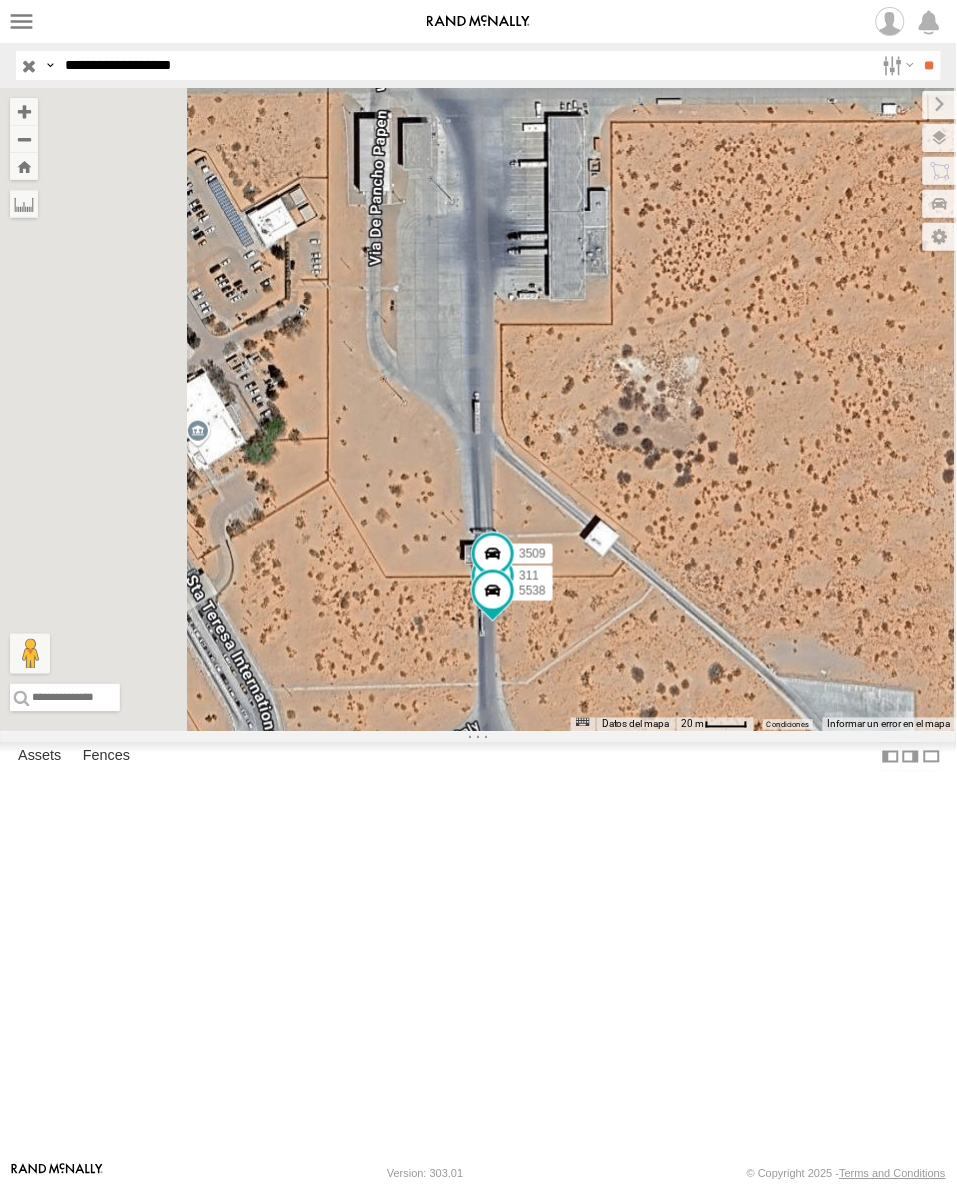 click on "**********" at bounding box center (465, 65) 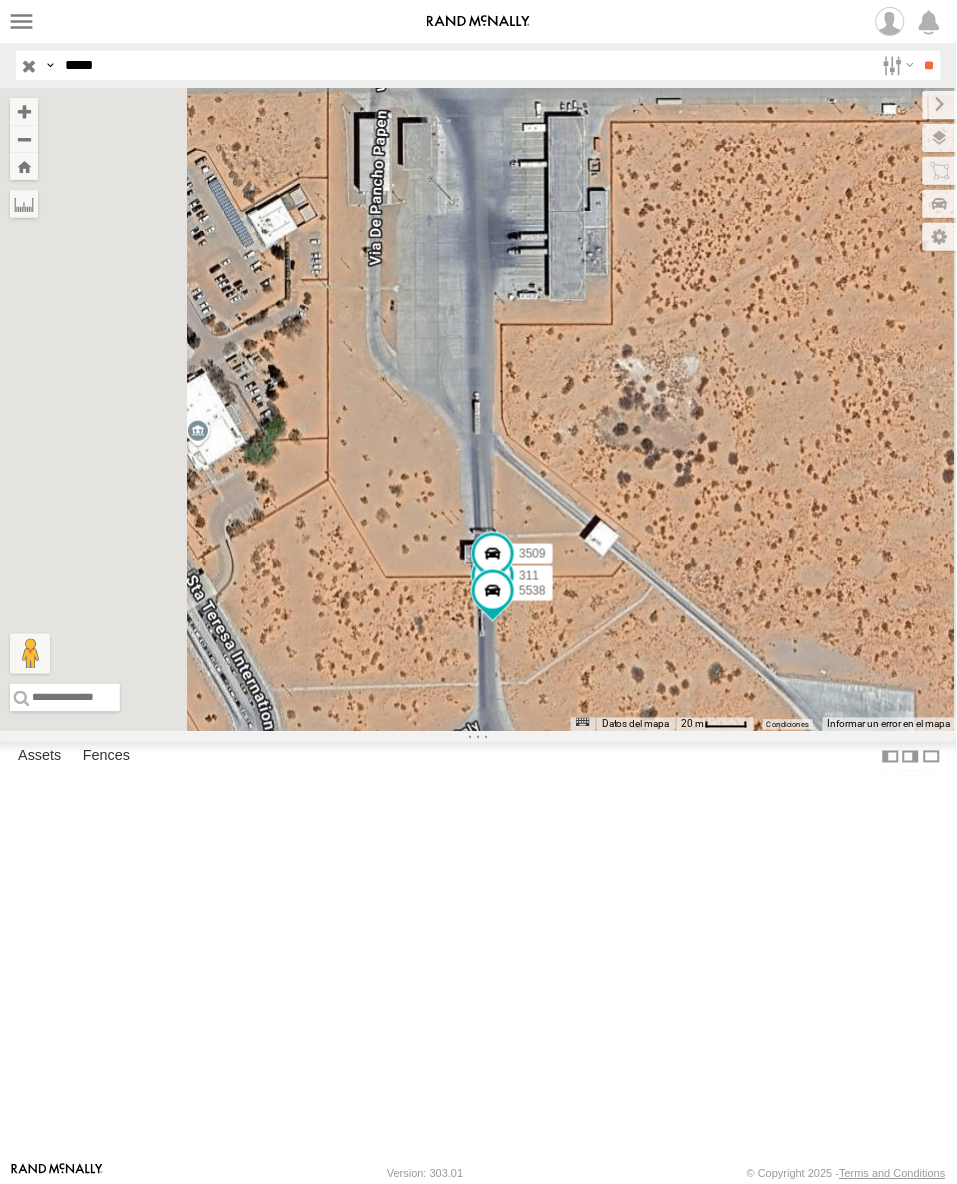 click on "**" at bounding box center [929, 65] 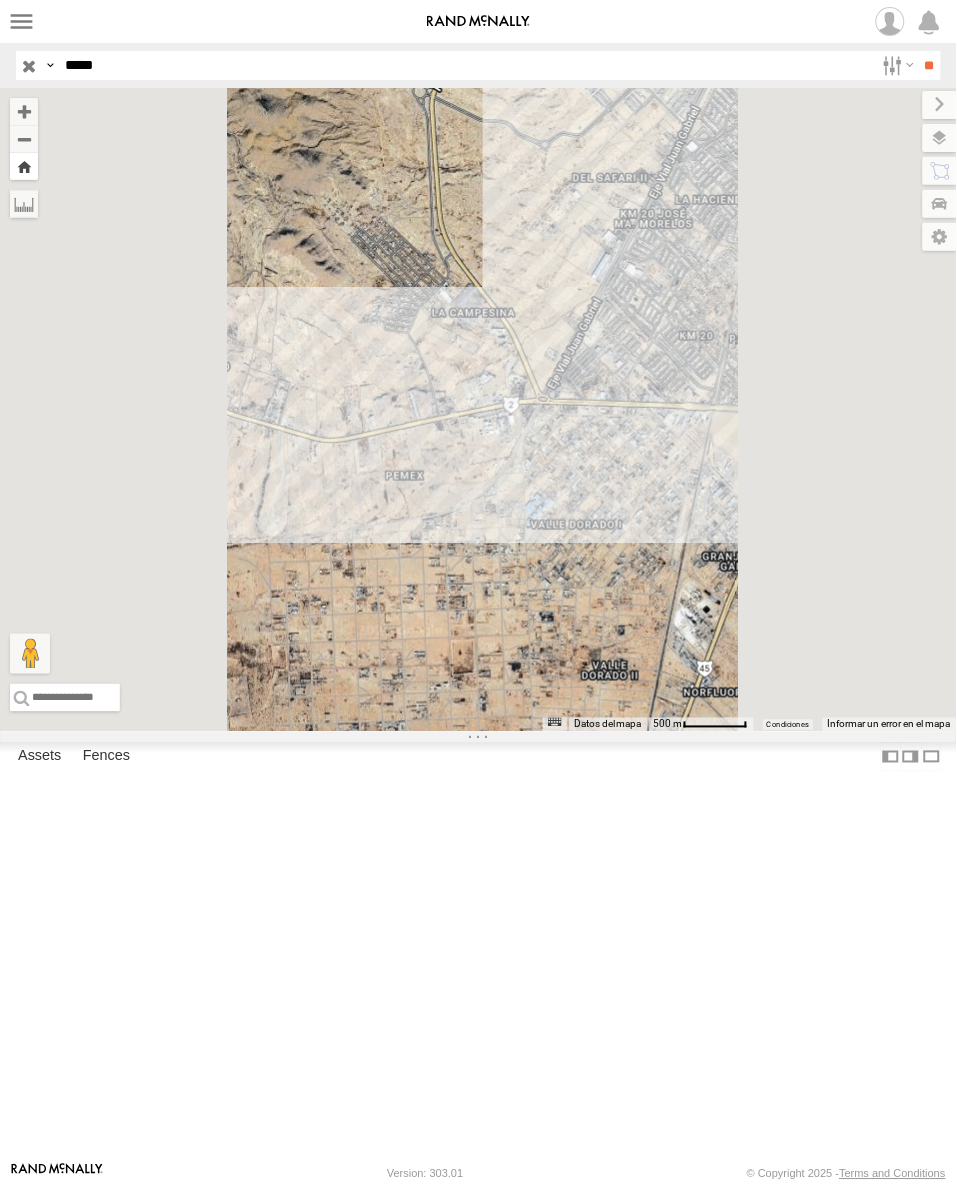 click at bounding box center [24, 166] 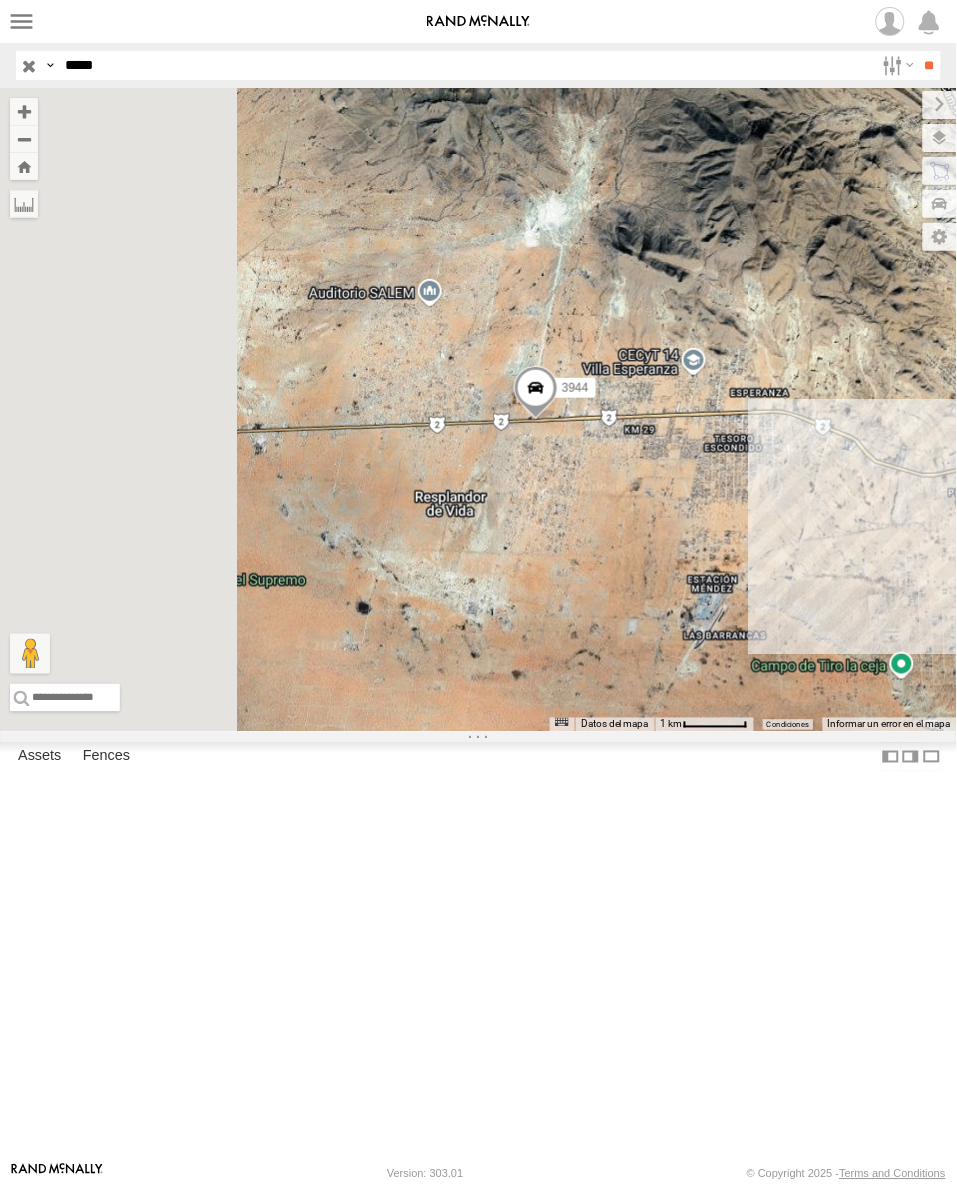 drag, startPoint x: 741, startPoint y: 498, endPoint x: 765, endPoint y: 531, distance: 40.804413 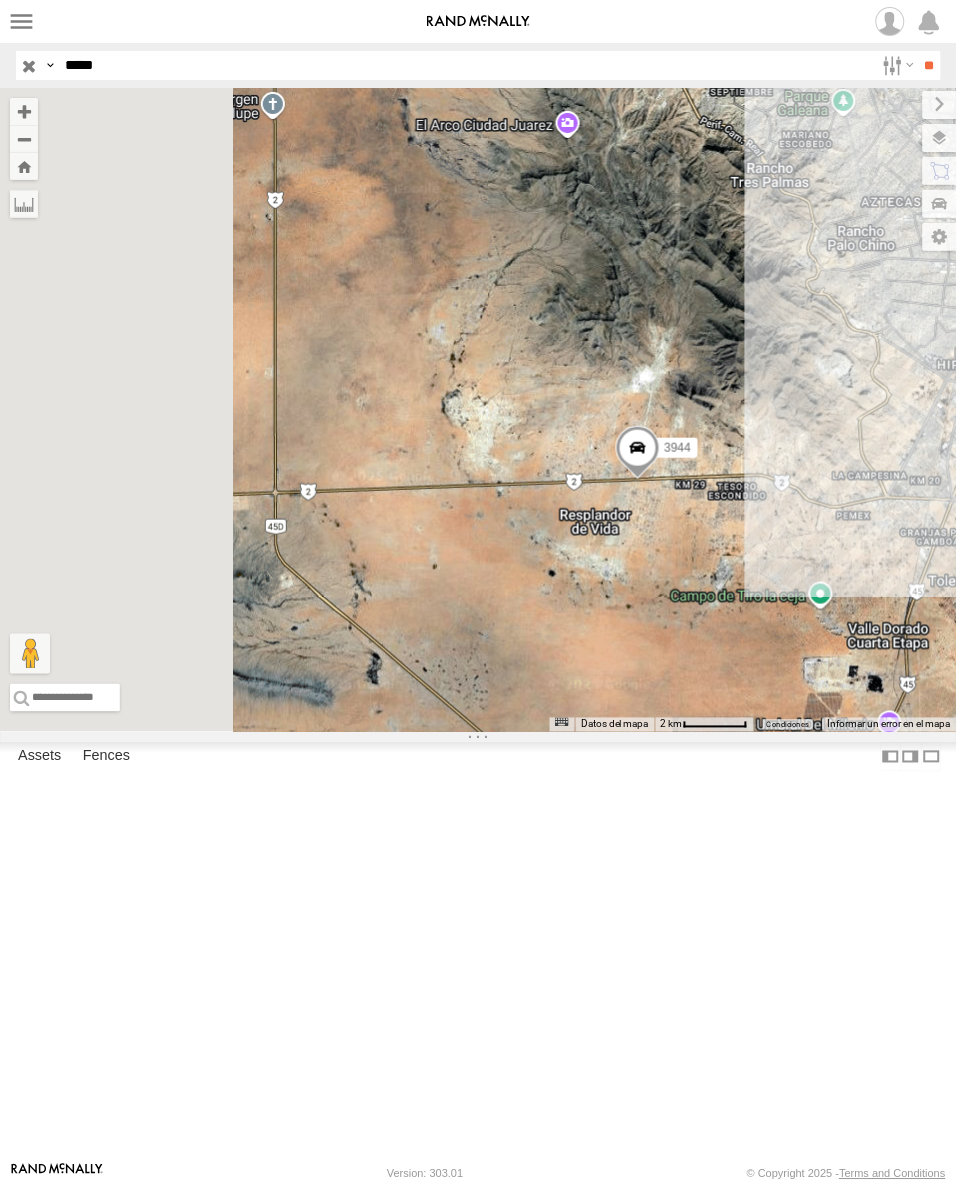 drag, startPoint x: 642, startPoint y: 441, endPoint x: 748, endPoint y: 534, distance: 141.01419 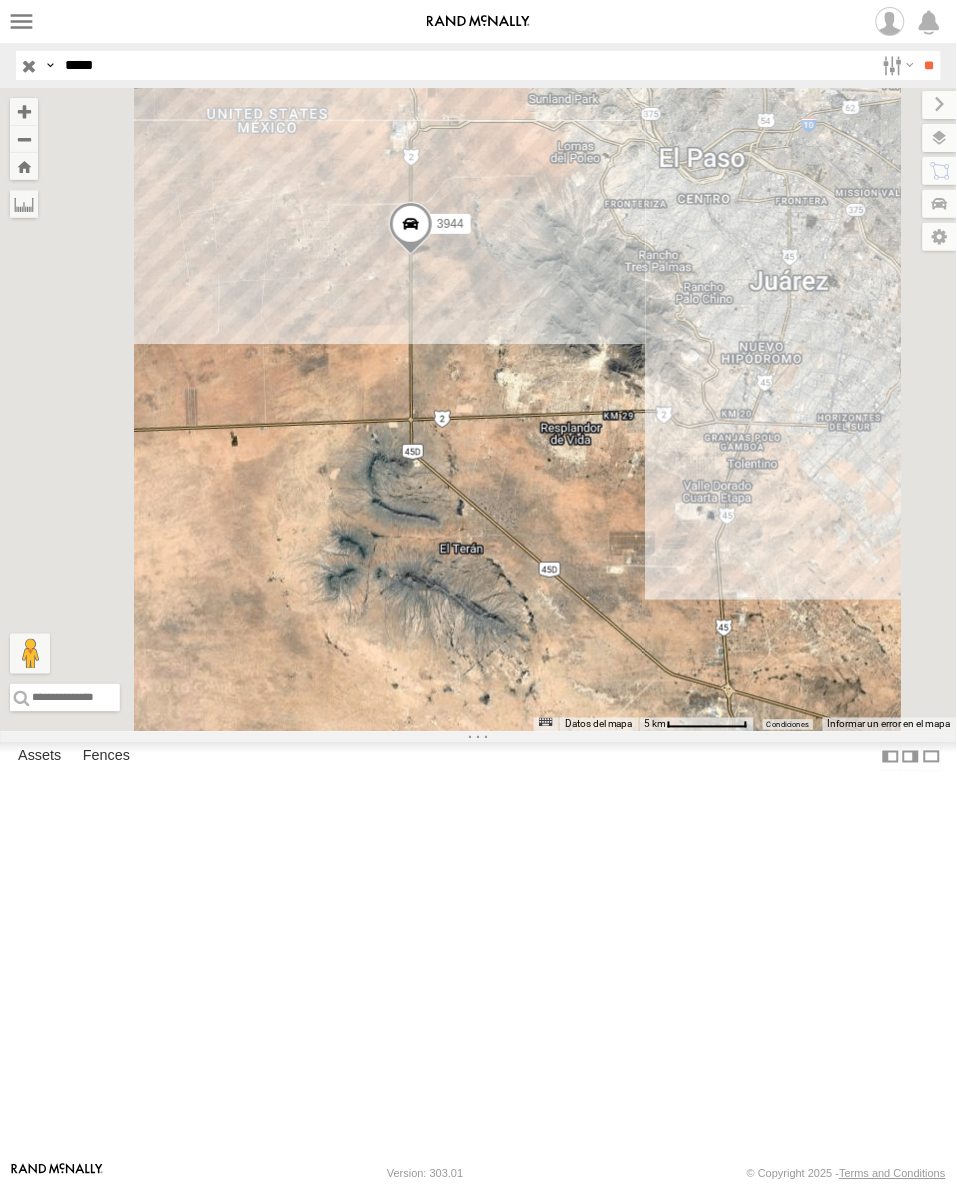 click on "*****" at bounding box center [465, 65] 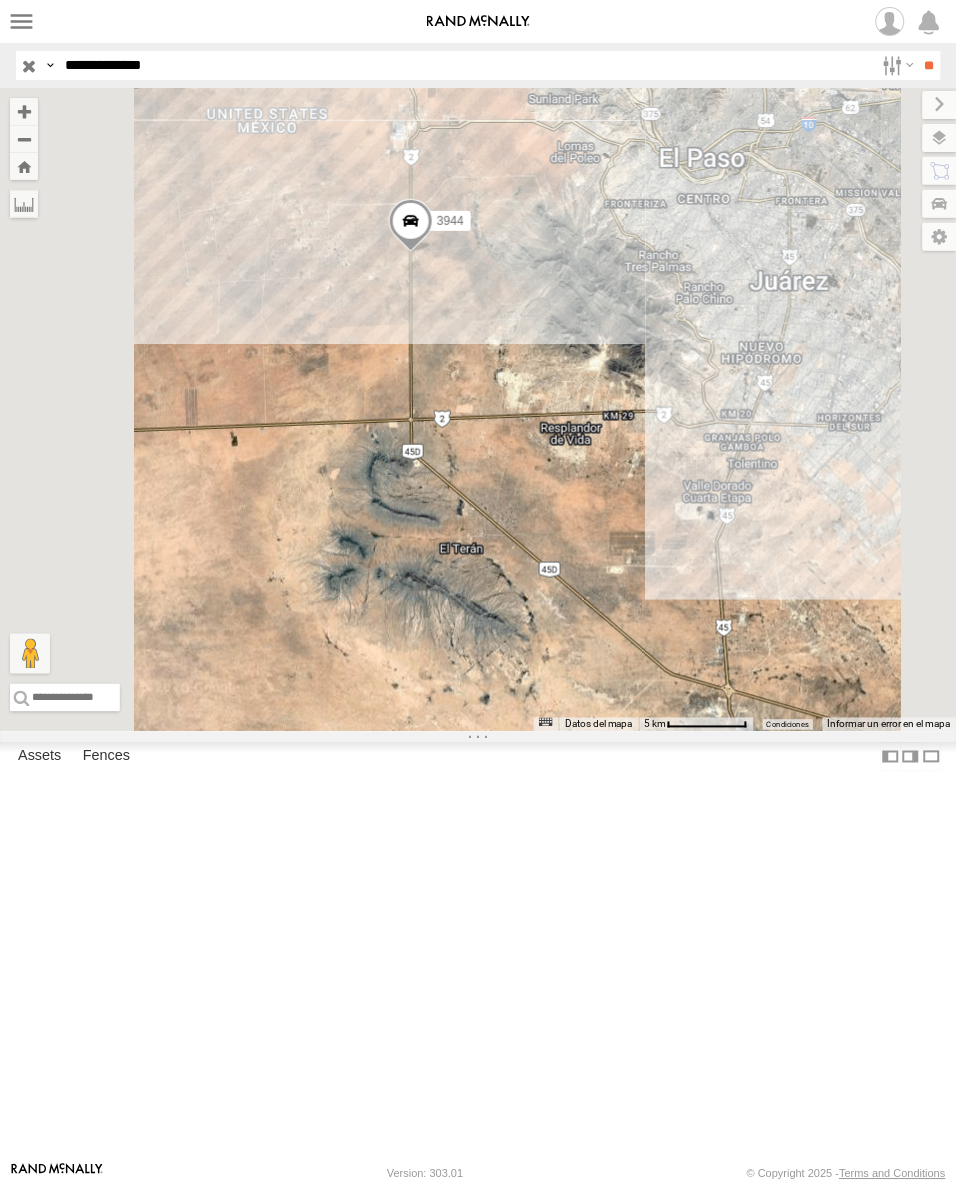 click on "**" at bounding box center [929, 65] 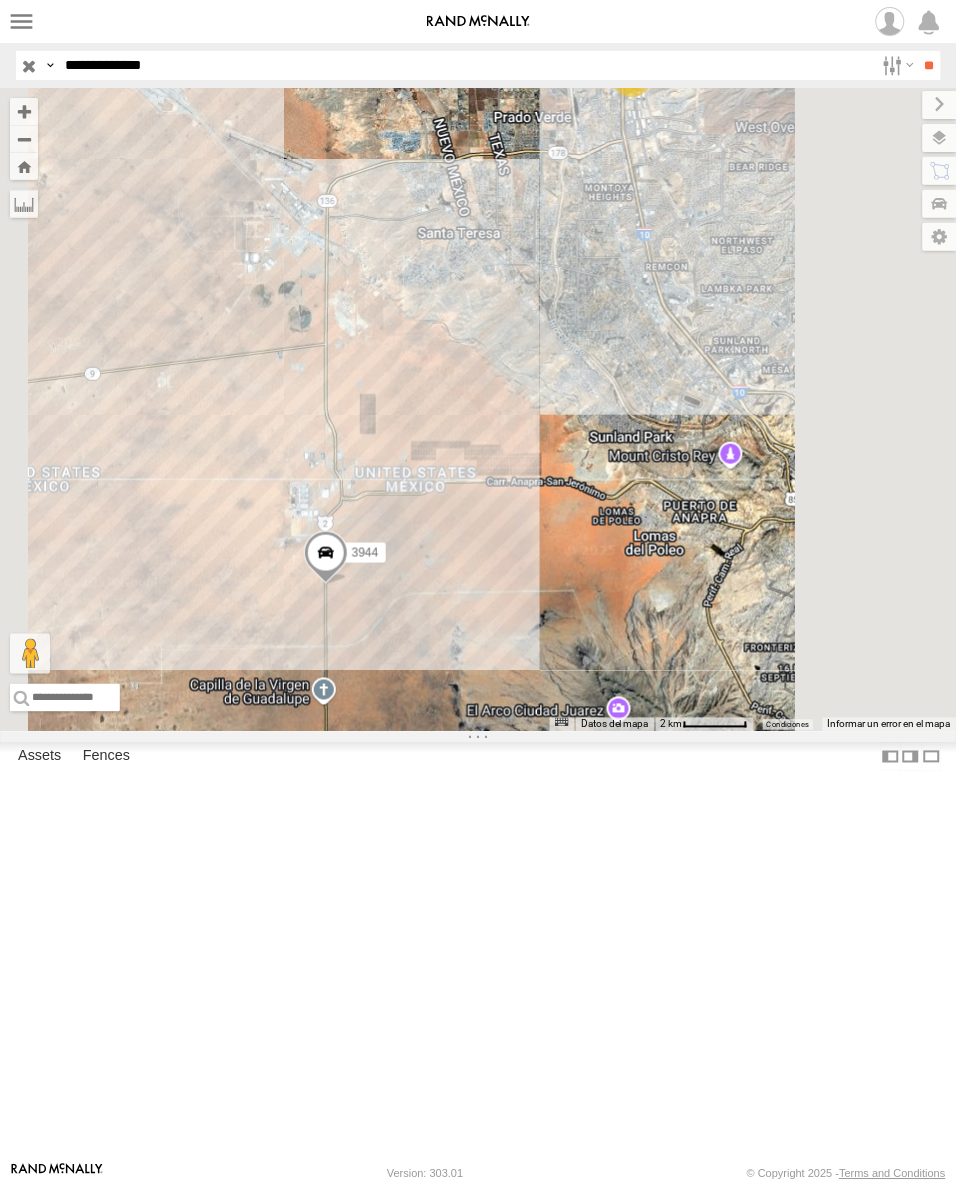 click on "**********" at bounding box center [465, 65] 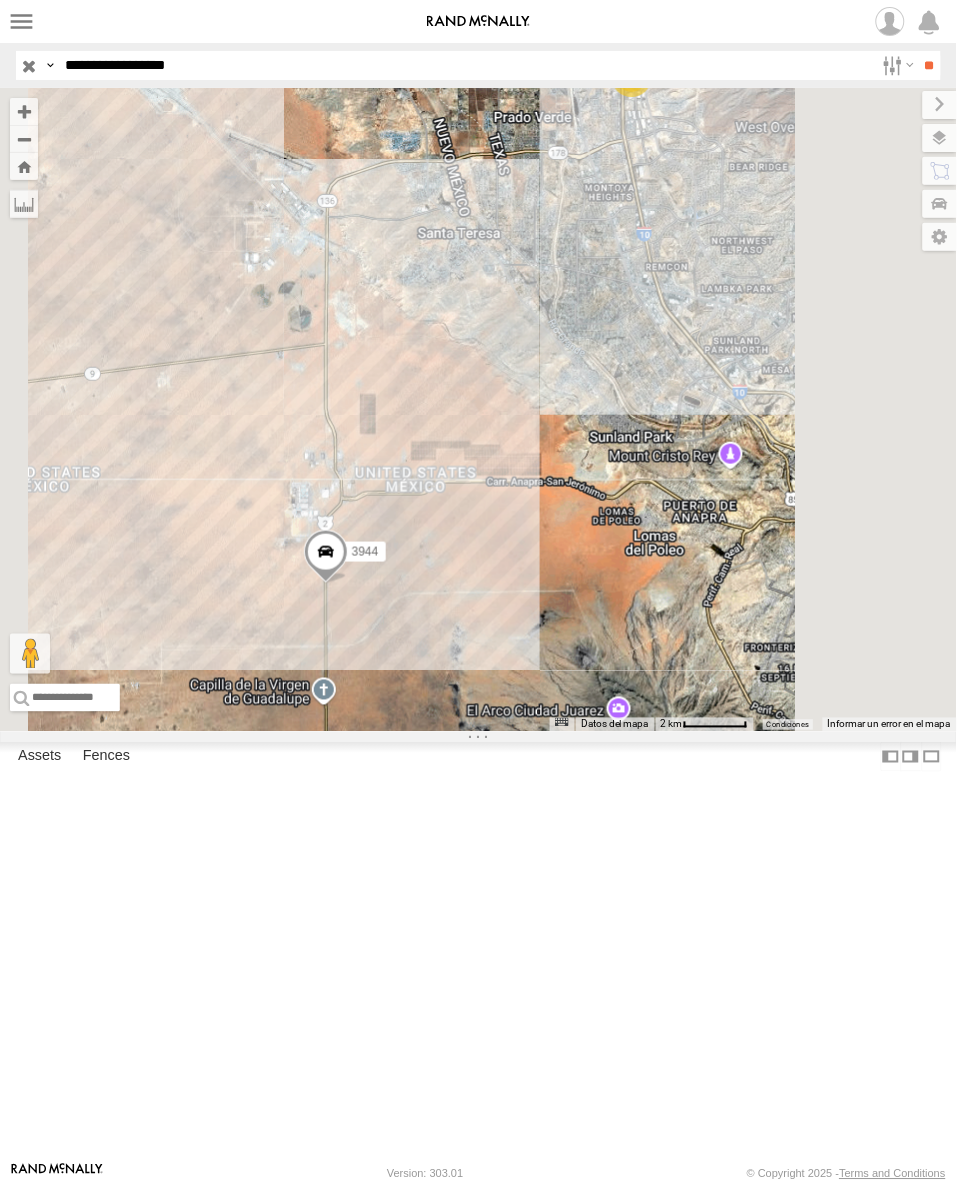 click on "**" at bounding box center [929, 65] 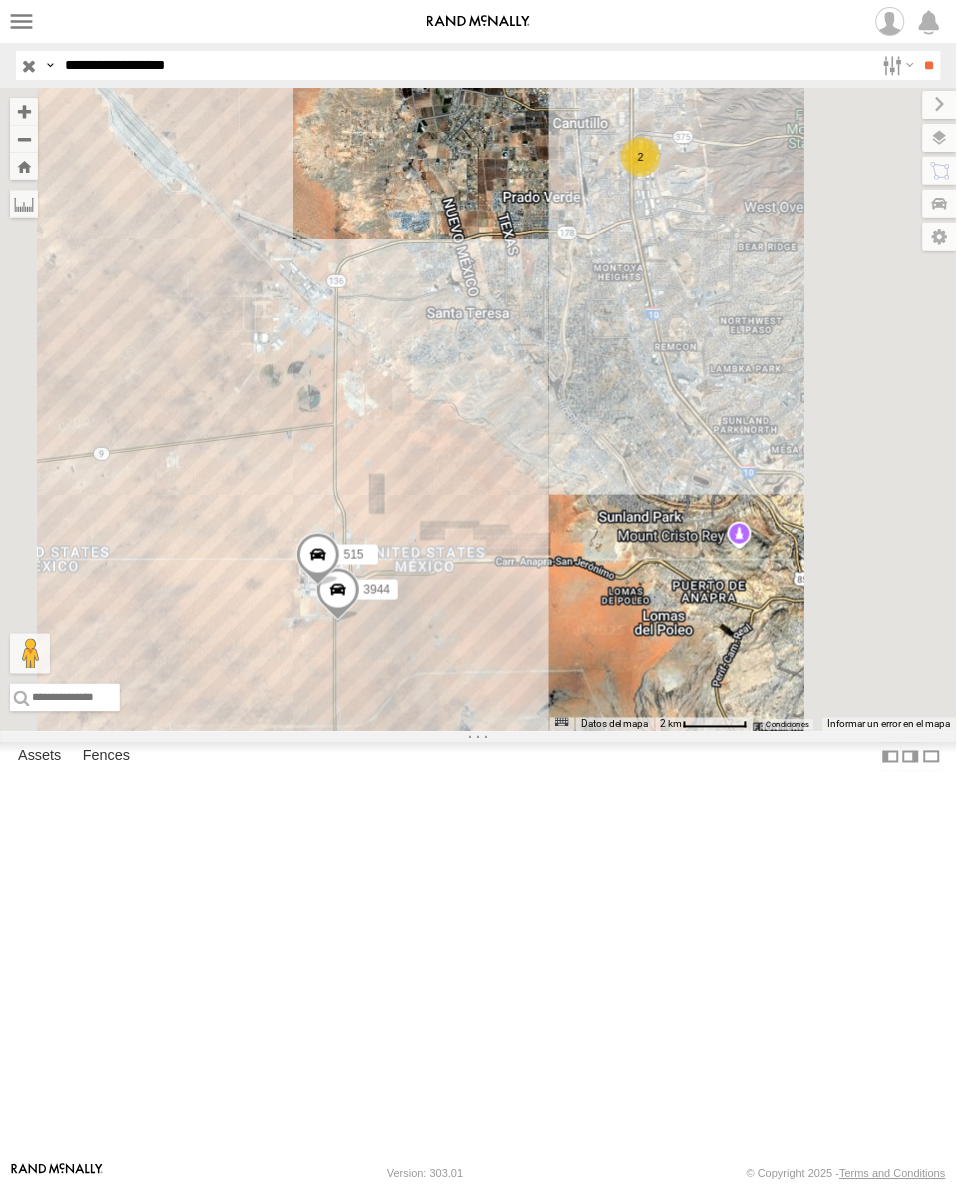 drag, startPoint x: 198, startPoint y: 71, endPoint x: 225, endPoint y: 88, distance: 31.906113 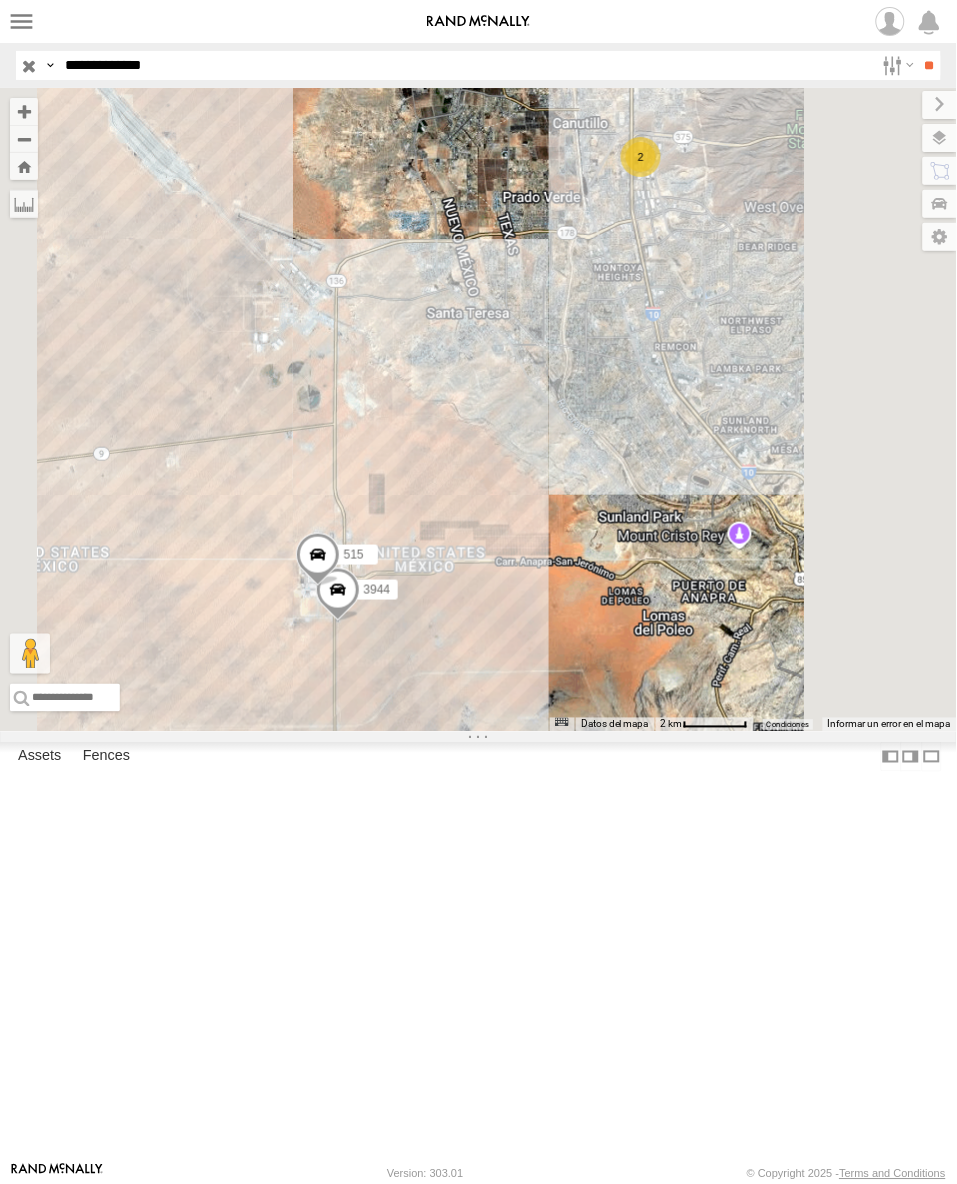 click on "**" at bounding box center (929, 65) 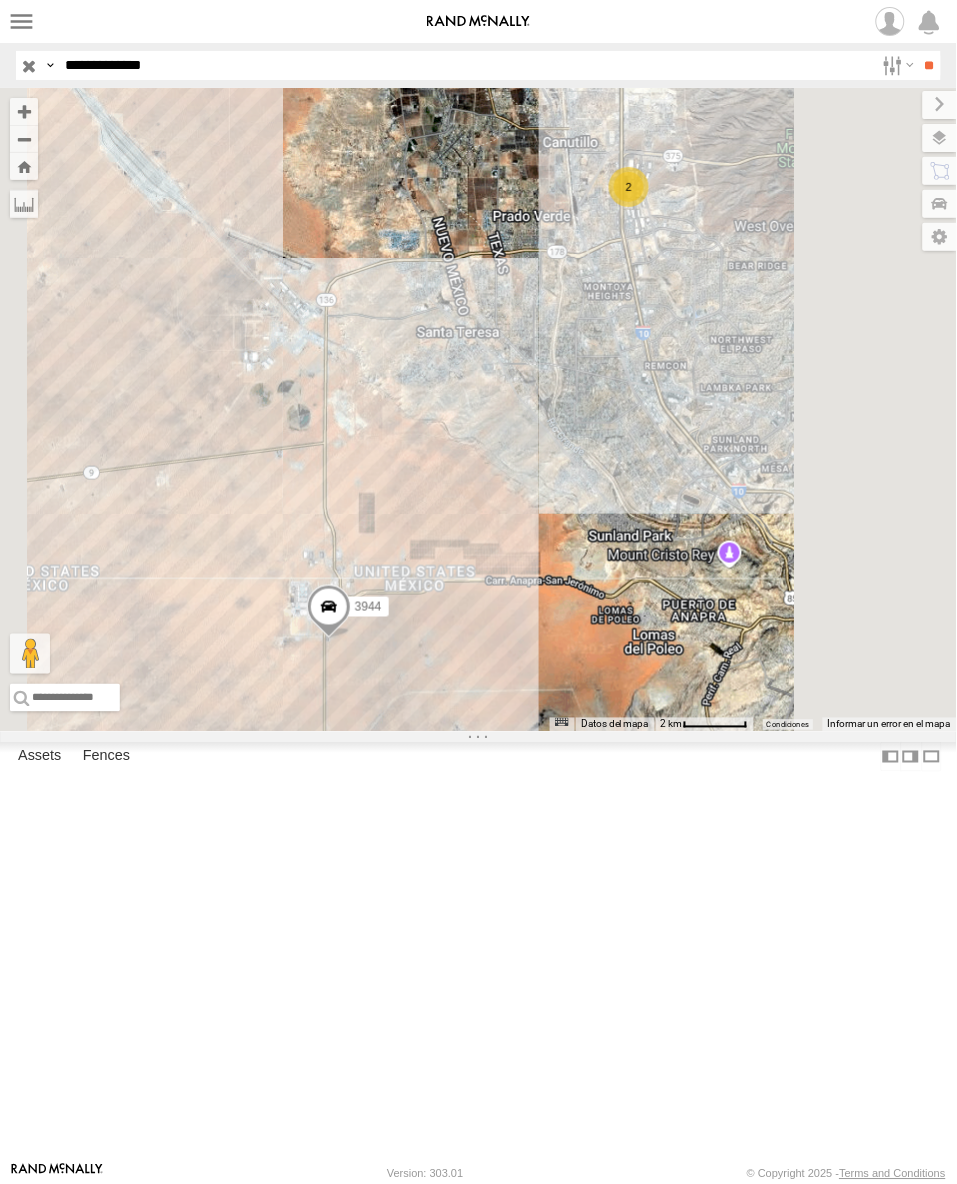 drag, startPoint x: 240, startPoint y: 62, endPoint x: 185, endPoint y: 70, distance: 55.578773 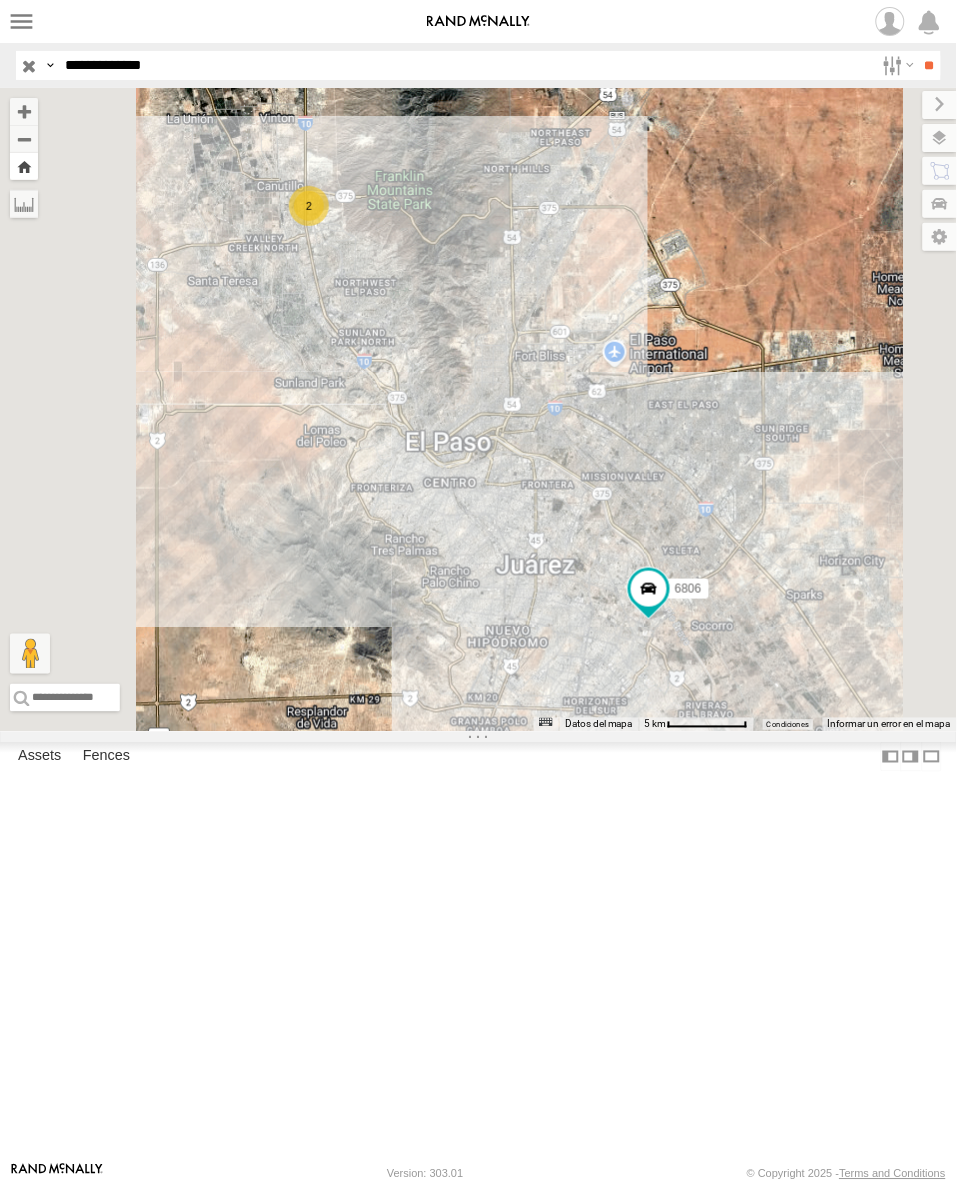 click at bounding box center (24, 166) 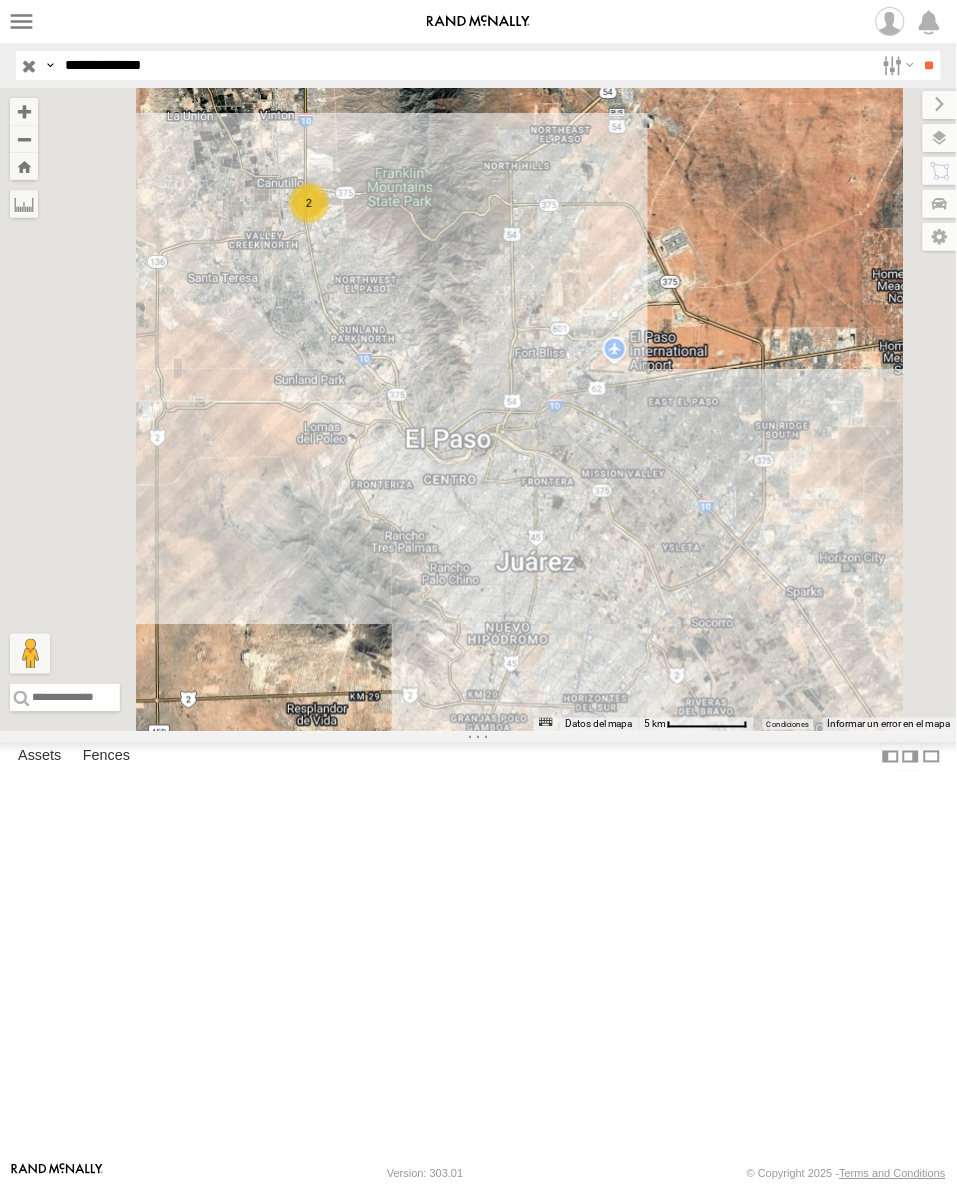 click on "**********" at bounding box center [465, 65] 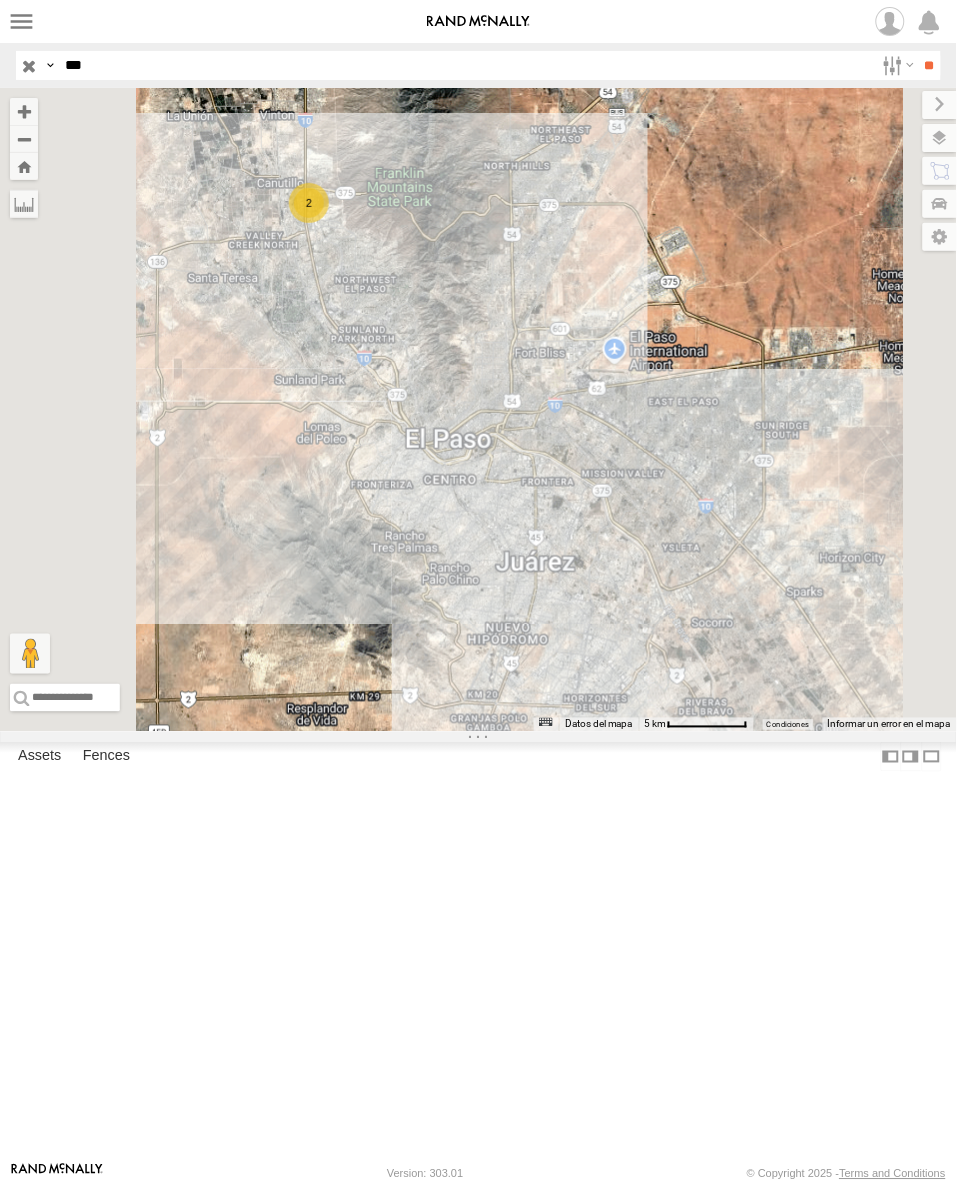click on "**" at bounding box center (929, 65) 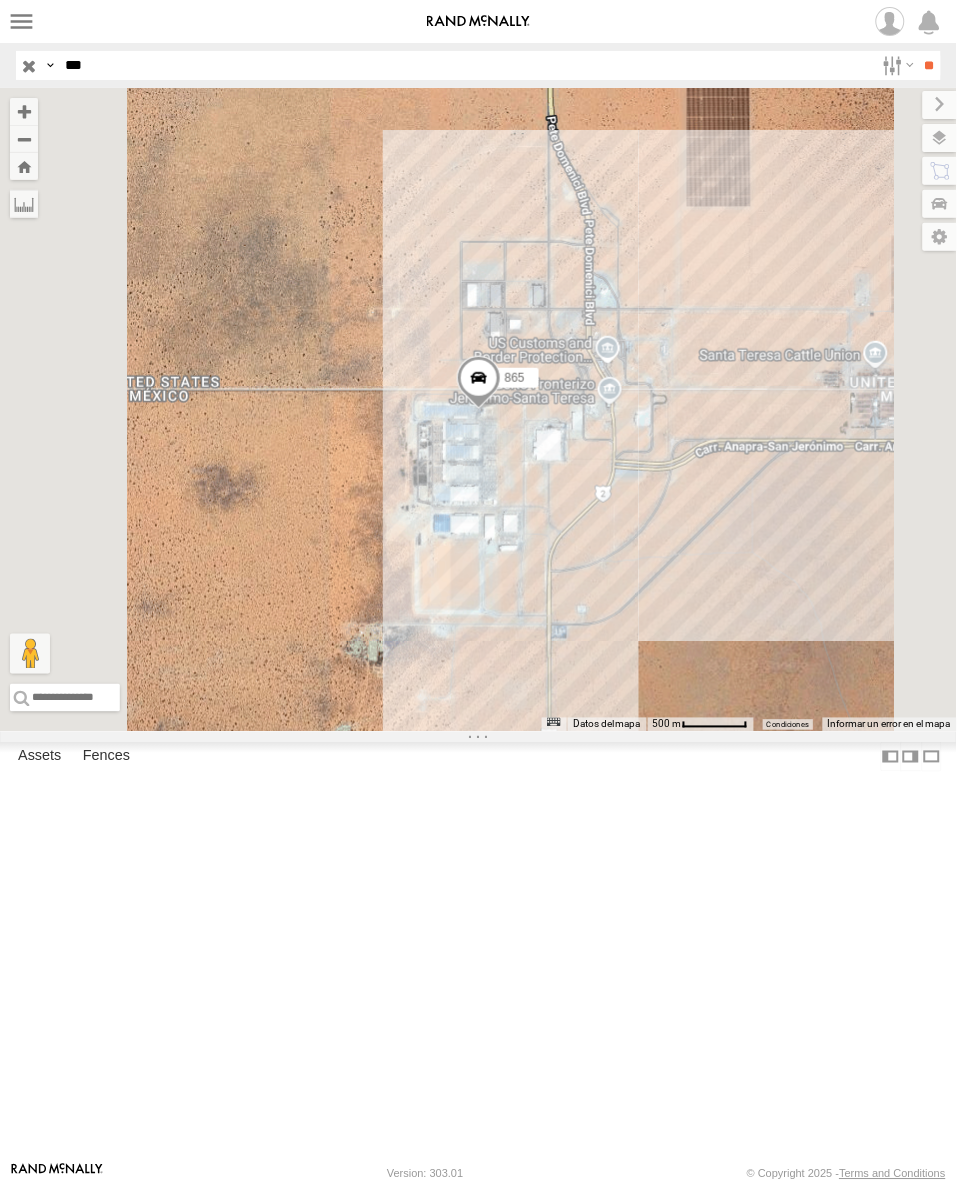 click on "***" at bounding box center (465, 65) 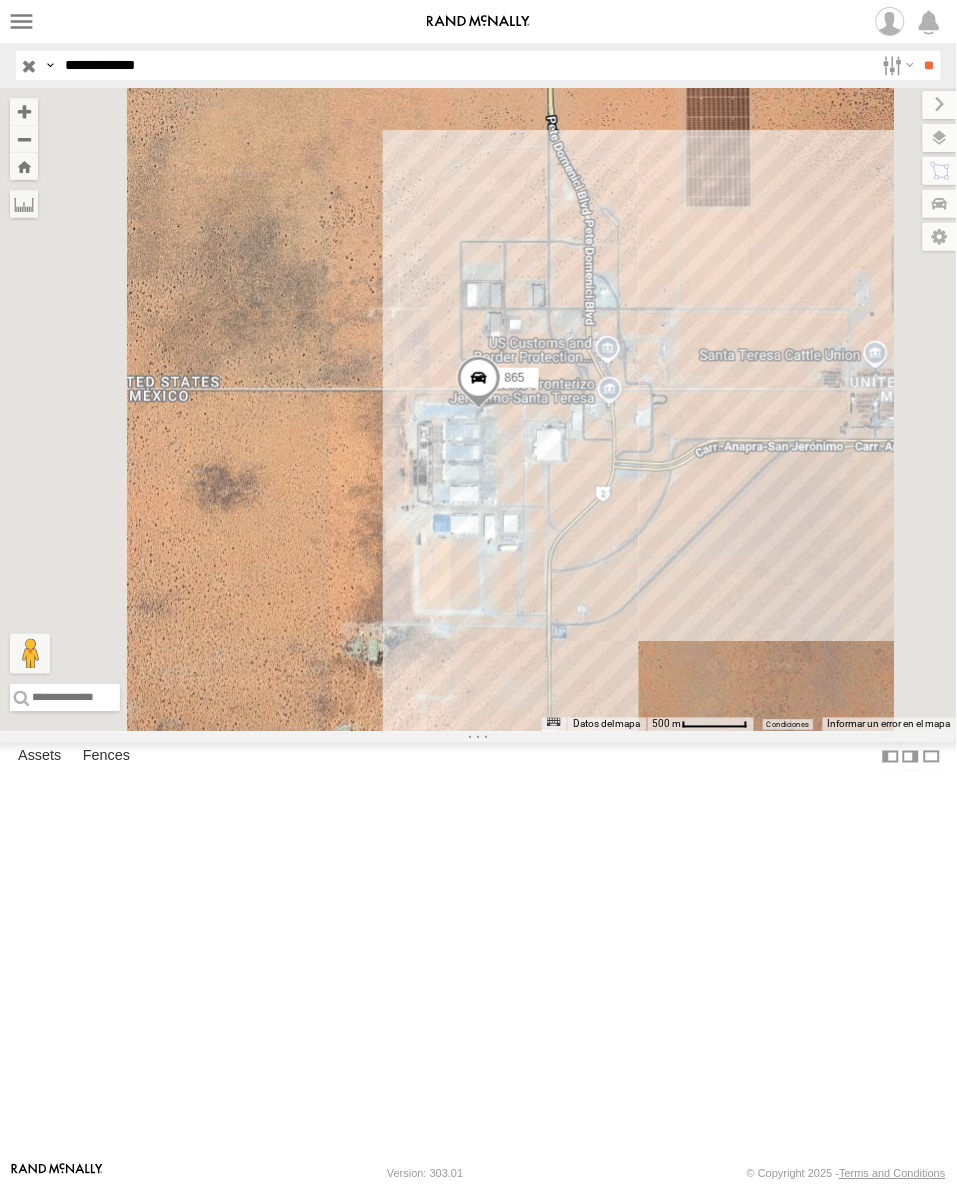 click on "**" at bounding box center [929, 65] 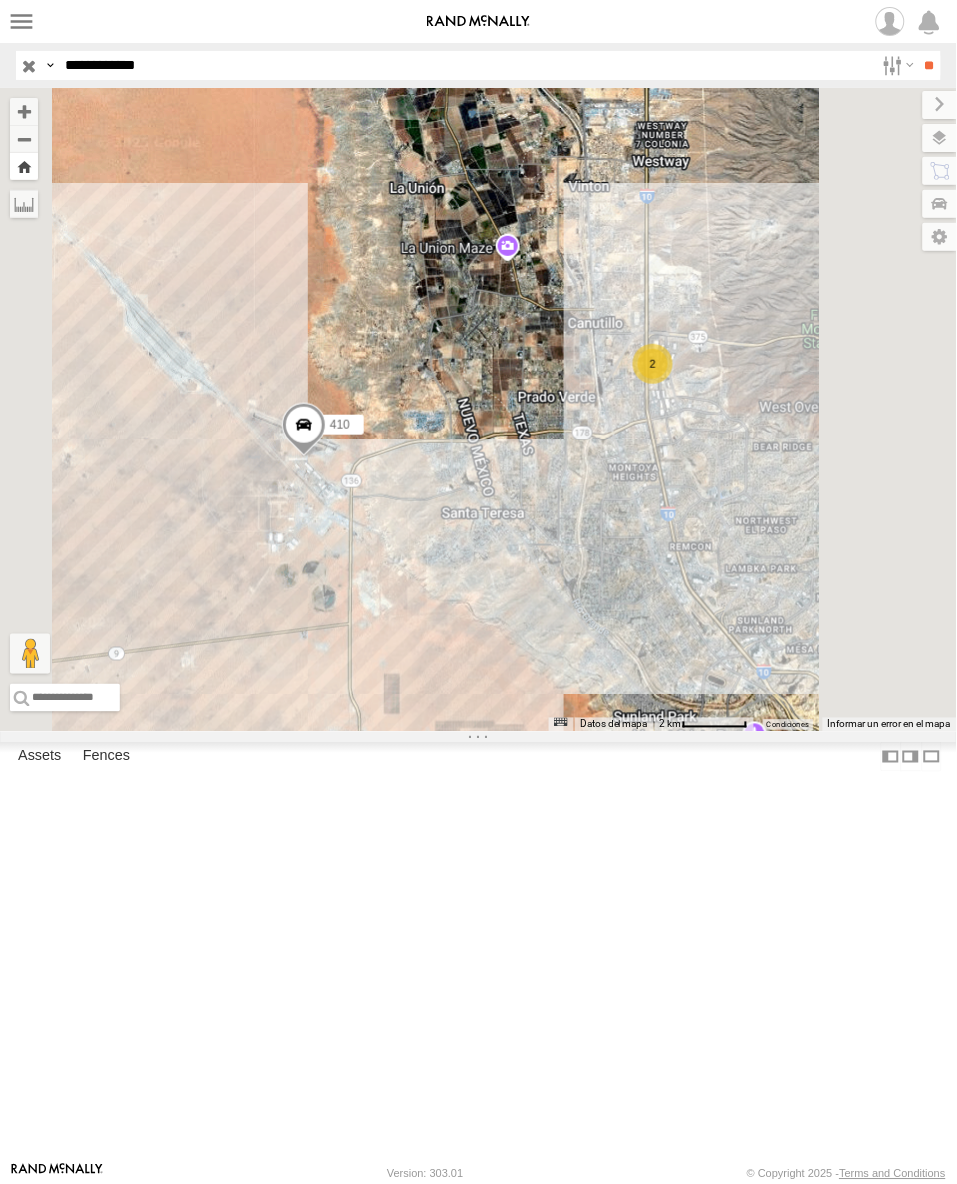 click at bounding box center (24, 166) 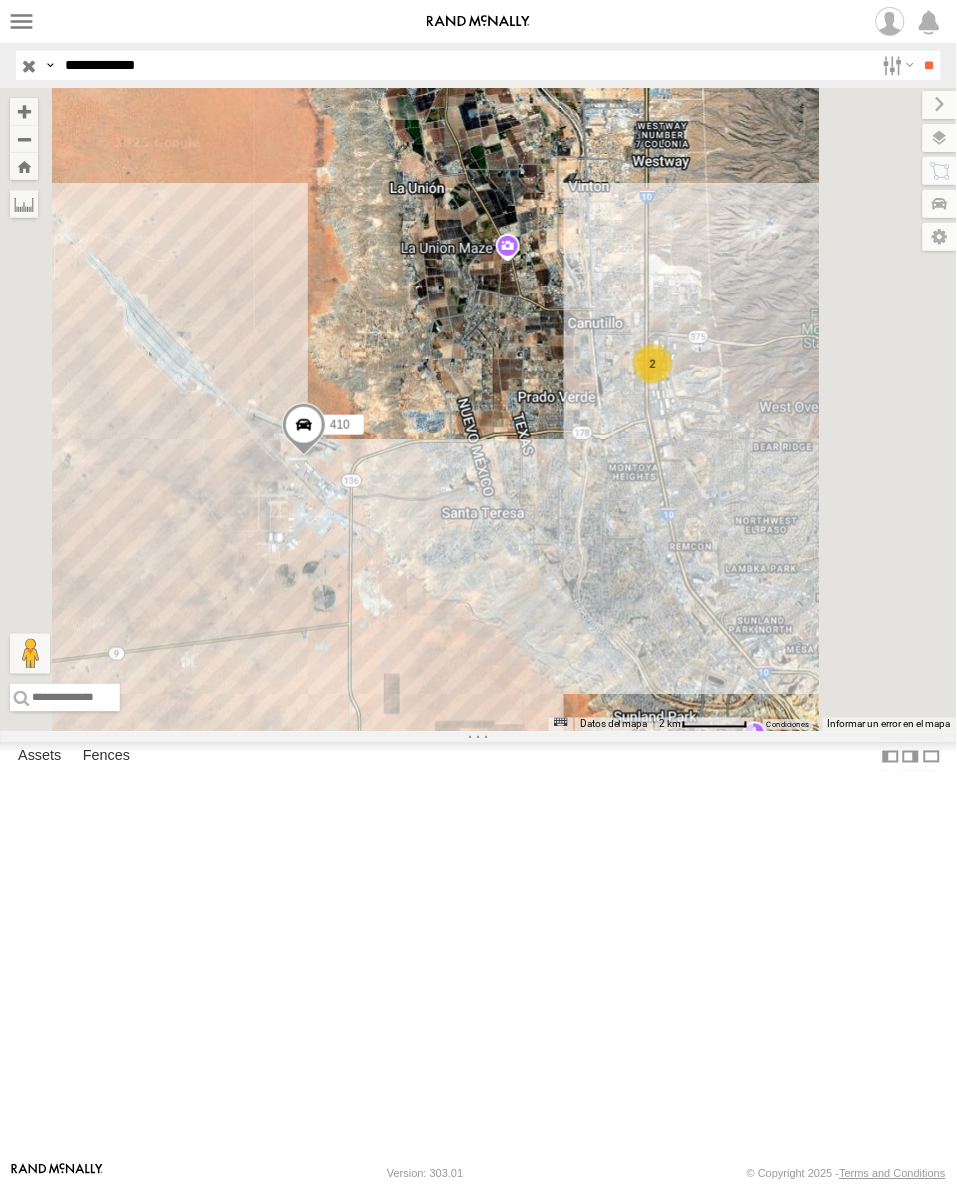 click on "**********" at bounding box center (465, 65) 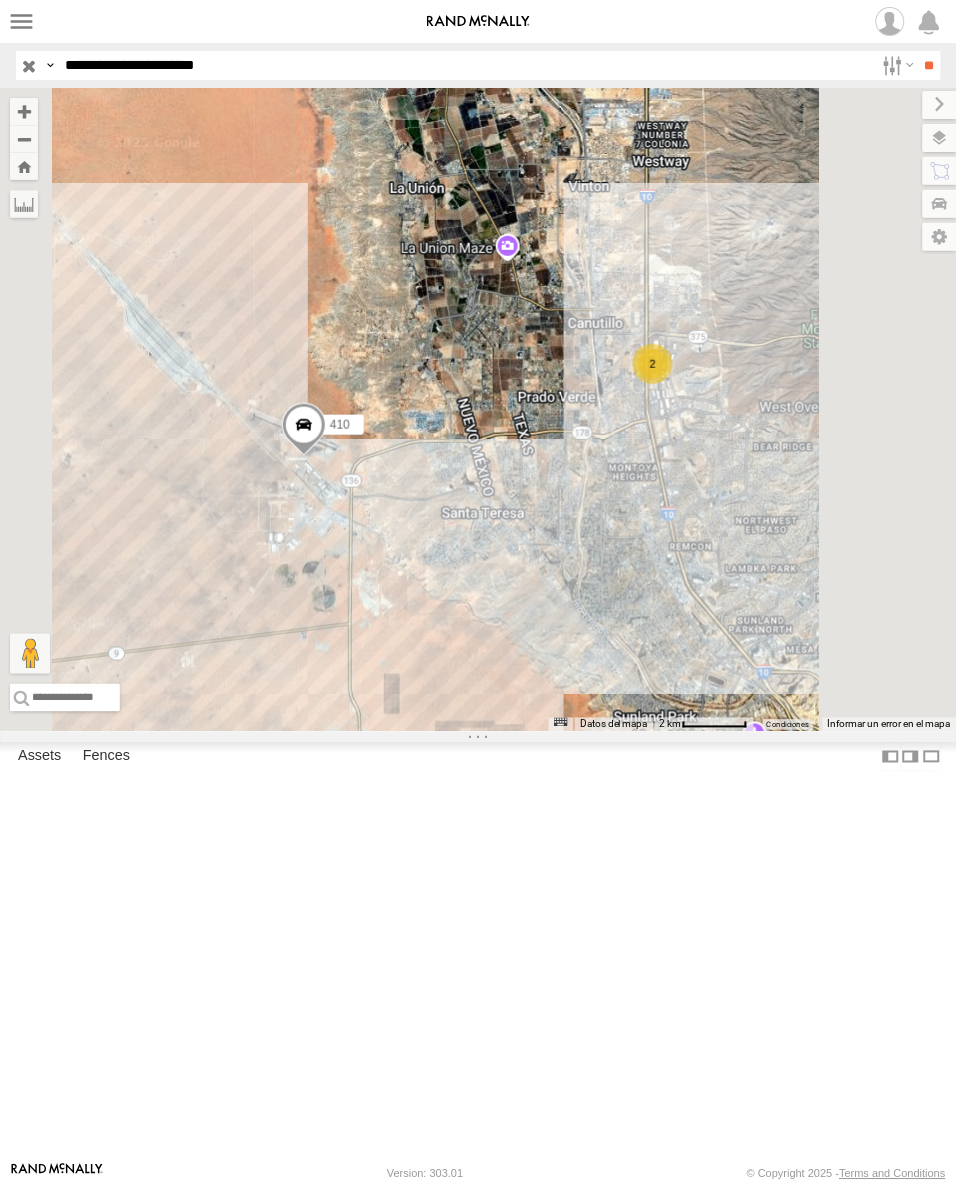 type on "**********" 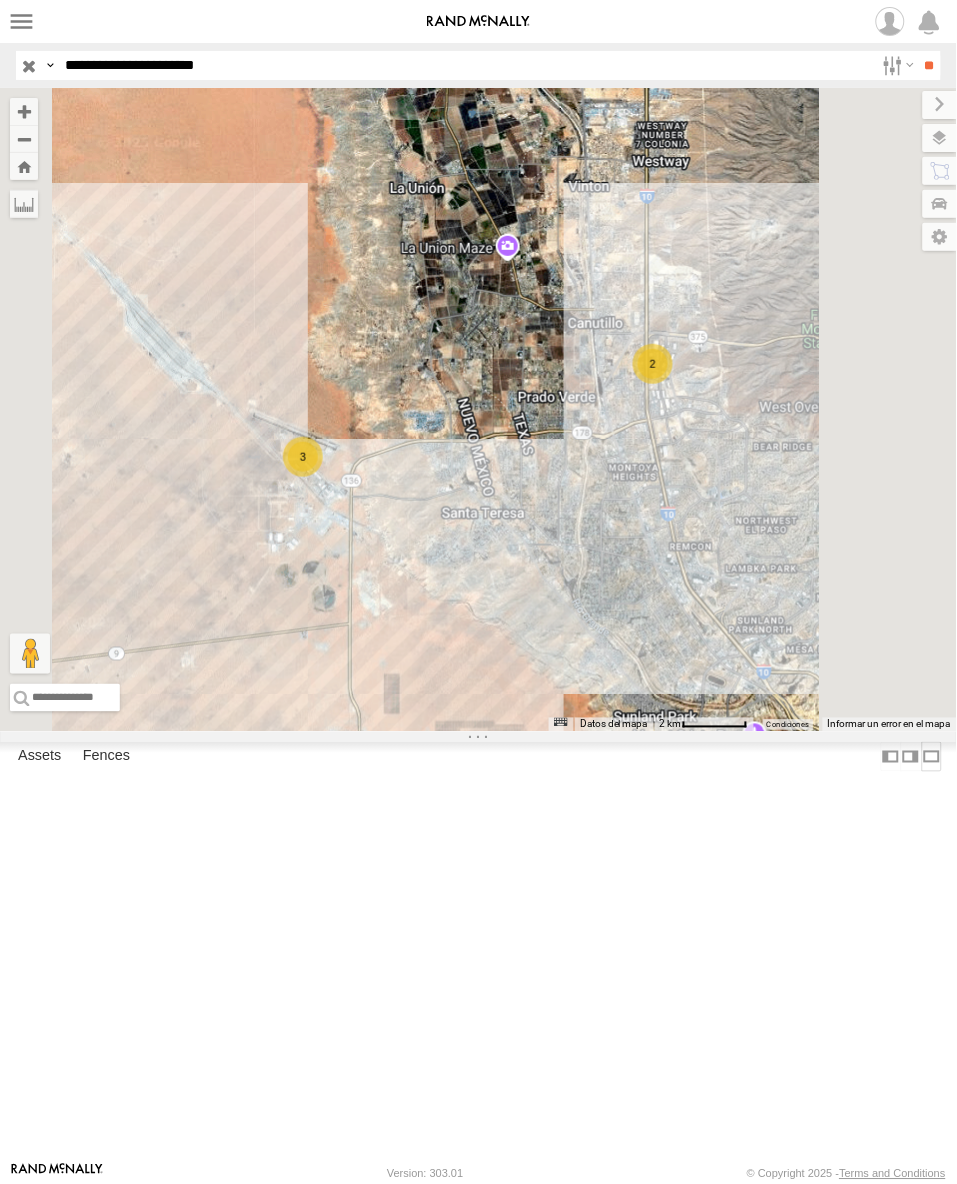 click at bounding box center (932, 756) 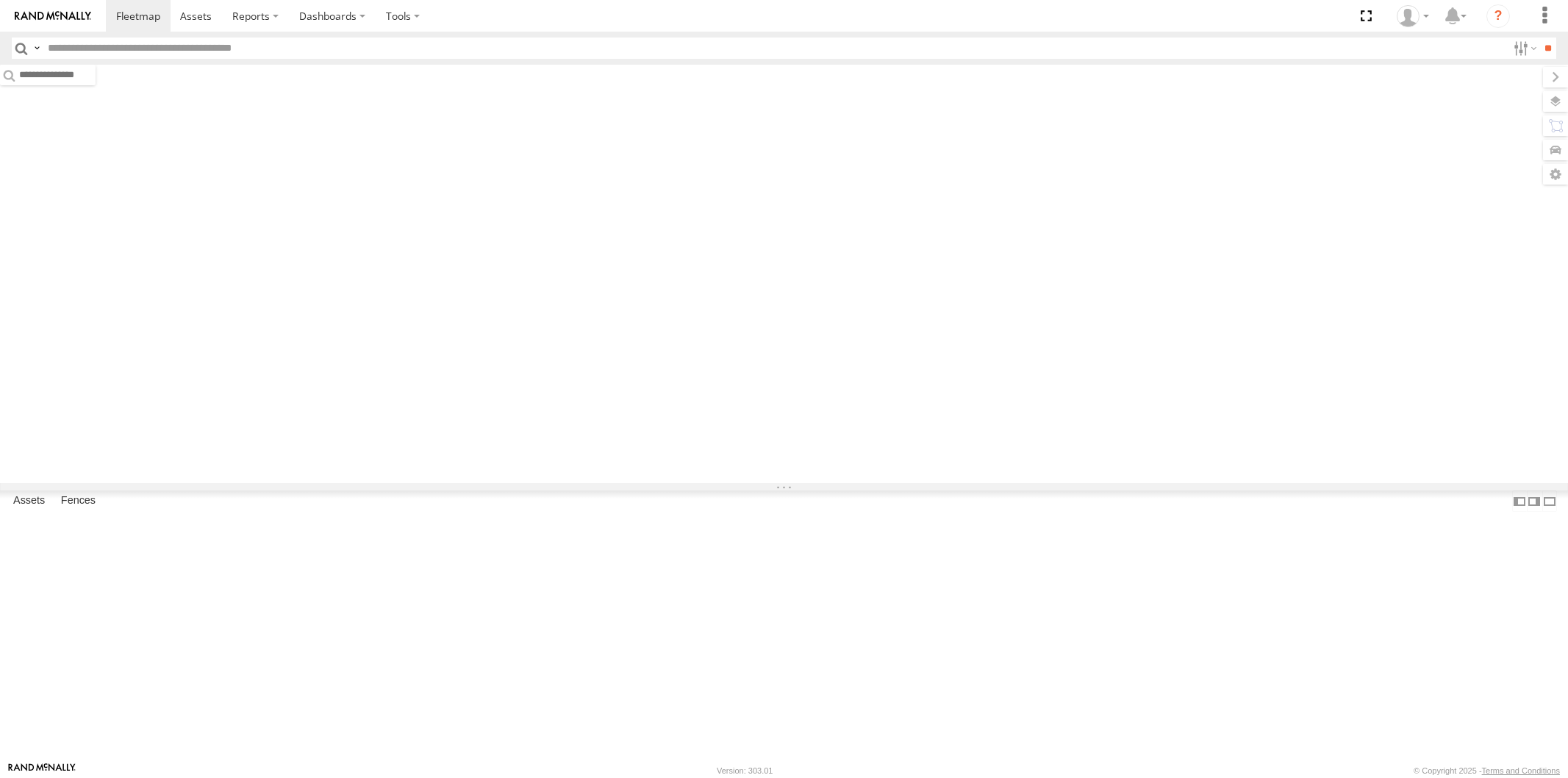 scroll, scrollTop: 0, scrollLeft: 0, axis: both 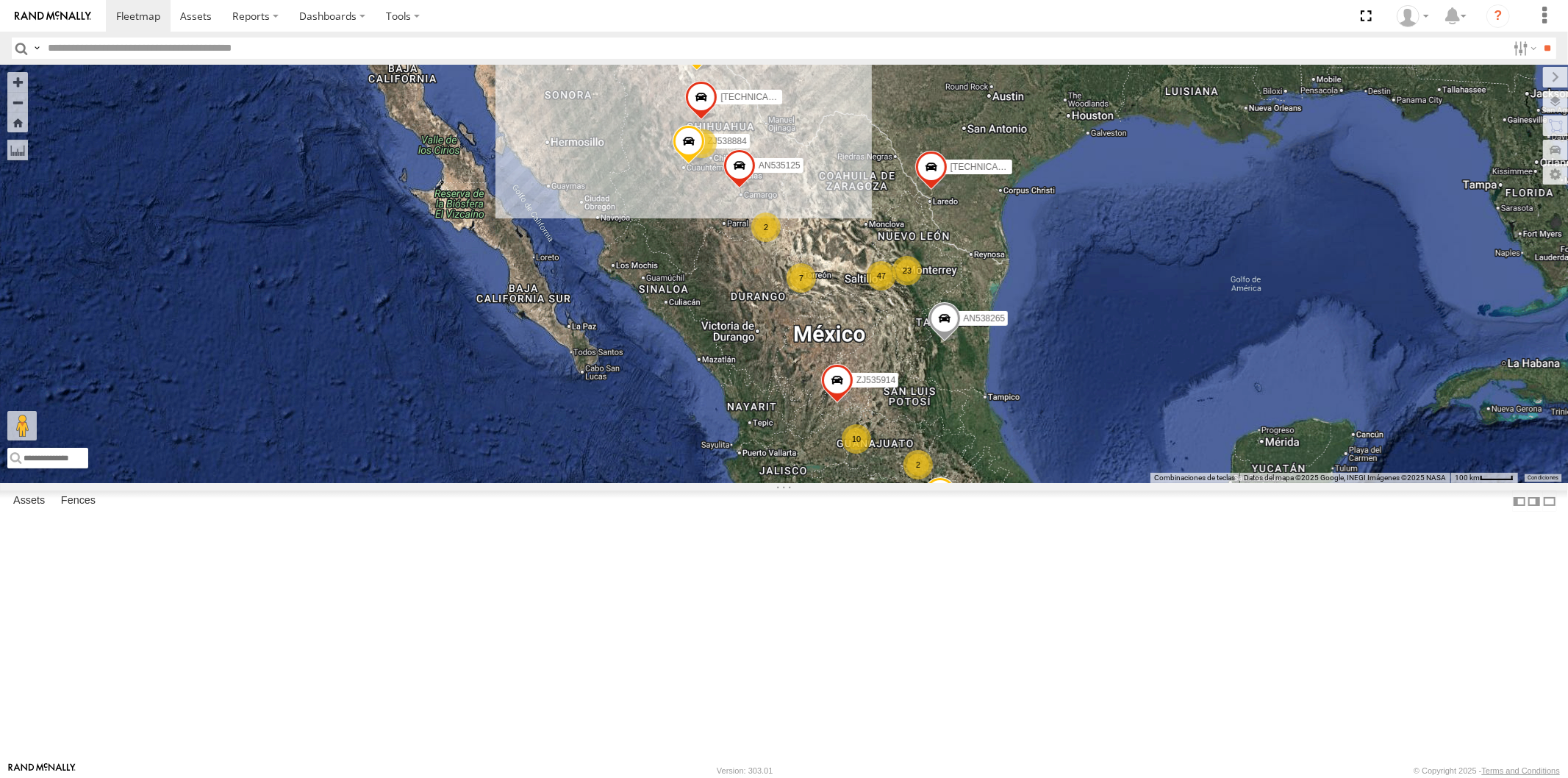 drag, startPoint x: 1529, startPoint y: 54, endPoint x: 1510, endPoint y: 113, distance: 61.9839 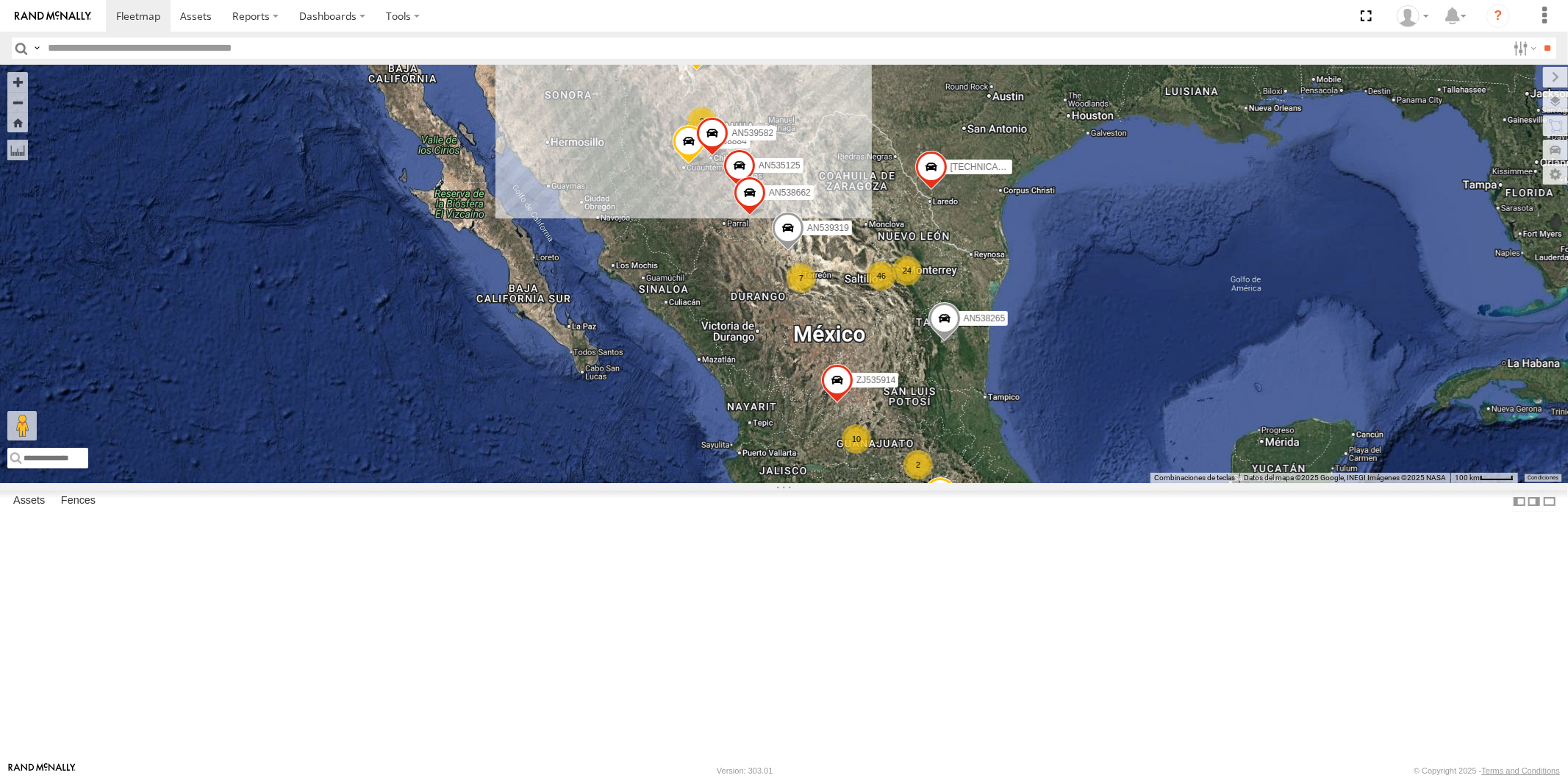 drag, startPoint x: 37, startPoint y: 49, endPoint x: 48, endPoint y: 71, distance: 24.596748 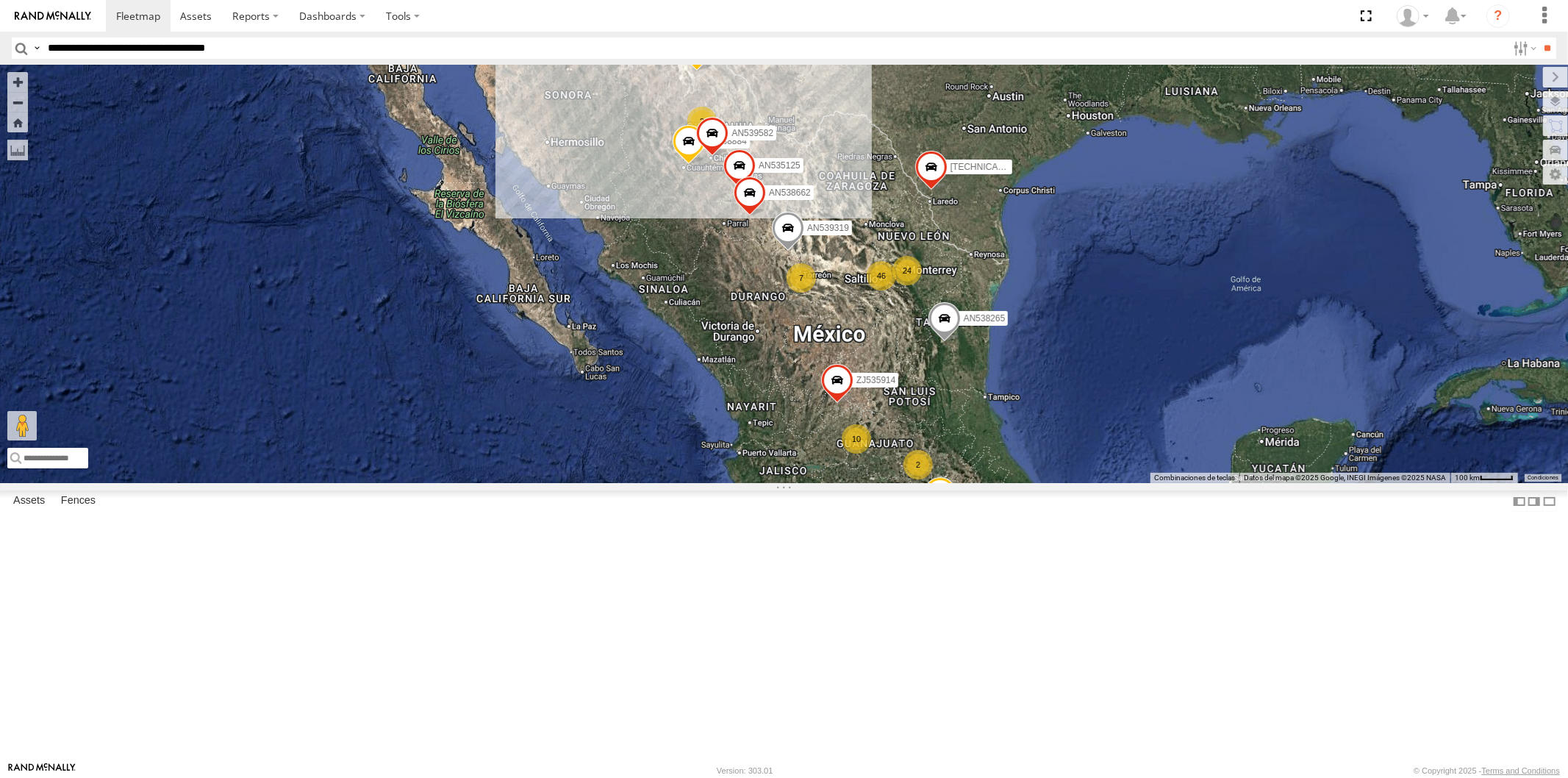 click on "**" at bounding box center (1547, 48) 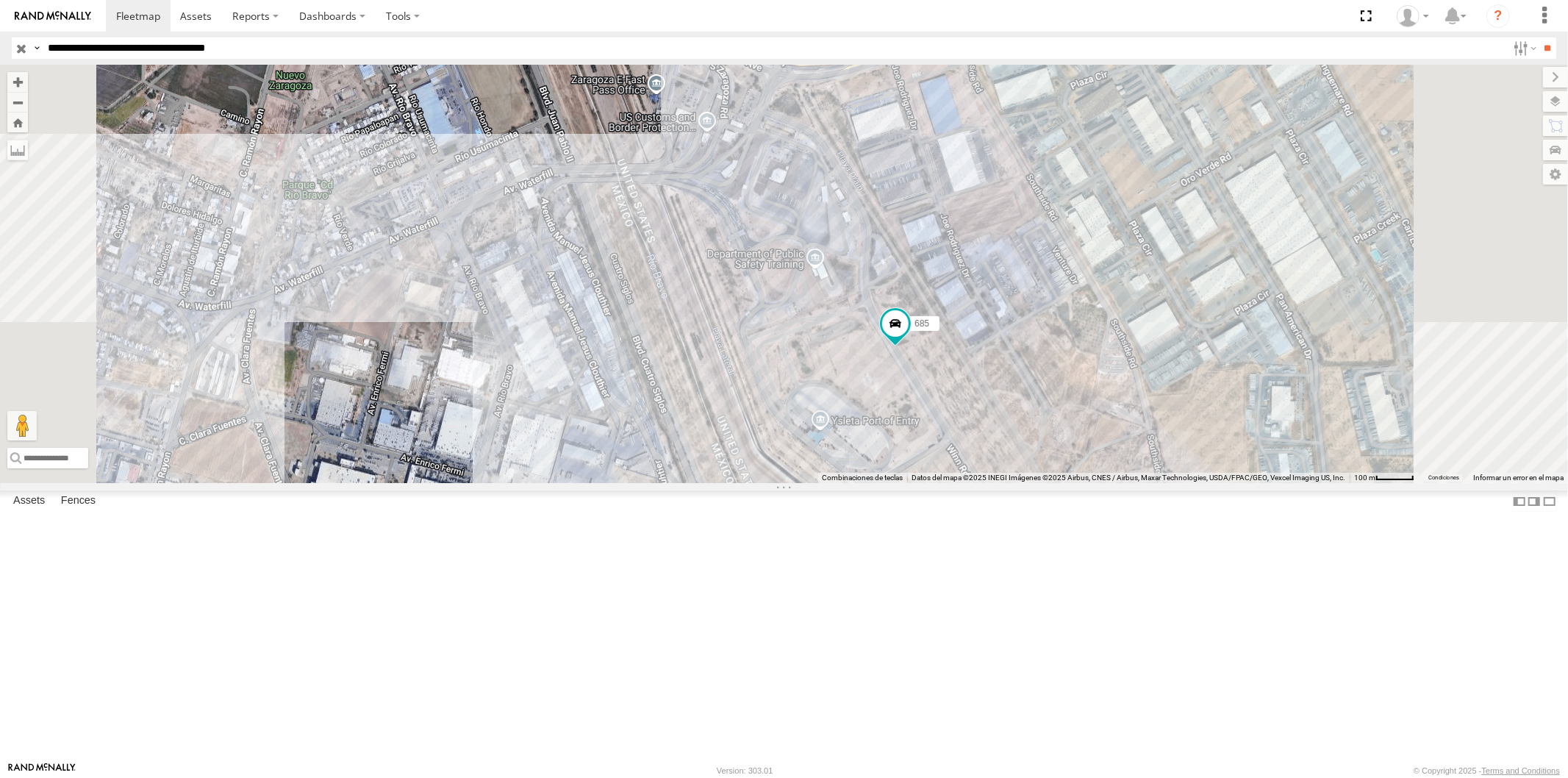 drag, startPoint x: 235, startPoint y: 54, endPoint x: 246, endPoint y: 62, distance: 13.601471 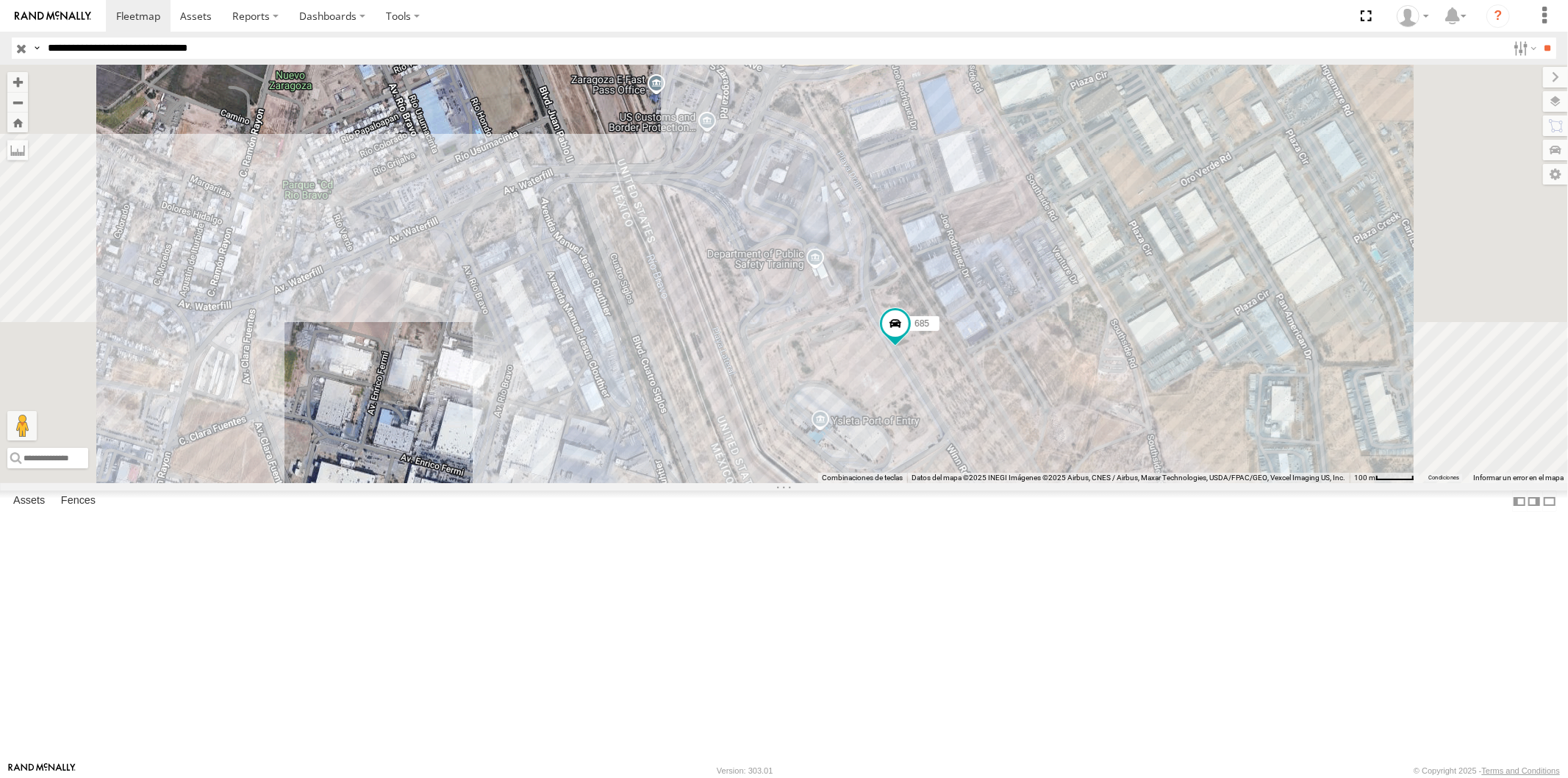 click on "**" at bounding box center [1547, 48] 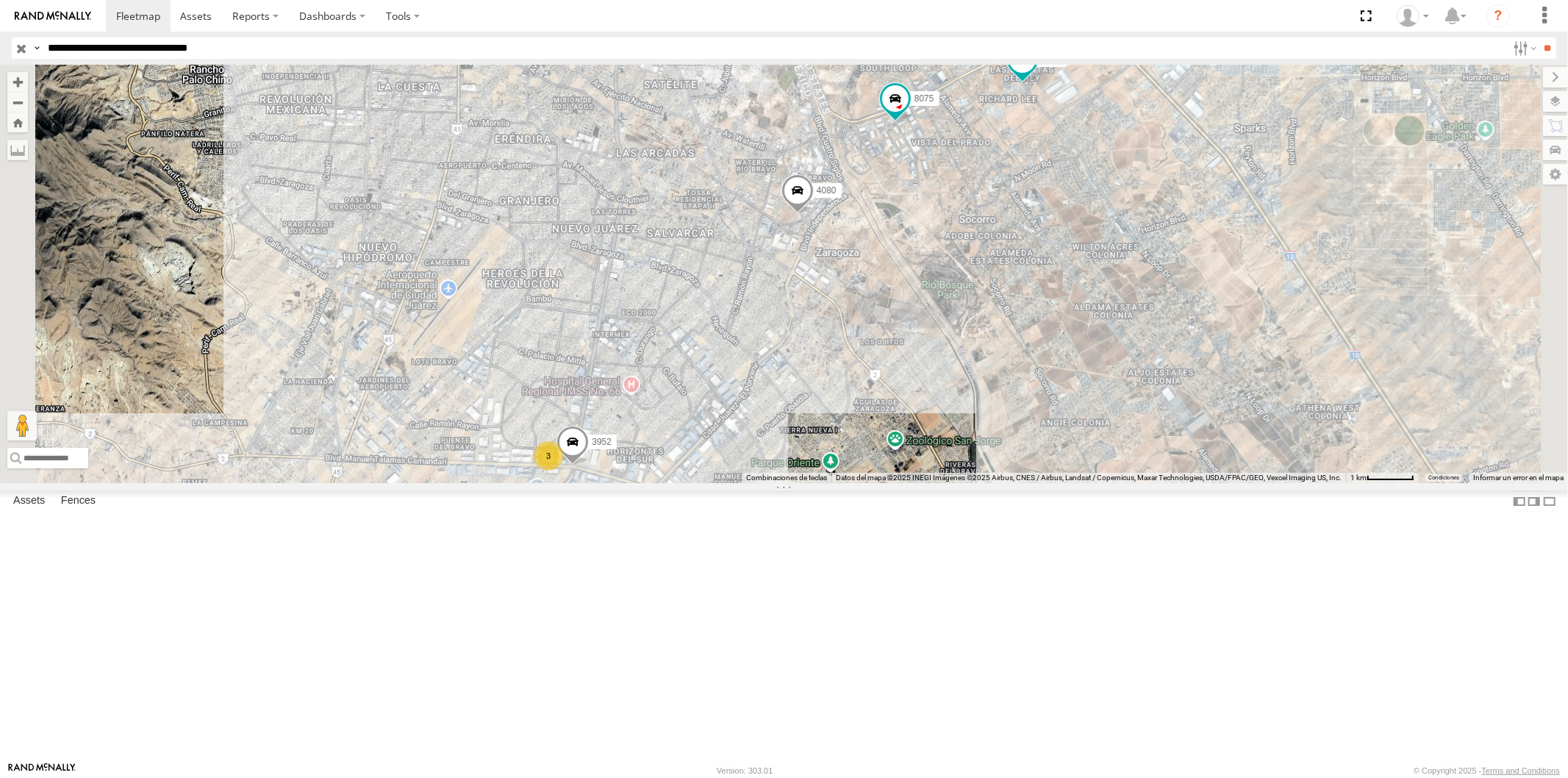 click on "**********" at bounding box center (774, 48) 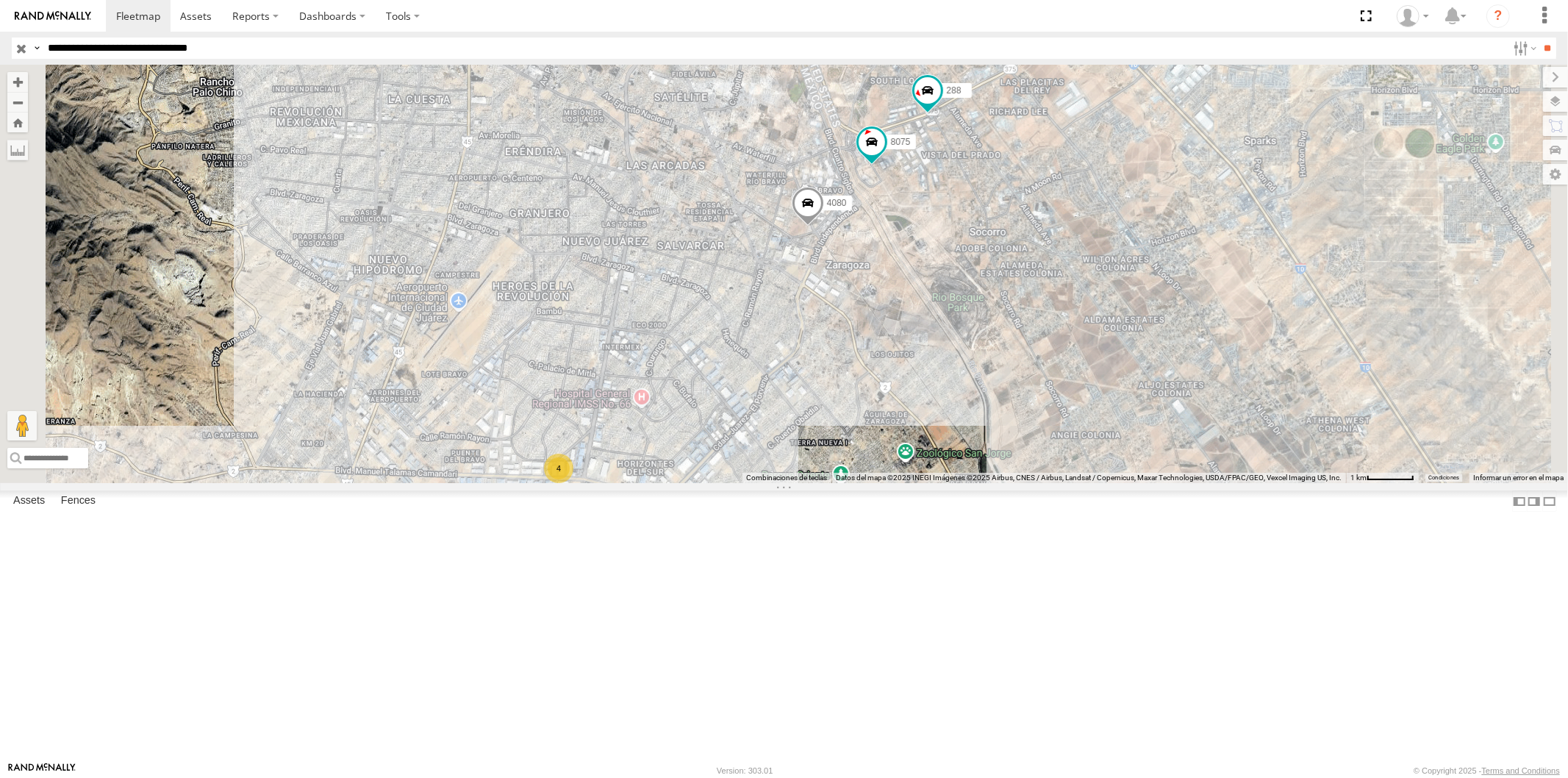 drag, startPoint x: 244, startPoint y: 46, endPoint x: 252, endPoint y: 56, distance: 12.806248 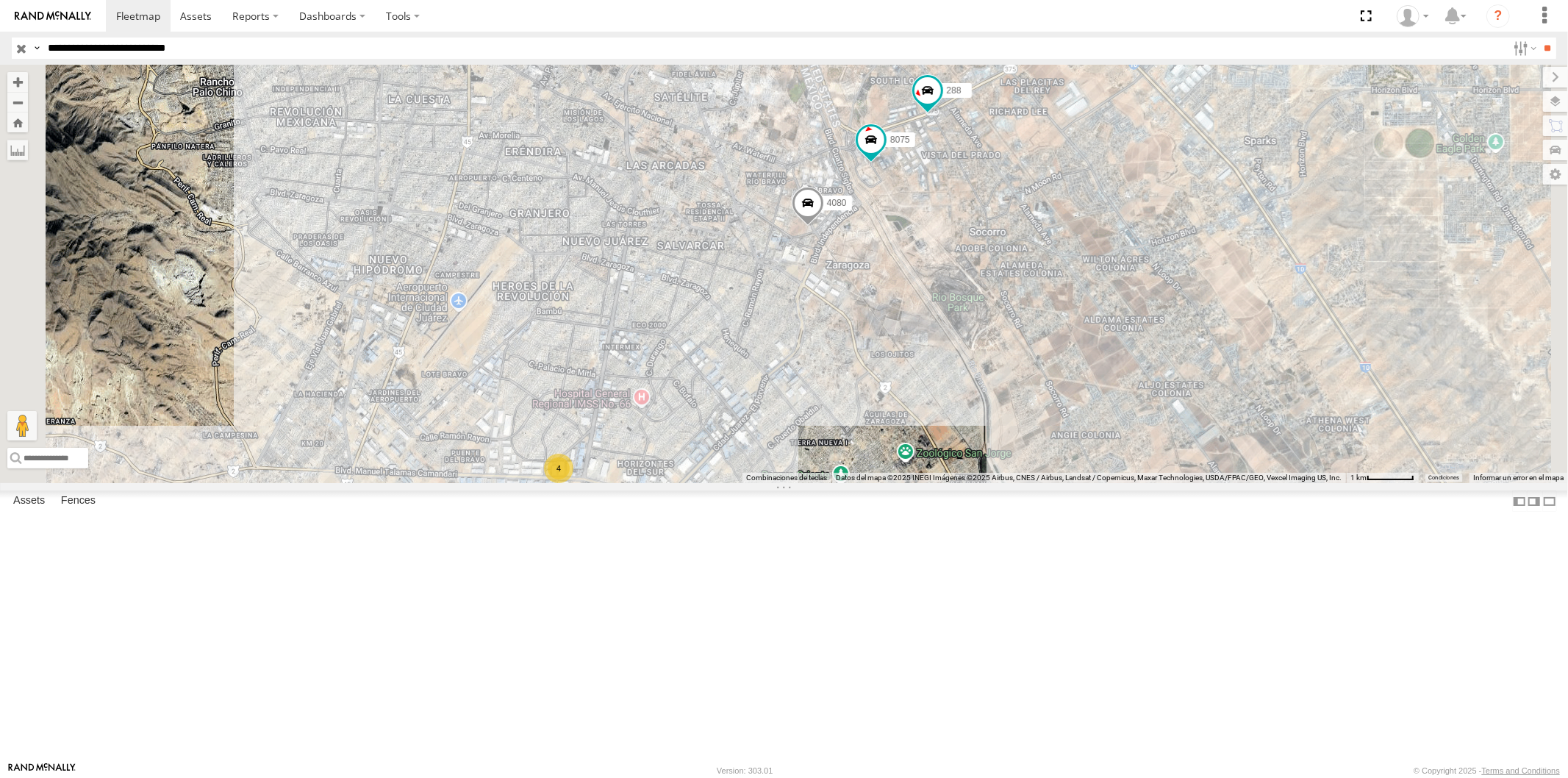 click on "**" at bounding box center (1547, 48) 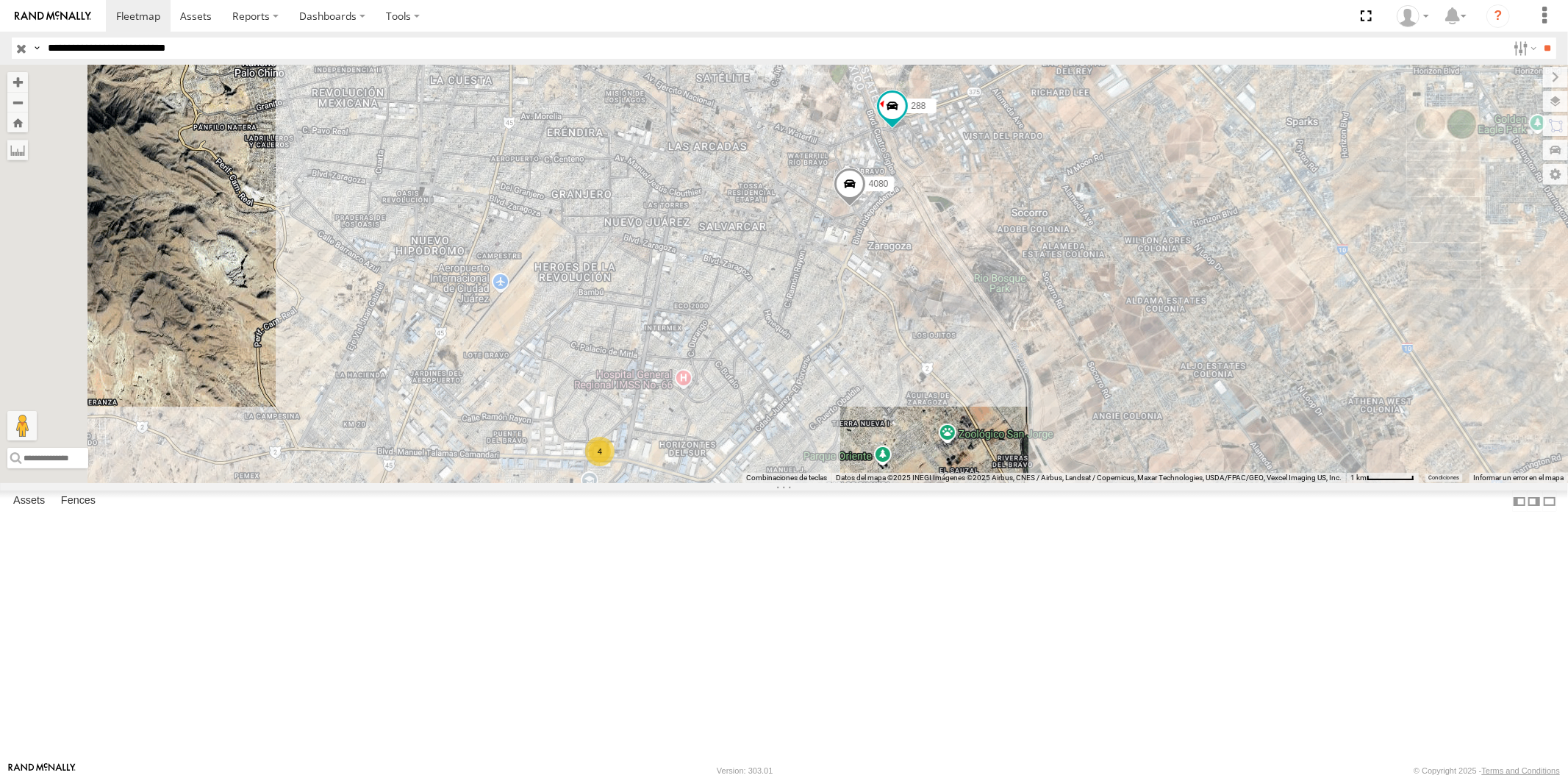 drag, startPoint x: 120, startPoint y: 57, endPoint x: 113, endPoint y: 83, distance: 26.925824 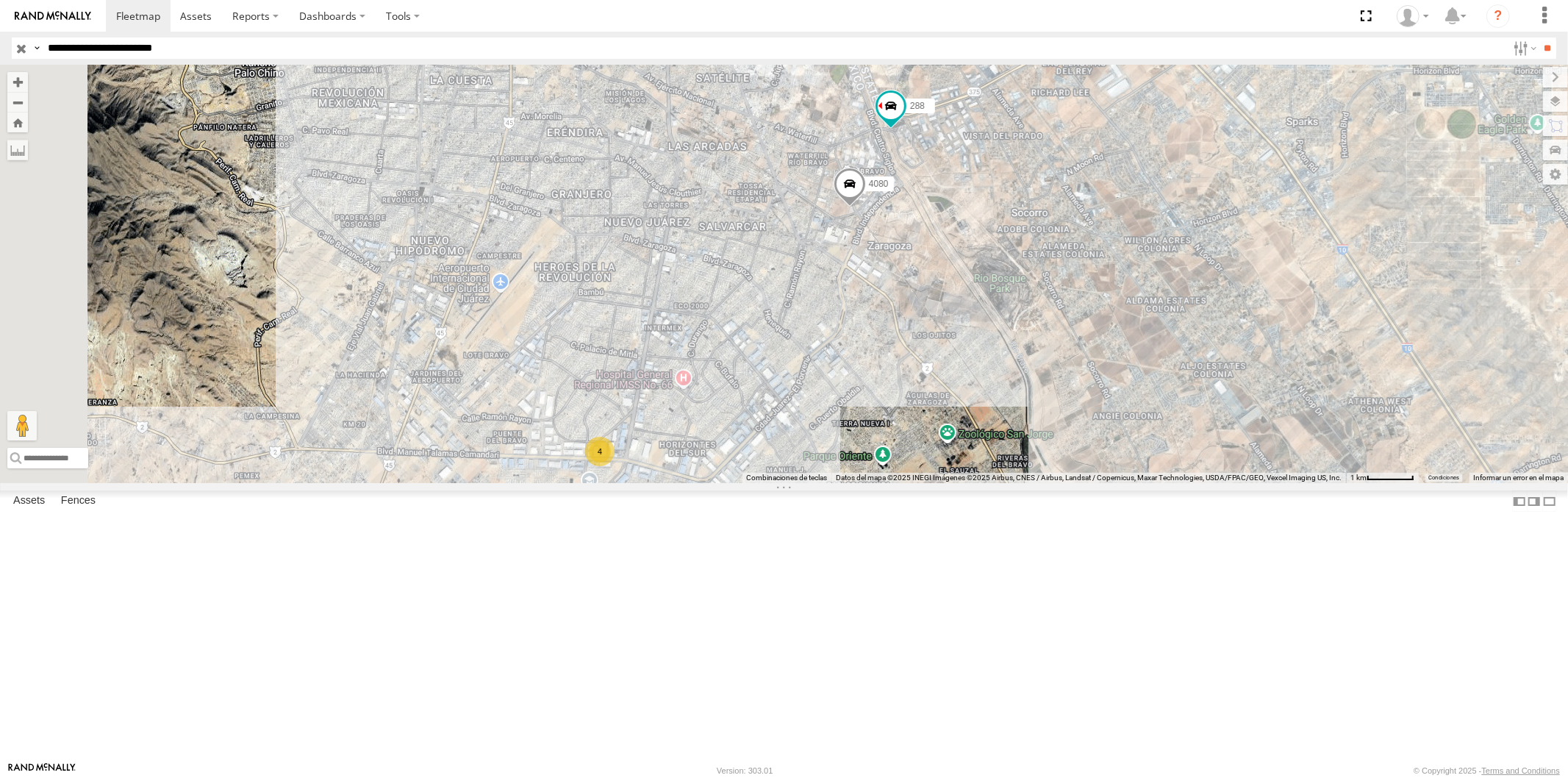 click on "**" at bounding box center [1547, 48] 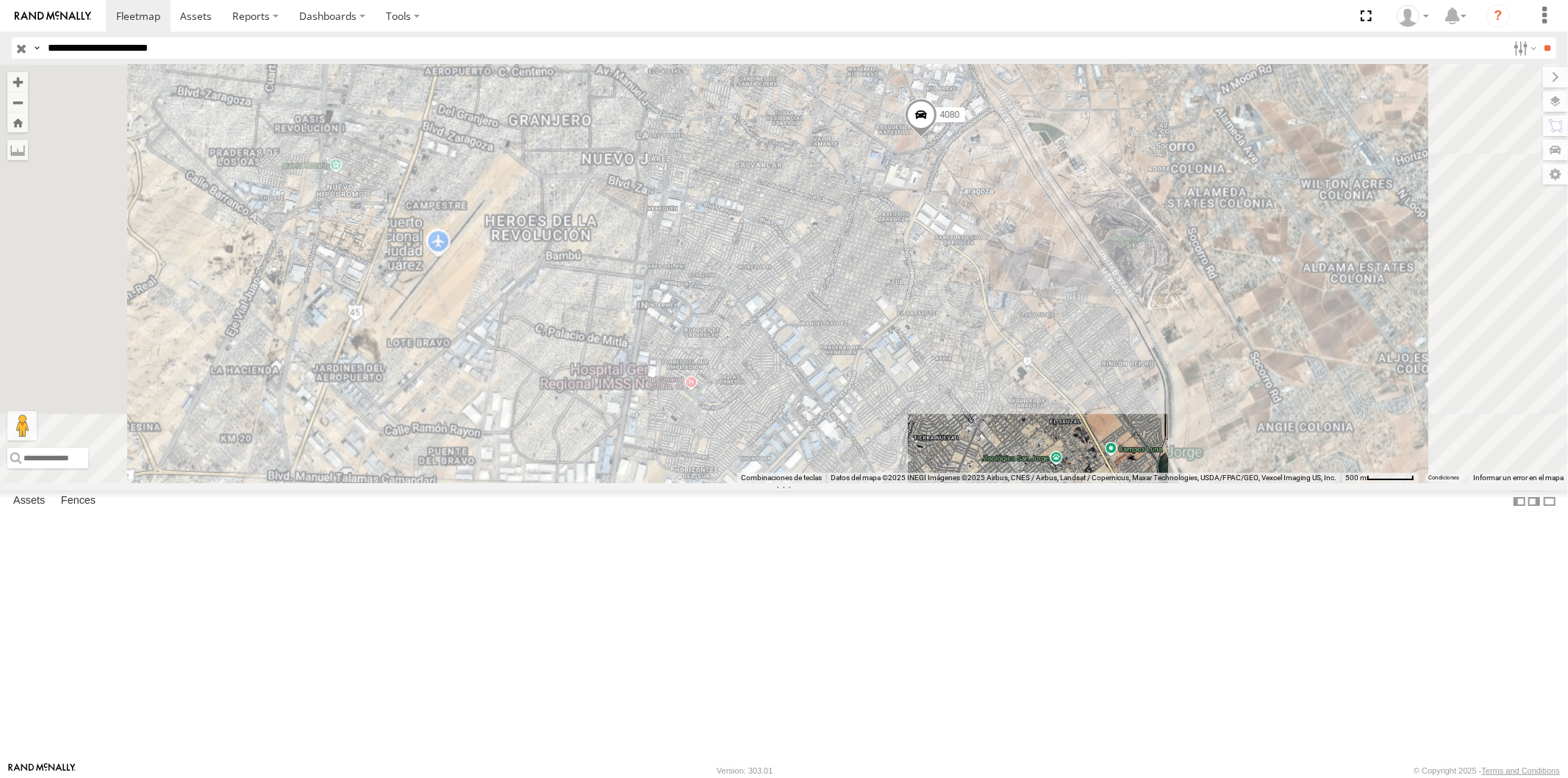 click on "**" at bounding box center [1547, 48] 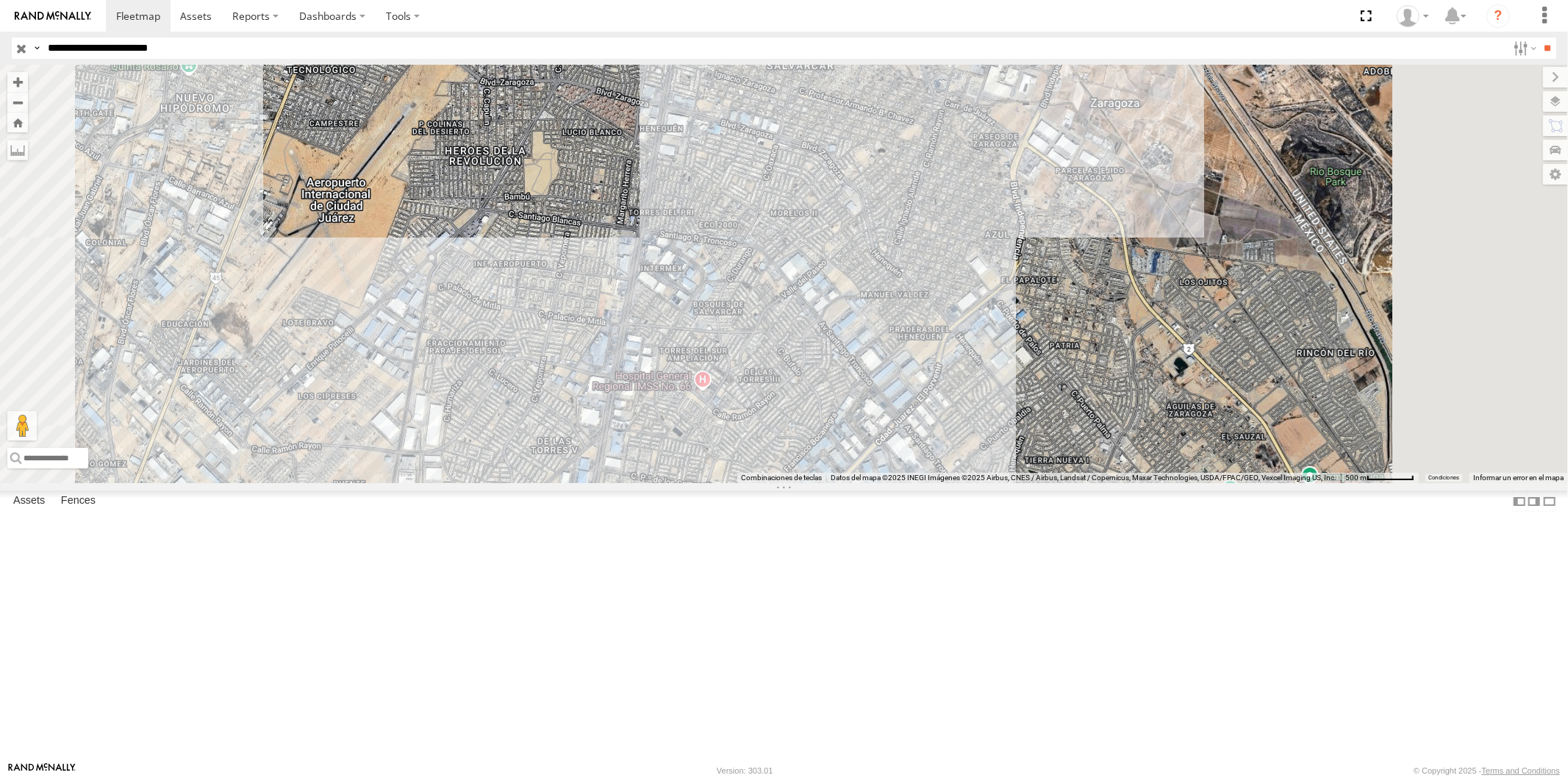 drag, startPoint x: 201, startPoint y: 50, endPoint x: 250, endPoint y: 92, distance: 64.536811 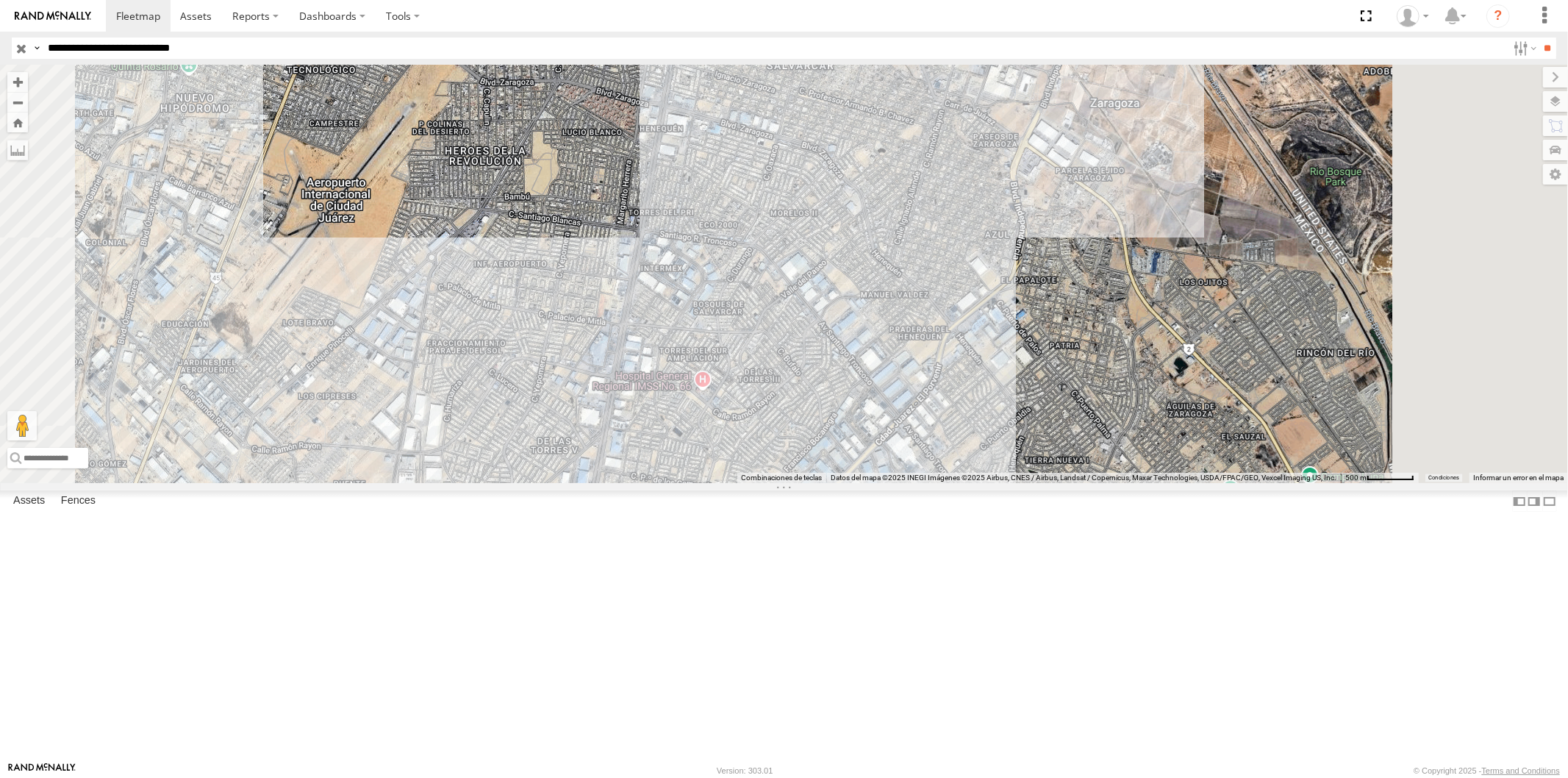 click on "**" at bounding box center (1547, 48) 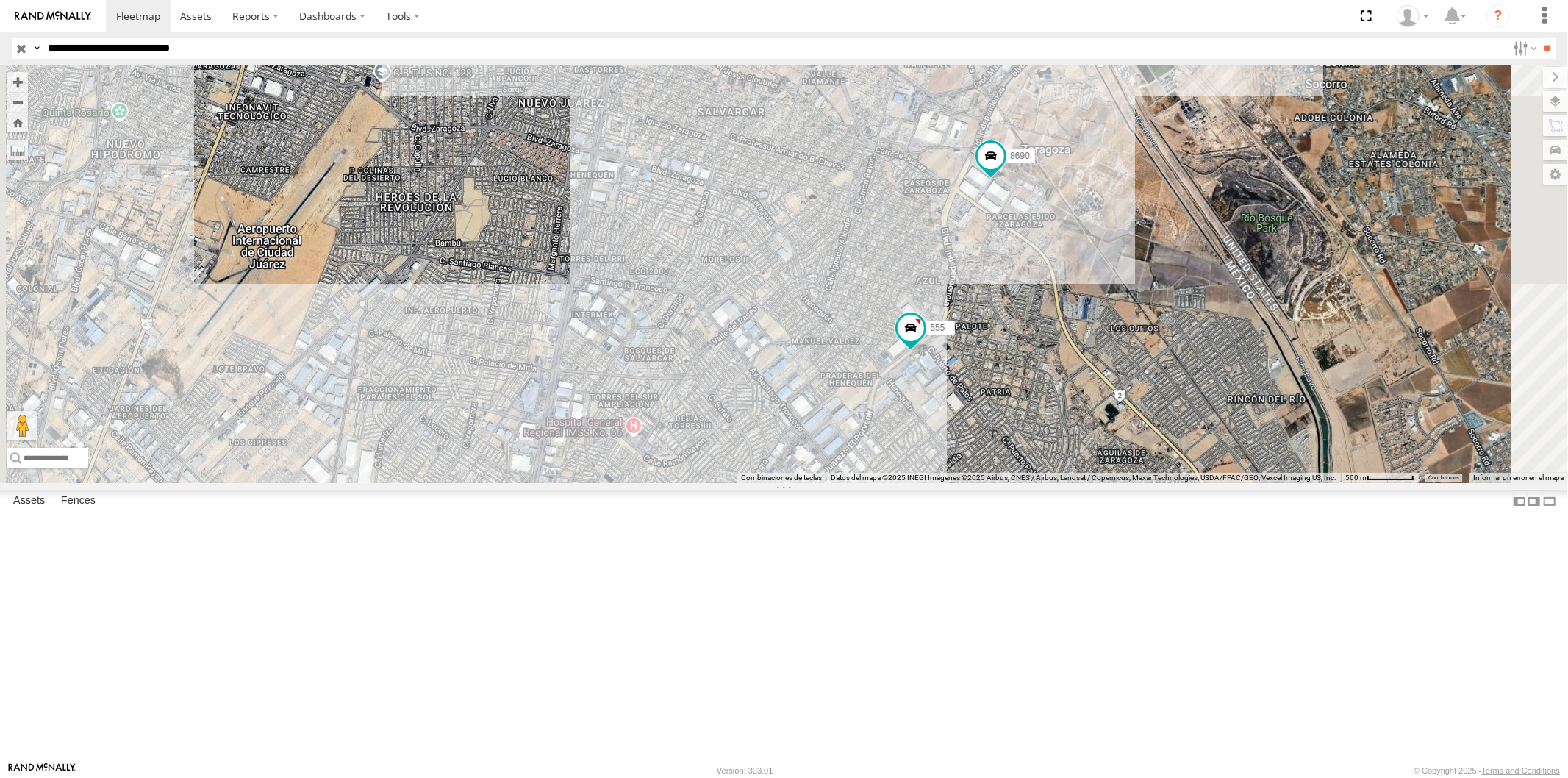 drag, startPoint x: 225, startPoint y: 48, endPoint x: 250, endPoint y: 89, distance: 48.02083 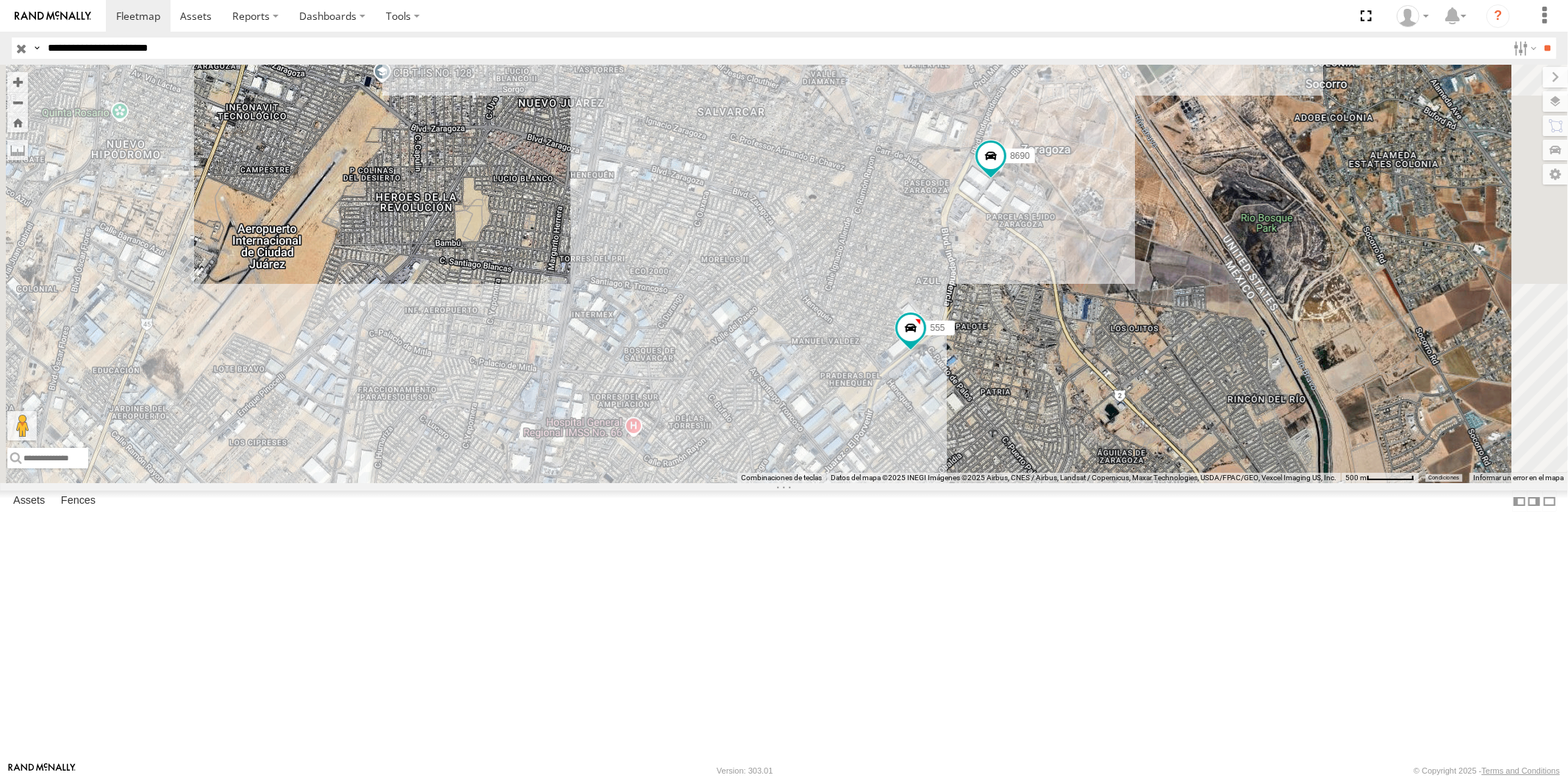 click on "**" at bounding box center (1547, 48) 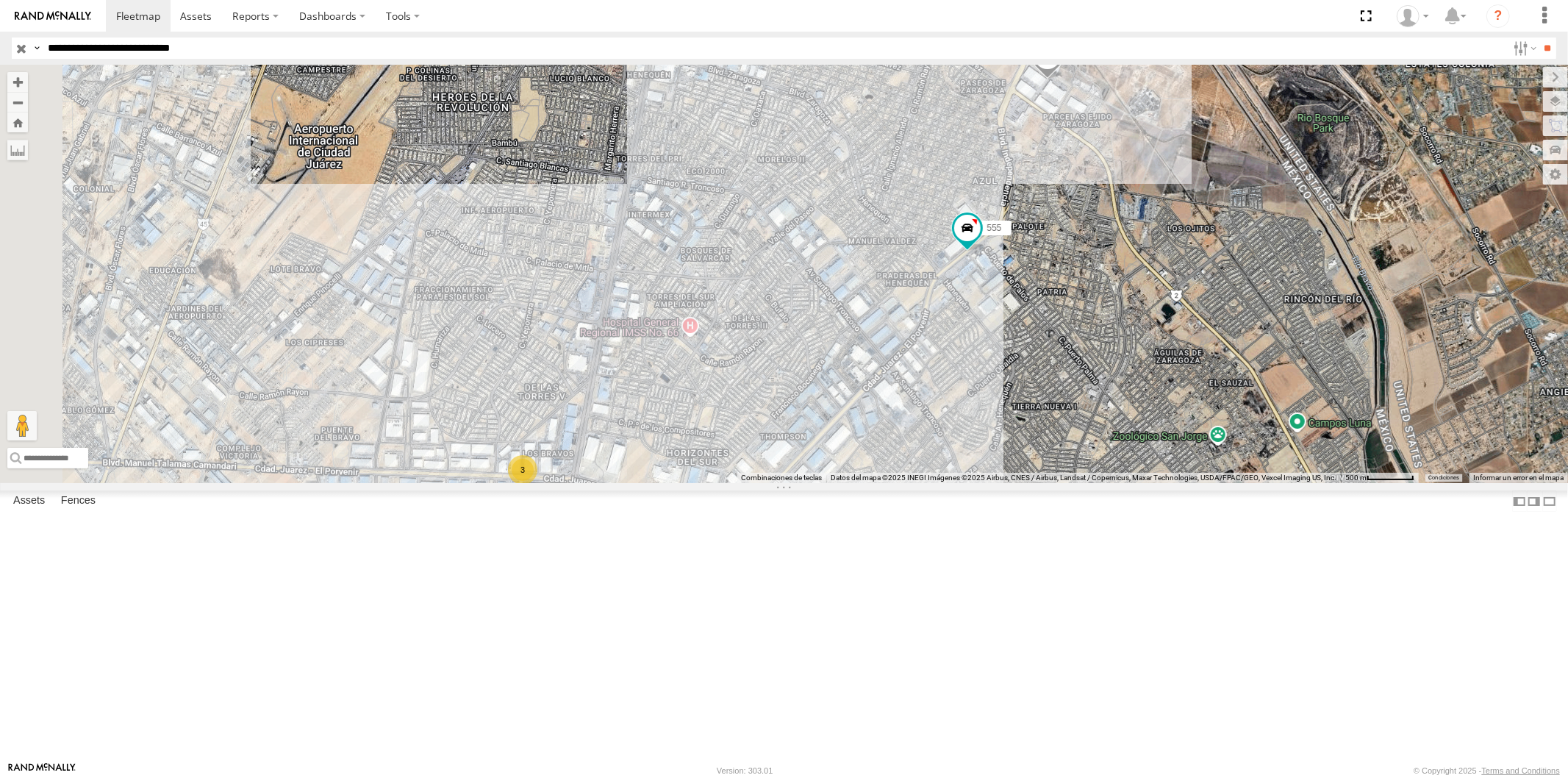 click on "**" at bounding box center [1547, 48] 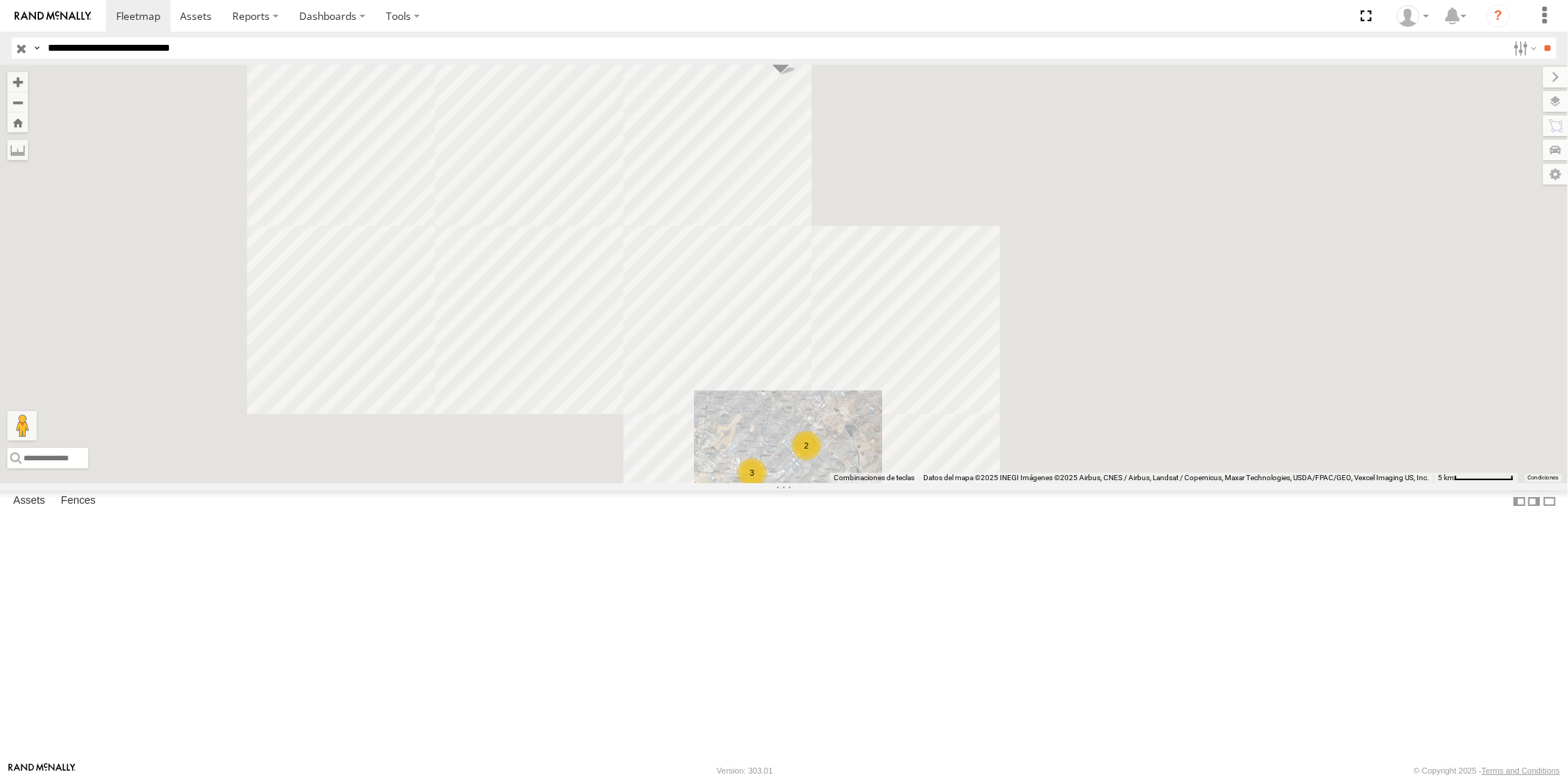 click on "**" at bounding box center [1547, 48] 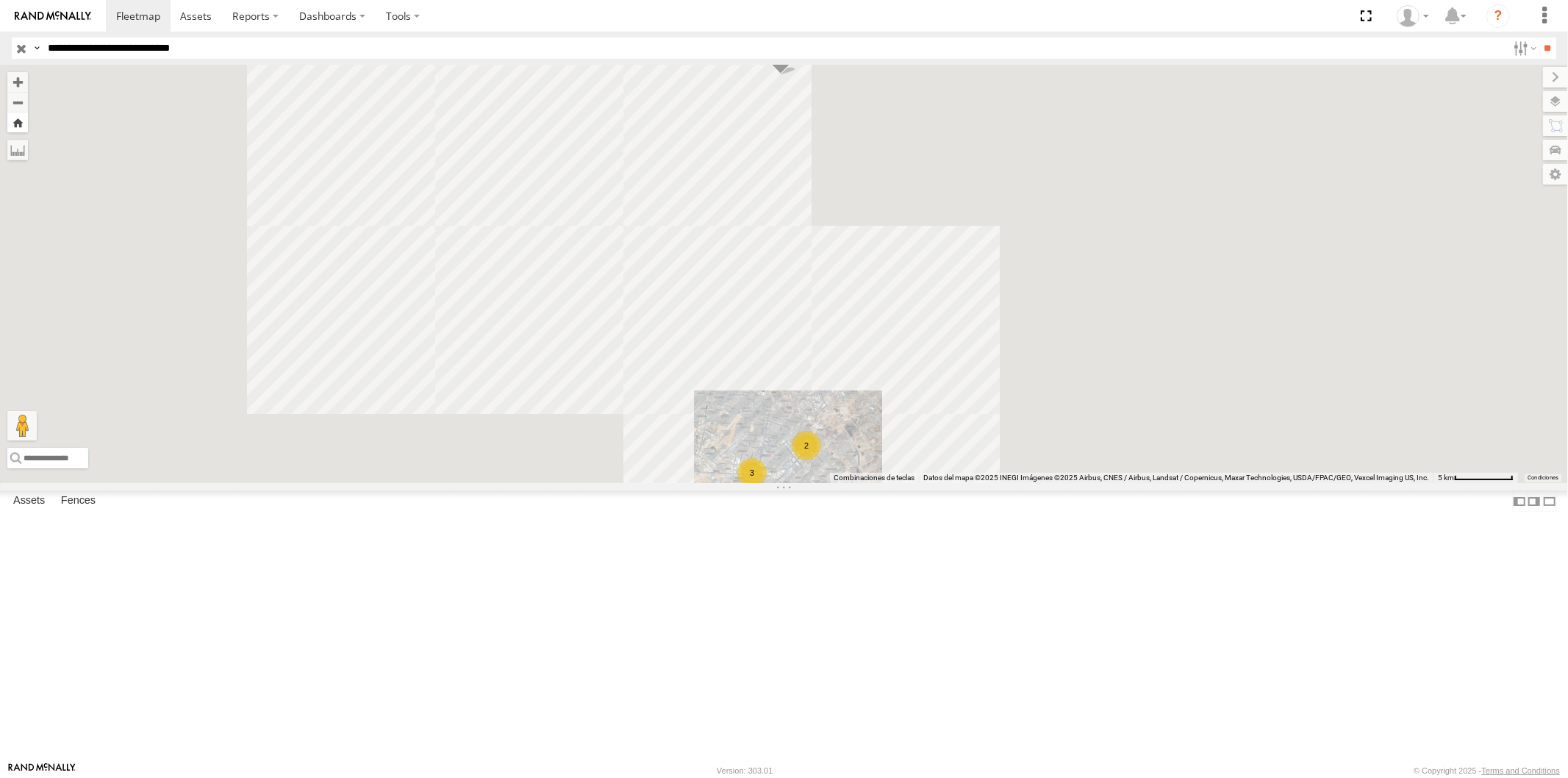 click at bounding box center (18, 122) 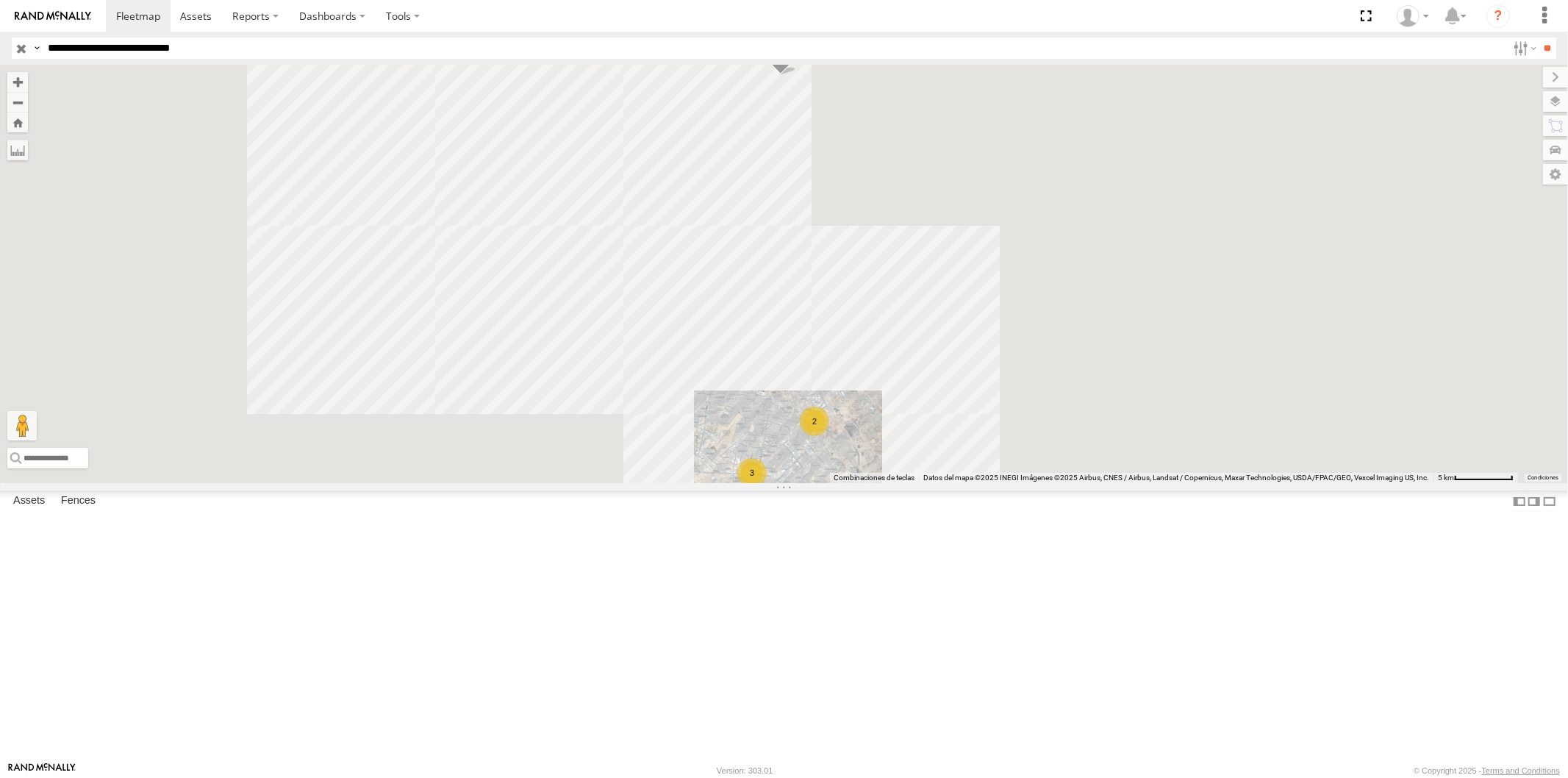click at bounding box center (0, 0) 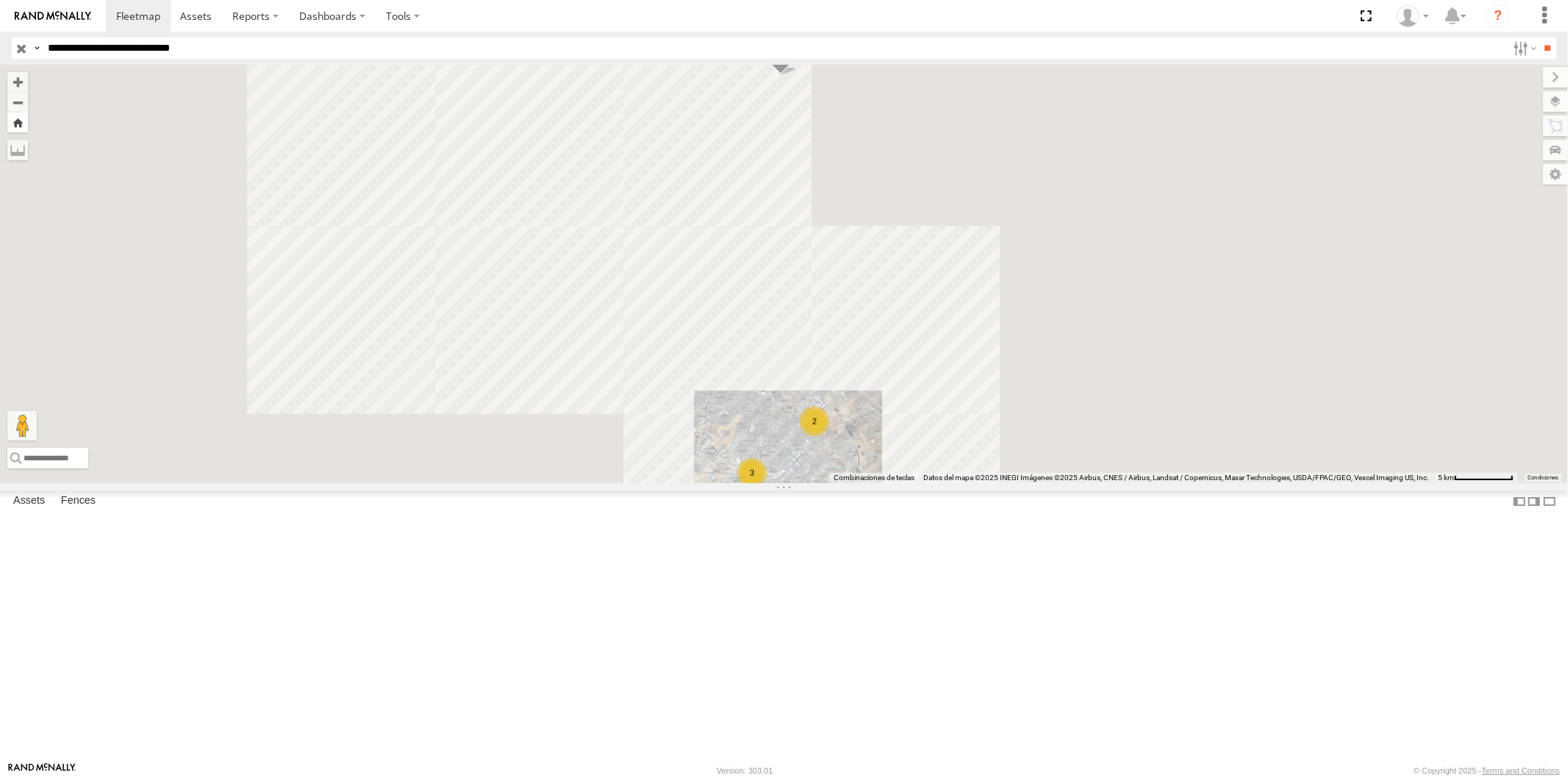 click at bounding box center (18, 122) 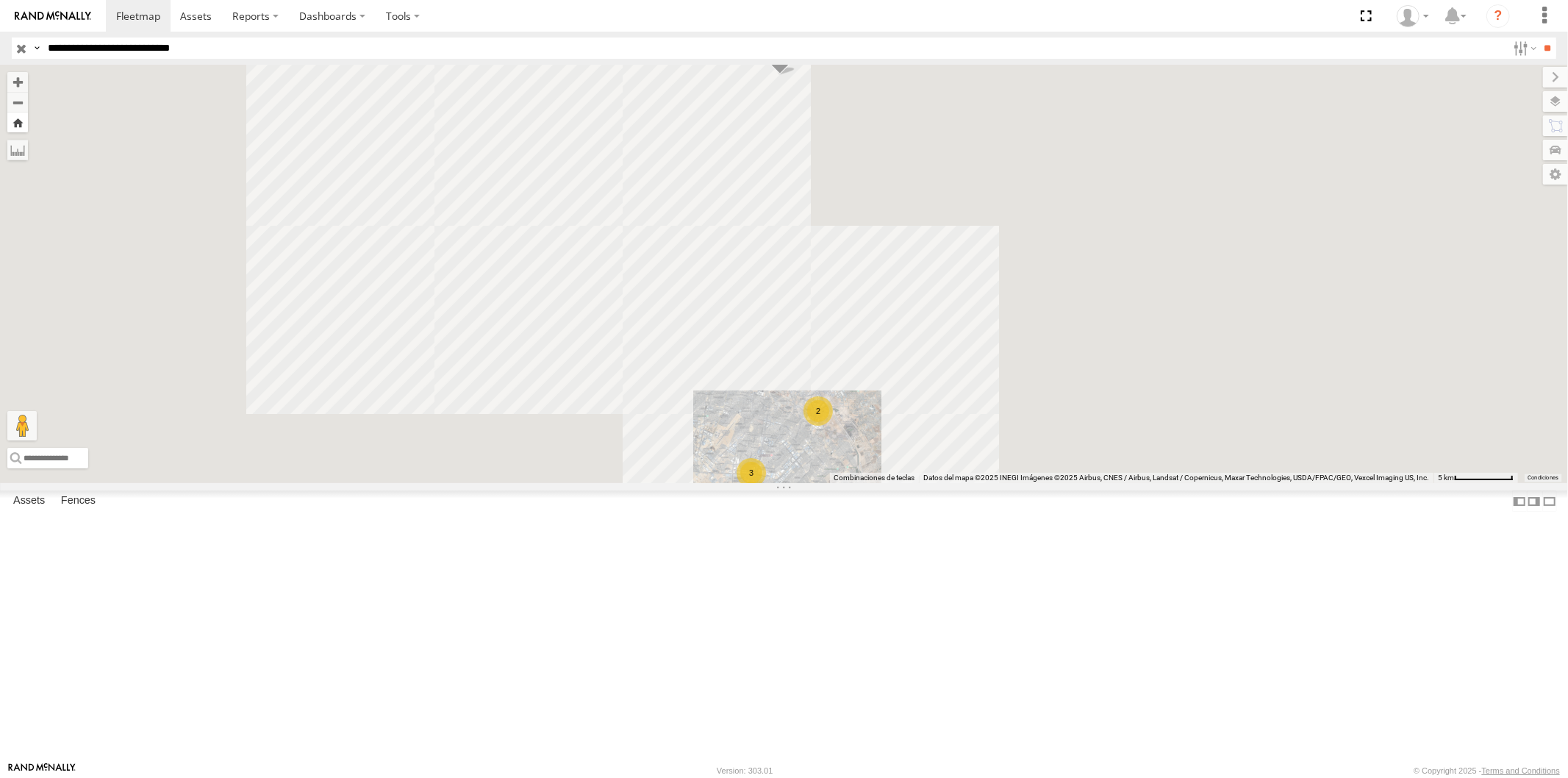 click at bounding box center [18, 122] 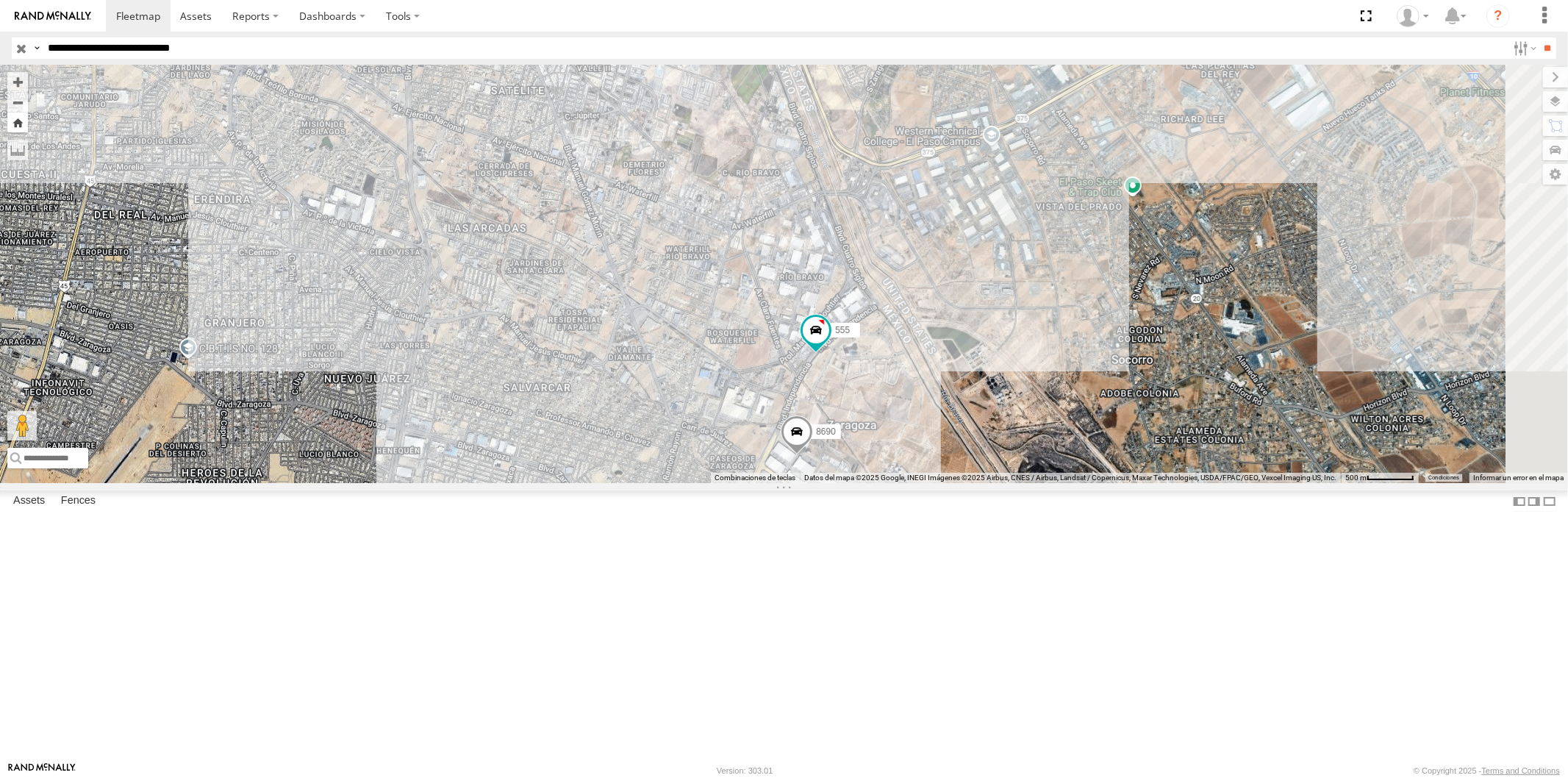 click at bounding box center (18, 122) 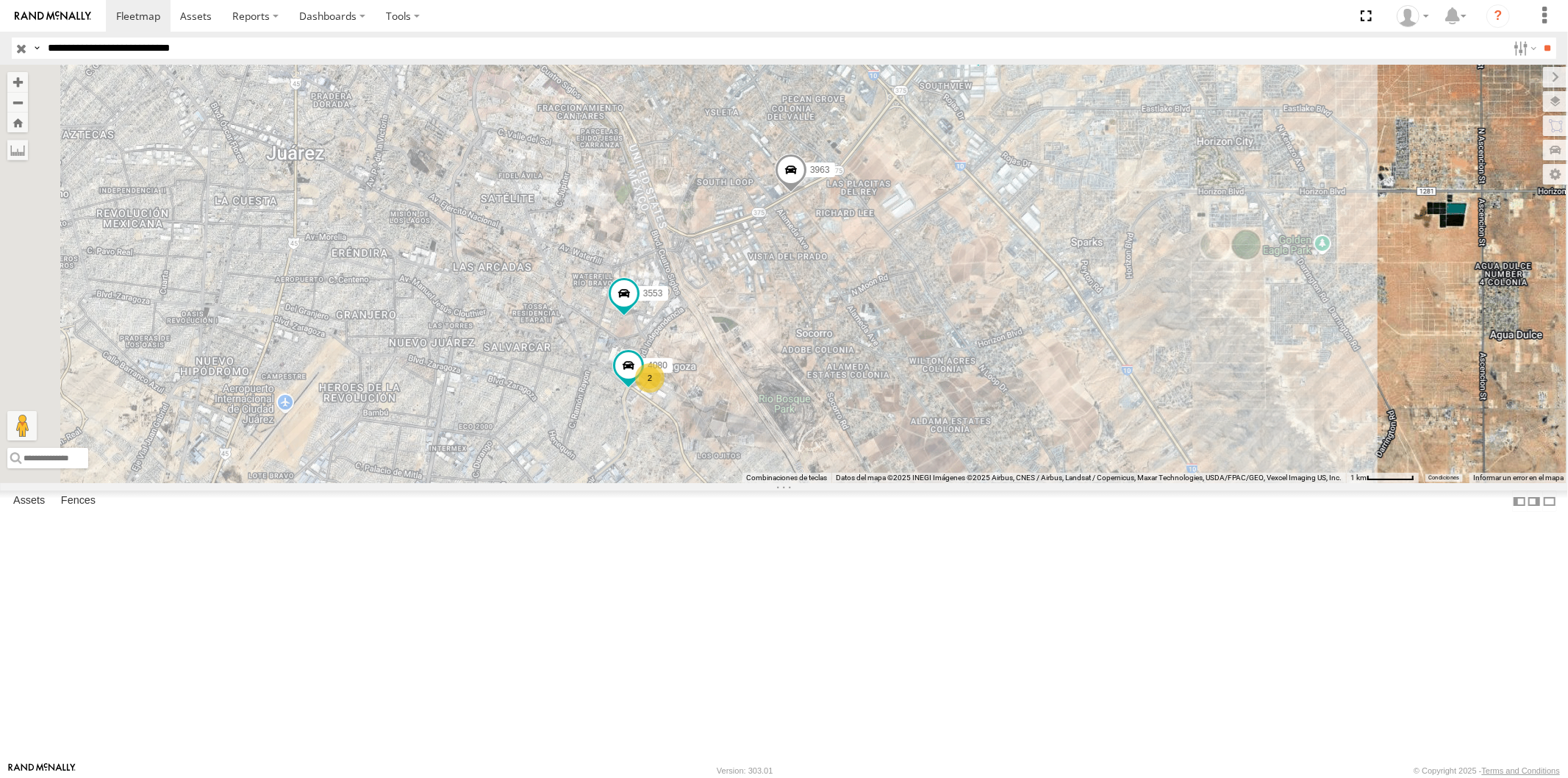 click on "**********" at bounding box center [774, 48] 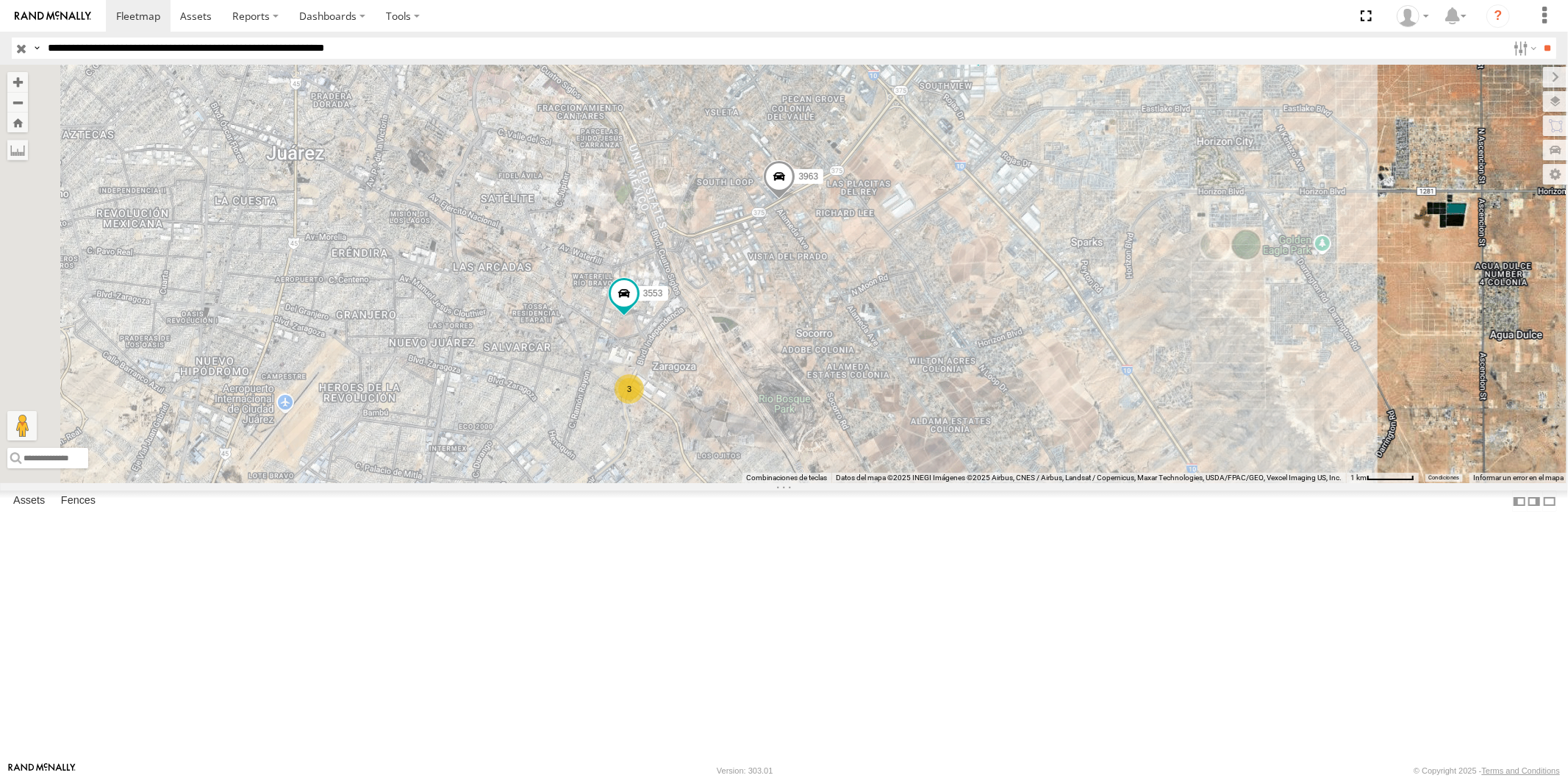 click on "**" at bounding box center (1547, 48) 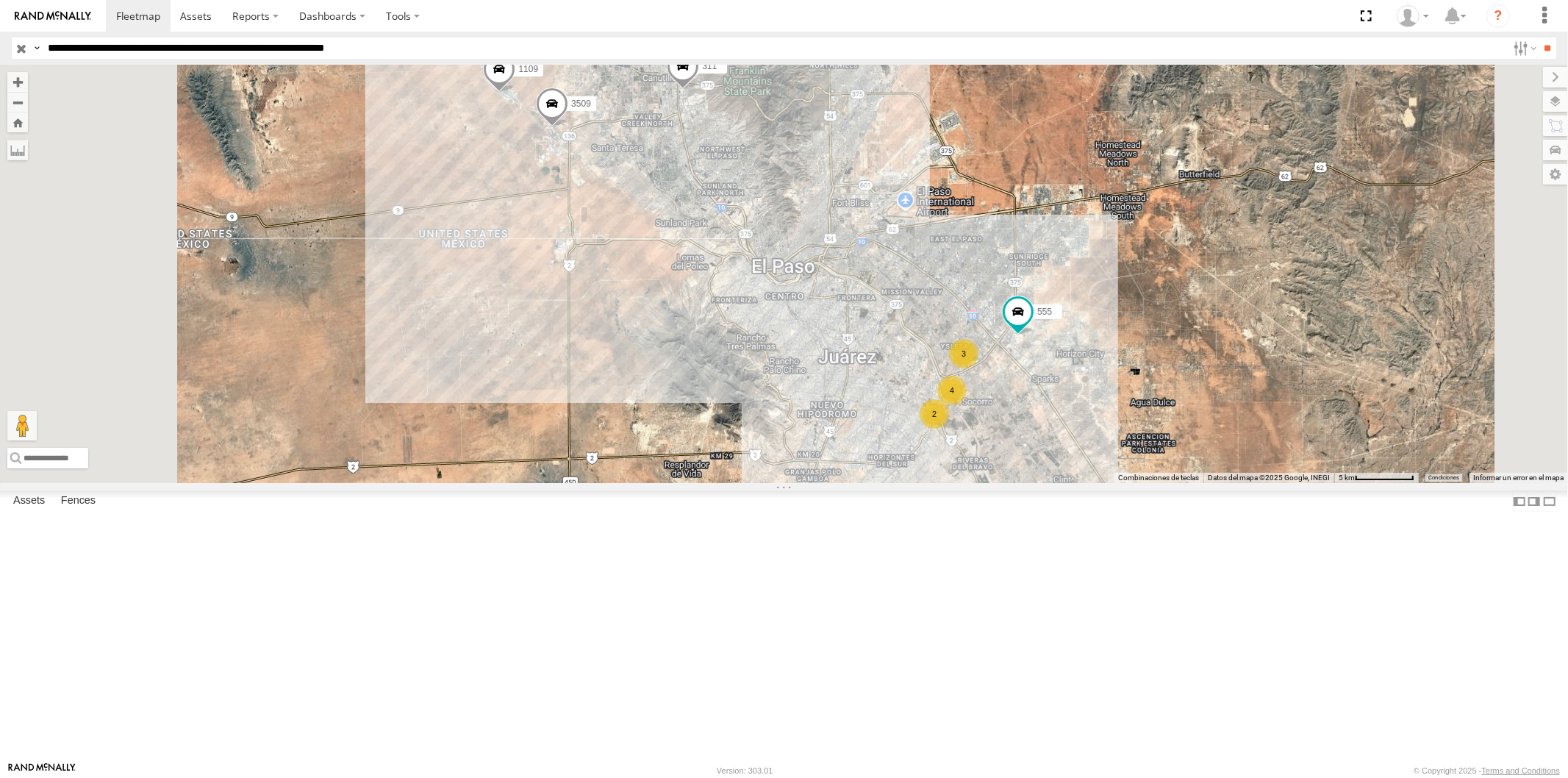 click at bounding box center [18, 122] 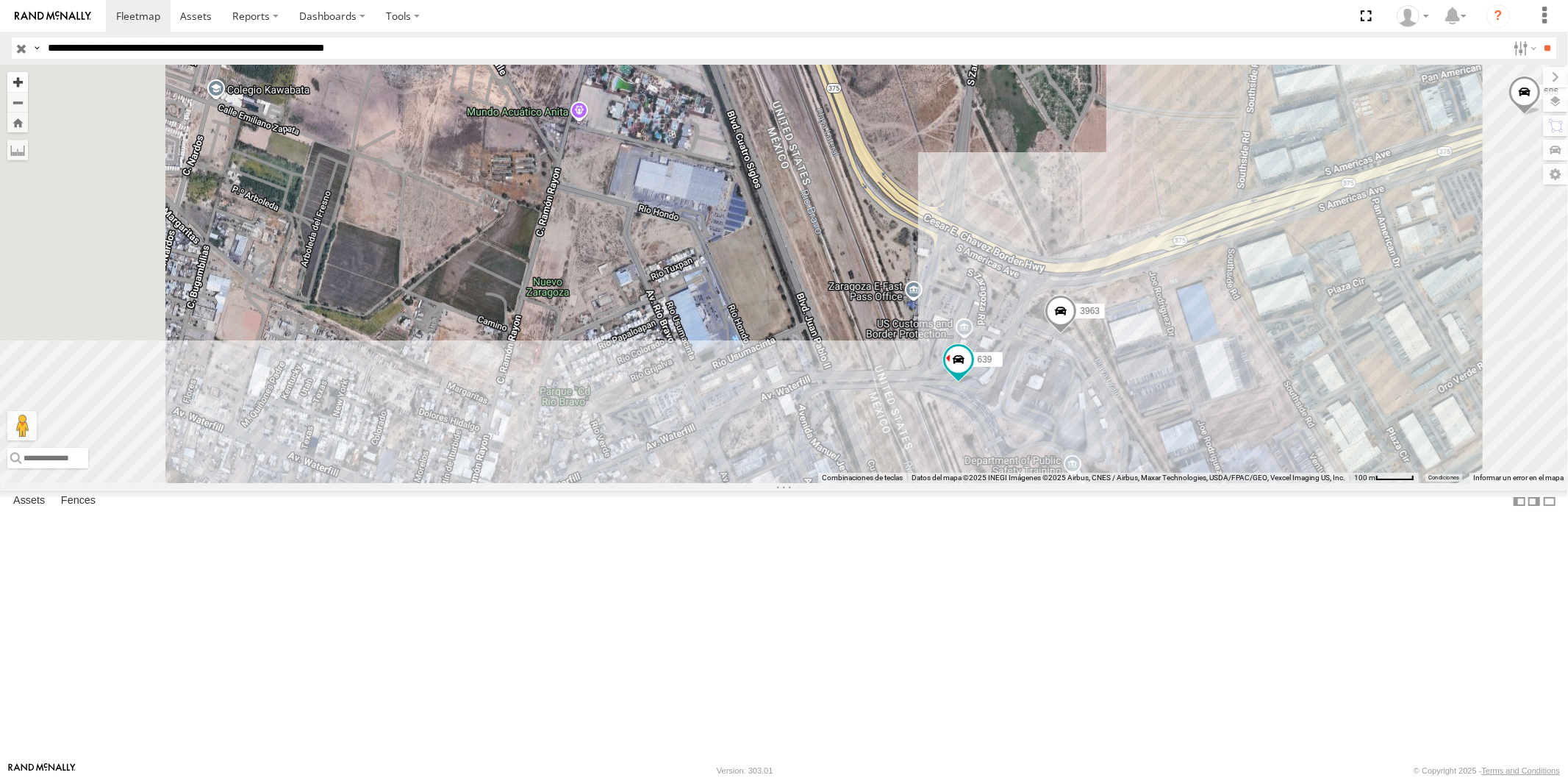 drag, startPoint x: 386, startPoint y: 46, endPoint x: 390, endPoint y: 74, distance: 28.28427 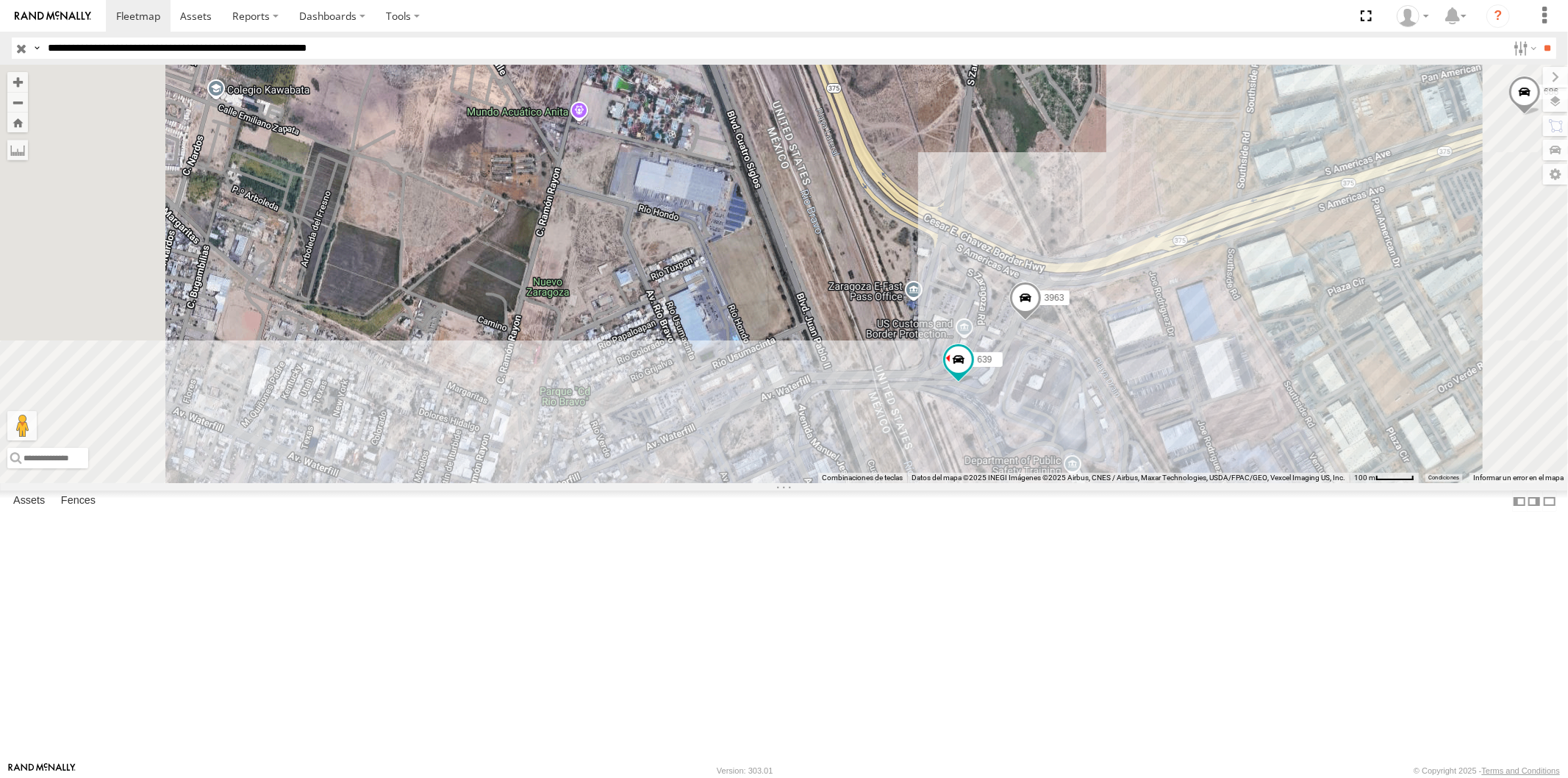 click on "**********" at bounding box center [774, 48] 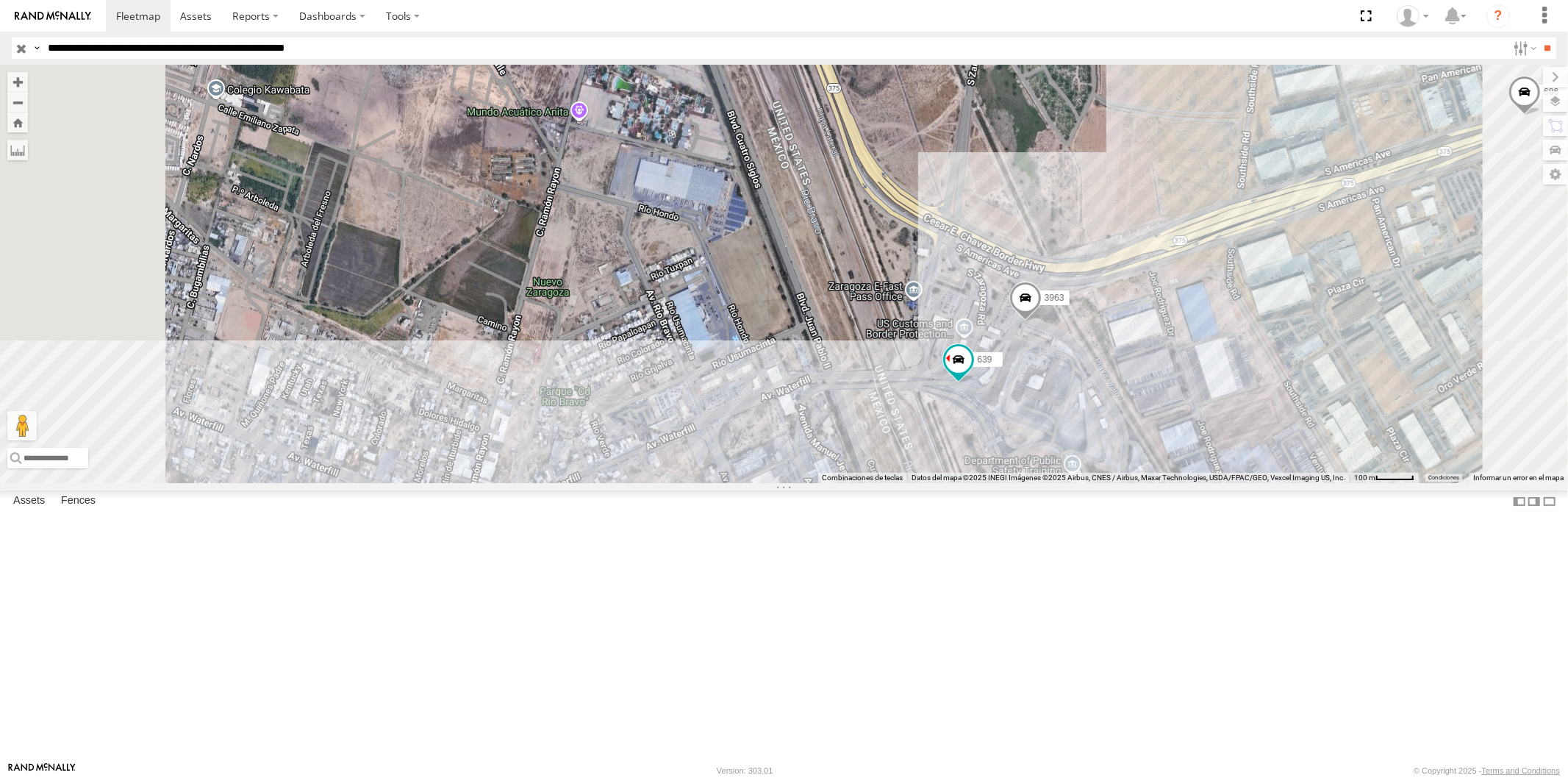 click on "**" at bounding box center [1547, 48] 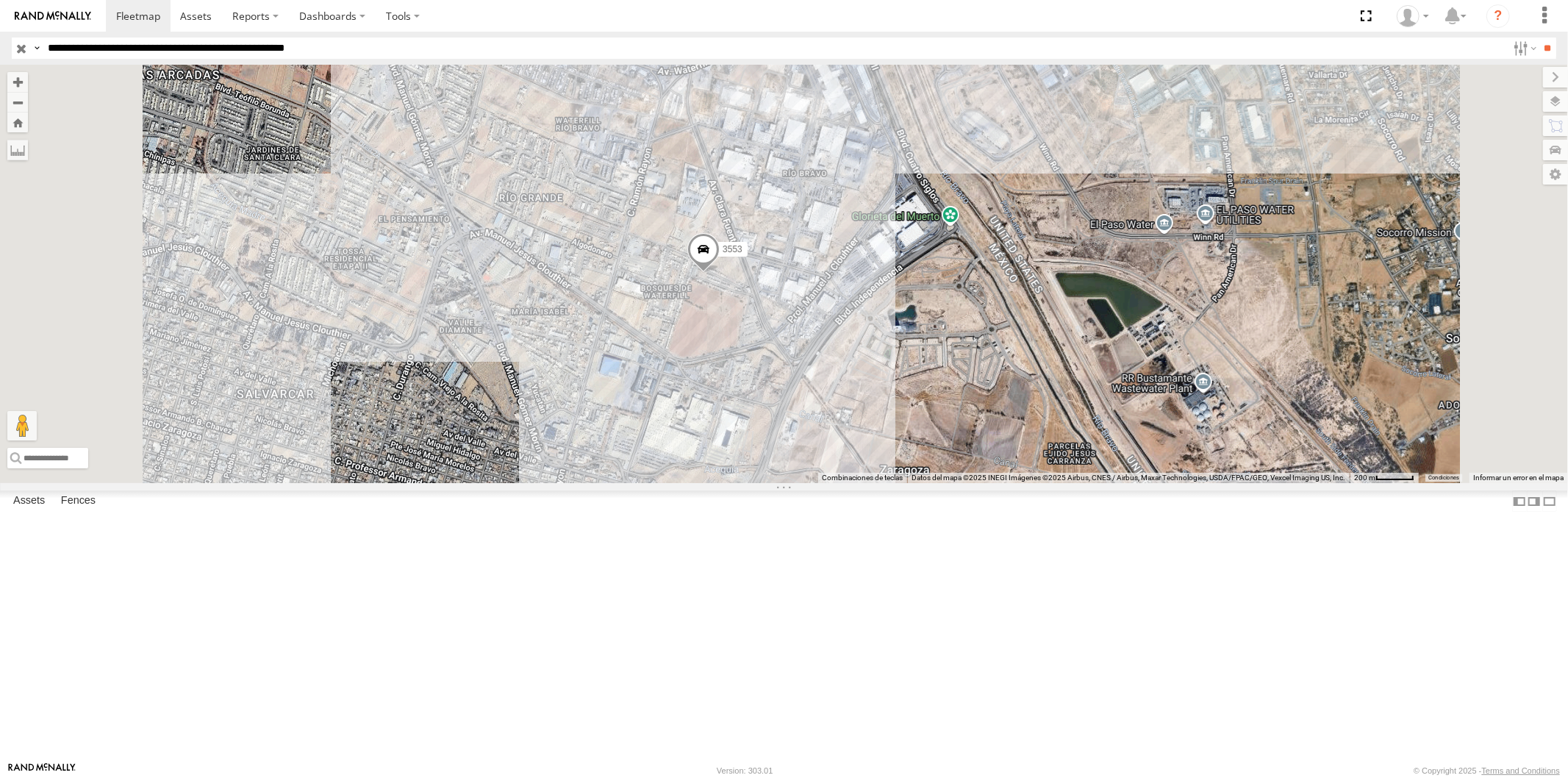 drag, startPoint x: 1092, startPoint y: 566, endPoint x: 1131, endPoint y: 438, distance: 133.80957 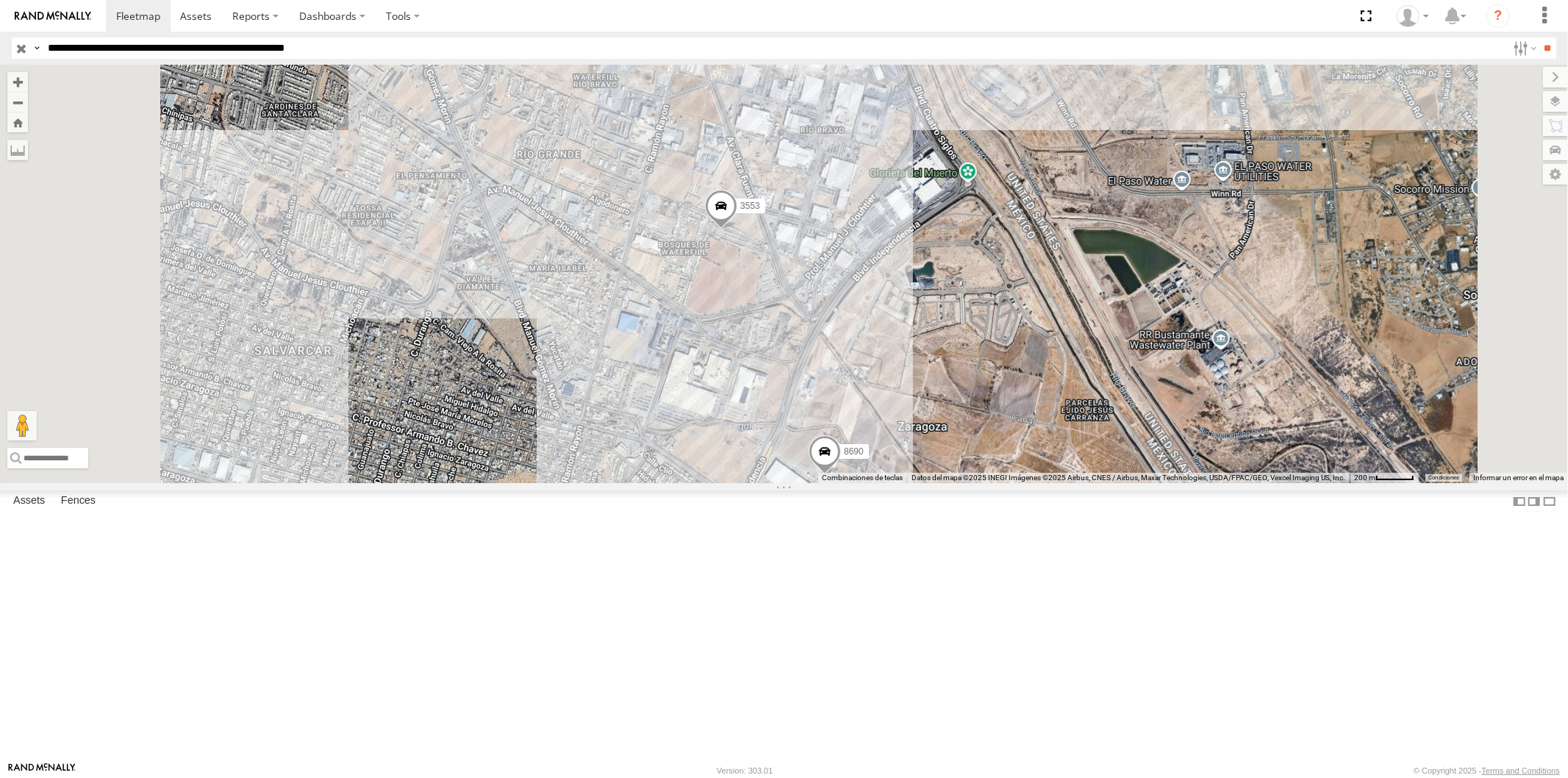 click on "005 3509 1109 555 311 3553 686 2 8690" at bounding box center (784, 274) 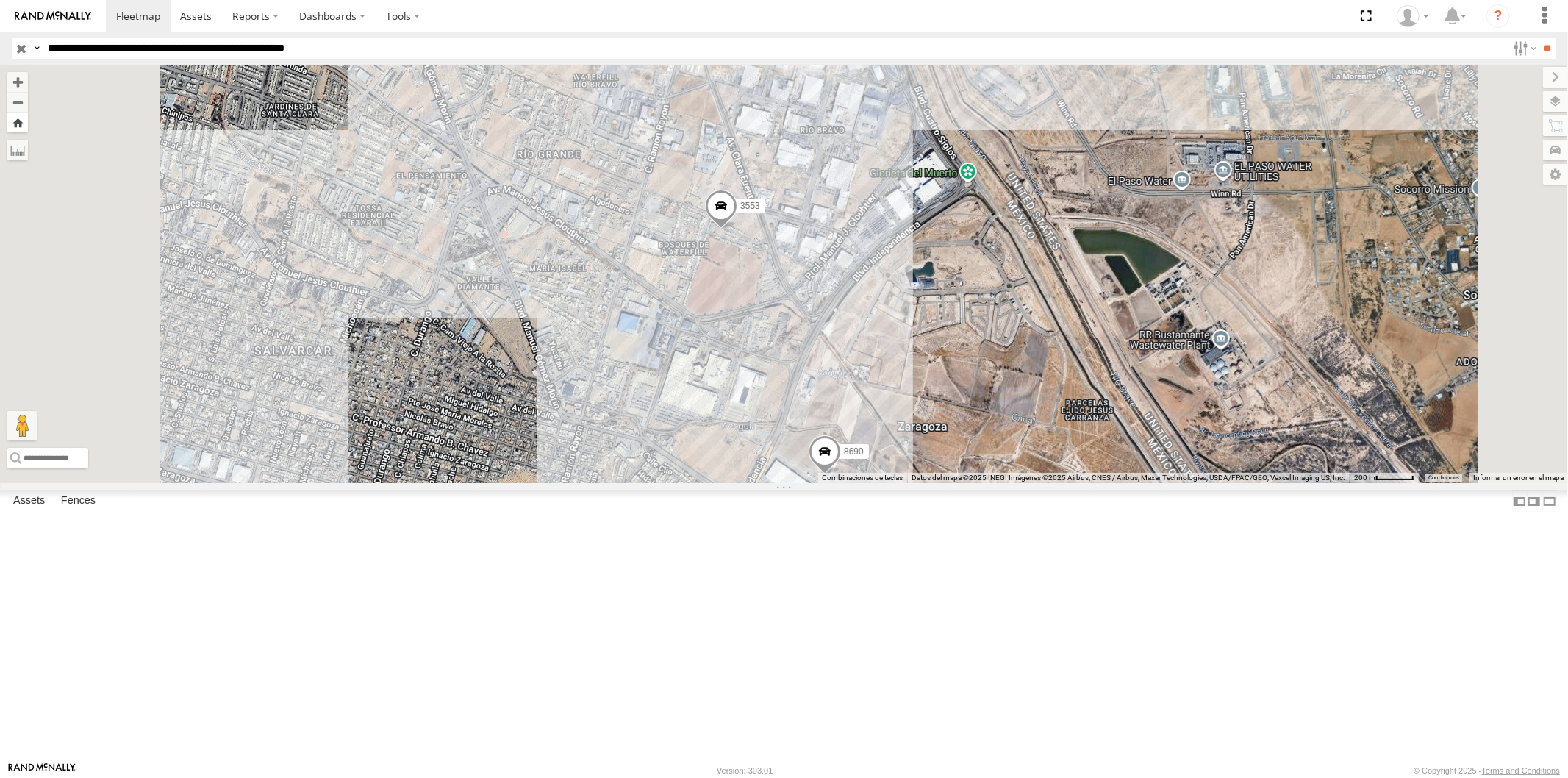 click at bounding box center [18, 122] 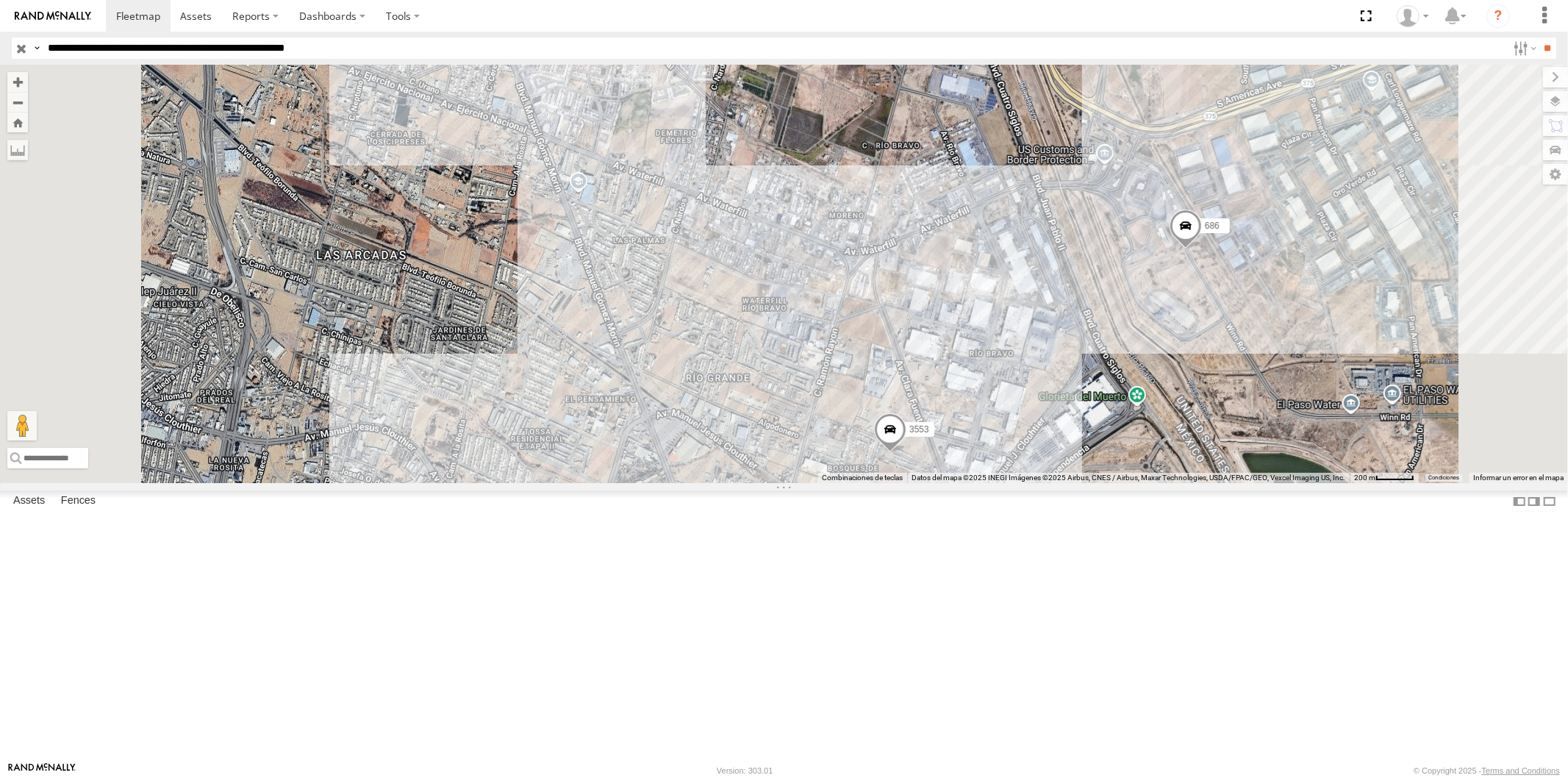 drag, startPoint x: 357, startPoint y: 48, endPoint x: 397, endPoint y: 86, distance: 55.172457 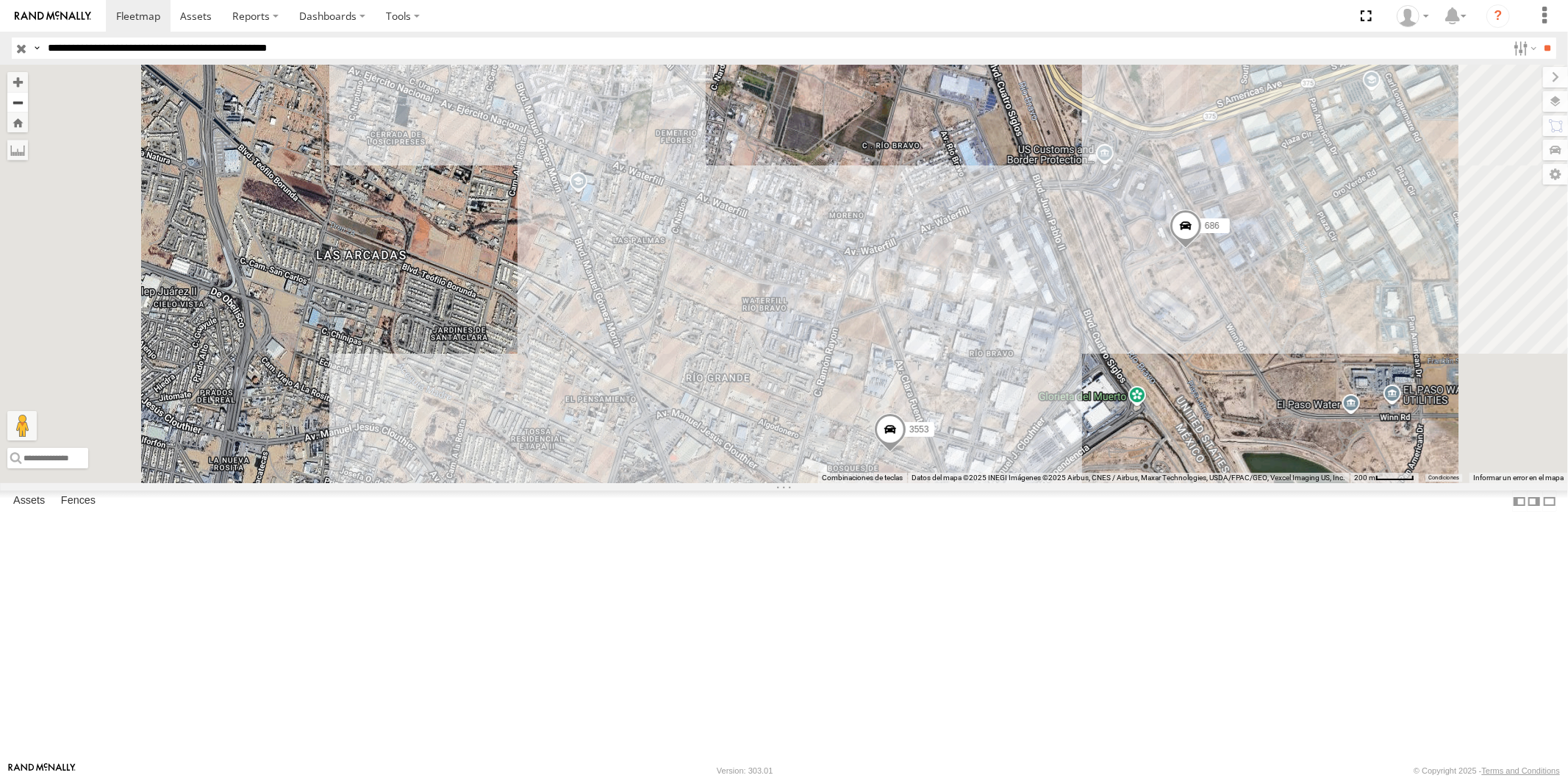 click on "**" at bounding box center (1547, 48) 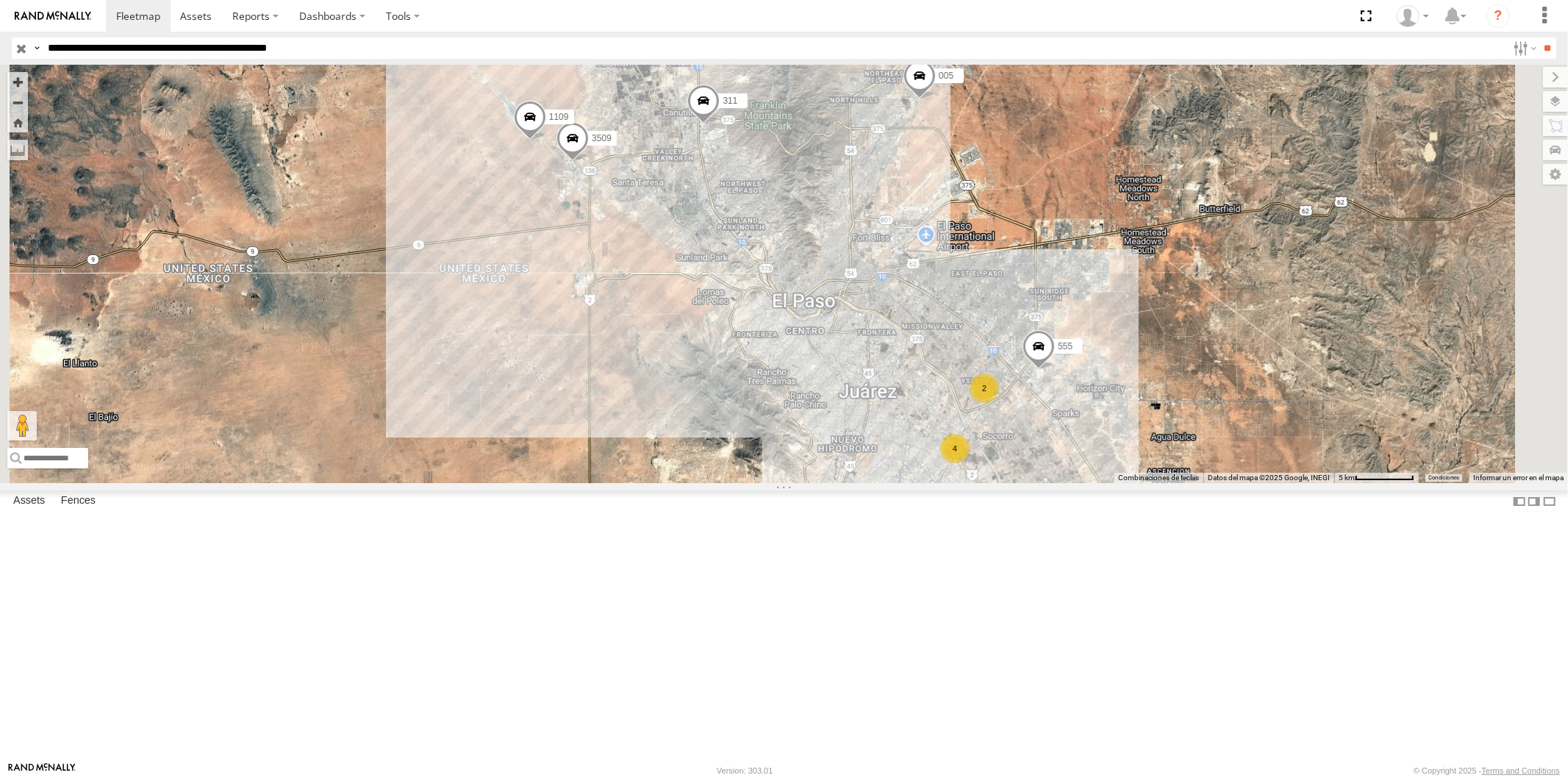 click on "**********" at bounding box center (774, 48) 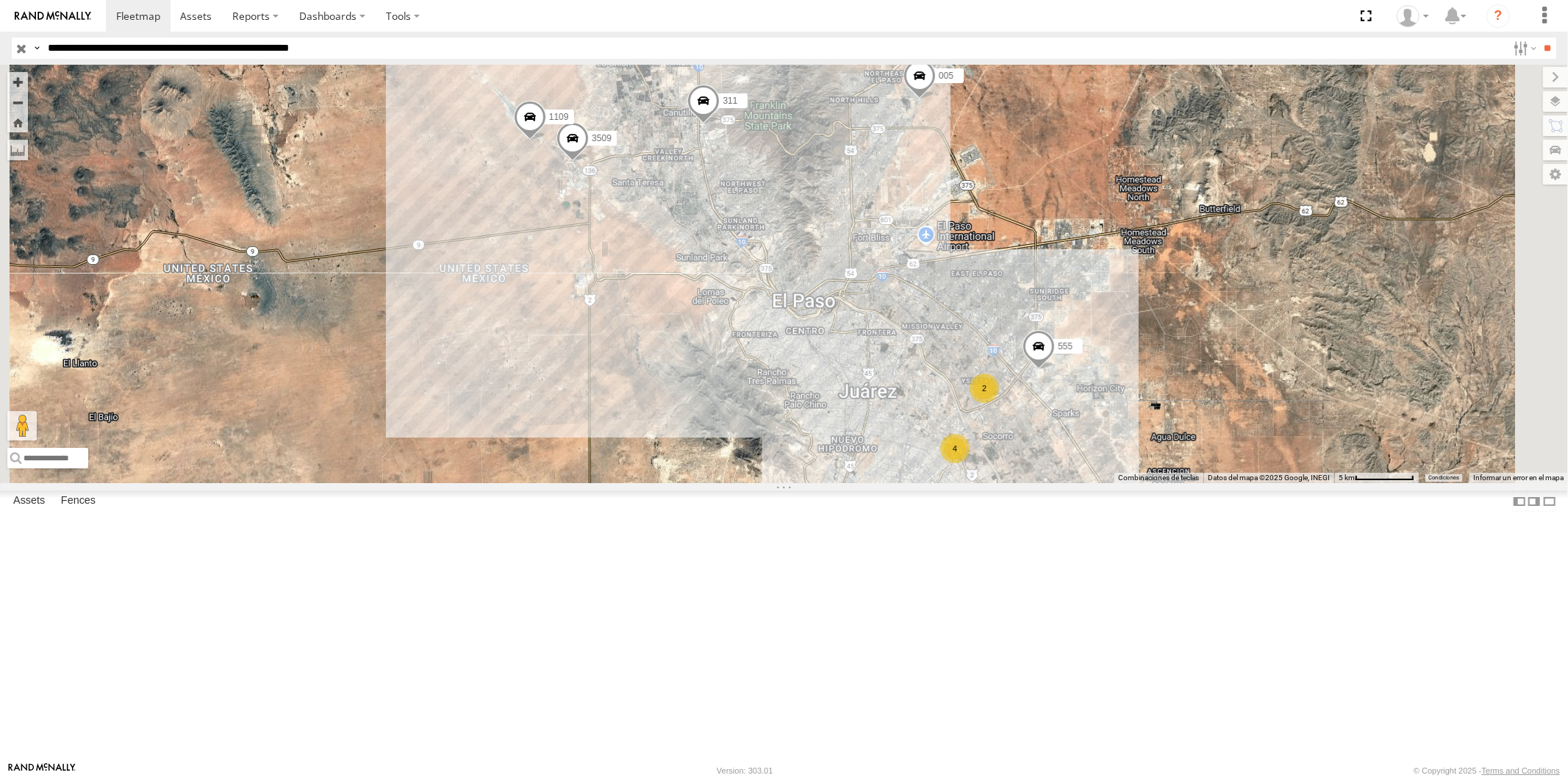 click on "**" at bounding box center (1547, 48) 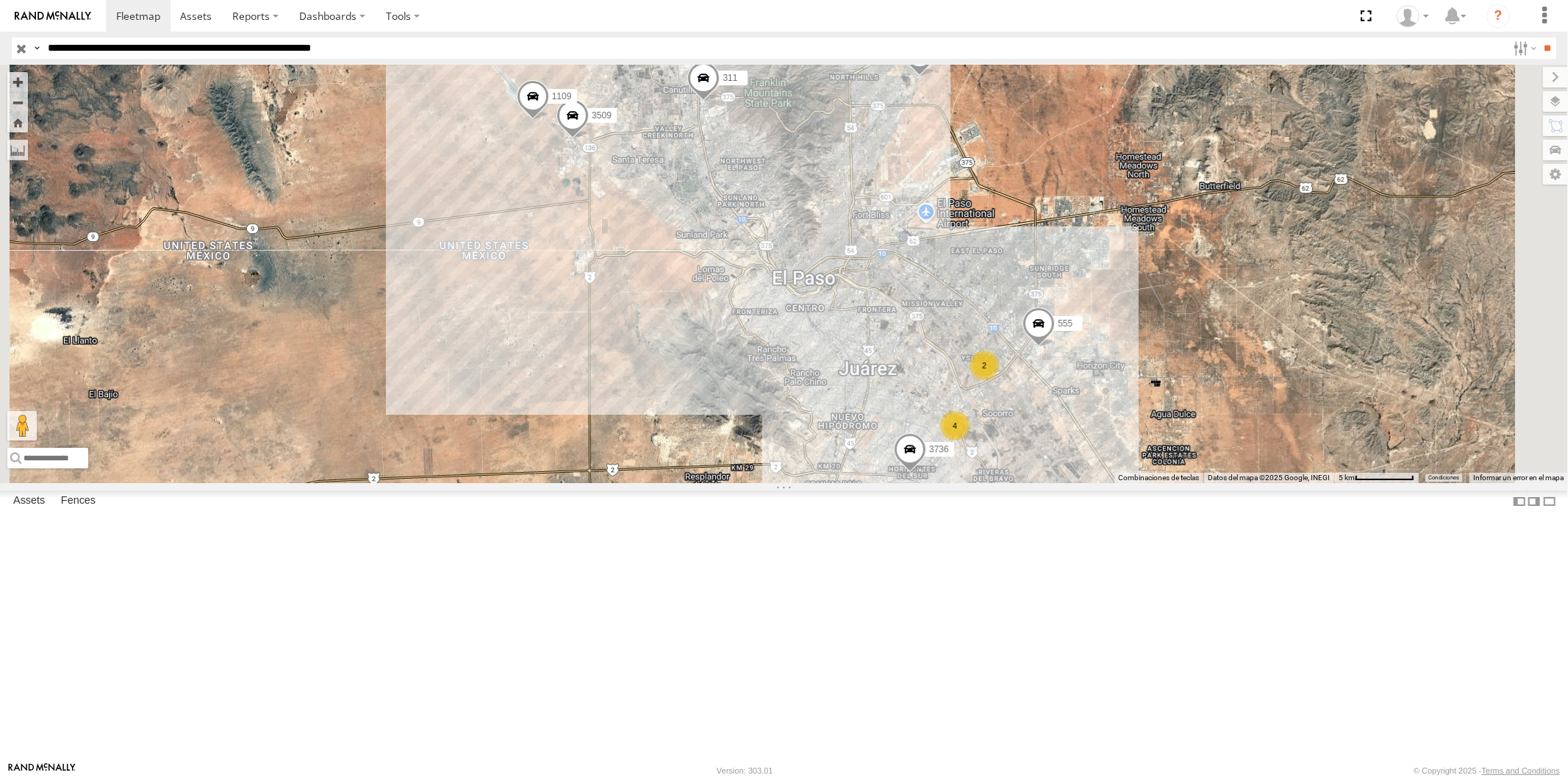 type on "**********" 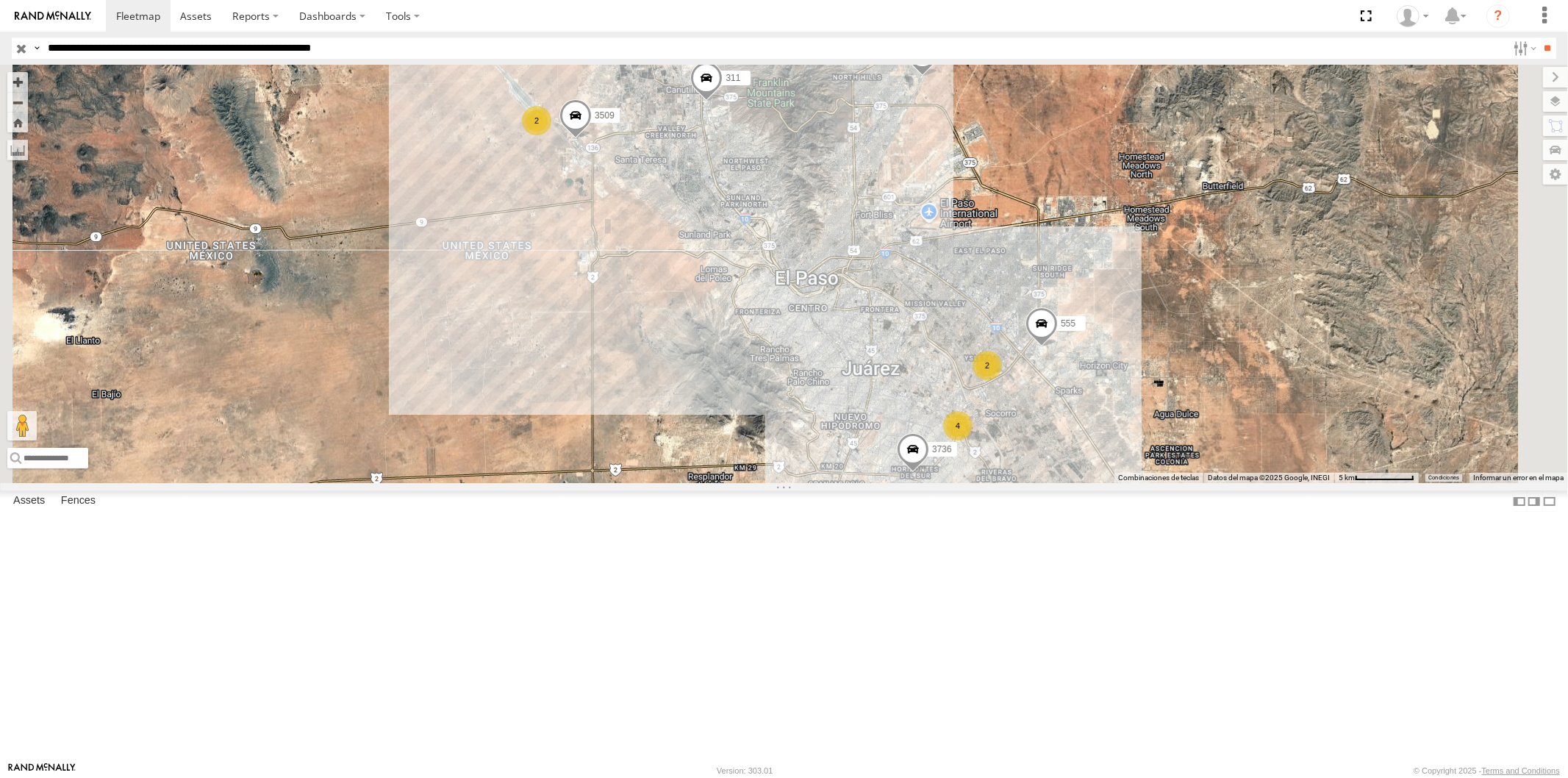 click on "**" at bounding box center [1547, 48] 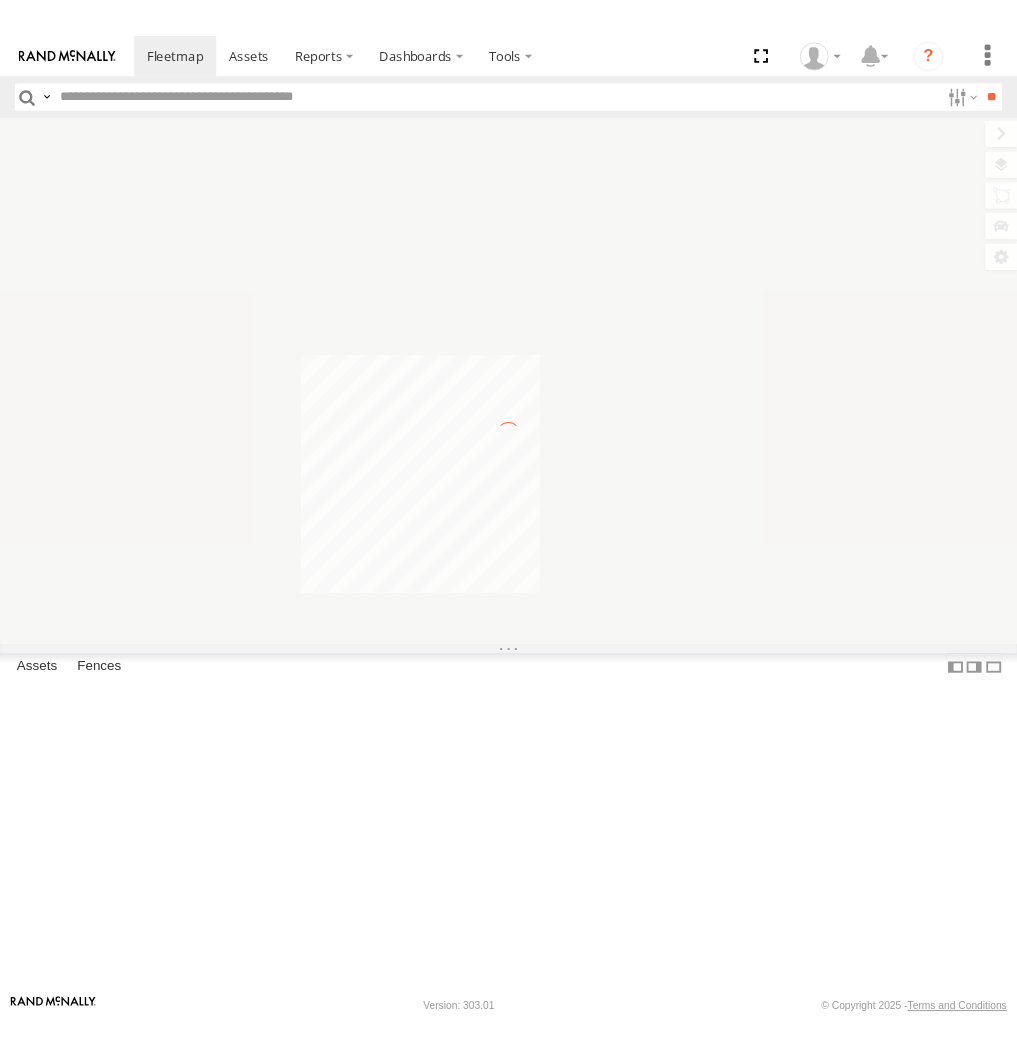 scroll, scrollTop: 0, scrollLeft: 0, axis: both 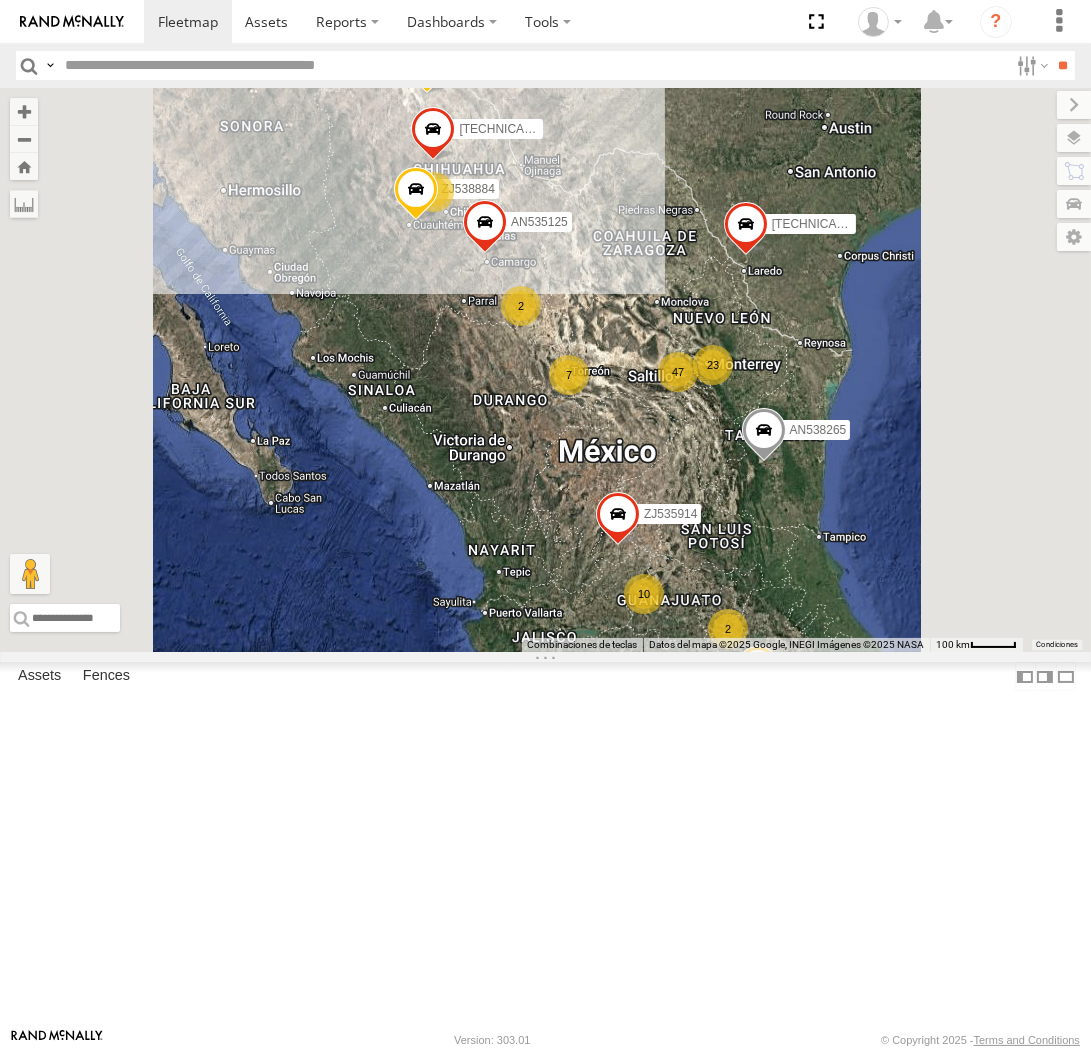 click on "Asset
Current Location" at bounding box center [0, 0] 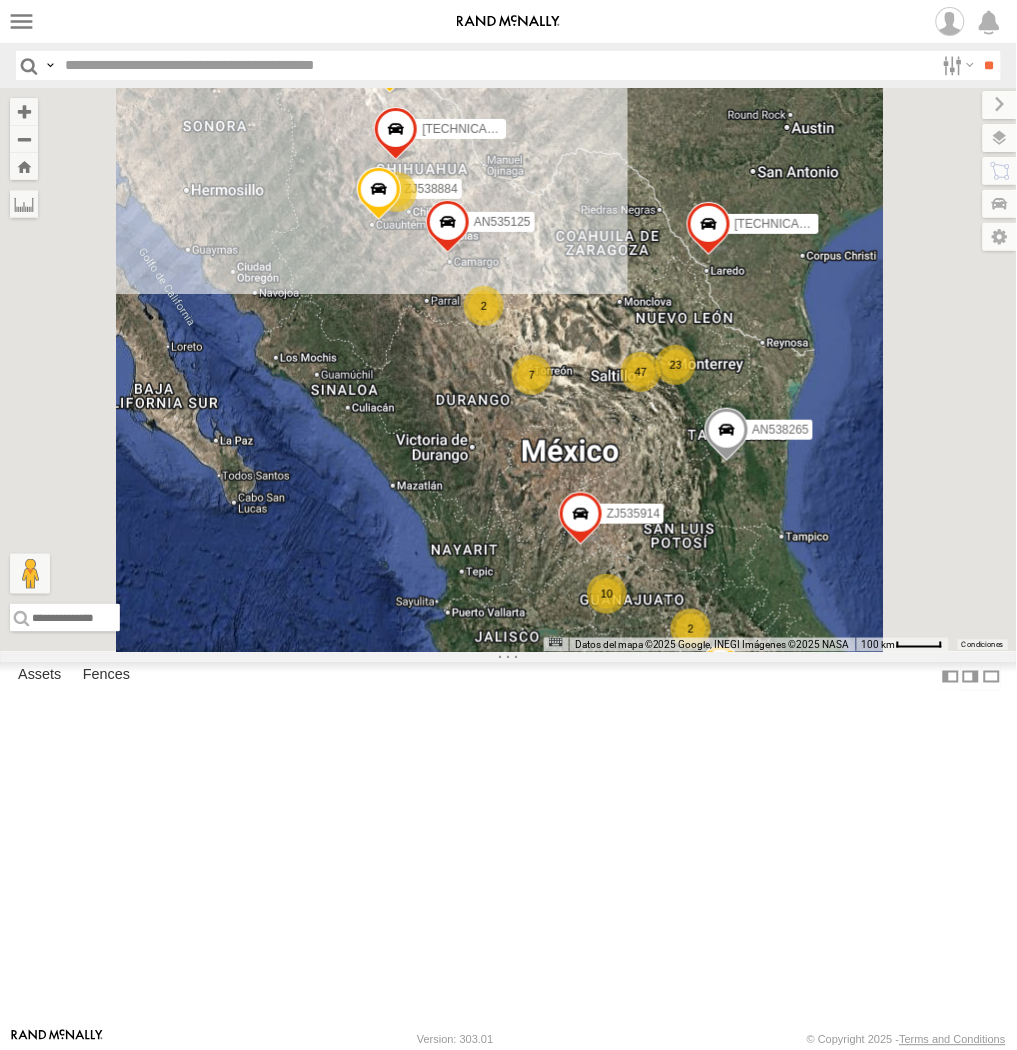 click on "Assets
Fences
Fence Mgt
Route Mgt" at bounding box center (508, 680) 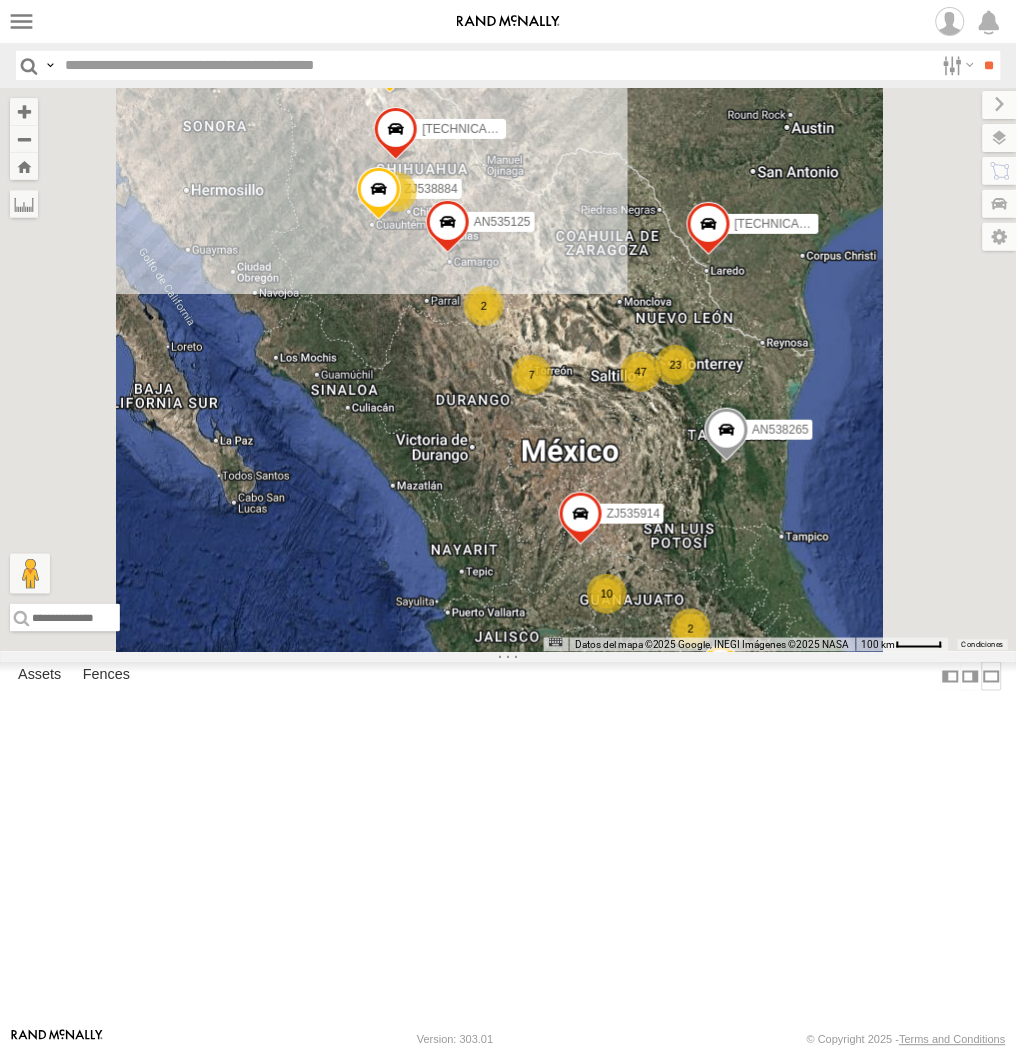 click at bounding box center [992, 676] 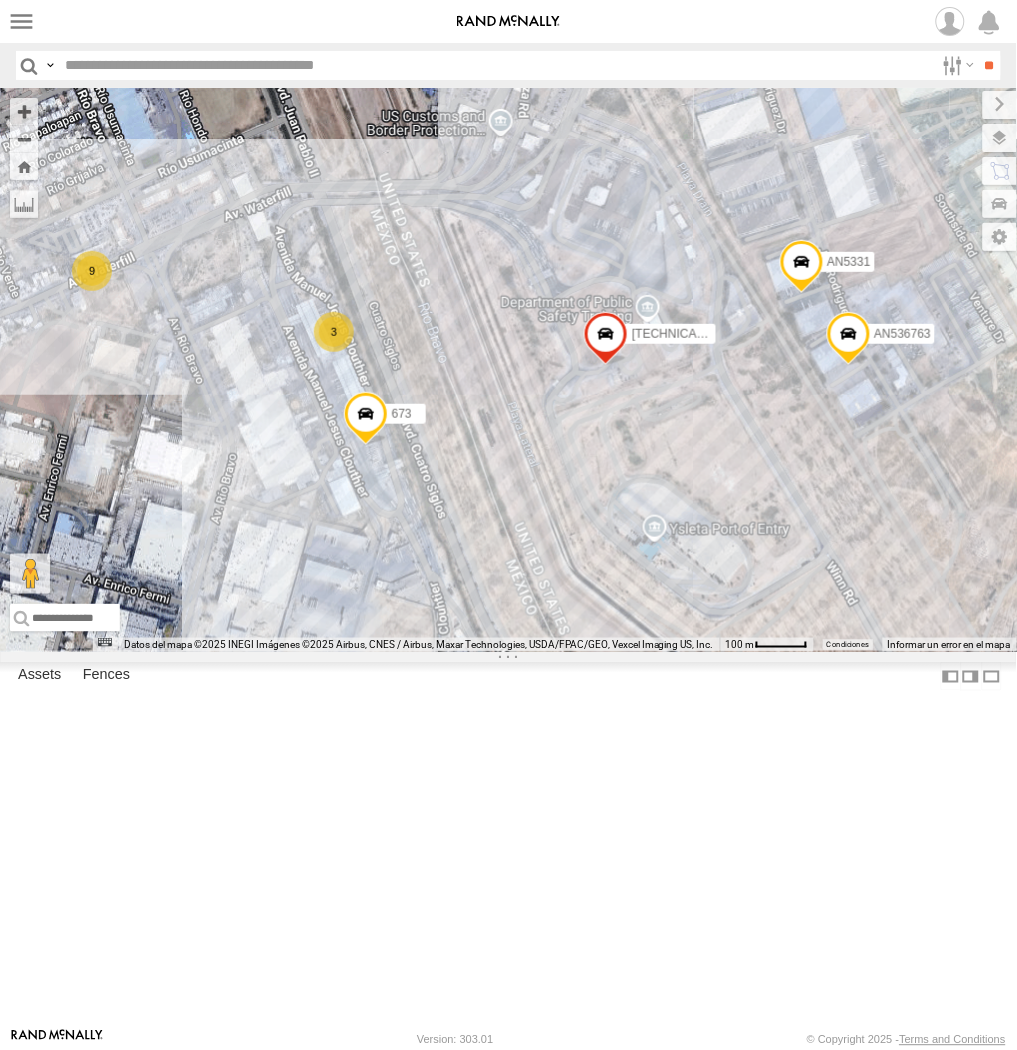 click on "ZJ538884 [TECHNICAL_ID] AN534315 AN535356 [TECHNICAL_ID] ZJ535914 F2771 AN538265 AN535125 AN53825 [TECHNICAL_ID] 5938 [TECHNICAL_ID] 845 L4667 AN536763 AN538825 NISSAN 063 8682 3150 644 AN531657 L683 926 2841 C2914 708 L8718 3485185f54f8 [TECHNICAL_ID] AN5331 9 2 673 3 2" at bounding box center [508, 370] 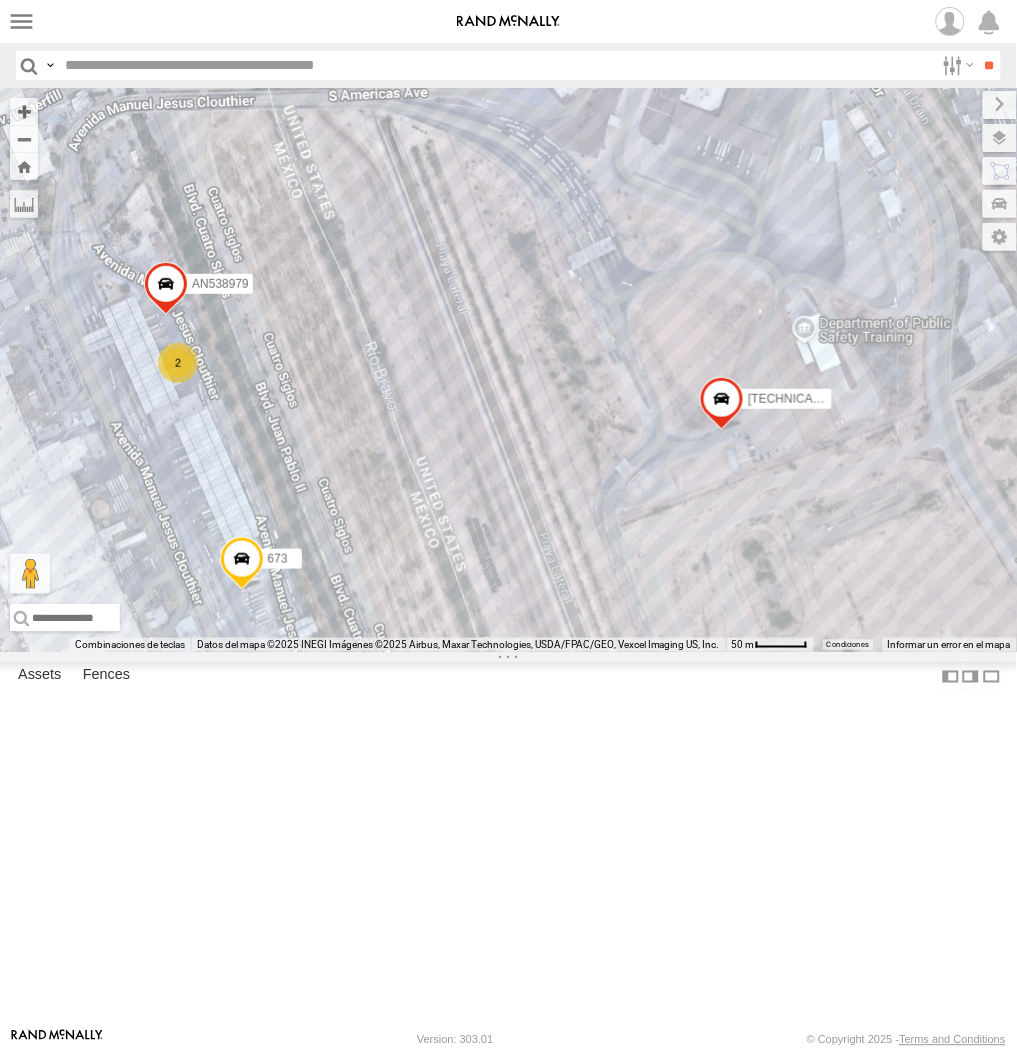 drag, startPoint x: 446, startPoint y: 506, endPoint x: 364, endPoint y: 586, distance: 114.56003 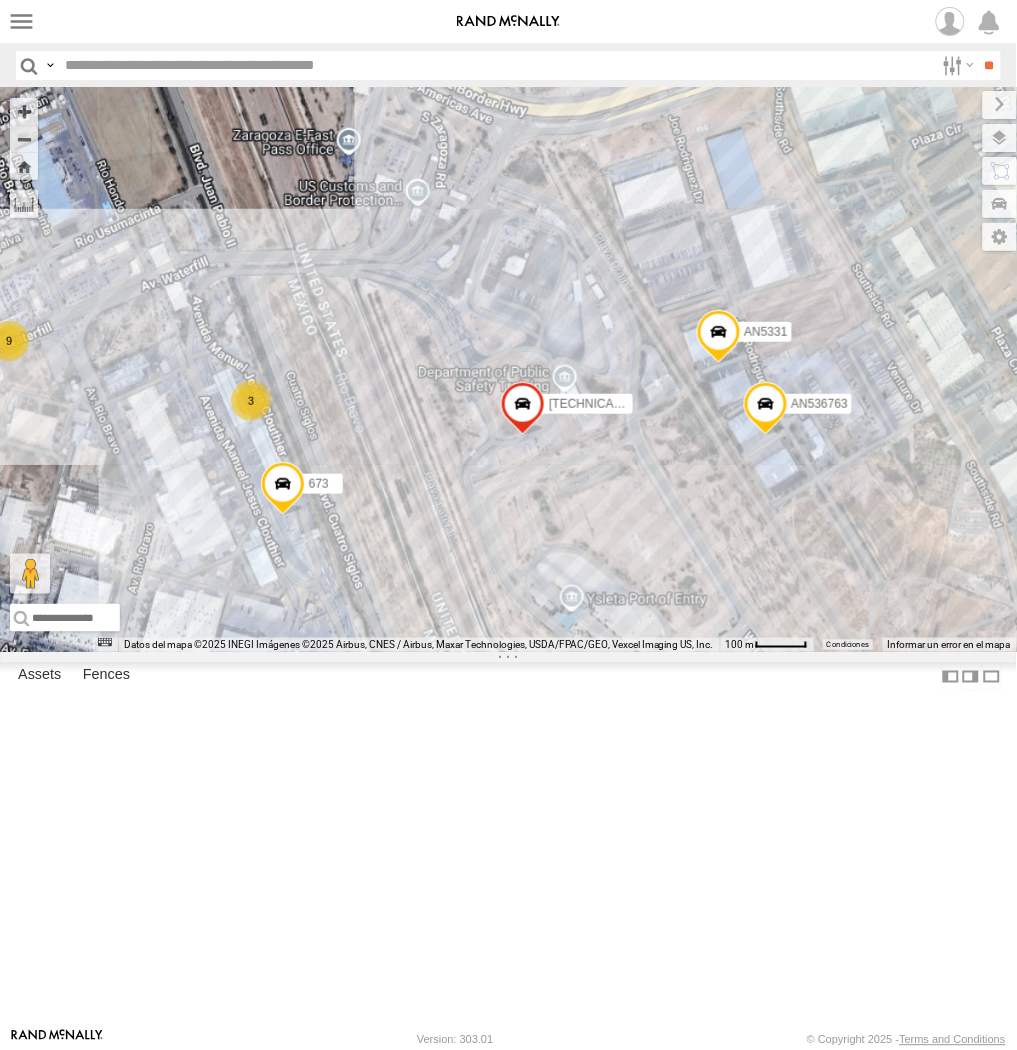 drag, startPoint x: 360, startPoint y: 586, endPoint x: 352, endPoint y: 593, distance: 10.630146 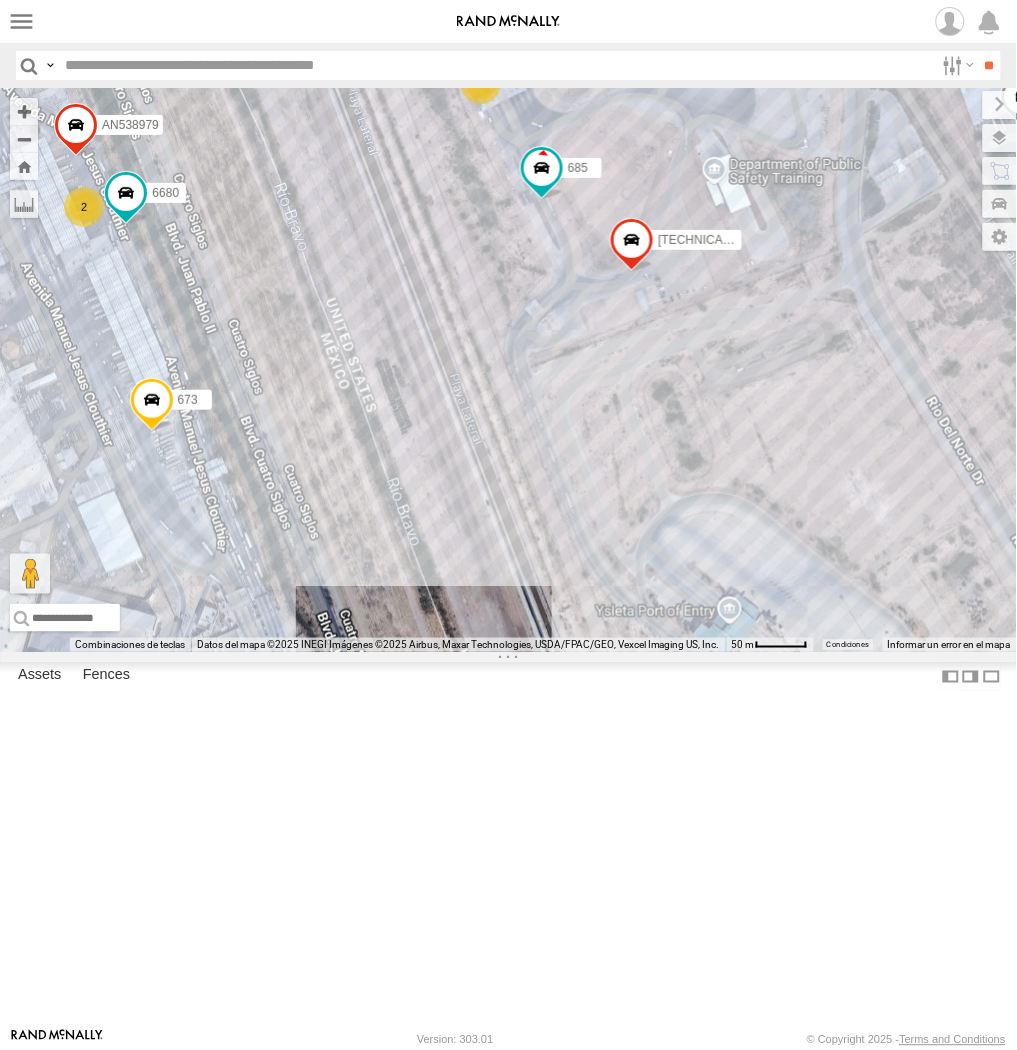 drag, startPoint x: 296, startPoint y: 341, endPoint x: 326, endPoint y: 467, distance: 129.5222 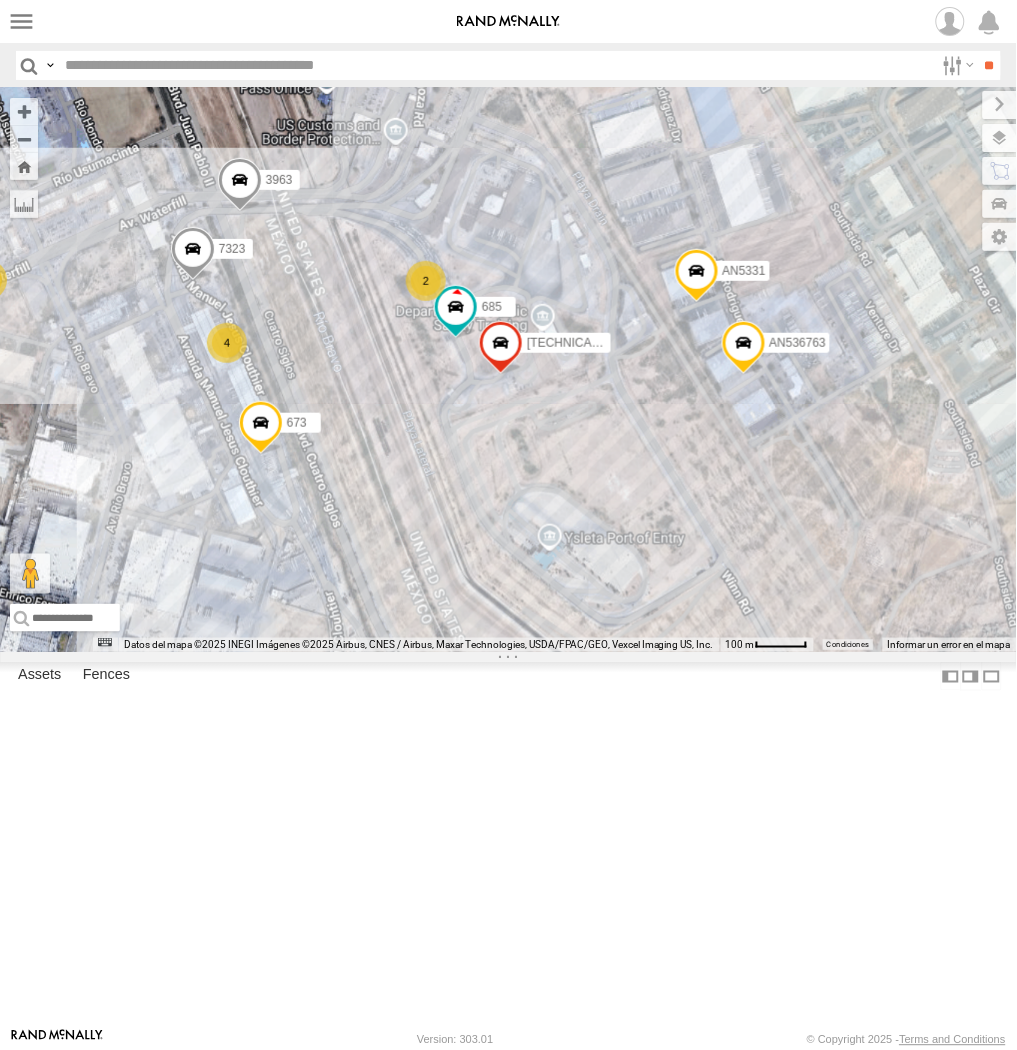 drag, startPoint x: 326, startPoint y: 471, endPoint x: 313, endPoint y: 551, distance: 81.04937 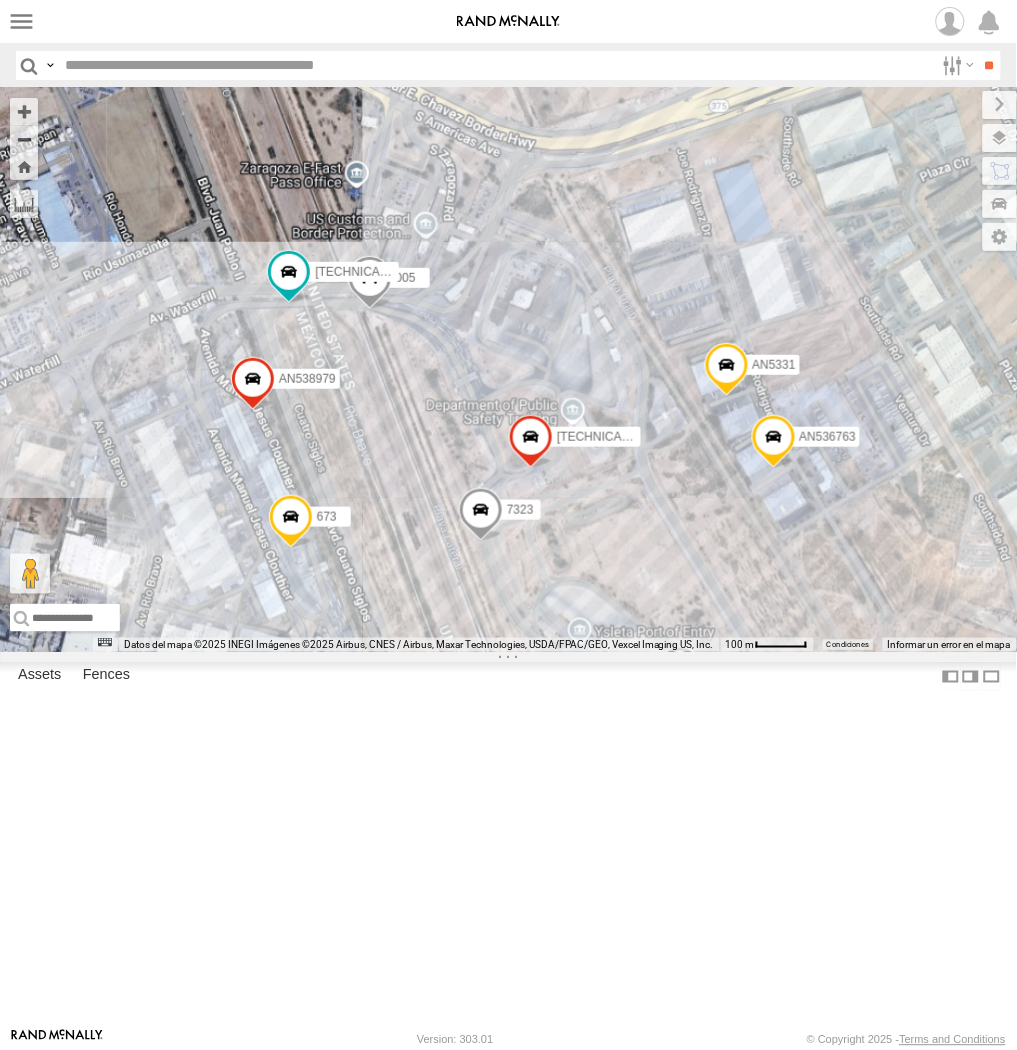 drag, startPoint x: 347, startPoint y: 562, endPoint x: 342, endPoint y: 587, distance: 25.495098 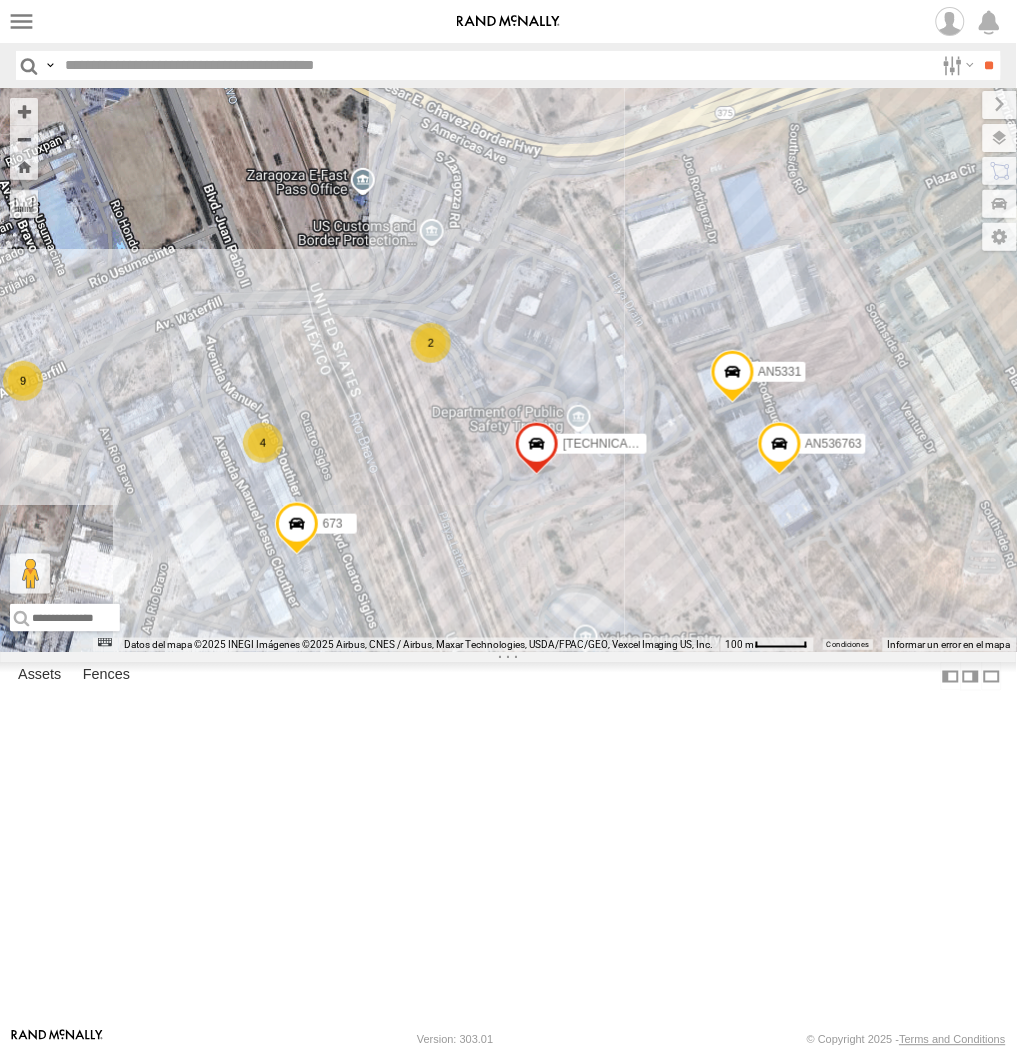 drag, startPoint x: 392, startPoint y: 614, endPoint x: 458, endPoint y: 606, distance: 66.48308 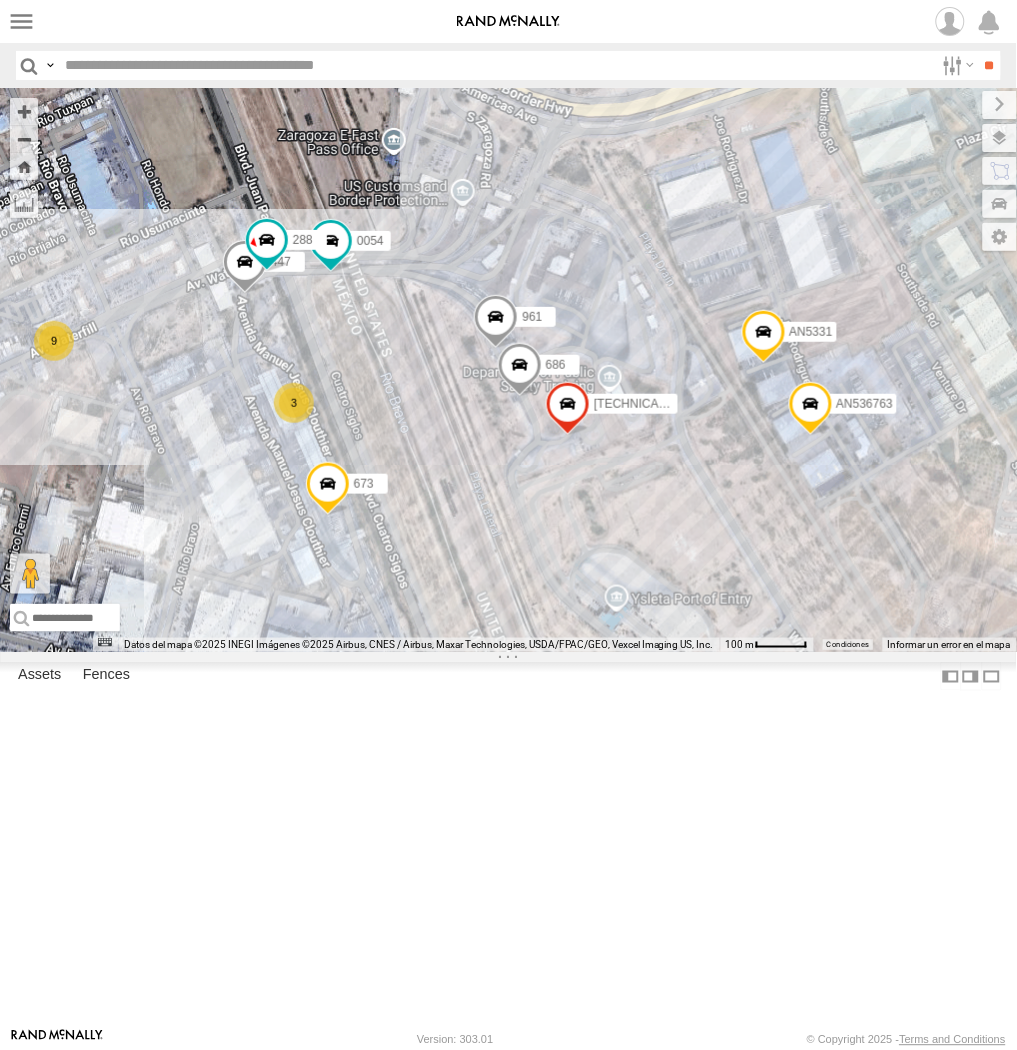click on "[TECHNICAL_ID] AN5331 AN536763 447 673 0054 288 961 686 9 2 3 2" at bounding box center (508, 370) 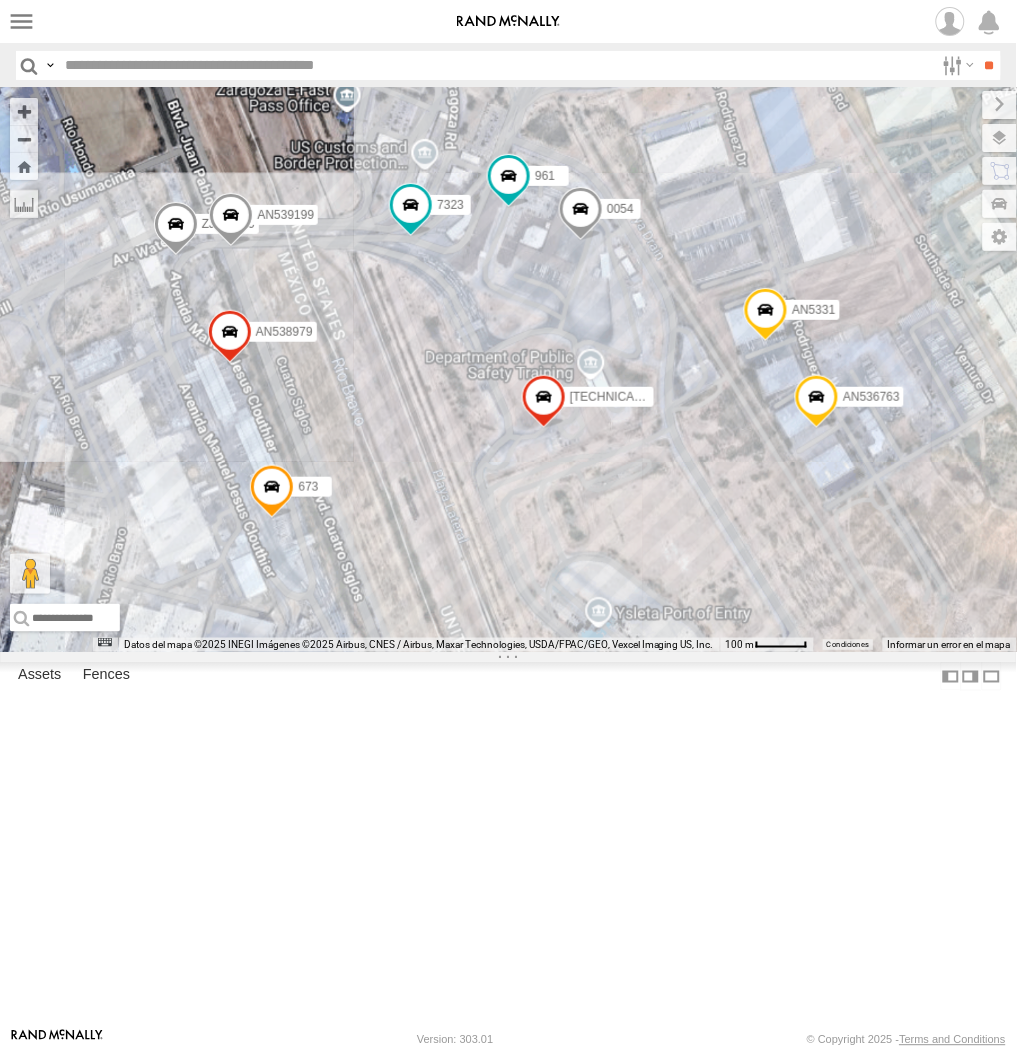 drag, startPoint x: 356, startPoint y: 407, endPoint x: 360, endPoint y: 493, distance: 86.09297 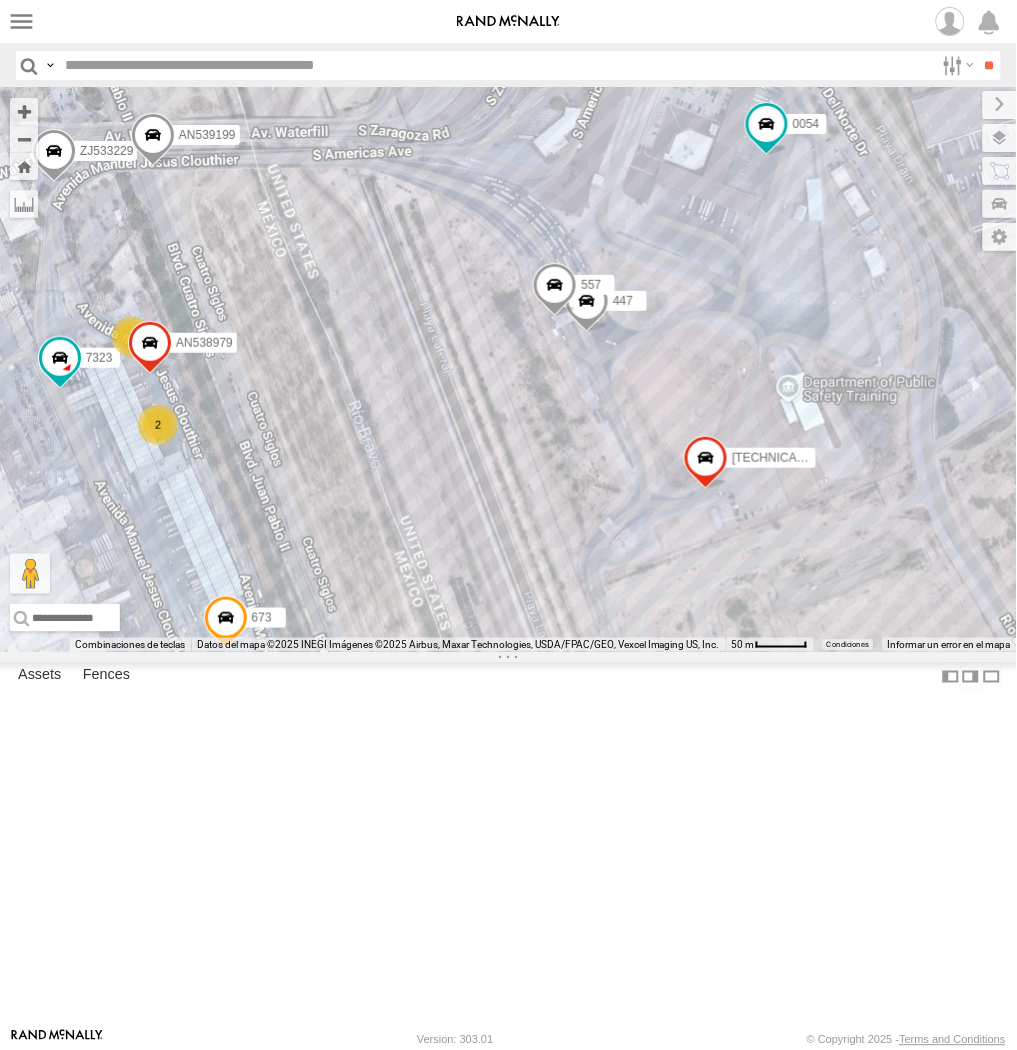 drag, startPoint x: 384, startPoint y: 318, endPoint x: 402, endPoint y: 403, distance: 86.88498 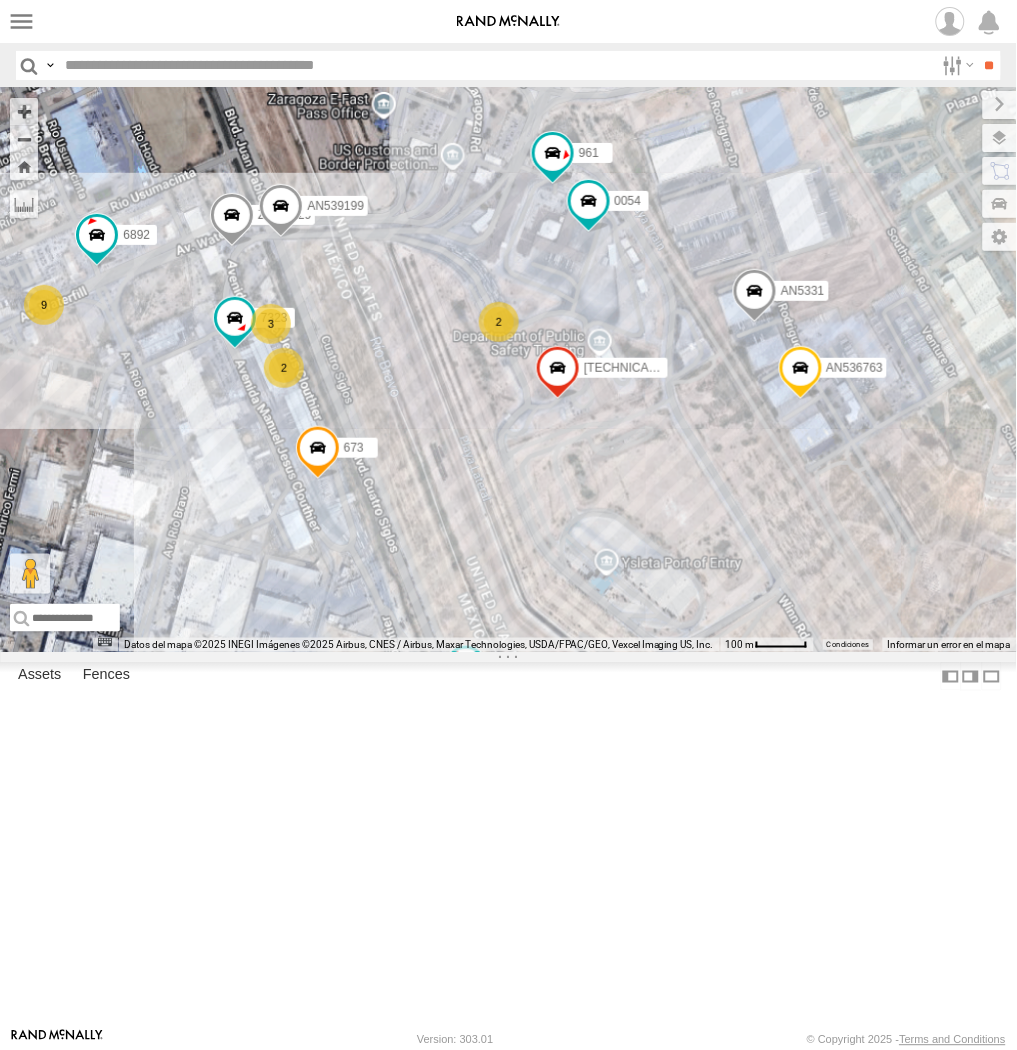 drag, startPoint x: 382, startPoint y: 447, endPoint x: 382, endPoint y: 467, distance: 20 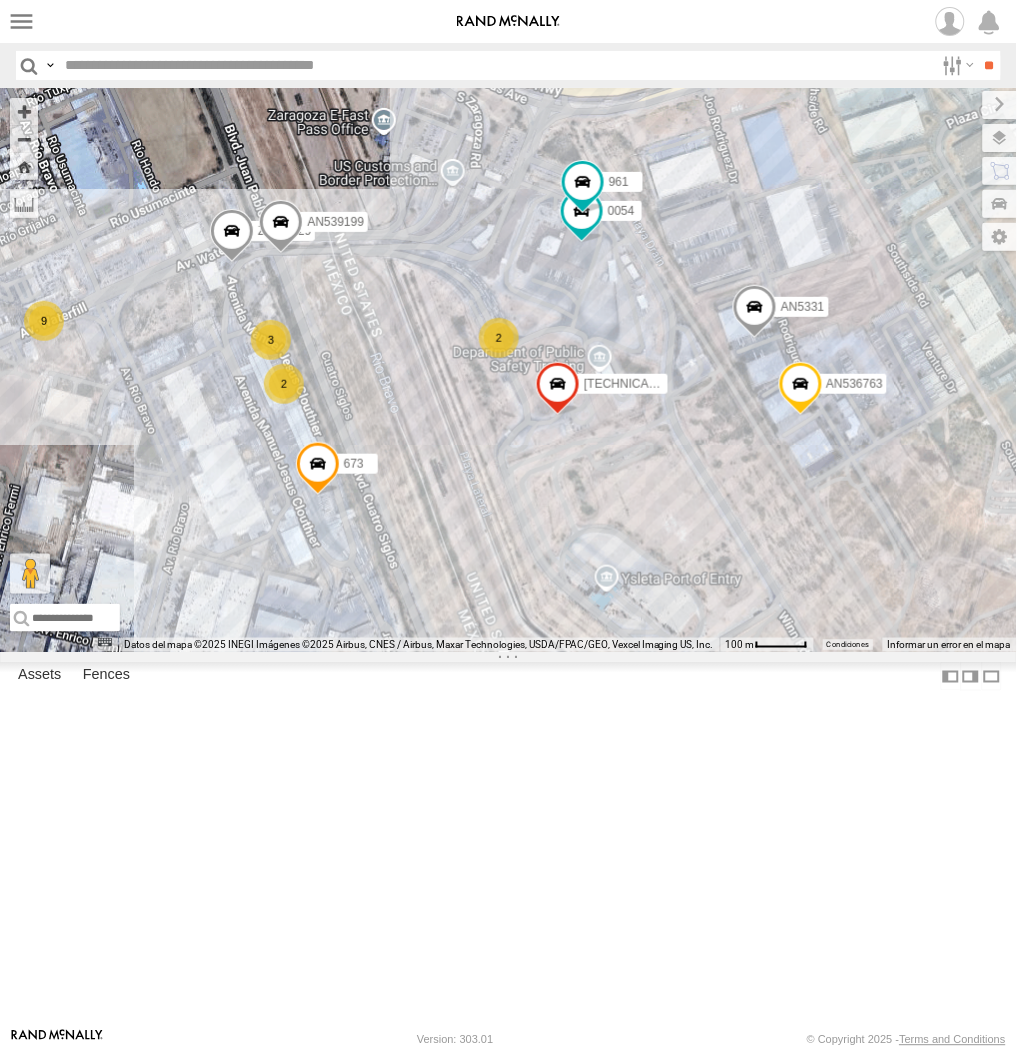 click on "ZJ538884 015910001845018 AN535356 015910001811580 ZJ535914 F2771 AN538265 AN535125 AN539582 AN538662 357660104096649 ZJ533229 673 7323 0054 AN539199 961 6892 AN5331 AN536763 2 9 2 3 2 AN539019 555 2" at bounding box center [508, 370] 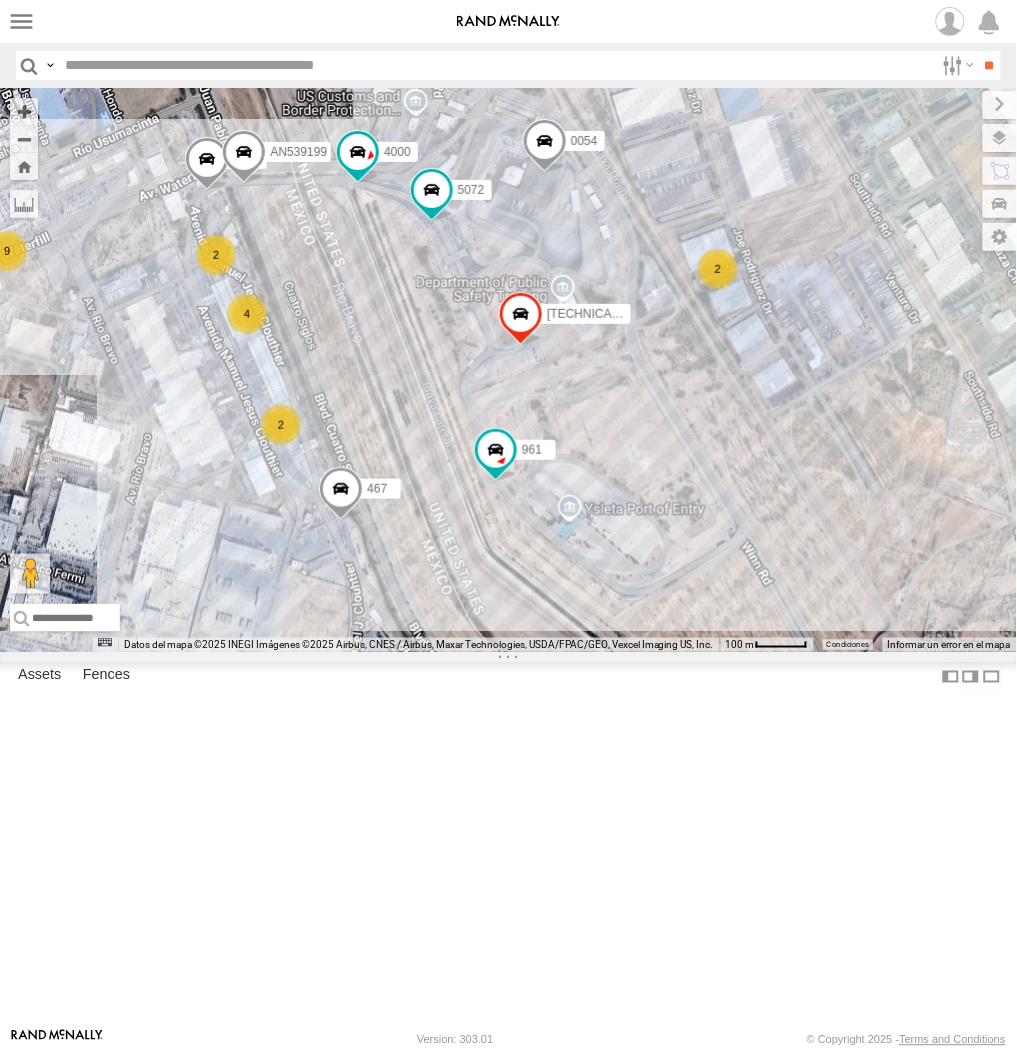 drag, startPoint x: 343, startPoint y: 451, endPoint x: 376, endPoint y: 462, distance: 34.785053 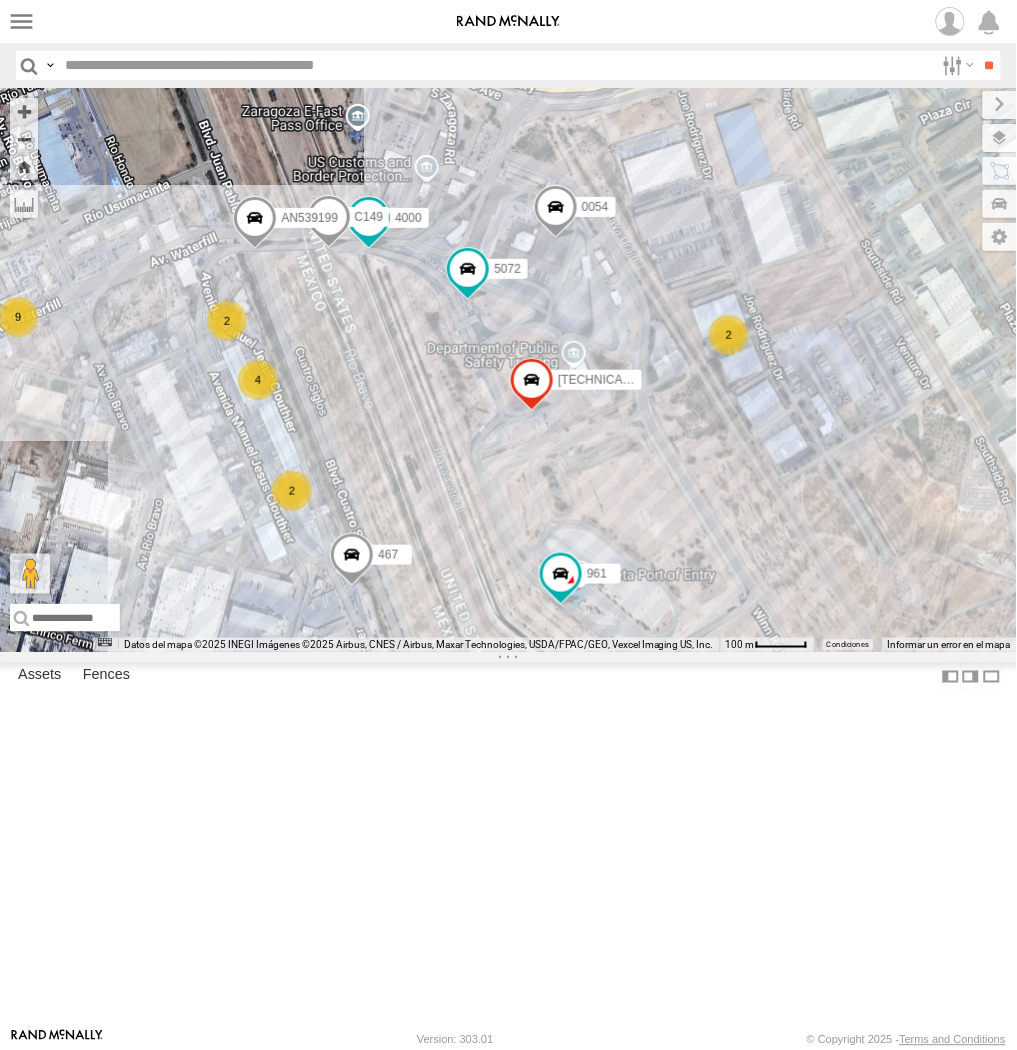 drag, startPoint x: 385, startPoint y: 402, endPoint x: 363, endPoint y: 570, distance: 169.43436 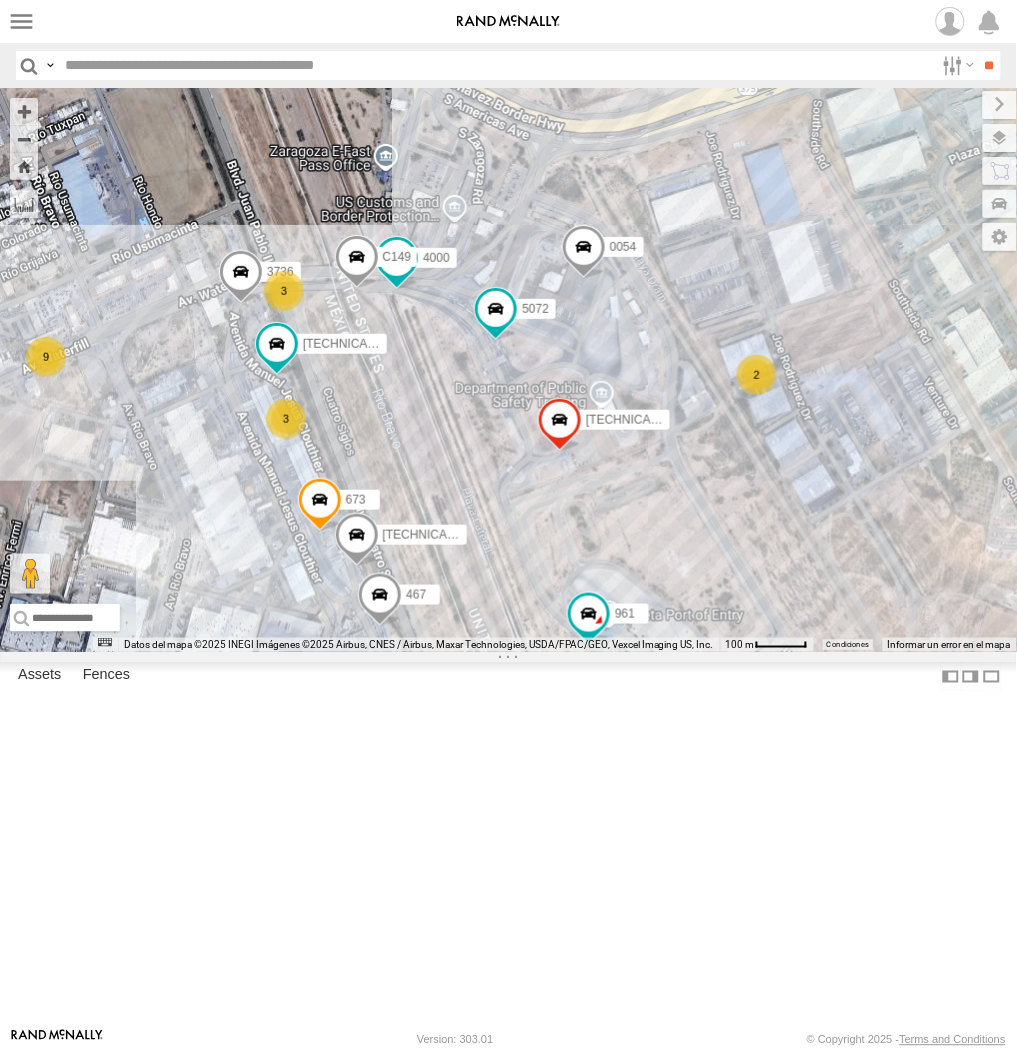 drag, startPoint x: 400, startPoint y: 614, endPoint x: 444, endPoint y: 635, distance: 48.754486 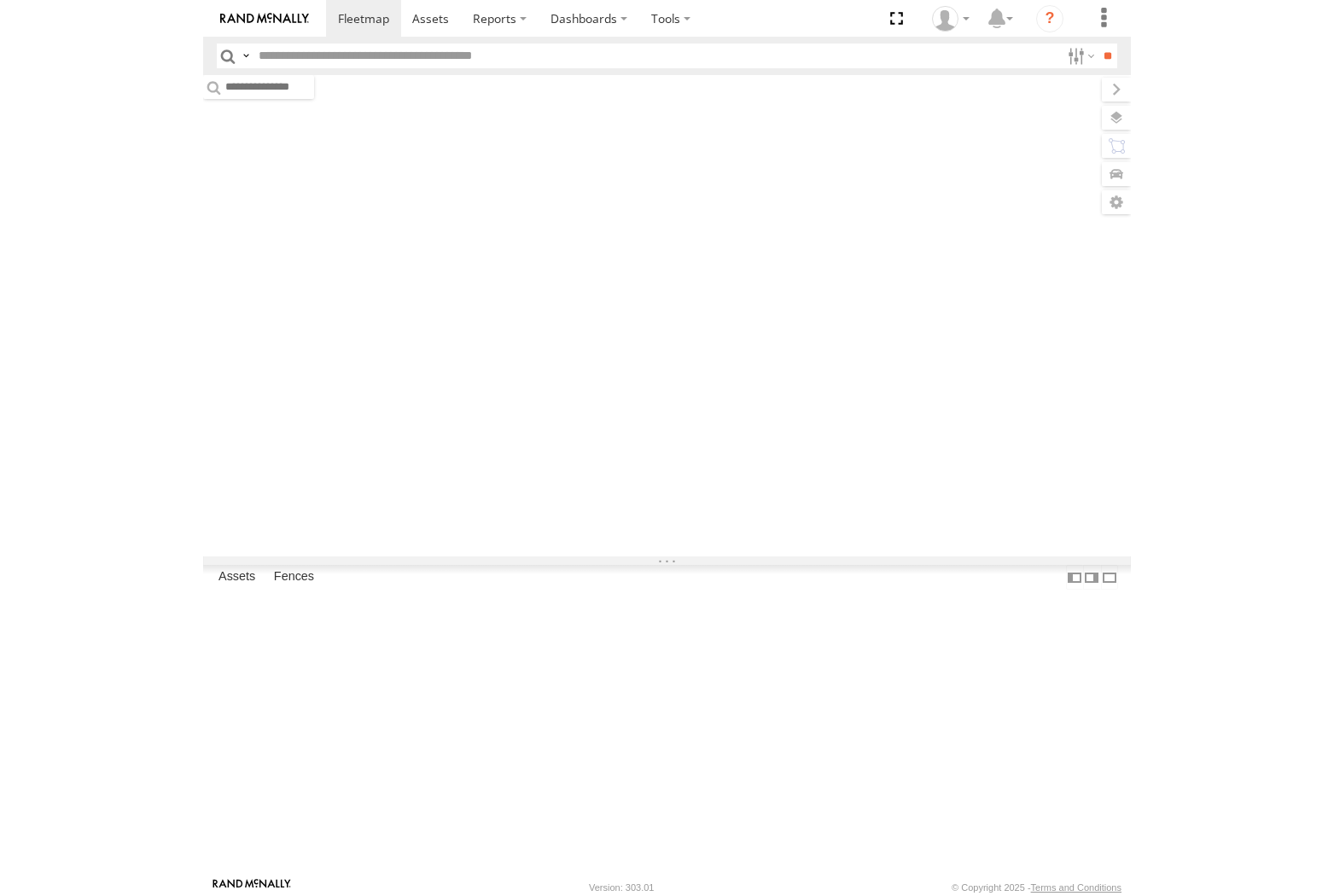 scroll, scrollTop: 0, scrollLeft: 0, axis: both 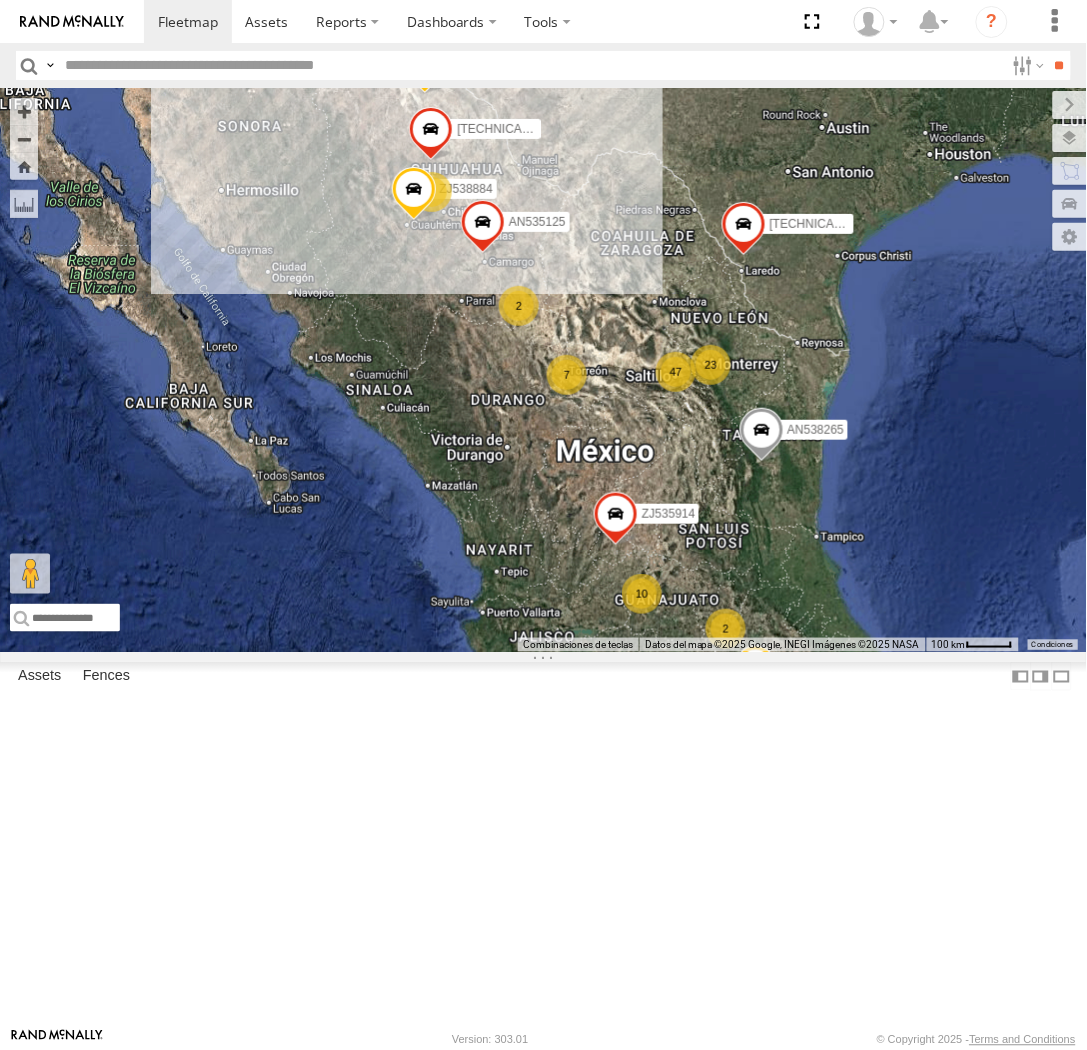 click on "1182 23 10 47 ZJ538884 2 [TECHNICAL_ID] 7 4 2 AN534315 AN535356 2 [TECHNICAL_ID] ZJ535914 F2771 AN538265 AN535125" at bounding box center (543, 370) 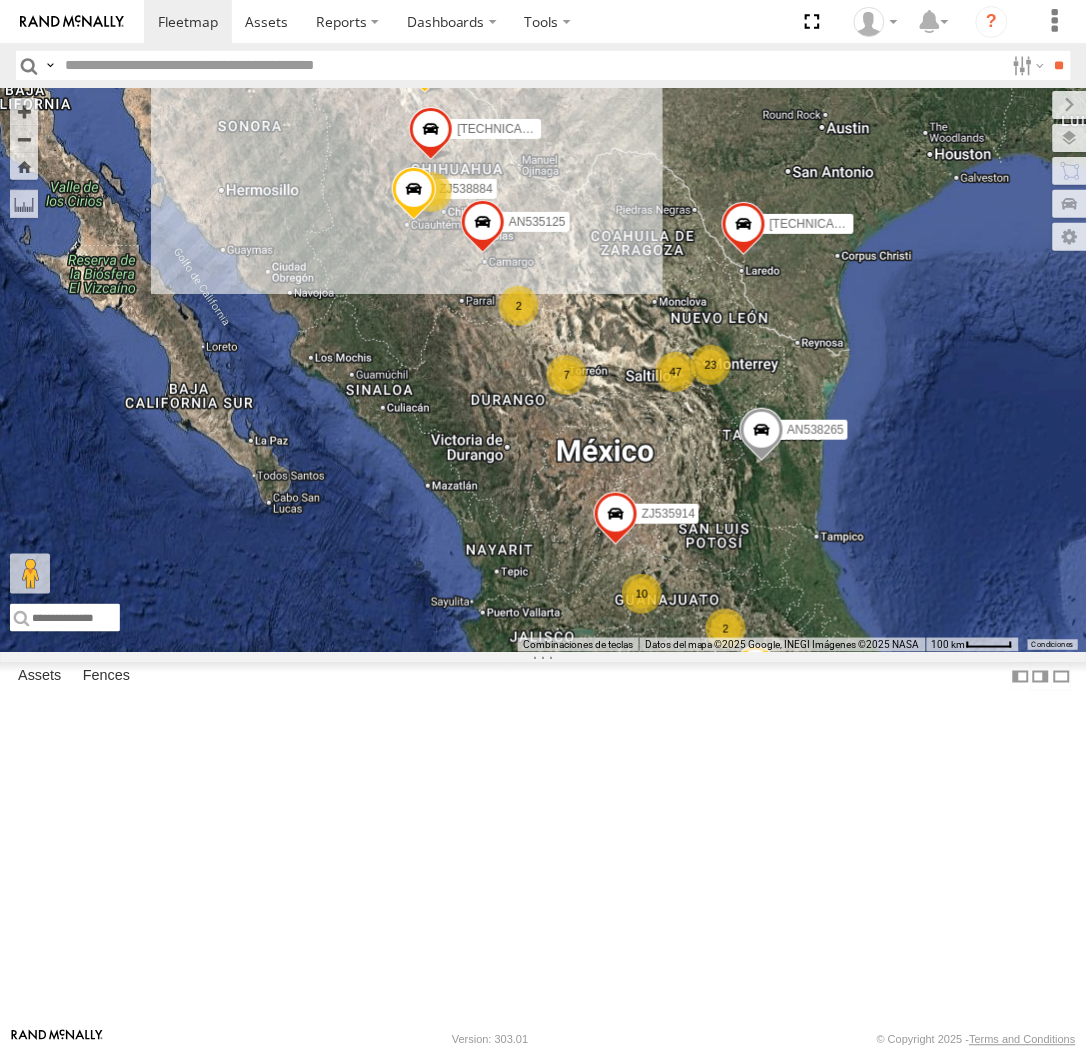 click at bounding box center [50, 65] 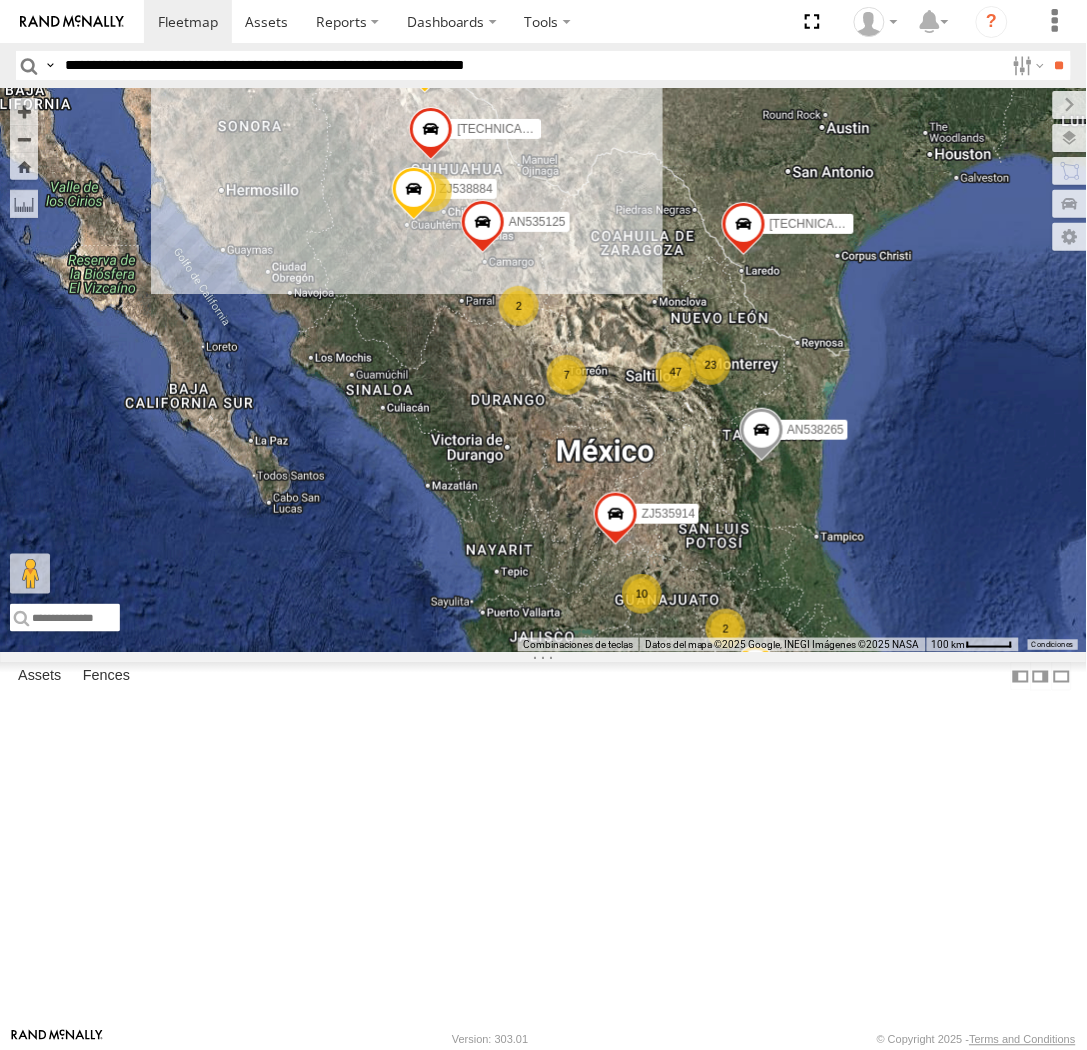 click on "**" at bounding box center [1059, 65] 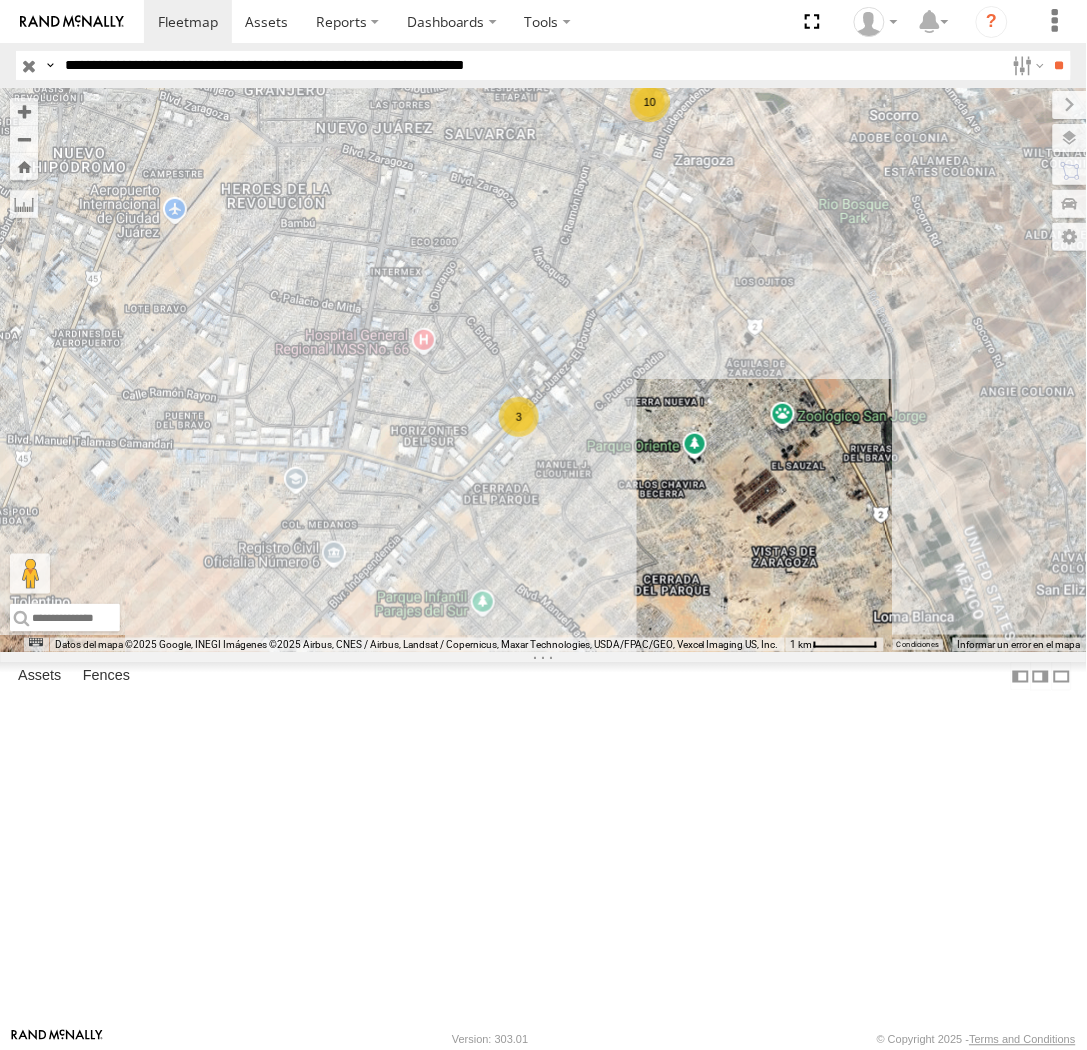 click at bounding box center (0, 0) 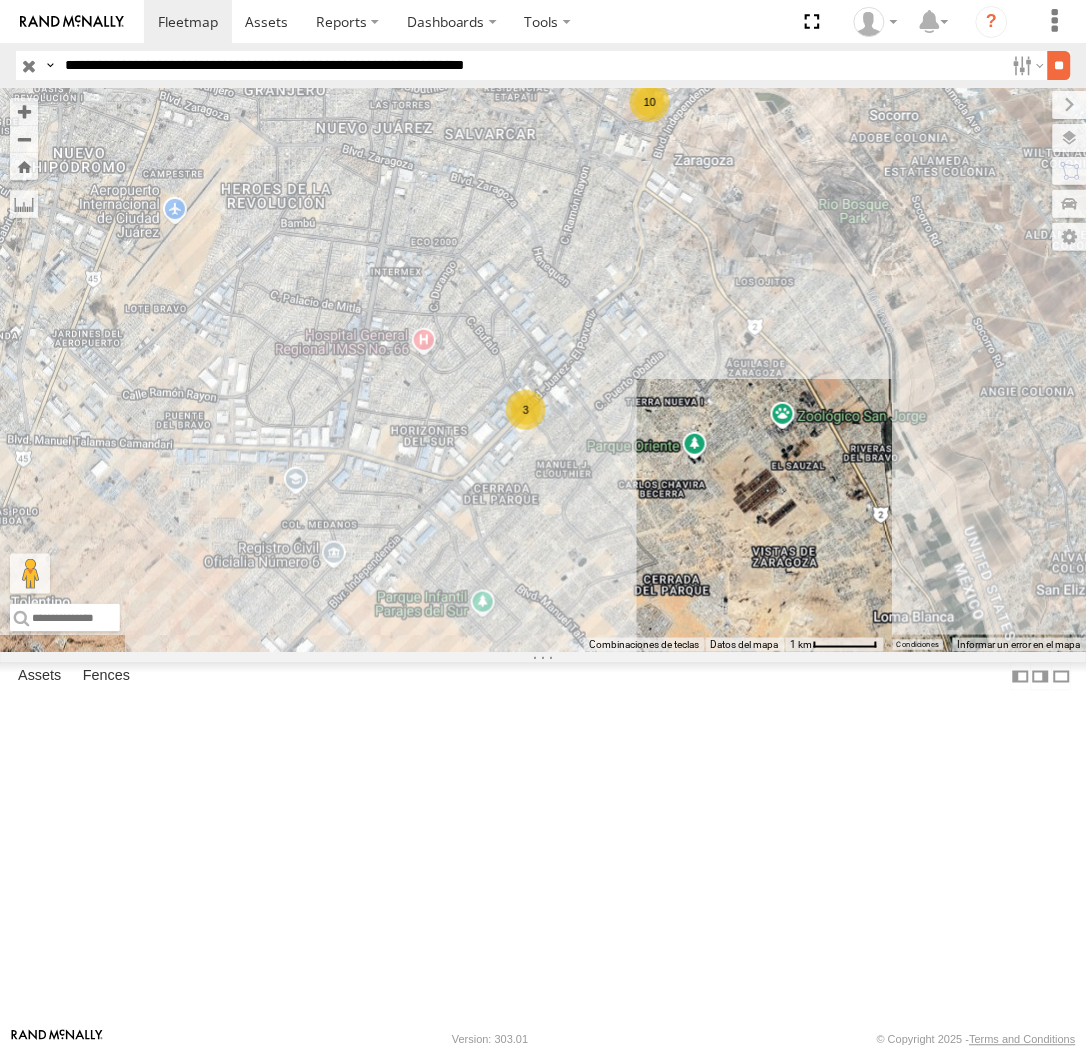 click on "**" at bounding box center (1059, 65) 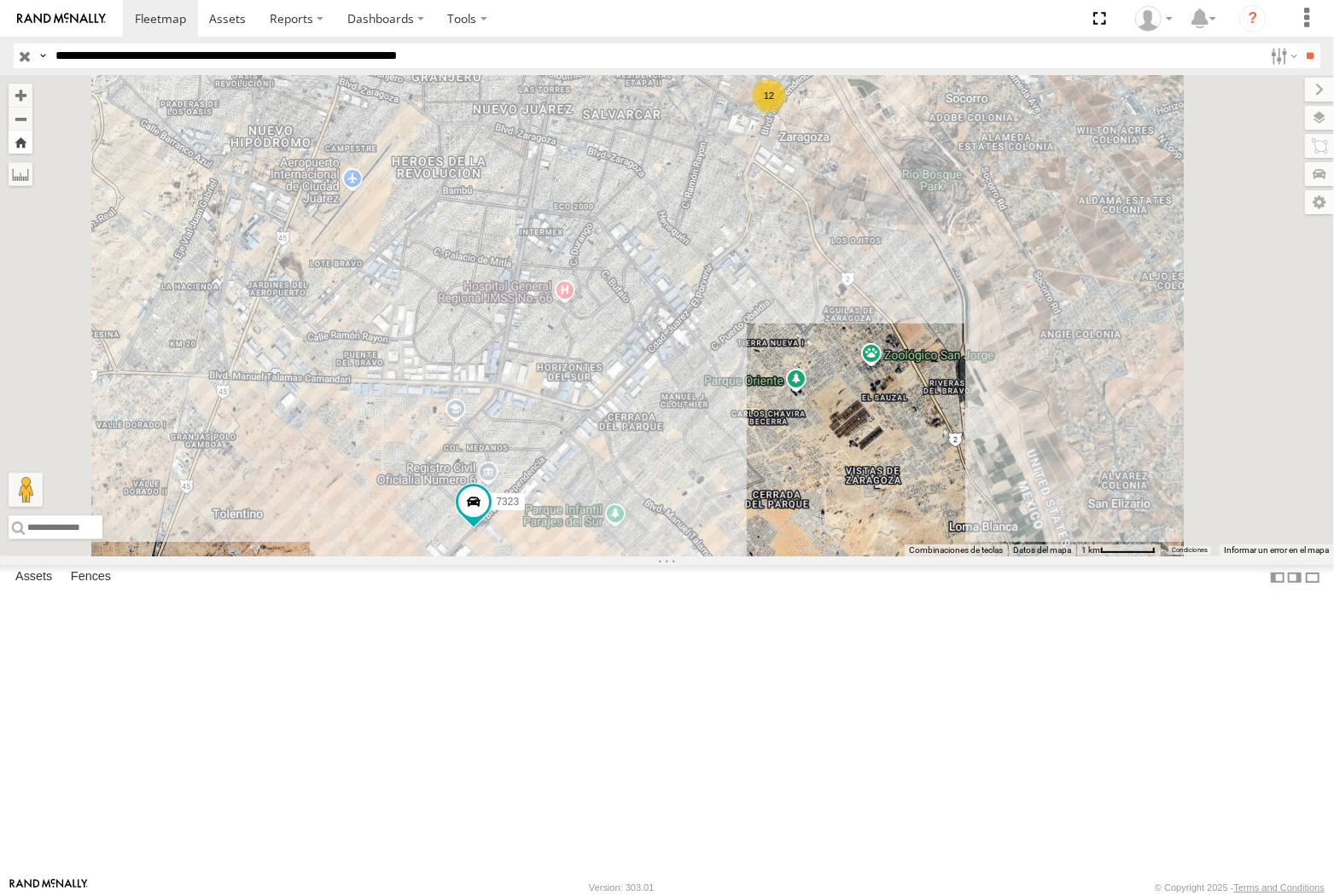 click at bounding box center [20, 142] 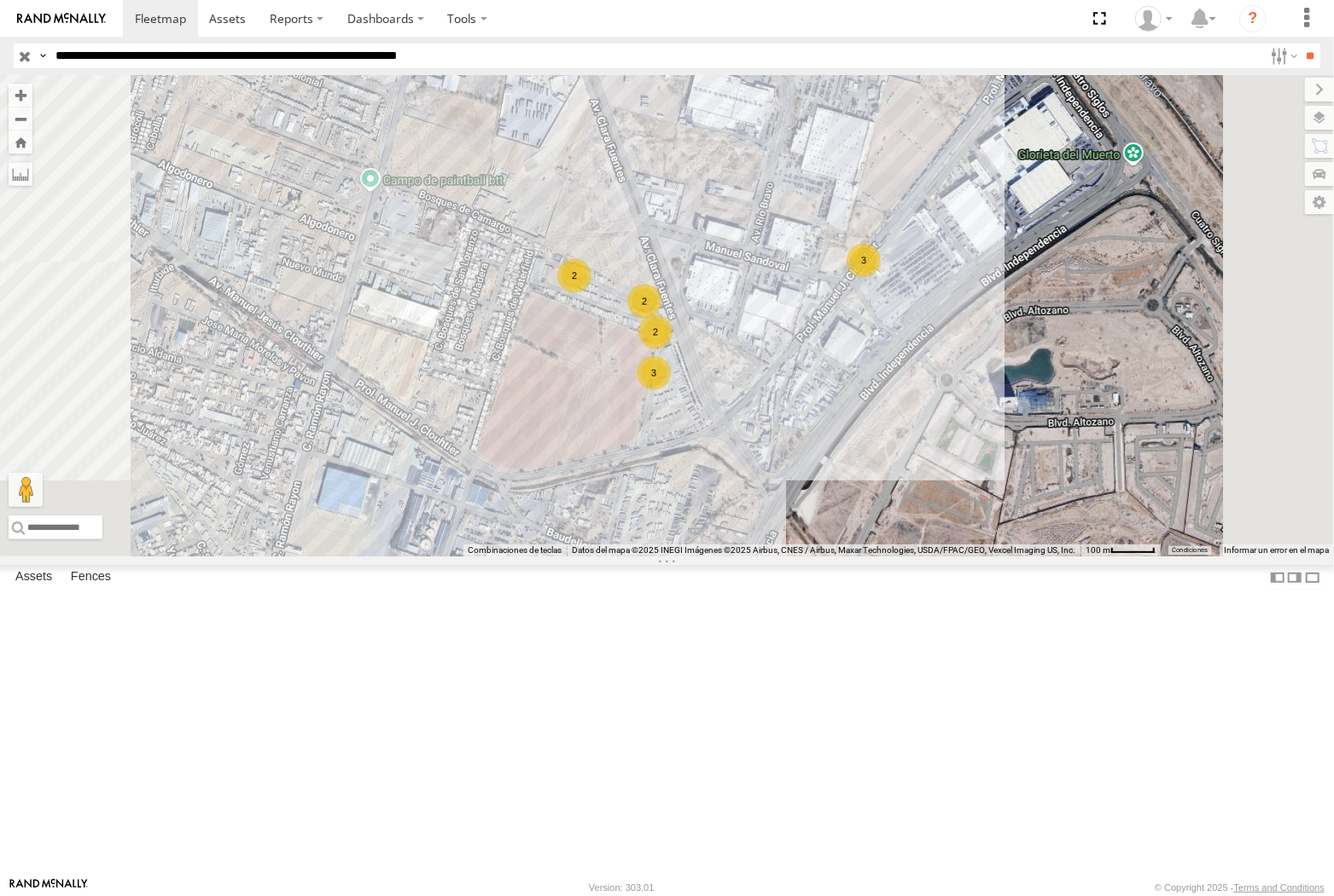 drag, startPoint x: 308, startPoint y: 61, endPoint x: 317, endPoint y: 105, distance: 44.91102 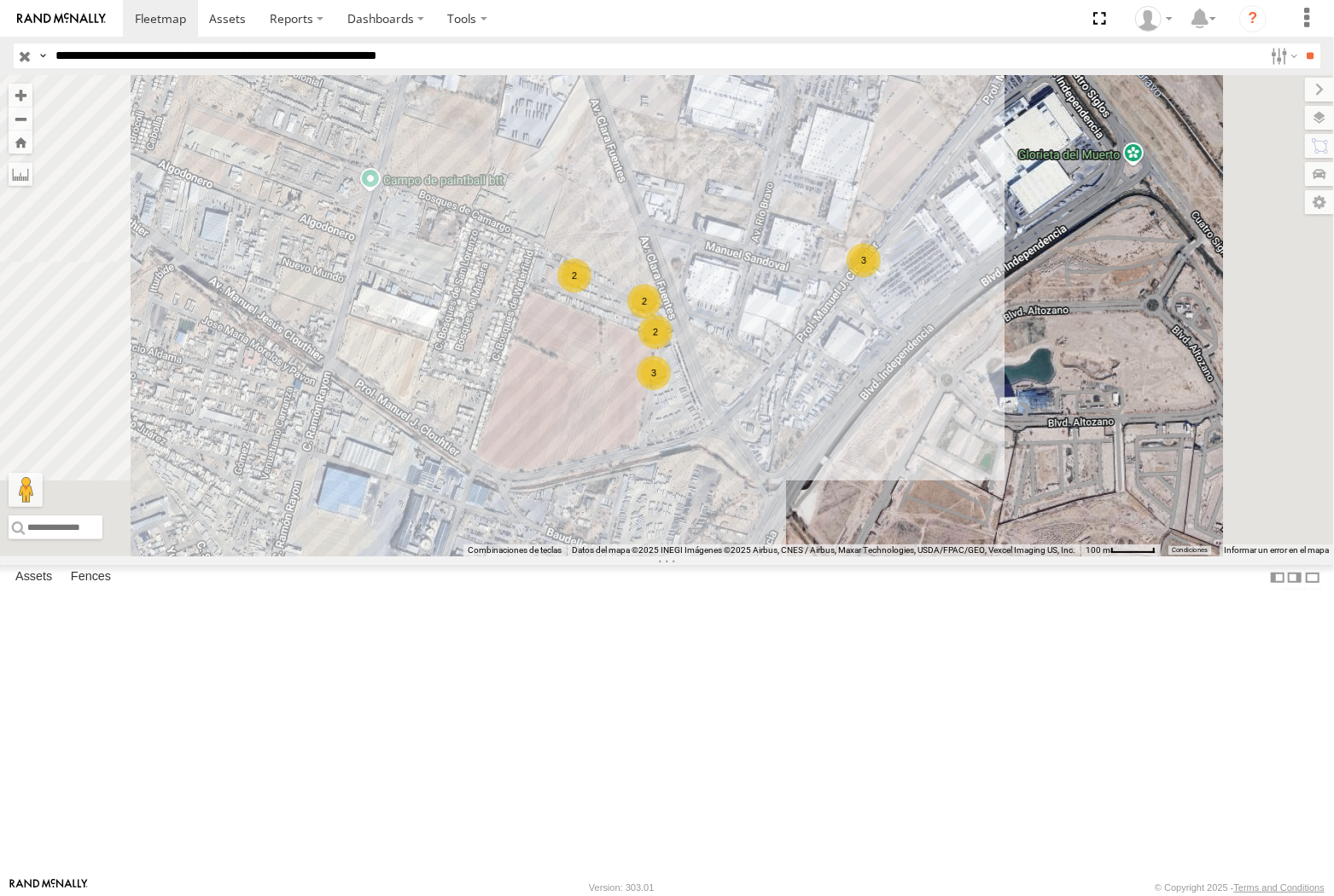 click on "**" at bounding box center (1310, 55) 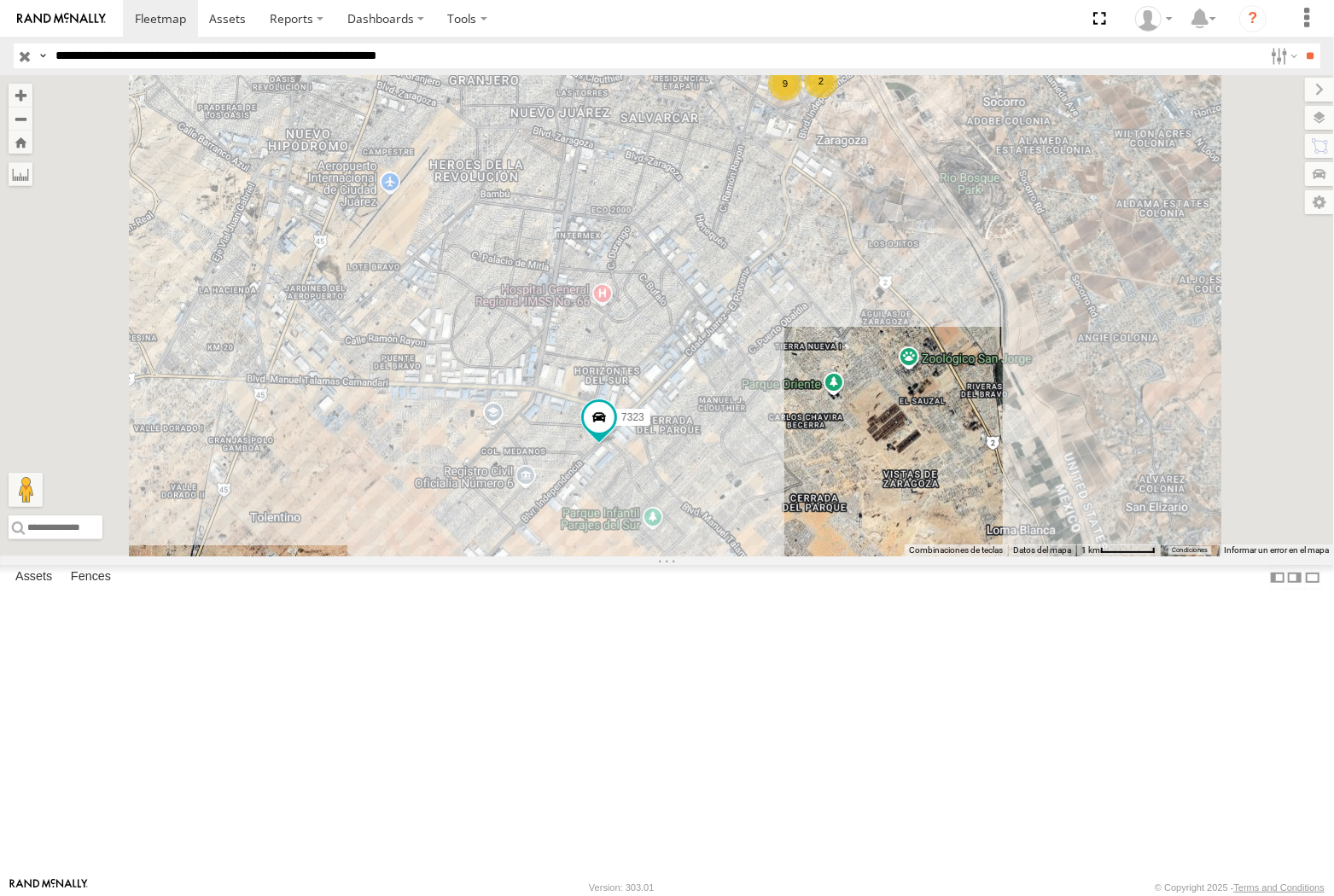 click on "**********" at bounding box center (655, 55) 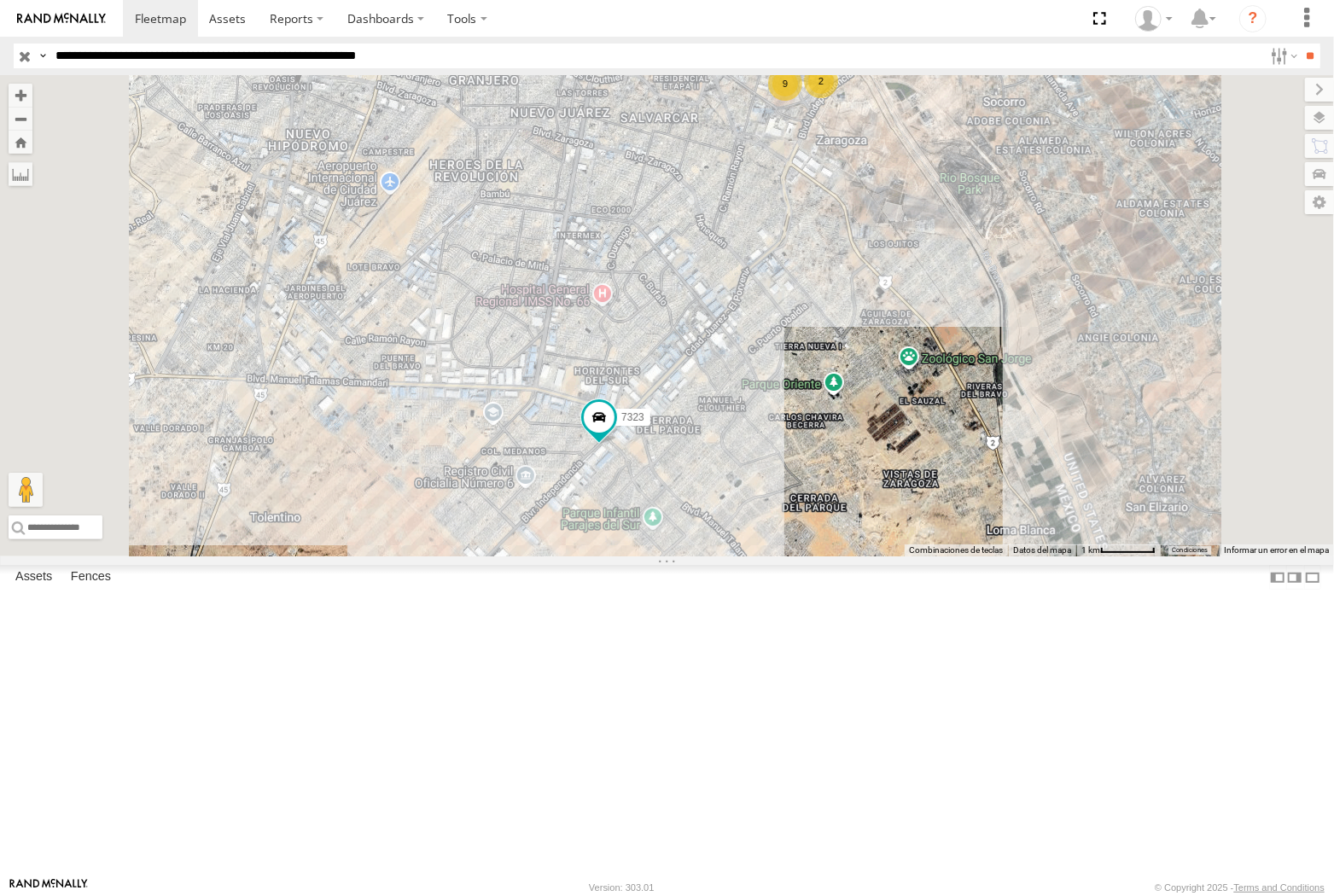 click on "**" at bounding box center [1310, 55] 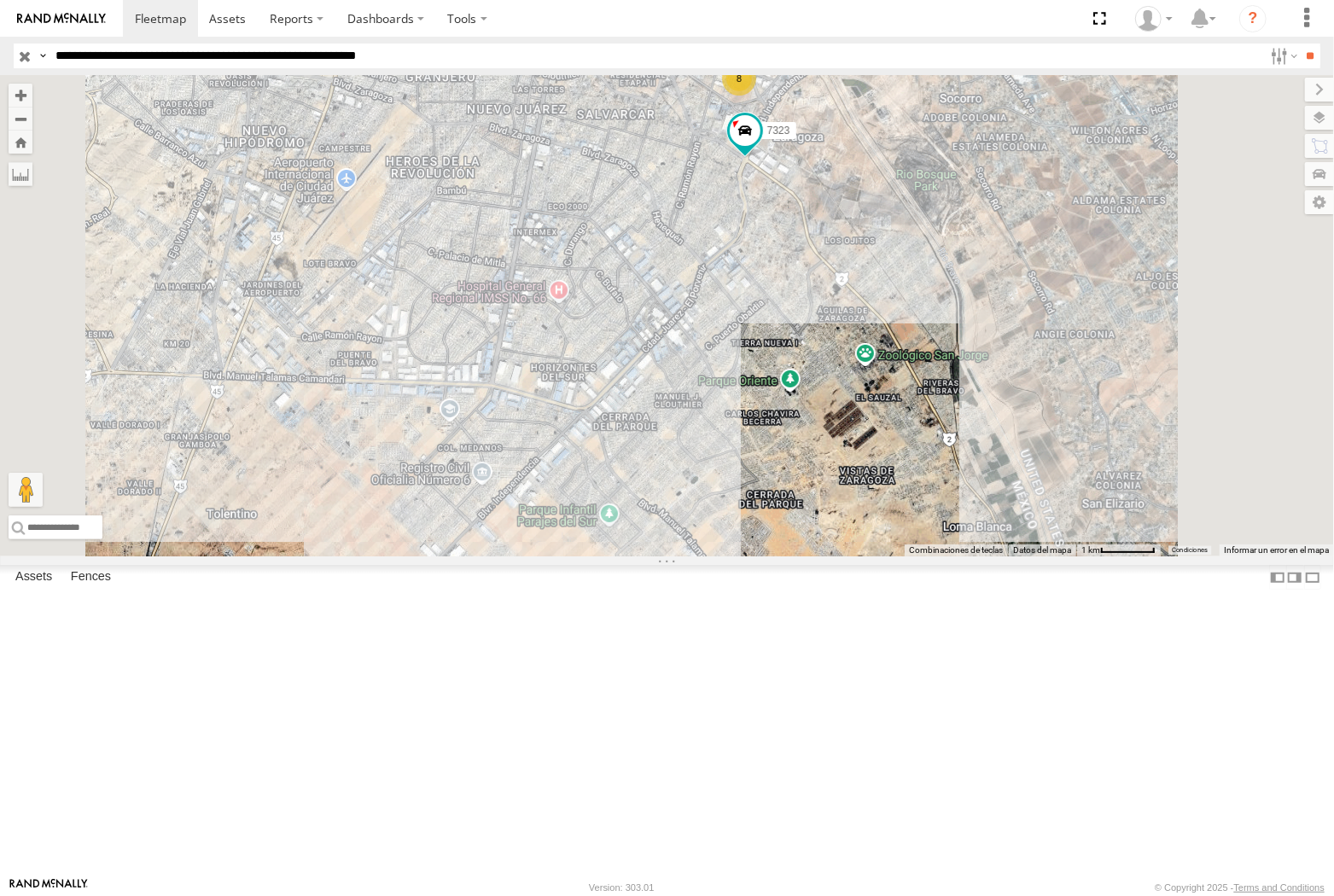 drag, startPoint x: 431, startPoint y: 61, endPoint x: 446, endPoint y: 70, distance: 17.492856 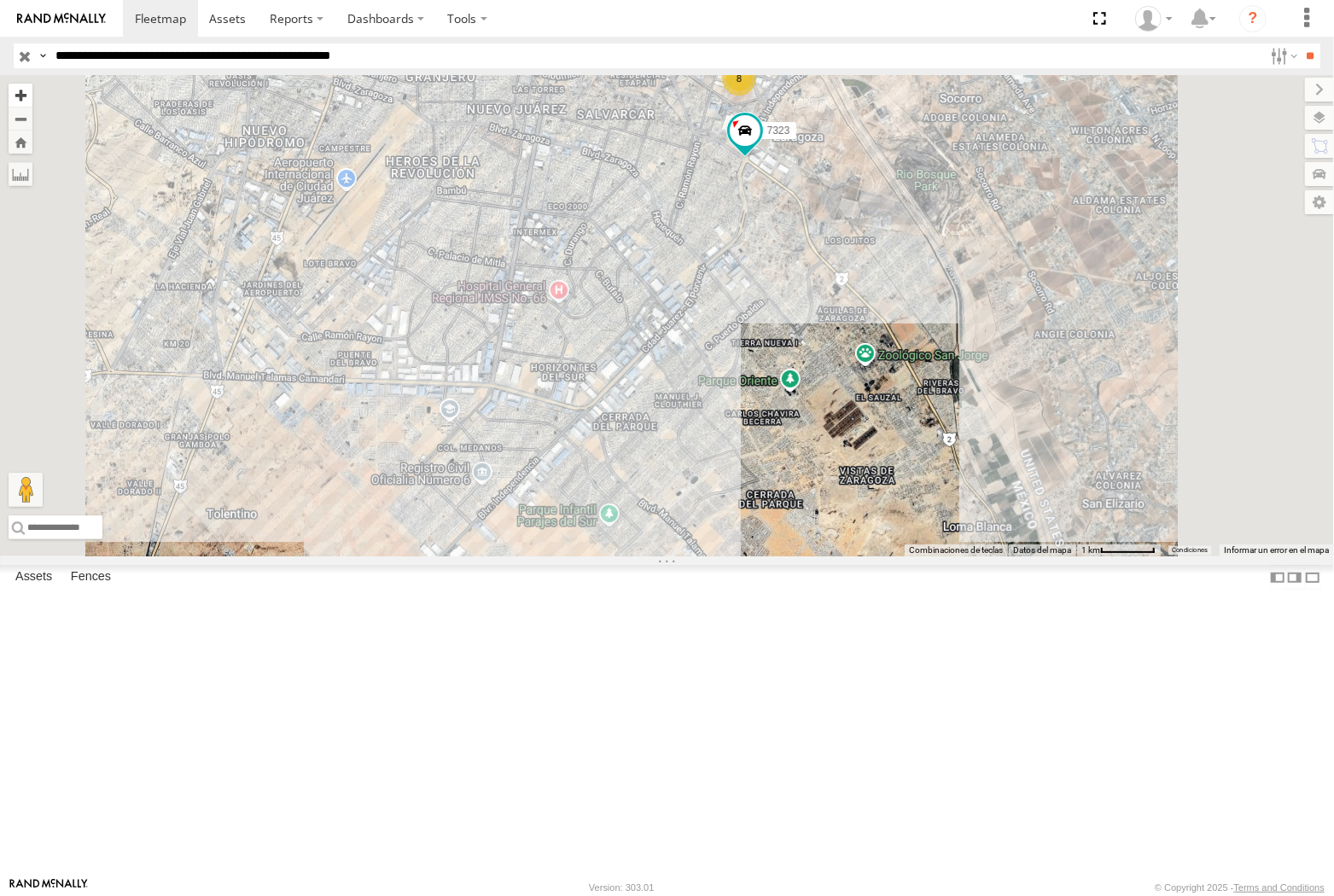 click on "**" at bounding box center (1310, 55) 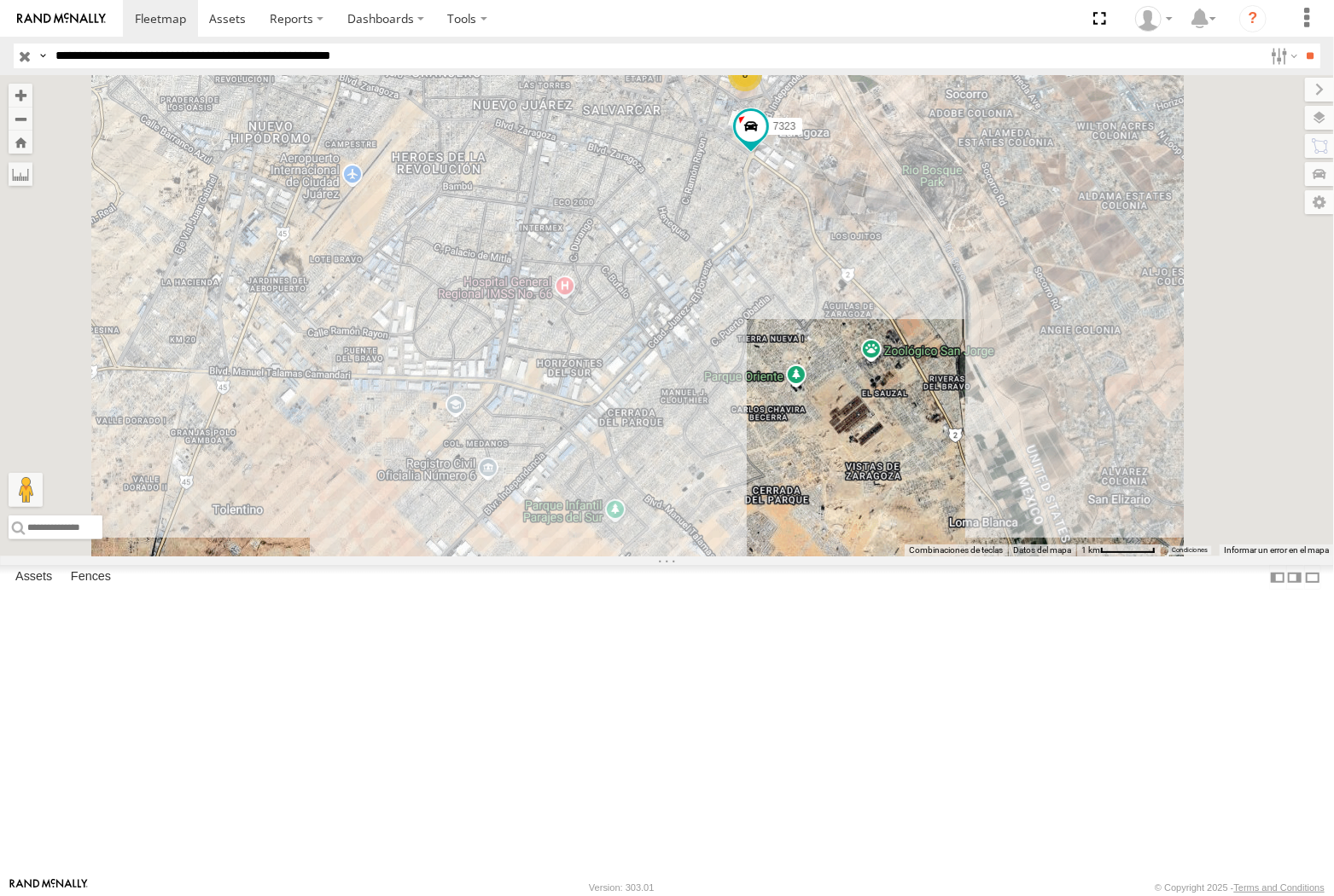 click on "**********" at bounding box center (655, 55) 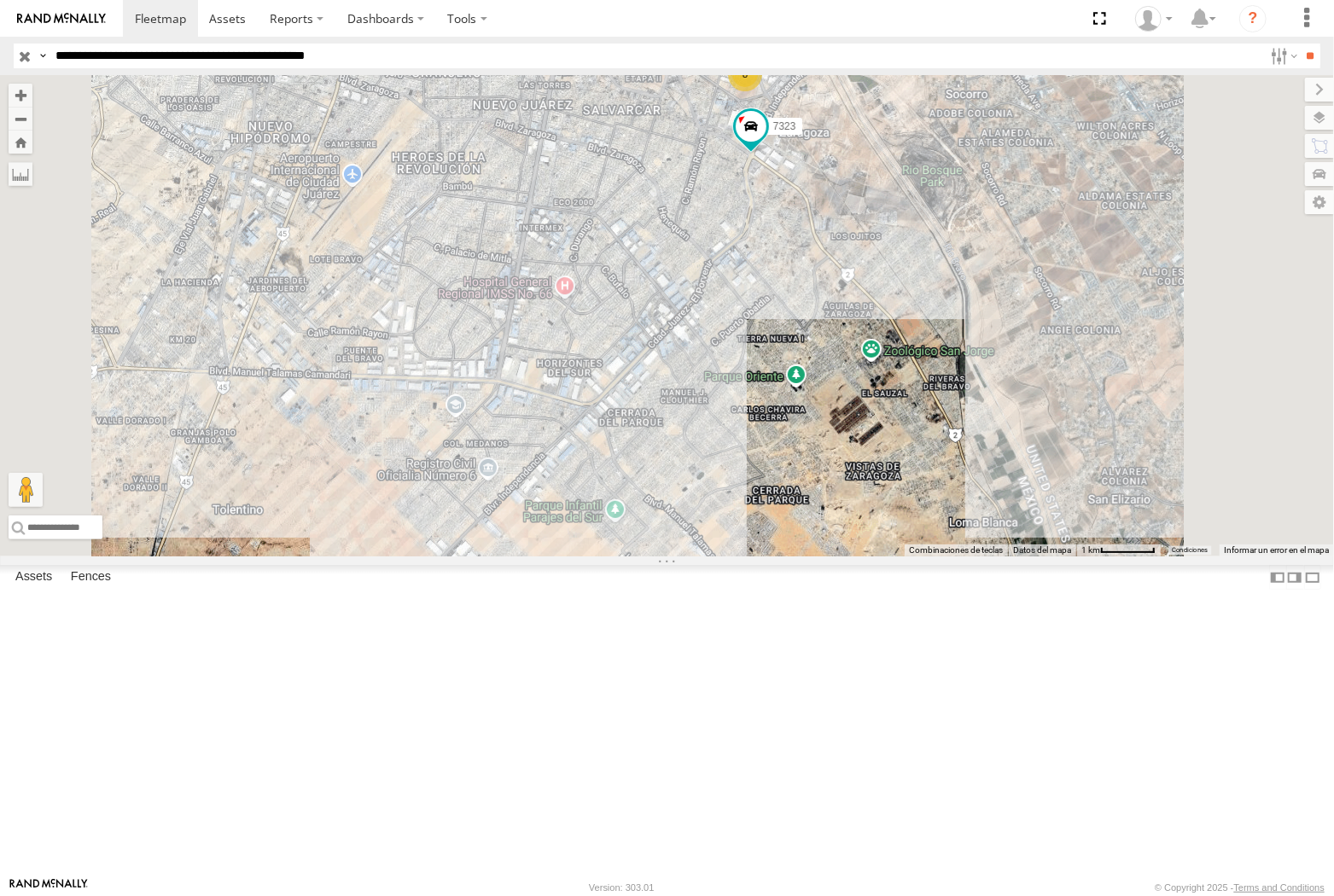 click on "**" at bounding box center [1310, 55] 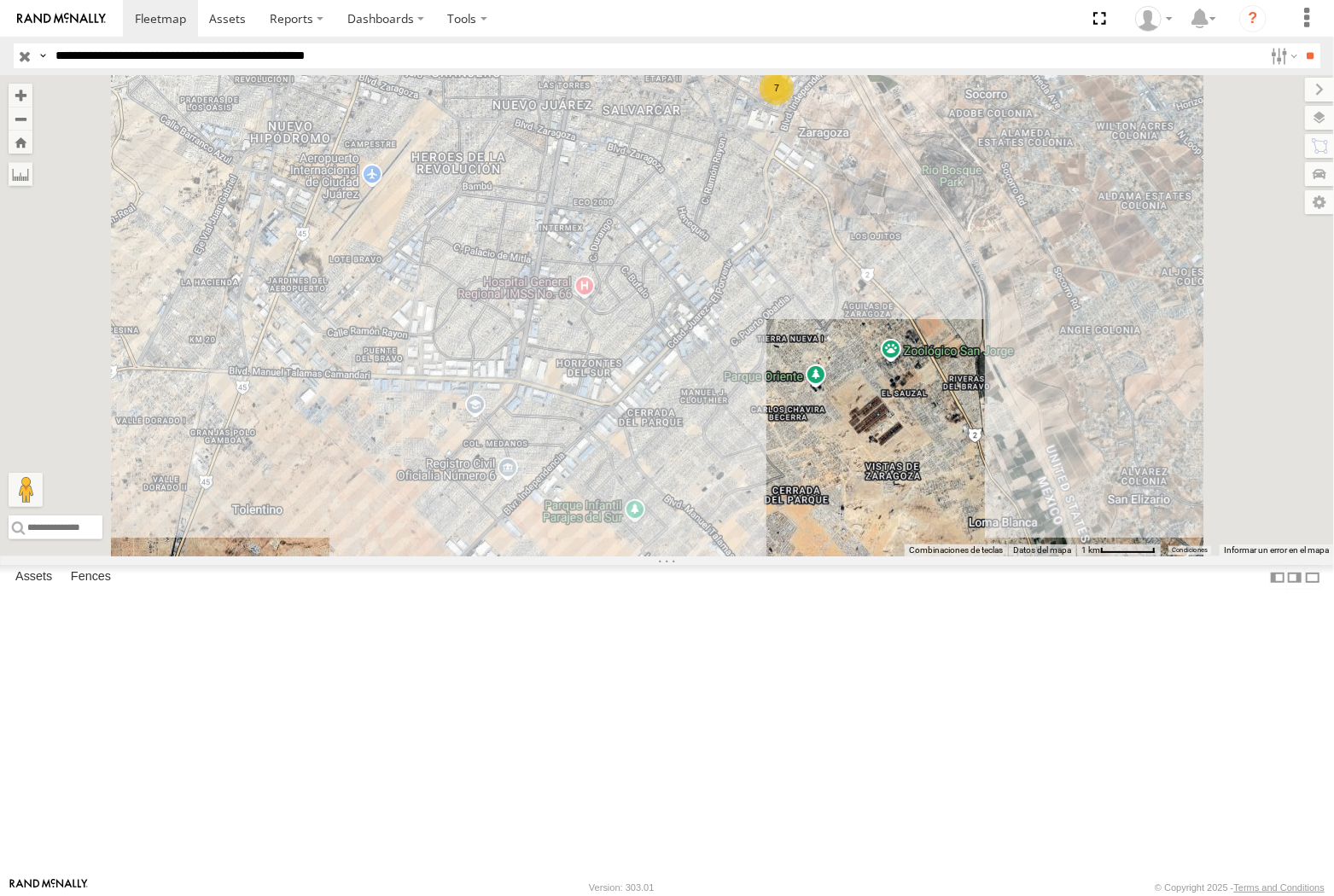 click on "**********" at bounding box center (655, 55) 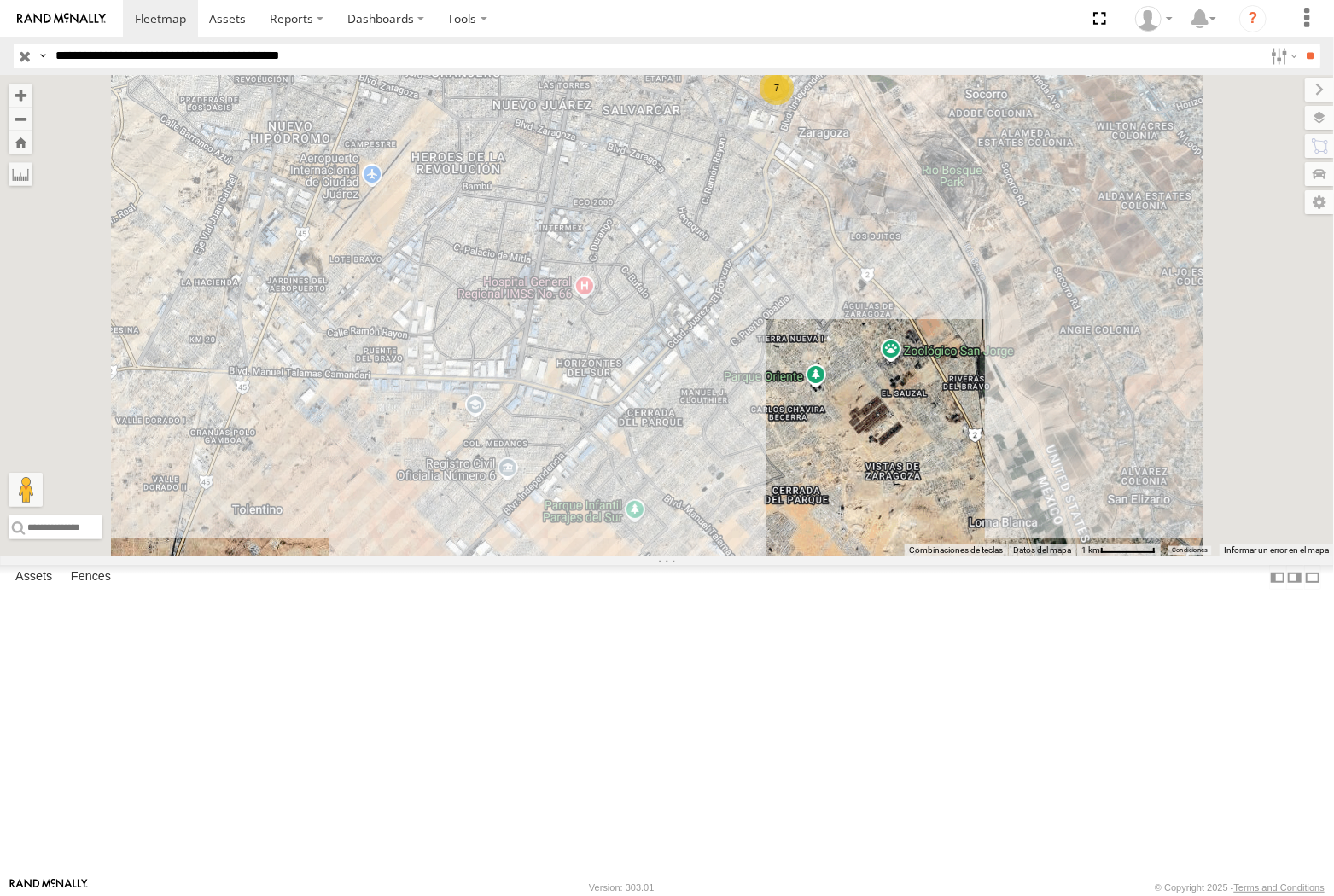 click on "**" at bounding box center (1310, 55) 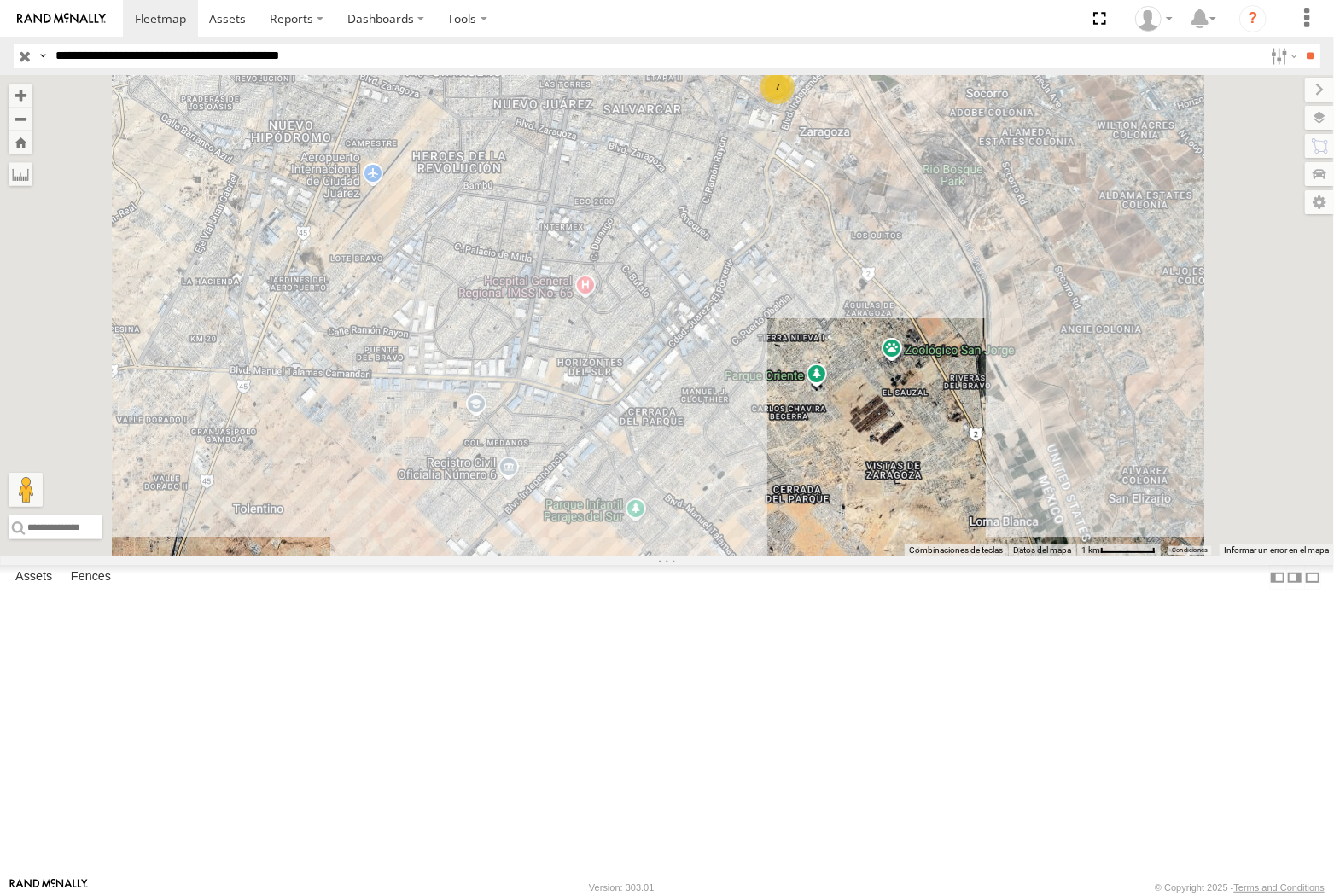 click on "**********" at bounding box center (655, 55) 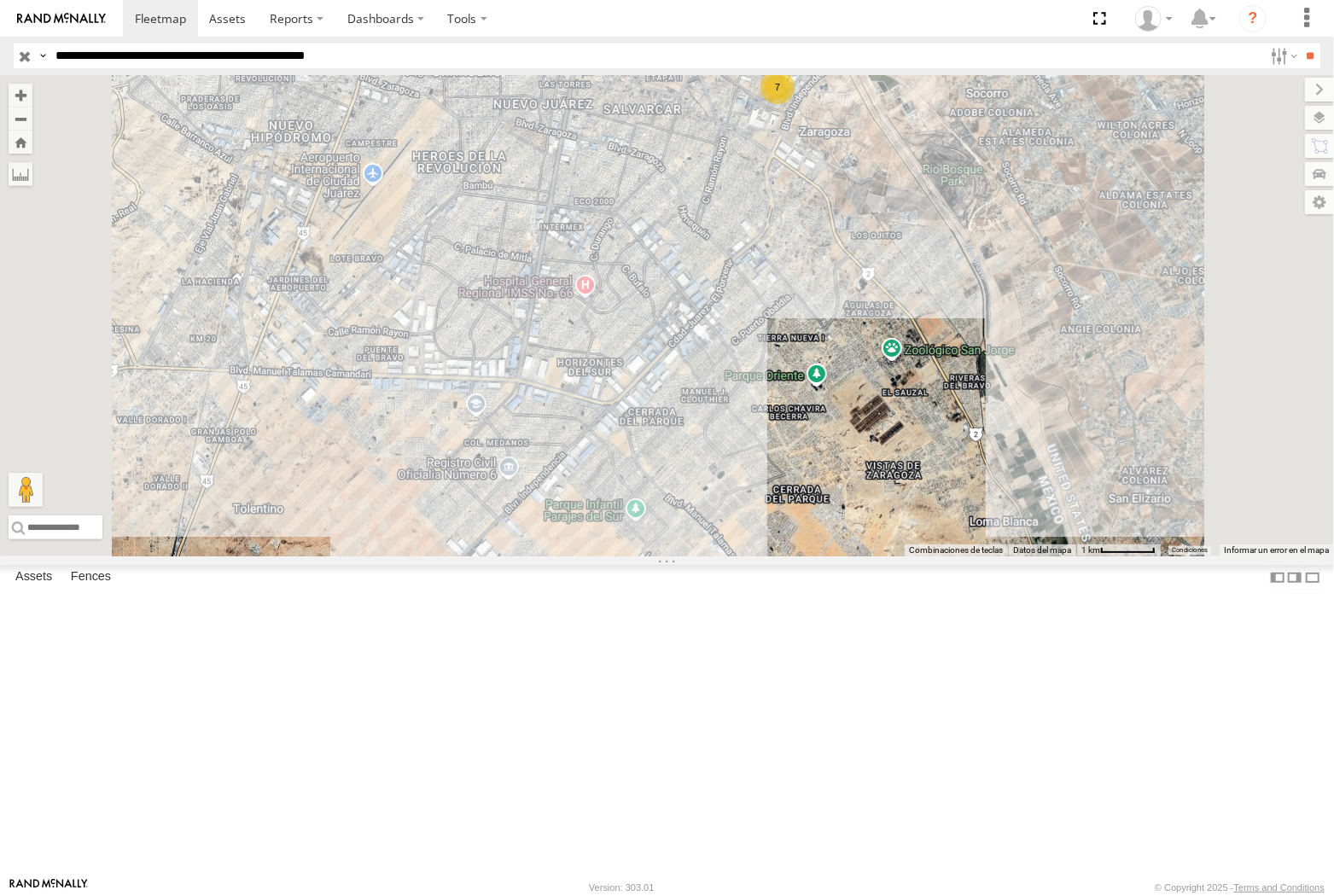 click on "**" at bounding box center (1310, 55) 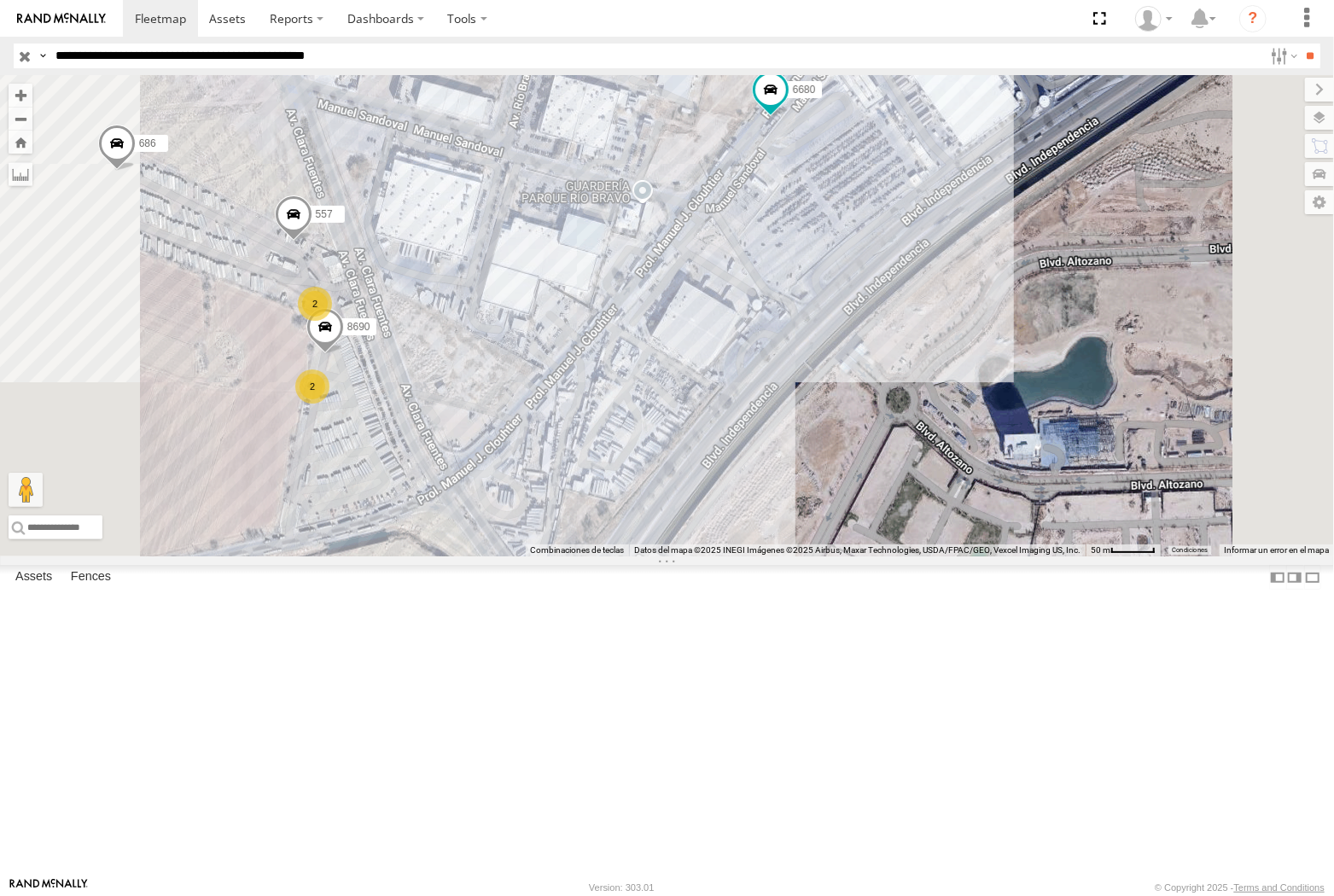 drag, startPoint x: 288, startPoint y: 58, endPoint x: 324, endPoint y: 75, distance: 39.812058 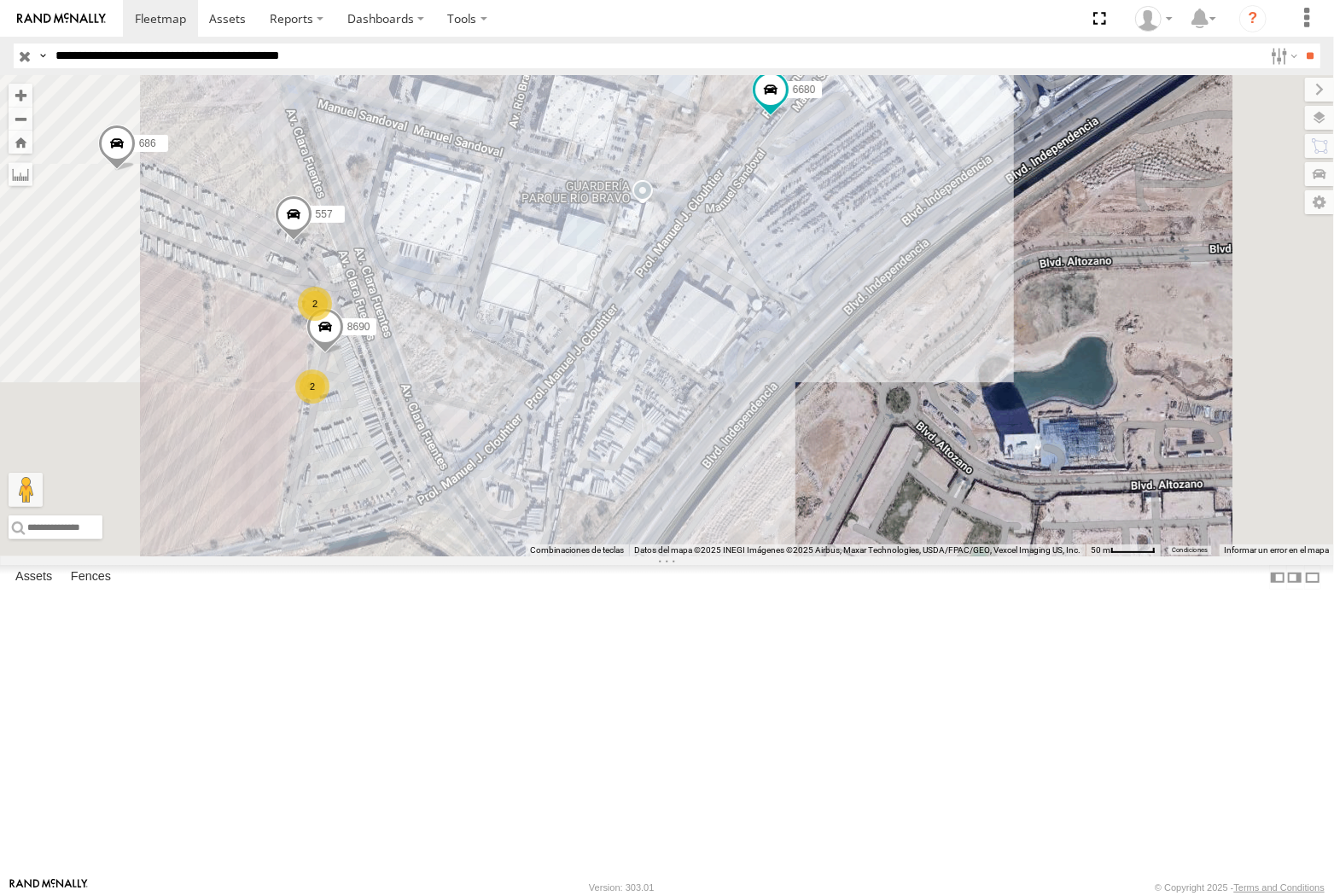click on "**" at bounding box center (1310, 55) 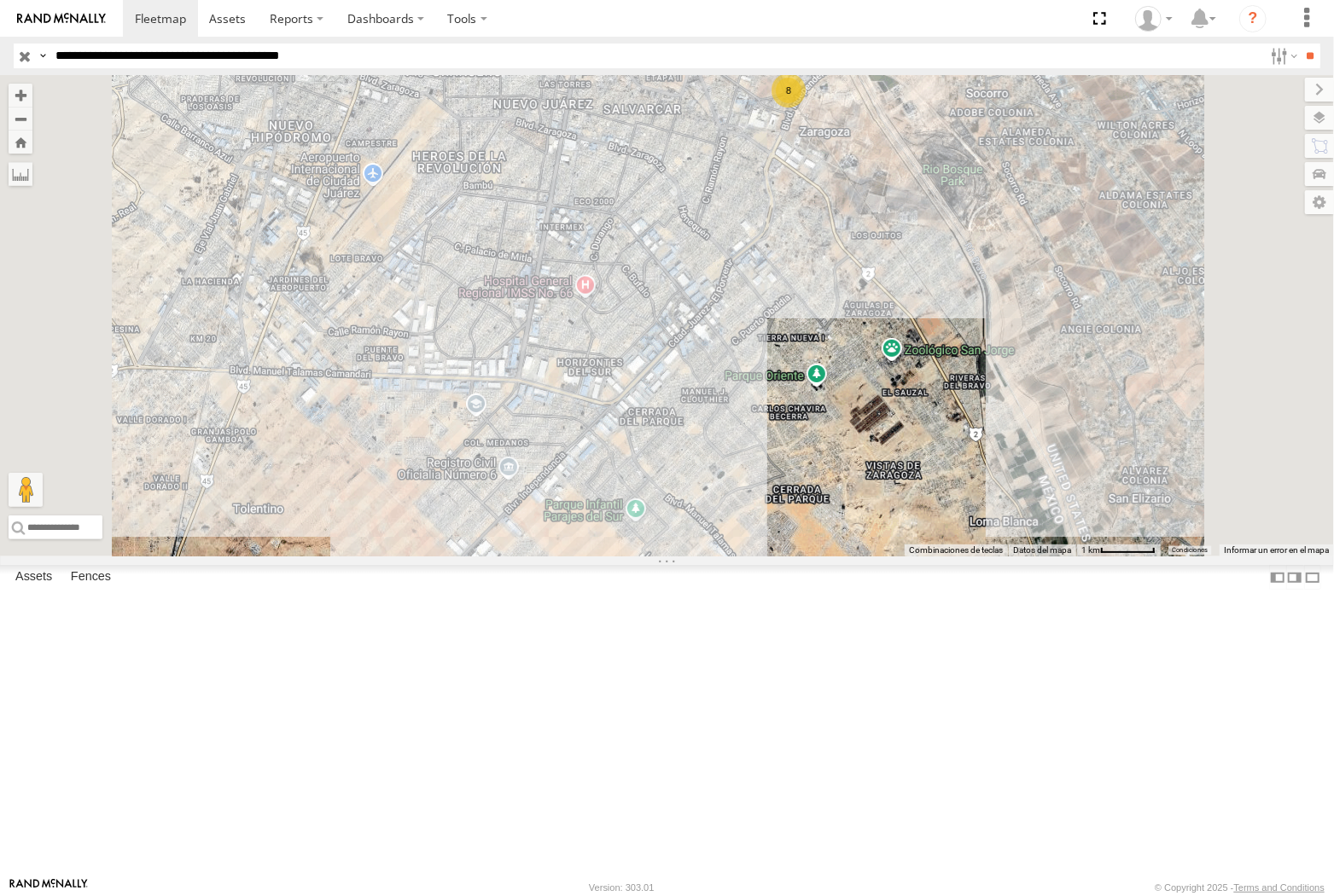 drag, startPoint x: 338, startPoint y: 62, endPoint x: 342, endPoint y: 82, distance: 20.396078 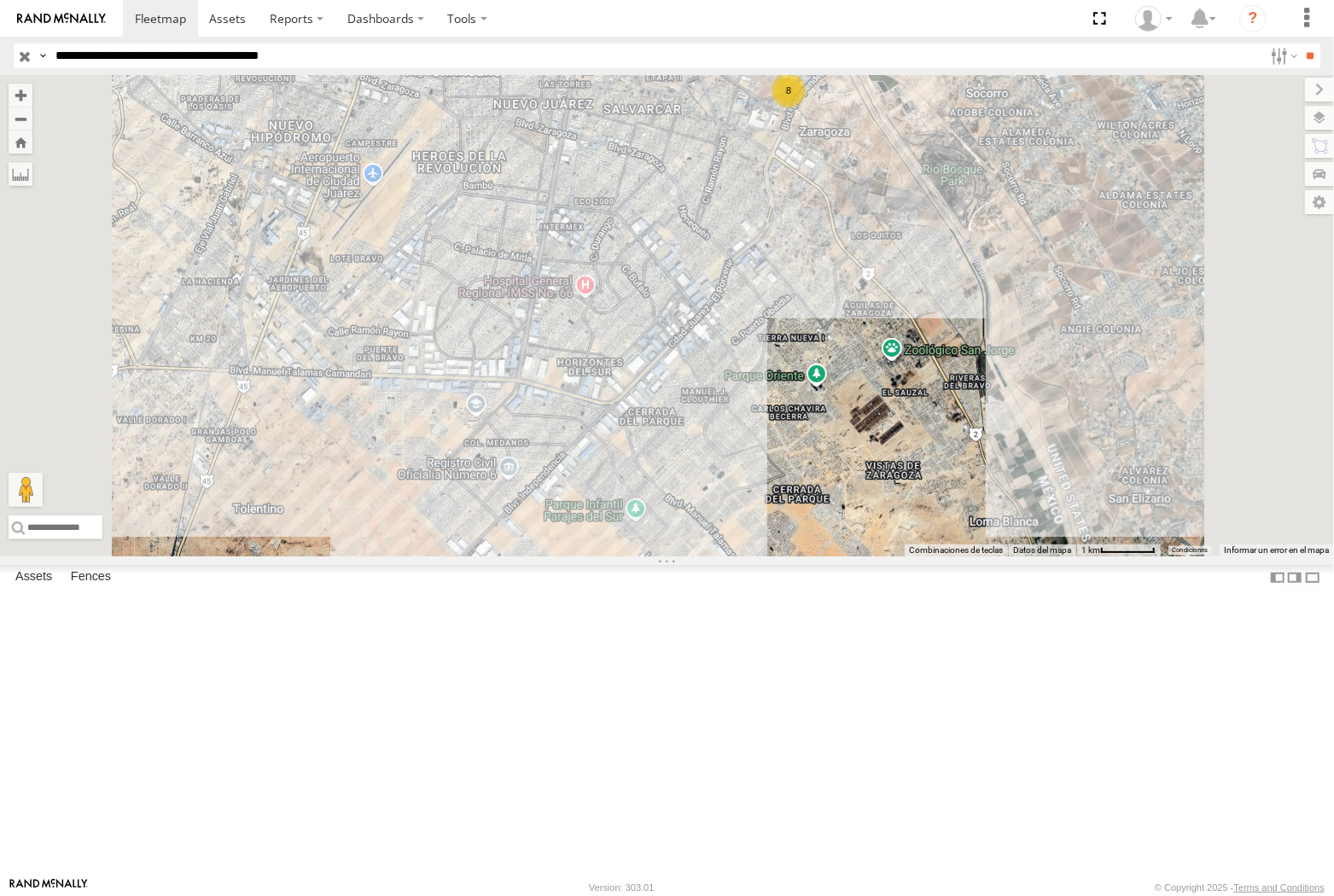 click on "**" at bounding box center (1310, 55) 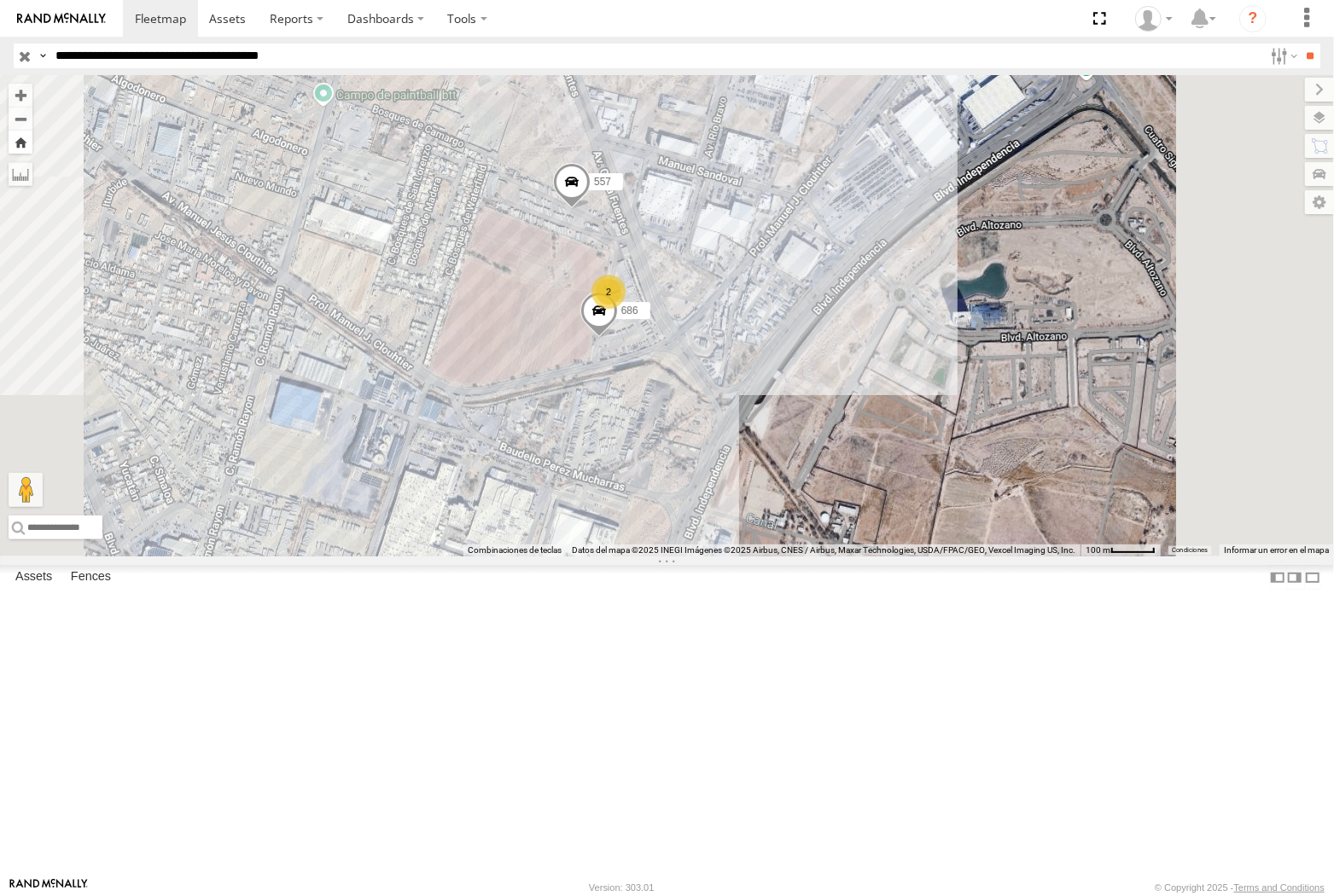 drag, startPoint x: 441, startPoint y: 133, endPoint x: 879, endPoint y: 311, distance: 472.7875 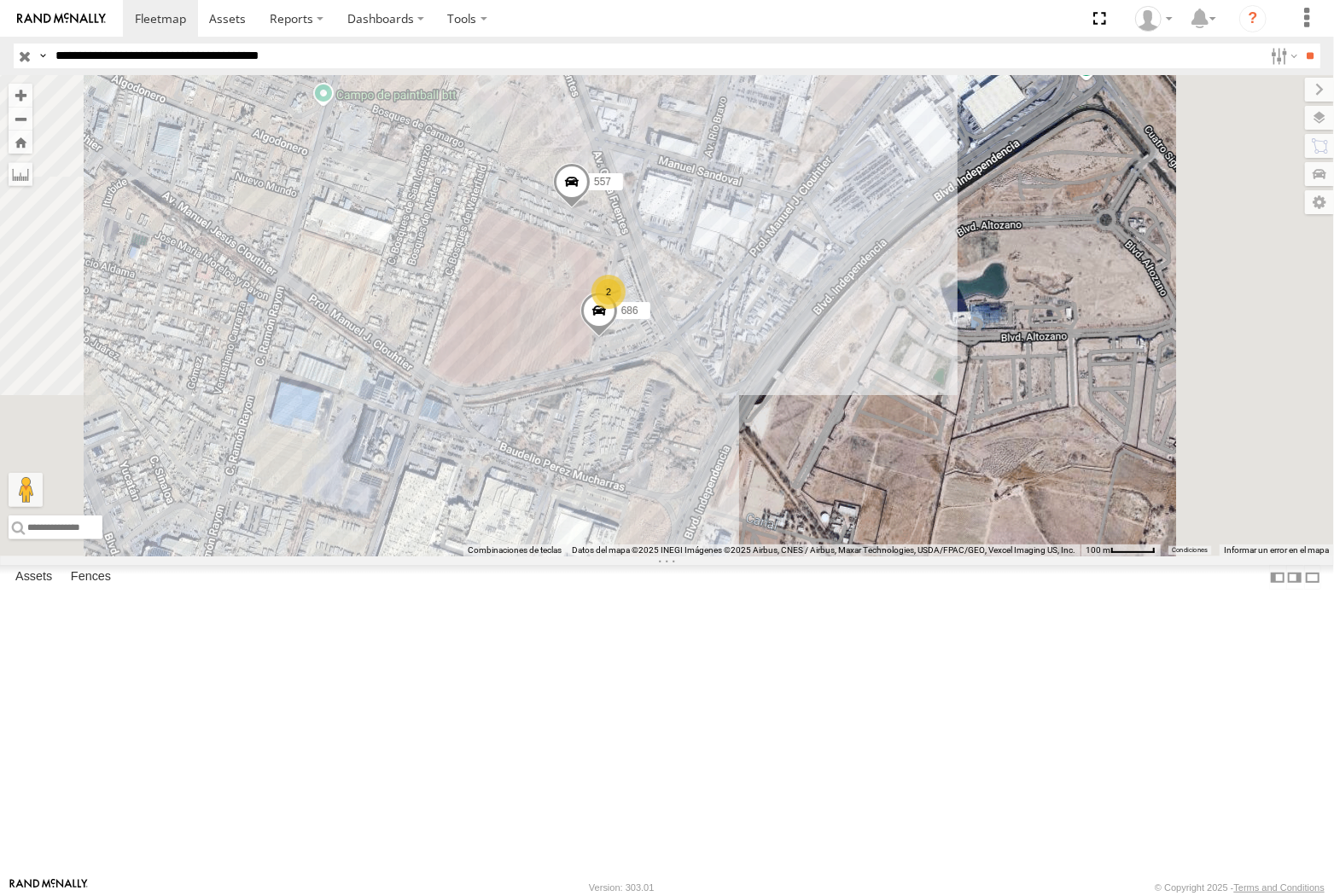 click at bounding box center [20, 142] 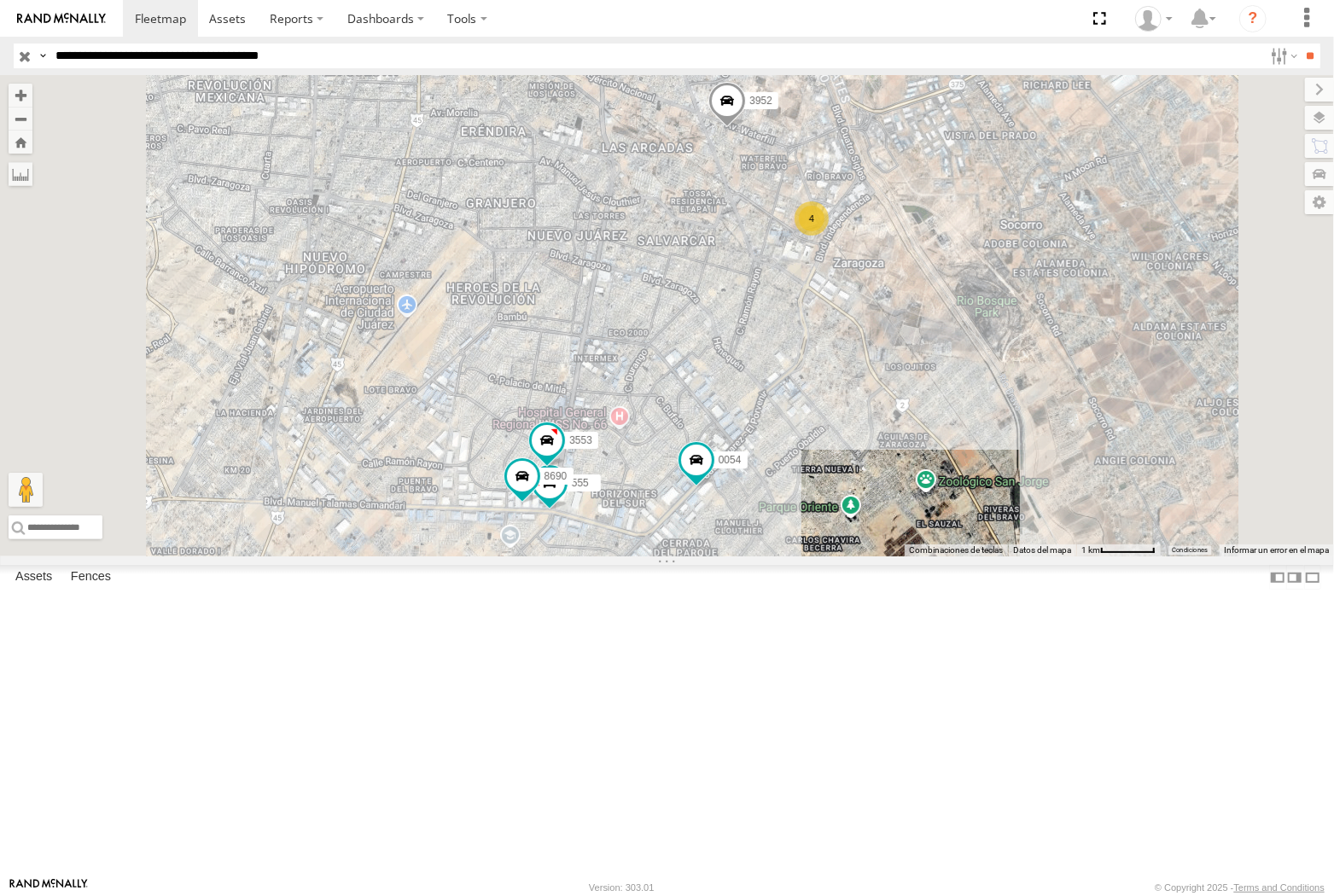 click on "**********" at bounding box center (655, 55) 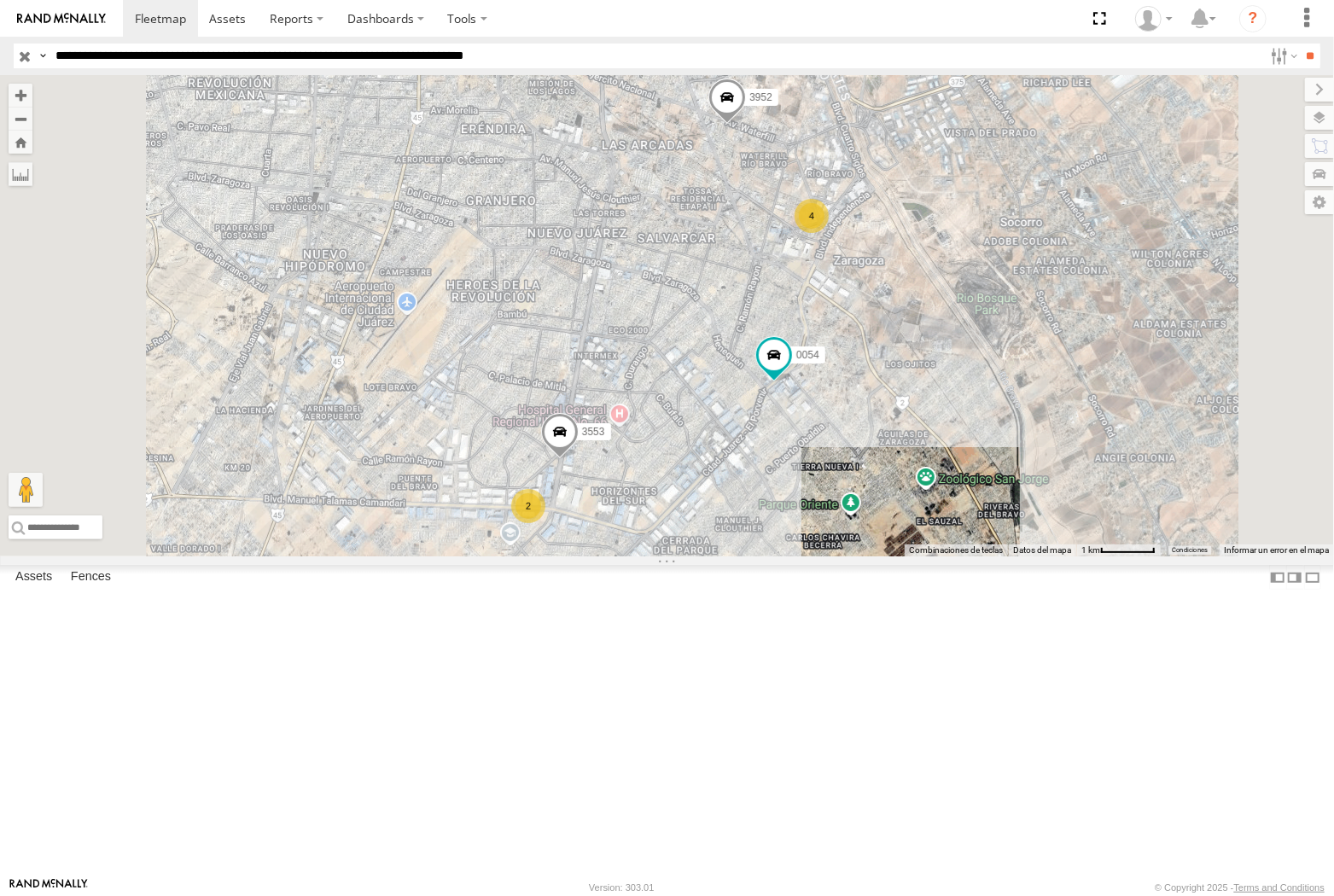 click on "**" at bounding box center [1310, 55] 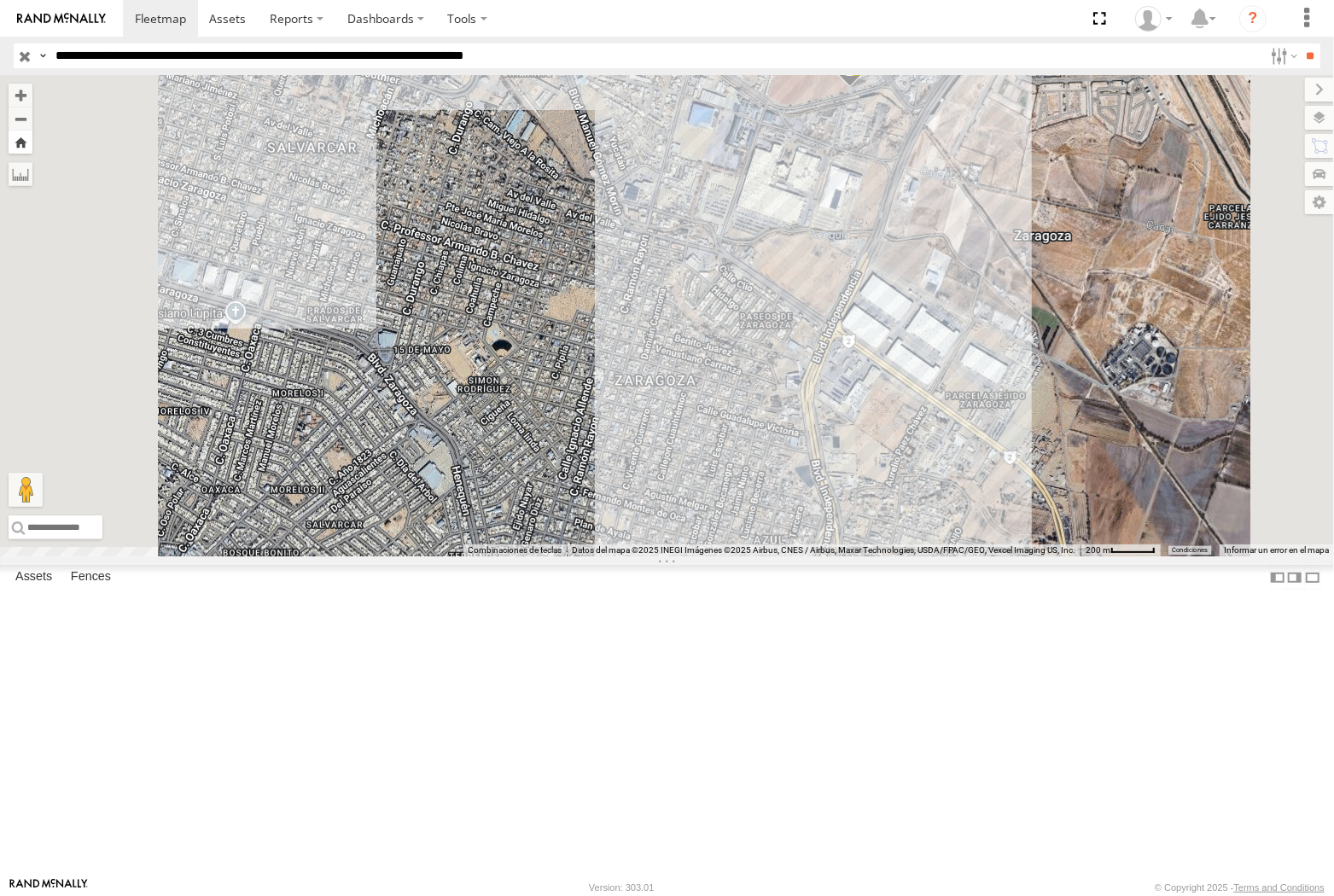 click at bounding box center (20, 142) 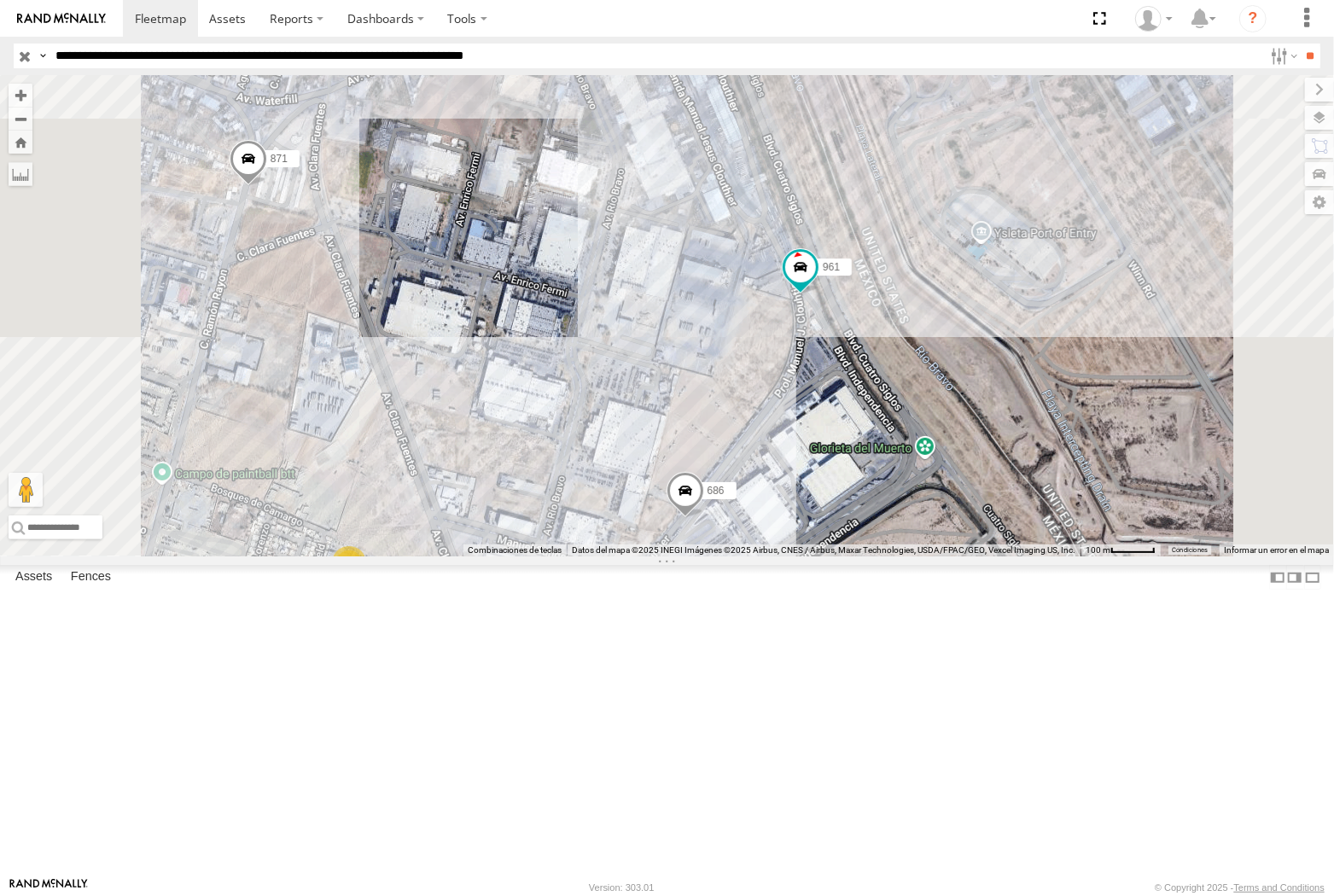 drag, startPoint x: 962, startPoint y: 593, endPoint x: 963, endPoint y: 561, distance: 32.015621 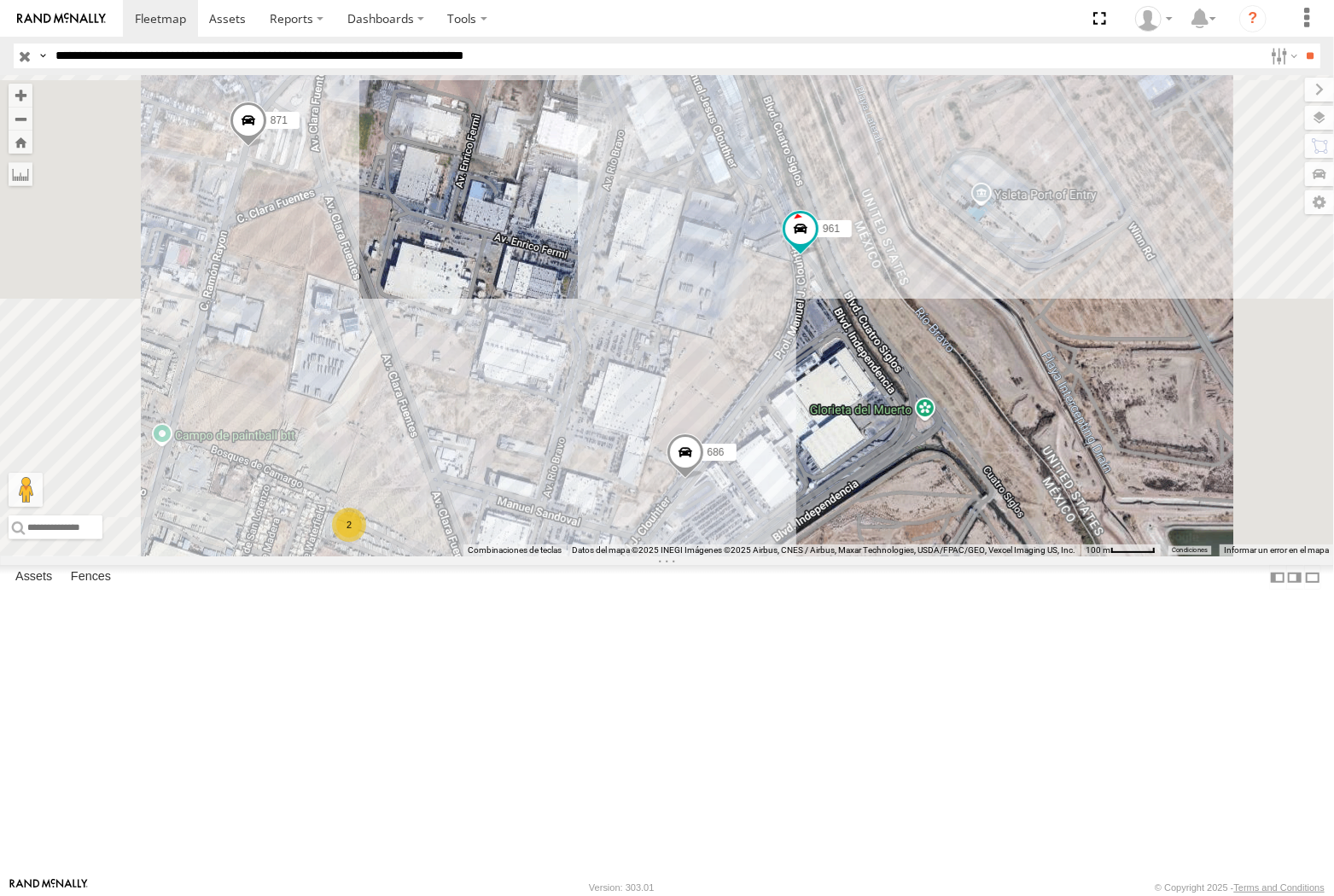 drag, startPoint x: 553, startPoint y: 58, endPoint x: 563, endPoint y: 97, distance: 40.261644 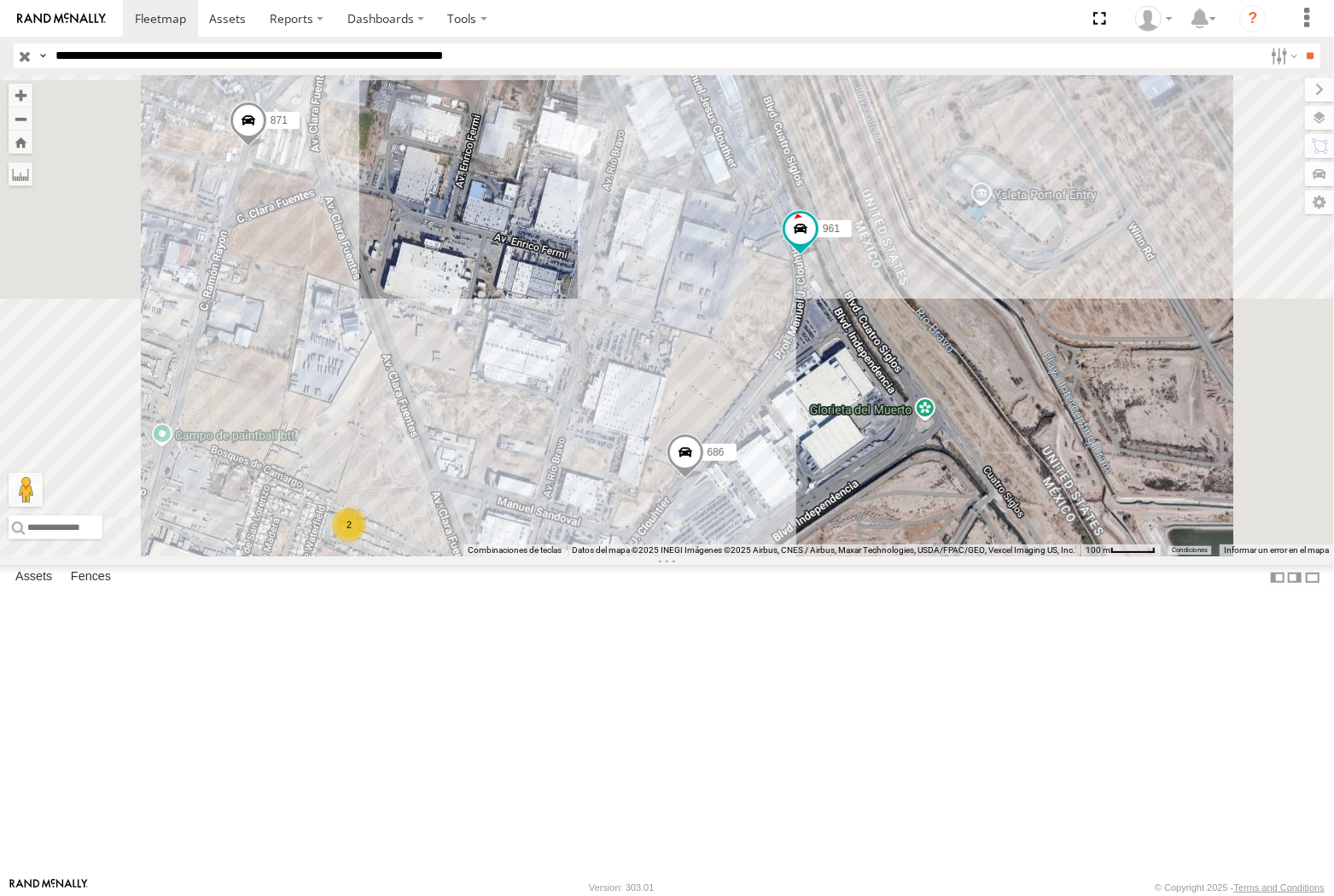 click on "**" at bounding box center [1310, 55] 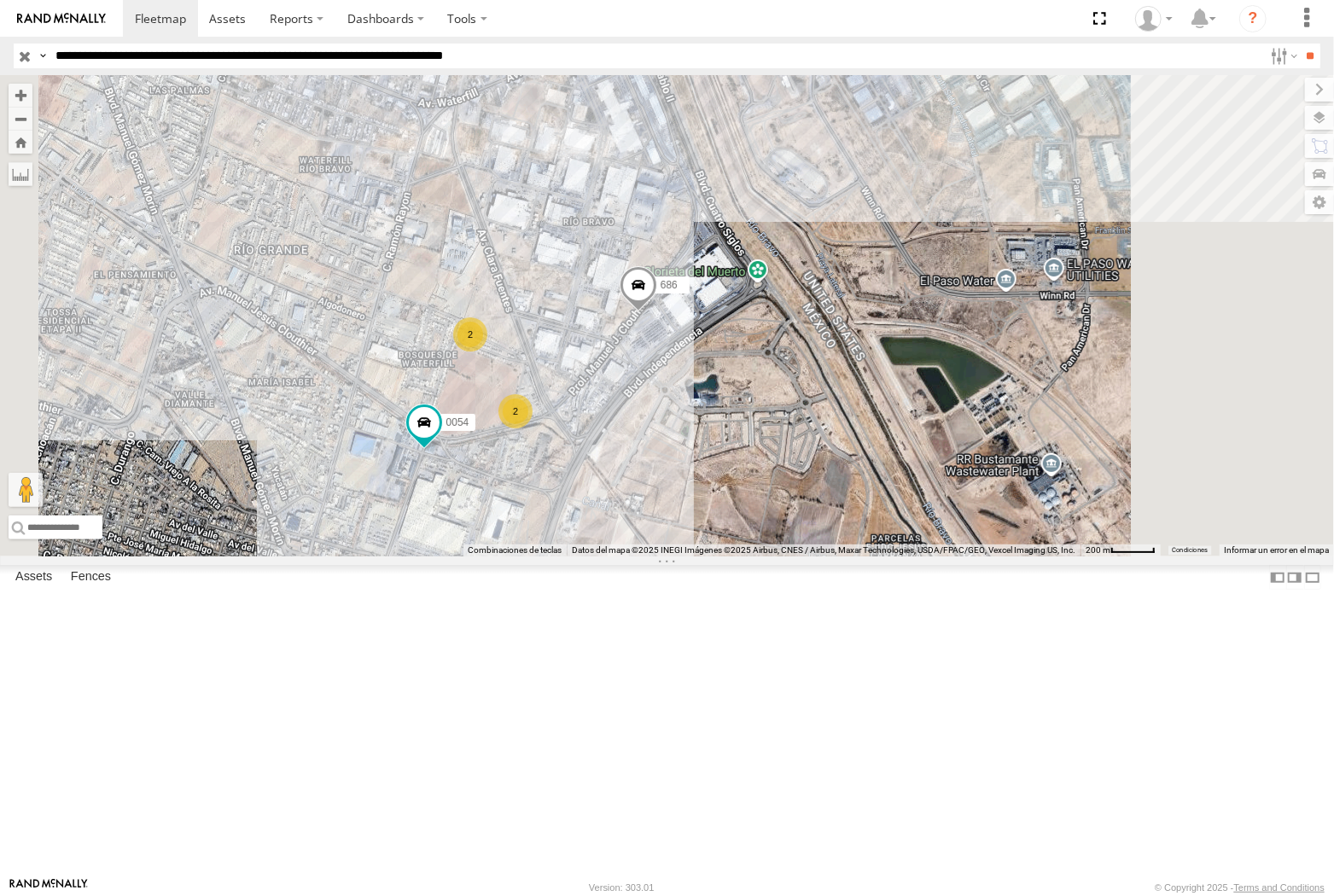 drag, startPoint x: 647, startPoint y: 70, endPoint x: 612, endPoint y: 39, distance: 46.75468 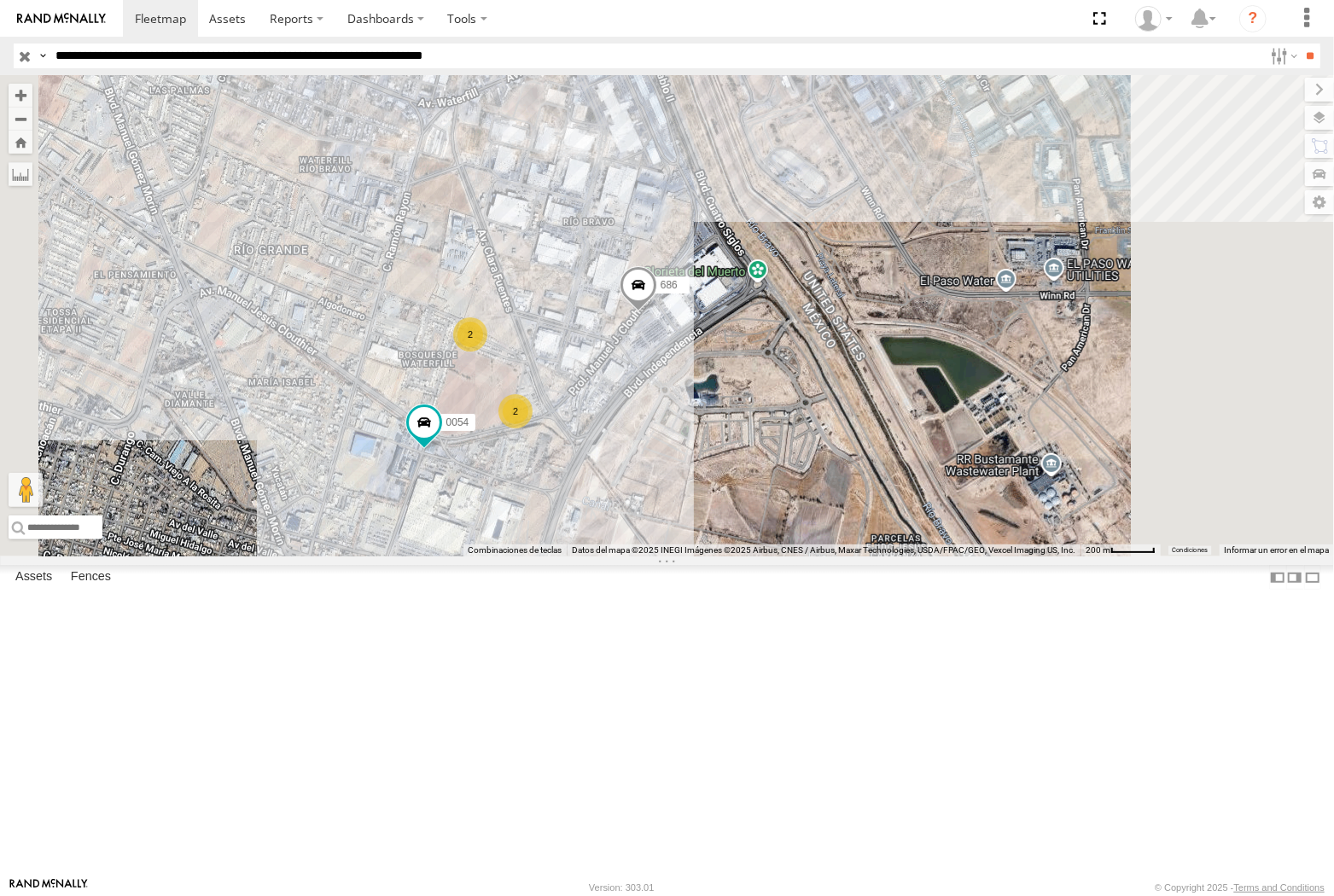 click on "**" at bounding box center (1310, 55) 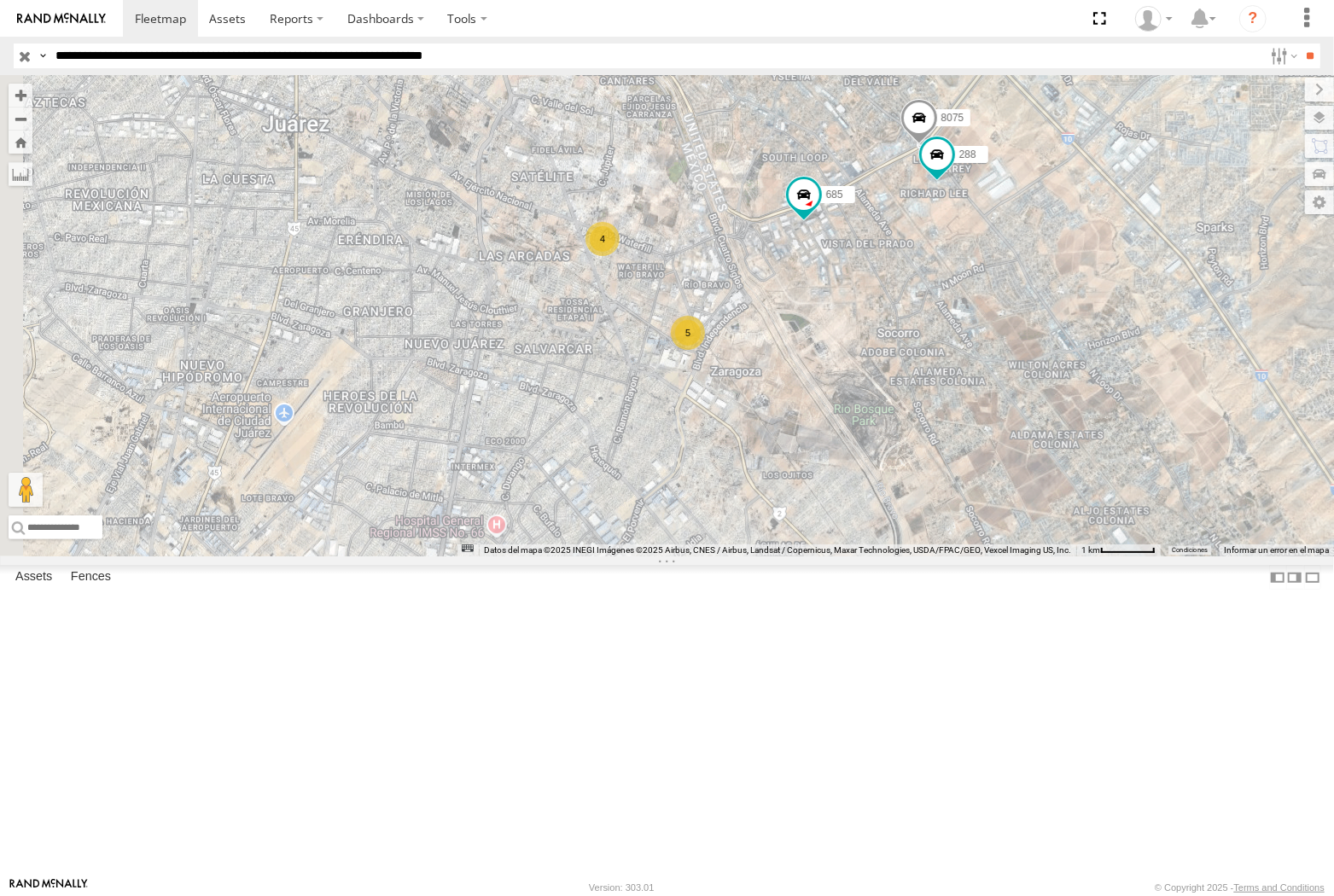 click on "**********" at bounding box center [655, 55] 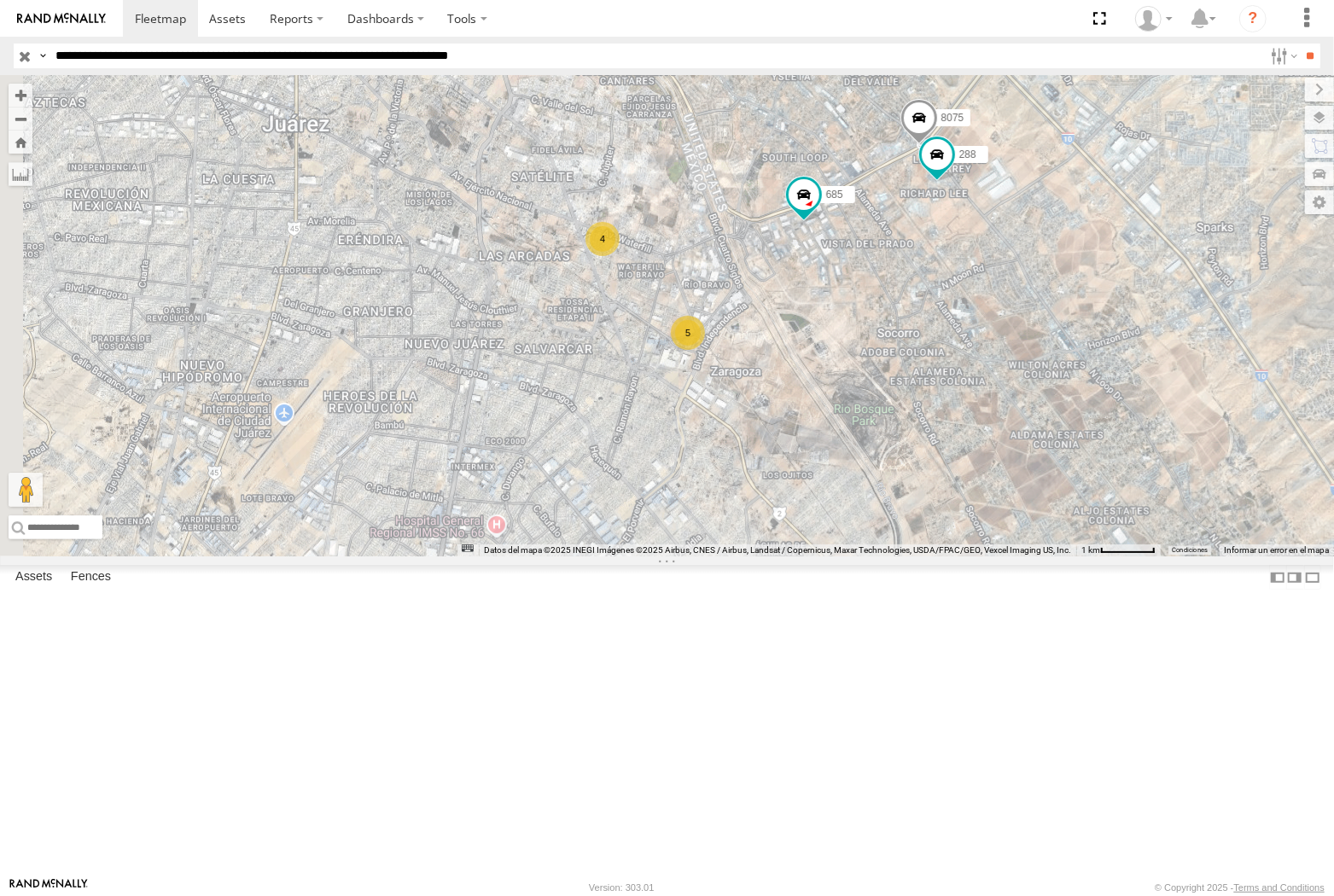 click on "**" at bounding box center [1310, 55] 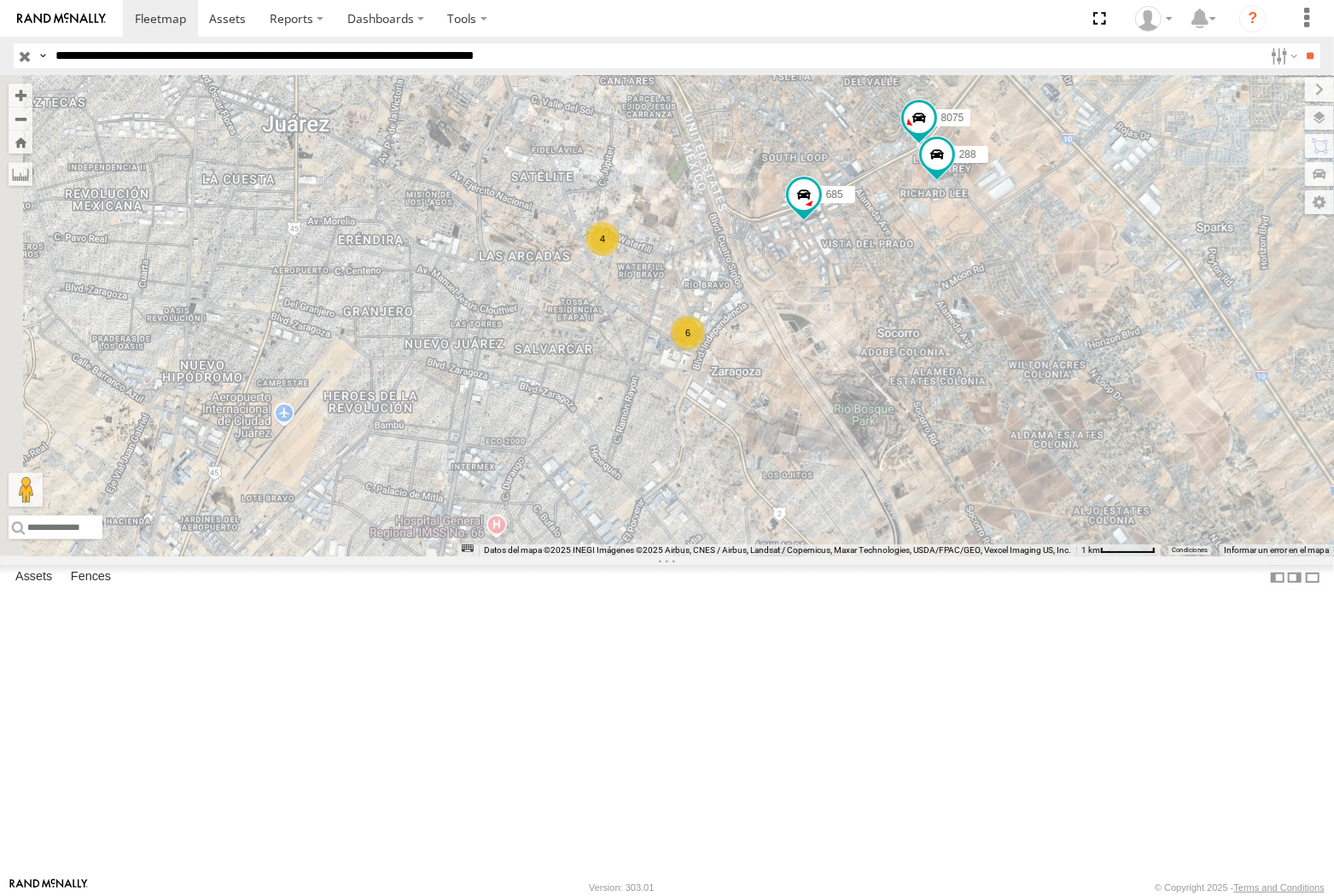 click on "**" at bounding box center (1310, 55) 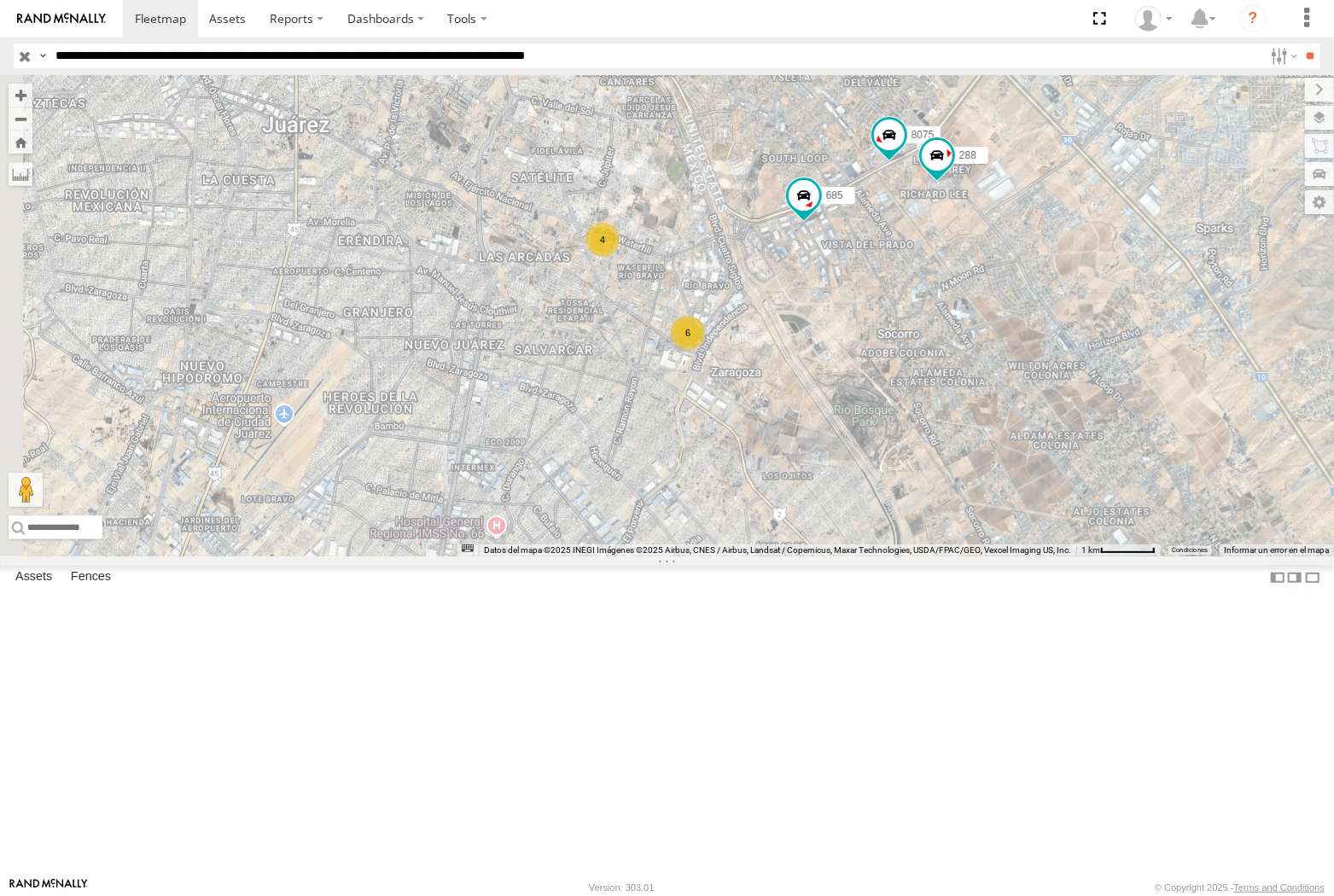 click on "**" at bounding box center [1310, 55] 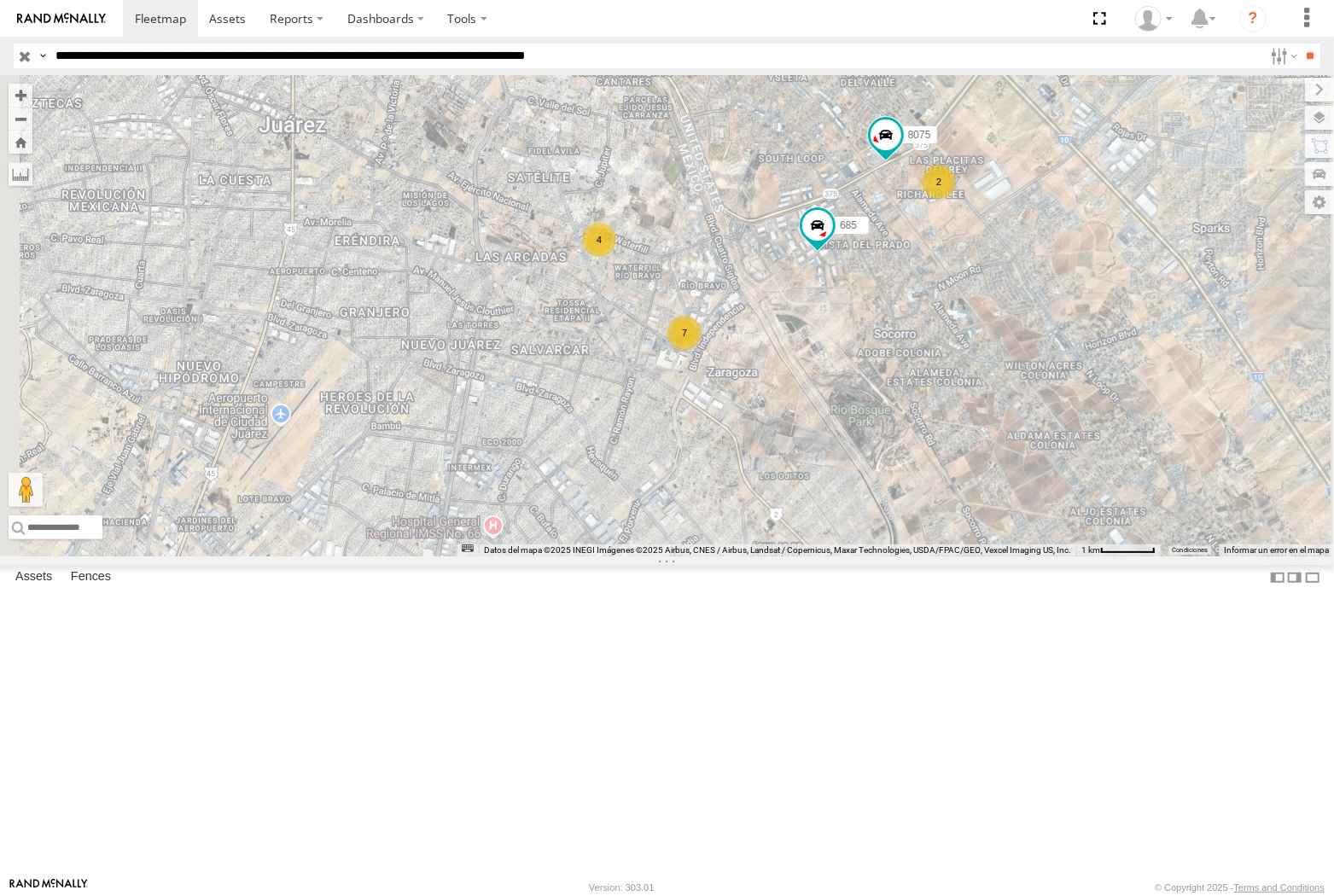 click on "**" at bounding box center (1310, 55) 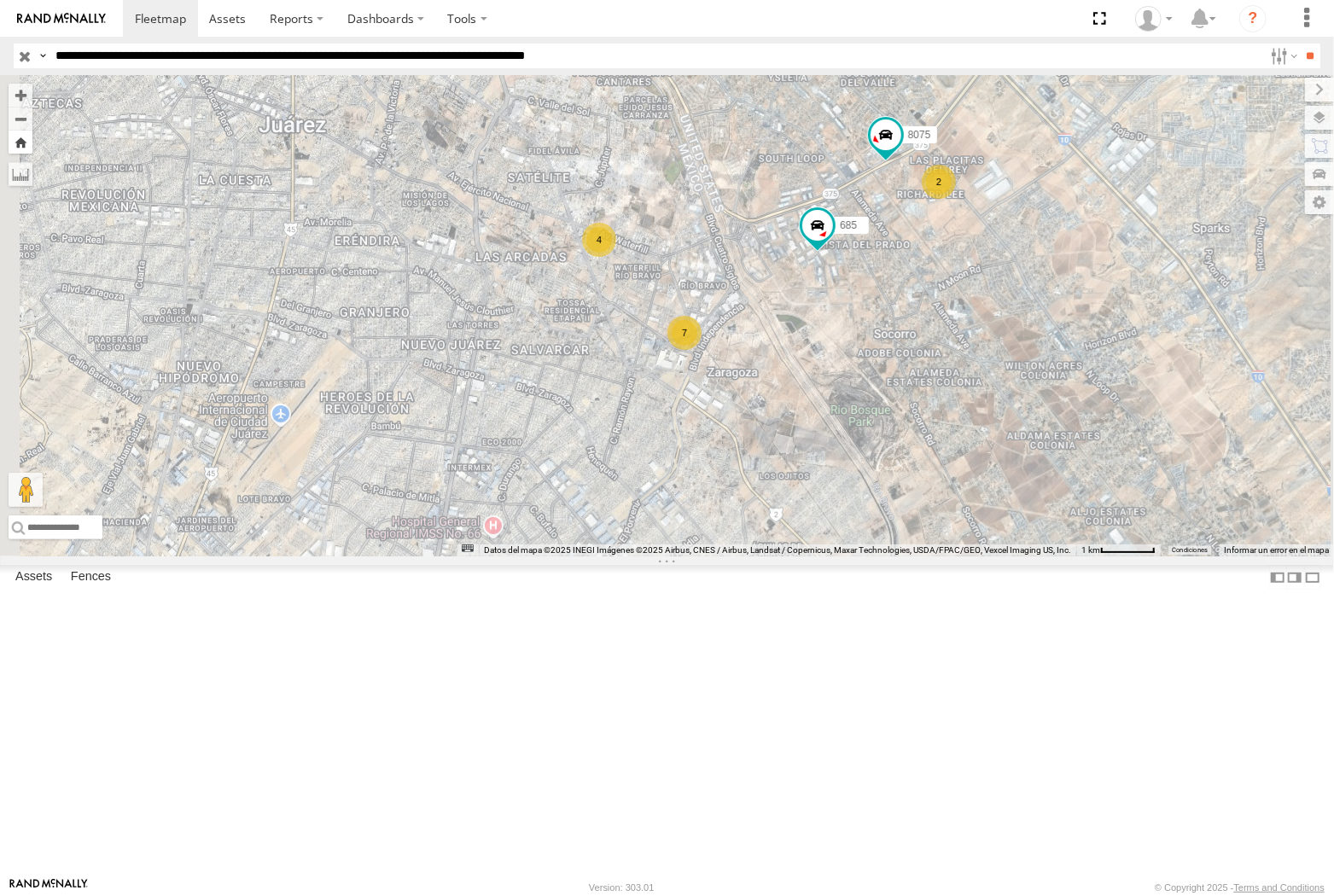 click at bounding box center (20, 142) 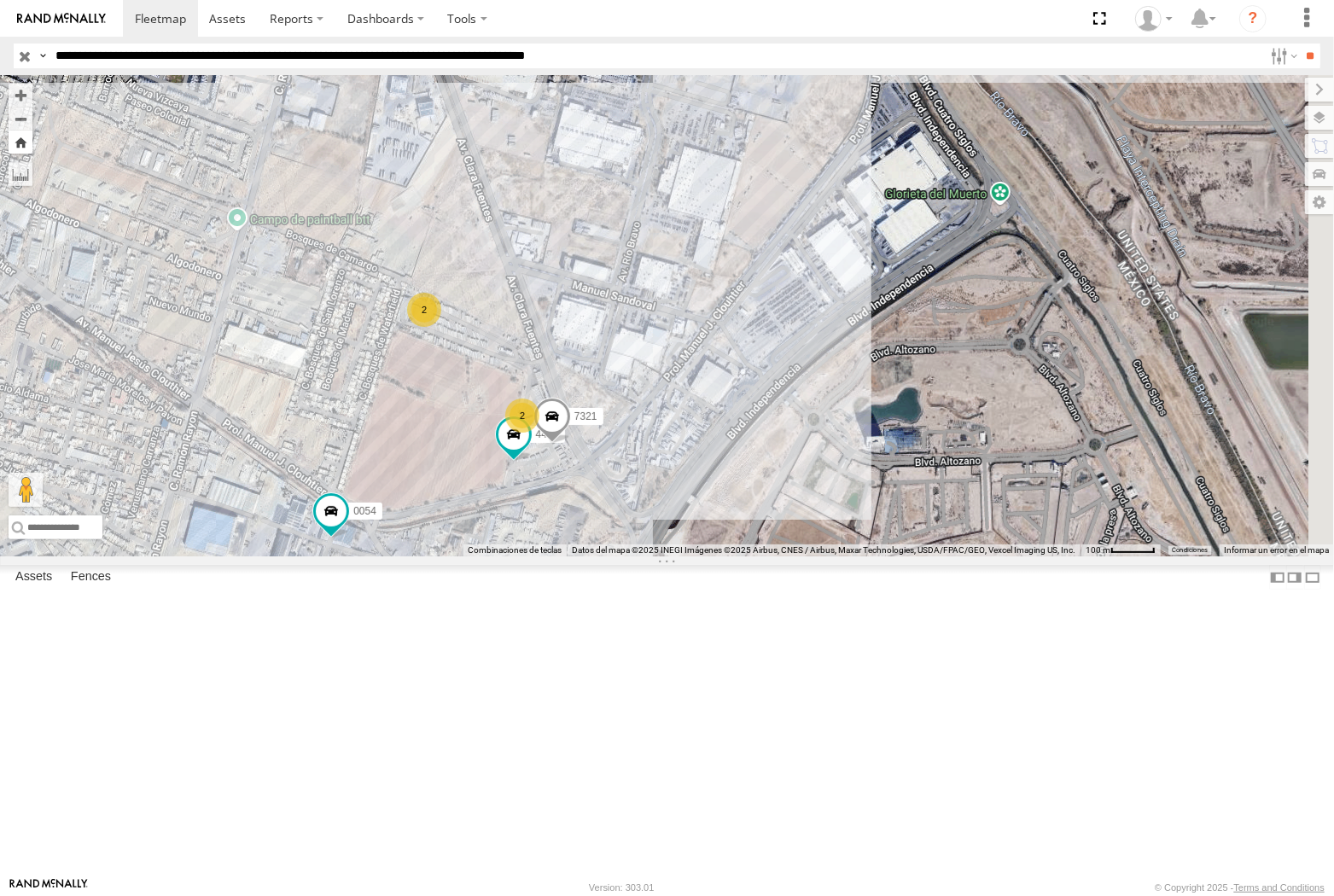 click at bounding box center [20, 142] 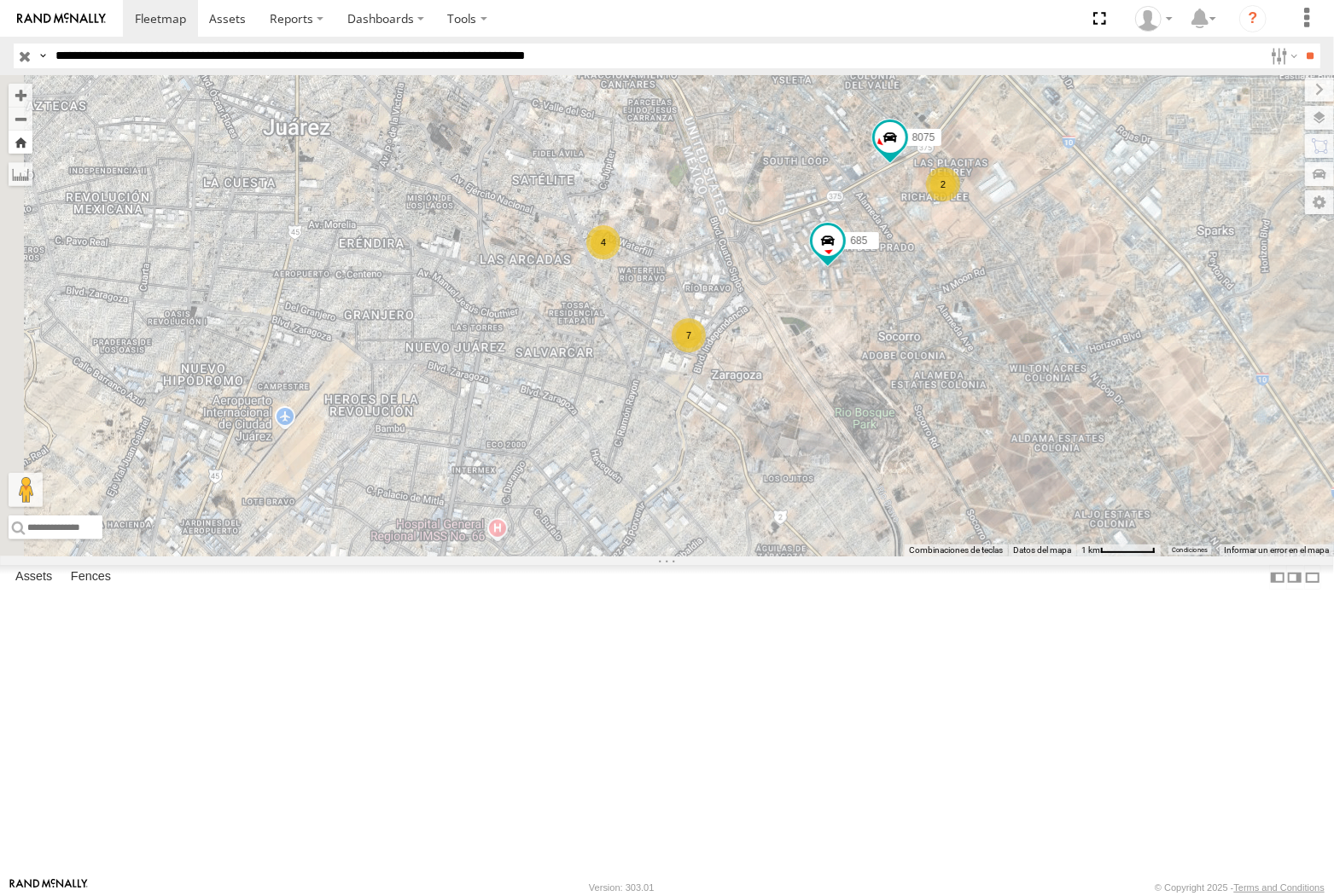 click at bounding box center (20, 142) 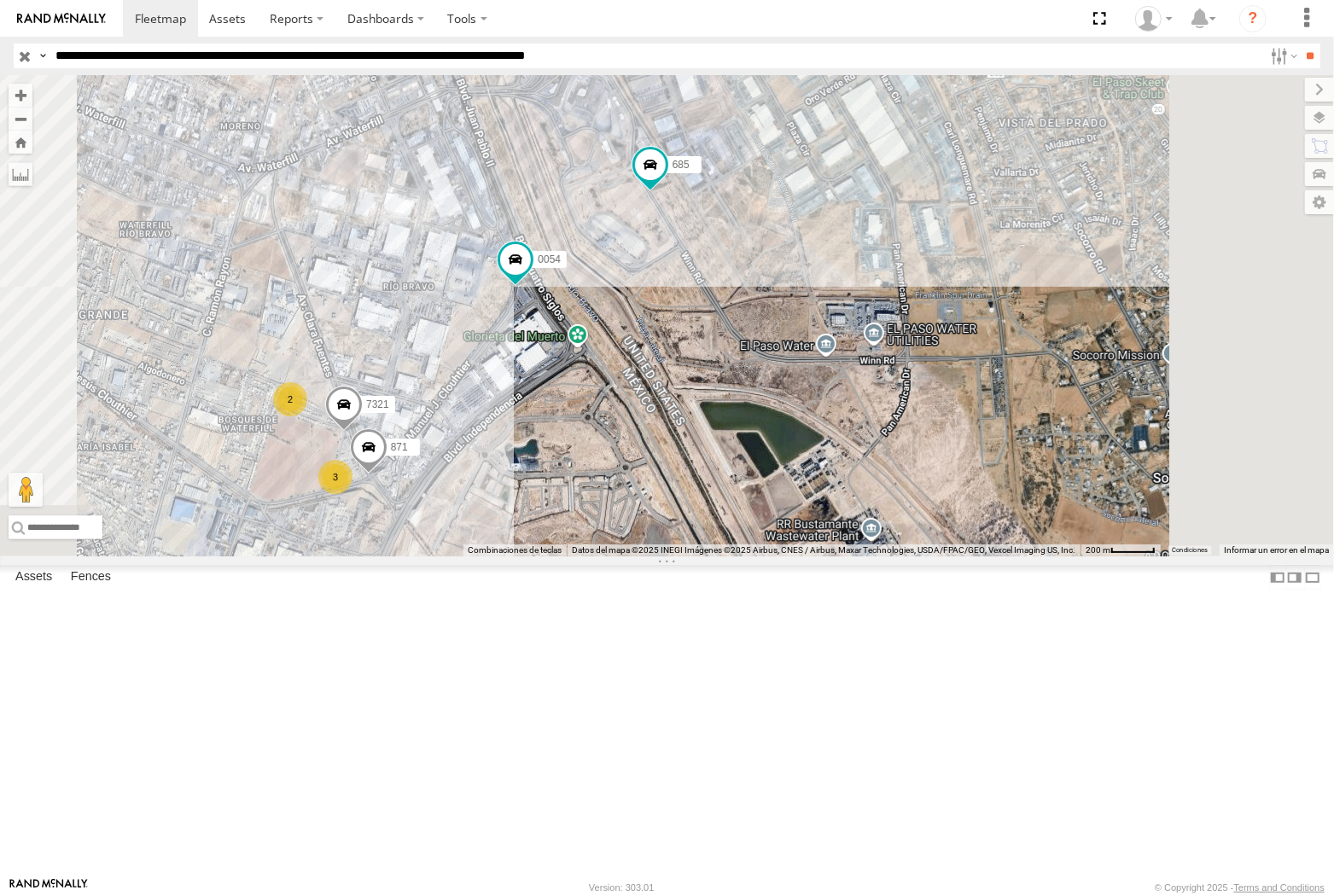 drag, startPoint x: 447, startPoint y: 151, endPoint x: 471, endPoint y: 177, distance: 35.383612 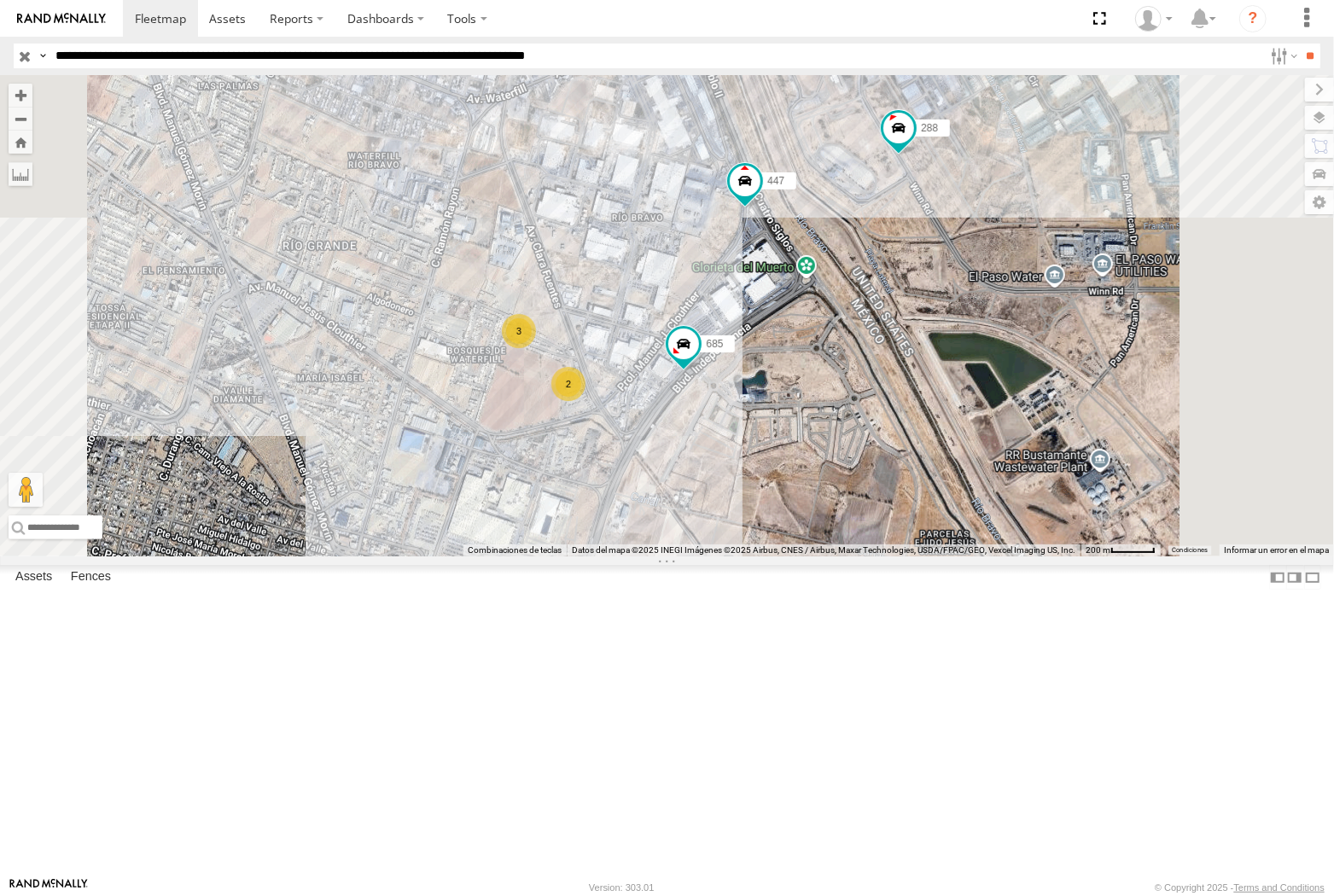 drag, startPoint x: 378, startPoint y: 54, endPoint x: 404, endPoint y: 89, distance: 43.600459 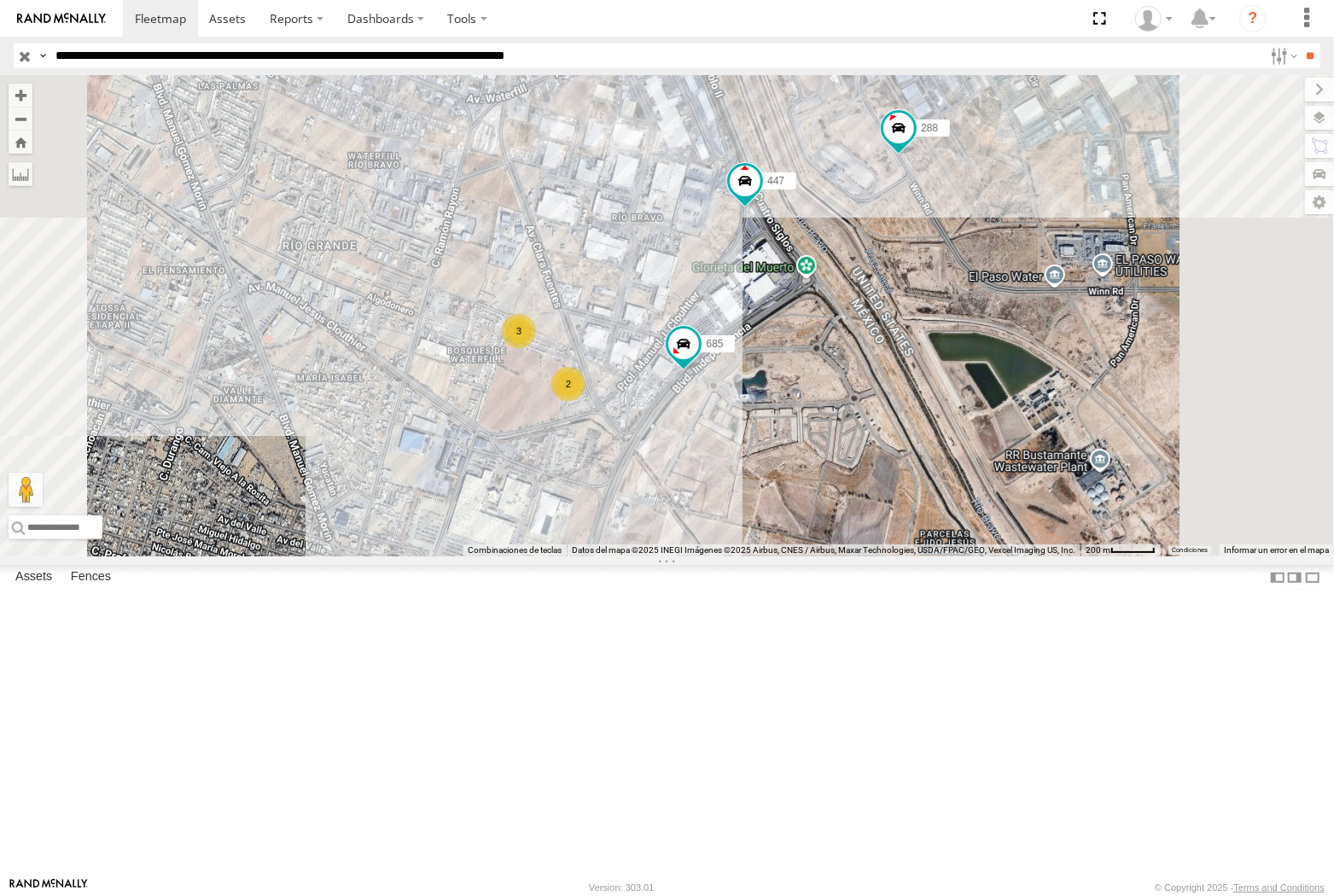 click on "**" at bounding box center (1310, 55) 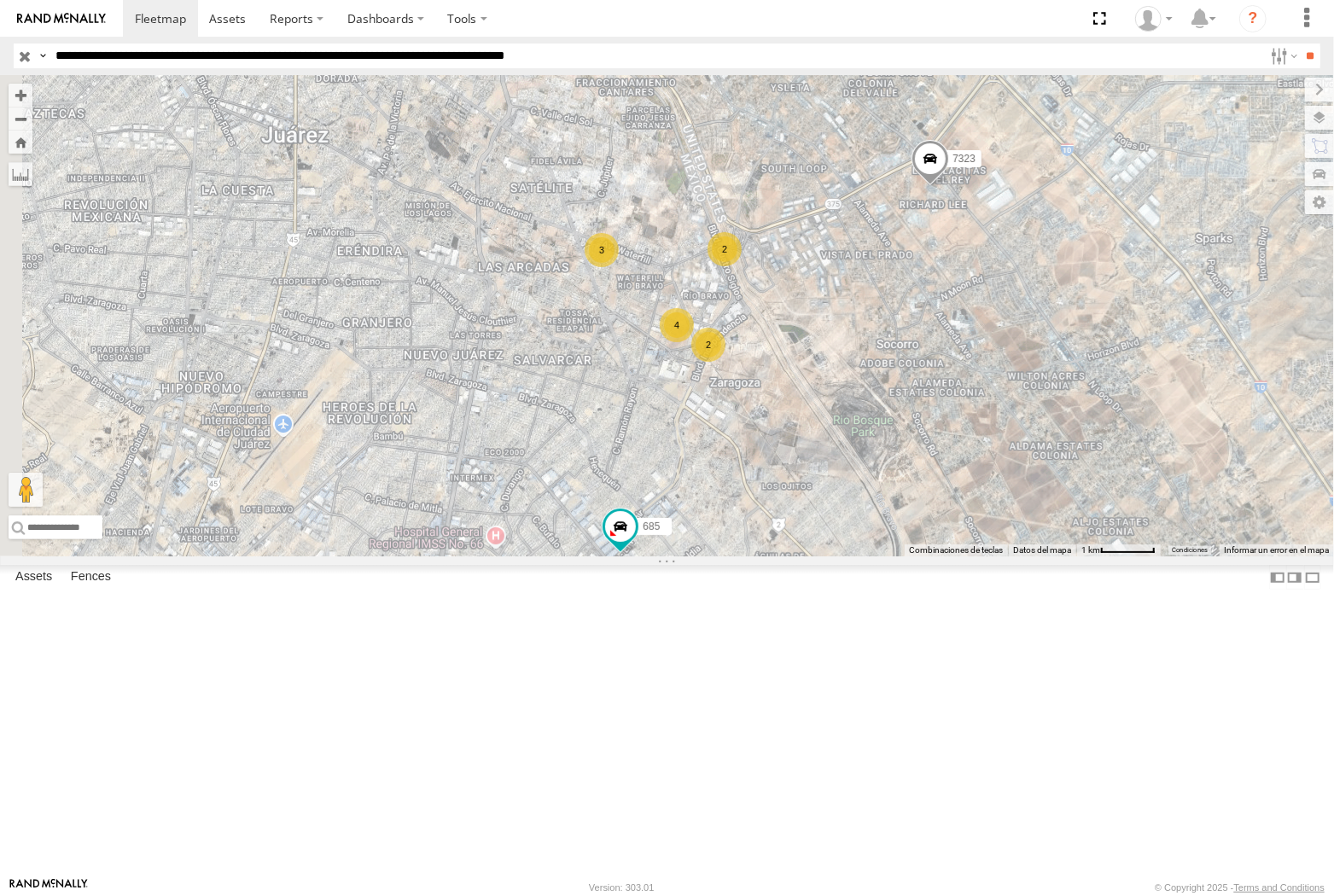 click on "**********" at bounding box center (655, 55) 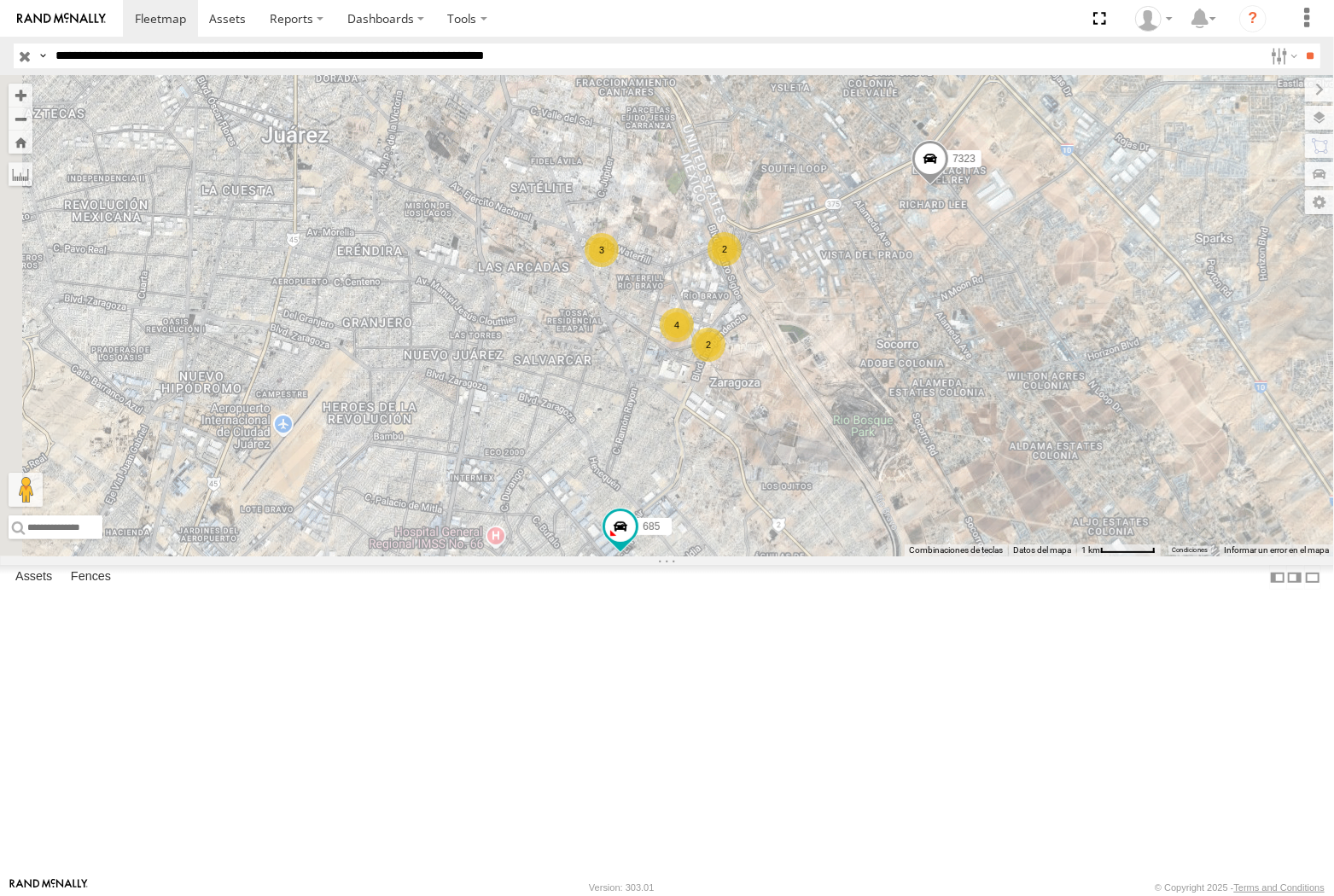click on "**" at bounding box center [1310, 55] 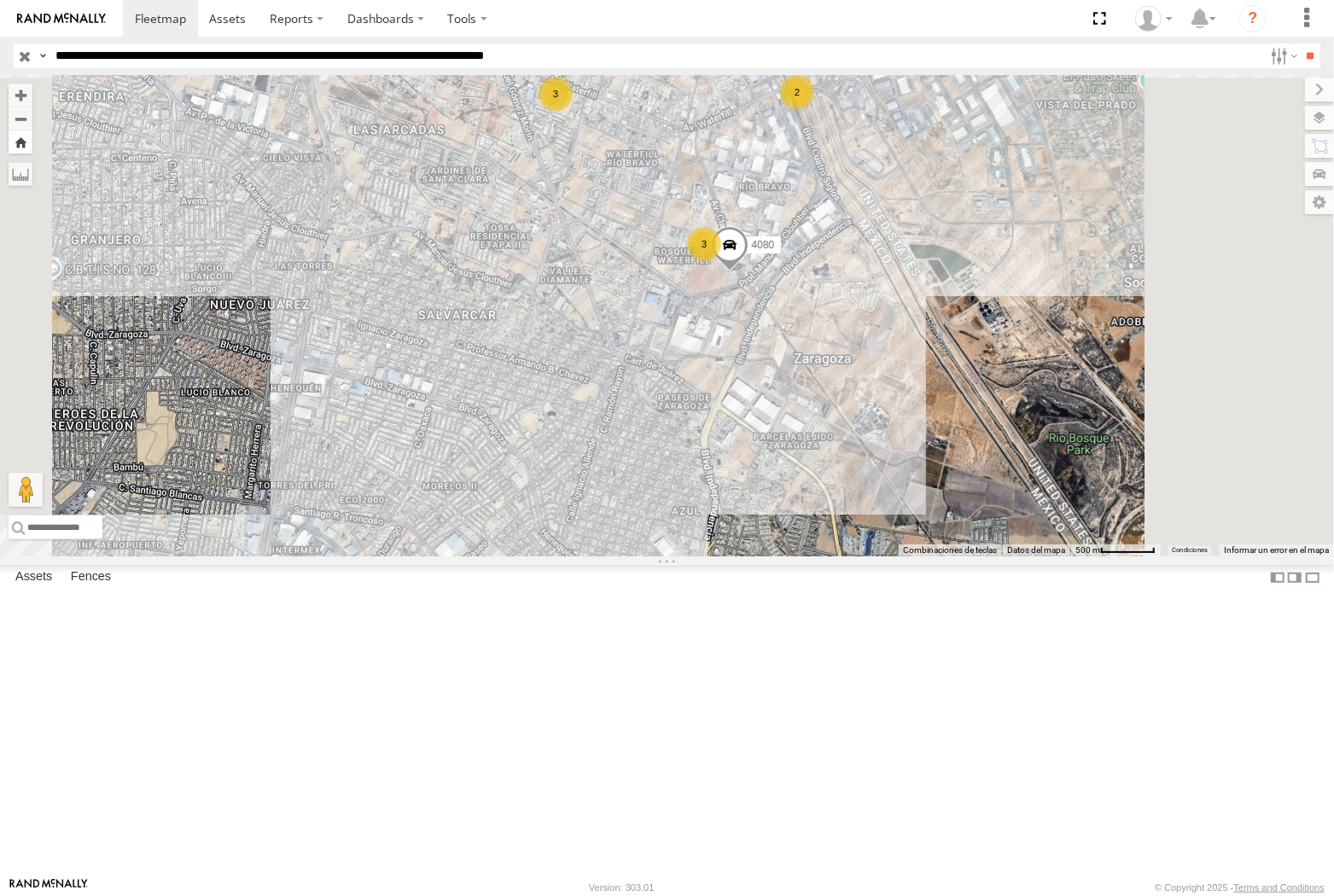 click at bounding box center (20, 142) 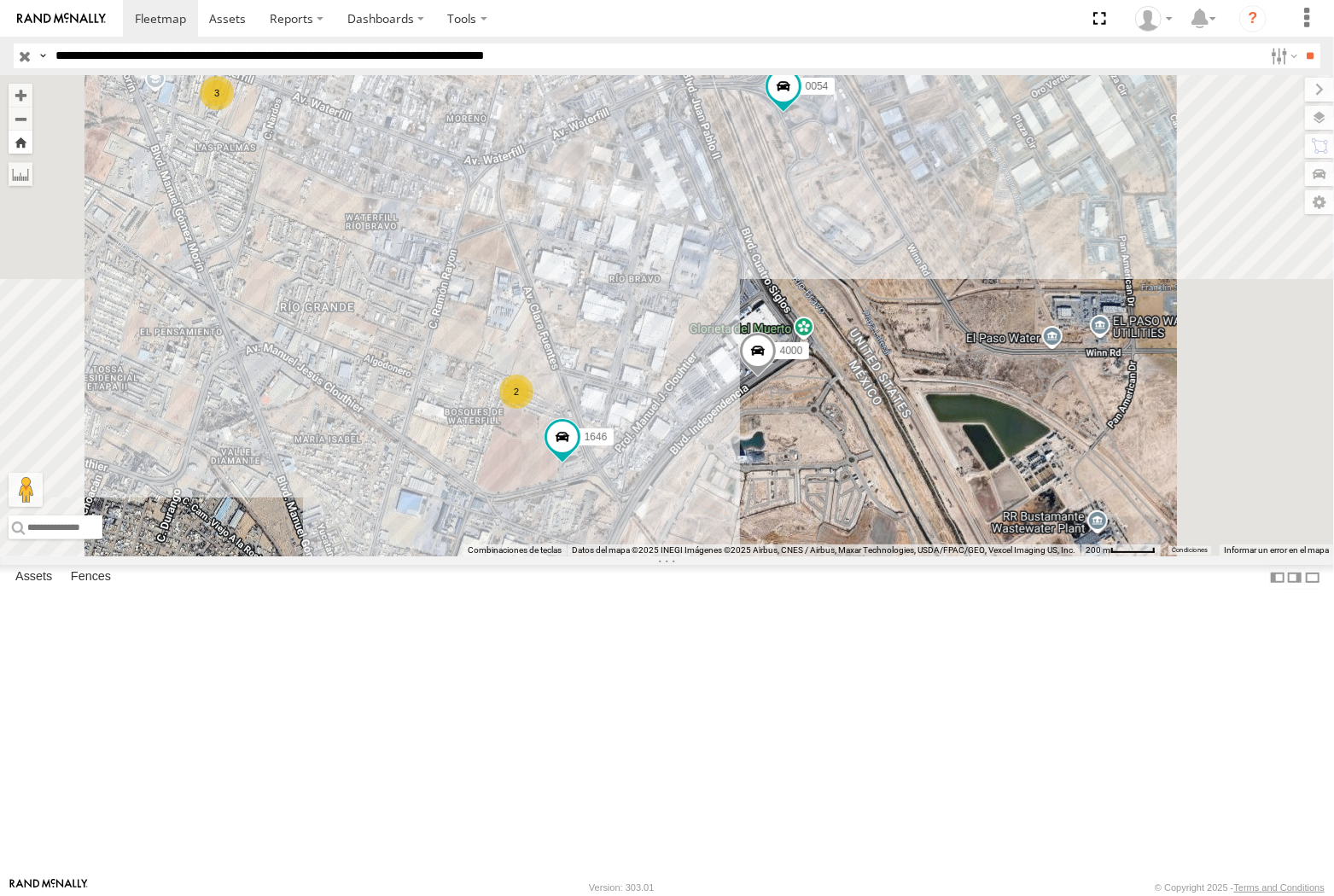 drag, startPoint x: 440, startPoint y: 143, endPoint x: 475, endPoint y: 220, distance: 84.58132 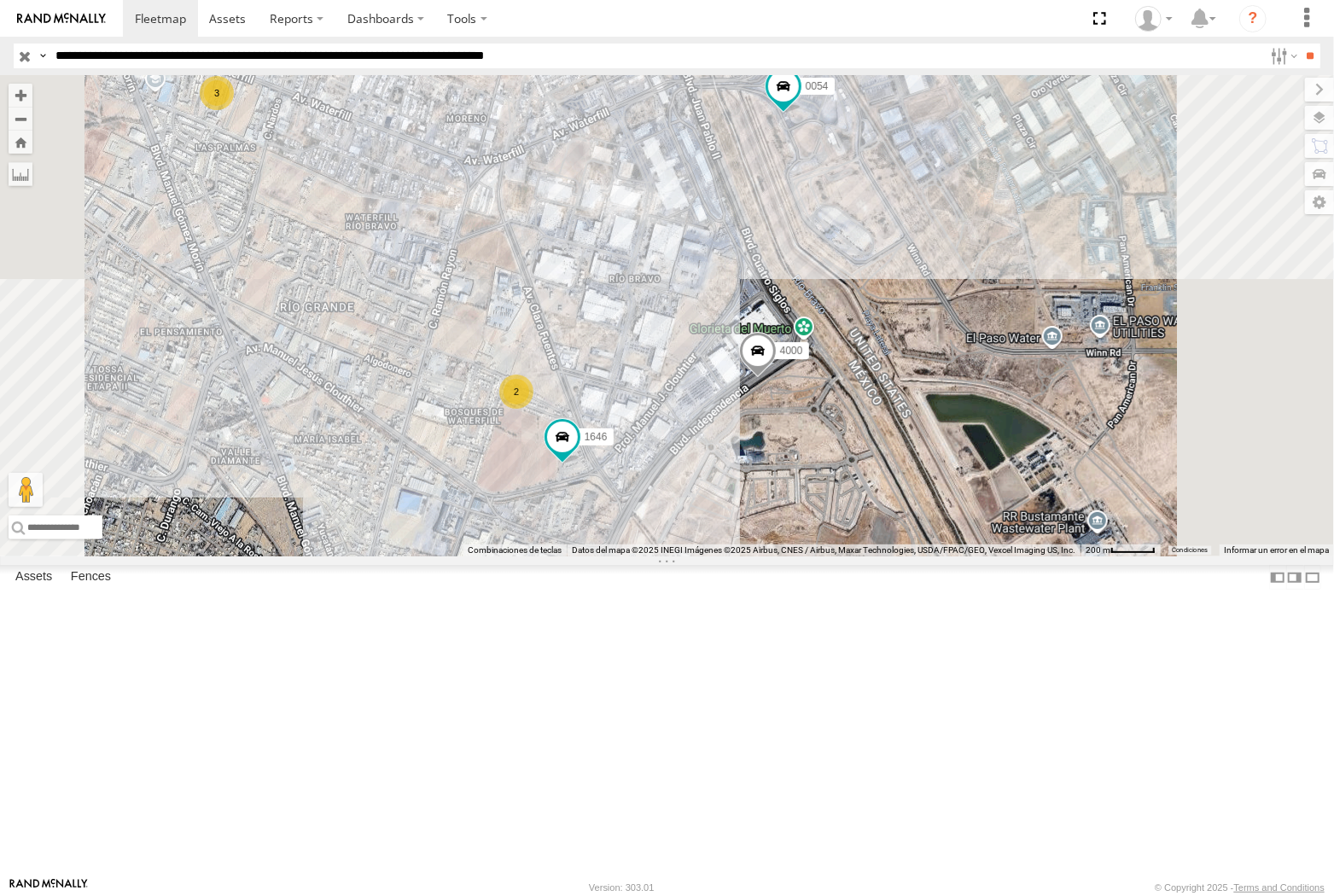 click at bounding box center (20, 142) 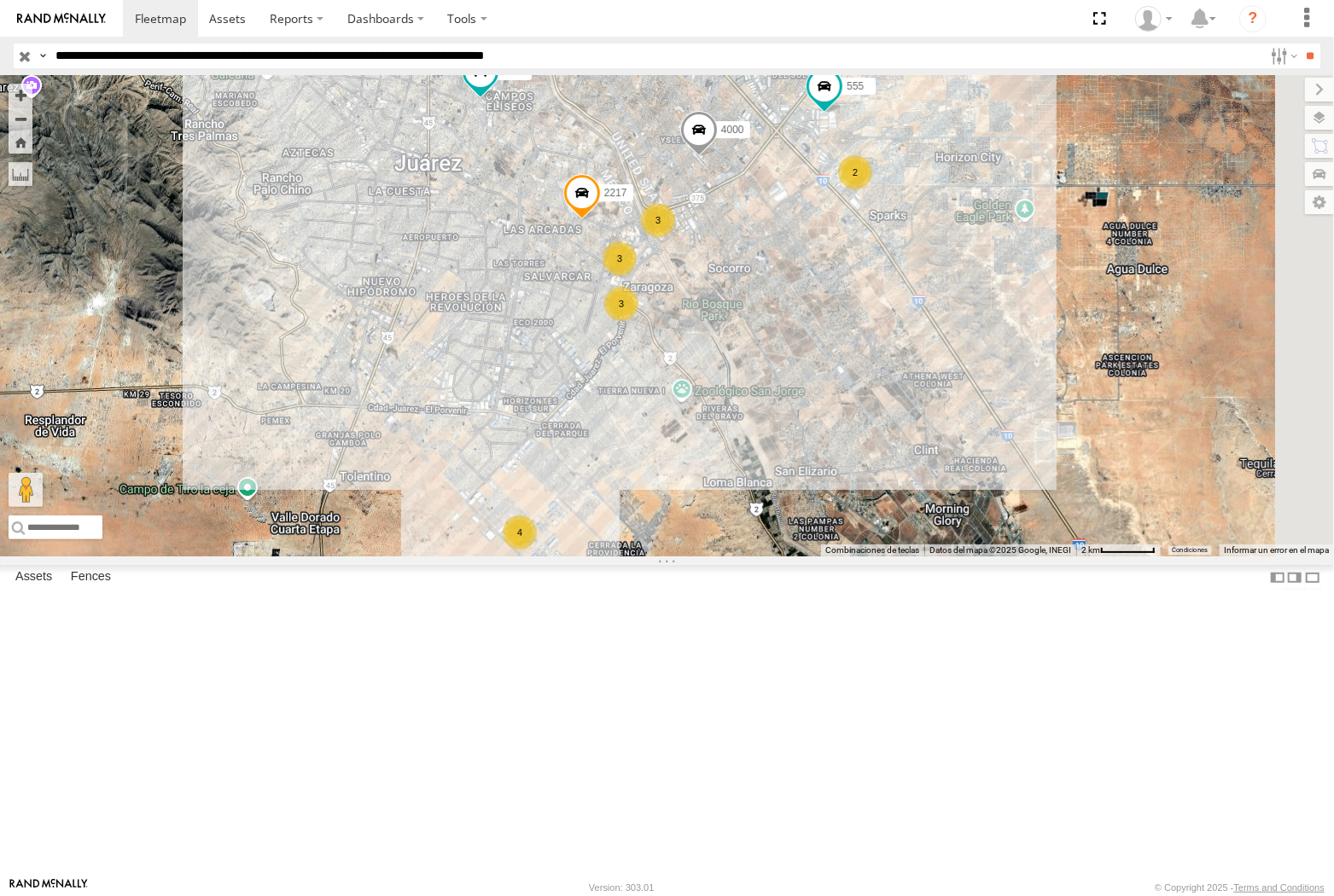 click on "**********" at bounding box center (655, 55) 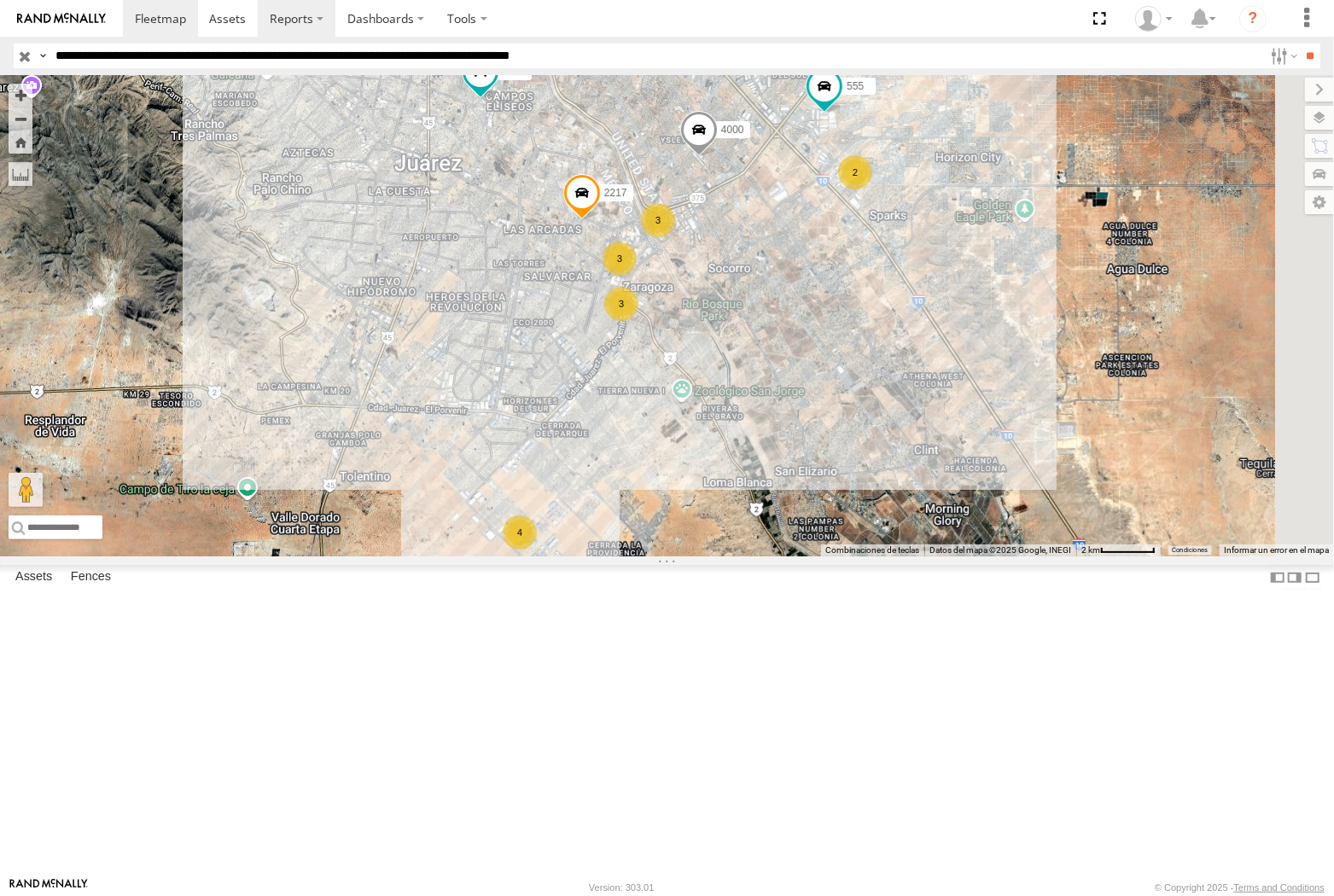 type on "**********" 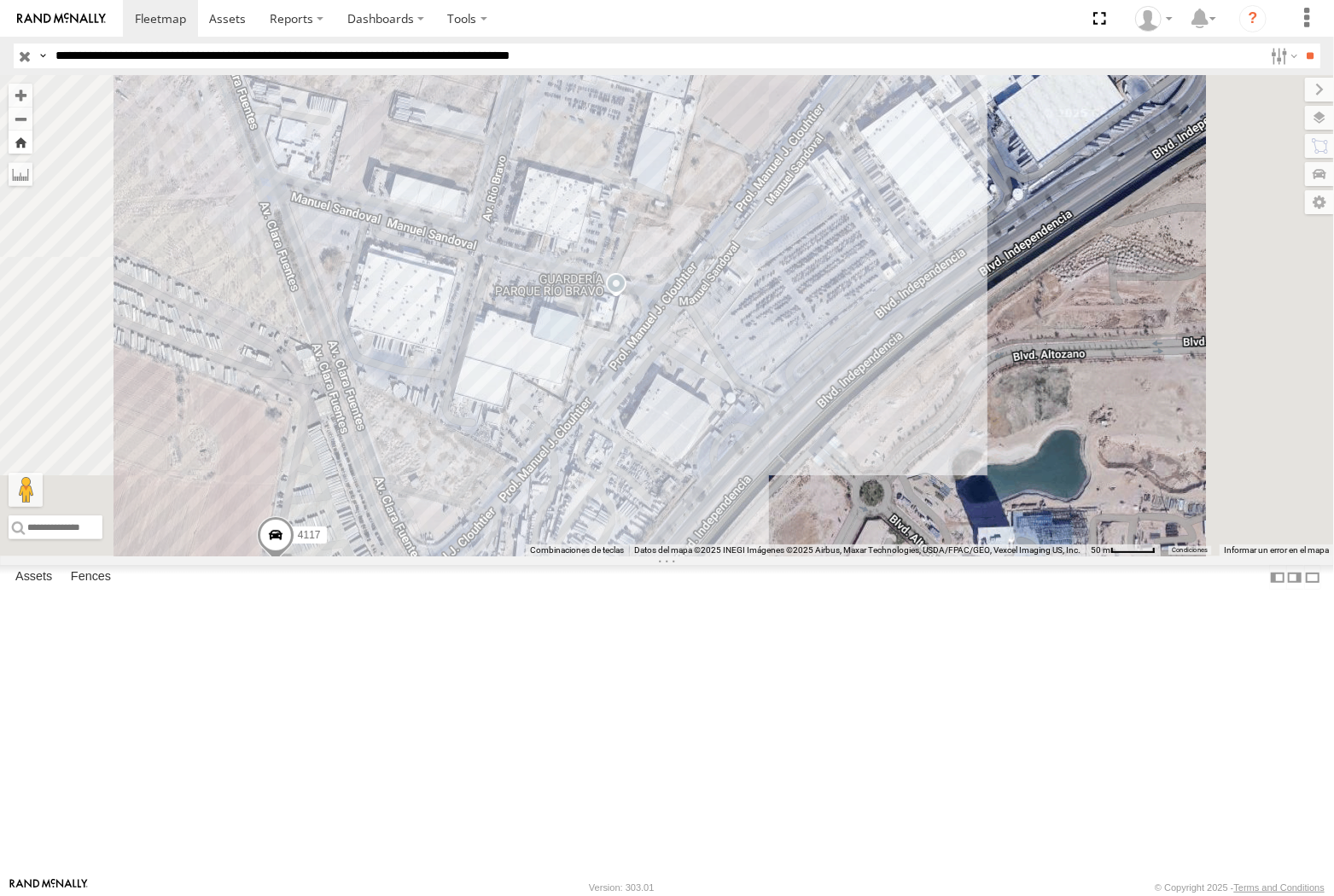 click at bounding box center [20, 142] 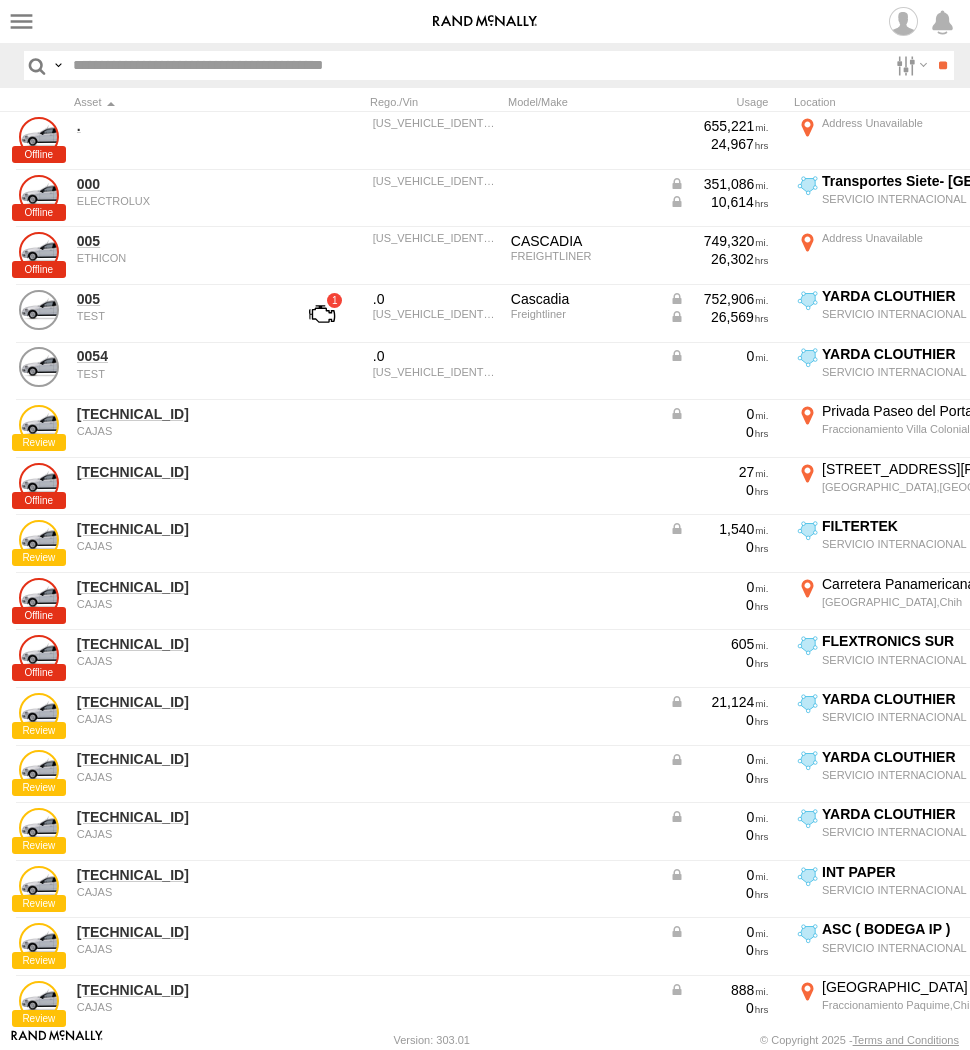 scroll, scrollTop: 0, scrollLeft: 0, axis: both 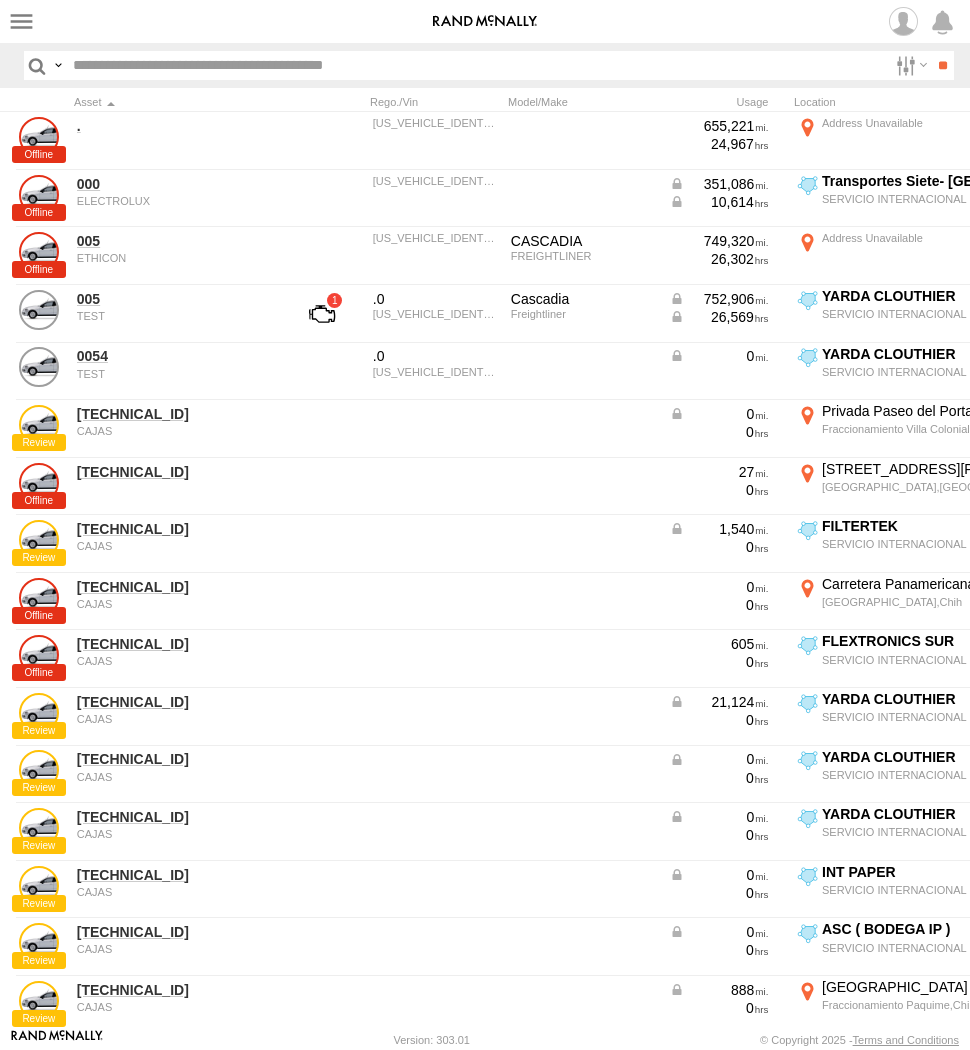 click at bounding box center (476, 65) 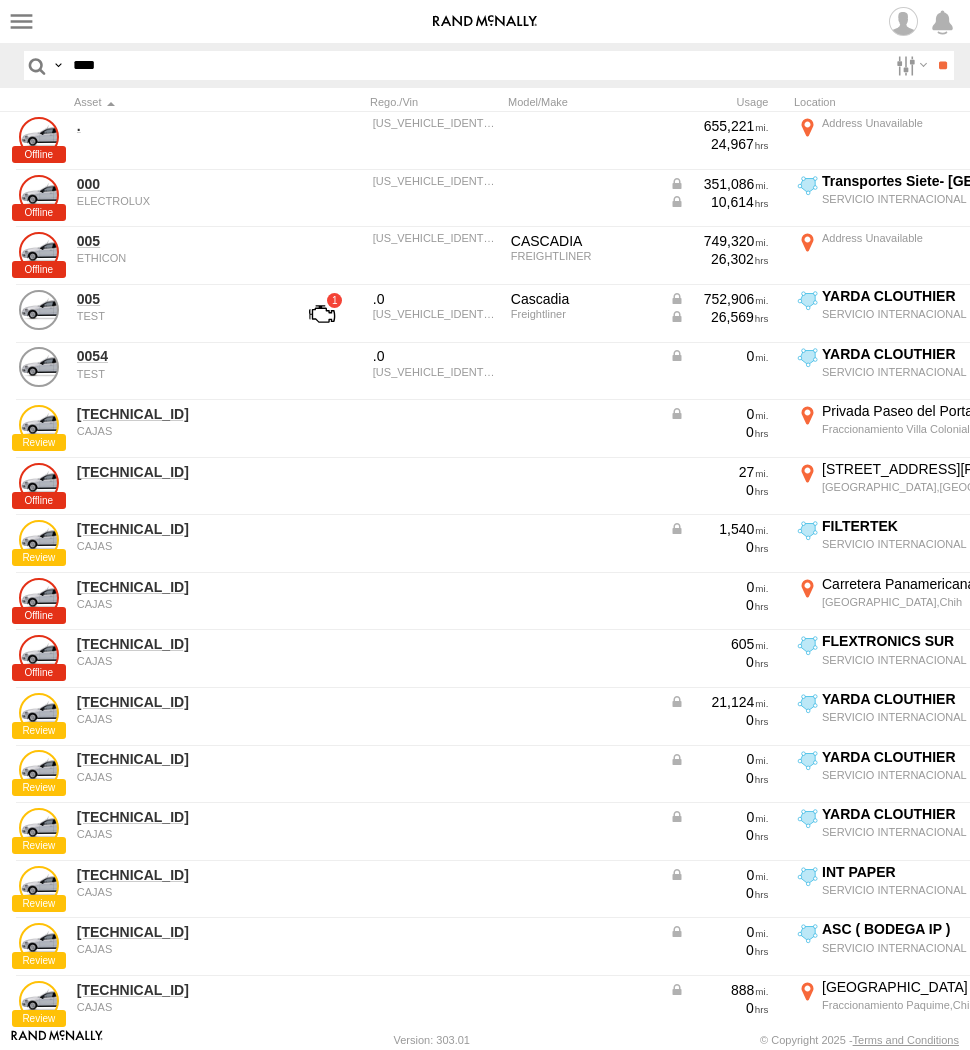 type on "****" 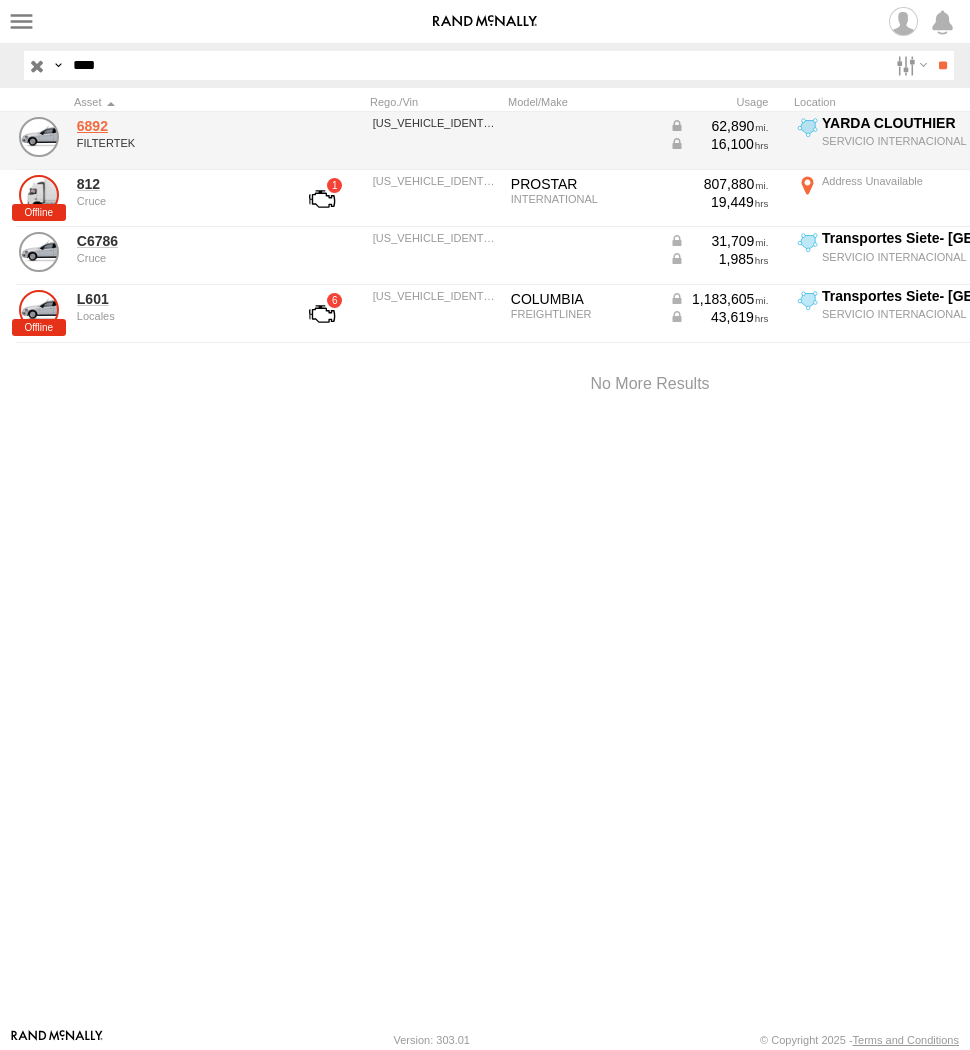 click on "6892" at bounding box center (174, 126) 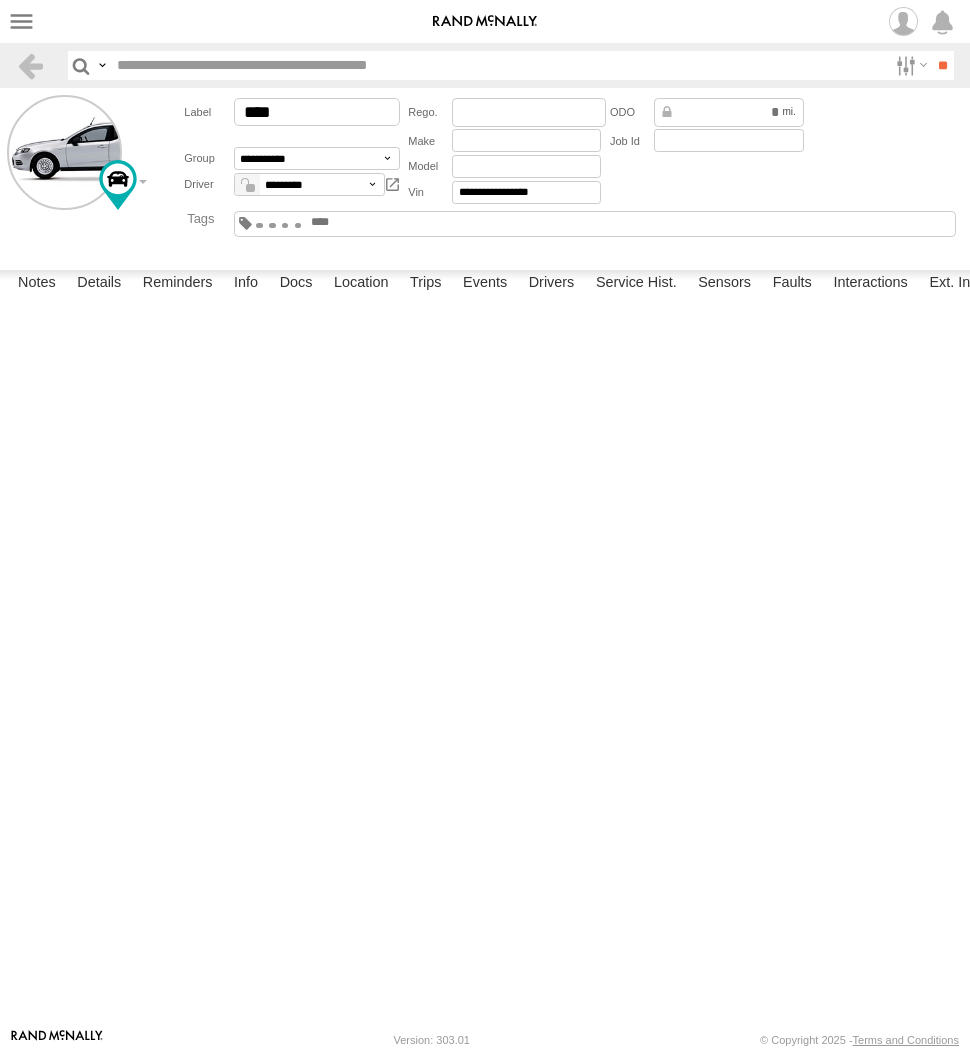 scroll, scrollTop: 0, scrollLeft: 0, axis: both 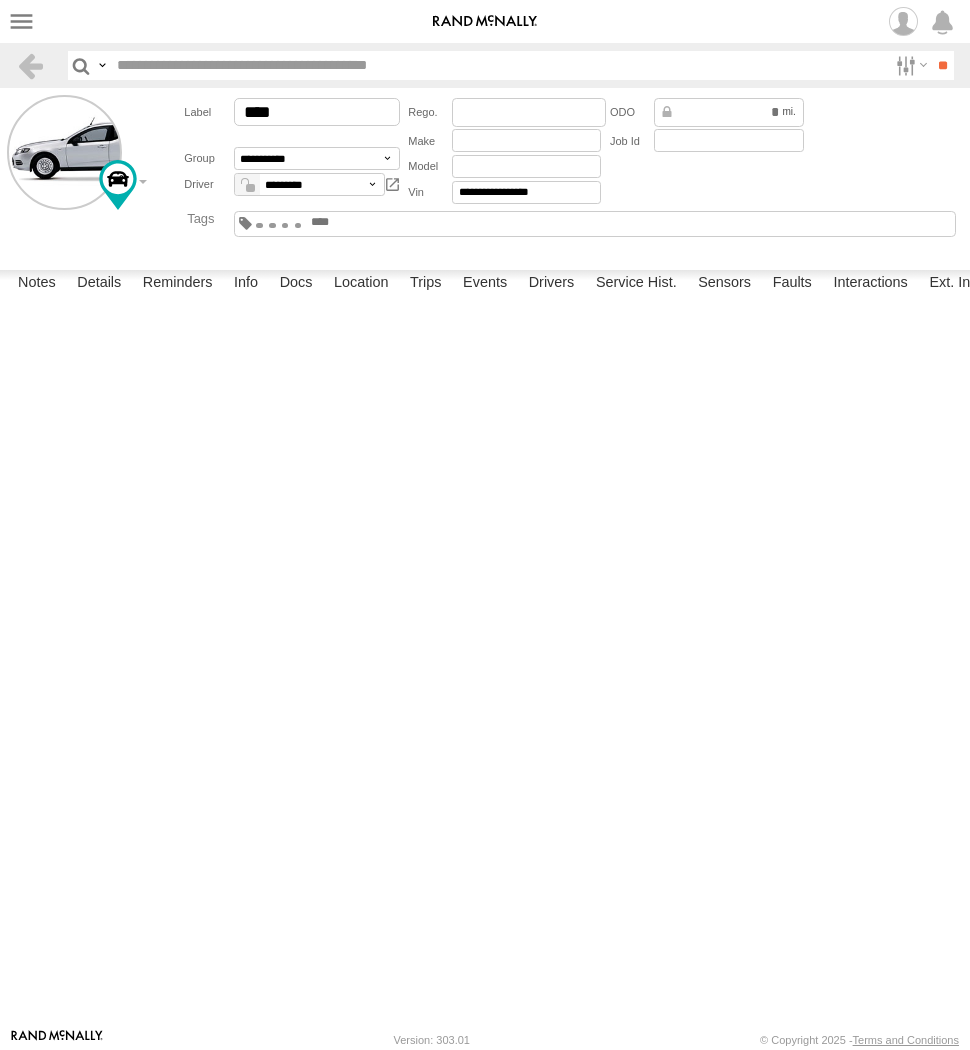 type on "****" 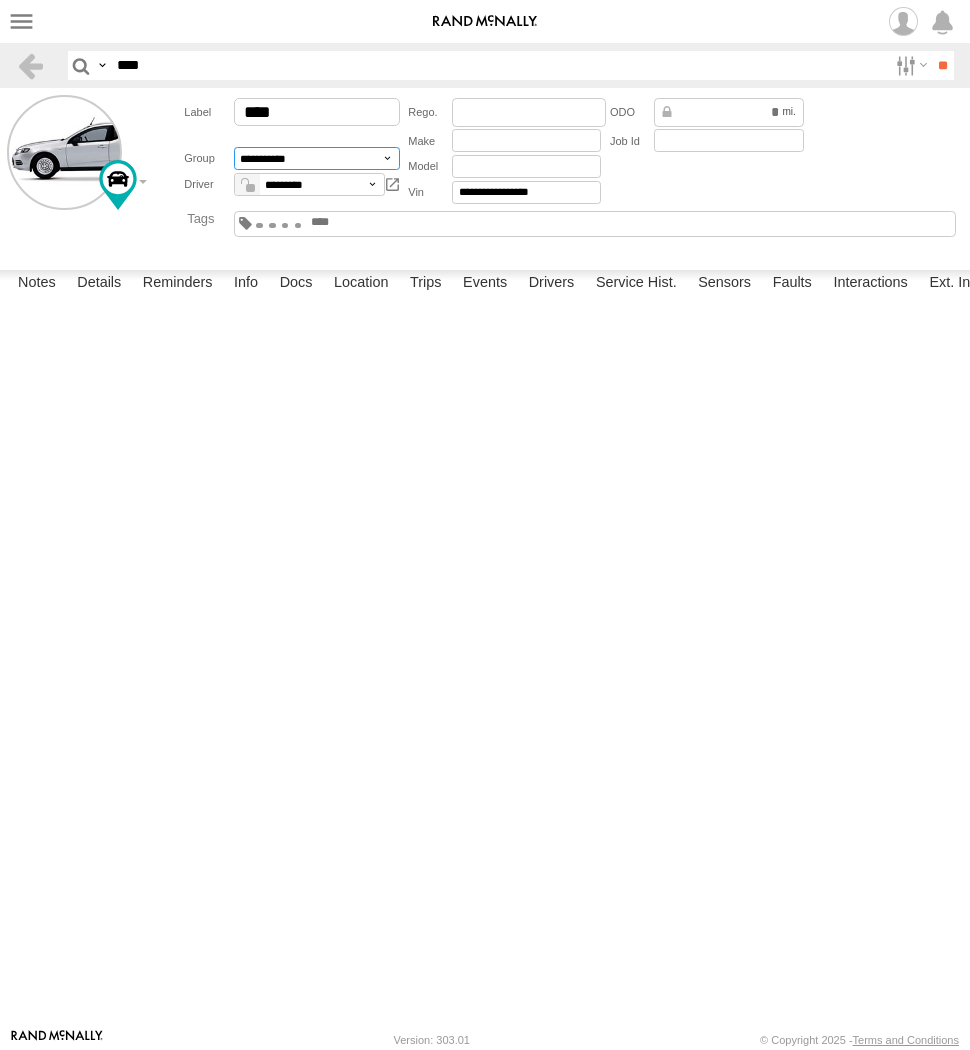 click on "**********" at bounding box center [316, 158] 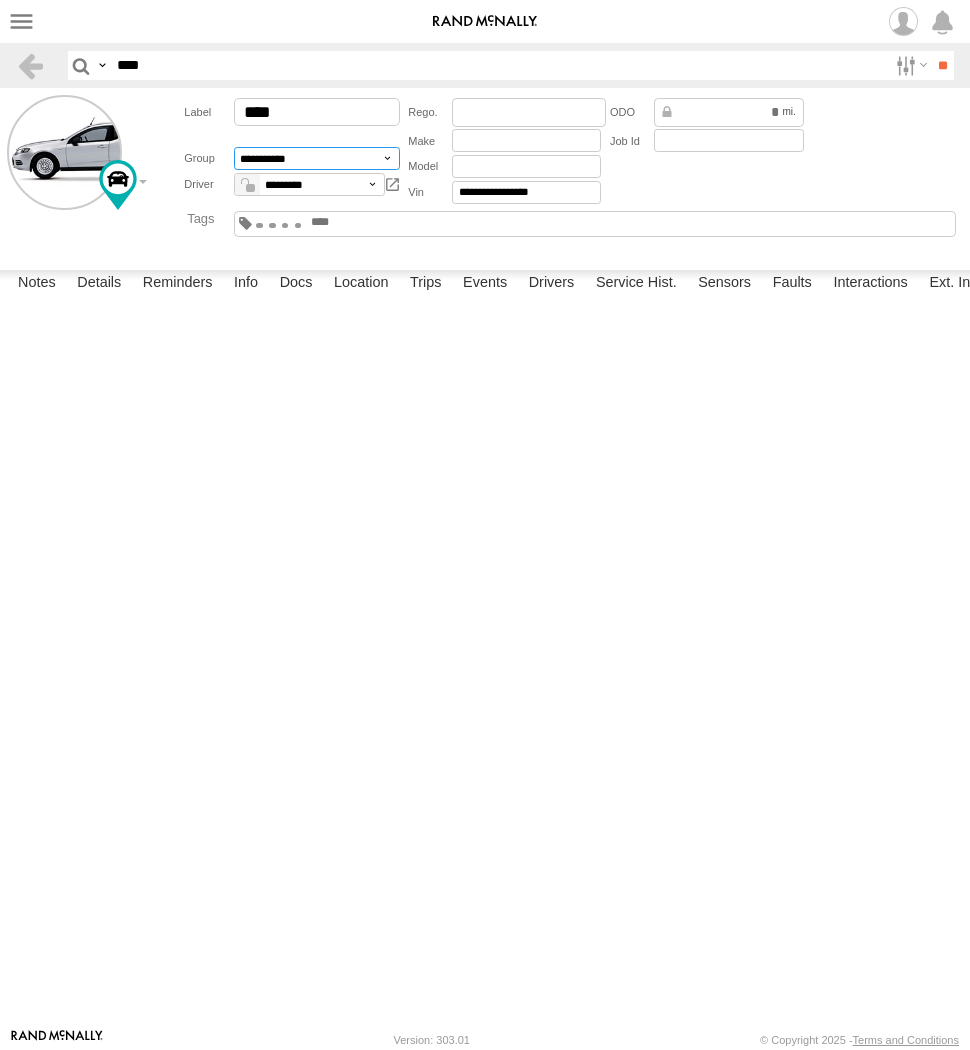 select on "****" 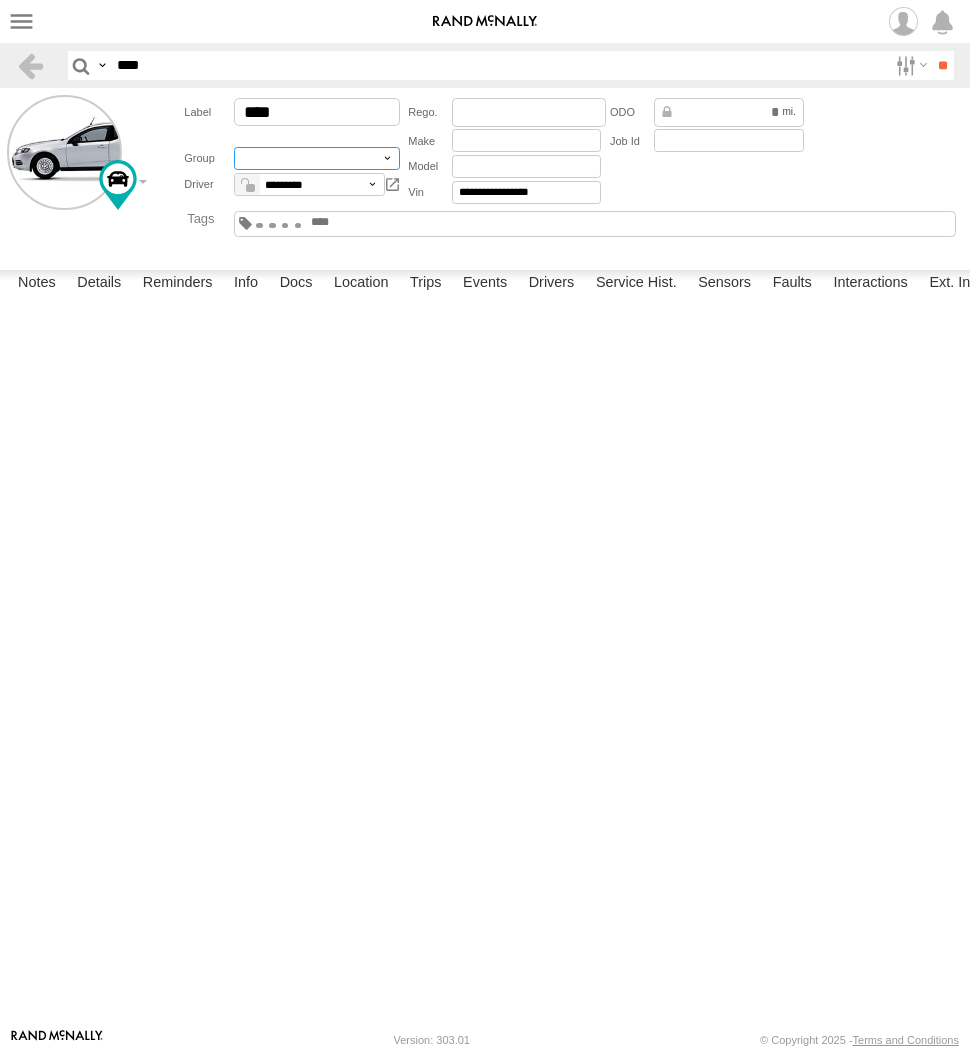 click on "**********" at bounding box center [316, 158] 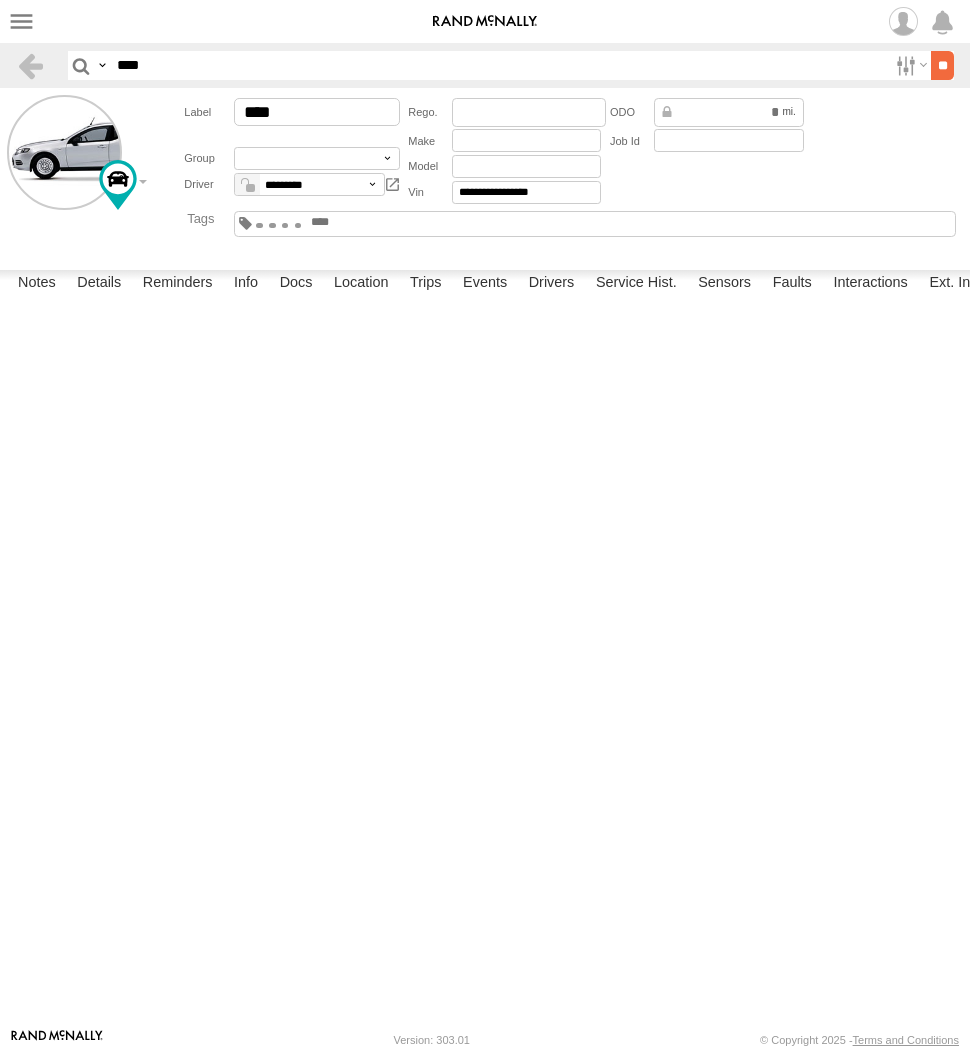 click on "**" at bounding box center [942, 65] 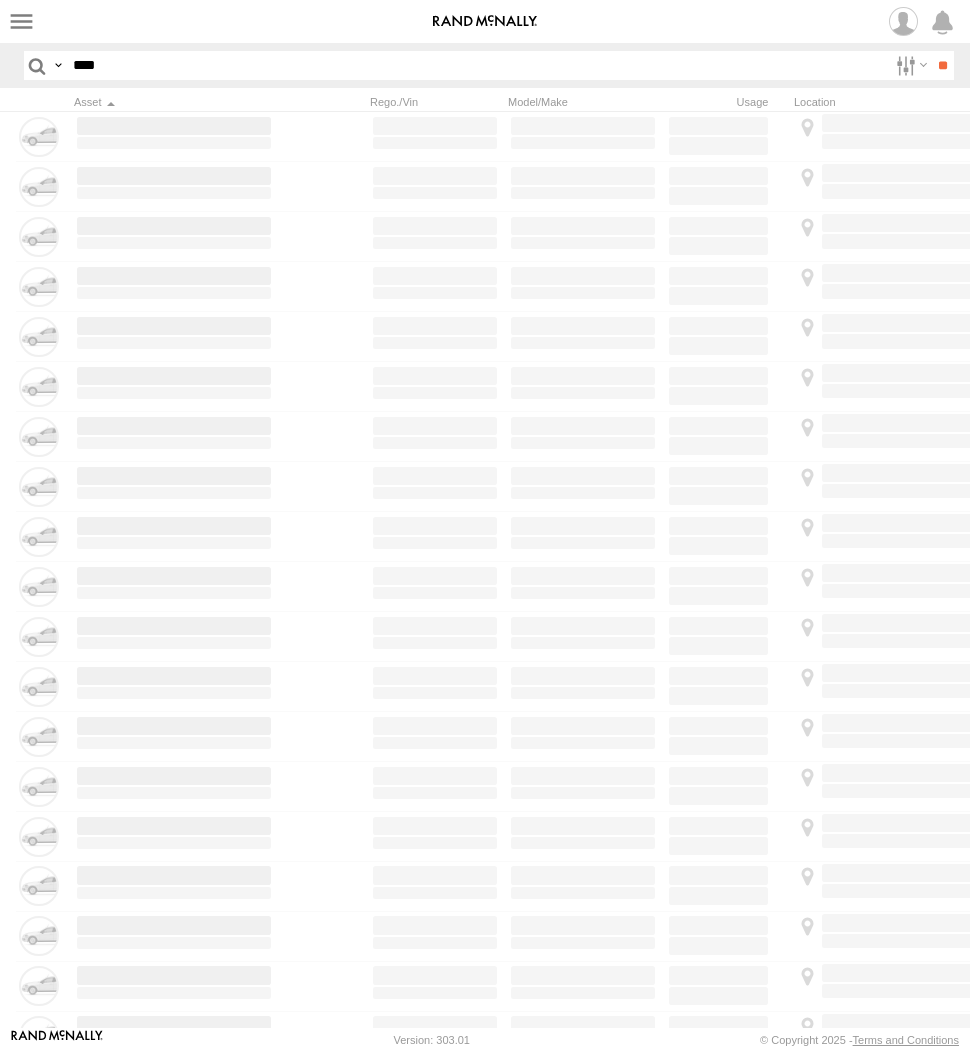 scroll, scrollTop: 0, scrollLeft: 0, axis: both 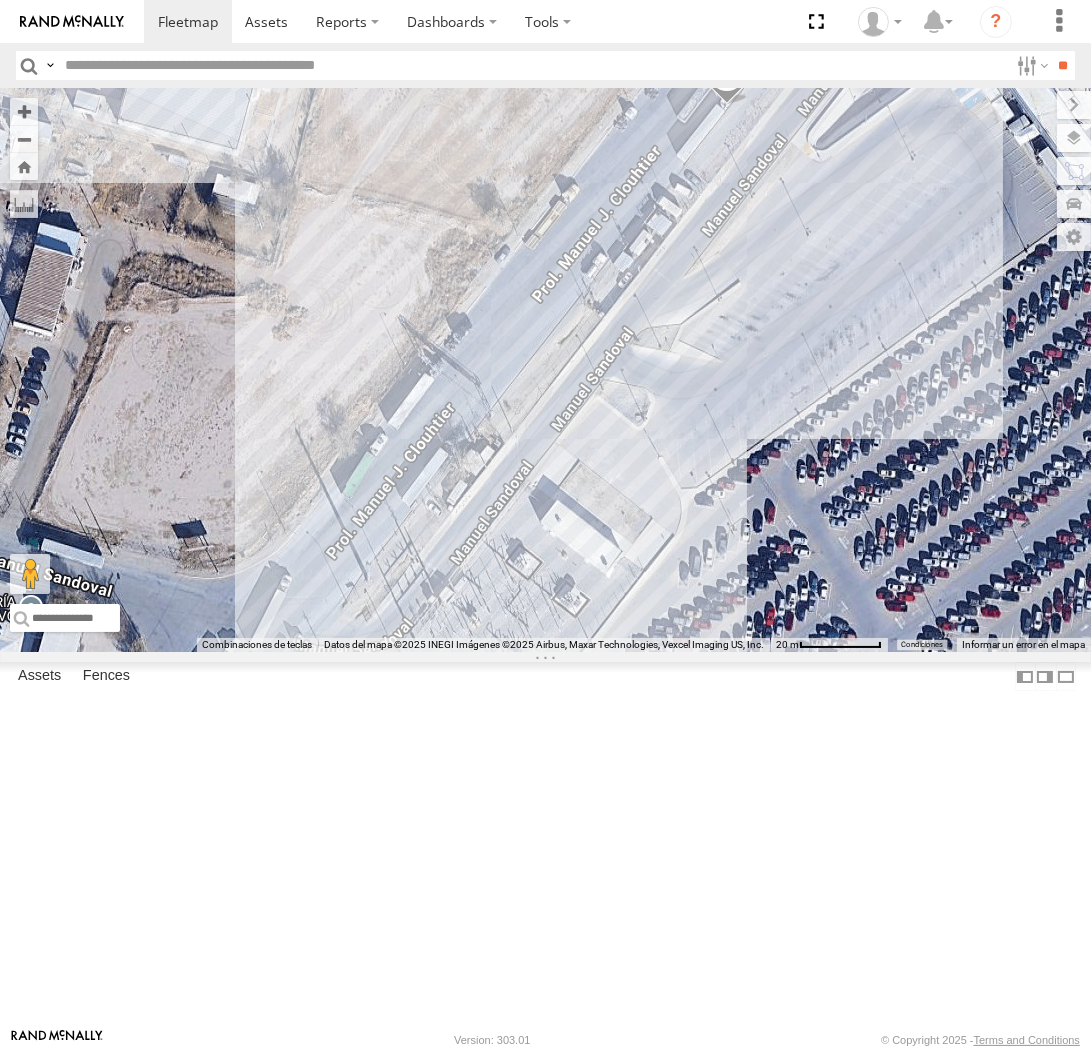 drag, startPoint x: 483, startPoint y: 331, endPoint x: 473, endPoint y: 333, distance: 10.198039 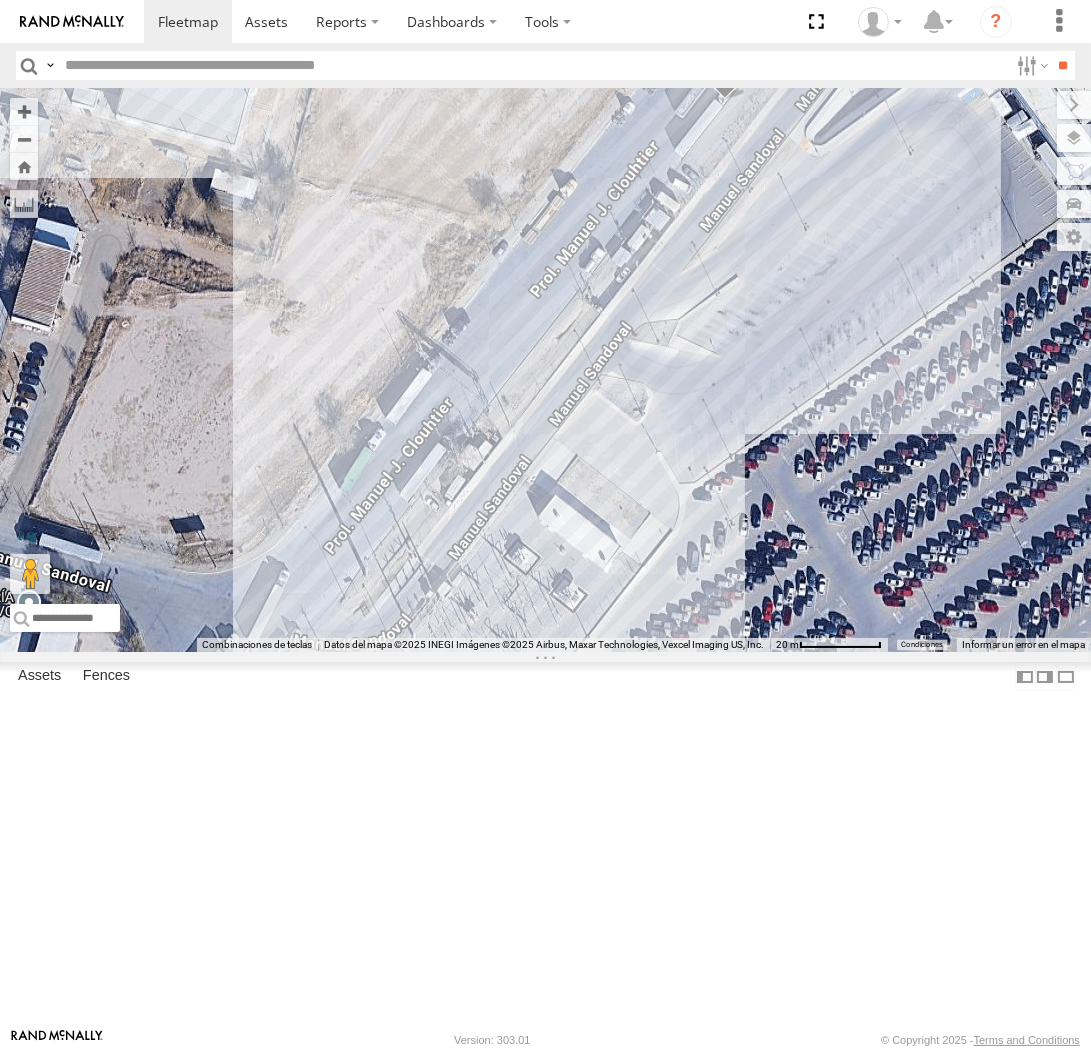 click on "557" at bounding box center (545, 370) 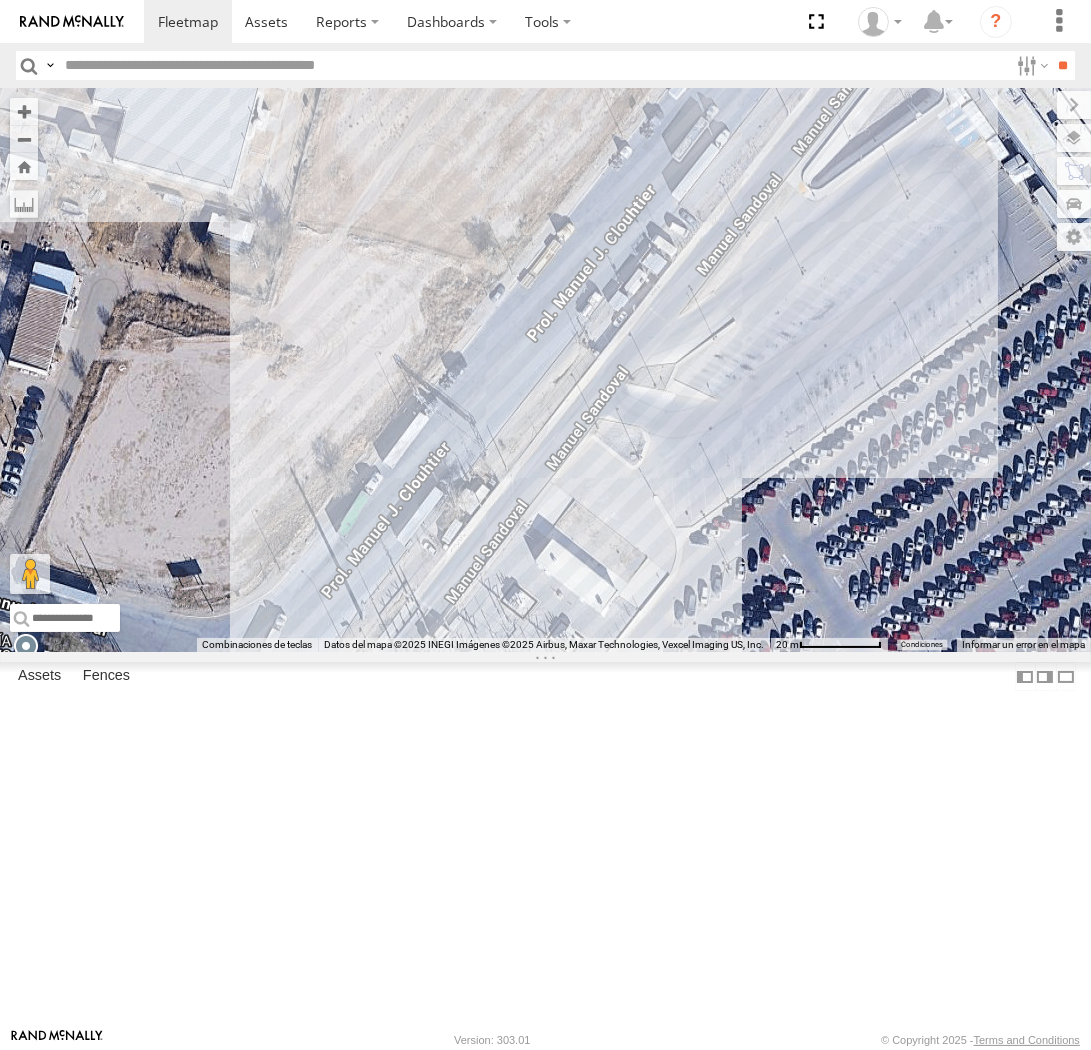 drag, startPoint x: 416, startPoint y: 255, endPoint x: 442, endPoint y: 466, distance: 212.59586 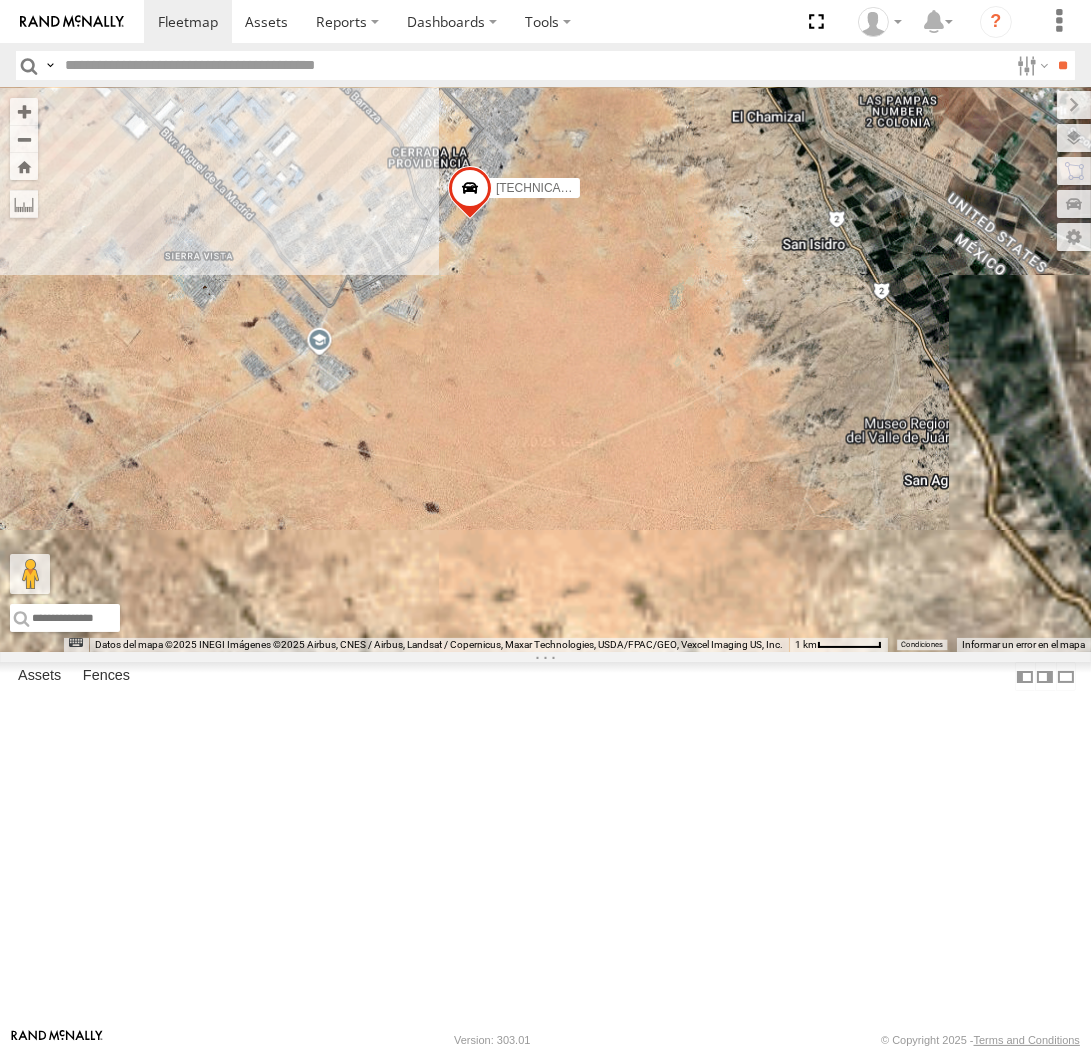 drag, startPoint x: 565, startPoint y: 401, endPoint x: 575, endPoint y: 844, distance: 443.11285 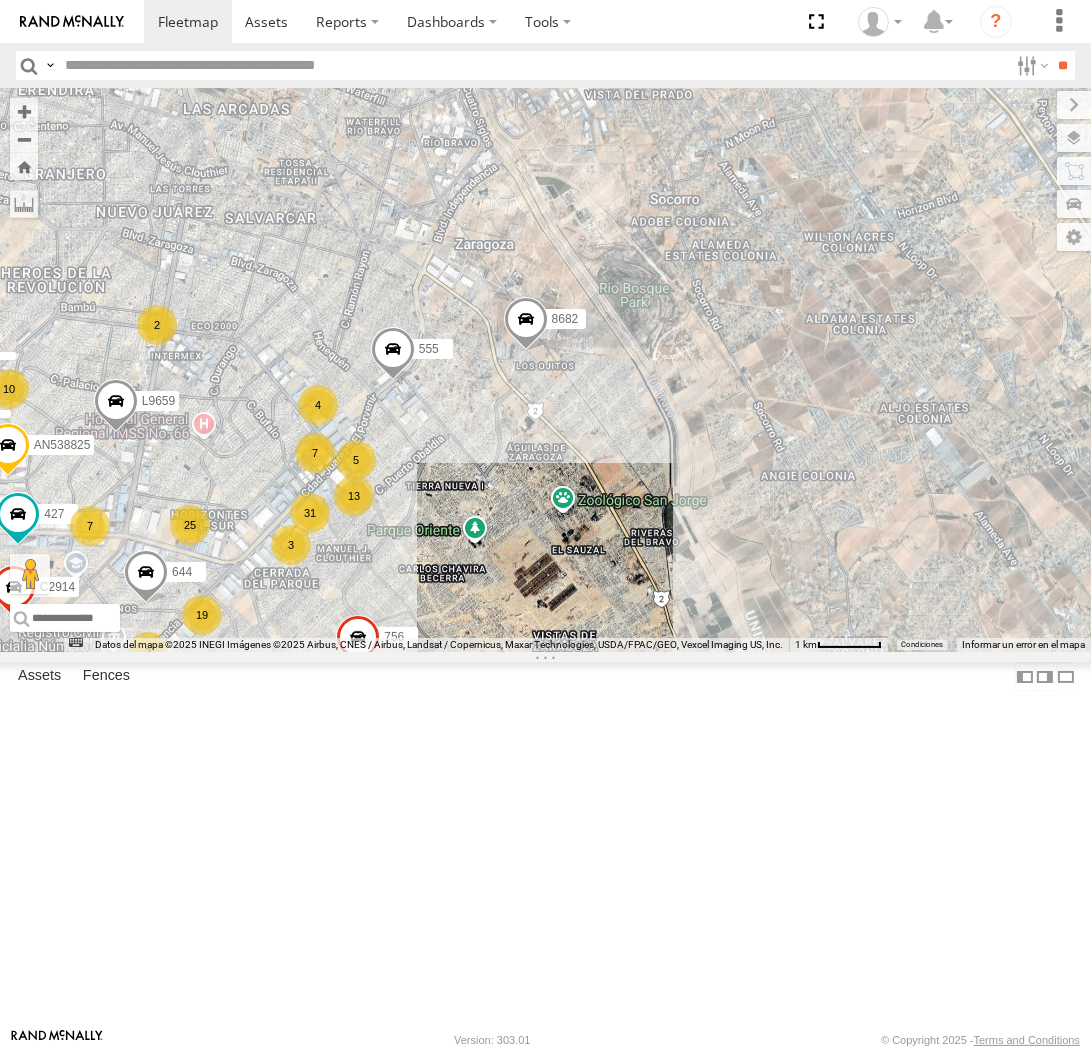 drag, startPoint x: 508, startPoint y: 265, endPoint x: 482, endPoint y: 714, distance: 449.75217 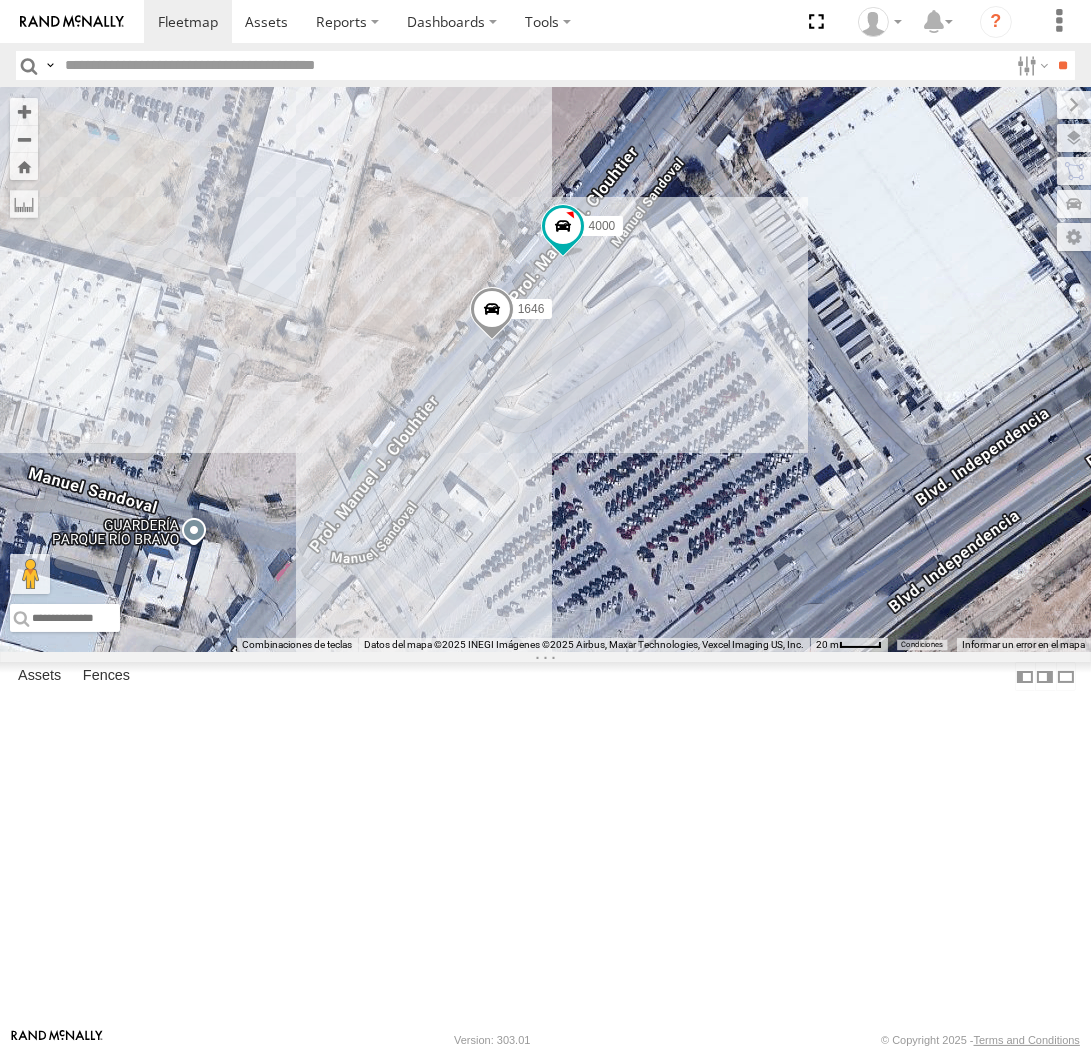drag, startPoint x: 763, startPoint y: 246, endPoint x: 422, endPoint y: 562, distance: 464.90536 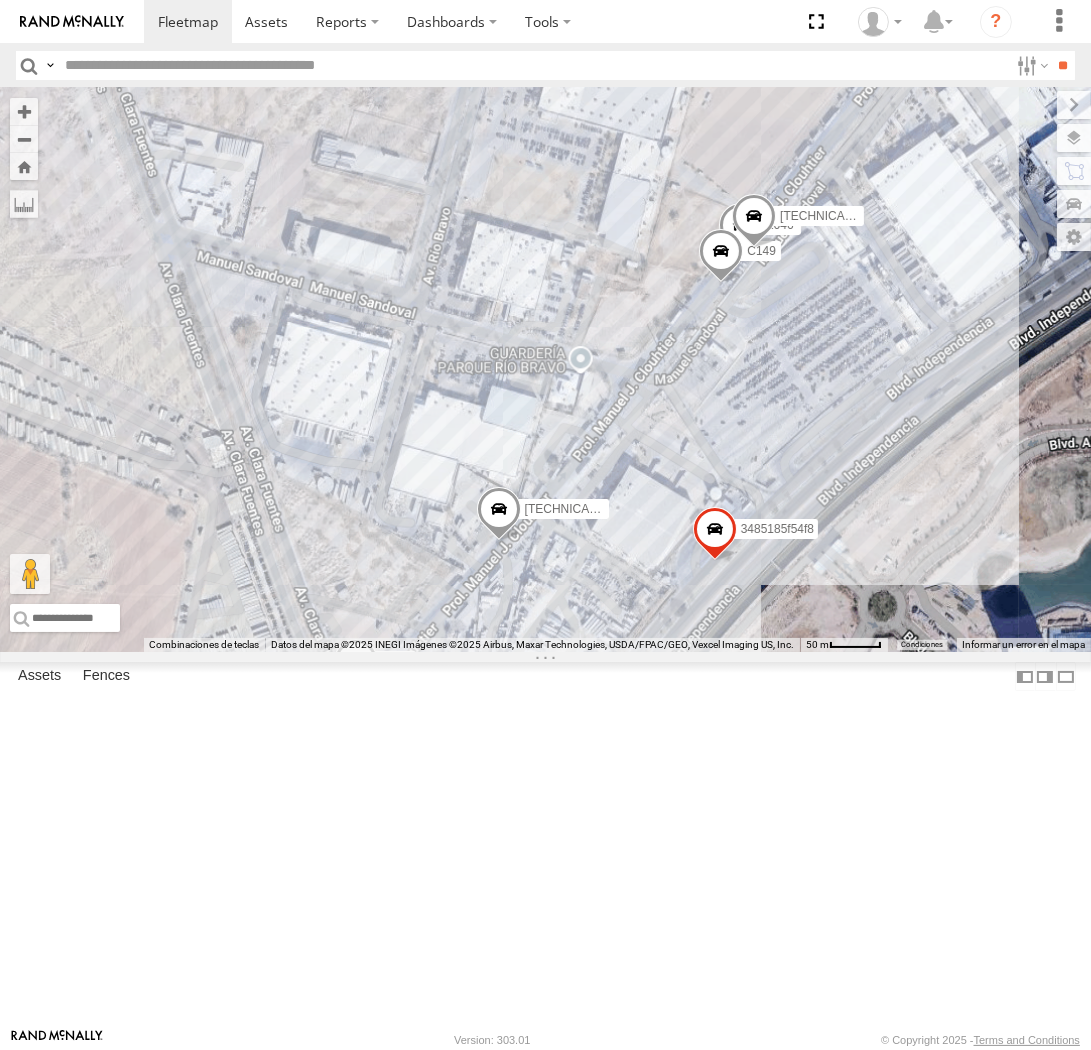drag, startPoint x: 712, startPoint y: 797, endPoint x: 714, endPoint y: 587, distance: 210.00952 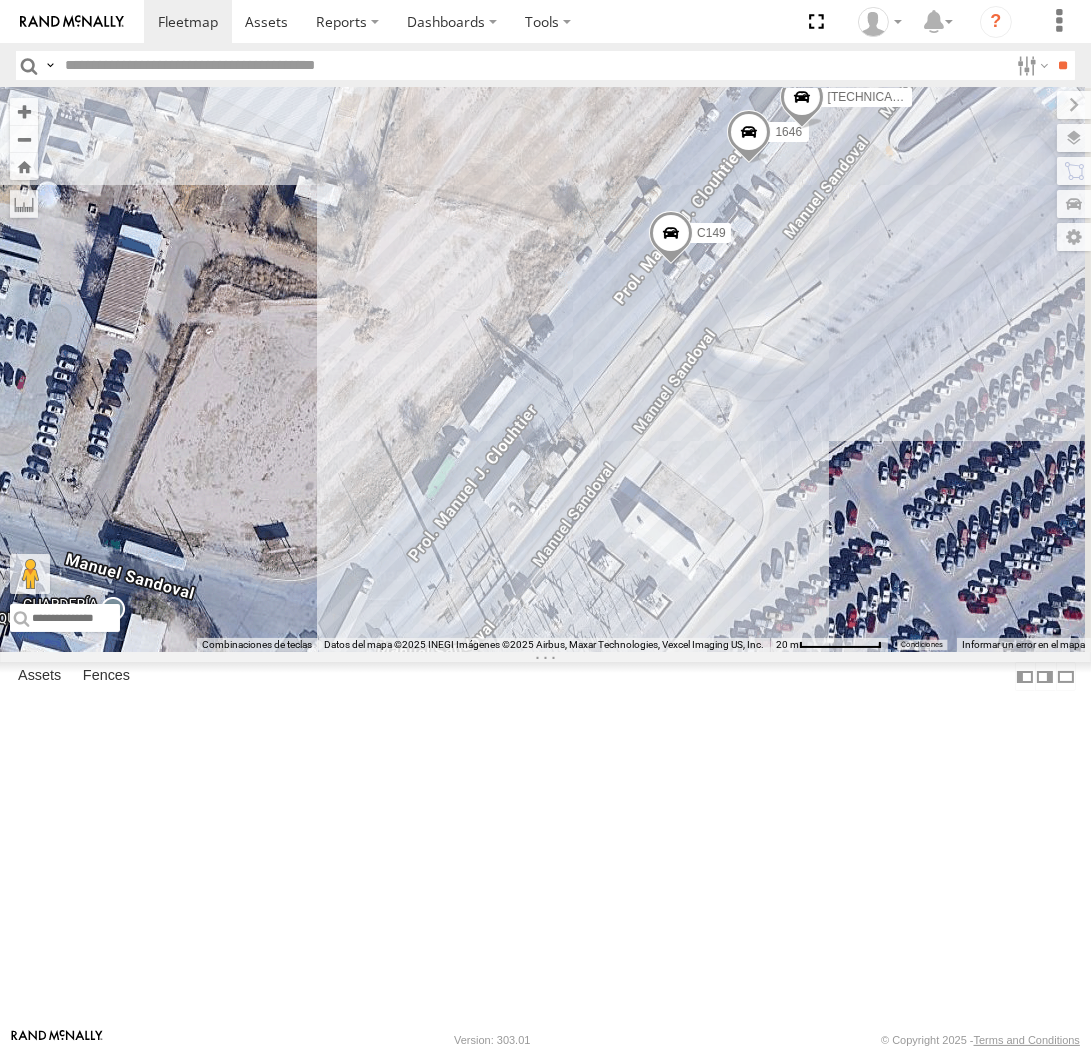 drag, startPoint x: 822, startPoint y: 326, endPoint x: 767, endPoint y: 416, distance: 105.47511 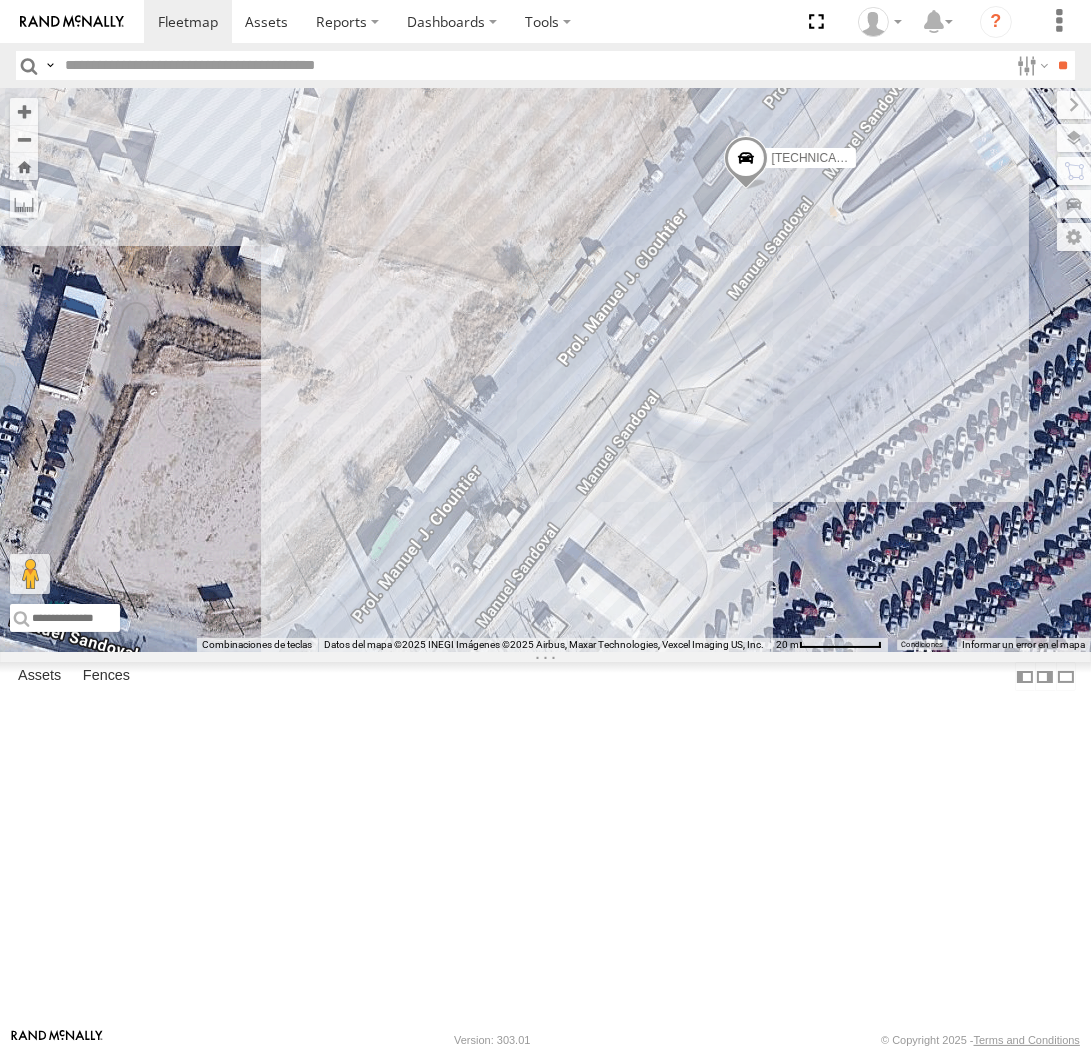 click on "C149 1646 015910001915431" at bounding box center (545, 370) 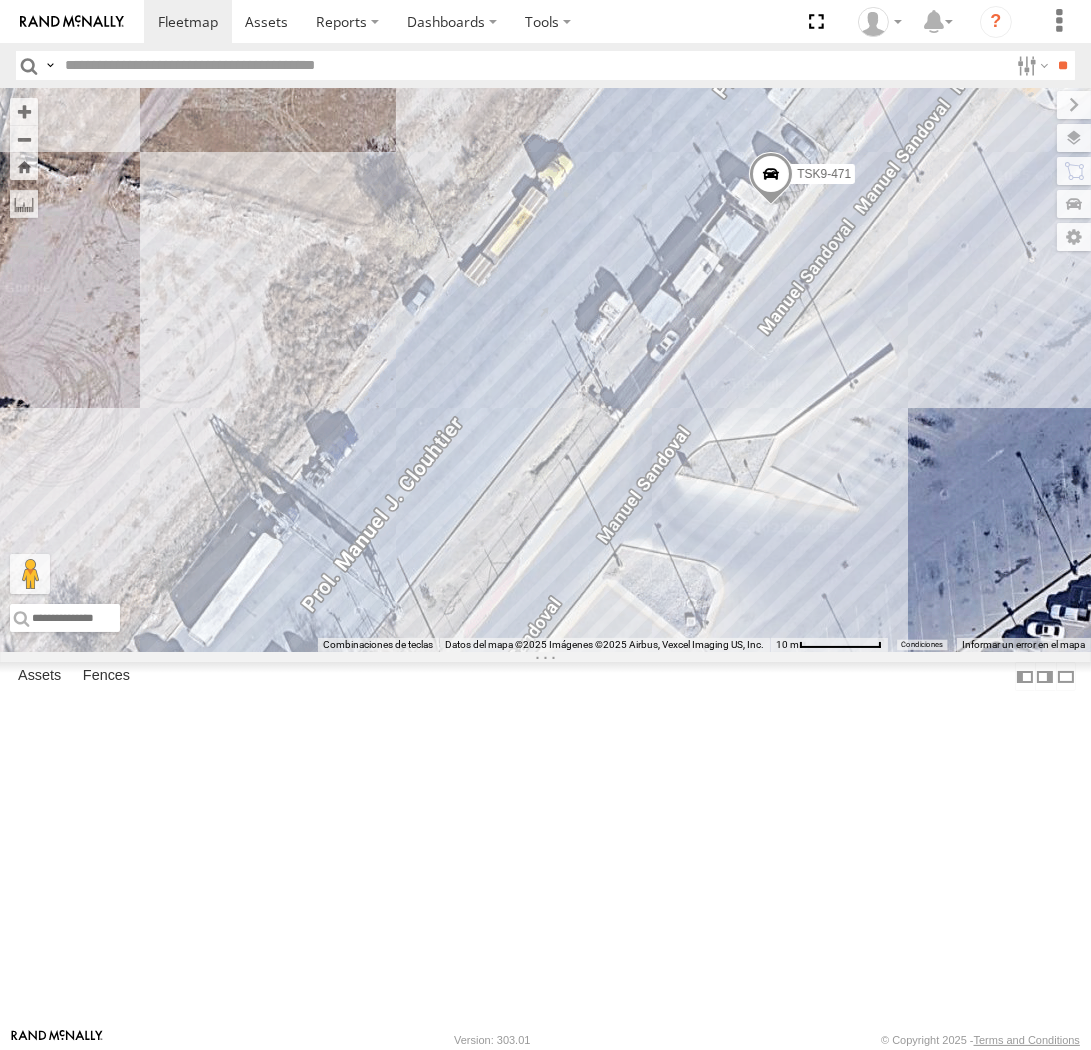drag, startPoint x: 933, startPoint y: 327, endPoint x: 765, endPoint y: 611, distance: 329.9697 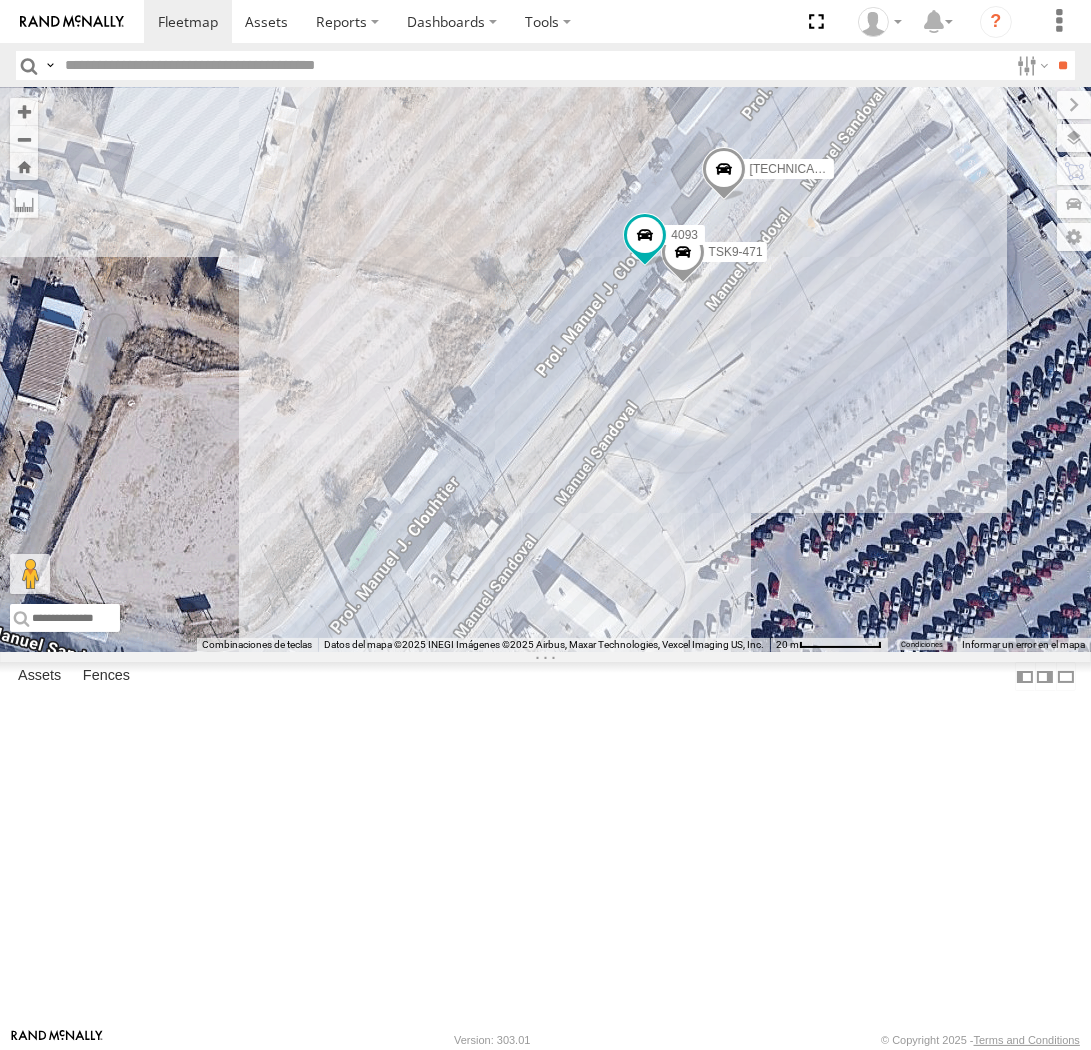 drag, startPoint x: 711, startPoint y: 825, endPoint x: 585, endPoint y: 541, distance: 310.69598 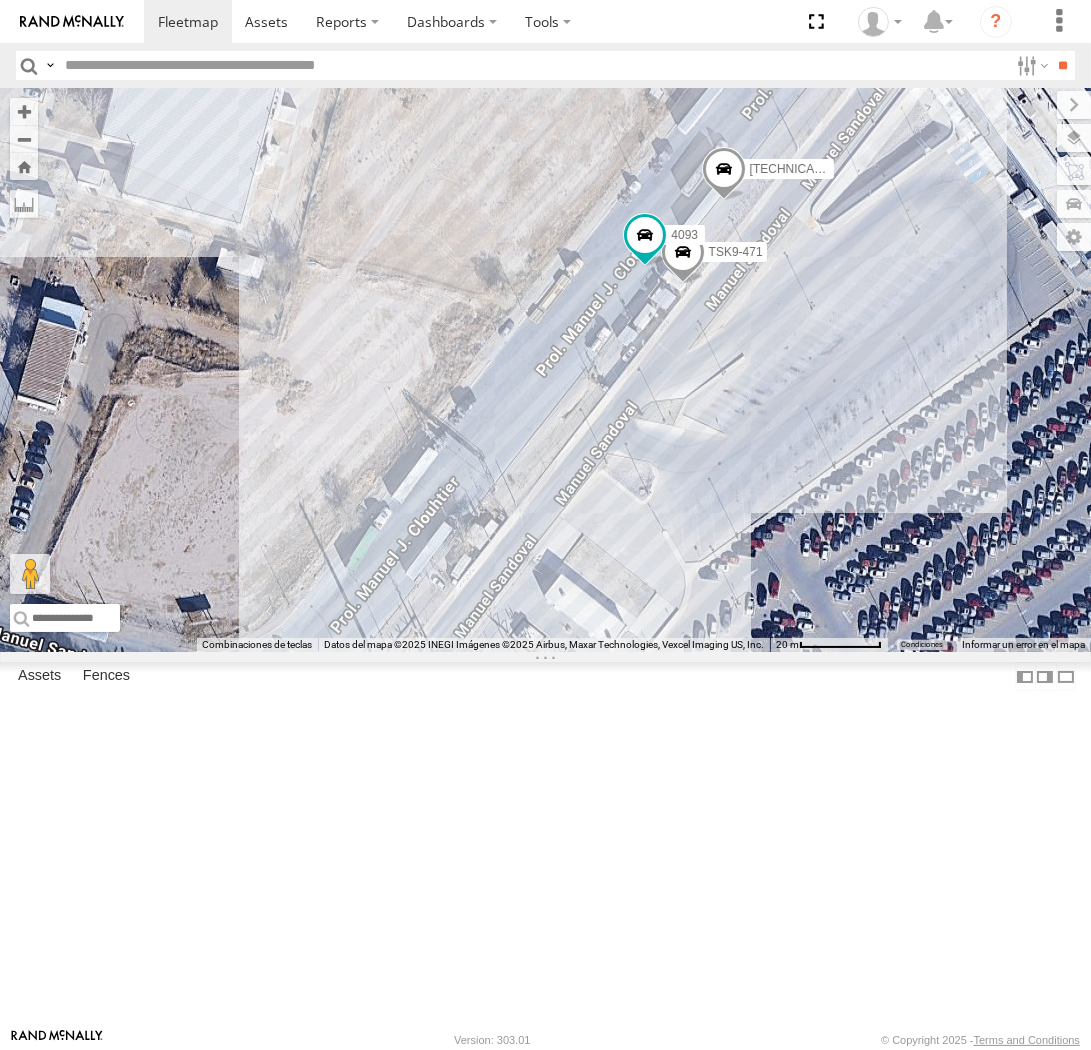 click on "015910001915431 TSK9-471 4093" at bounding box center (545, 370) 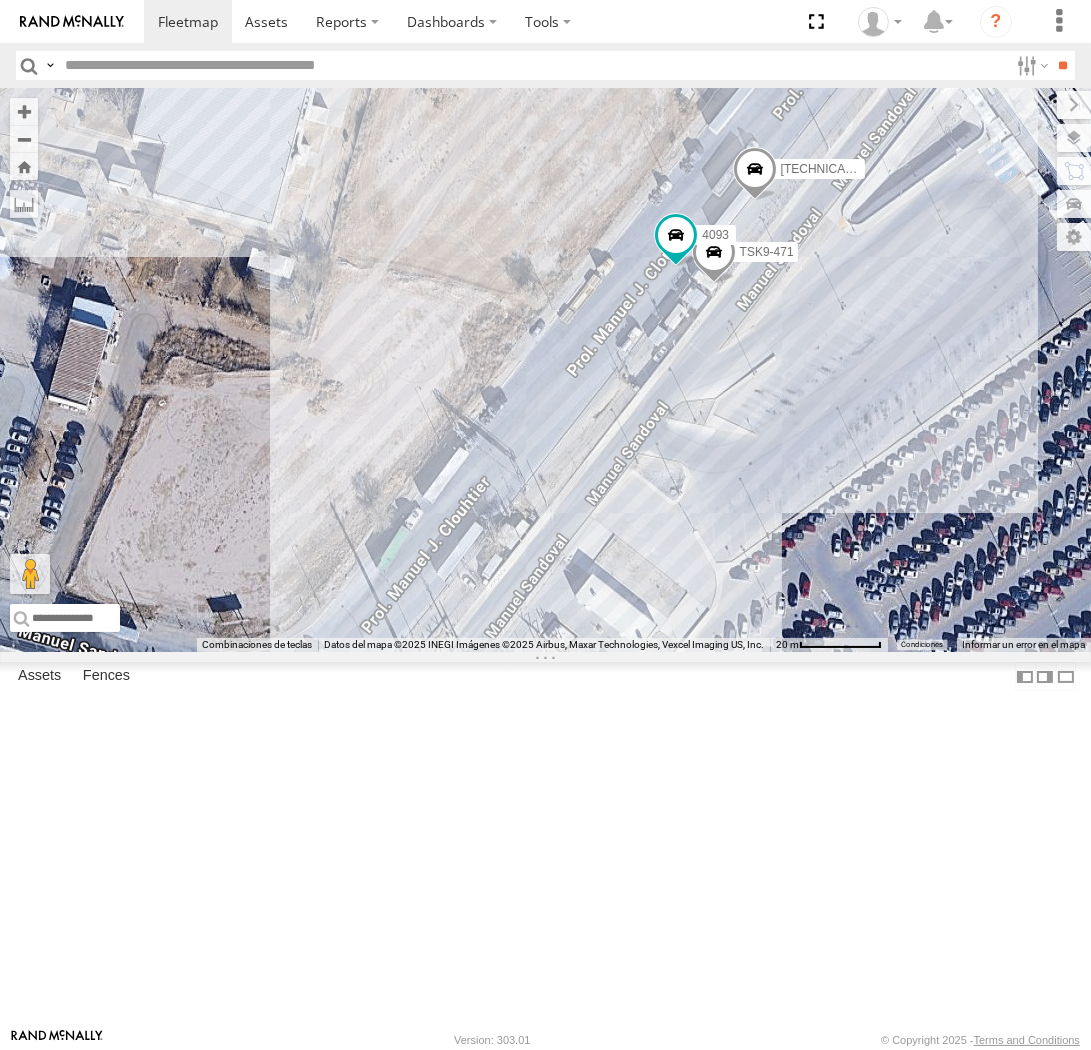 drag, startPoint x: 716, startPoint y: 565, endPoint x: 752, endPoint y: 565, distance: 36 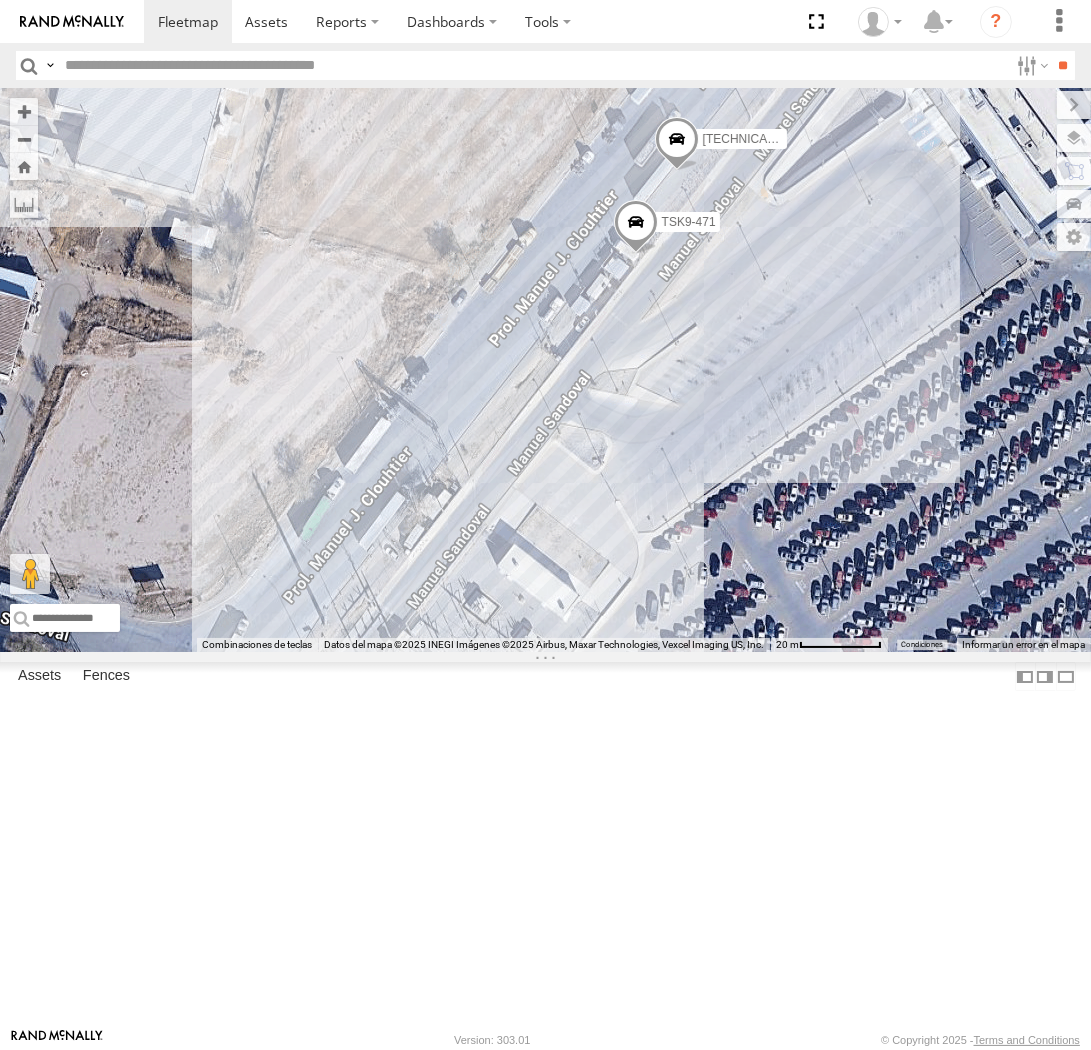 click on "015910001915431 TSK9-471" at bounding box center [545, 370] 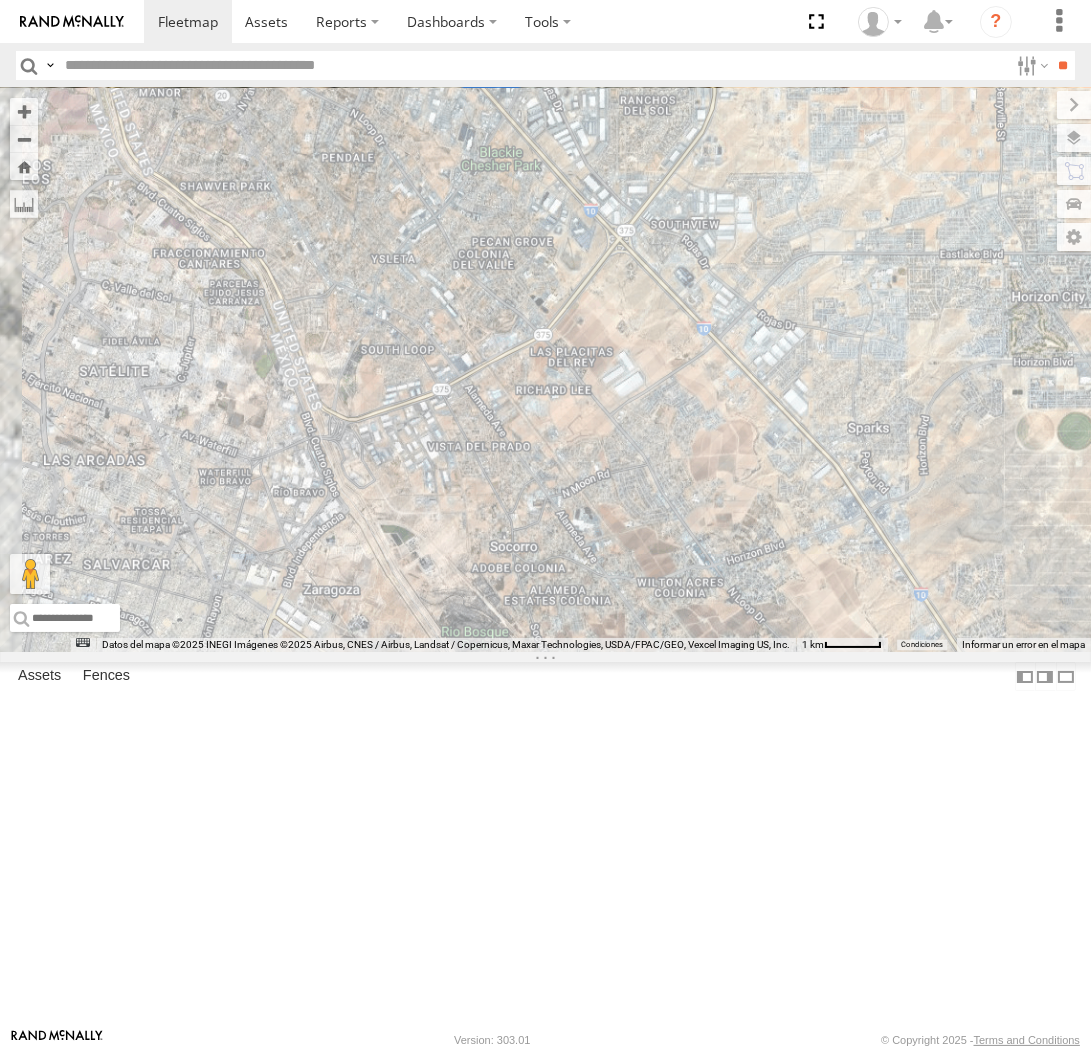 drag, startPoint x: 272, startPoint y: 751, endPoint x: 343, endPoint y: 608, distance: 159.65588 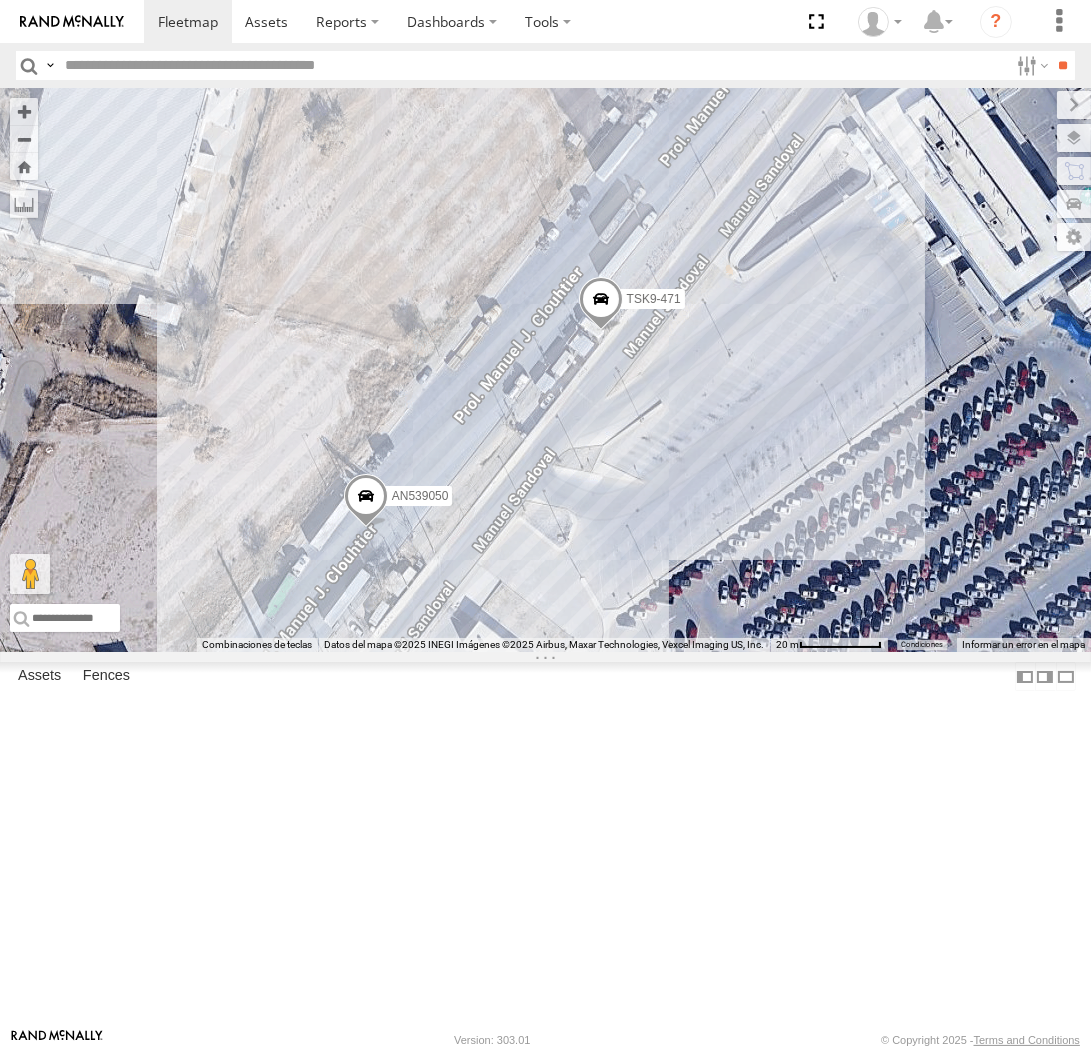 drag, startPoint x: 307, startPoint y: 471, endPoint x: 357, endPoint y: 467, distance: 50.159744 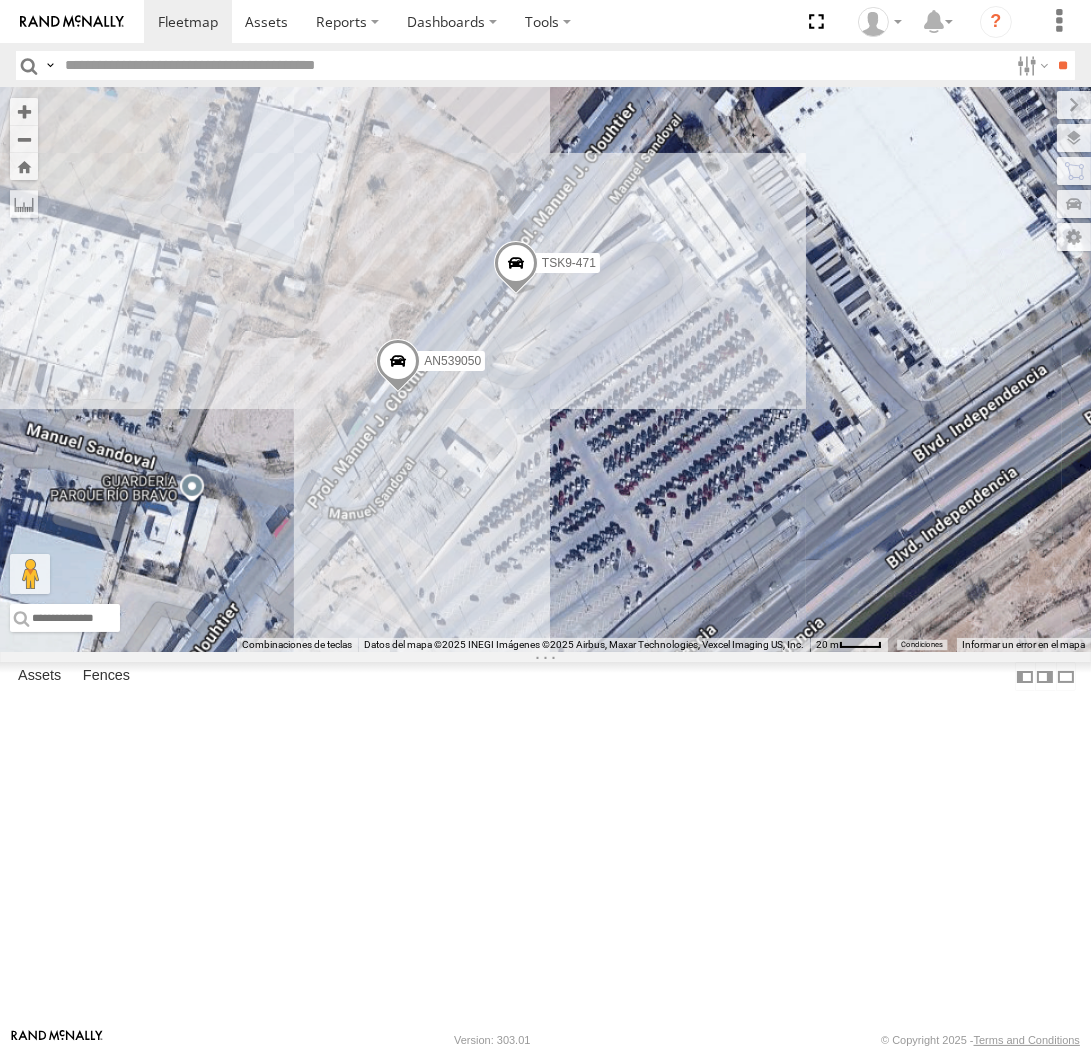 drag, startPoint x: 337, startPoint y: 482, endPoint x: 382, endPoint y: 471, distance: 46.32494 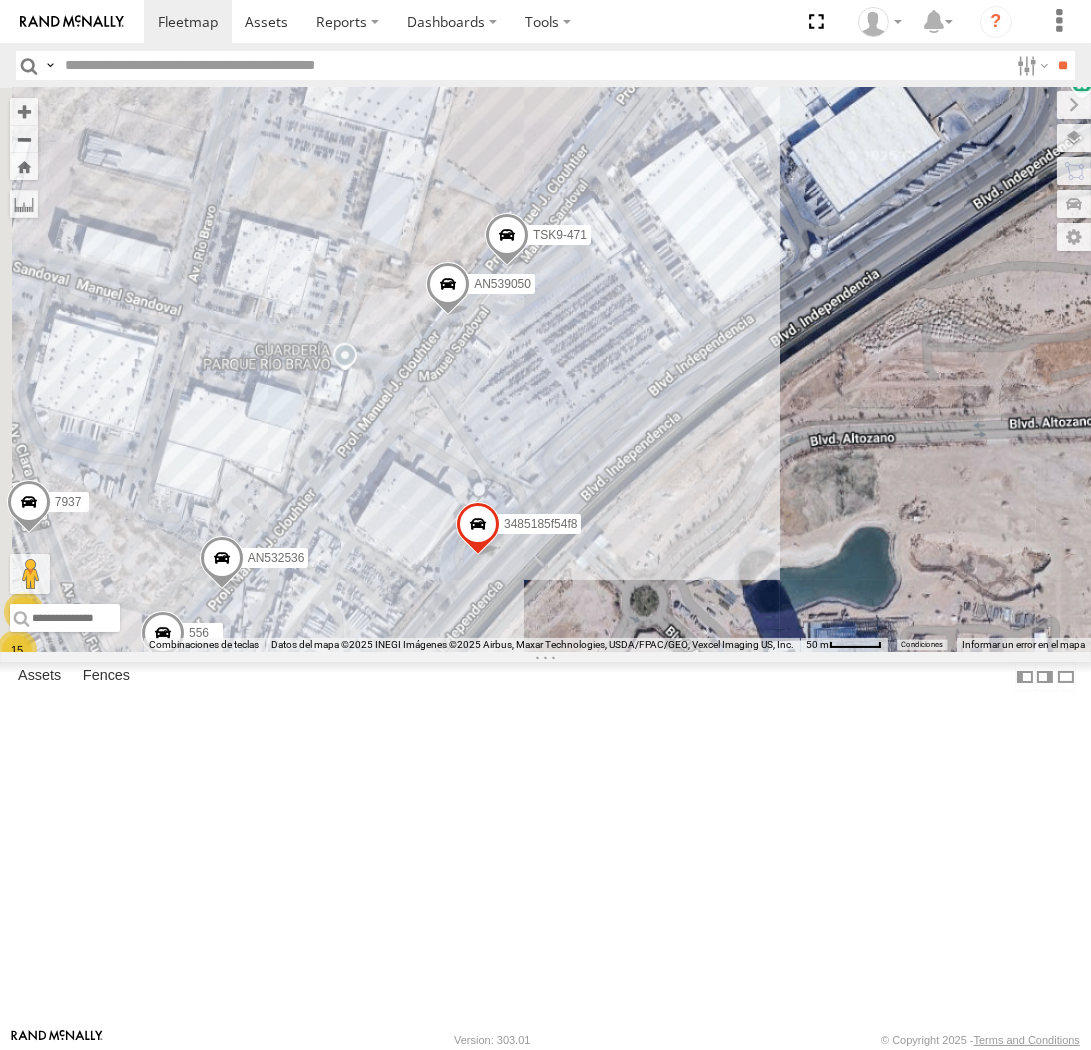 drag, startPoint x: 338, startPoint y: 581, endPoint x: 444, endPoint y: 523, distance: 120.83046 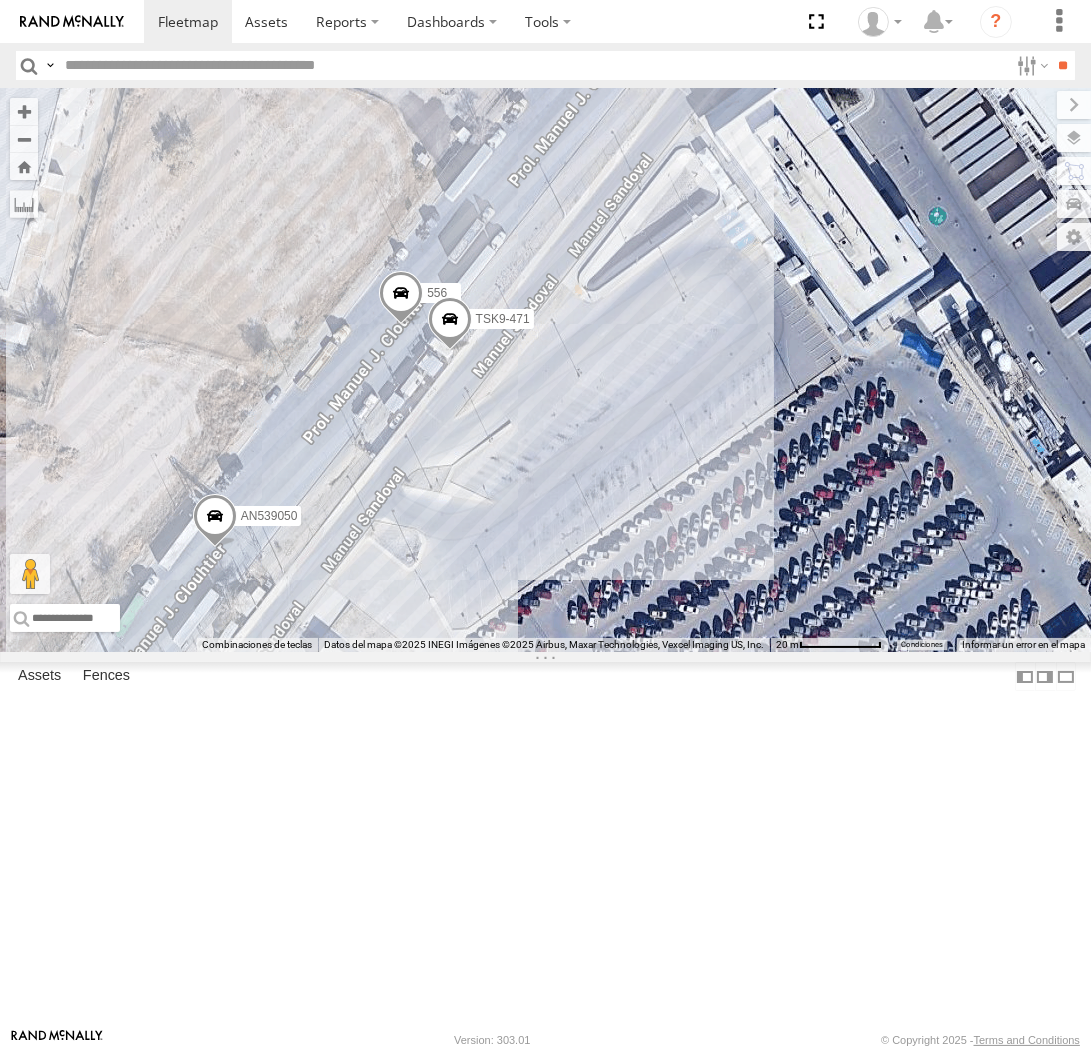 drag, startPoint x: 405, startPoint y: 442, endPoint x: 580, endPoint y: 460, distance: 175.92328 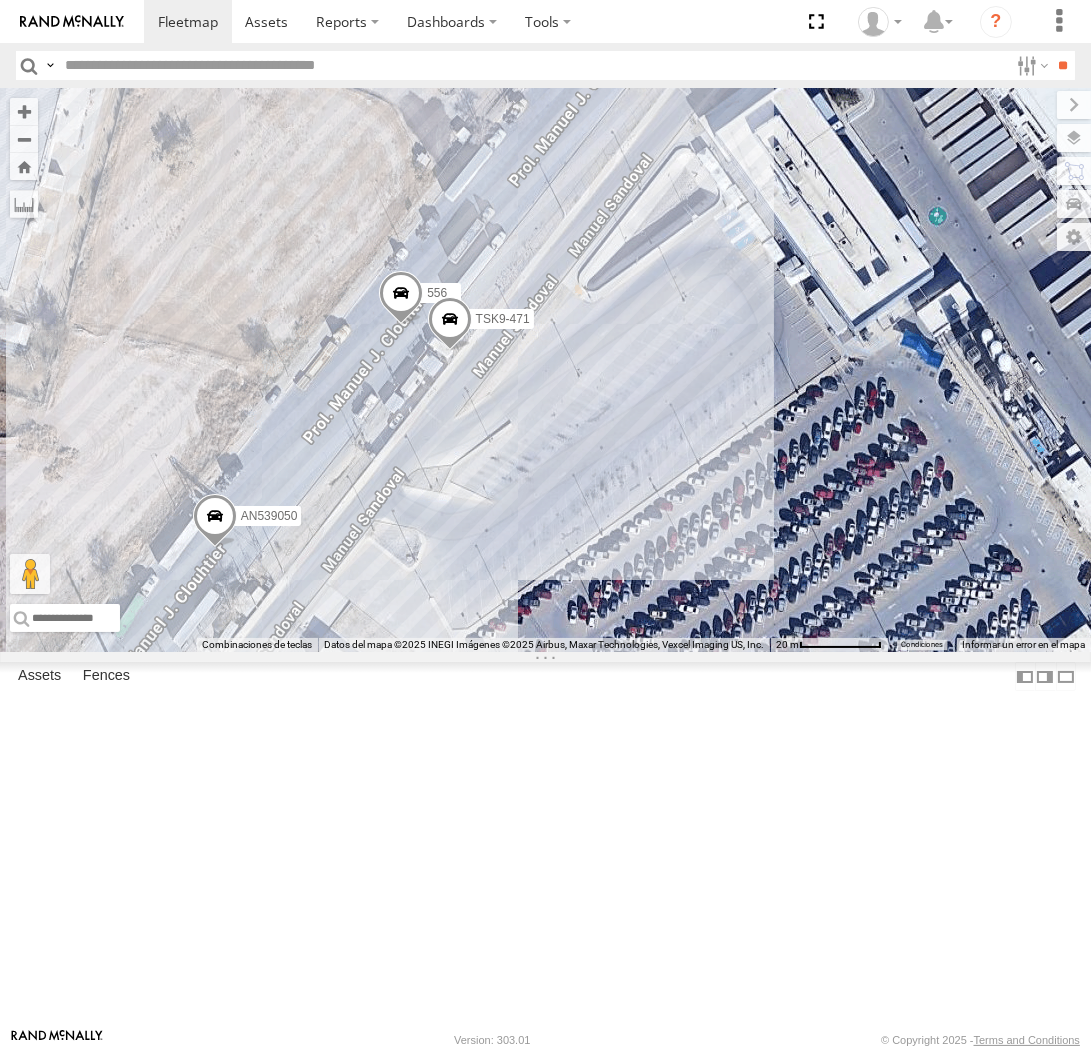 drag, startPoint x: 546, startPoint y: 603, endPoint x: 675, endPoint y: 564, distance: 134.76646 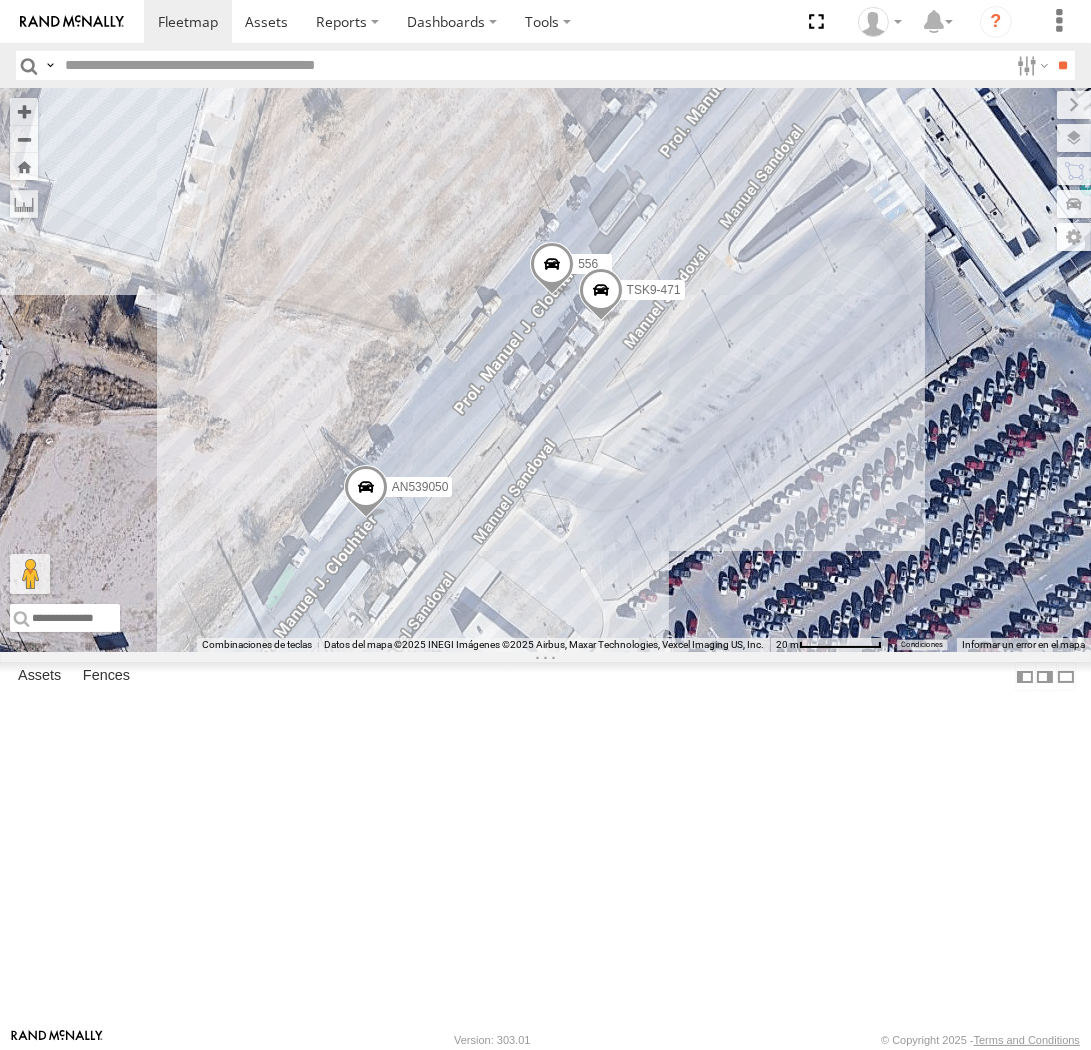 drag, startPoint x: 576, startPoint y: 626, endPoint x: 727, endPoint y: 597, distance: 153.75955 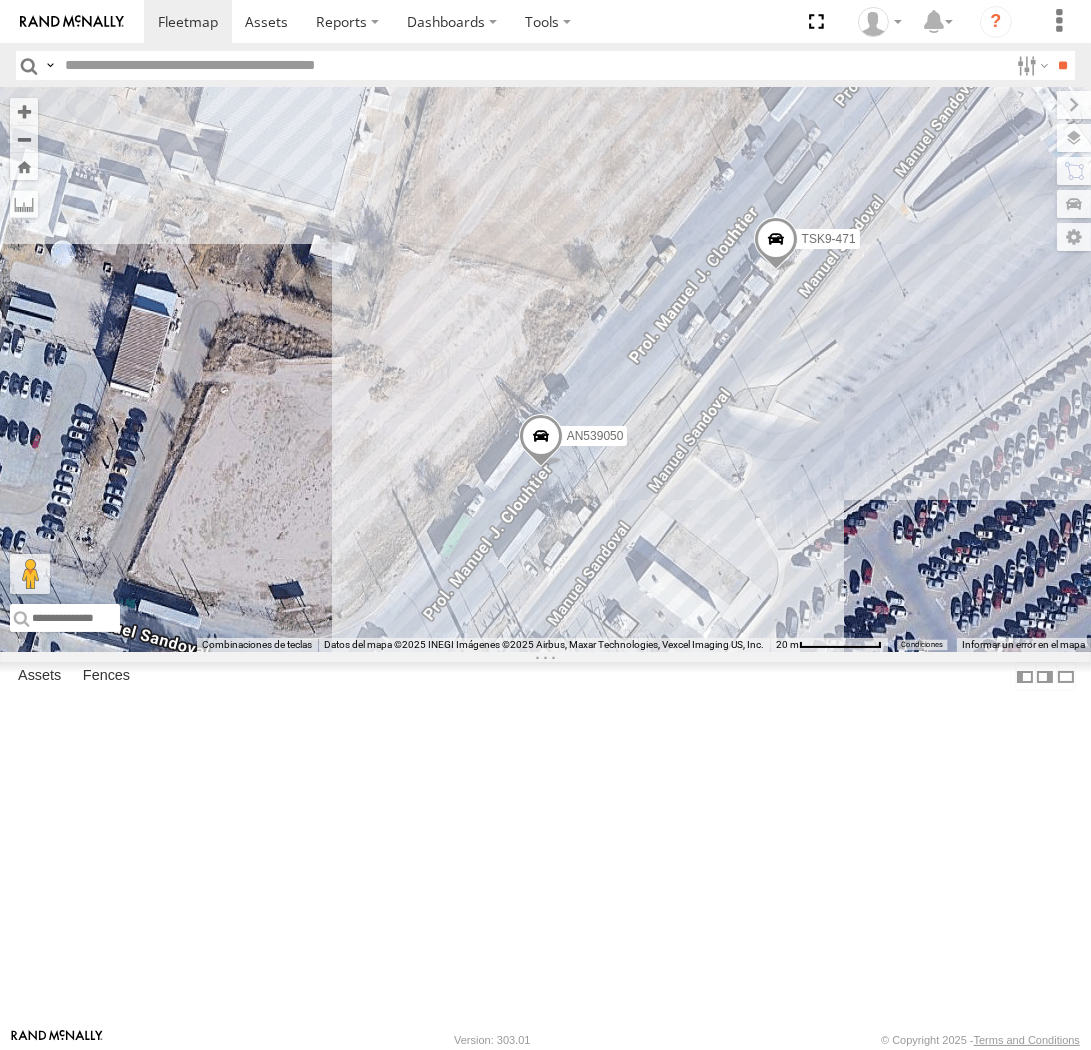 drag, startPoint x: 846, startPoint y: 550, endPoint x: 766, endPoint y: 577, distance: 84.4334 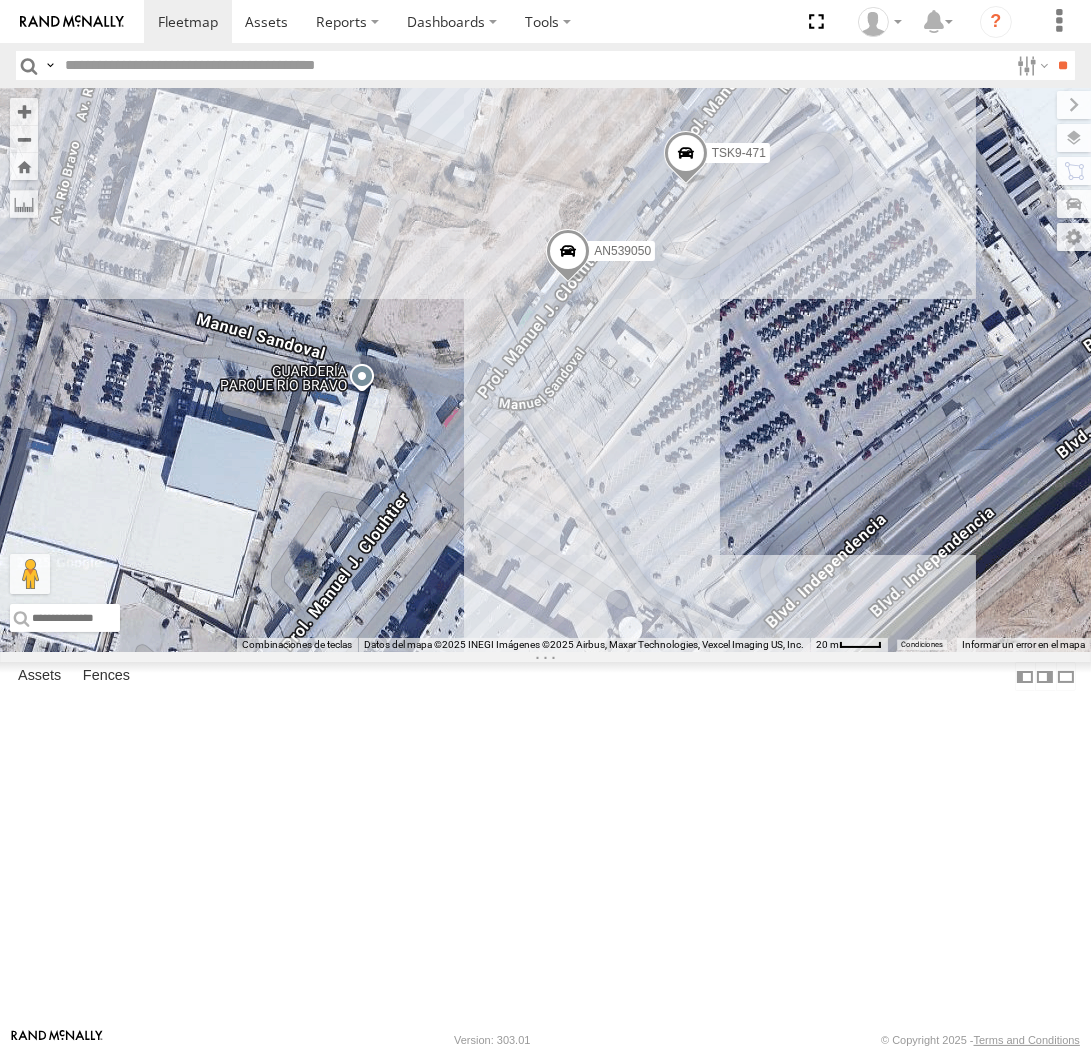drag, startPoint x: 671, startPoint y: 477, endPoint x: 676, endPoint y: 494, distance: 17.720045 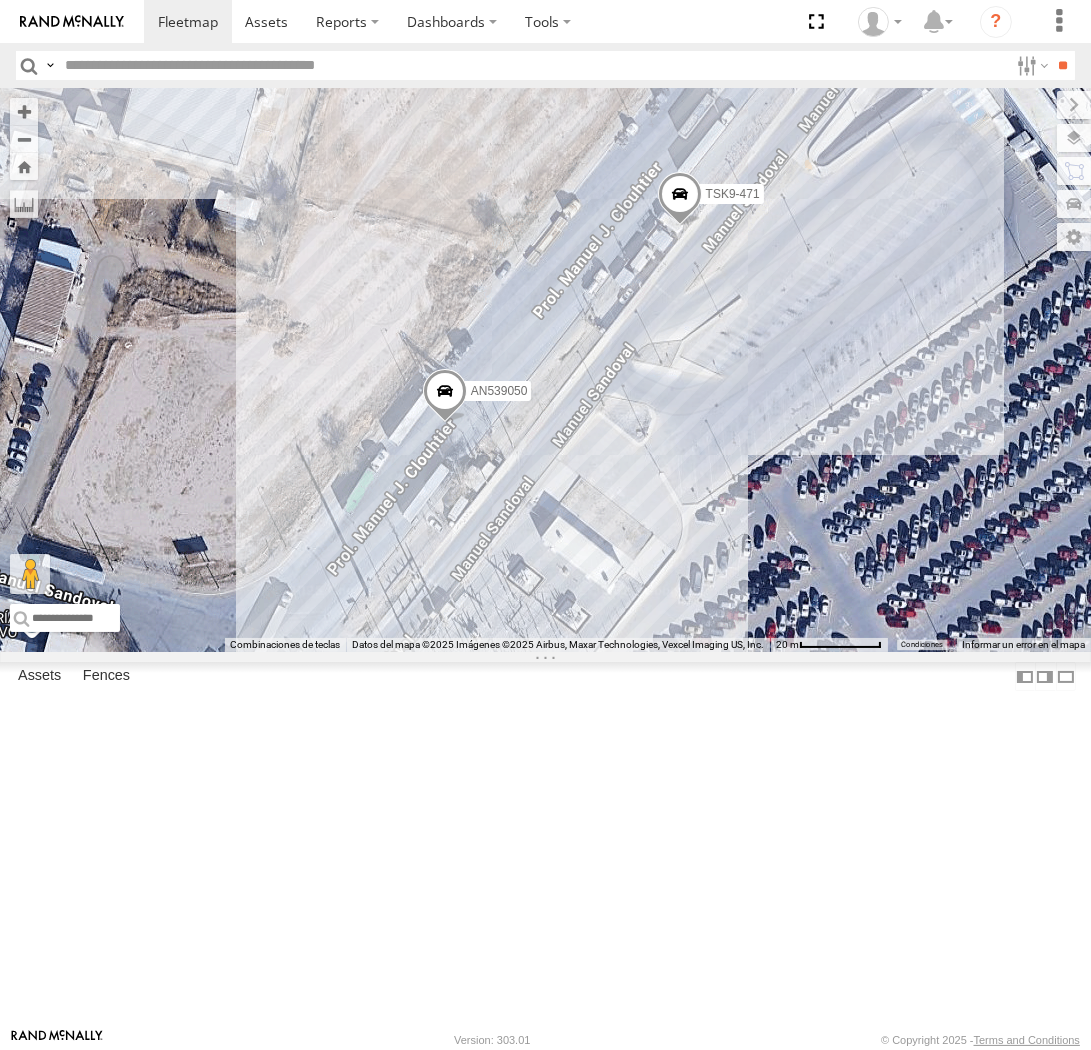 drag, startPoint x: 530, startPoint y: 196, endPoint x: 455, endPoint y: 332, distance: 155.30937 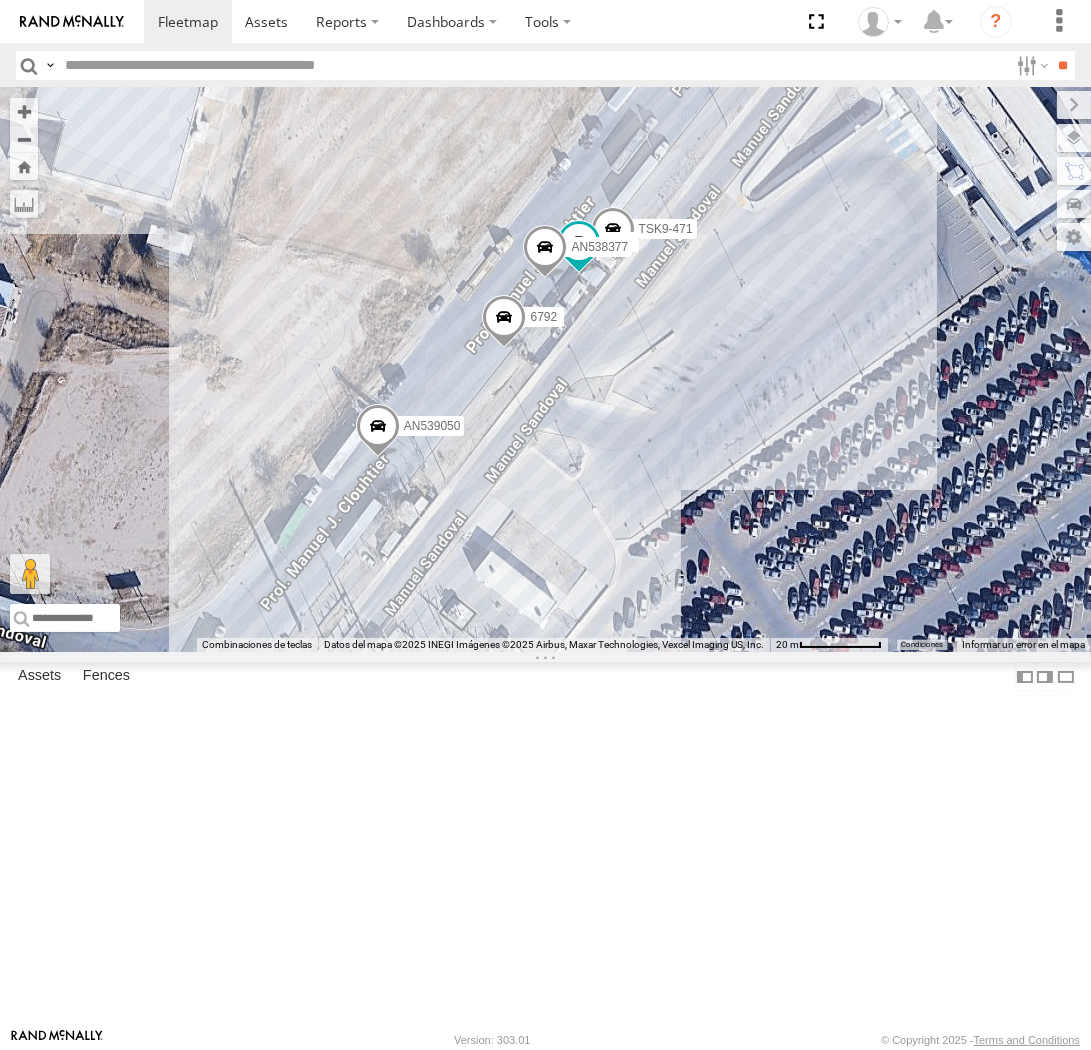 drag, startPoint x: 432, startPoint y: 371, endPoint x: 517, endPoint y: 403, distance: 90.824005 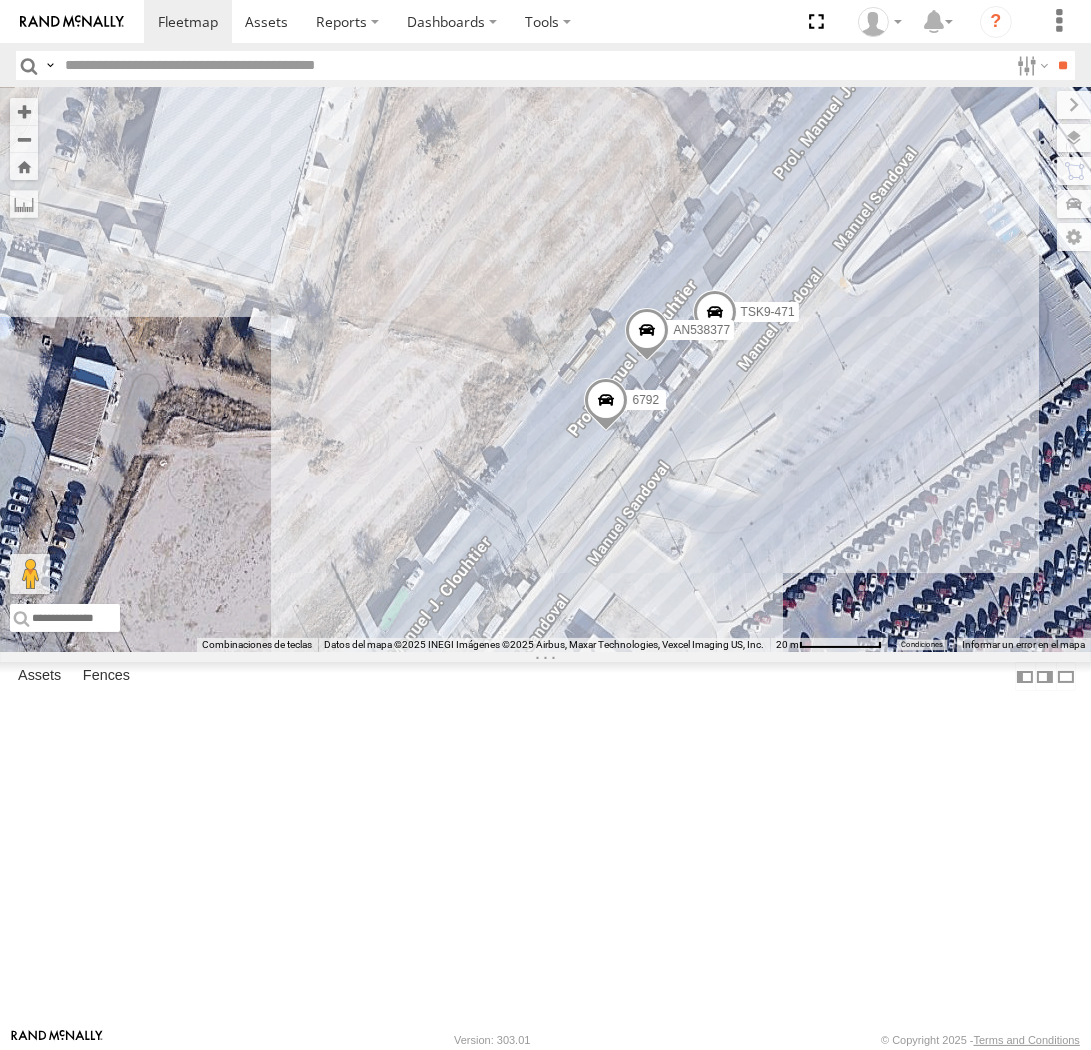 drag, startPoint x: 865, startPoint y: 632, endPoint x: 775, endPoint y: 627, distance: 90.13878 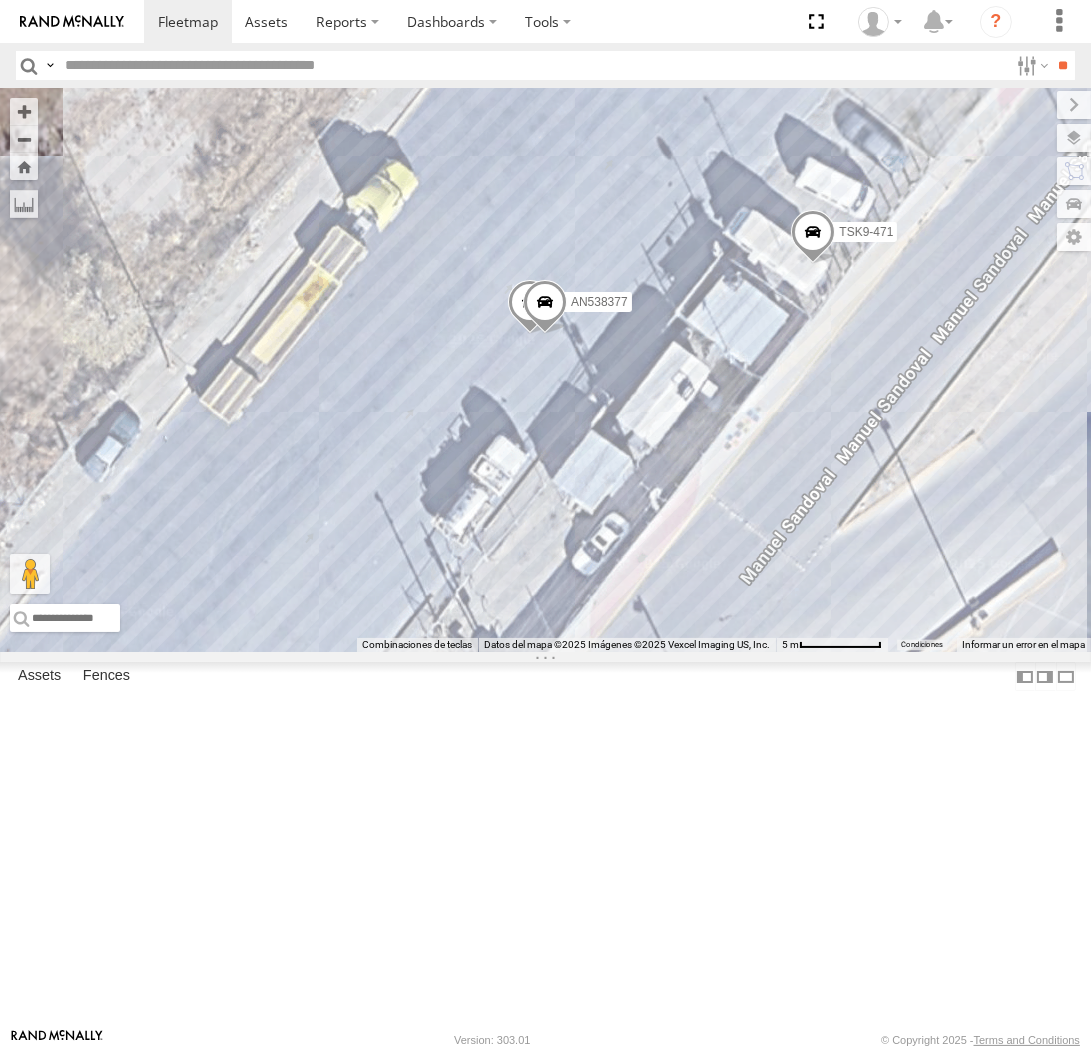 click at bounding box center [530, 307] 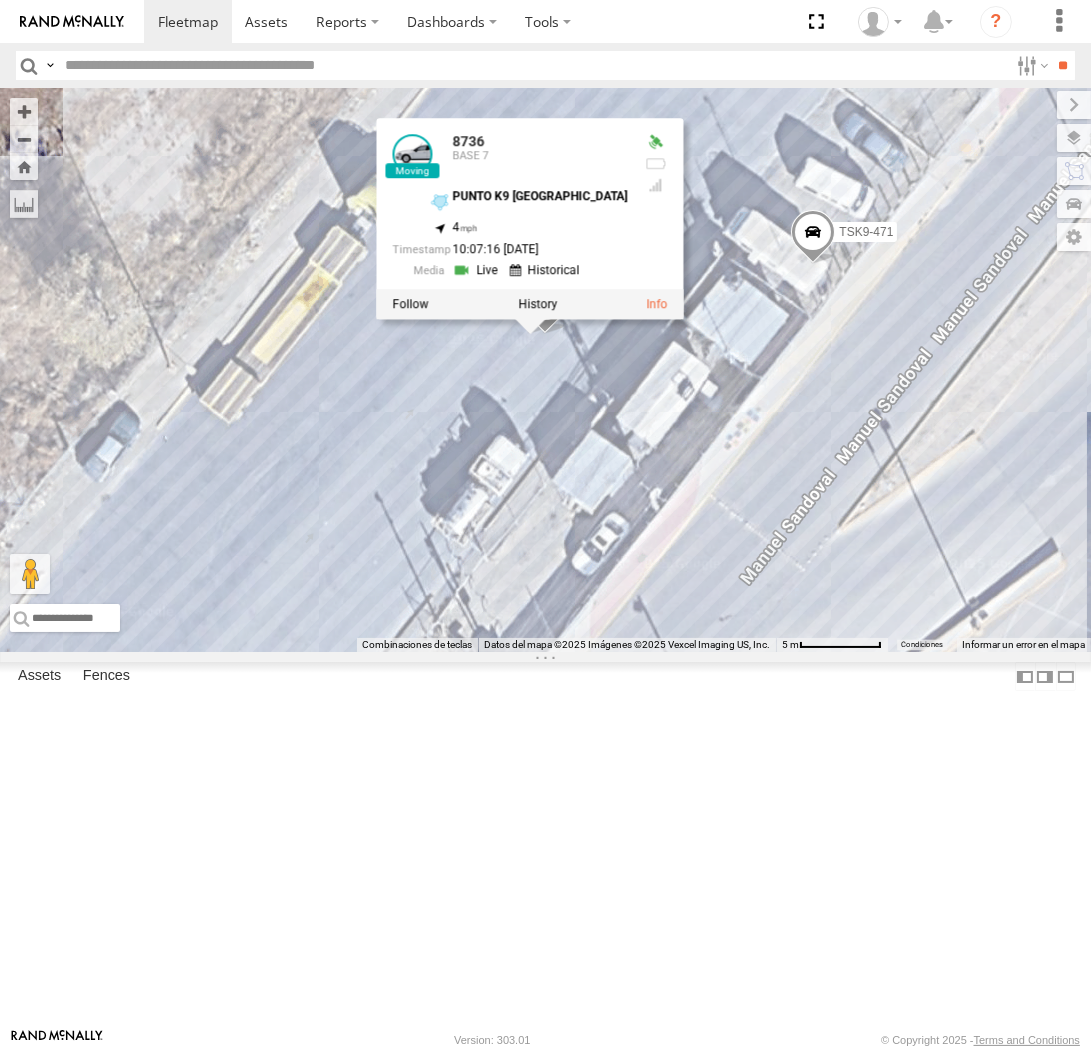 click on "TSK9-471 8736 AN538377 8736 BASE 7 PUNTO K9 ZARAGOZA 31.65854 ,  -106.33979 4 10:07:16 07/14/2025" at bounding box center (545, 370) 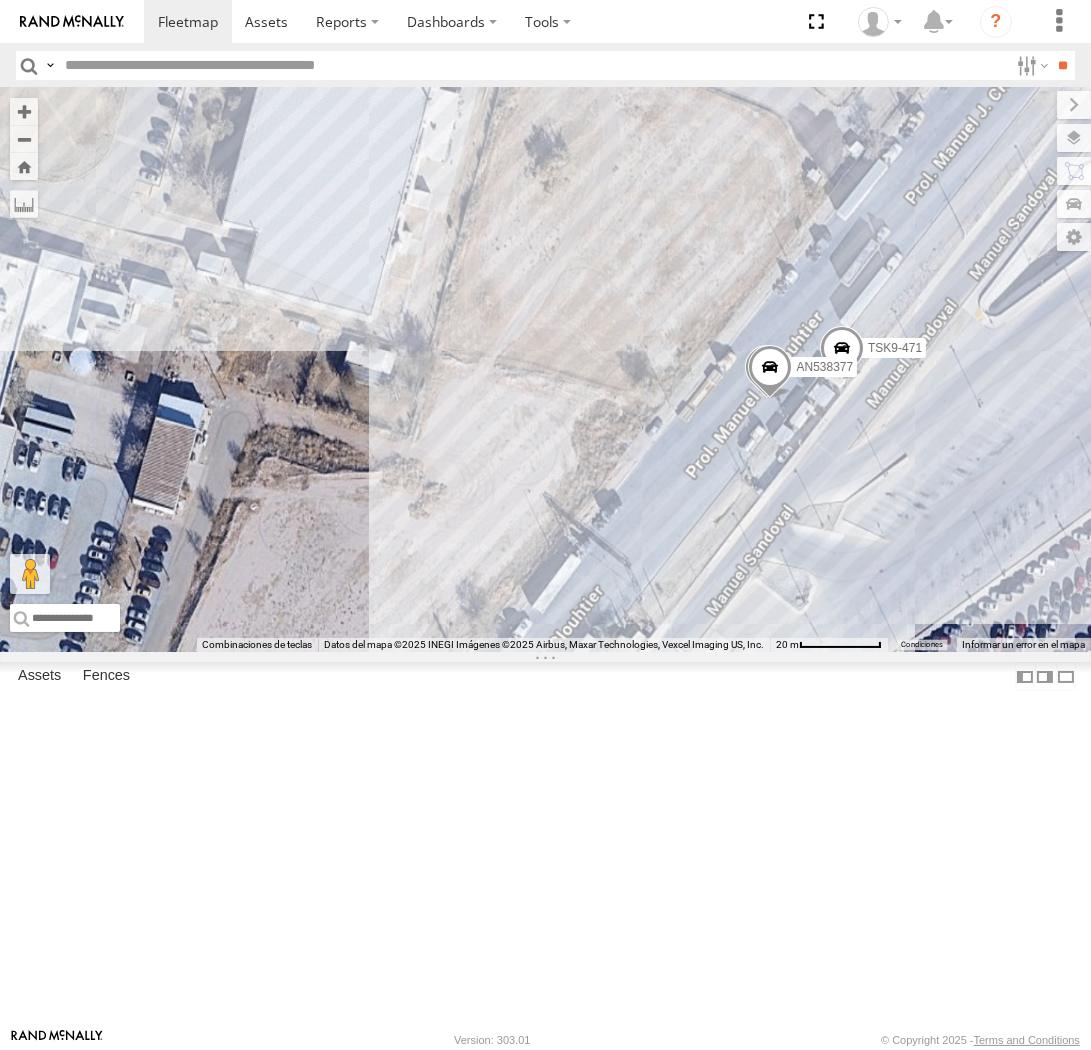 drag, startPoint x: 895, startPoint y: 761, endPoint x: 832, endPoint y: 600, distance: 172.88725 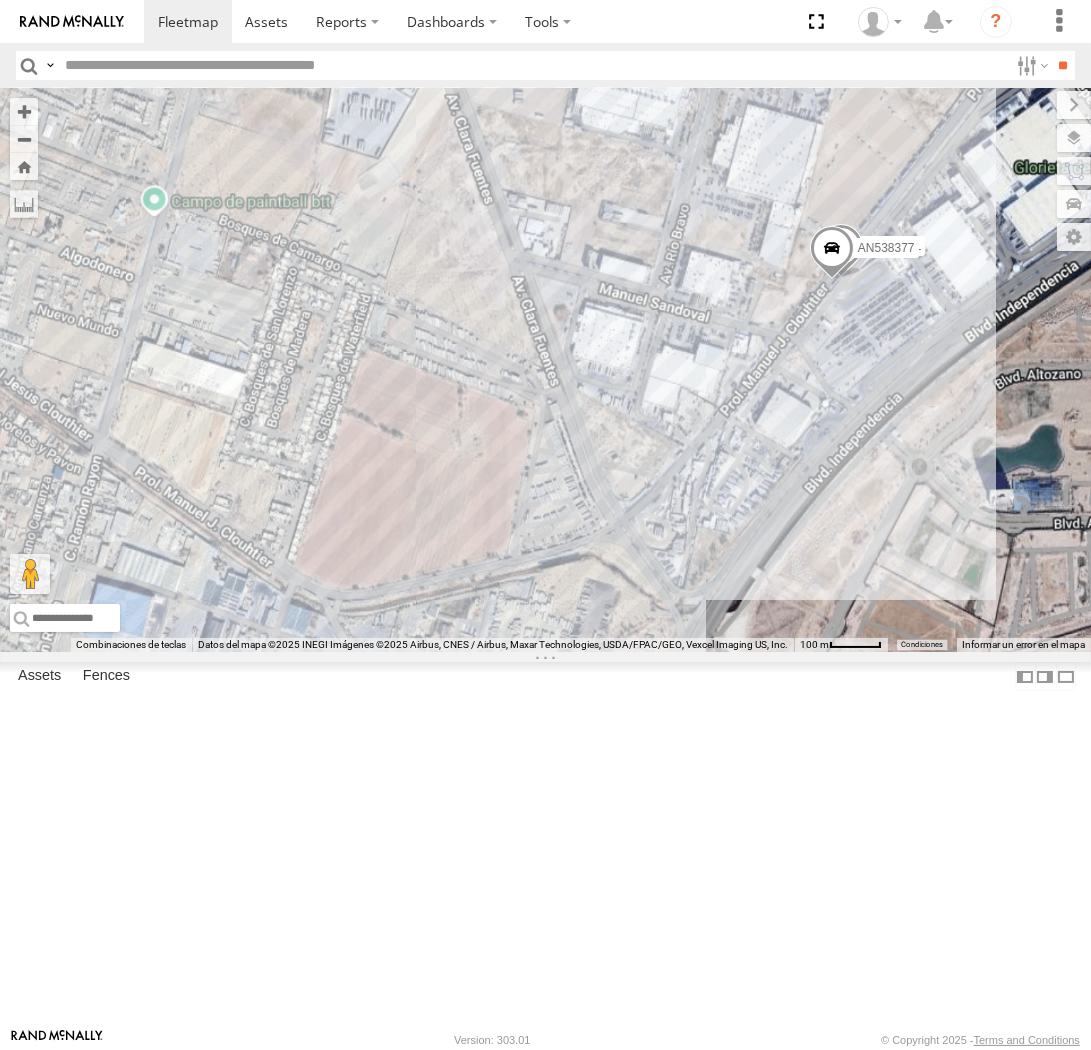 drag, startPoint x: 836, startPoint y: 558, endPoint x: 818, endPoint y: 475, distance: 84.92938 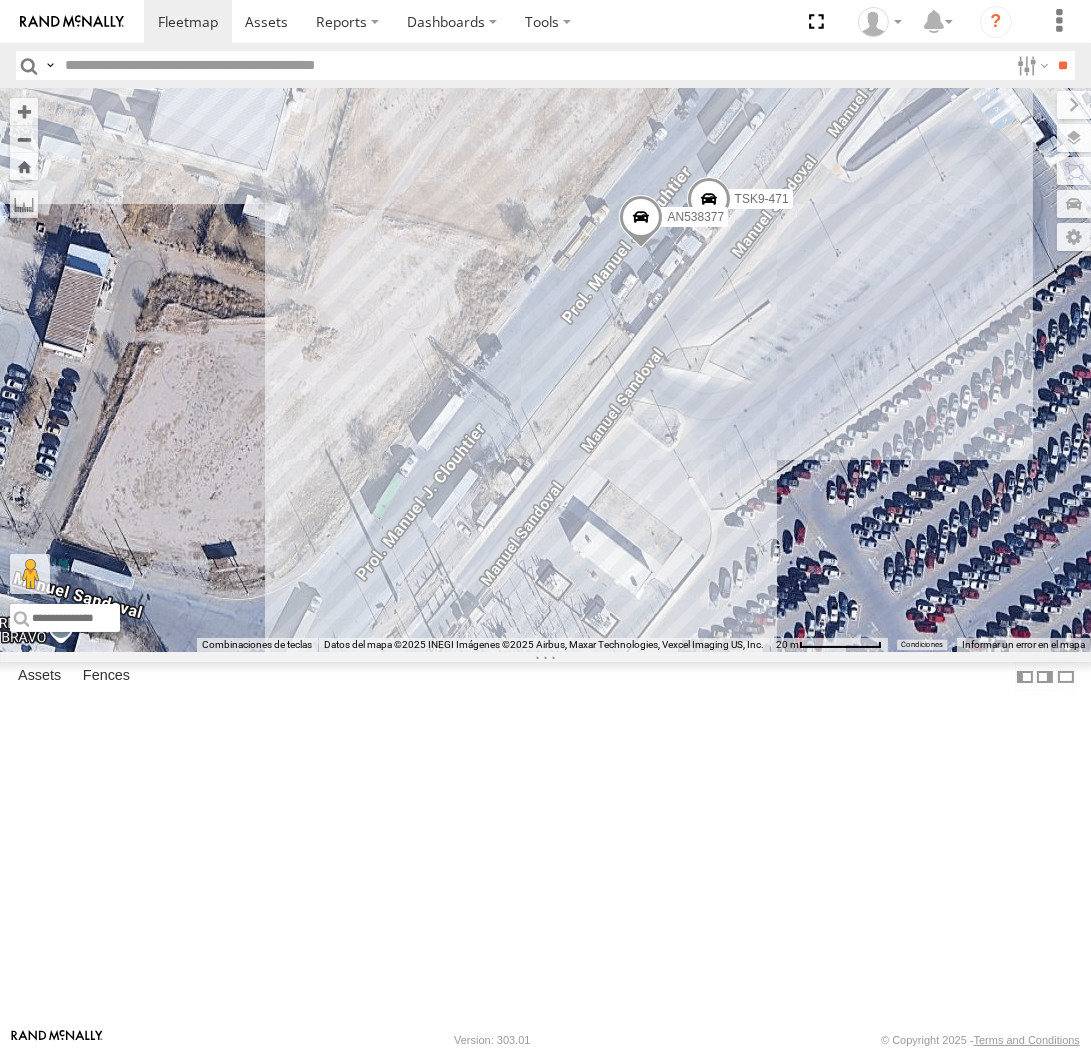 click on "015910001987117 AN532390 587 015910002786633 8736 AN536462 6310 6679 3485185f54f8 995 TSK9-471 AN538377" at bounding box center (545, 370) 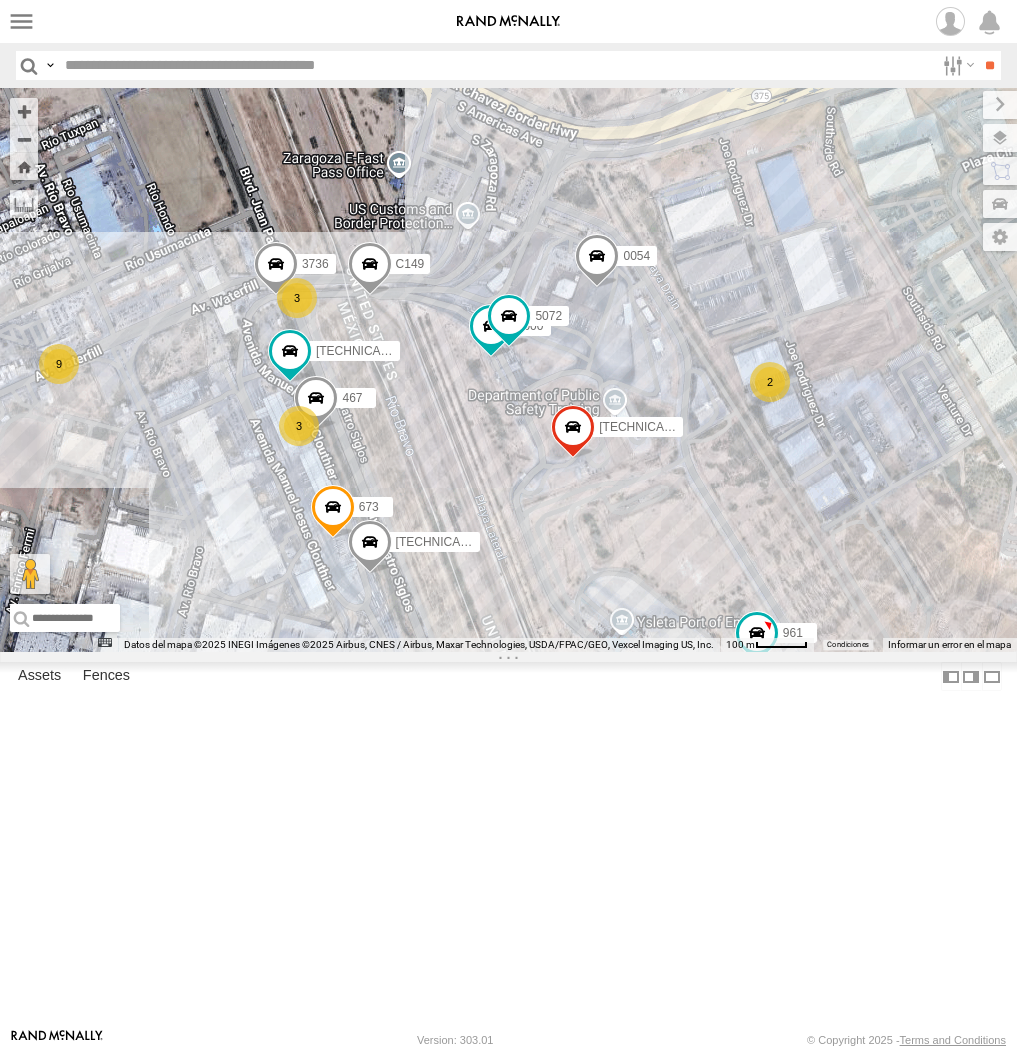 scroll, scrollTop: 0, scrollLeft: 0, axis: both 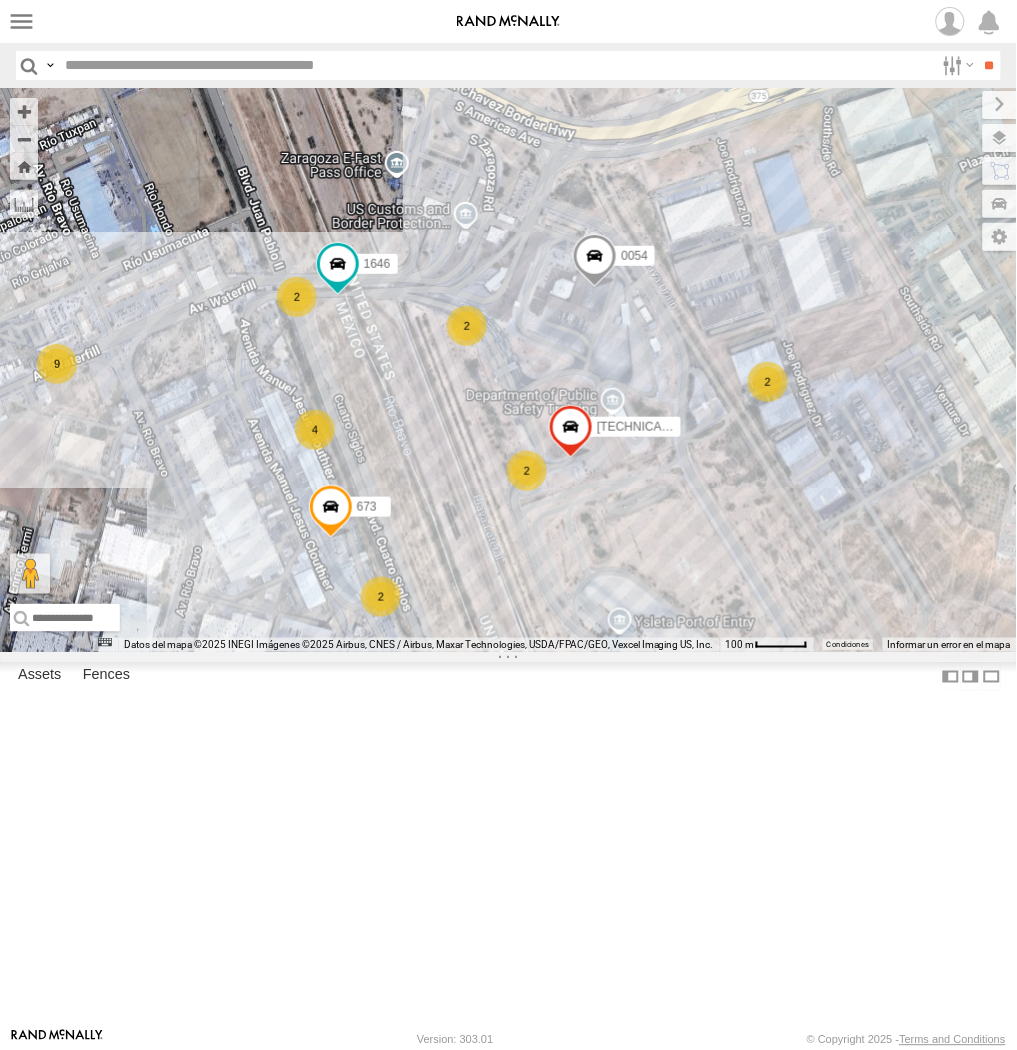 click on "[TECHNICAL_ID] 673 0054 1646 2 9 4 2 2 2 2 2 2" at bounding box center (508, 370) 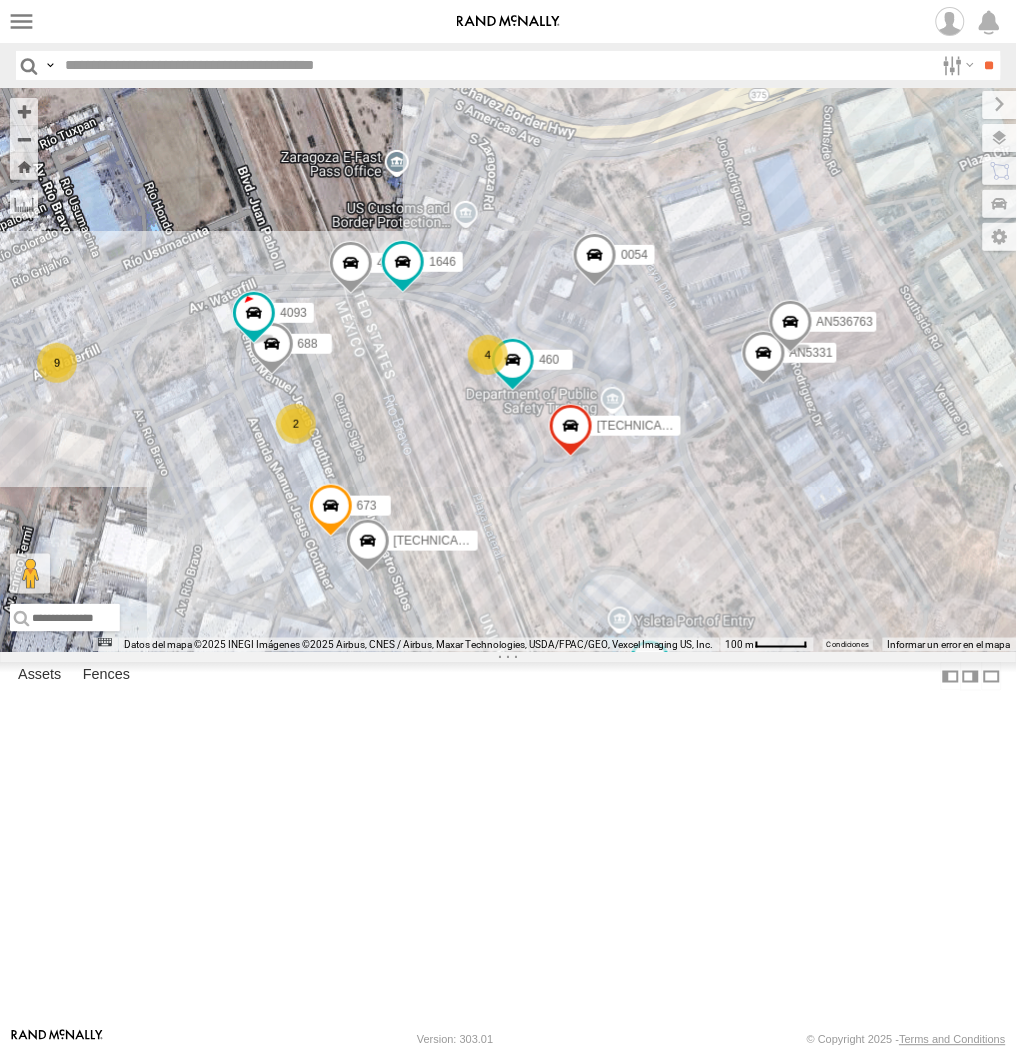 click on "[TECHNICAL_ID] 467 673 4000 5072 0054 1646 AN5331 AN536763 9 2 688 4 4093 2 460 [TECHNICAL_ID] 2" at bounding box center (508, 370) 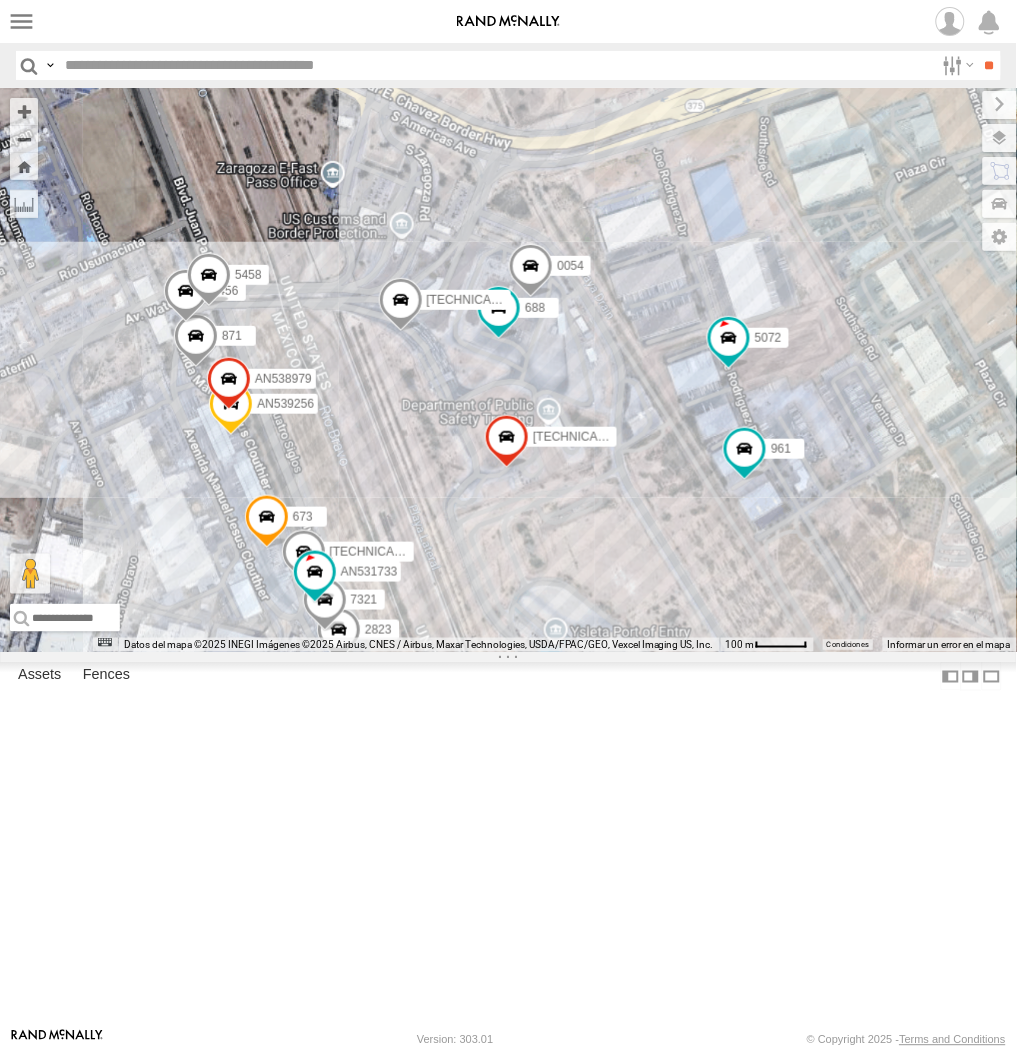drag, startPoint x: 364, startPoint y: 498, endPoint x: 340, endPoint y: 576, distance: 81.608826 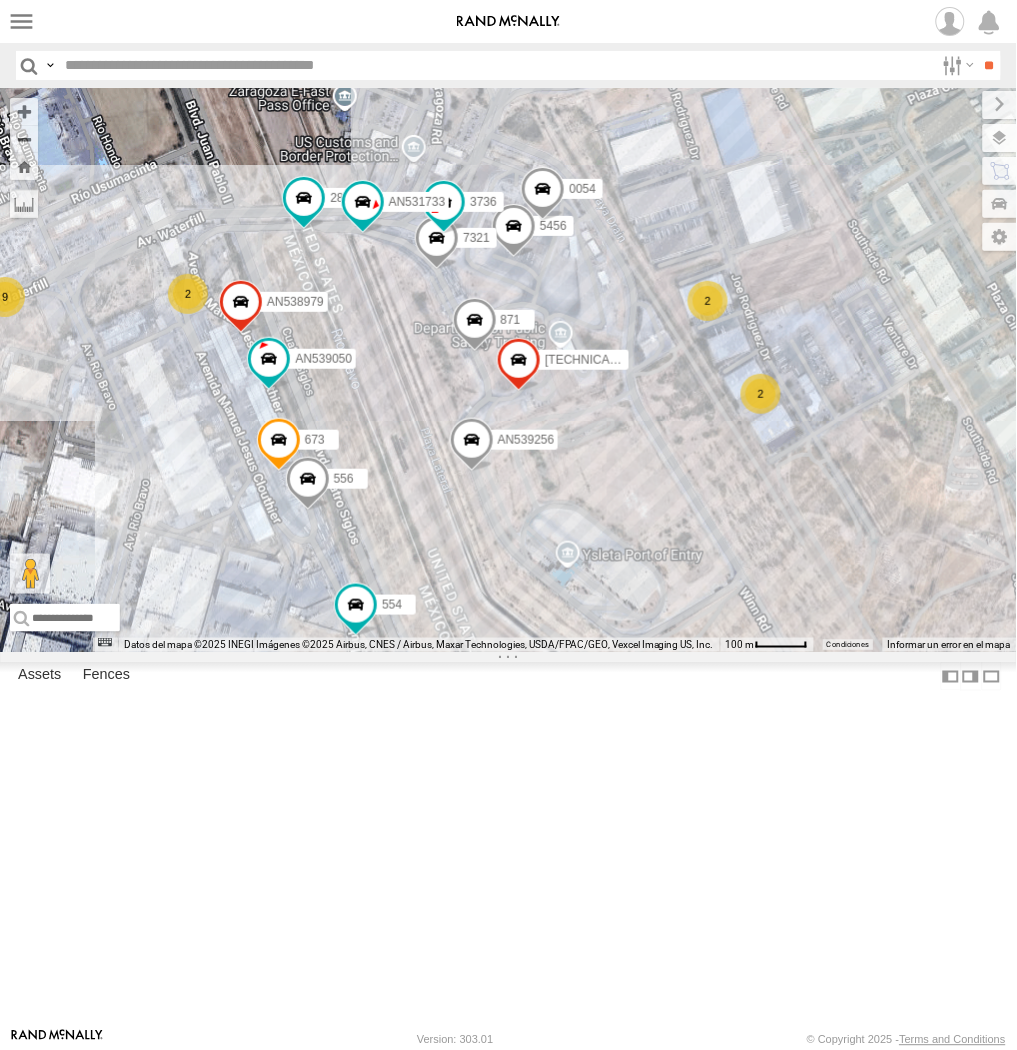 drag, startPoint x: 328, startPoint y: 477, endPoint x: 365, endPoint y: 481, distance: 37.215588 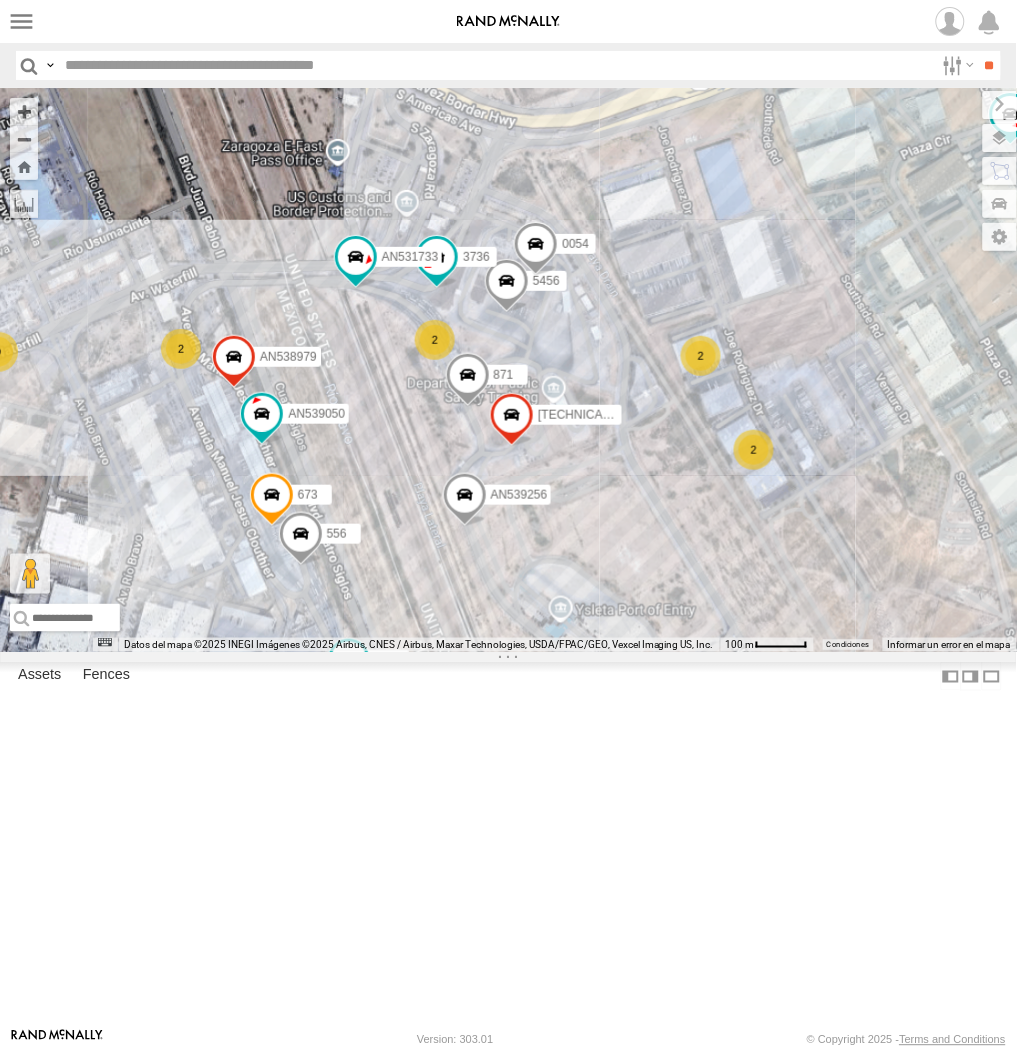 drag, startPoint x: 351, startPoint y: 506, endPoint x: 375, endPoint y: 600, distance: 97.015465 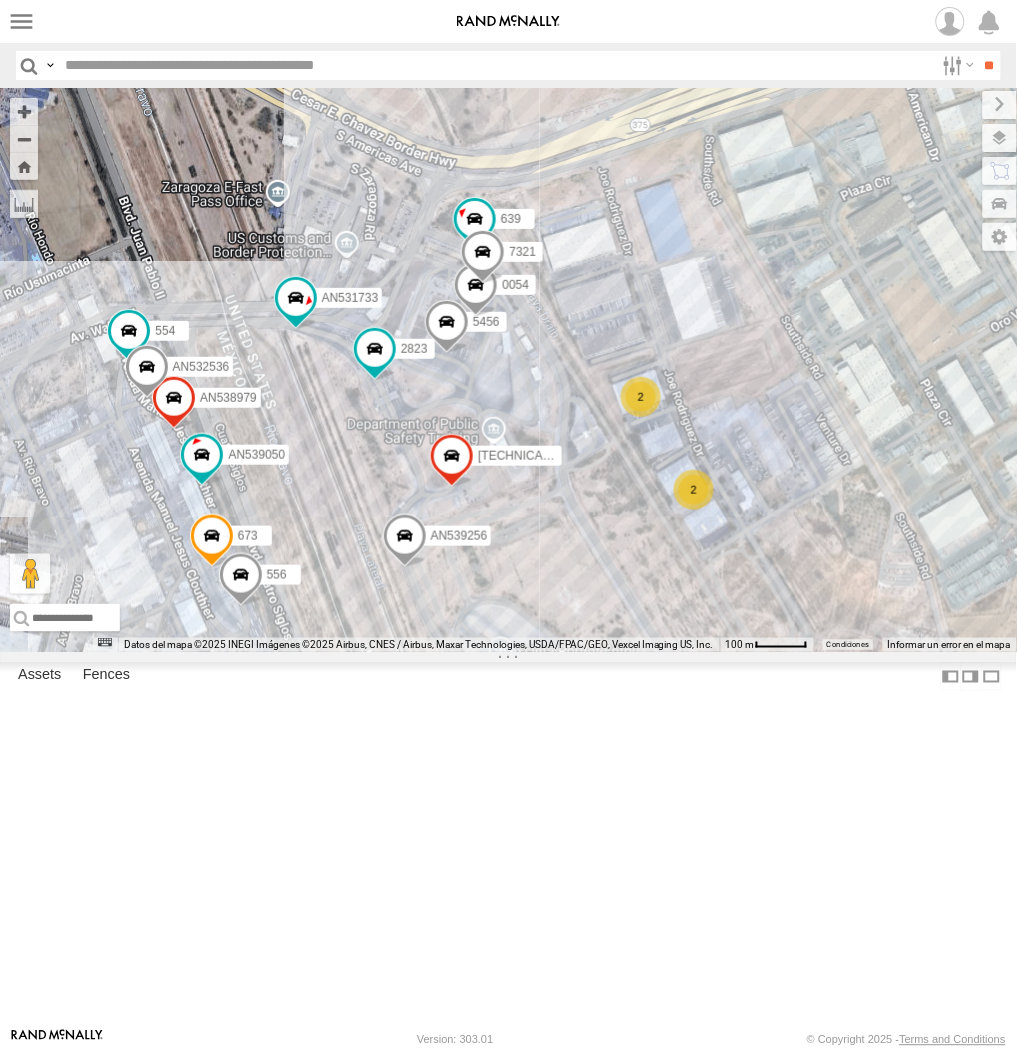 drag, startPoint x: 403, startPoint y: 520, endPoint x: 271, endPoint y: 603, distance: 155.92627 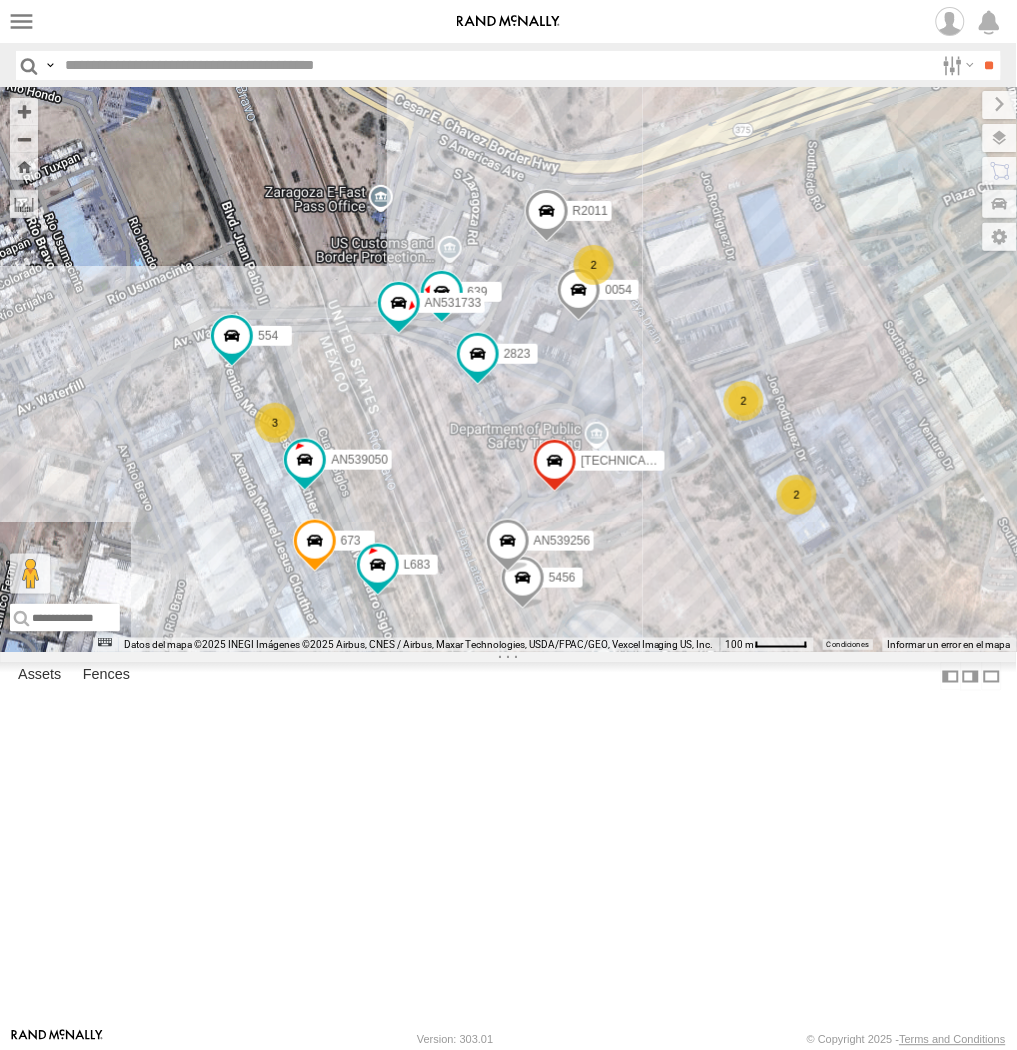 drag, startPoint x: 306, startPoint y: 638, endPoint x: 481, endPoint y: 674, distance: 178.66449 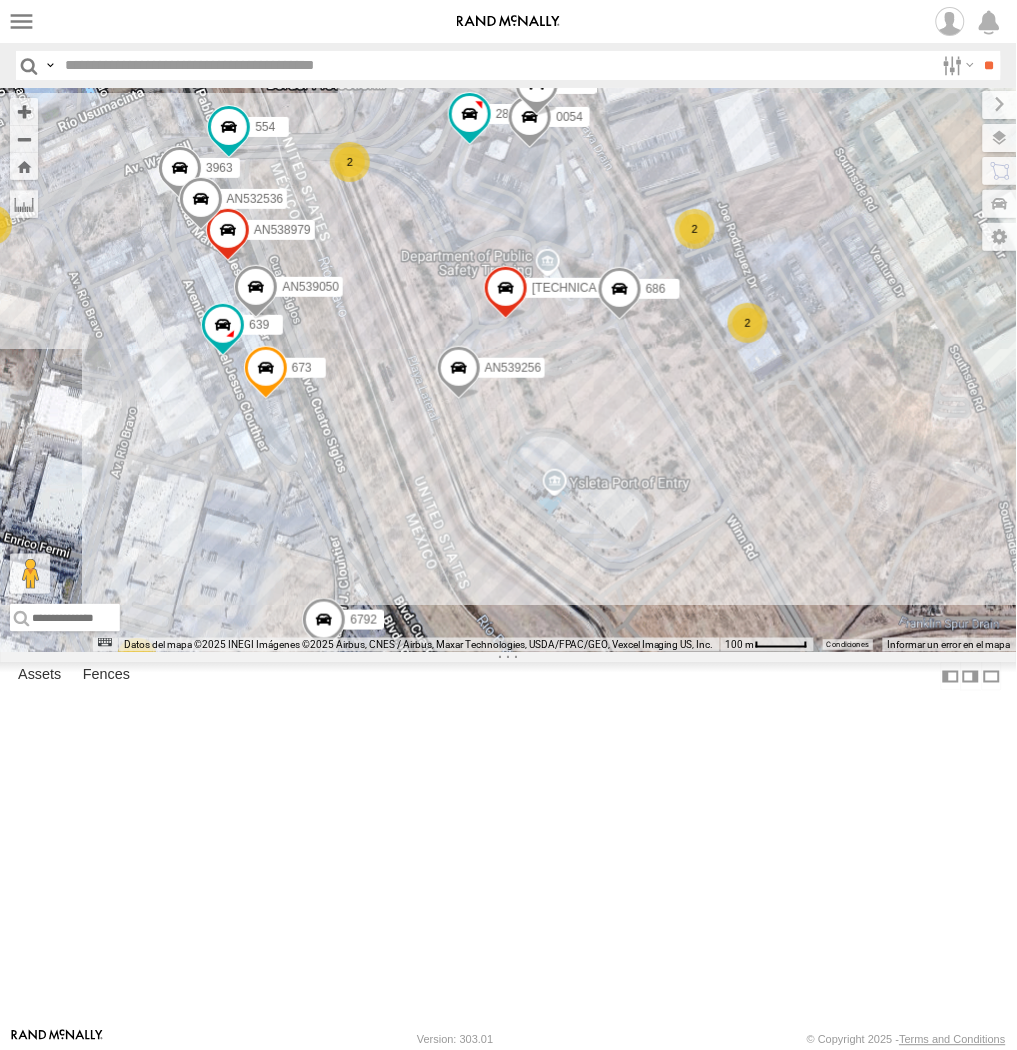 drag, startPoint x: 387, startPoint y: 294, endPoint x: 367, endPoint y: 430, distance: 137.46272 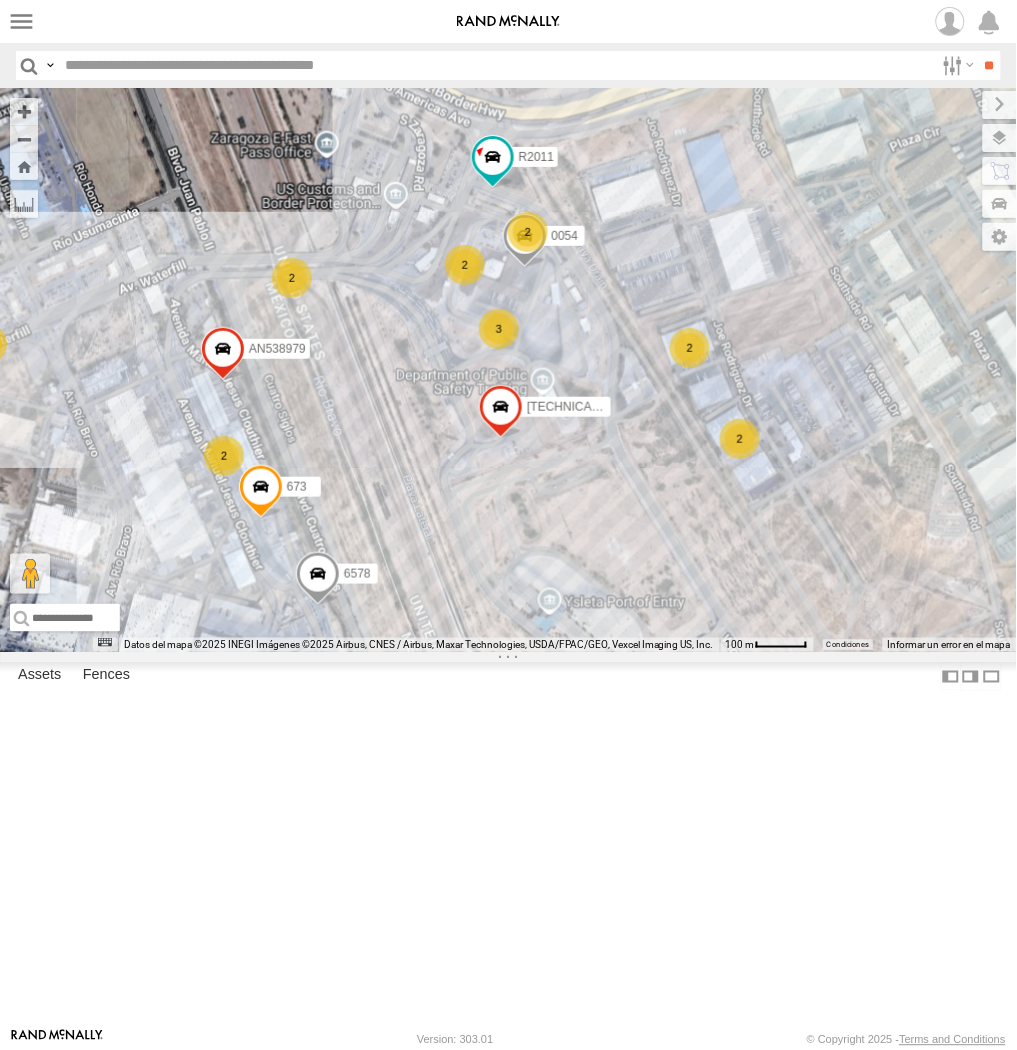 drag, startPoint x: 324, startPoint y: 512, endPoint x: 307, endPoint y: 558, distance: 49.0408 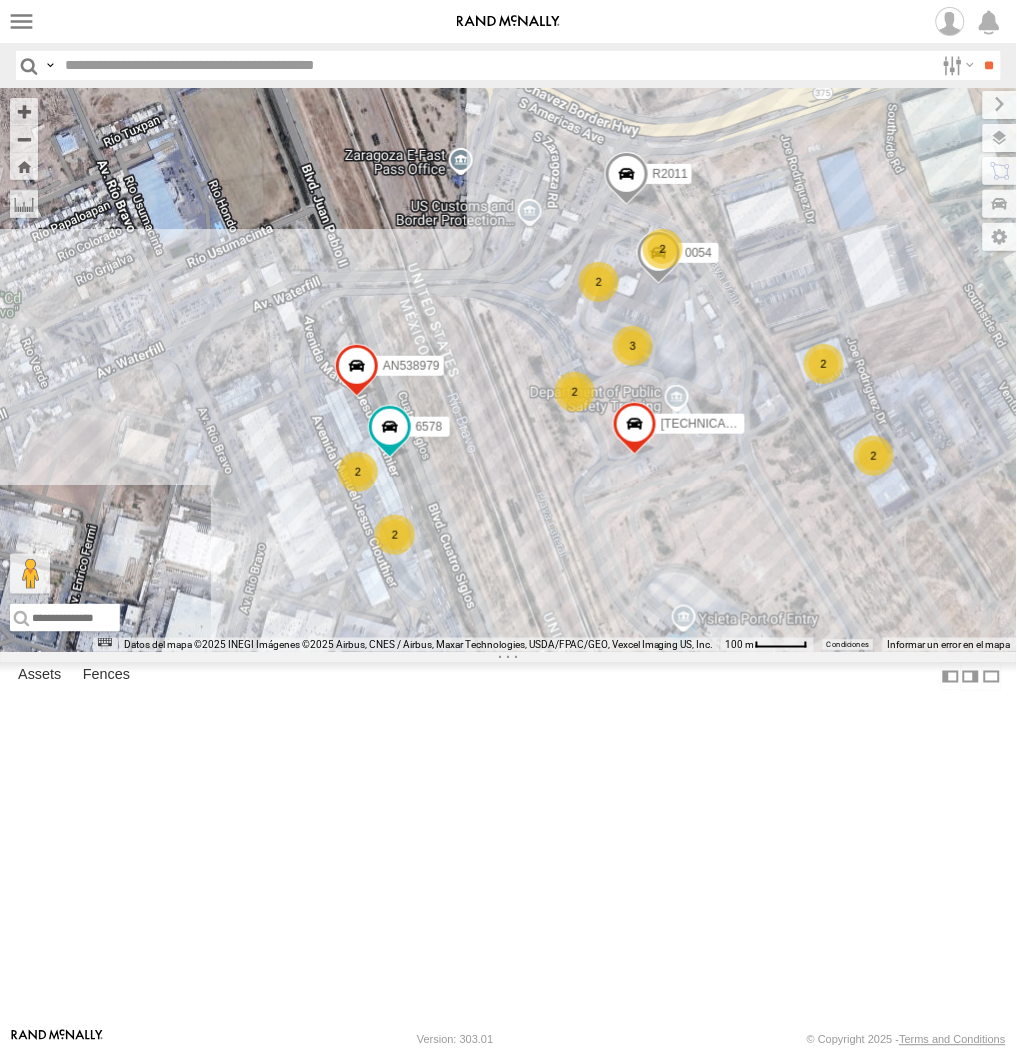 drag, startPoint x: 306, startPoint y: 734, endPoint x: 448, endPoint y: 715, distance: 143.26549 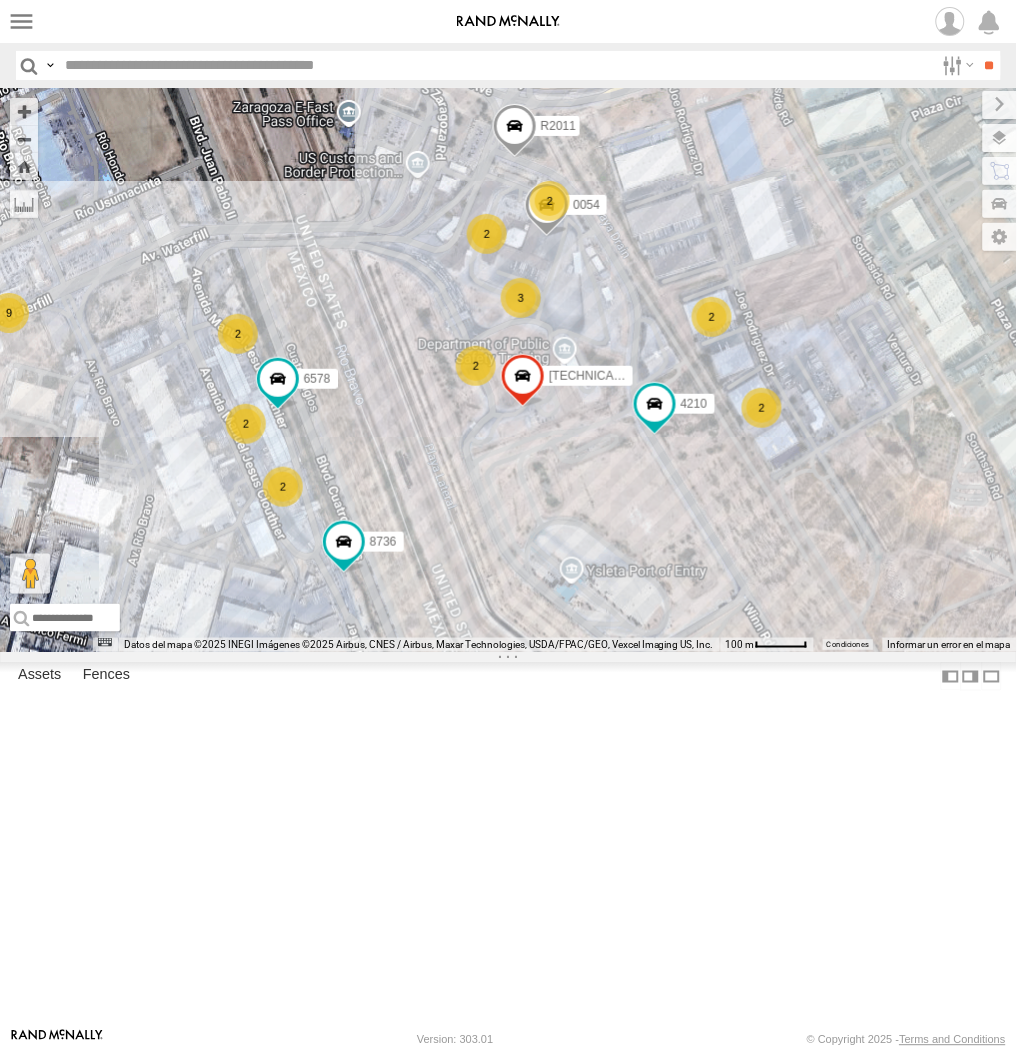 drag, startPoint x: 395, startPoint y: 578, endPoint x: 400, endPoint y: 644, distance: 66.189125 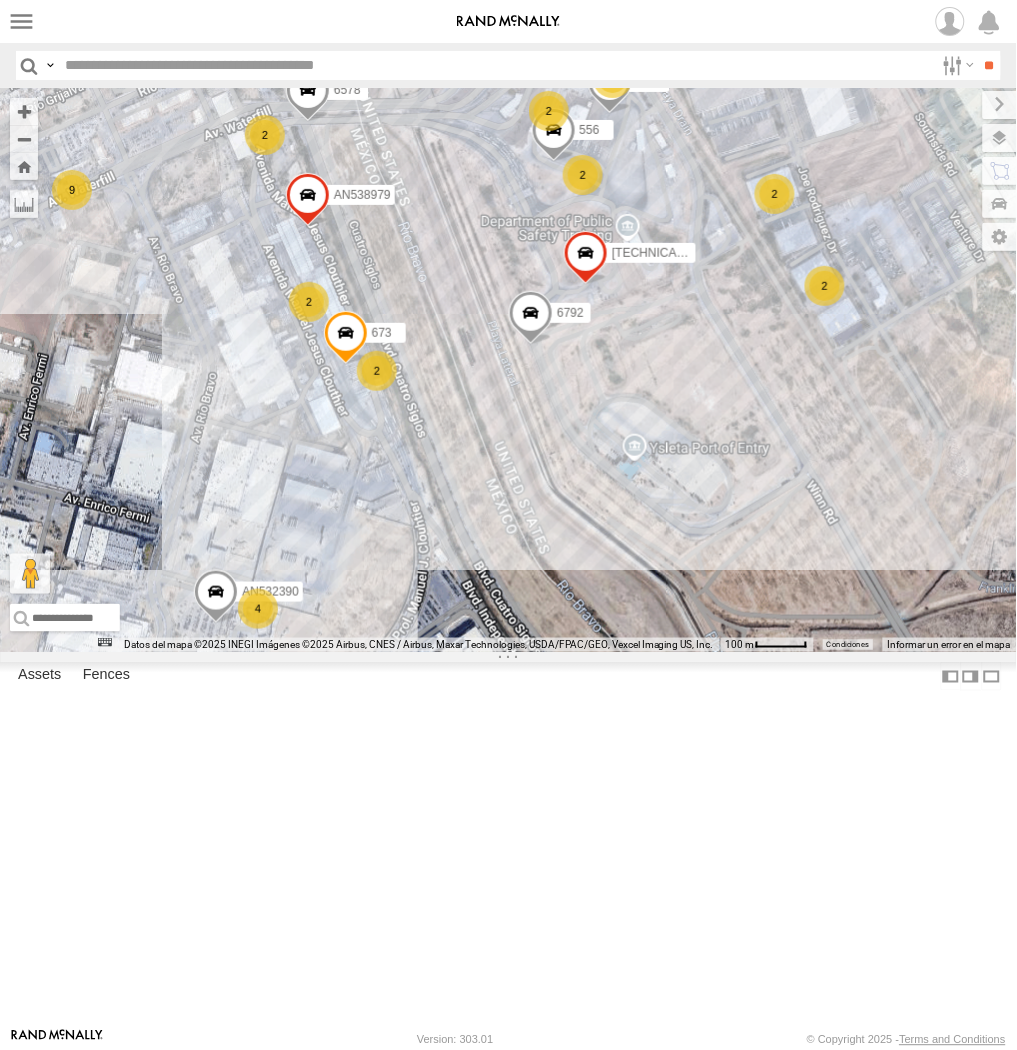 drag, startPoint x: 417, startPoint y: 352, endPoint x: 377, endPoint y: 480, distance: 134.10443 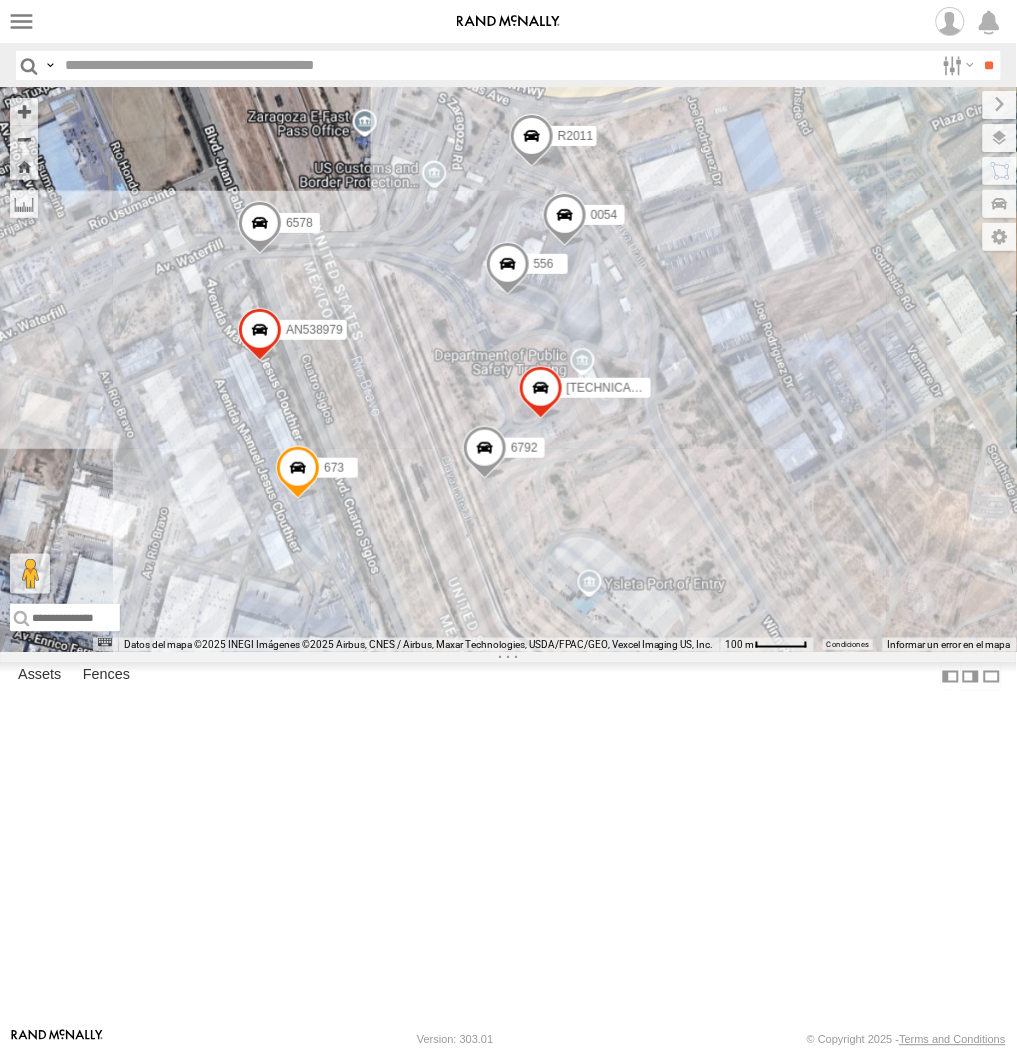 click on "ZJ538884 015910001845018 AN534315 015910001811580 ZJ535914 F2771 AN538265 AN535125 AN539582 AN538662 3915 427 181 845 141 AN532756 AN5310637 8682 357660104097530 AN535261 NISSAN 302 926 C2914 L663 AN531391 L493 634 AN533897 756 726 357660104096649 AN532390 673 R2011 6792 3990 0054 6578 556 AN538979" at bounding box center (508, 370) 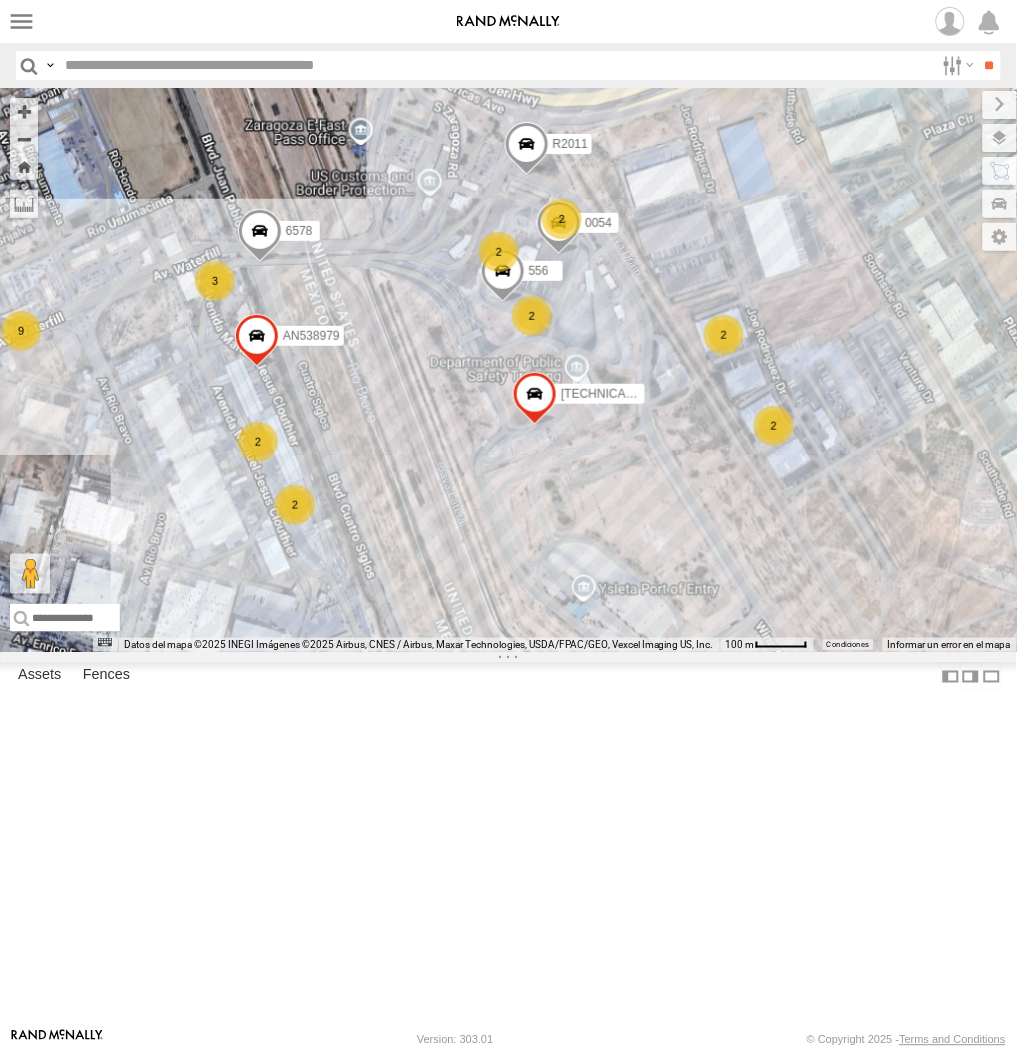 click on "ZJ538884 015910001845018 AN534315 015910001811580 ZJ535914 F2771 AN538265 AN535125 AN539582 AN538662 3915 427 181 845 141 AN532756 AN5310637 8682 357660104097530 AN535261 NISSAN 302 926 C2914 L663 AN531391 L493 634 AN533897 756 726 357660104096649 AN532390 R2011 6792 3990 0054 6578 556 AN538979 AN73676 2 2 2 2 9 2 3 2 4 2" at bounding box center (508, 370) 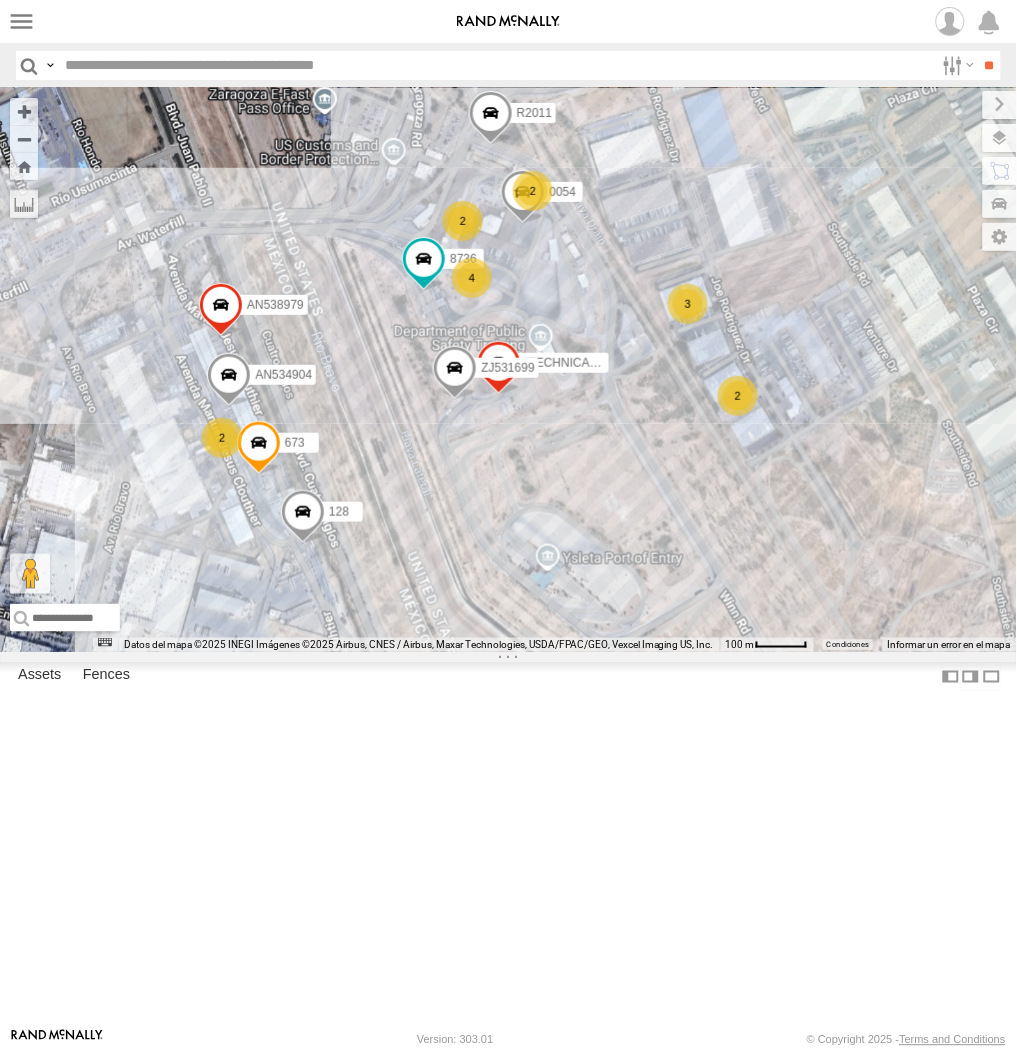drag, startPoint x: 362, startPoint y: 492, endPoint x: 384, endPoint y: 557, distance: 68.622154 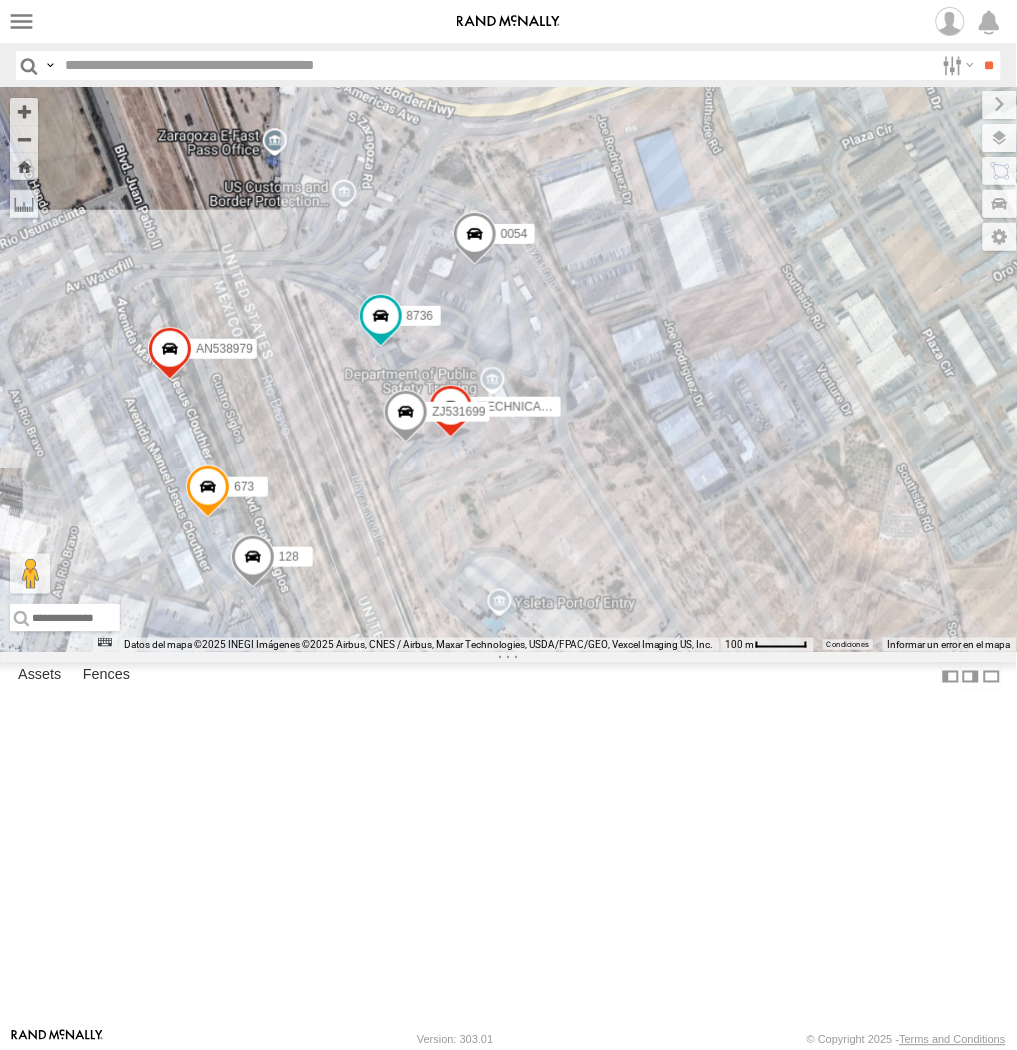 drag, startPoint x: 452, startPoint y: 480, endPoint x: 317, endPoint y: 570, distance: 162.2498 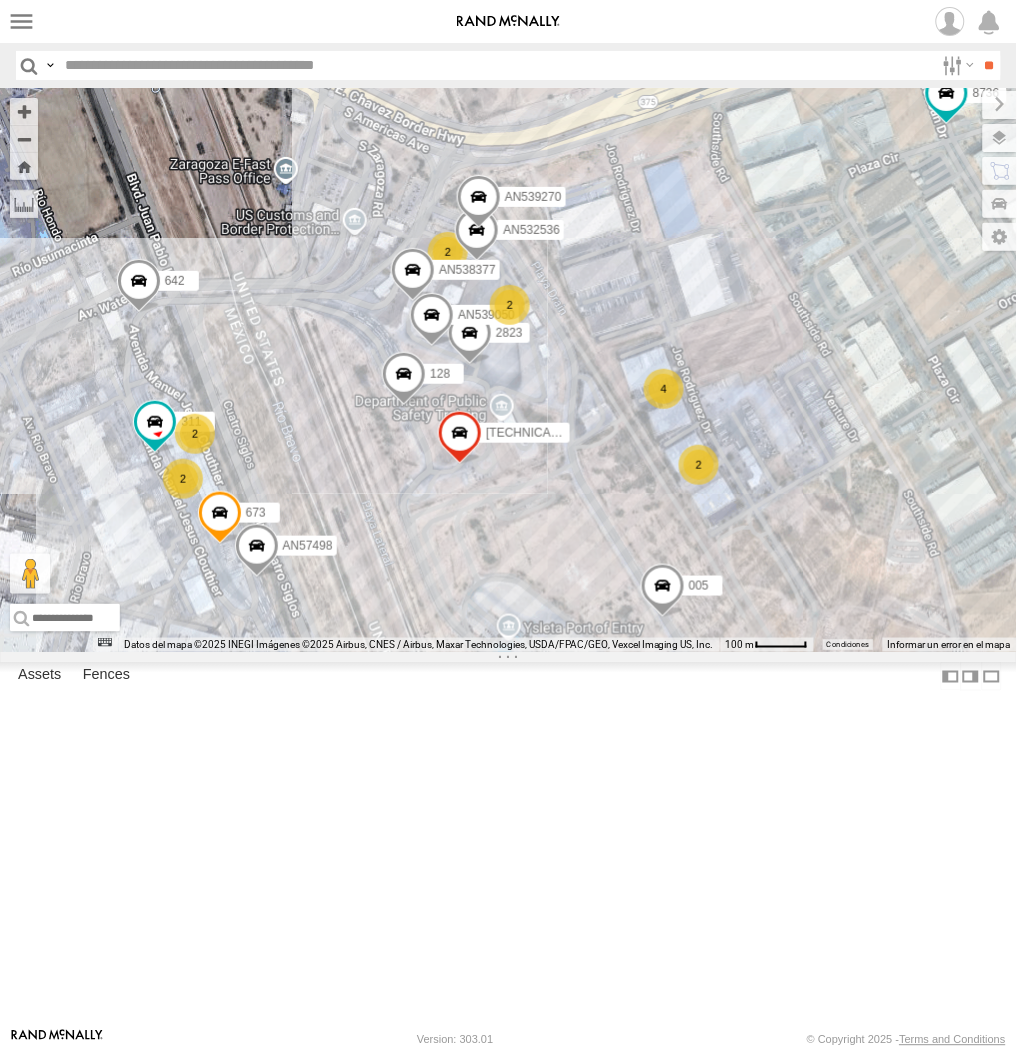 drag, startPoint x: 304, startPoint y: 558, endPoint x: 396, endPoint y: 626, distance: 114.402794 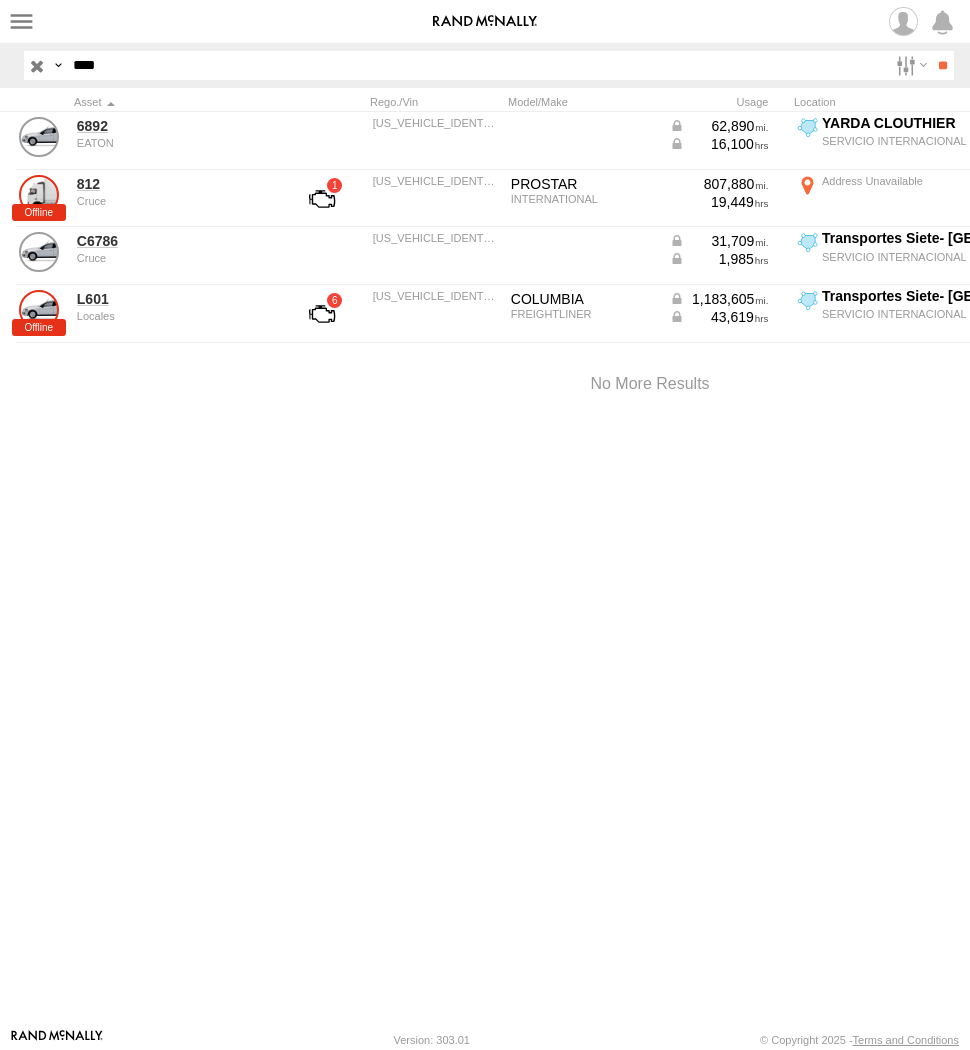 scroll, scrollTop: 0, scrollLeft: 0, axis: both 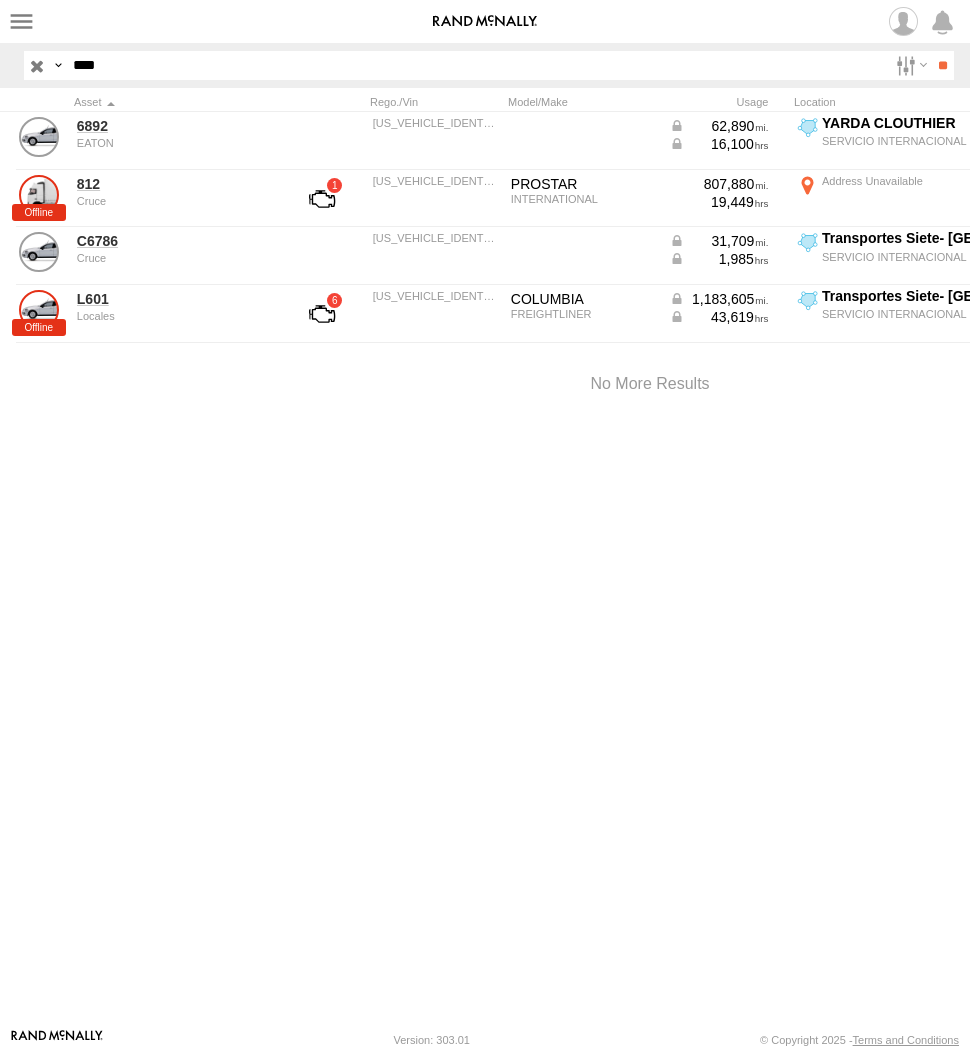 click on "****" at bounding box center [476, 65] 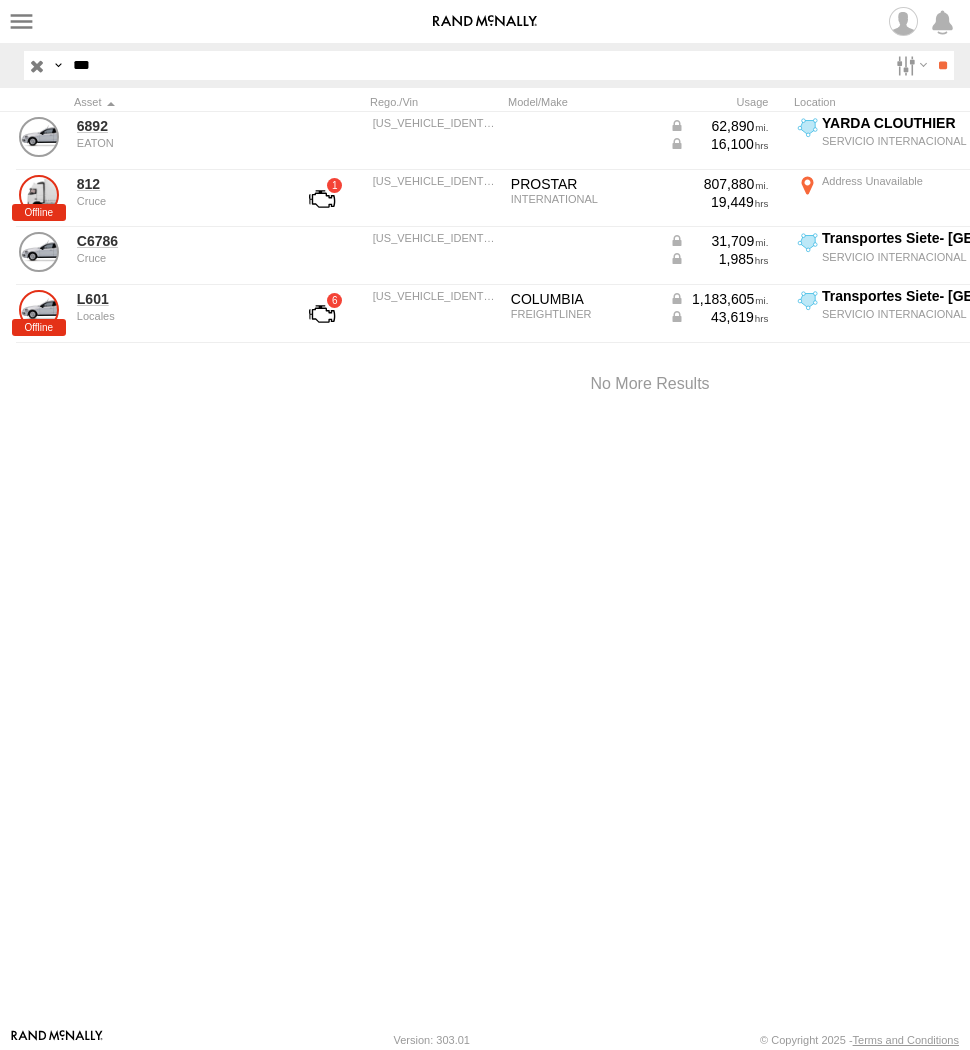 type on "***" 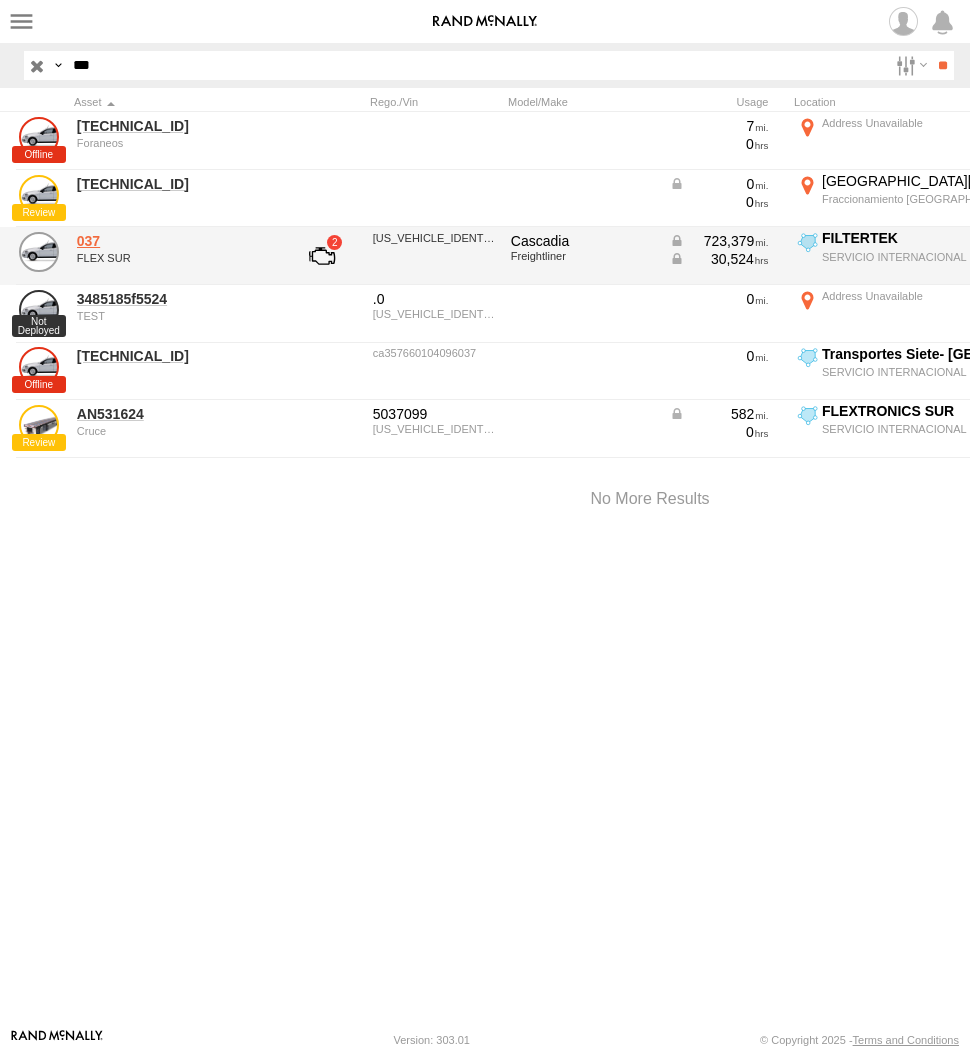 click on "037" at bounding box center (174, 241) 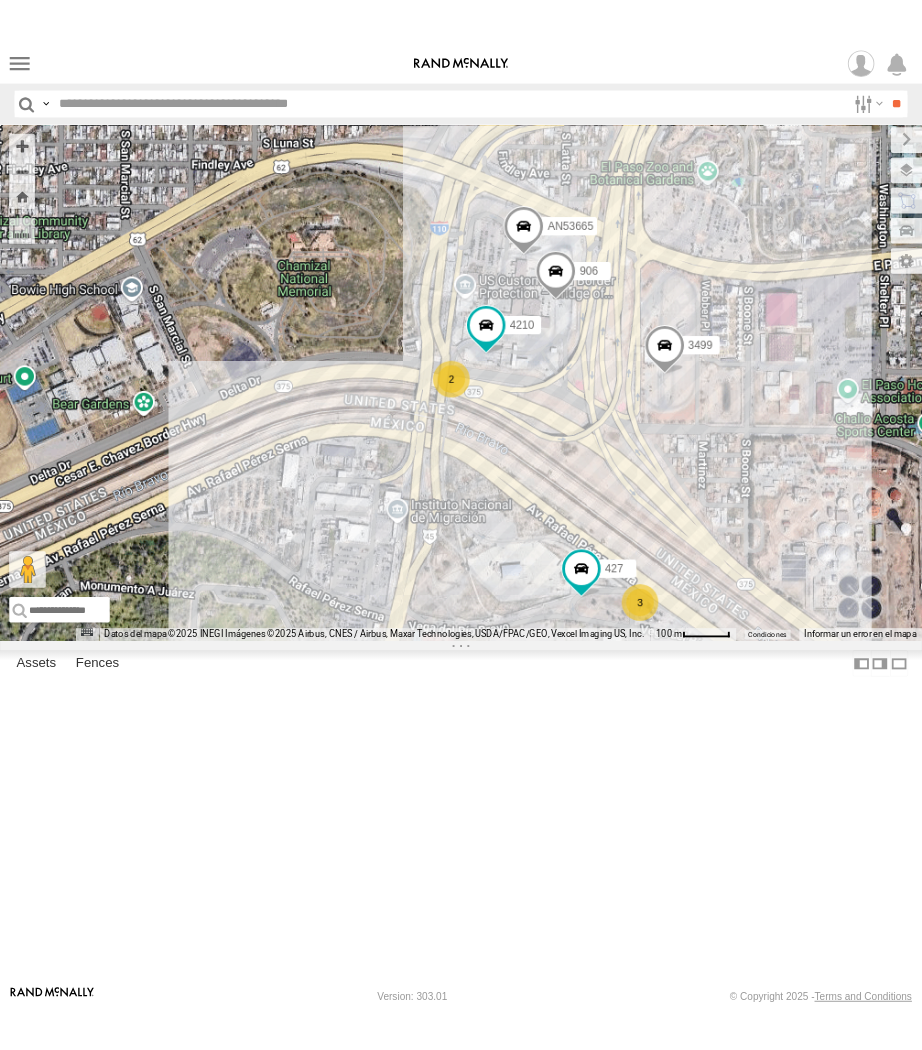scroll, scrollTop: 0, scrollLeft: 0, axis: both 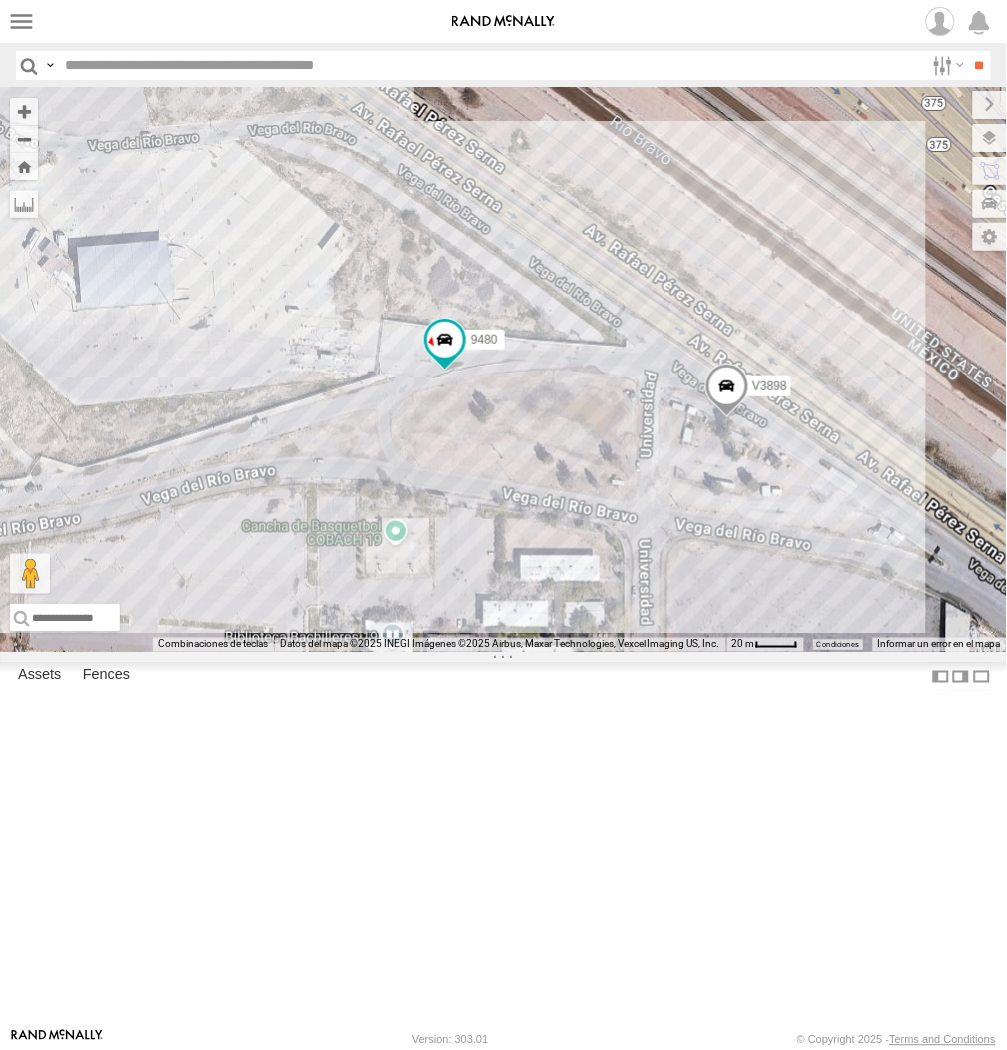drag, startPoint x: 680, startPoint y: 365, endPoint x: 702, endPoint y: 635, distance: 270.8948 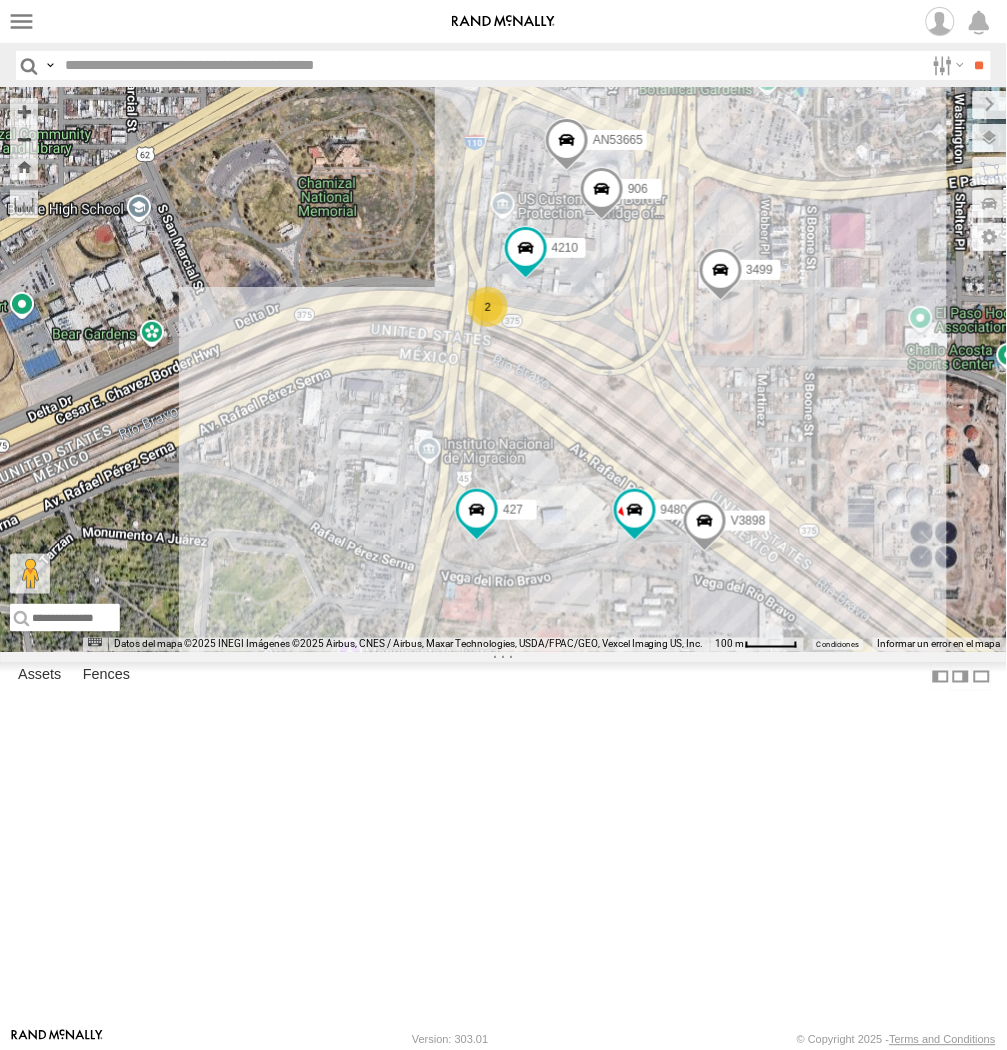 drag, startPoint x: 705, startPoint y: 571, endPoint x: 693, endPoint y: 598, distance: 29.546574 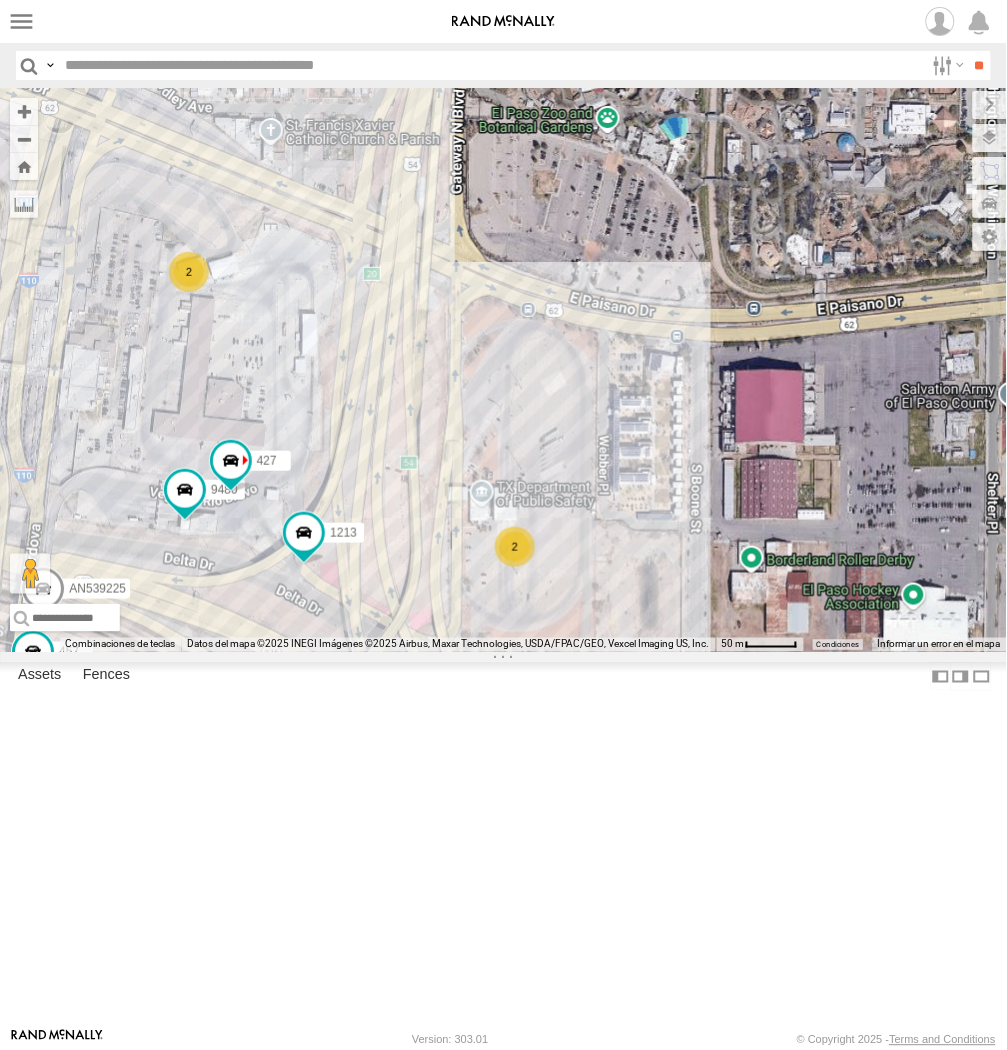 drag, startPoint x: 240, startPoint y: 512, endPoint x: 264, endPoint y: 500, distance: 26.832815 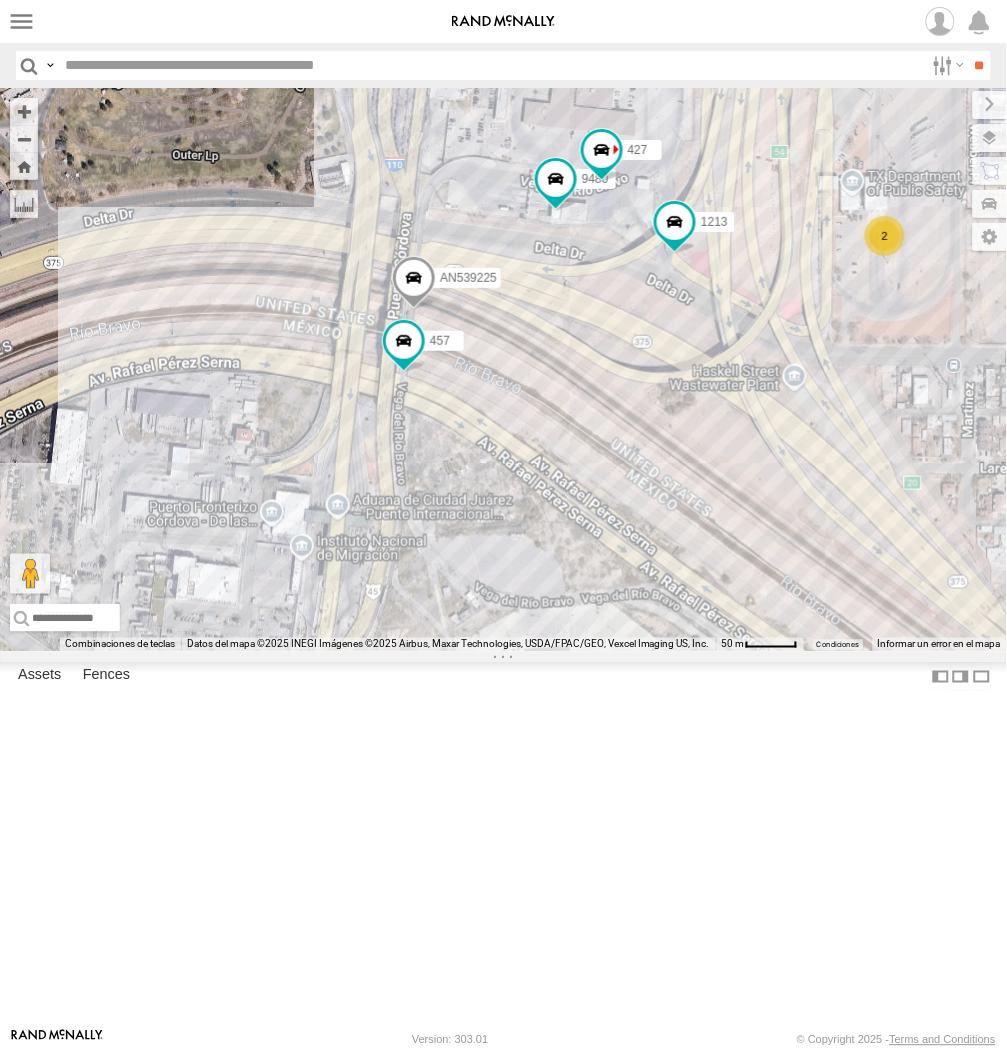 drag, startPoint x: 311, startPoint y: 673, endPoint x: 643, endPoint y: 292, distance: 505.35632 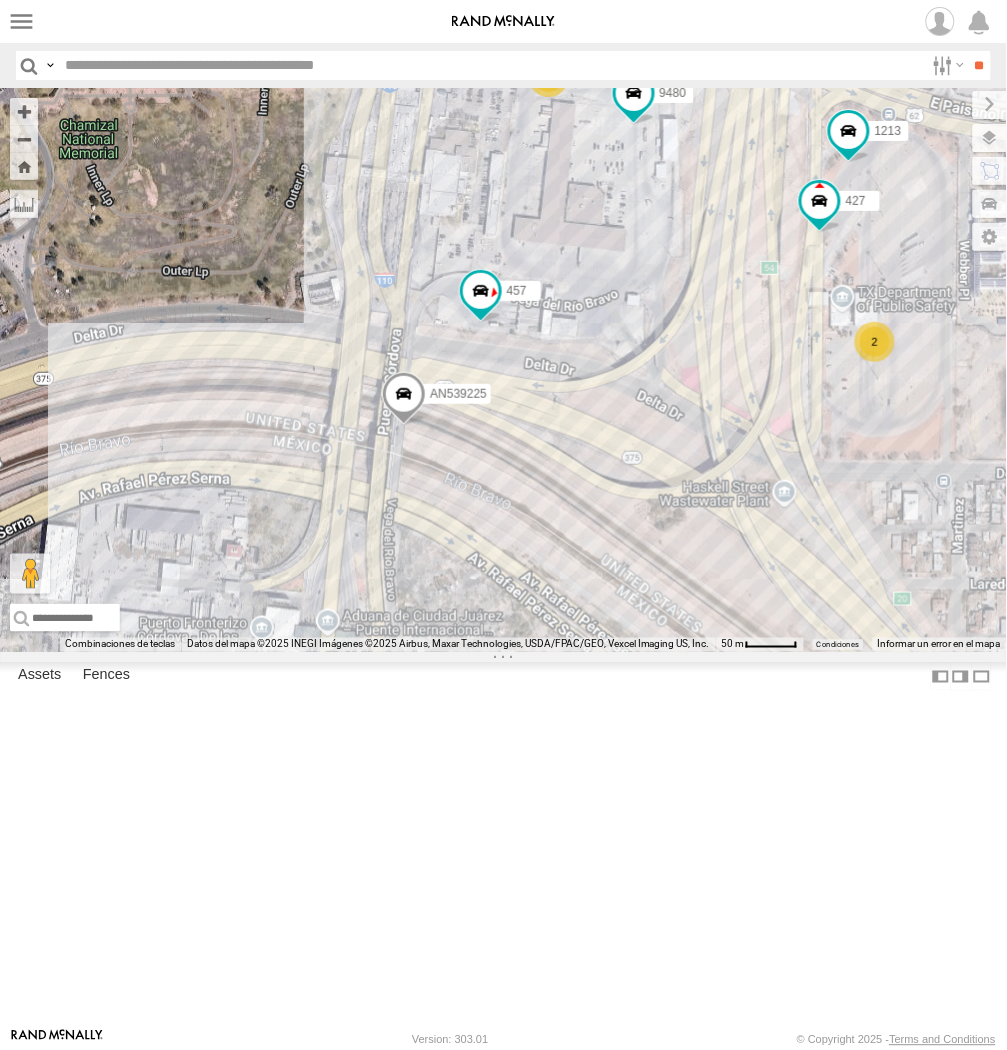 drag, startPoint x: 731, startPoint y: 295, endPoint x: 720, endPoint y: 414, distance: 119.507324 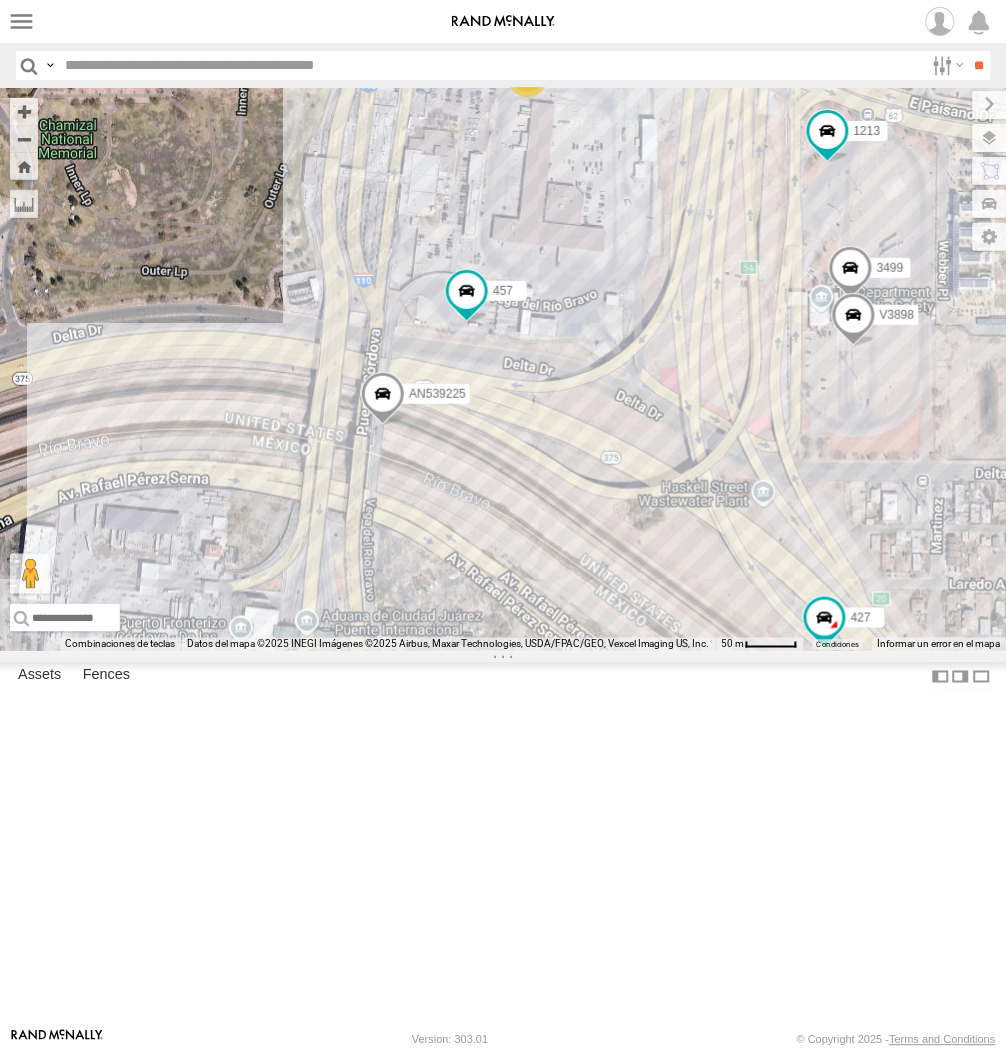 drag, startPoint x: 644, startPoint y: 620, endPoint x: 535, endPoint y: 438, distance: 212.14381 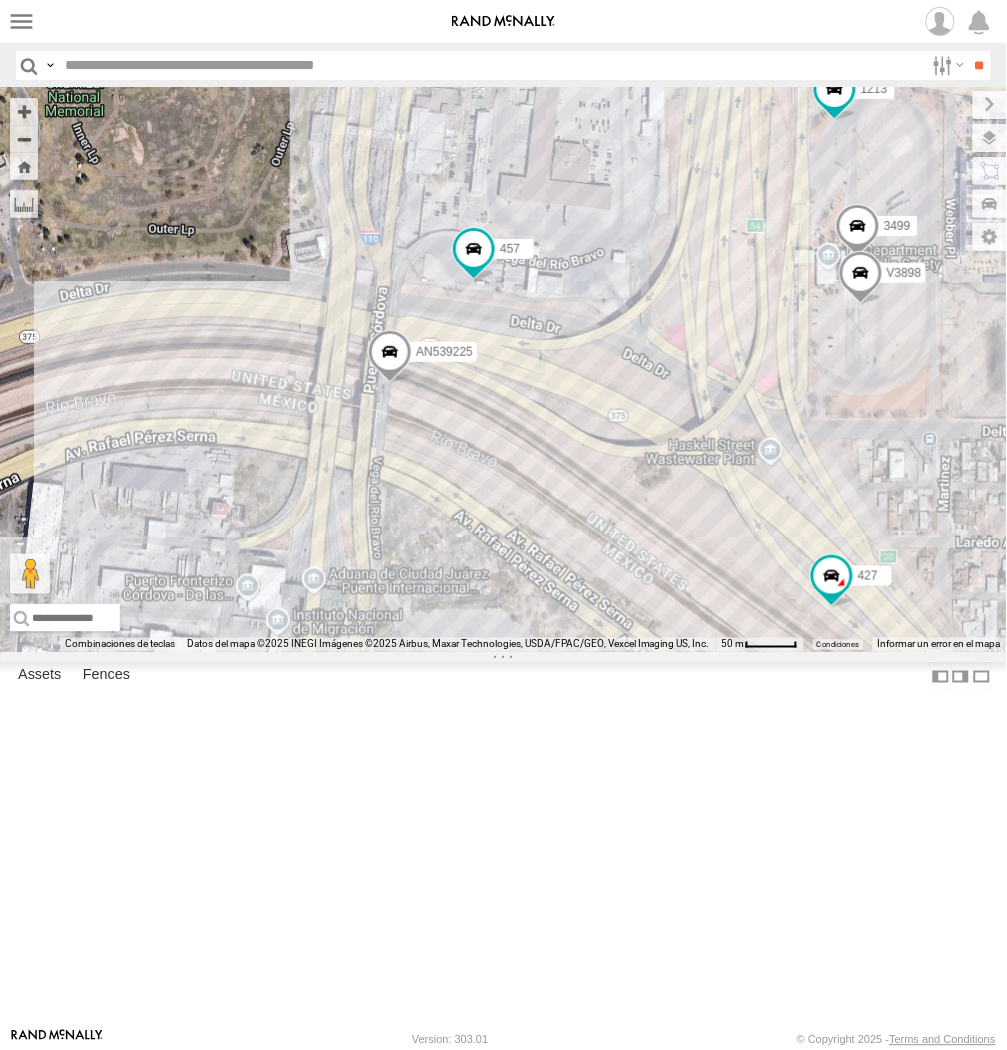 drag, startPoint x: 548, startPoint y: 573, endPoint x: 576, endPoint y: 595, distance: 35.608986 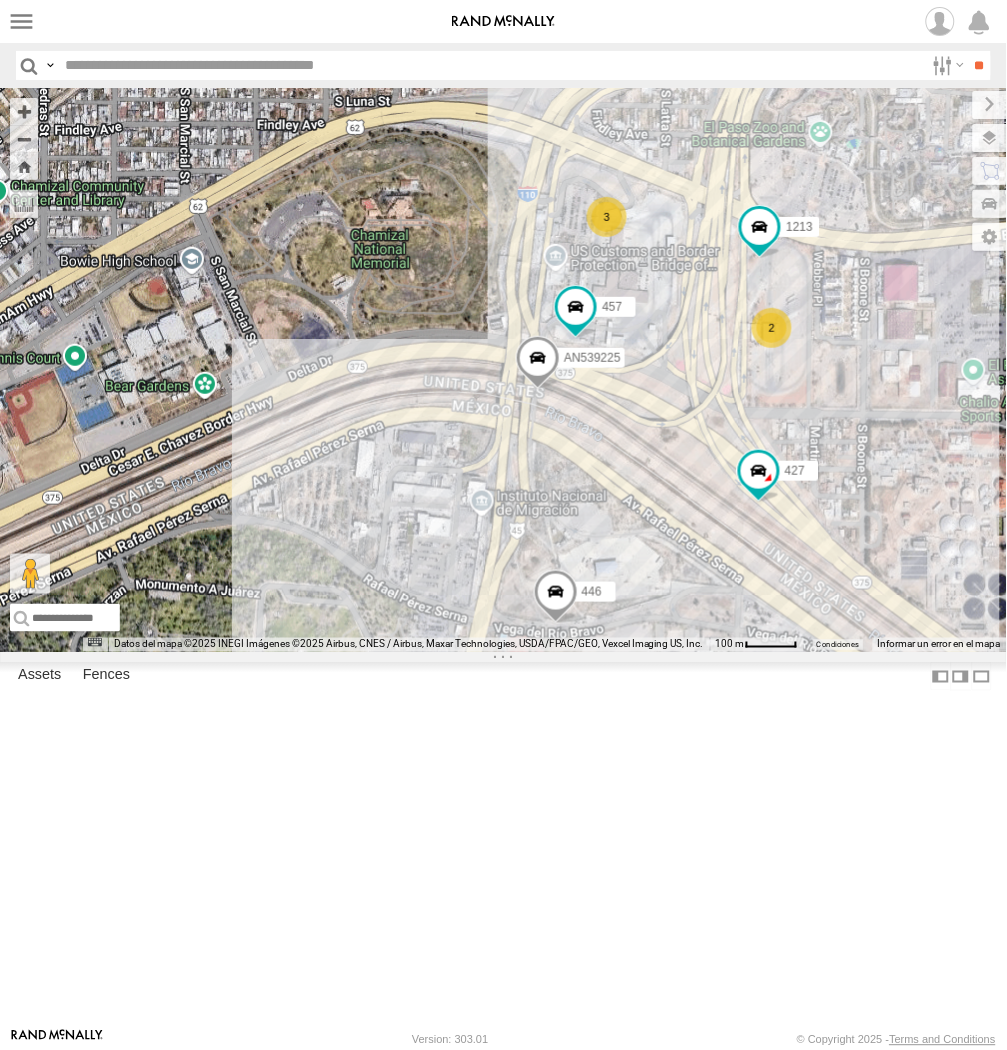 click on "457 AN539225 446 1213 427 3 2" at bounding box center (503, 370) 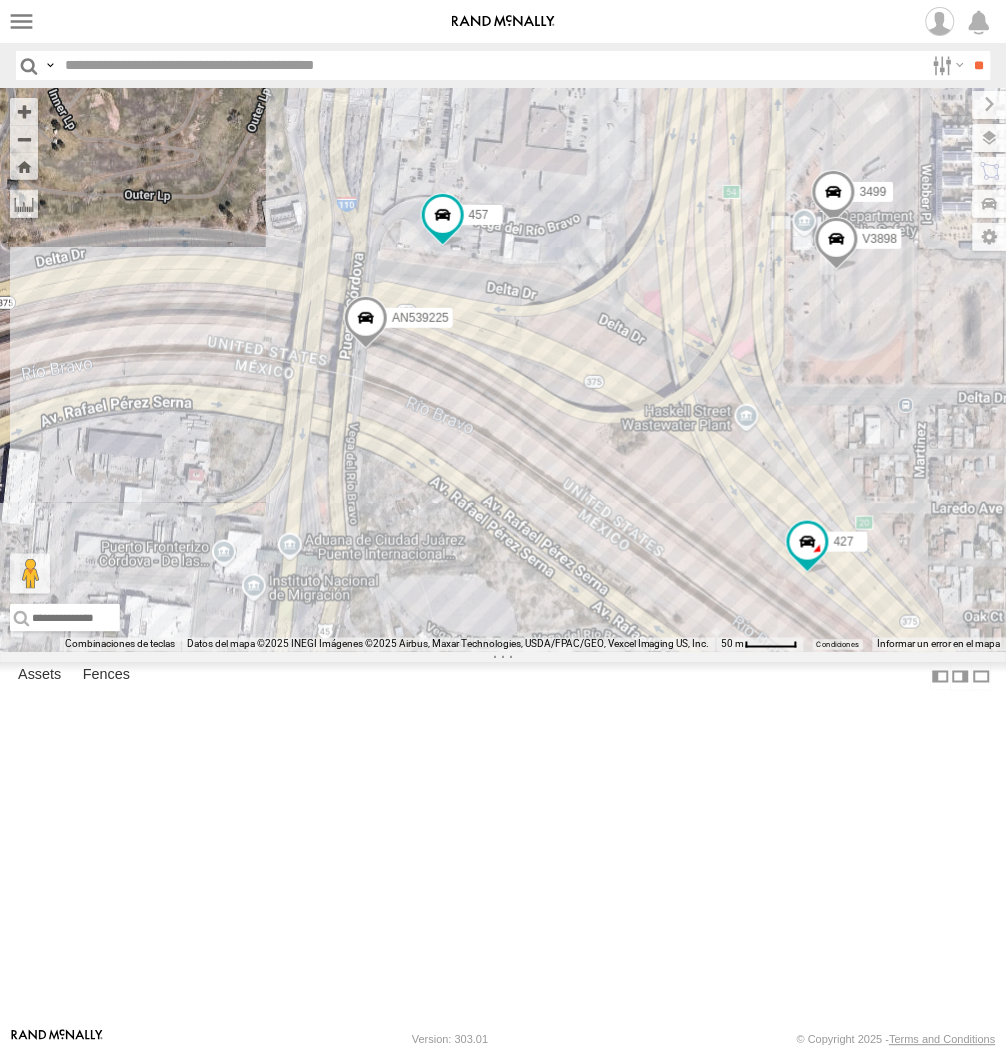 drag, startPoint x: 697, startPoint y: 634, endPoint x: 685, endPoint y: 712, distance: 78.91768 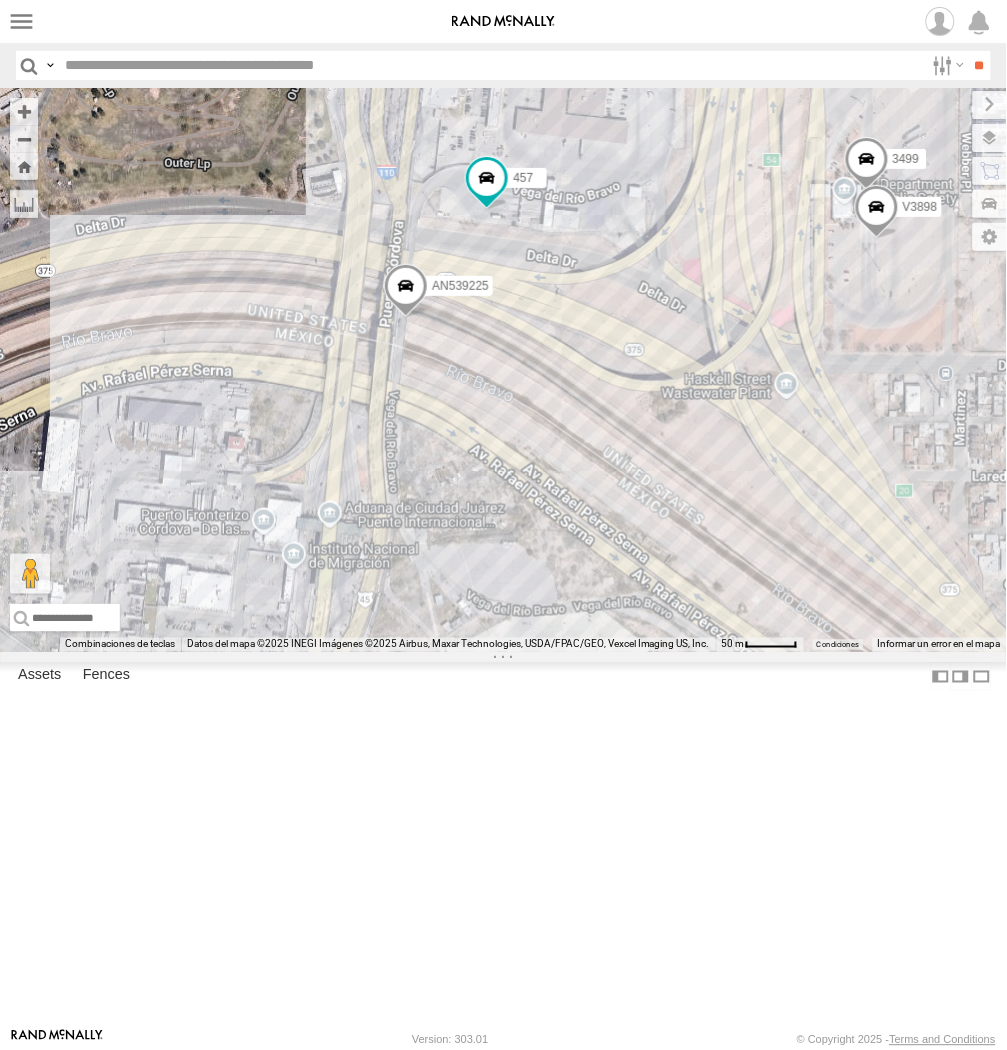 drag, startPoint x: 724, startPoint y: 646, endPoint x: 741, endPoint y: 654, distance: 18.788294 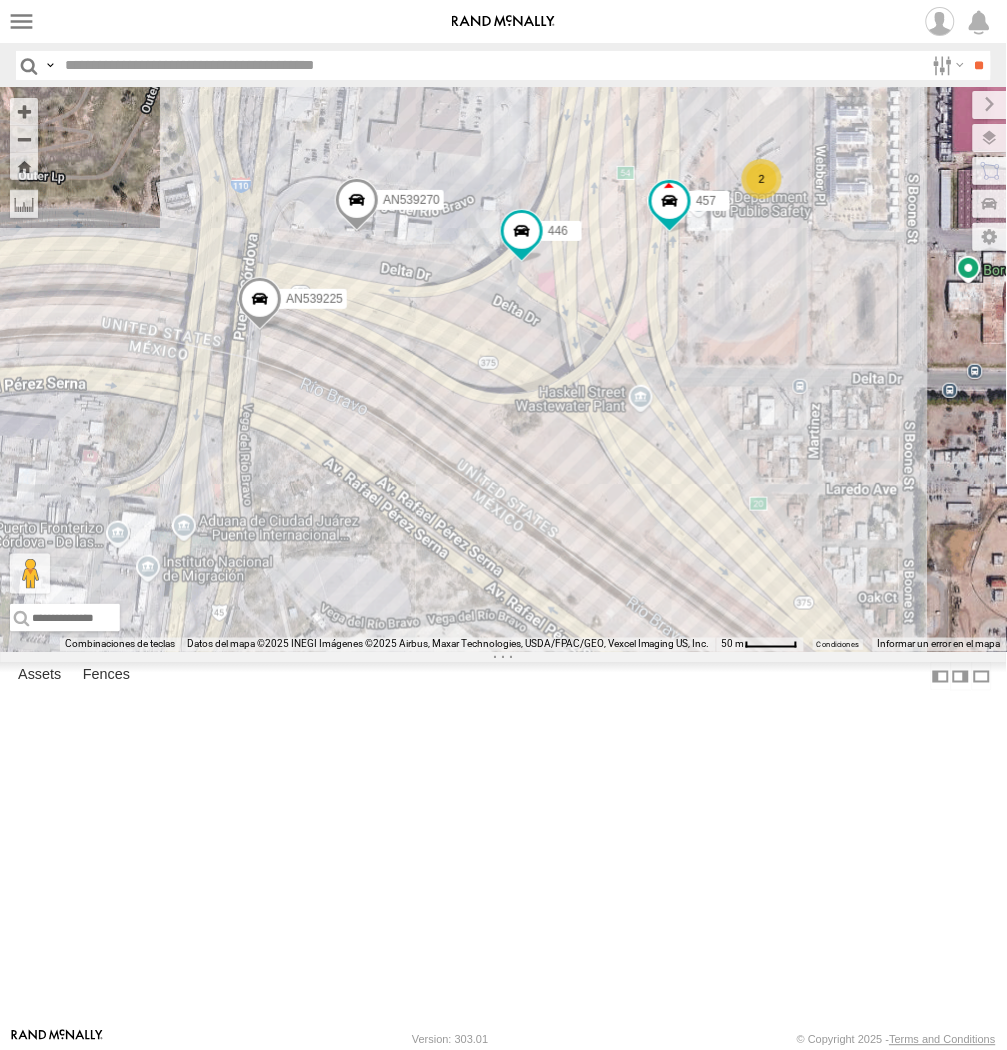 drag, startPoint x: 436, startPoint y: 452, endPoint x: 478, endPoint y: 498, distance: 62.289646 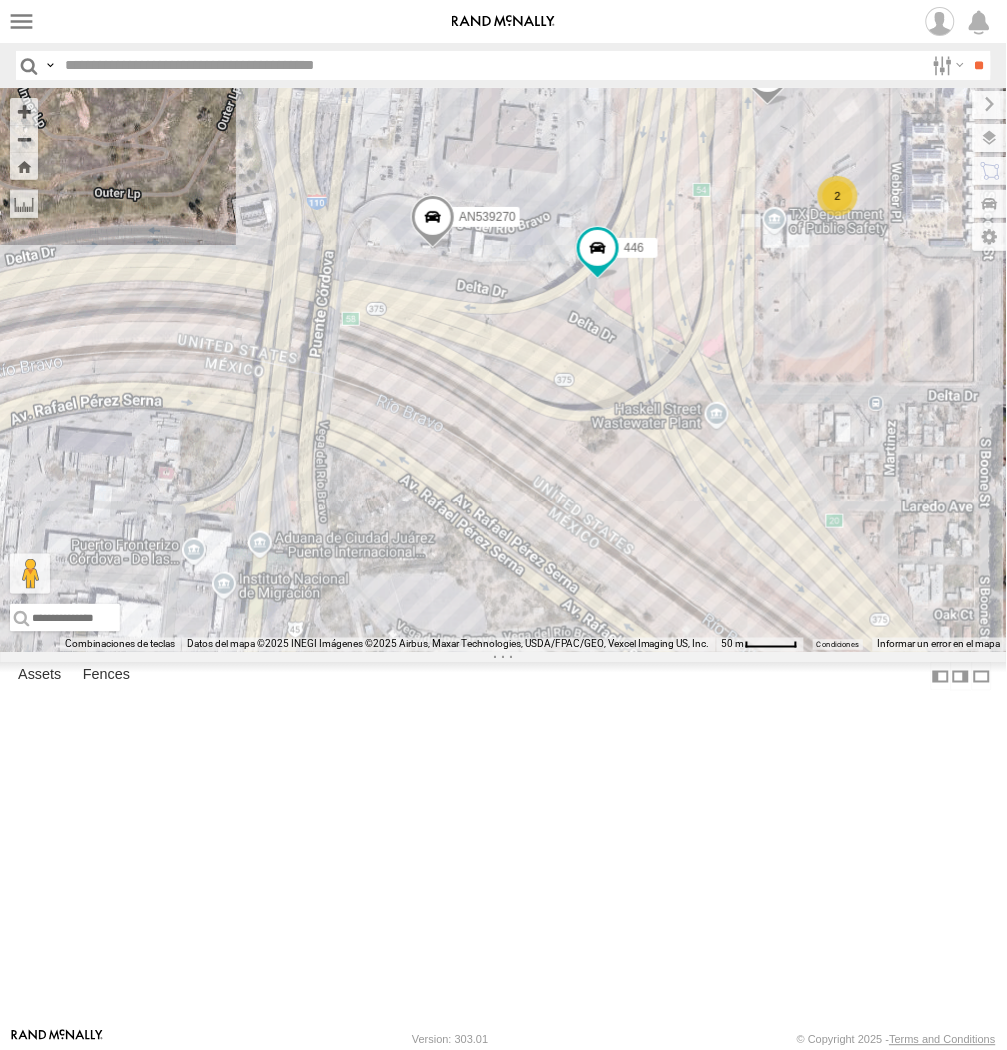drag, startPoint x: 475, startPoint y: 528, endPoint x: 560, endPoint y: 541, distance: 85.98837 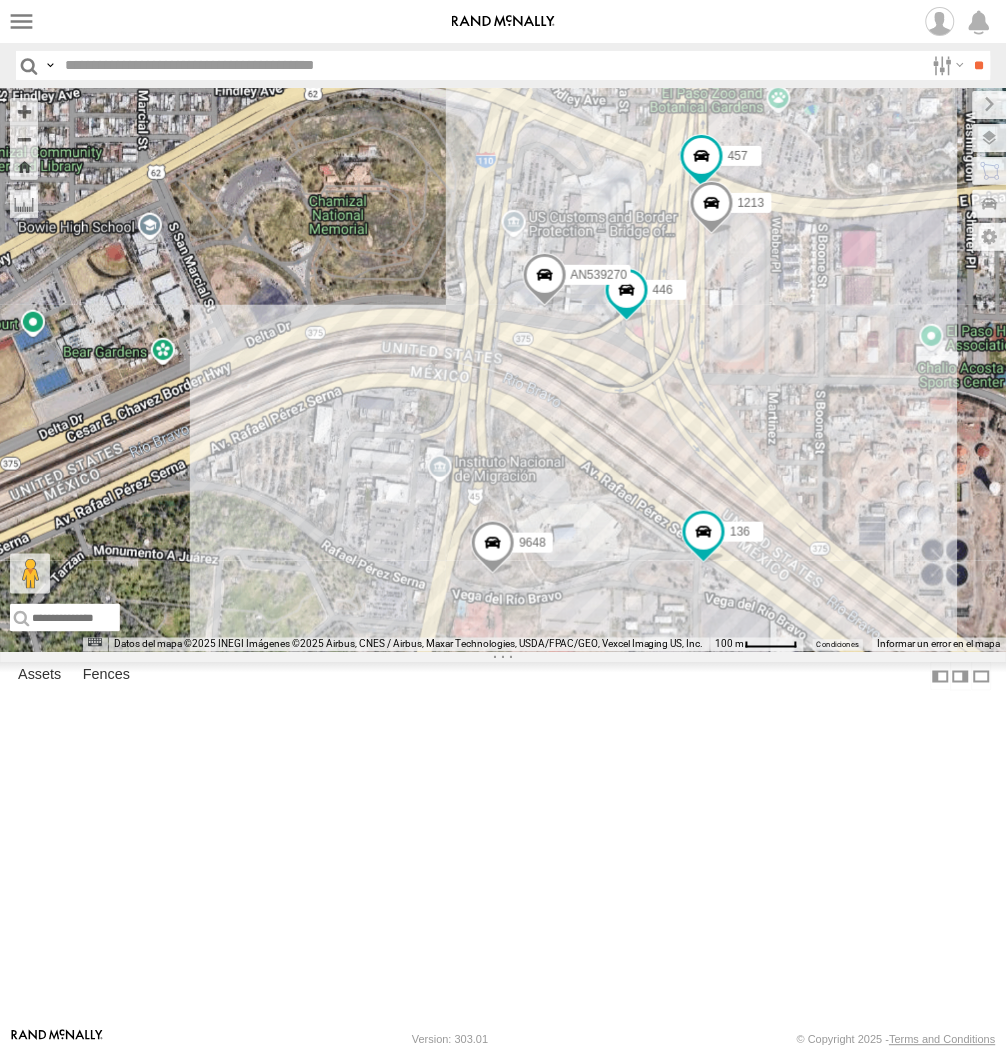 drag, startPoint x: 603, startPoint y: 570, endPoint x: 538, endPoint y: 570, distance: 65 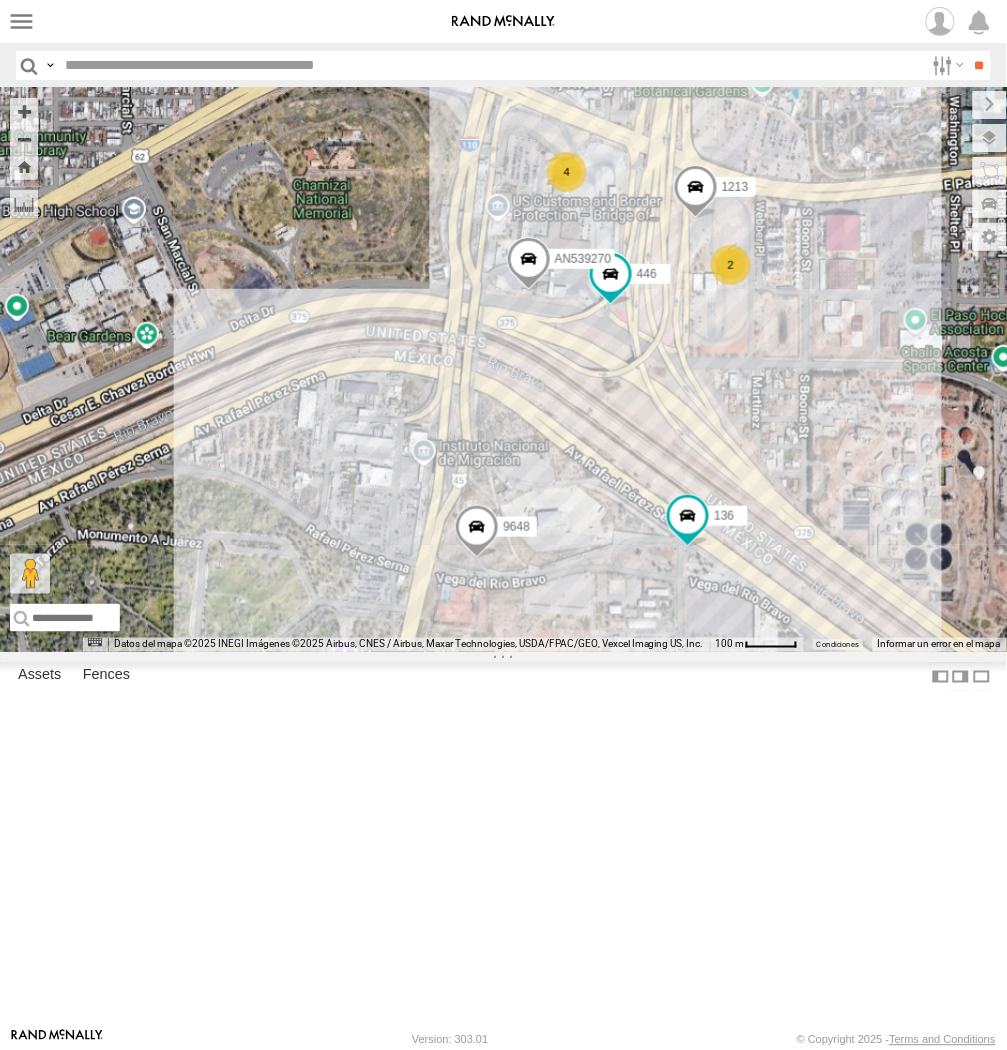 drag, startPoint x: 548, startPoint y: 580, endPoint x: 614, endPoint y: 581, distance: 66.007576 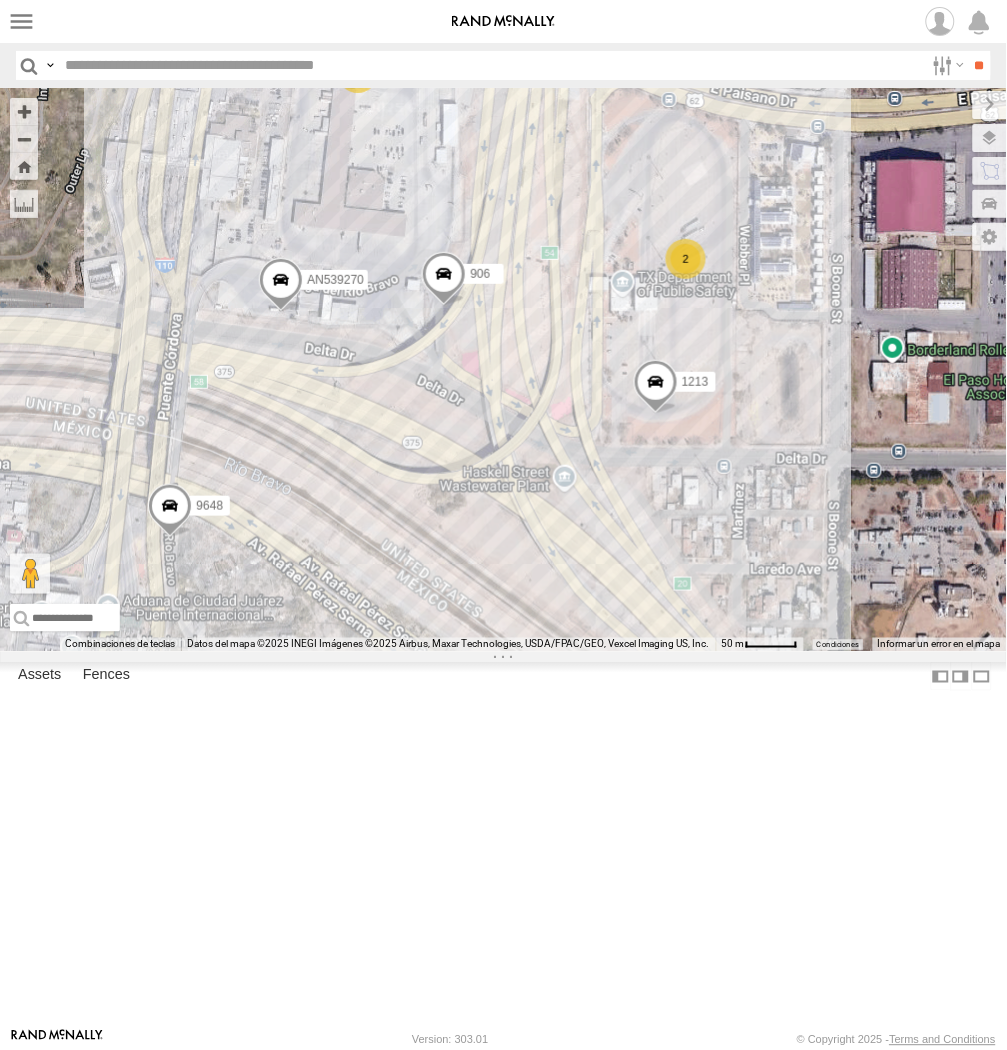 drag, startPoint x: 342, startPoint y: 750, endPoint x: 630, endPoint y: 634, distance: 310.4835 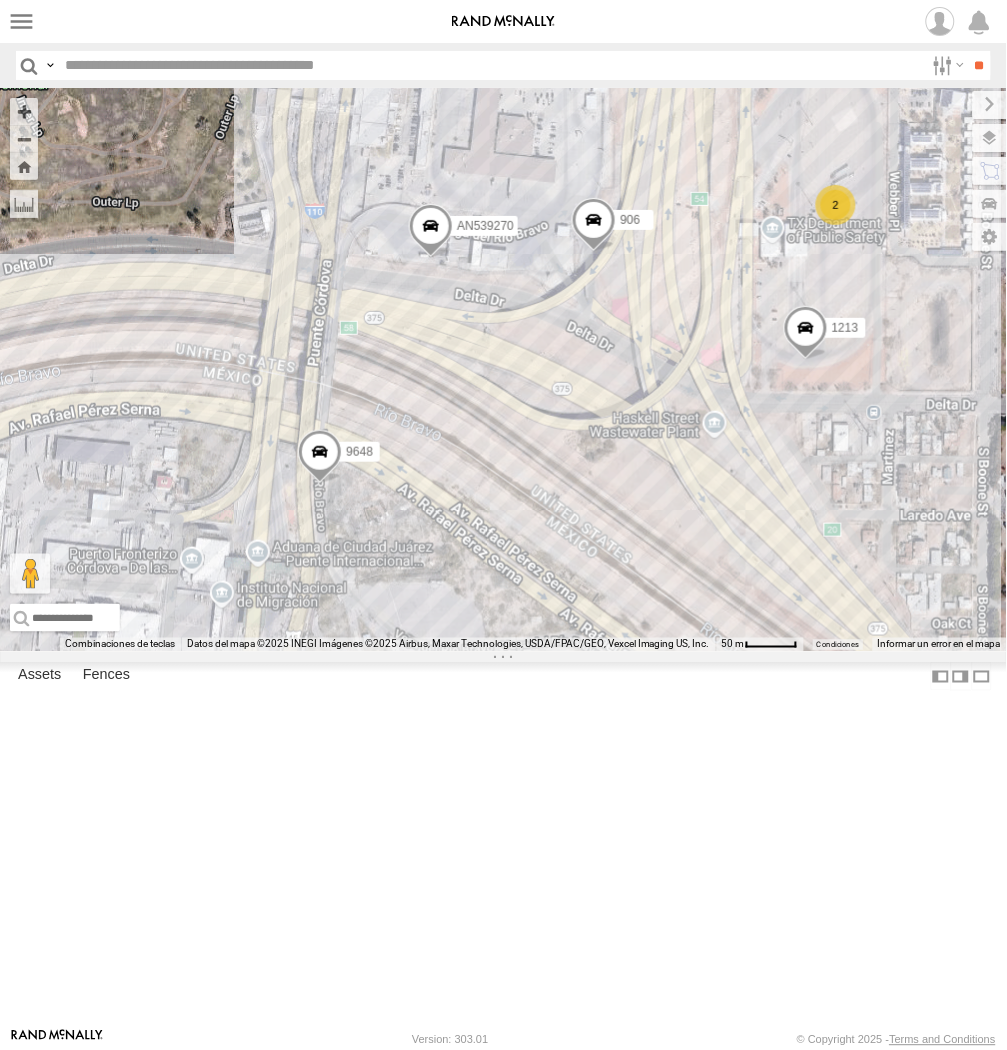click on "9648 3994 906 136 1213 AN539270 3965 3 2" at bounding box center (503, 370) 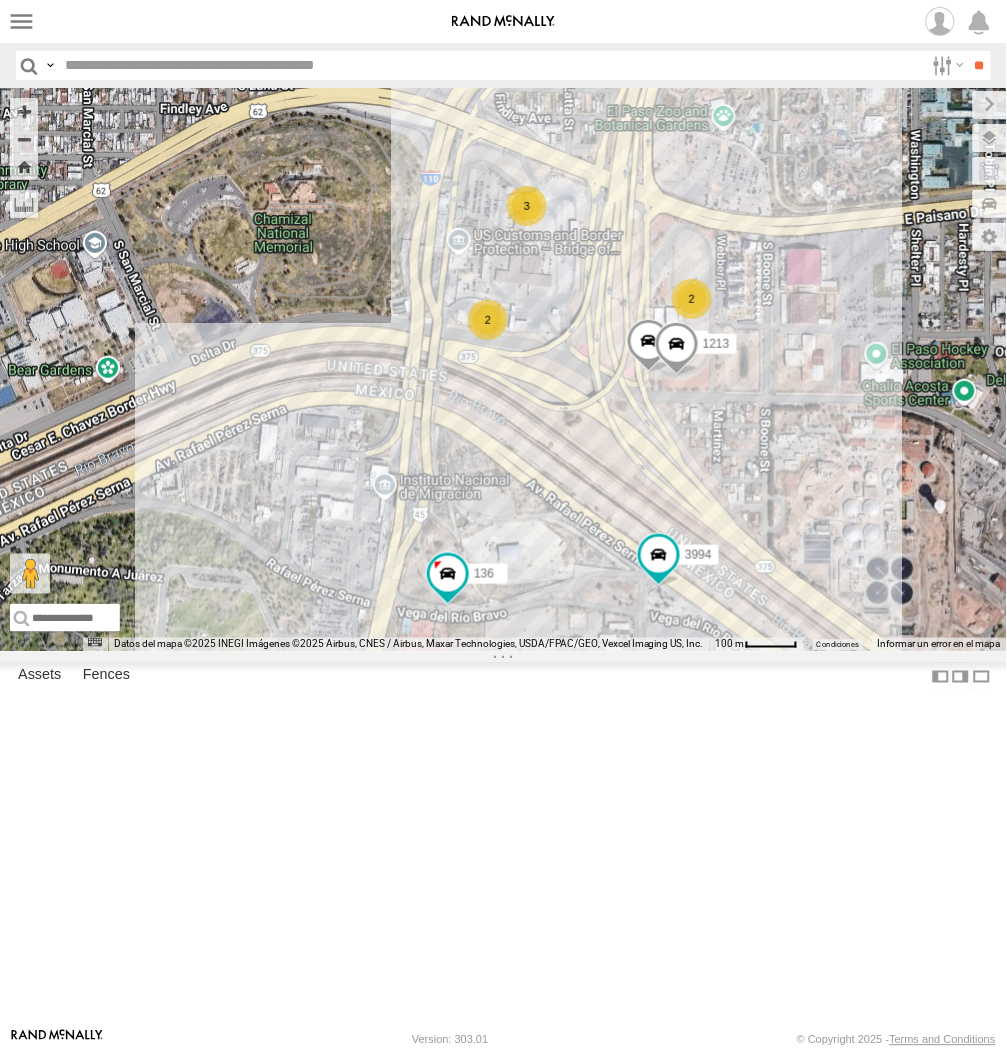 drag, startPoint x: 762, startPoint y: 782, endPoint x: 511, endPoint y: 691, distance: 266.98688 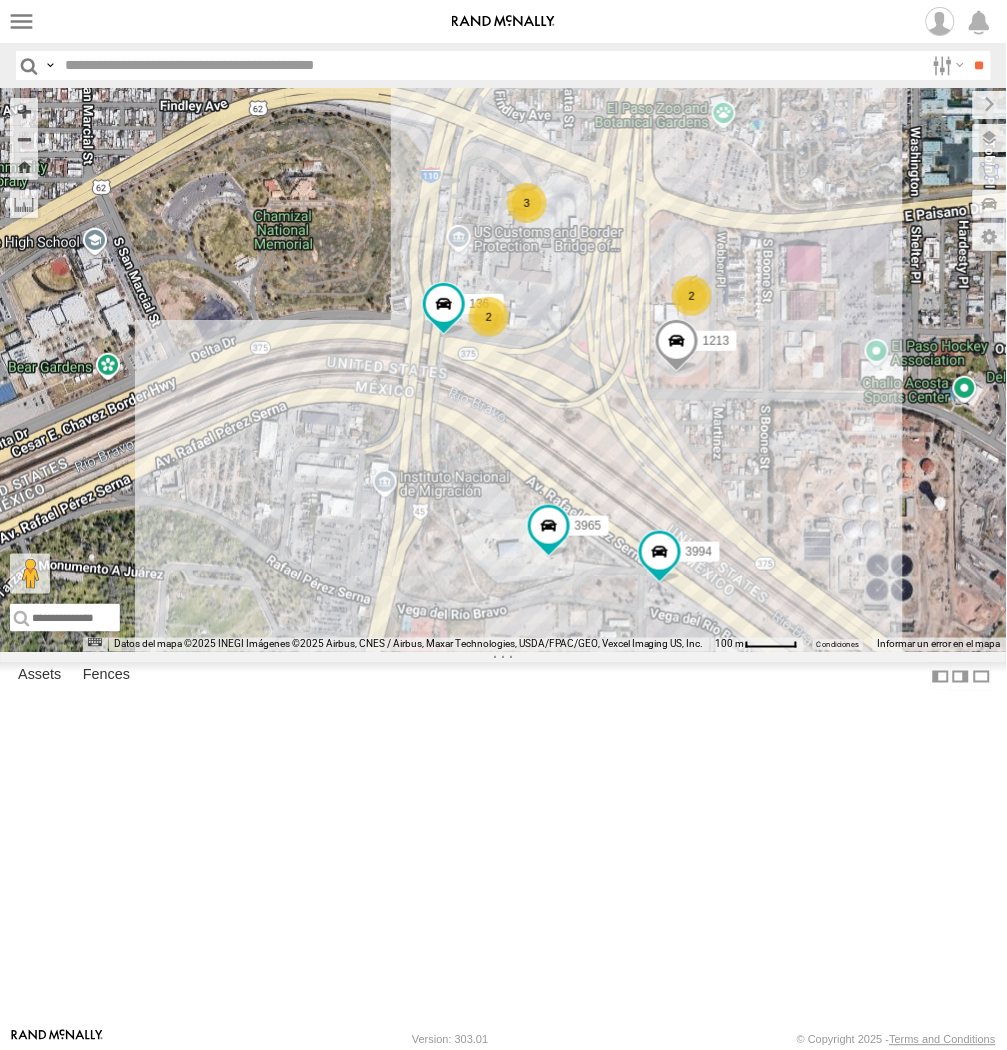 click on "3994 906 136 1213 3965 2 3 2" at bounding box center [503, 370] 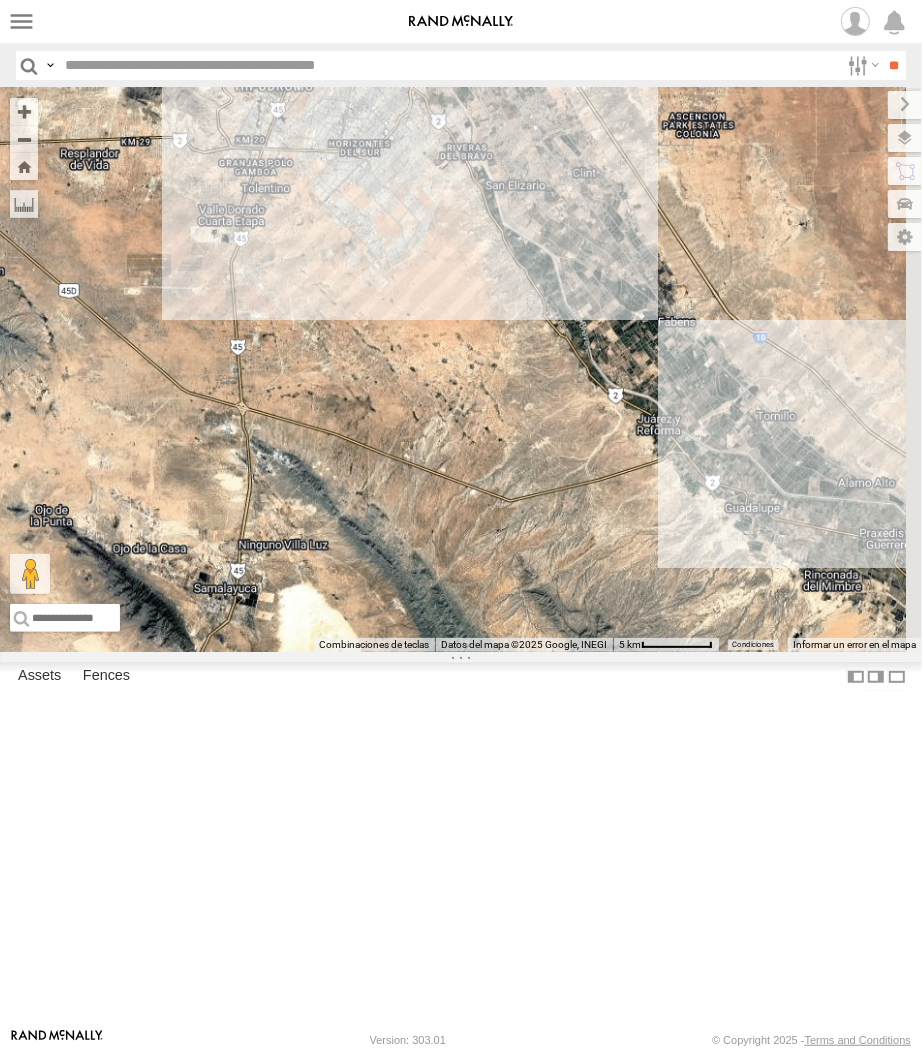 drag, startPoint x: 218, startPoint y: 146, endPoint x: 226, endPoint y: 283, distance: 137.23338 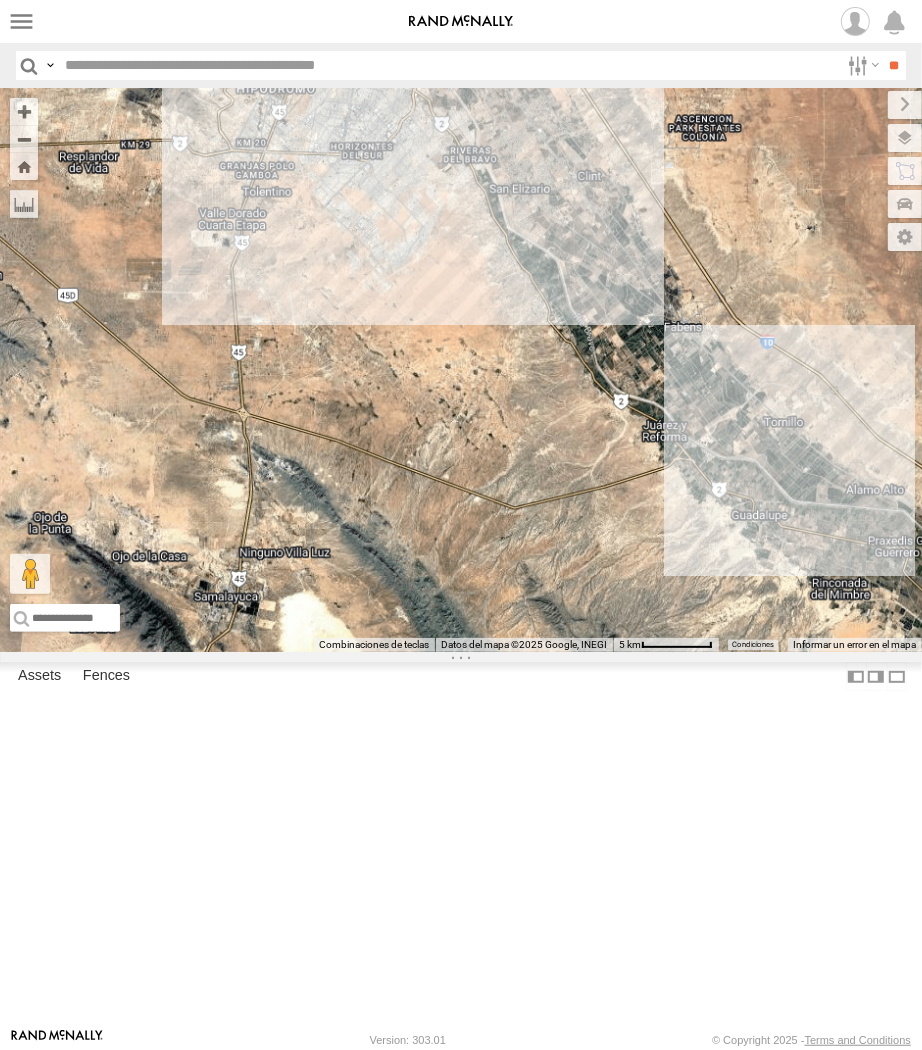drag, startPoint x: 246, startPoint y: 208, endPoint x: 251, endPoint y: 346, distance: 138.09055 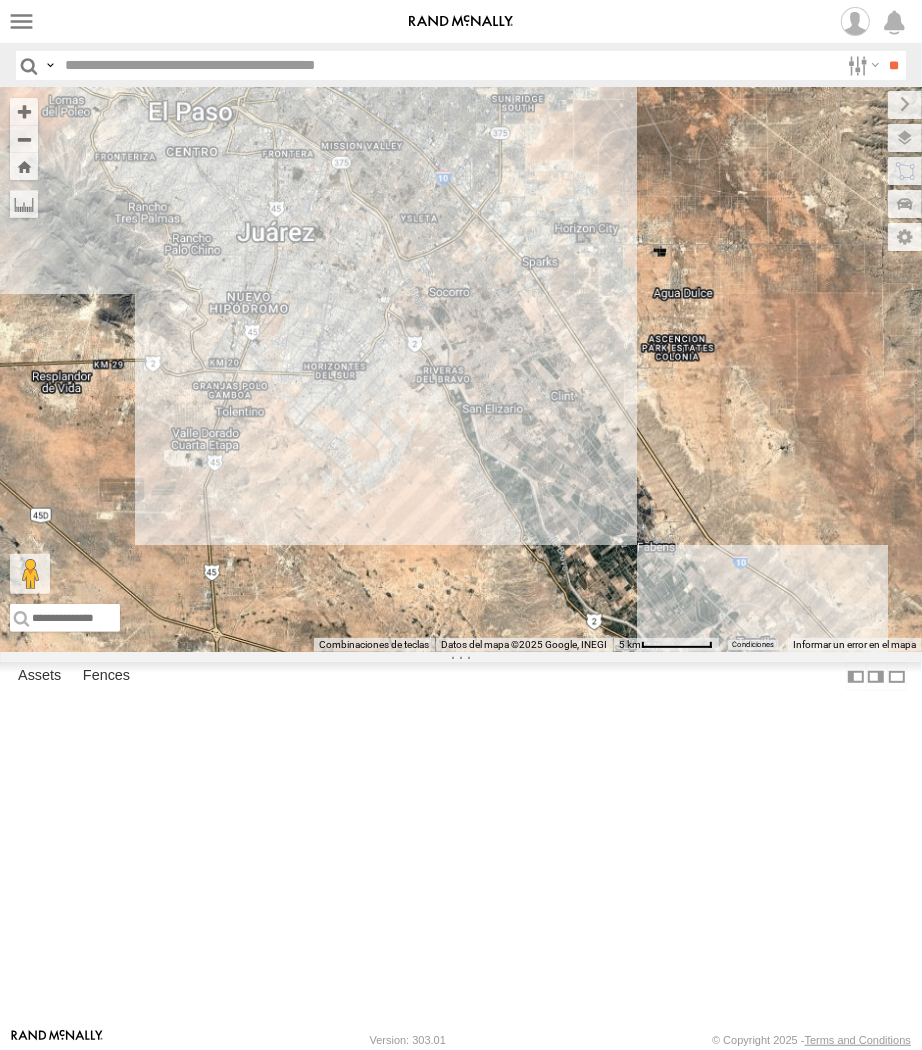 drag, startPoint x: 272, startPoint y: 198, endPoint x: 245, endPoint y: 418, distance: 221.65062 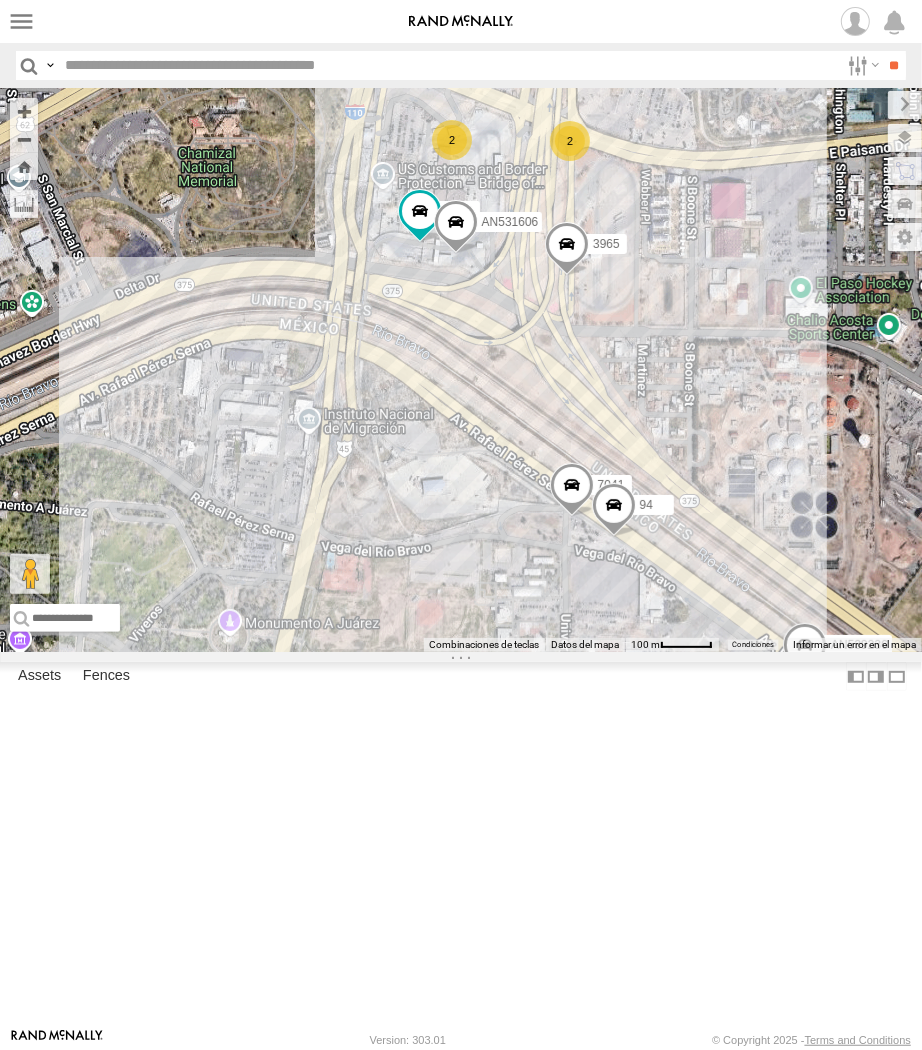 click on "AN539236 AN531606 7041 94 3994 3965 2 2" at bounding box center [461, 370] 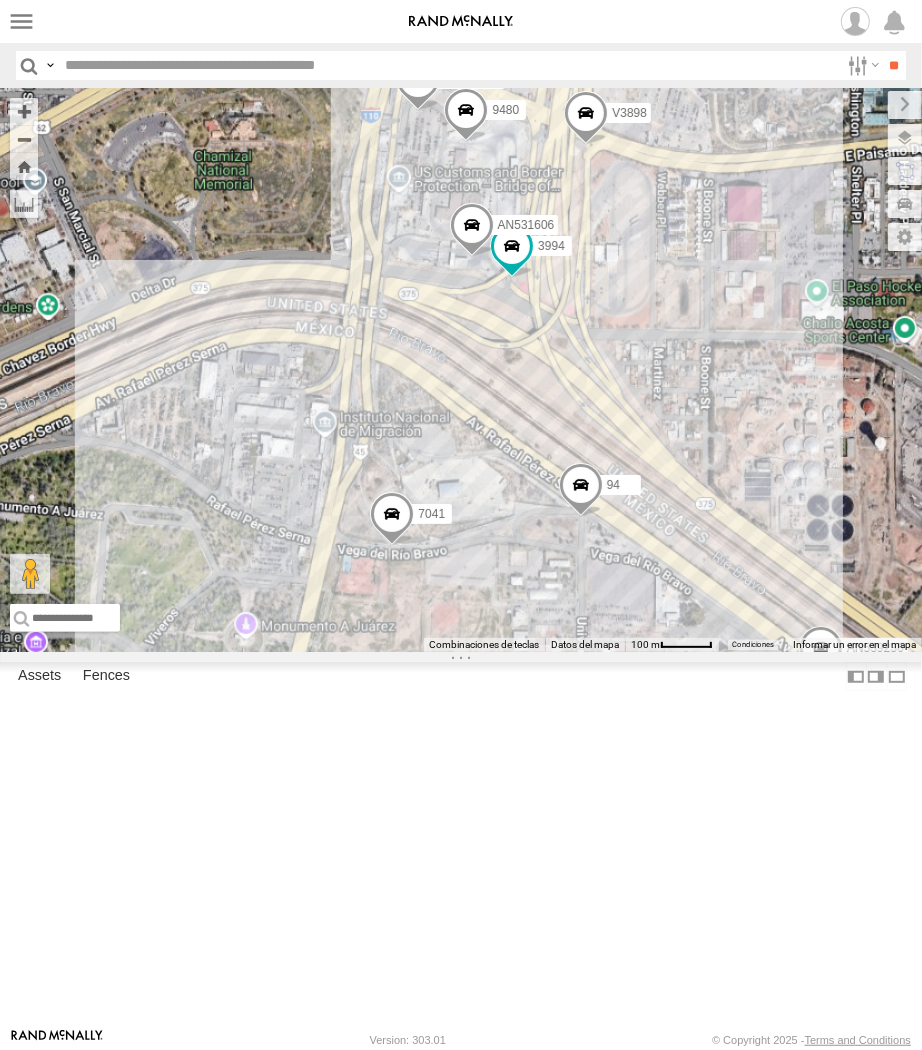 drag, startPoint x: 365, startPoint y: 478, endPoint x: 385, endPoint y: 486, distance: 21.540659 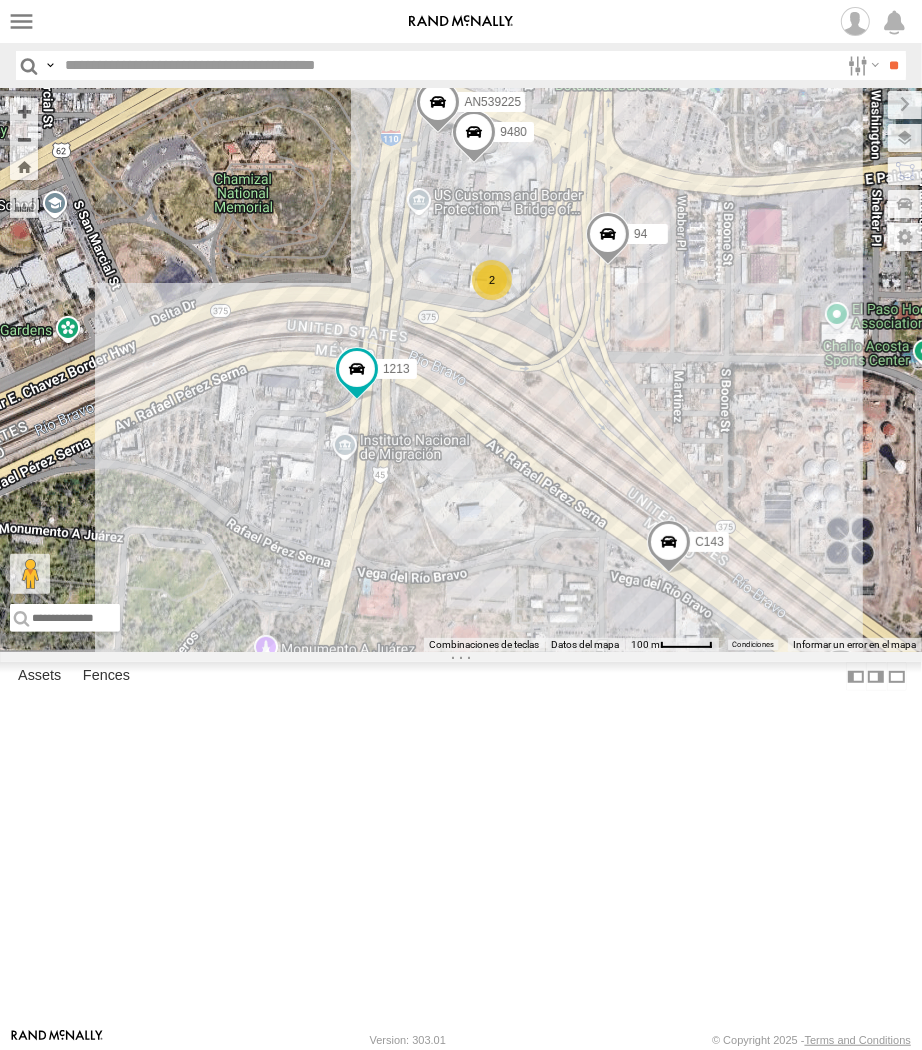 drag, startPoint x: 417, startPoint y: 516, endPoint x: 452, endPoint y: 545, distance: 45.453274 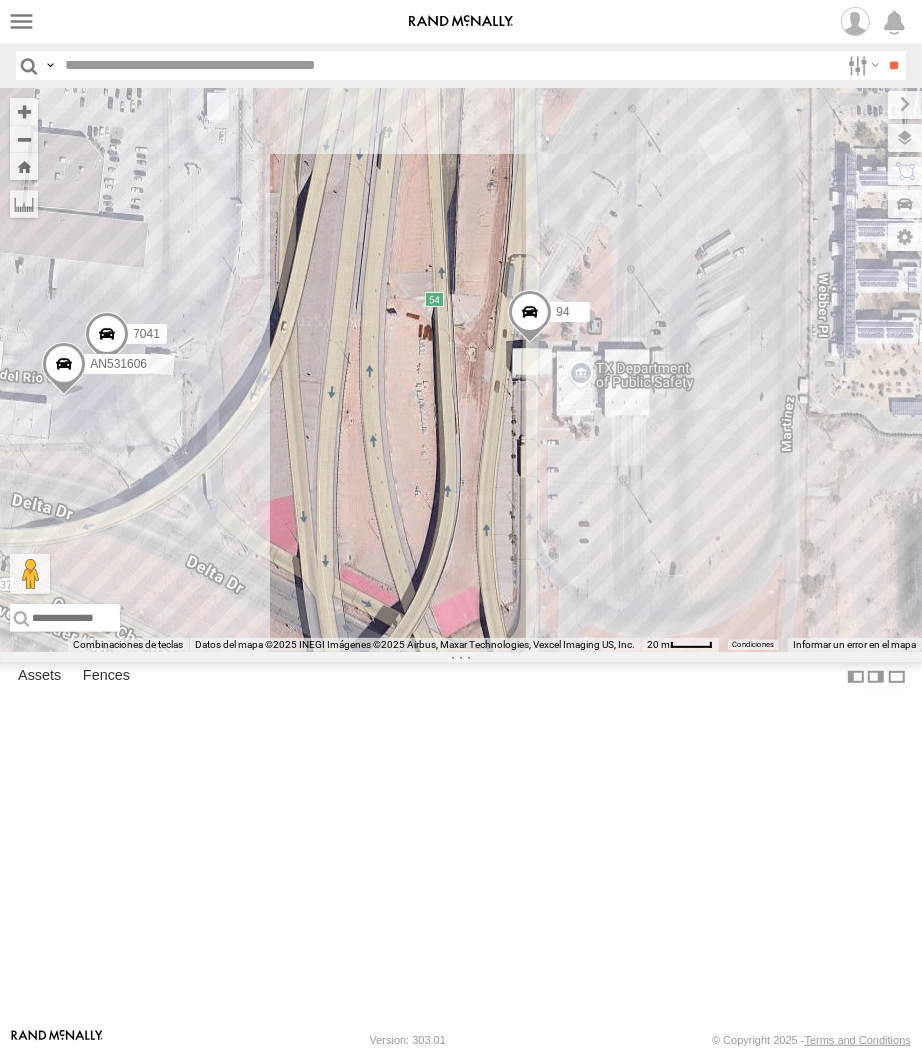 click at bounding box center (530, 317) 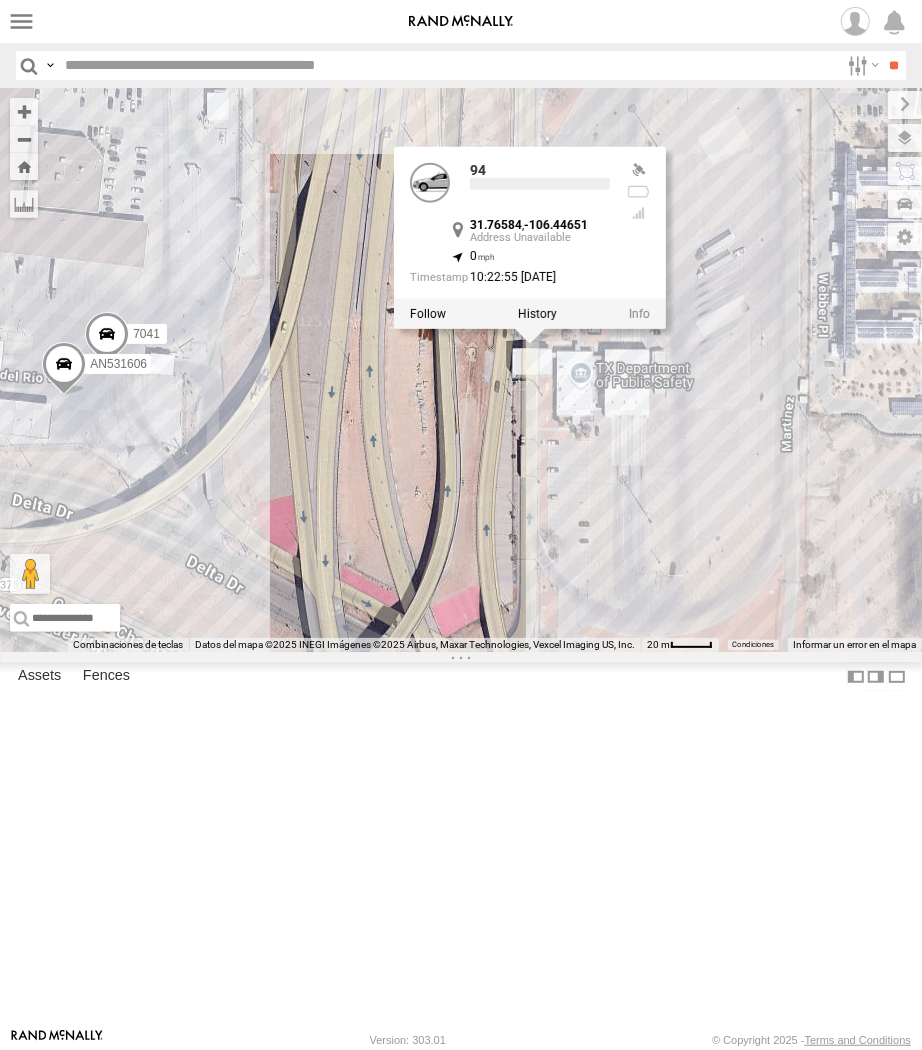 click at bounding box center [530, 314] 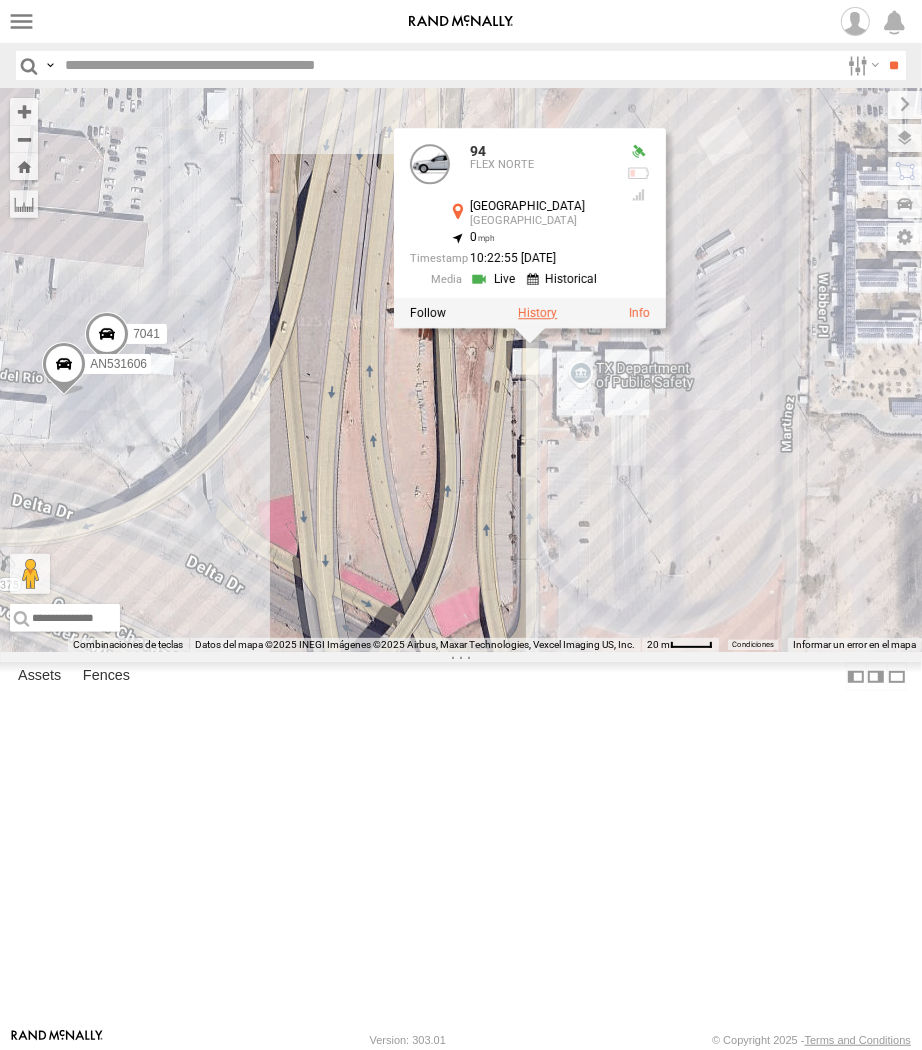 click at bounding box center (537, 314) 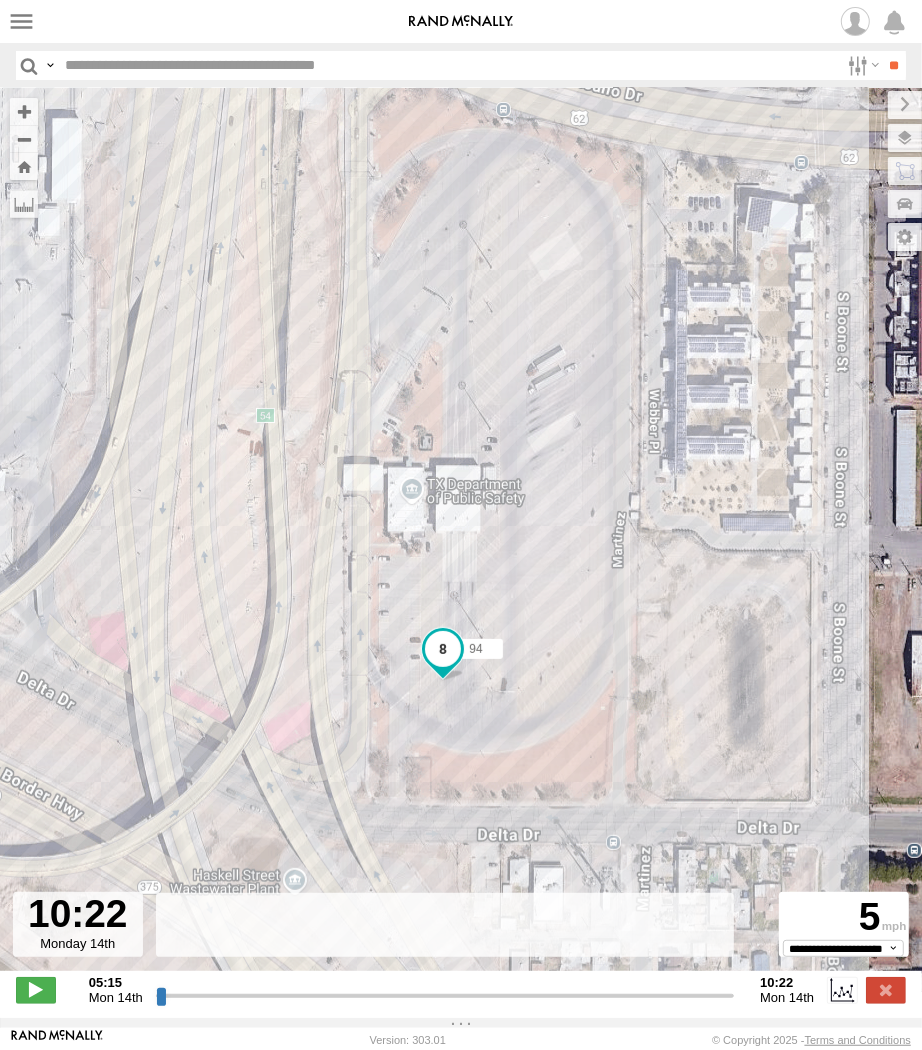 drag, startPoint x: 663, startPoint y: 996, endPoint x: 726, endPoint y: 994, distance: 63.03174 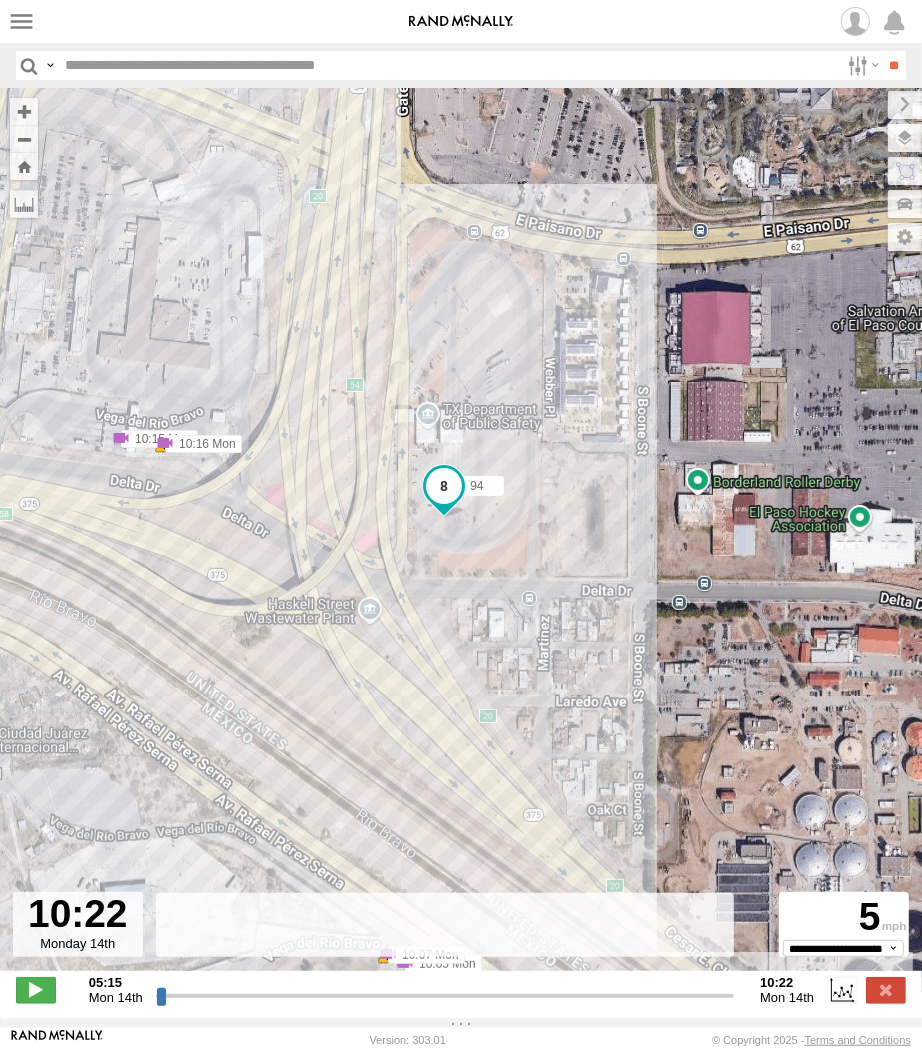 drag, startPoint x: 877, startPoint y: 974, endPoint x: 886, endPoint y: 985, distance: 14.21267 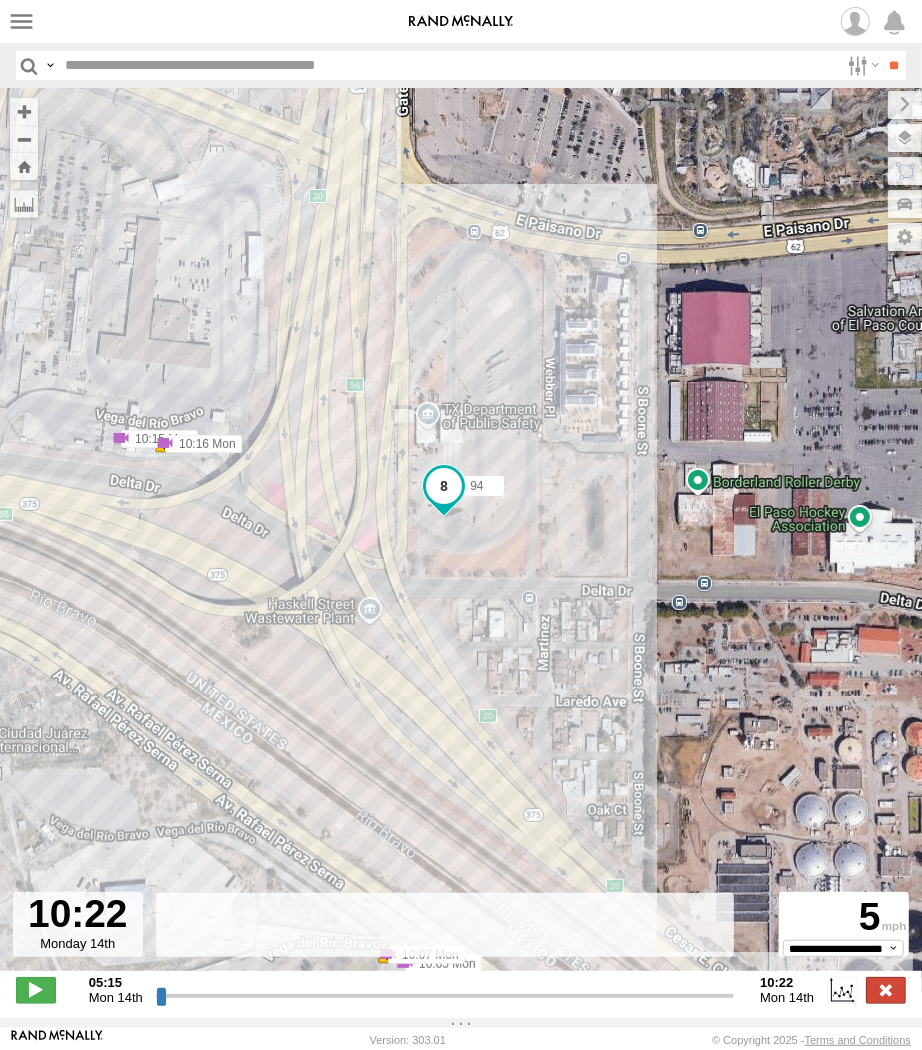 click at bounding box center [886, 990] 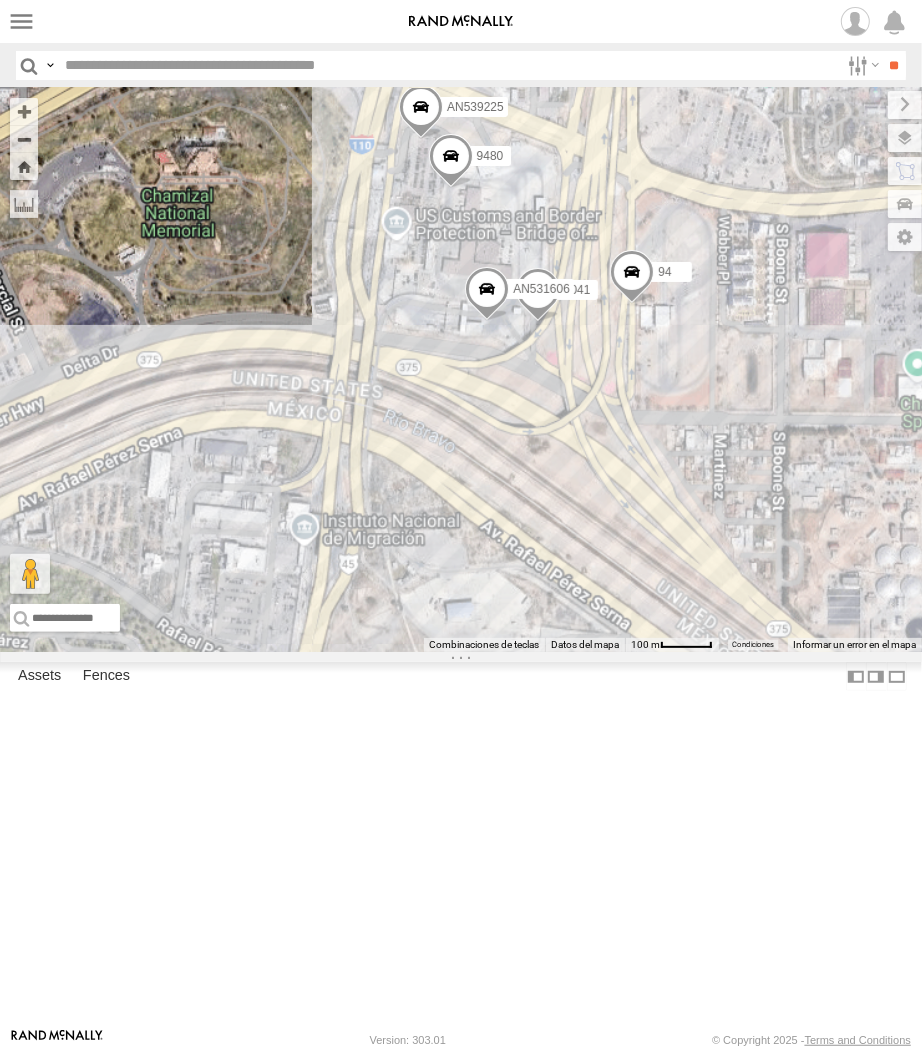 drag, startPoint x: 390, startPoint y: 810, endPoint x: 568, endPoint y: 576, distance: 294.0068 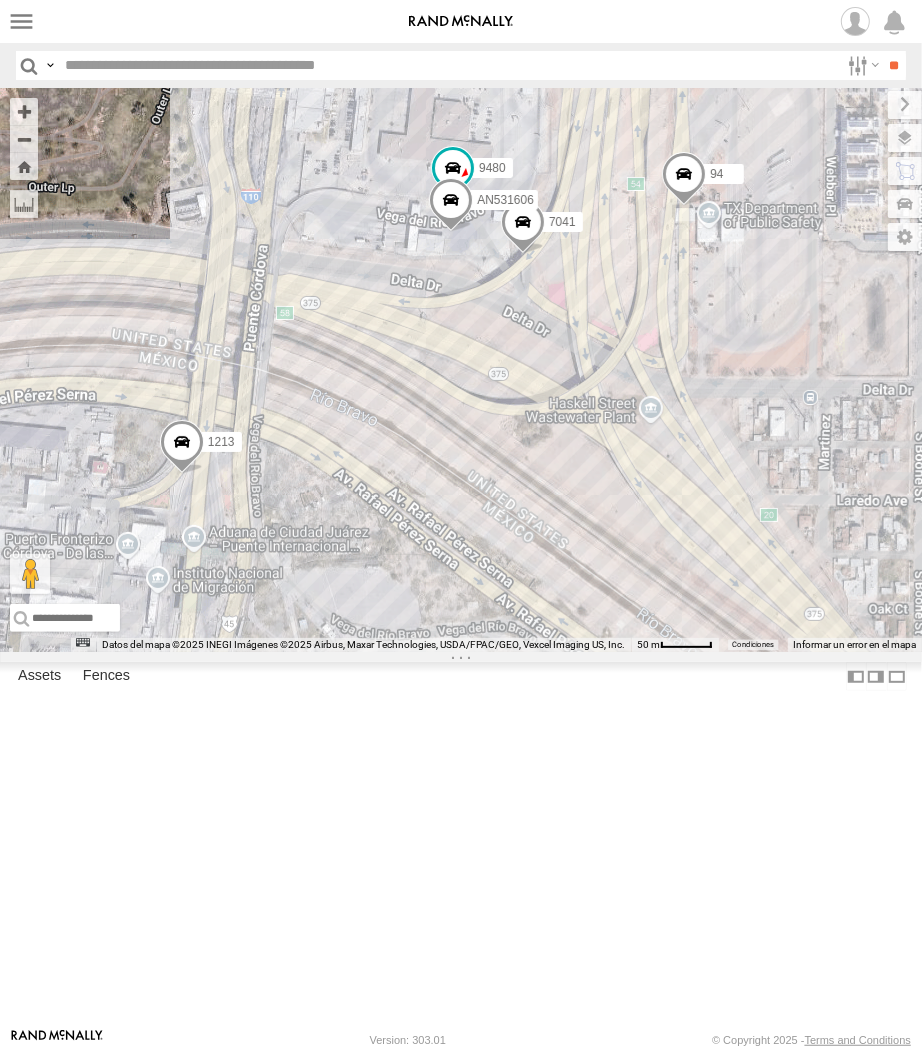 drag, startPoint x: 341, startPoint y: 584, endPoint x: 453, endPoint y: 570, distance: 112.871605 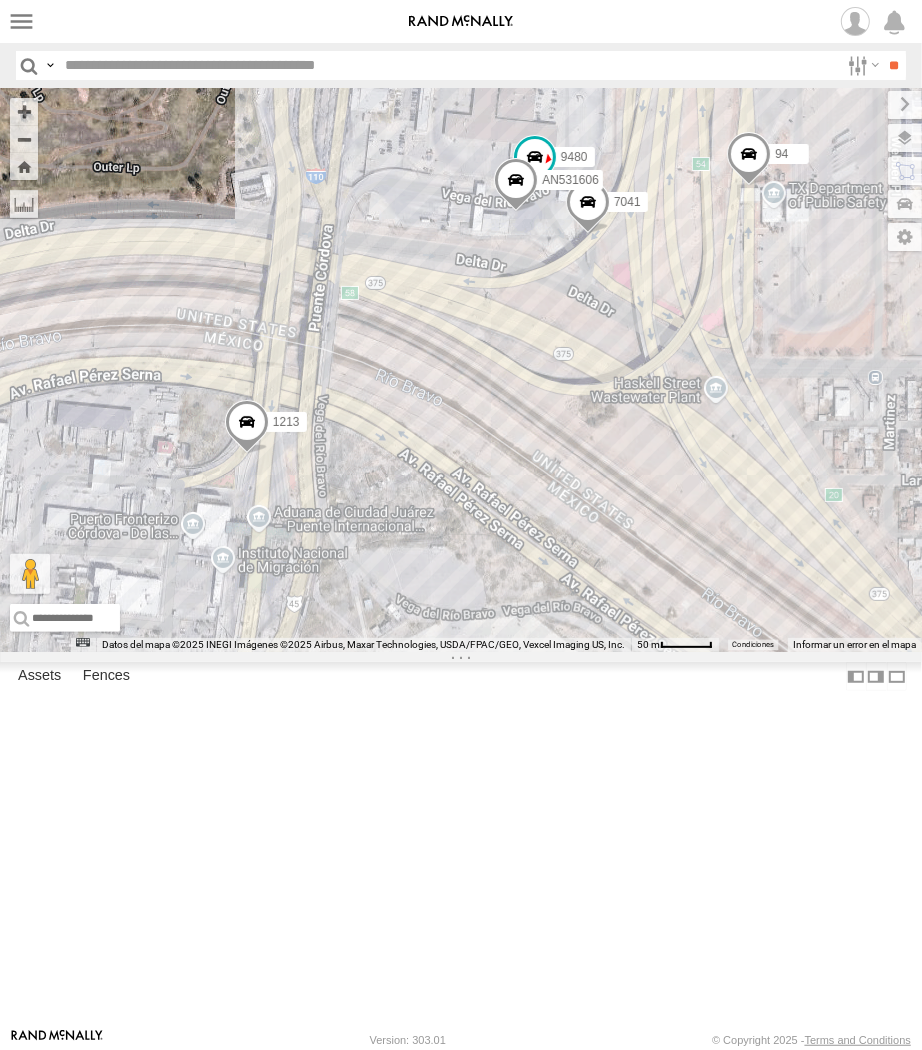 drag, startPoint x: 483, startPoint y: 560, endPoint x: 536, endPoint y: 542, distance: 55.97321 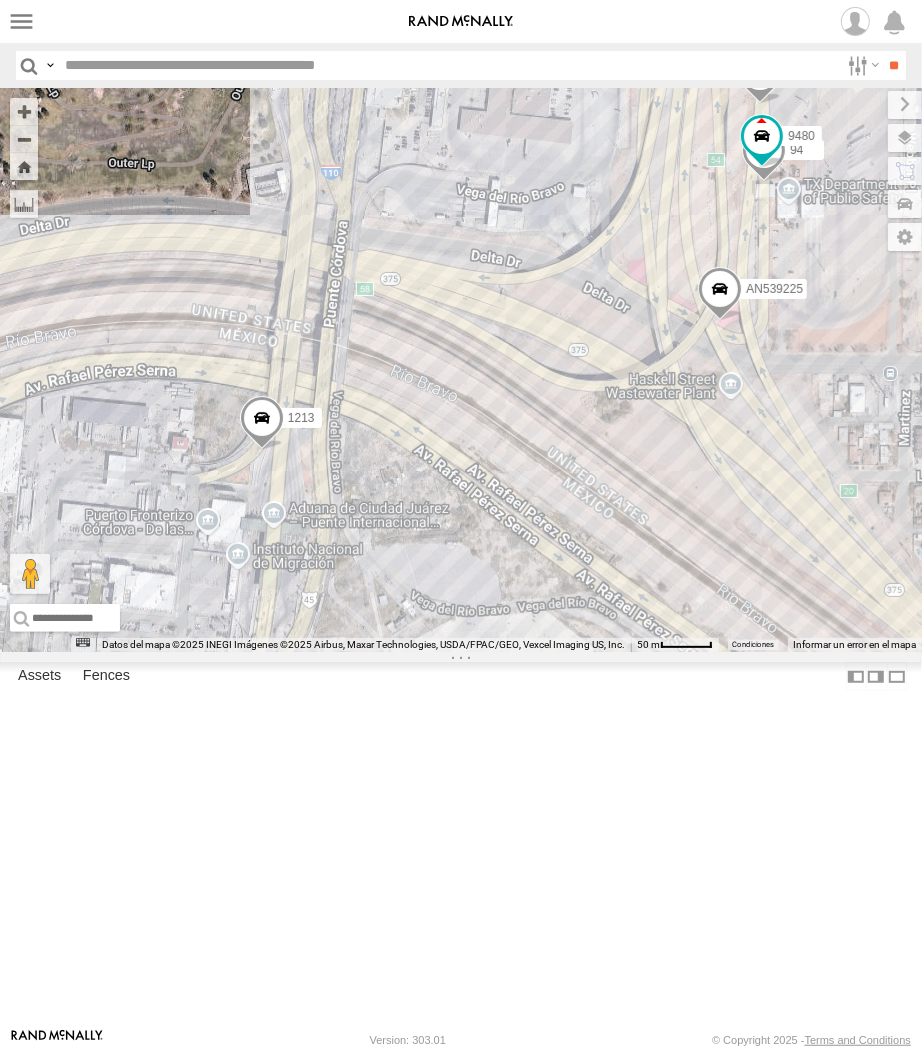 drag, startPoint x: 675, startPoint y: 535, endPoint x: 695, endPoint y: 532, distance: 20.22375 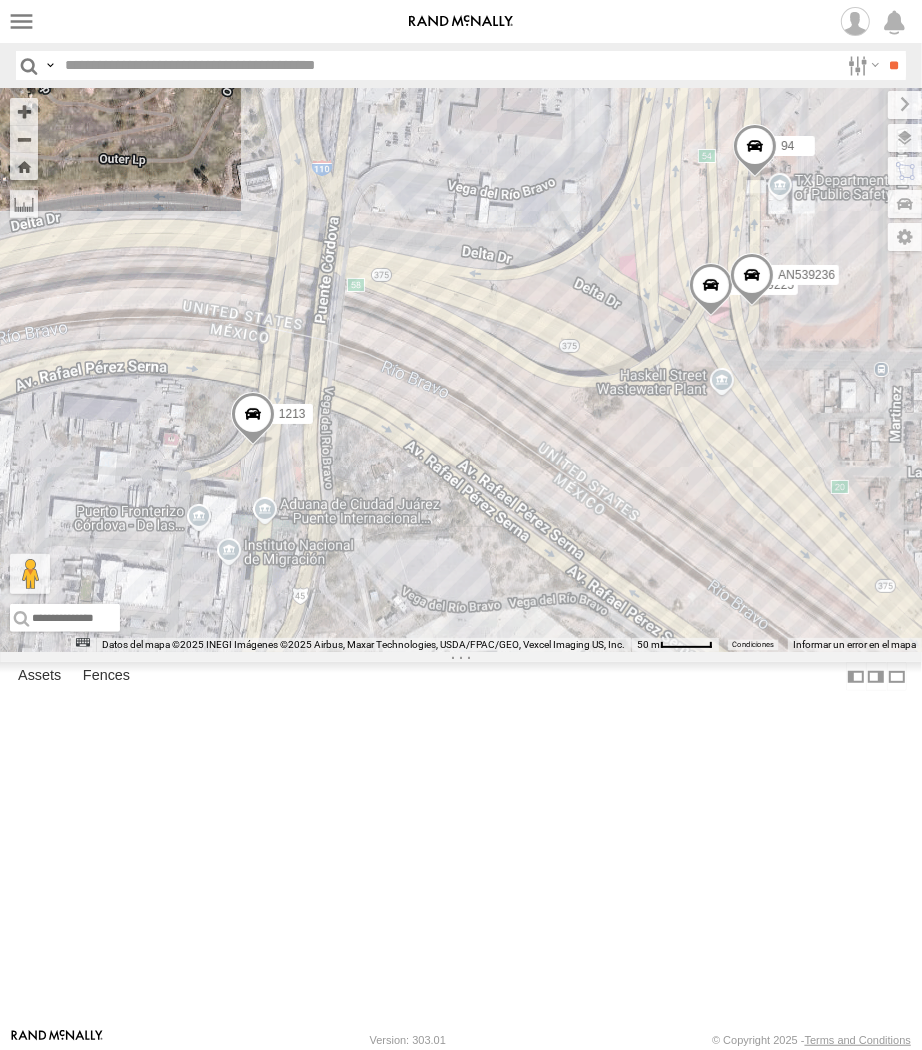 drag, startPoint x: 590, startPoint y: 462, endPoint x: 567, endPoint y: 458, distance: 23.345236 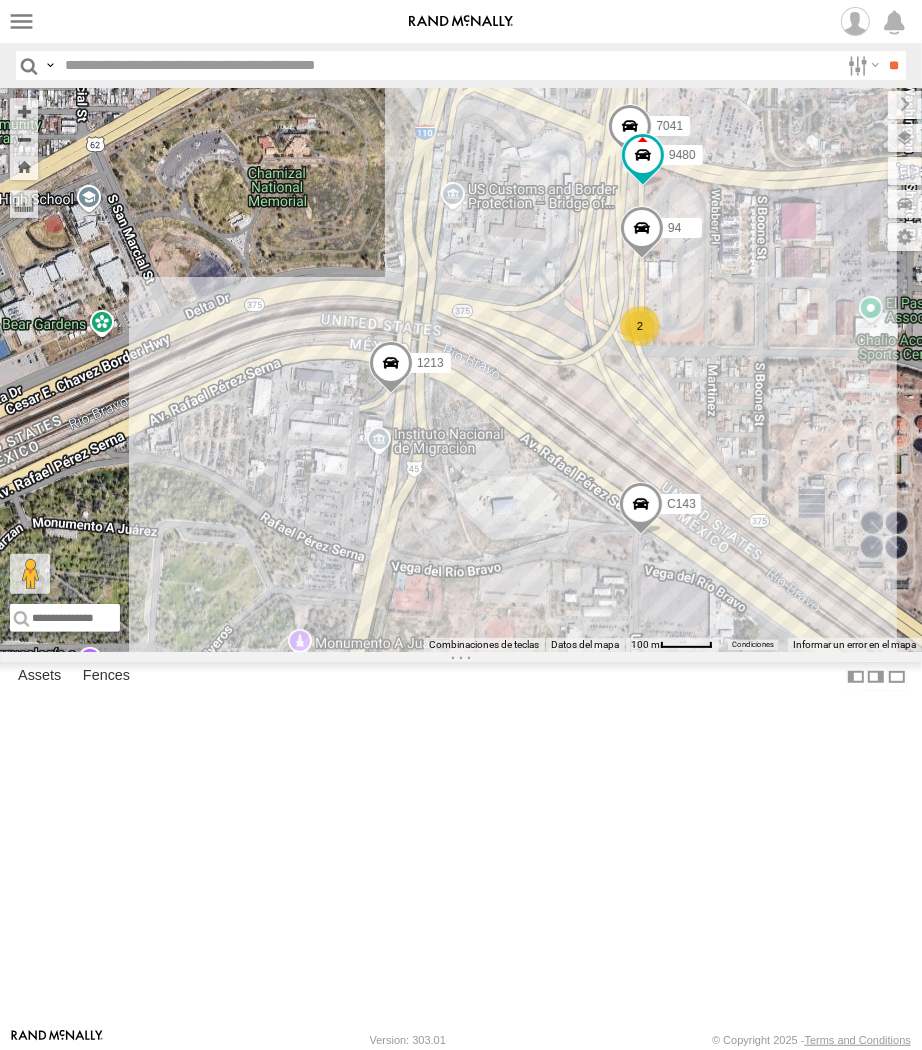 drag, startPoint x: 562, startPoint y: 454, endPoint x: 552, endPoint y: 494, distance: 41.231056 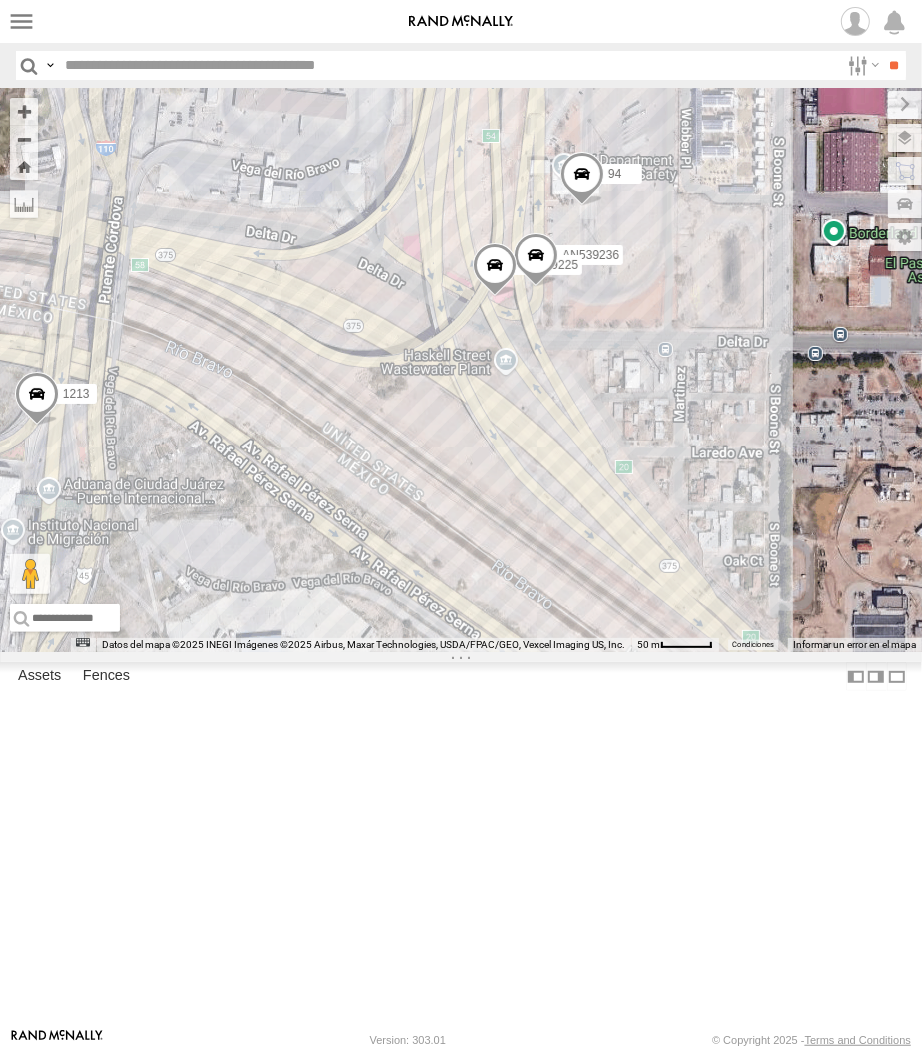 drag, startPoint x: 424, startPoint y: 485, endPoint x: 467, endPoint y: 505, distance: 47.423622 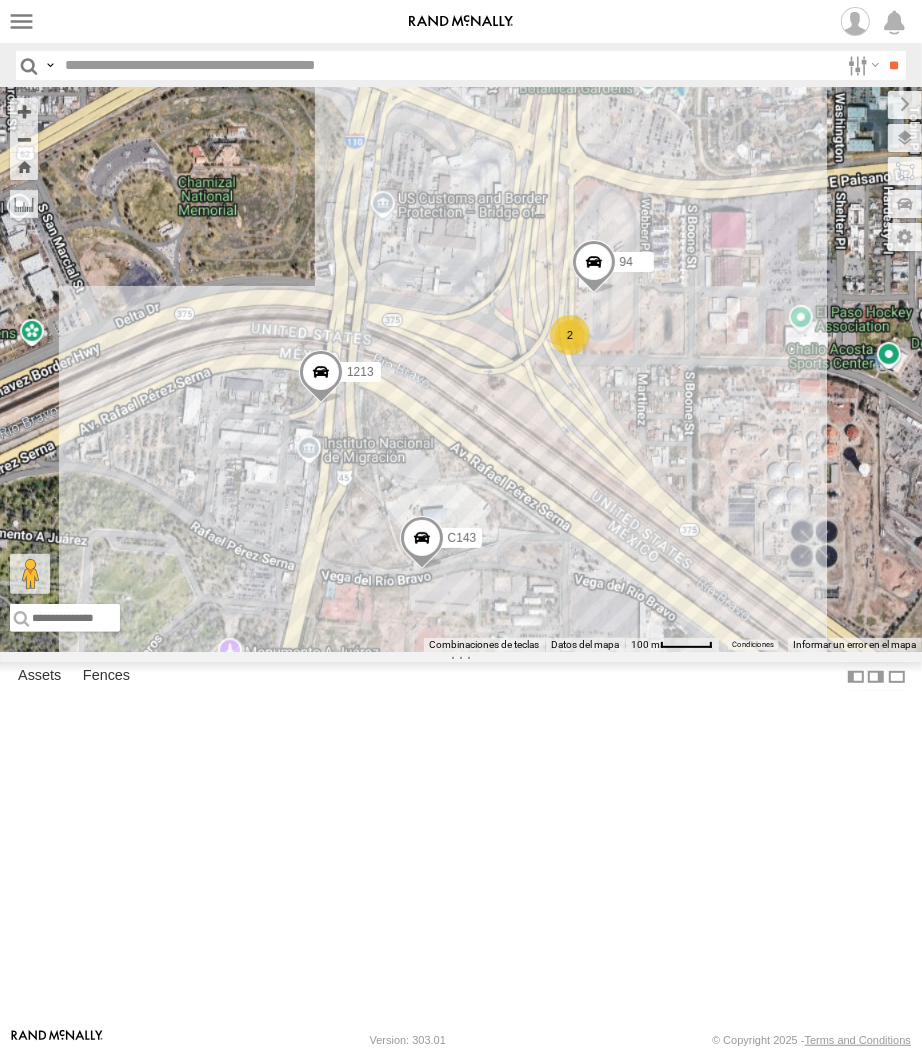 drag, startPoint x: 467, startPoint y: 505, endPoint x: 516, endPoint y: 524, distance: 52.554733 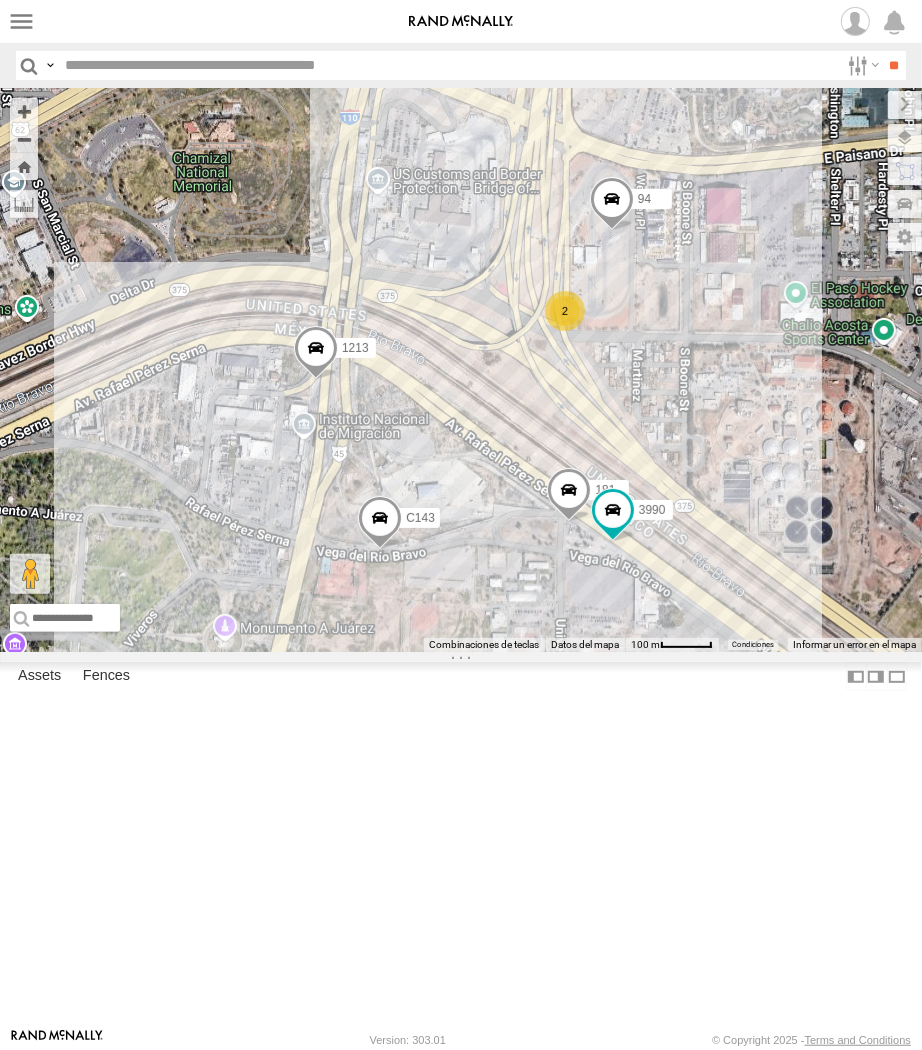drag, startPoint x: 406, startPoint y: 504, endPoint x: 493, endPoint y: 567, distance: 107.415085 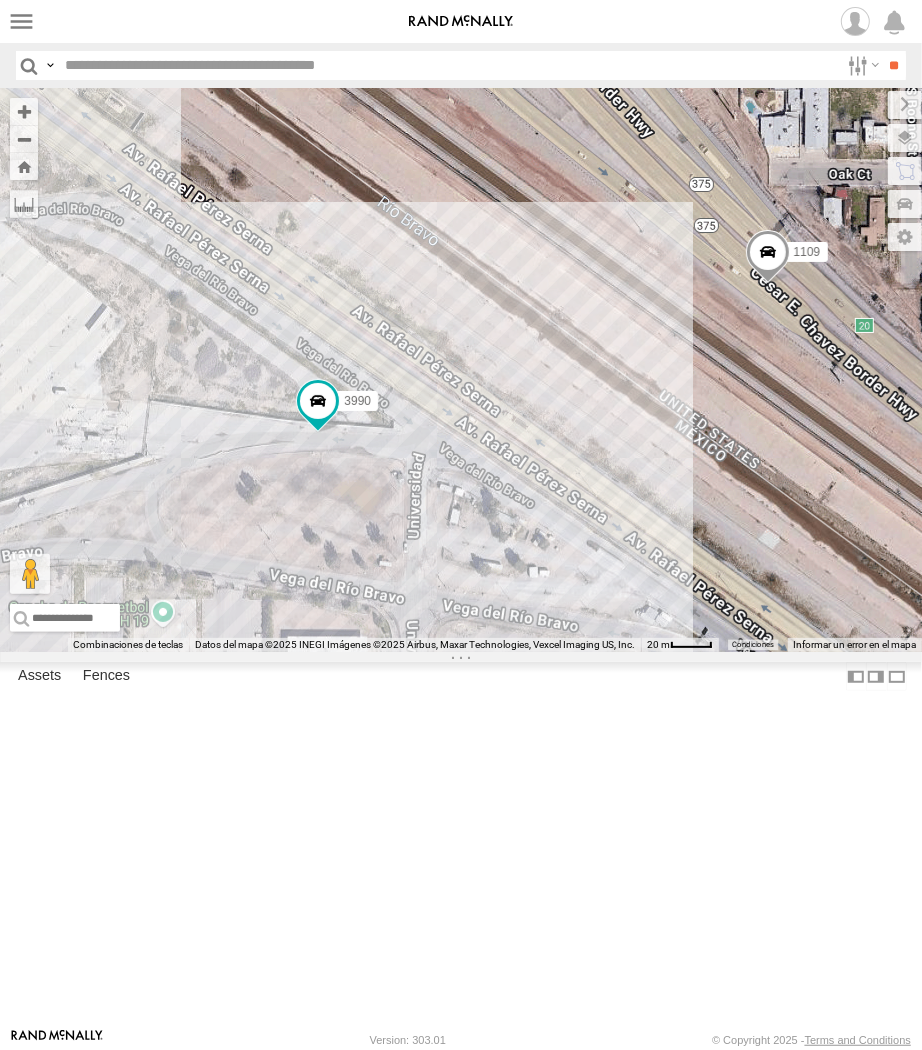 drag, startPoint x: 245, startPoint y: 328, endPoint x: 355, endPoint y: 451, distance: 165.01212 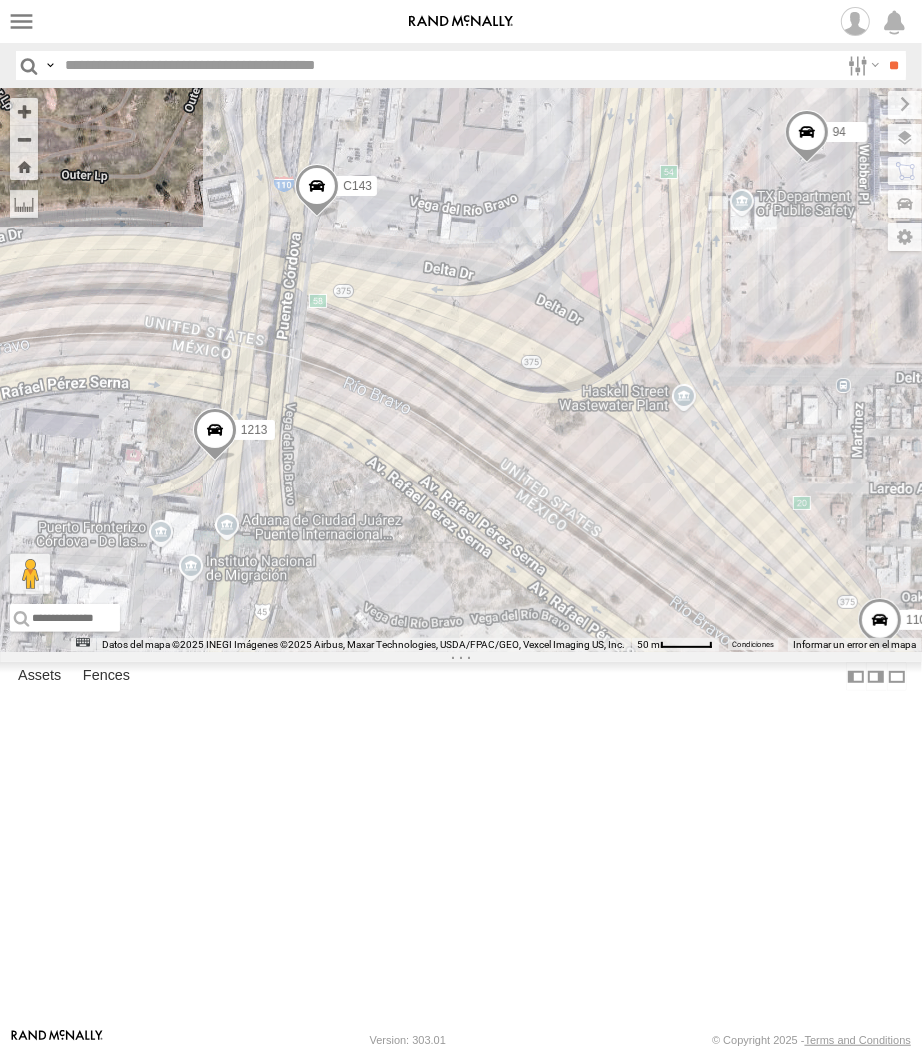 drag, startPoint x: 336, startPoint y: 398, endPoint x: 651, endPoint y: 754, distance: 475.35355 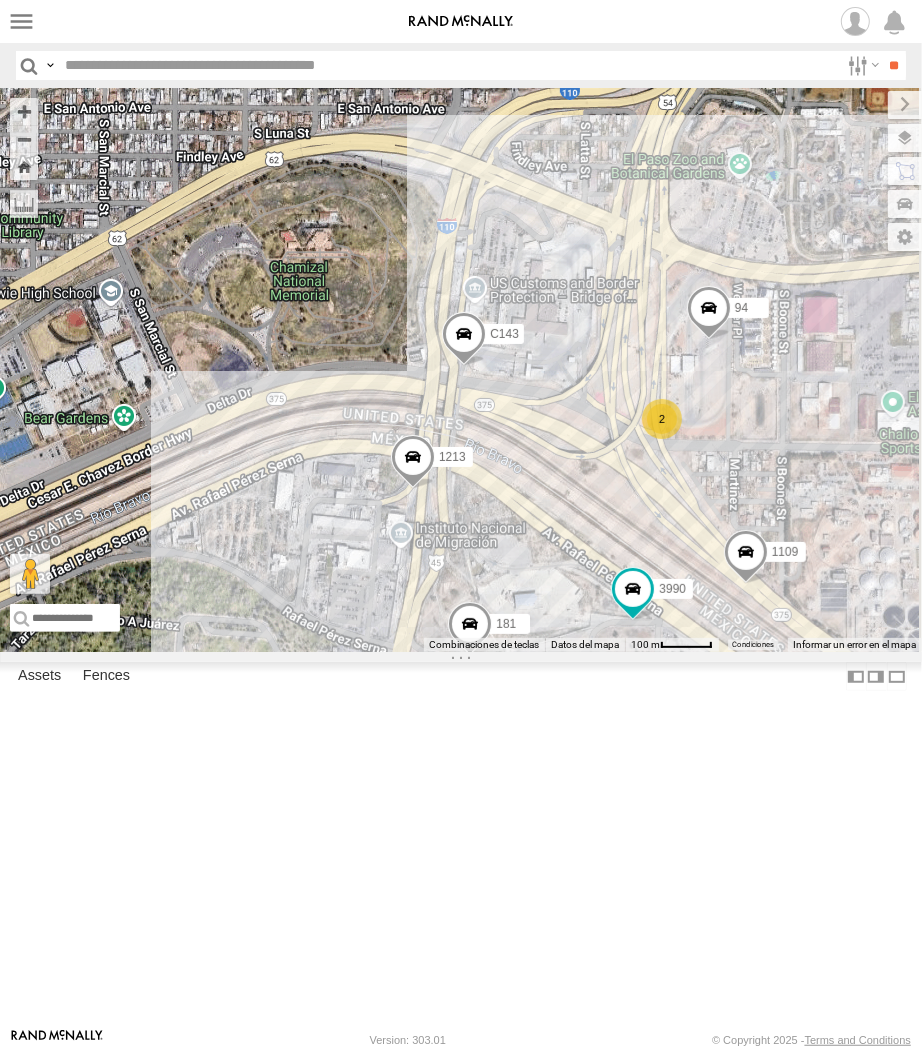 drag, startPoint x: 677, startPoint y: 725, endPoint x: 653, endPoint y: 703, distance: 32.55764 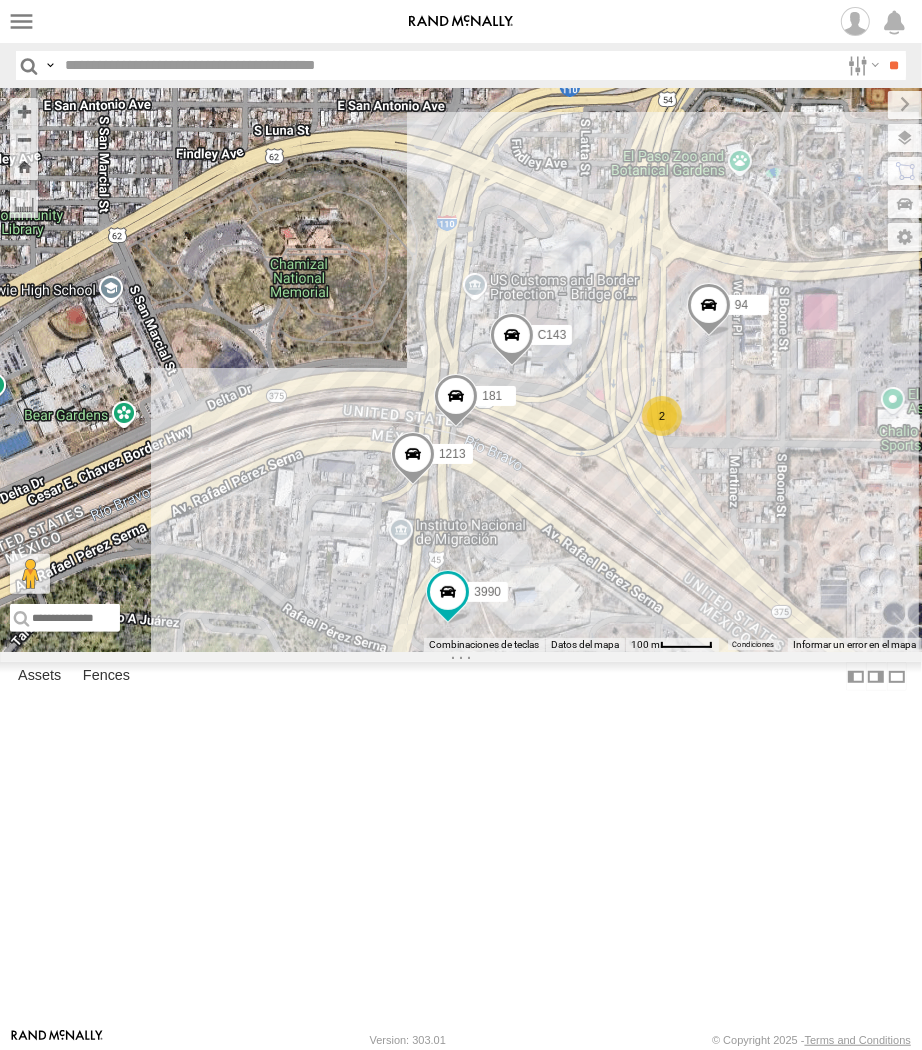 click on "C143 181 1213 3990 94 2" at bounding box center (461, 370) 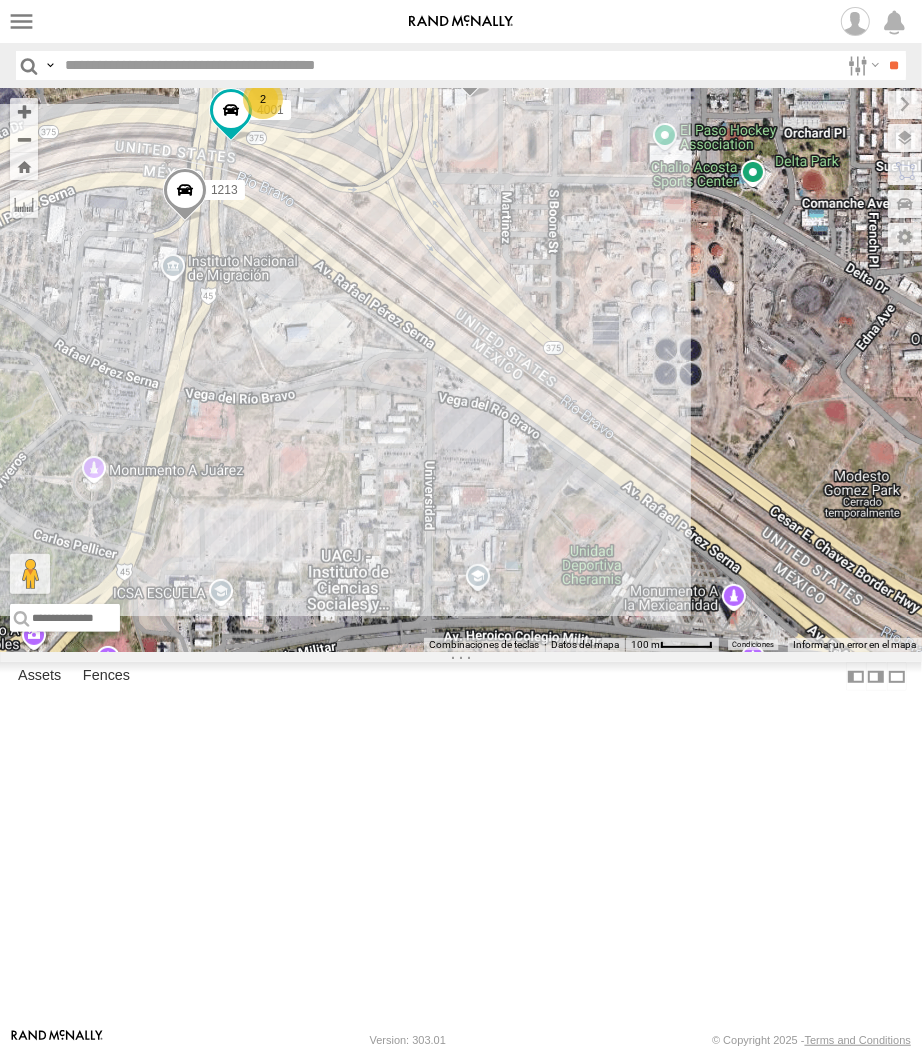 drag, startPoint x: 147, startPoint y: 268, endPoint x: 416, endPoint y: 587, distance: 417.2793 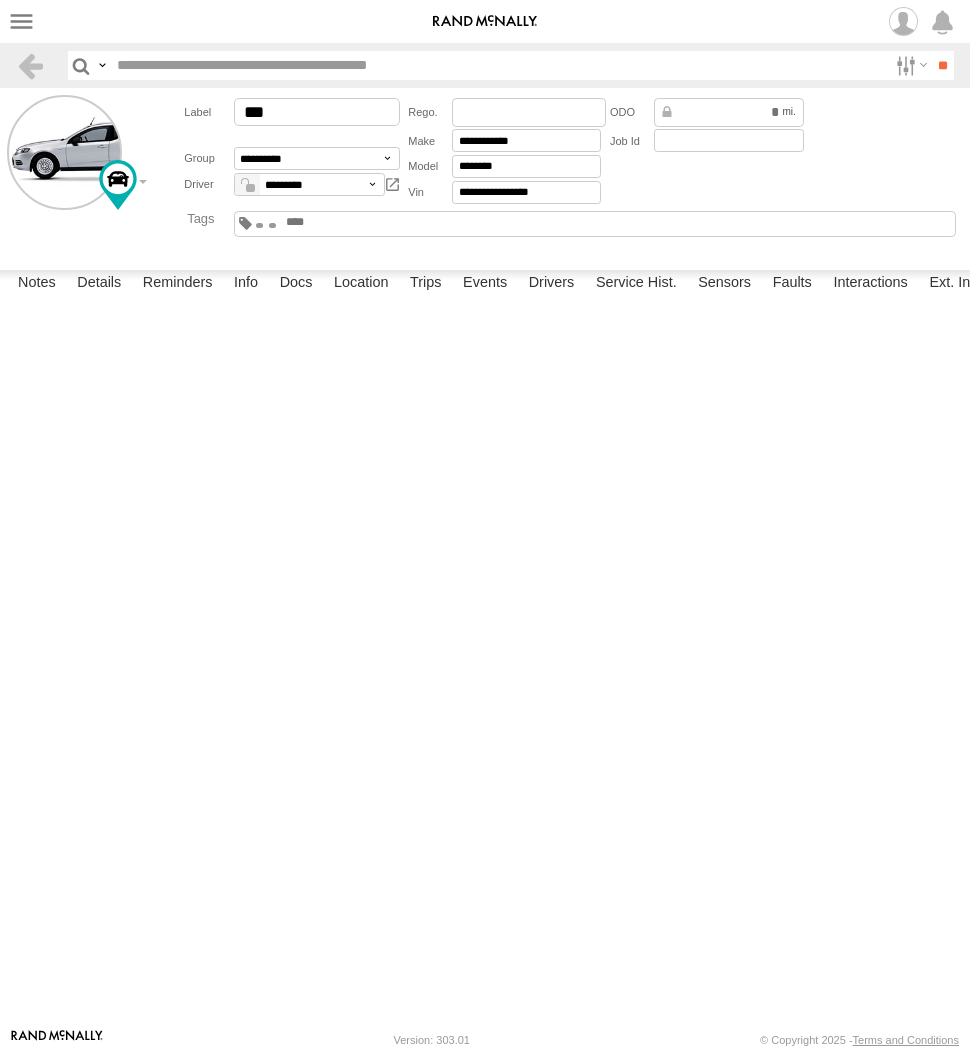 scroll, scrollTop: 0, scrollLeft: 0, axis: both 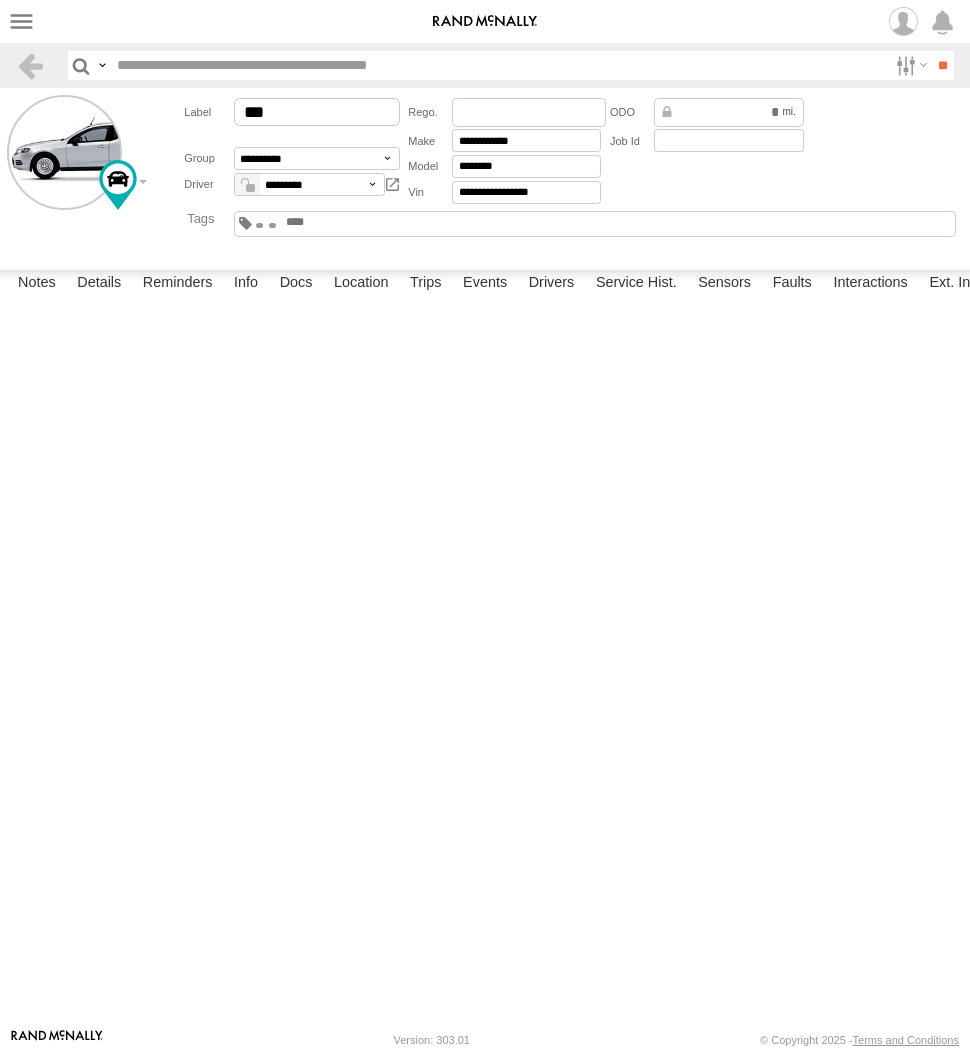 type on "***" 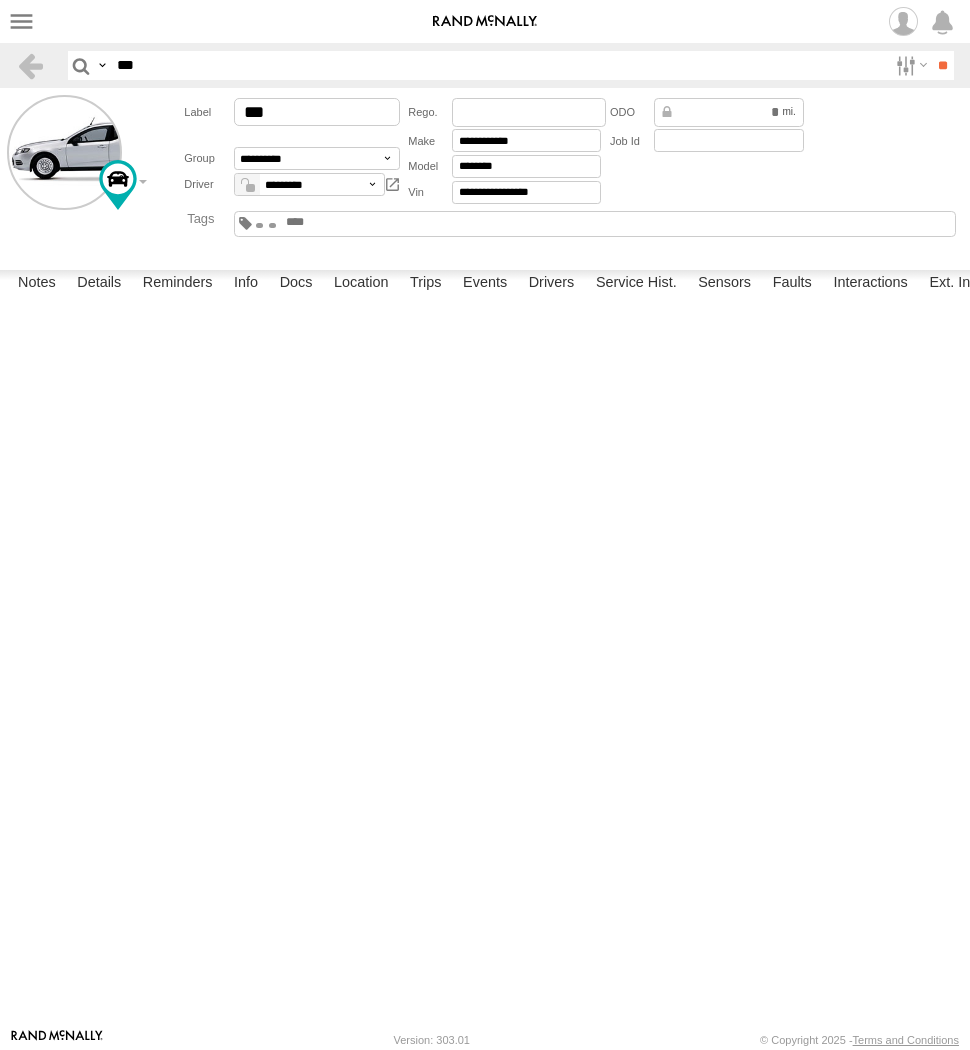 select on "****" 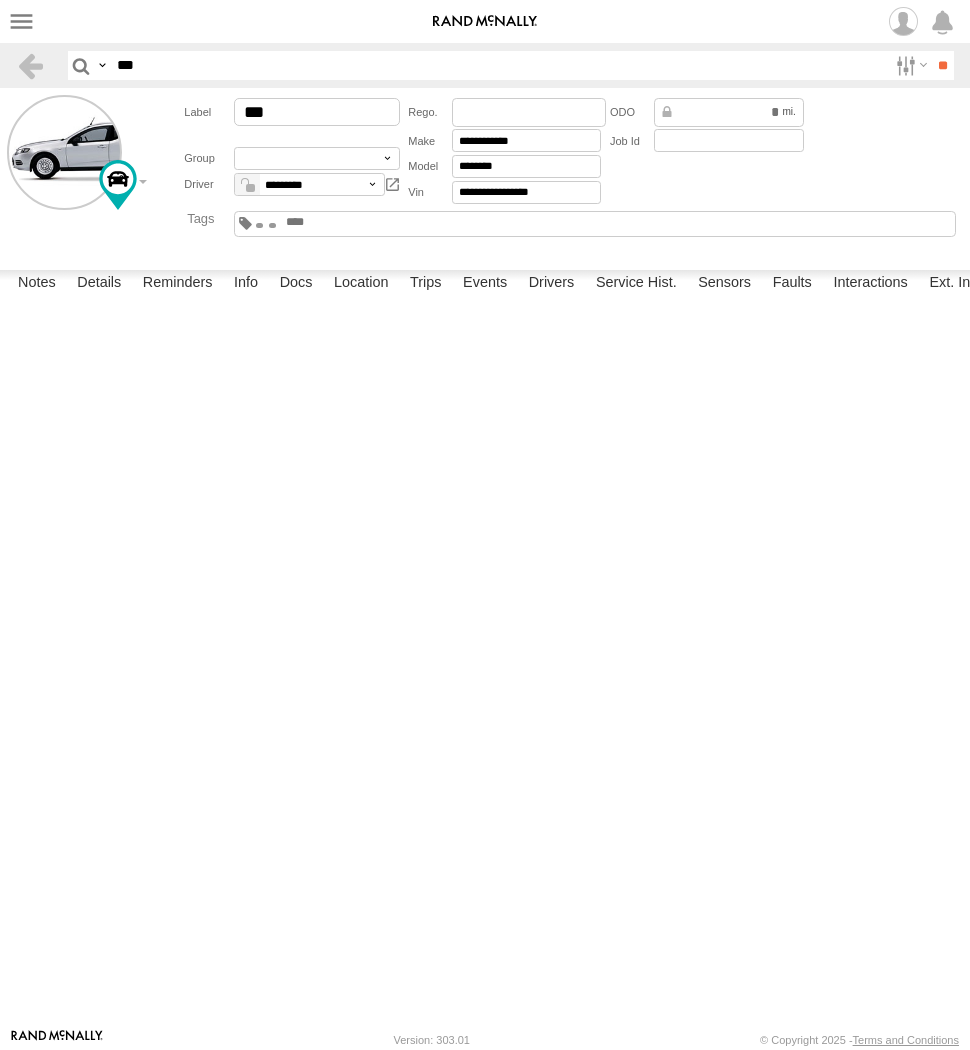 click on "**********" at bounding box center [316, 158] 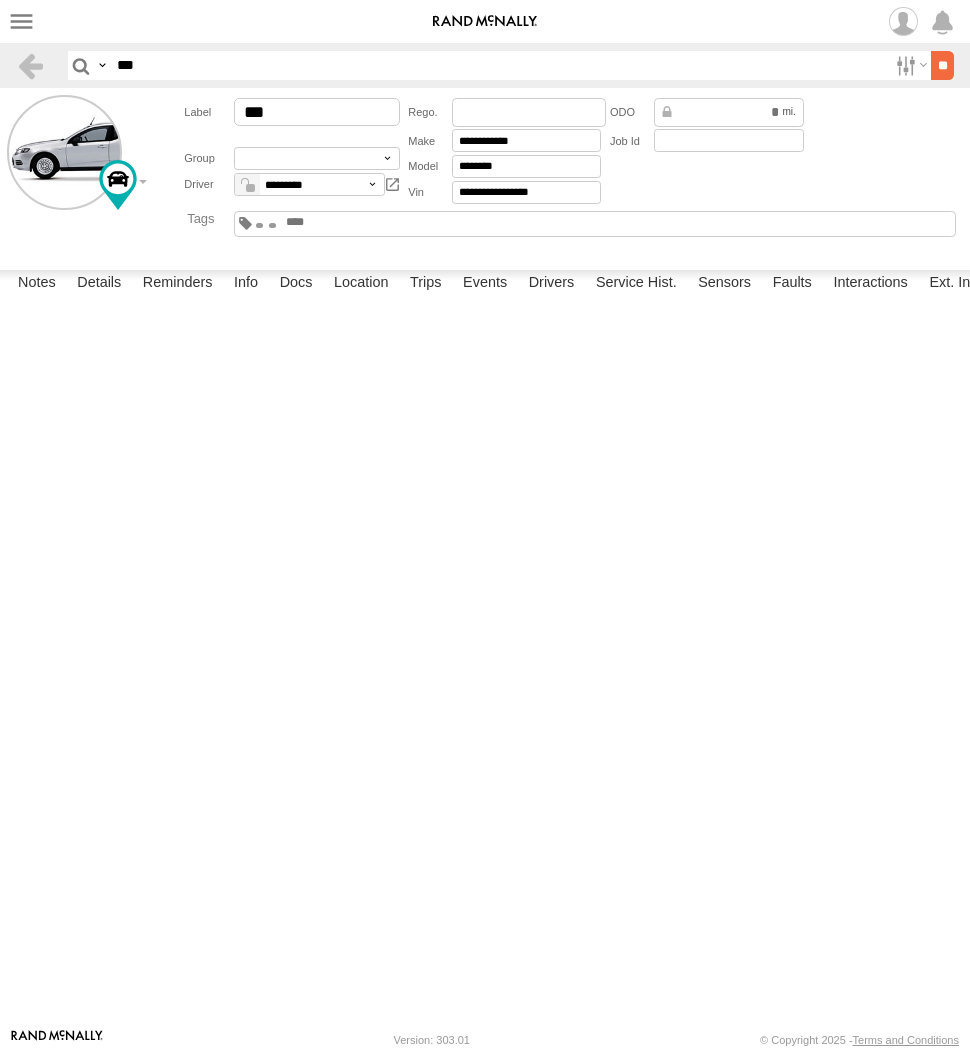 click on "**" at bounding box center (942, 65) 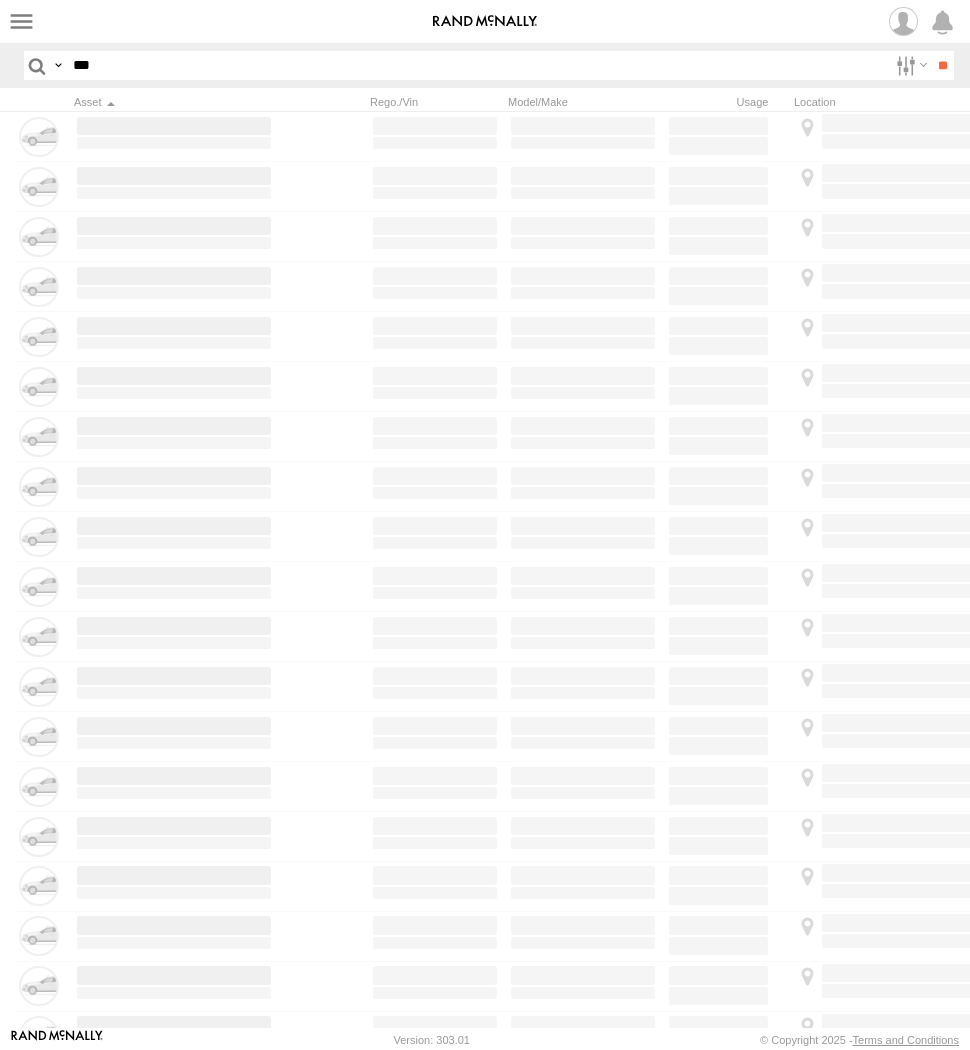 scroll, scrollTop: 0, scrollLeft: 0, axis: both 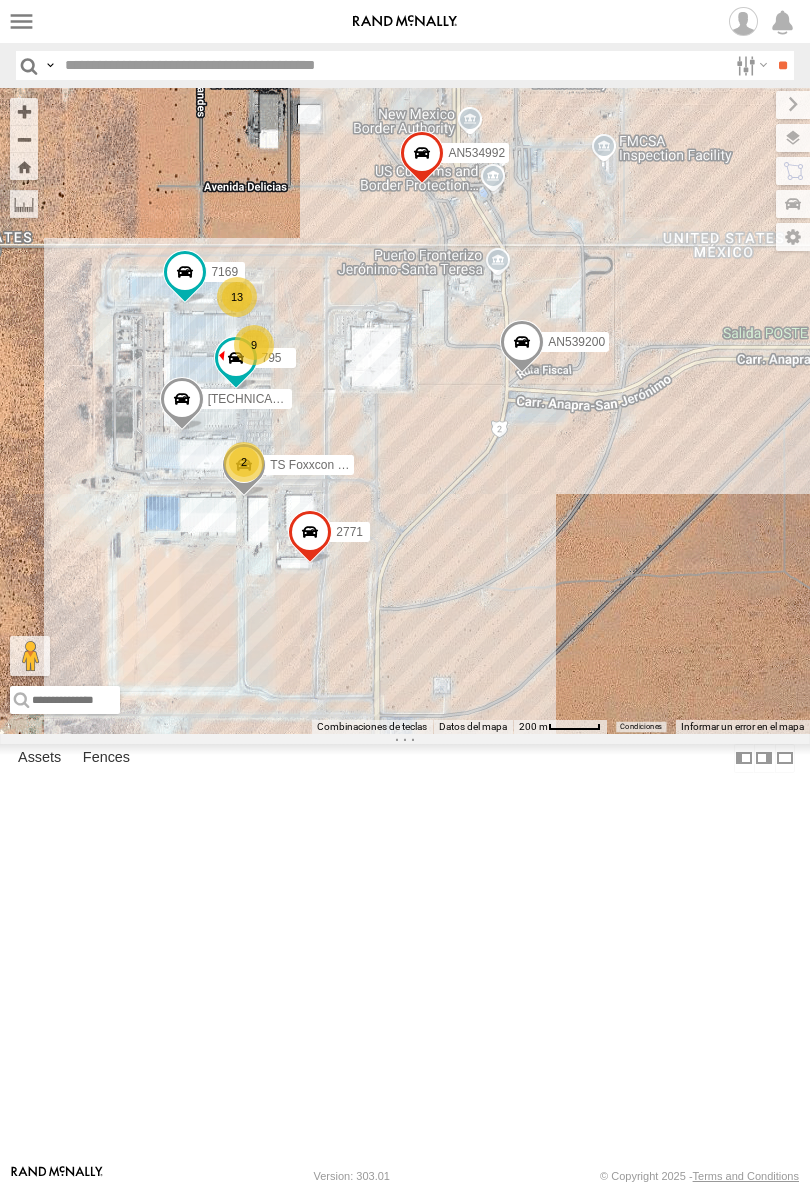 drag, startPoint x: 445, startPoint y: 765, endPoint x: 445, endPoint y: 732, distance: 33 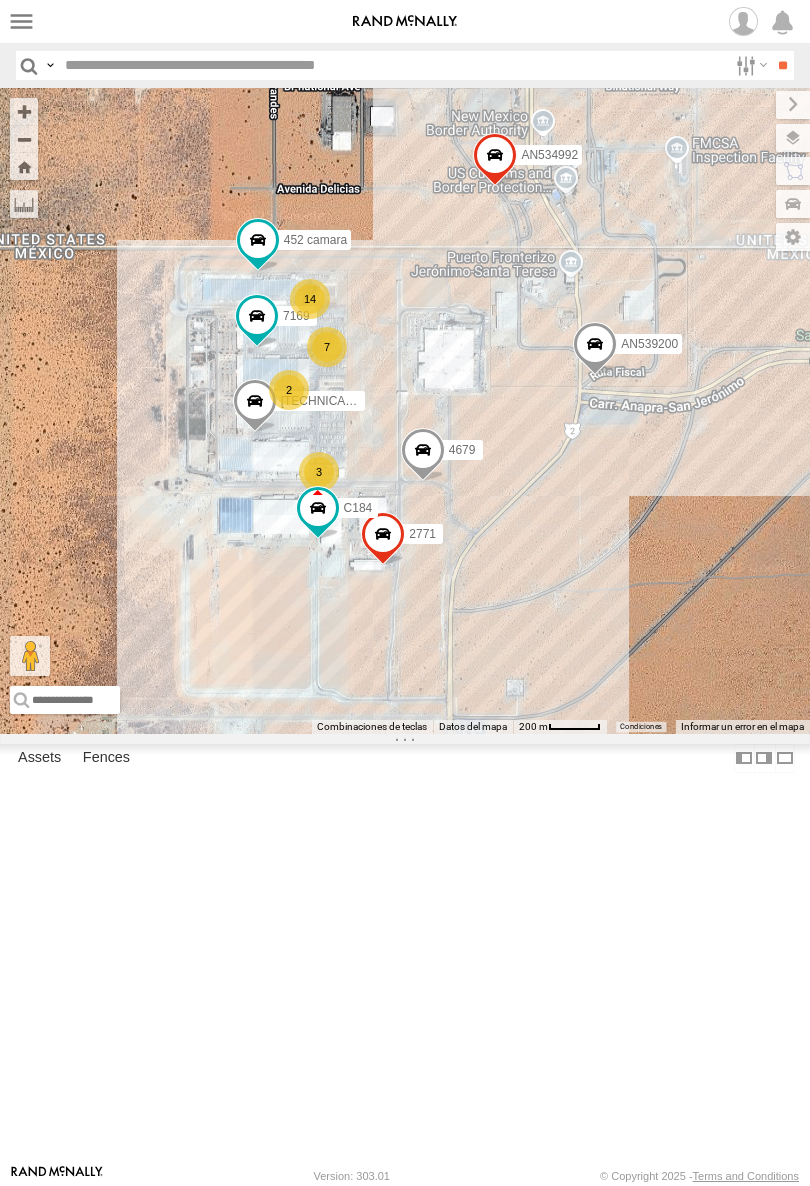 drag, startPoint x: 256, startPoint y: 695, endPoint x: 494, endPoint y: 713, distance: 238.6797 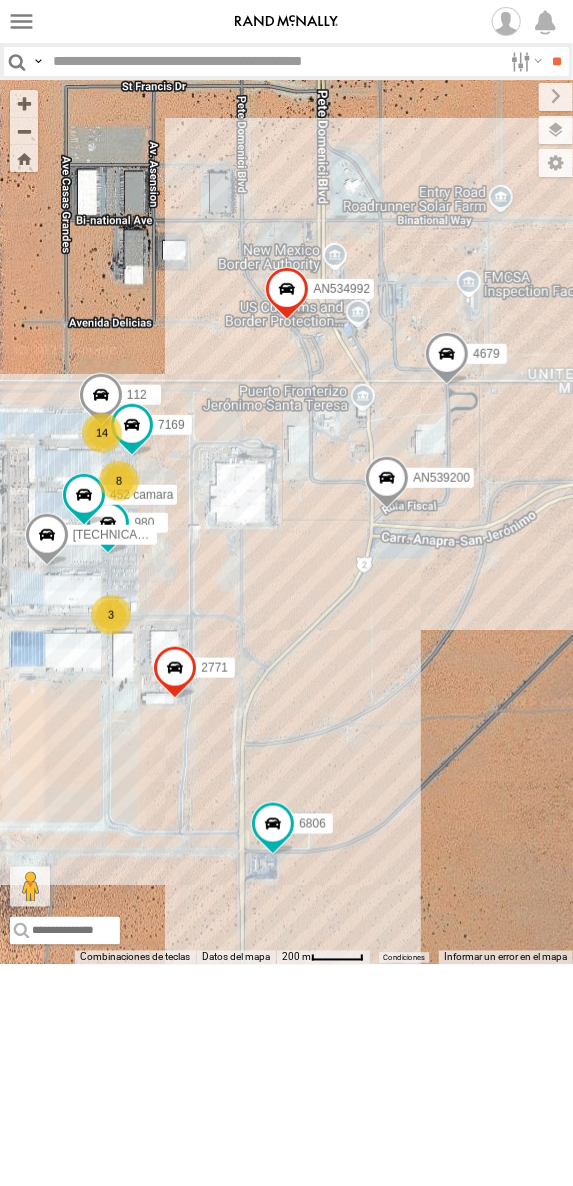 drag, startPoint x: 351, startPoint y: 587, endPoint x: 261, endPoint y: 613, distance: 93.680305 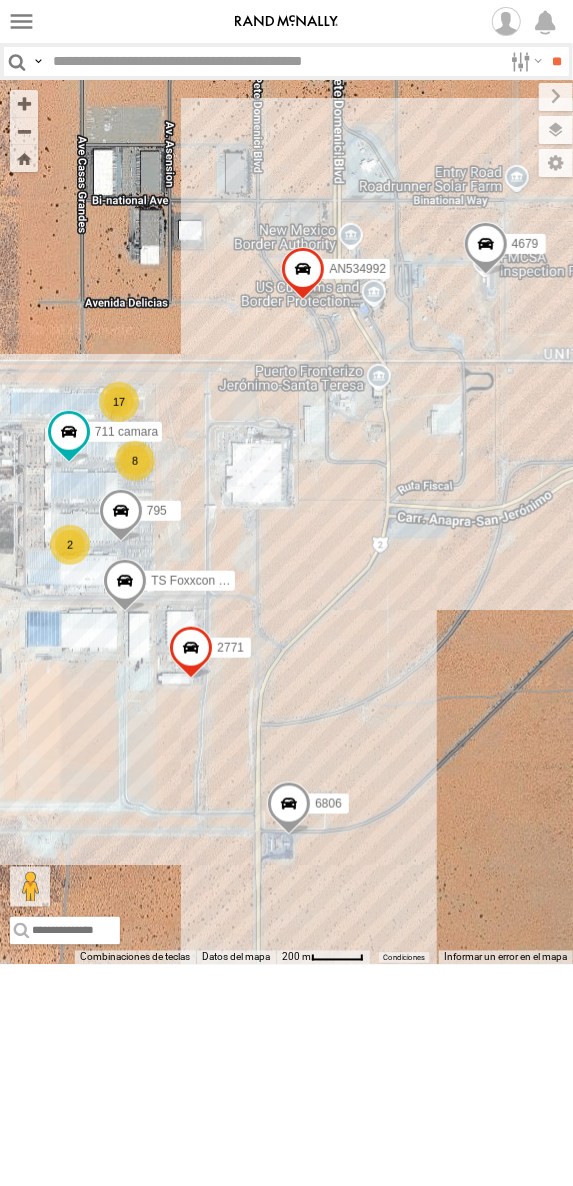 drag, startPoint x: 180, startPoint y: 284, endPoint x: 318, endPoint y: 305, distance: 139.58868 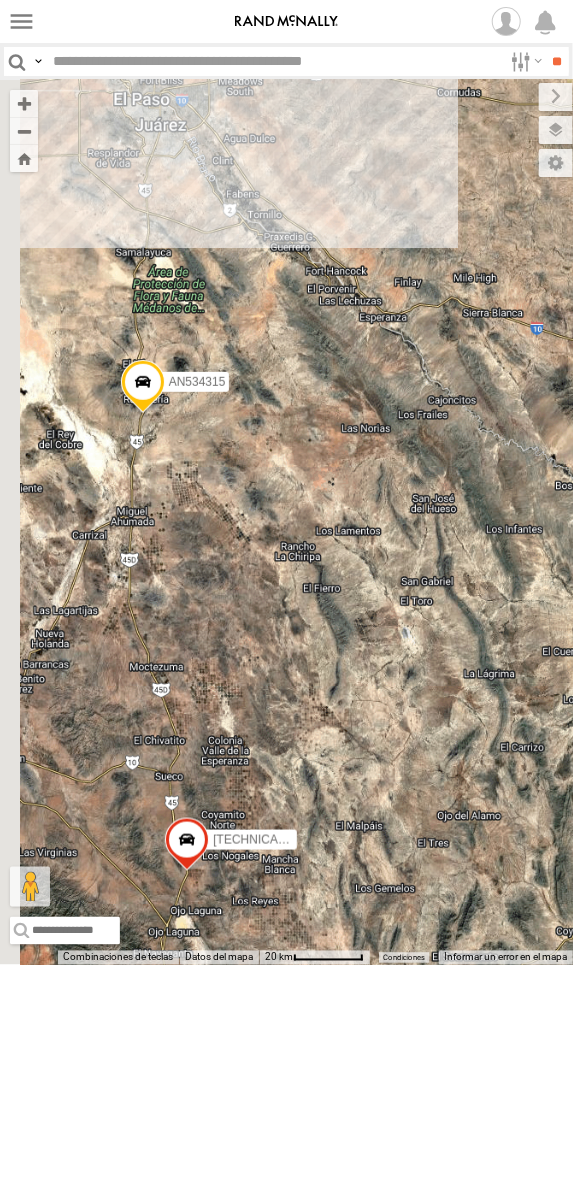 drag, startPoint x: 43, startPoint y: 282, endPoint x: 232, endPoint y: 523, distance: 306.27112 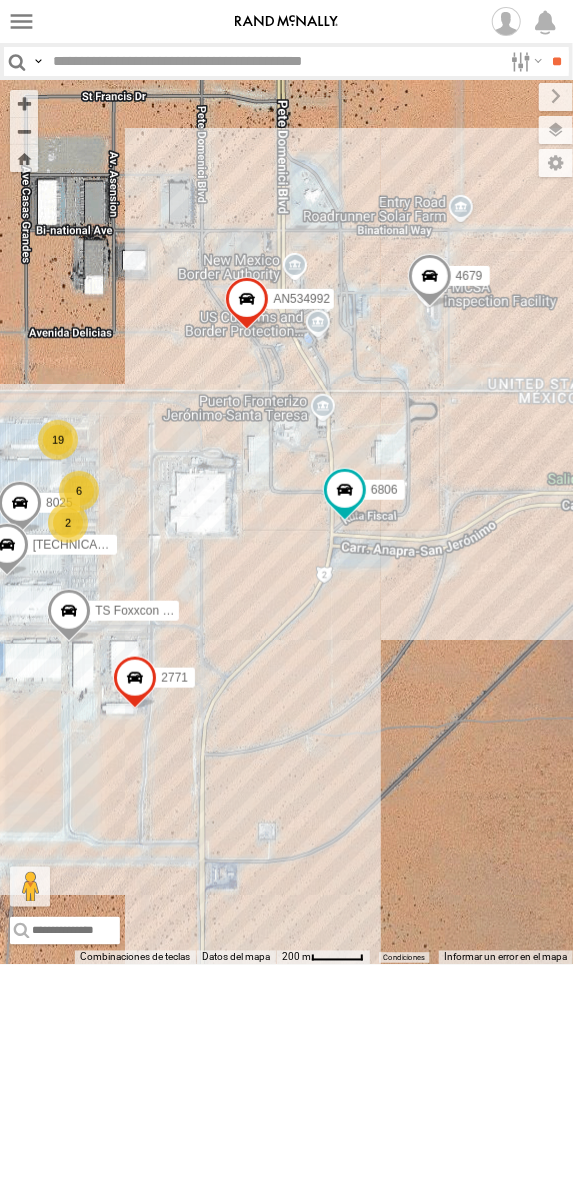 drag, startPoint x: 403, startPoint y: 711, endPoint x: 292, endPoint y: 670, distance: 118.33005 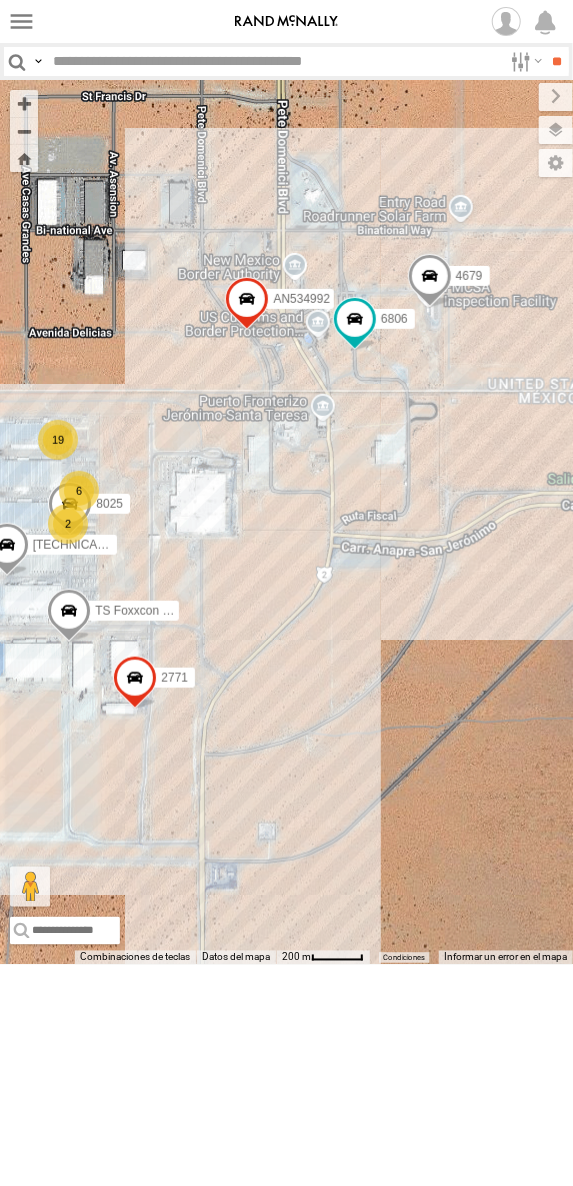 click on "ZJ538884 015910001845018 AN534315 AN539319 015910001811580 ZJ535914 F2771 AN538265 AN535125 AN539582 AN538662 4679 2771 6806 TS Foxxcon 187 AN534992 8025 6 19 2 015910001976482" at bounding box center (286, 522) 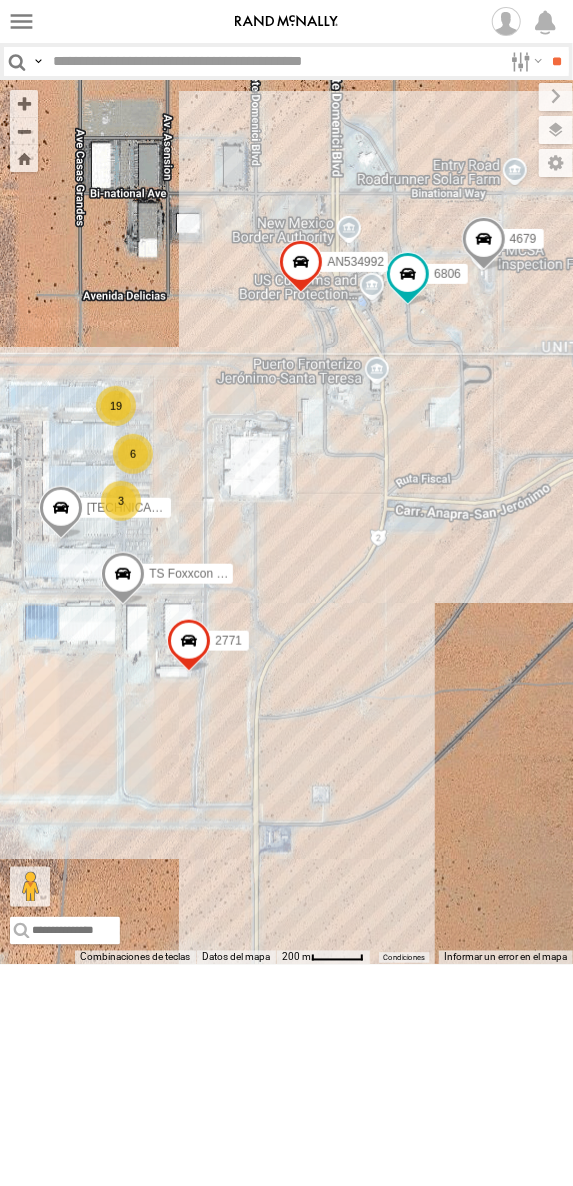 drag, startPoint x: 182, startPoint y: 294, endPoint x: 131, endPoint y: 303, distance: 51.78803 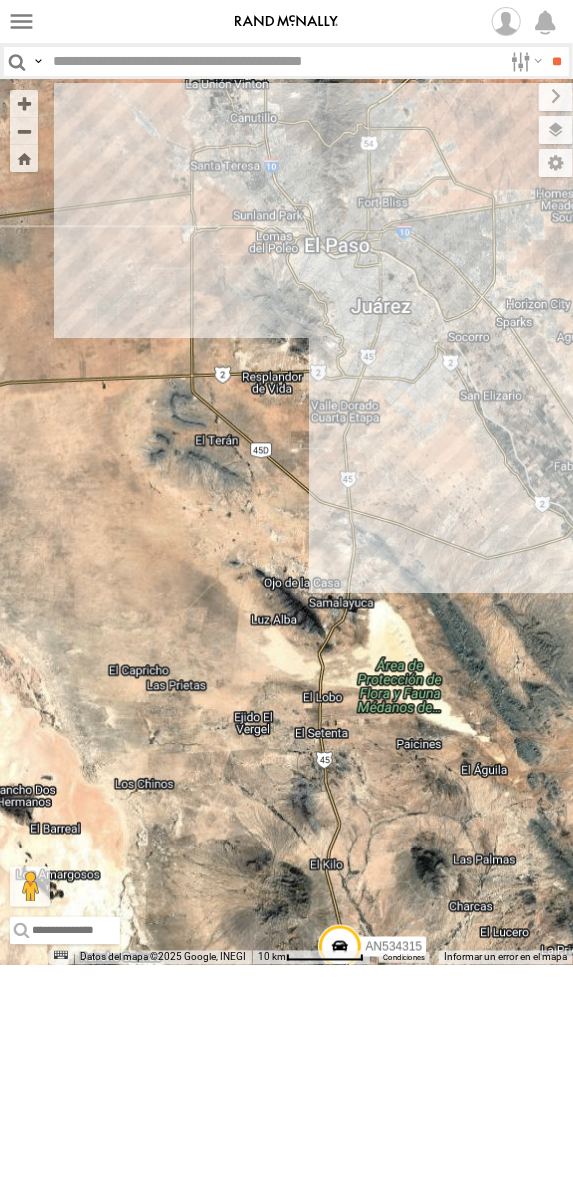 drag, startPoint x: 84, startPoint y: 233, endPoint x: 303, endPoint y: 403, distance: 277.23816 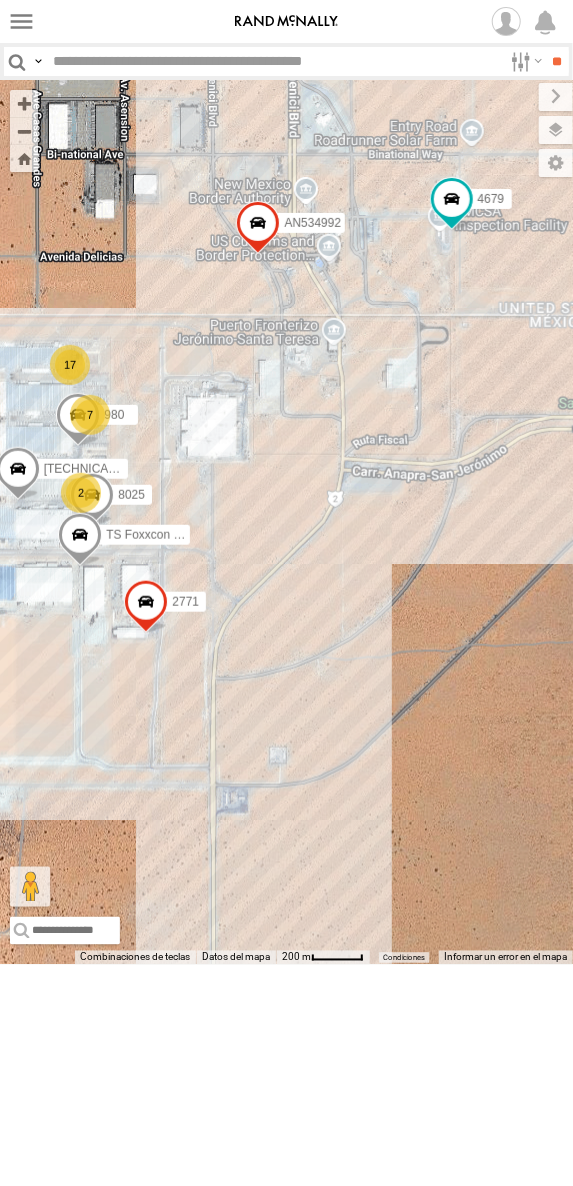 drag, startPoint x: 282, startPoint y: 593, endPoint x: 286, endPoint y: 603, distance: 10.770329 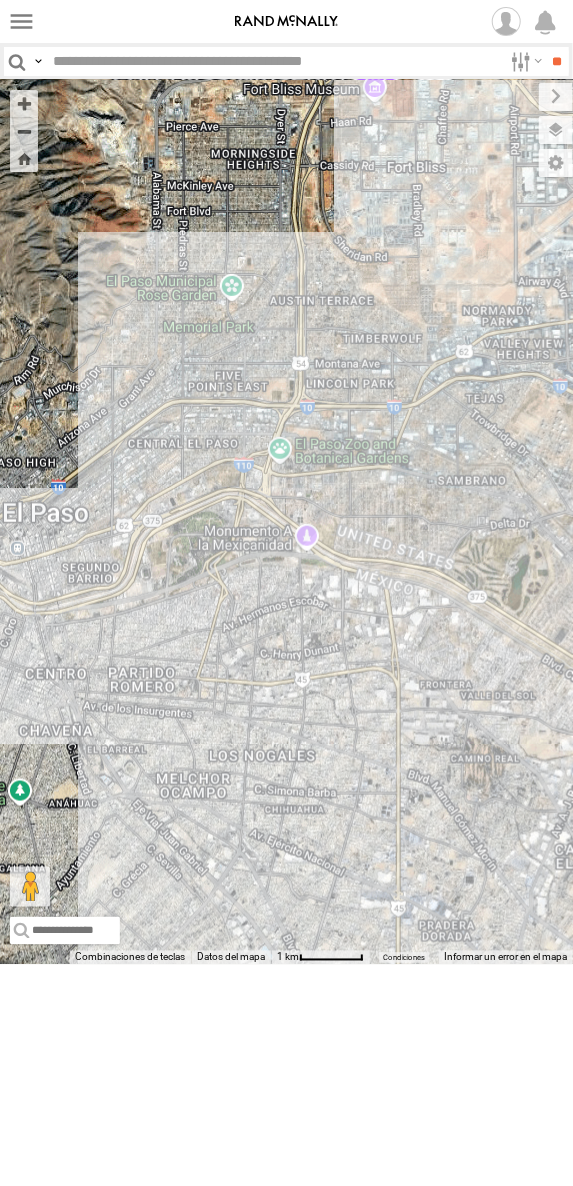 drag, startPoint x: 210, startPoint y: 625, endPoint x: 305, endPoint y: 622, distance: 95.047356 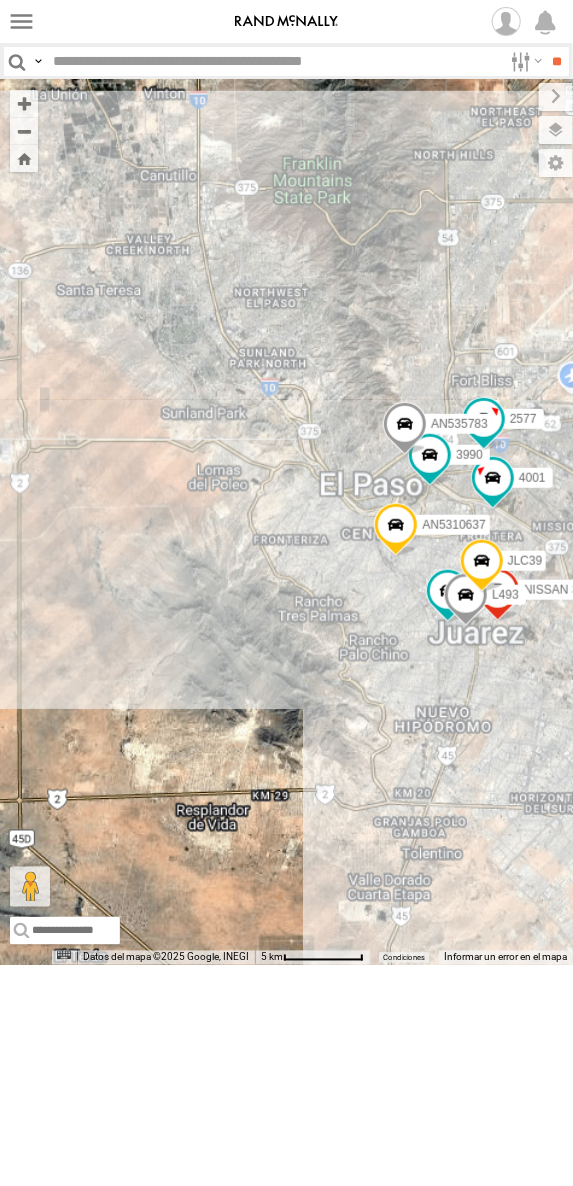 drag, startPoint x: 226, startPoint y: 652, endPoint x: 384, endPoint y: 627, distance: 159.96562 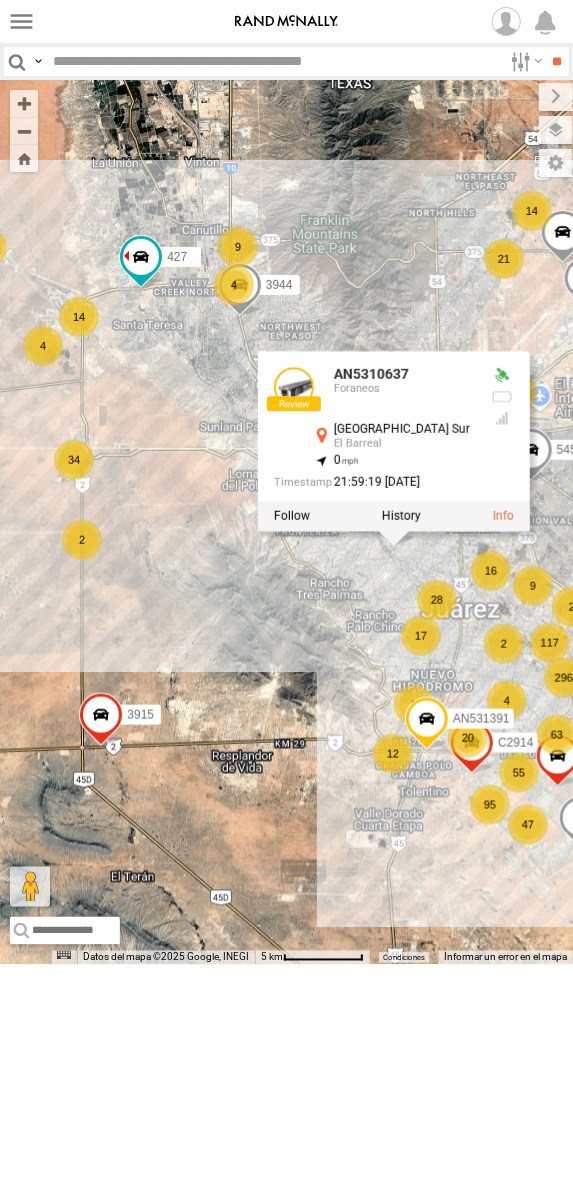drag, startPoint x: 53, startPoint y: 554, endPoint x: 125, endPoint y: 554, distance: 72 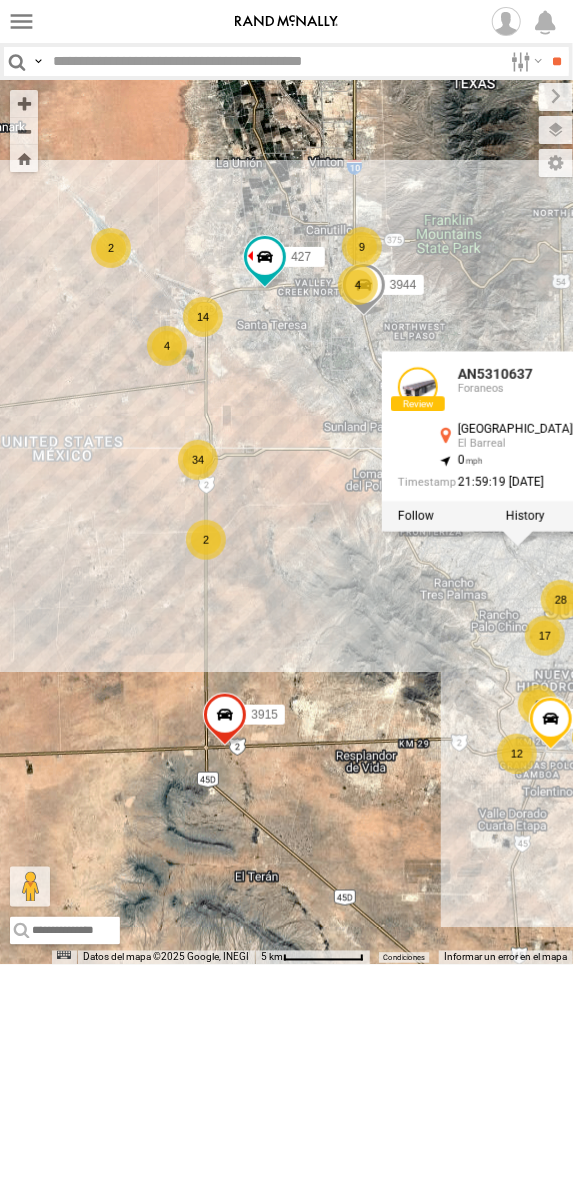 click on "ZJ538884 015910001845018 AN534315 015910001811580 ZJ535914 F2771 AN538265 AN535125 AN539582 AN538662 AN5310637 AN5310637 Foraneos Calle Colombia Sur El Barreal 31.72691 ,  -106.47026 0 21:59:19 07/13/2025 117 13 14 9 95 12 47 55 34 63 296 4 3944 14 20 18 40 16 2 8 17 6 12 21 28 5456 2 9 4 3915 4 2 18 4092 2 427 C2914 AN531391 756" at bounding box center [286, 522] 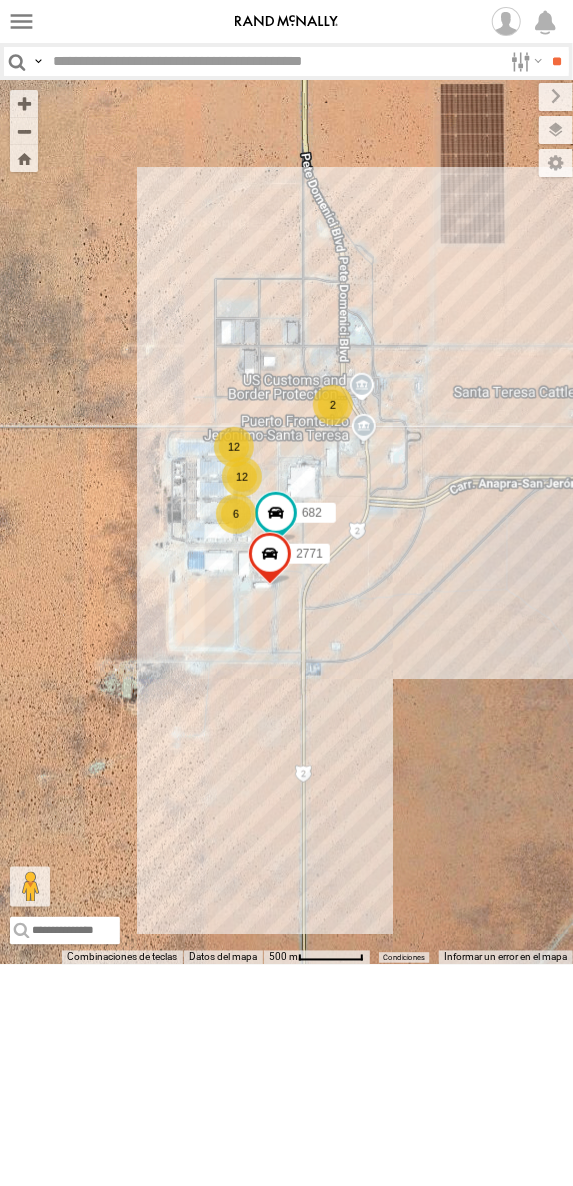 drag, startPoint x: 214, startPoint y: 604, endPoint x: 338, endPoint y: 587, distance: 125.1599 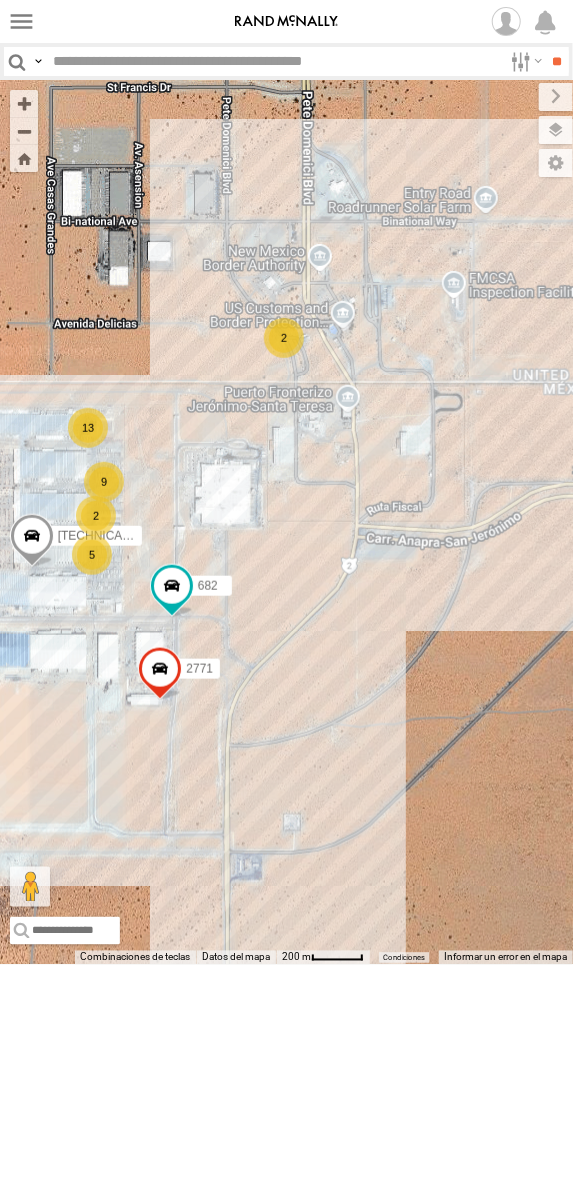 drag, startPoint x: 371, startPoint y: 597, endPoint x: 311, endPoint y: 604, distance: 60.40695 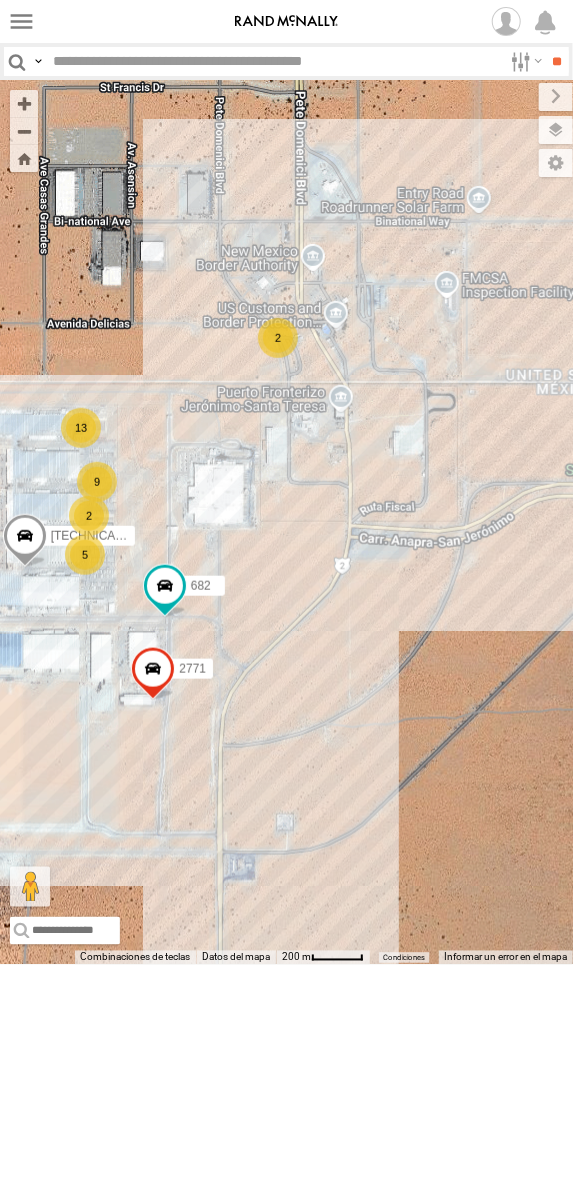 click on "ZJ538884 015910001845018 AN534315 015910001811580 ZJ535914 F2771 AN538265 AN535125 AN539582 AN538662 AN5310637 3944 5456 3915 4092 427 C2914 AN531391 756 682 2771 5 9 13 2 2 015910001976482" at bounding box center (286, 522) 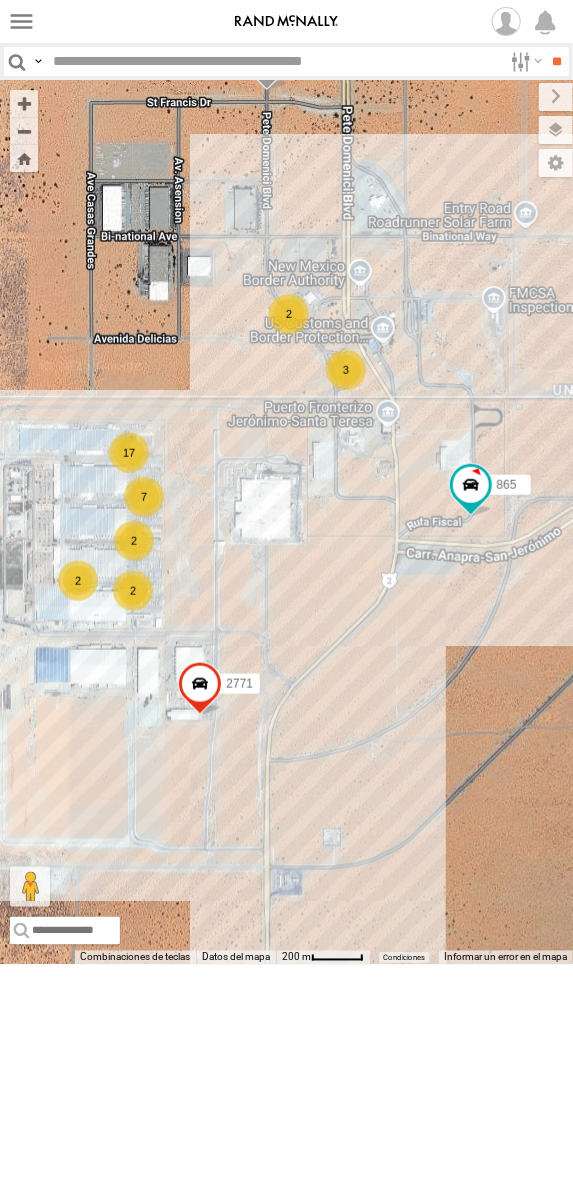 drag, startPoint x: 253, startPoint y: 621, endPoint x: 293, endPoint y: 635, distance: 42.379242 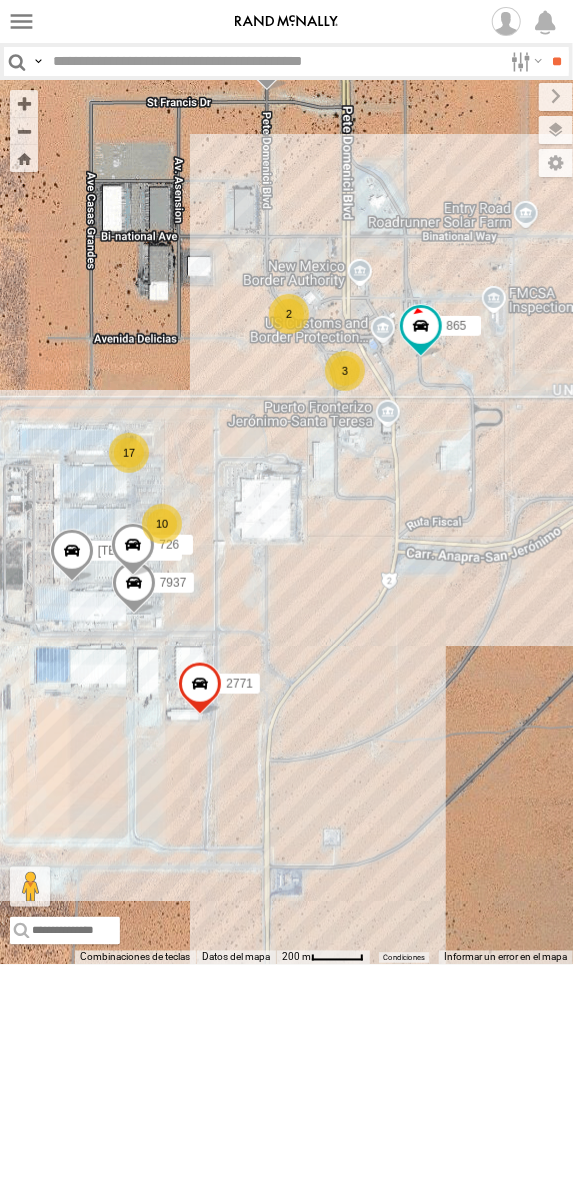 click on "1124 7937 2771 015910001976482 865 726 10 2 17 3" at bounding box center [286, 522] 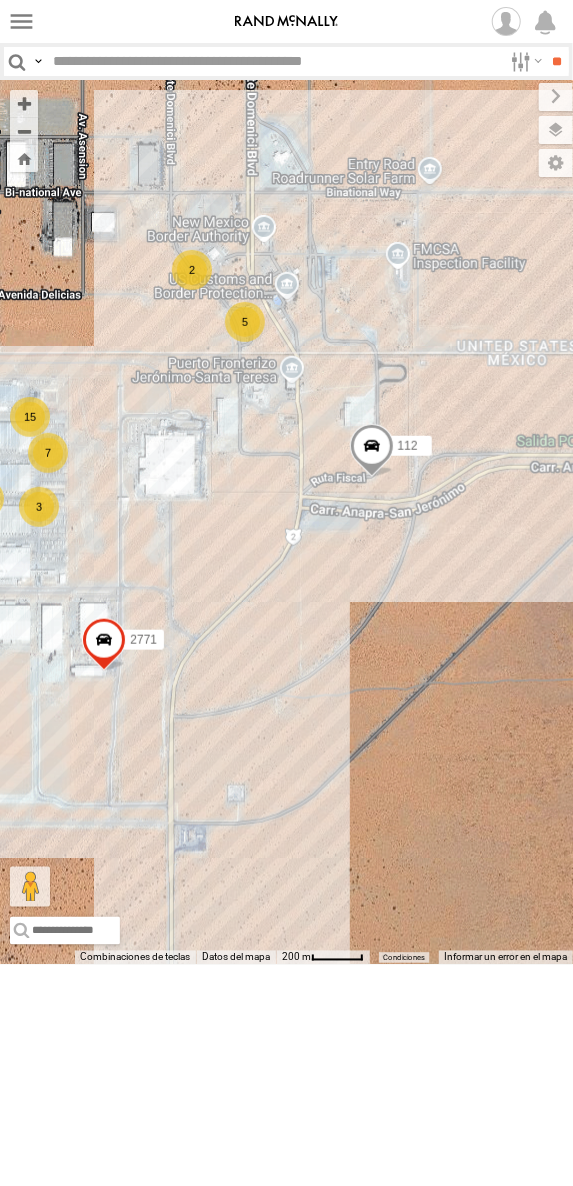 drag, startPoint x: 402, startPoint y: 631, endPoint x: 235, endPoint y: 618, distance: 167.50522 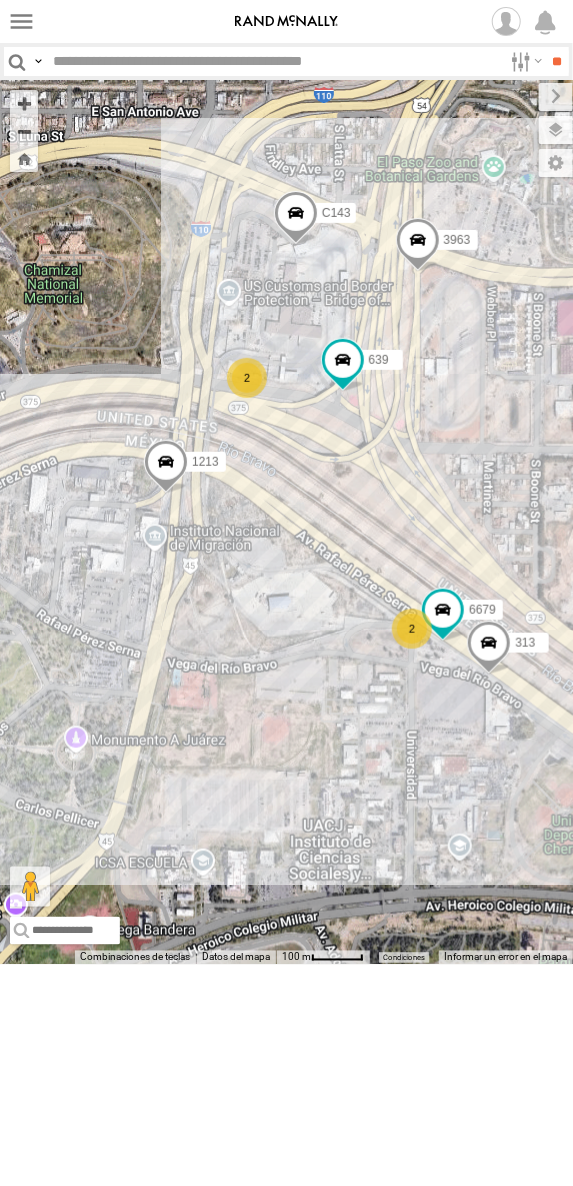 drag, startPoint x: 277, startPoint y: 717, endPoint x: 314, endPoint y: 551, distance: 170.07352 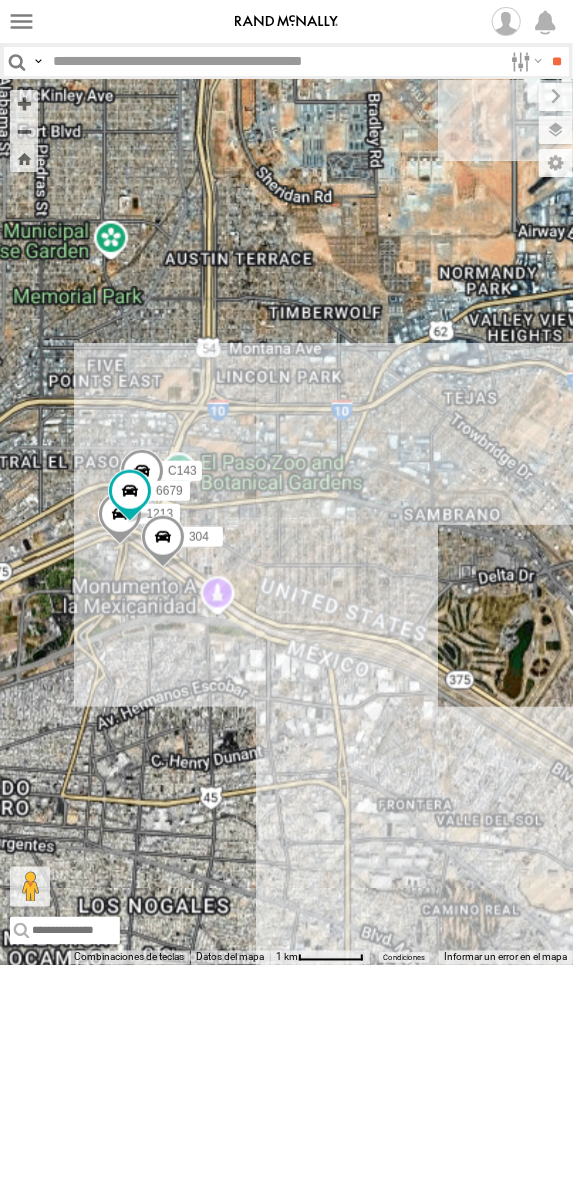 drag, startPoint x: 105, startPoint y: 668, endPoint x: 326, endPoint y: 570, distance: 241.75401 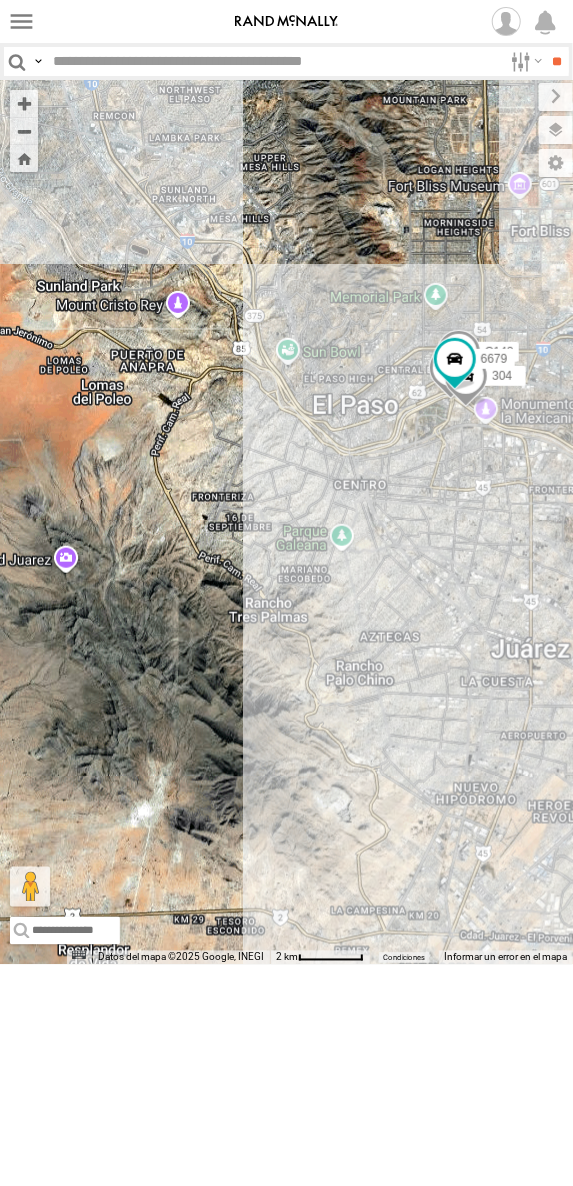 drag, startPoint x: 284, startPoint y: 561, endPoint x: 417, endPoint y: 584, distance: 134.97408 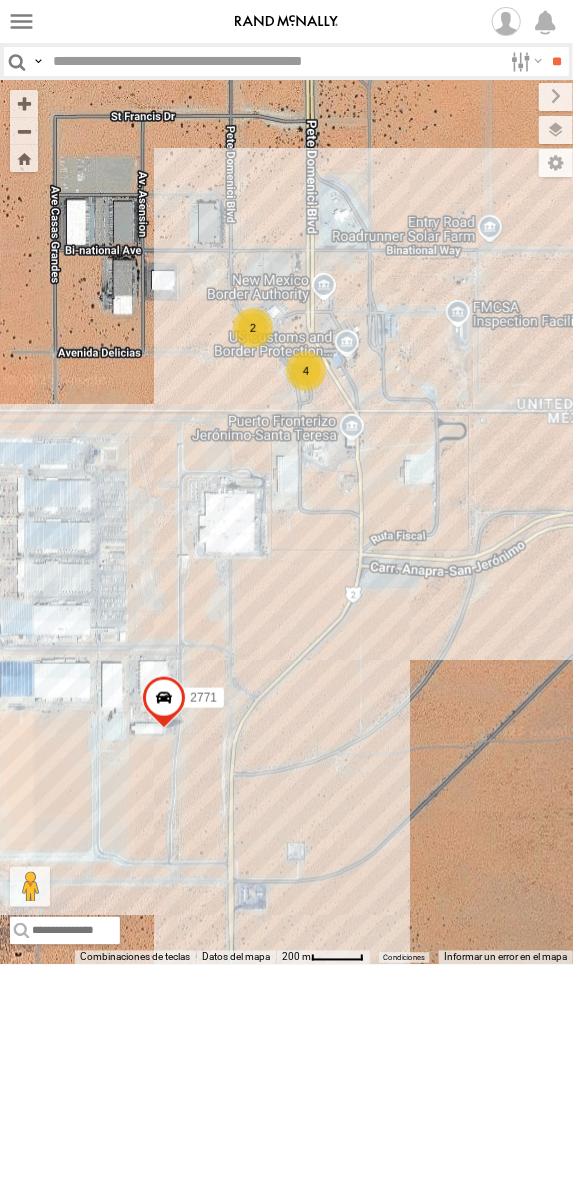 drag, startPoint x: 174, startPoint y: 464, endPoint x: 360, endPoint y: 495, distance: 188.56564 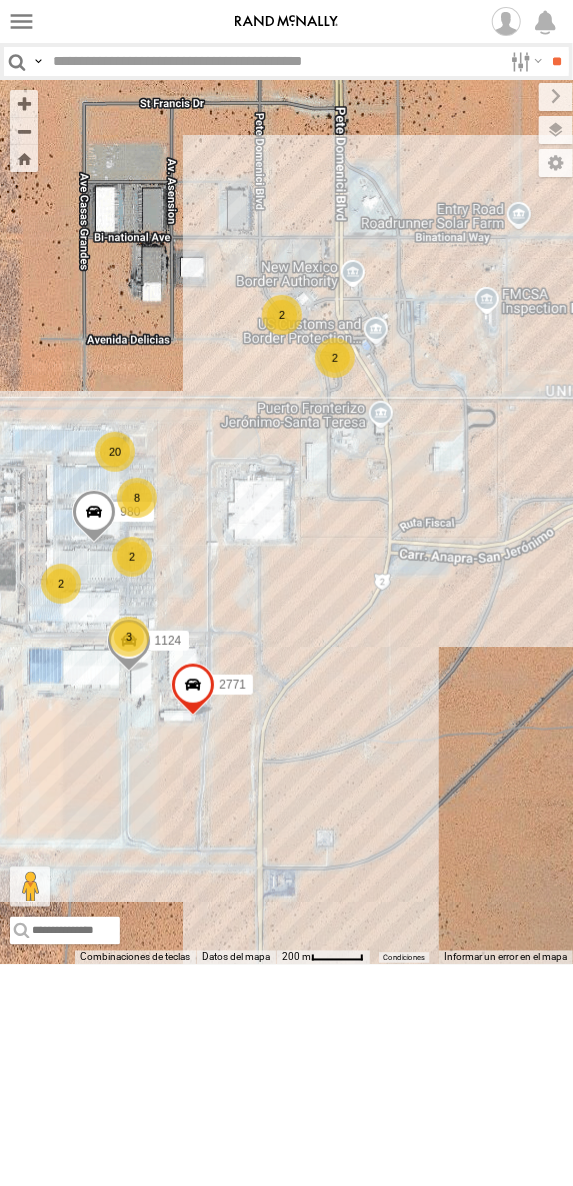 drag, startPoint x: 301, startPoint y: 847, endPoint x: 397, endPoint y: 808, distance: 103.6195 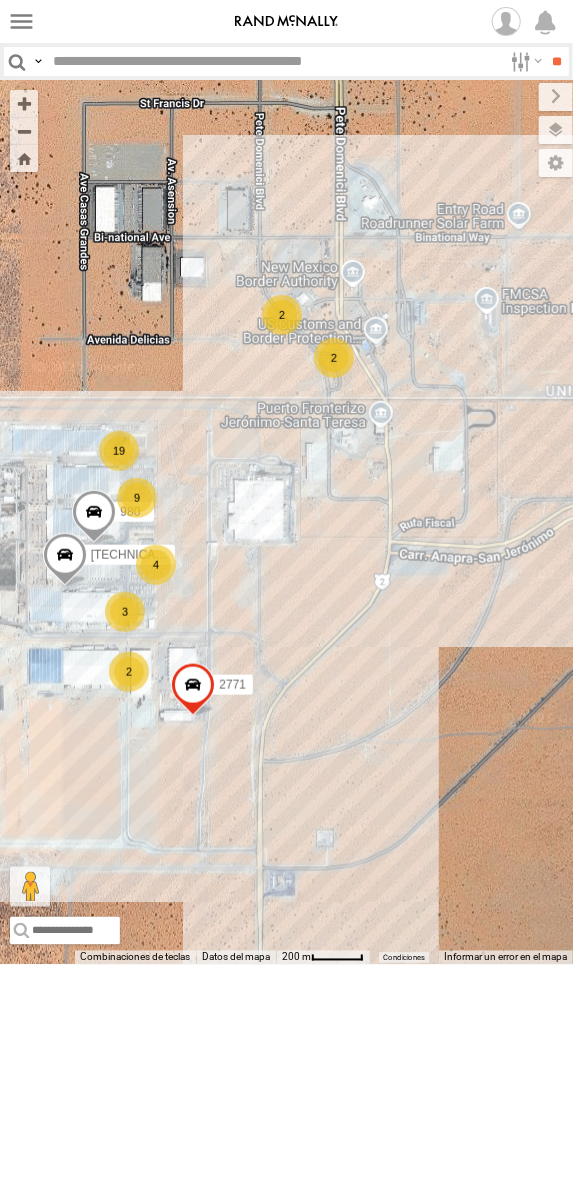 drag, startPoint x: 360, startPoint y: 665, endPoint x: 375, endPoint y: 657, distance: 17 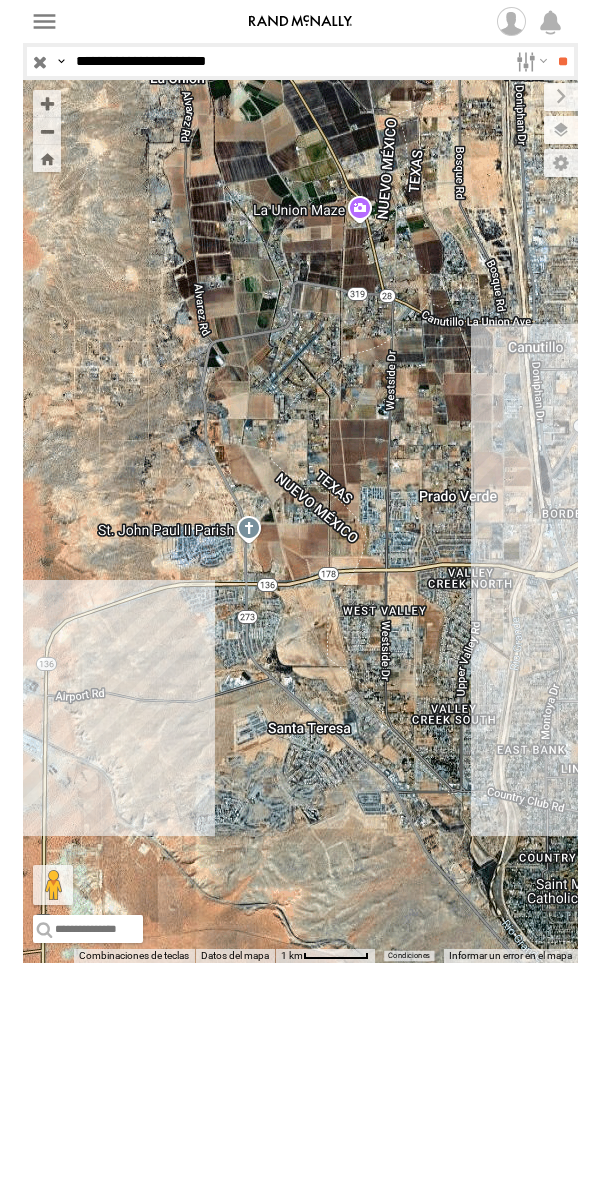 scroll, scrollTop: 0, scrollLeft: 0, axis: both 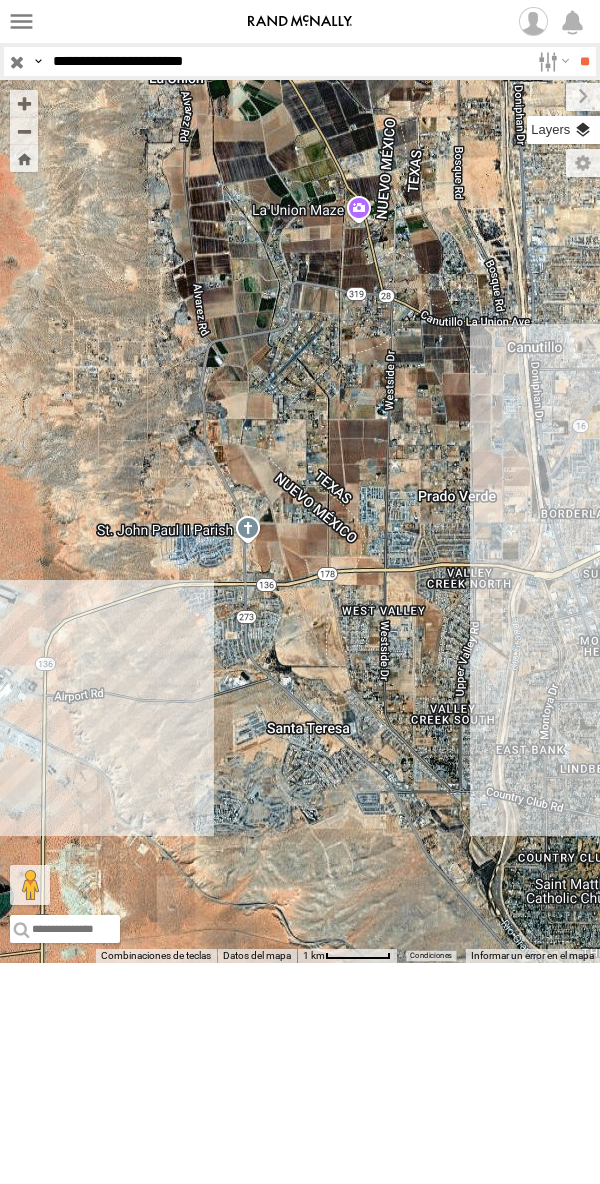 click at bounding box center [563, 130] 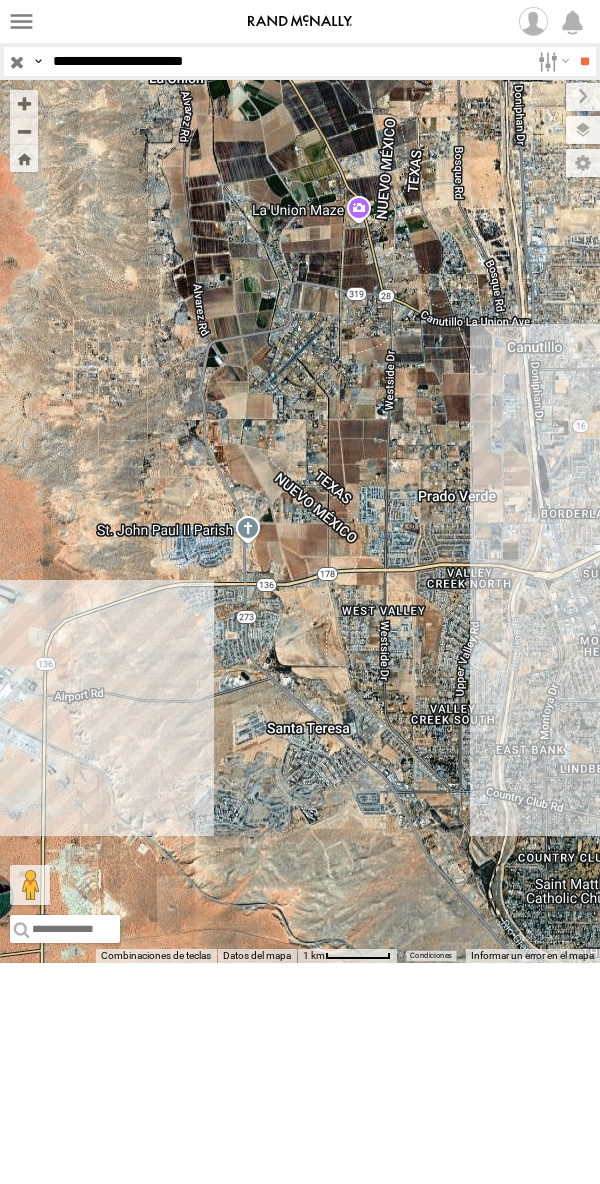 click on "Basemaps" at bounding box center [0, 0] 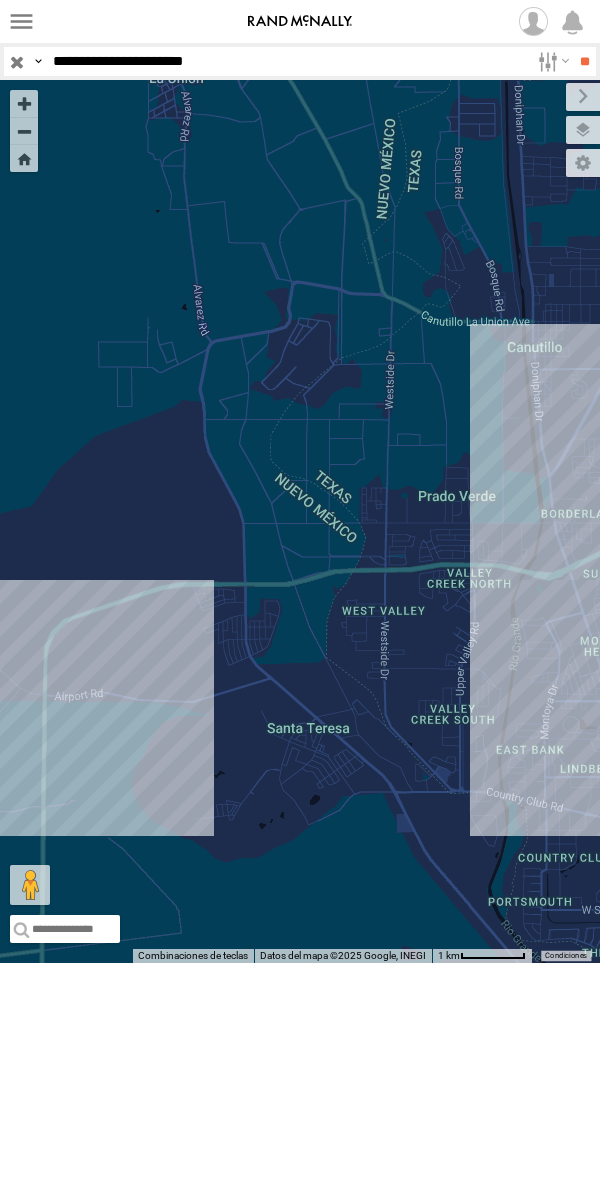 click on "3 2" at bounding box center (300, 521) 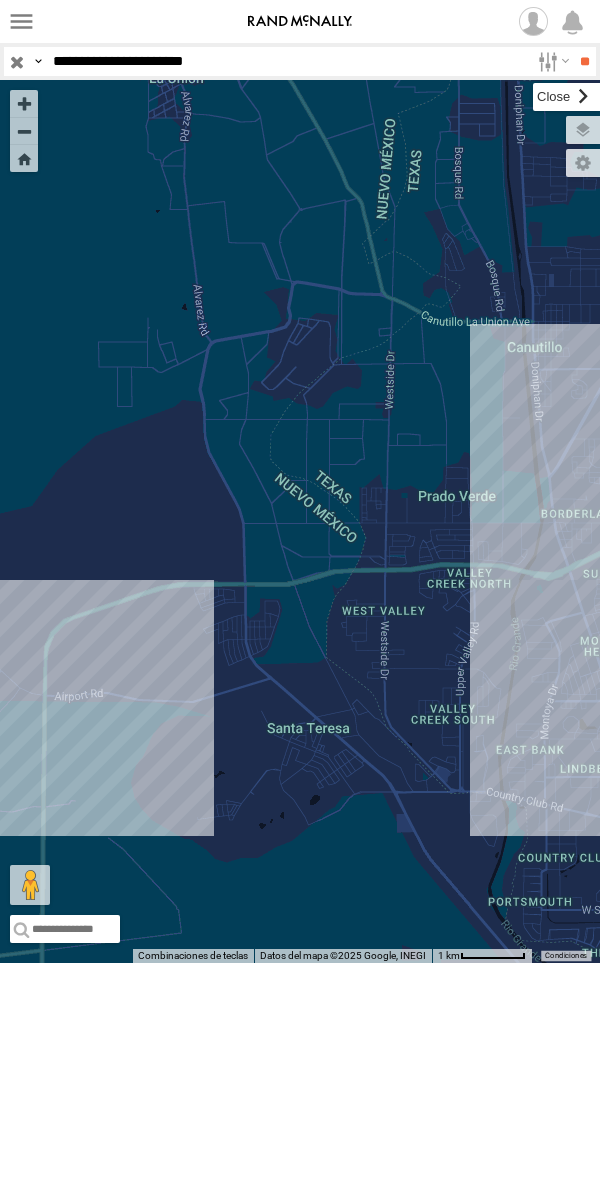 click at bounding box center [566, 97] 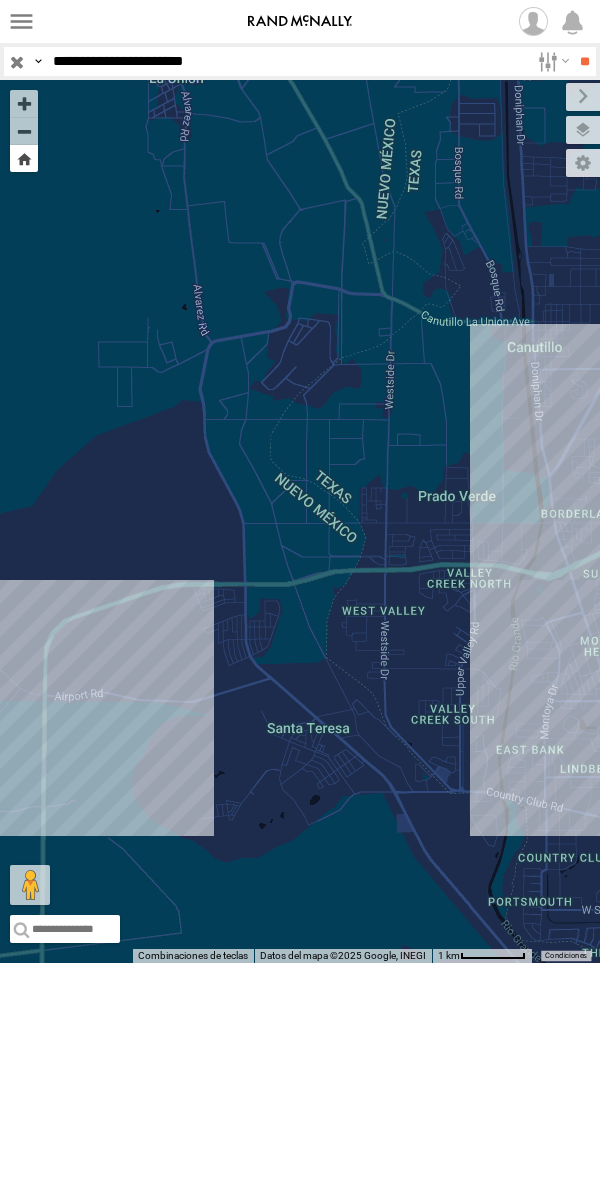 click at bounding box center [24, 158] 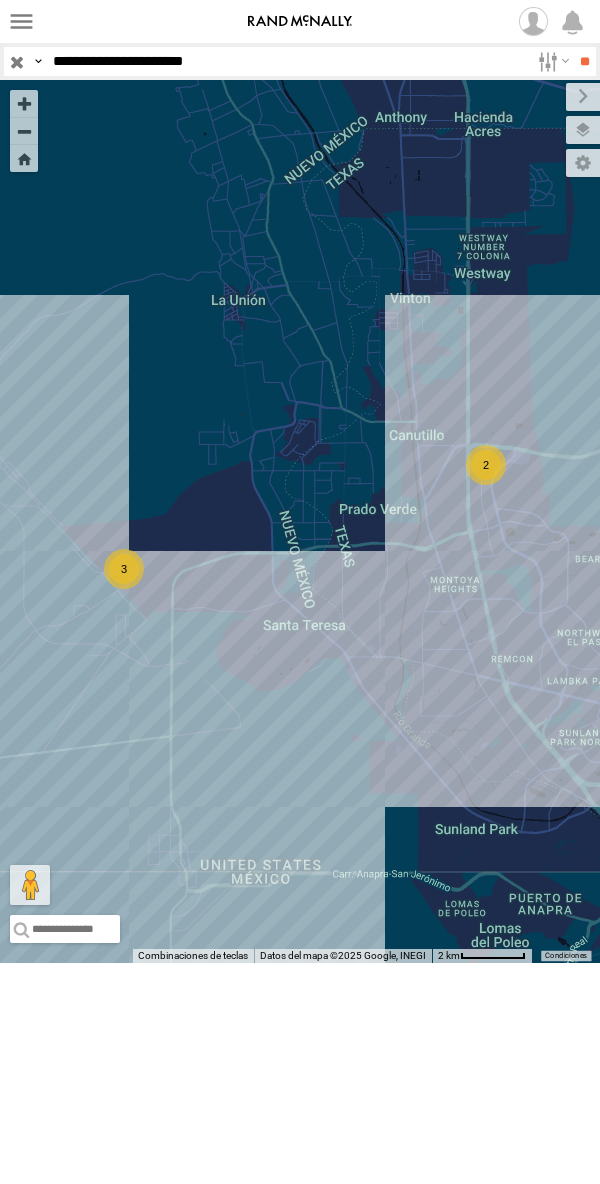 drag, startPoint x: 254, startPoint y: 61, endPoint x: 326, endPoint y: 77, distance: 73.756355 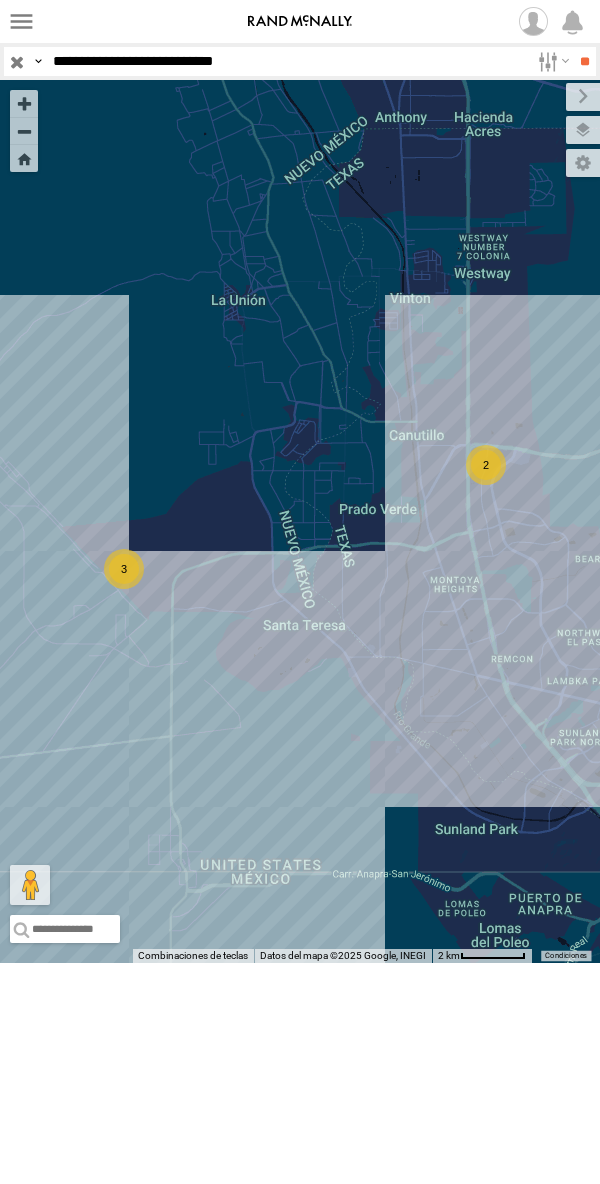 click on "**" at bounding box center [584, 61] 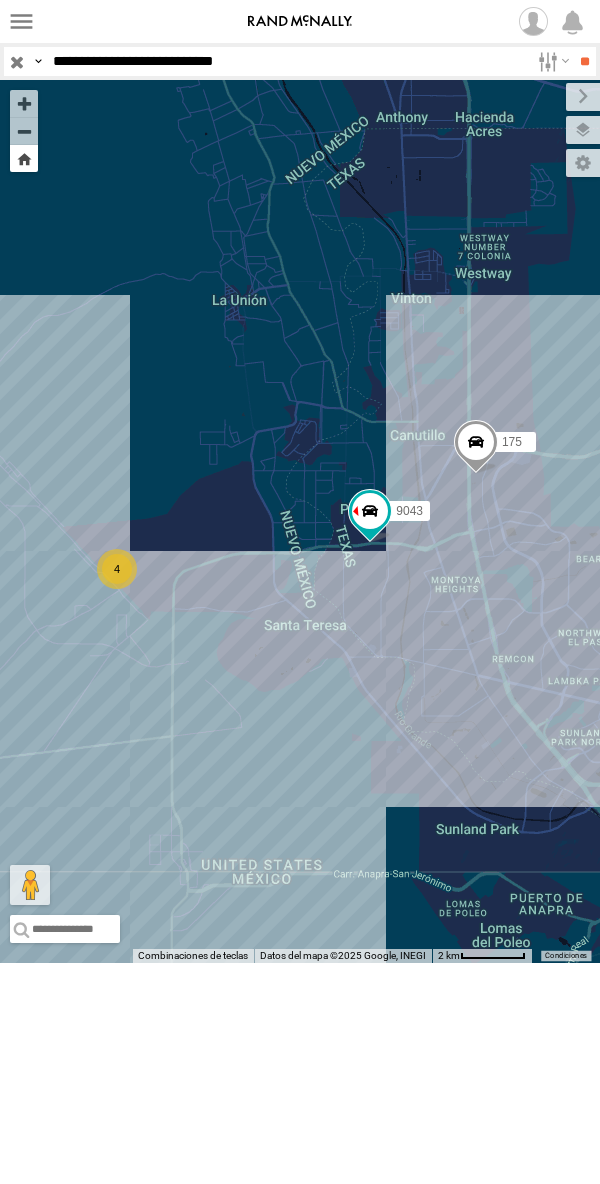 click at bounding box center (24, 158) 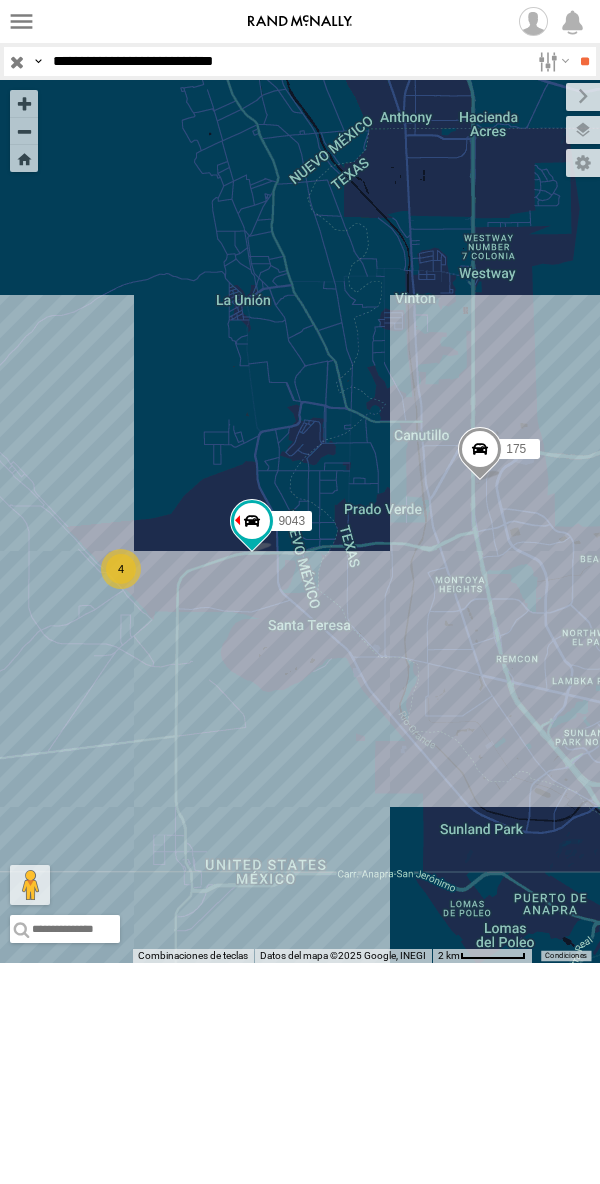 click on "**********" at bounding box center [287, 61] 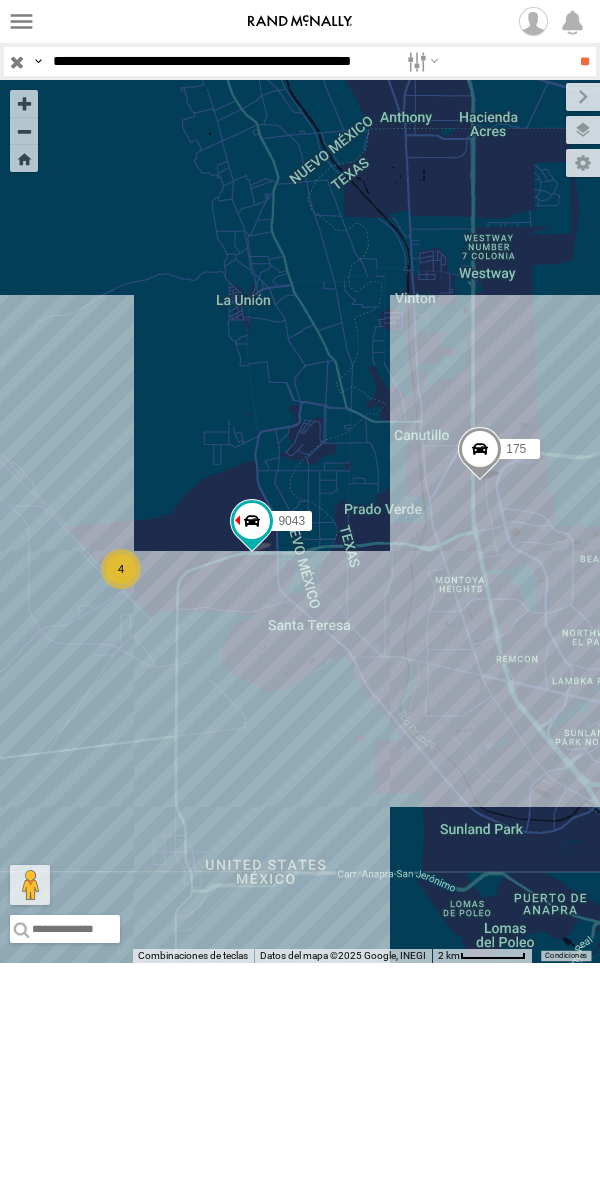 scroll, scrollTop: 0, scrollLeft: 20, axis: horizontal 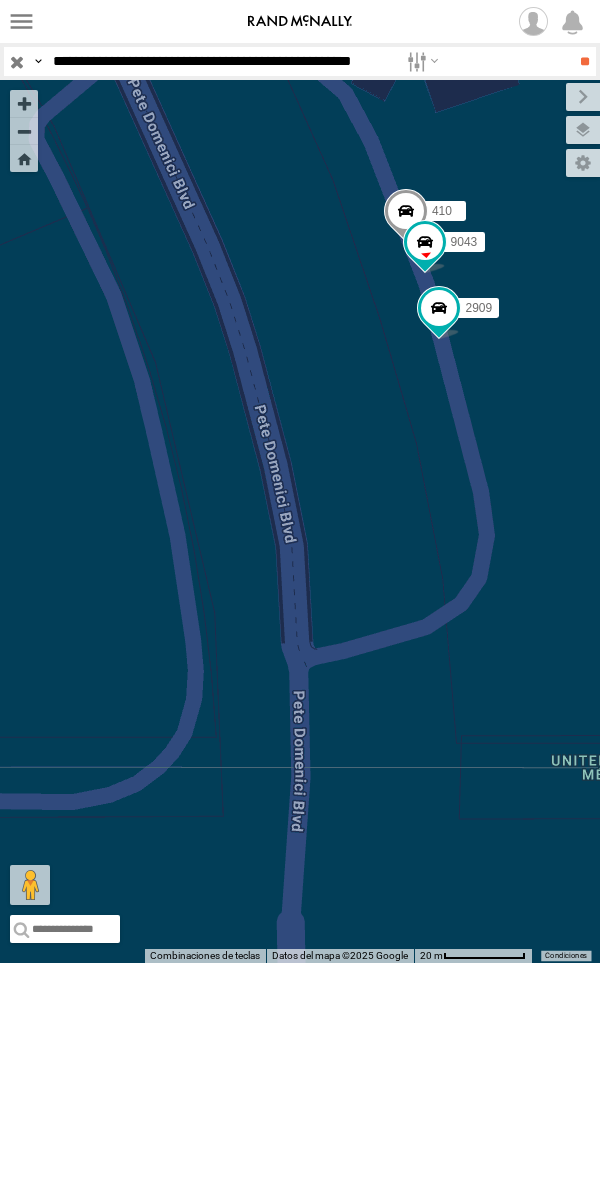 drag, startPoint x: 423, startPoint y: 484, endPoint x: 331, endPoint y: 517, distance: 97.73945 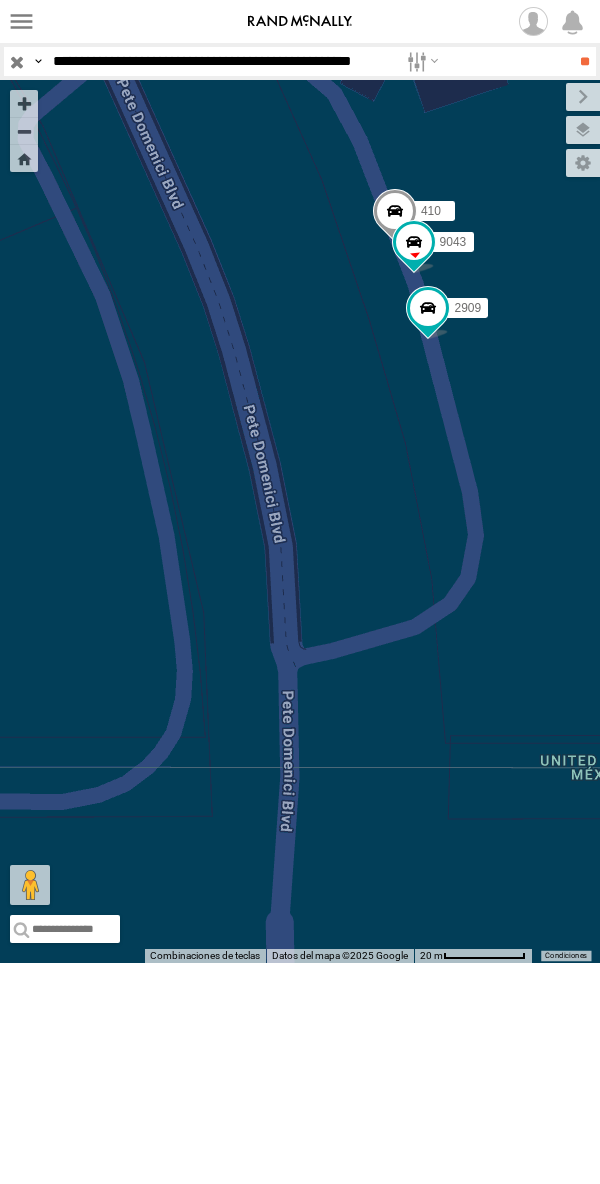 drag, startPoint x: 214, startPoint y: 74, endPoint x: 294, endPoint y: 157, distance: 115.27792 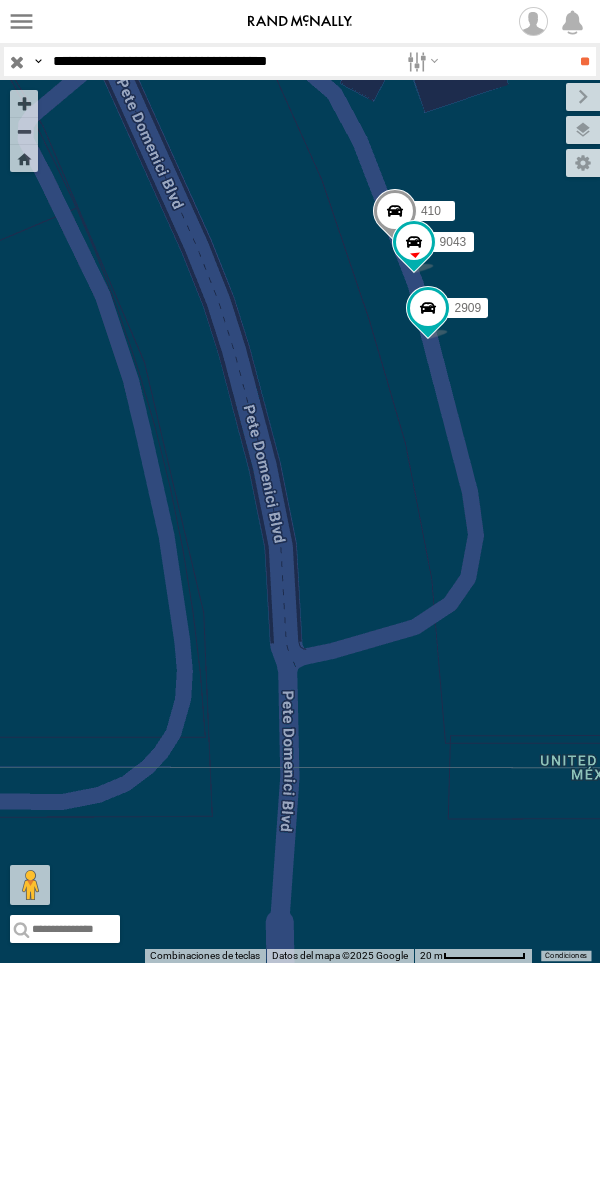 click on "**" at bounding box center [584, 61] 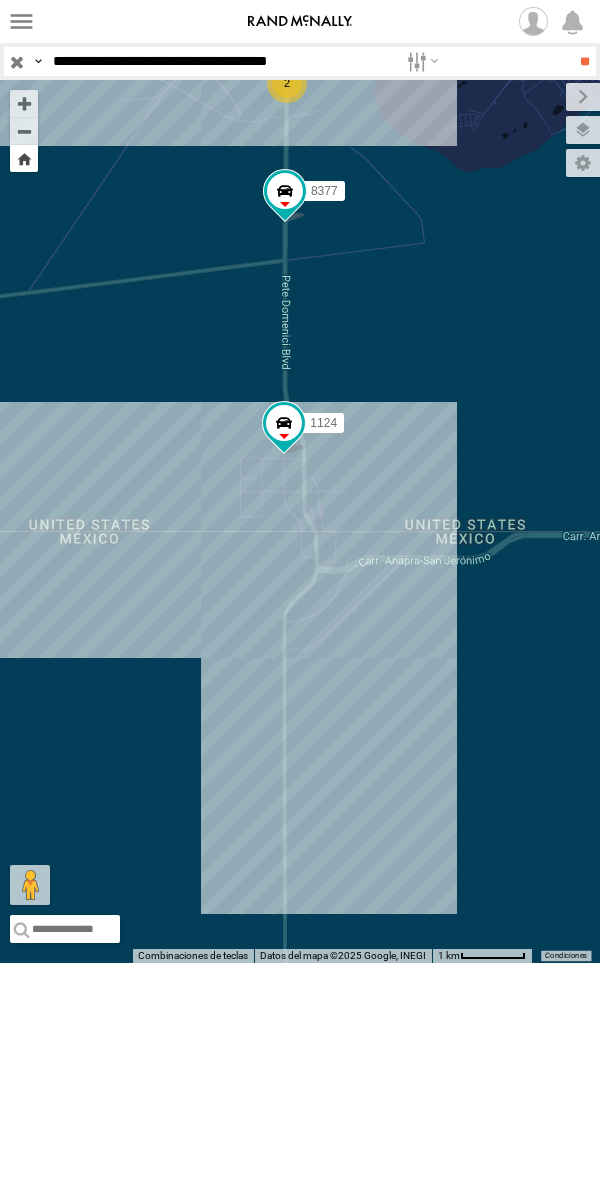 click at bounding box center [24, 158] 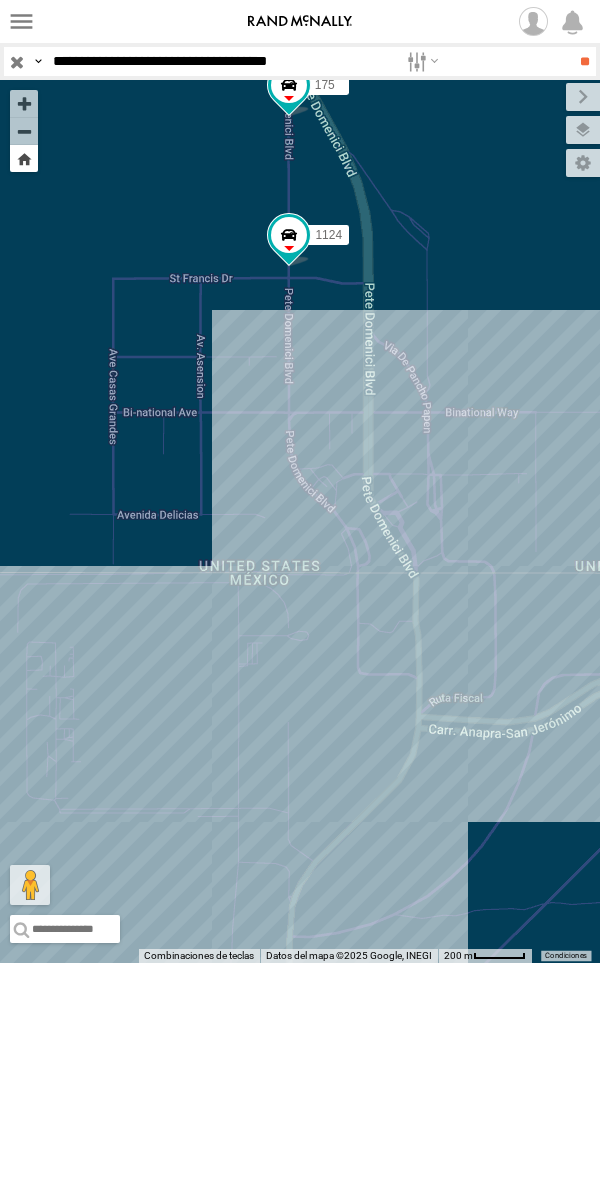 click at bounding box center [24, 158] 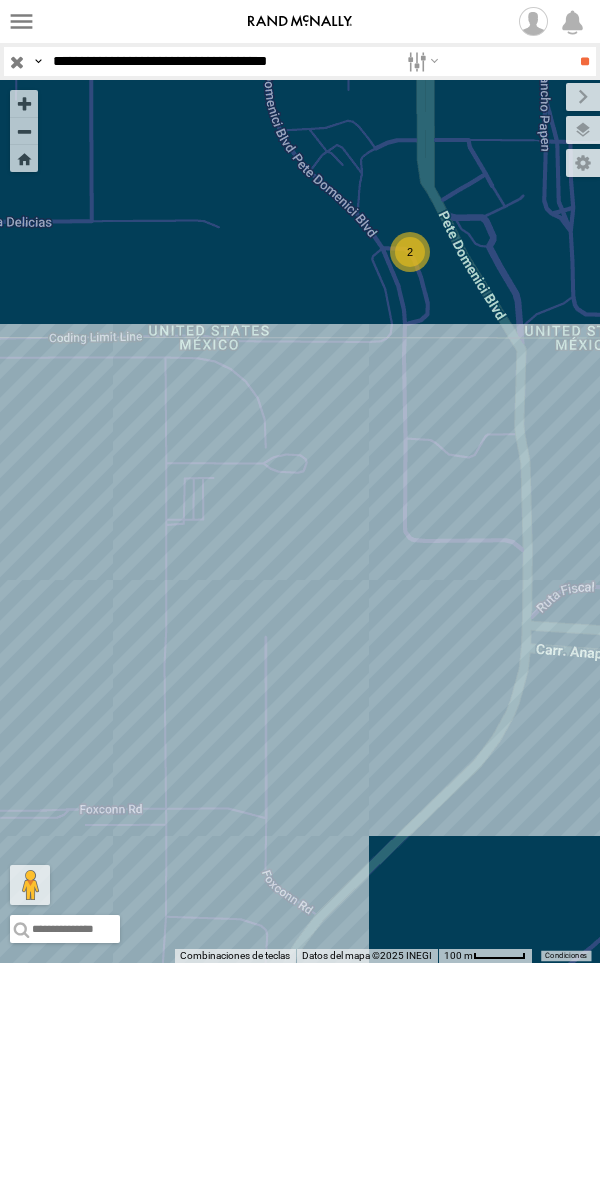 drag, startPoint x: 435, startPoint y: 431, endPoint x: 407, endPoint y: 441, distance: 29.732138 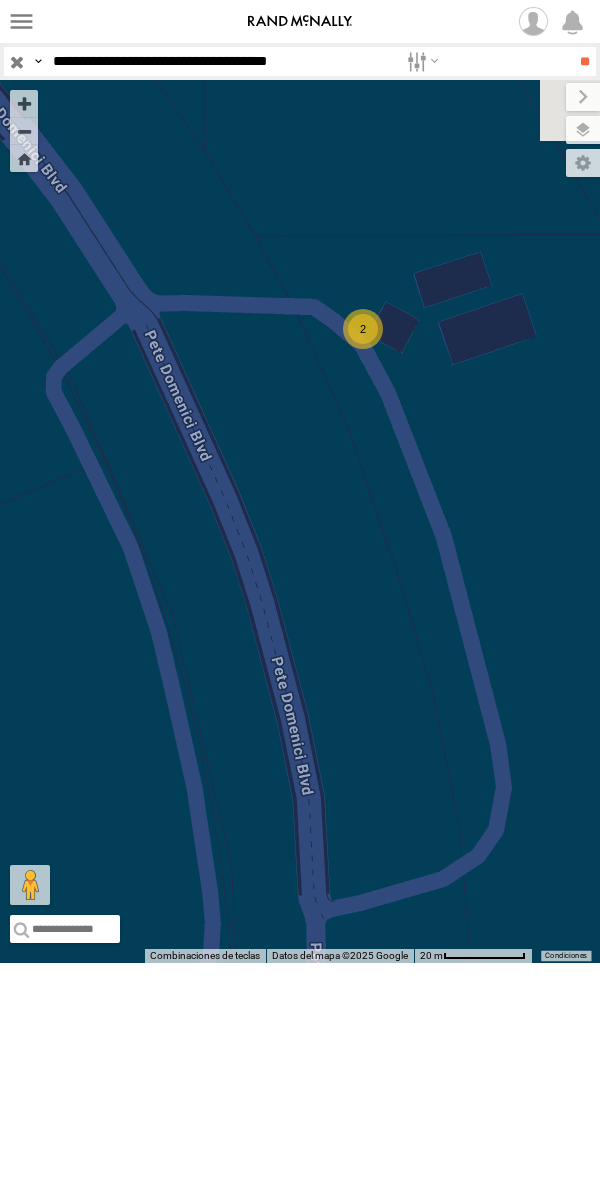 drag, startPoint x: 425, startPoint y: 354, endPoint x: 320, endPoint y: 381, distance: 108.41586 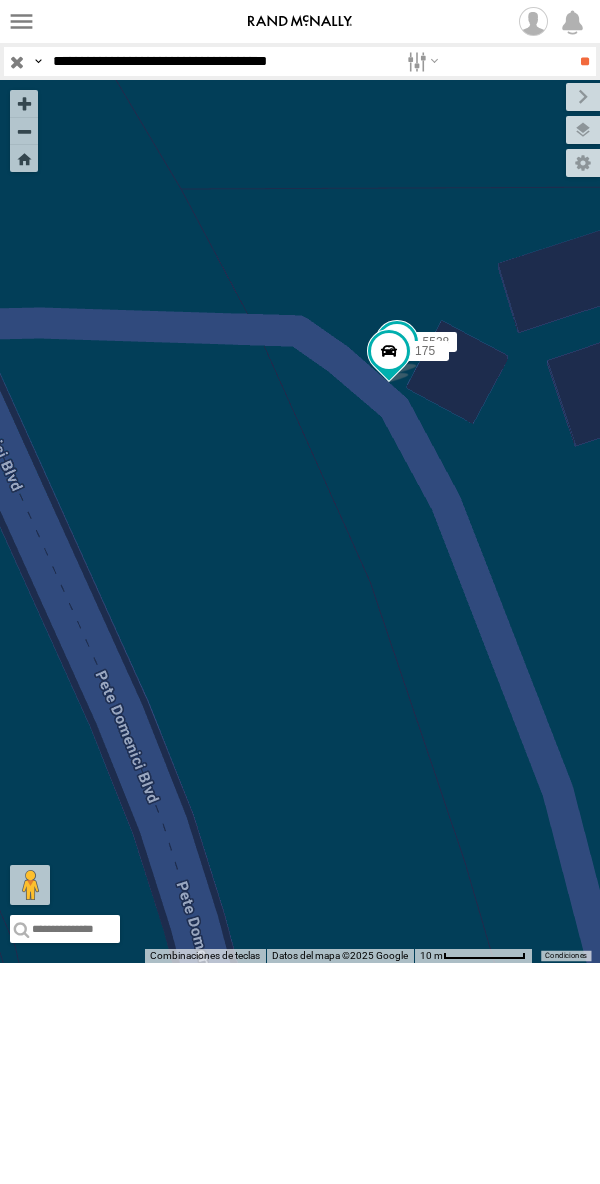drag, startPoint x: 338, startPoint y: 415, endPoint x: 275, endPoint y: 423, distance: 63.505905 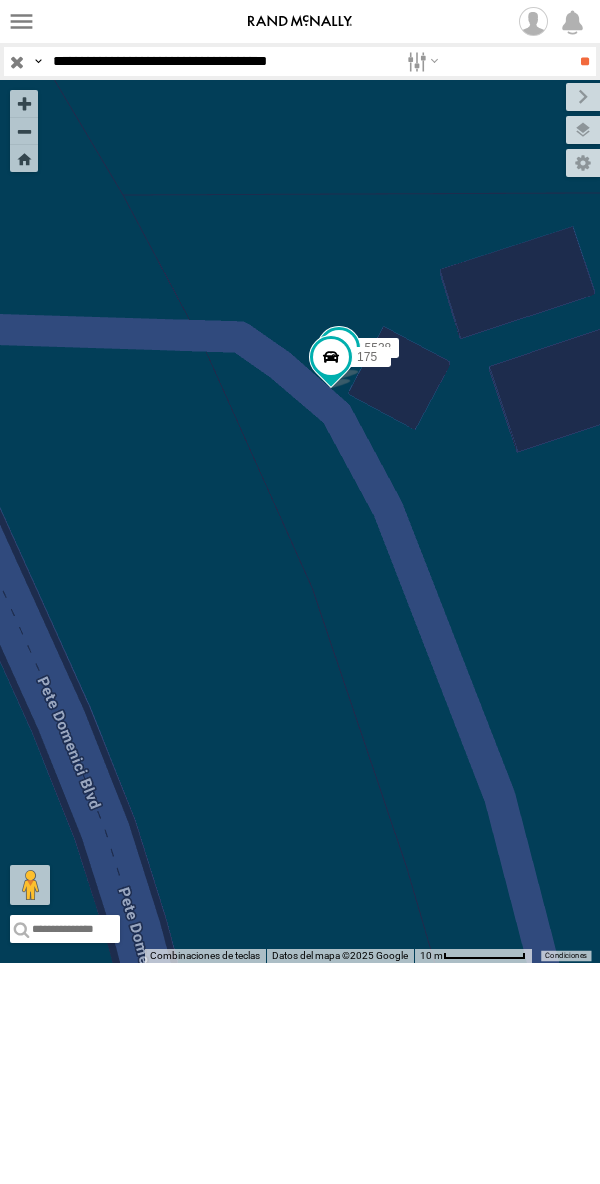 click at bounding box center [339, 348] 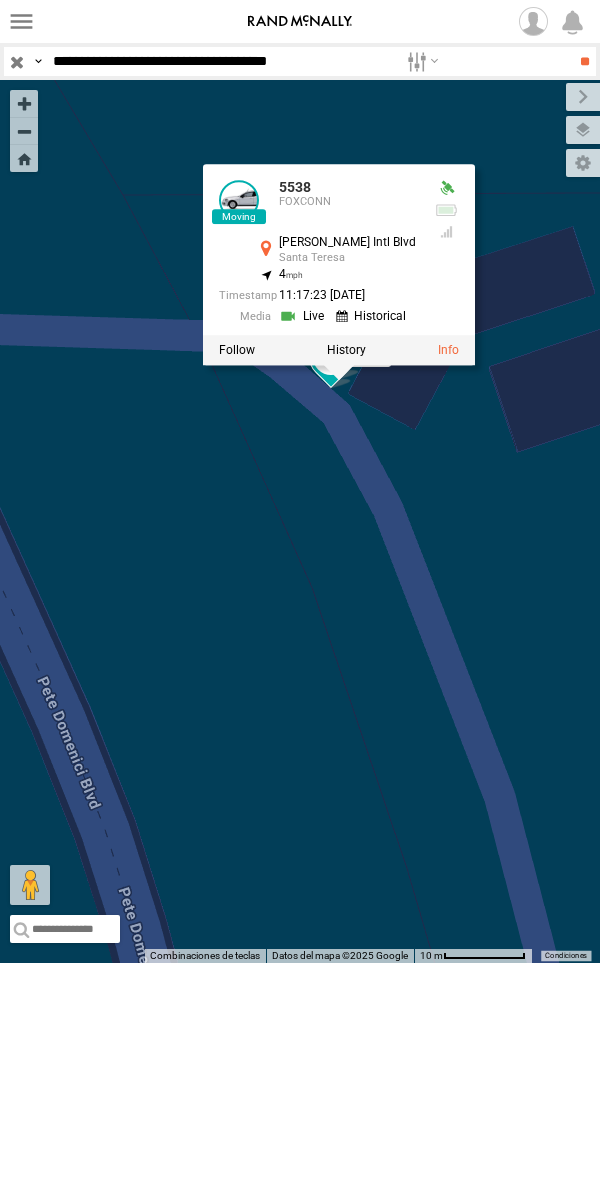 drag, startPoint x: 346, startPoint y: 60, endPoint x: 362, endPoint y: 82, distance: 27.202942 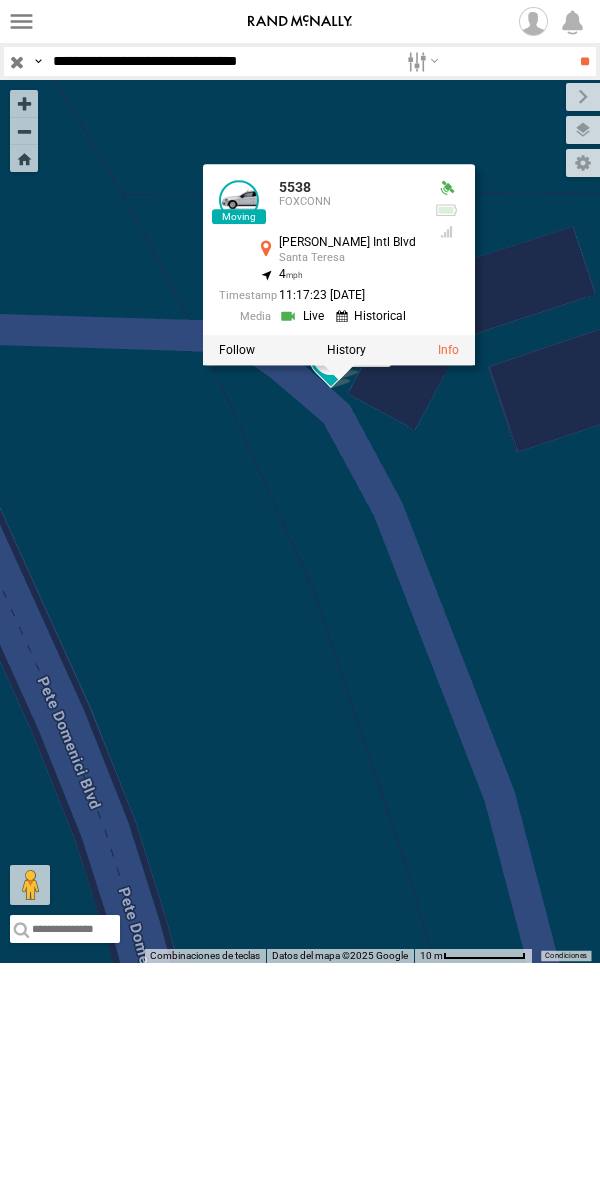 click on "**********" at bounding box center [221, 61] 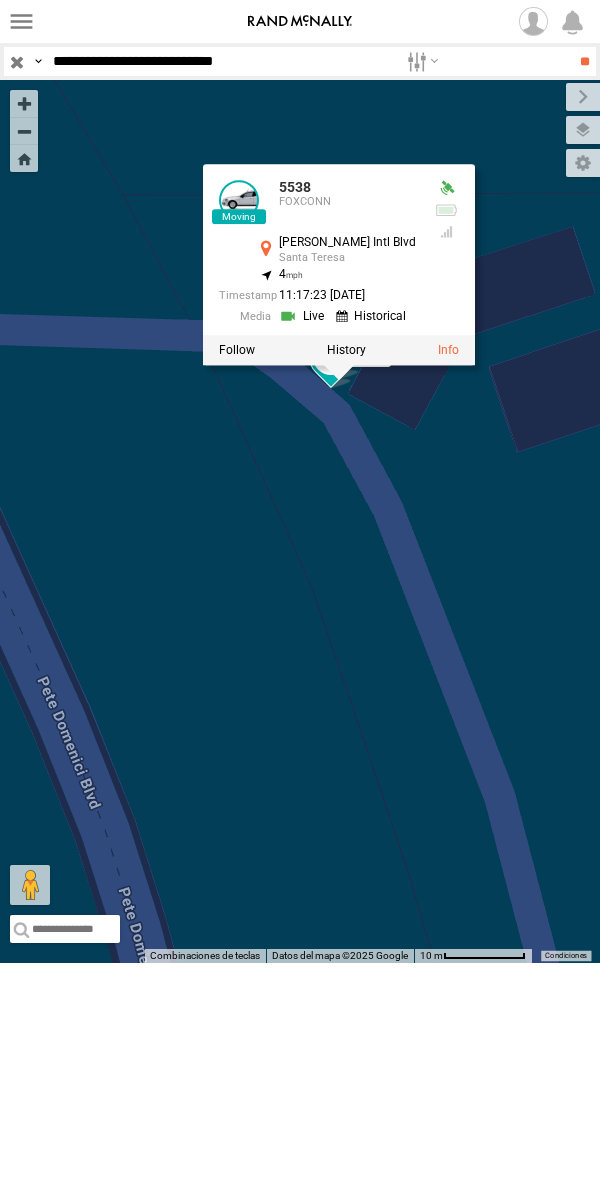 click on "**" at bounding box center [584, 61] 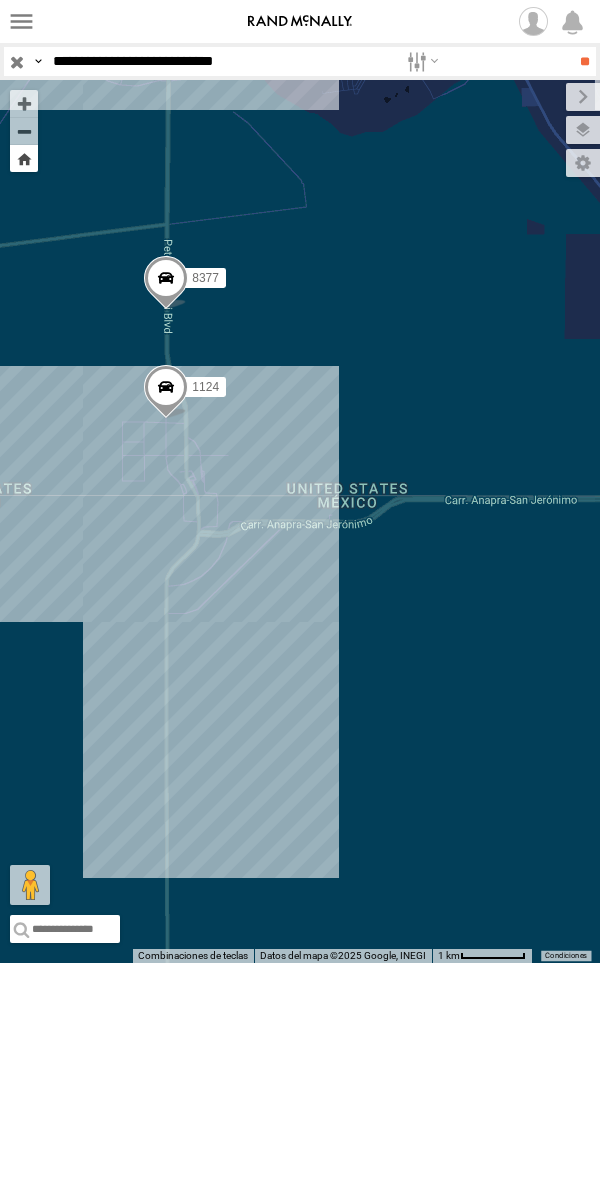 click at bounding box center [24, 158] 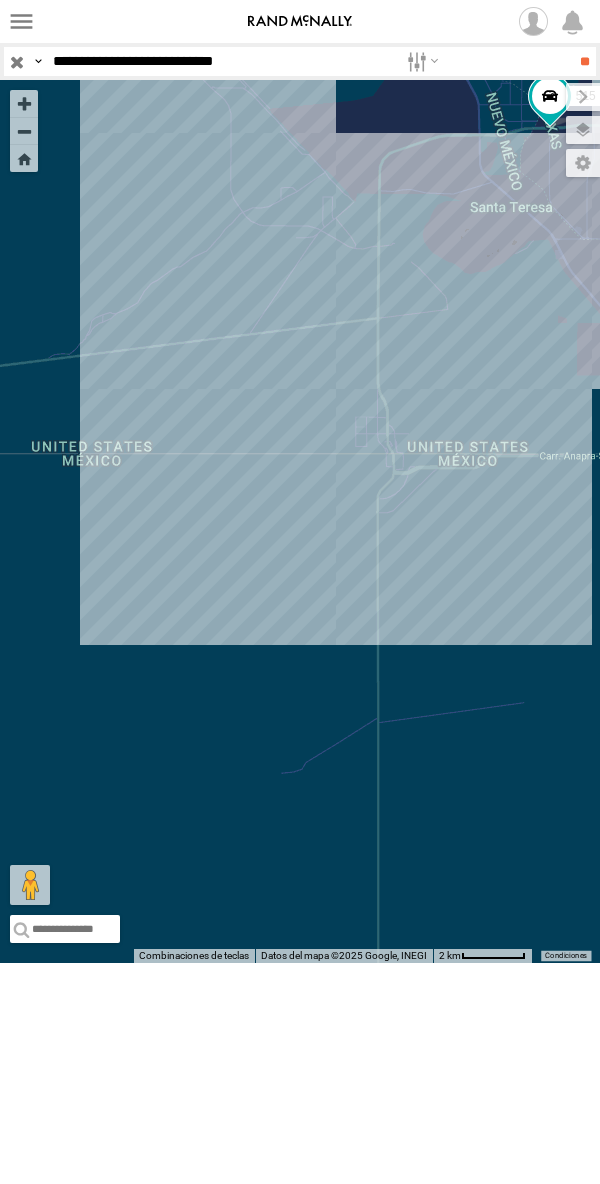 drag, startPoint x: 36, startPoint y: 590, endPoint x: 458, endPoint y: 593, distance: 422.01065 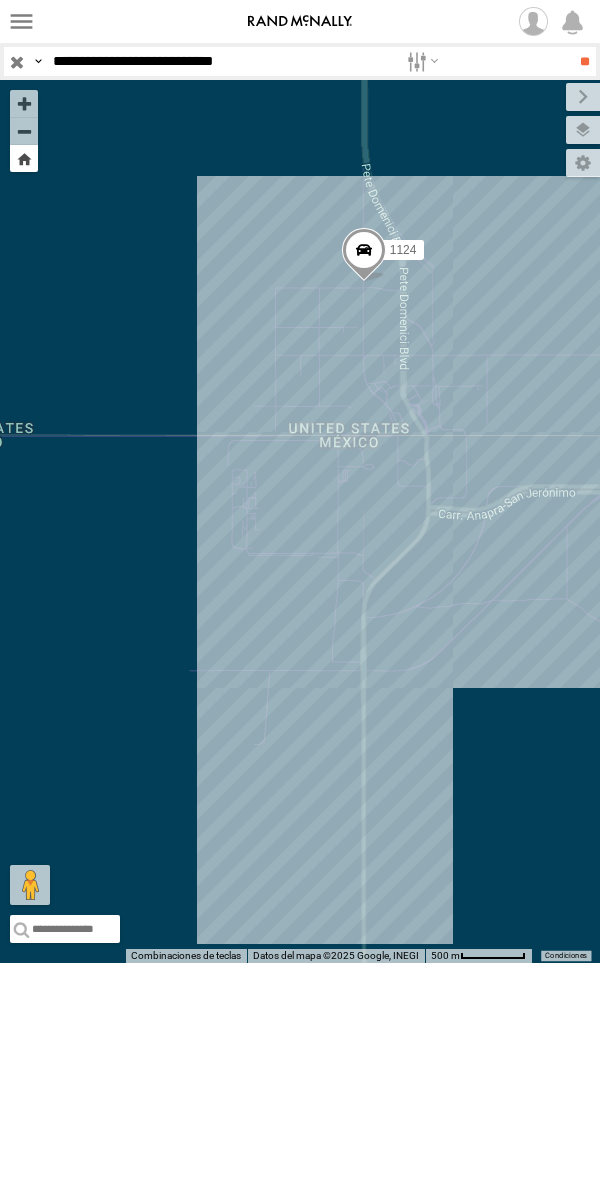 click at bounding box center [24, 158] 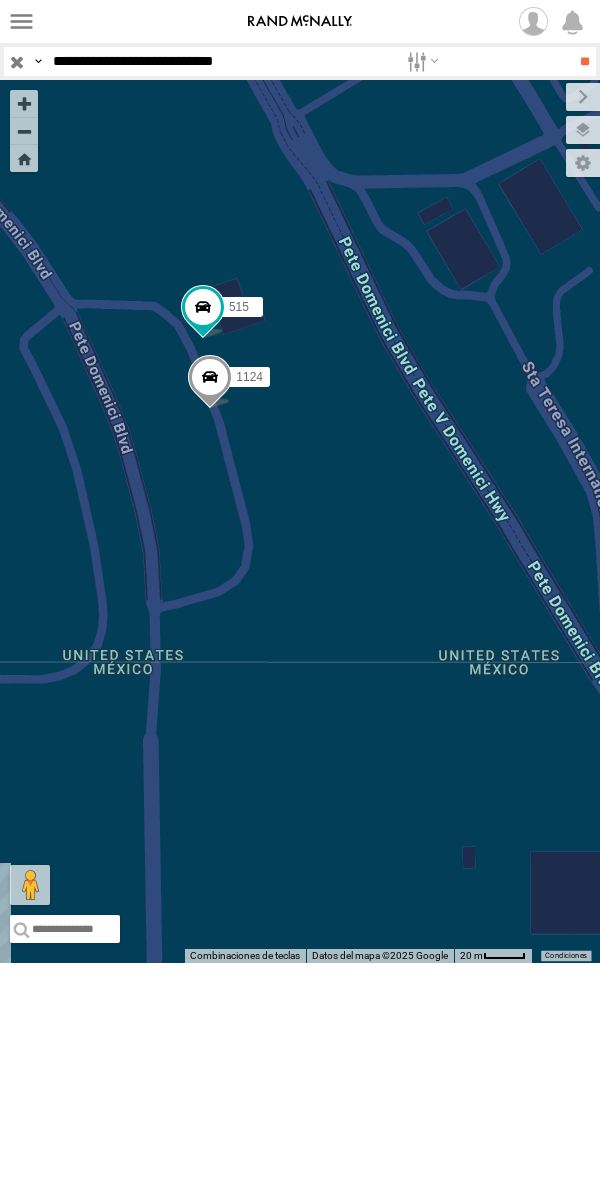 click on "**********" at bounding box center (221, 61) 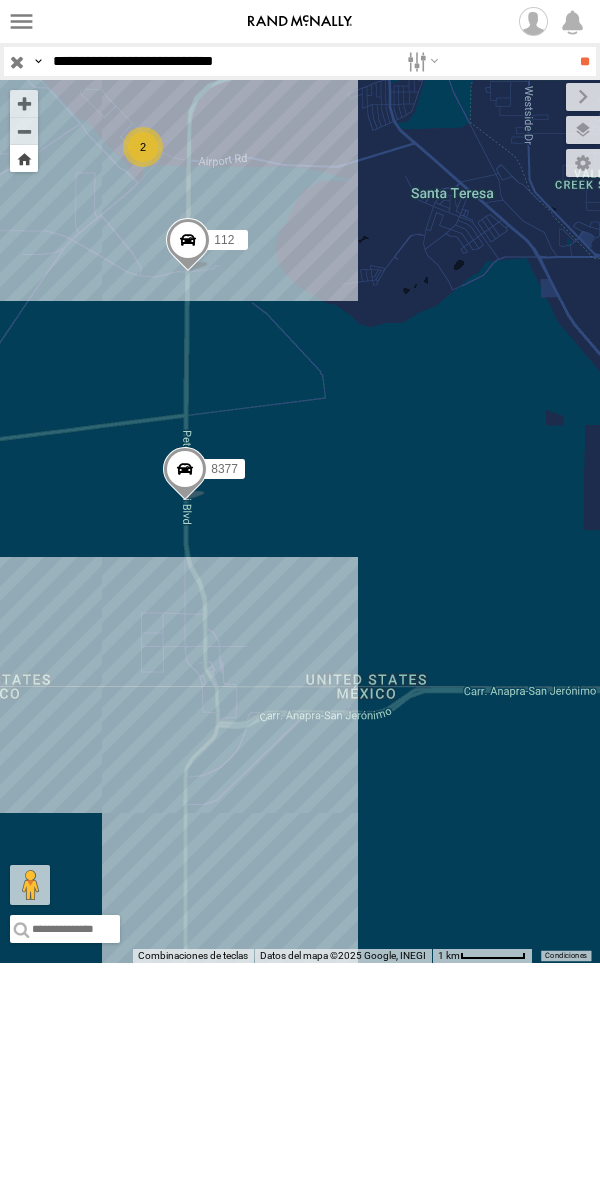 click at bounding box center (24, 158) 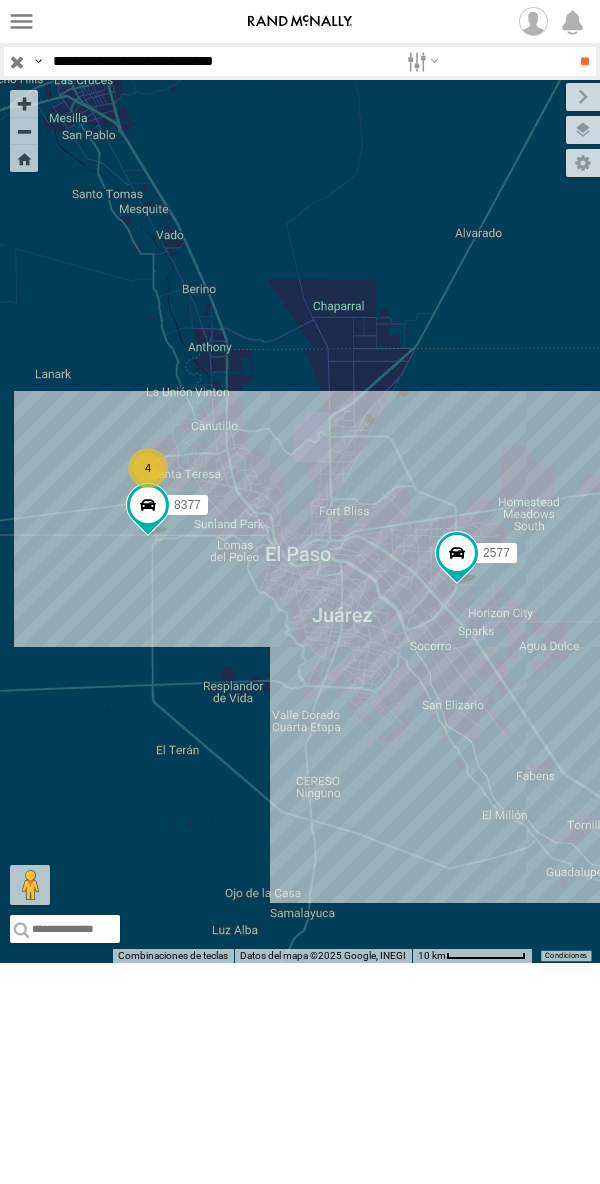 click at bounding box center [300, 21] 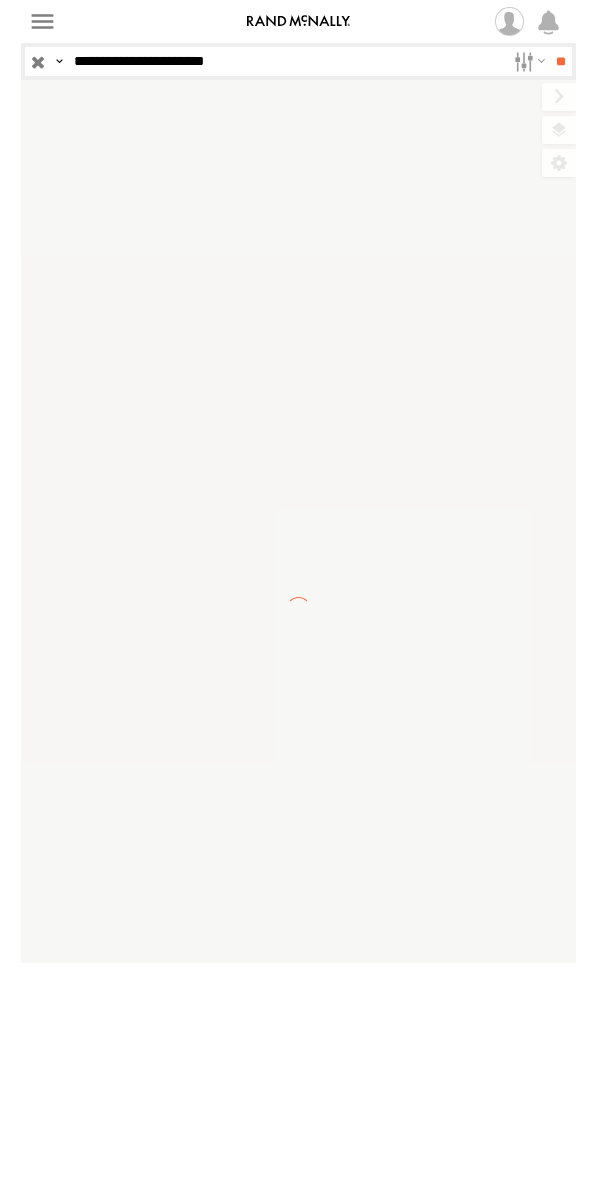 scroll, scrollTop: 0, scrollLeft: 0, axis: both 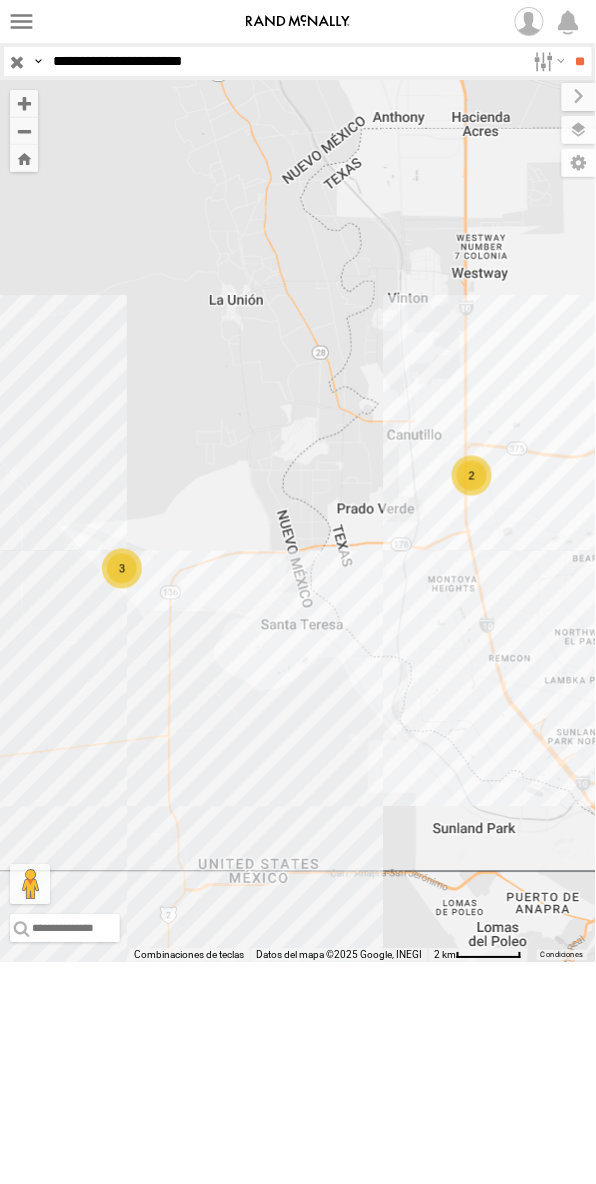 click on "Search Query
Asset ID
Asset Label
Registration
Manufacturer
Model
VIN
Job ID IP" at bounding box center [298, 61] 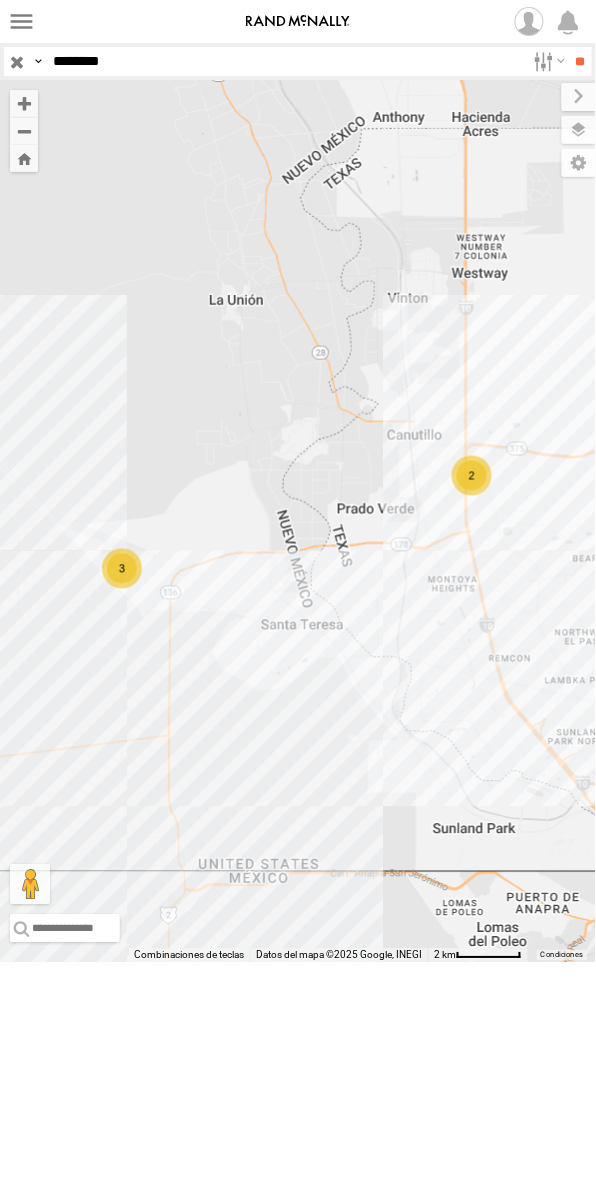 click on "**" at bounding box center (580, 61) 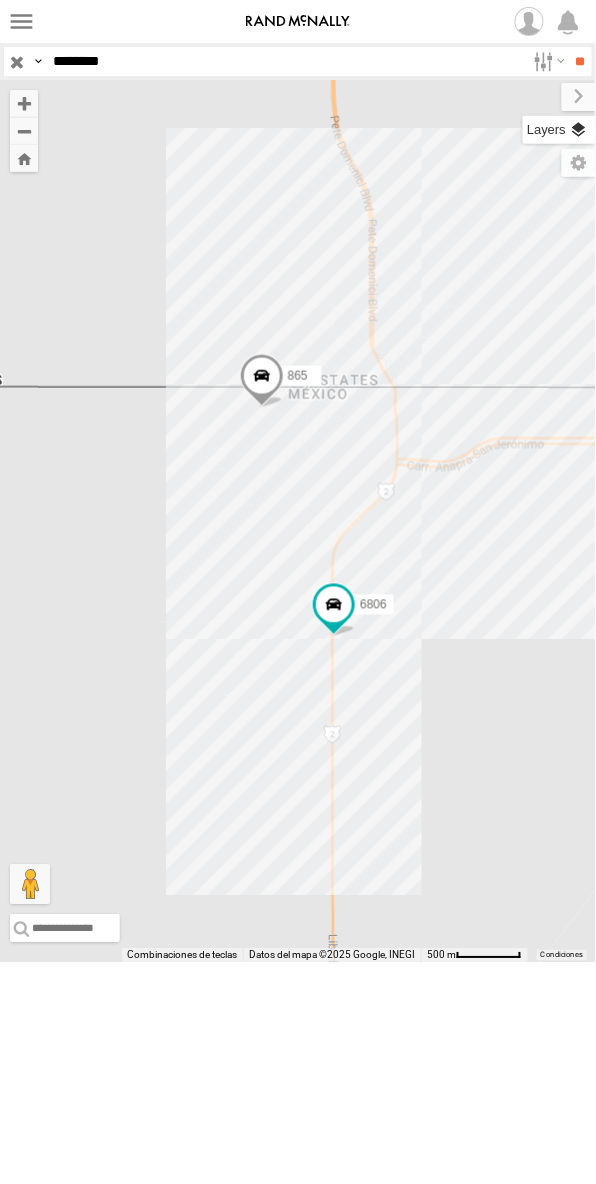 click at bounding box center (559, 130) 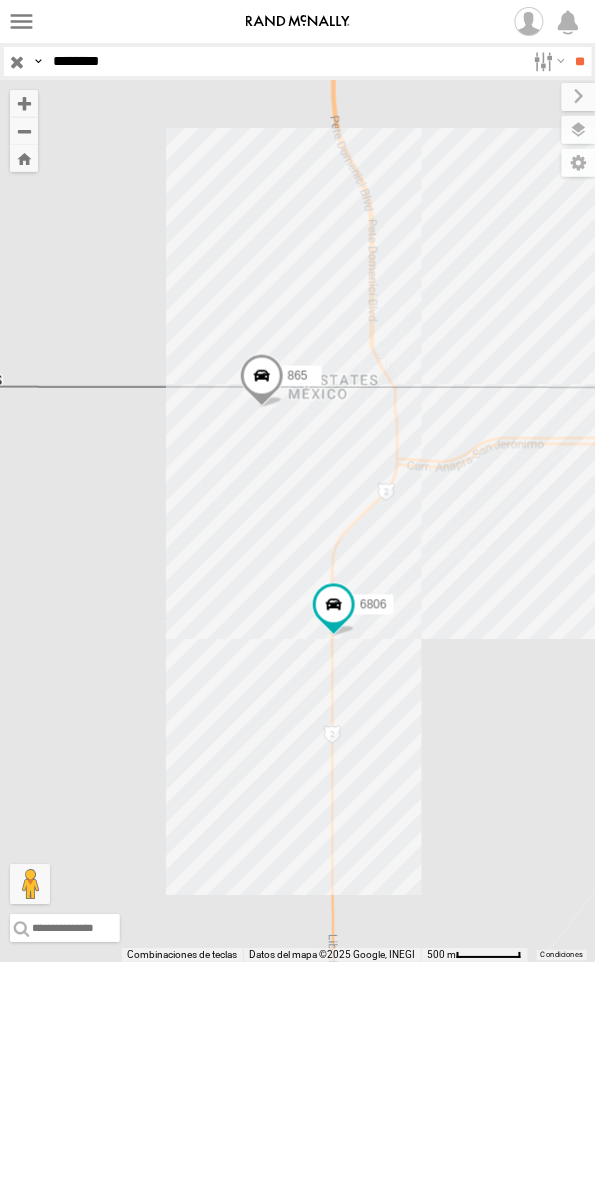 click on "Basemaps" at bounding box center (0, 0) 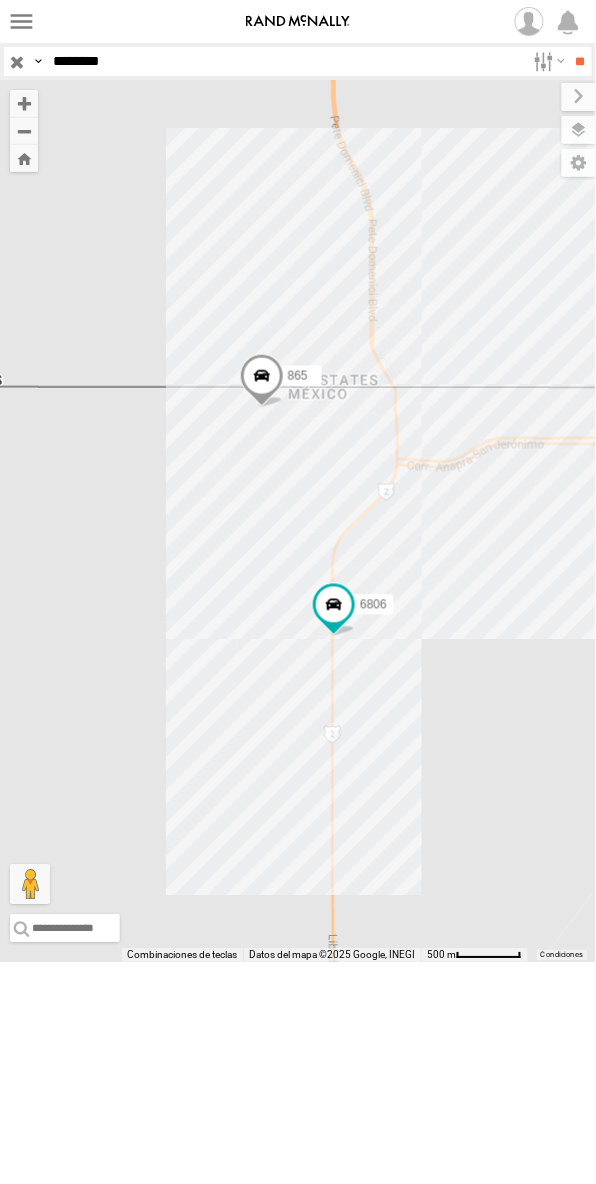 click on "Satellite + Roadmap" at bounding box center [0, 0] 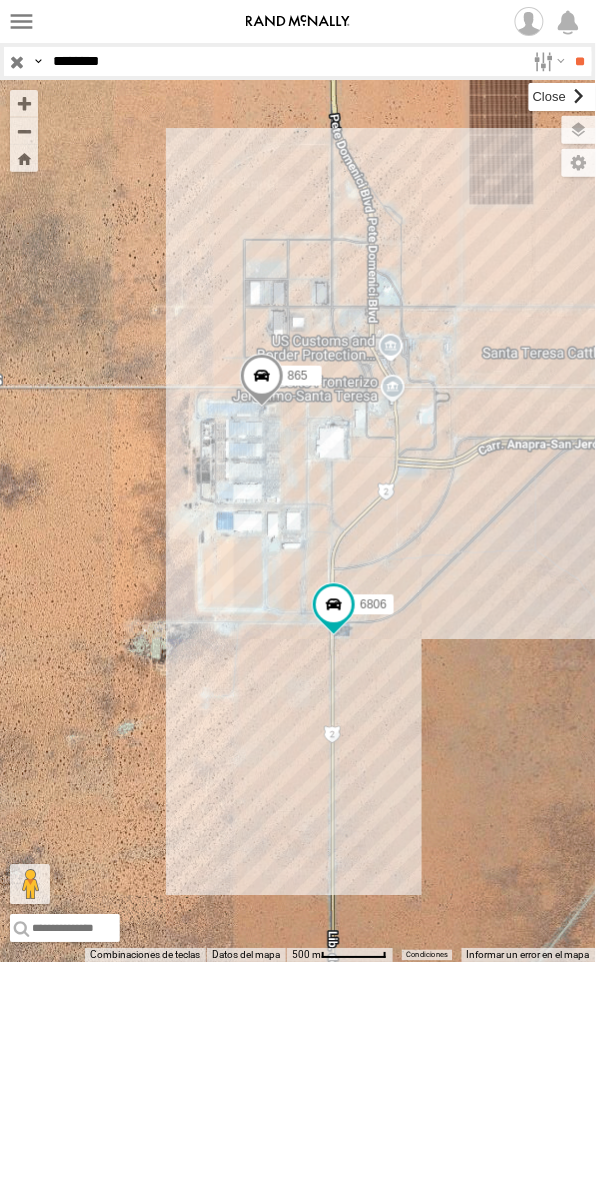click at bounding box center [562, 97] 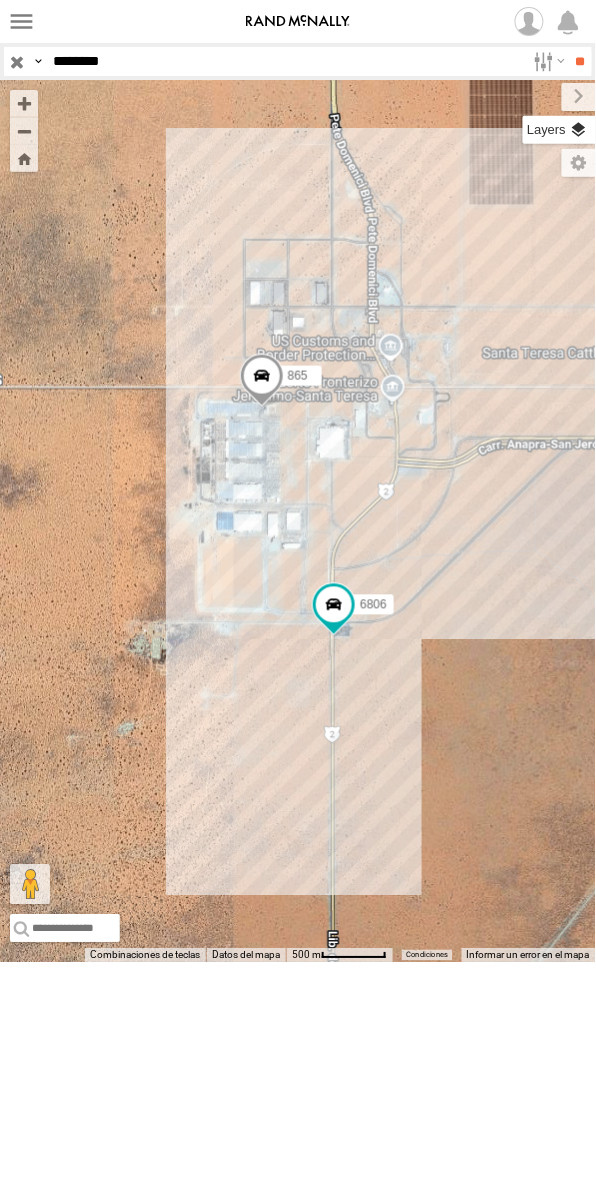 click at bounding box center [559, 130] 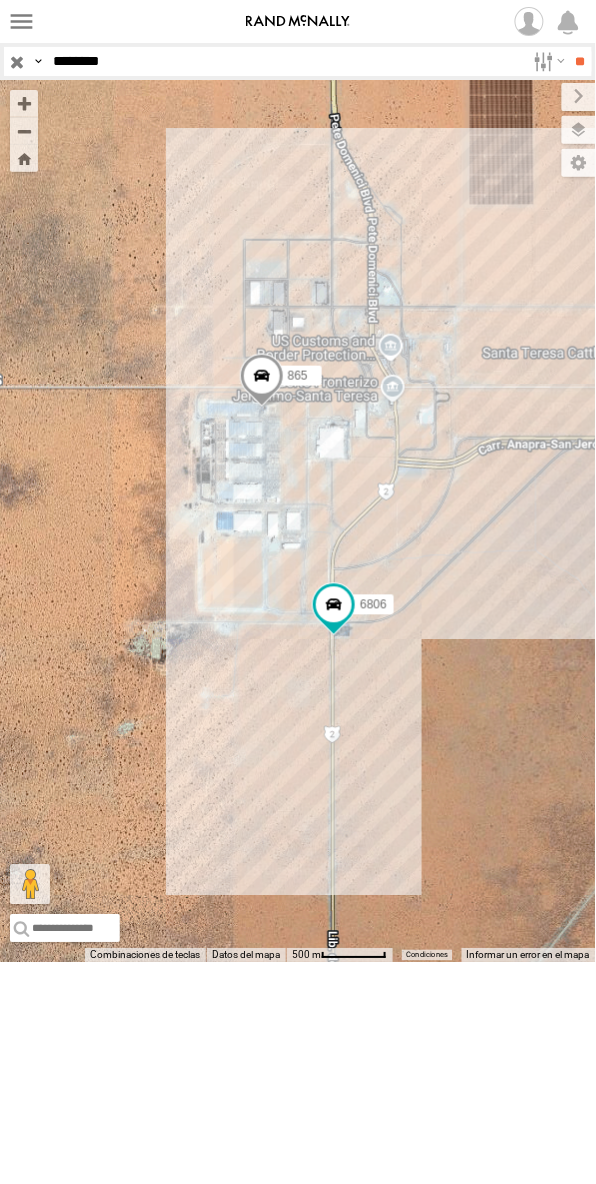 click on "Night" at bounding box center [0, 0] 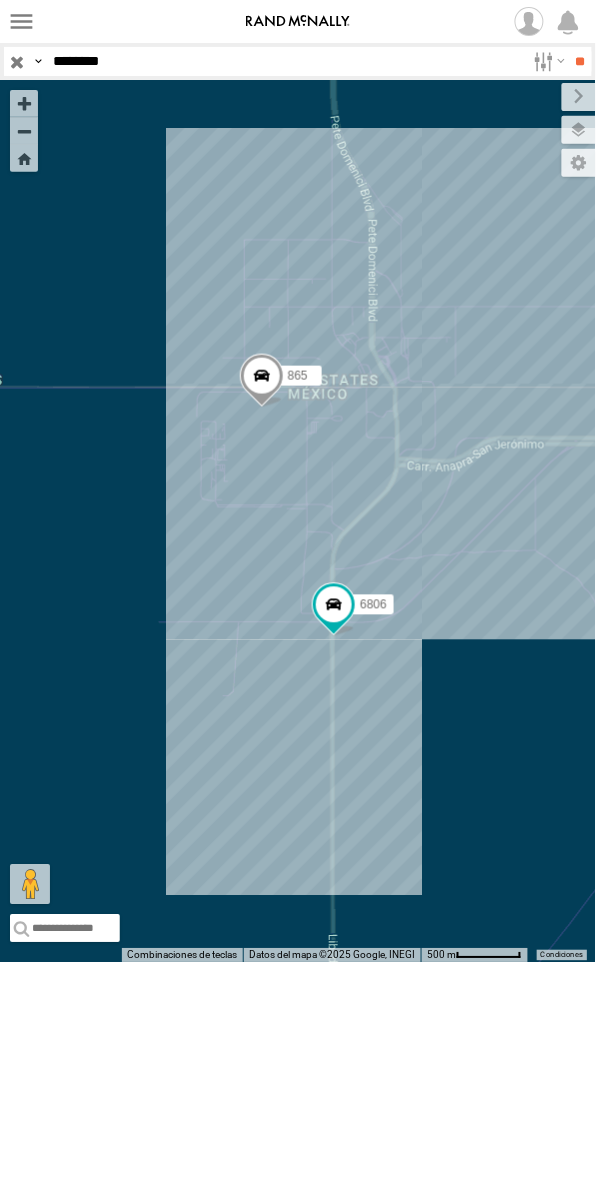 click on "Grayscale" at bounding box center (0, 0) 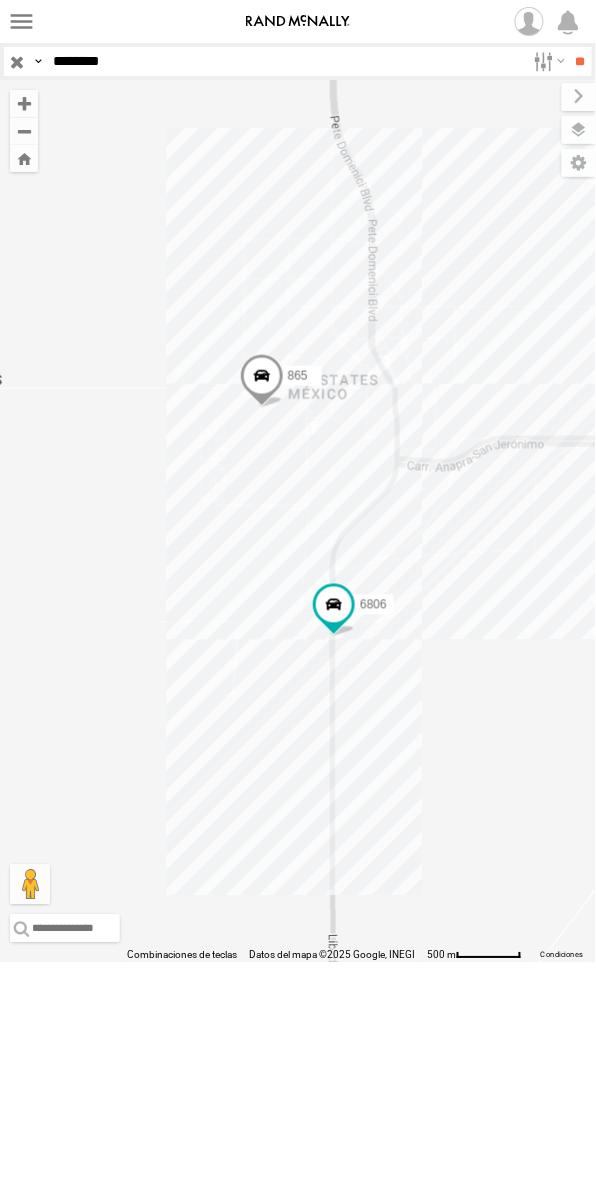 click on "Overlays" at bounding box center (0, 0) 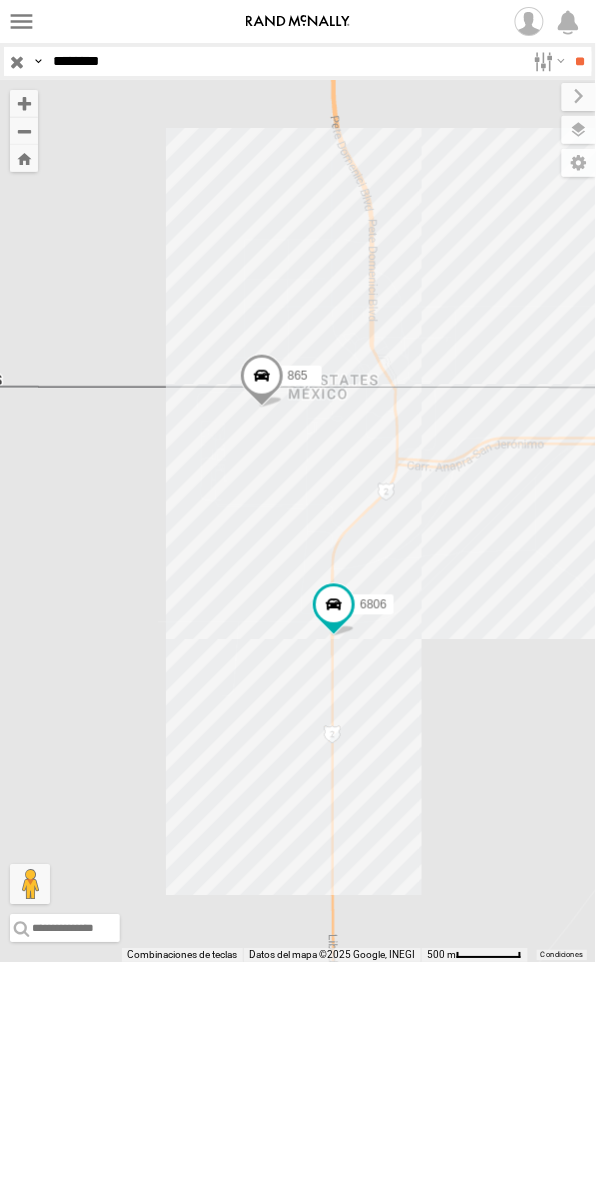 click on "Terrain" at bounding box center (0, 0) 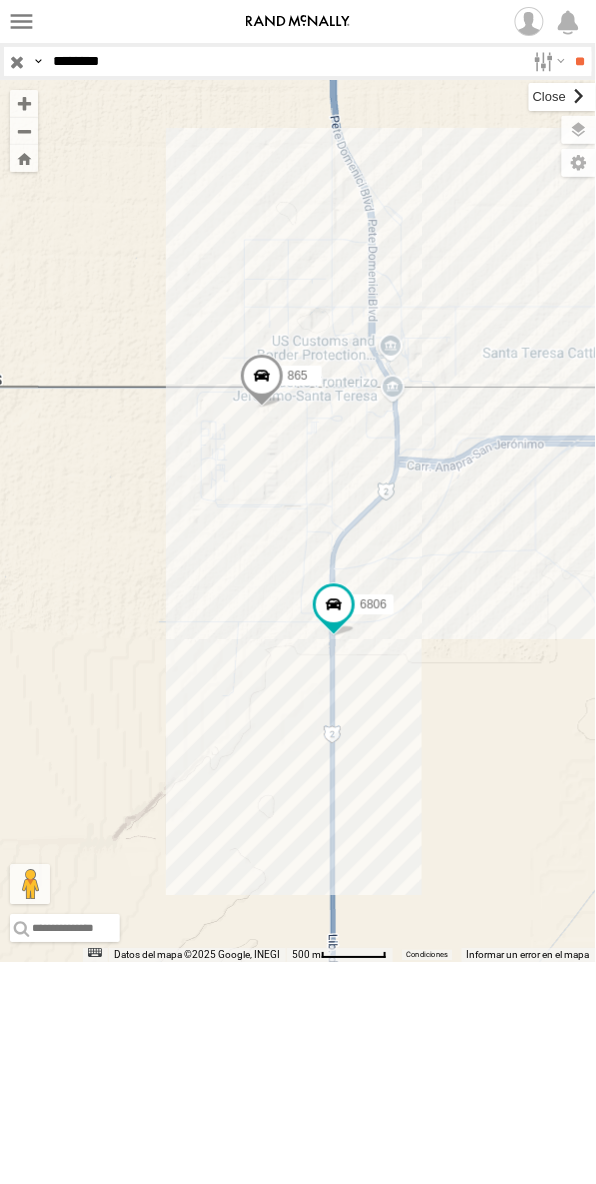 click at bounding box center (562, 97) 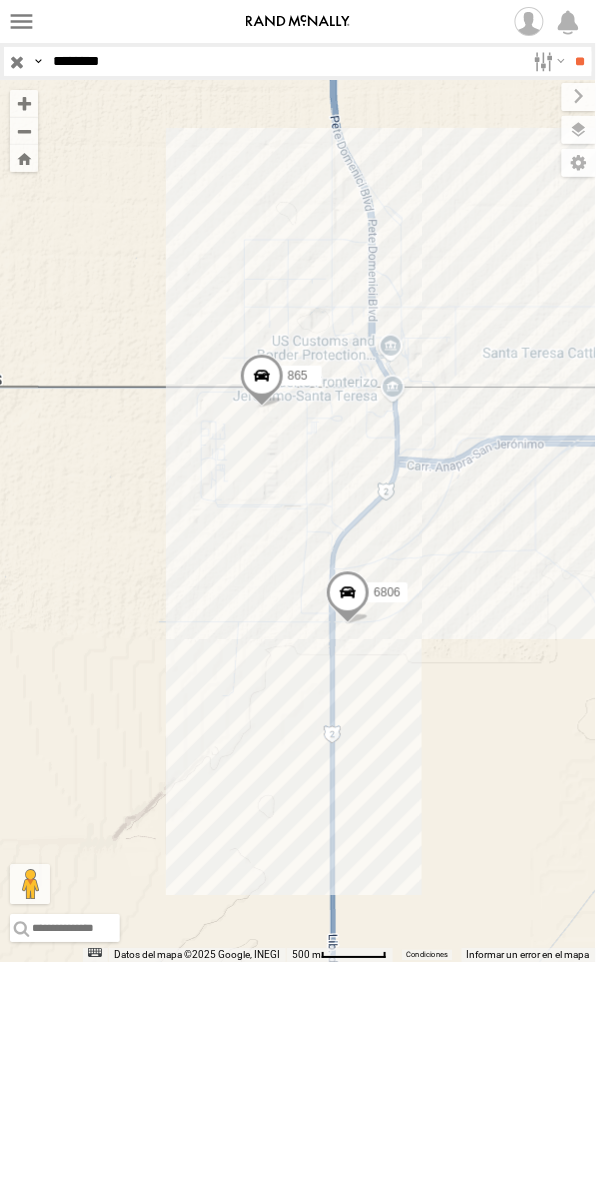 click on "********" at bounding box center (285, 61) 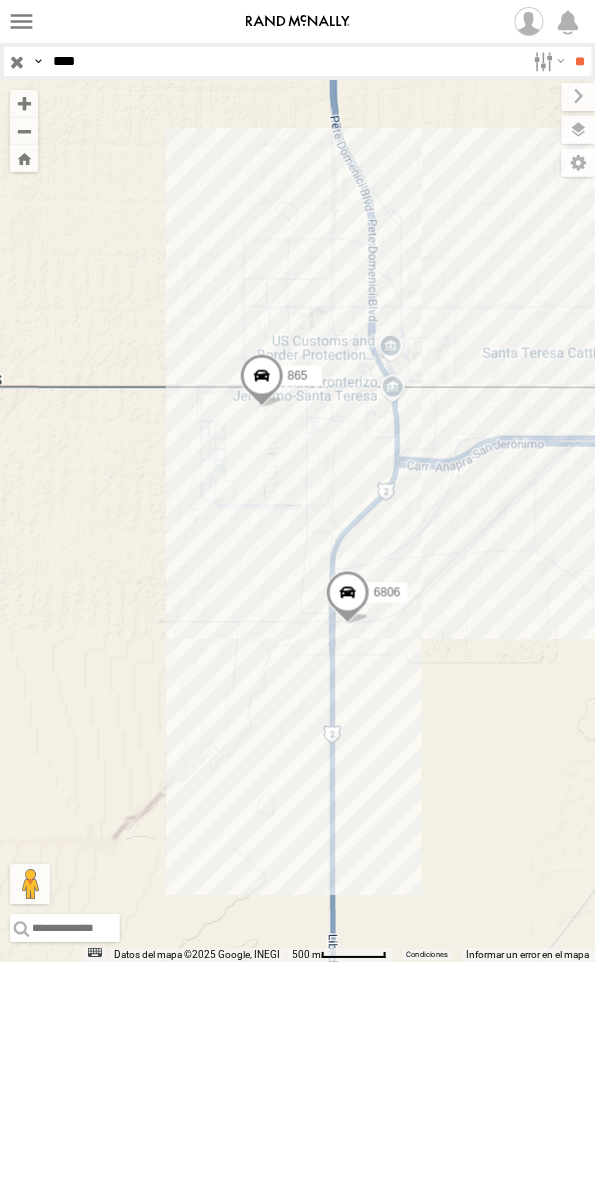 click on "**" at bounding box center (580, 61) 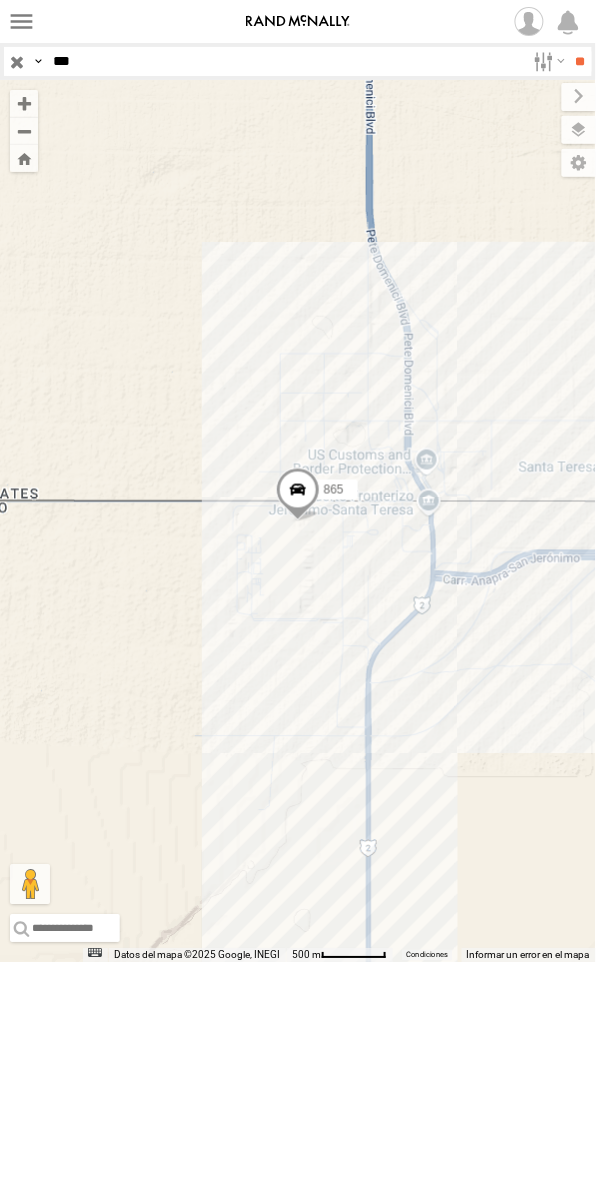 type on "***" 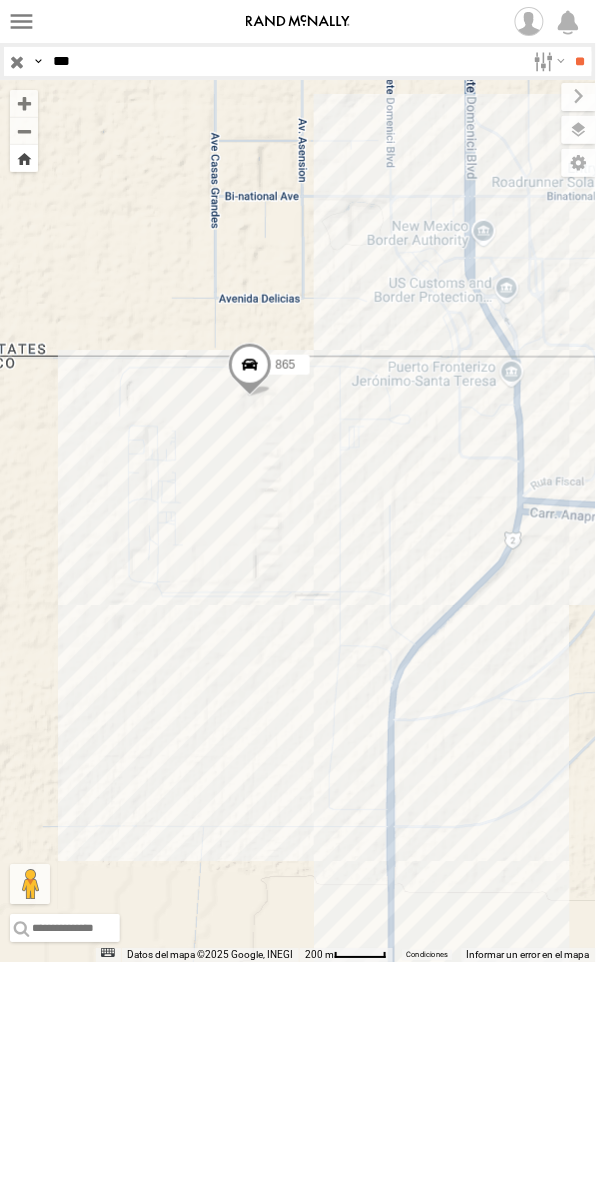 drag, startPoint x: 18, startPoint y: 155, endPoint x: 51, endPoint y: 220, distance: 72.89719 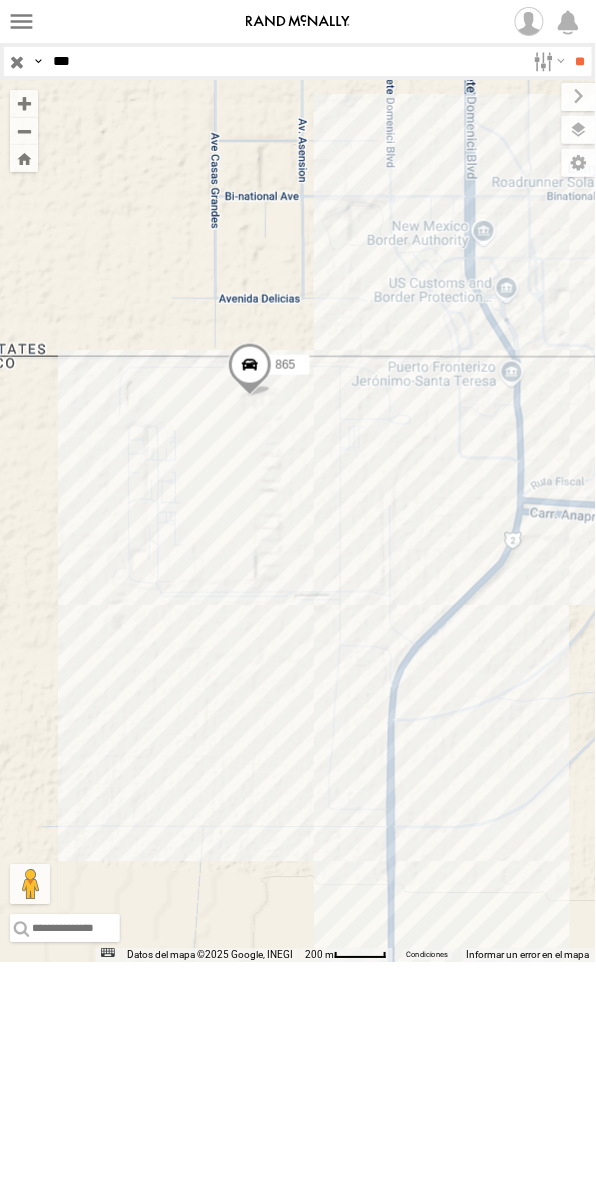 click at bounding box center [24, 158] 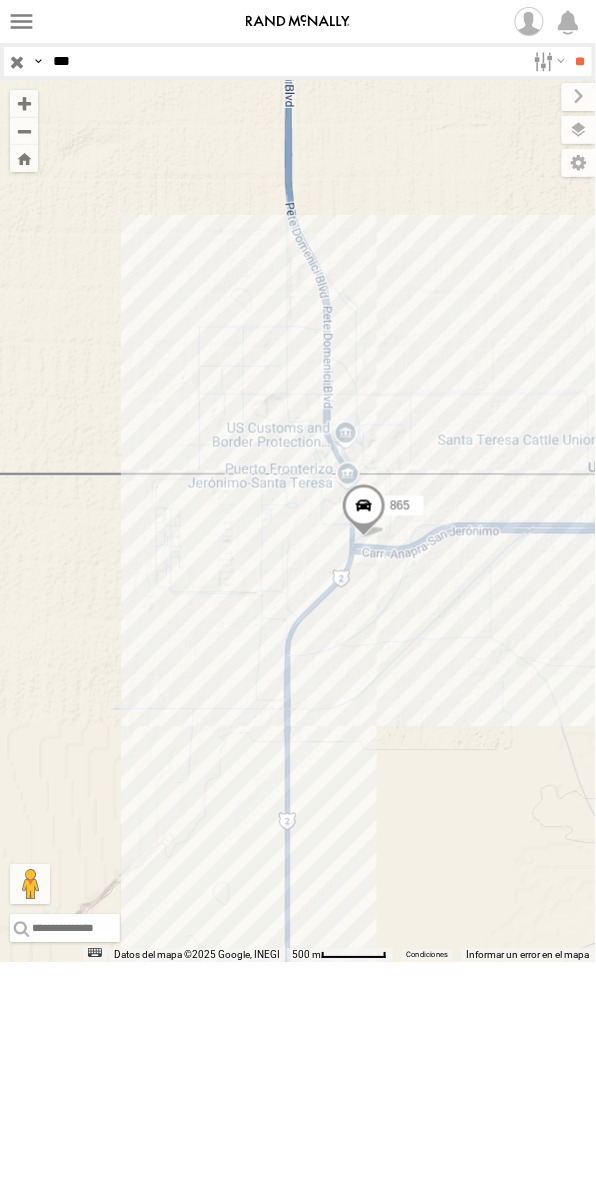 drag, startPoint x: 445, startPoint y: 746, endPoint x: 347, endPoint y: 722, distance: 100.89599 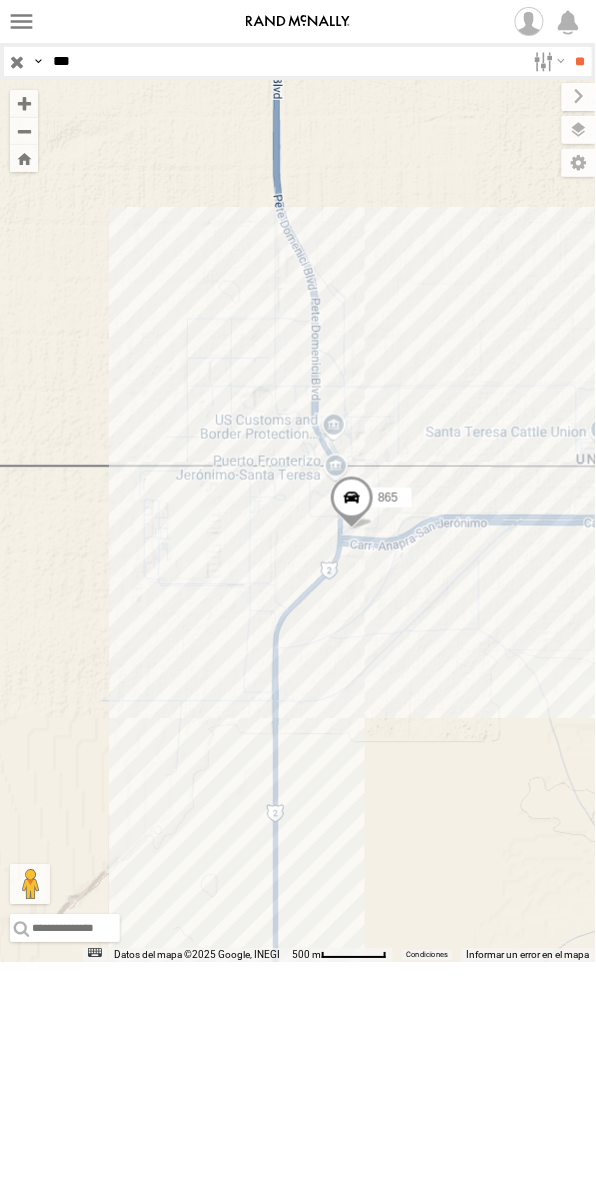 click on "***" at bounding box center [285, 61] 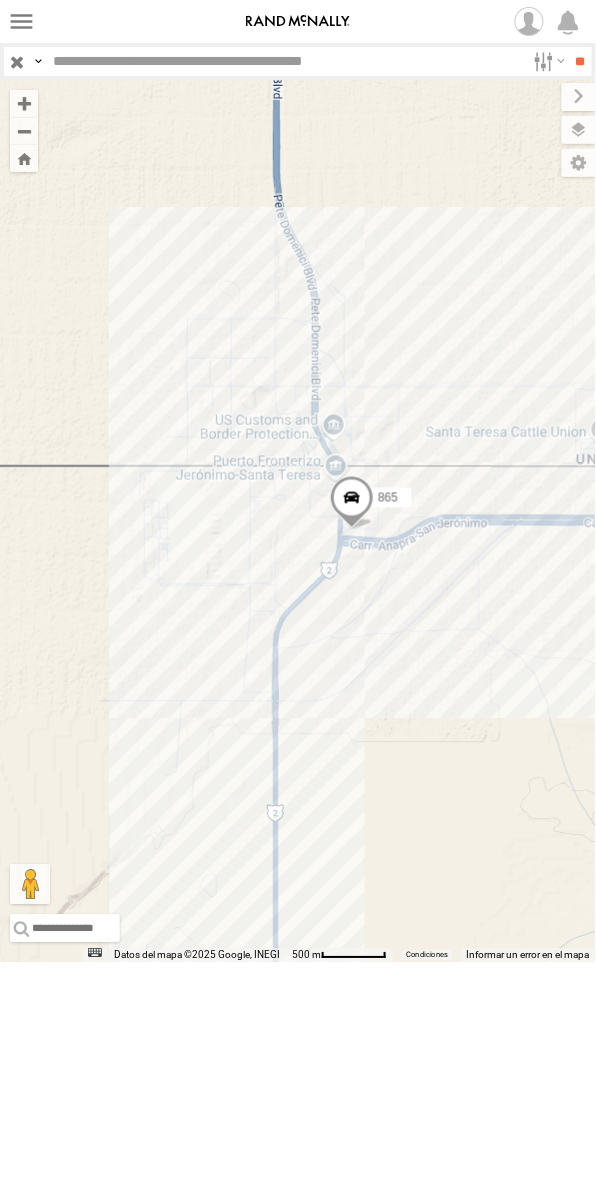 click on "**" at bounding box center [580, 61] 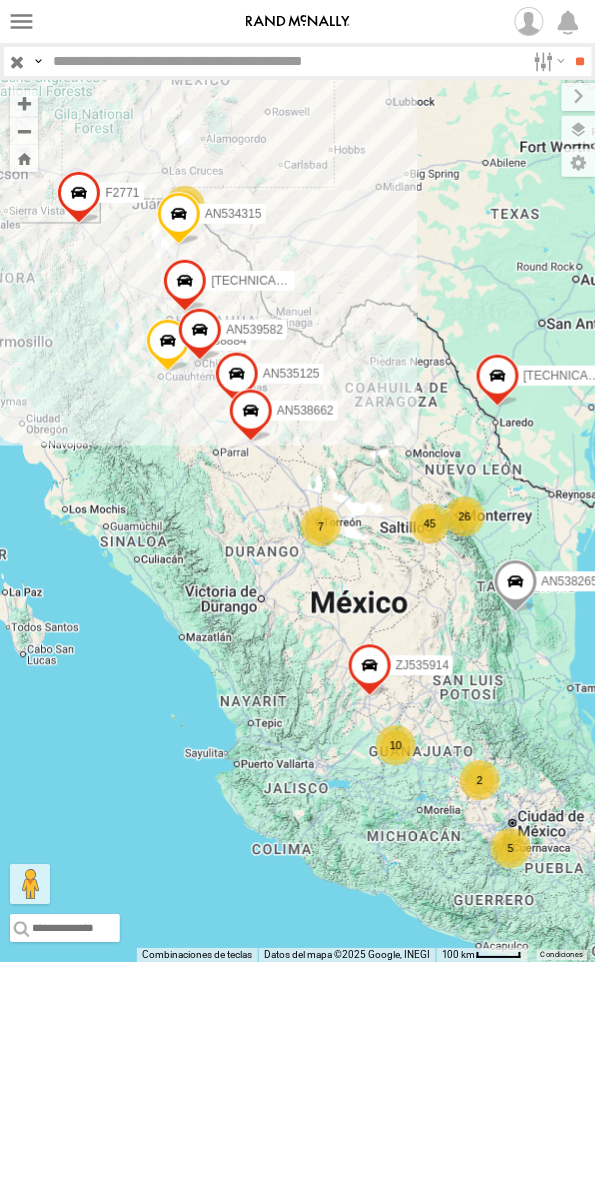 click at bounding box center [285, 61] 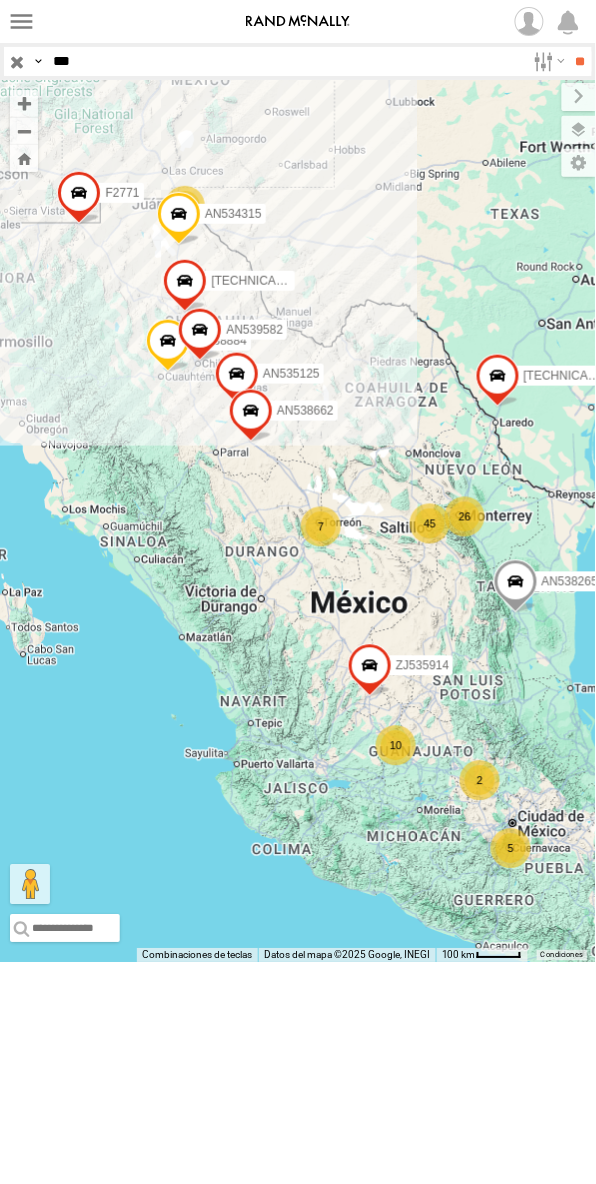 click on "**" at bounding box center (580, 61) 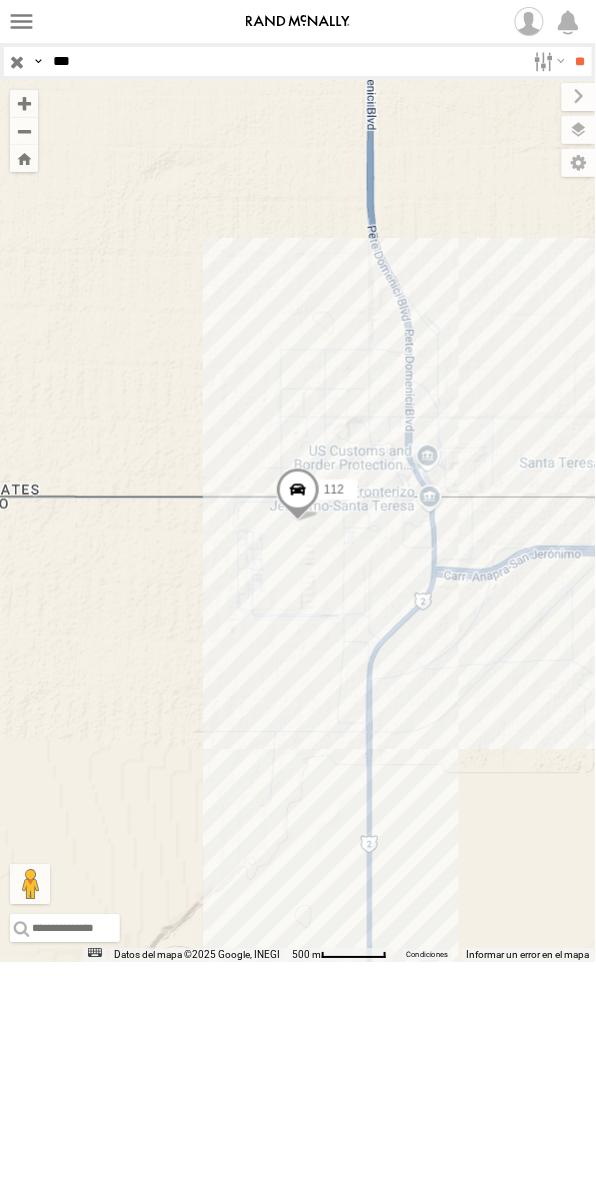 click on "***" at bounding box center [285, 61] 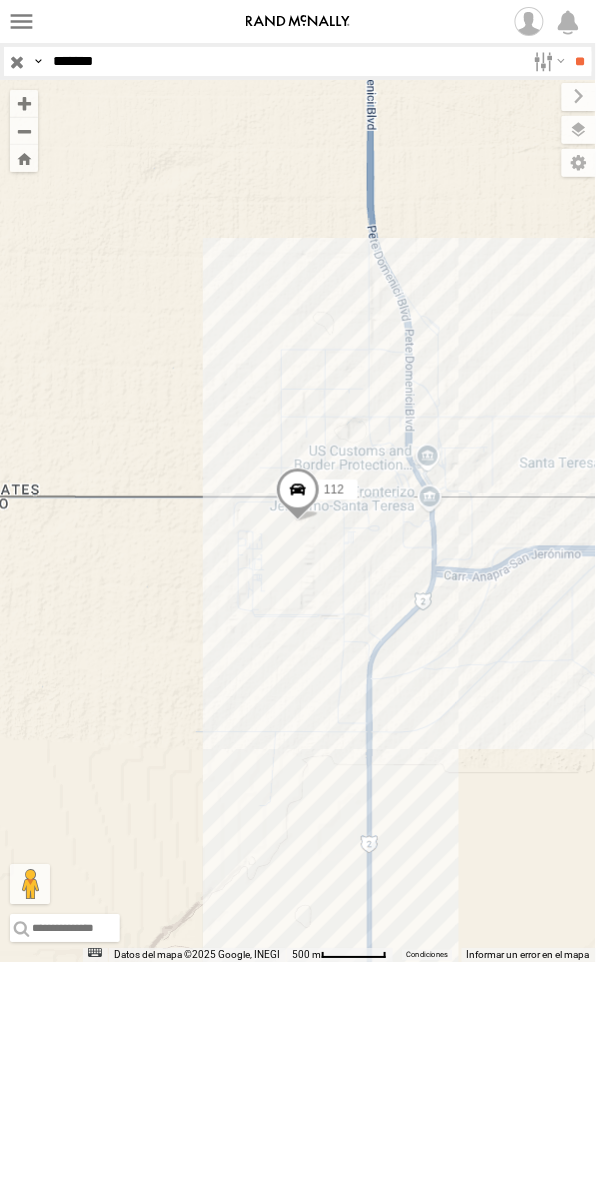 click on "**" at bounding box center [580, 61] 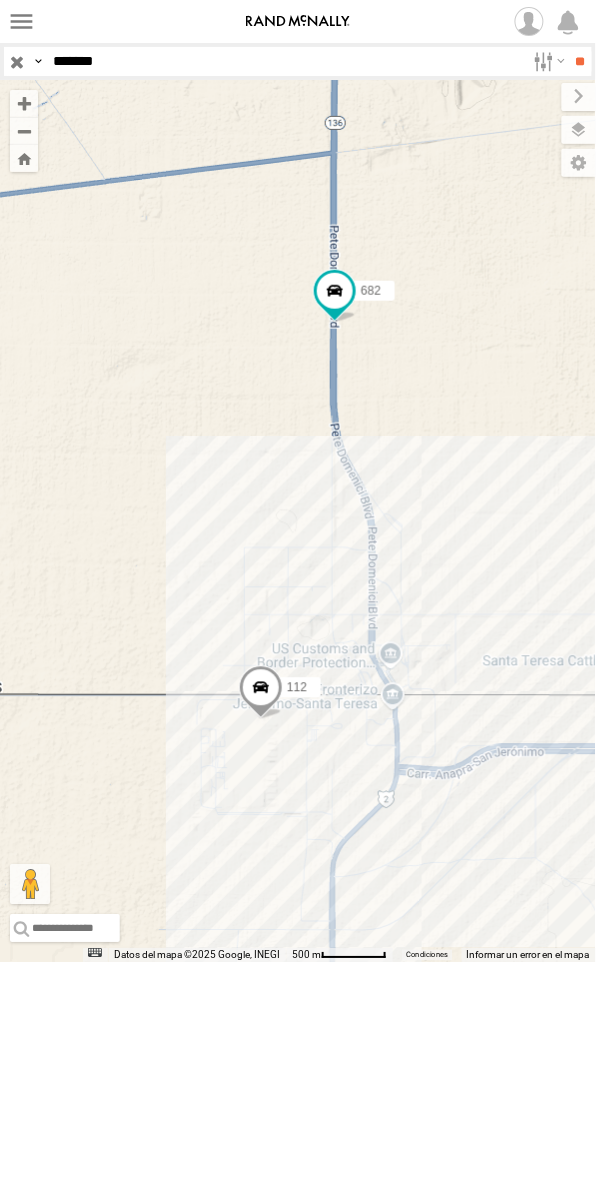 click on "*******" at bounding box center [285, 61] 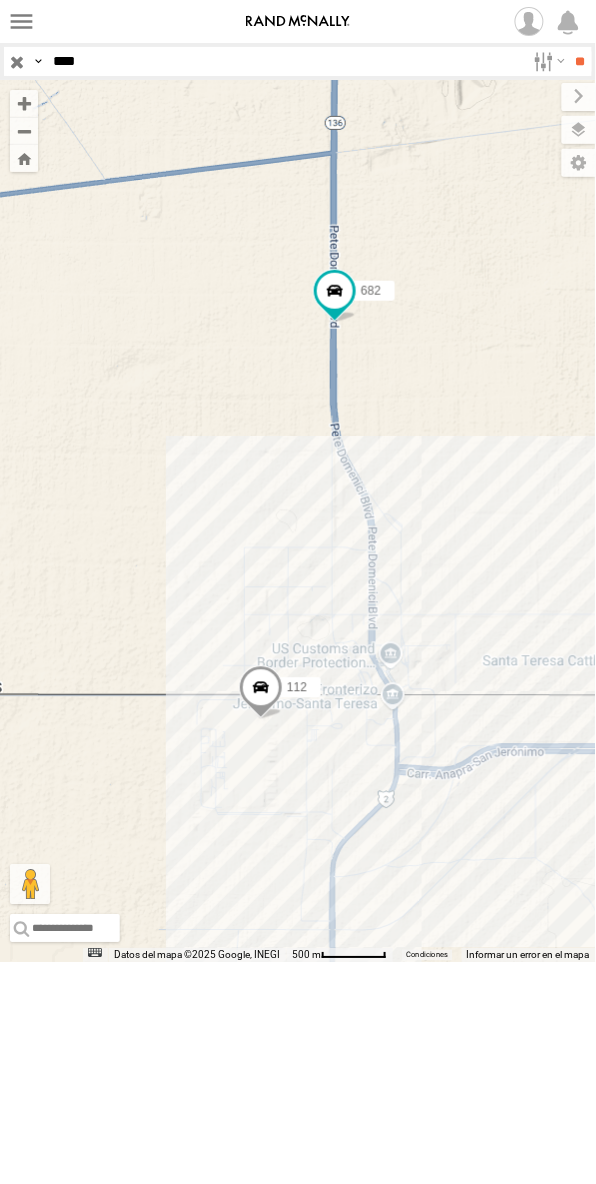 type on "****" 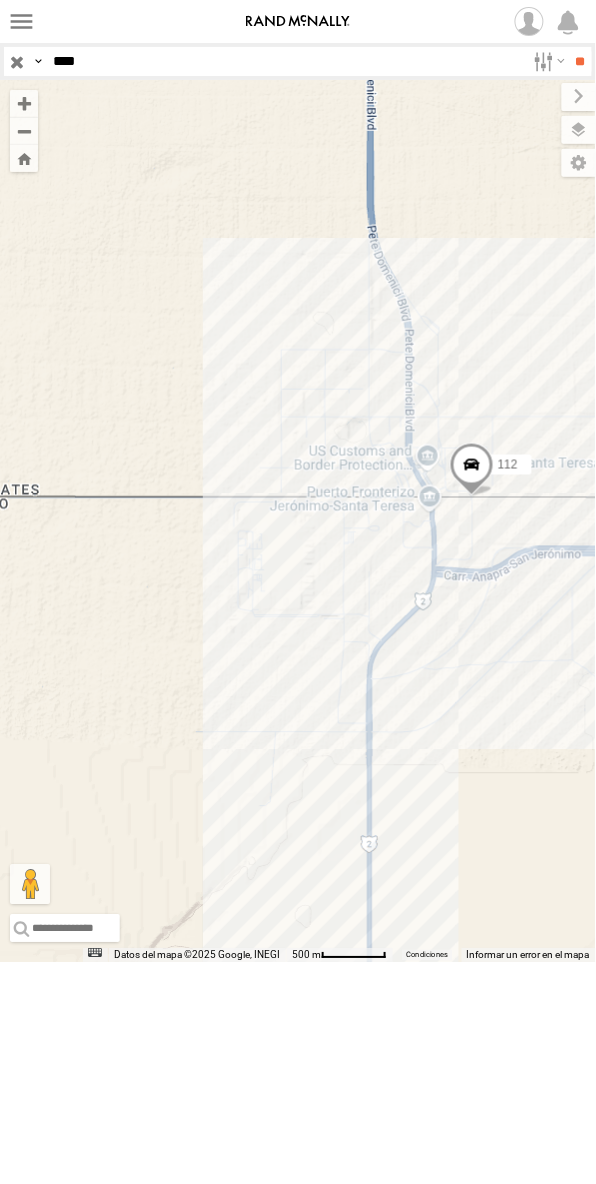 click on "****" at bounding box center (285, 61) 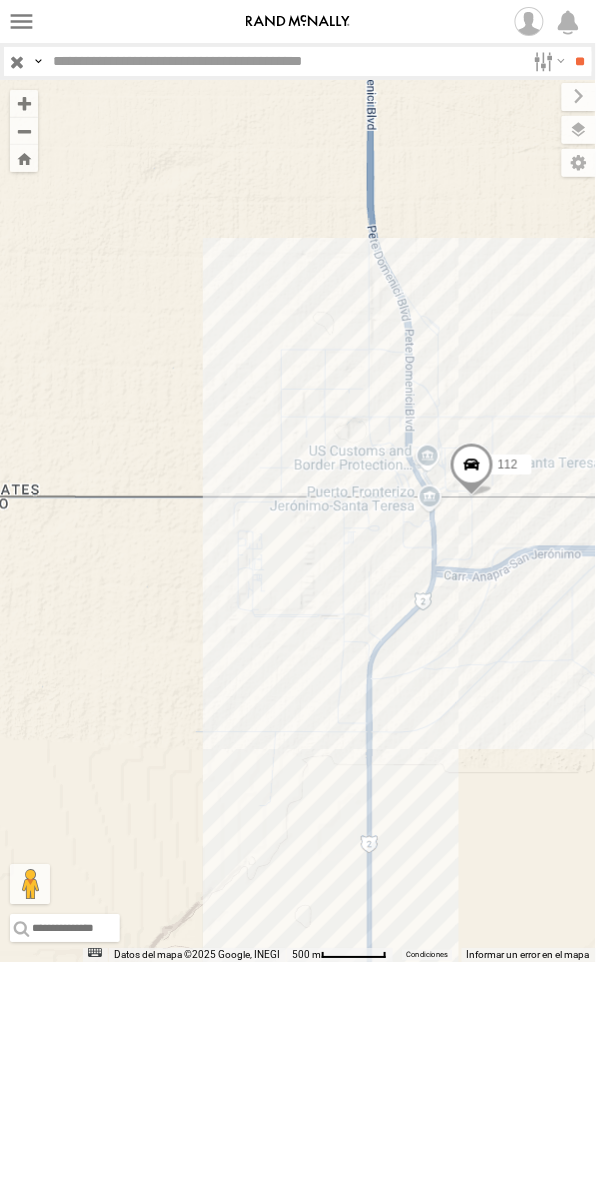 click on "**" at bounding box center (580, 61) 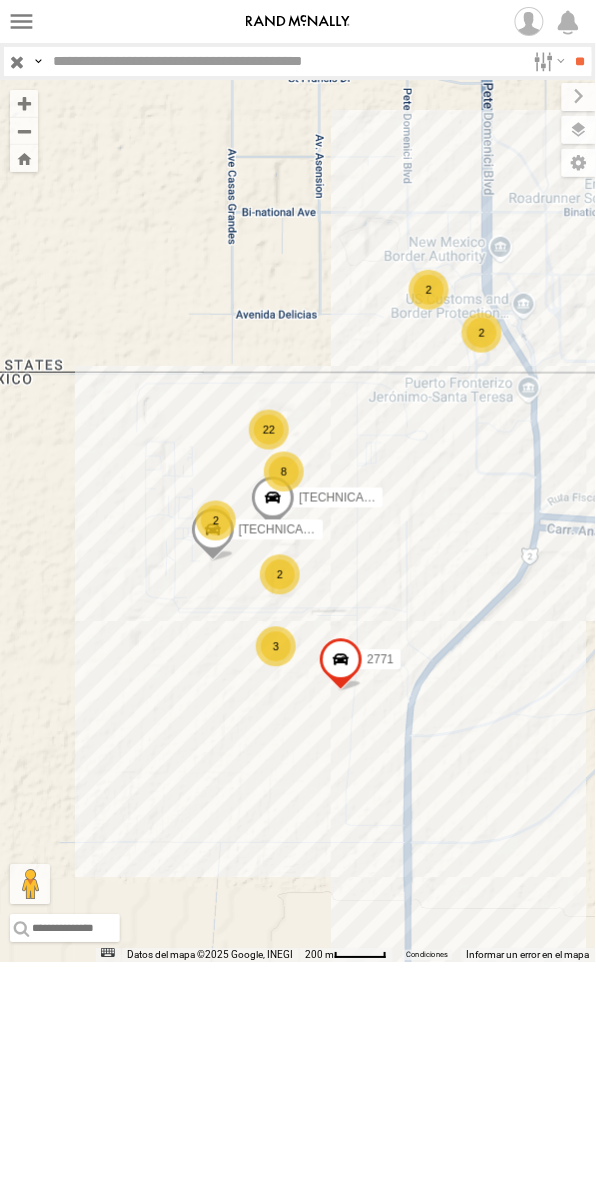 drag, startPoint x: 273, startPoint y: 440, endPoint x: 211, endPoint y: 254, distance: 196.06122 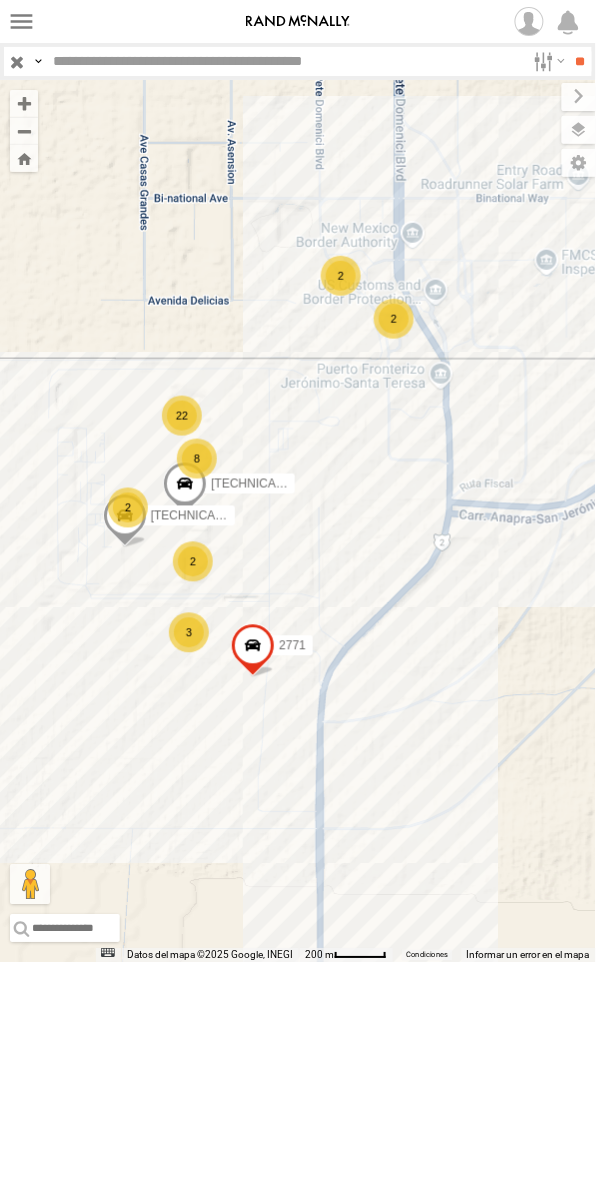 drag, startPoint x: 420, startPoint y: 433, endPoint x: 340, endPoint y: 498, distance: 103.077644 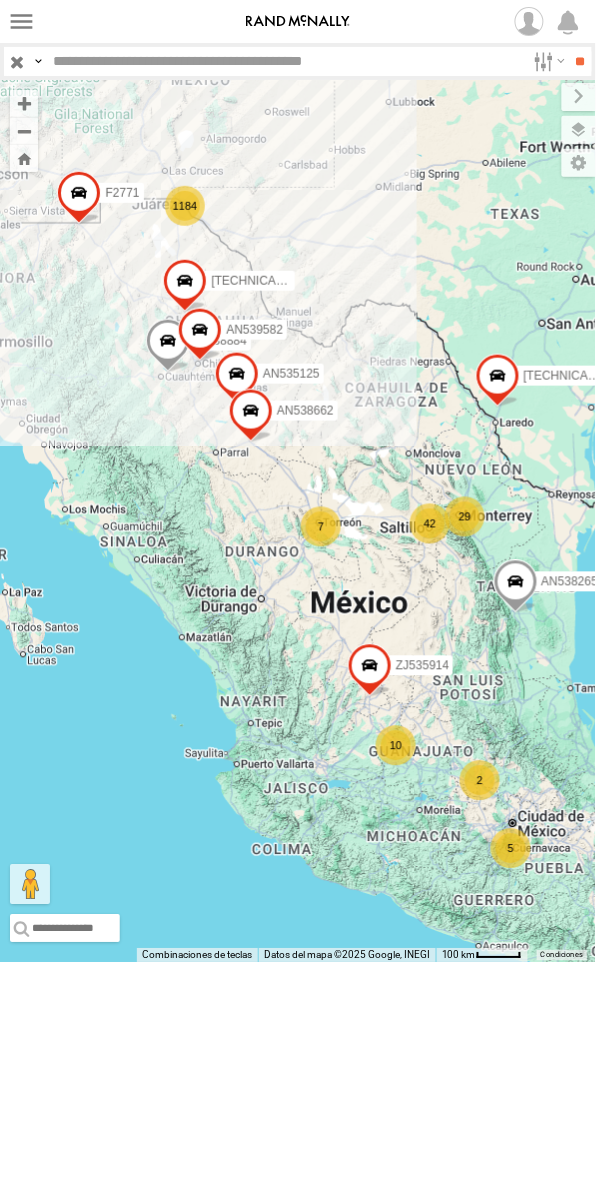 click at bounding box center [285, 61] 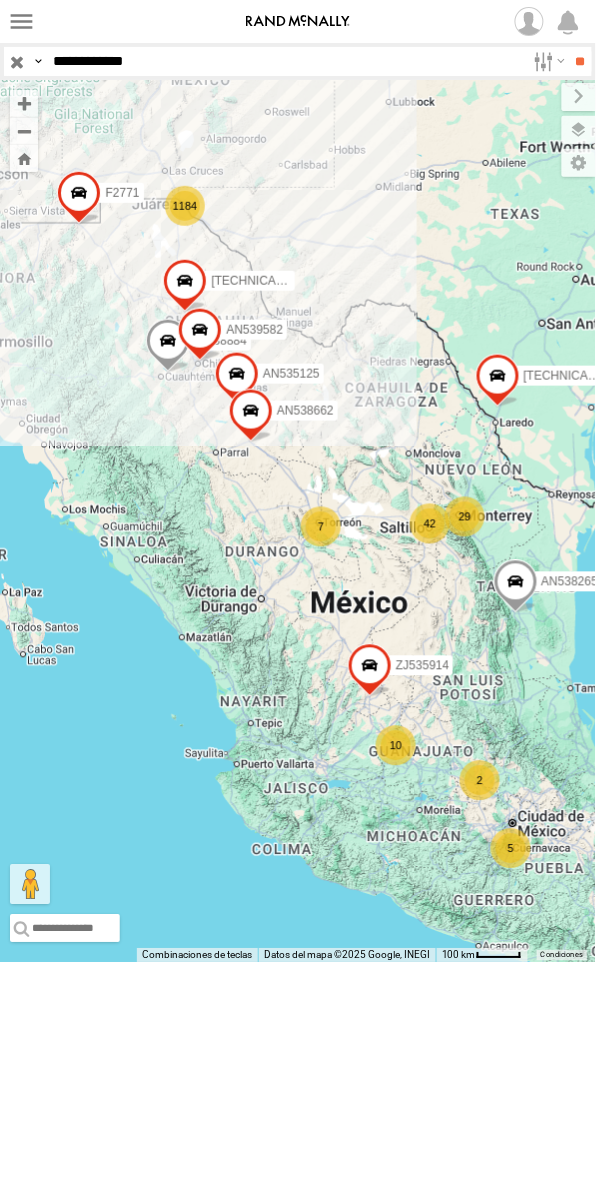 click on "**" at bounding box center [580, 61] 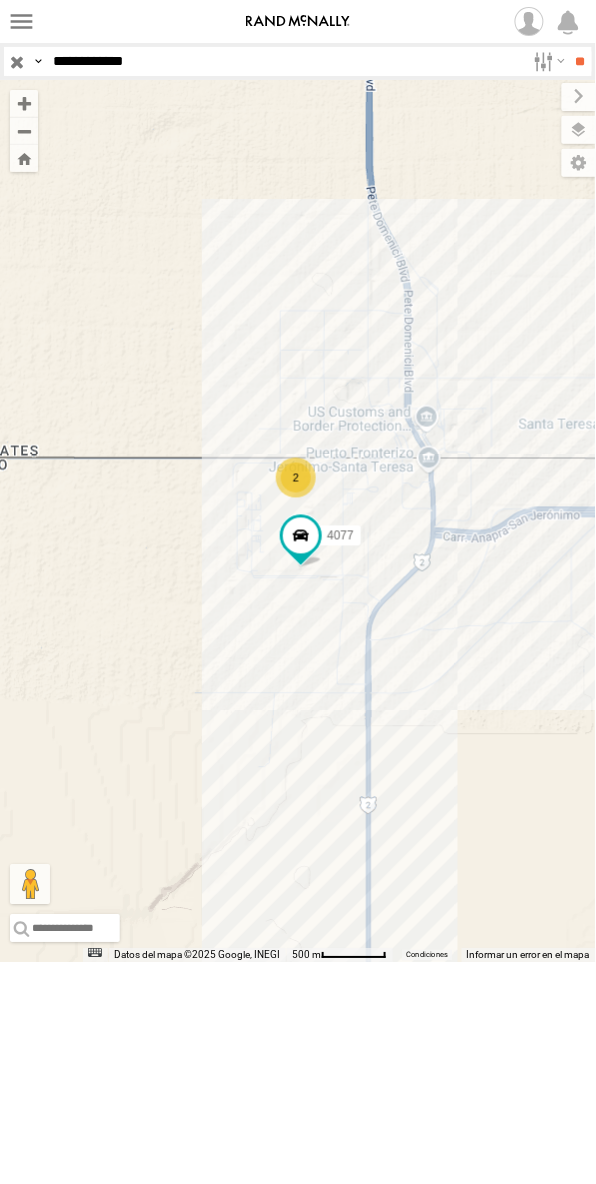drag, startPoint x: 127, startPoint y: 75, endPoint x: 228, endPoint y: 161, distance: 132.65369 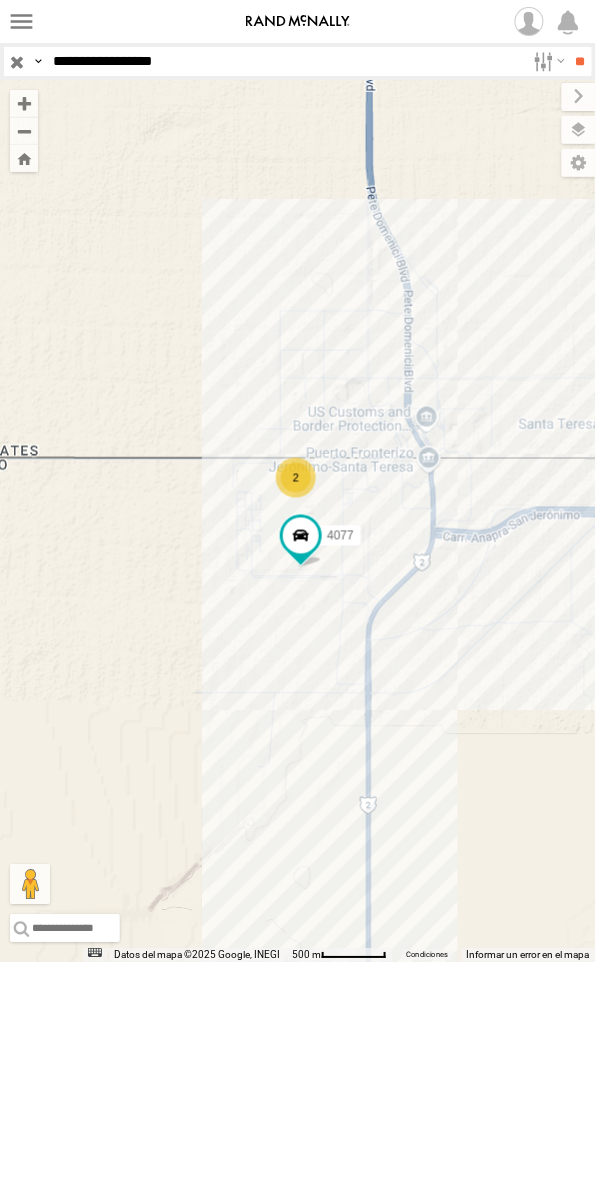 click on "**" at bounding box center (580, 61) 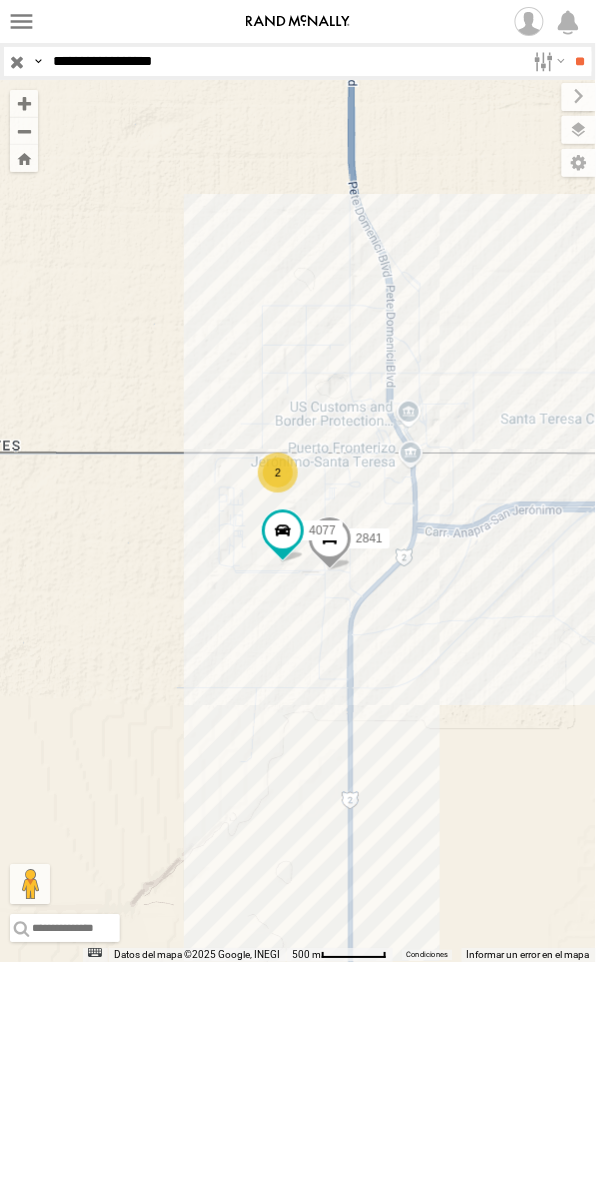 drag, startPoint x: 156, startPoint y: 70, endPoint x: 172, endPoint y: 85, distance: 21.931713 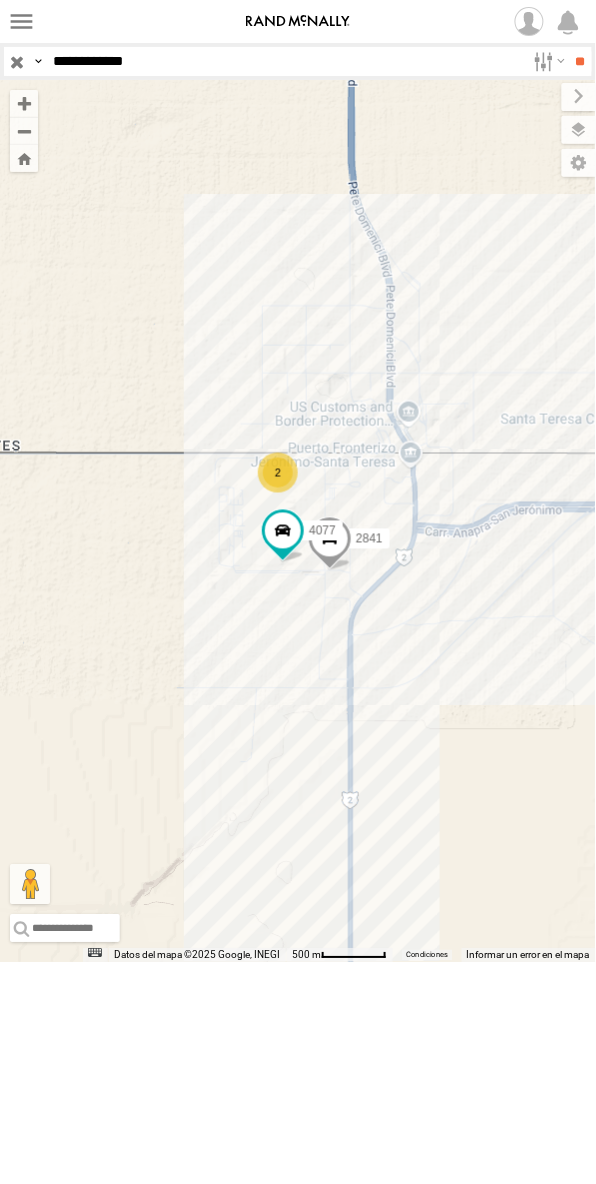 click on "**" at bounding box center (580, 61) 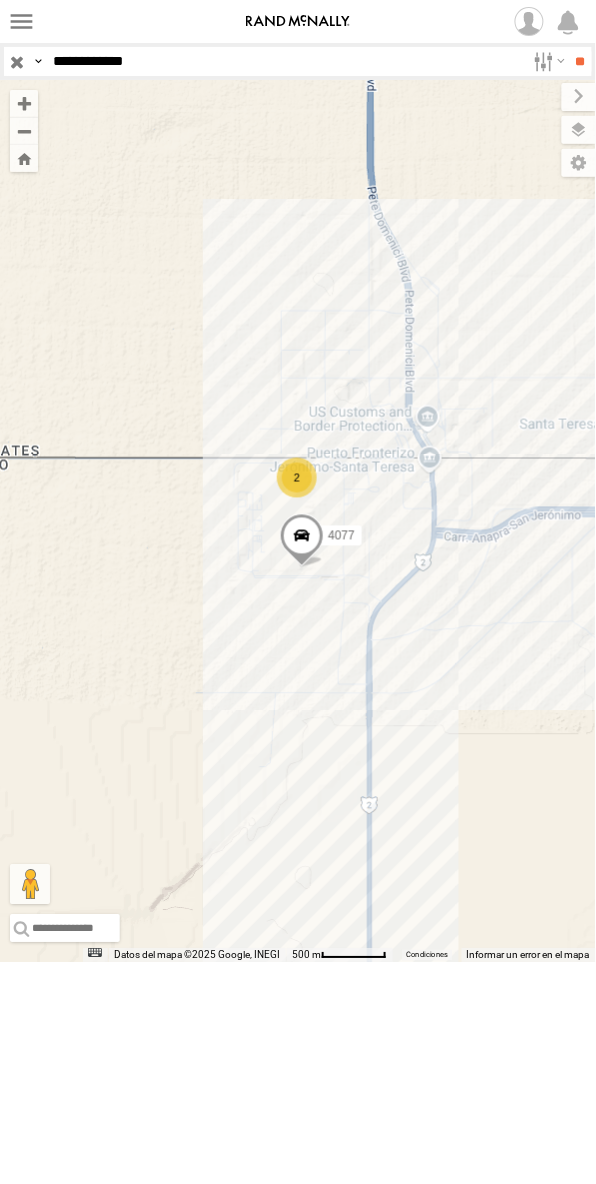drag, startPoint x: 162, startPoint y: 66, endPoint x: 191, endPoint y: 82, distance: 33.12099 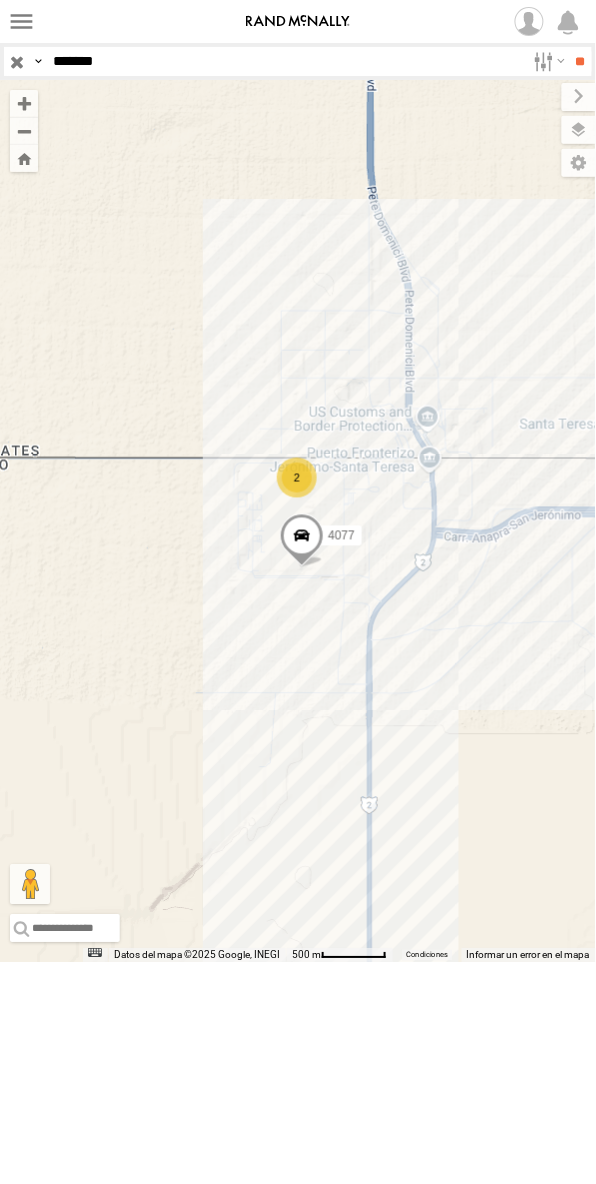 click on "**" at bounding box center [580, 61] 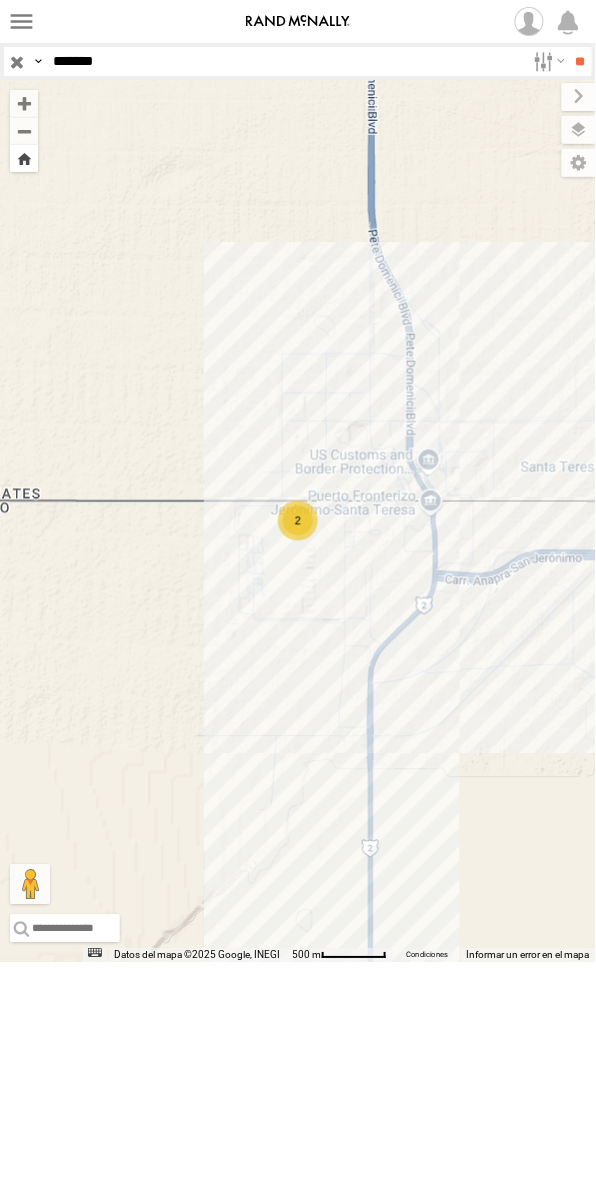 click at bounding box center (24, 158) 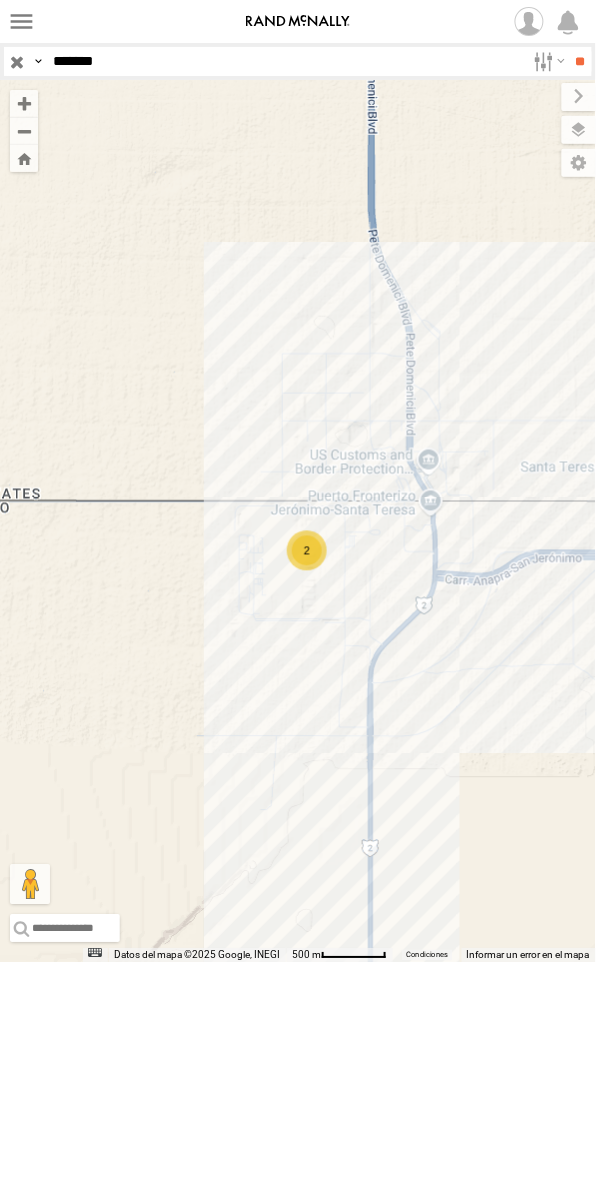 click on "*******" at bounding box center (285, 61) 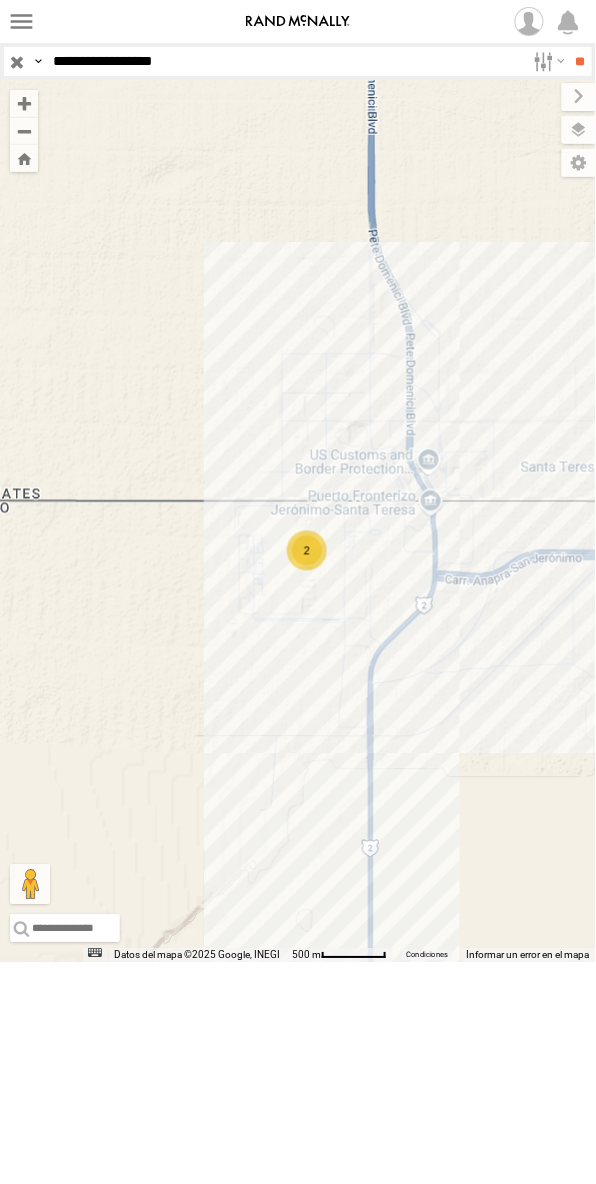 click on "**" at bounding box center (580, 61) 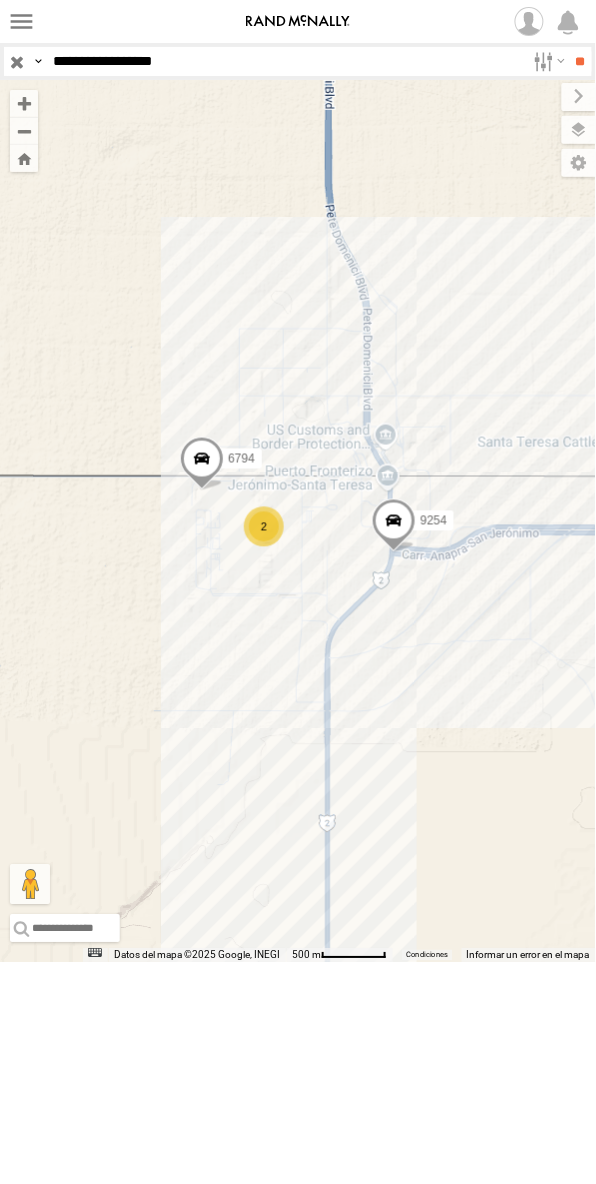 click on "Search Query
Asset ID
Asset Label
Registration
Manufacturer
Model
VIN
Job ID IP" at bounding box center (298, 61) 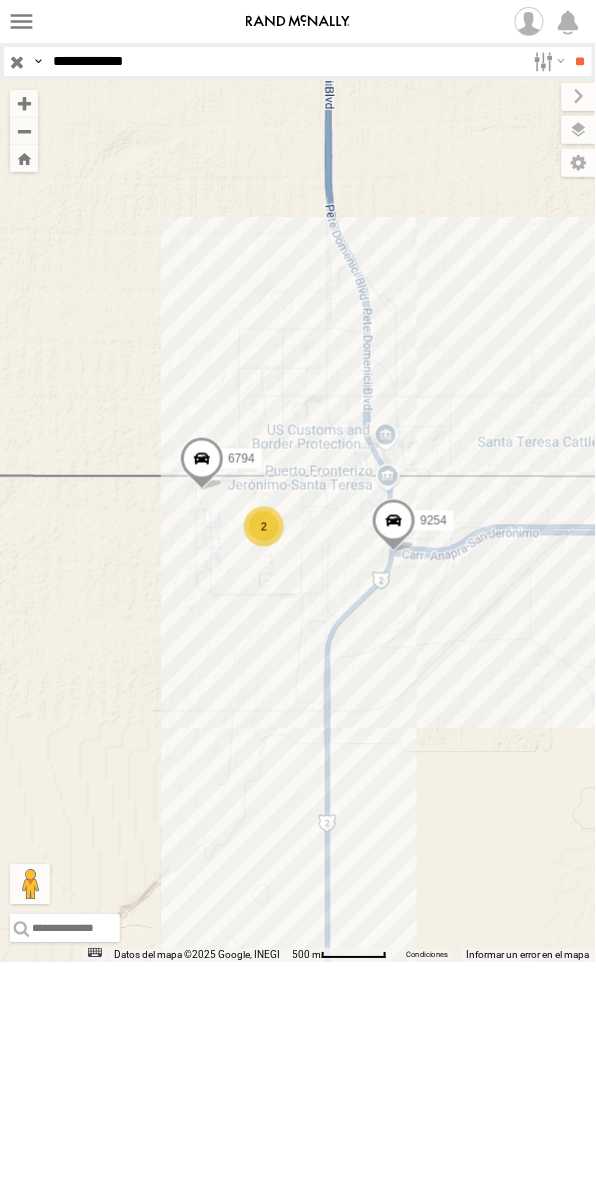 type on "**********" 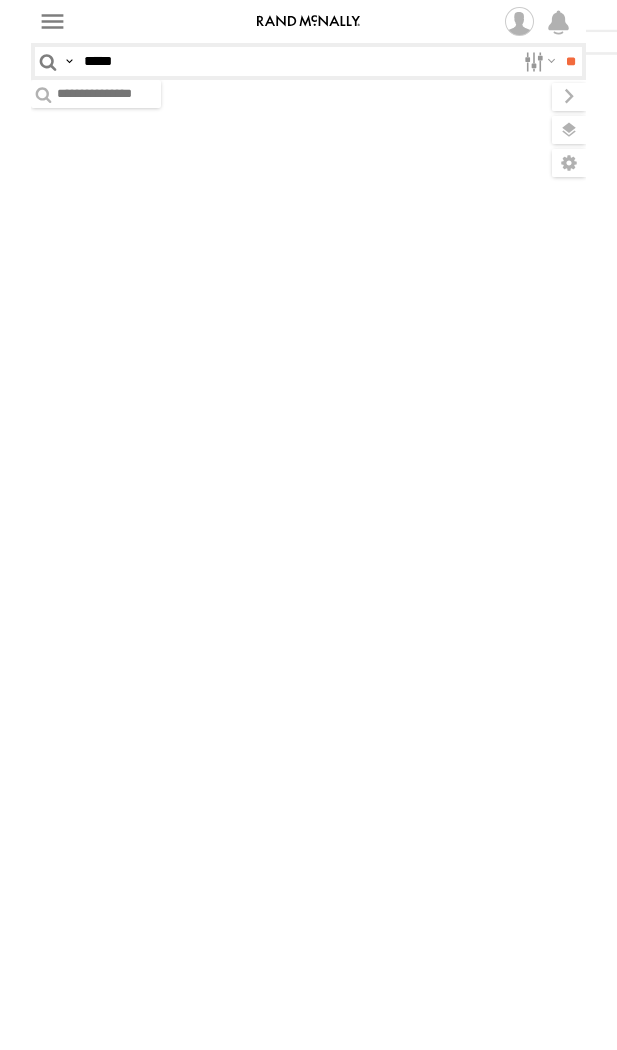scroll, scrollTop: 0, scrollLeft: 0, axis: both 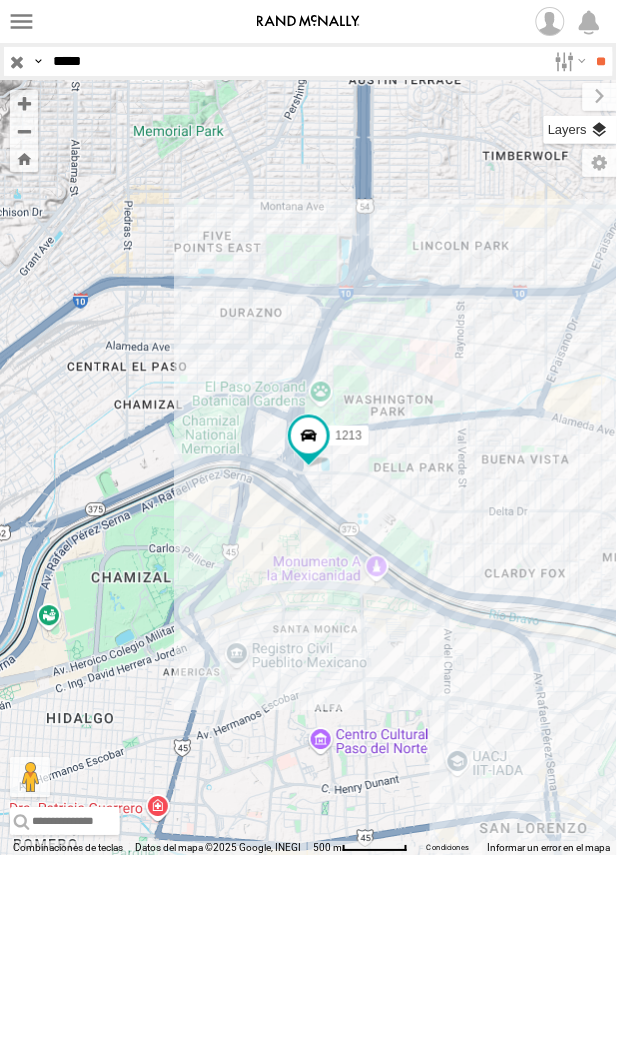 click at bounding box center [580, 130] 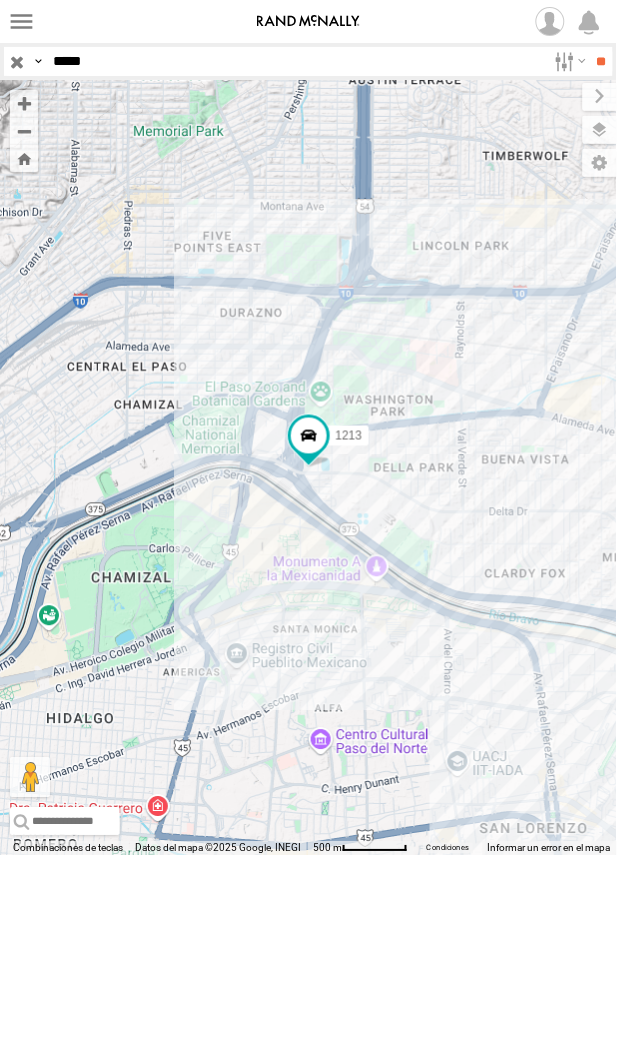 click on "Basemaps" at bounding box center (0, 0) 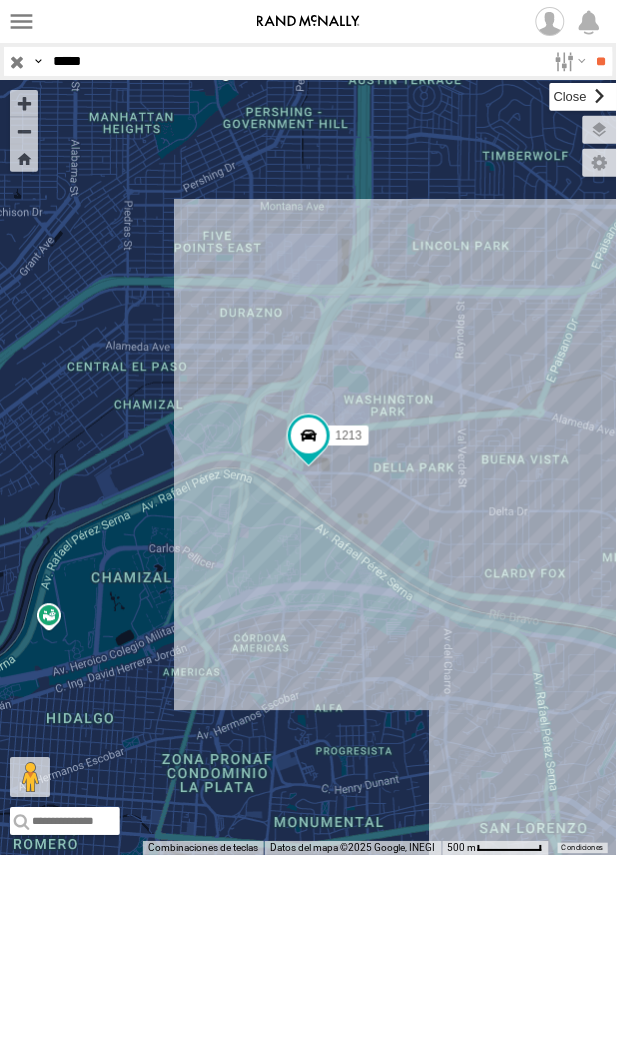 click at bounding box center [583, 97] 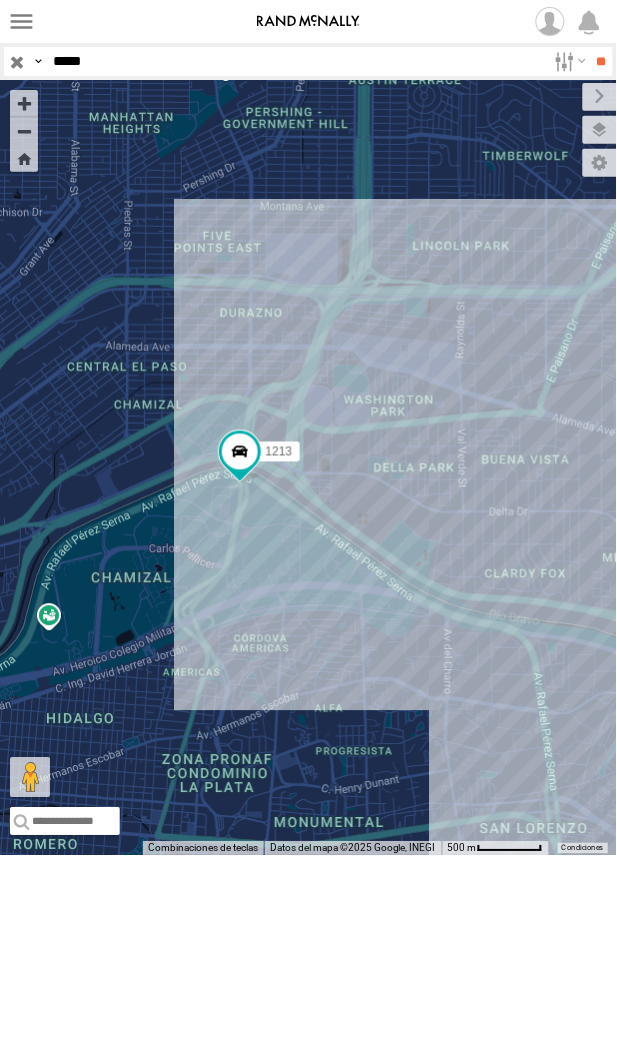 click on "*****" at bounding box center [295, 61] 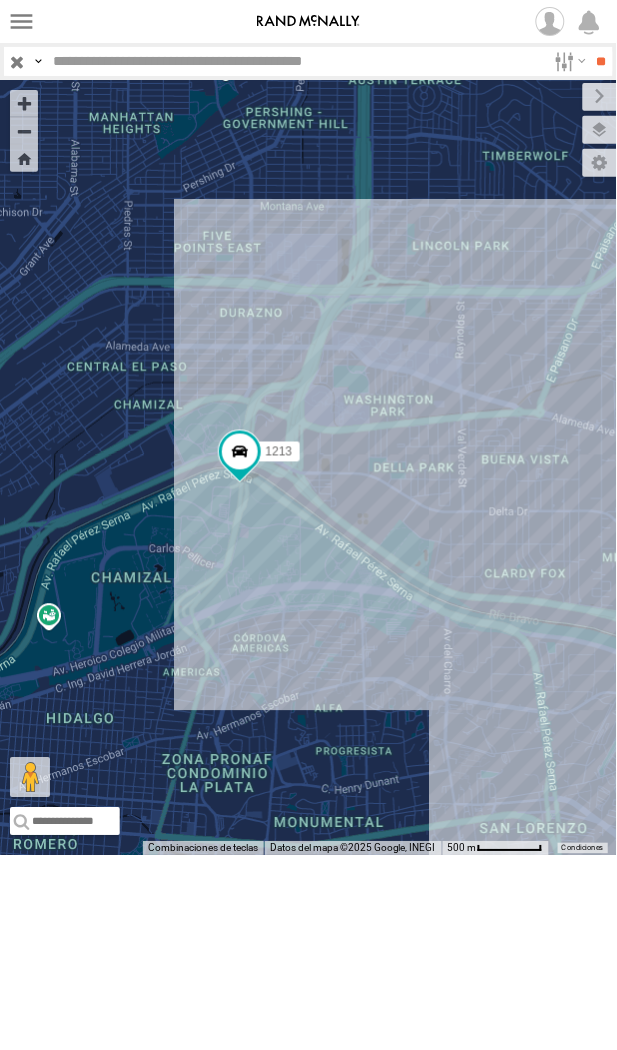 click on "**" at bounding box center (601, 61) 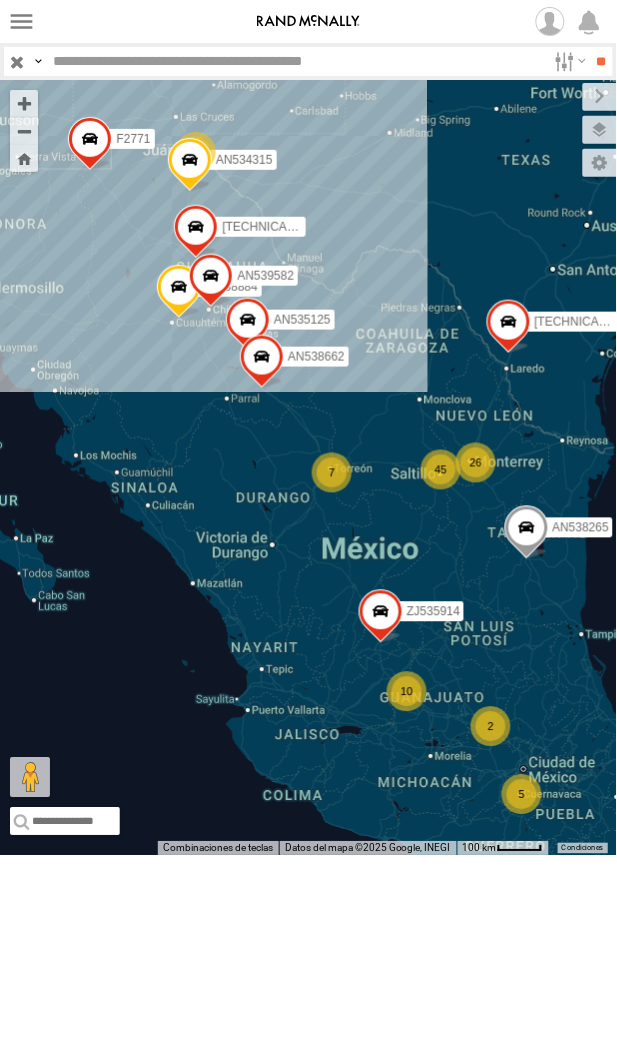 click at bounding box center (295, 61) 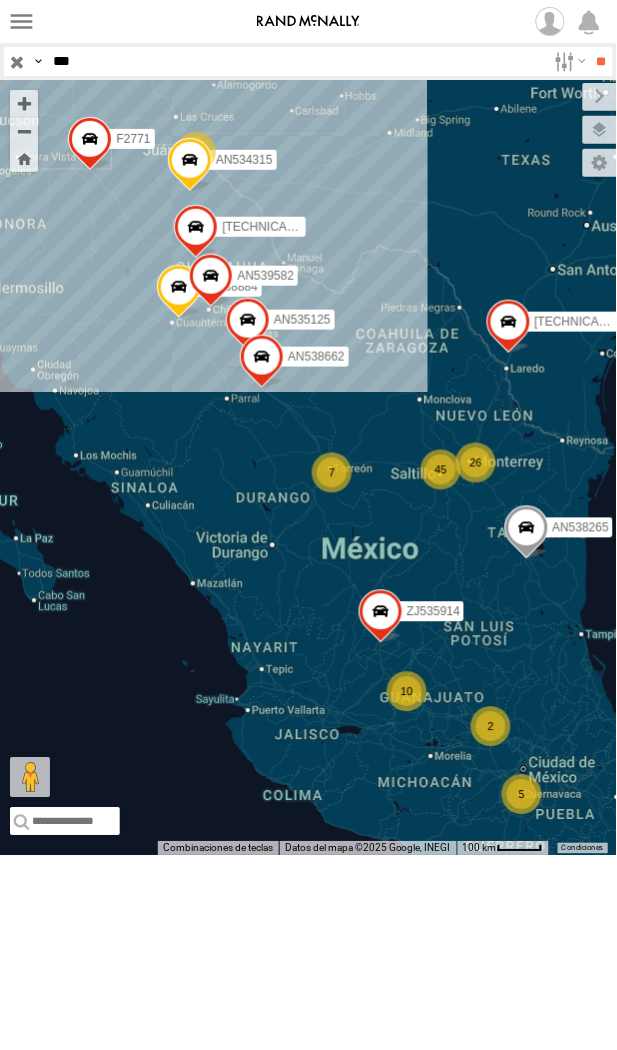 click on "**" at bounding box center (601, 61) 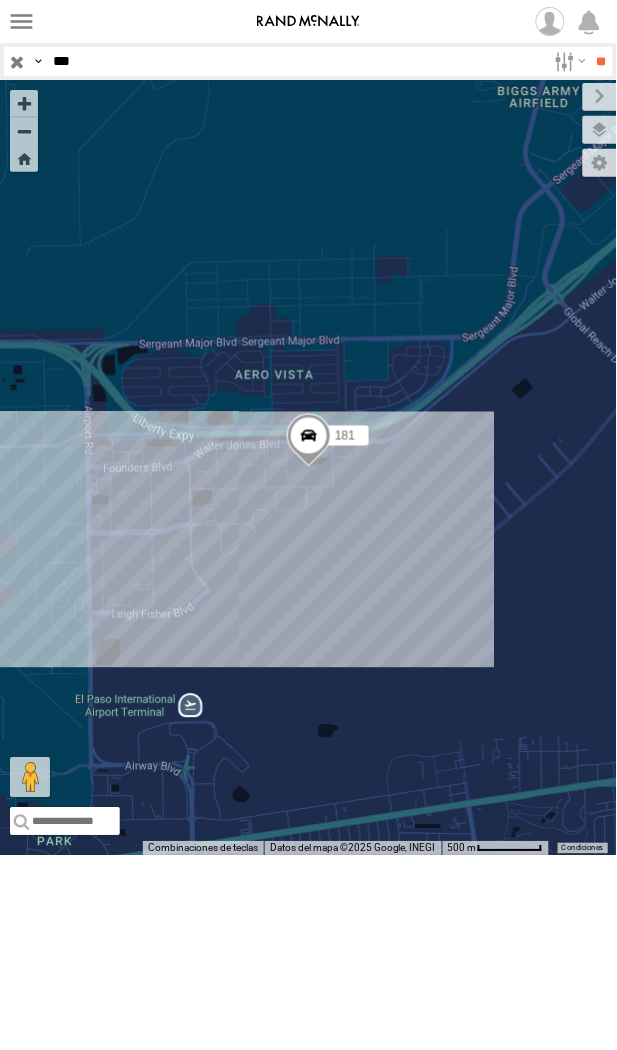 click on "***" at bounding box center (295, 61) 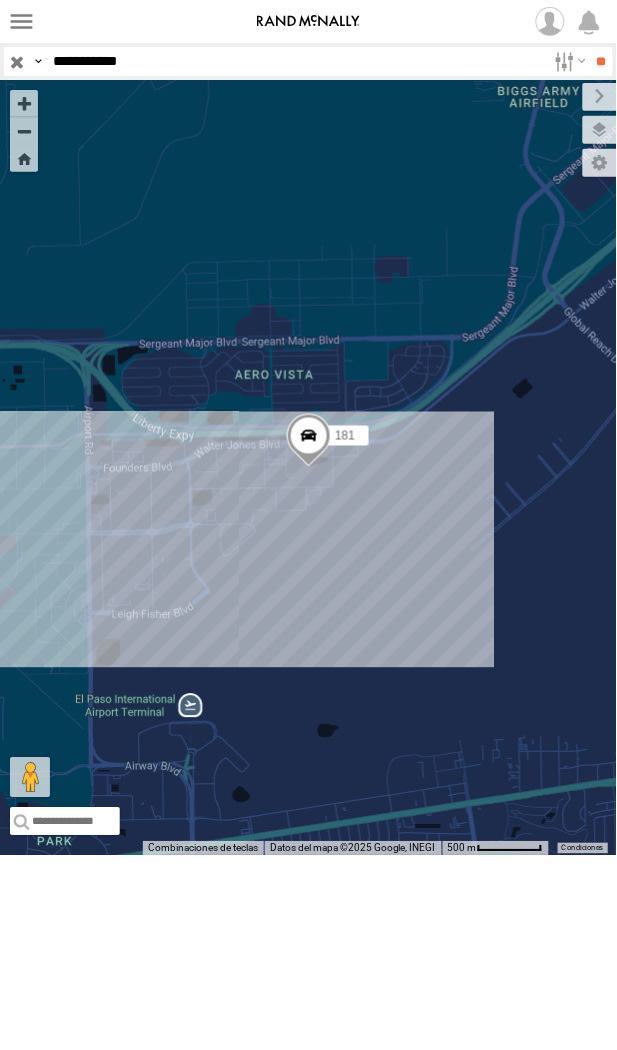 click on "**" at bounding box center [601, 61] 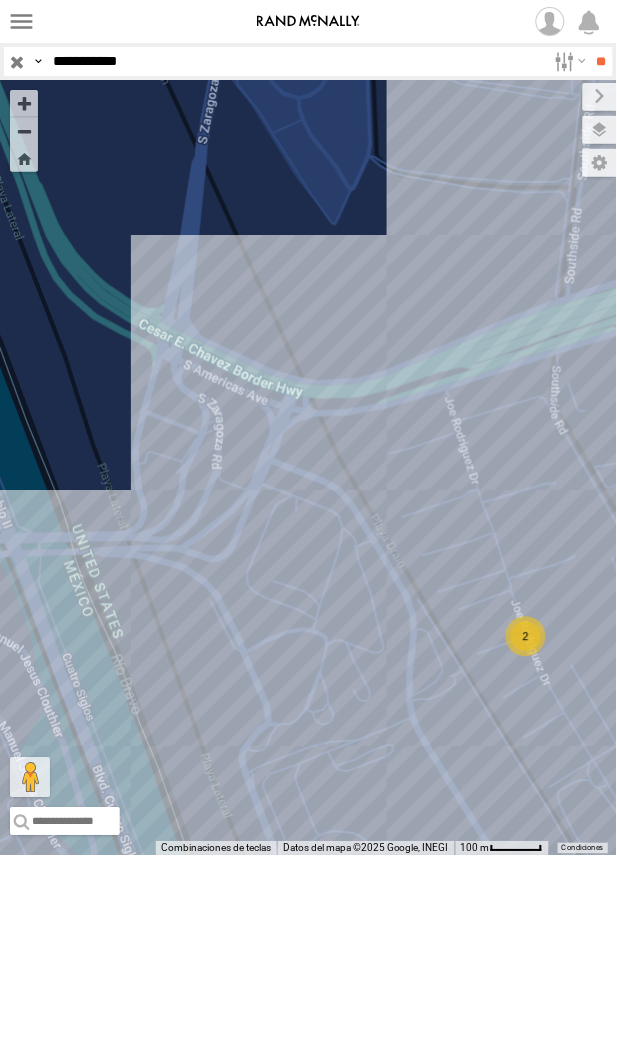 click on "181 2" at bounding box center (308, 468) 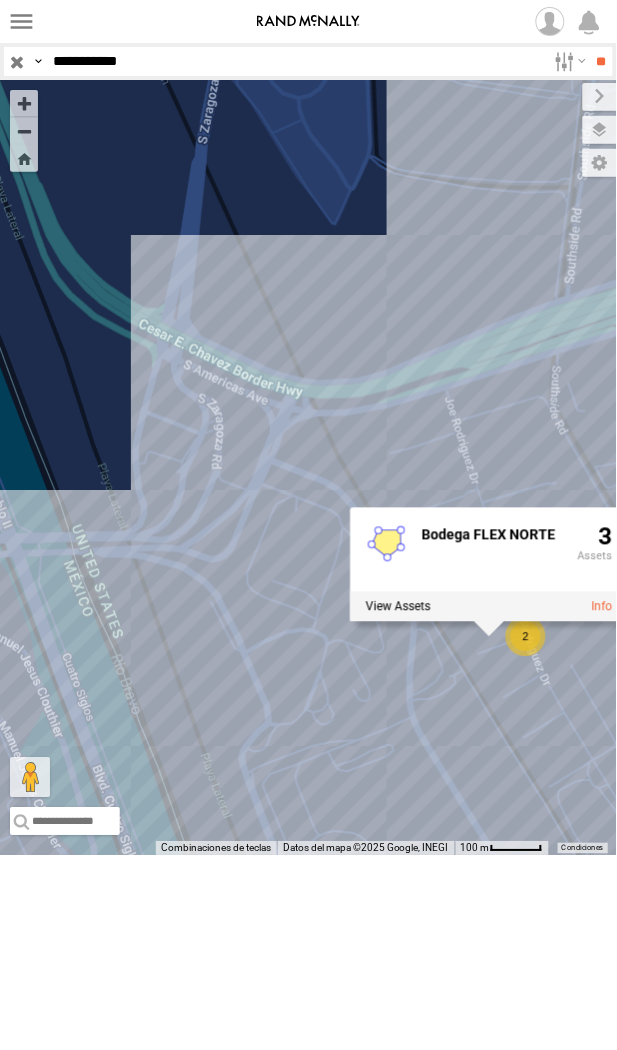 click on "181 2 Bodega FLEX NORTE 3" at bounding box center [308, 468] 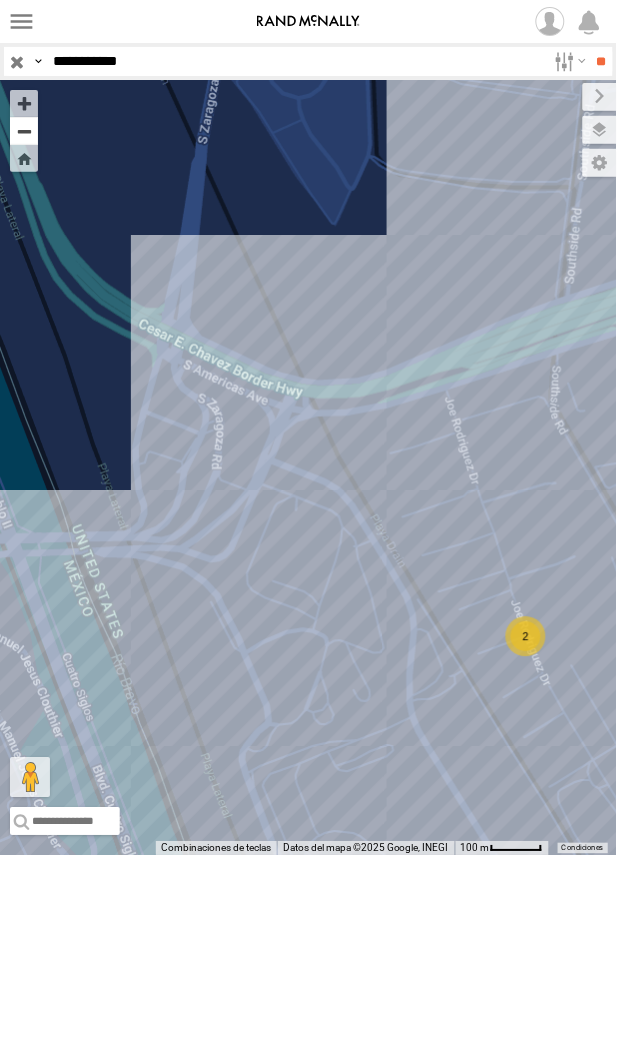 click at bounding box center [24, 131] 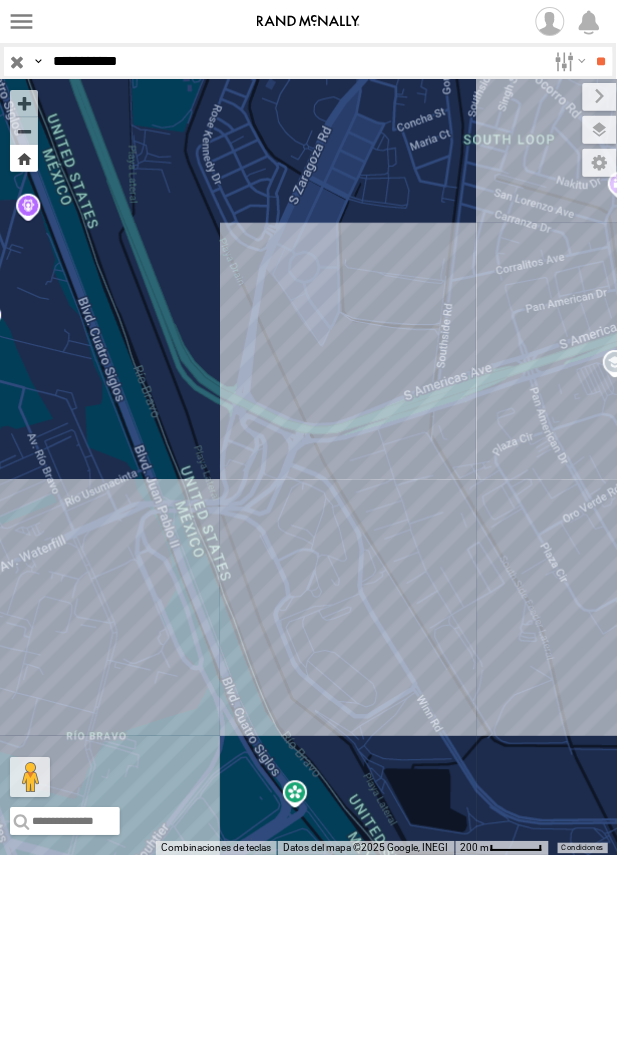 click at bounding box center (24, 158) 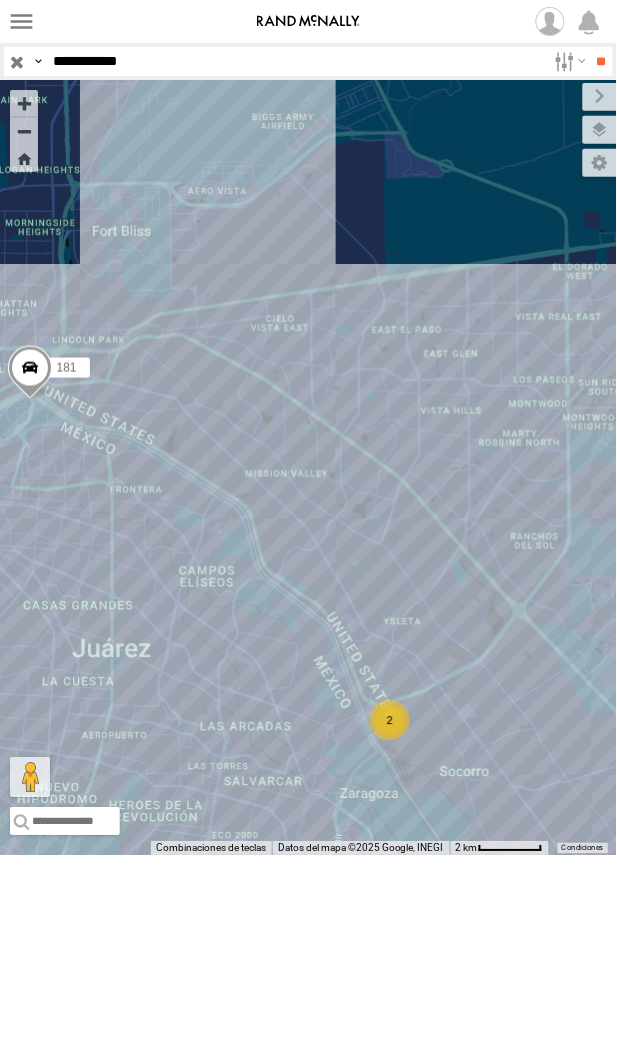 click on "**********" at bounding box center (295, 61) 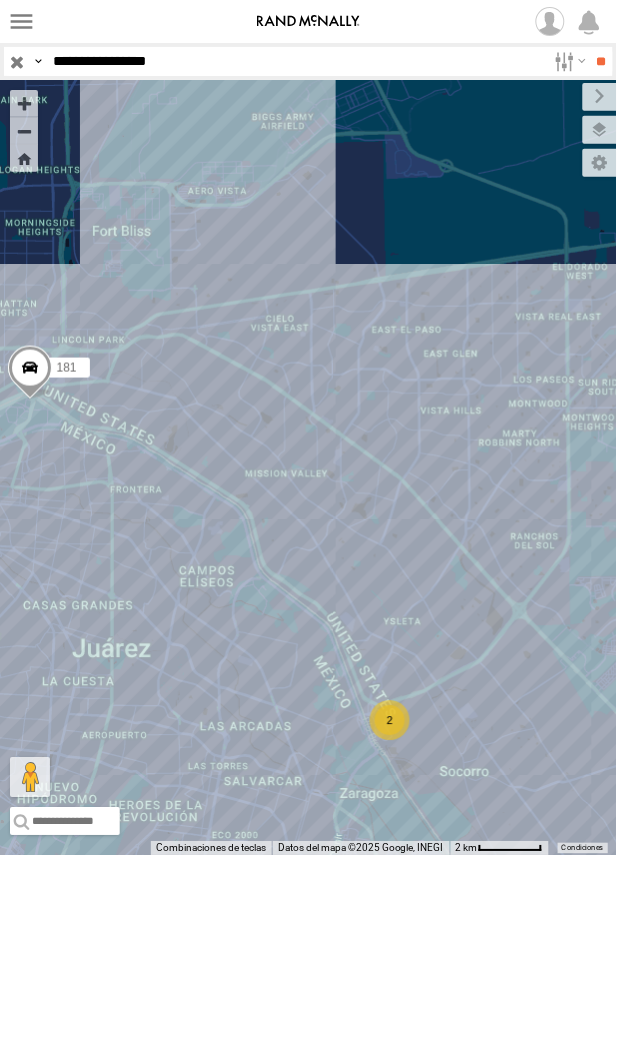 type on "**********" 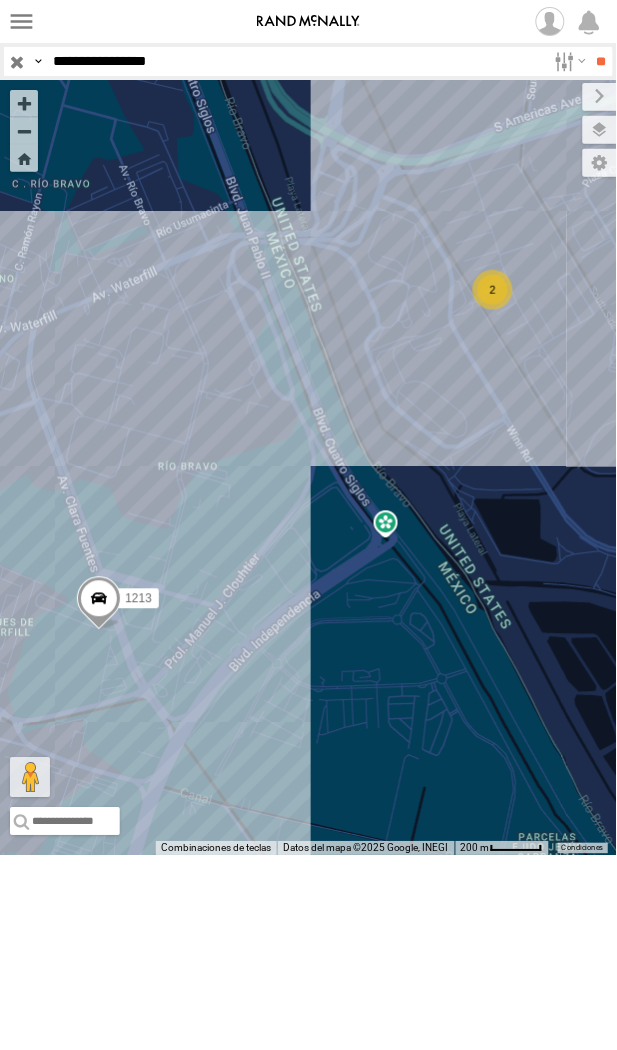 click at bounding box center (99, 603) 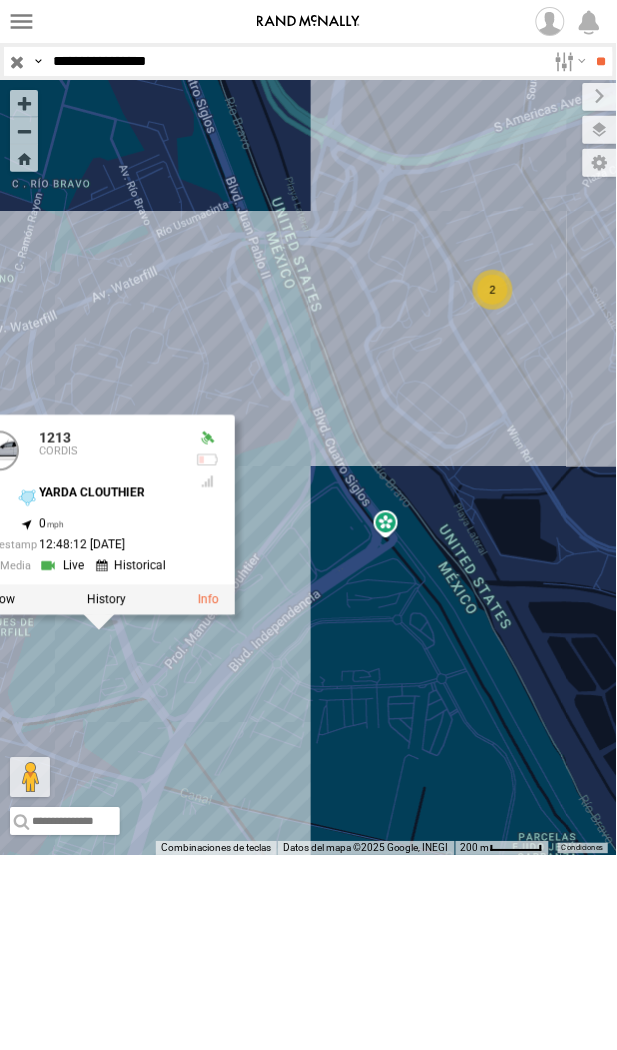 click at bounding box center (106, 600) 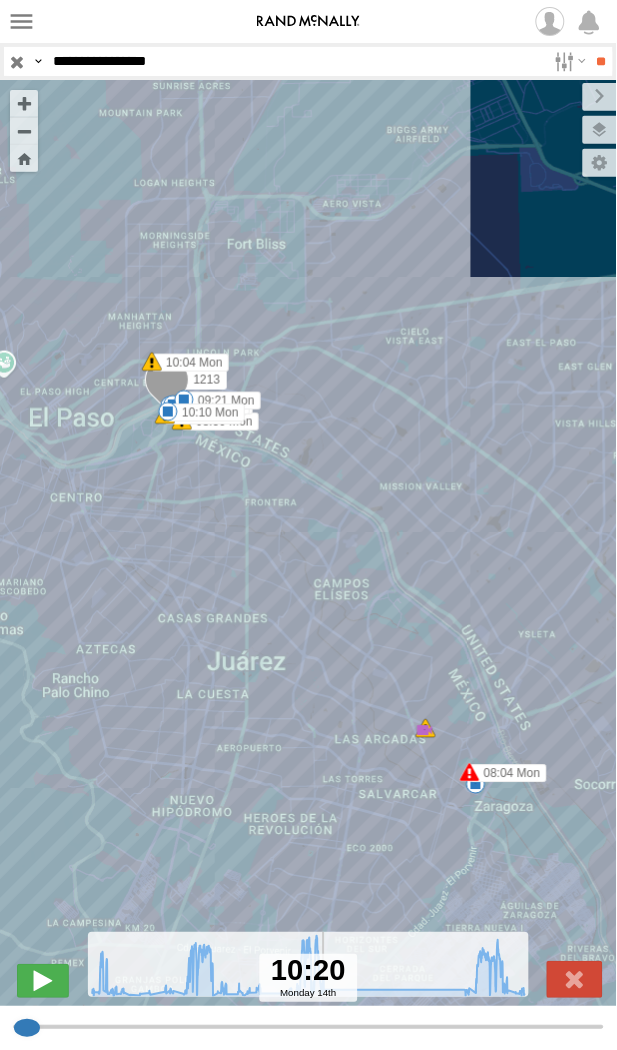 drag, startPoint x: 574, startPoint y: 1024, endPoint x: 345, endPoint y: 963, distance: 236.98523 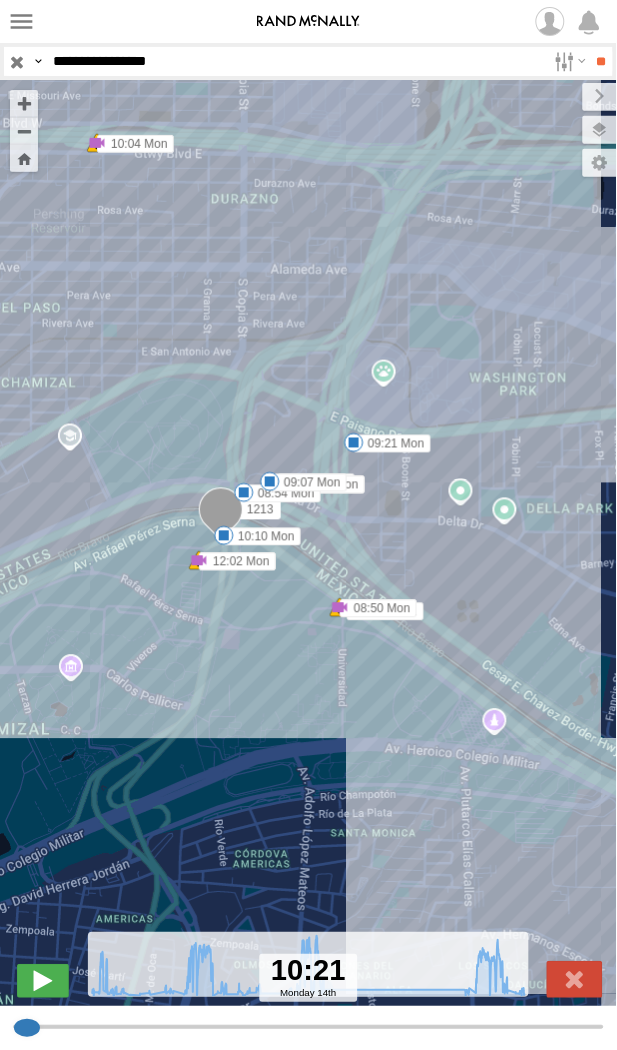 drag, startPoint x: 164, startPoint y: 65, endPoint x: 237, endPoint y: 160, distance: 119.80818 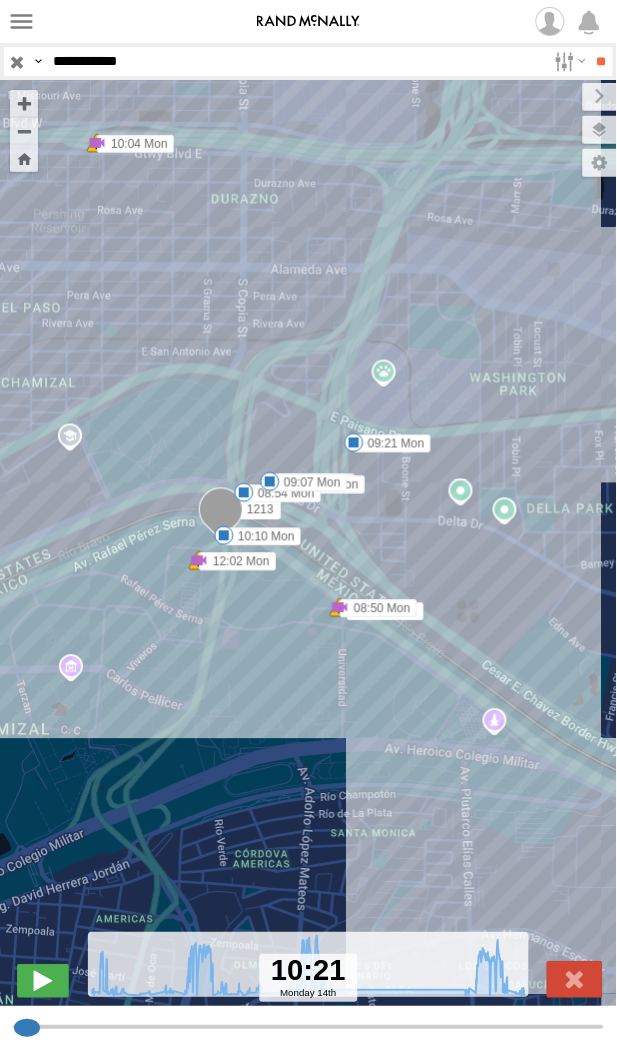 type on "**********" 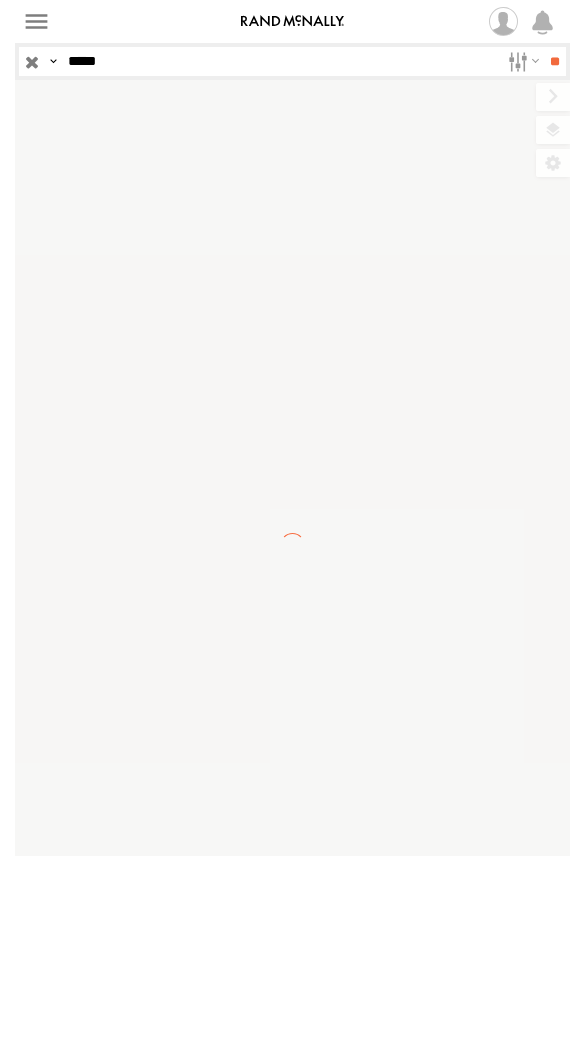 scroll, scrollTop: 0, scrollLeft: 0, axis: both 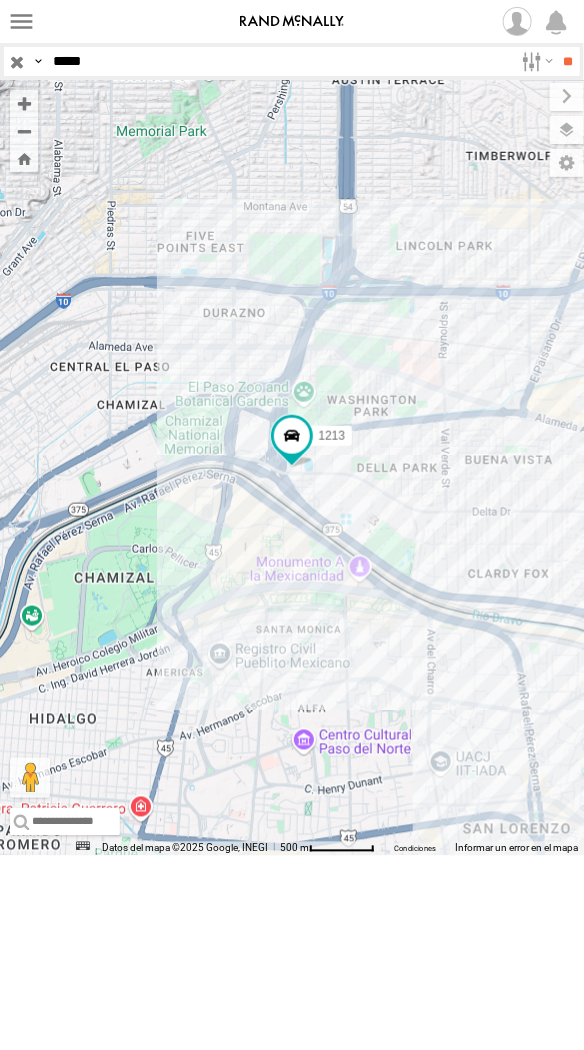 click on "*****" at bounding box center (279, 61) 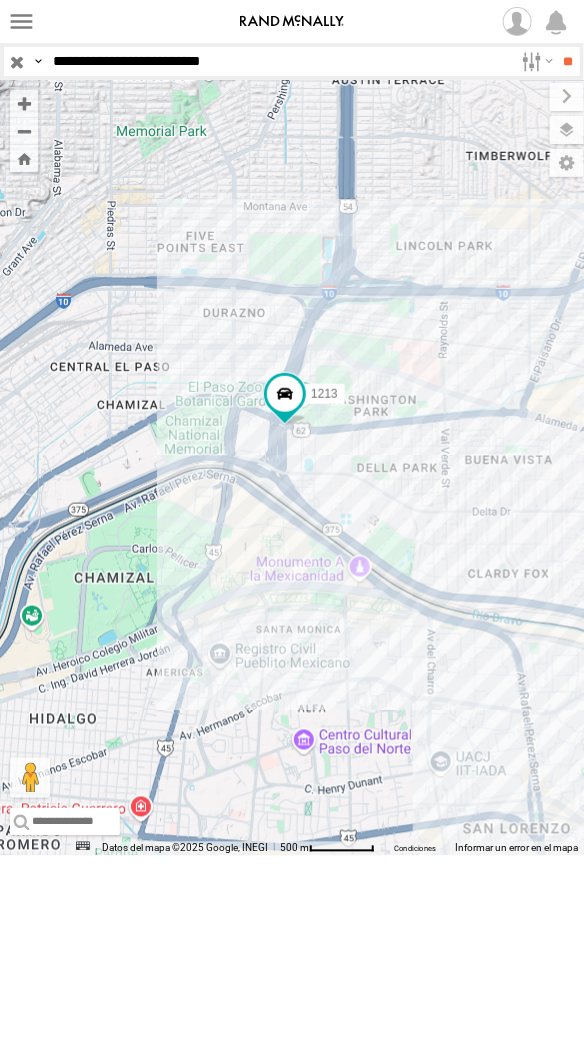 click on "**" at bounding box center (568, 61) 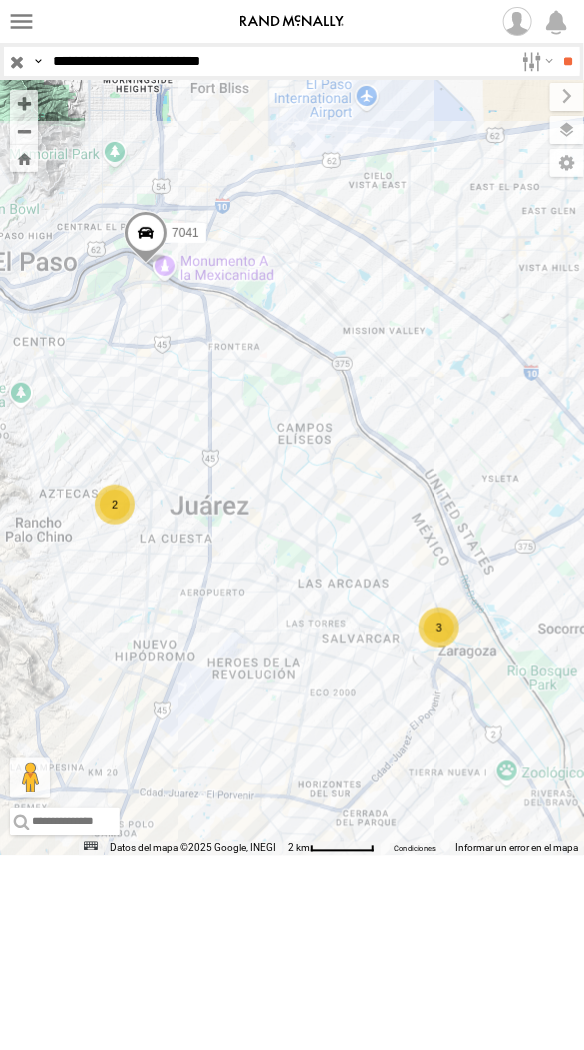 click on "**********" at bounding box center [279, 61] 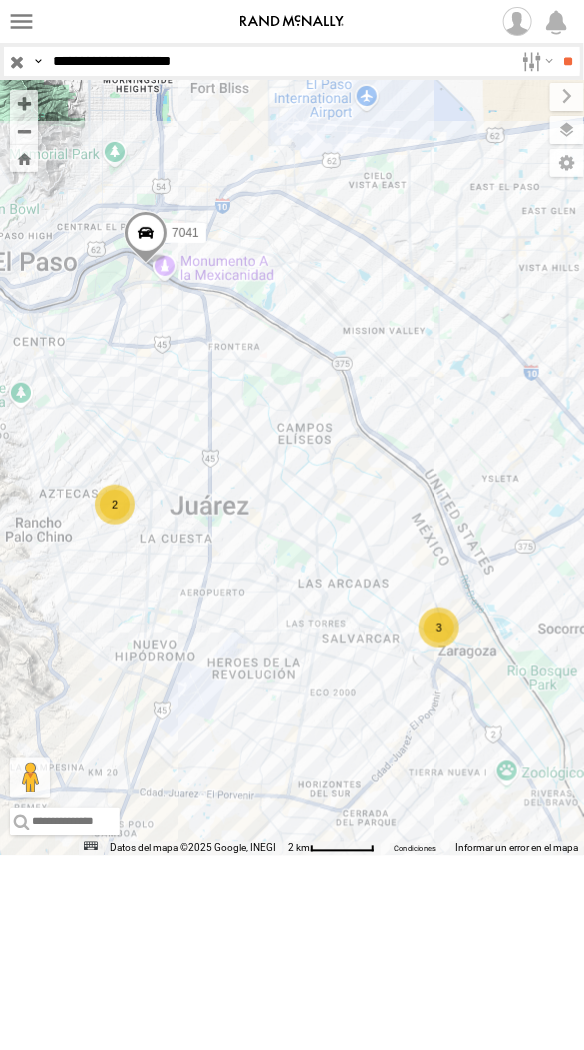click on "**" at bounding box center [568, 61] 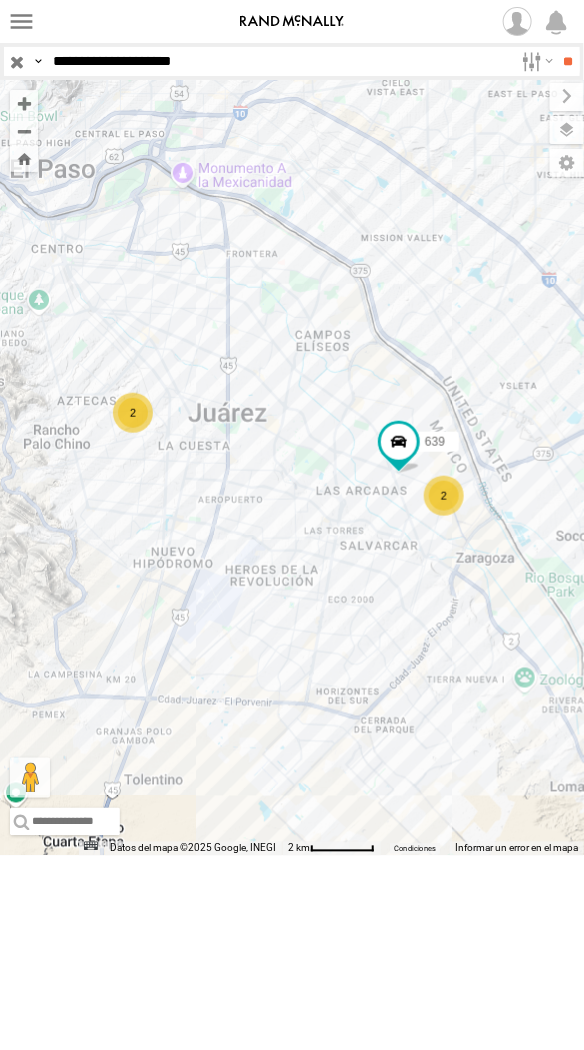 click on "**********" at bounding box center (279, 61) 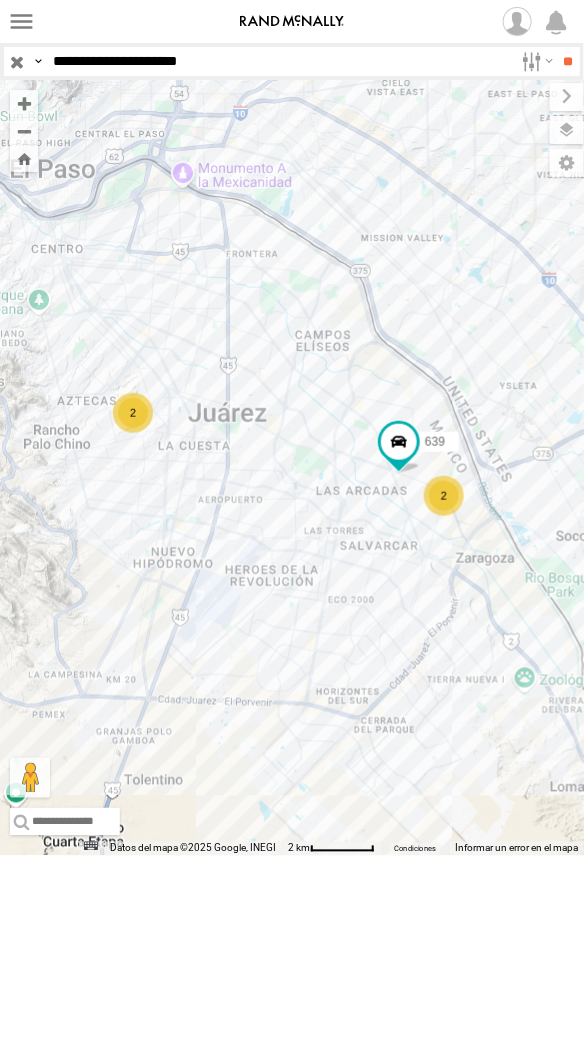 click on "**" at bounding box center (568, 61) 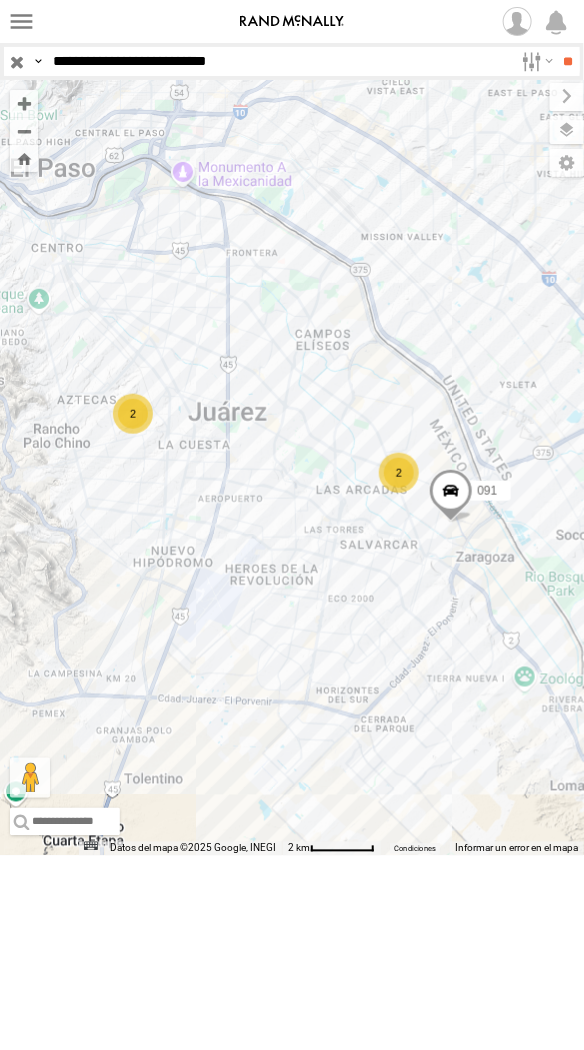 click on "**" at bounding box center (568, 61) 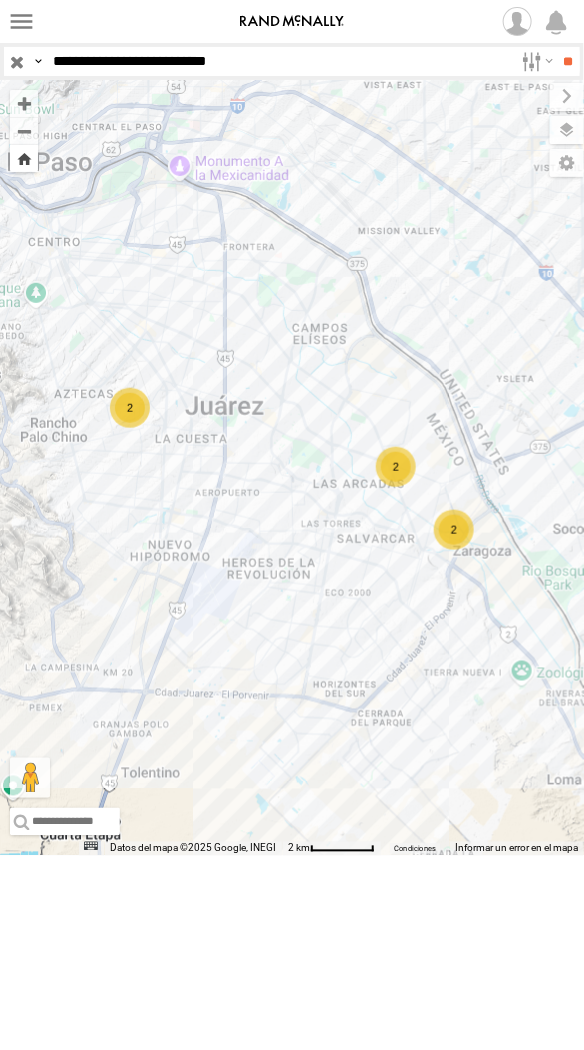 click at bounding box center (24, 158) 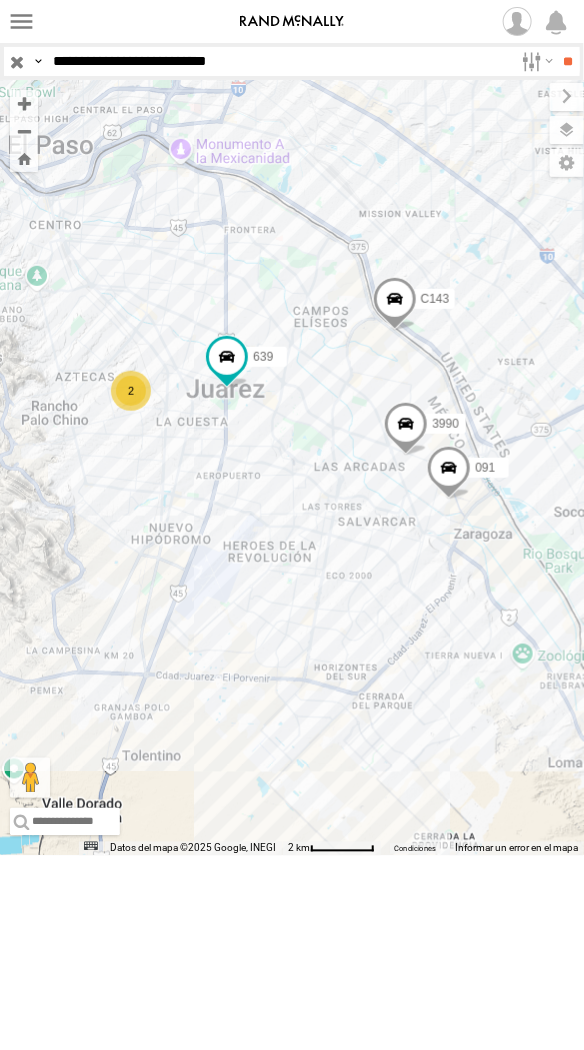 drag, startPoint x: 154, startPoint y: 62, endPoint x: 191, endPoint y: 87, distance: 44.65423 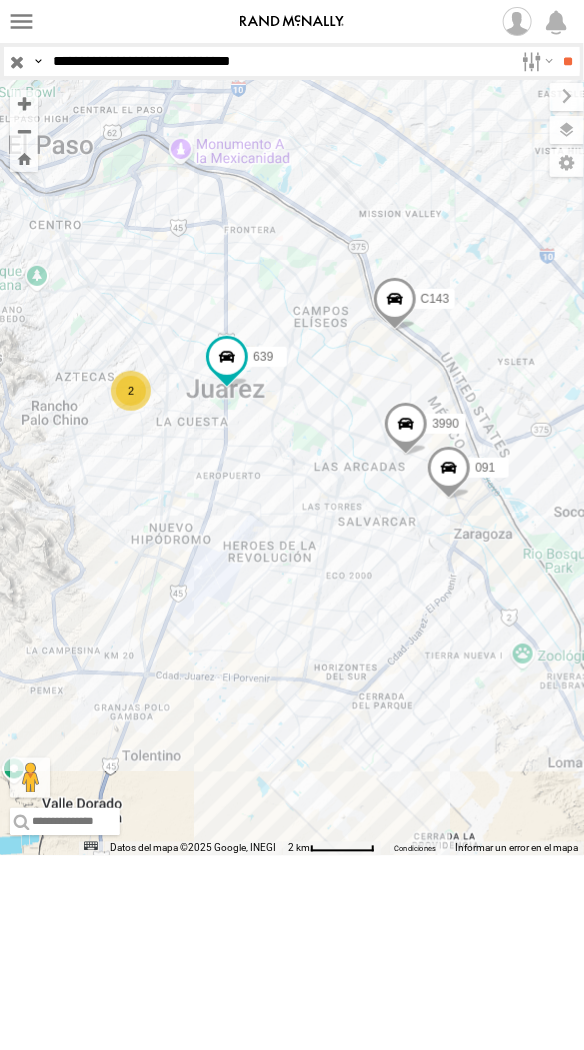 click on "**" at bounding box center (568, 61) 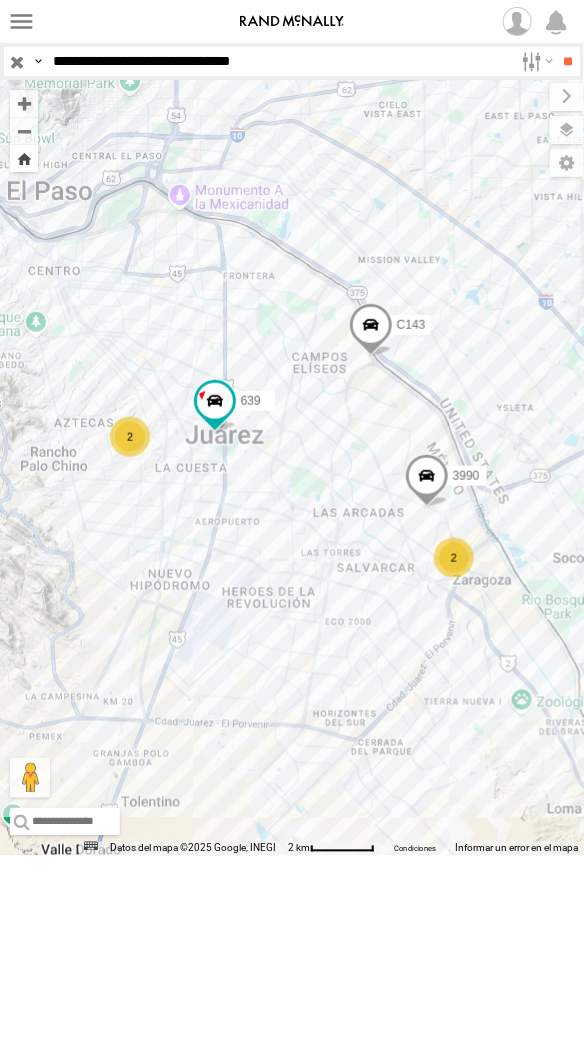 click at bounding box center [24, 158] 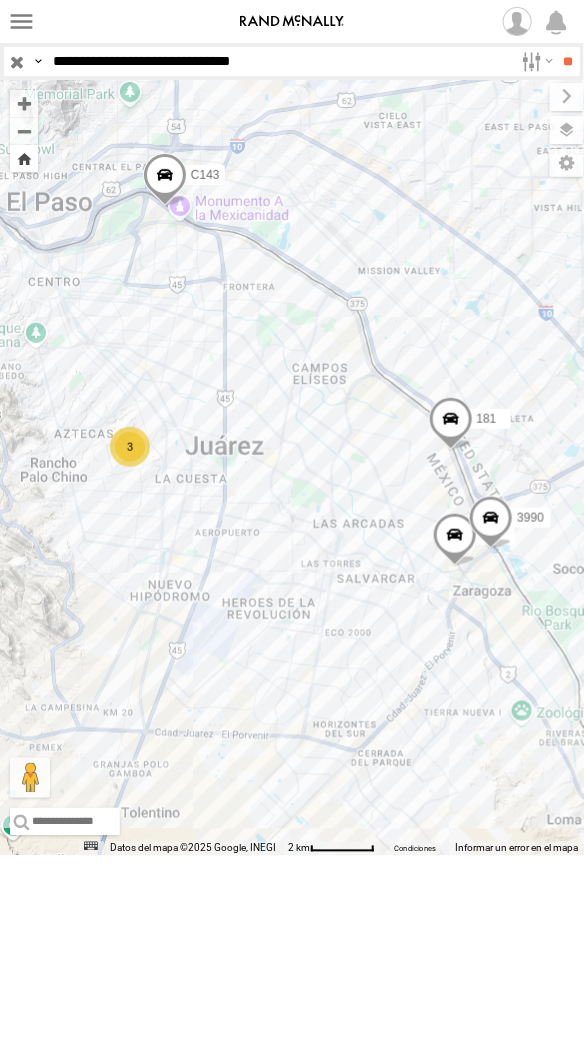 click at bounding box center [24, 158] 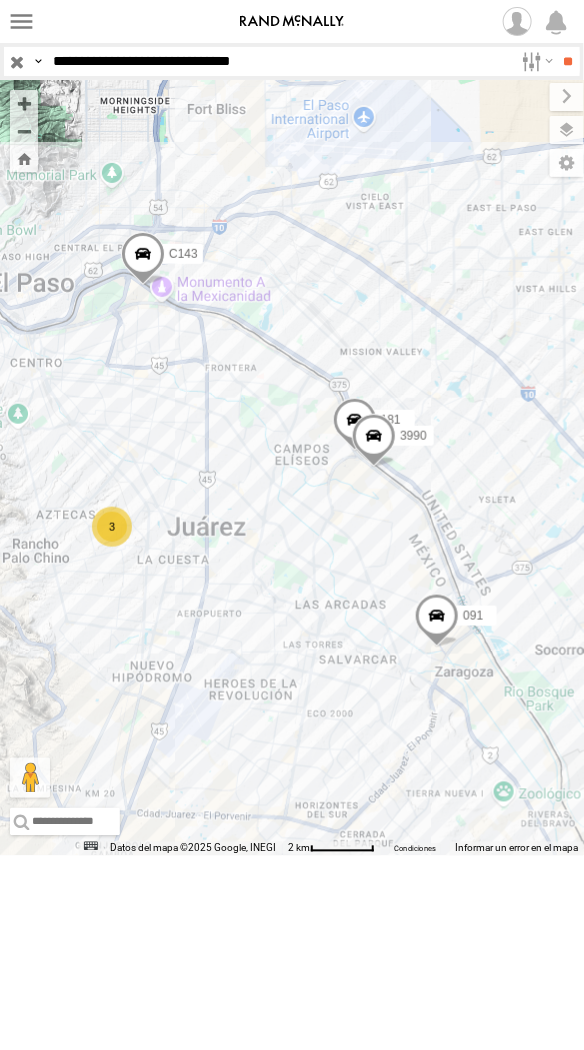 click on "**********" at bounding box center (279, 61) 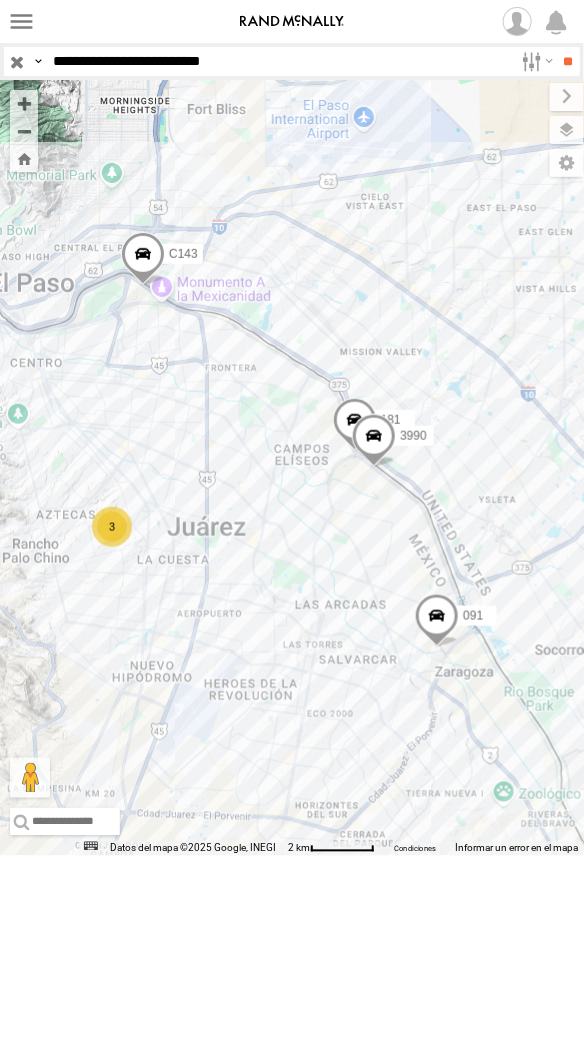 click on "**" at bounding box center [568, 61] 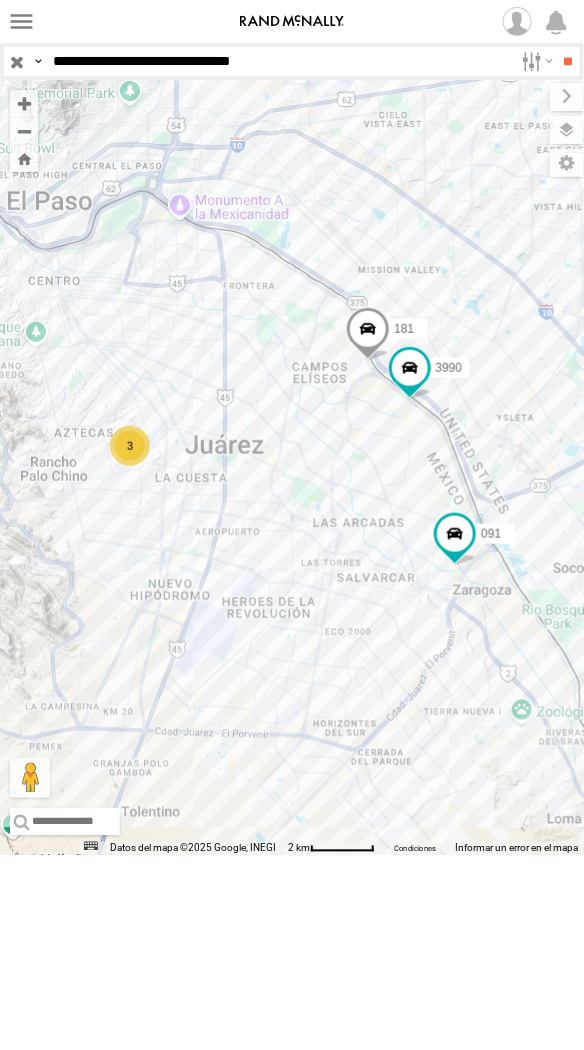 click on "**" at bounding box center [568, 61] 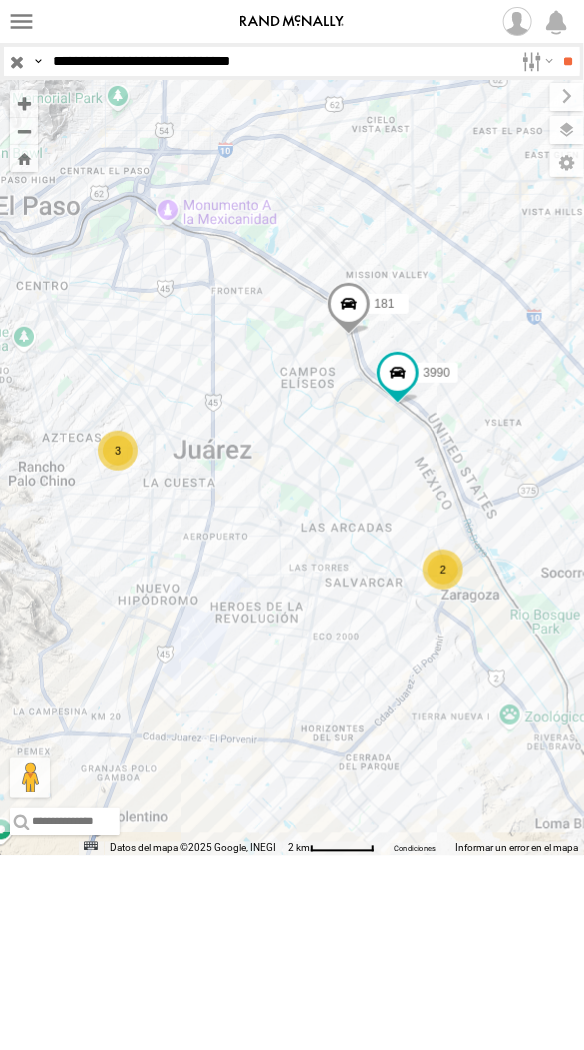 drag, startPoint x: 208, startPoint y: 61, endPoint x: 272, endPoint y: 98, distance: 73.92564 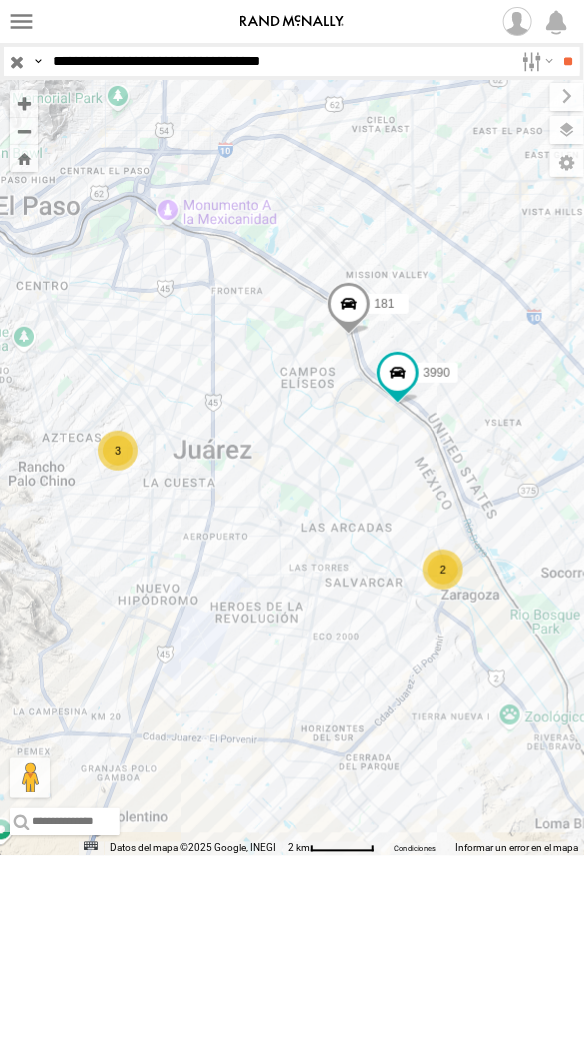click on "**" at bounding box center (568, 61) 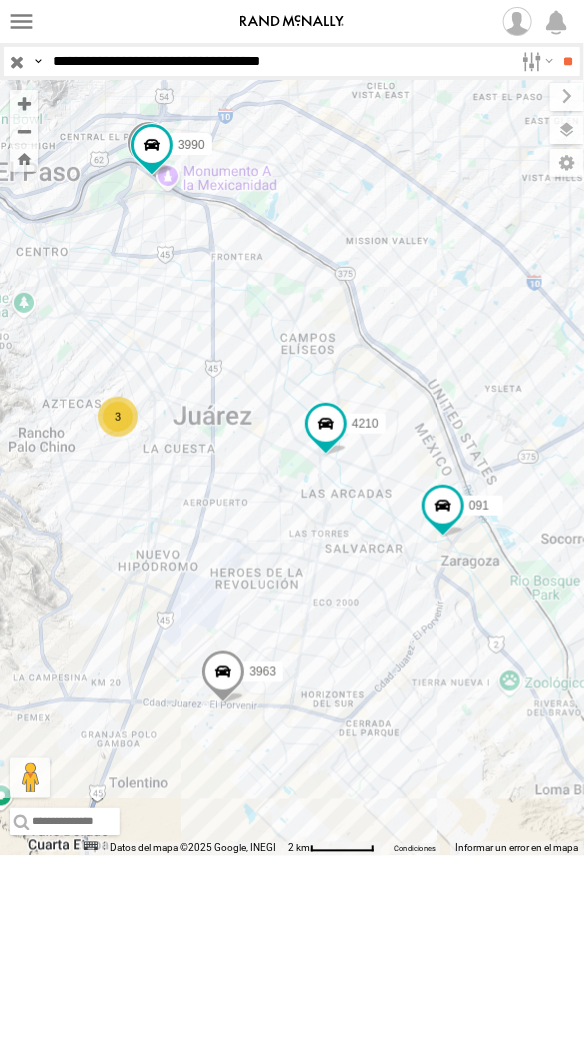 drag, startPoint x: 234, startPoint y: 66, endPoint x: 238, endPoint y: 112, distance: 46.173584 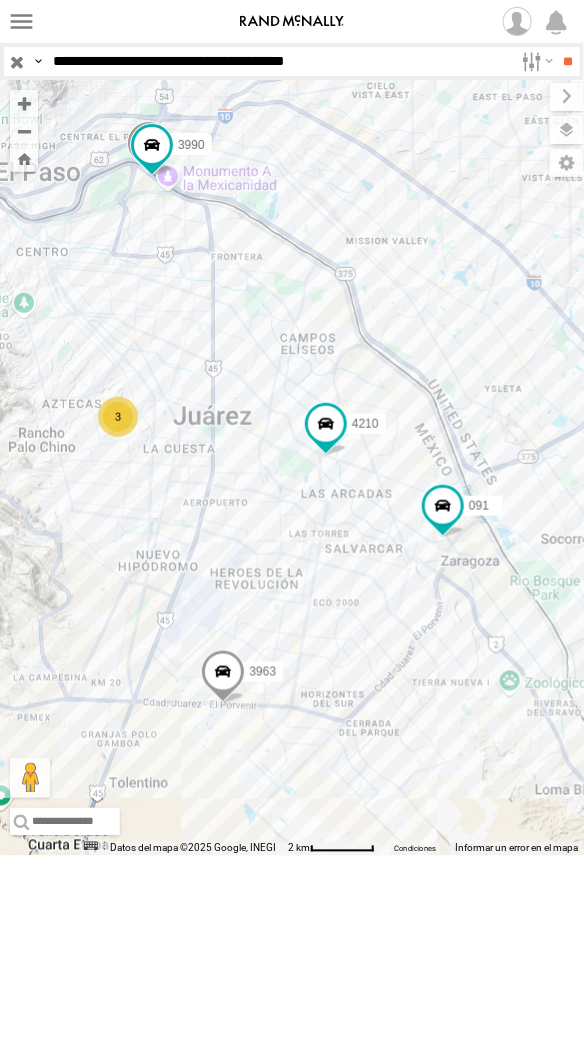 click on "**" at bounding box center [568, 61] 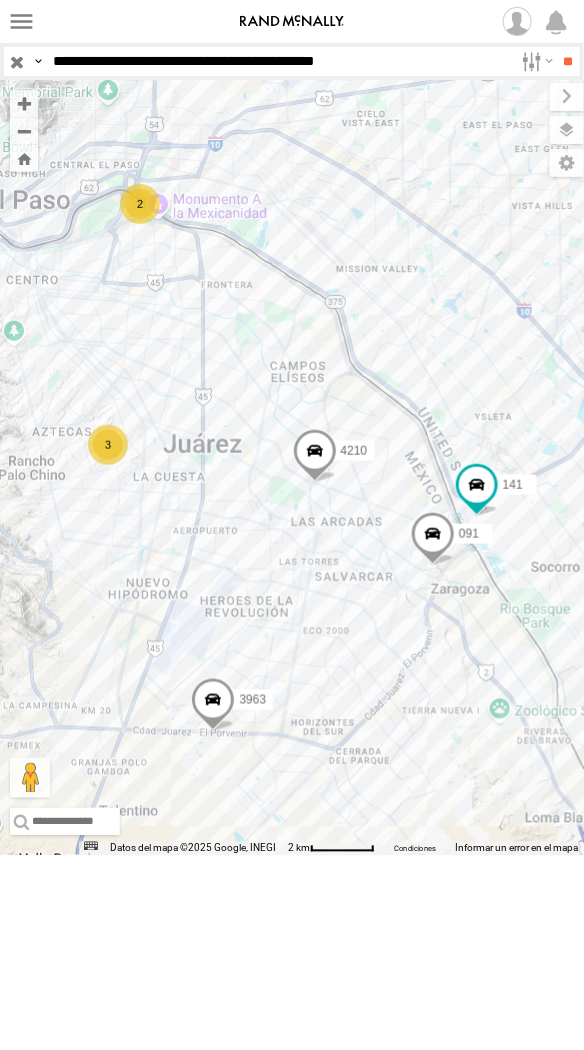 click on "**" at bounding box center (568, 61) 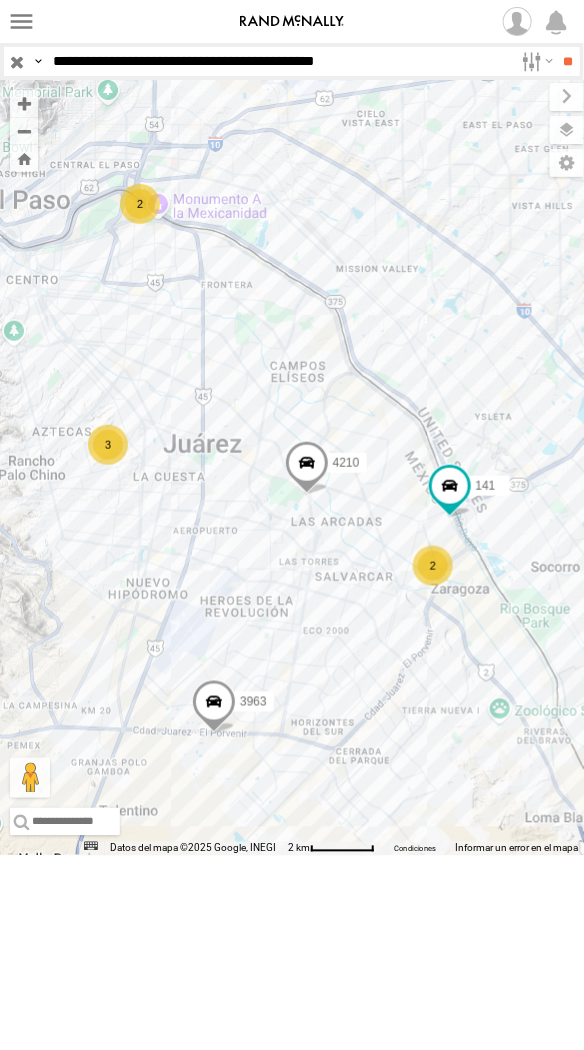 drag, startPoint x: 201, startPoint y: 66, endPoint x: 210, endPoint y: 96, distance: 31.320919 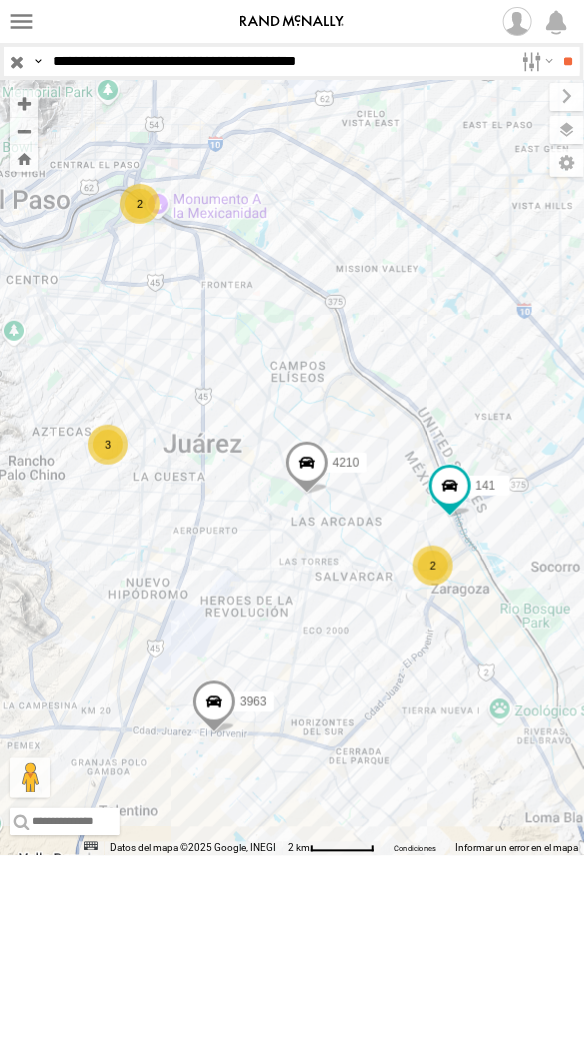 click on "**" at bounding box center (568, 61) 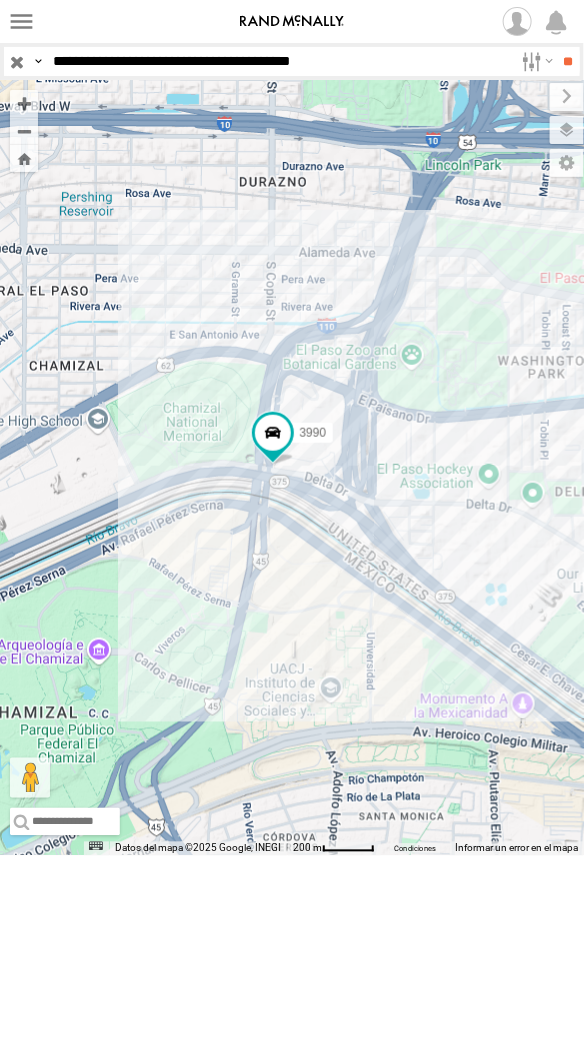 click on "**********" at bounding box center (279, 61) 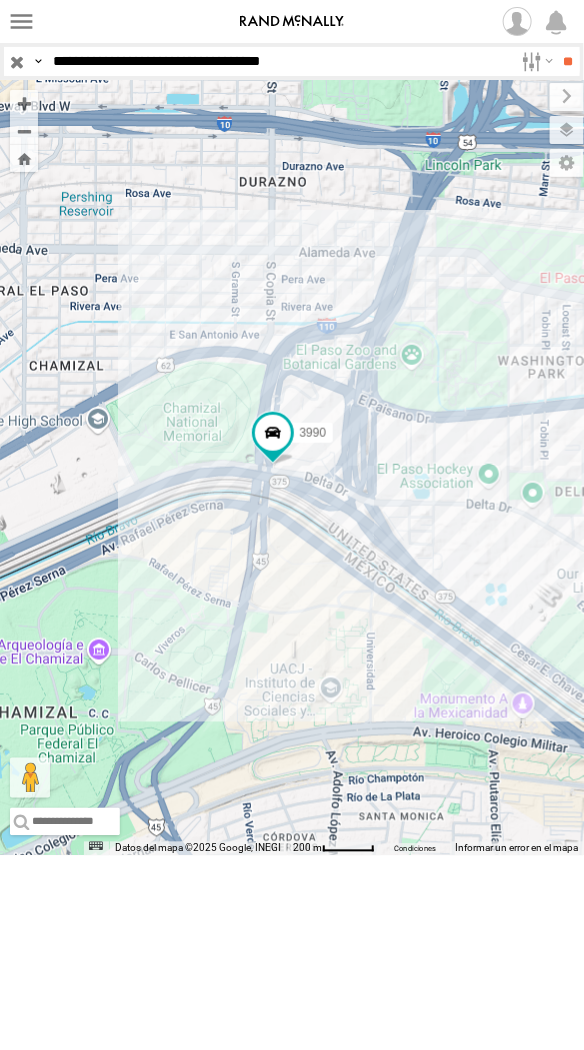 click on "**" at bounding box center (568, 61) 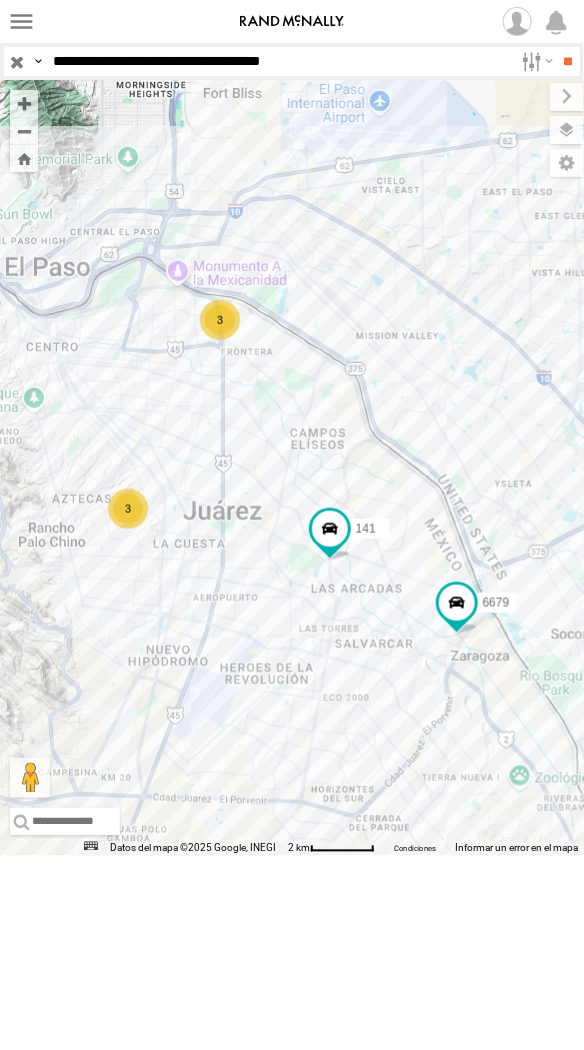 click on "Search Query
Asset ID
Asset Label
Registration
Manufacturer
Model
VIN
Job ID IP" at bounding box center (292, 61) 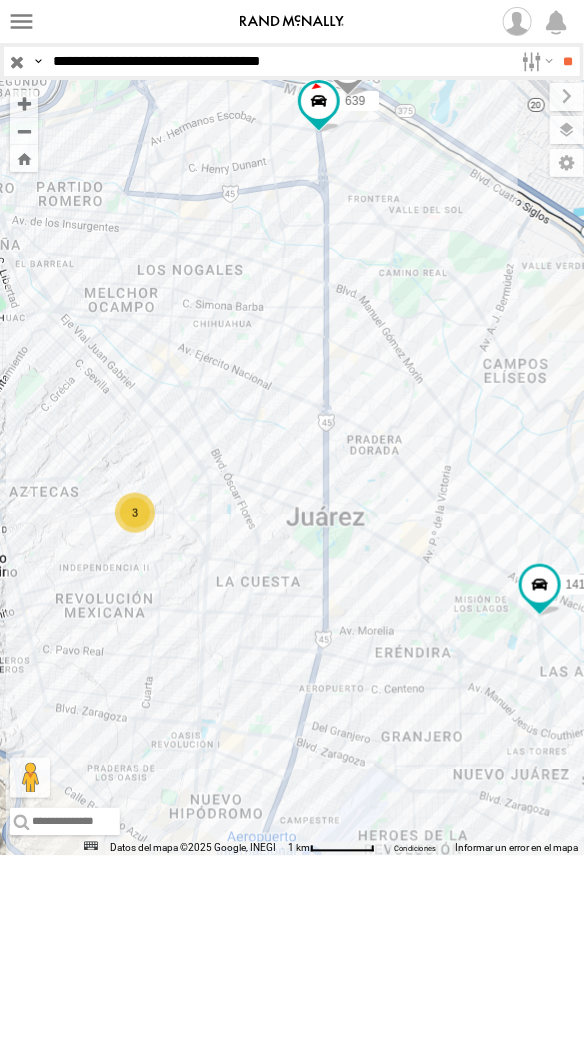 click on "**********" at bounding box center [279, 61] 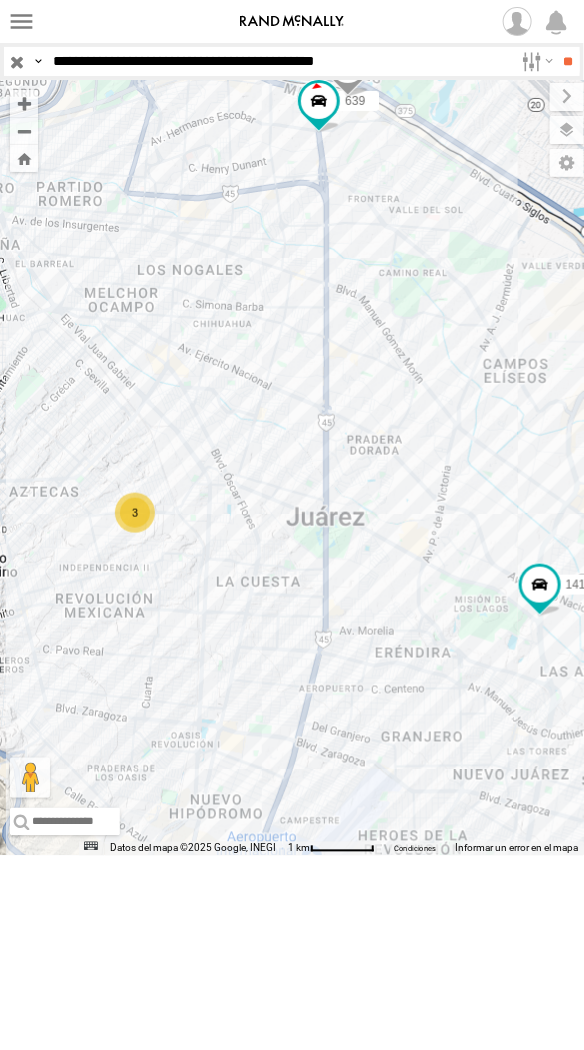 click on "**" at bounding box center (568, 61) 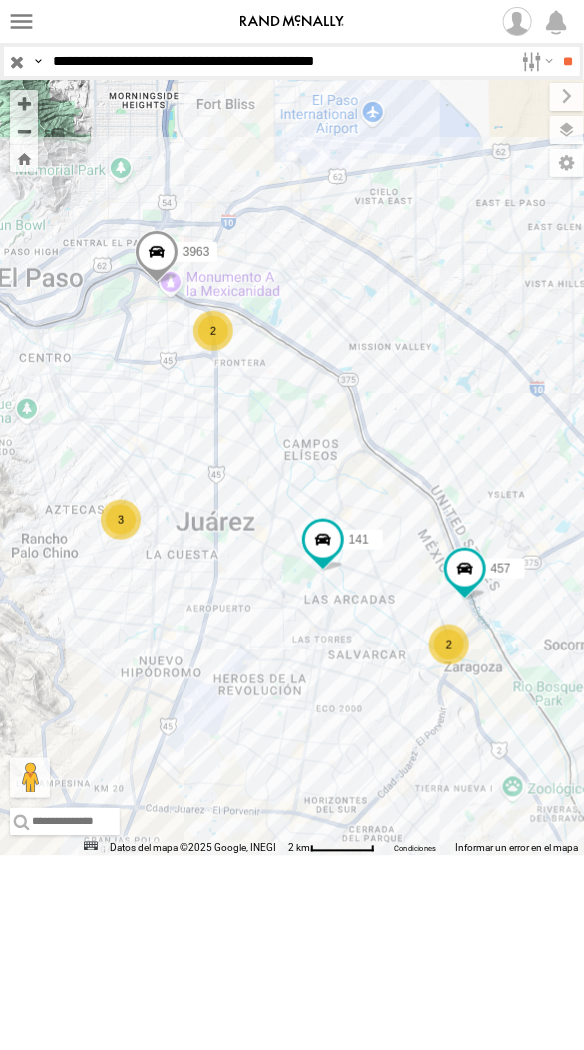 click on "**********" at bounding box center (279, 61) 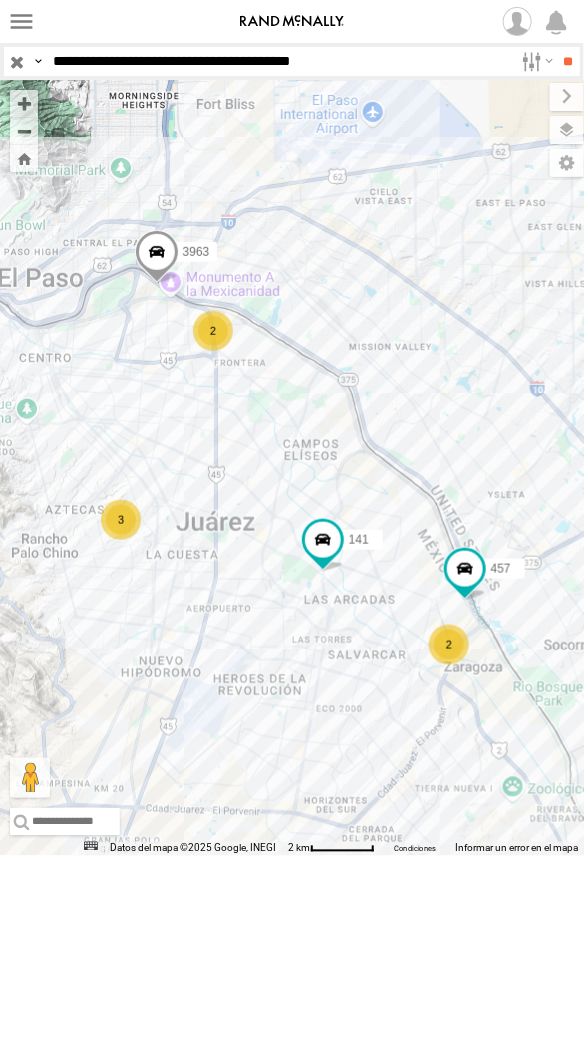 click on "**" at bounding box center [568, 61] 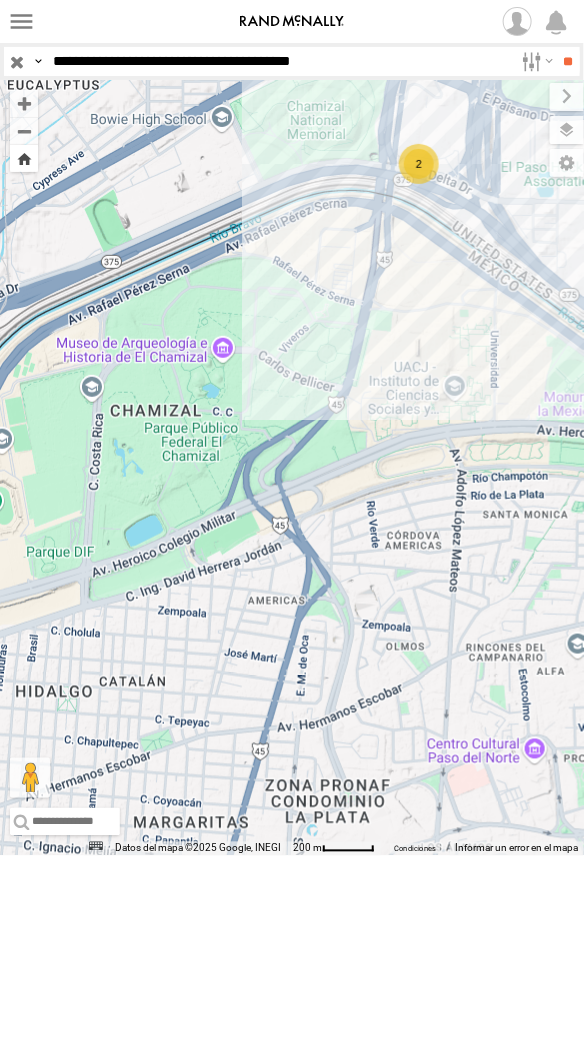 click at bounding box center [24, 158] 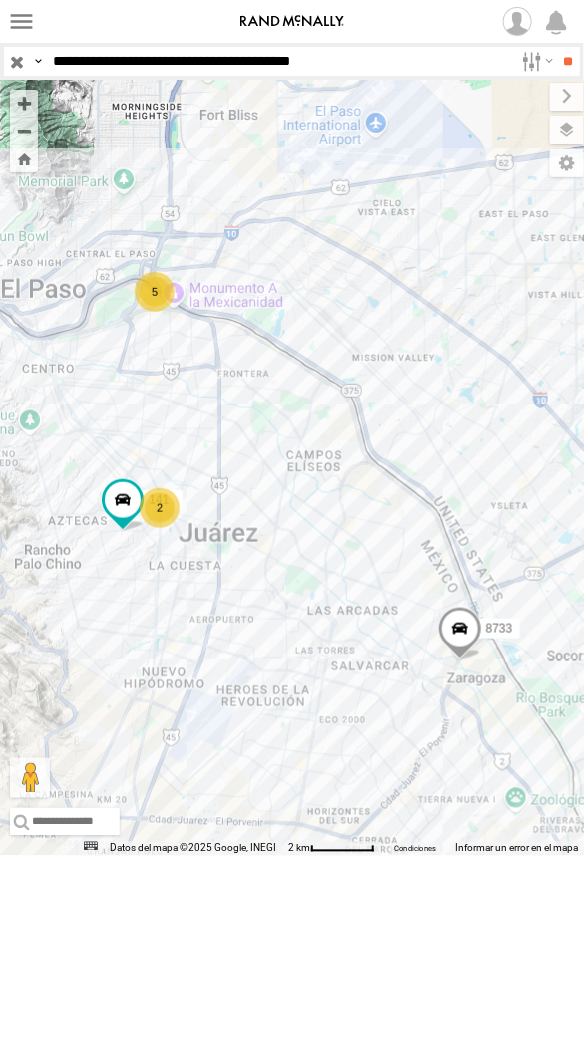 click on "**********" at bounding box center (279, 61) 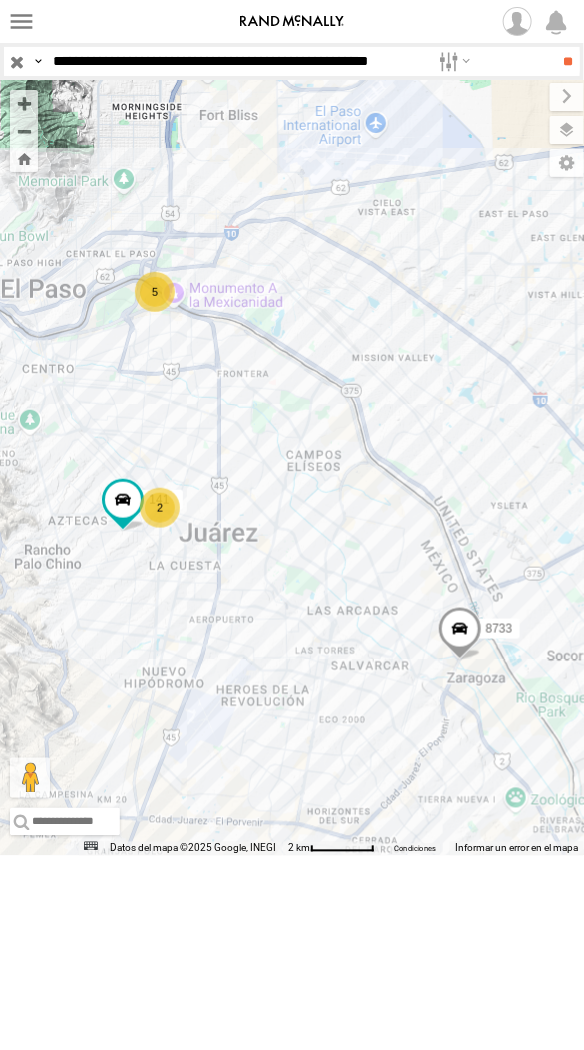 scroll, scrollTop: 0, scrollLeft: 8, axis: horizontal 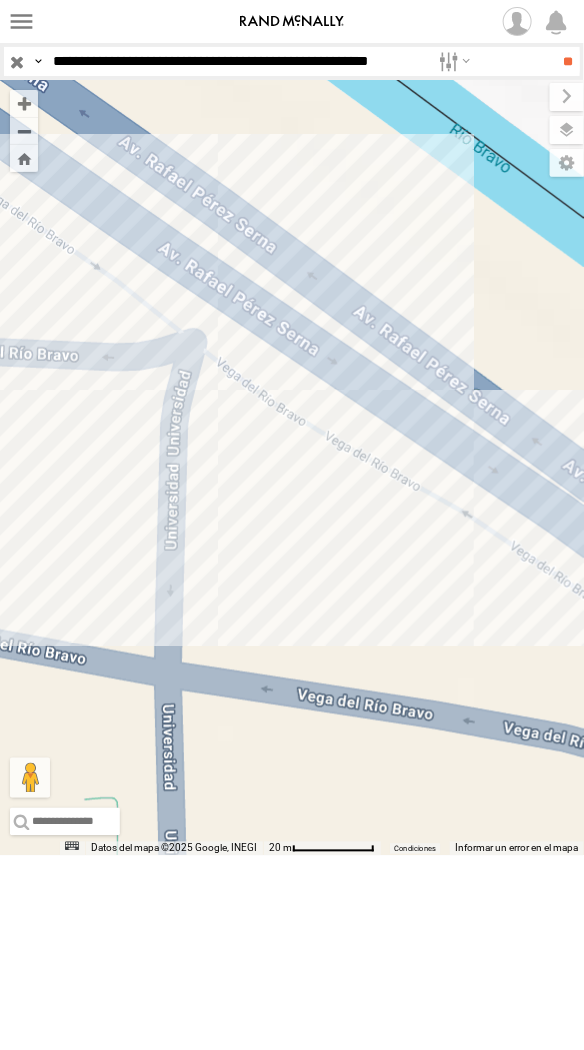 drag, startPoint x: 130, startPoint y: 420, endPoint x: 238, endPoint y: 417, distance: 108.04166 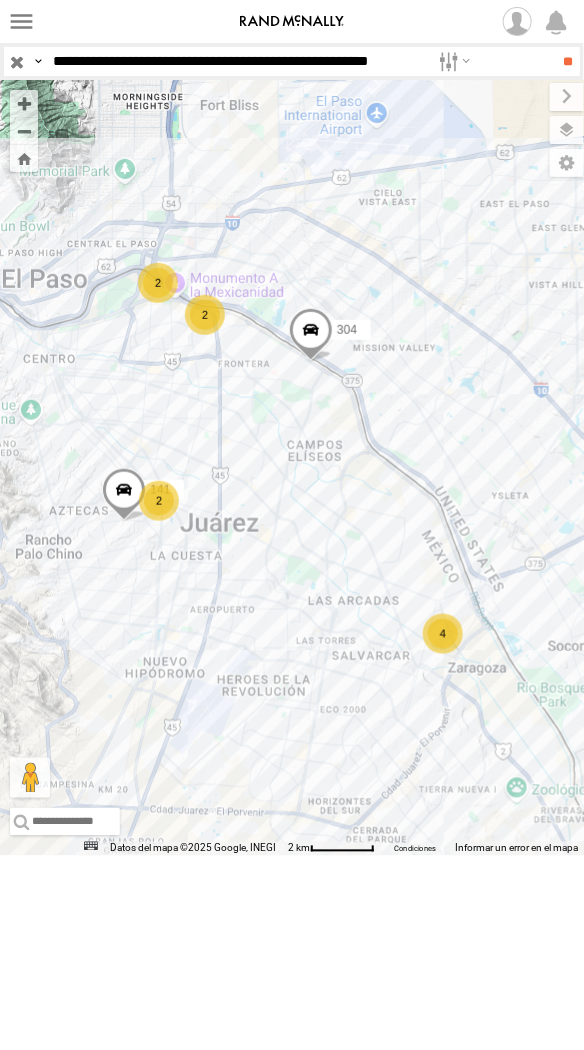drag, startPoint x: 428, startPoint y: 62, endPoint x: 472, endPoint y: 106, distance: 62.225395 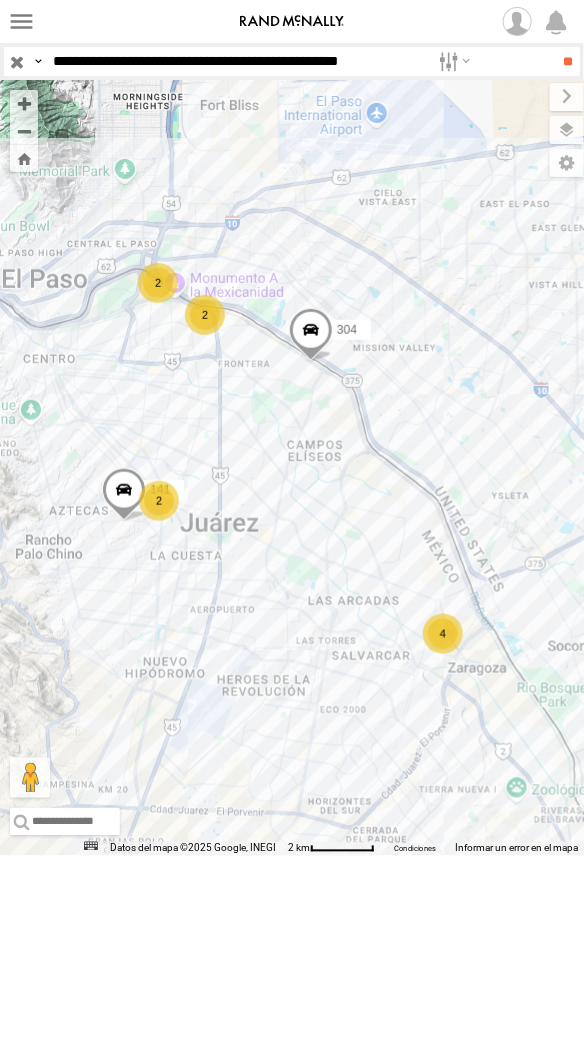 click on "**" at bounding box center (568, 61) 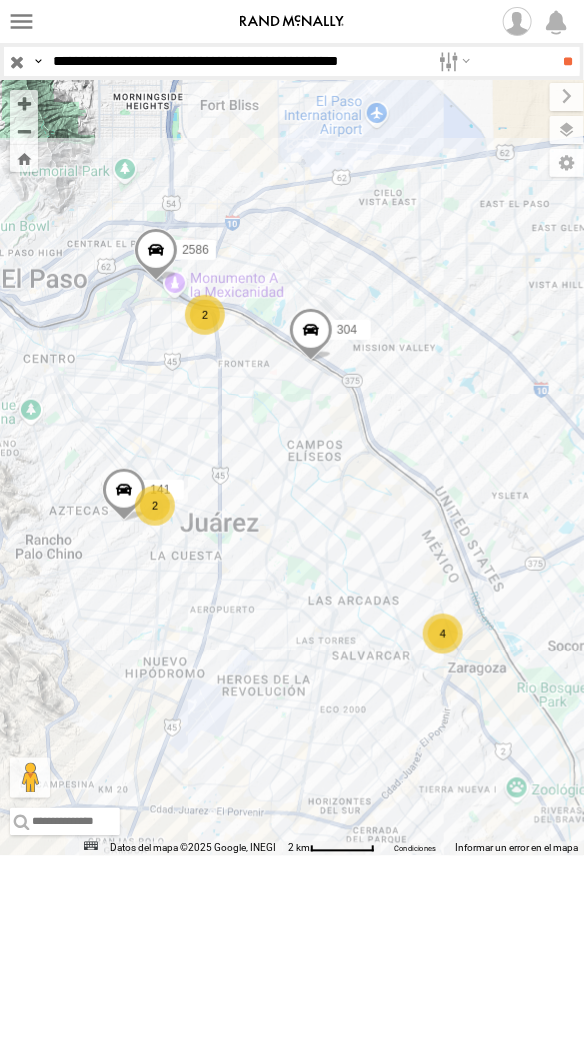 click on "2 141 4 2586 304 2" at bounding box center [292, 468] 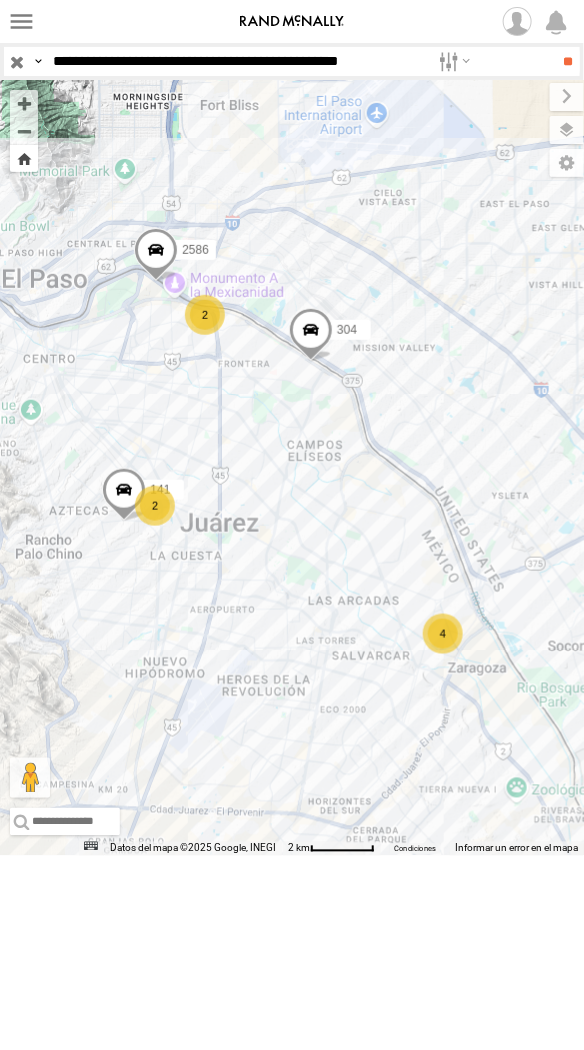 click at bounding box center [24, 158] 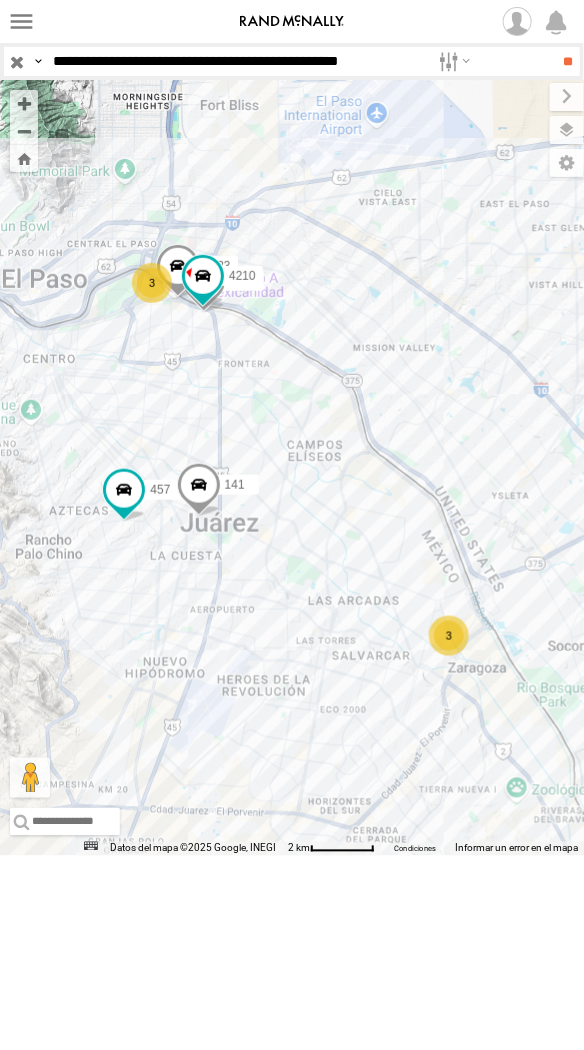 click on "**********" at bounding box center (237, 61) 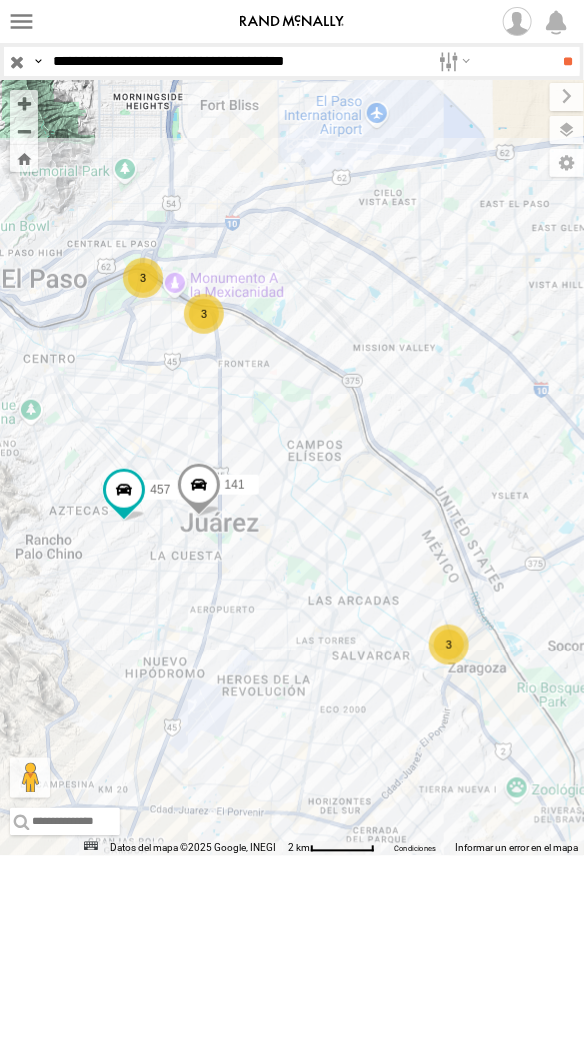 click on "**" at bounding box center (568, 61) 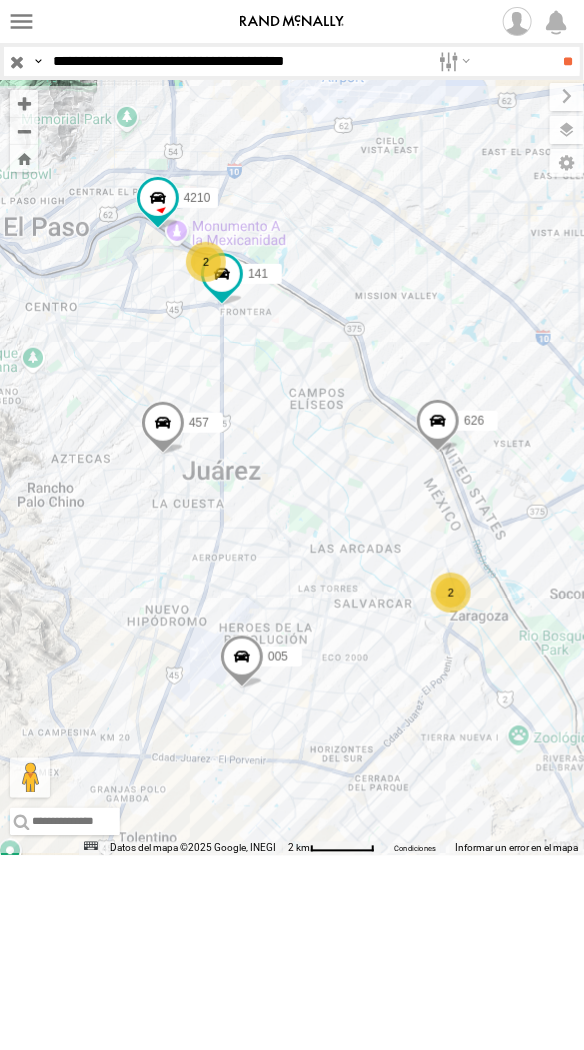 drag, startPoint x: 237, startPoint y: 62, endPoint x: 297, endPoint y: 136, distance: 95.26804 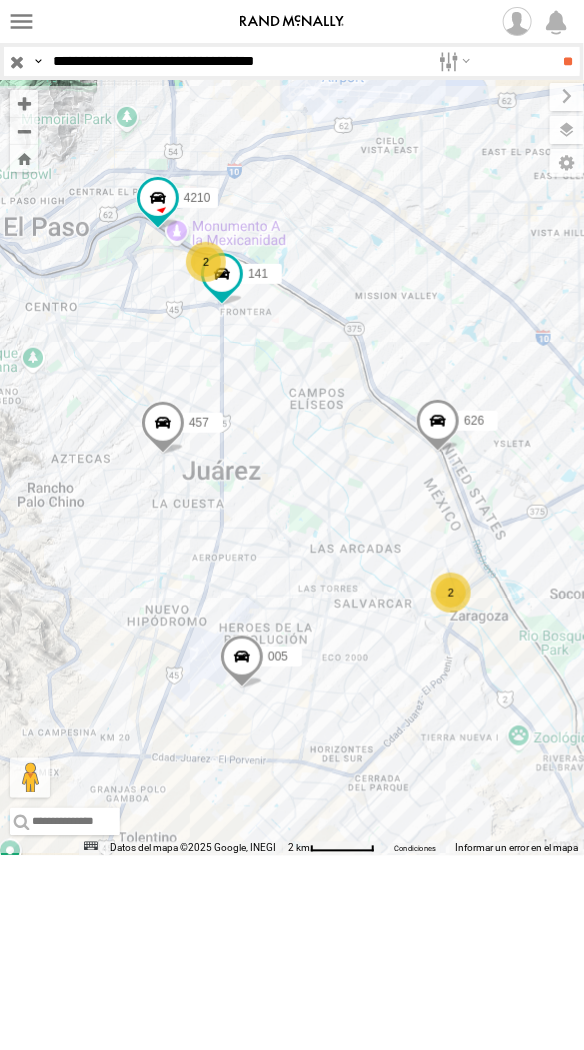 click on "**" at bounding box center [568, 61] 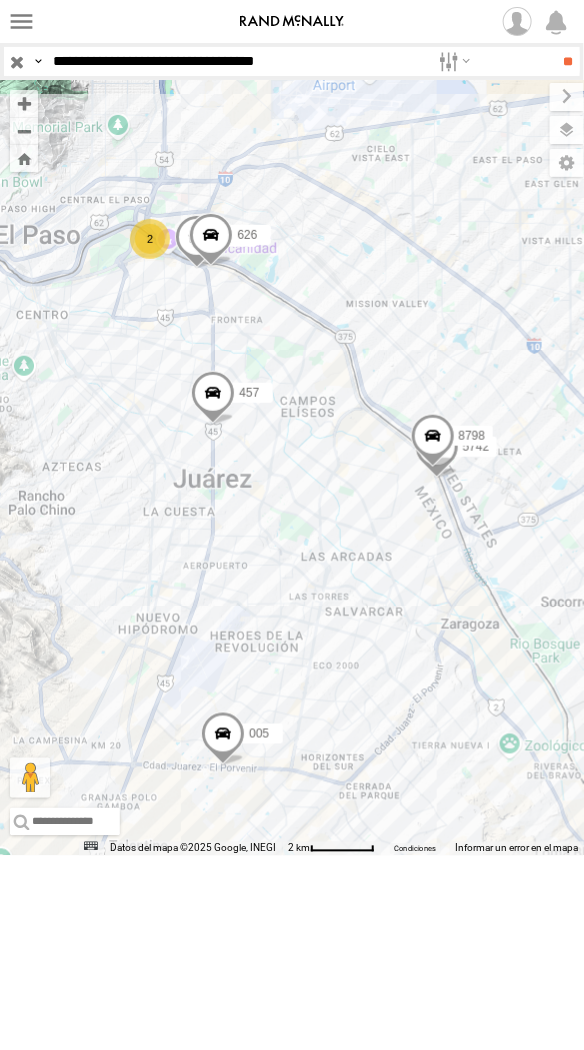 drag, startPoint x: 180, startPoint y: 68, endPoint x: 186, endPoint y: 81, distance: 14.3178215 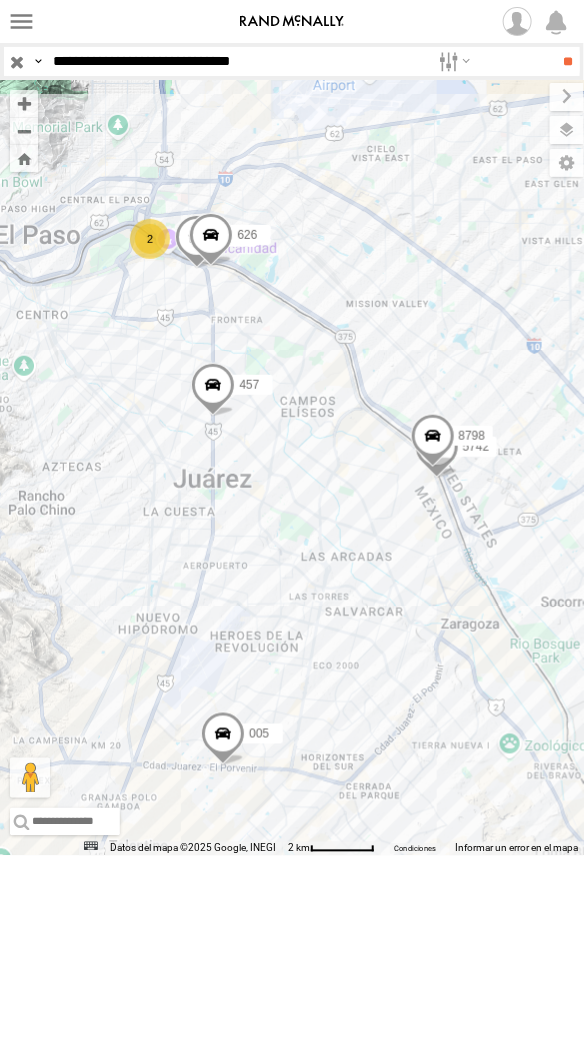 click on "**" at bounding box center (568, 61) 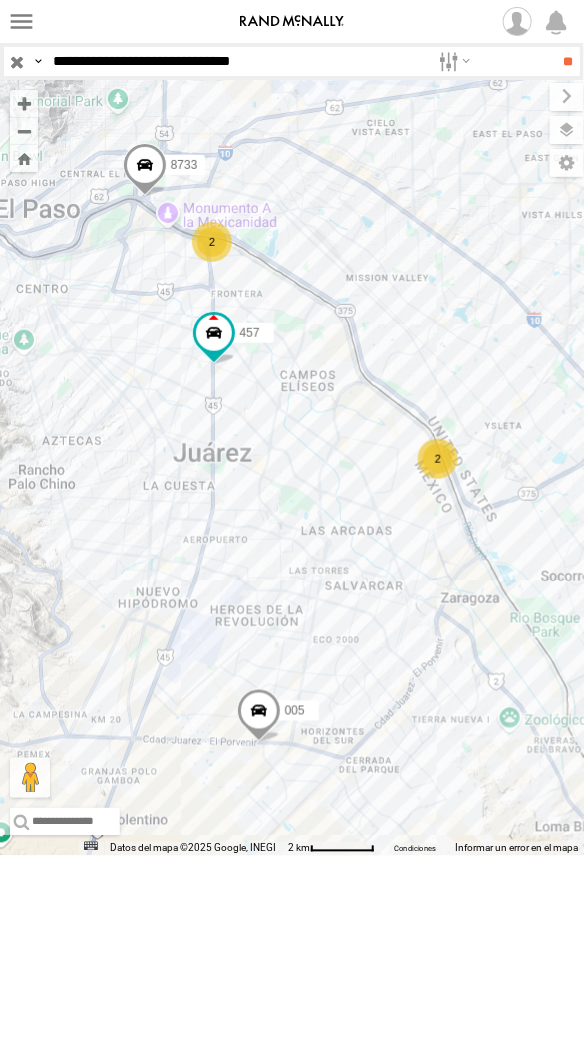 click on "**********" at bounding box center (237, 61) 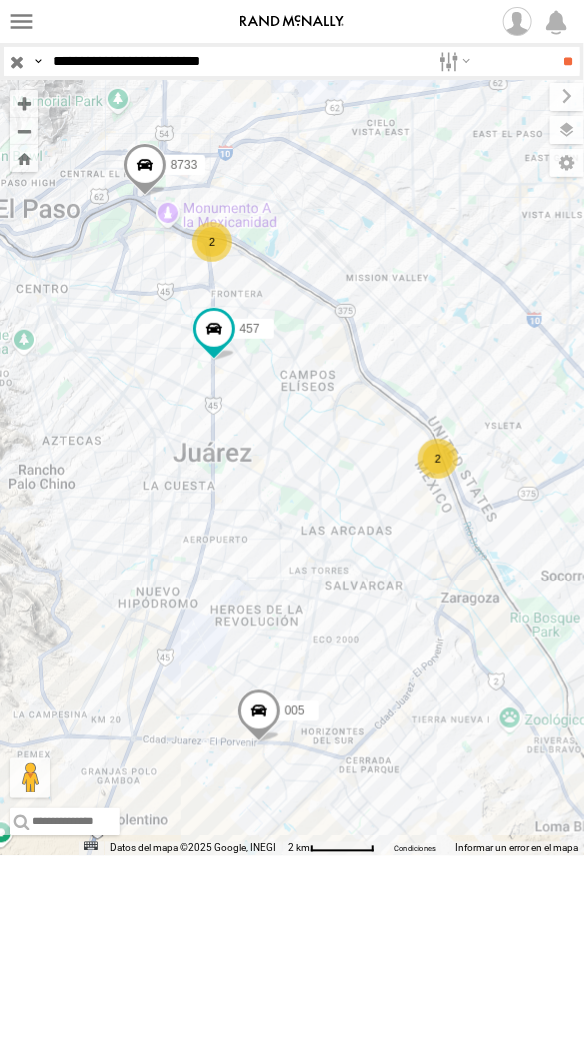 click on "**" at bounding box center [568, 61] 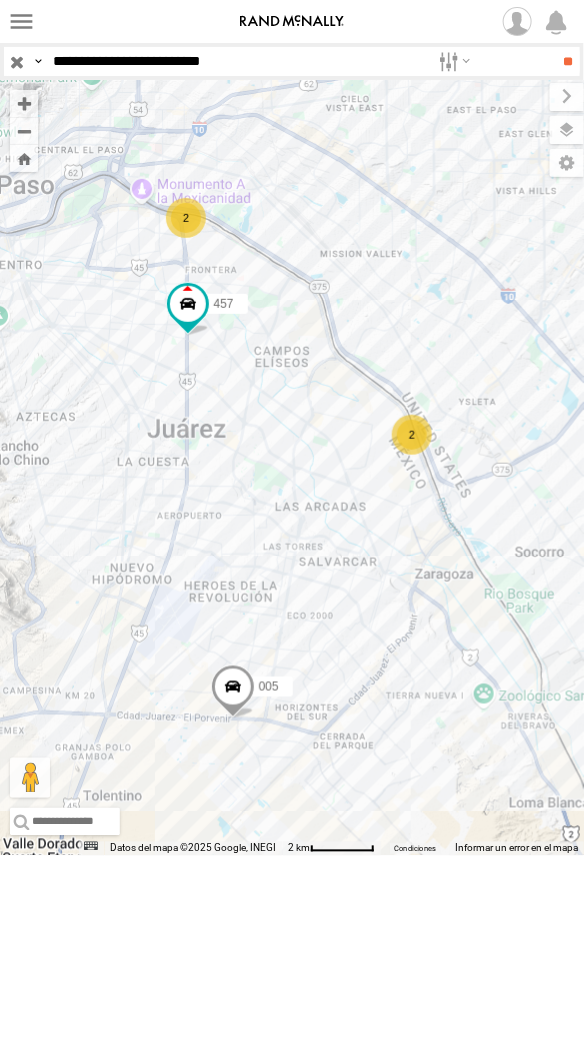 click on "**********" at bounding box center (237, 61) 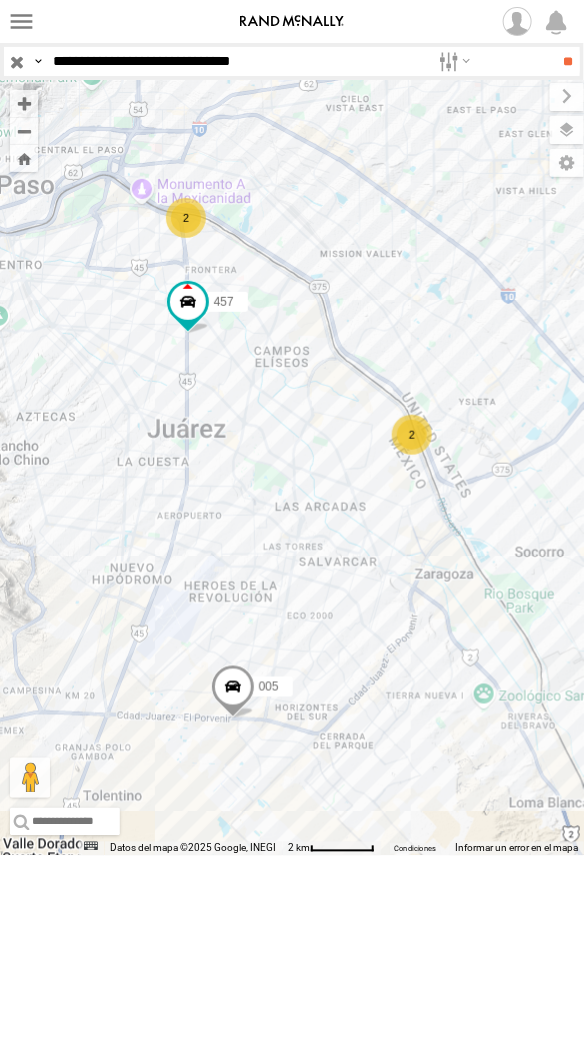 click on "**" at bounding box center (568, 61) 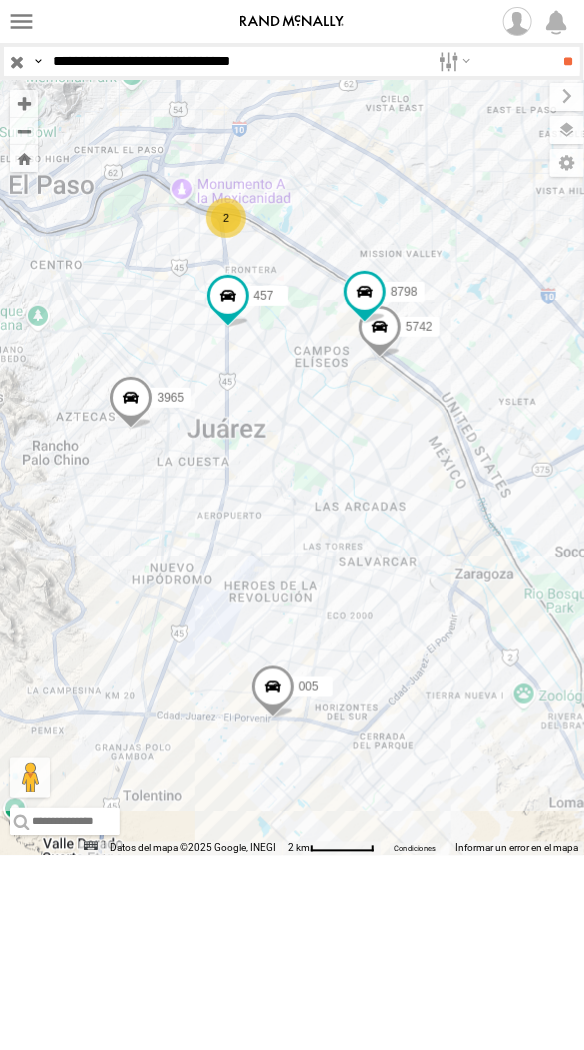 click on "**" at bounding box center (568, 61) 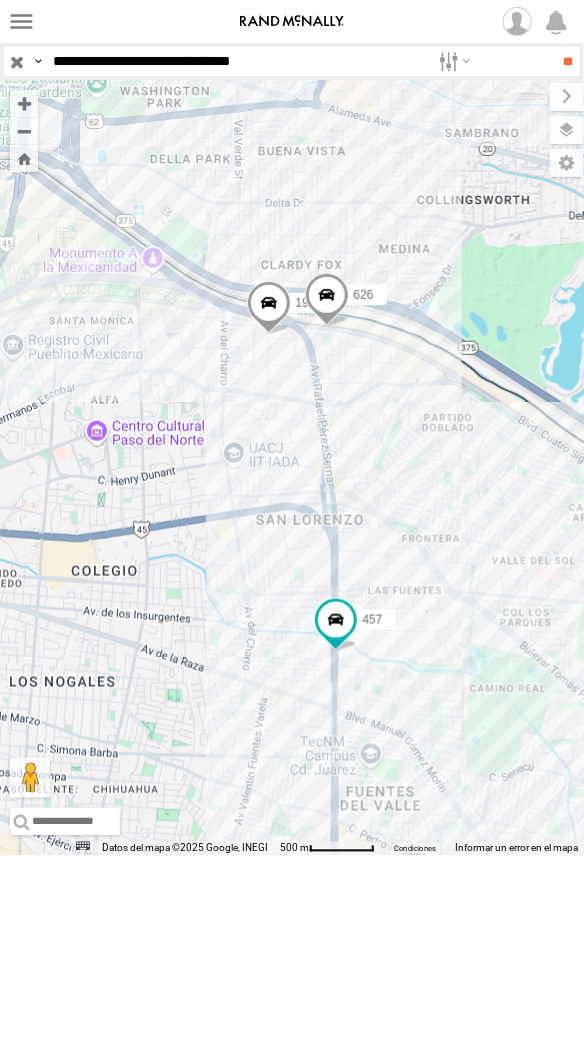 drag, startPoint x: 303, startPoint y: 56, endPoint x: 316, endPoint y: 55, distance: 13.038404 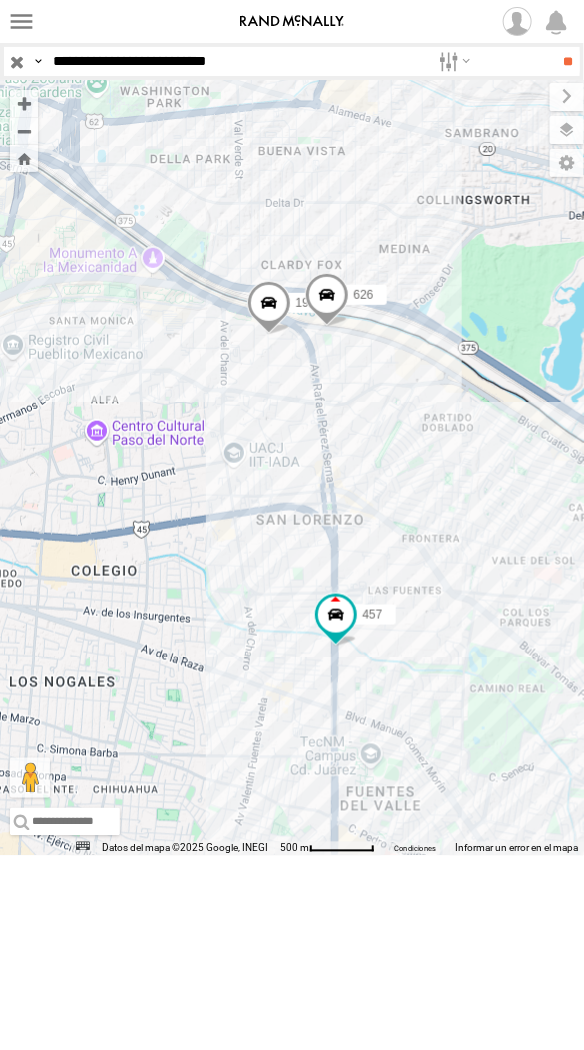 click on "**" at bounding box center (568, 61) 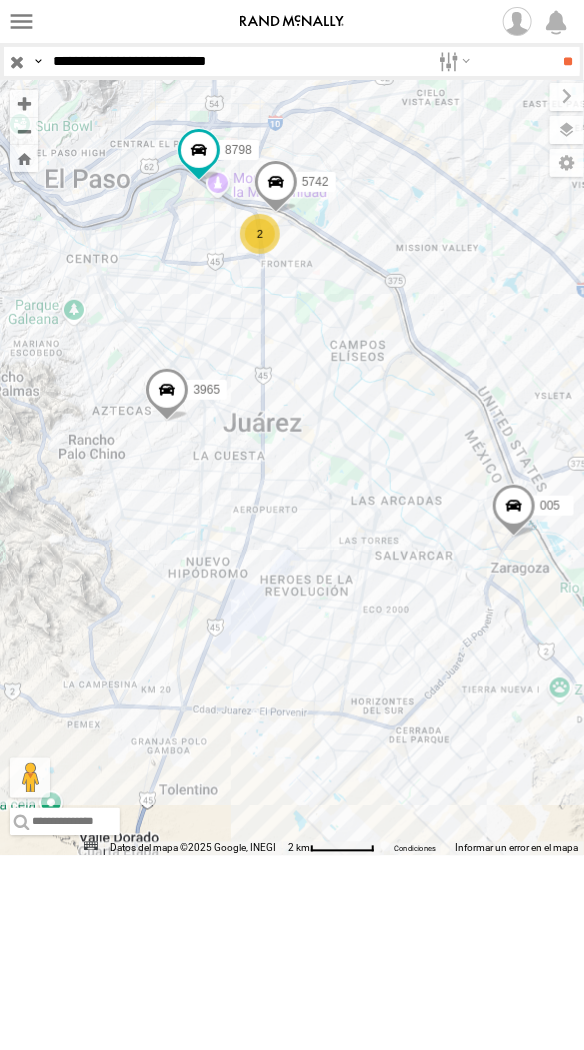 drag, startPoint x: 284, startPoint y: 64, endPoint x: 310, endPoint y: 72, distance: 27.202942 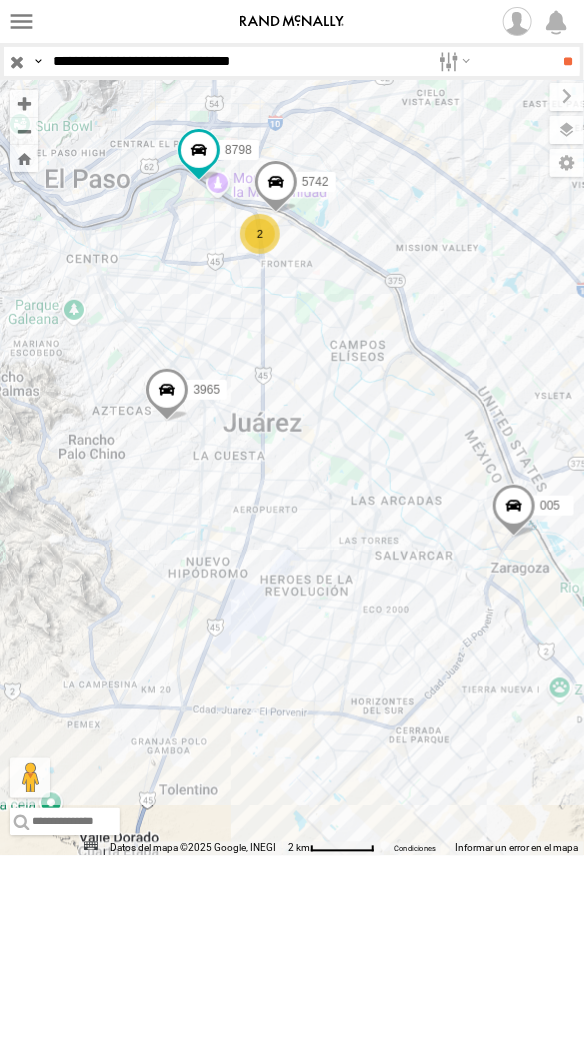 click on "**" at bounding box center (568, 61) 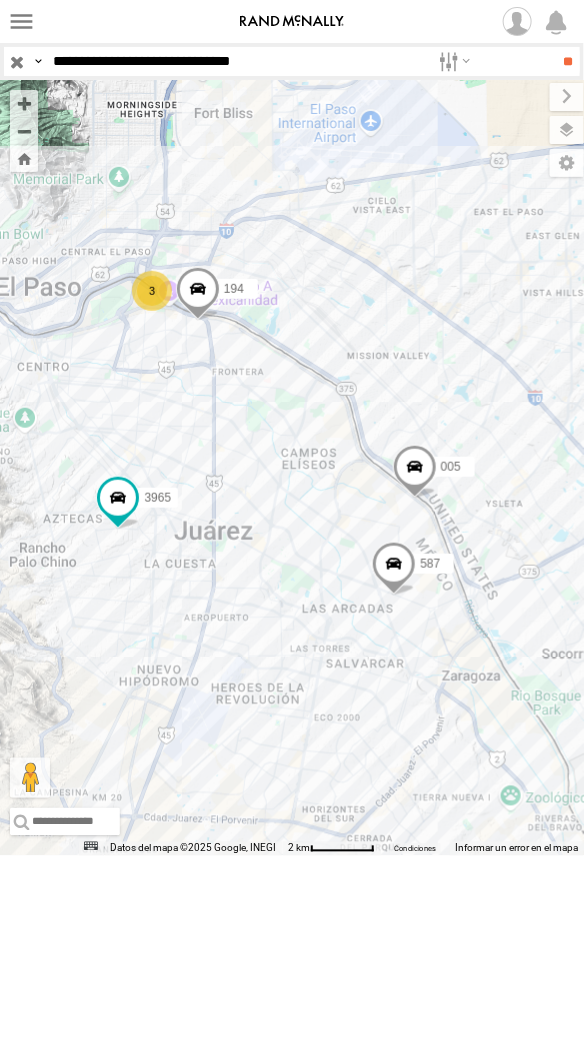 click on "Search Query
Asset ID
Asset Label
Registration
Manufacturer
Model
VIN
Job ID IP" at bounding box center (292, 61) 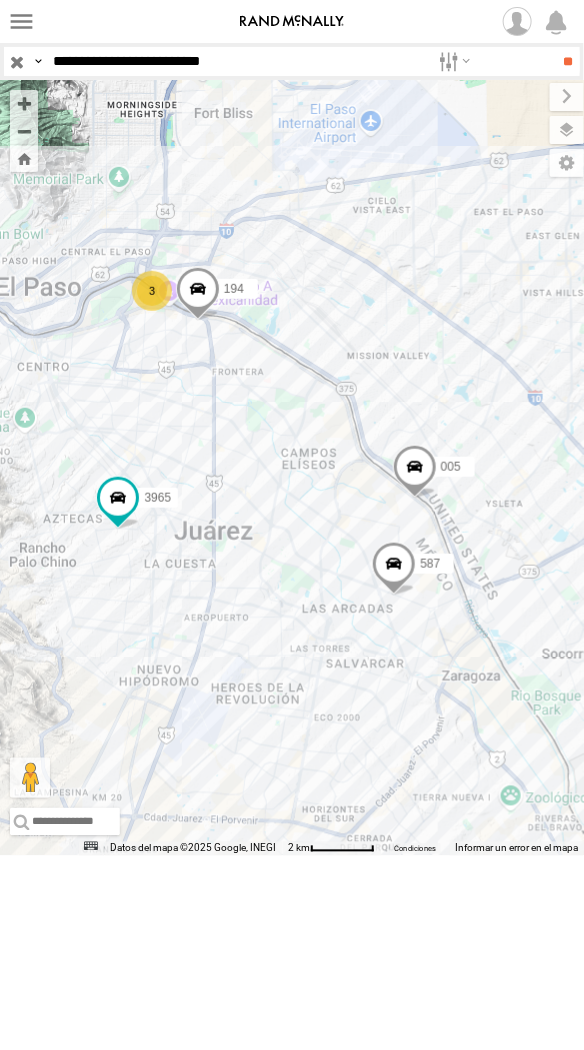 click on "**" at bounding box center [568, 61] 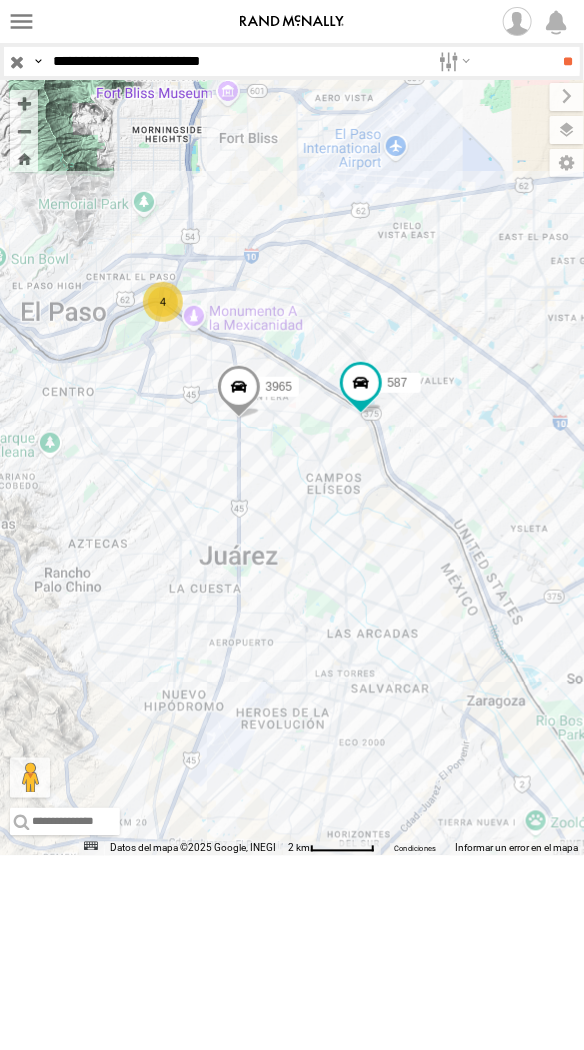 click on "**********" at bounding box center [237, 61] 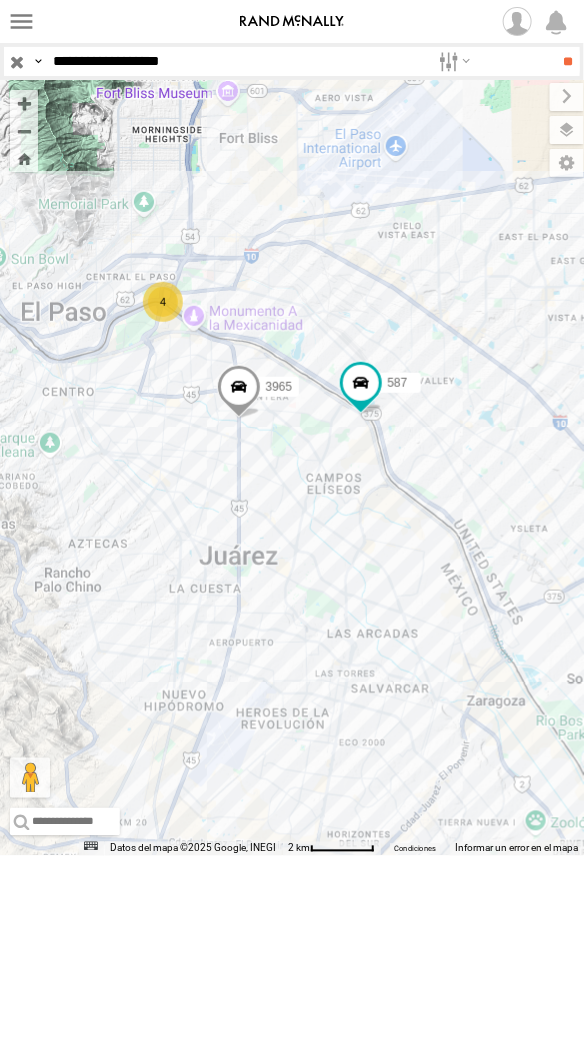 click on "**" at bounding box center (568, 61) 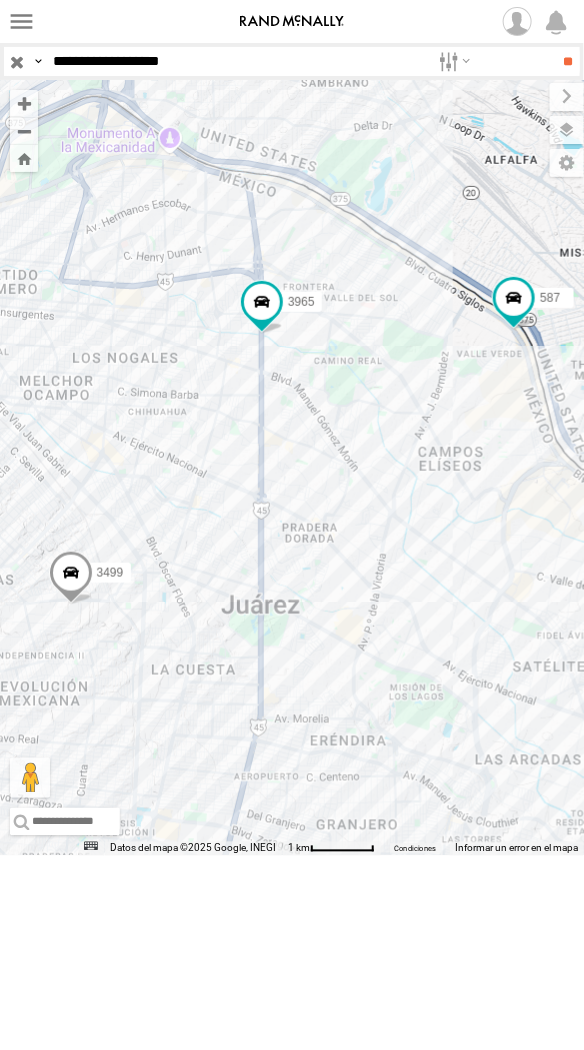 click on "**" at bounding box center [568, 61] 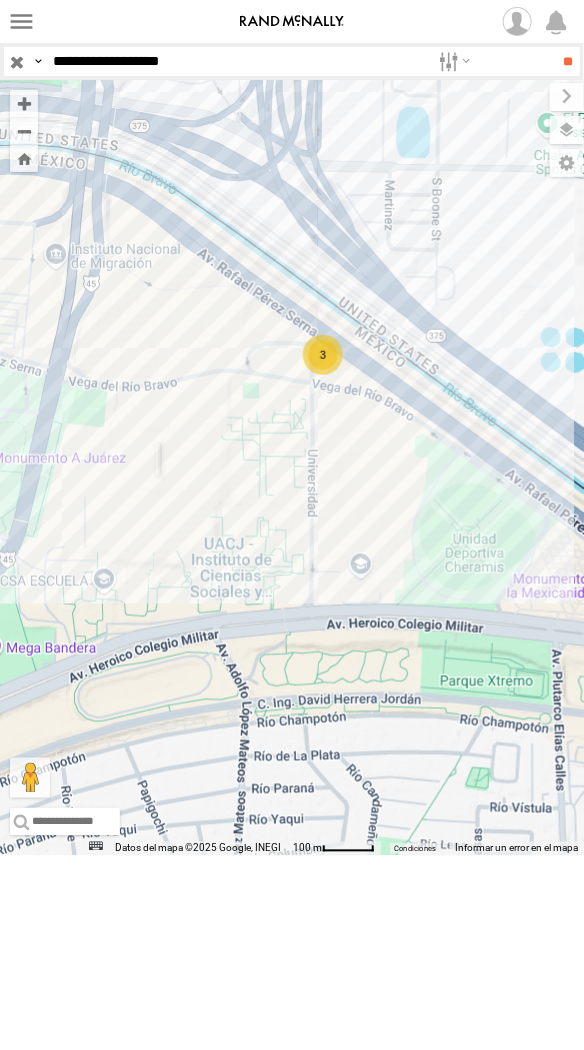 click on "**********" at bounding box center (237, 61) 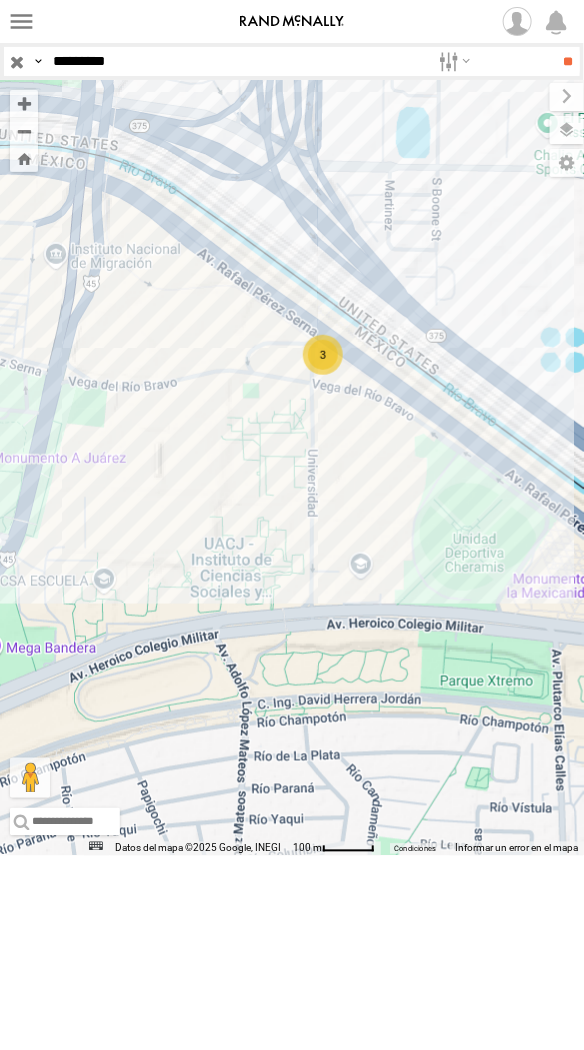 click on "**" at bounding box center (568, 61) 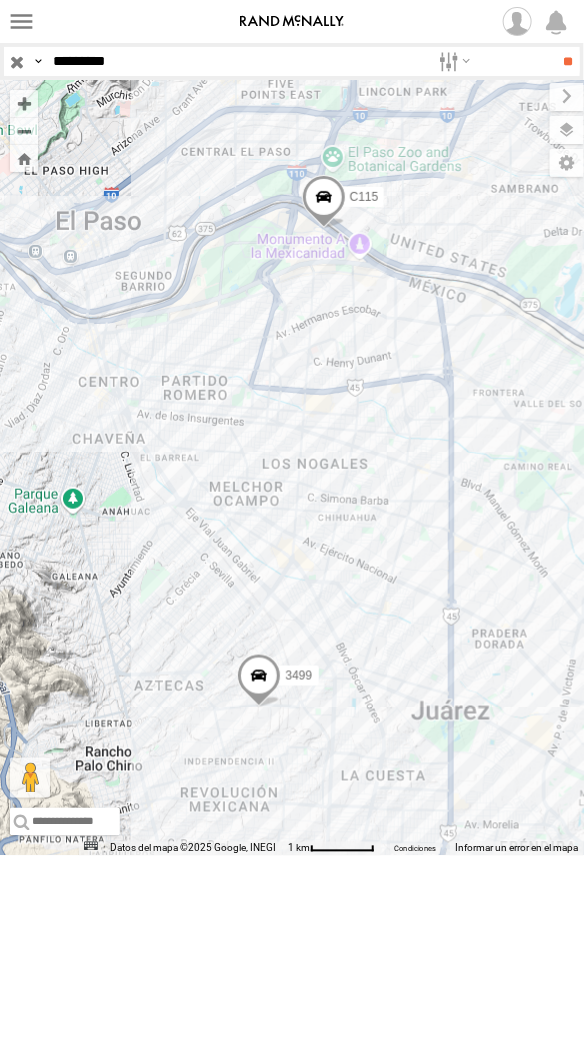 click on "*********" at bounding box center [237, 61] 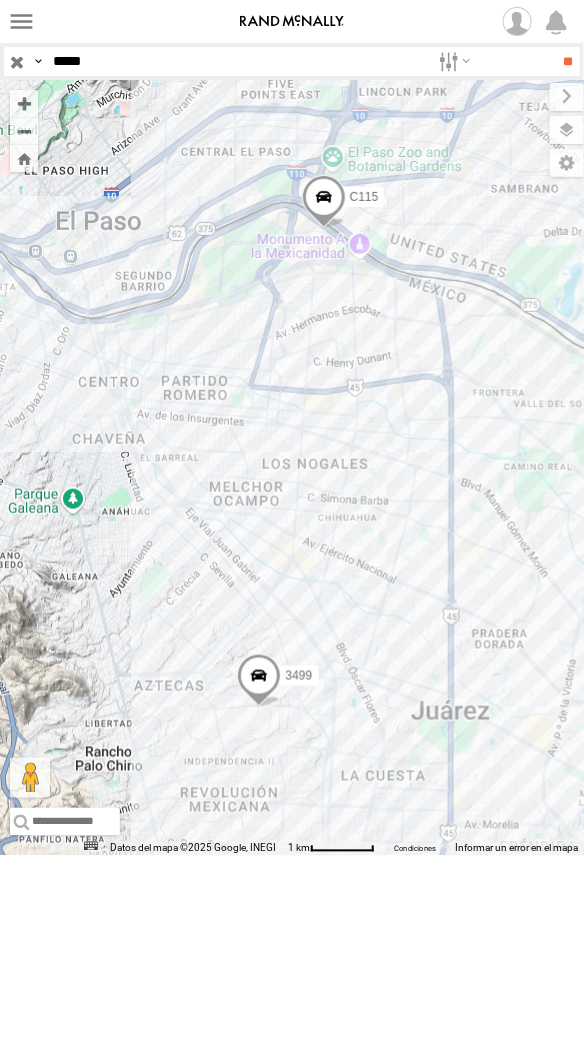 type on "*****" 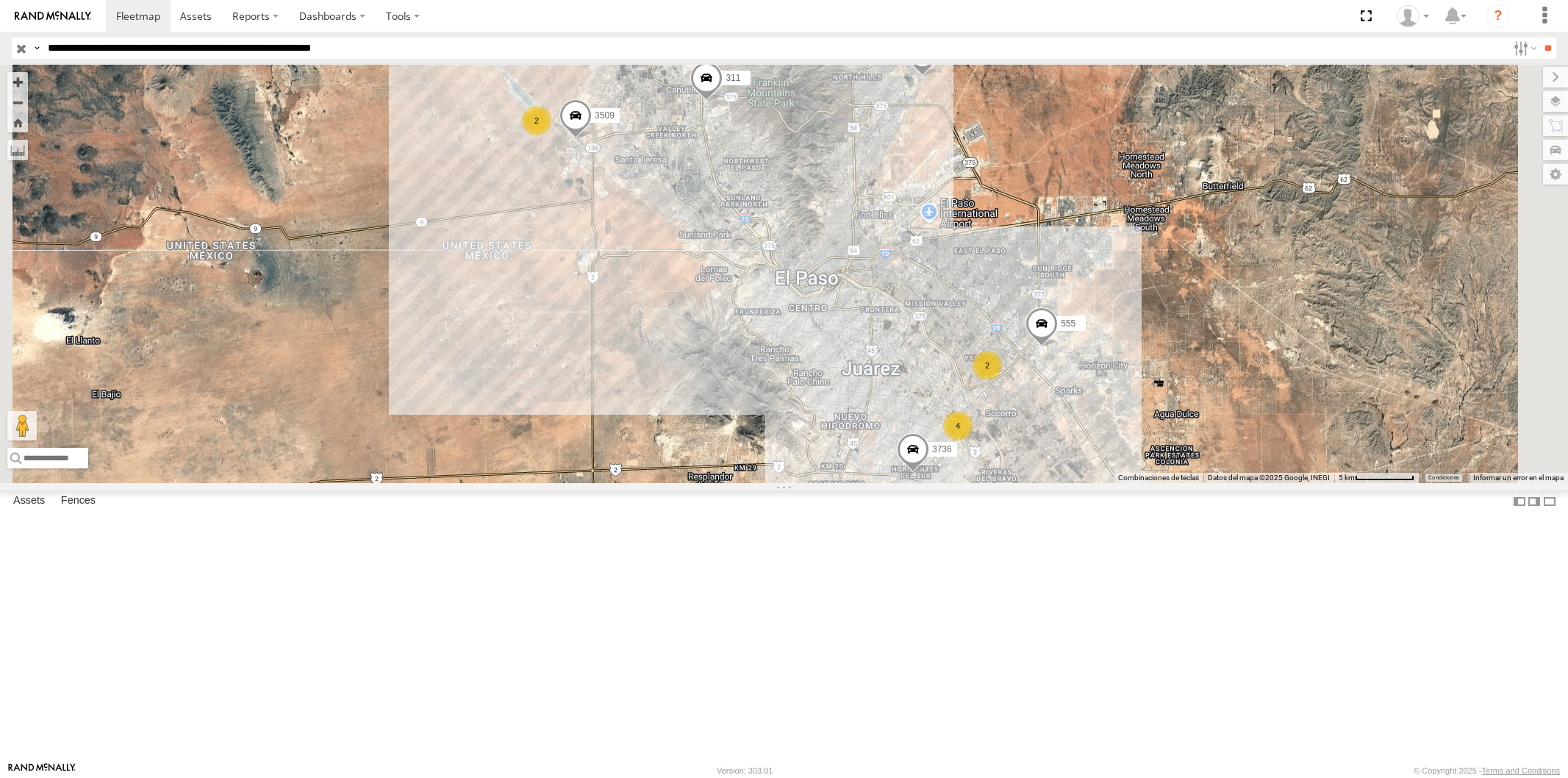 scroll, scrollTop: 0, scrollLeft: 0, axis: both 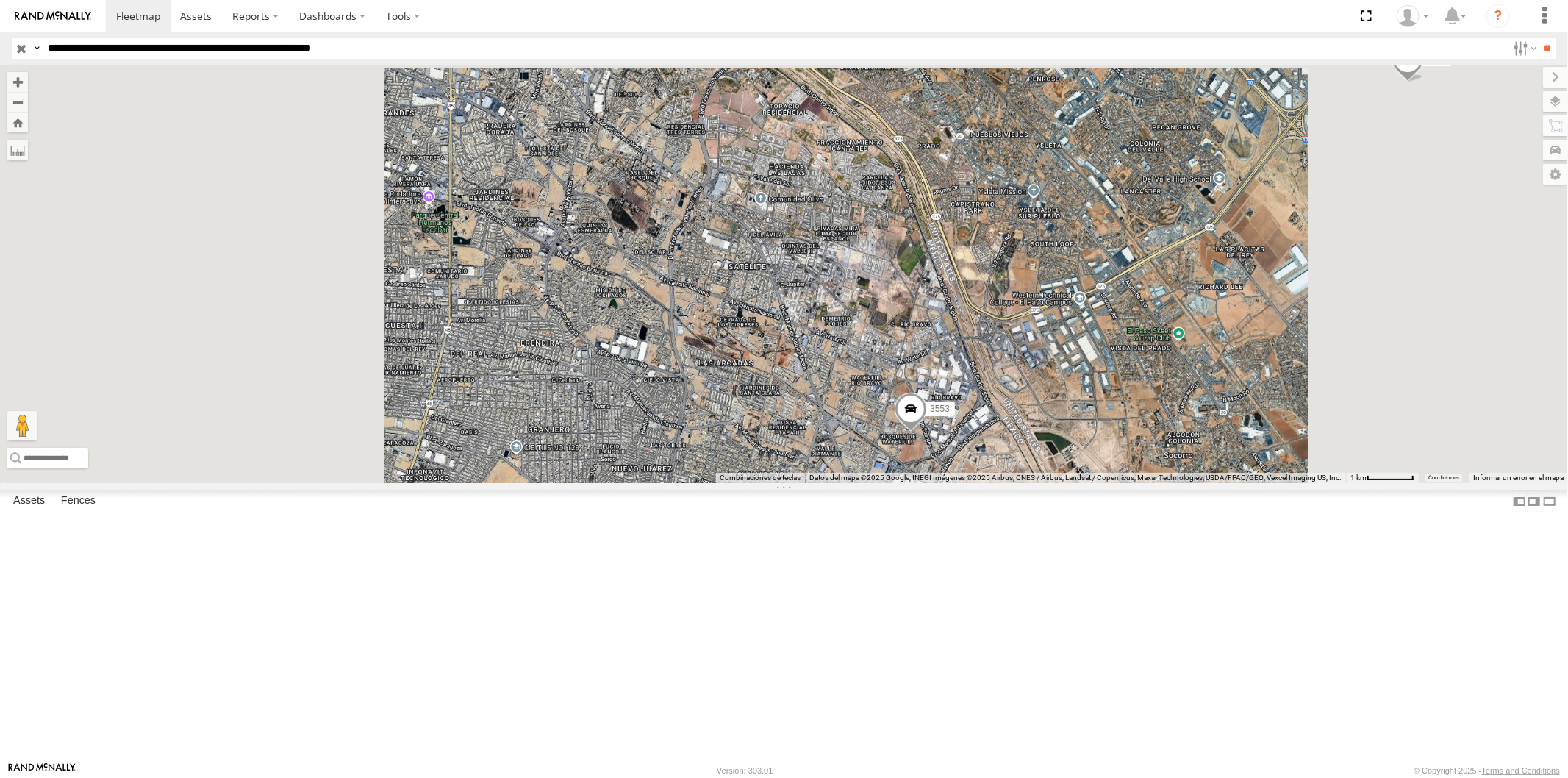 drag, startPoint x: 1172, startPoint y: 618, endPoint x: 1173, endPoint y: 546, distance: 72.00694 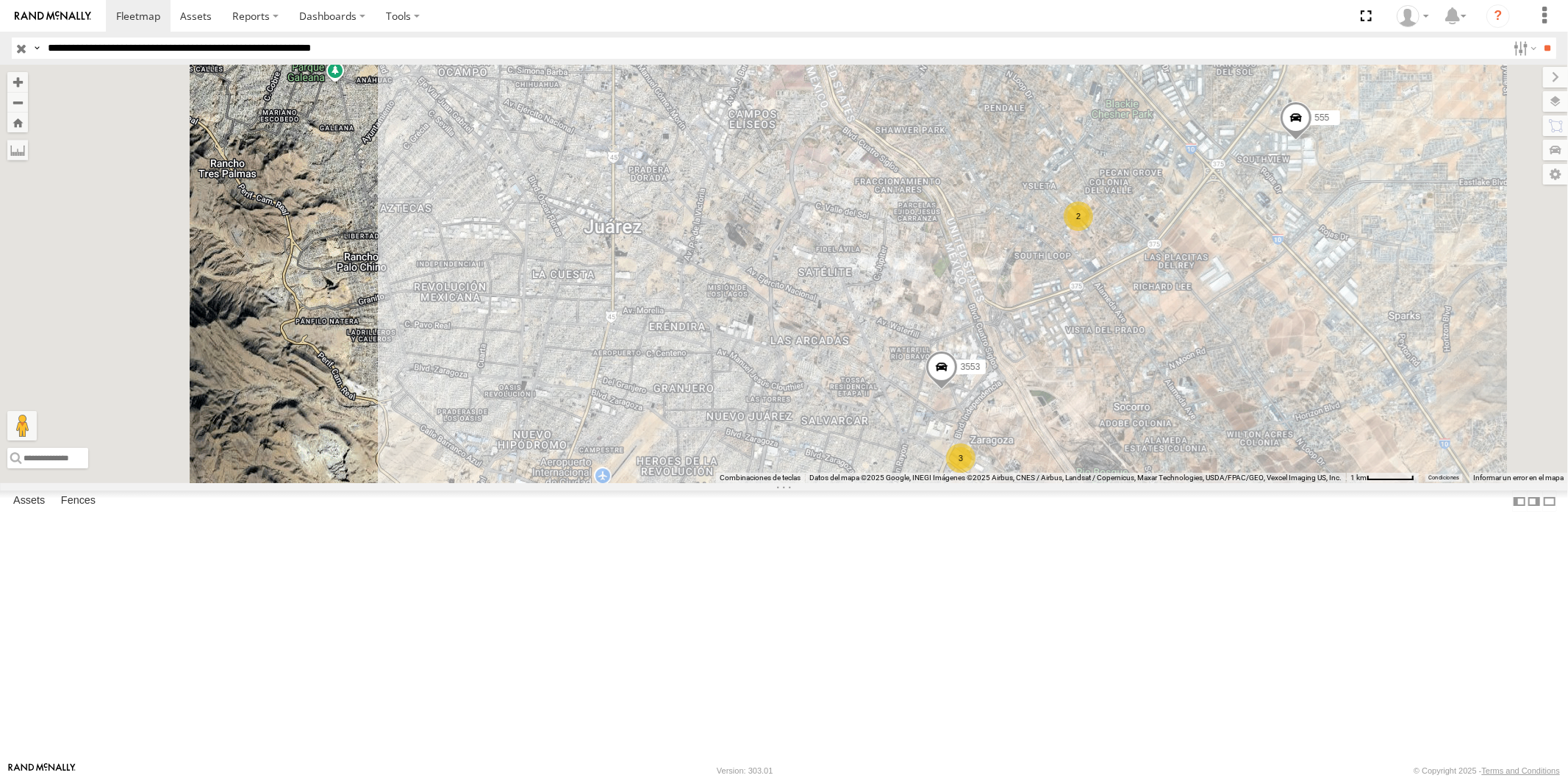 drag, startPoint x: 1022, startPoint y: 550, endPoint x: 1075, endPoint y: 241, distance: 313.51236 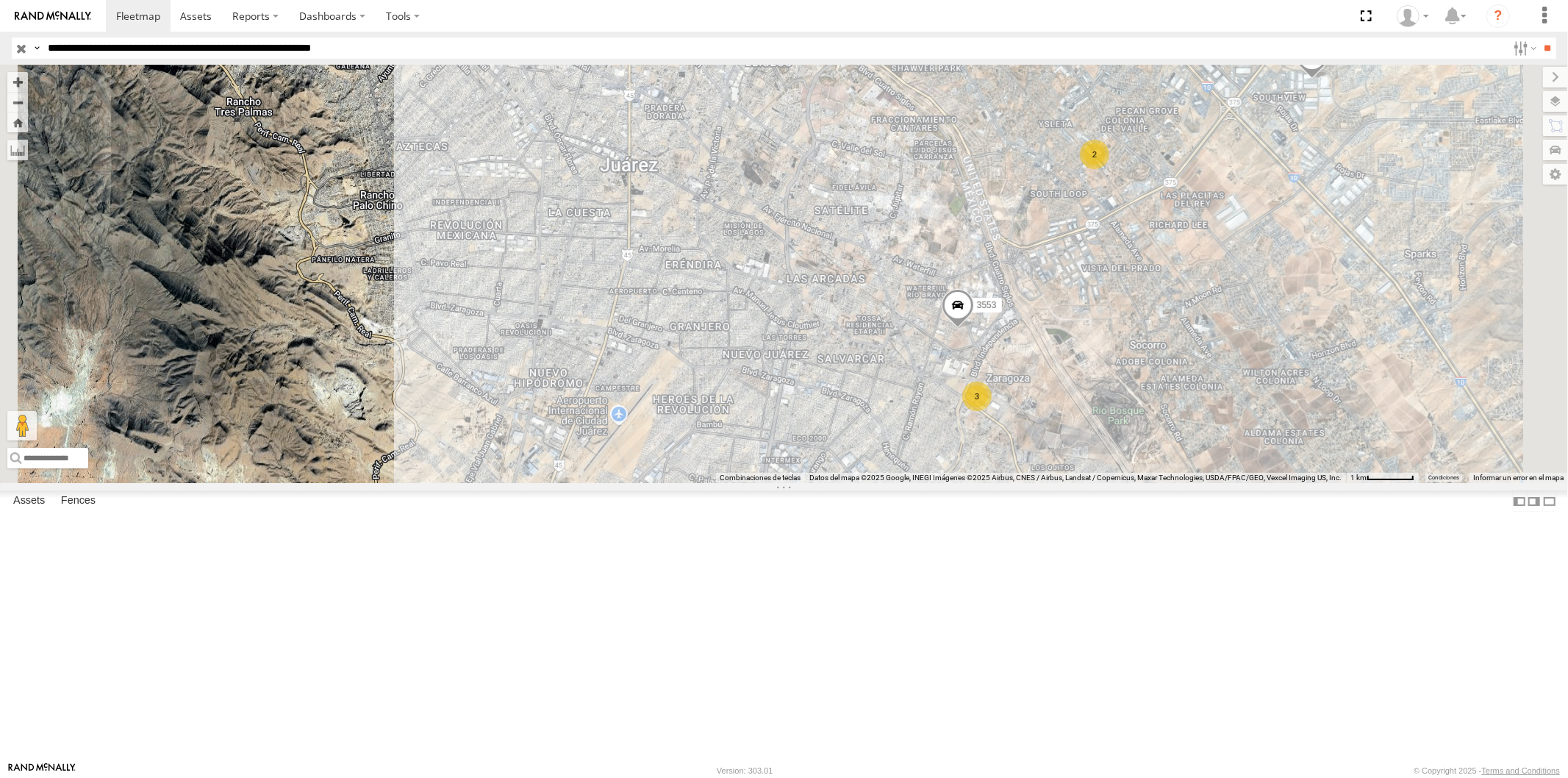 click at bounding box center (794, 565) 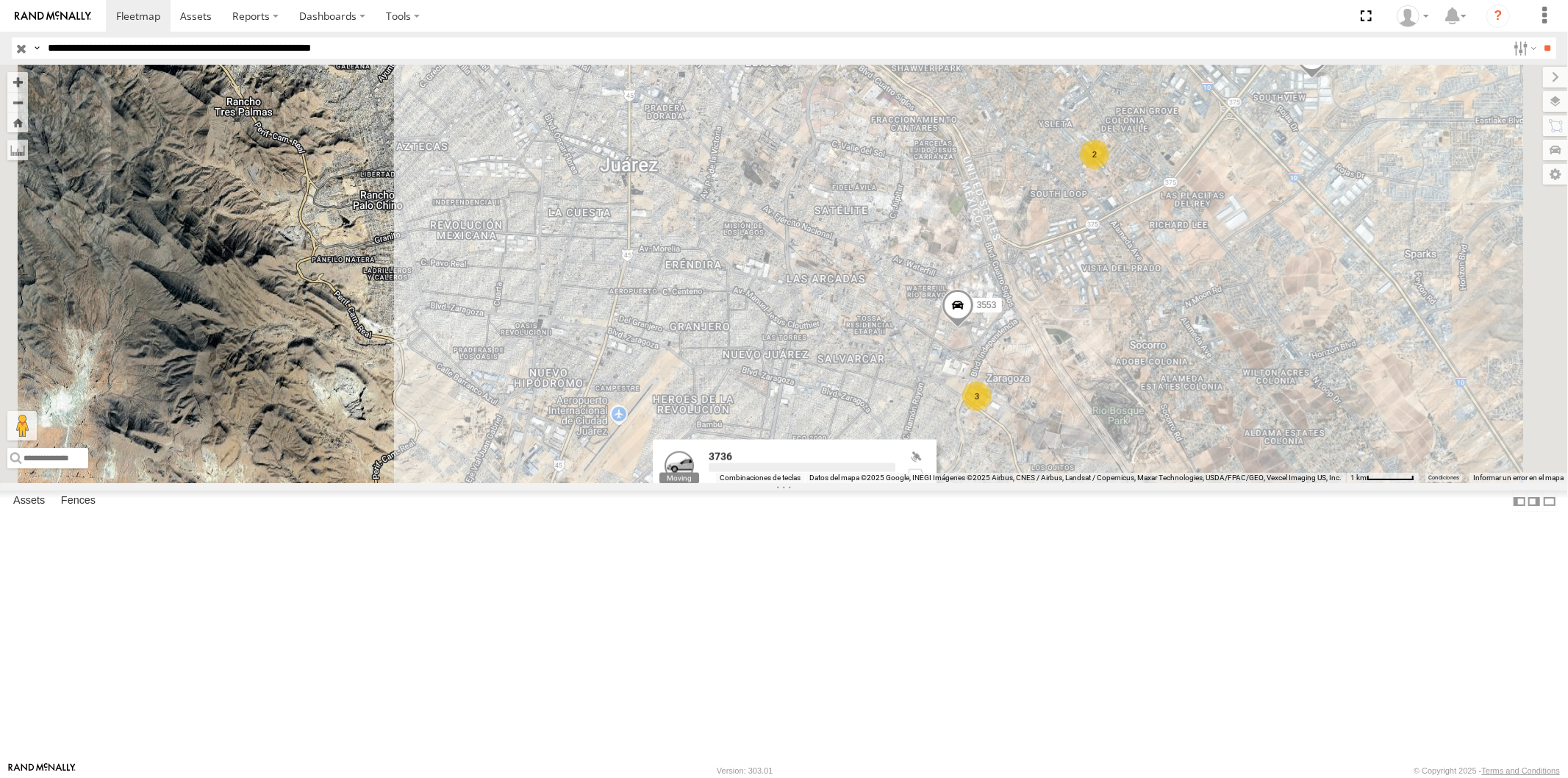 click at bounding box center [799, 563] 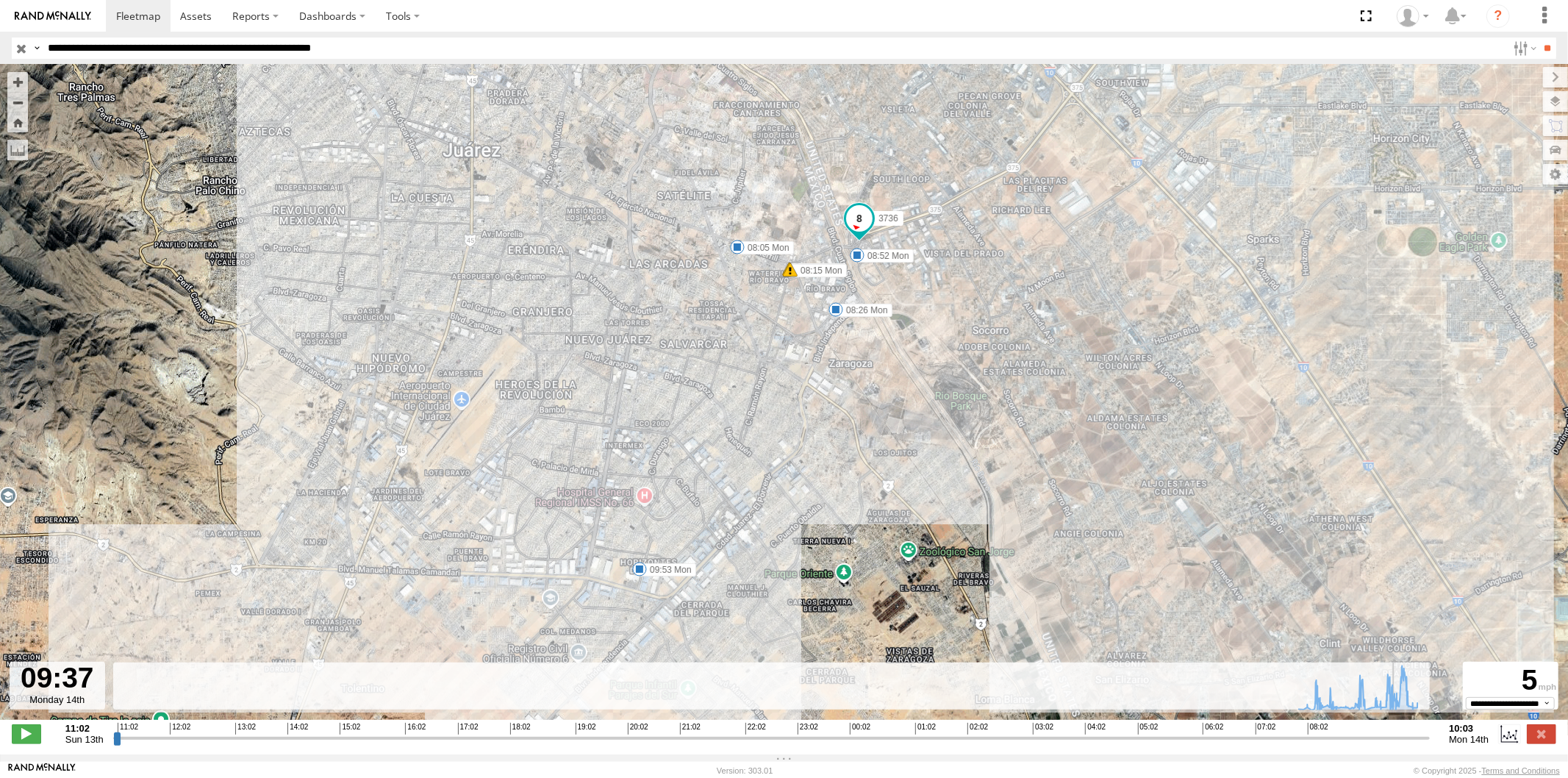 drag, startPoint x: 1421, startPoint y: 746, endPoint x: 1400, endPoint y: 768, distance: 30.413813 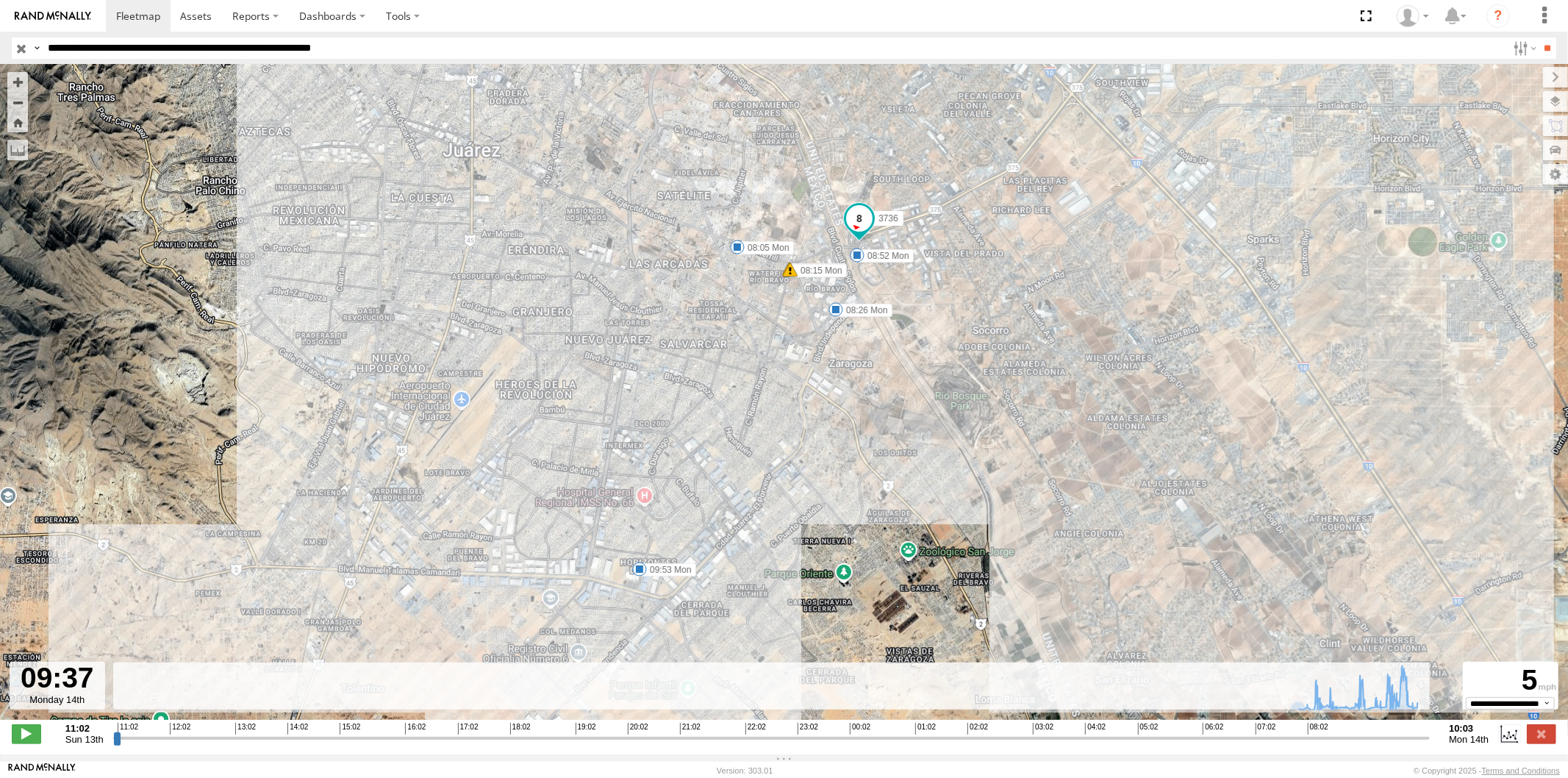 drag, startPoint x: 241, startPoint y: 50, endPoint x: 267, endPoint y: 105, distance: 60.835845 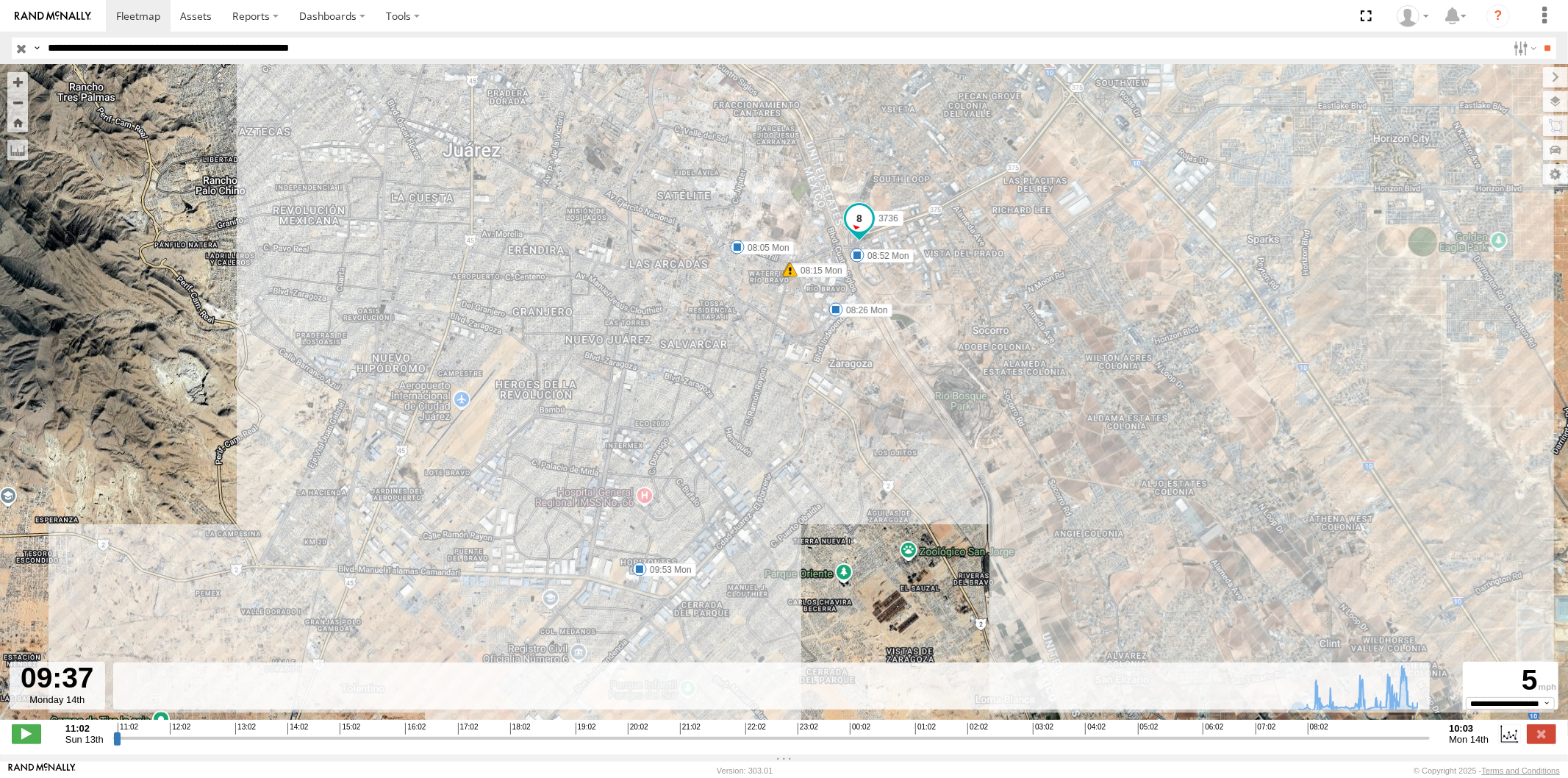type on "**********" 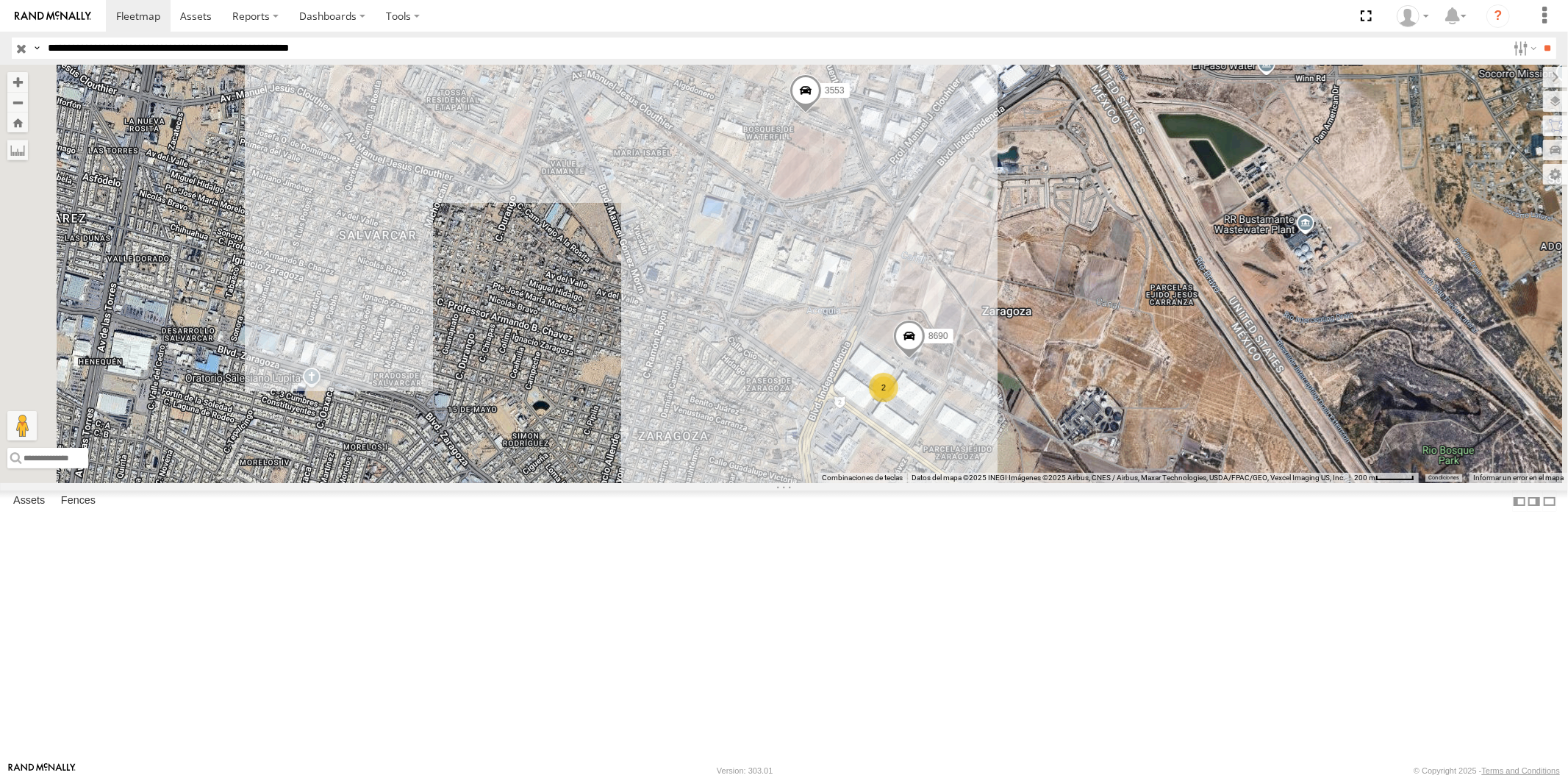 click at bounding box center [806, 94] 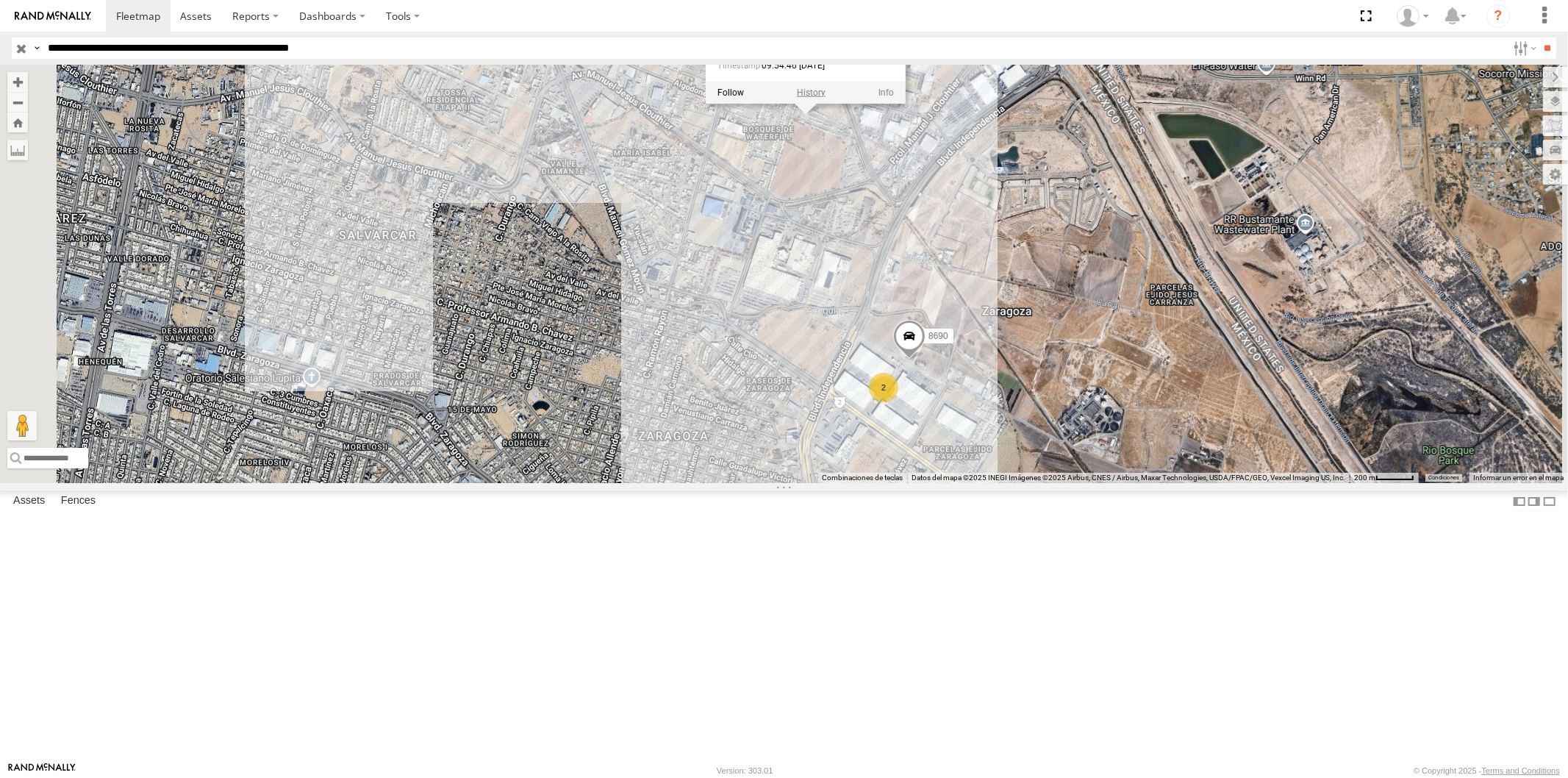 click at bounding box center [811, 92] 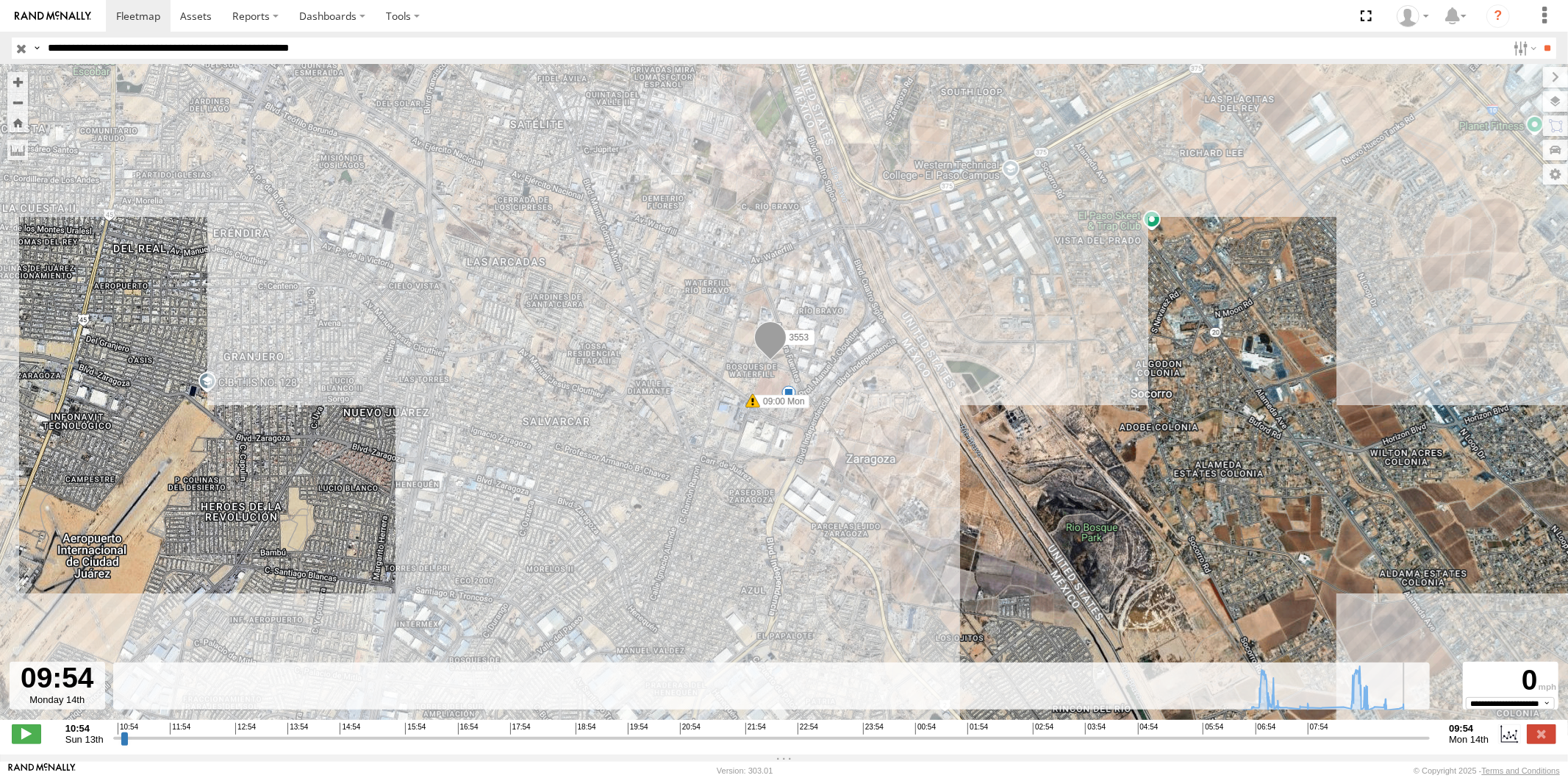 drag, startPoint x: 1403, startPoint y: 746, endPoint x: 1512, endPoint y: 748, distance: 109.0183 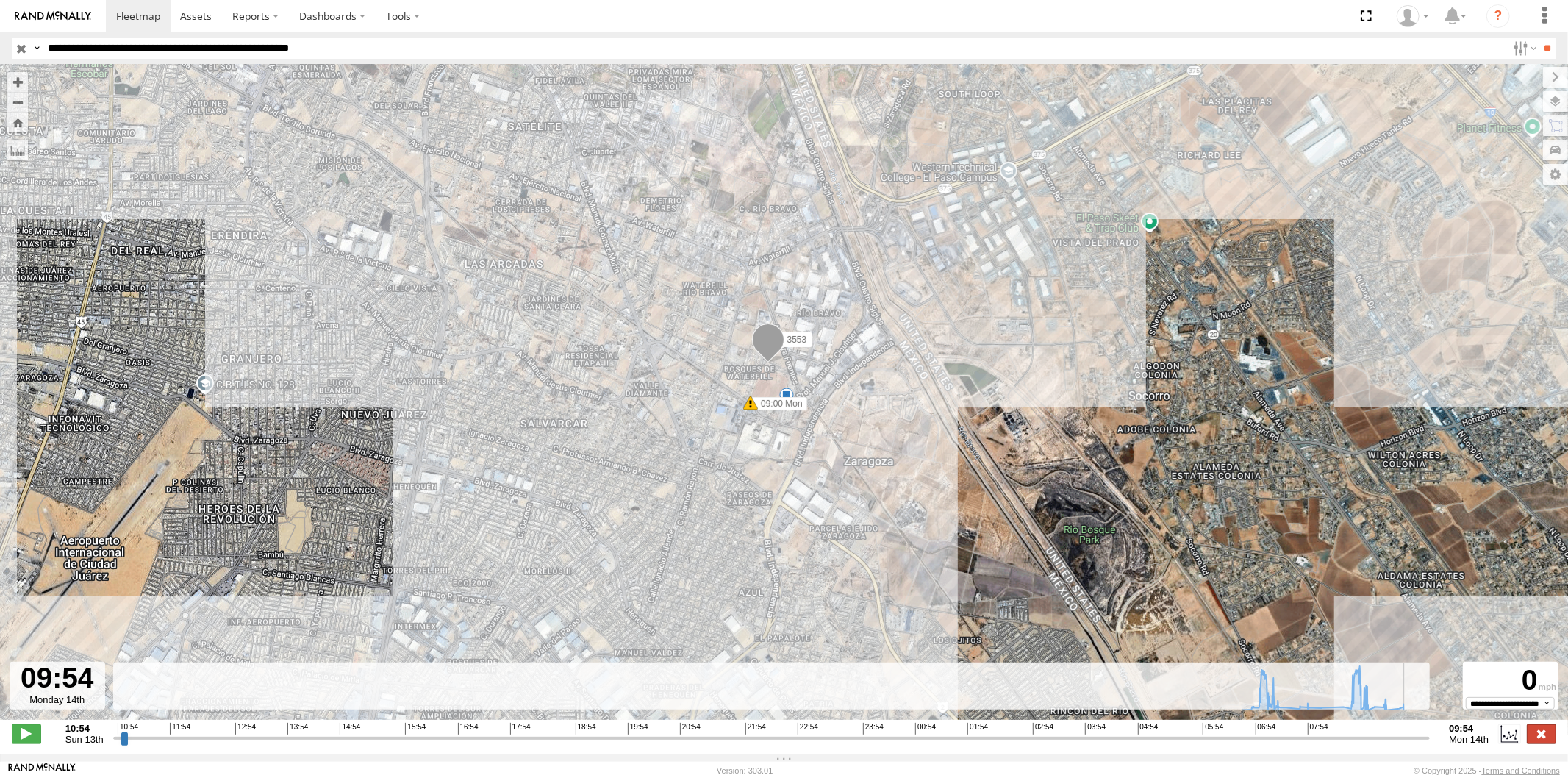 click at bounding box center (1542, 734) 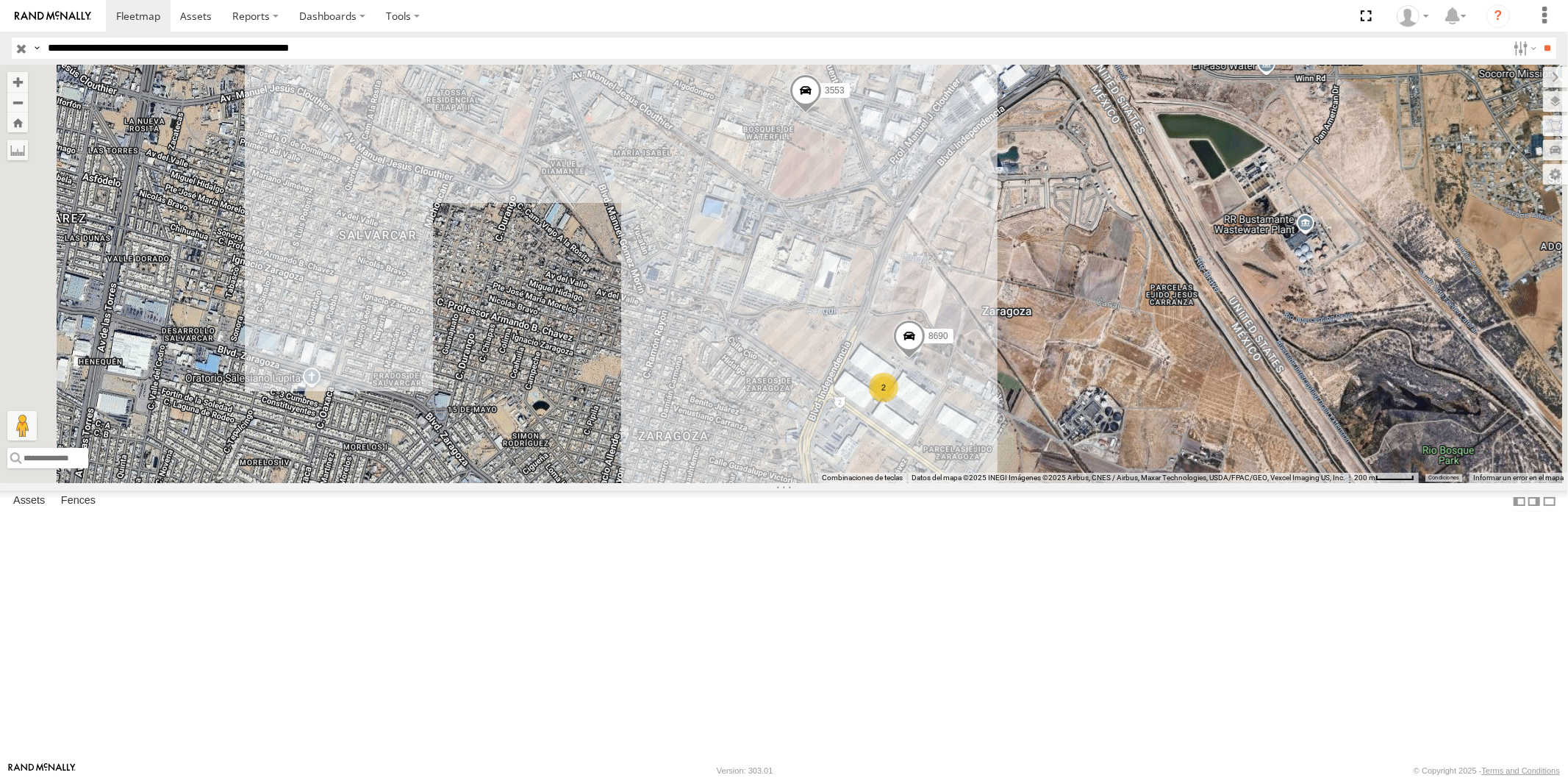 click on "3553 2 8690" at bounding box center [784, 274] 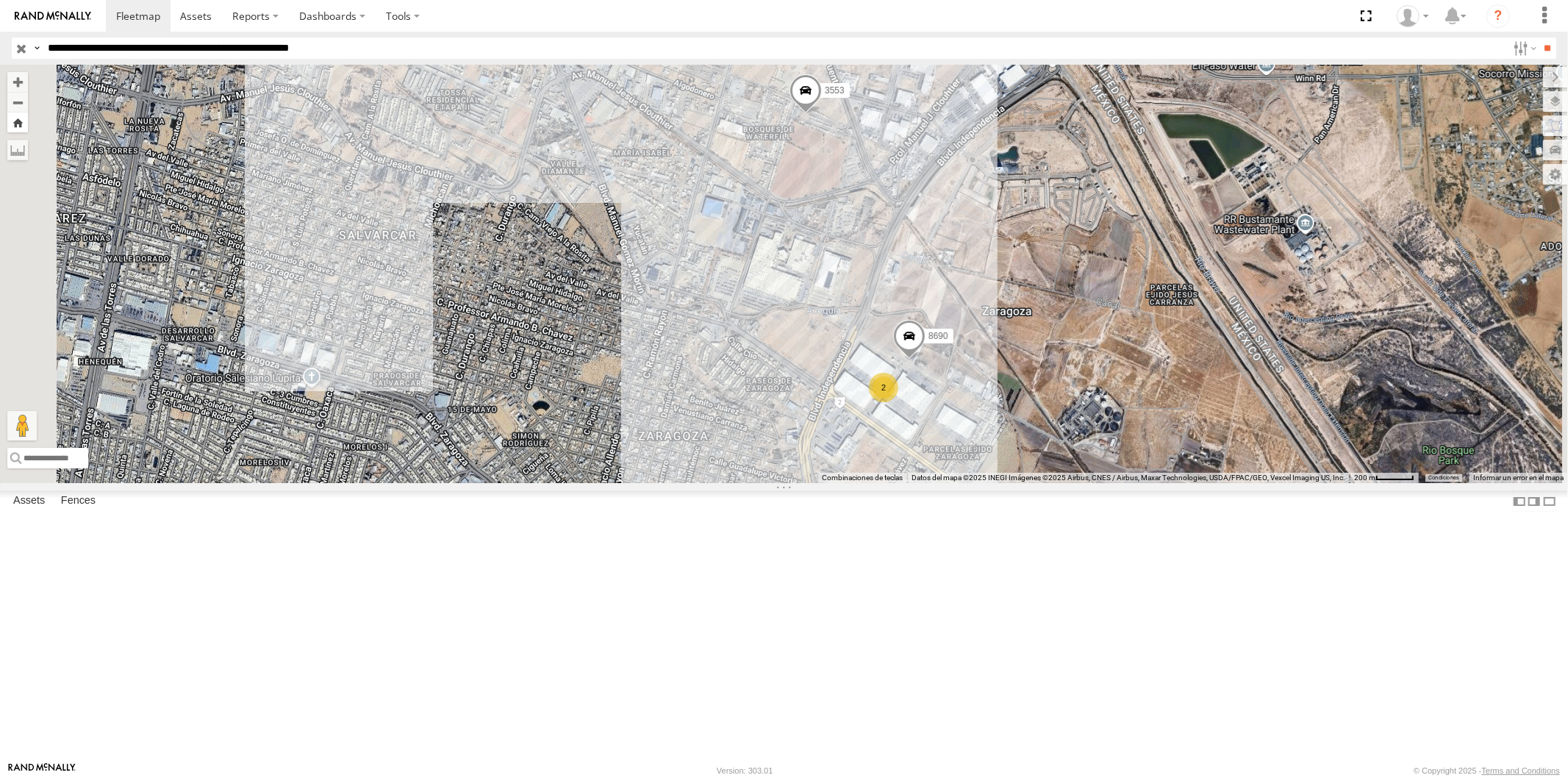click at bounding box center [18, 122] 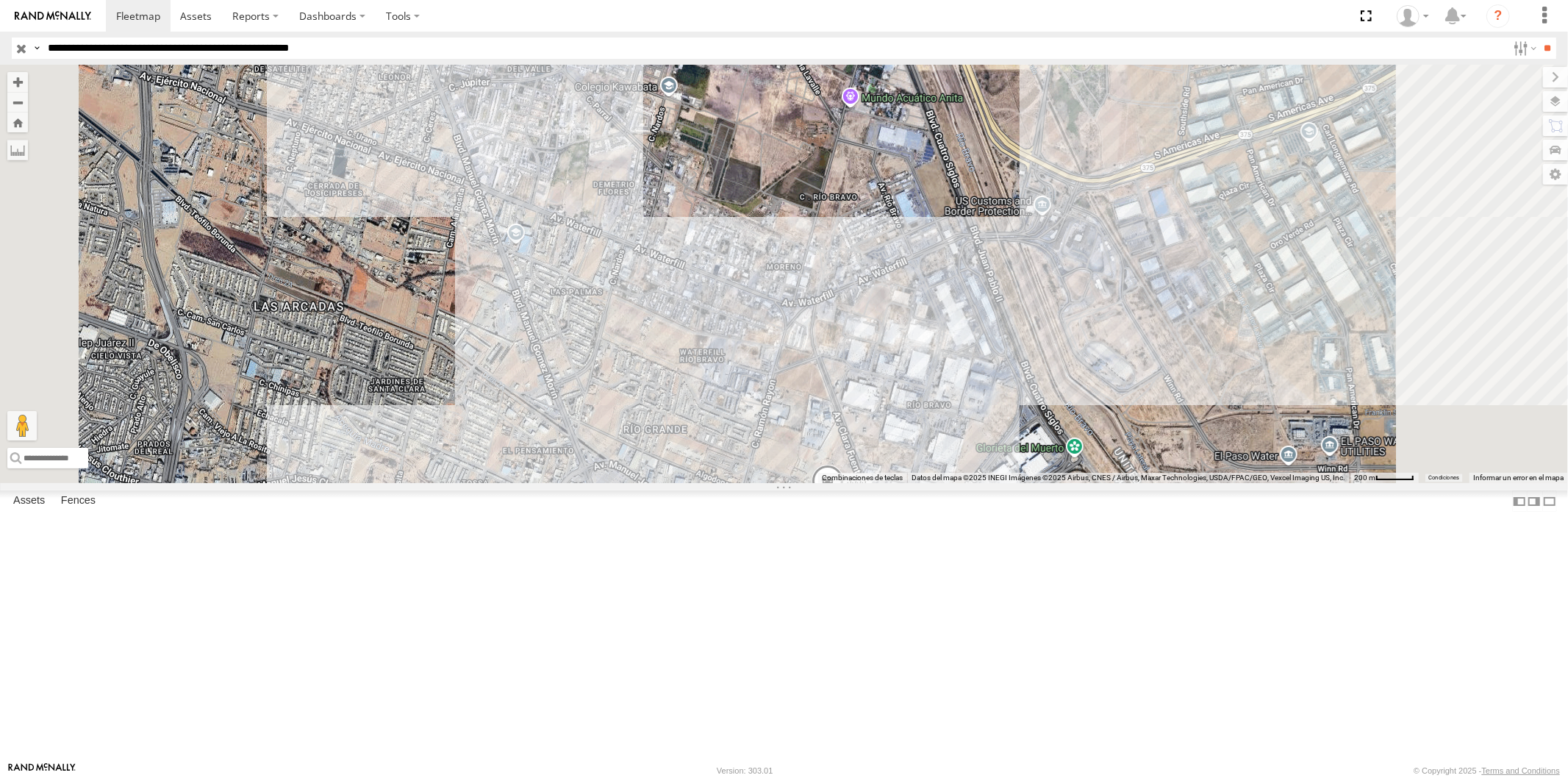 click on "**********" at bounding box center (774, 48) 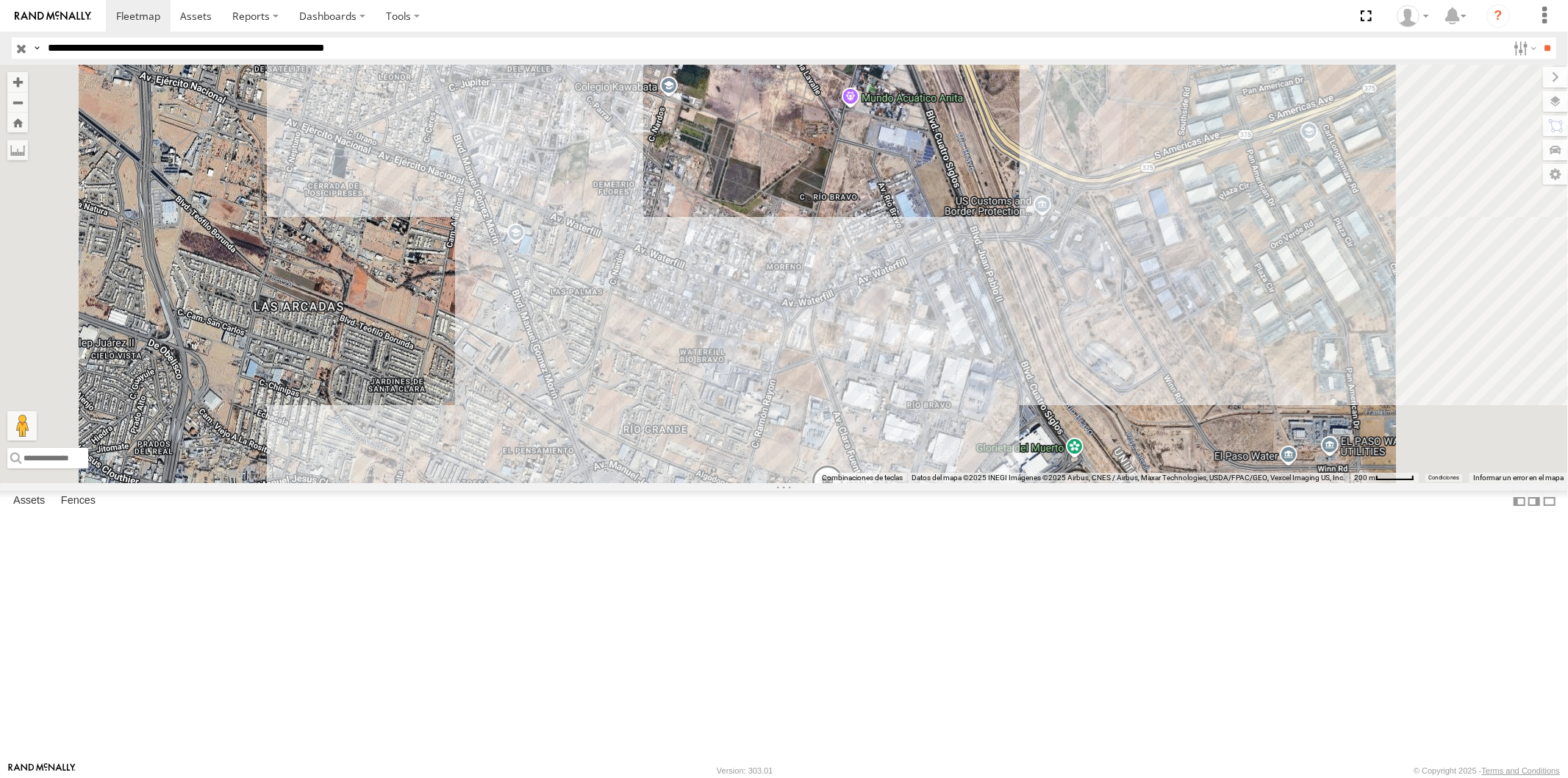 click on "**" at bounding box center [1547, 48] 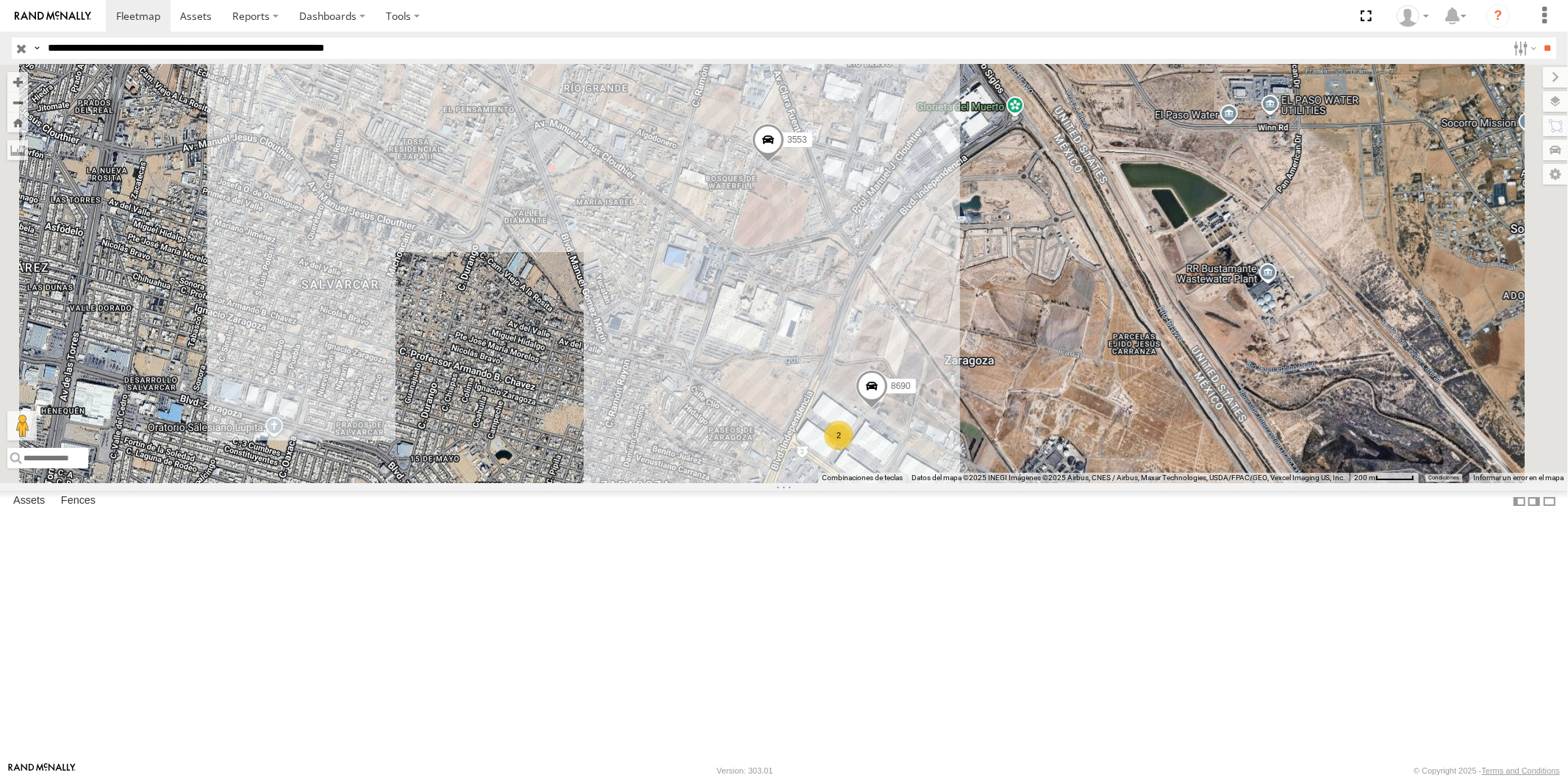 drag, startPoint x: 1160, startPoint y: 238, endPoint x: 1111, endPoint y: 378, distance: 148.32734 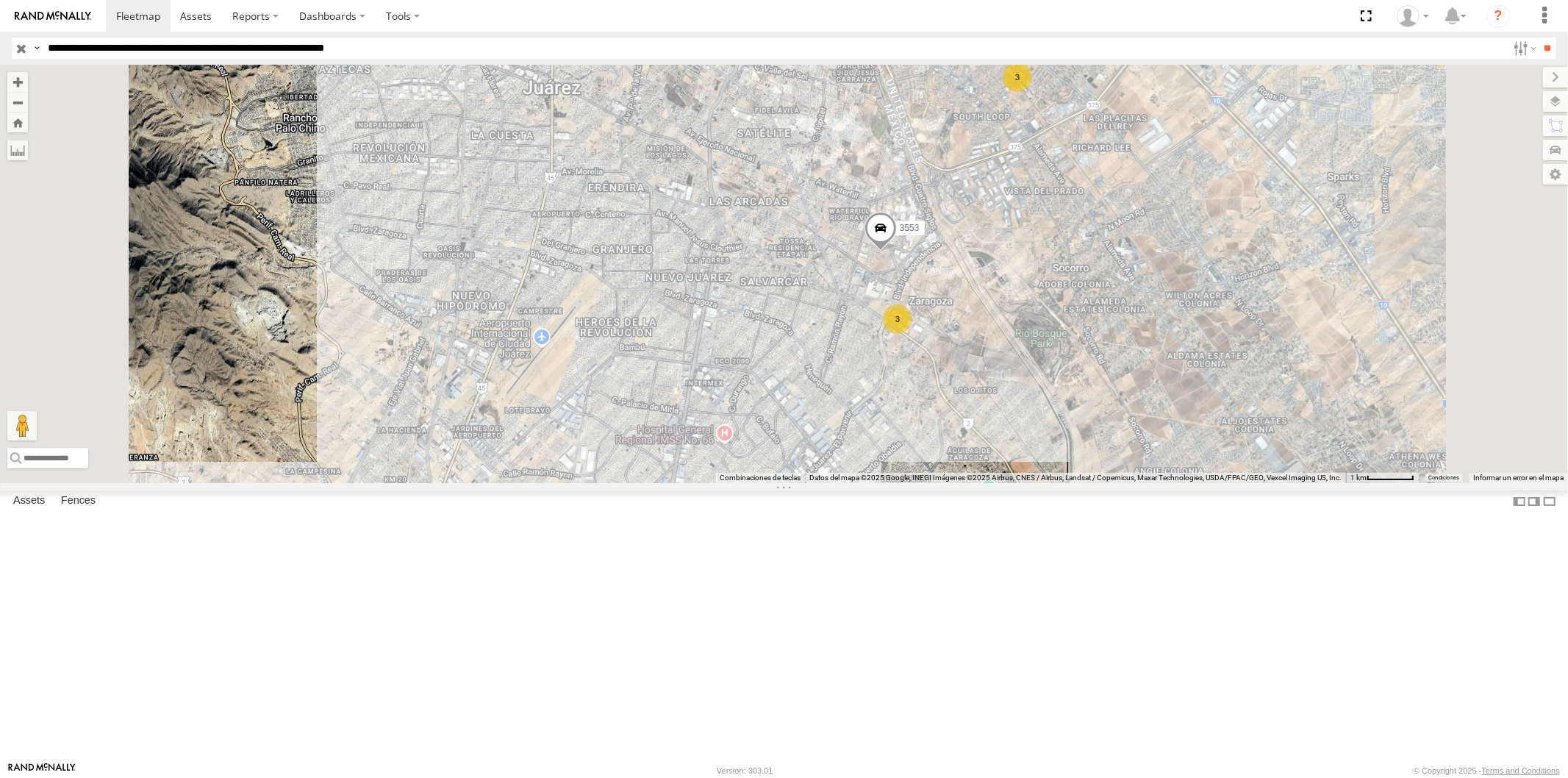 click on "447 005 3509 1109 555 4092 311 3553 3 3" at bounding box center (784, 274) 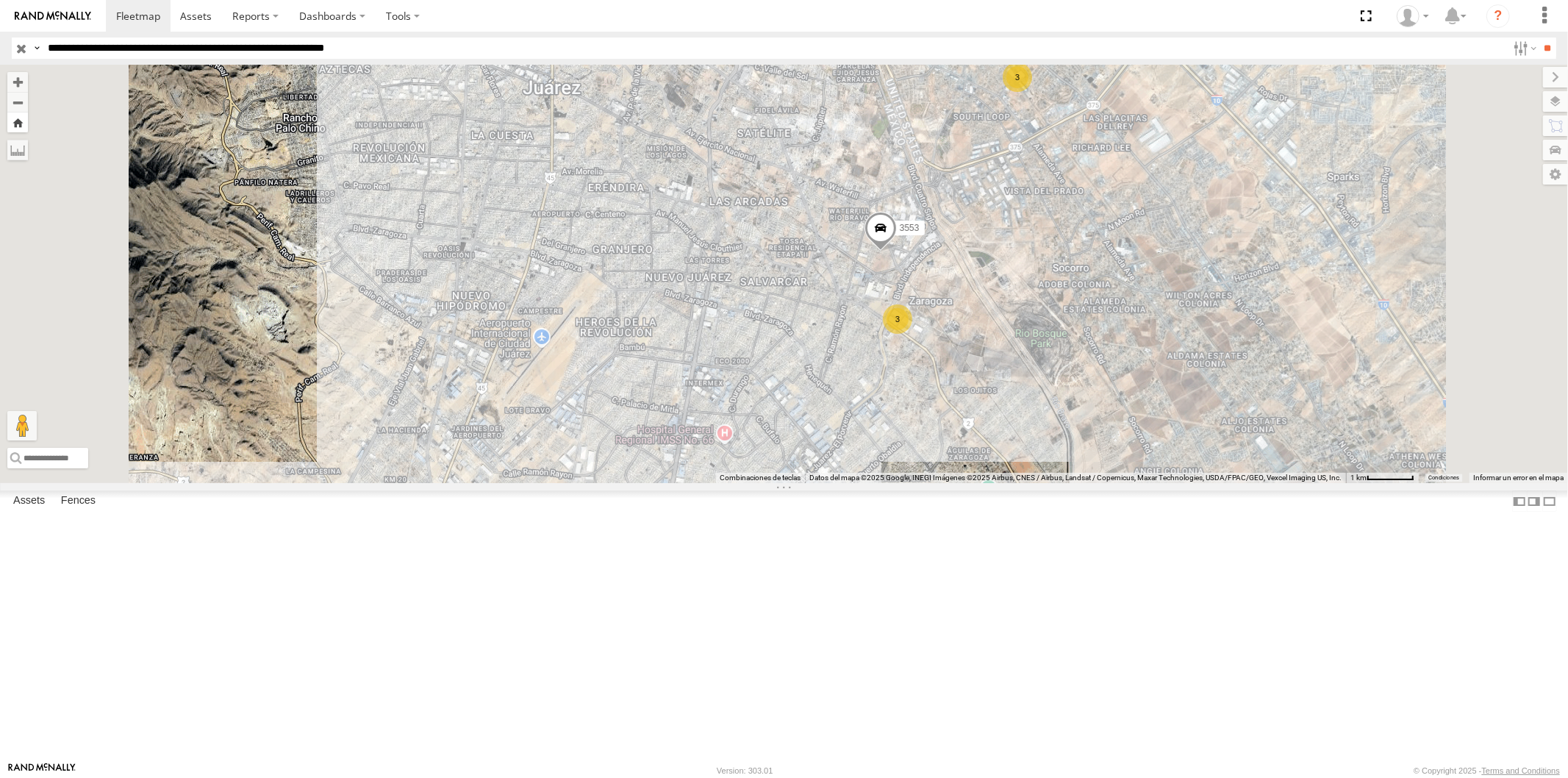 click at bounding box center [18, 122] 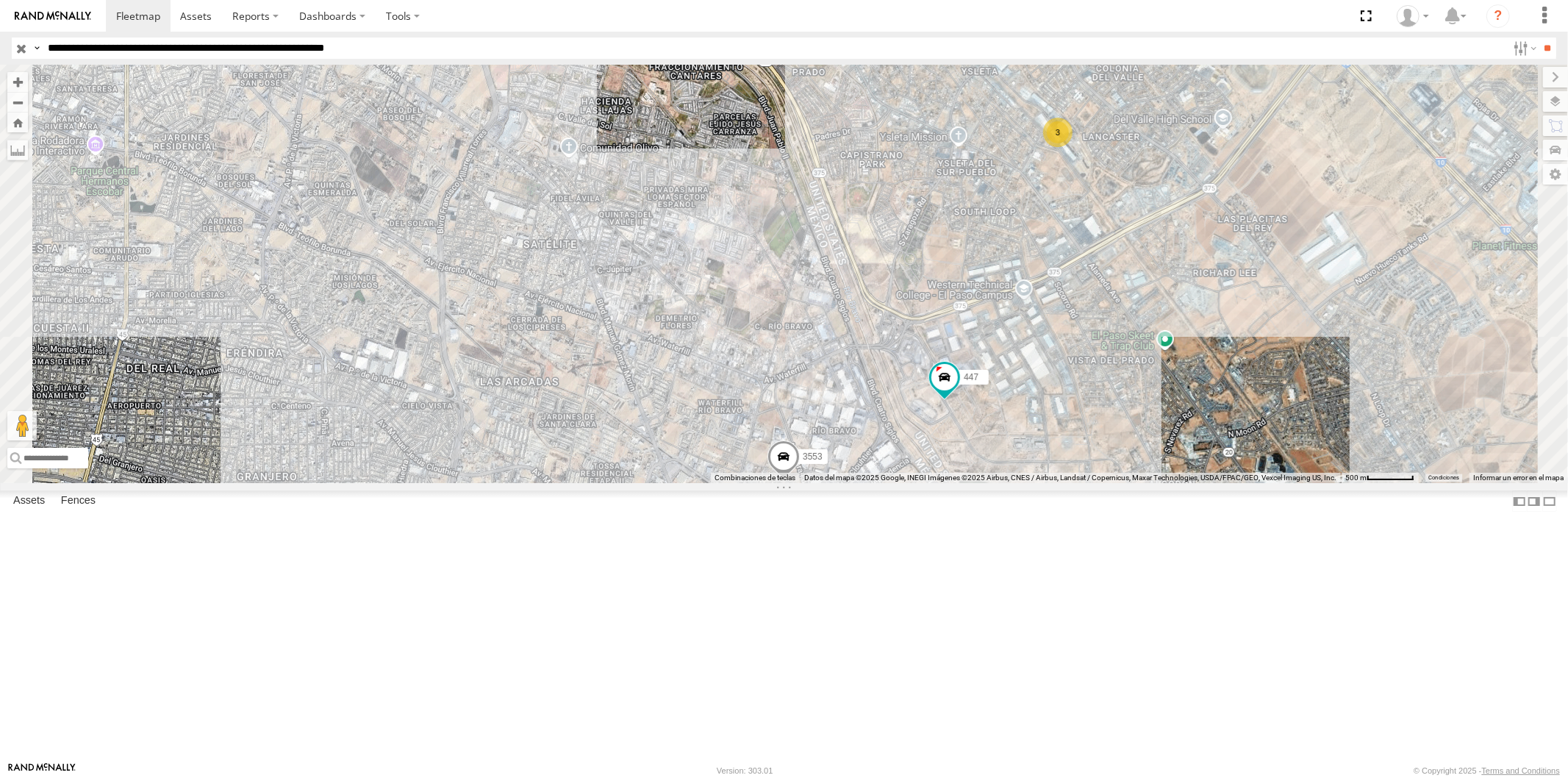 drag, startPoint x: 340, startPoint y: 53, endPoint x: 356, endPoint y: 82, distance: 33.12099 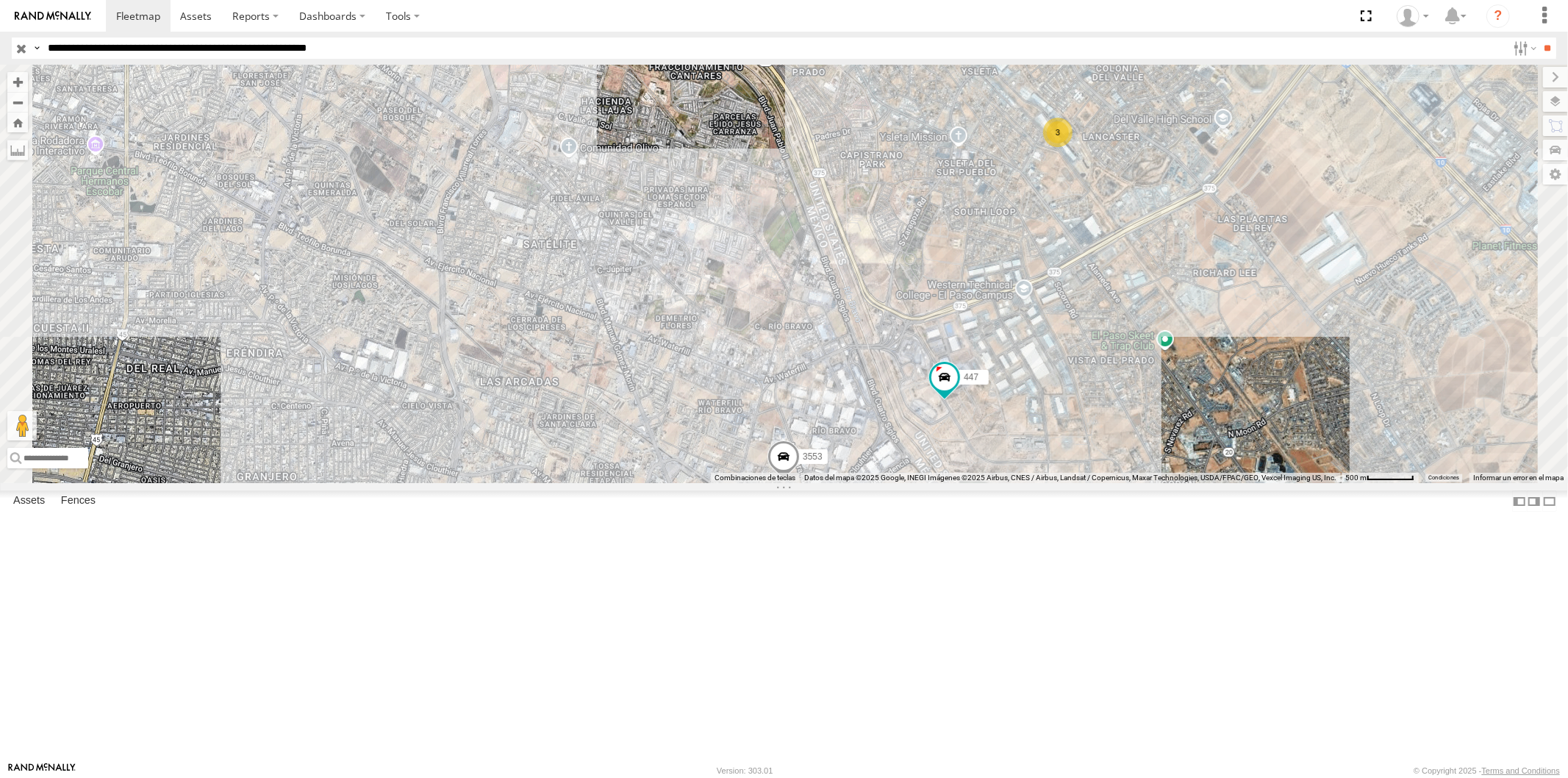 click on "**" at bounding box center (1547, 48) 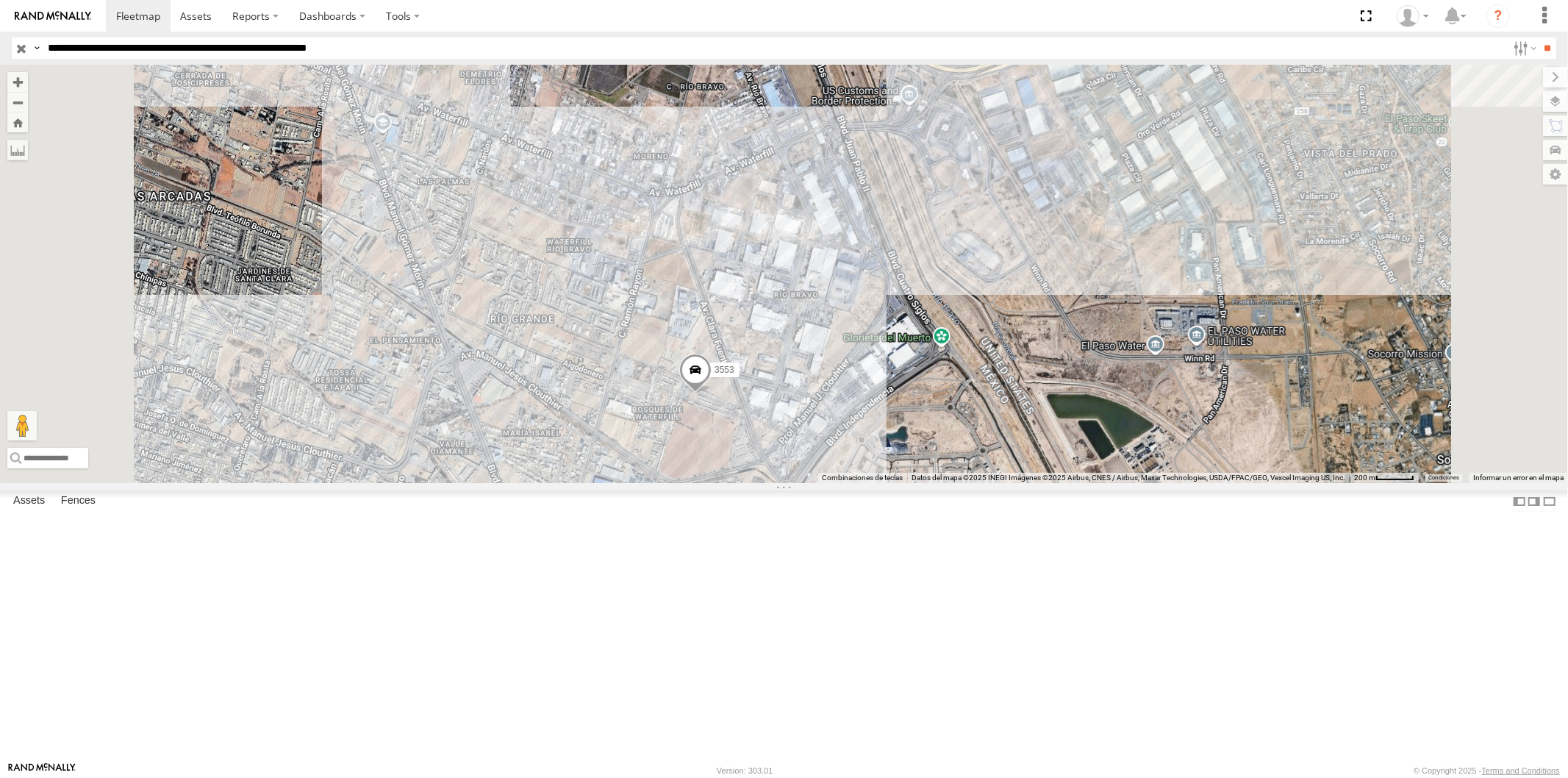 drag, startPoint x: 385, startPoint y: 125, endPoint x: 729, endPoint y: 506, distance: 513.31959 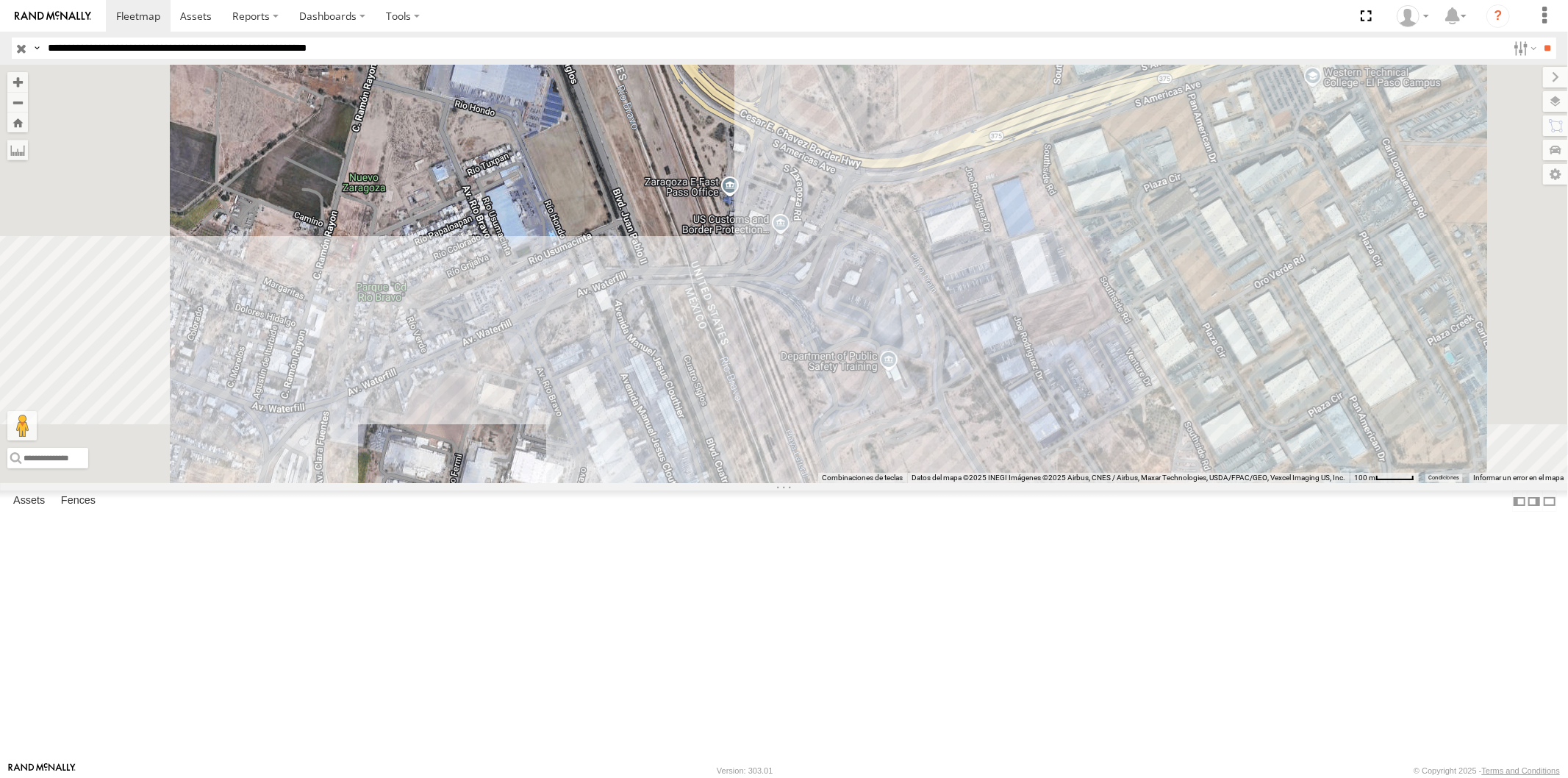drag, startPoint x: 383, startPoint y: 121, endPoint x: 420, endPoint y: 163, distance: 55.97321 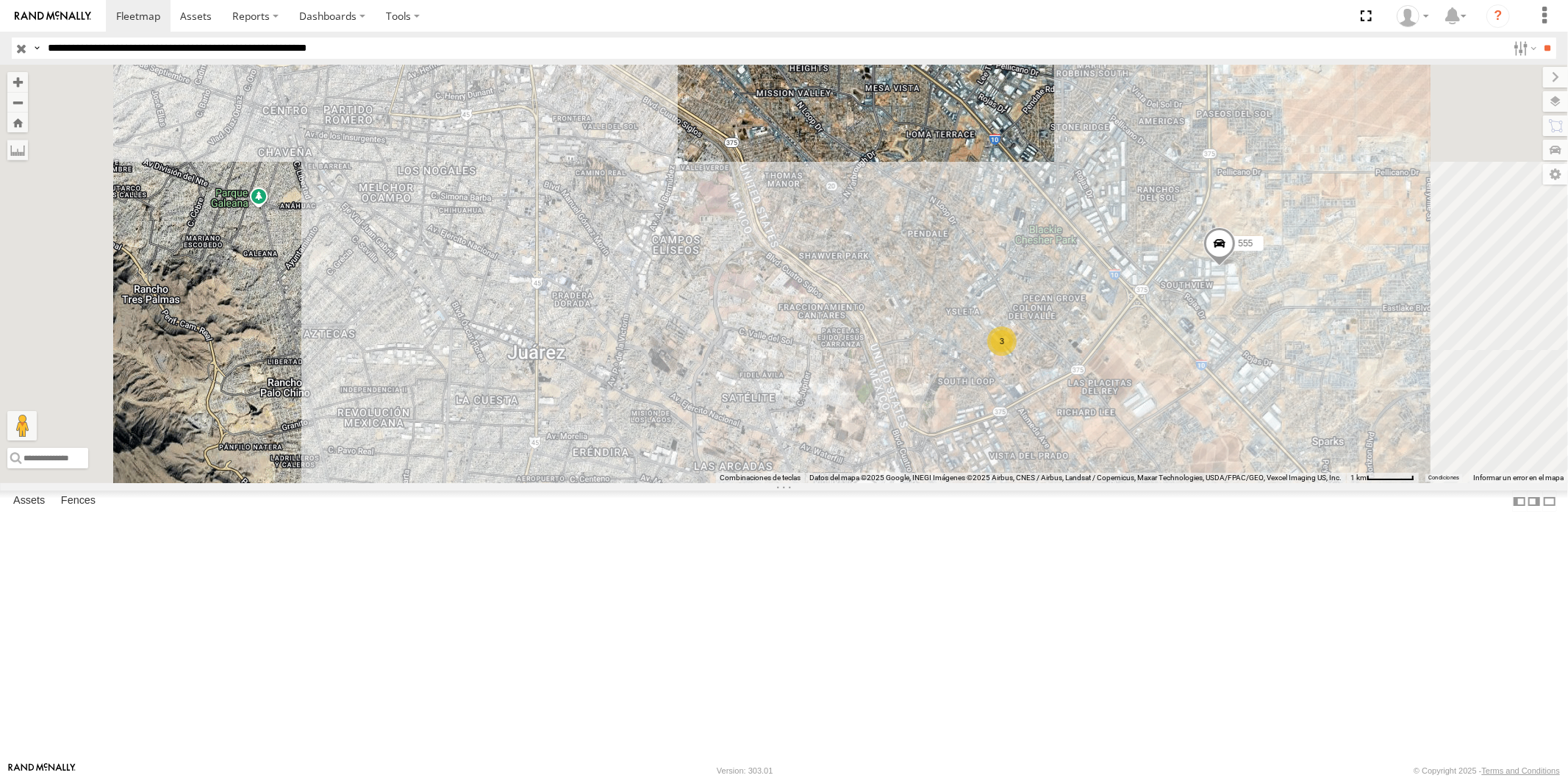 click on "**********" at bounding box center (774, 48) 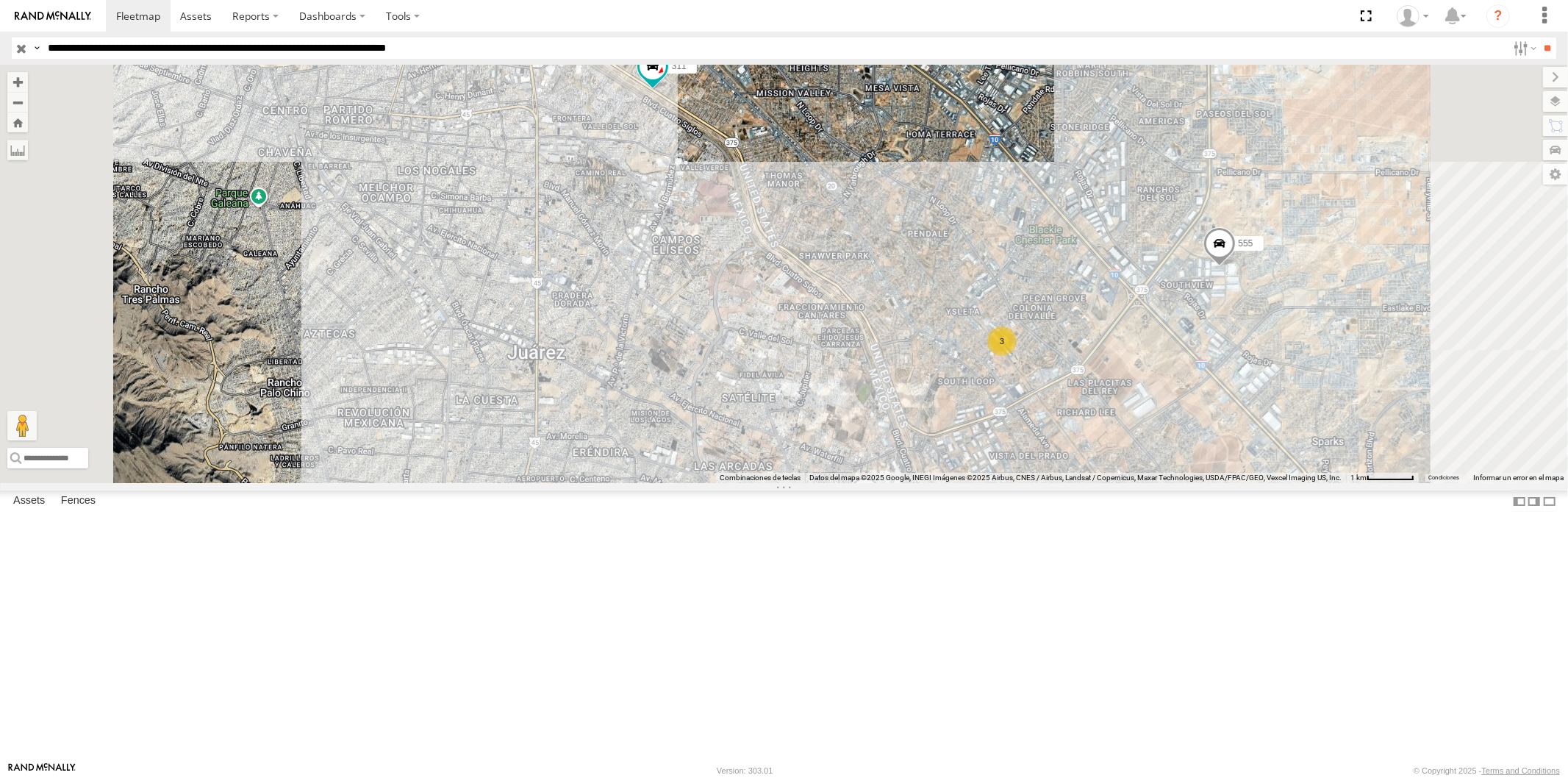 click on "**" at bounding box center [1547, 48] 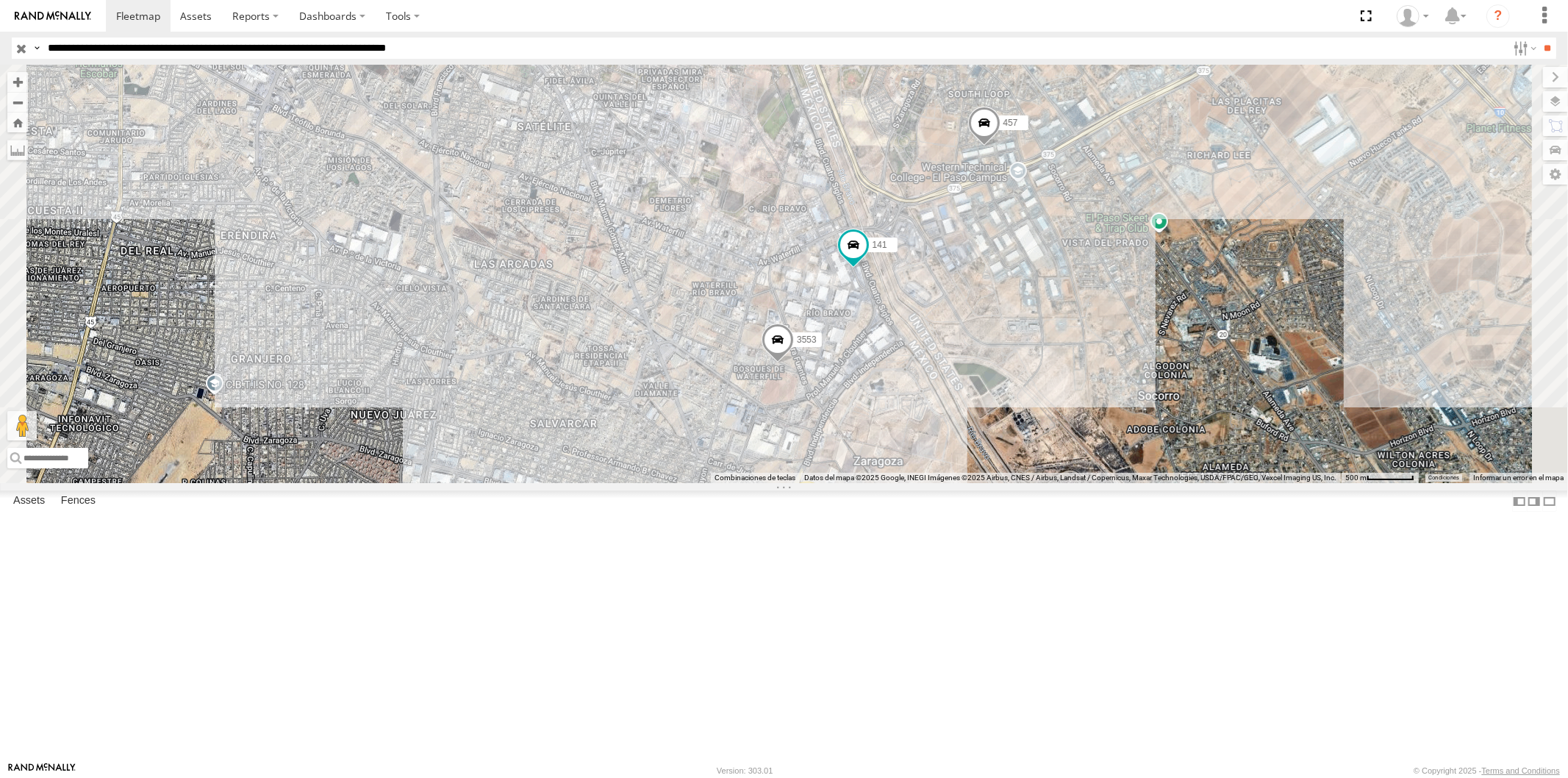 click on "**********" at bounding box center [774, 48] 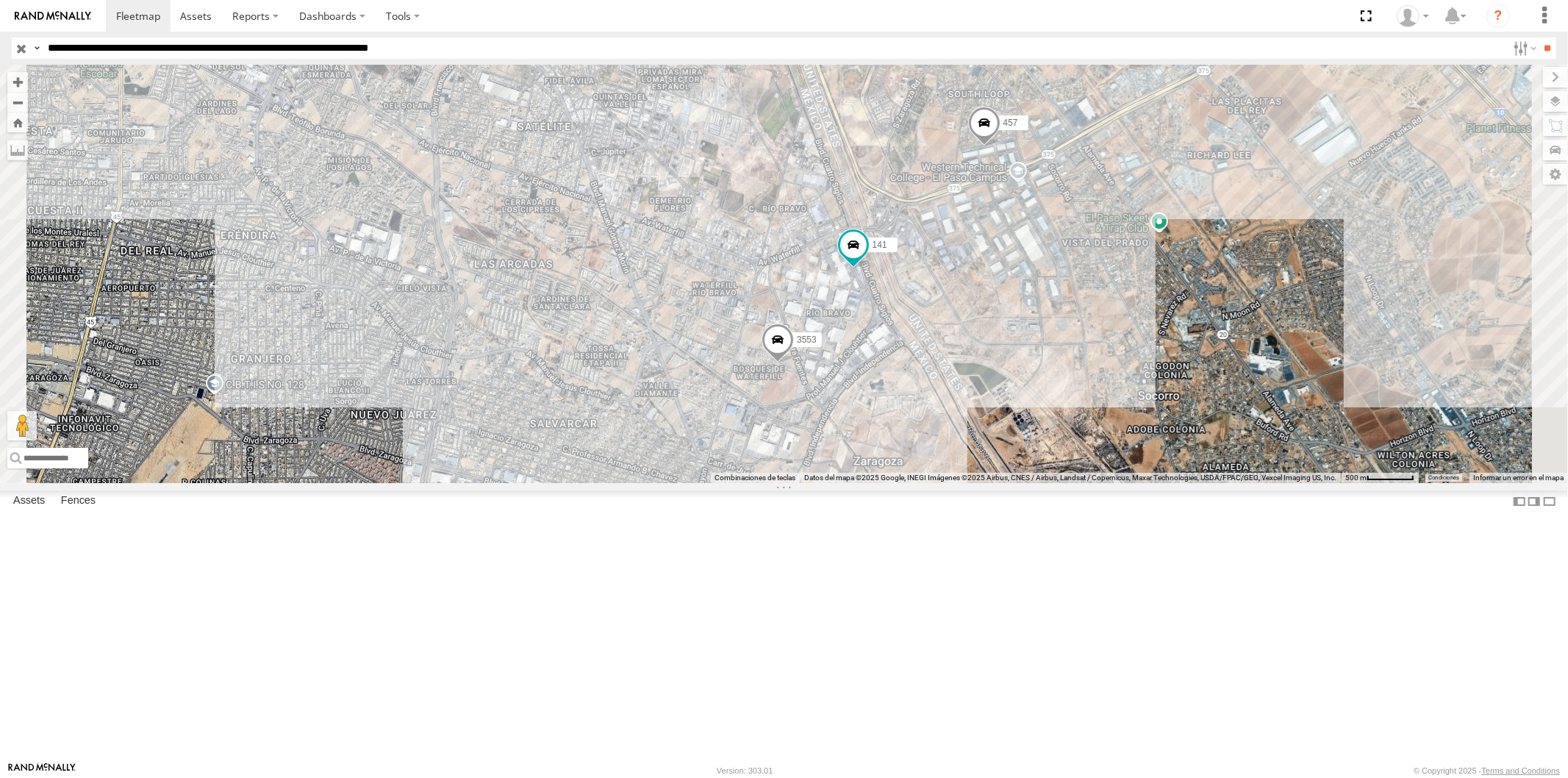 type on "**********" 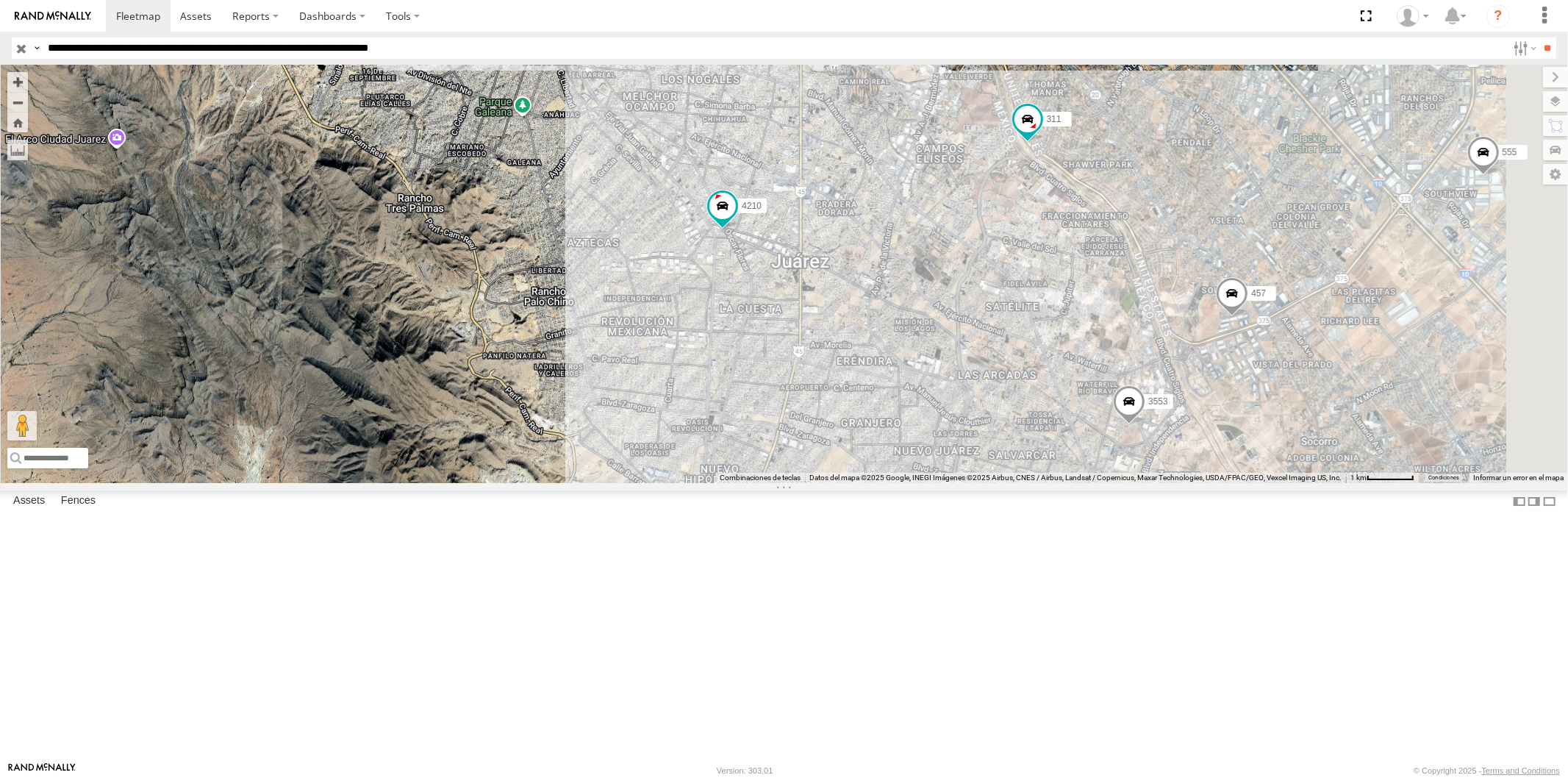 drag, startPoint x: 1189, startPoint y: 675, endPoint x: 1164, endPoint y: 485, distance: 191.63768 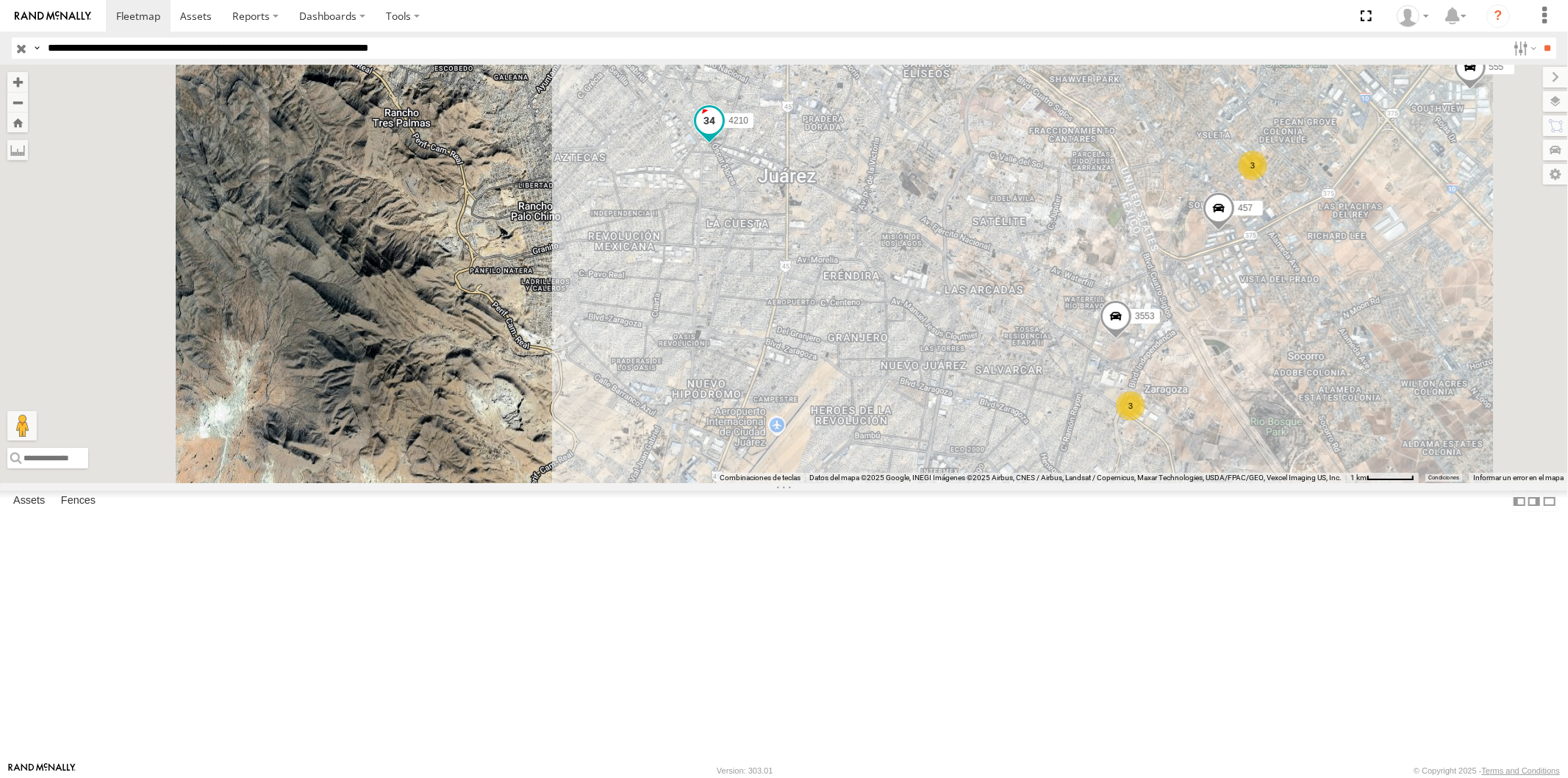 click at bounding box center (709, 120) 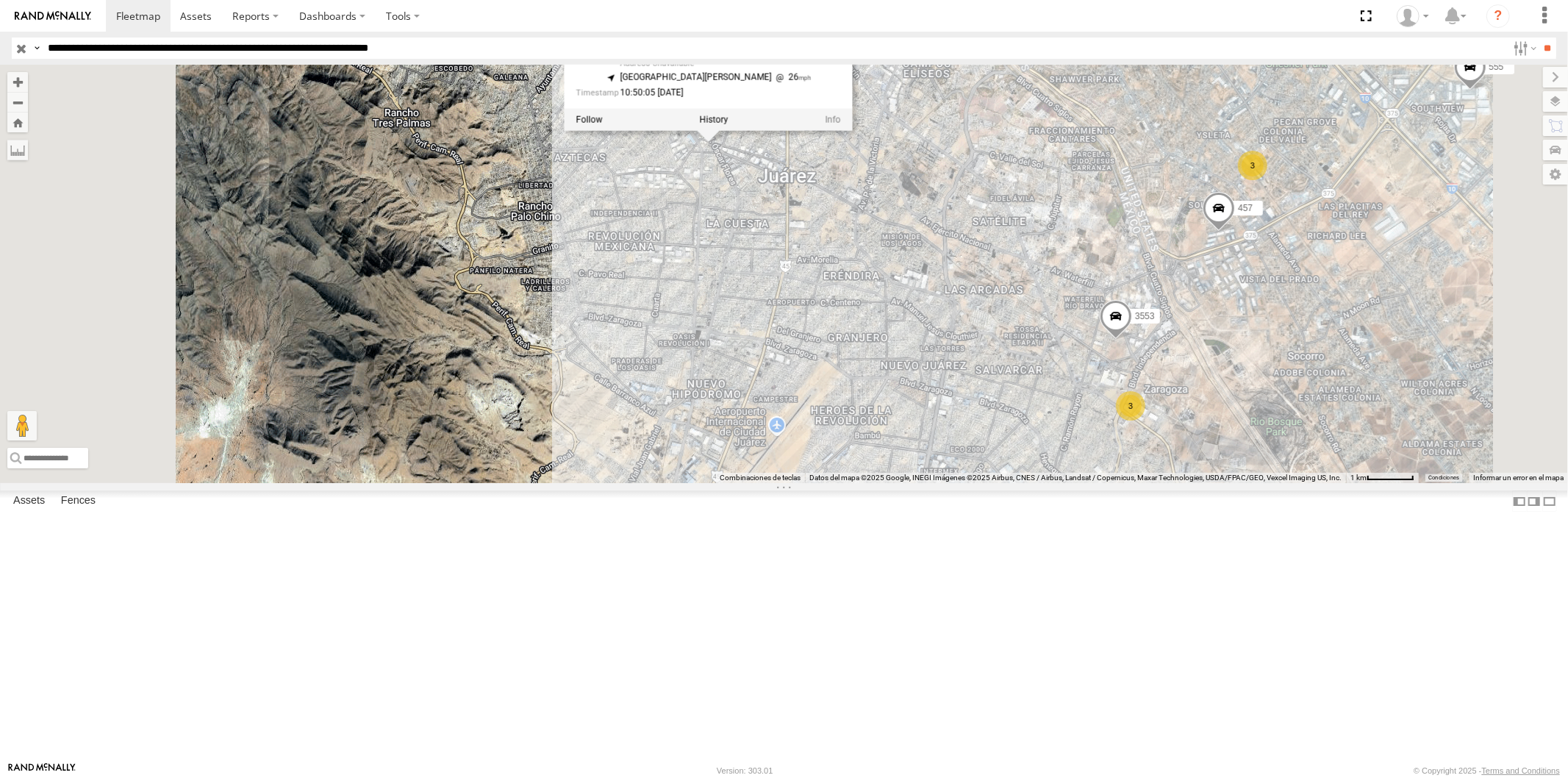click at bounding box center [713, 119] 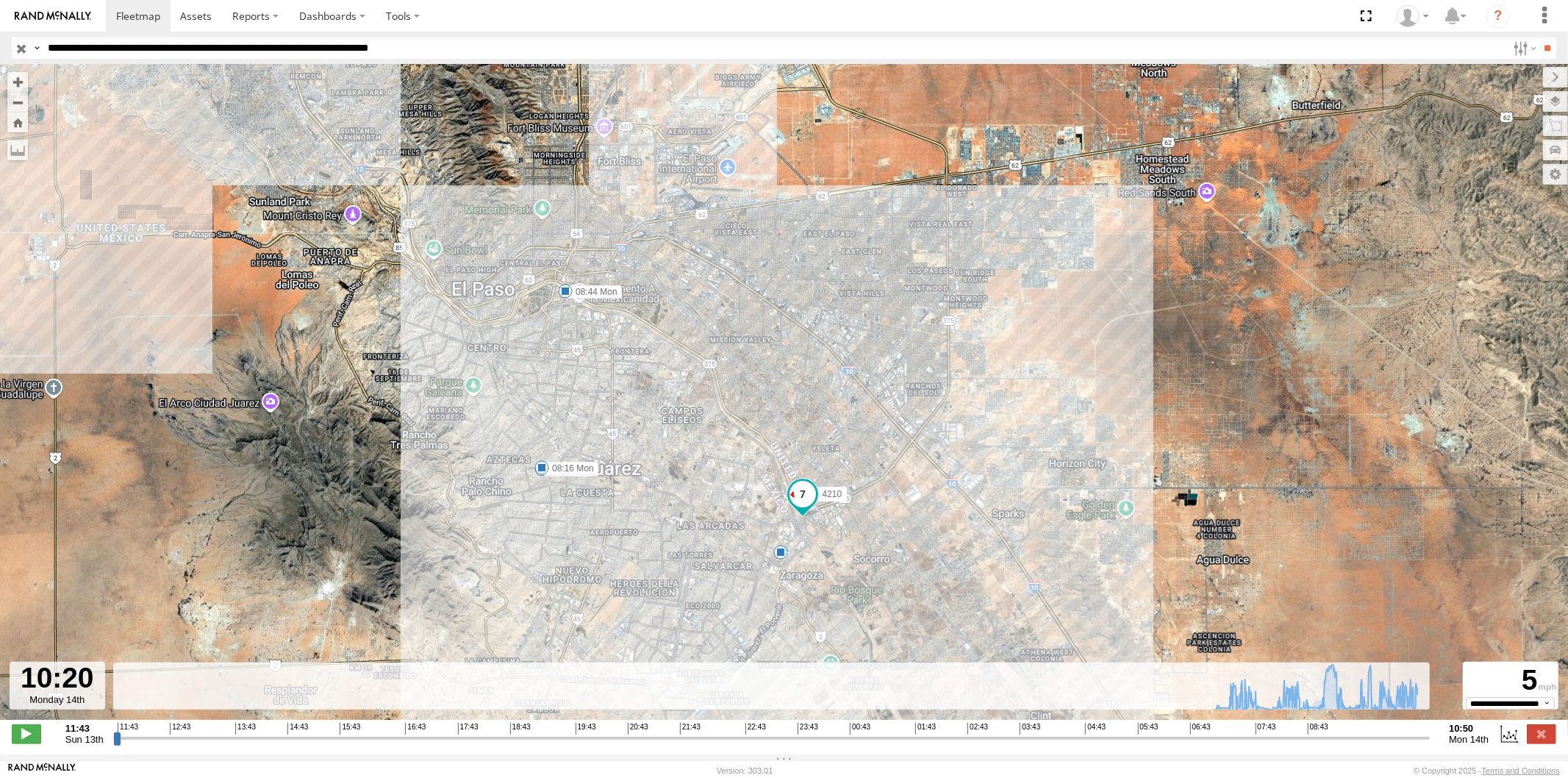 drag, startPoint x: 1379, startPoint y: 741, endPoint x: 1397, endPoint y: 736, distance: 18.68154 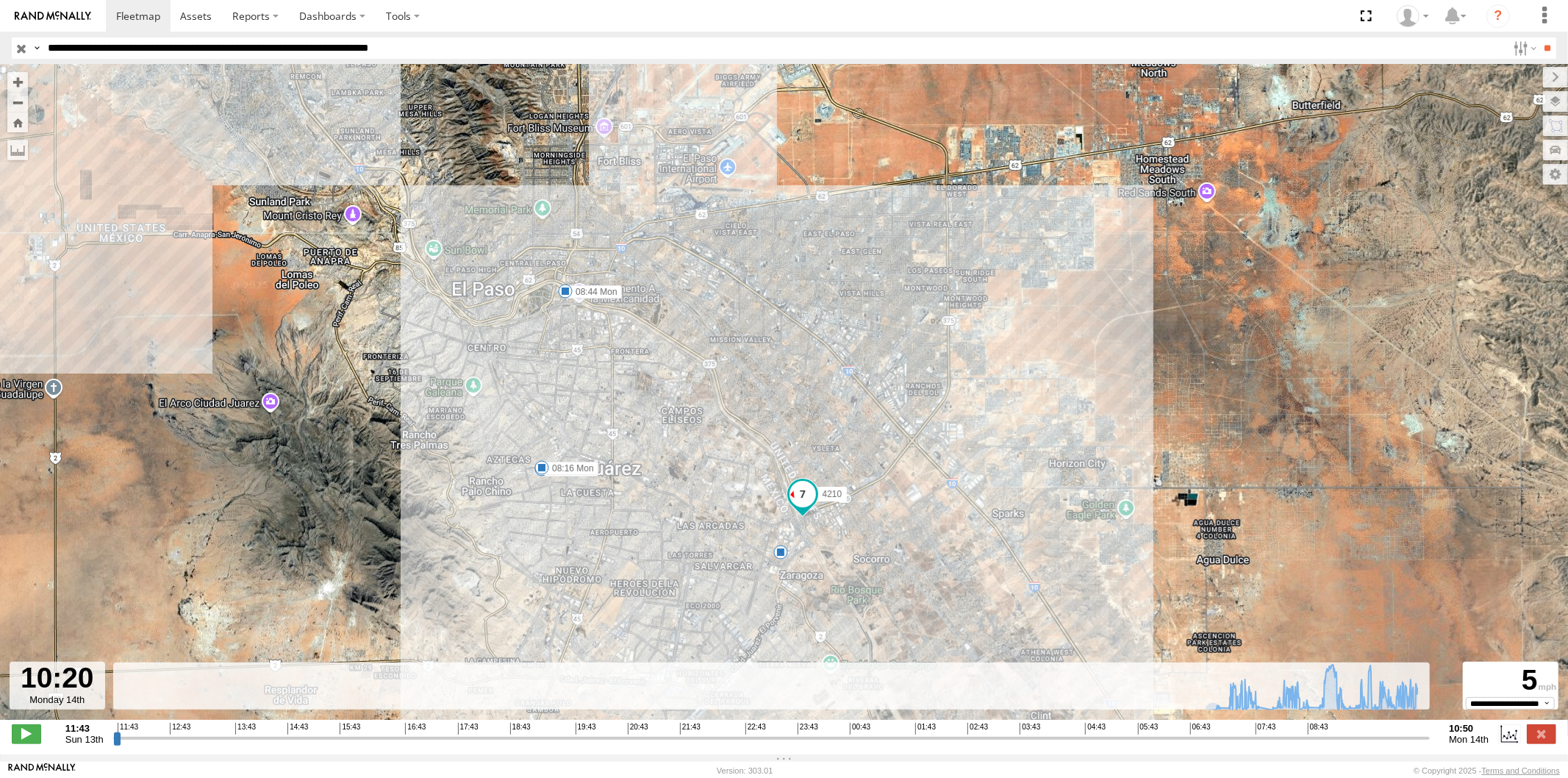 drag, startPoint x: 373, startPoint y: 43, endPoint x: 366, endPoint y: 71, distance: 28.861739 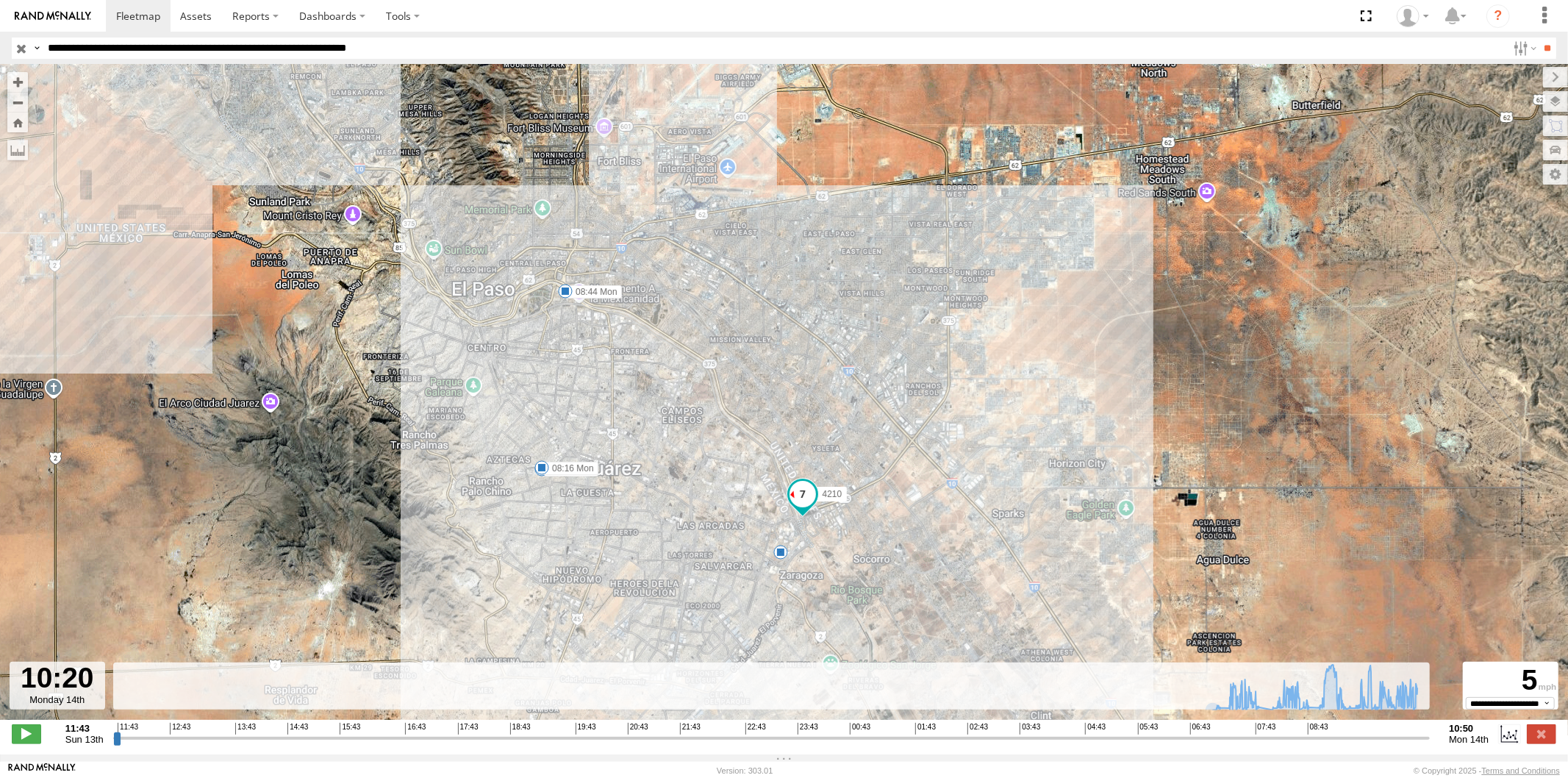 type on "**********" 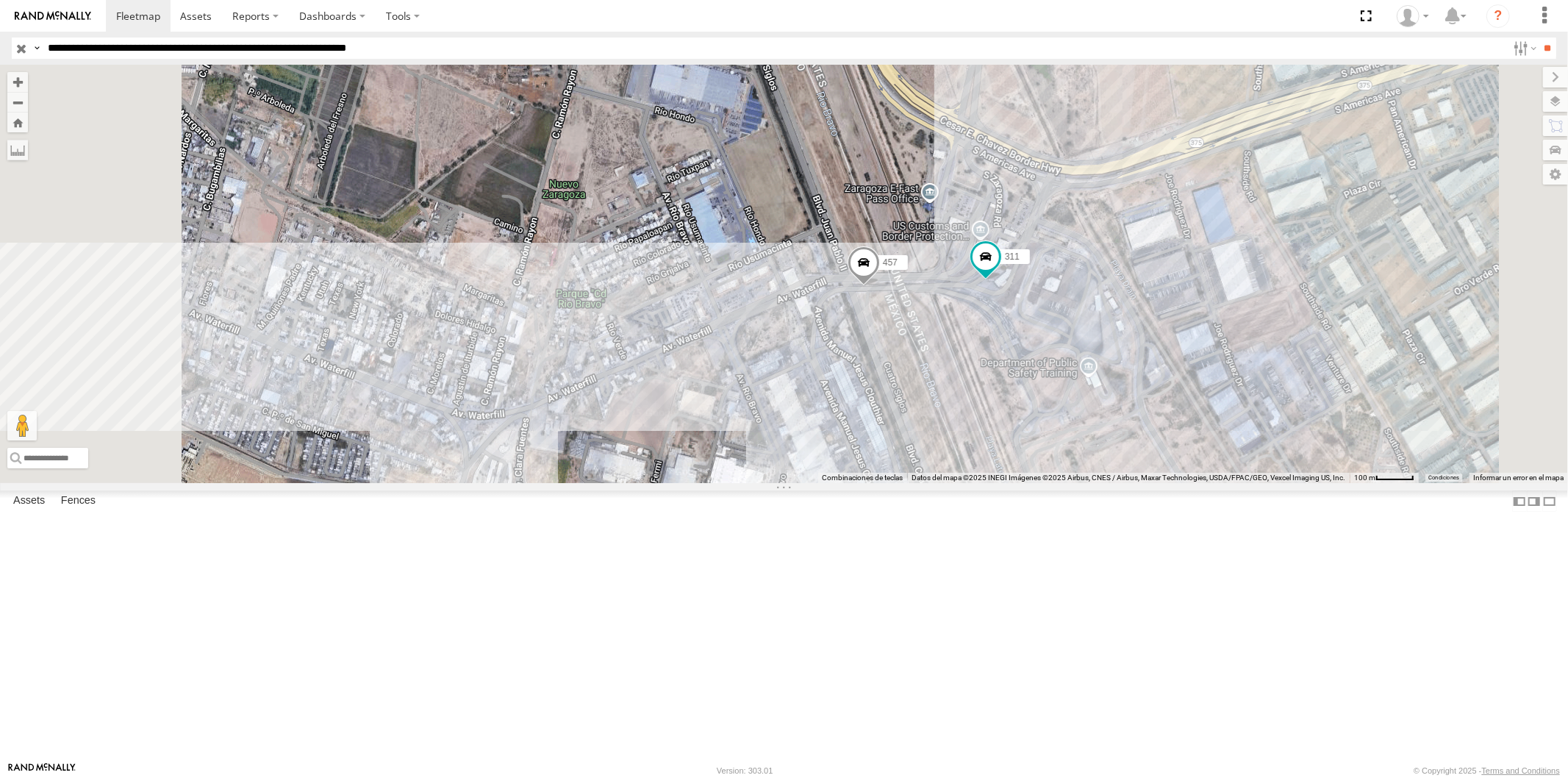 click at bounding box center (863, 266) 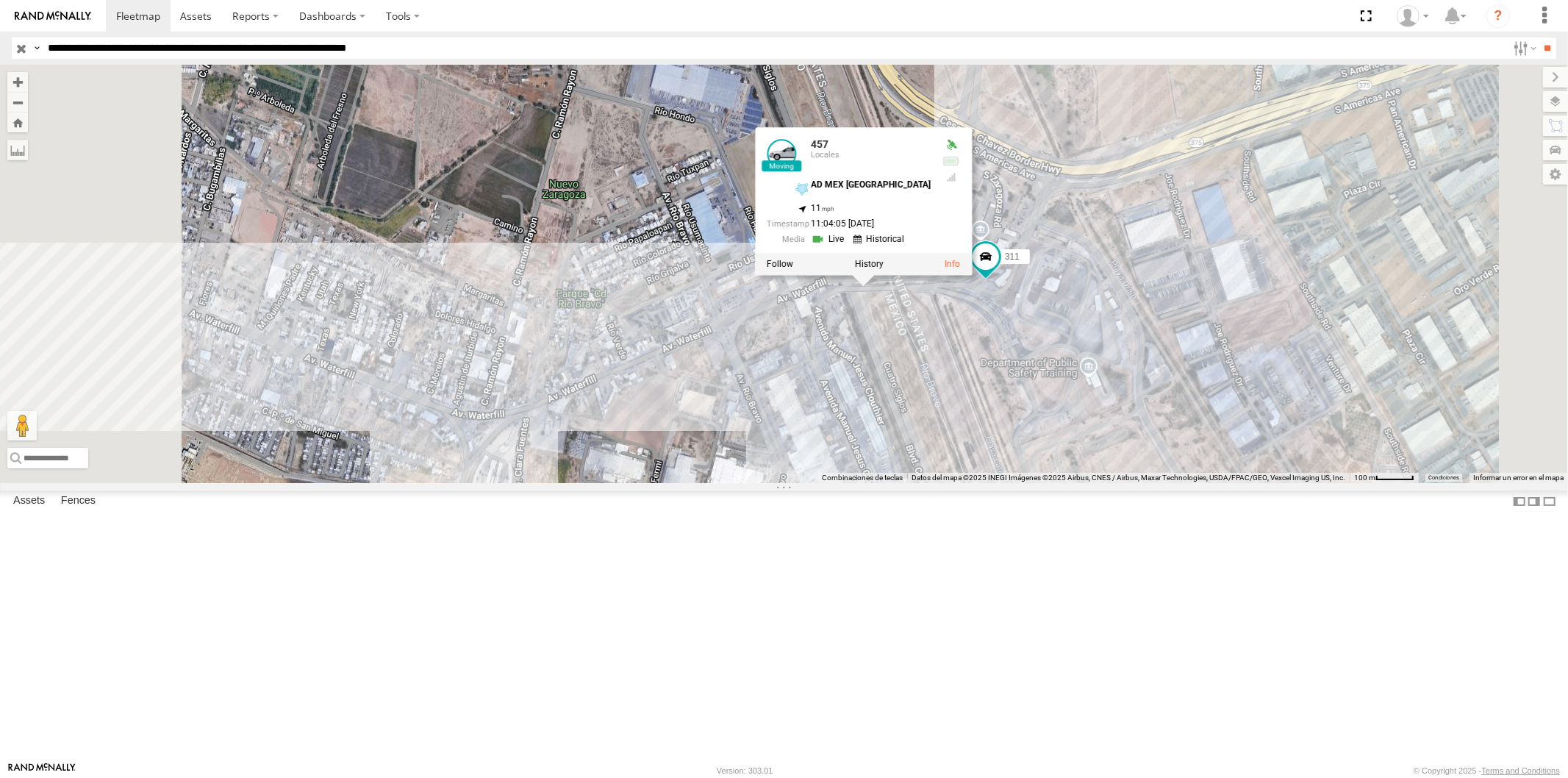 click at bounding box center (863, 264) 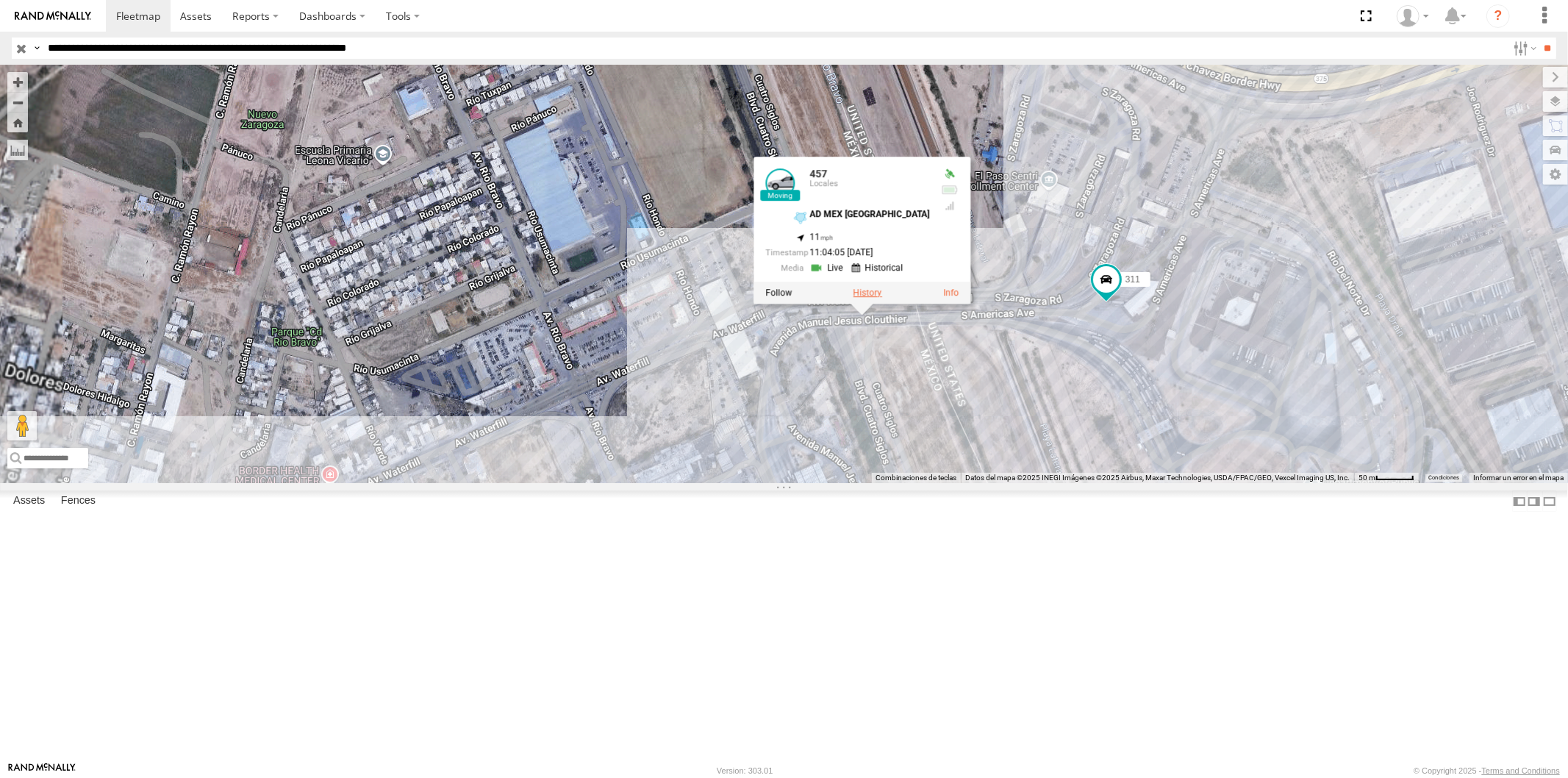 click at bounding box center [867, 293] 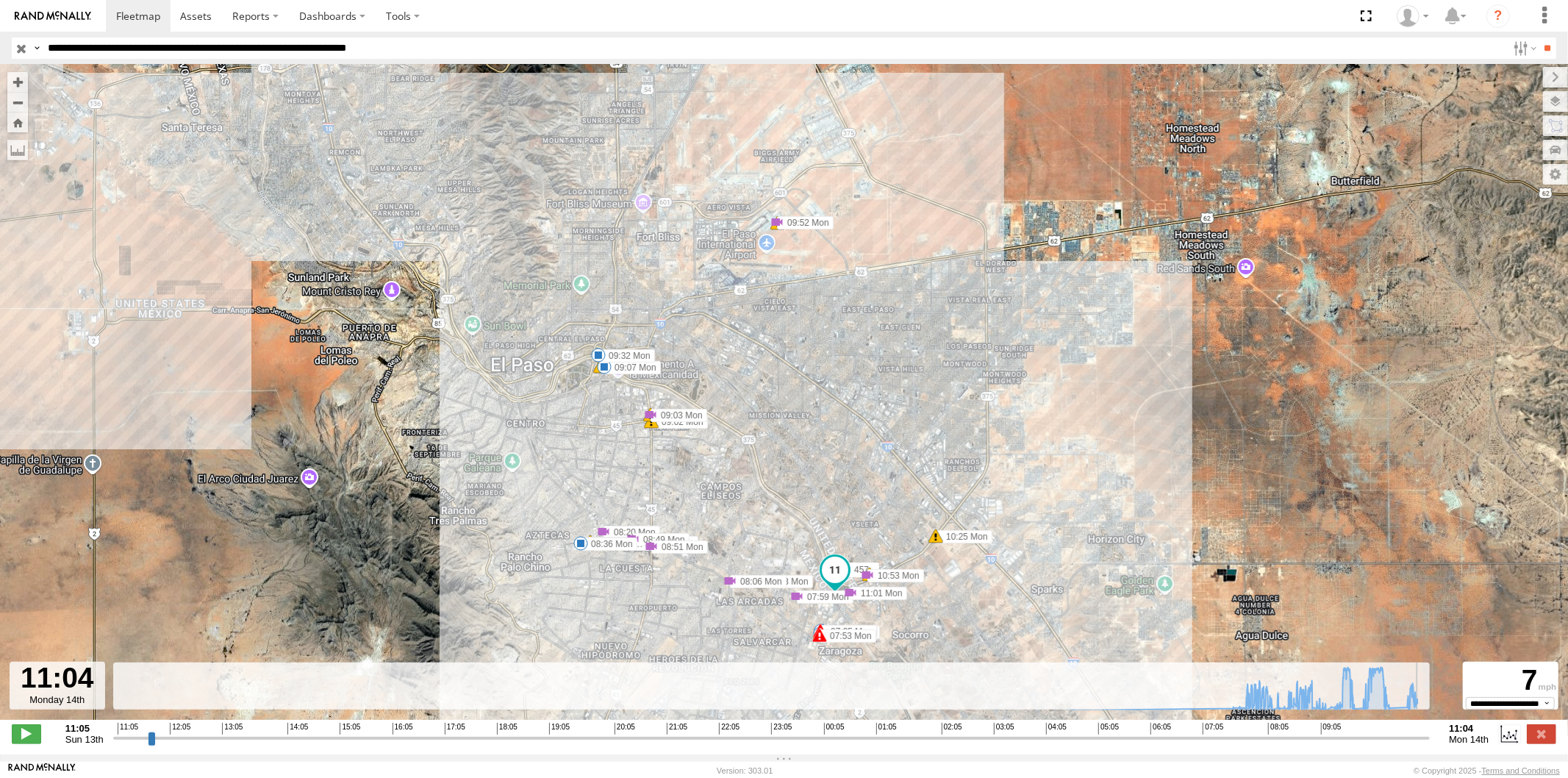 drag, startPoint x: 1400, startPoint y: 745, endPoint x: 1433, endPoint y: 765, distance: 38.587563 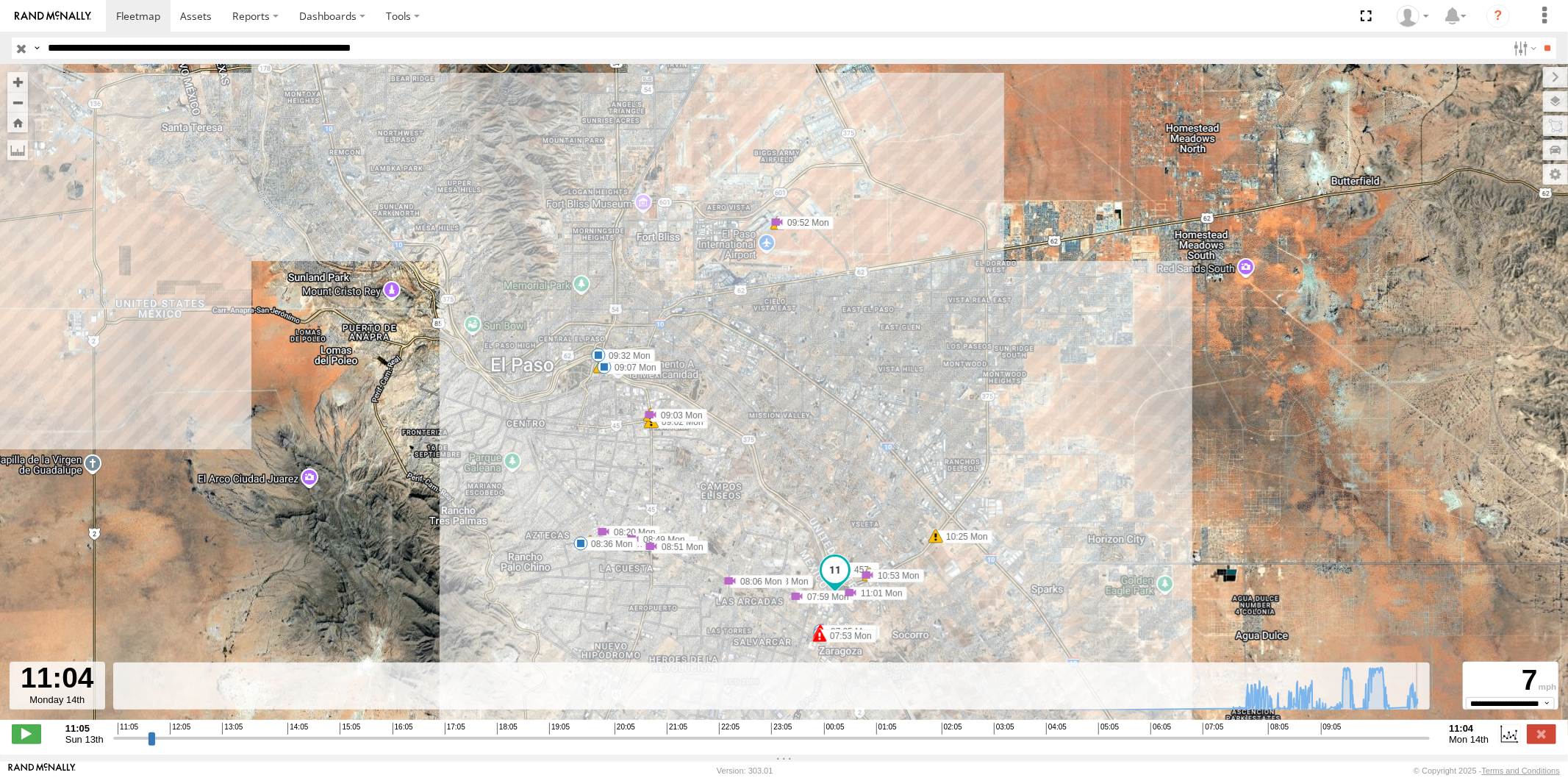 click on "**" at bounding box center (1547, 48) 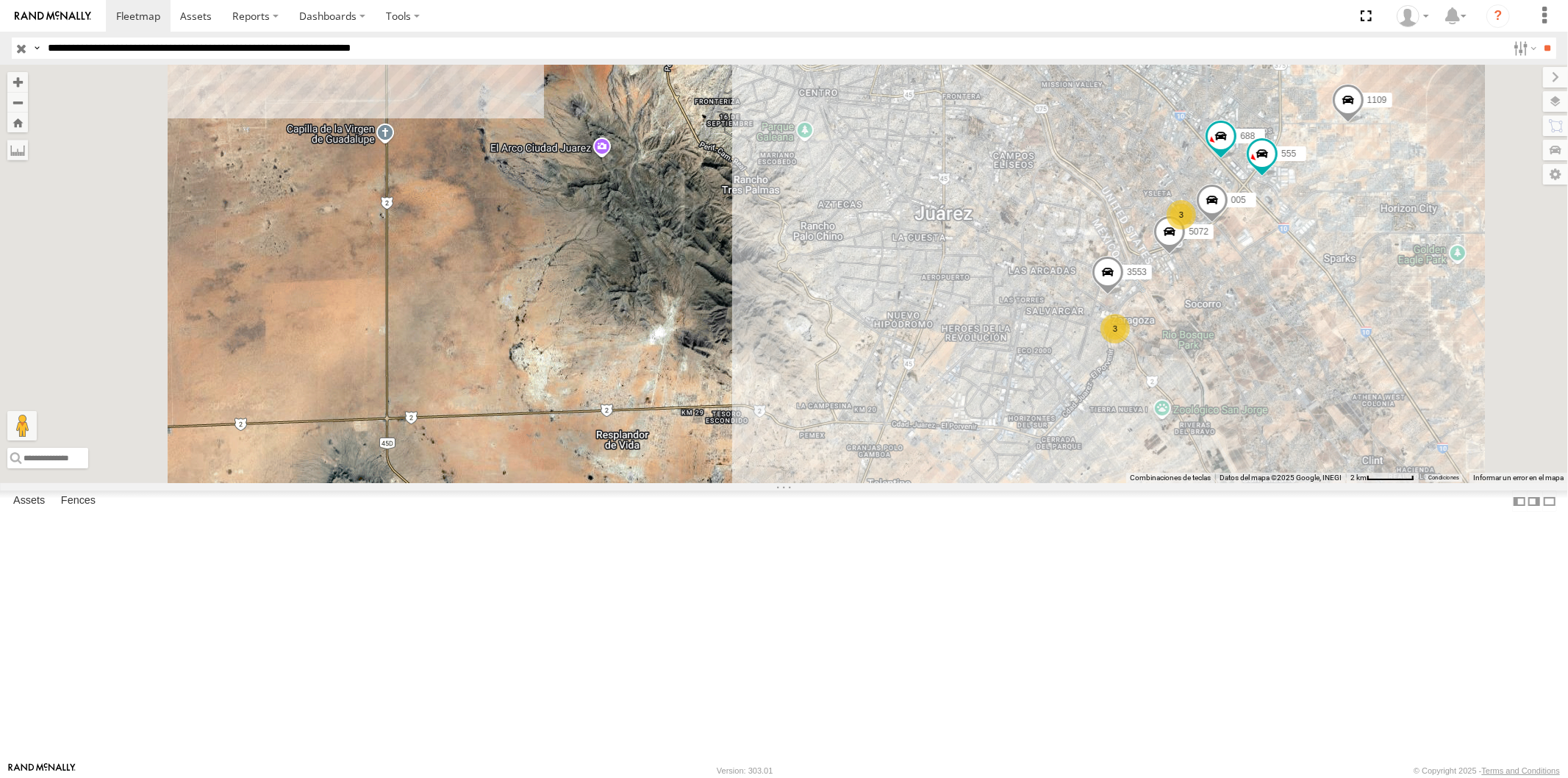 drag, startPoint x: 1085, startPoint y: 240, endPoint x: 1074, endPoint y: 246, distance: 12.529964 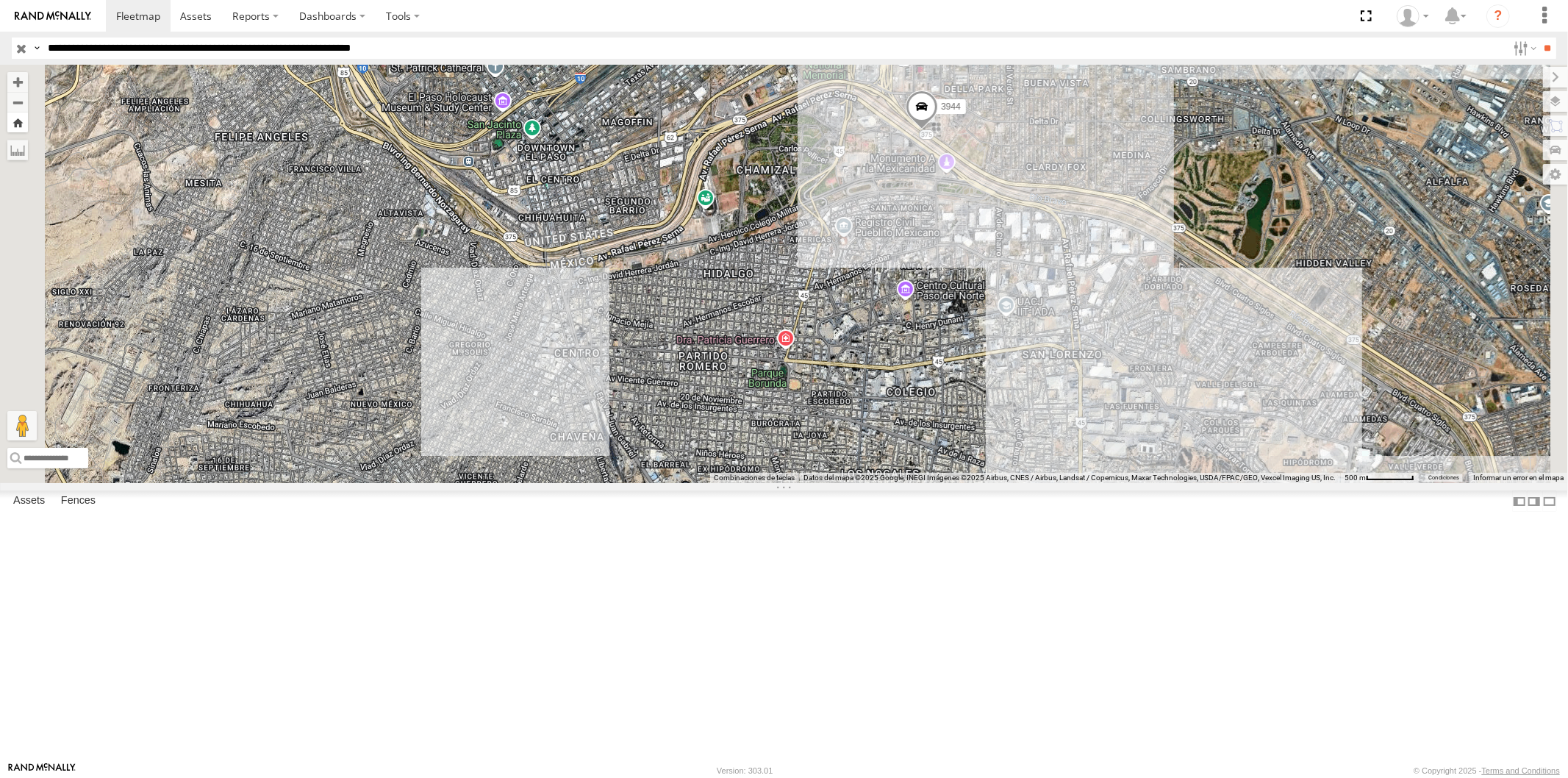 click at bounding box center (18, 122) 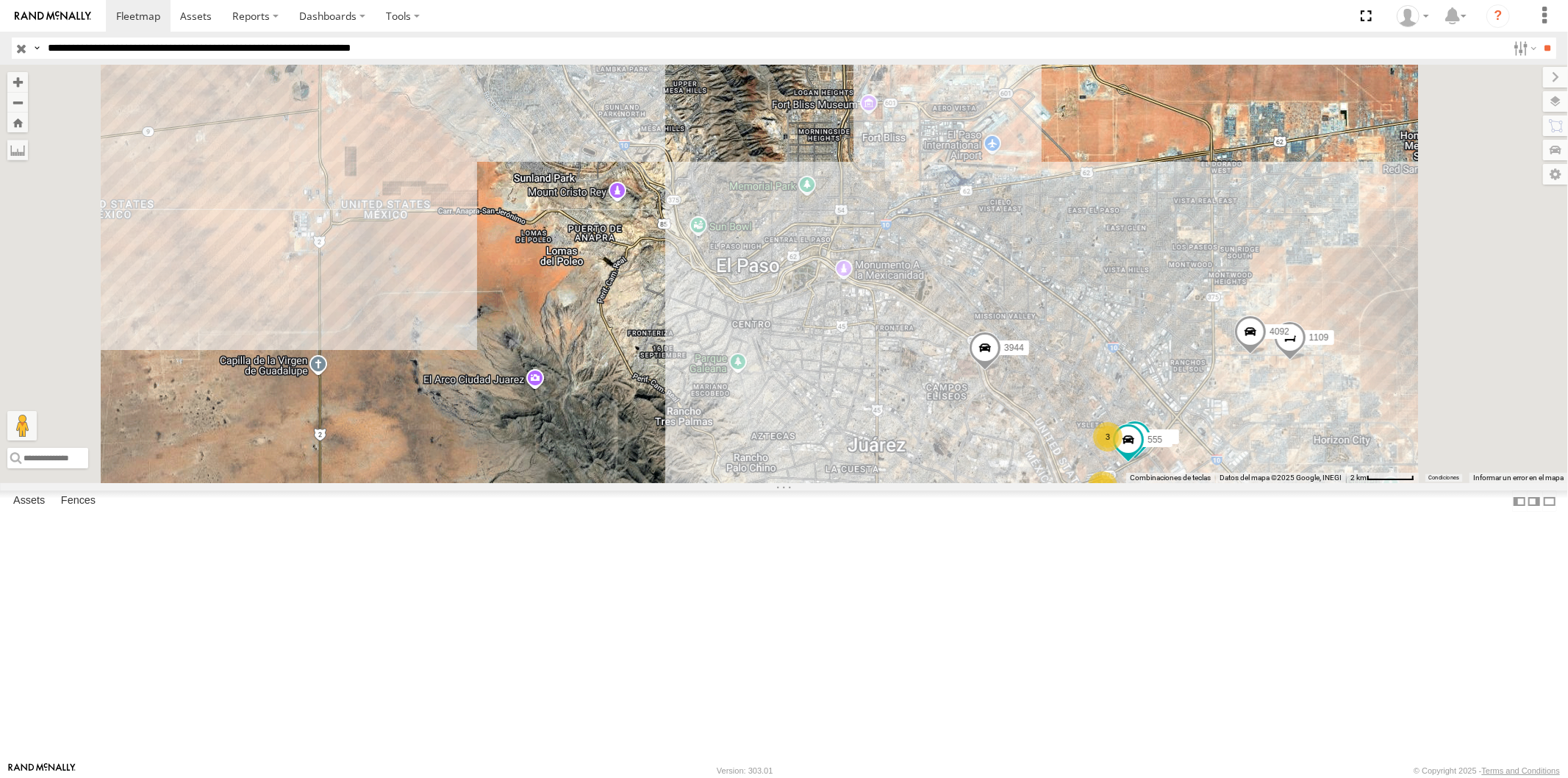 drag, startPoint x: 123, startPoint y: 49, endPoint x: 143, endPoint y: 66, distance: 26.24881 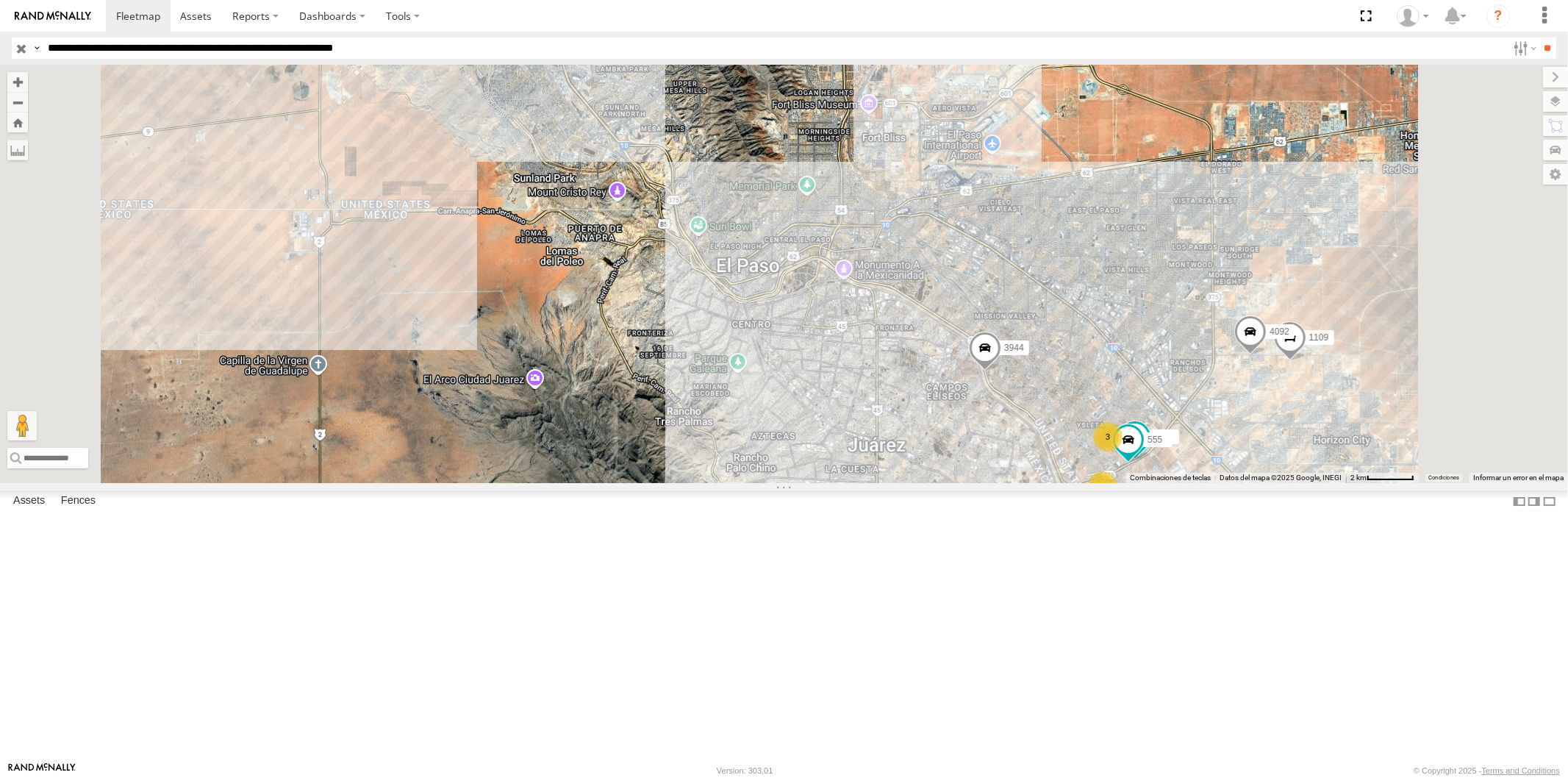 click on "**" at bounding box center (1547, 48) 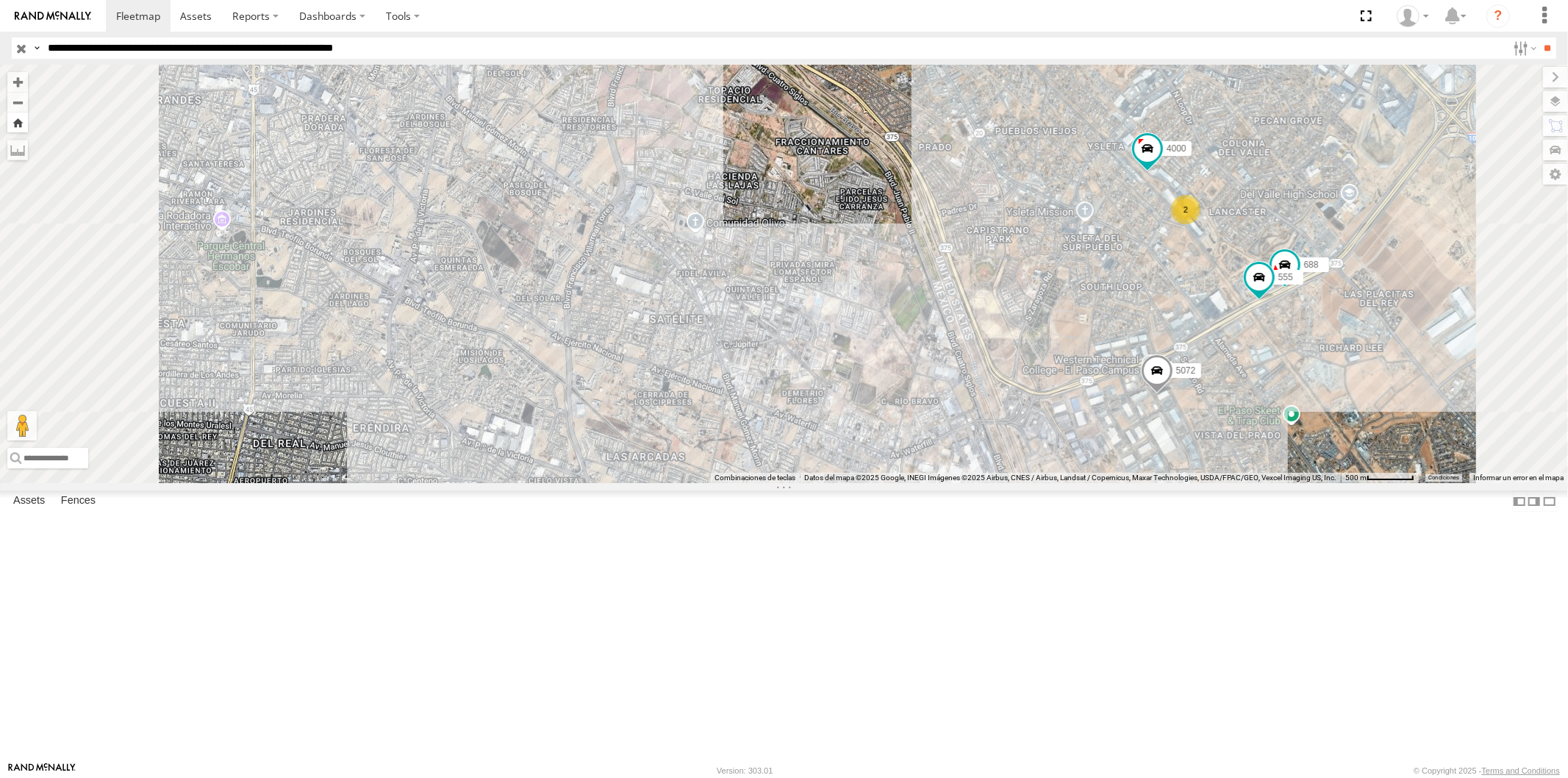 click at bounding box center [18, 122] 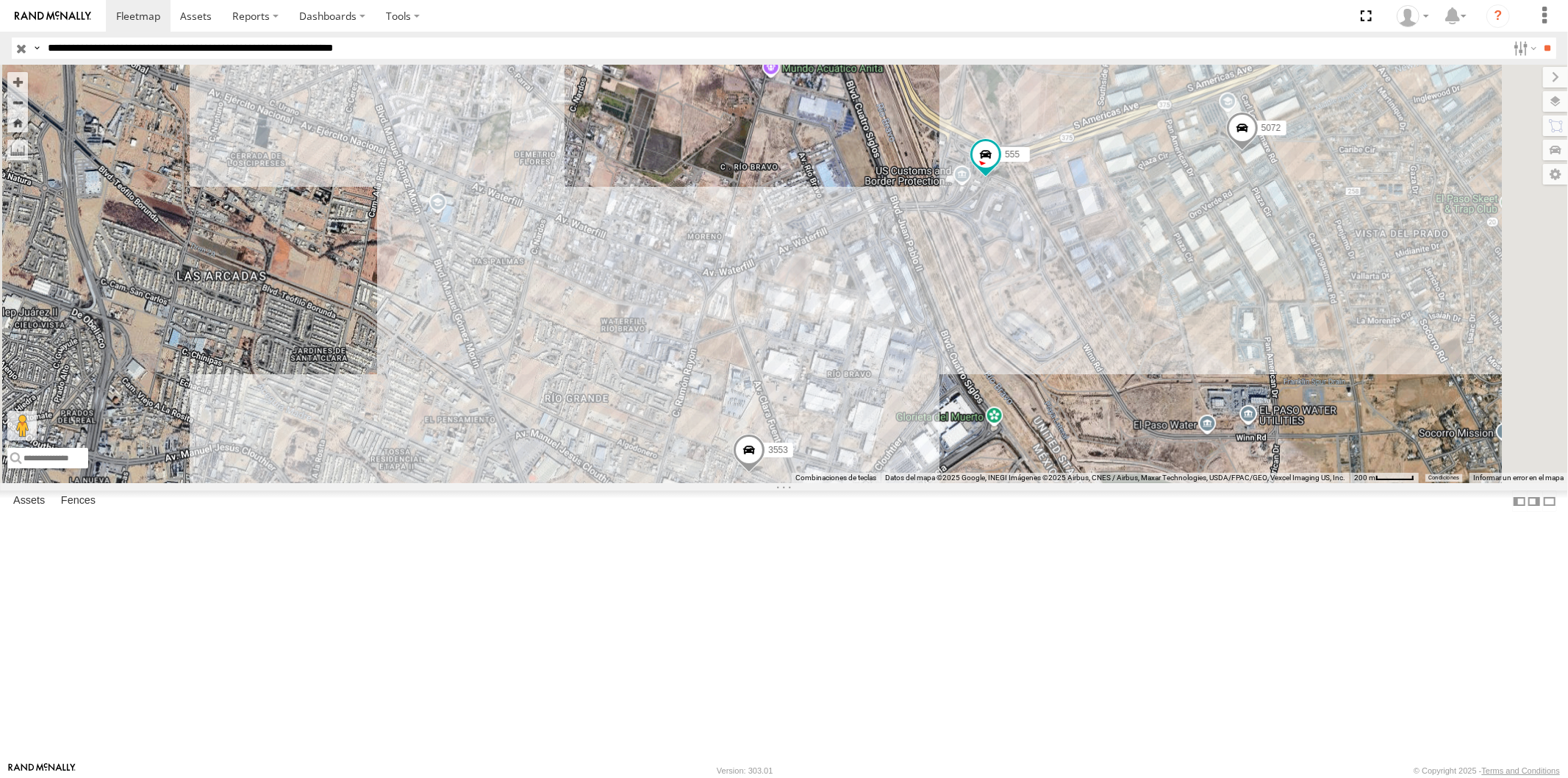 drag, startPoint x: 1236, startPoint y: 688, endPoint x: 1192, endPoint y: 213, distance: 477.03354 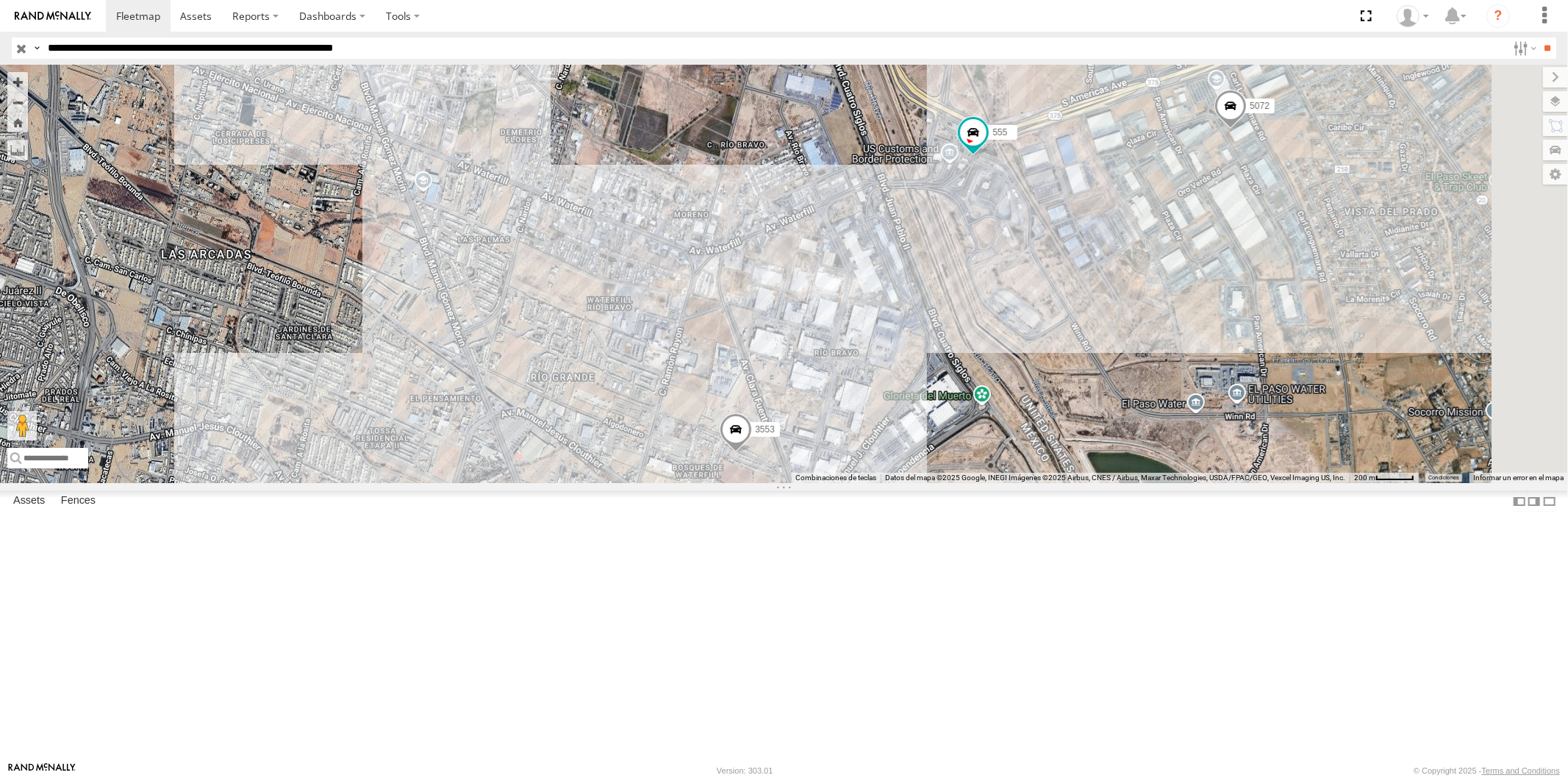 drag, startPoint x: 372, startPoint y: 59, endPoint x: 403, endPoint y: 97, distance: 49.0408 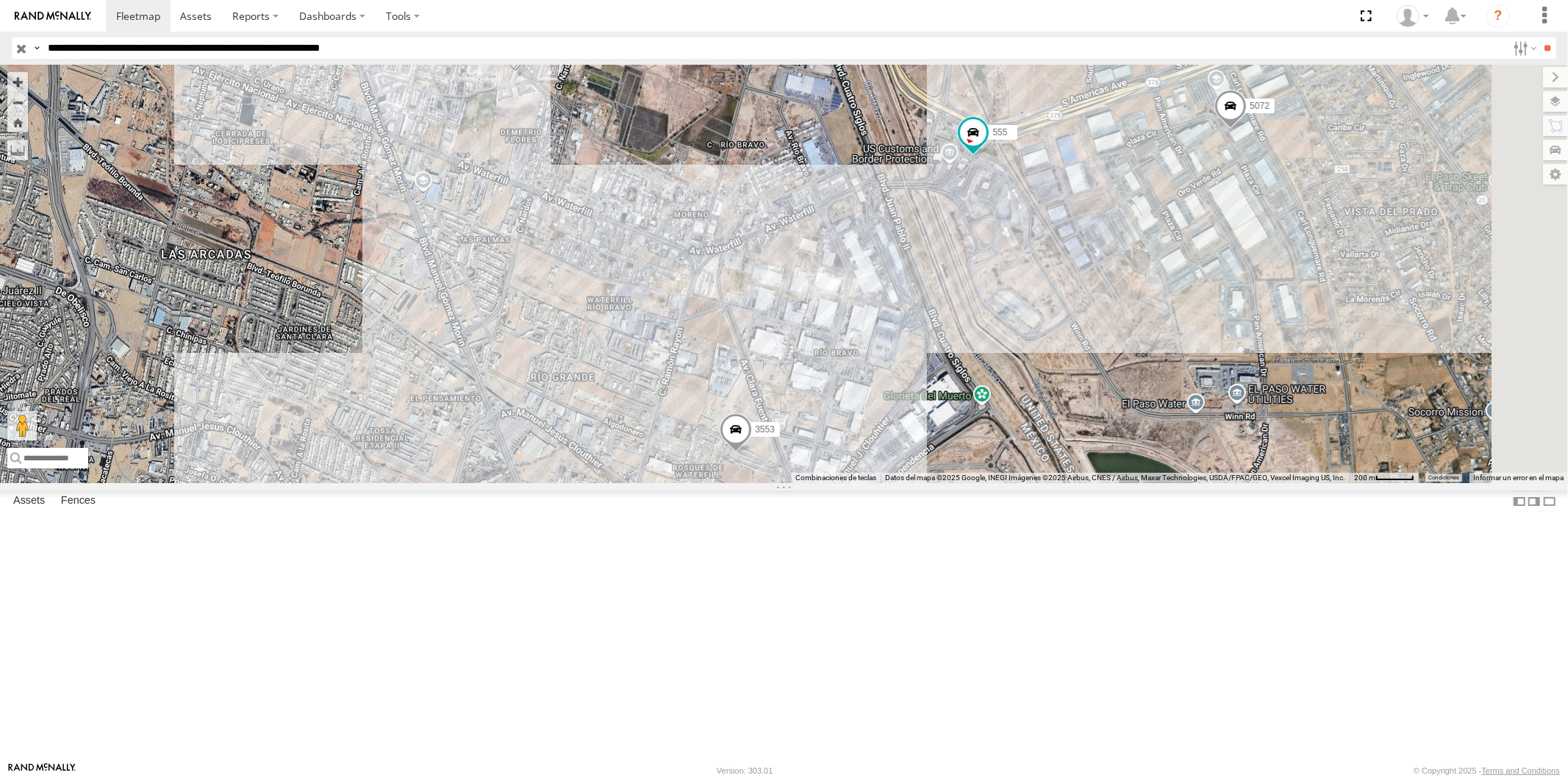 click on "**" at bounding box center (1547, 48) 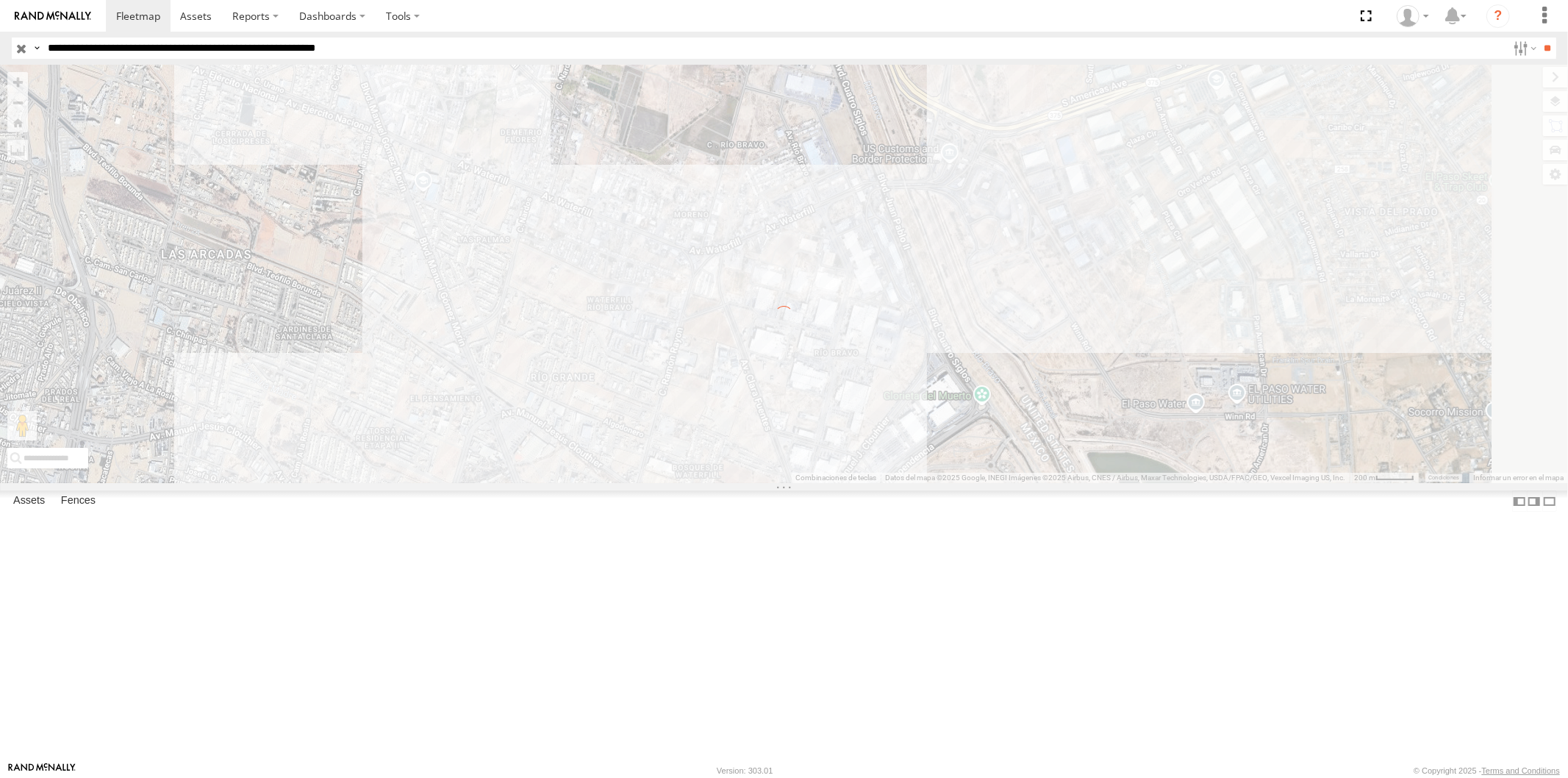 click on "**" at bounding box center (1547, 48) 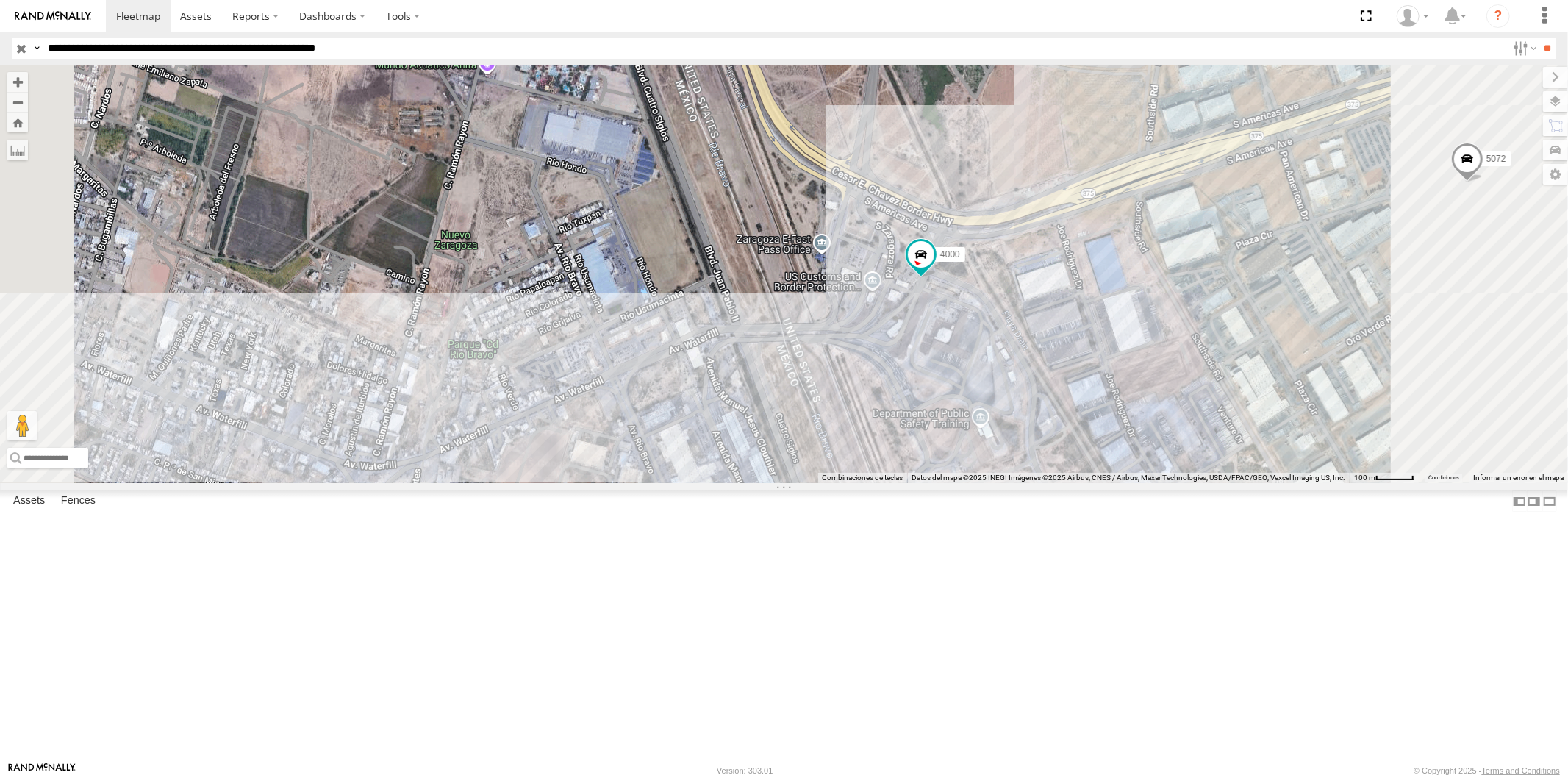 drag, startPoint x: 253, startPoint y: 44, endPoint x: 287, endPoint y: 55, distance: 35.73514 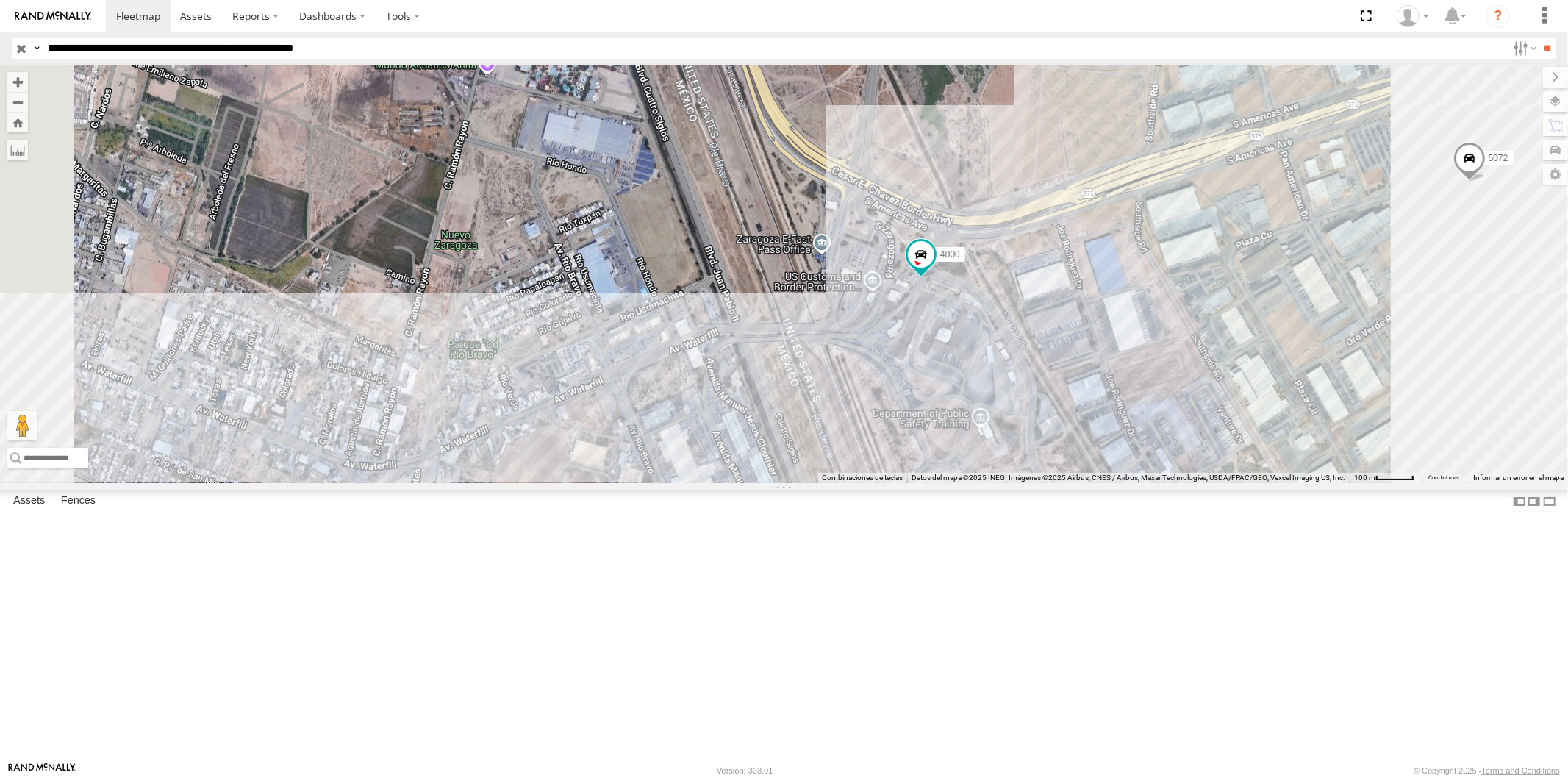 click on "**" at bounding box center (1547, 48) 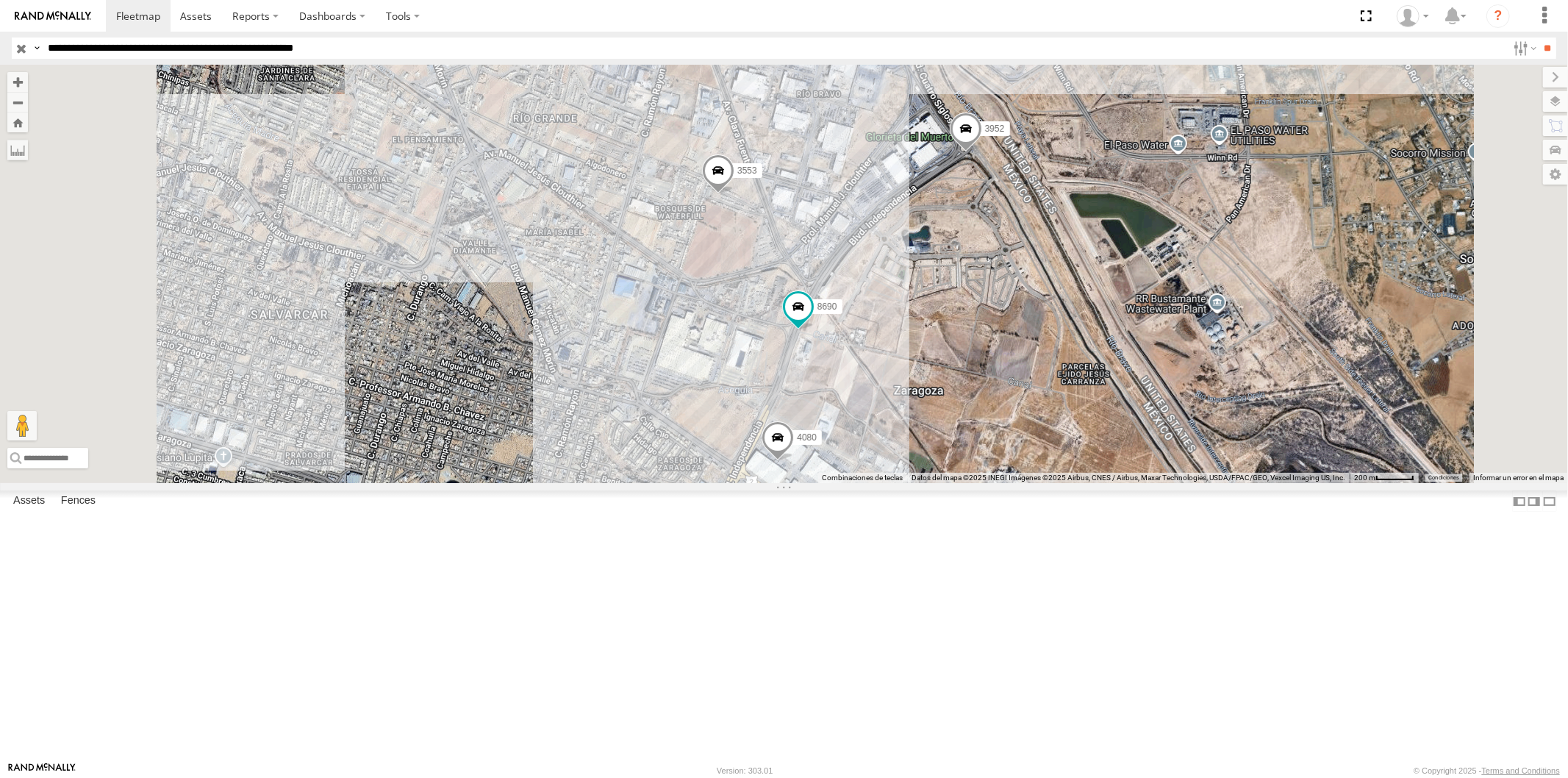 drag, startPoint x: 1140, startPoint y: 393, endPoint x: 1079, endPoint y: 446, distance: 80.808415 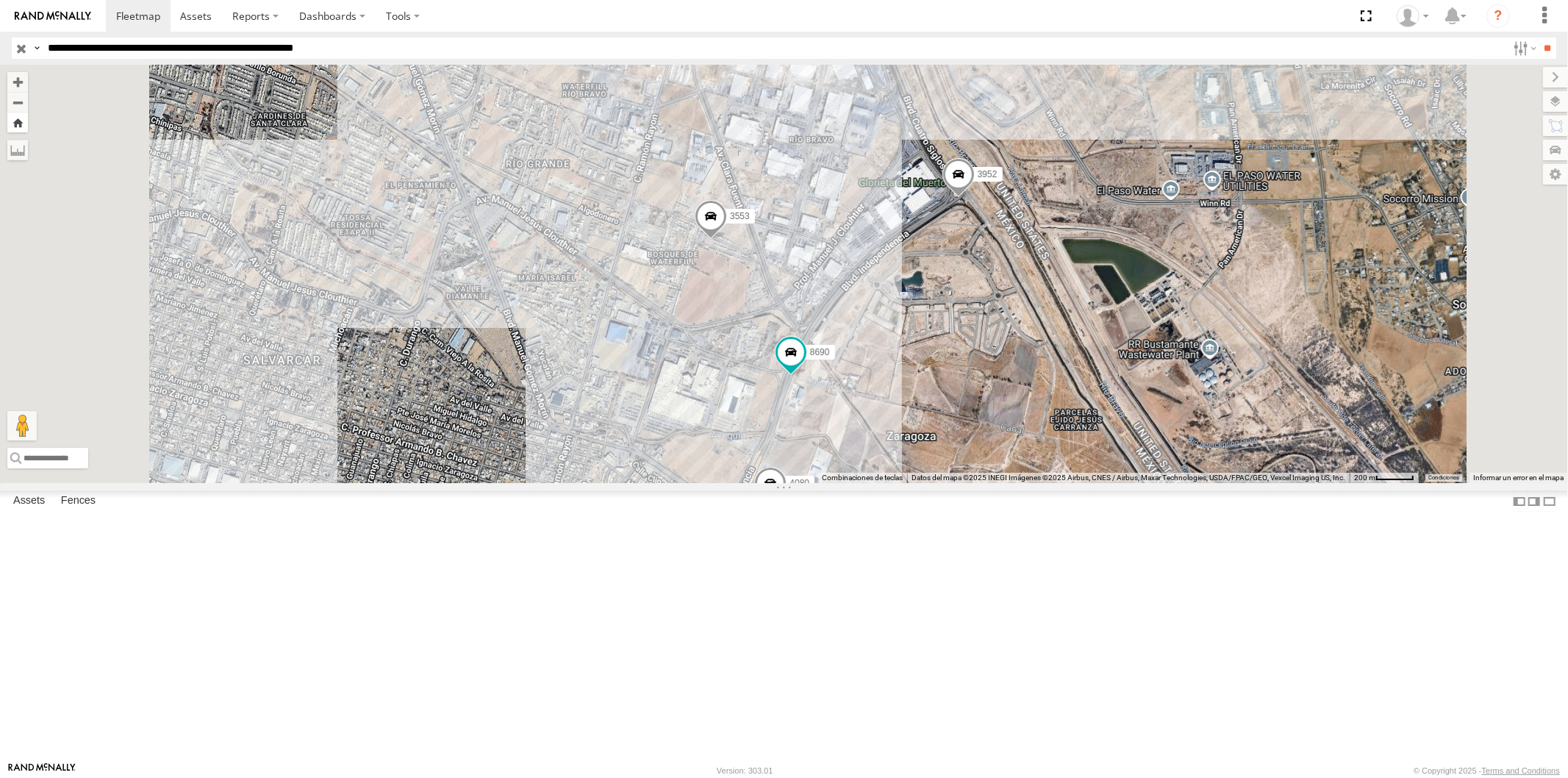 click at bounding box center [18, 122] 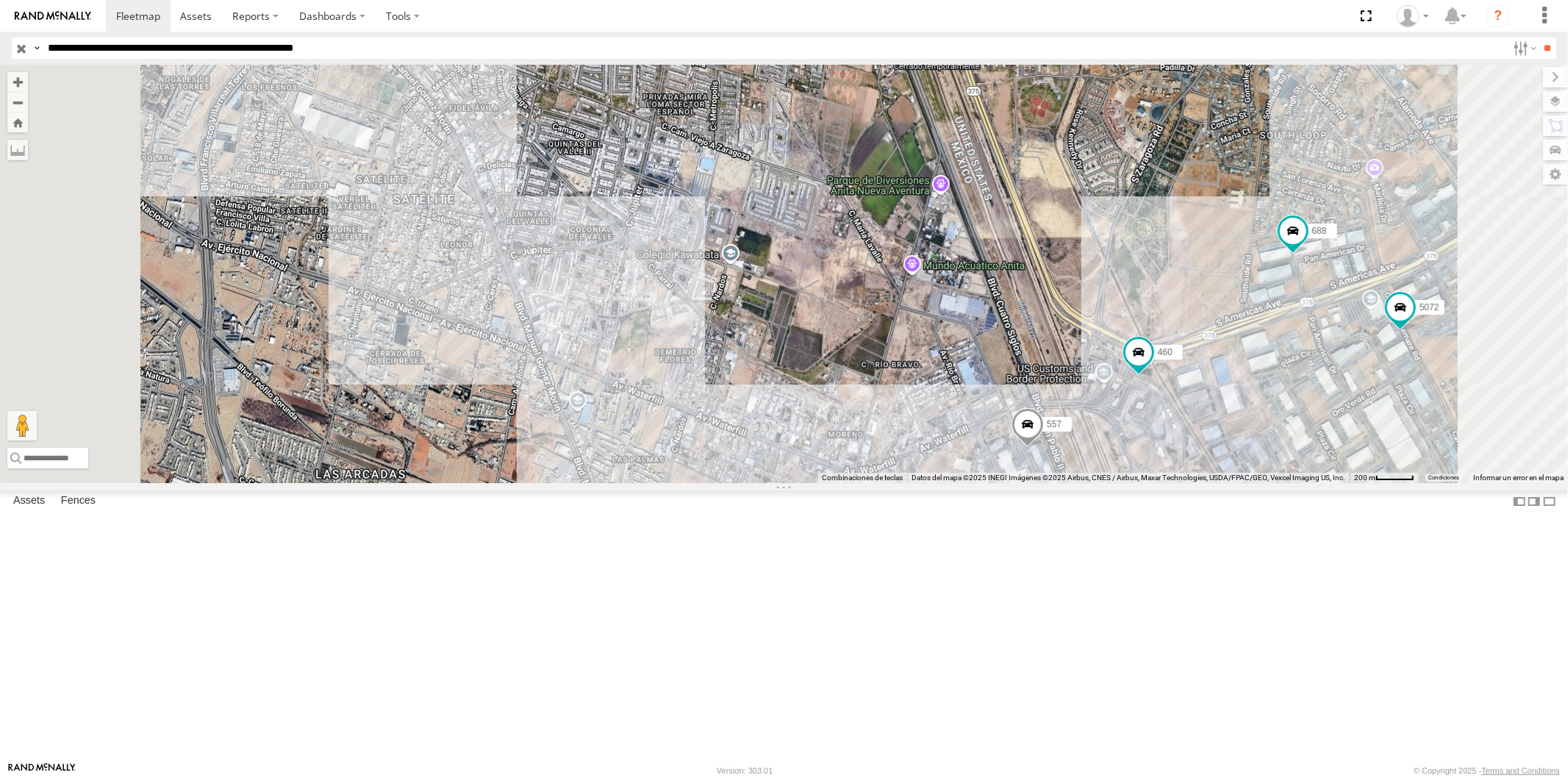 click on "**********" at bounding box center [774, 48] 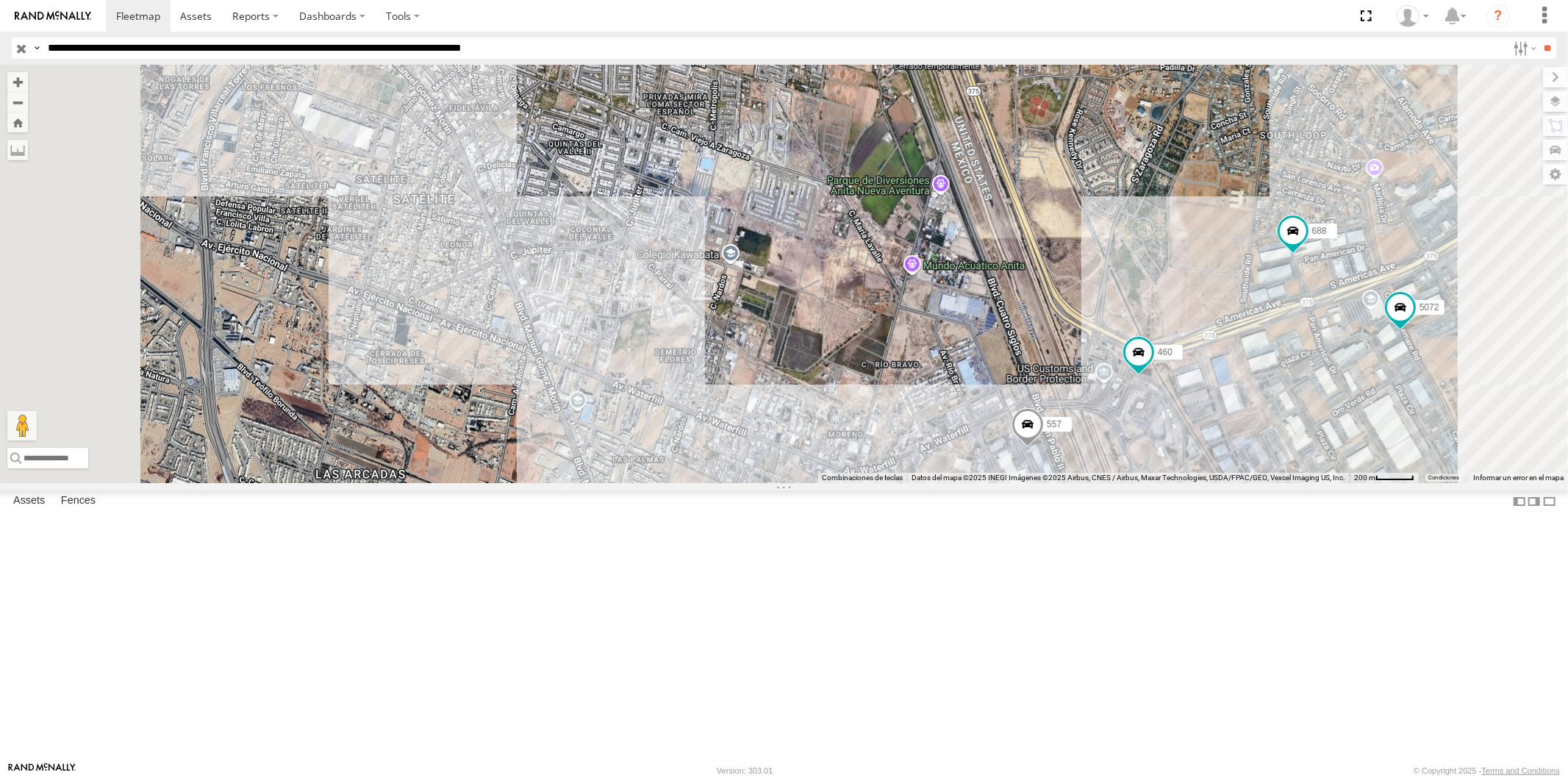 type on "**********" 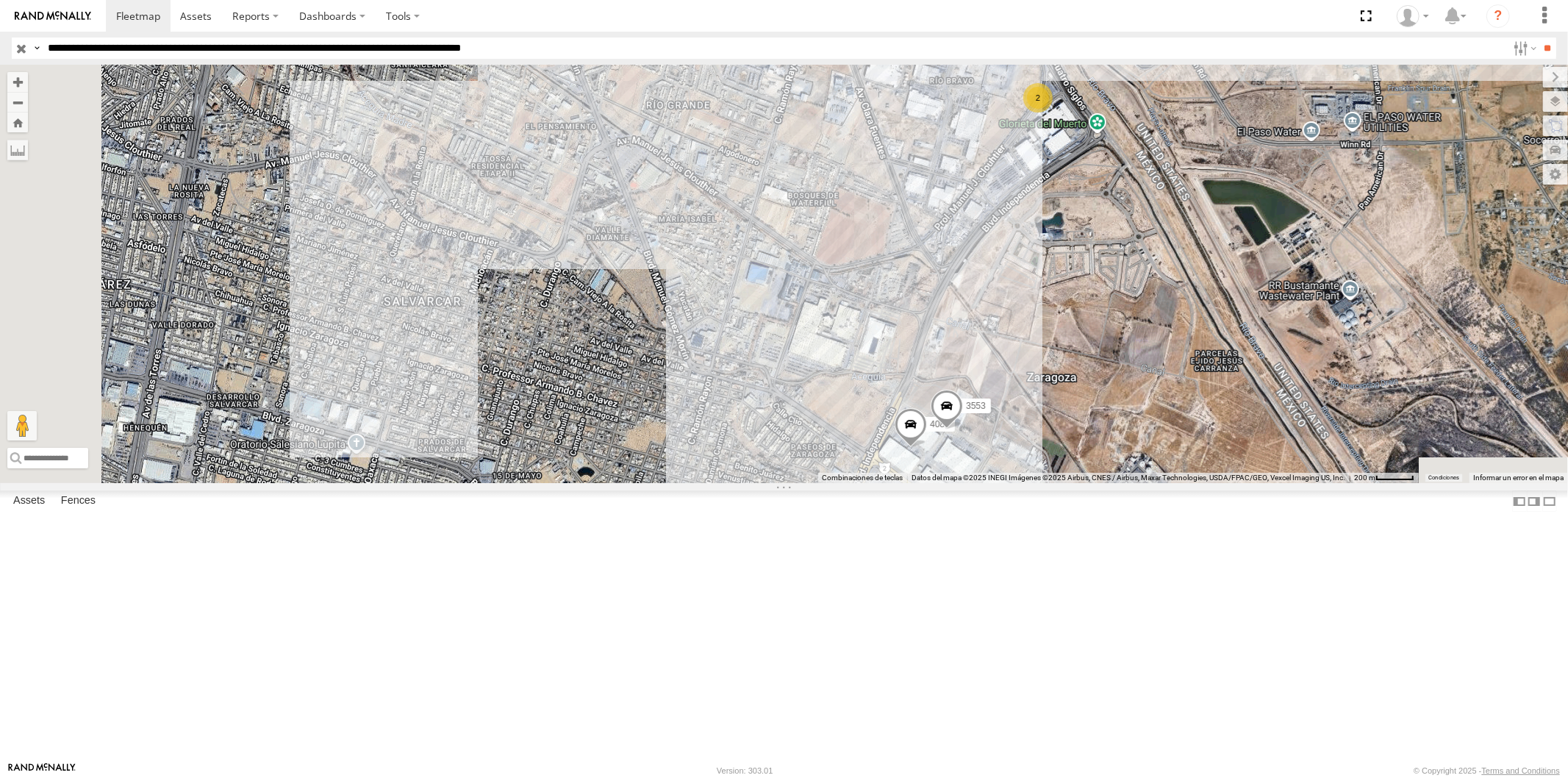 drag, startPoint x: 1156, startPoint y: 680, endPoint x: 1221, endPoint y: 238, distance: 446.75385 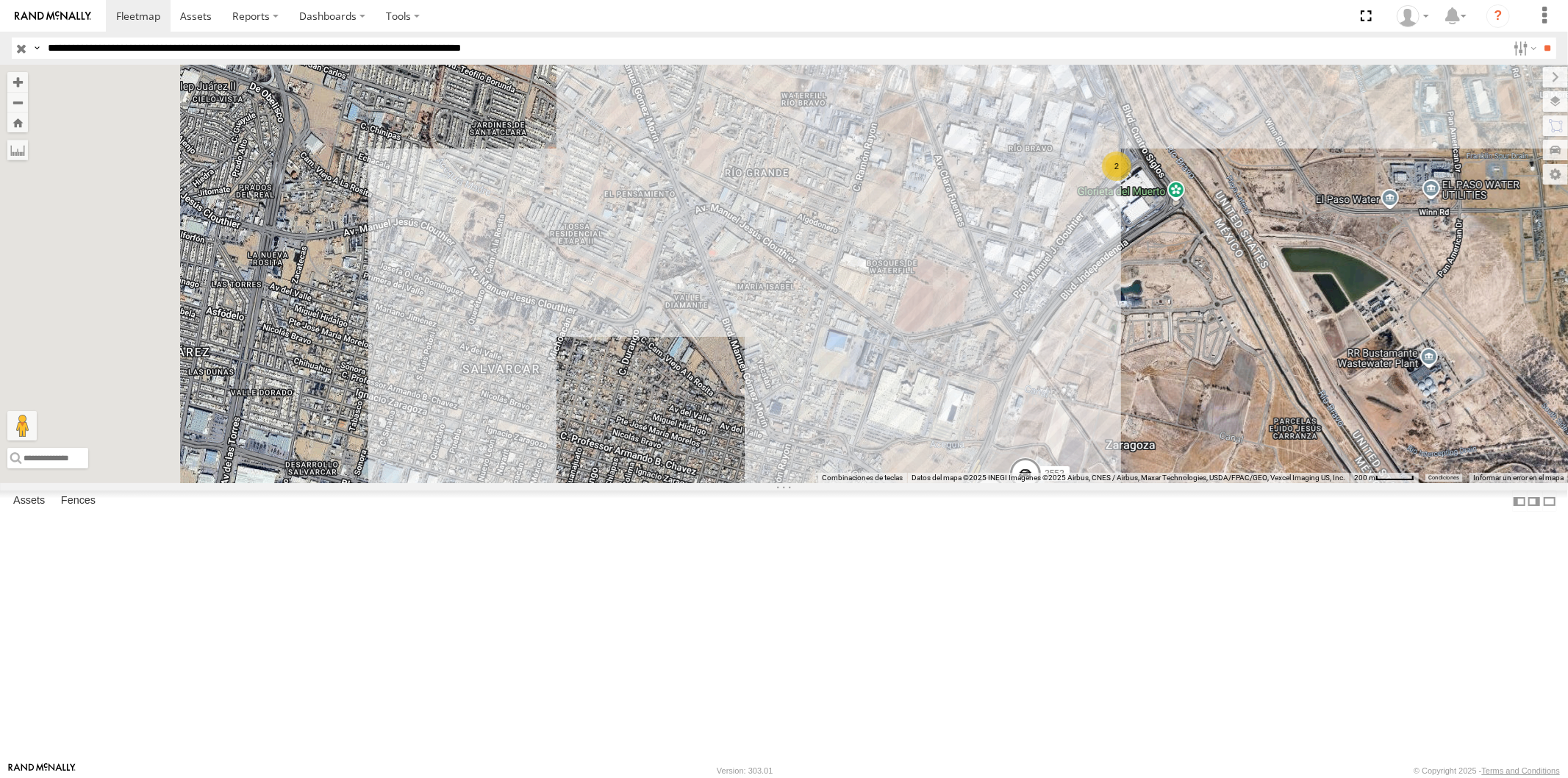 drag, startPoint x: 1031, startPoint y: 331, endPoint x: 1104, endPoint y: 435, distance: 127.06298 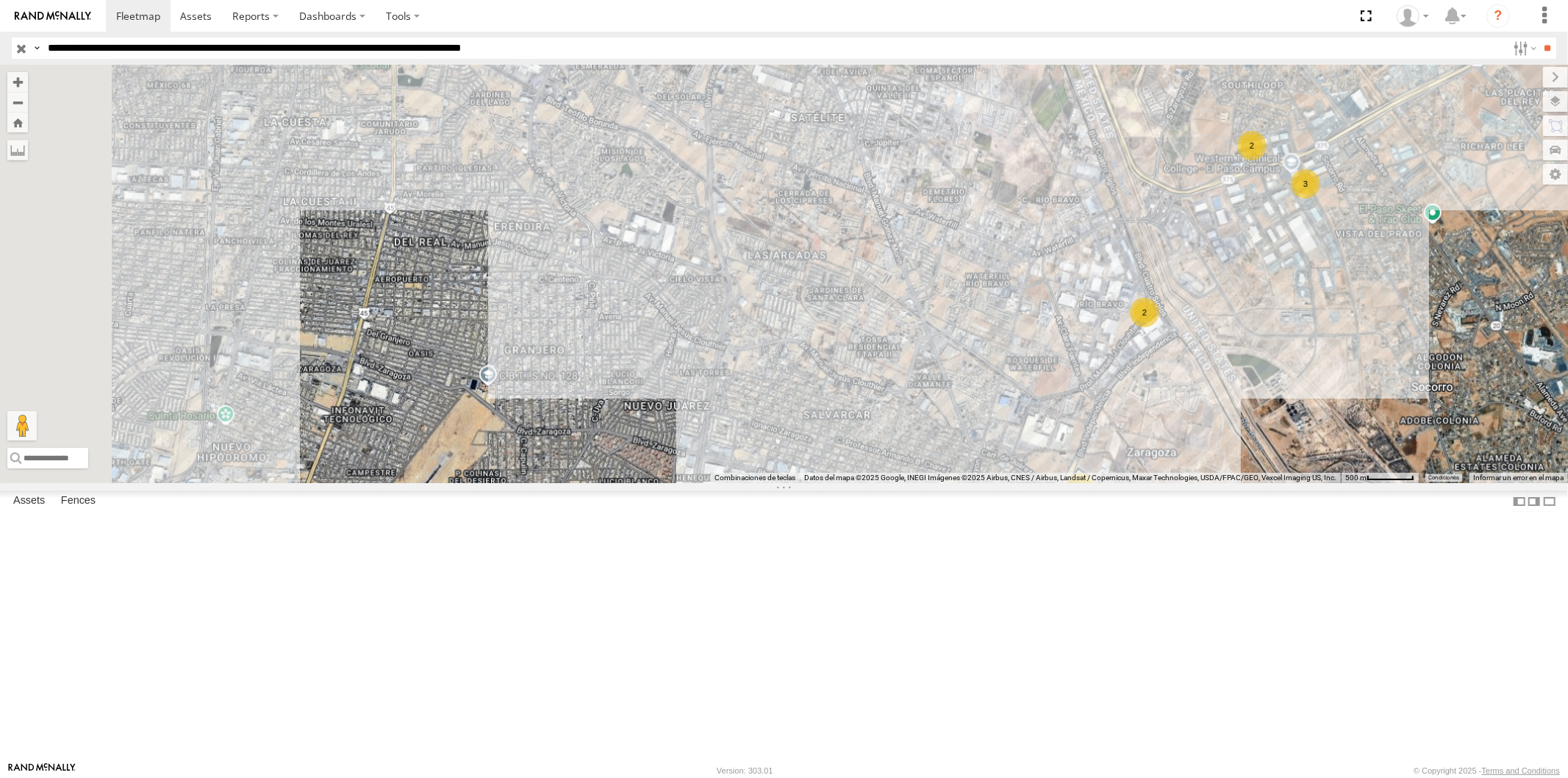 drag, startPoint x: 652, startPoint y: 317, endPoint x: 865, endPoint y: 429, distance: 240.6512 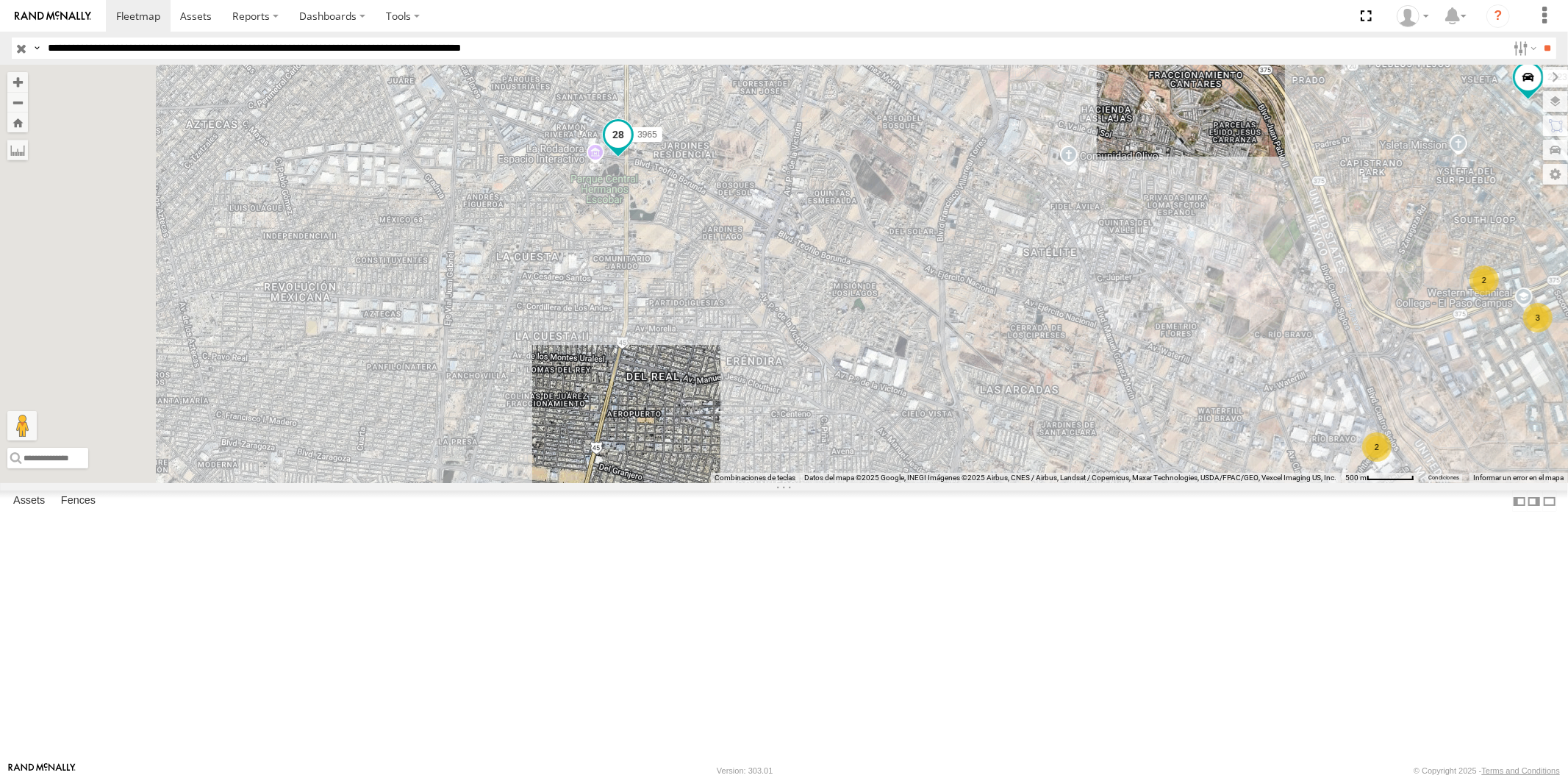click at bounding box center (618, 135) 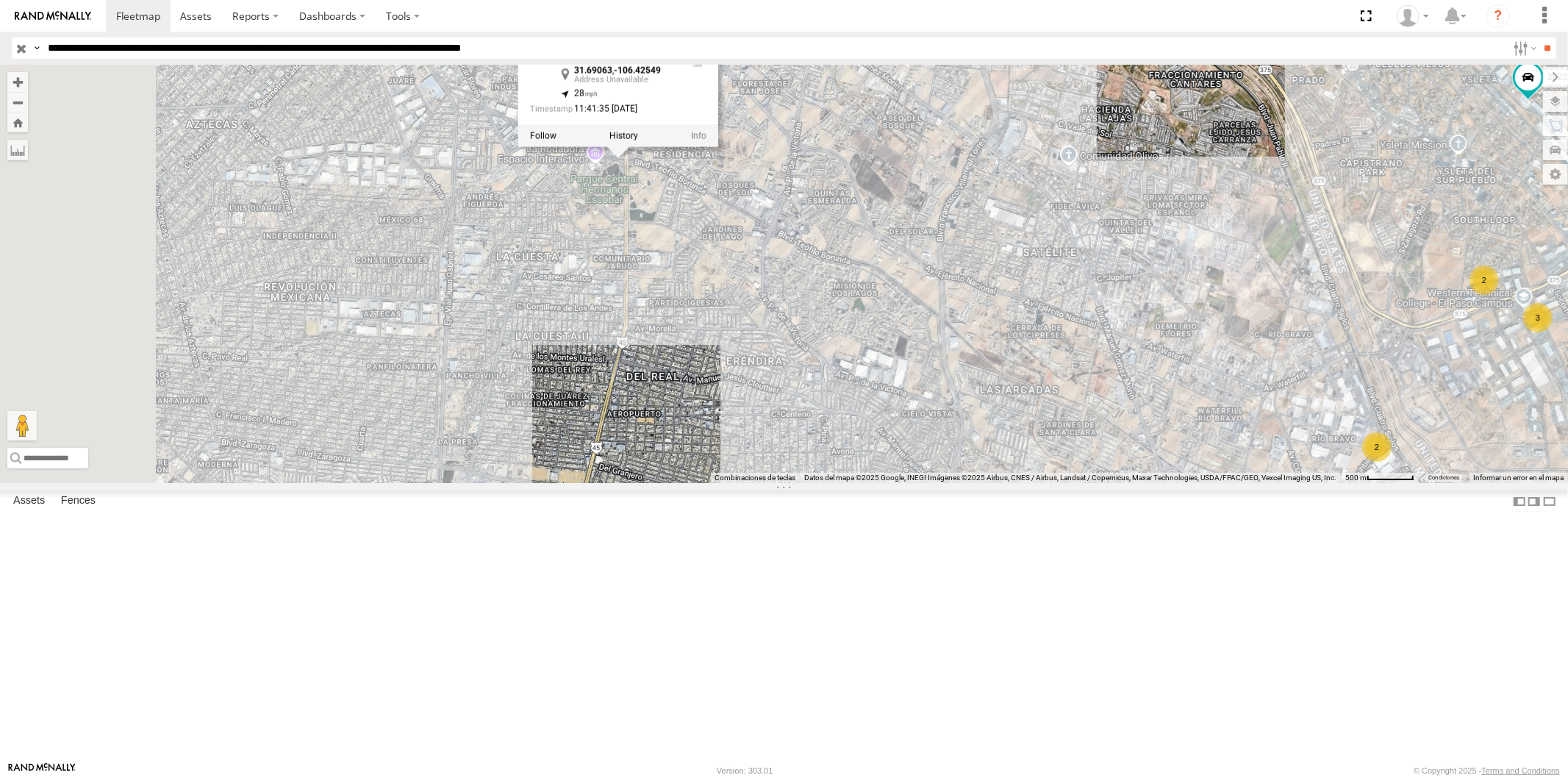 click on "3965 31.69063 ,  -106.42549 28 11:41:35 07/14/2025" at bounding box center (618, 79) 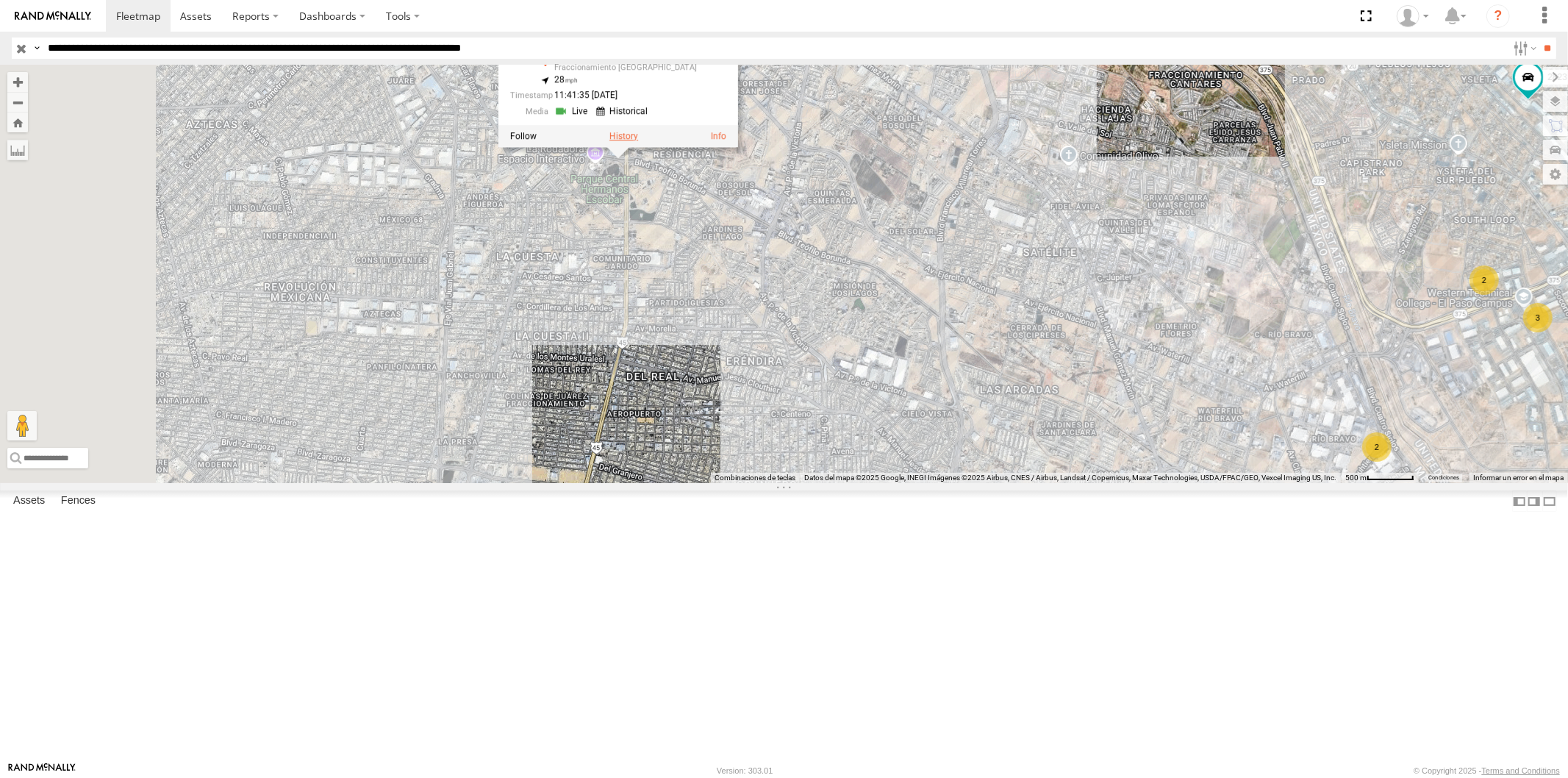 click at bounding box center [623, 136] 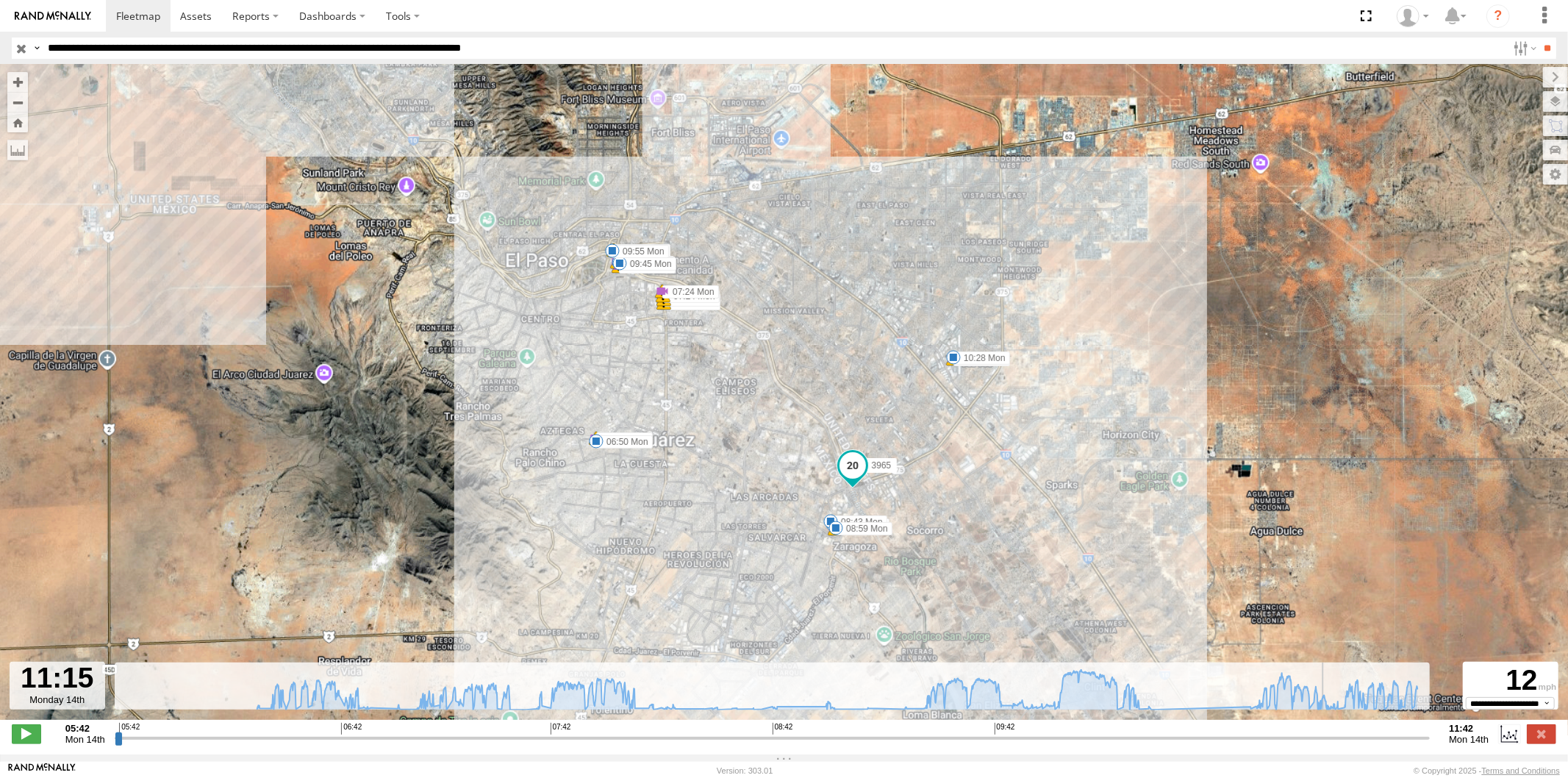 drag, startPoint x: 1417, startPoint y: 743, endPoint x: 1329, endPoint y: 738, distance: 88.14193 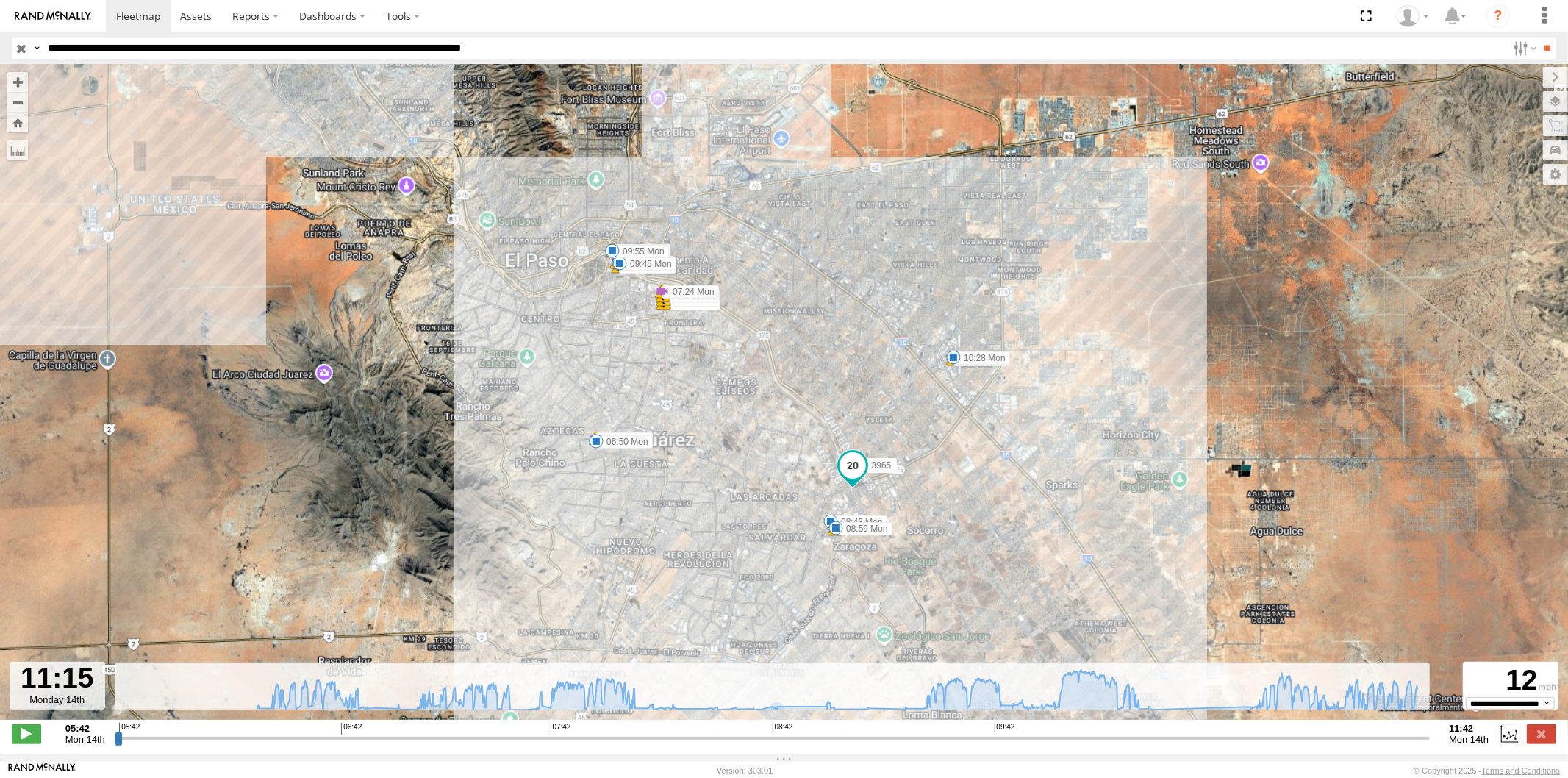 drag, startPoint x: 320, startPoint y: 49, endPoint x: 344, endPoint y: 90, distance: 48 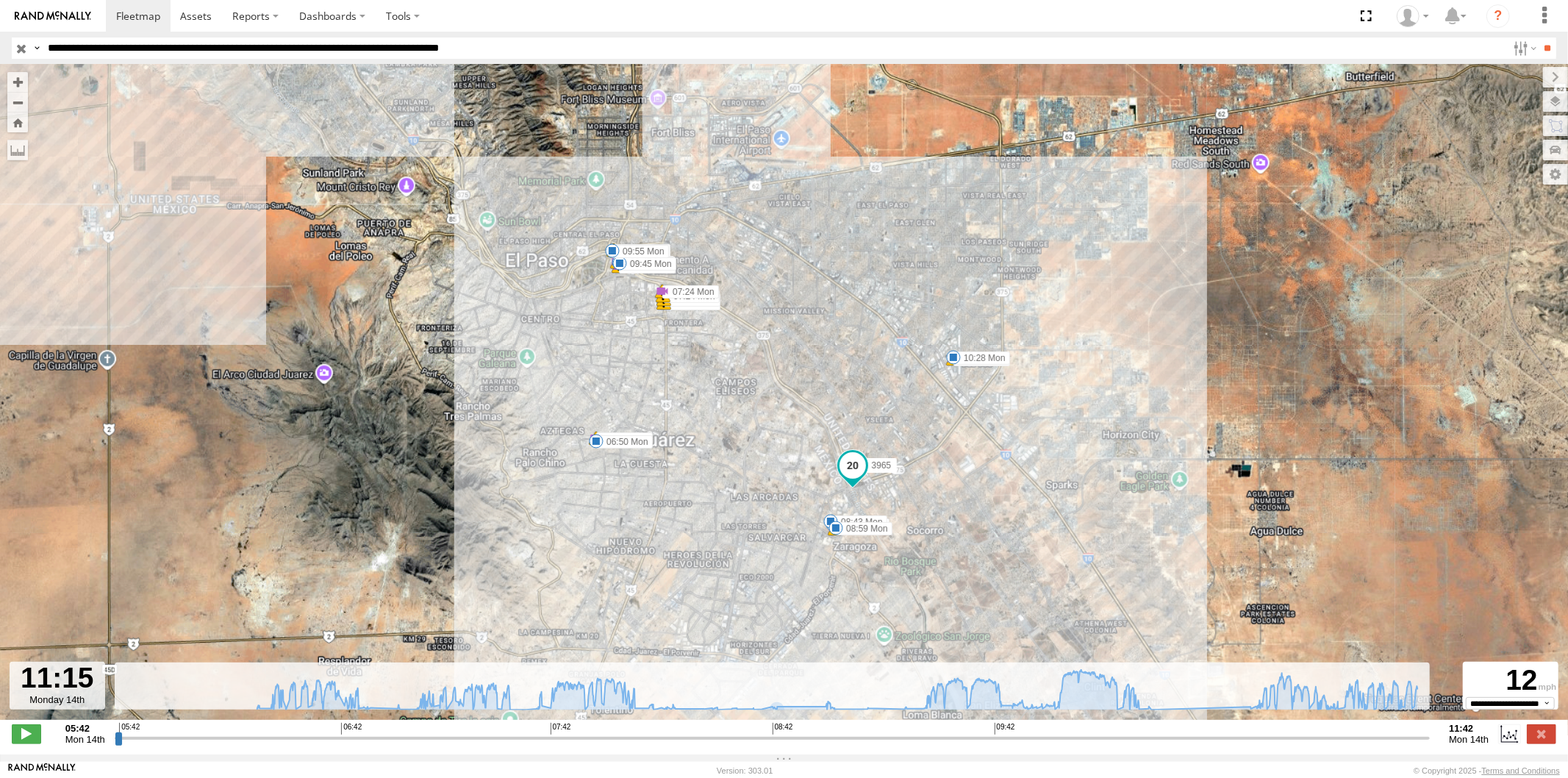 click on "**" at bounding box center (1547, 48) 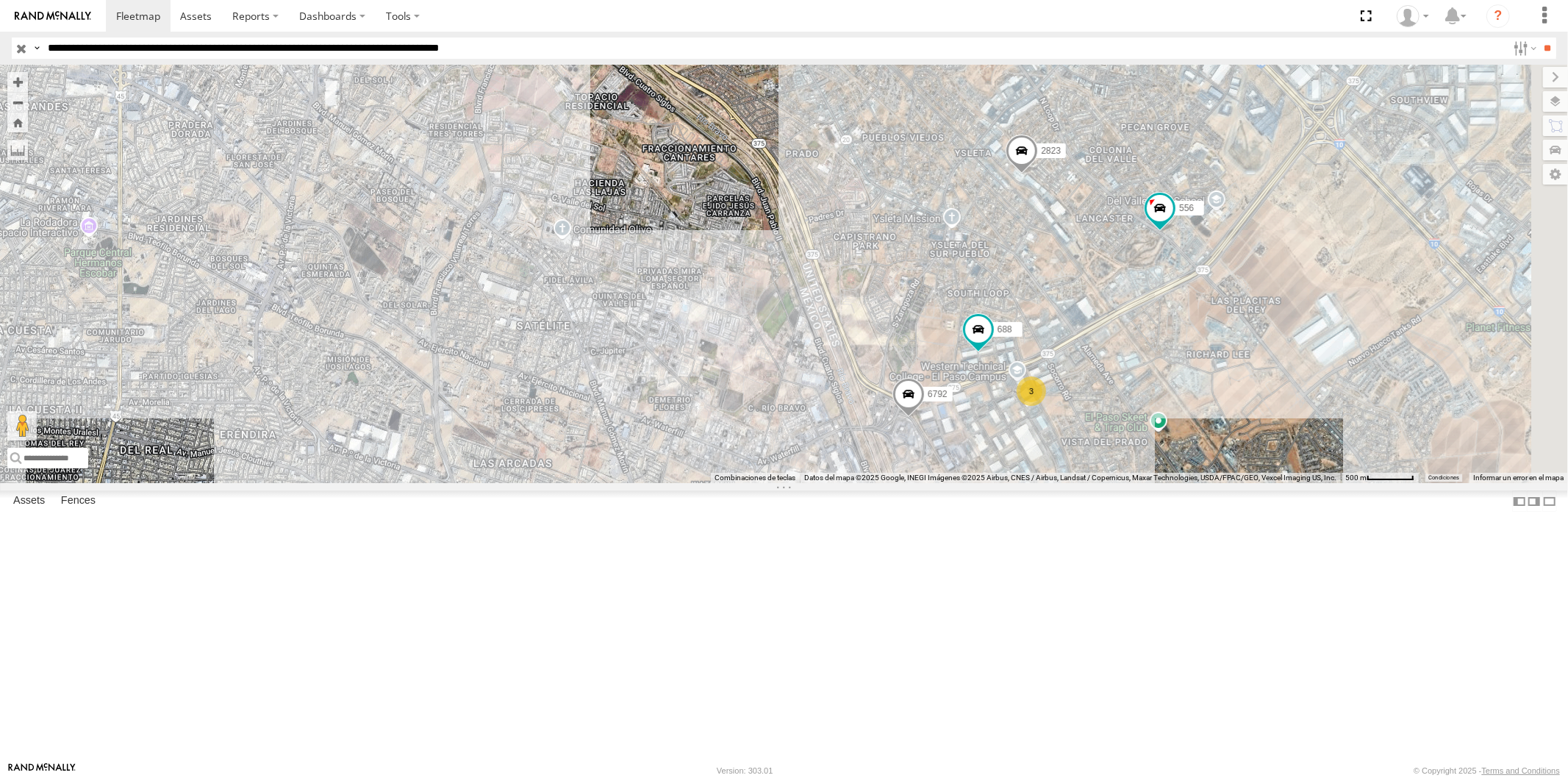 drag, startPoint x: 1086, startPoint y: 677, endPoint x: 1089, endPoint y: 627, distance: 50.089919 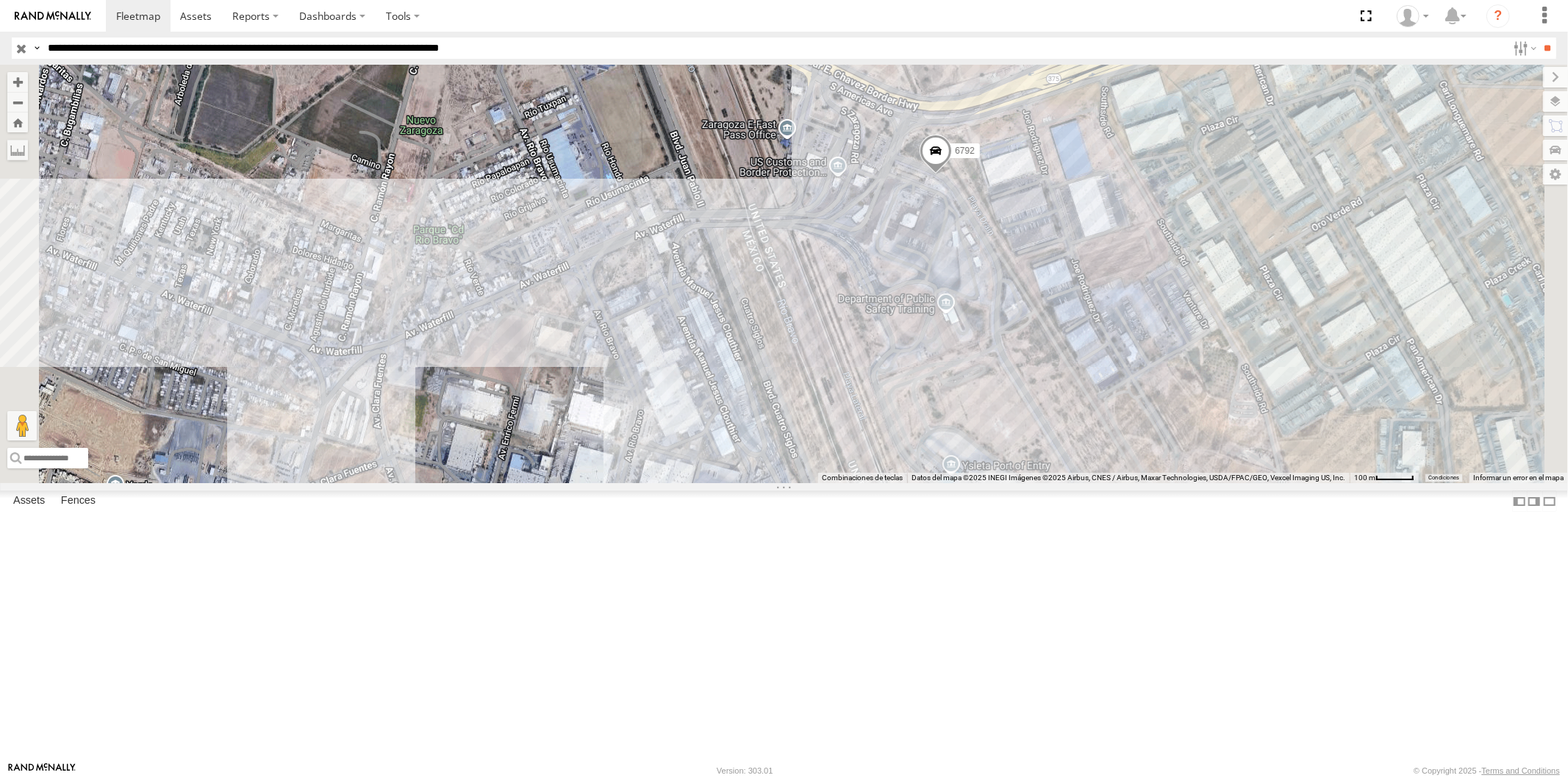 drag, startPoint x: 445, startPoint y: 47, endPoint x: 489, endPoint y: 79, distance: 54.40588 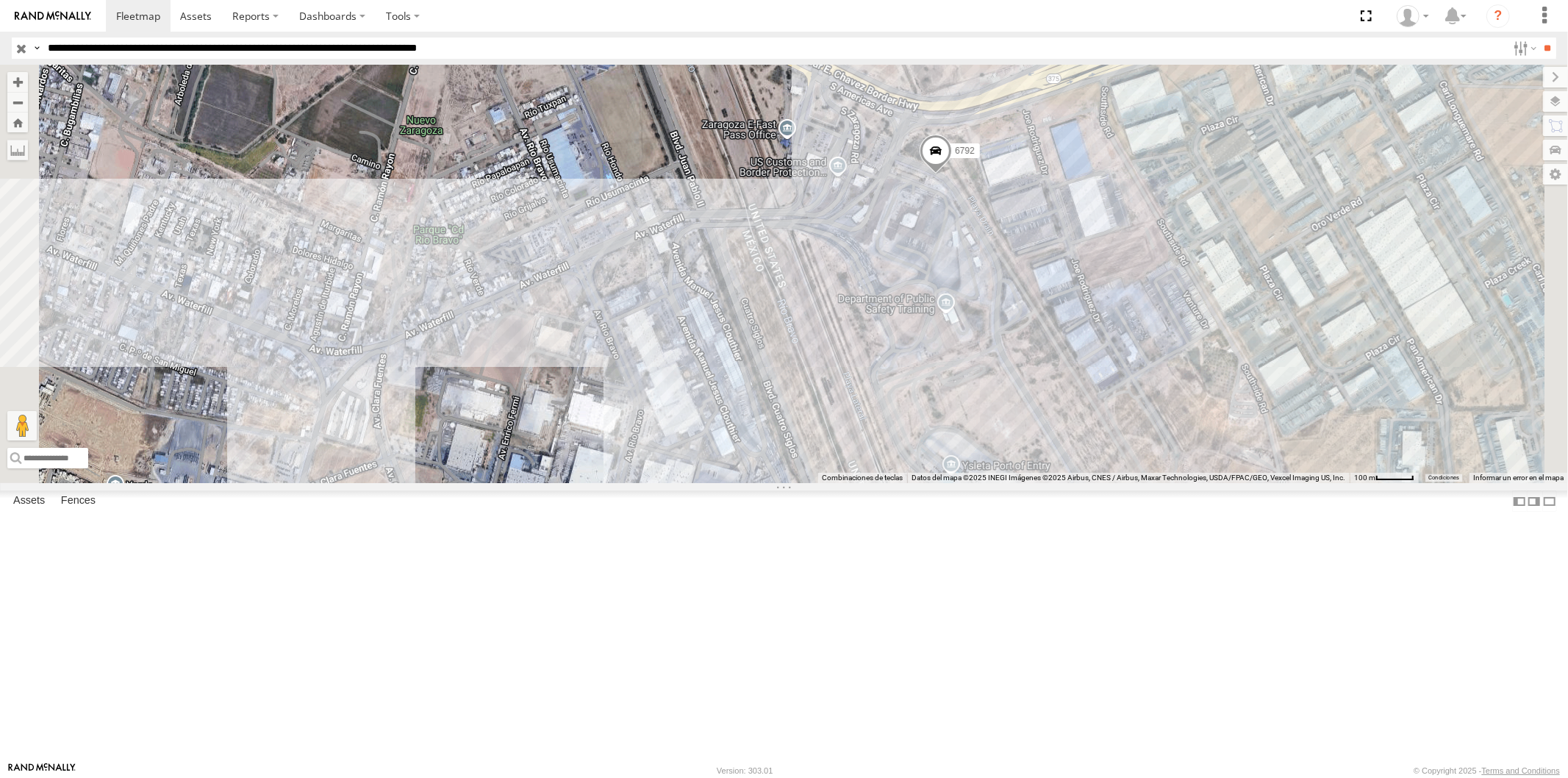 type on "**********" 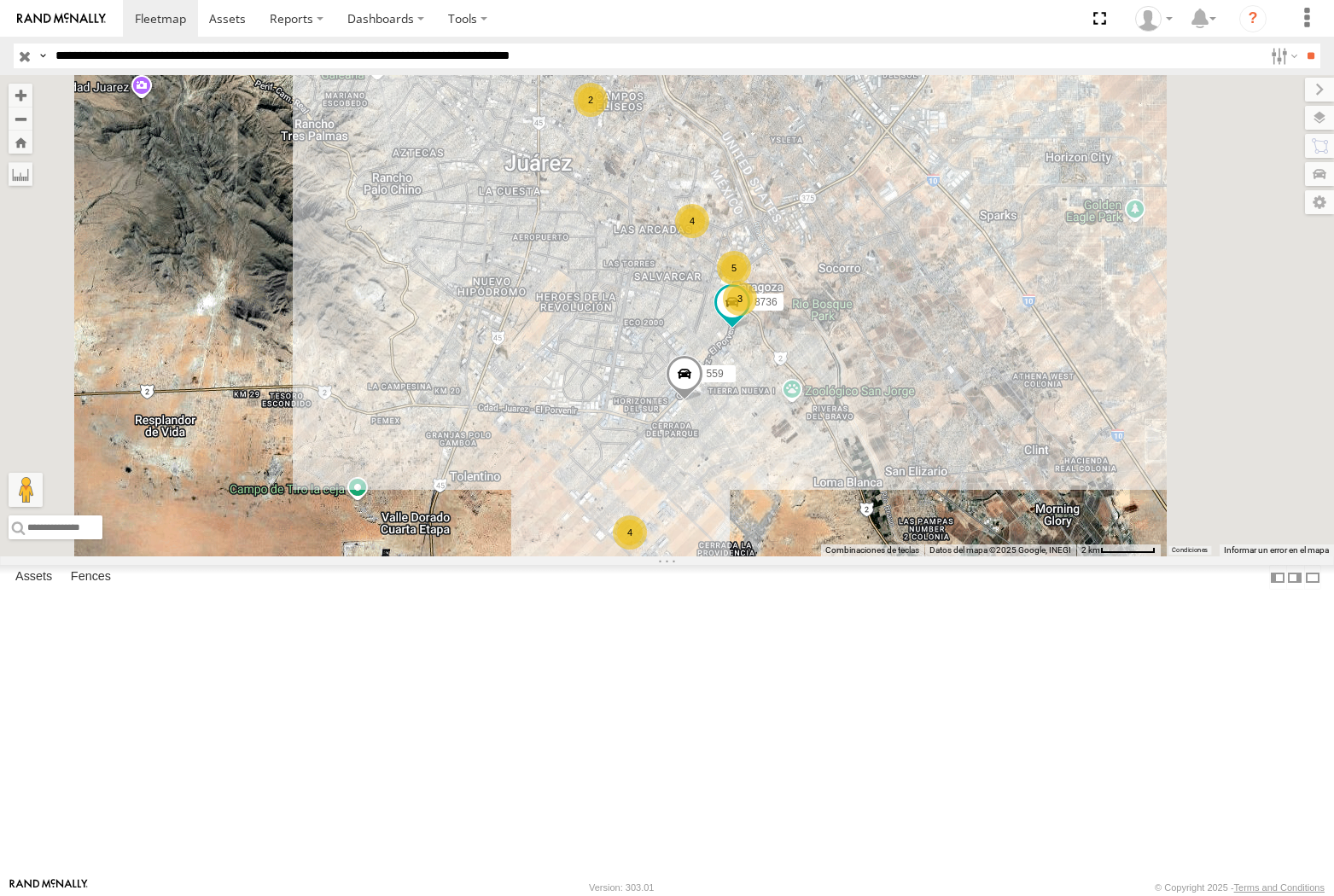 scroll, scrollTop: 0, scrollLeft: 0, axis: both 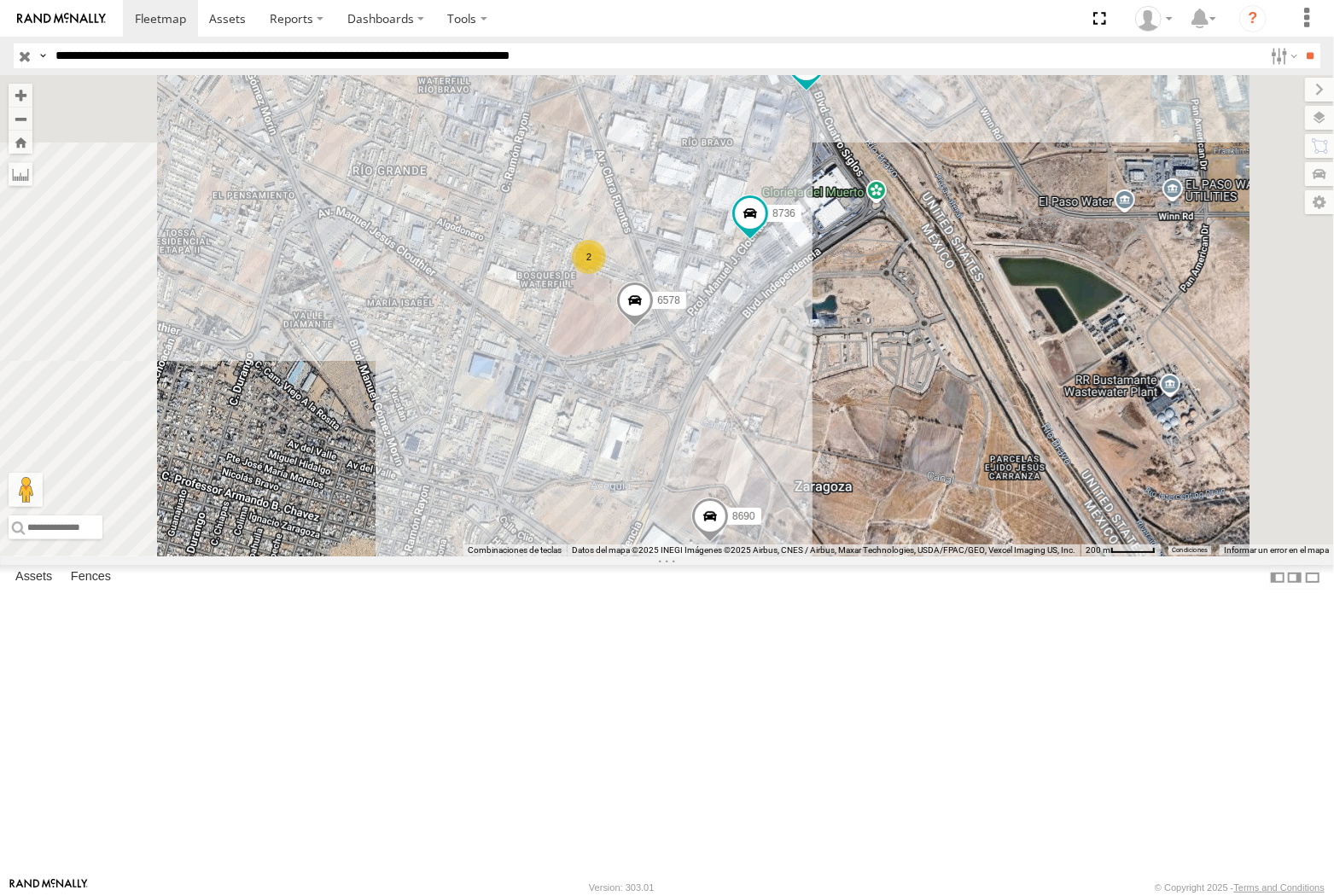 drag, startPoint x: 404, startPoint y: 55, endPoint x: 456, endPoint y: 117, distance: 80.91971 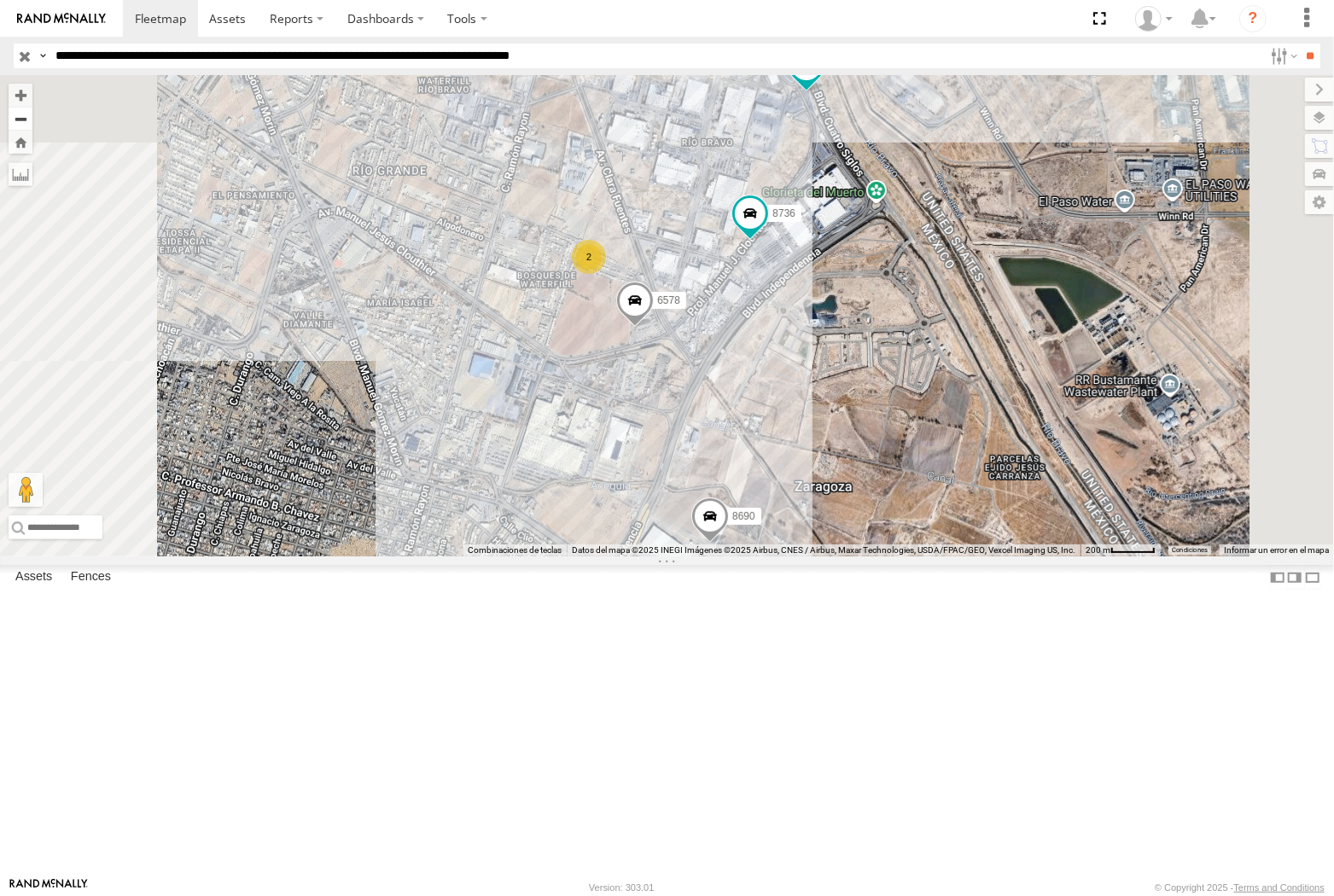 click on "**********" at bounding box center (655, 55) 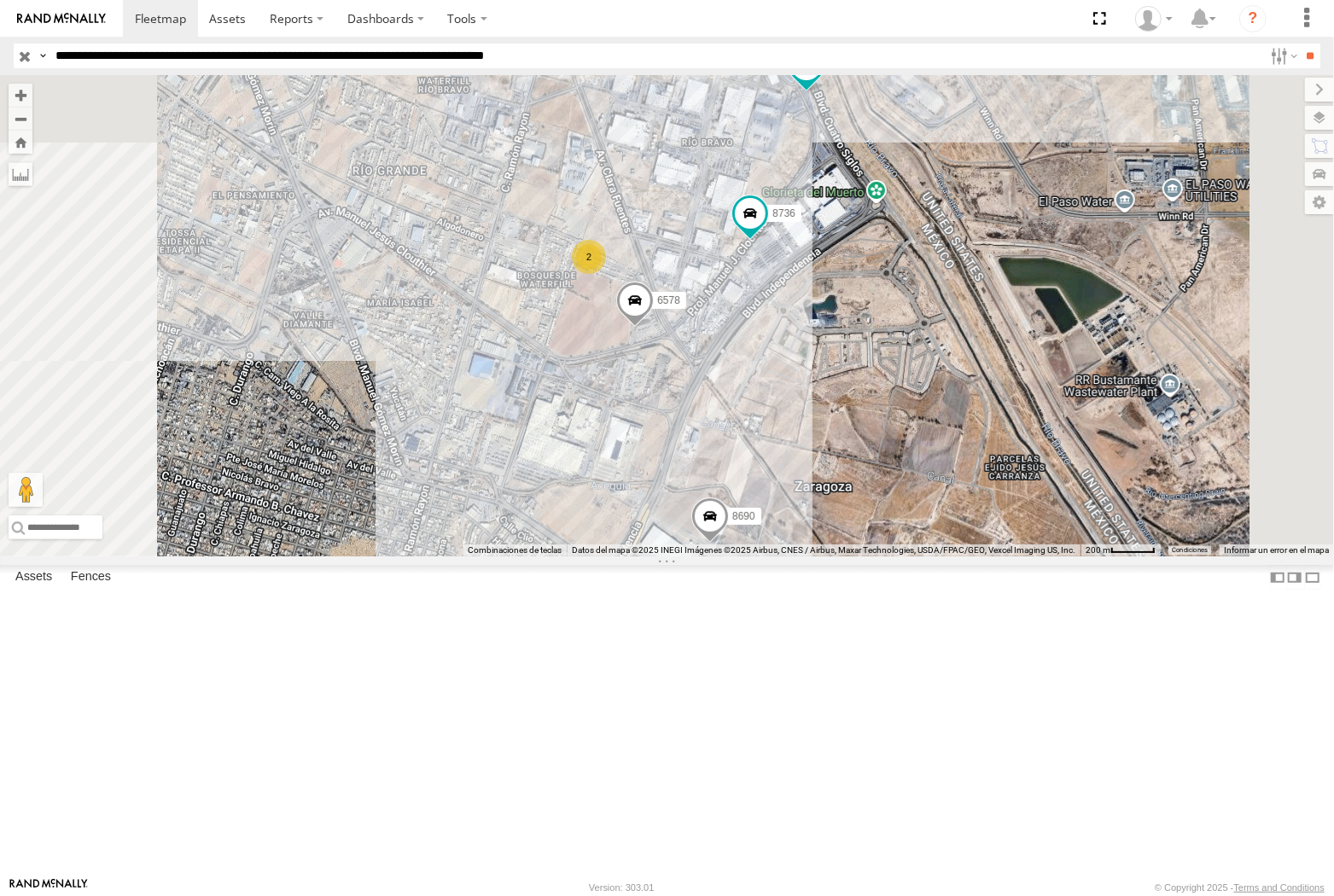 click on "**" at bounding box center (1310, 55) 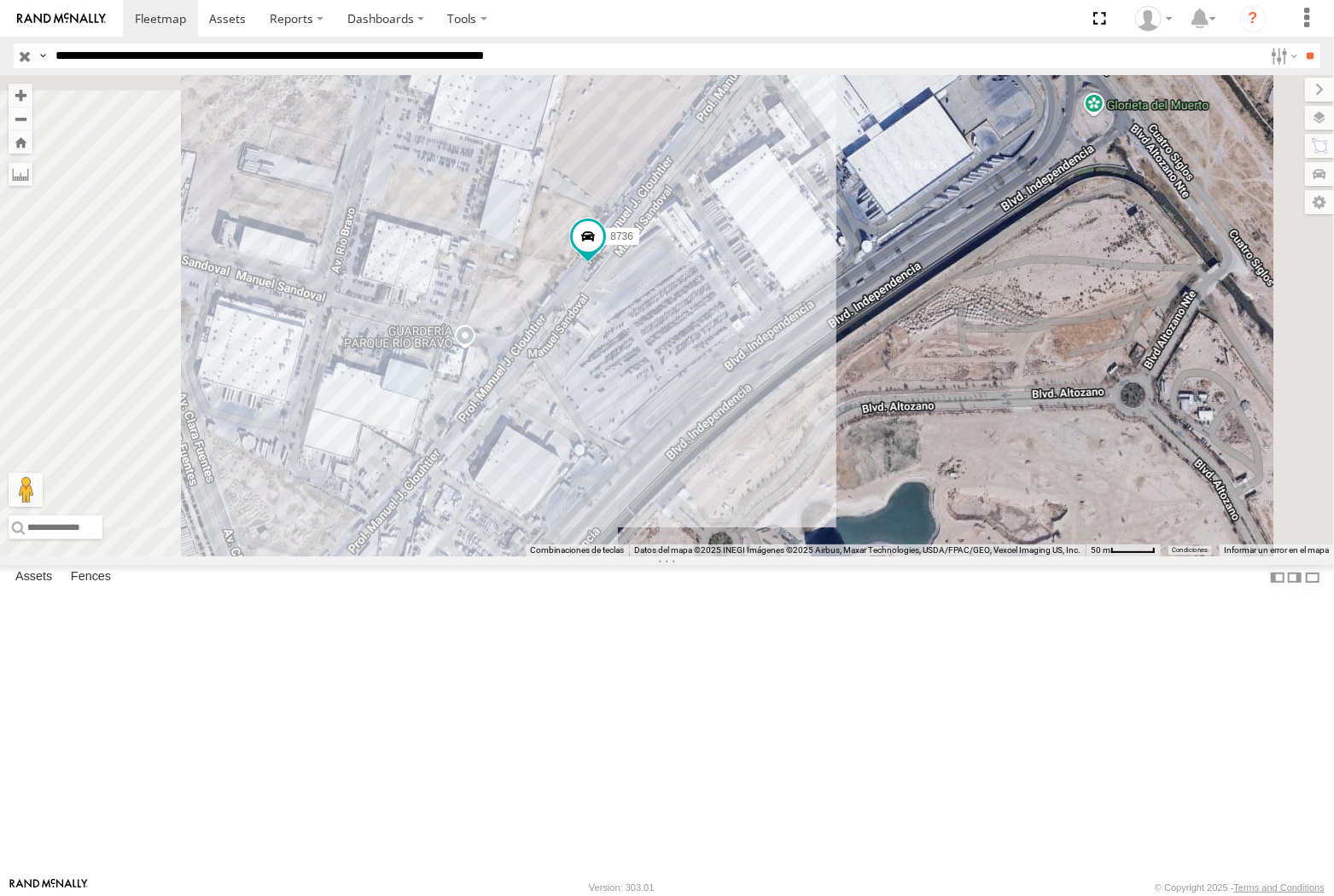 drag, startPoint x: 634, startPoint y: 53, endPoint x: 651, endPoint y: 55, distance: 17.11724 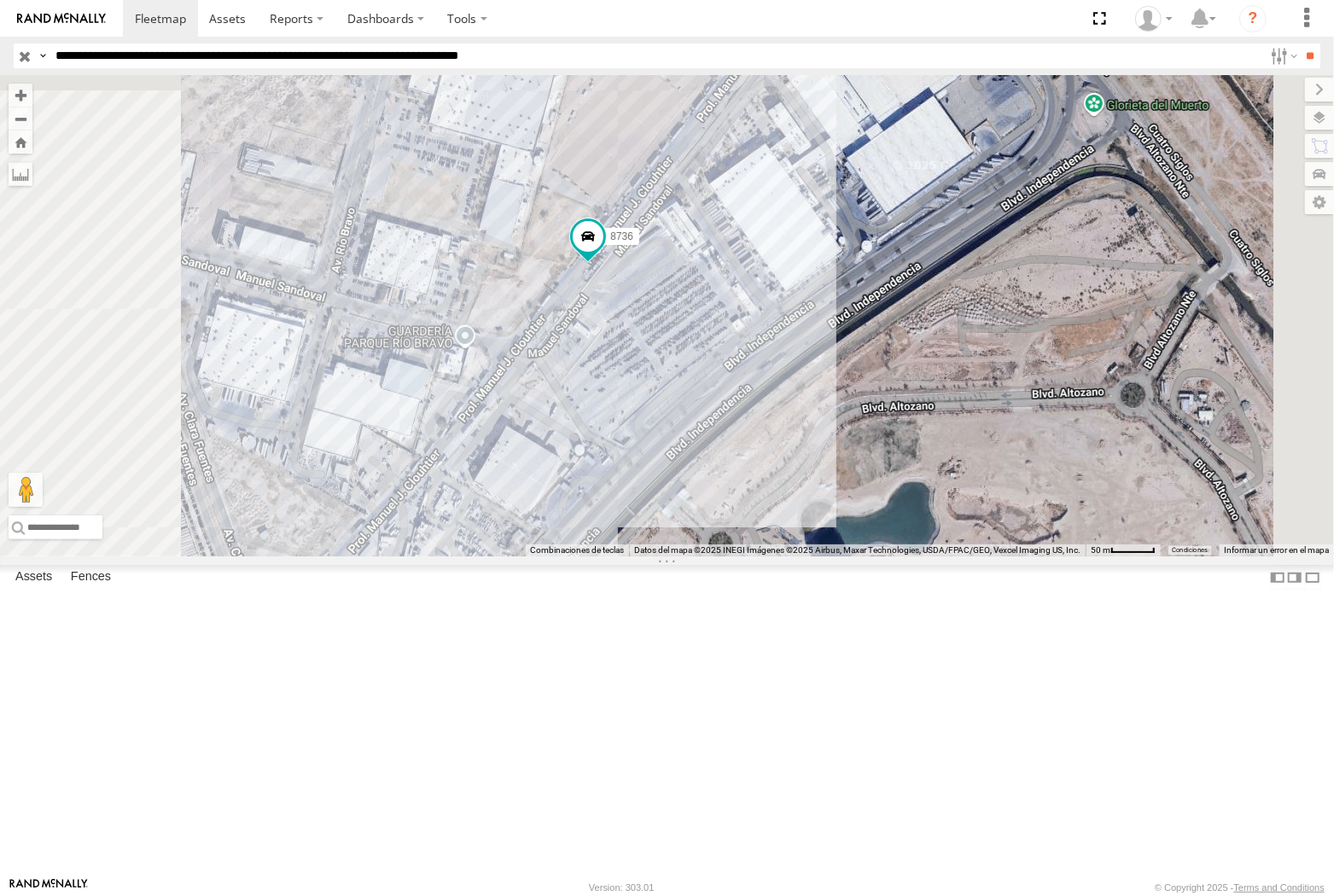 click on "**" at bounding box center (1310, 55) 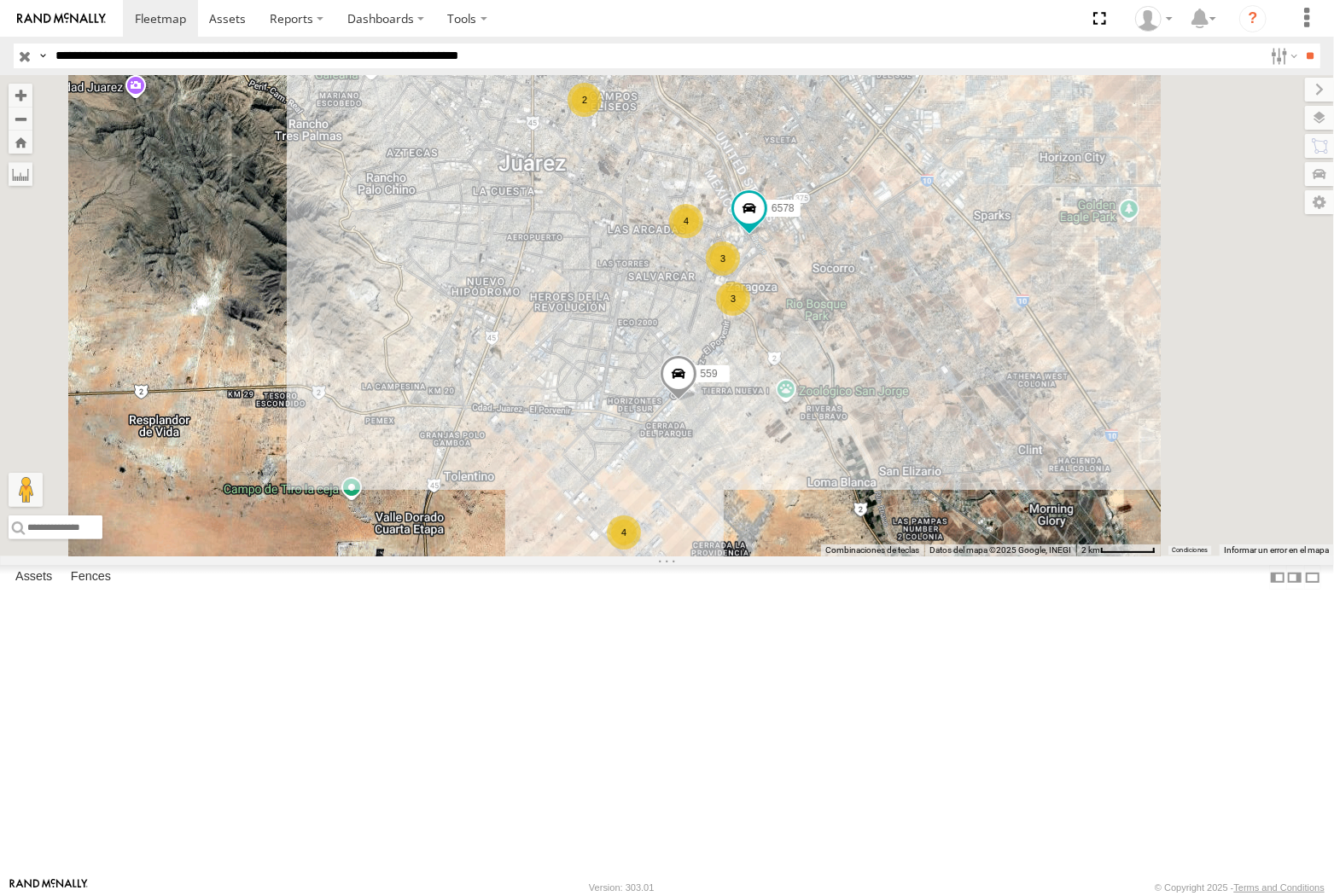 drag, startPoint x: 142, startPoint y: 57, endPoint x: 112, endPoint y: 75, distance: 34.98571 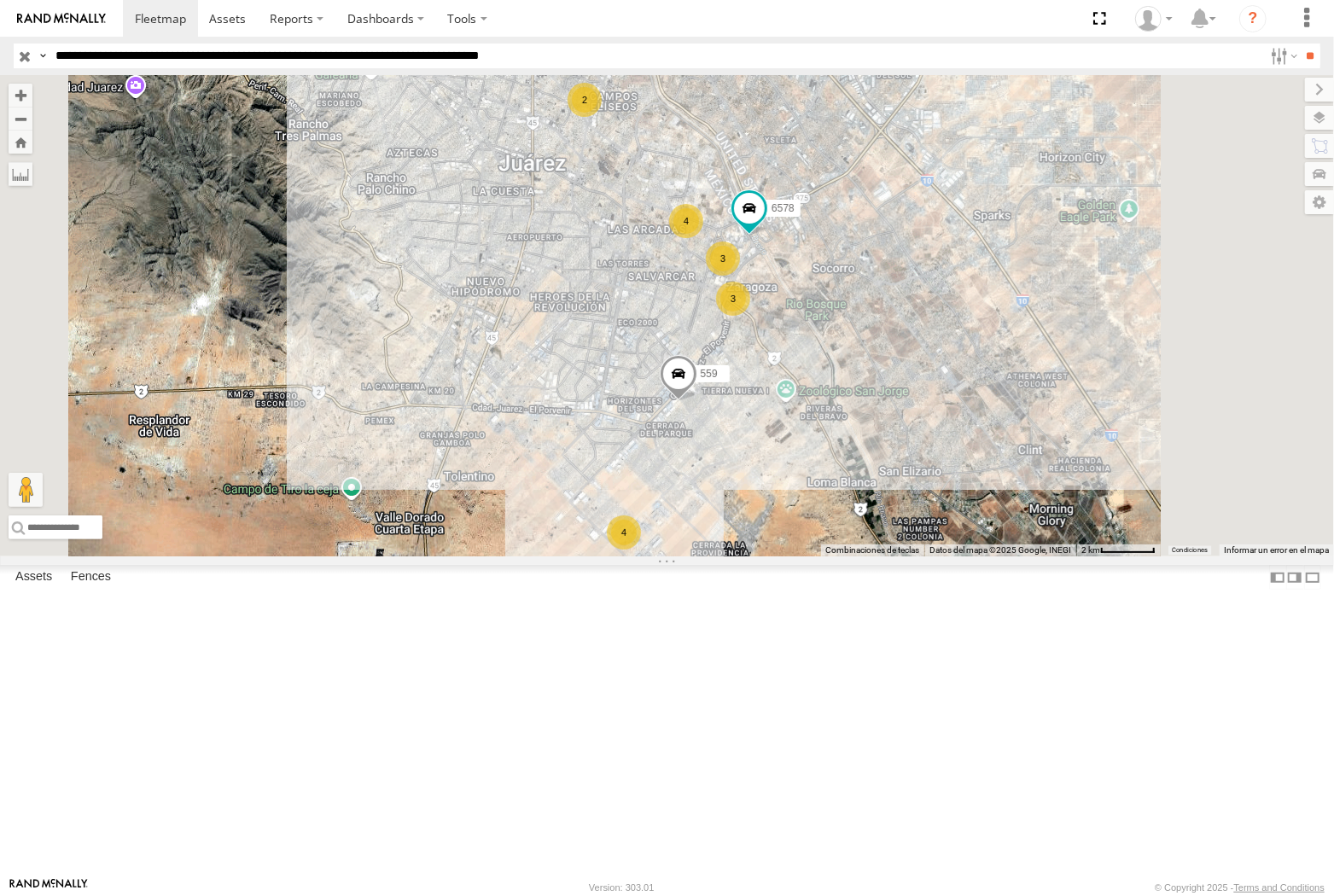 click on "**" at bounding box center (1310, 55) 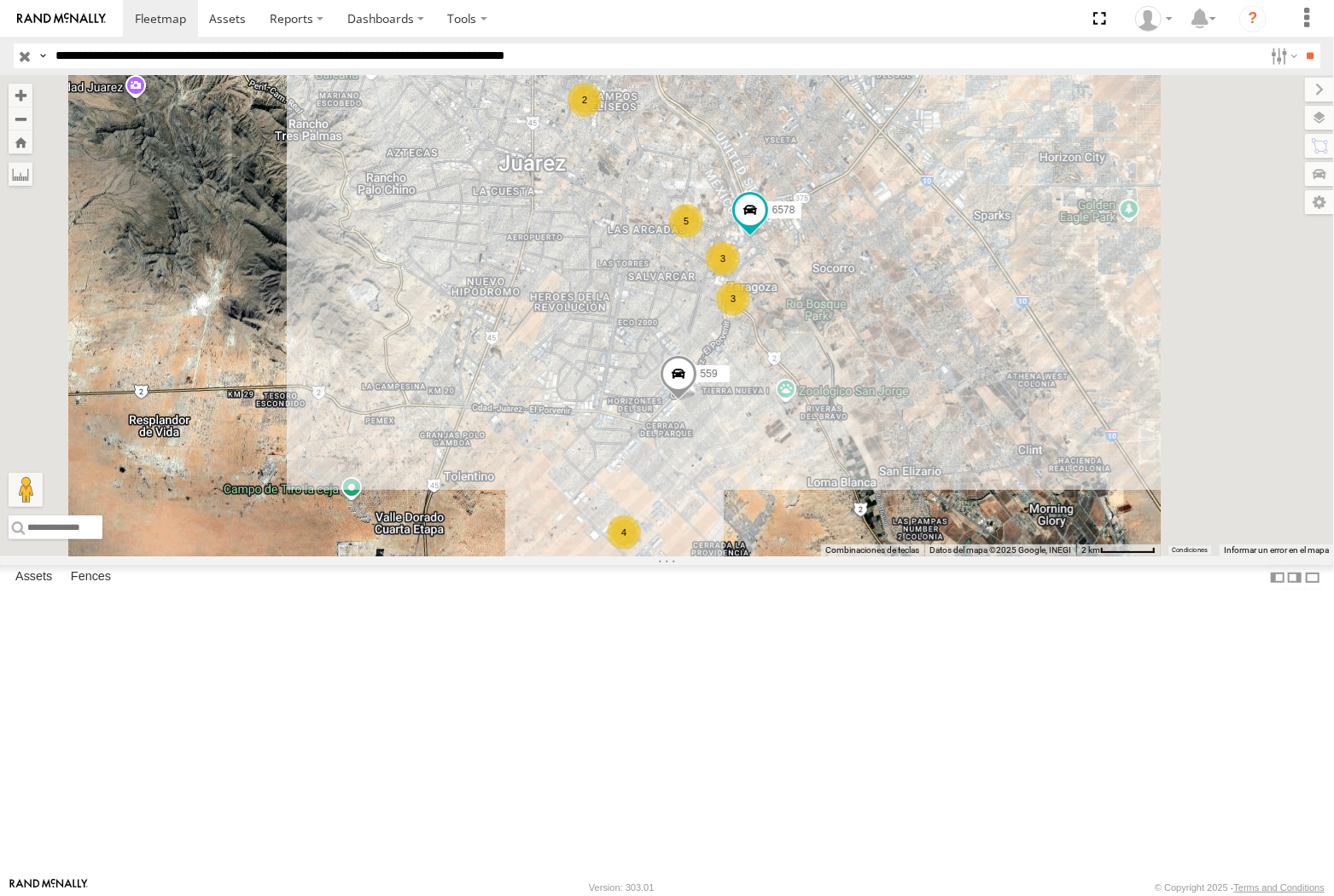 click on "**" at bounding box center [1310, 55] 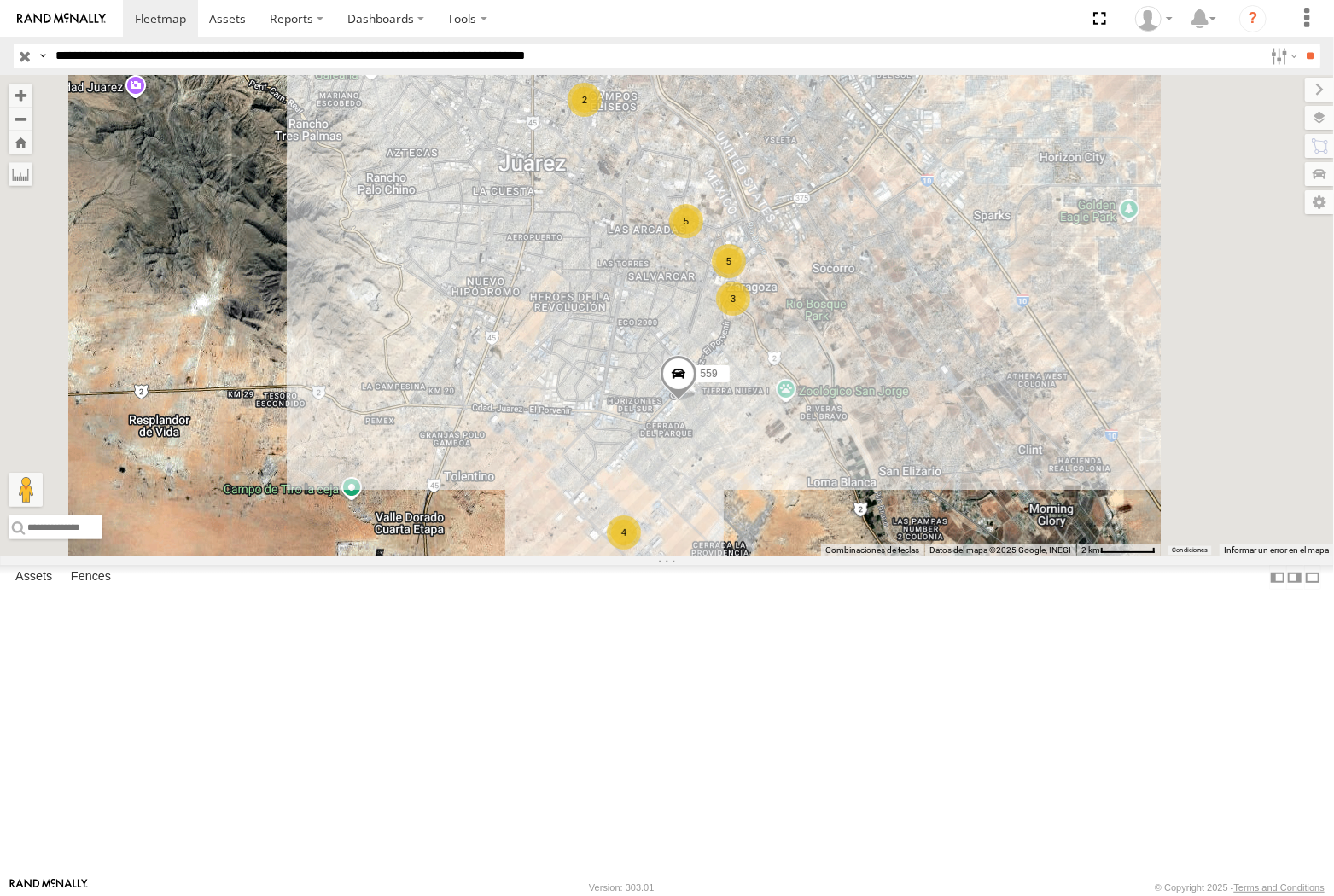 click on "**" at bounding box center (1310, 55) 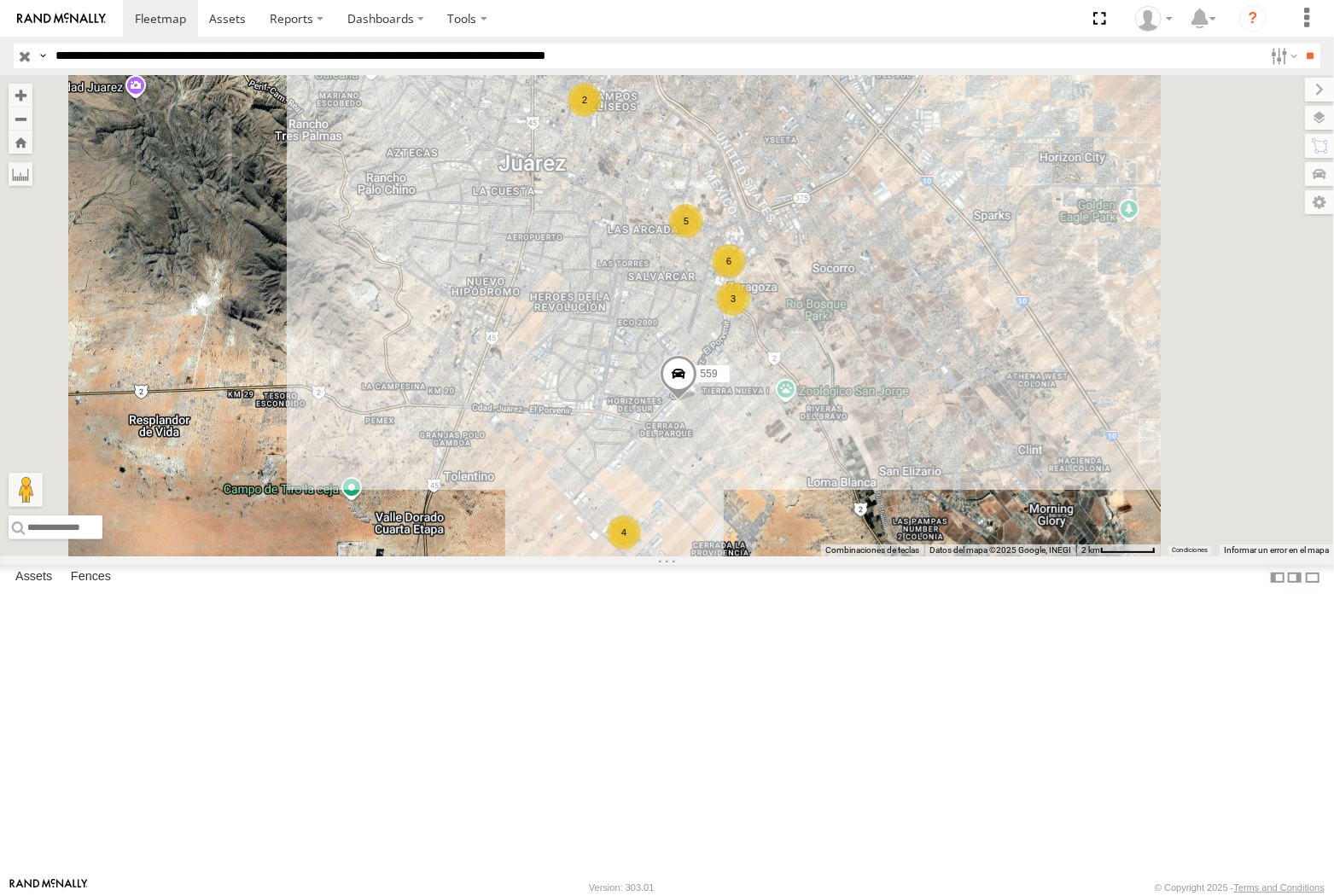 click on "**" at bounding box center [1310, 55] 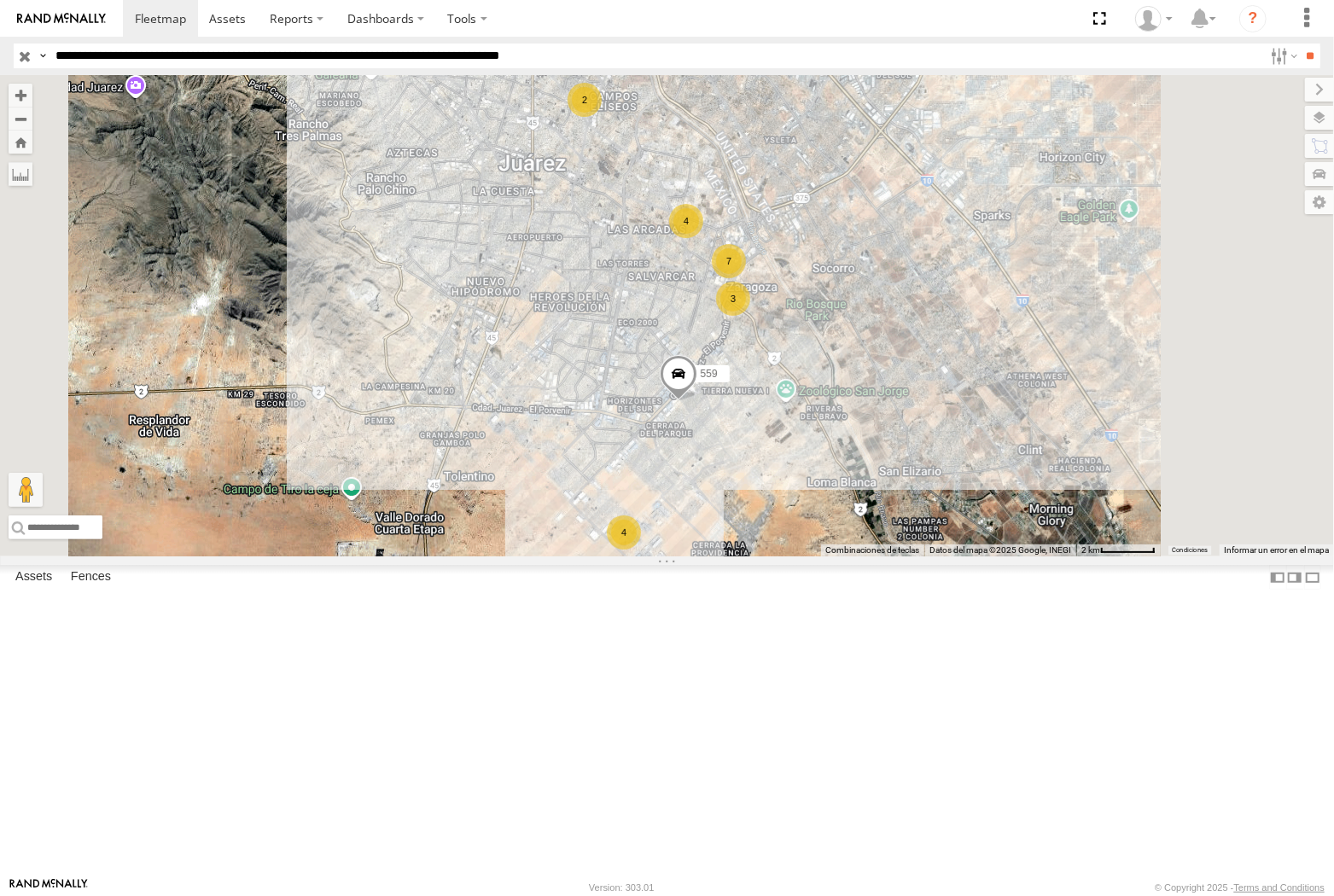 click on "**" at bounding box center (1310, 55) 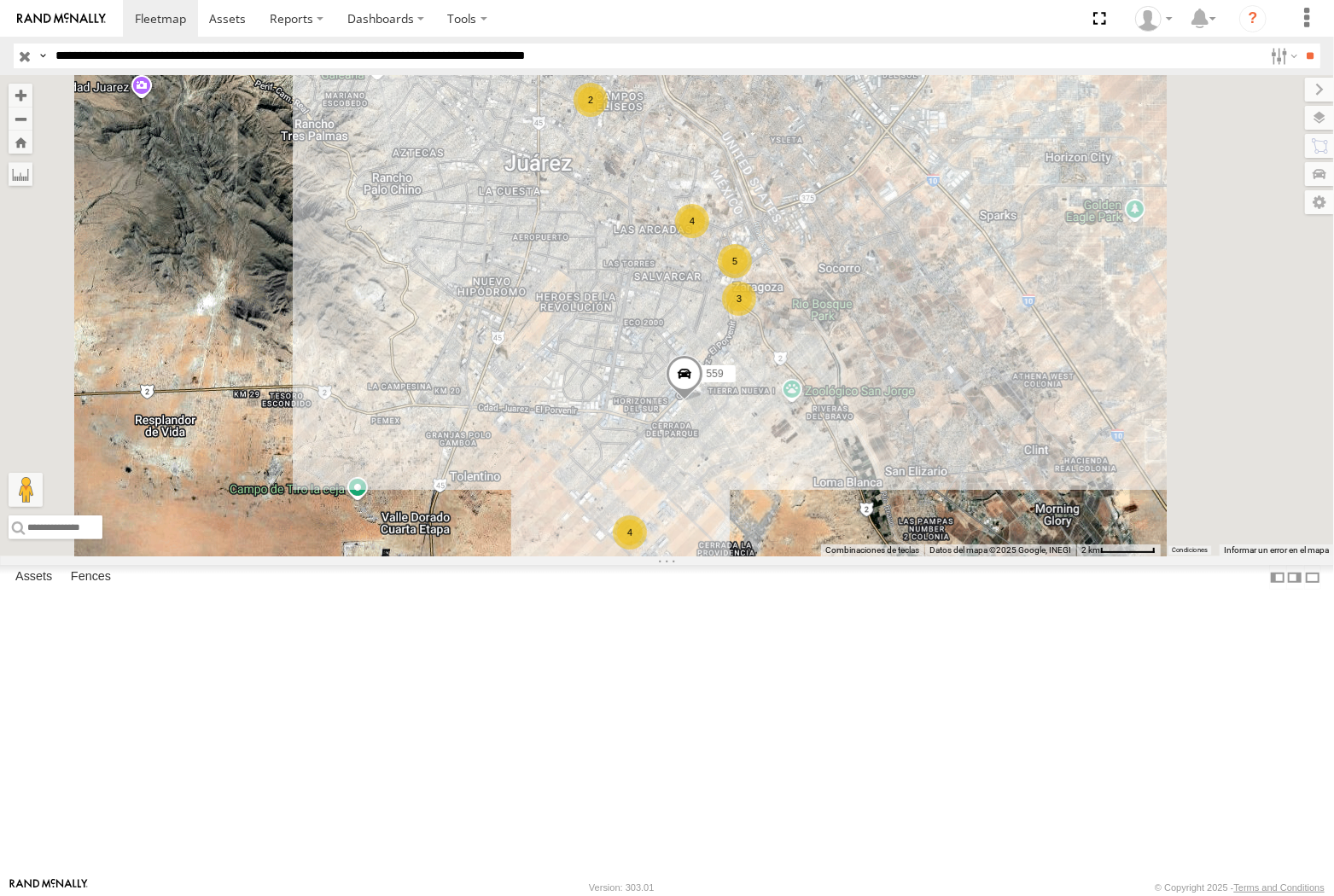 click on "**" at bounding box center [1310, 55] 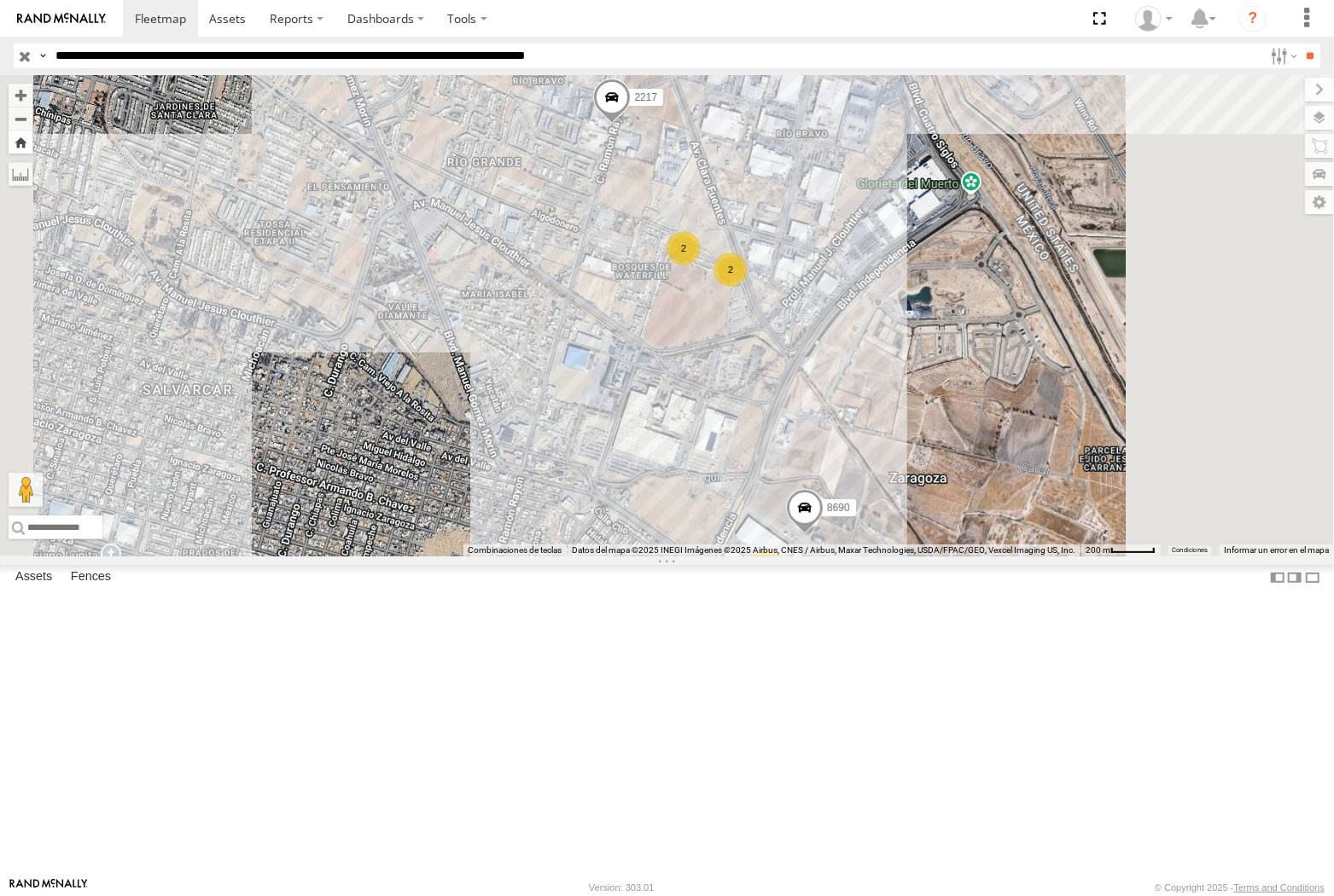click at bounding box center [20, 142] 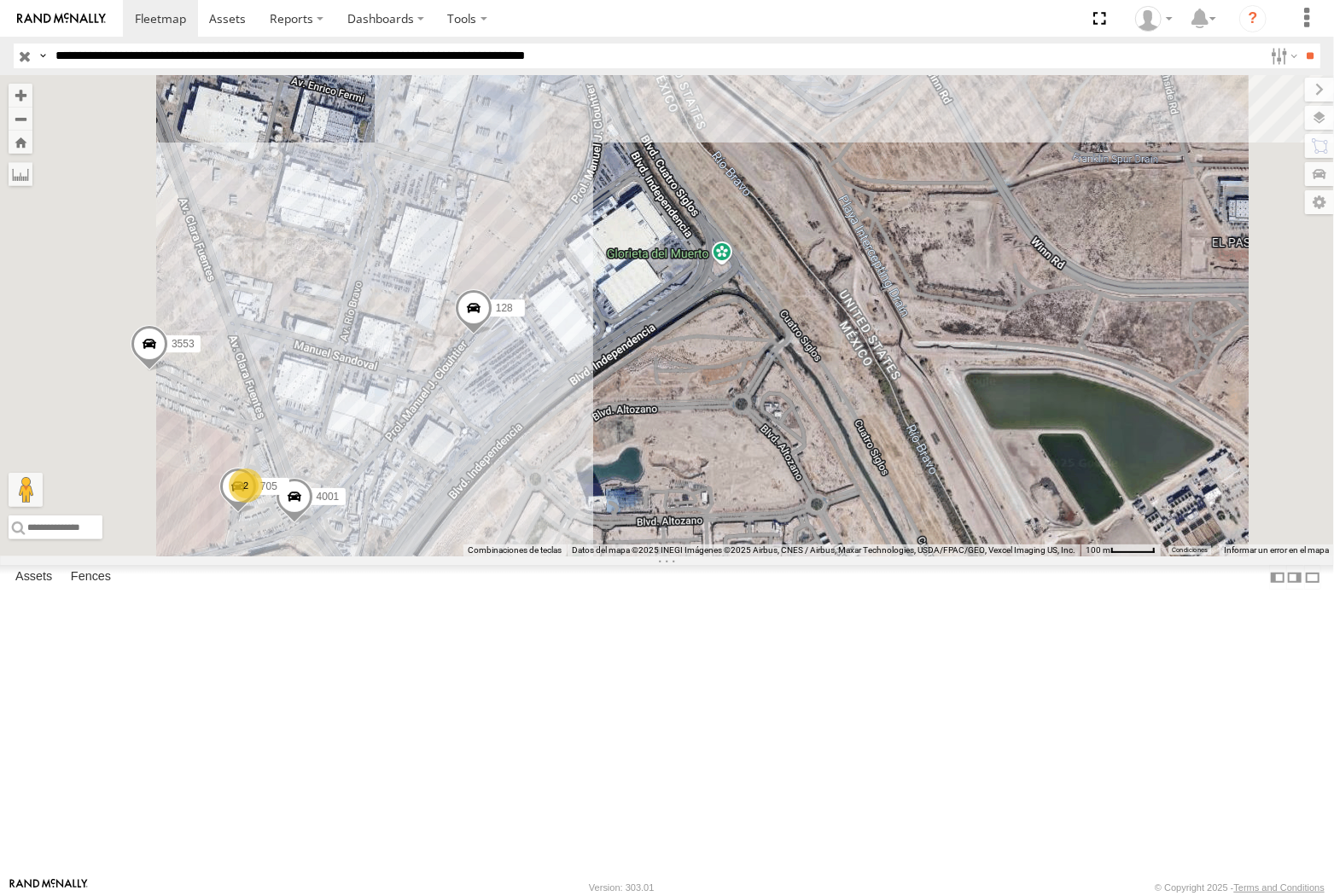 drag, startPoint x: 163, startPoint y: 60, endPoint x: 194, endPoint y: 116, distance: 64.00781 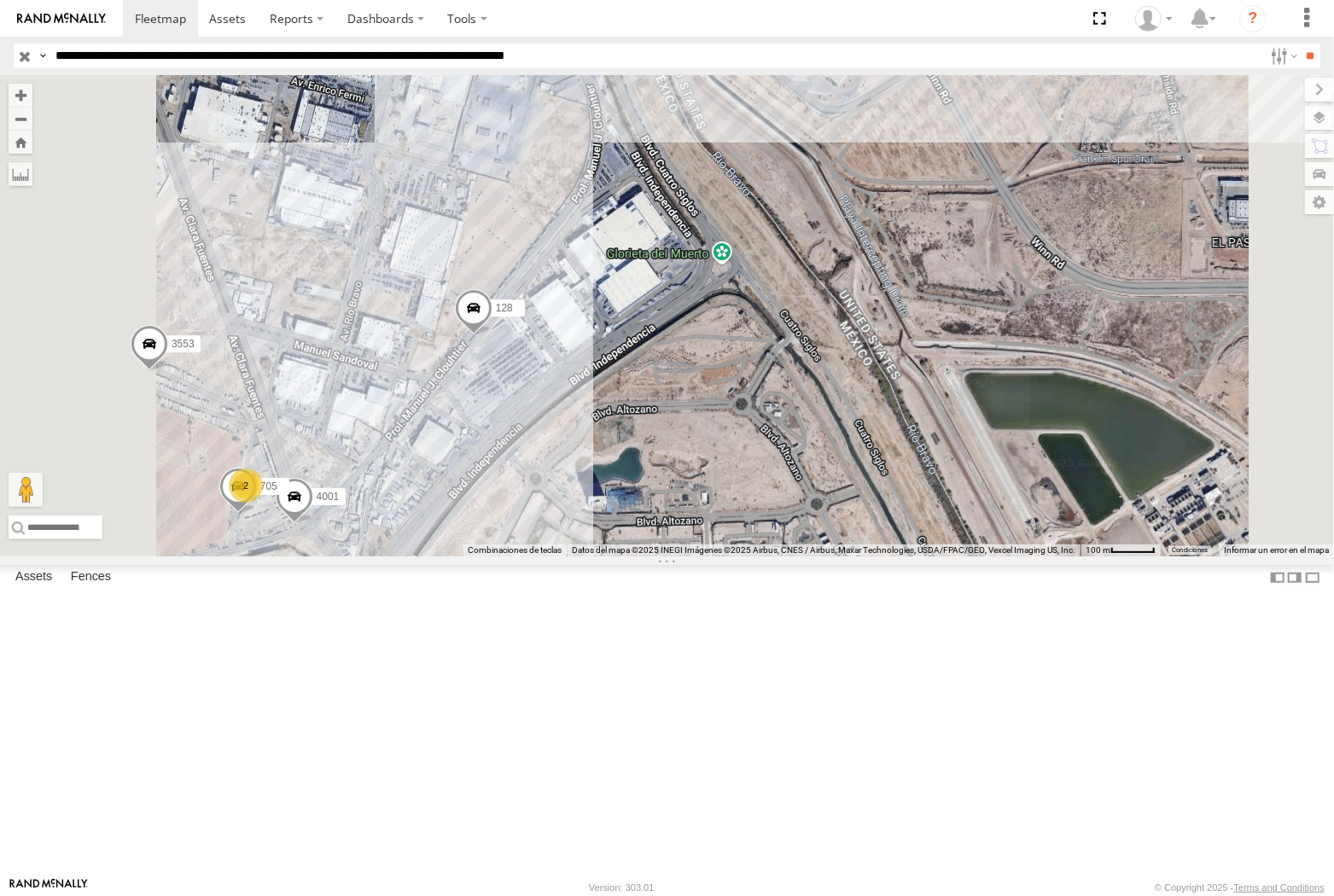 click on "**" at bounding box center (1310, 55) 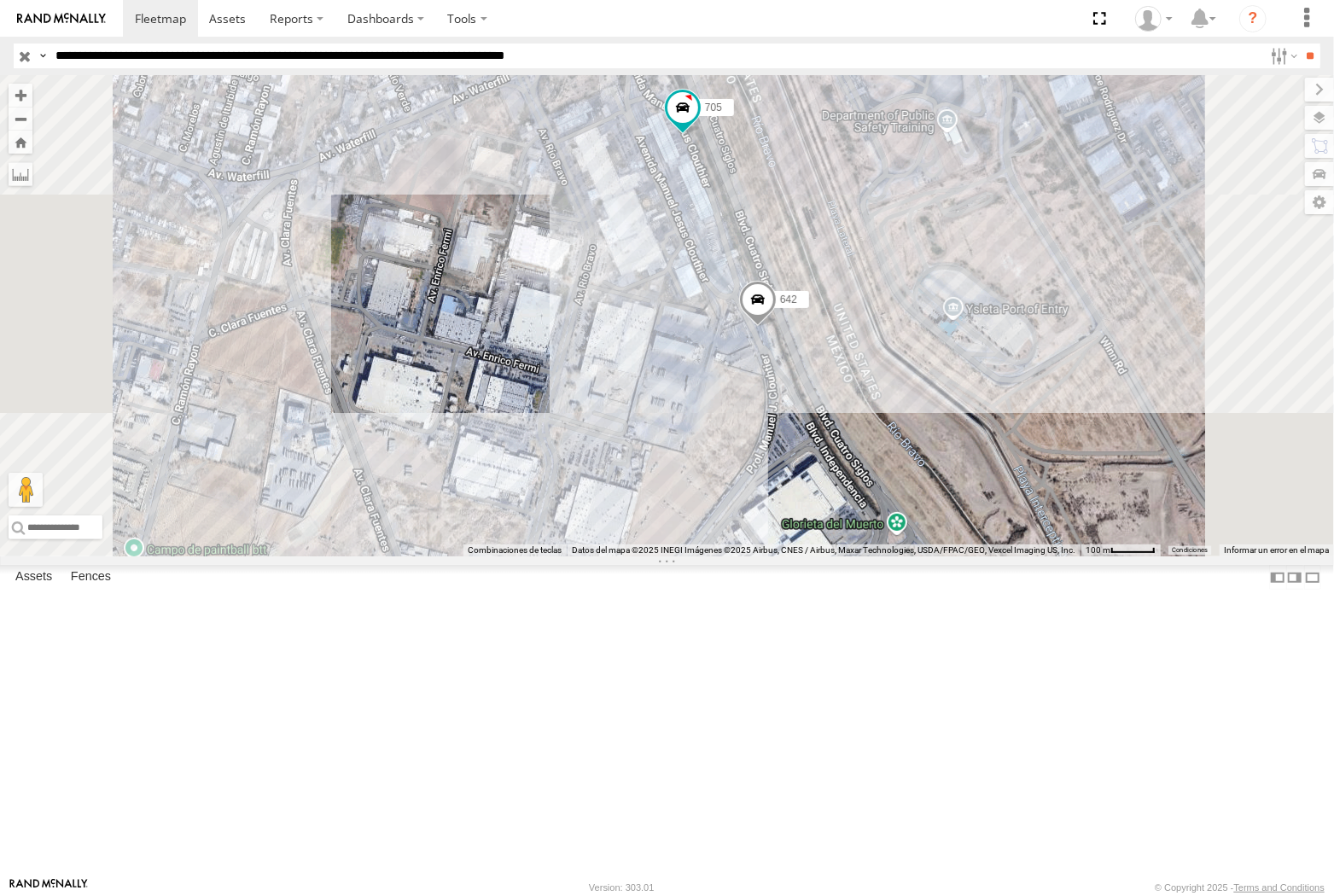 drag, startPoint x: 500, startPoint y: 55, endPoint x: 541, endPoint y: 115, distance: 72.67049 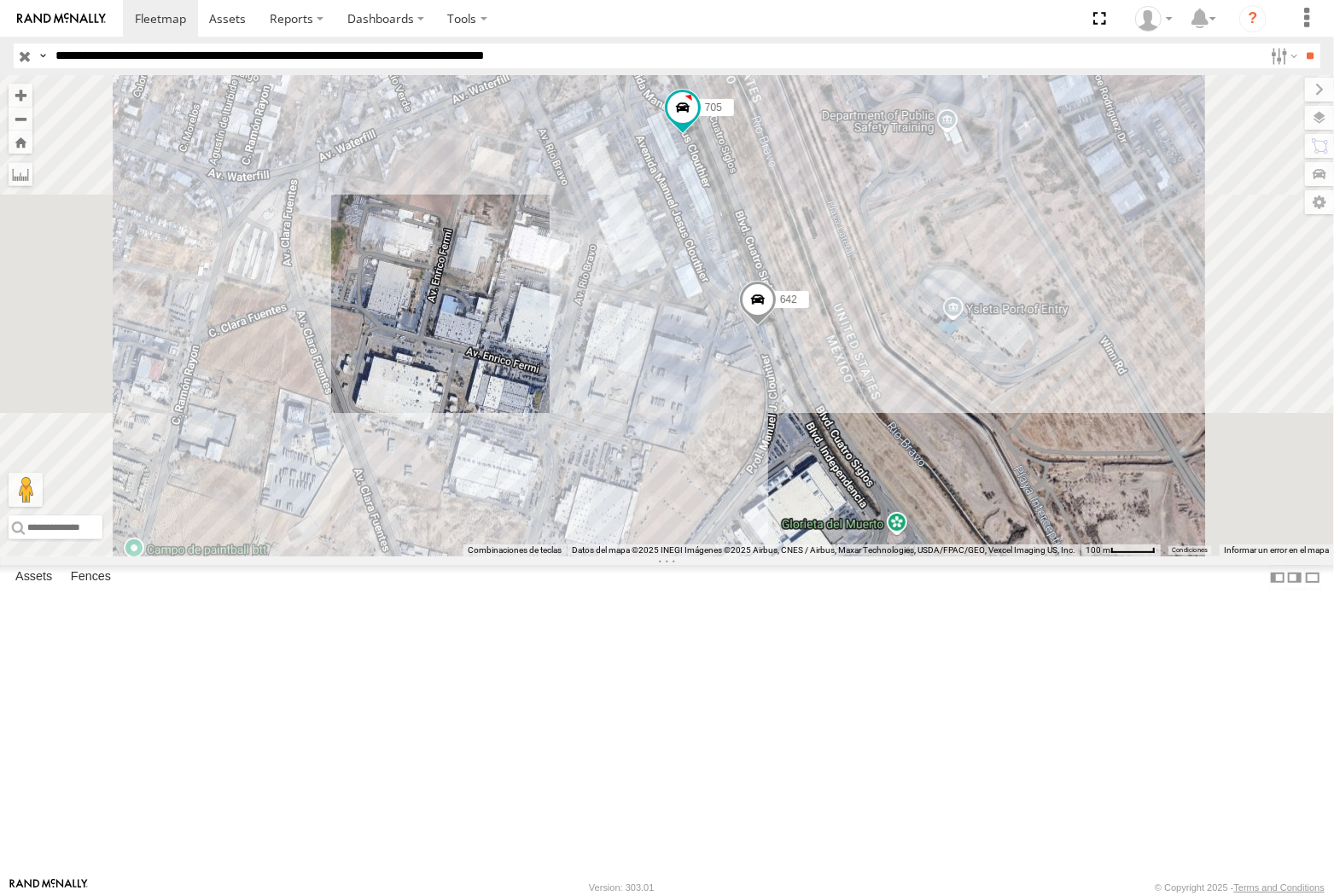 click on "**********" at bounding box center (655, 55) 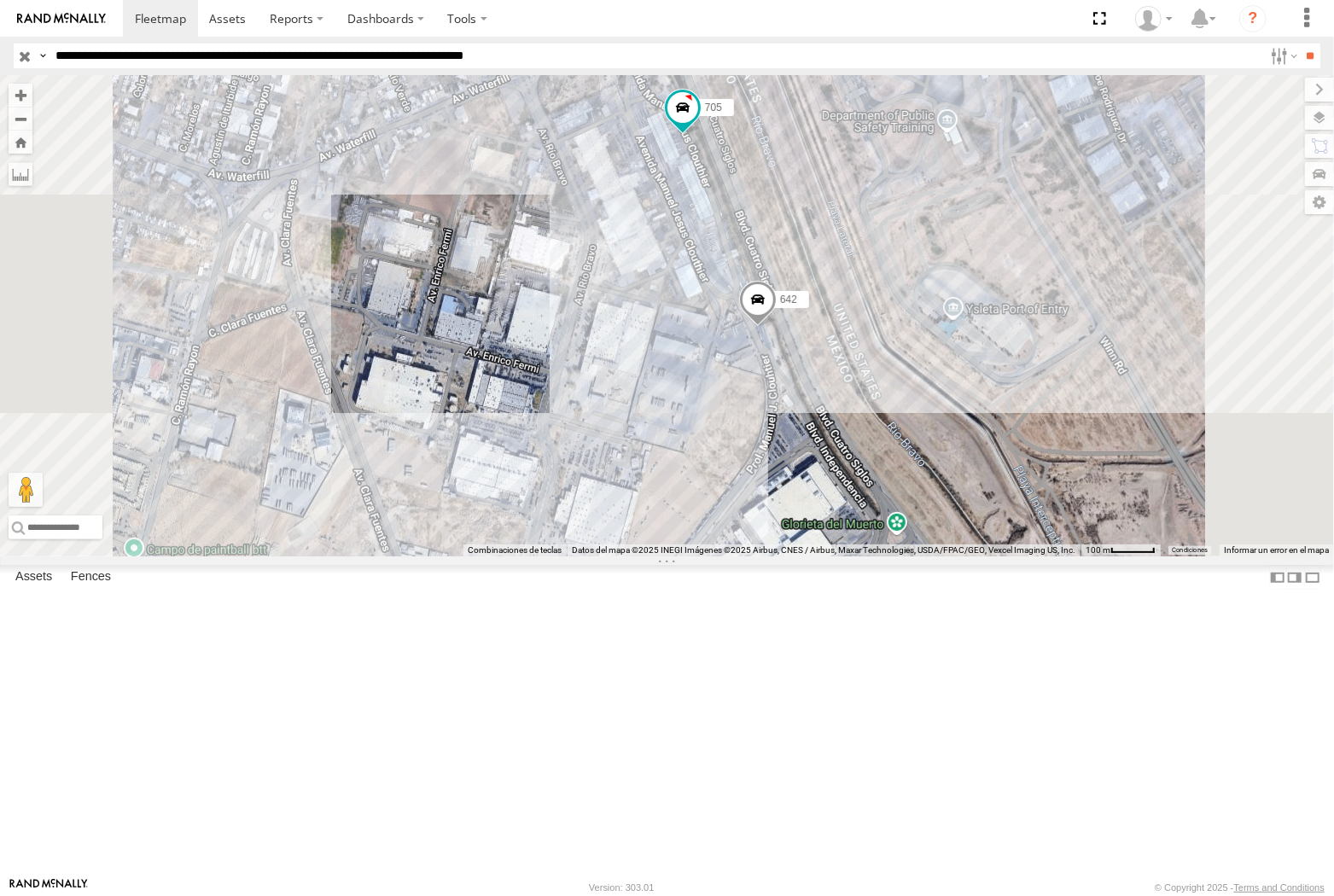 click on "**" at bounding box center [1310, 55] 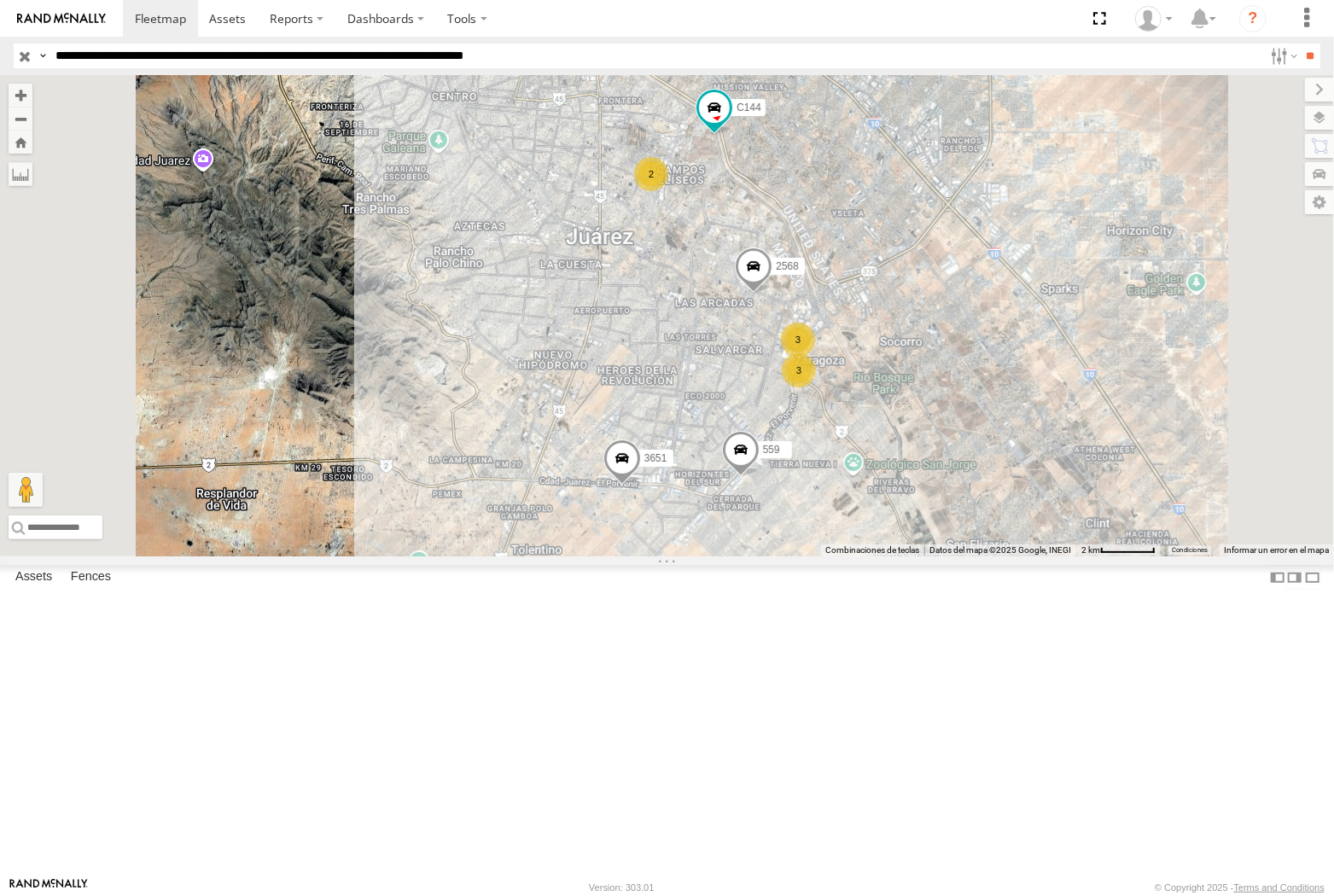 scroll, scrollTop: 32, scrollLeft: 0, axis: vertical 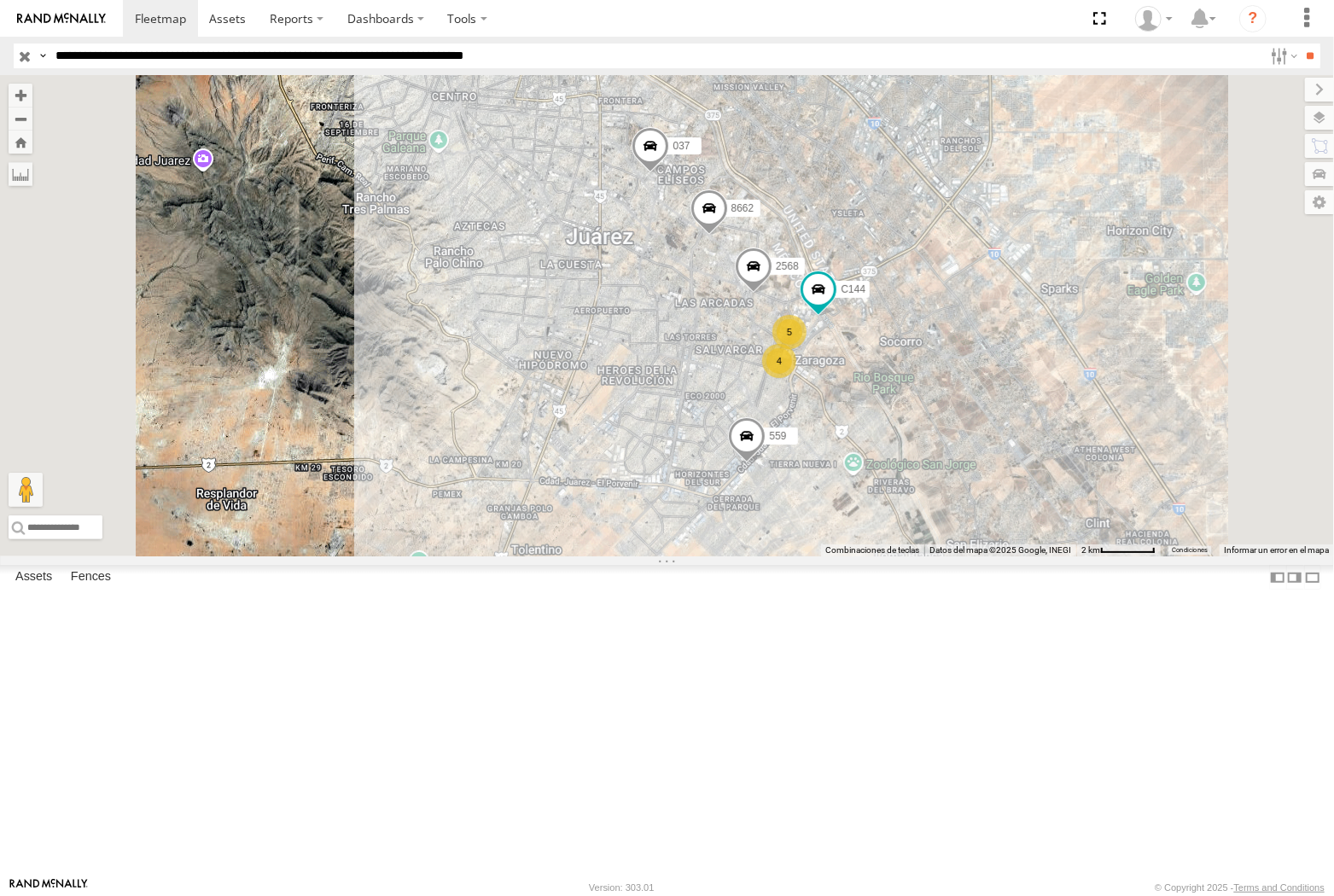 click on "**********" at bounding box center [655, 55] 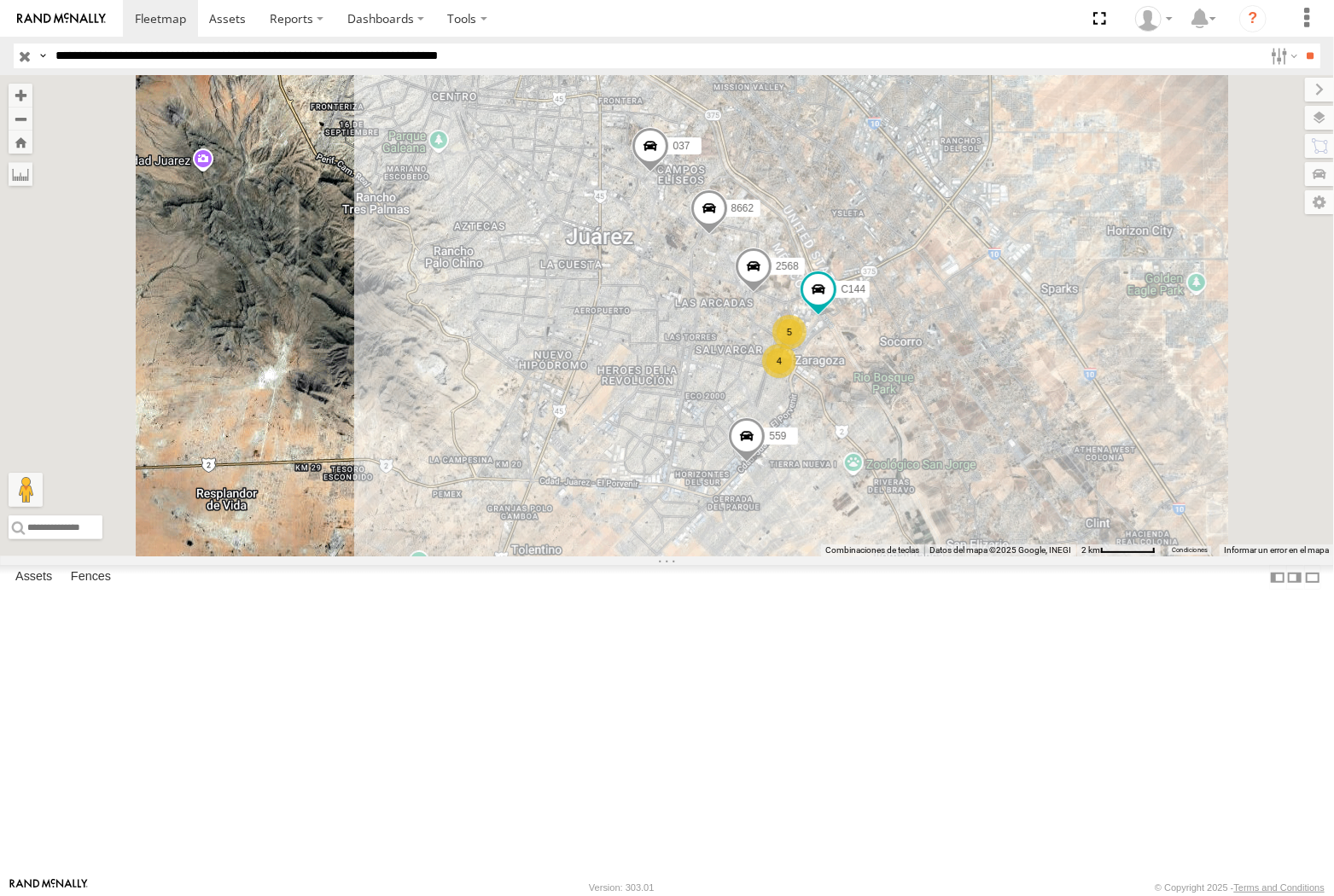 click on "**" at bounding box center [1310, 55] 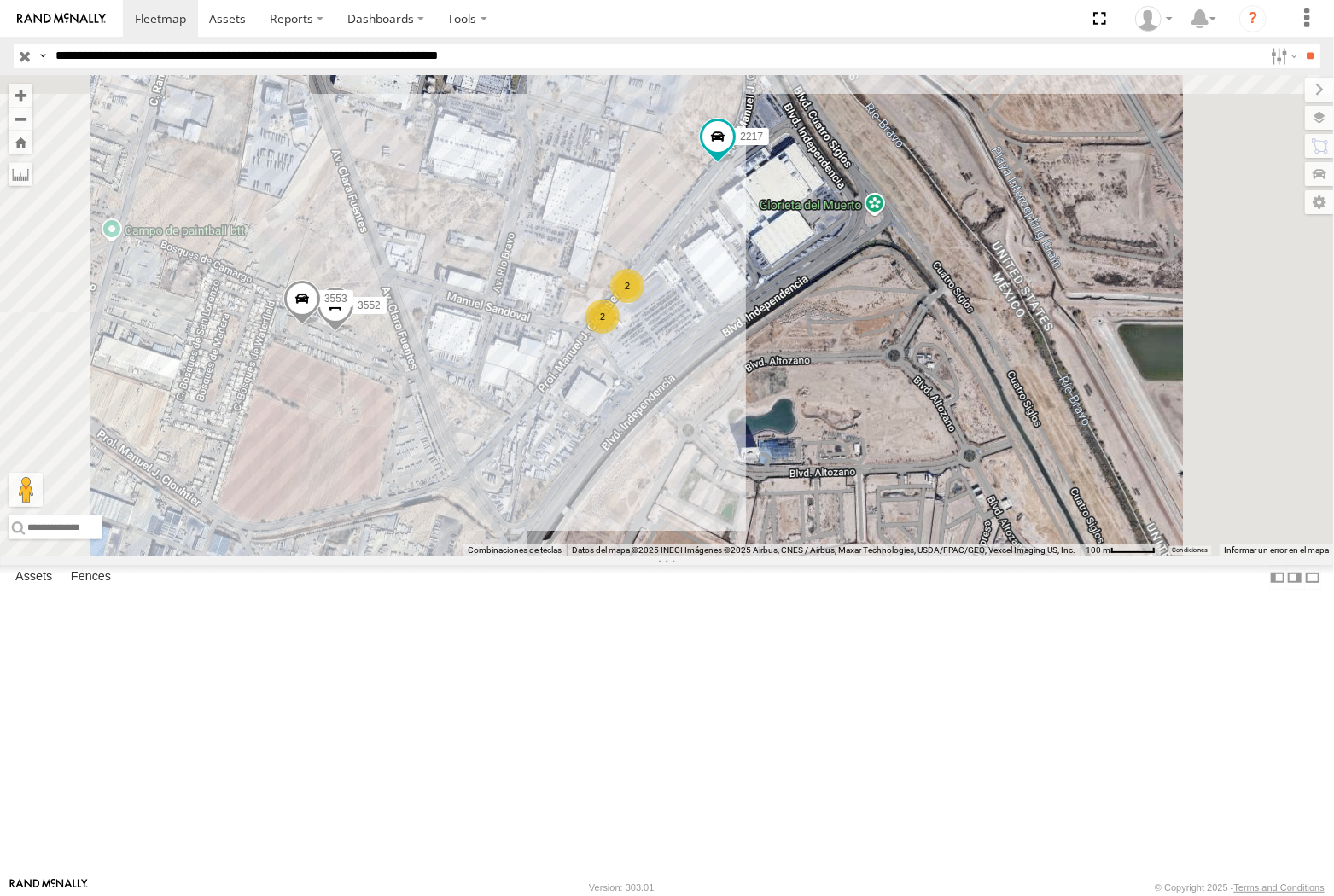 click on "**********" at bounding box center [655, 55] 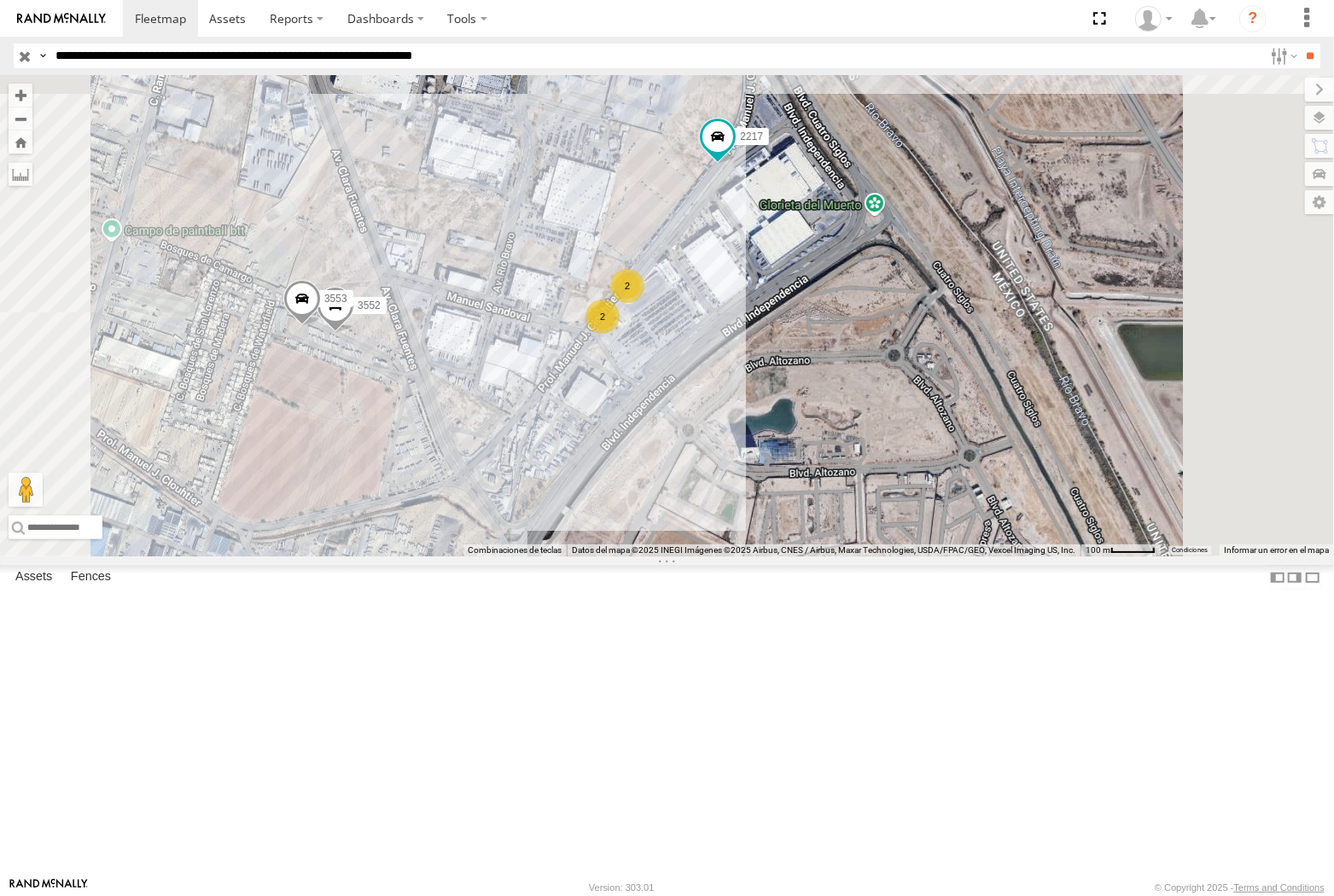 click on "**" at bounding box center (1310, 55) 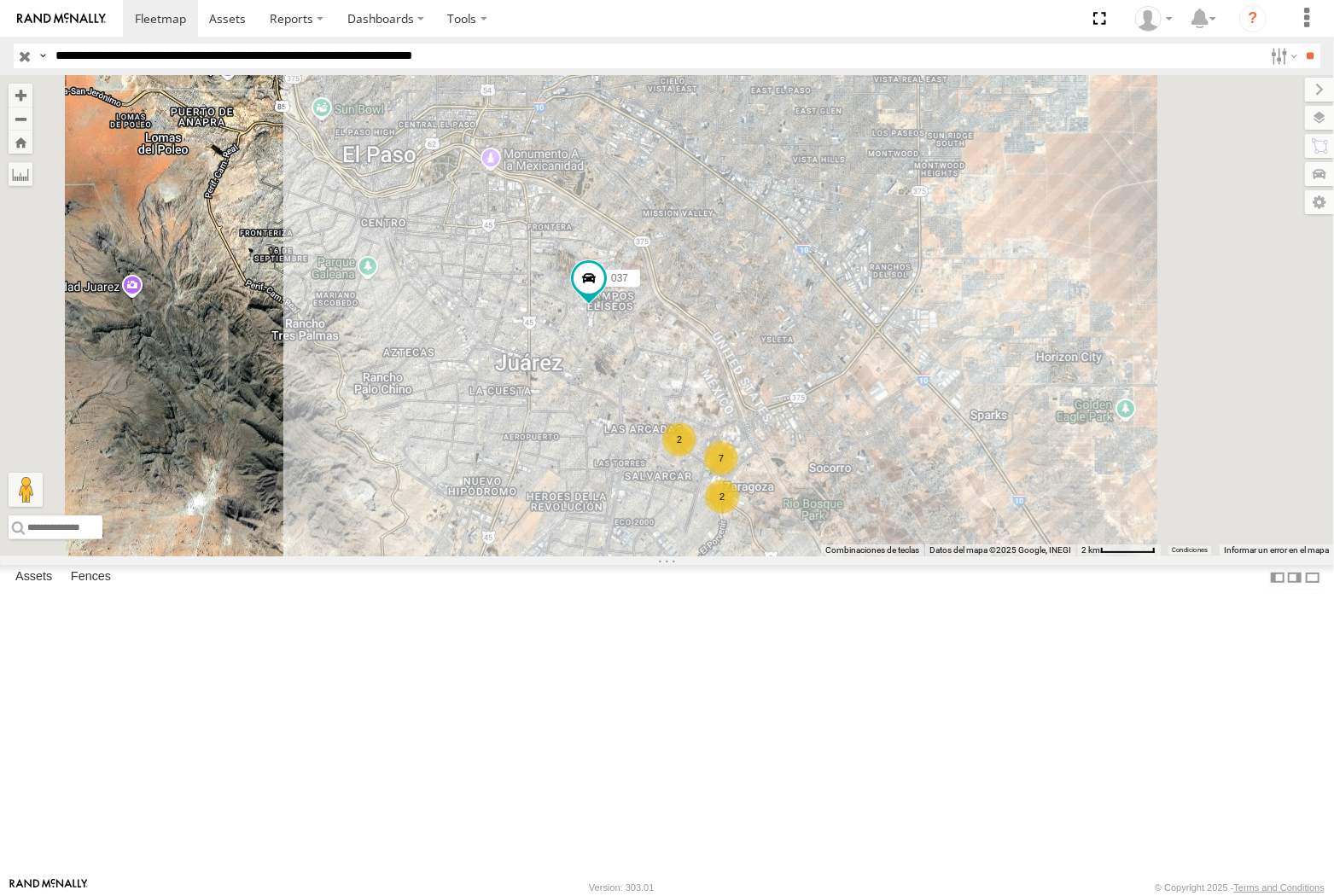 click on "**********" at bounding box center (655, 55) 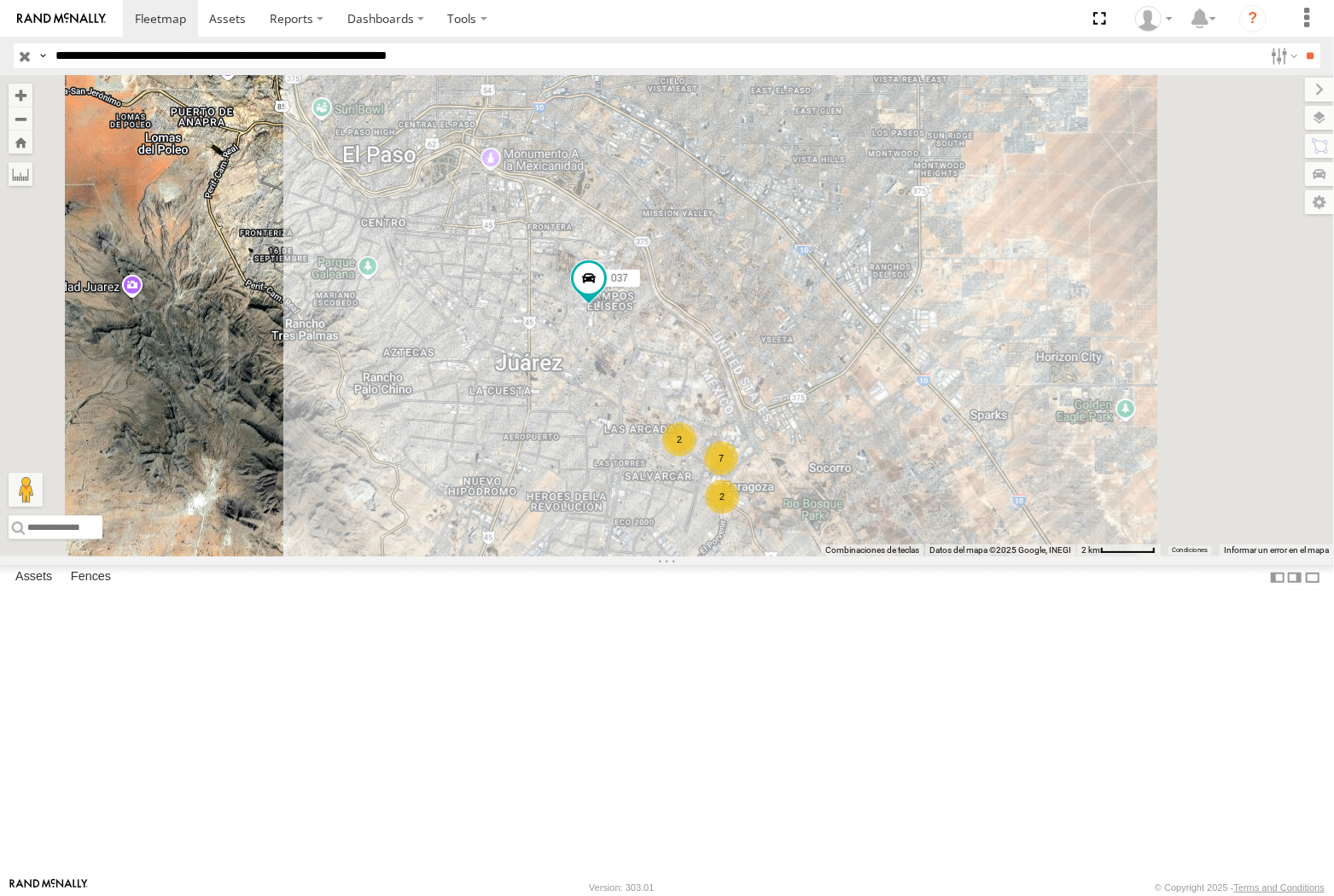 type on "**********" 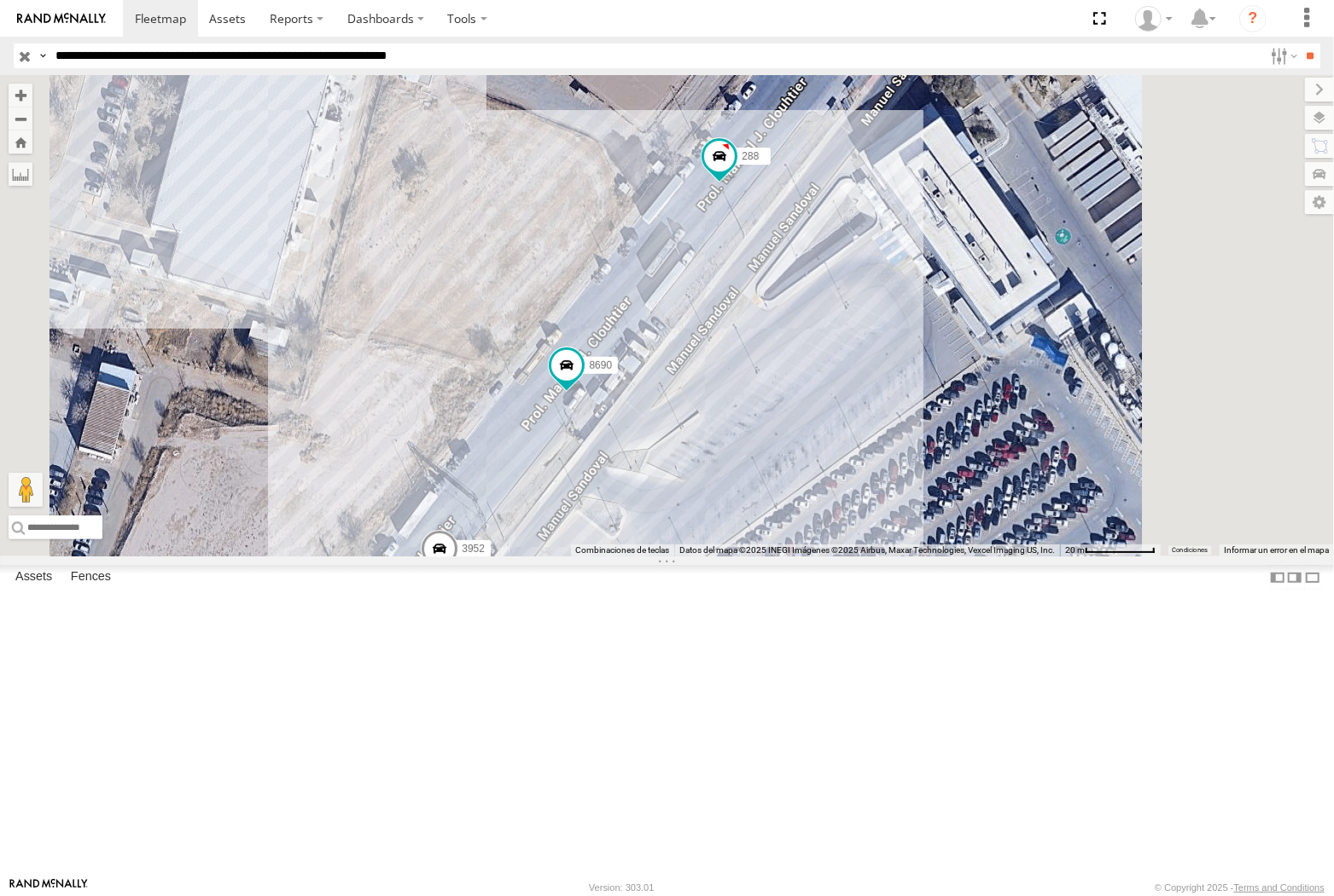drag, startPoint x: 852, startPoint y: 607, endPoint x: 966, endPoint y: 556, distance: 124.8879 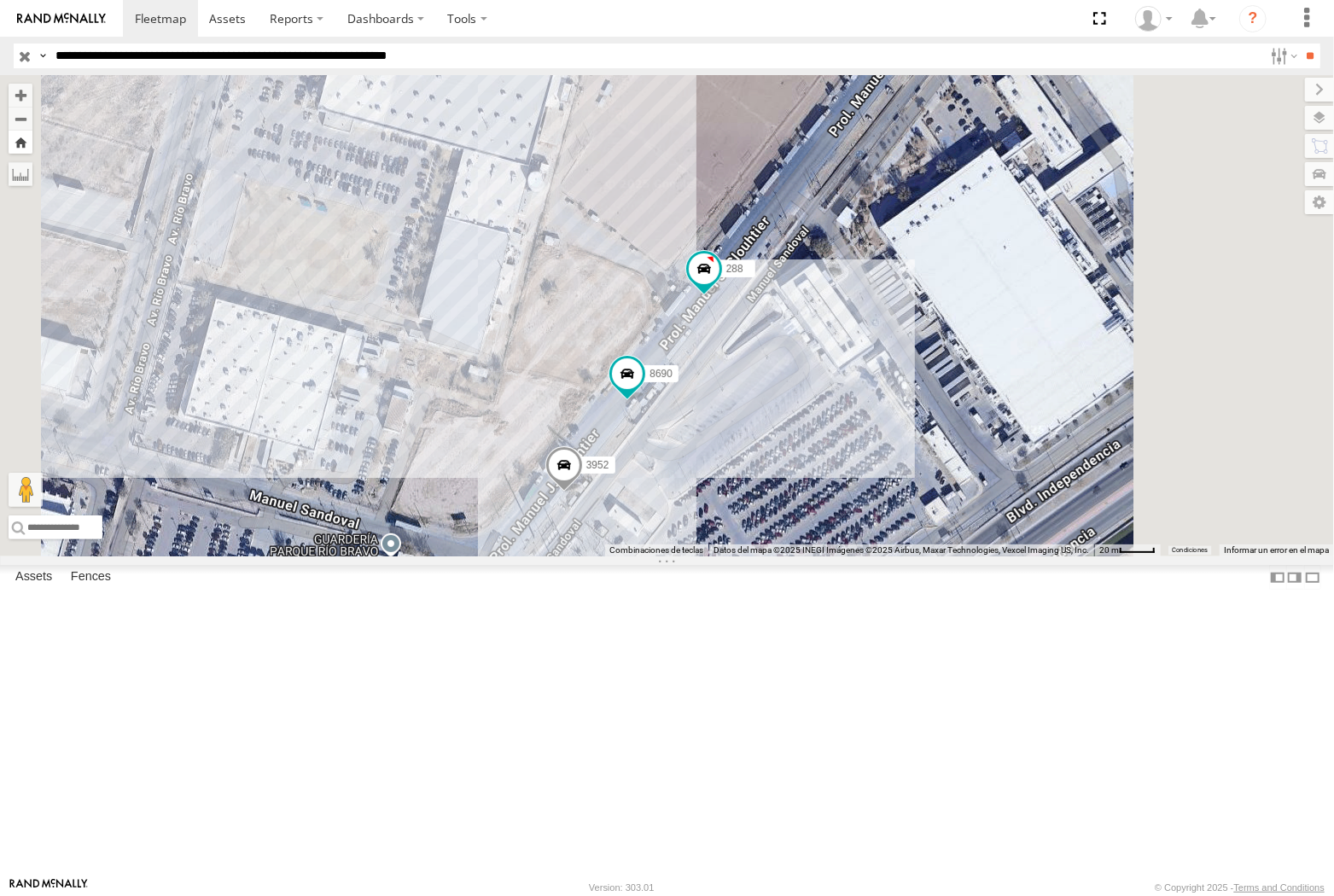 click at bounding box center (20, 142) 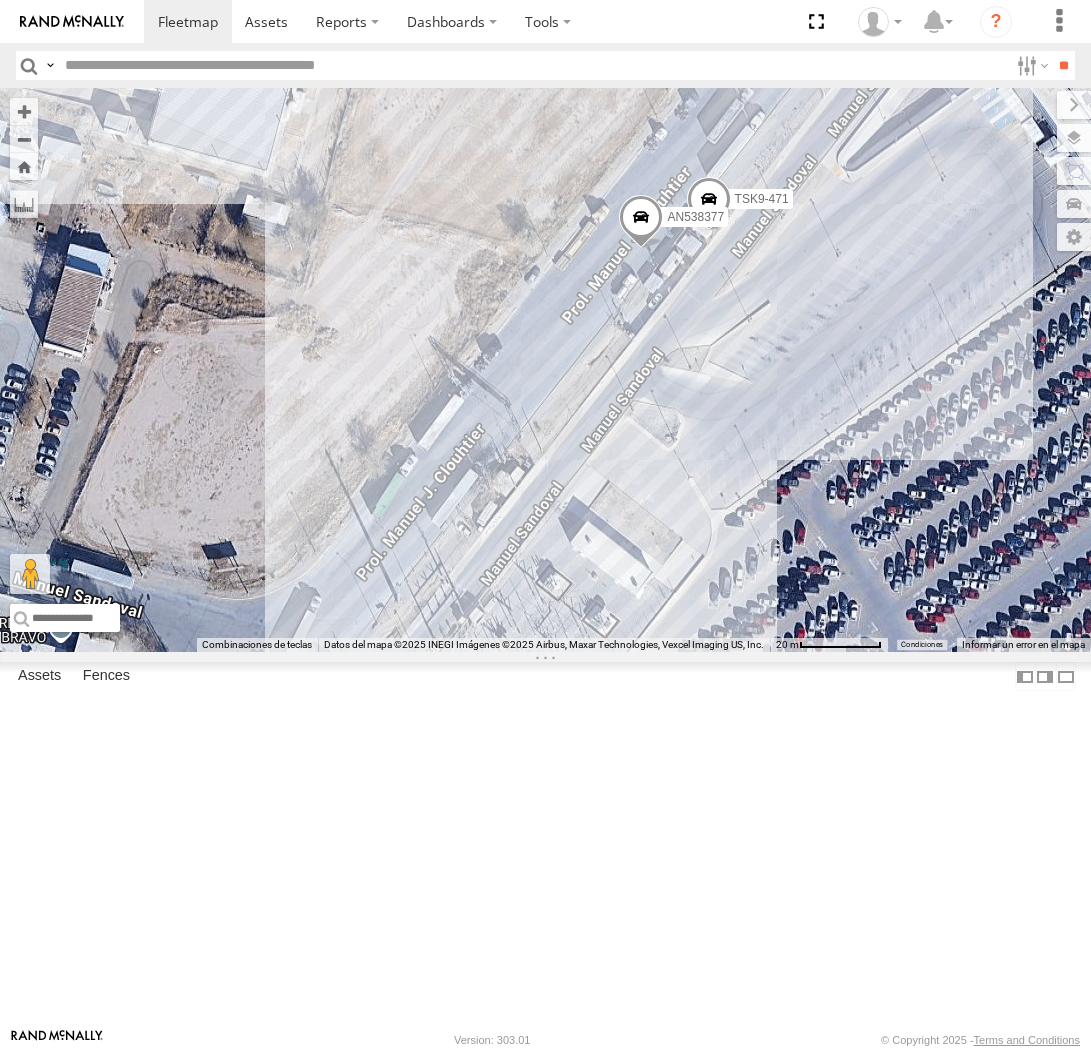 scroll, scrollTop: 0, scrollLeft: 0, axis: both 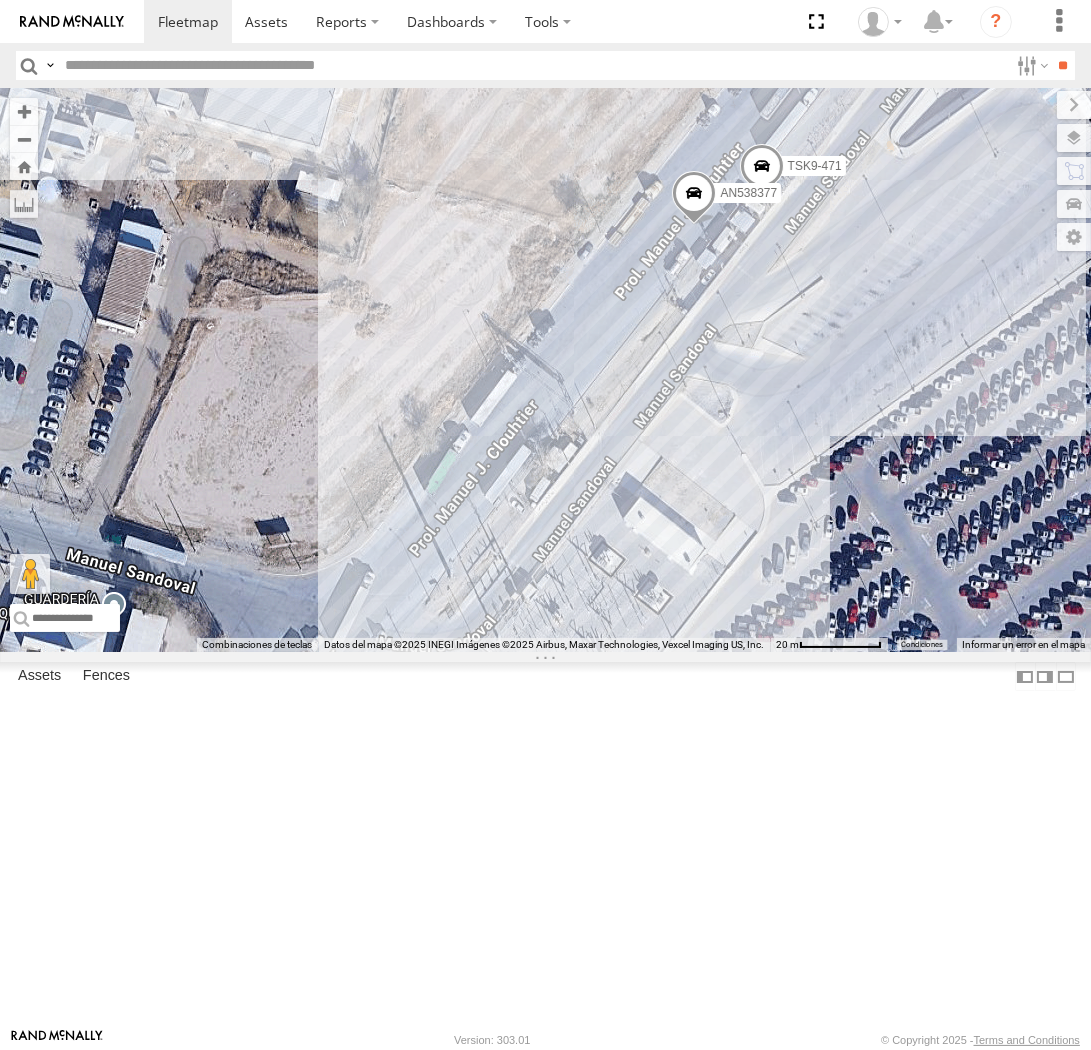 click on "TSK9-471 AN538377" at bounding box center (545, 370) 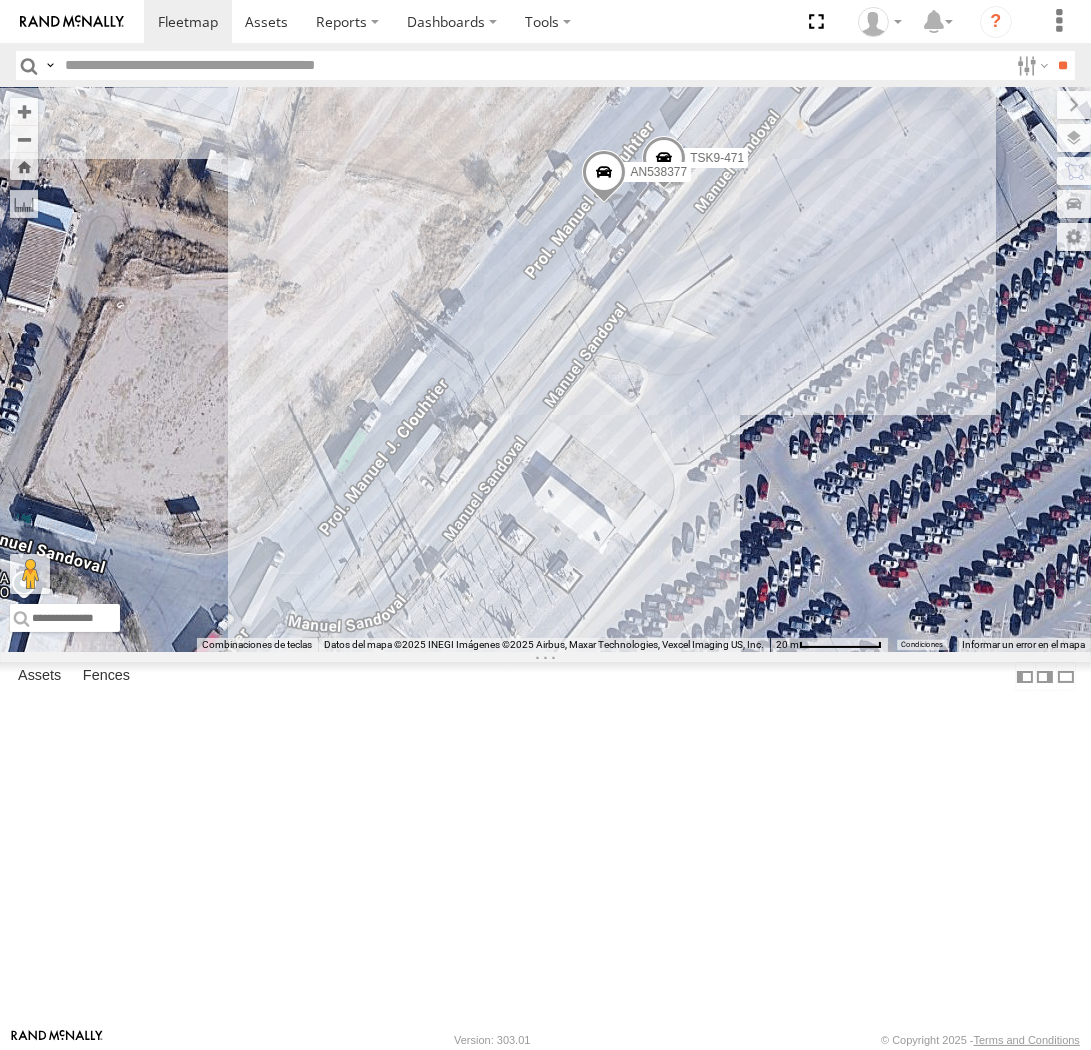 drag, startPoint x: 470, startPoint y: 256, endPoint x: 468, endPoint y: 318, distance: 62.03225 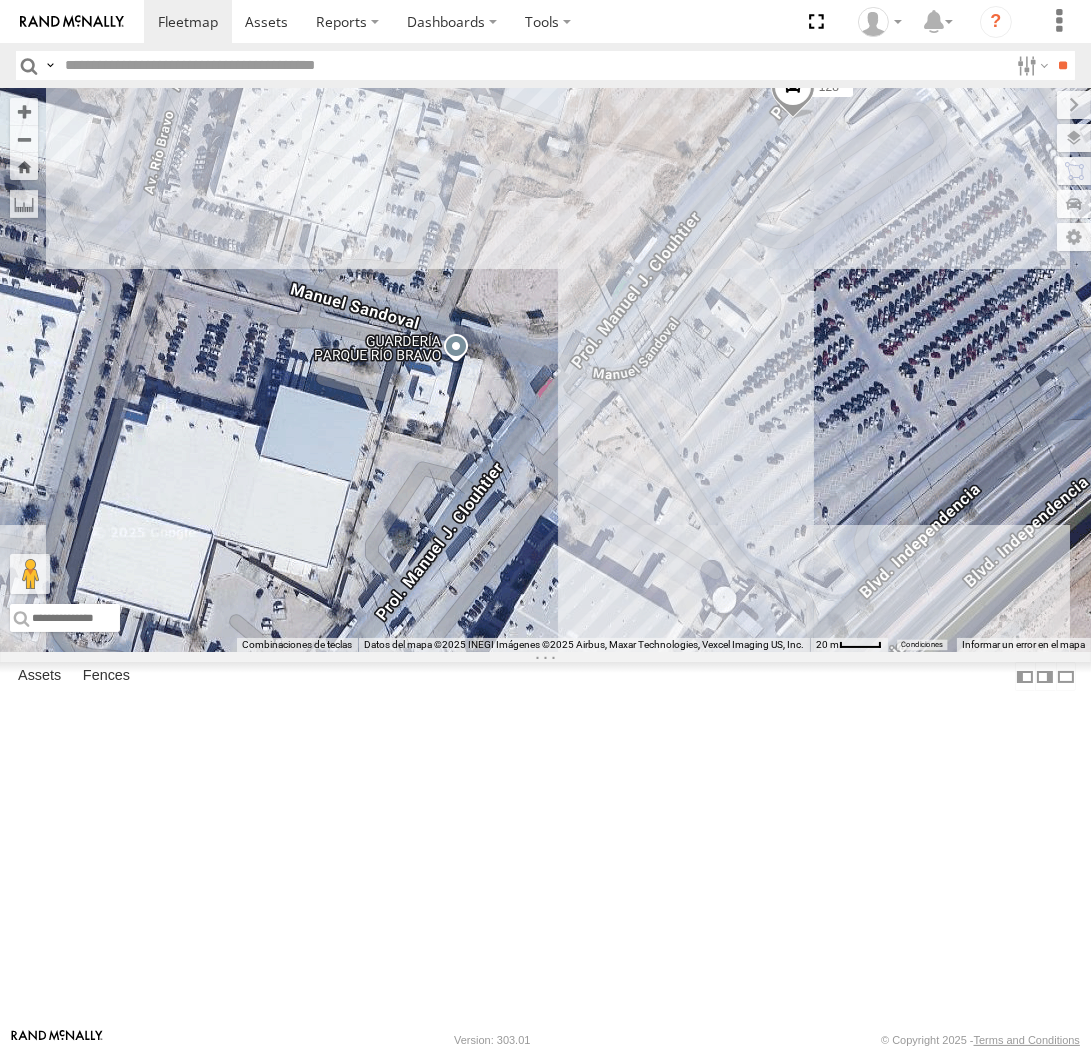 drag, startPoint x: 913, startPoint y: 698, endPoint x: 788, endPoint y: 398, distance: 325 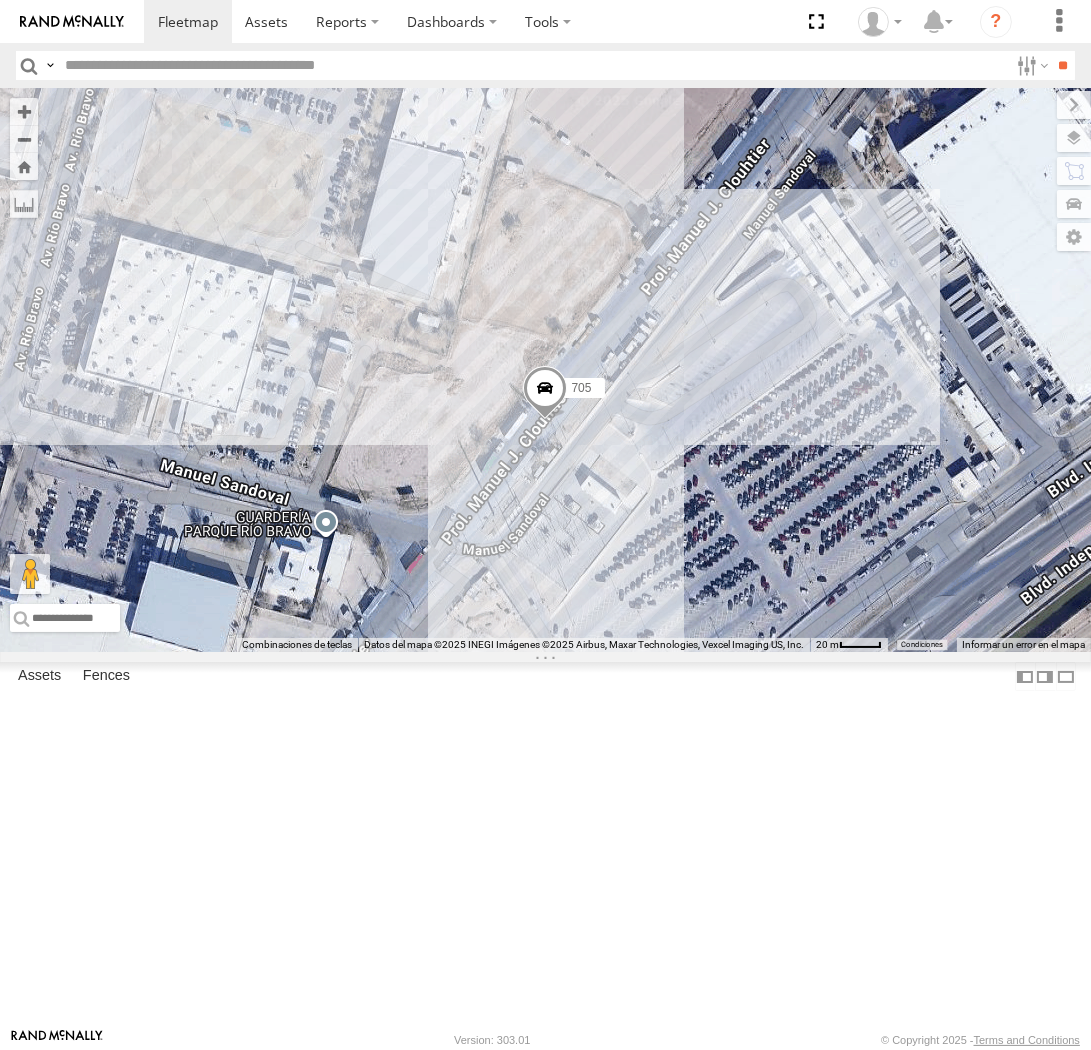 drag, startPoint x: 594, startPoint y: 241, endPoint x: 480, endPoint y: 646, distance: 420.73865 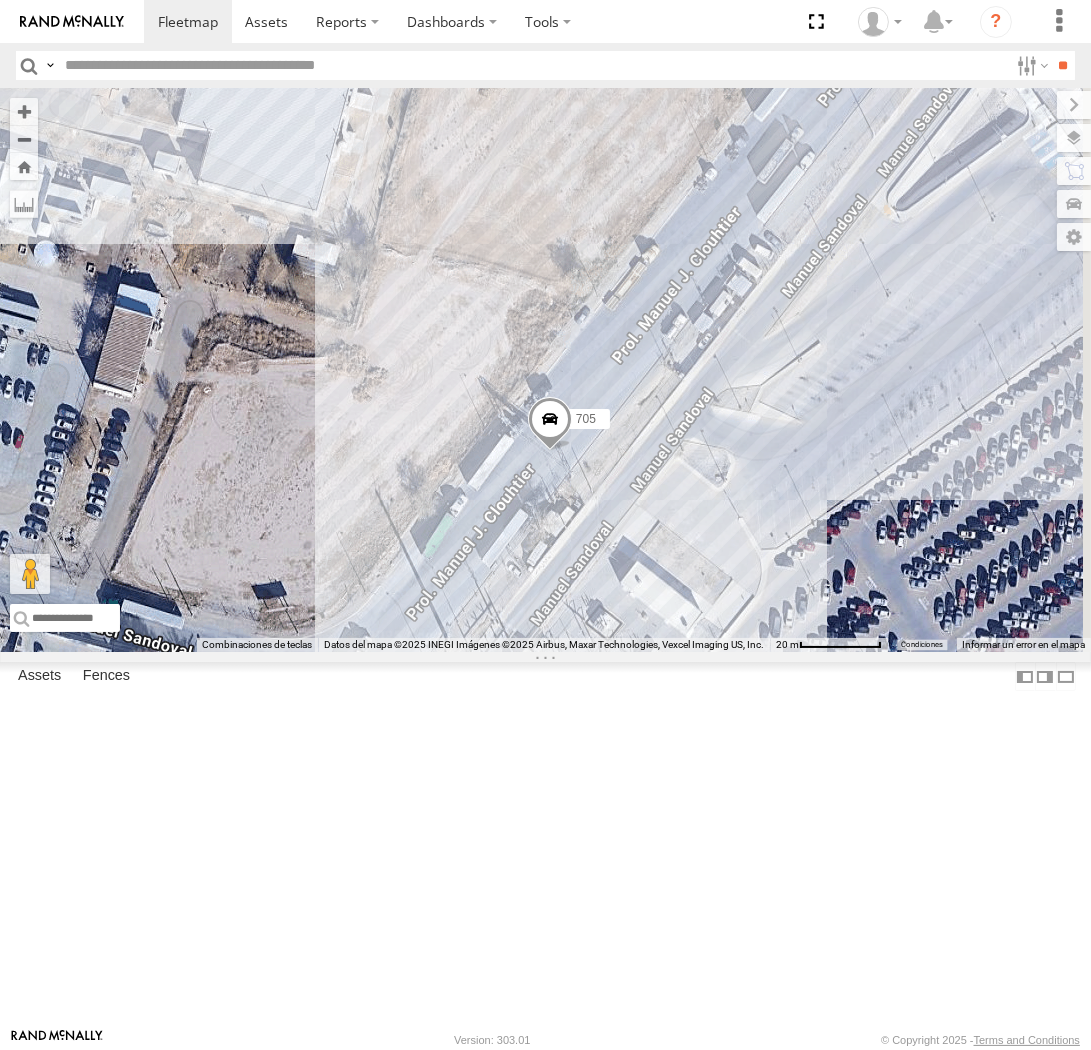 drag, startPoint x: 491, startPoint y: 411, endPoint x: 413, endPoint y: 471, distance: 98.40732 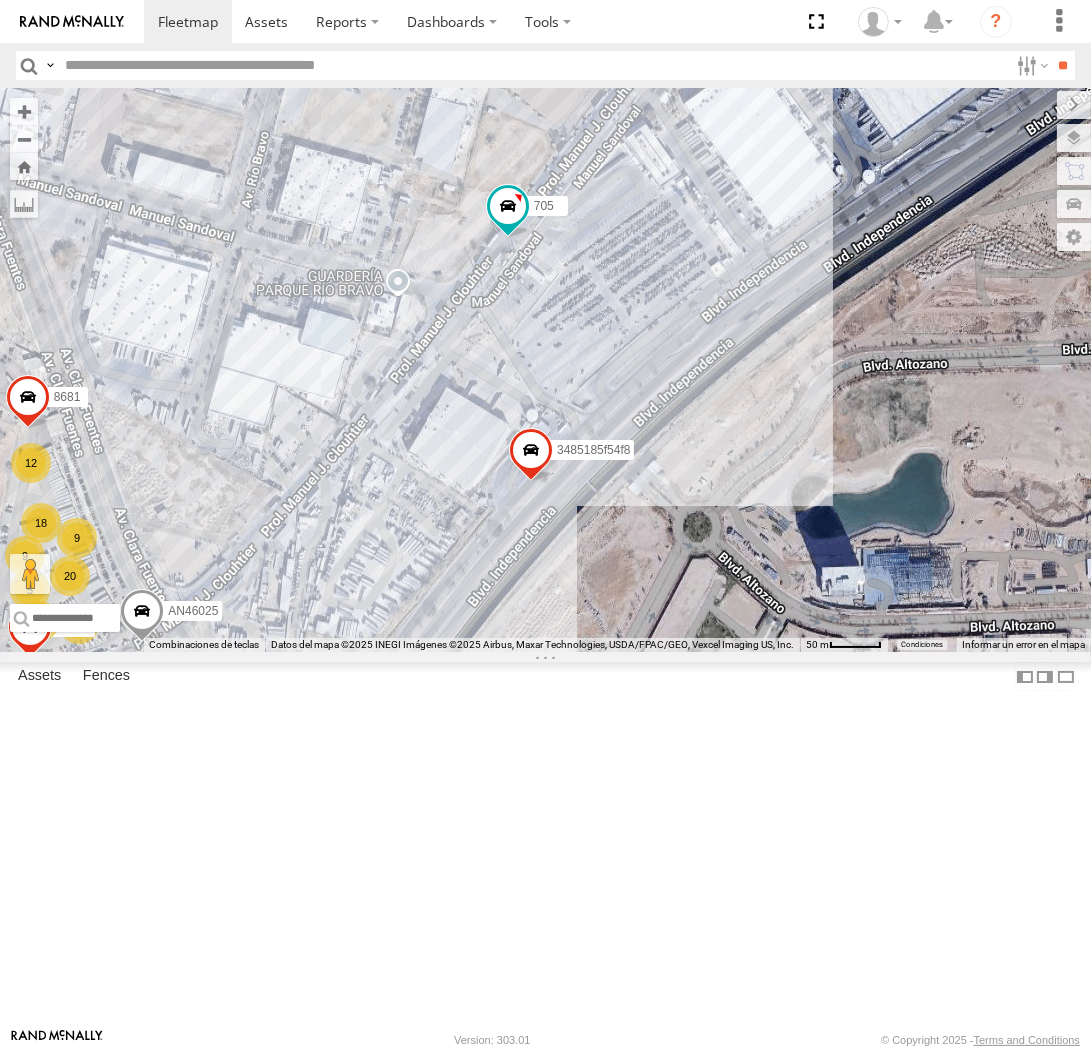 drag, startPoint x: 360, startPoint y: 412, endPoint x: 417, endPoint y: 423, distance: 58.0517 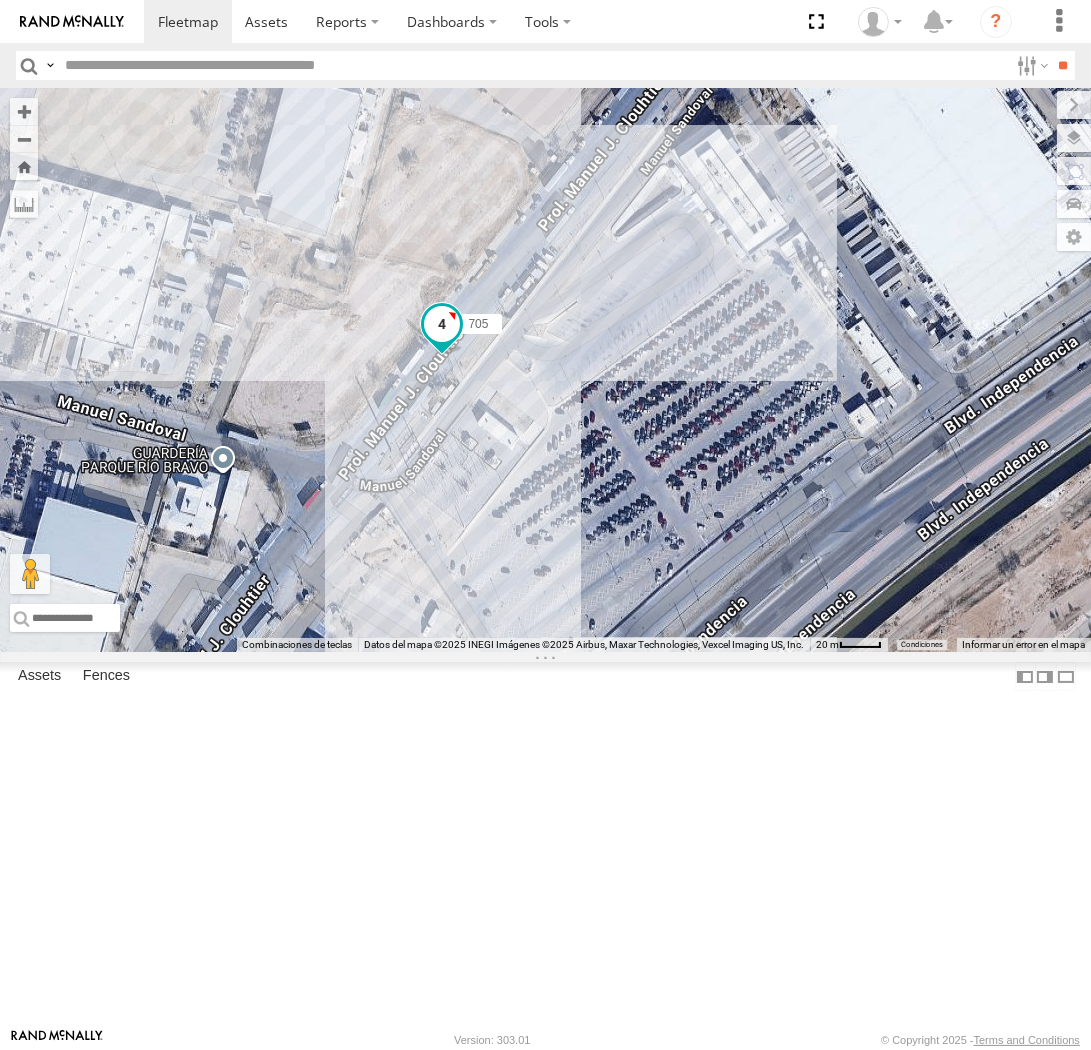 click at bounding box center [442, 324] 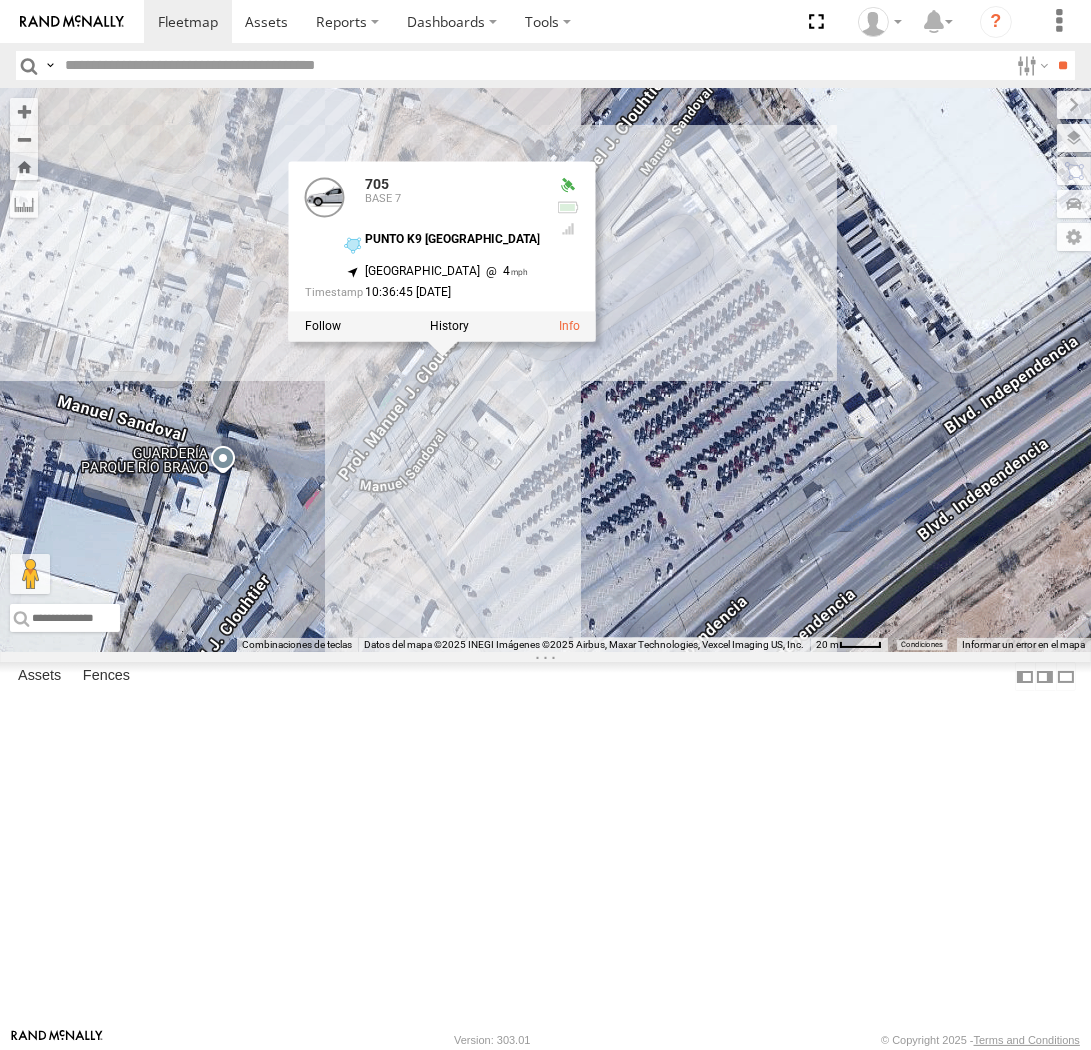 click on "ZJ538884 015910001845018 AN534315 015910001811580 ZJ535914 F2771 AN538265 AN535125 AN539582 AN538662 015910001987117 AN531304 705 587 015910002786633 8682 4668 L722 689 AN53854 304 AN535565 6578 456 TSK9-471 3485185f54f8 F2775 AN46025 708 705 BASE 7 PUNTO K9 ZARAGOZA 31.65817 ,  -106.34016 North East 4 10:36:45 07/14/2025" at bounding box center [545, 370] 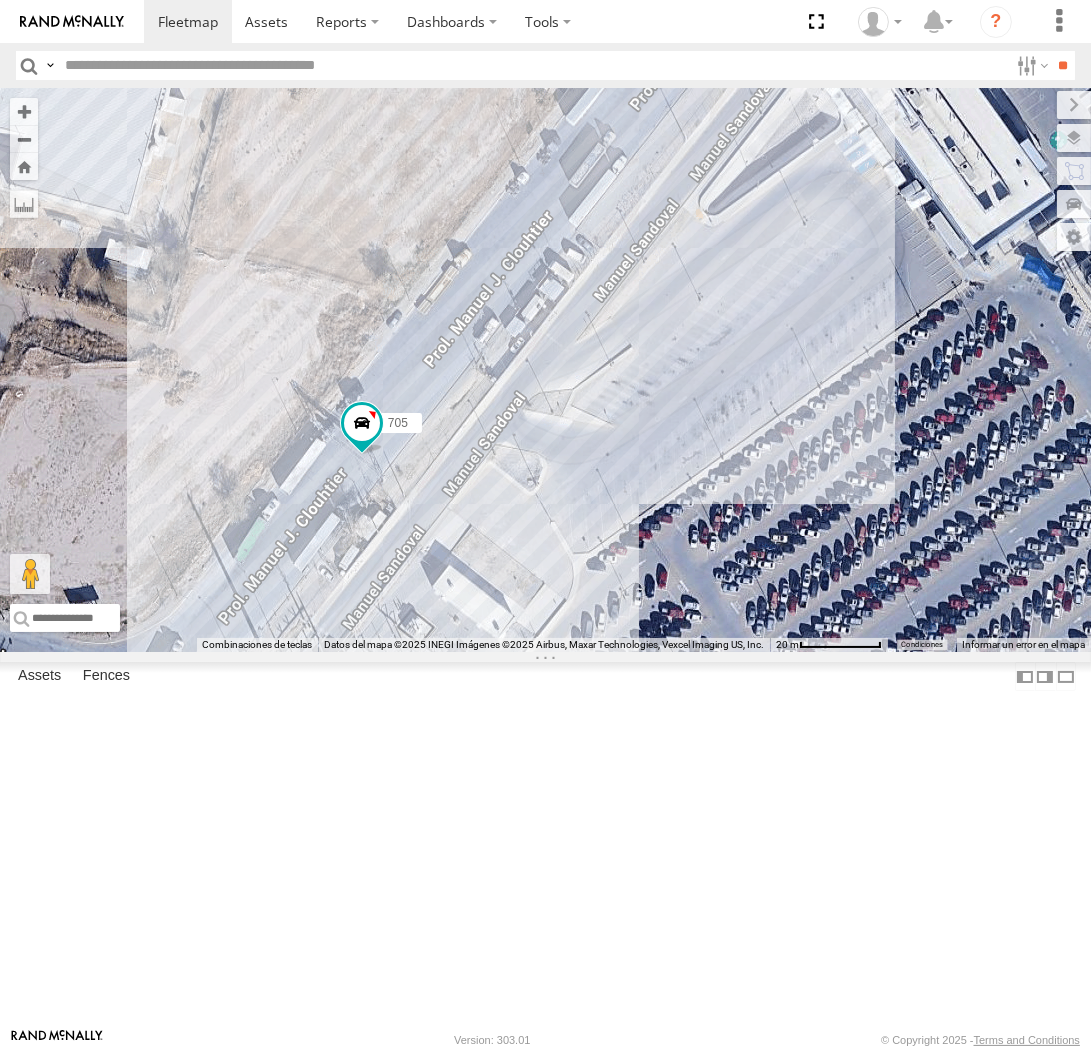 drag, startPoint x: 368, startPoint y: 392, endPoint x: 468, endPoint y: 491, distance: 140.71602 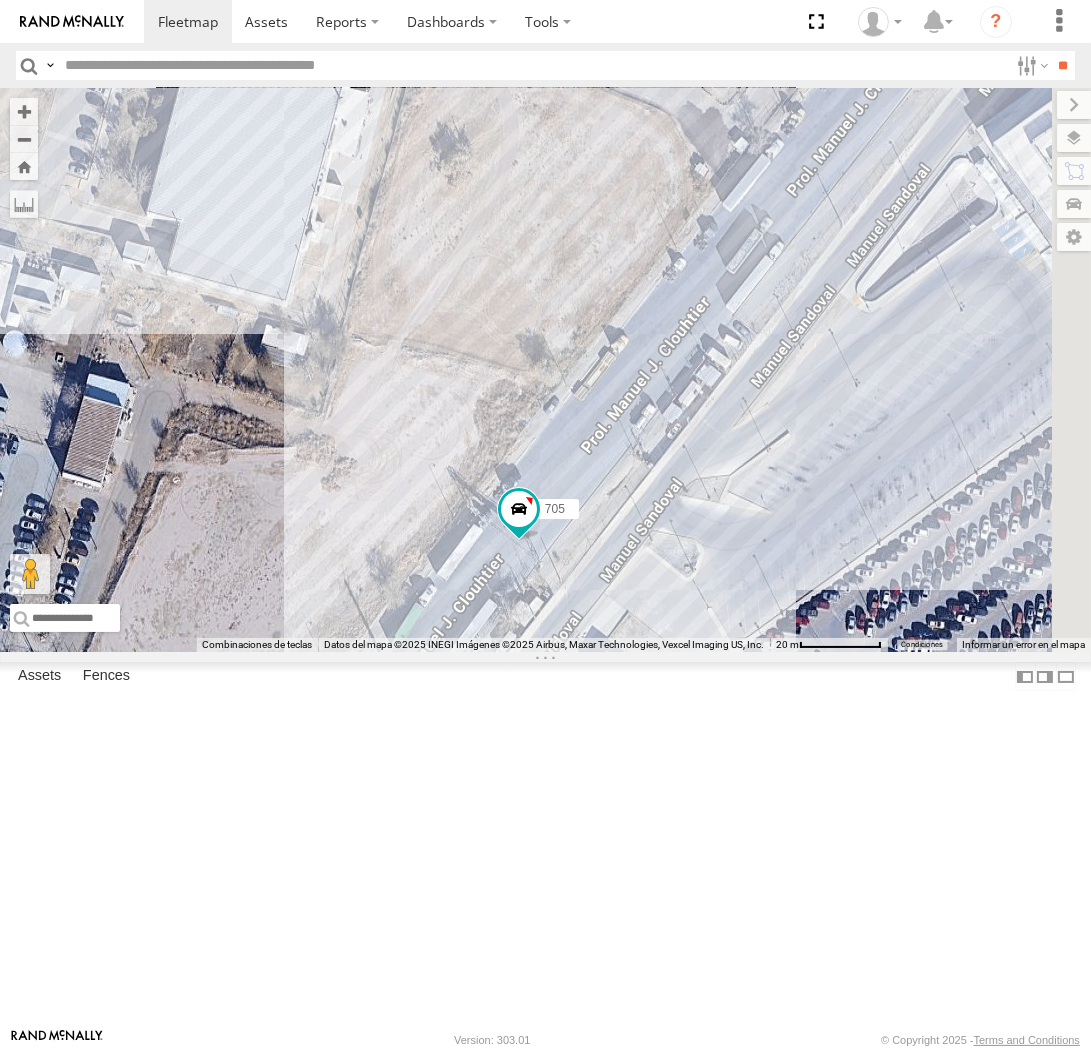 drag, startPoint x: 873, startPoint y: 641, endPoint x: 673, endPoint y: 592, distance: 205.91502 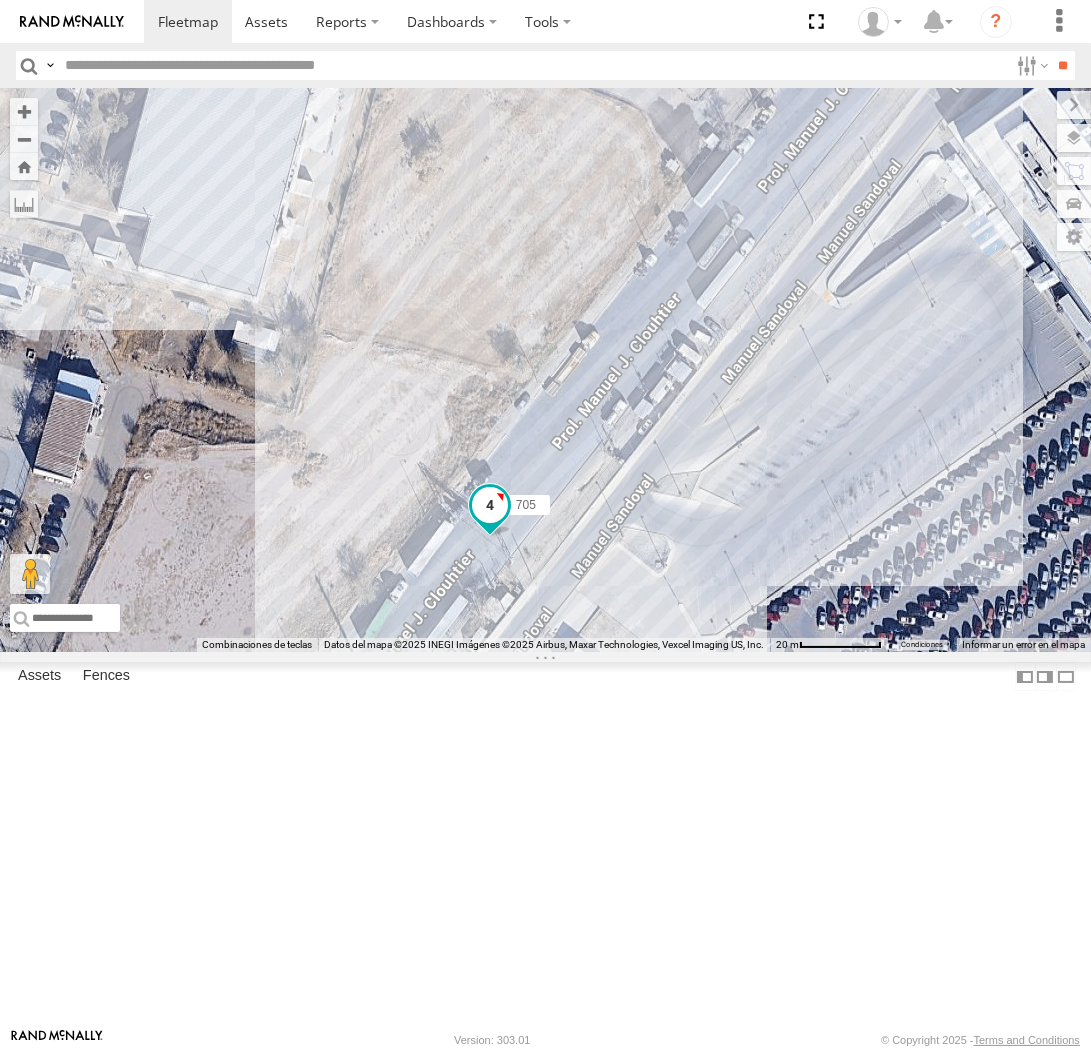click at bounding box center [489, 505] 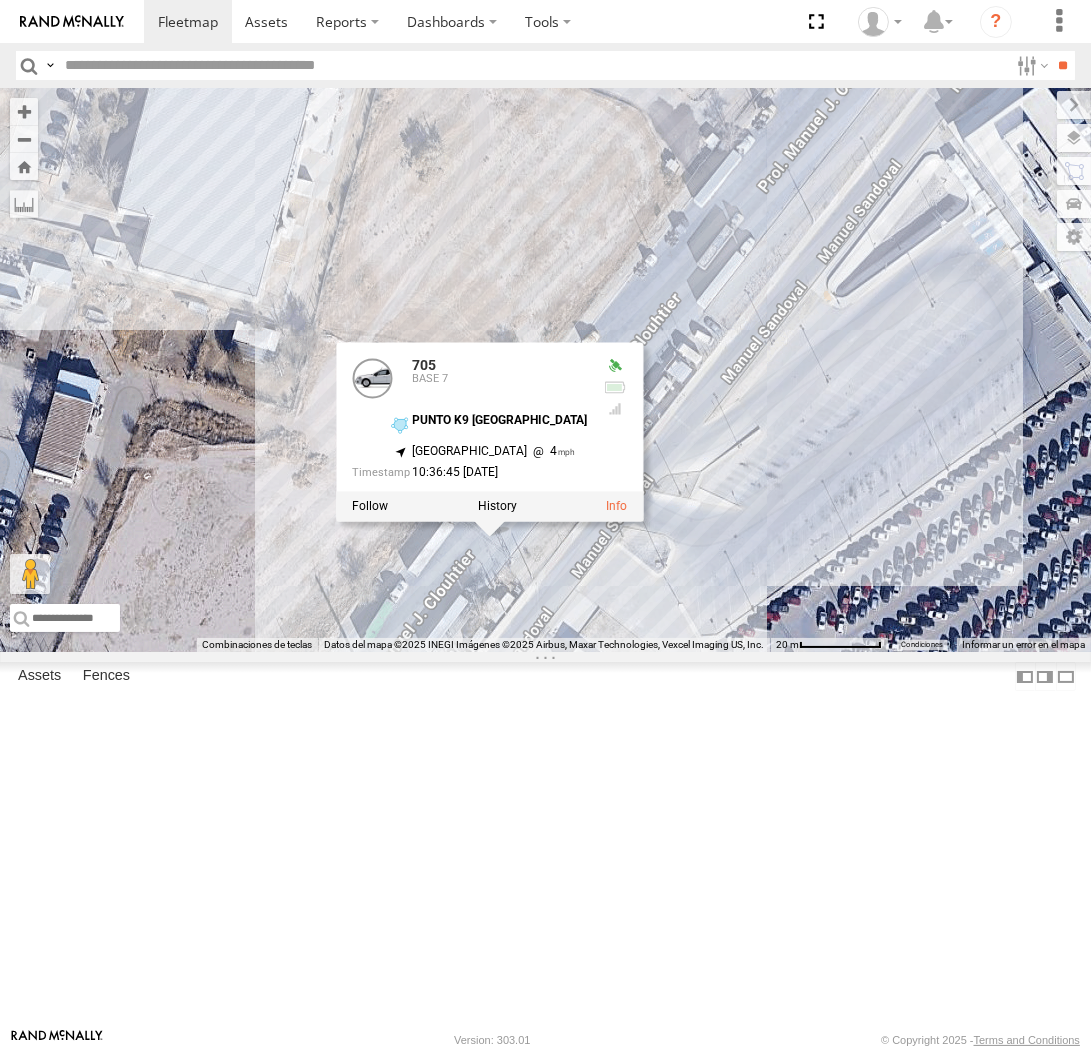 click on "ZJ538884 015910001845018 AN534315 015910001811580 ZJ535914 F2771 AN538265 AN535125 AN539582 AN538662 015910001987117 AN531304 705 587 015910002786633 8682 4668 L722 689 AN53854 304 AN535565 6578 456 TSK9-471 3485185f54f8 F2775 AN46025 708 705 BASE 7 PUNTO K9 ZARAGOZA 31.65817 ,  -106.34016 North East 4 10:36:45 07/14/2025" at bounding box center (545, 370) 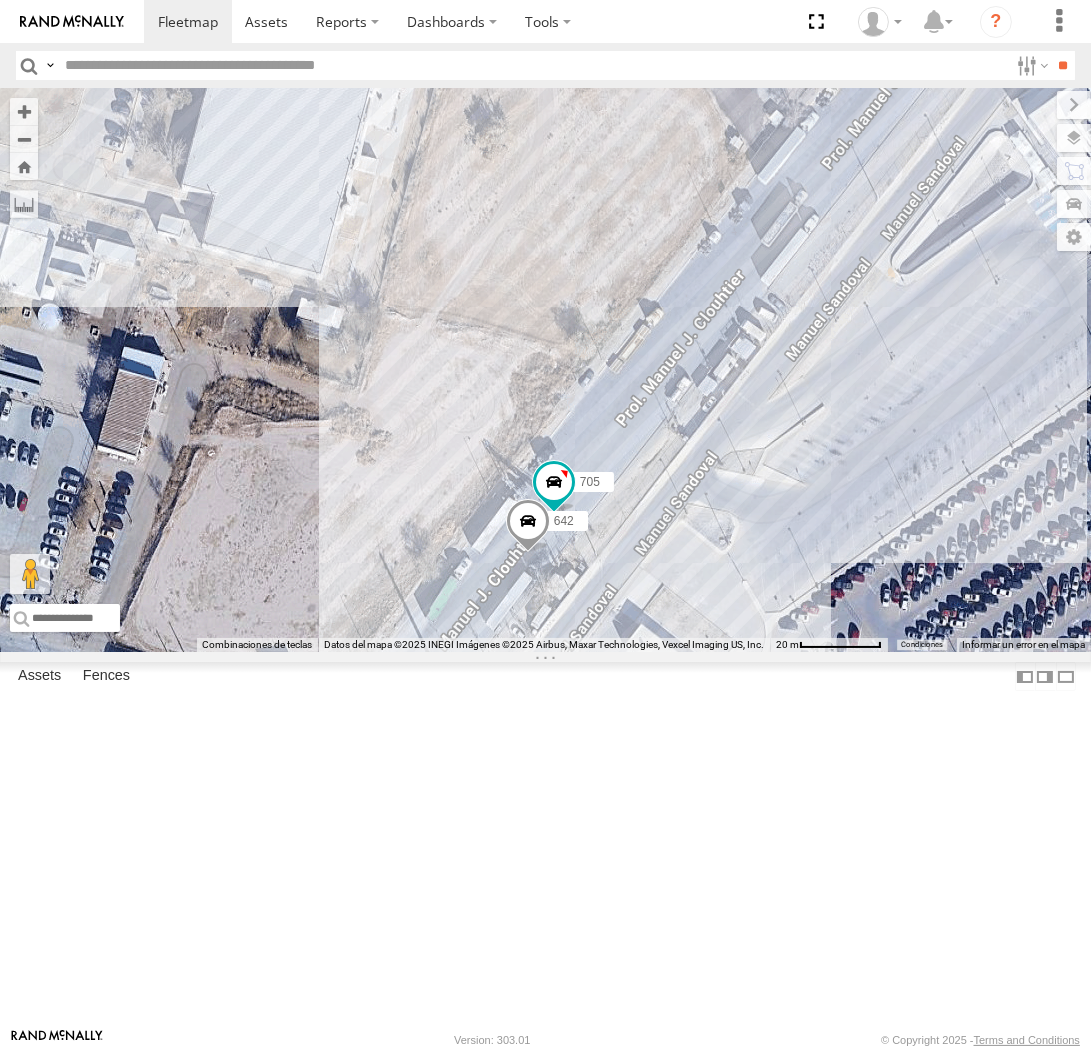 drag, startPoint x: 581, startPoint y: 635, endPoint x: 743, endPoint y: 616, distance: 163.1104 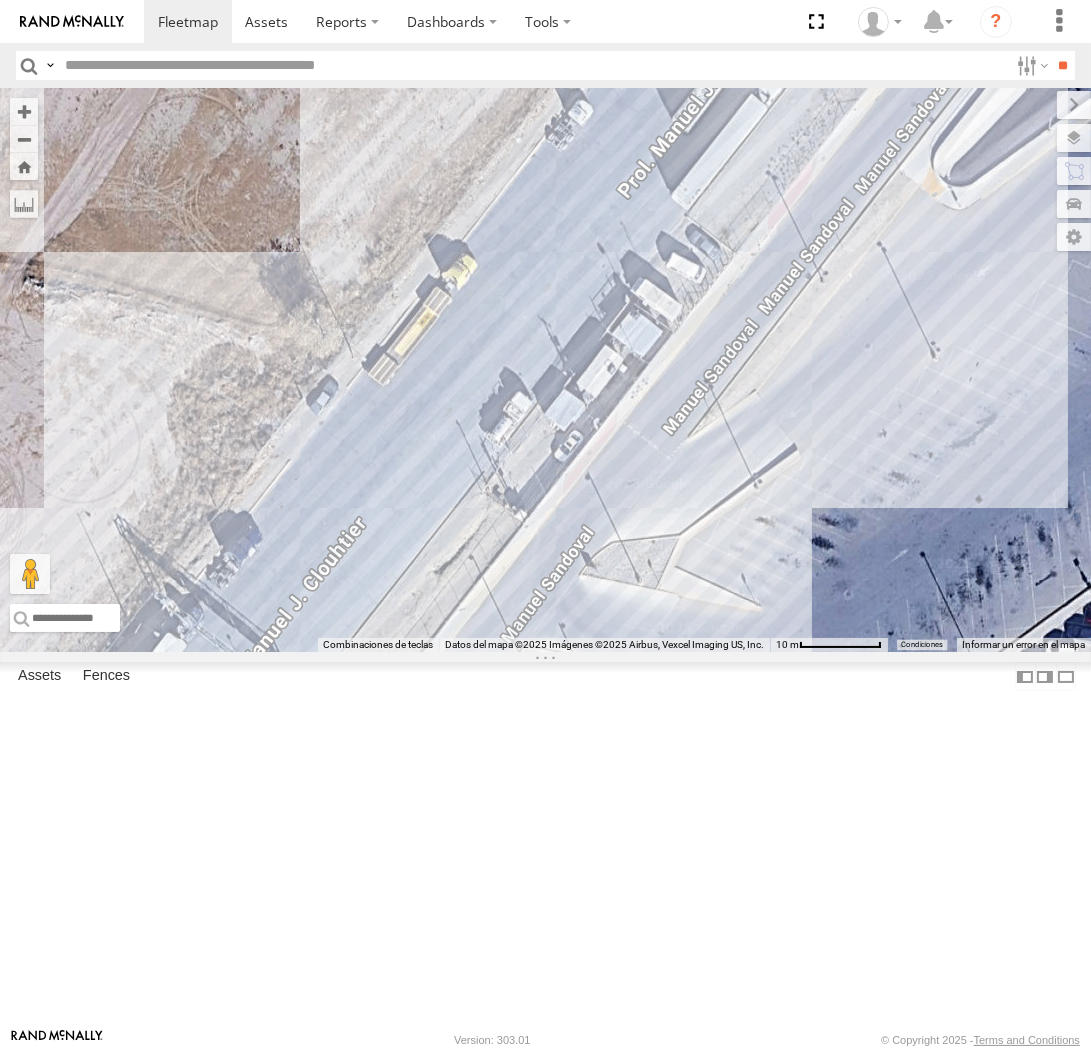 click at bounding box center (545, 370) 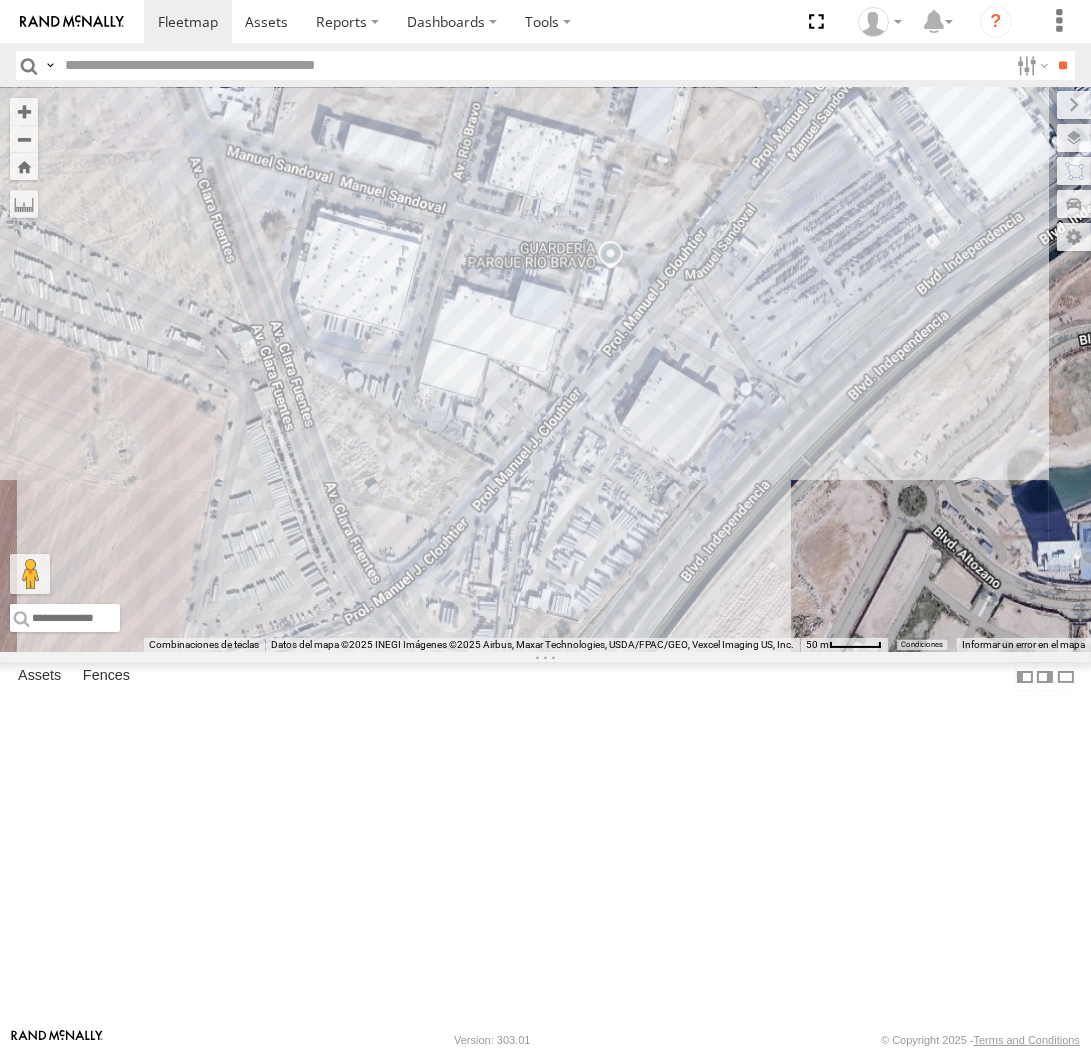 drag, startPoint x: 832, startPoint y: 592, endPoint x: 746, endPoint y: 477, distance: 143.60014 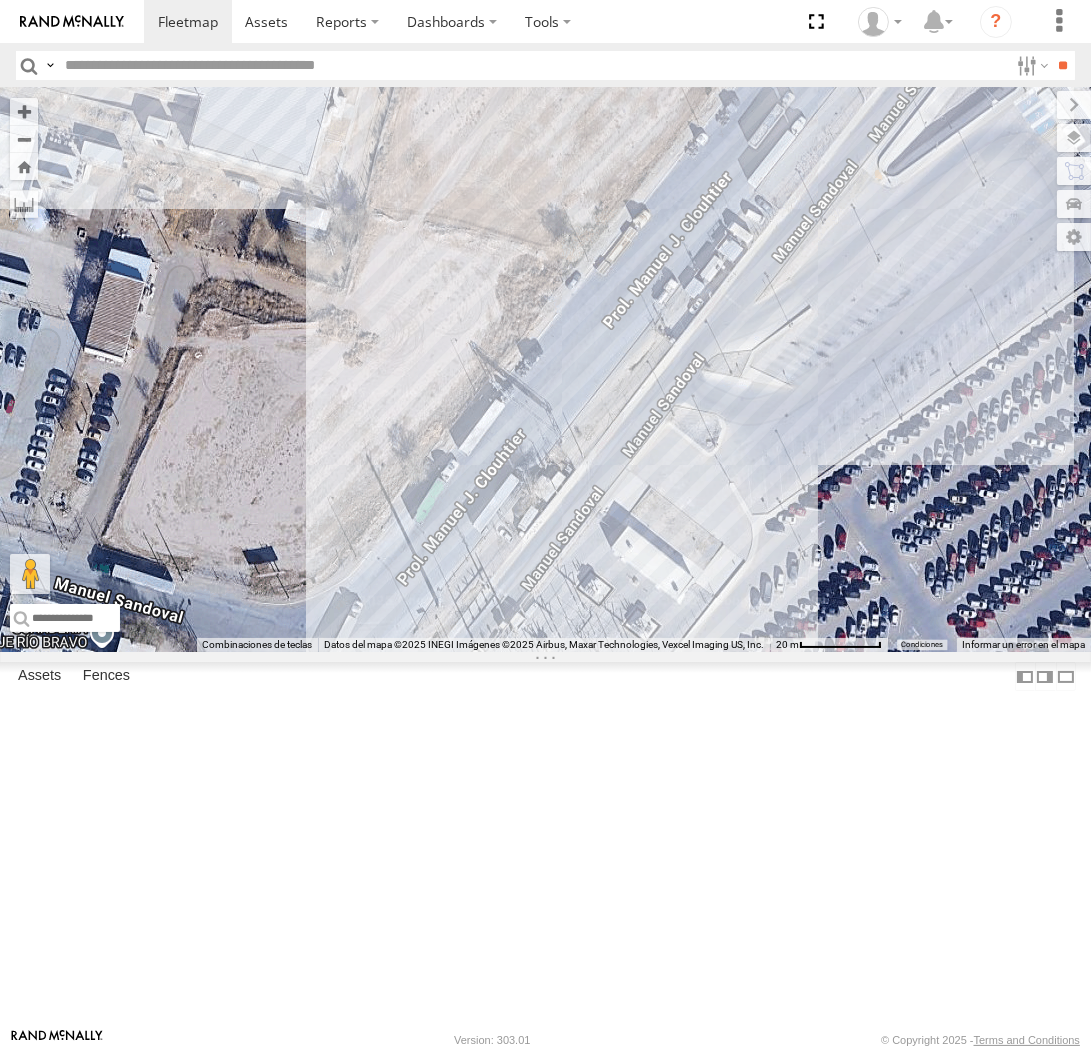drag, startPoint x: 681, startPoint y: 260, endPoint x: 686, endPoint y: 271, distance: 12.083046 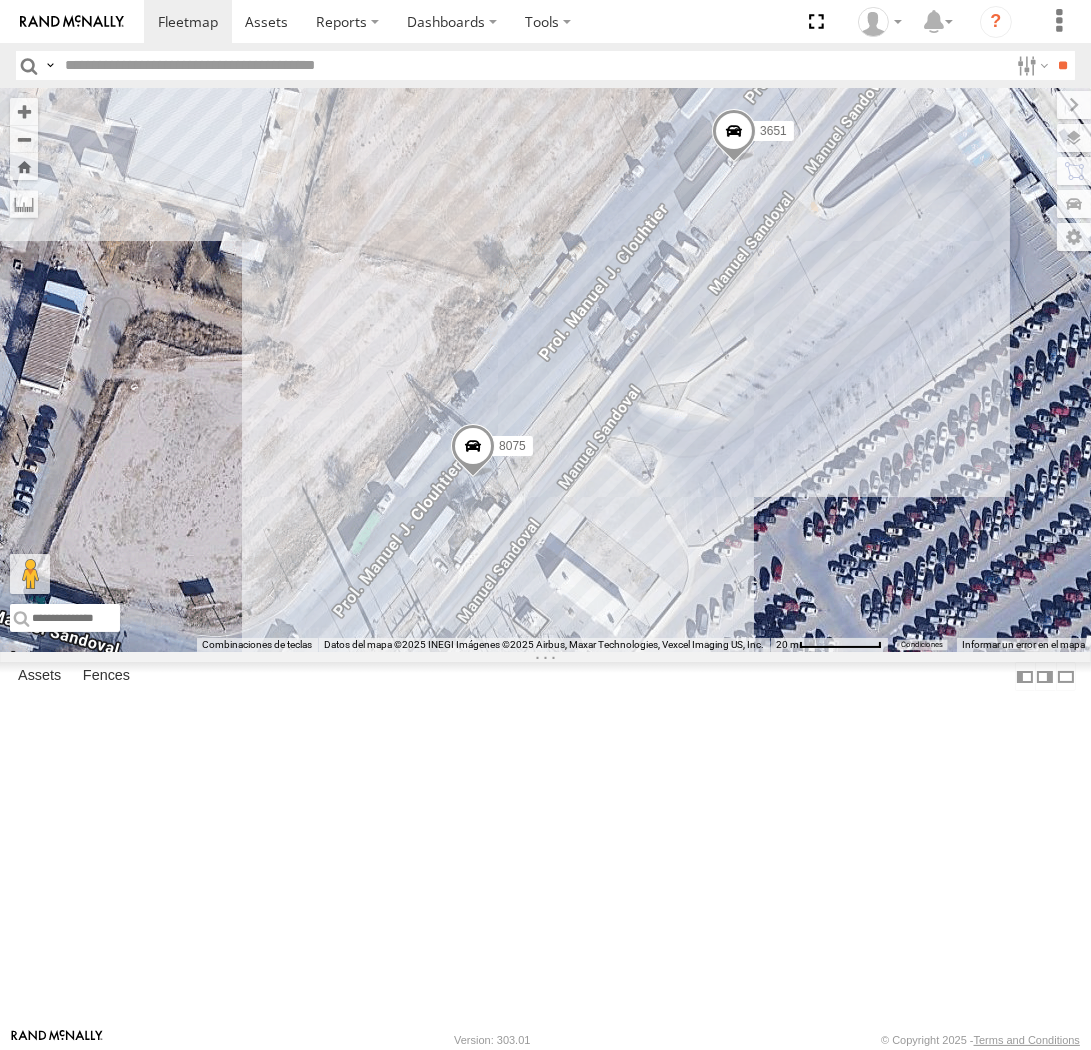 drag, startPoint x: 657, startPoint y: 592, endPoint x: 662, endPoint y: 652, distance: 60.207973 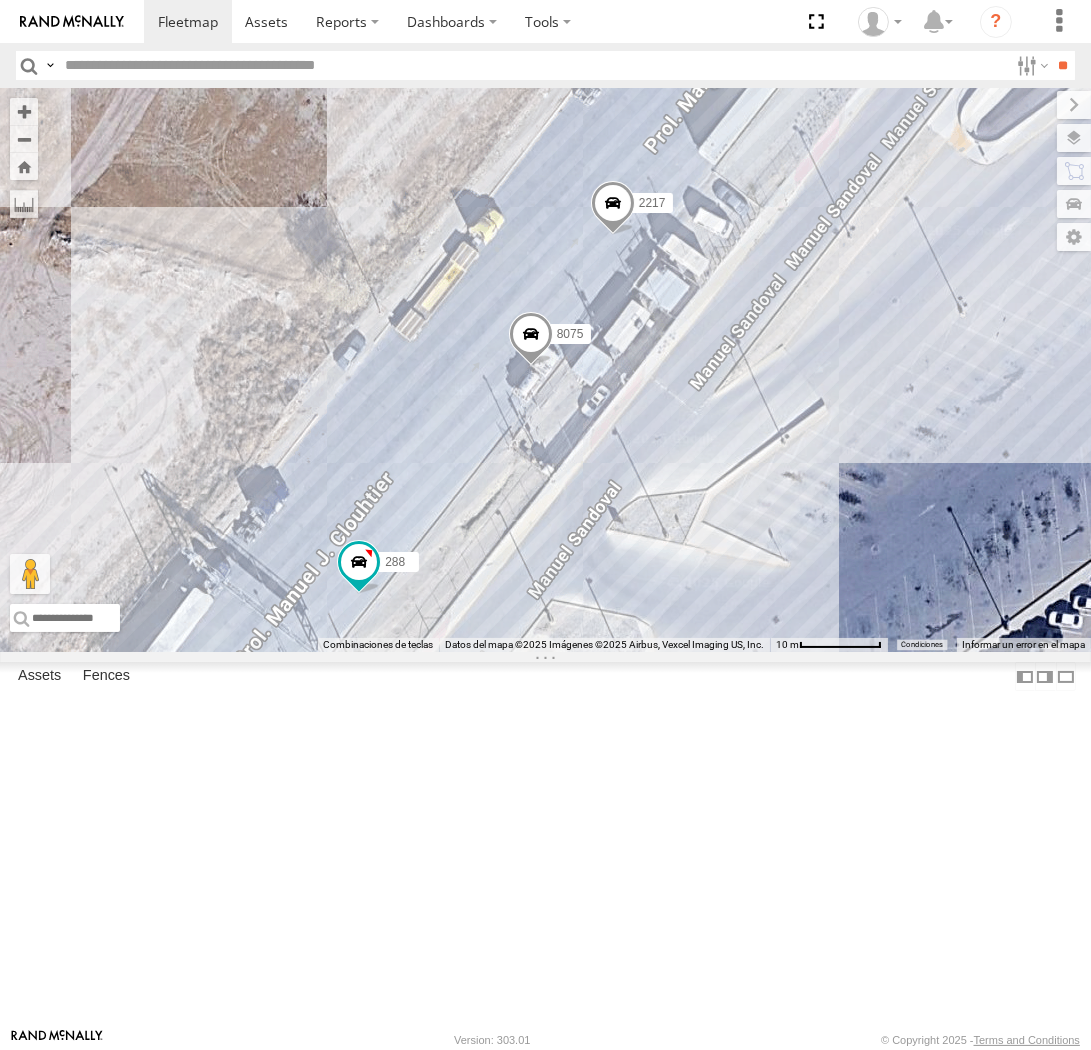 drag, startPoint x: 277, startPoint y: 595, endPoint x: 551, endPoint y: 543, distance: 278.89066 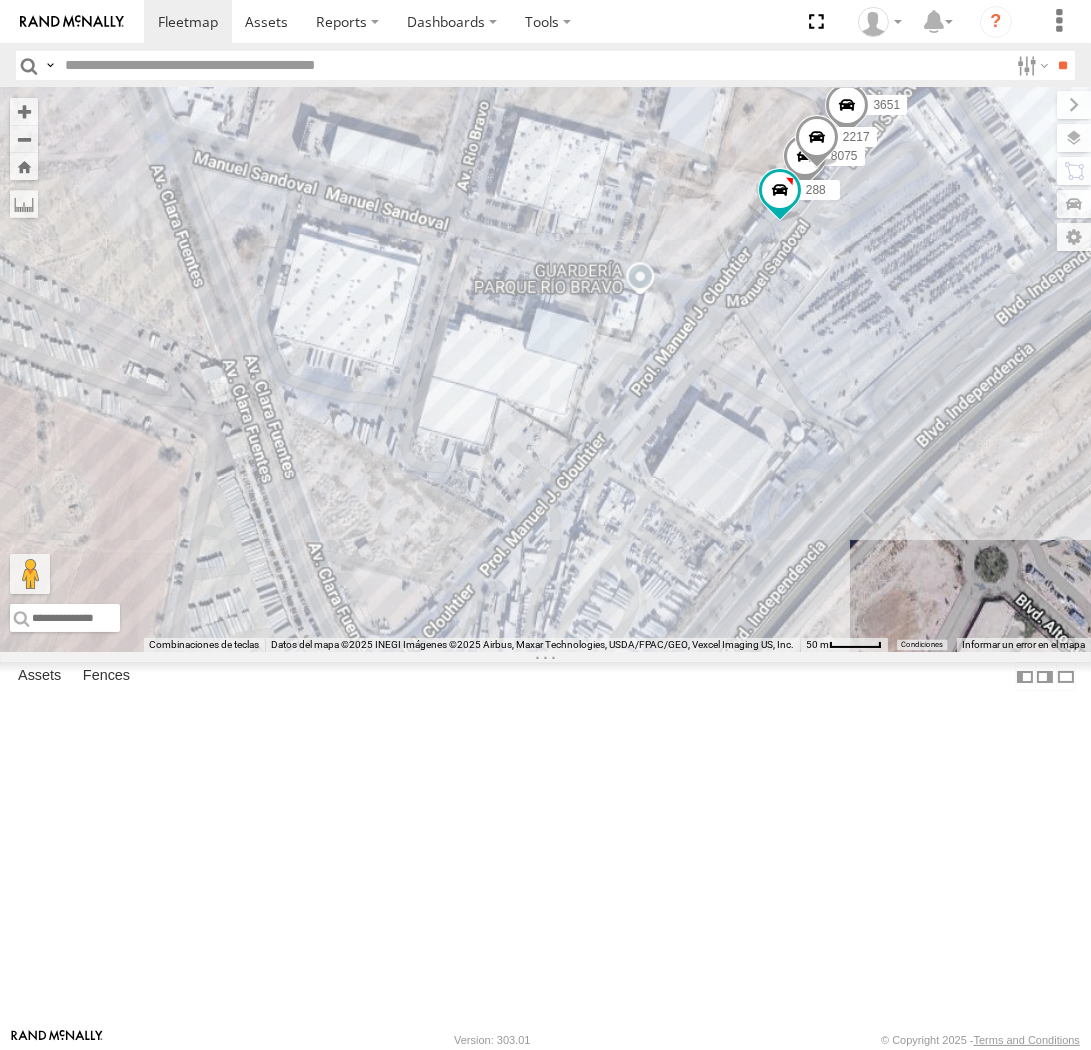 drag, startPoint x: 453, startPoint y: 726, endPoint x: 740, endPoint y: 502, distance: 364.0673 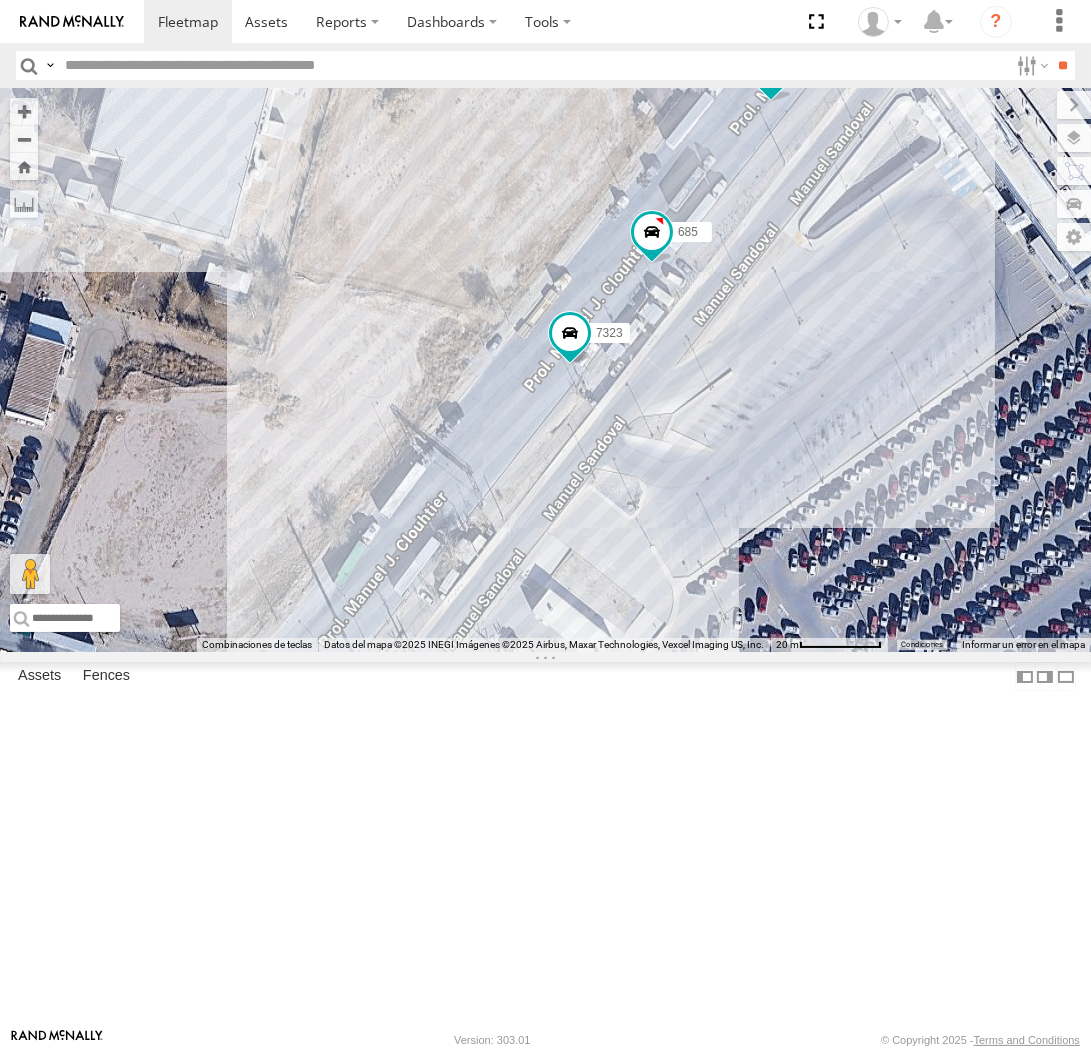 click on "559 7323 685" at bounding box center (545, 370) 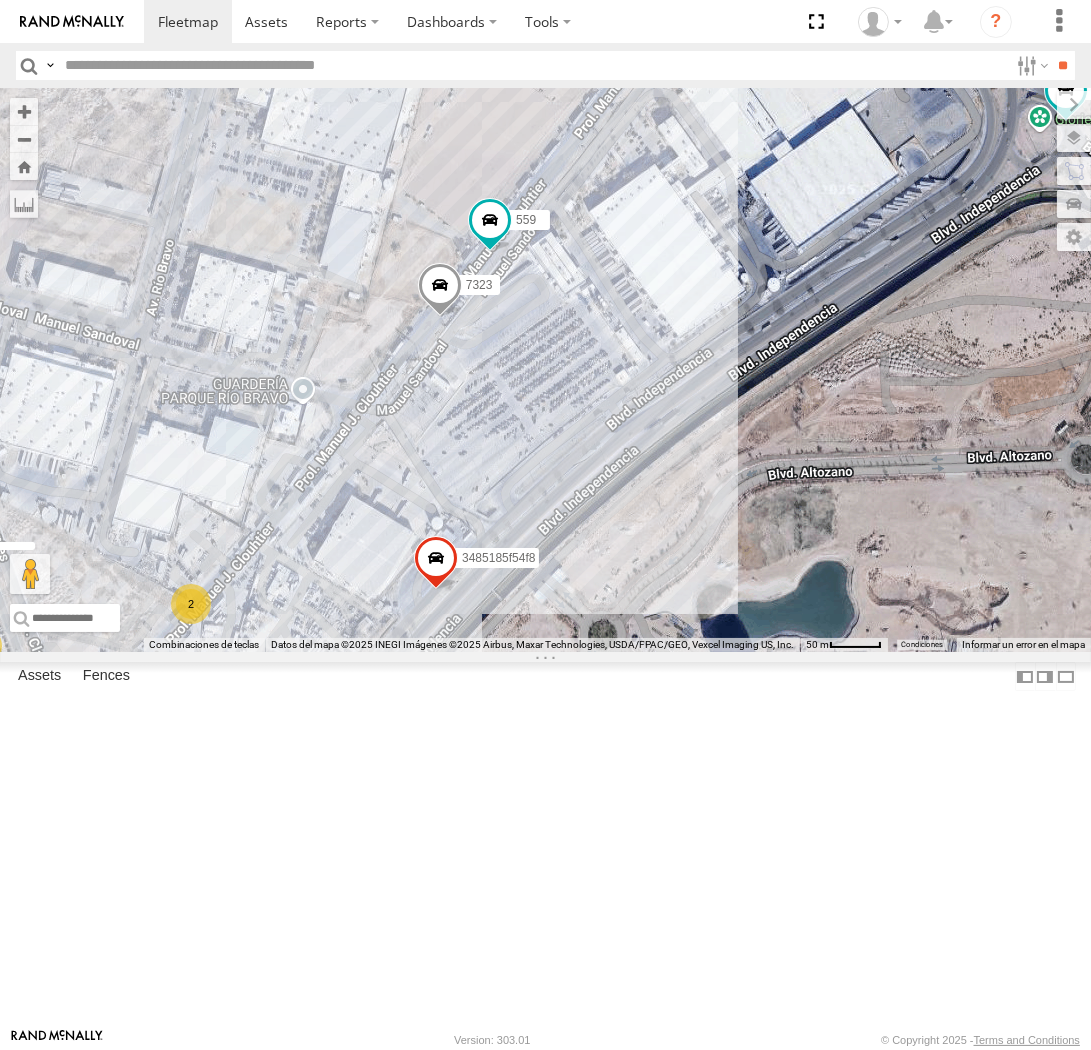 drag, startPoint x: 426, startPoint y: 616, endPoint x: 526, endPoint y: 574, distance: 108.461975 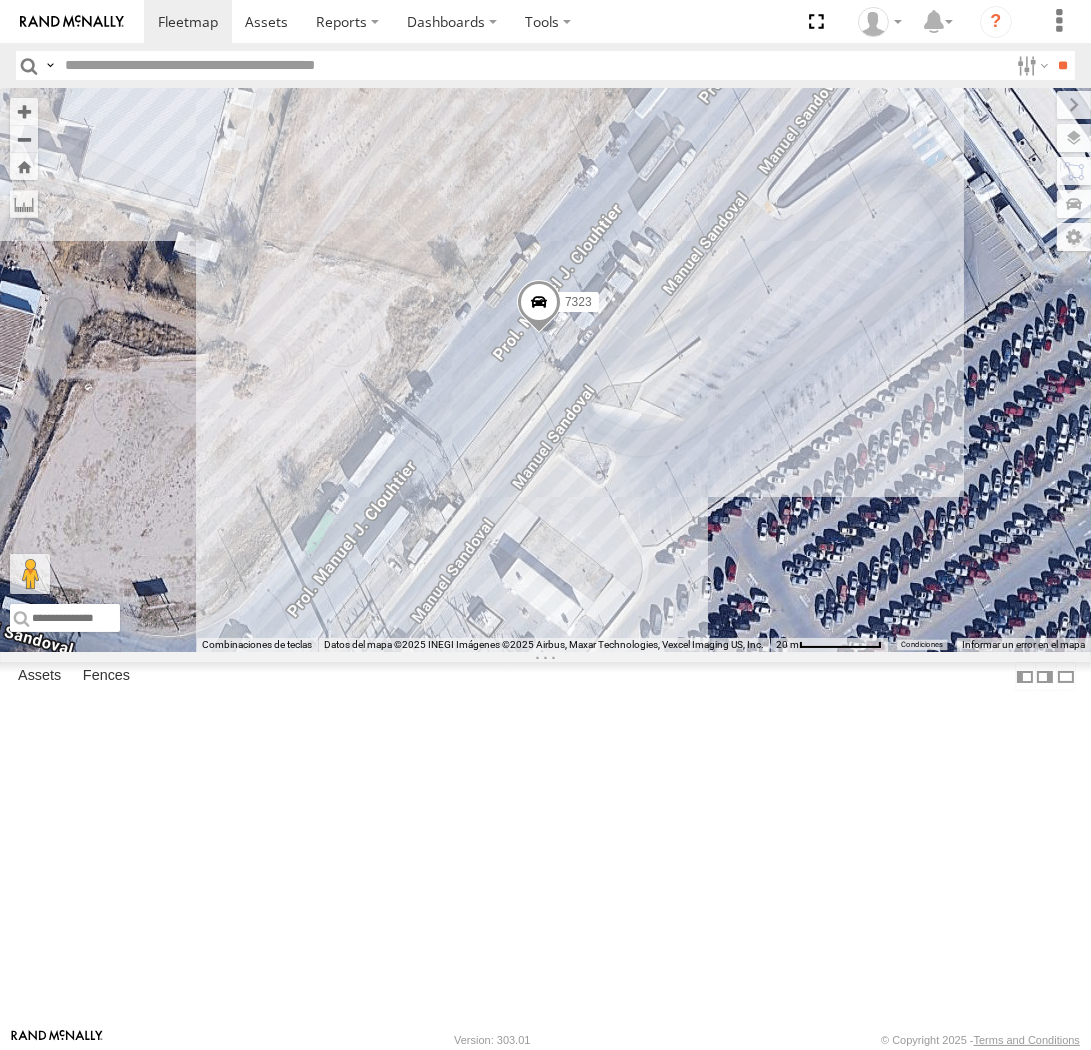 drag, startPoint x: 335, startPoint y: 530, endPoint x: 391, endPoint y: 528, distance: 56.0357 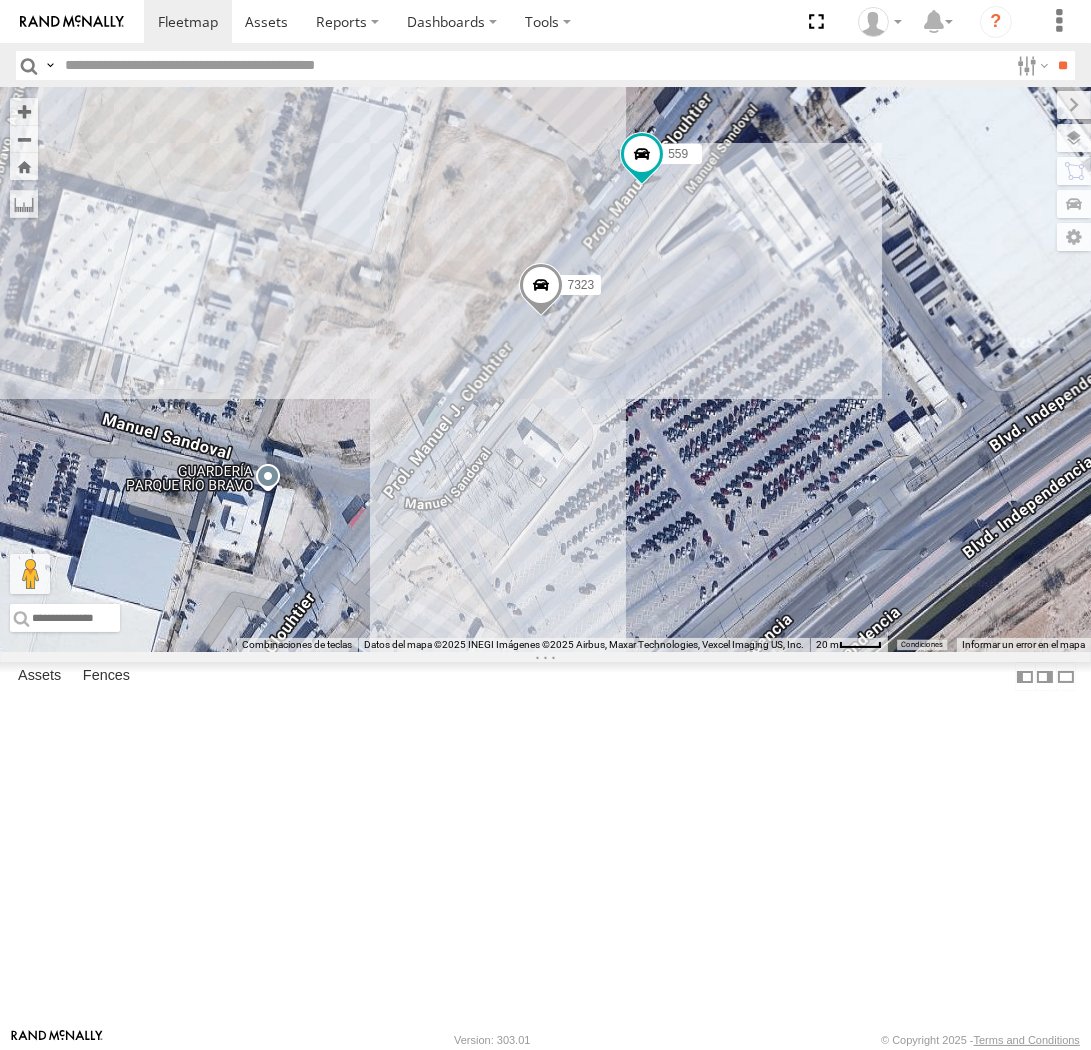 drag, startPoint x: 310, startPoint y: 591, endPoint x: 456, endPoint y: 556, distance: 150.13661 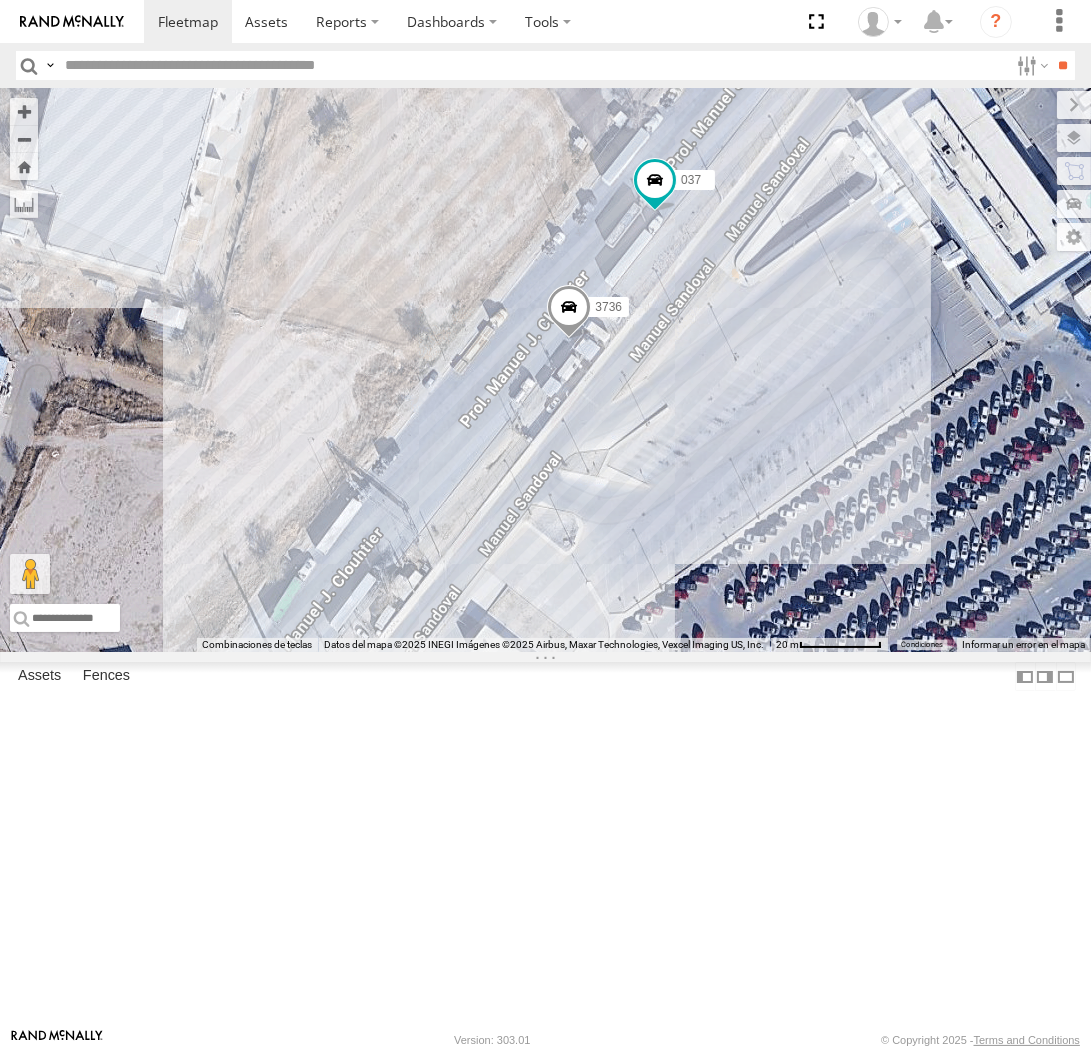 drag, startPoint x: 782, startPoint y: 698, endPoint x: 771, endPoint y: 698, distance: 11 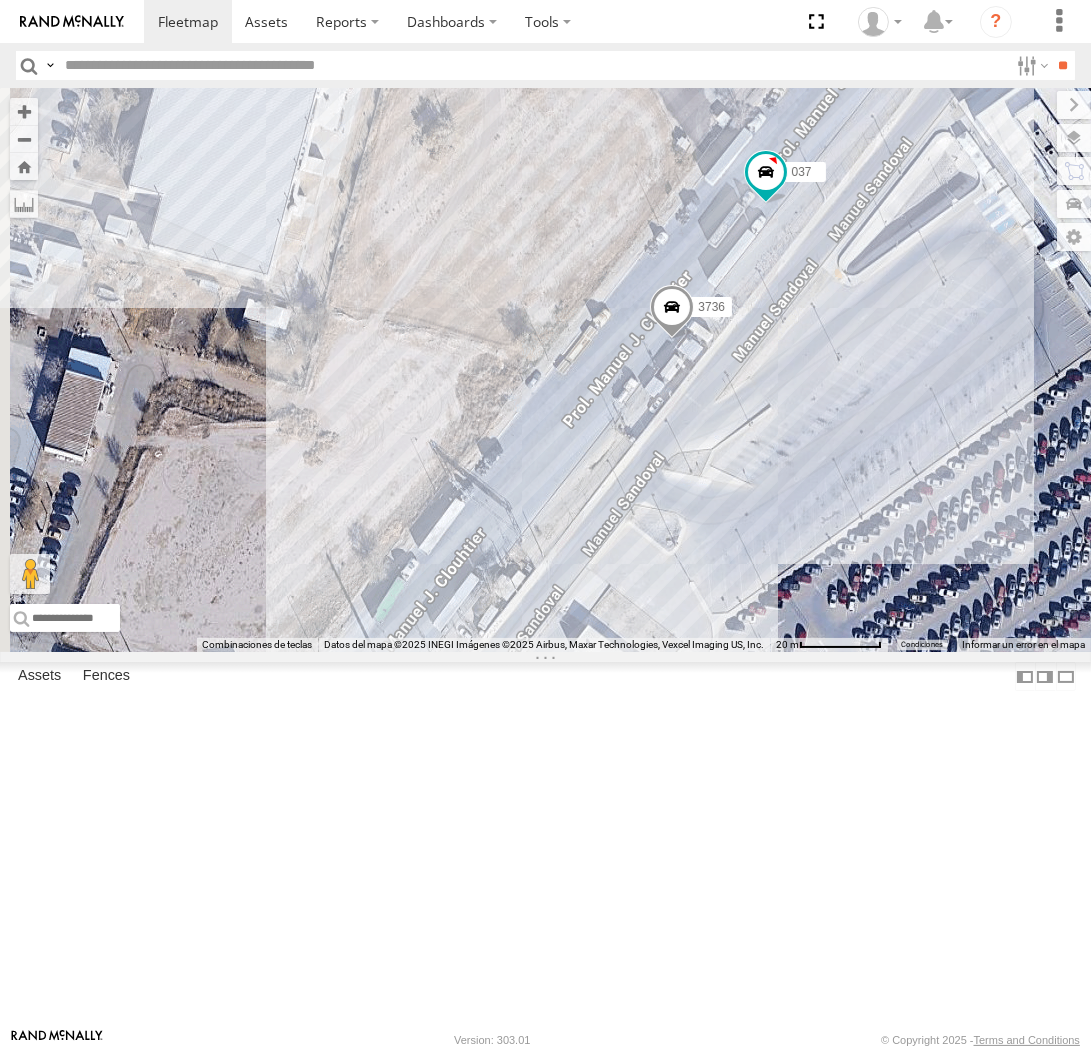 drag, startPoint x: 677, startPoint y: 690, endPoint x: 842, endPoint y: 690, distance: 165 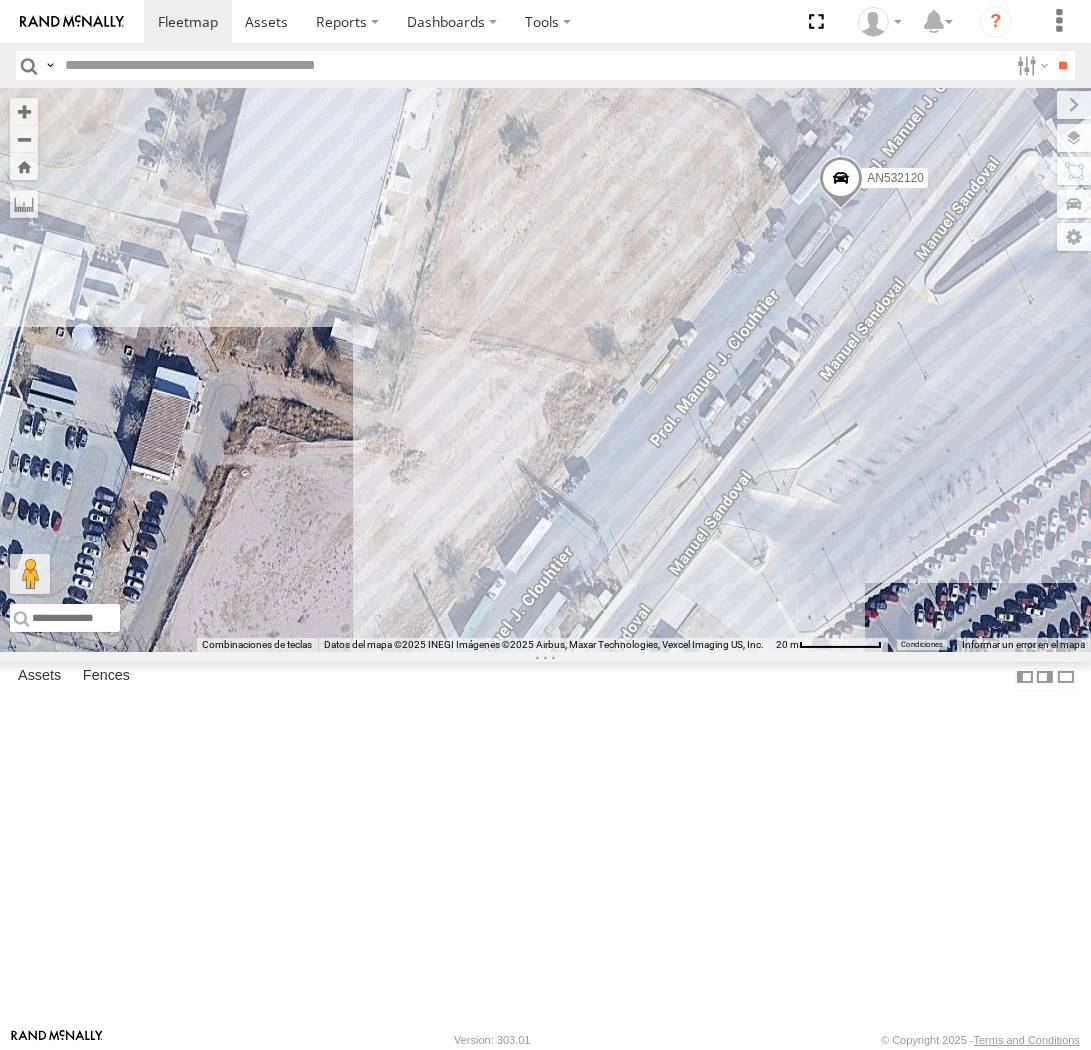 drag, startPoint x: 768, startPoint y: 730, endPoint x: 668, endPoint y: 648, distance: 129.3213 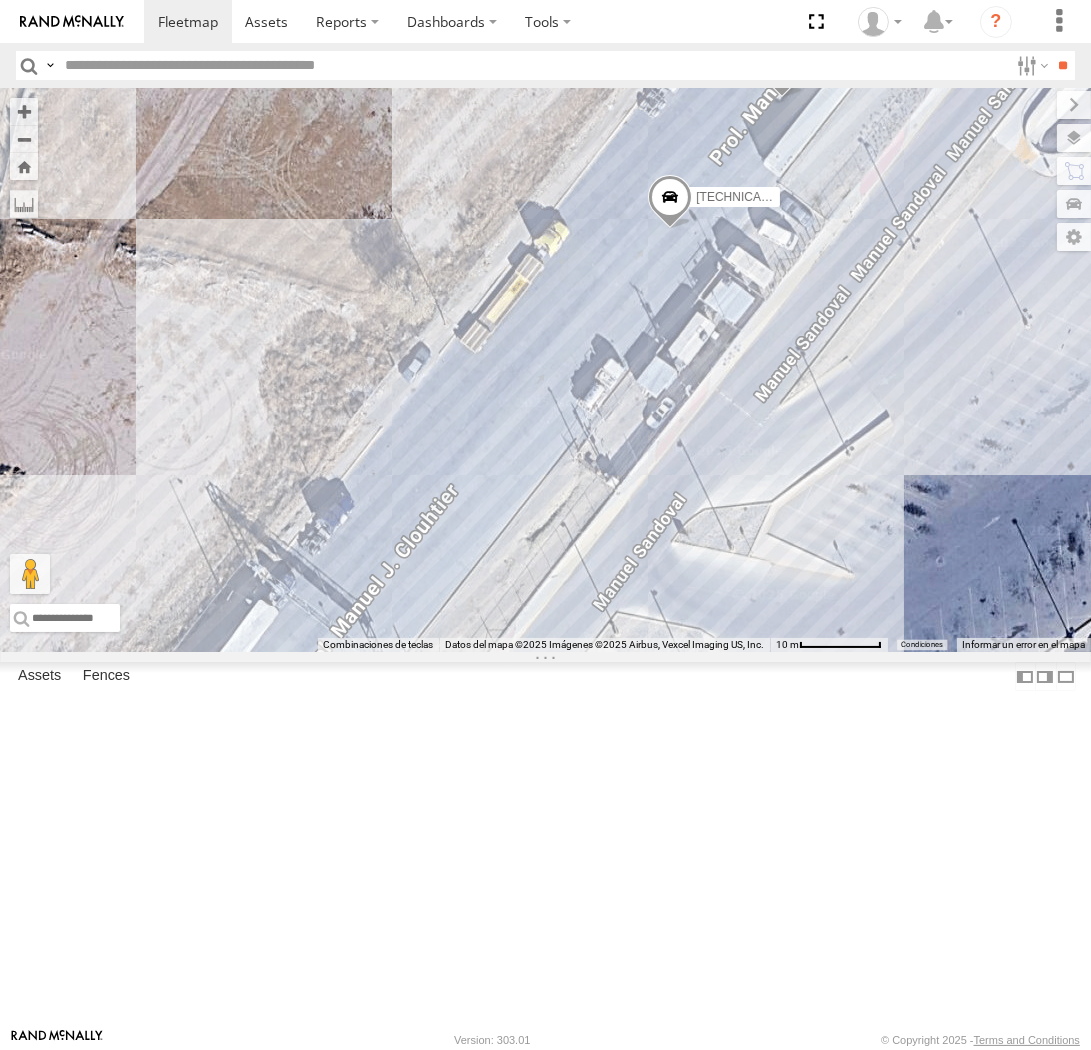 drag, startPoint x: 878, startPoint y: 650, endPoint x: 626, endPoint y: 605, distance: 255.98633 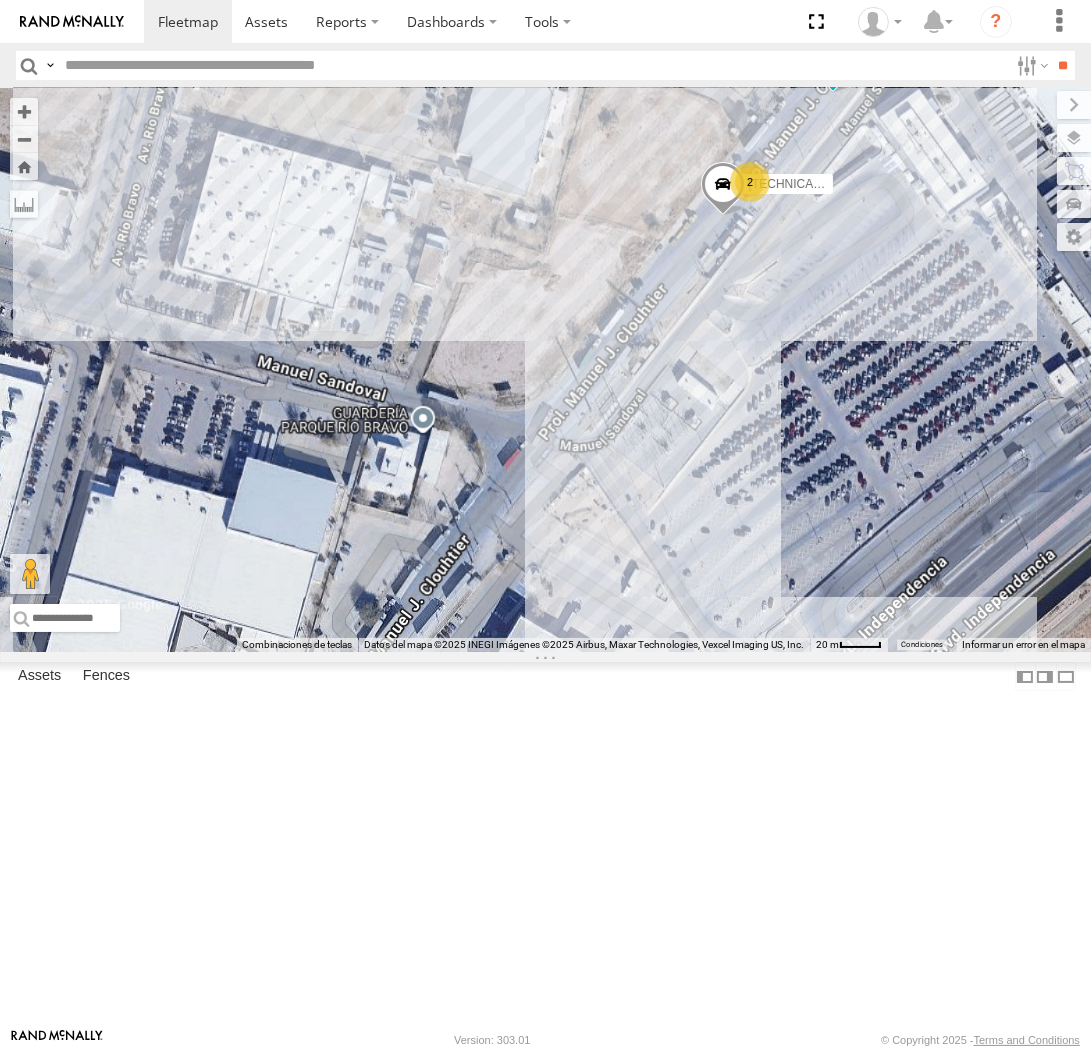 drag, startPoint x: 537, startPoint y: 787, endPoint x: 696, endPoint y: 521, distance: 309.89838 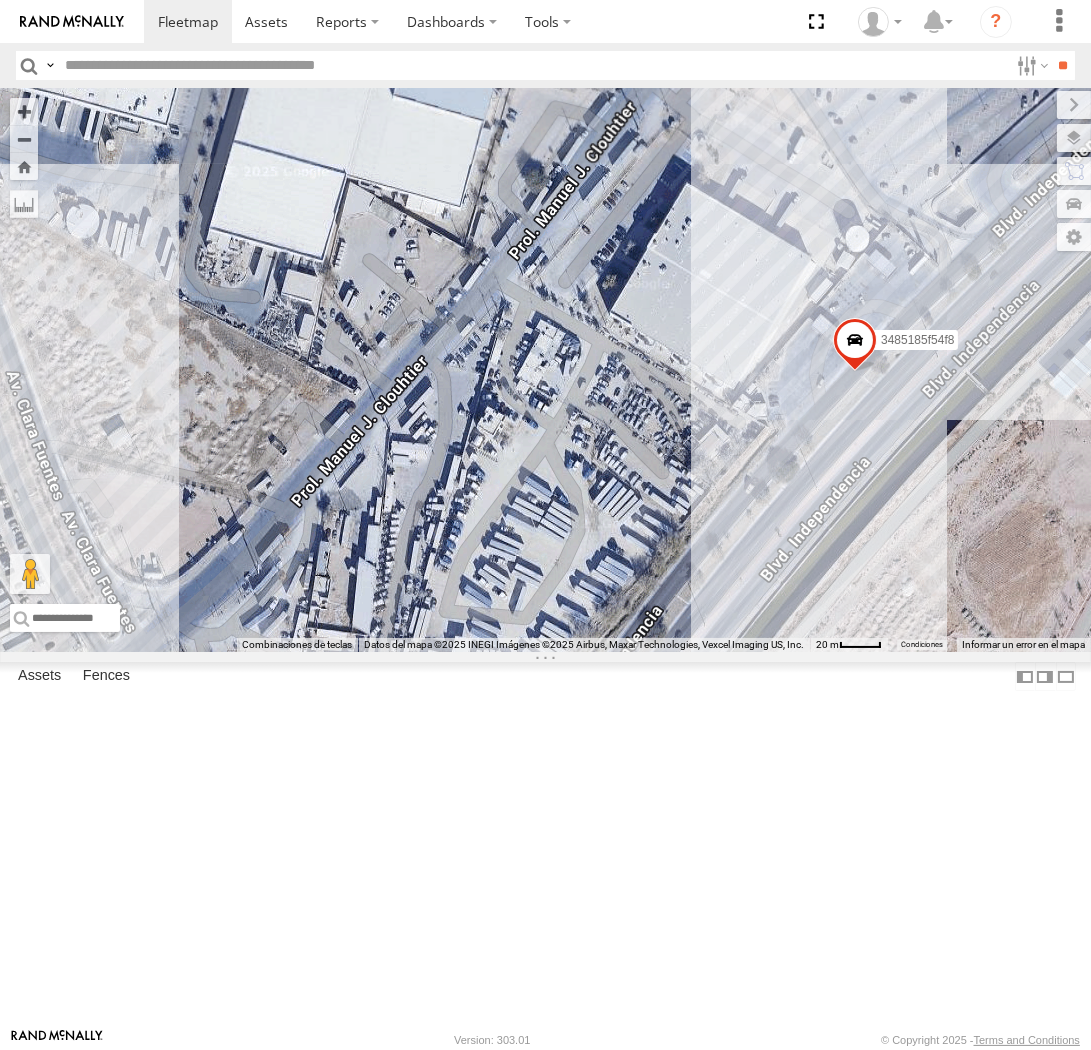 drag, startPoint x: 607, startPoint y: 675, endPoint x: 772, endPoint y: 274, distance: 433.61966 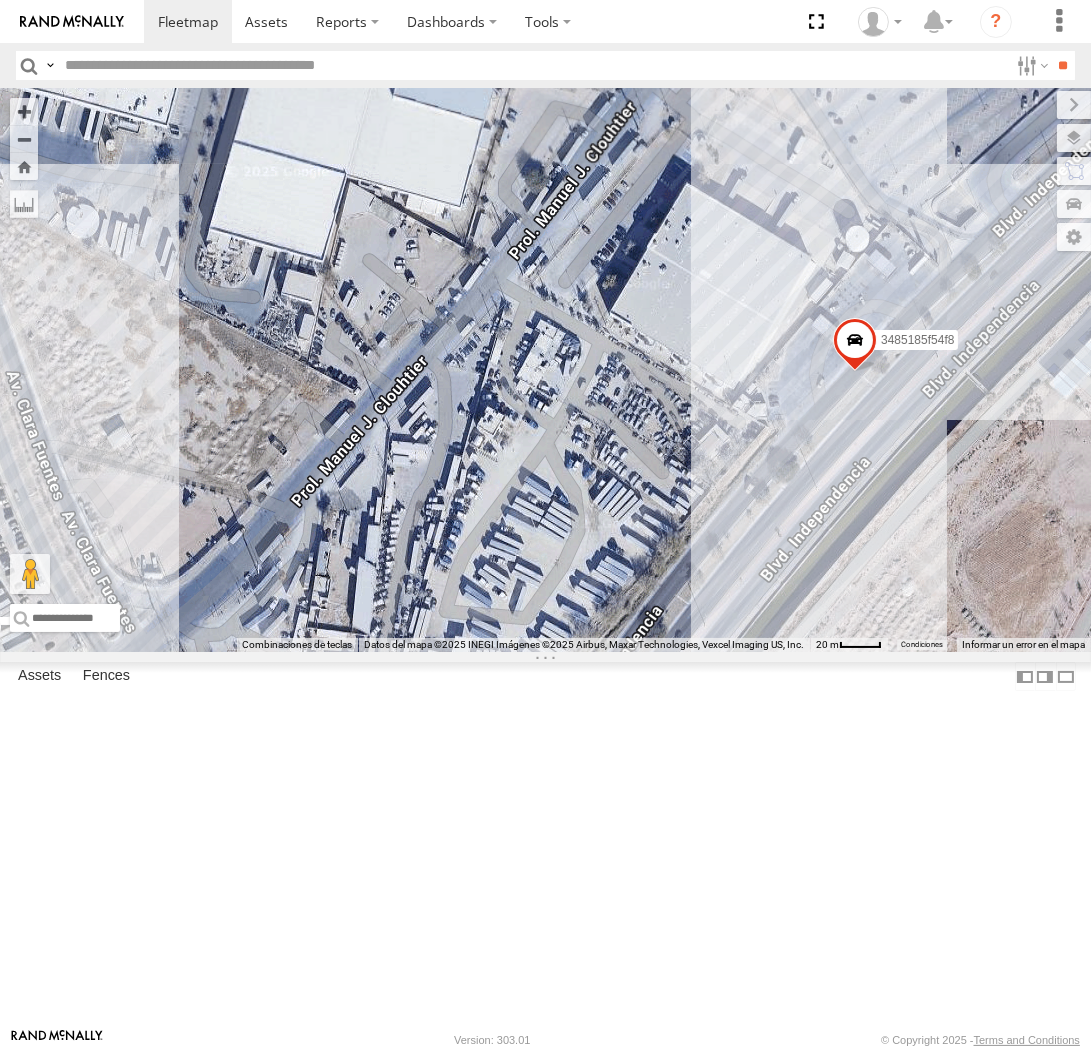 drag, startPoint x: 772, startPoint y: 274, endPoint x: 733, endPoint y: 443, distance: 173.44164 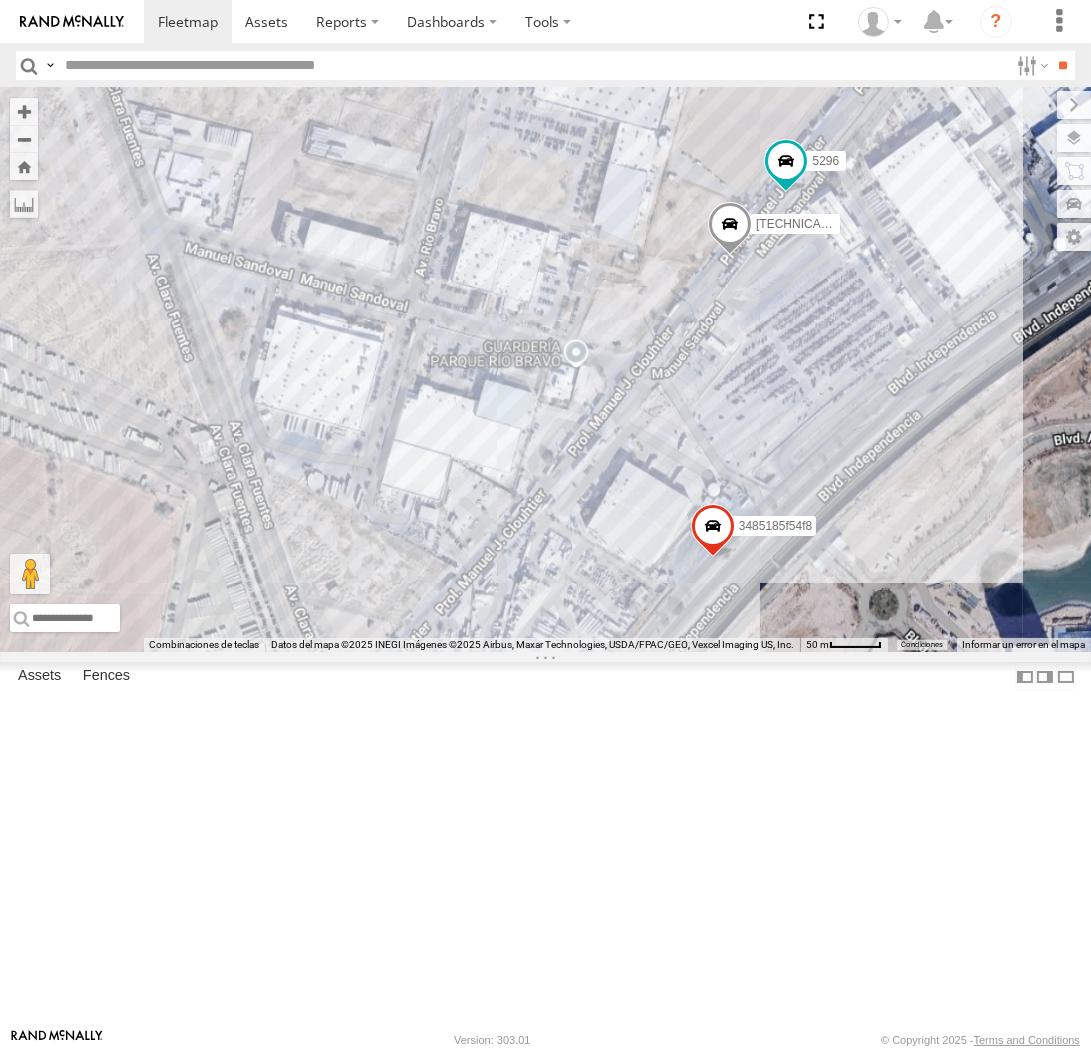 drag, startPoint x: 791, startPoint y: 404, endPoint x: 760, endPoint y: 455, distance: 59.682495 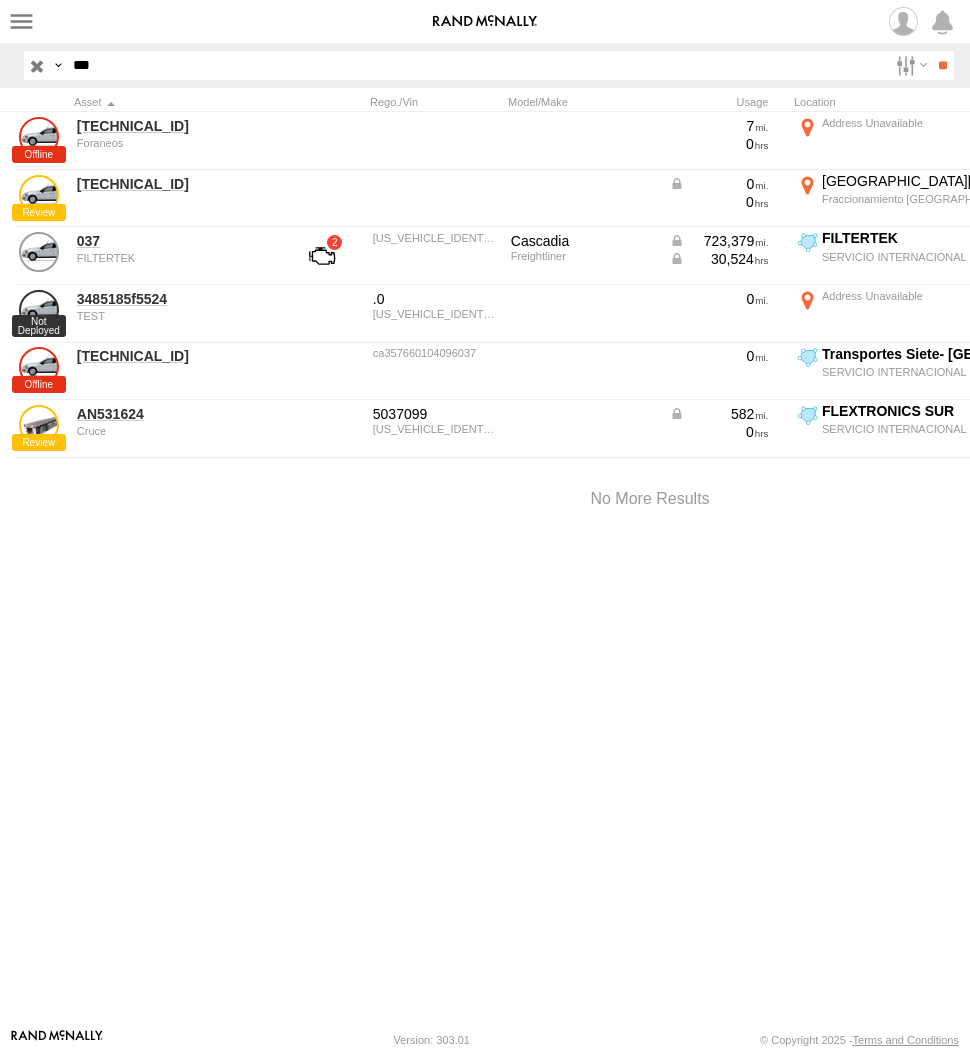 scroll, scrollTop: 0, scrollLeft: 0, axis: both 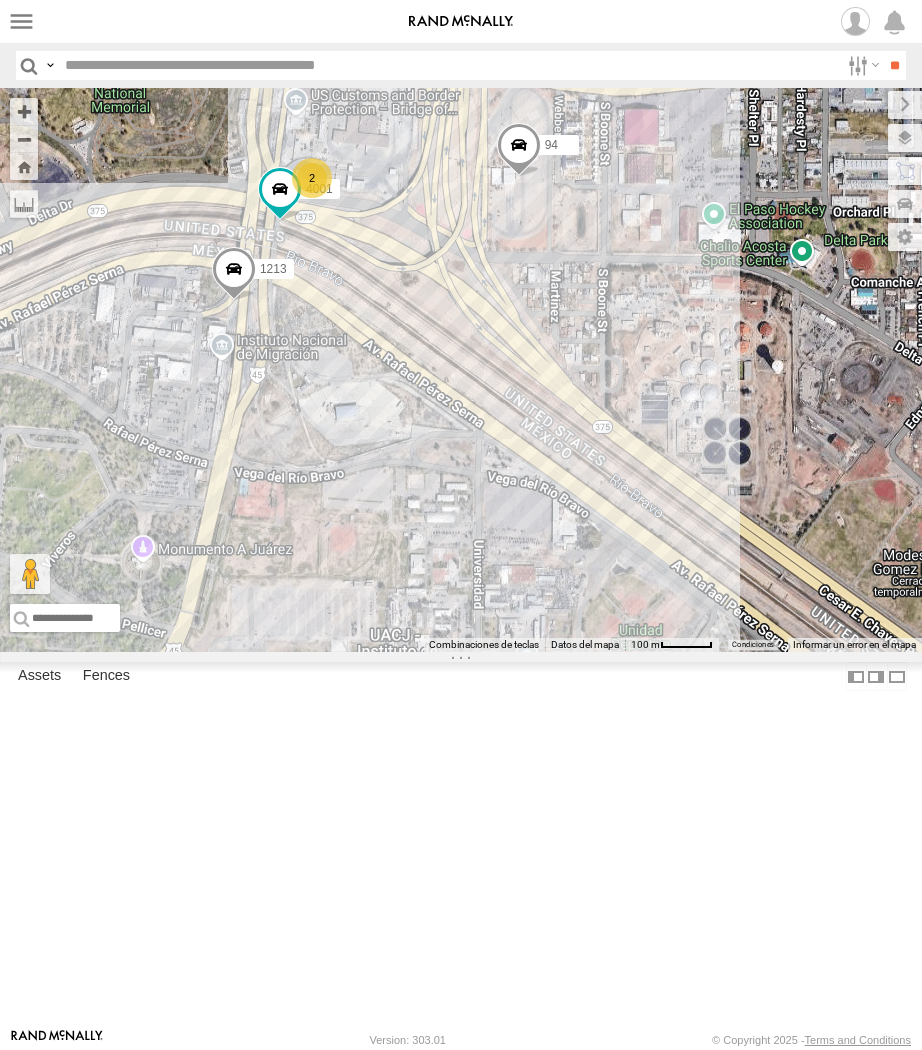 select on "**********" 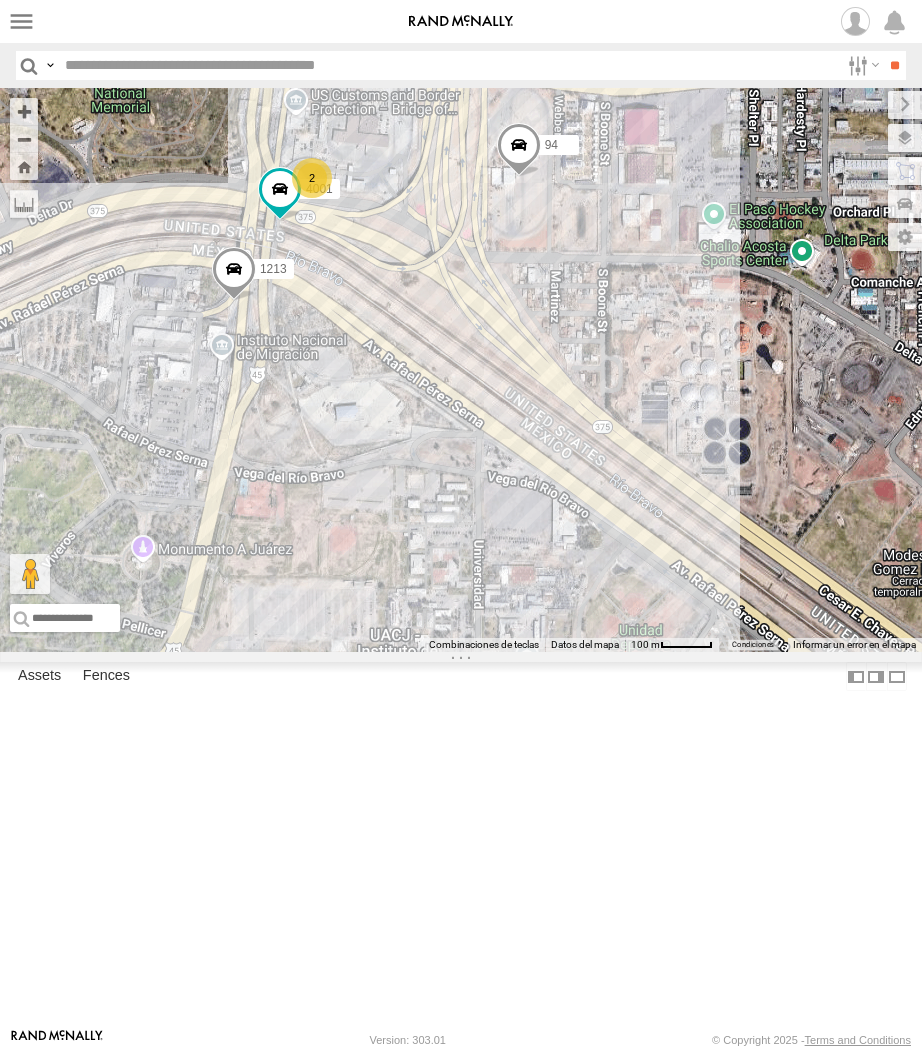 scroll, scrollTop: 0, scrollLeft: 0, axis: both 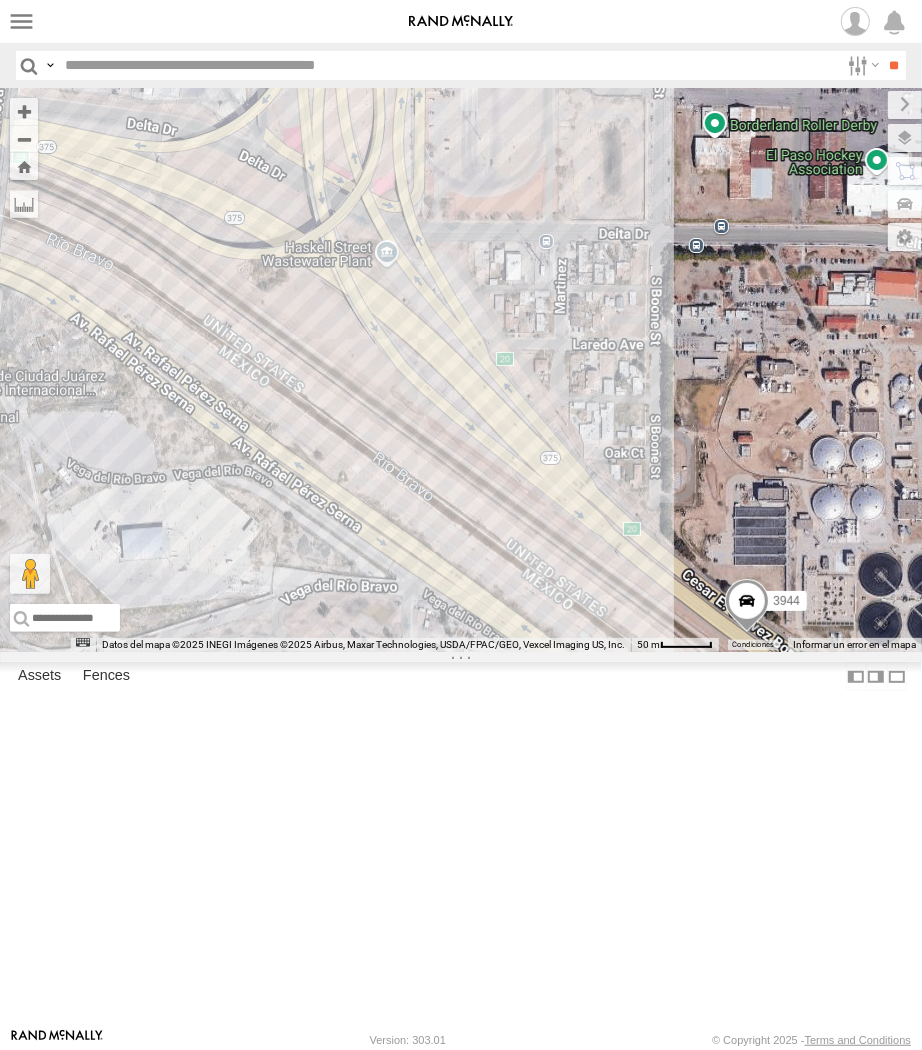 drag, startPoint x: 422, startPoint y: 514, endPoint x: 526, endPoint y: 537, distance: 106.51291 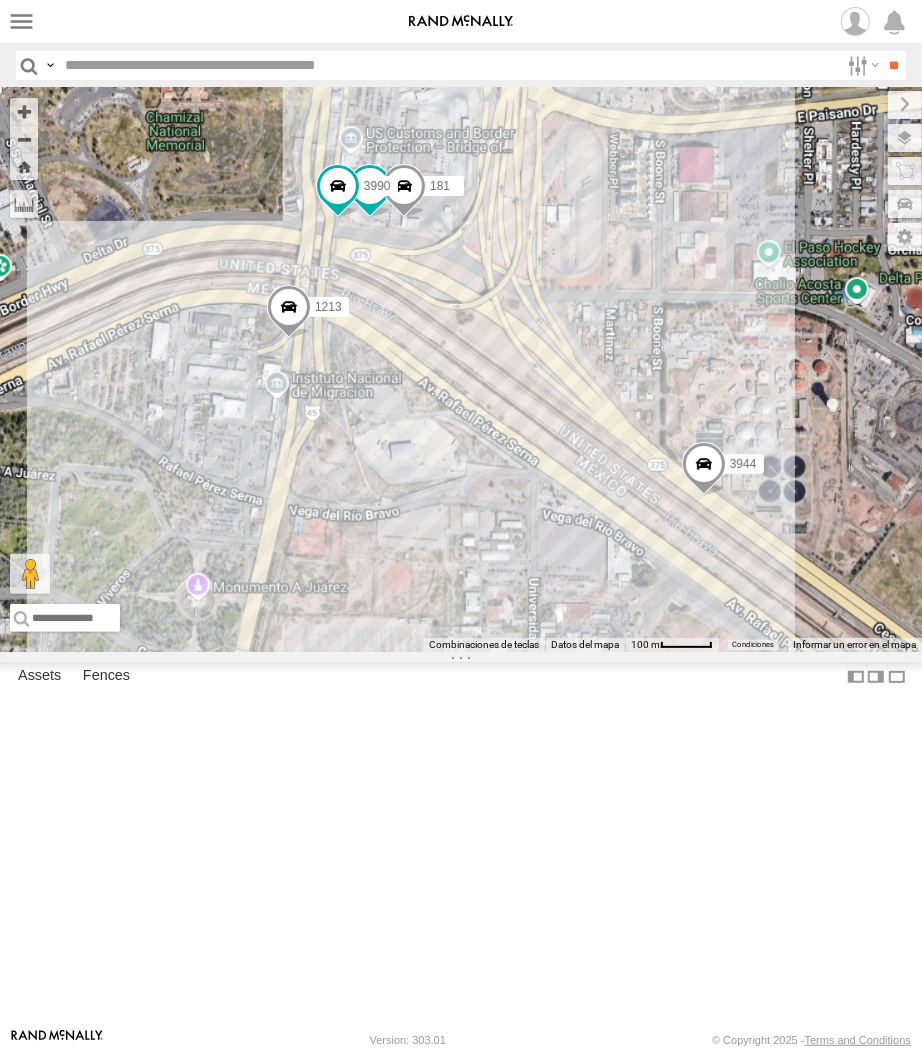 drag, startPoint x: 412, startPoint y: 470, endPoint x: 433, endPoint y: 466, distance: 21.377558 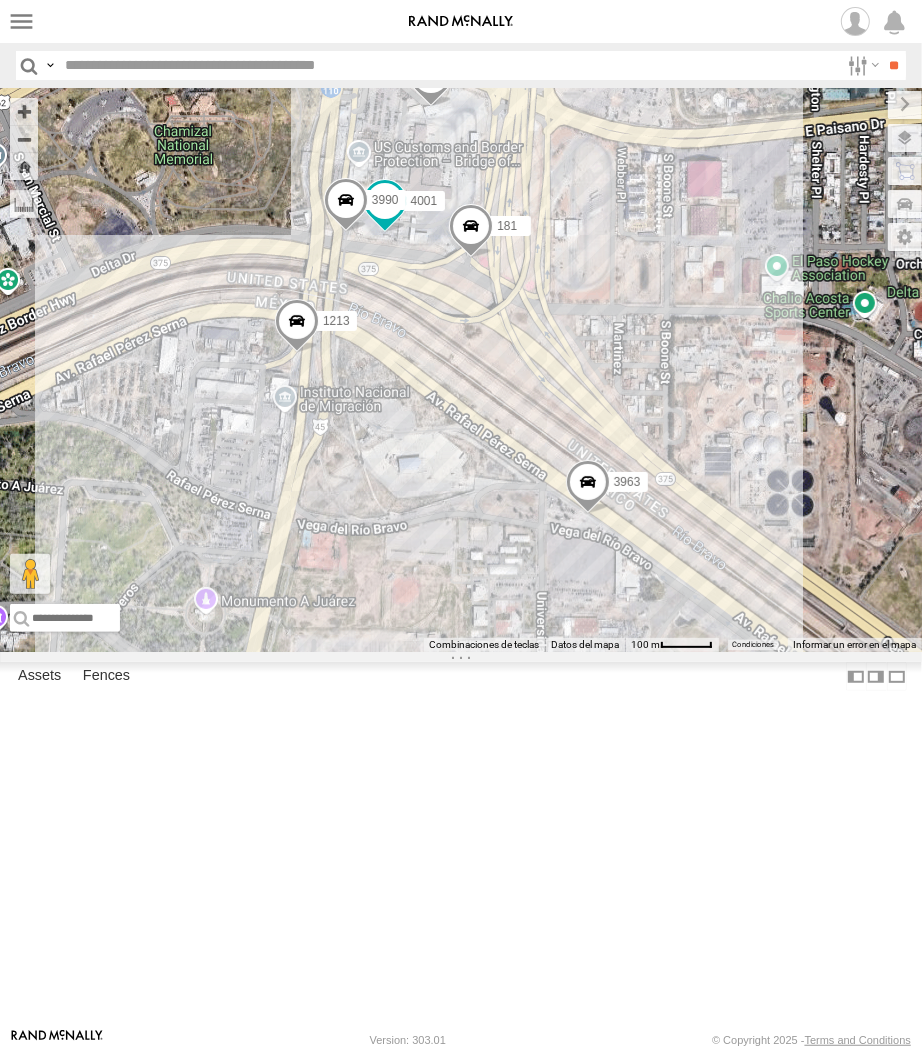drag, startPoint x: 426, startPoint y: 411, endPoint x: 444, endPoint y: 533, distance: 123.32072 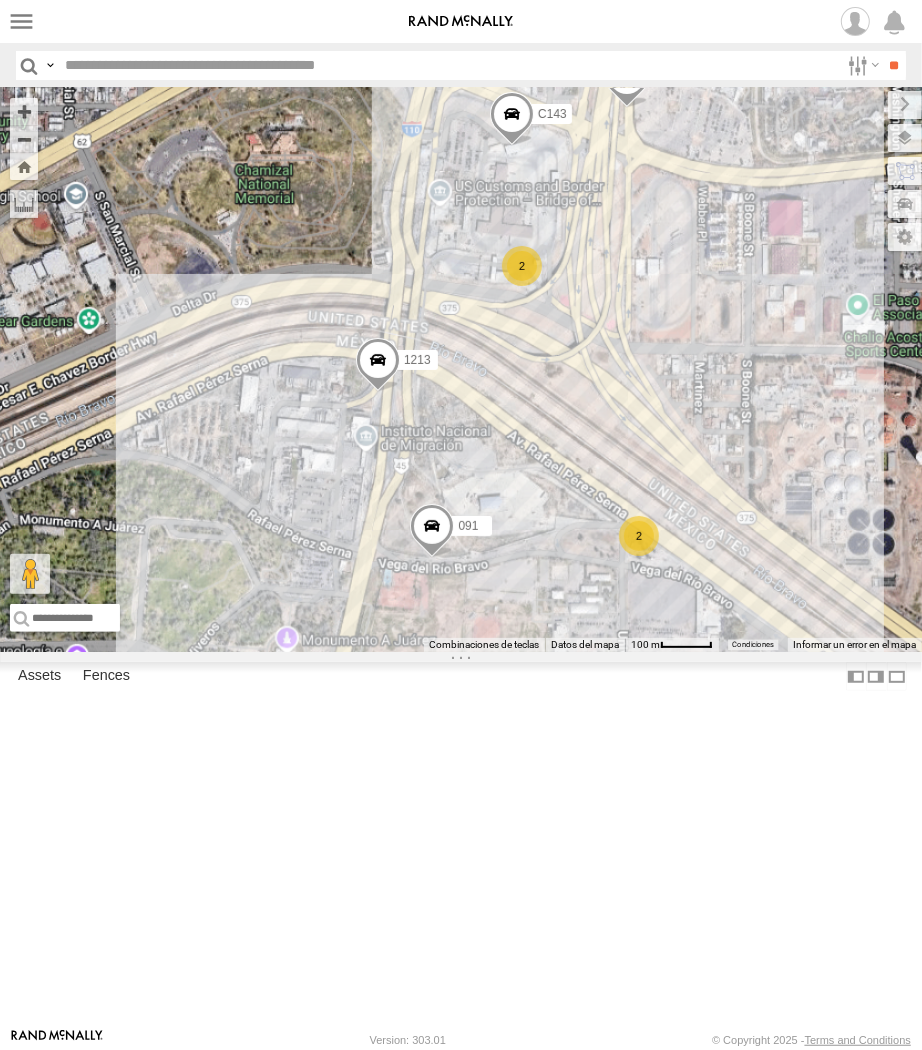 drag, startPoint x: 438, startPoint y: 480, endPoint x: 520, endPoint y: 510, distance: 87.31552 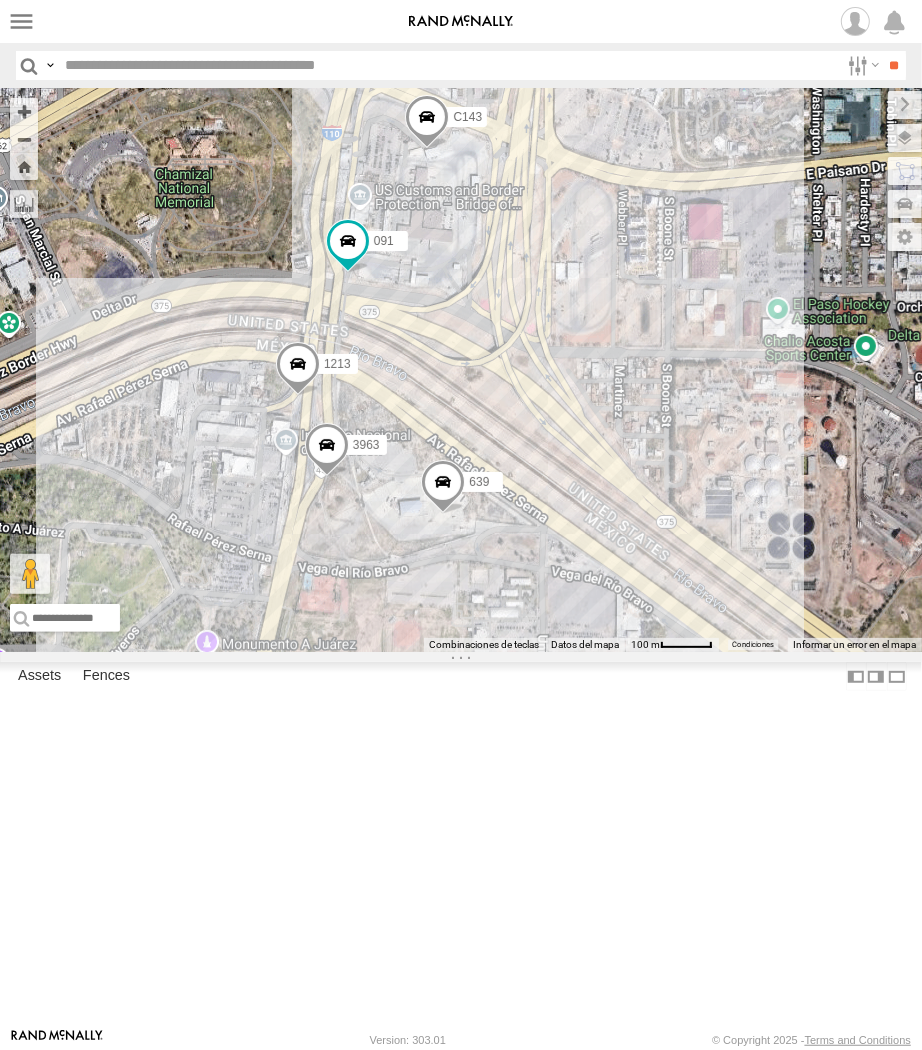 drag, startPoint x: 416, startPoint y: 280, endPoint x: 487, endPoint y: 428, distance: 164.14932 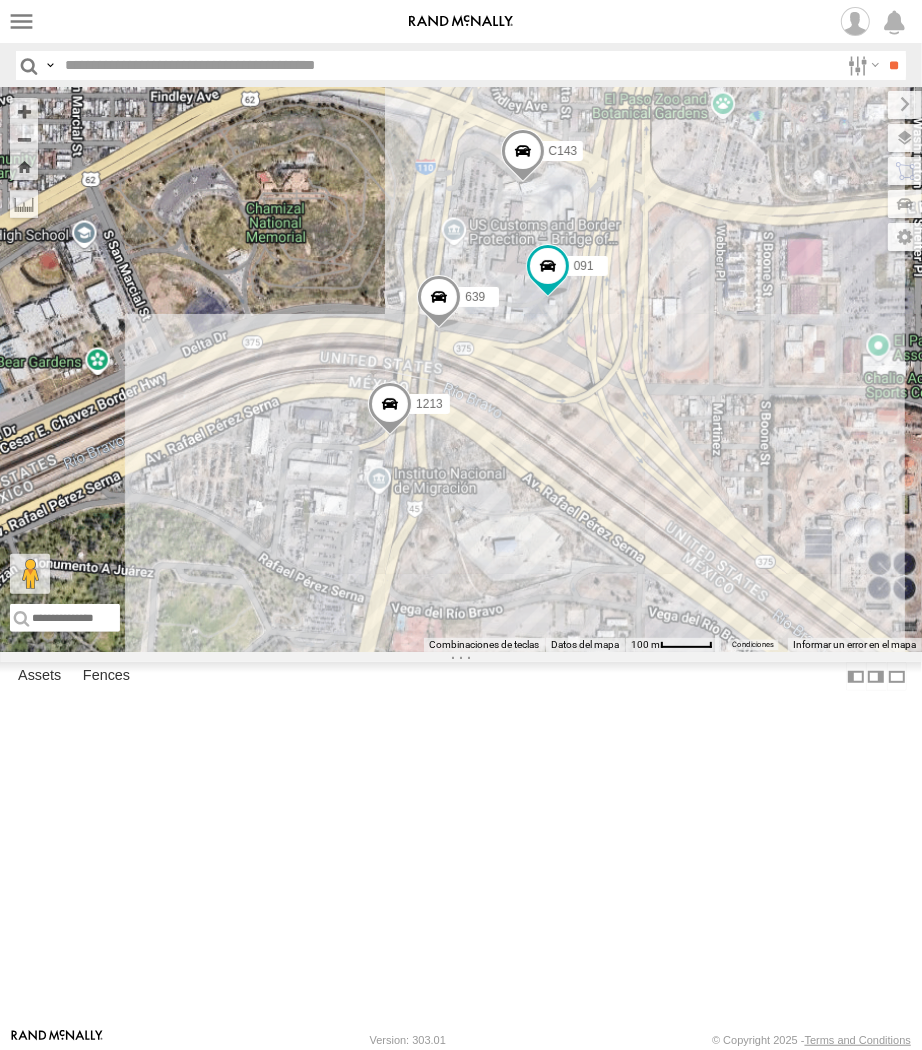 drag, startPoint x: 320, startPoint y: 558, endPoint x: 550, endPoint y: 566, distance: 230.13908 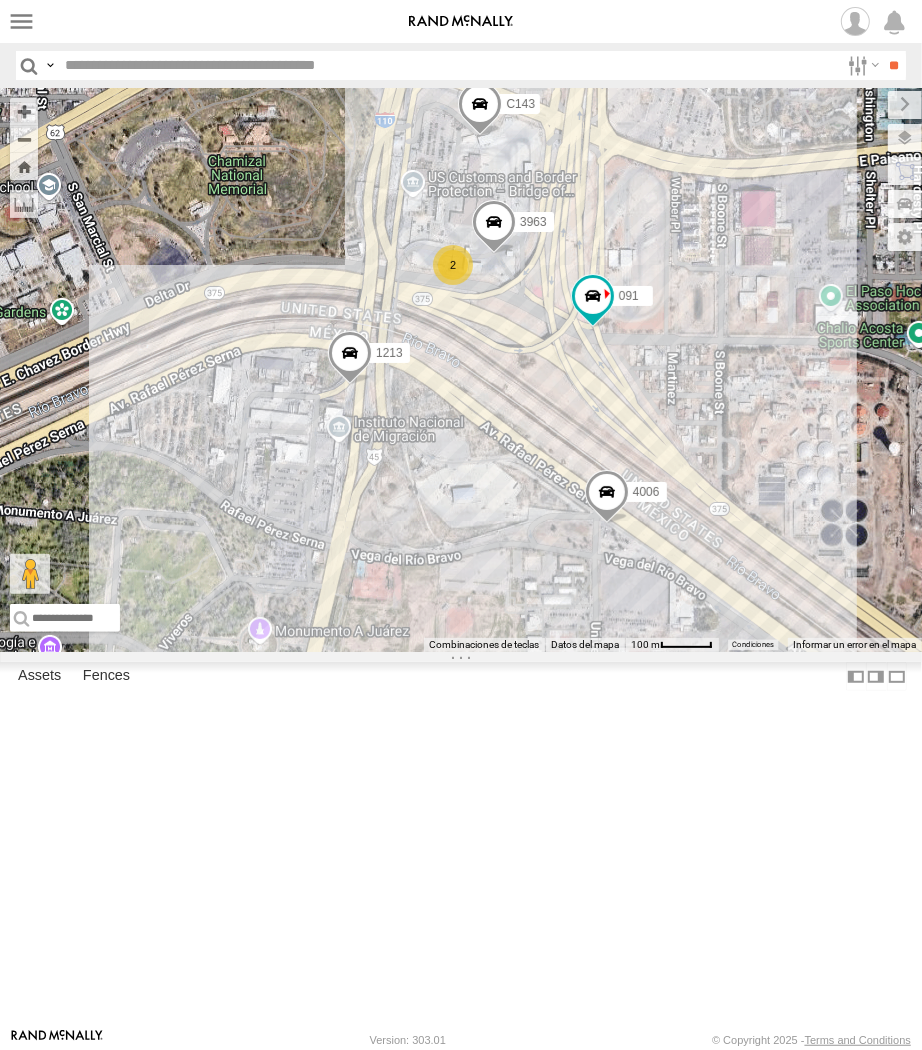 drag, startPoint x: 558, startPoint y: 500, endPoint x: 47, endPoint y: 831, distance: 608.8366 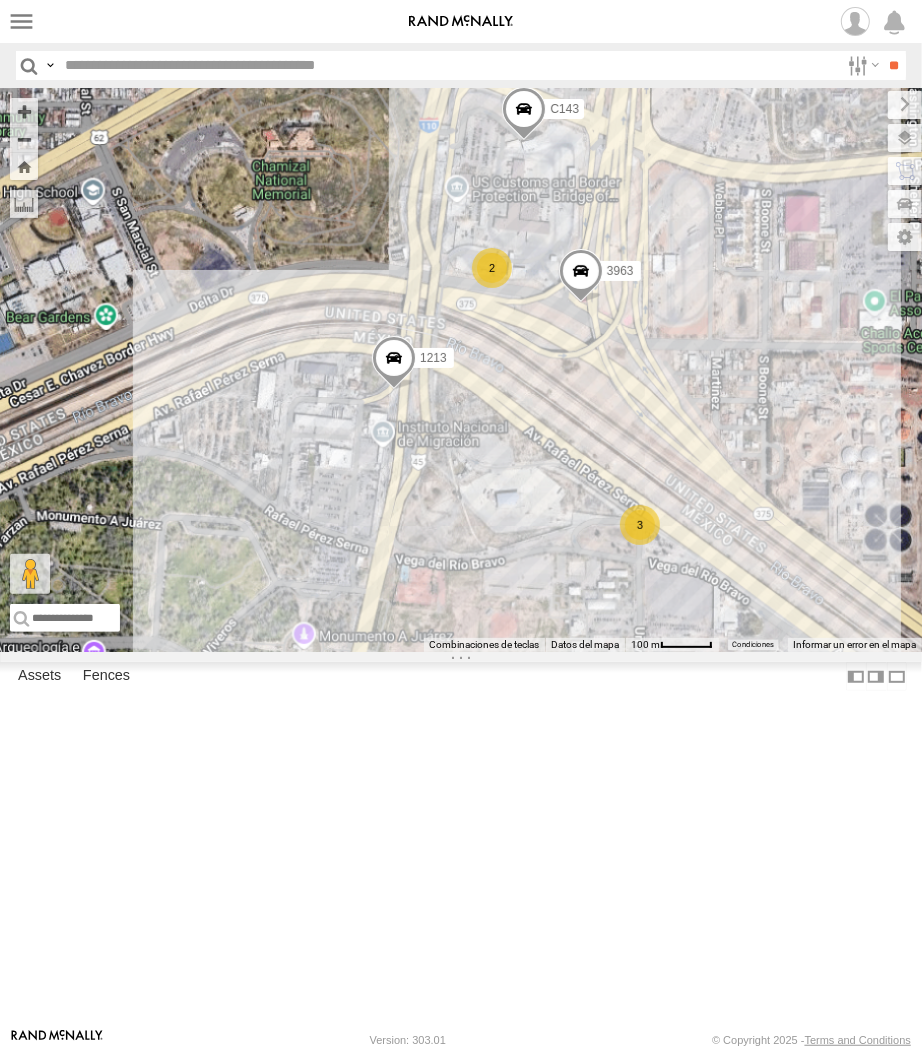 click on "ZJ538884 FW531222 AN53295 AN535030 ZJ531494 AN532021 AN56849 015910001845018 AN537501 AN531358 AN539034 AN533023 AN47472 247-CAMARA AN535575 AN535356 ZJ533307 AN539319 AN531223 AN538763 AN535566 AN533418 AN534615 015910001811580 AN539064 ZJ535914 ZJ531637 ZJ533457 F2771 AN538265 AN531246 AN535125 AN539582 AN535453 AN538662 AN601273 845 906 5456 AN532756 AN5310637 4443 8682 7937 3509 3915 8377 34851866FA40 9254 AN53825 689 357660104097530 5938 AN539038 AN46025 2841 C2914 4077 AN73676 AN531391 865 756 C143 091 1213 3963 3 2" at bounding box center [461, 370] 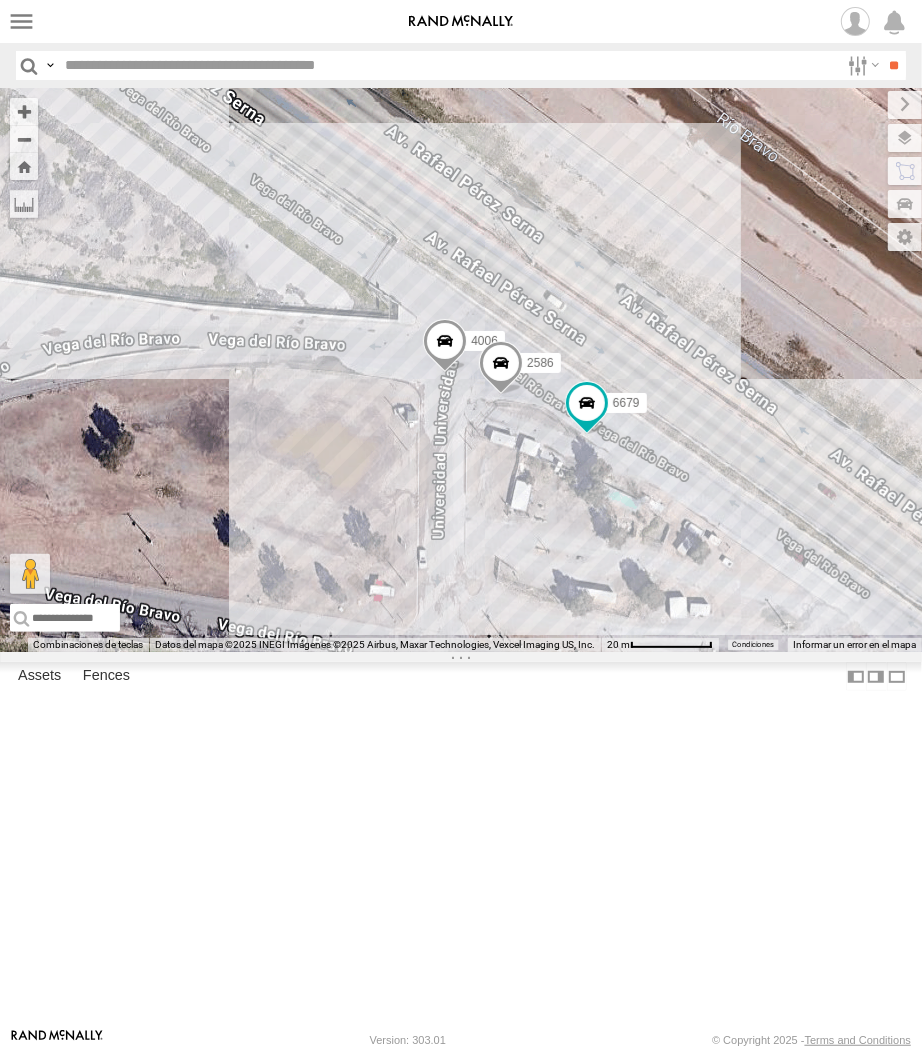 drag, startPoint x: 342, startPoint y: 382, endPoint x: 566, endPoint y: 496, distance: 251.34041 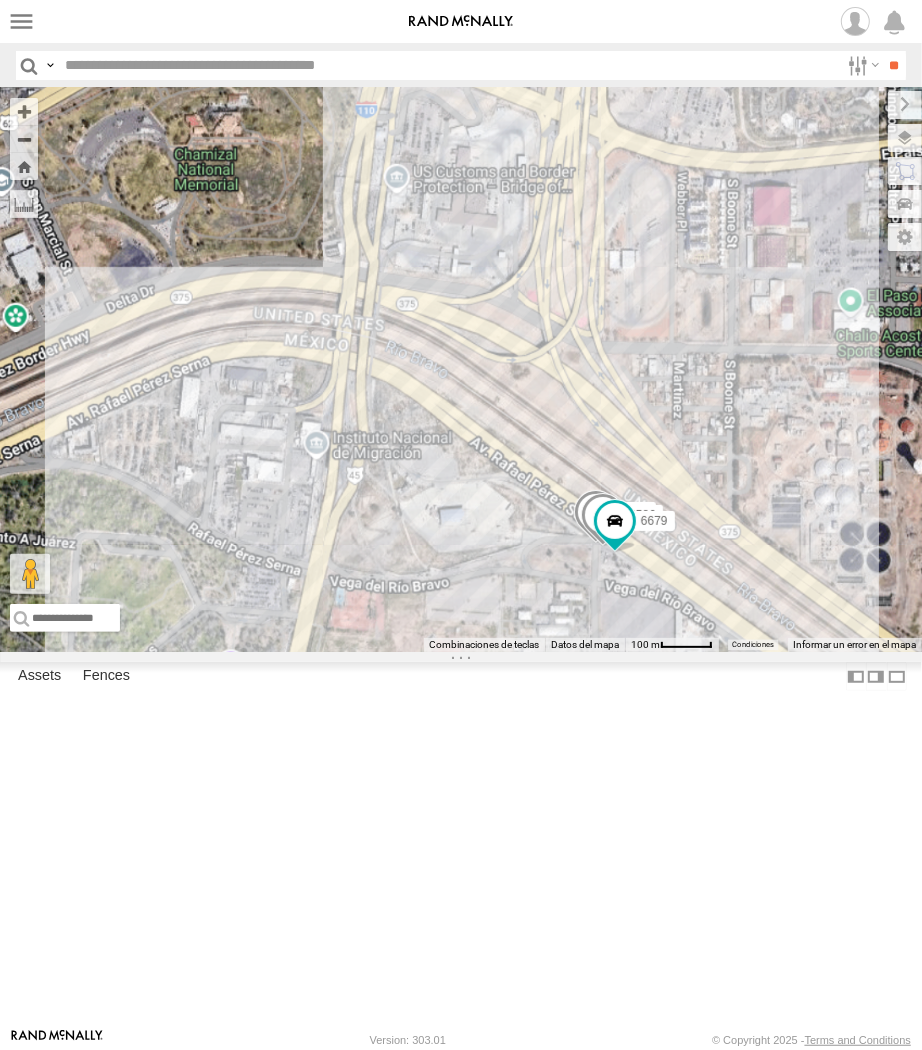 drag, startPoint x: 561, startPoint y: 554, endPoint x: 557, endPoint y: 670, distance: 116.06895 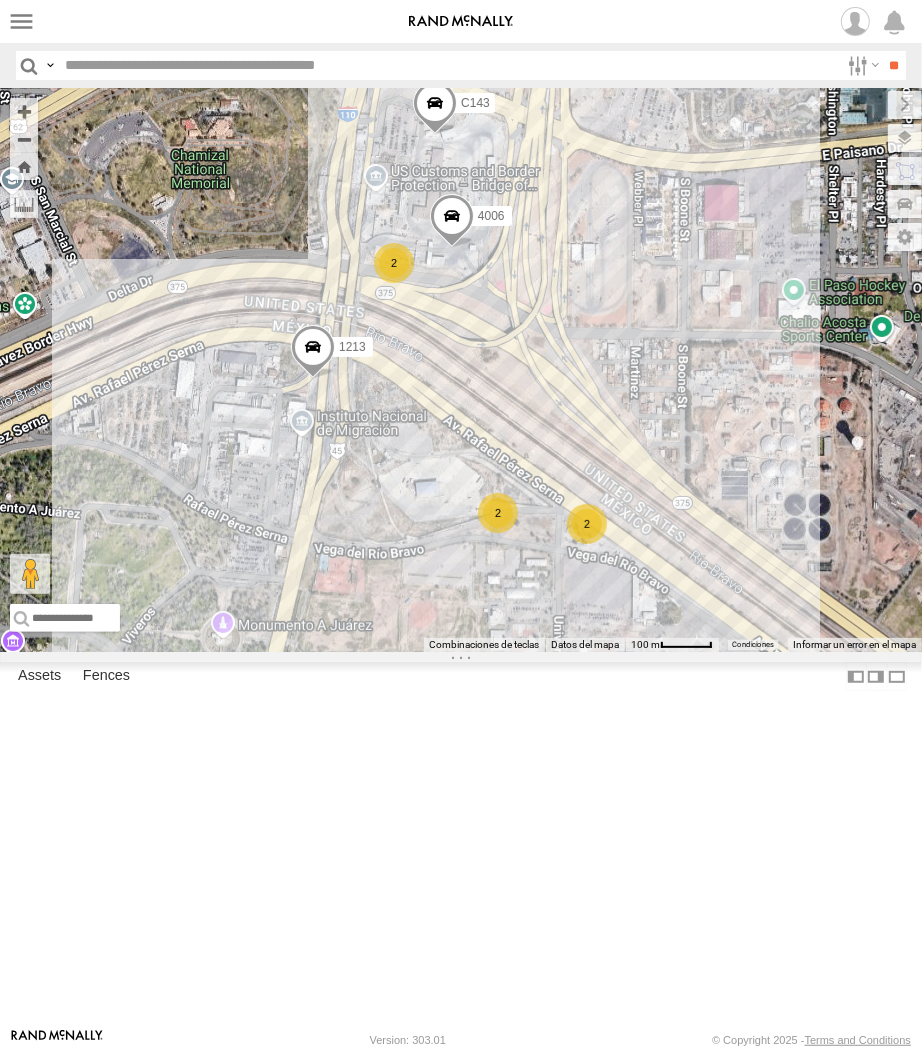 drag, startPoint x: 411, startPoint y: 535, endPoint x: 618, endPoint y: 642, distance: 233.01932 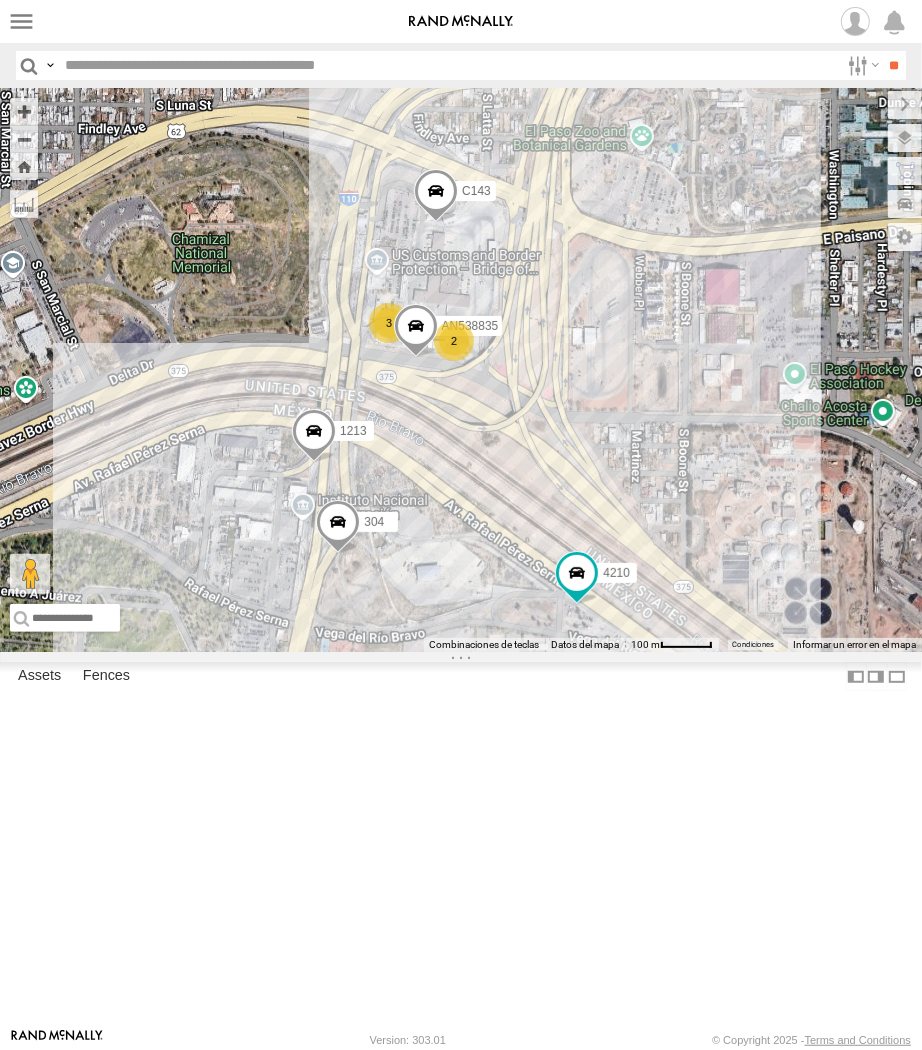 drag, startPoint x: 551, startPoint y: 546, endPoint x: 465, endPoint y: 627, distance: 118.13975 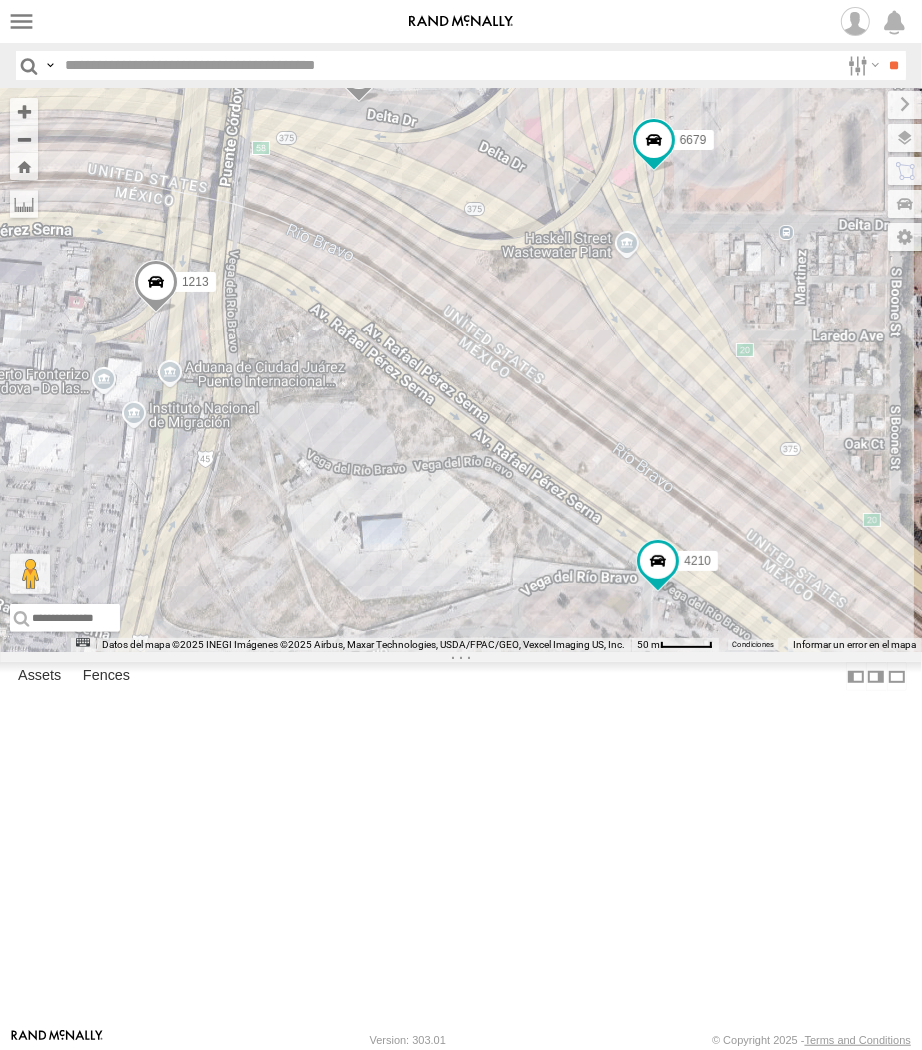drag, startPoint x: 532, startPoint y: 615, endPoint x: 596, endPoint y: 436, distance: 190.09735 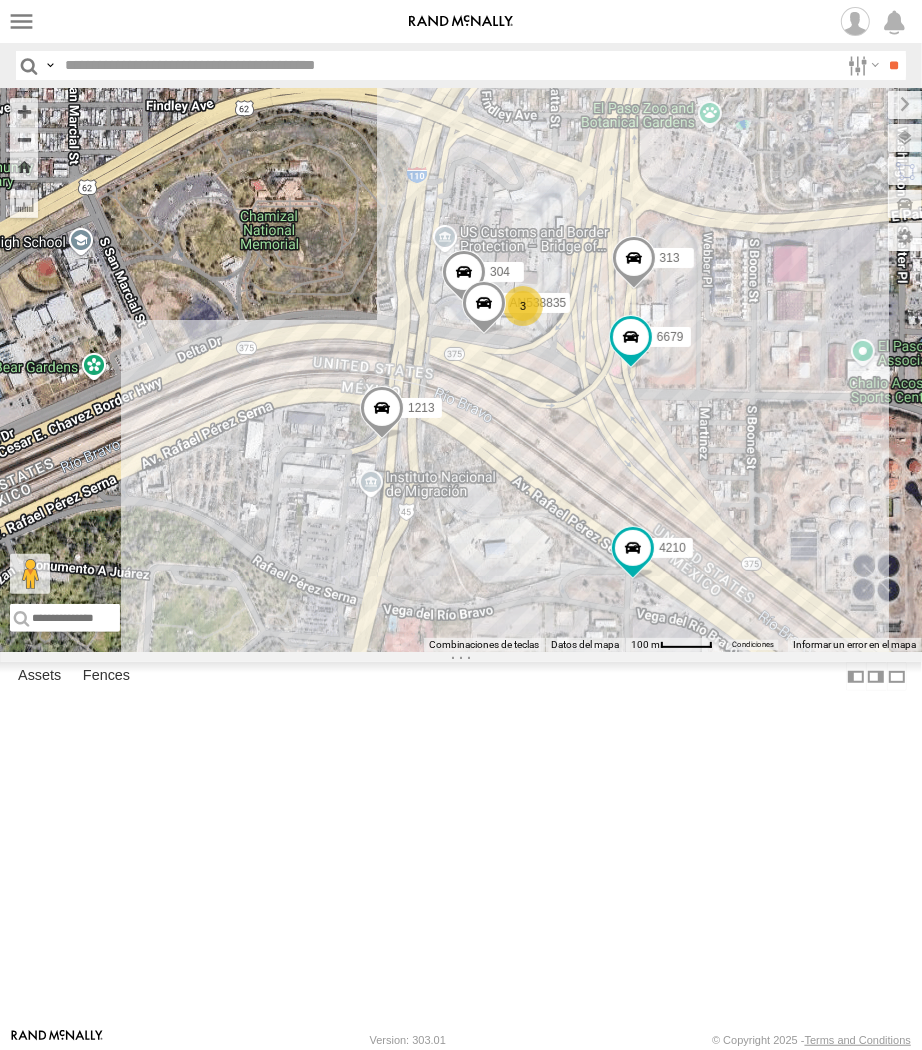 drag, startPoint x: 682, startPoint y: 565, endPoint x: 630, endPoint y: 675, distance: 121.67169 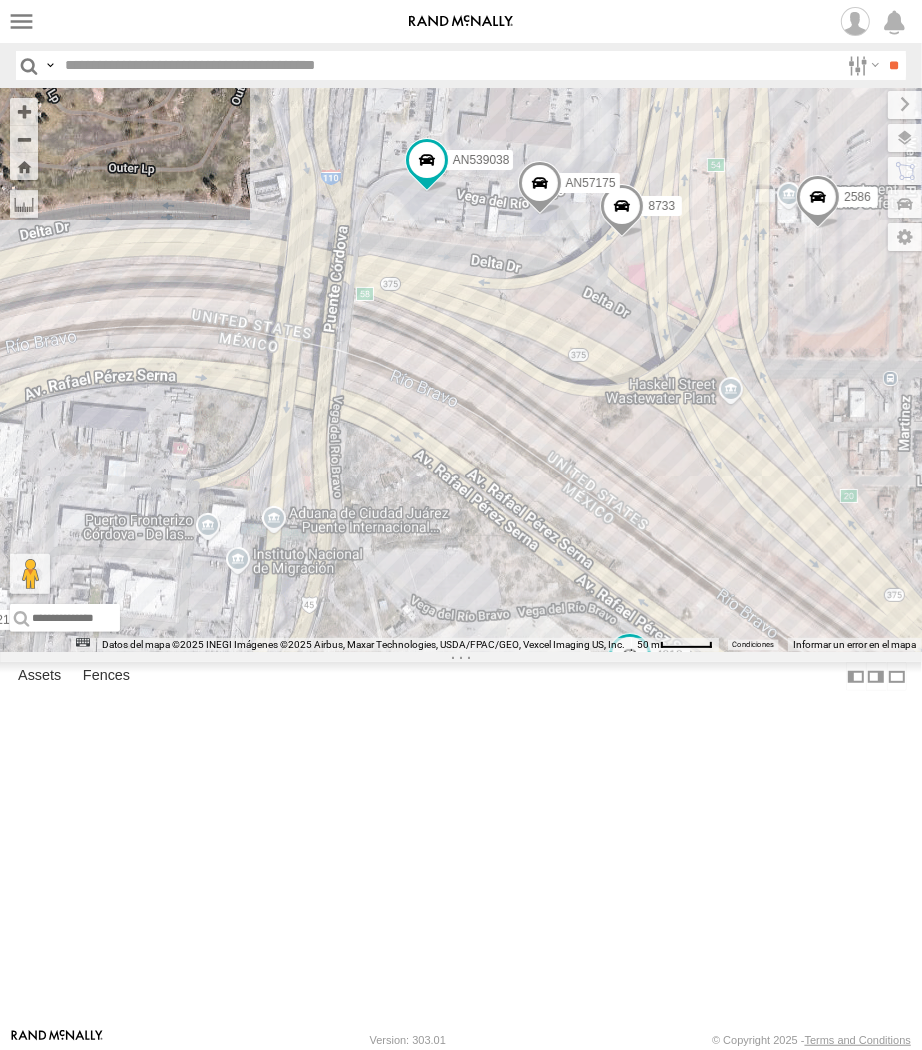 drag, startPoint x: 852, startPoint y: 575, endPoint x: 645, endPoint y: 593, distance: 207.78113 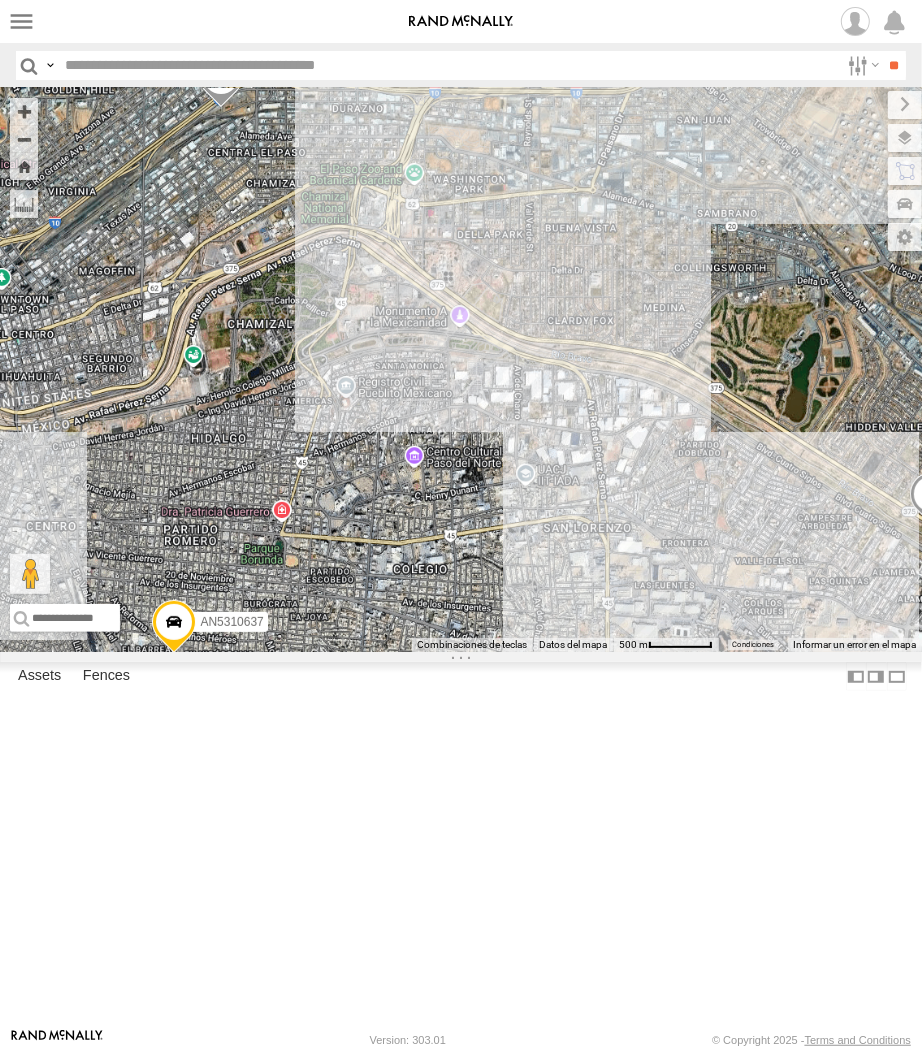 drag, startPoint x: 205, startPoint y: 486, endPoint x: 490, endPoint y: 492, distance: 285.06314 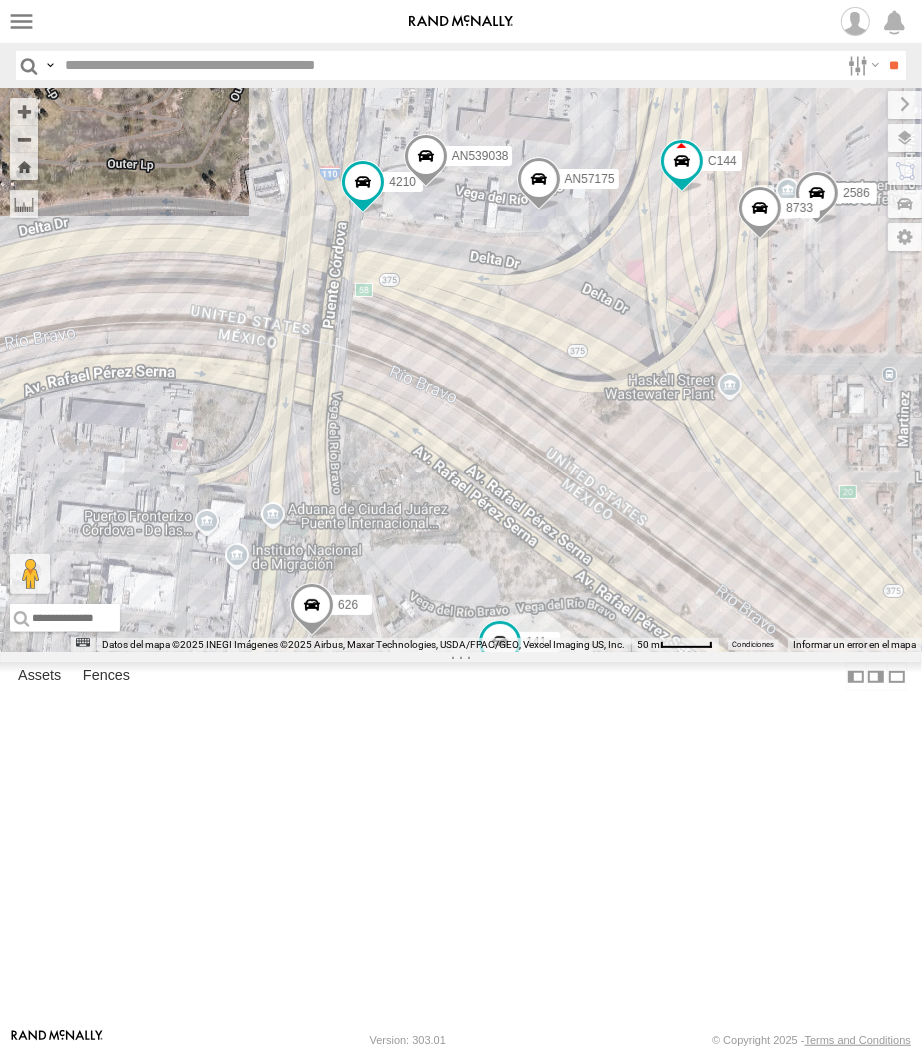 drag, startPoint x: 372, startPoint y: 585, endPoint x: 646, endPoint y: 544, distance: 277.05054 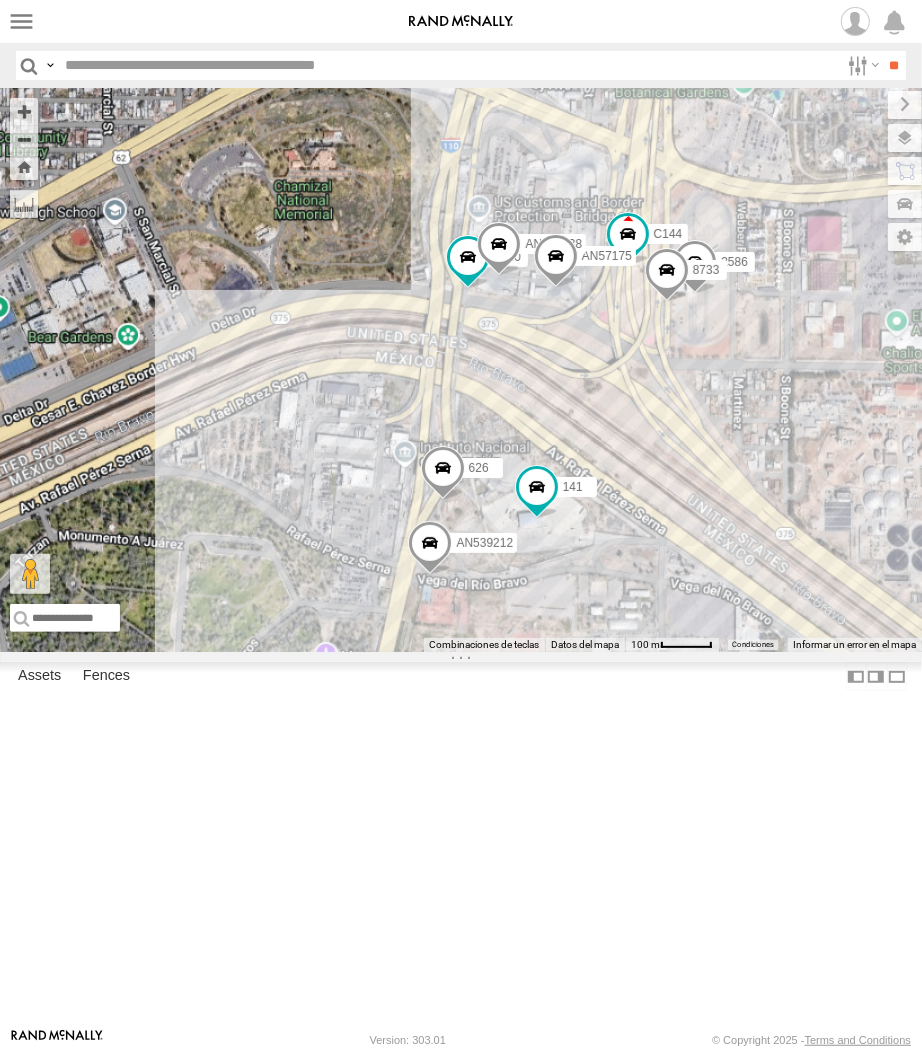 drag, startPoint x: 643, startPoint y: 536, endPoint x: 553, endPoint y: 540, distance: 90.088844 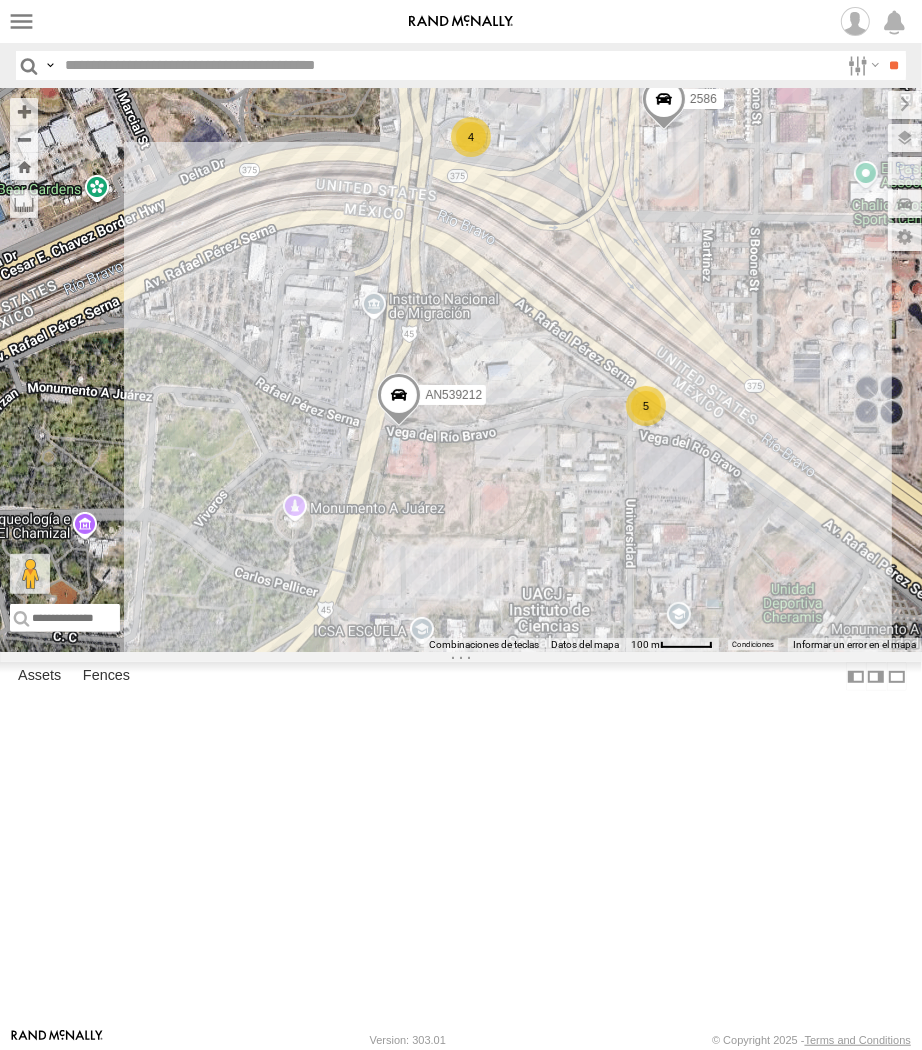 drag, startPoint x: 543, startPoint y: 236, endPoint x: 534, endPoint y: 588, distance: 352.11505 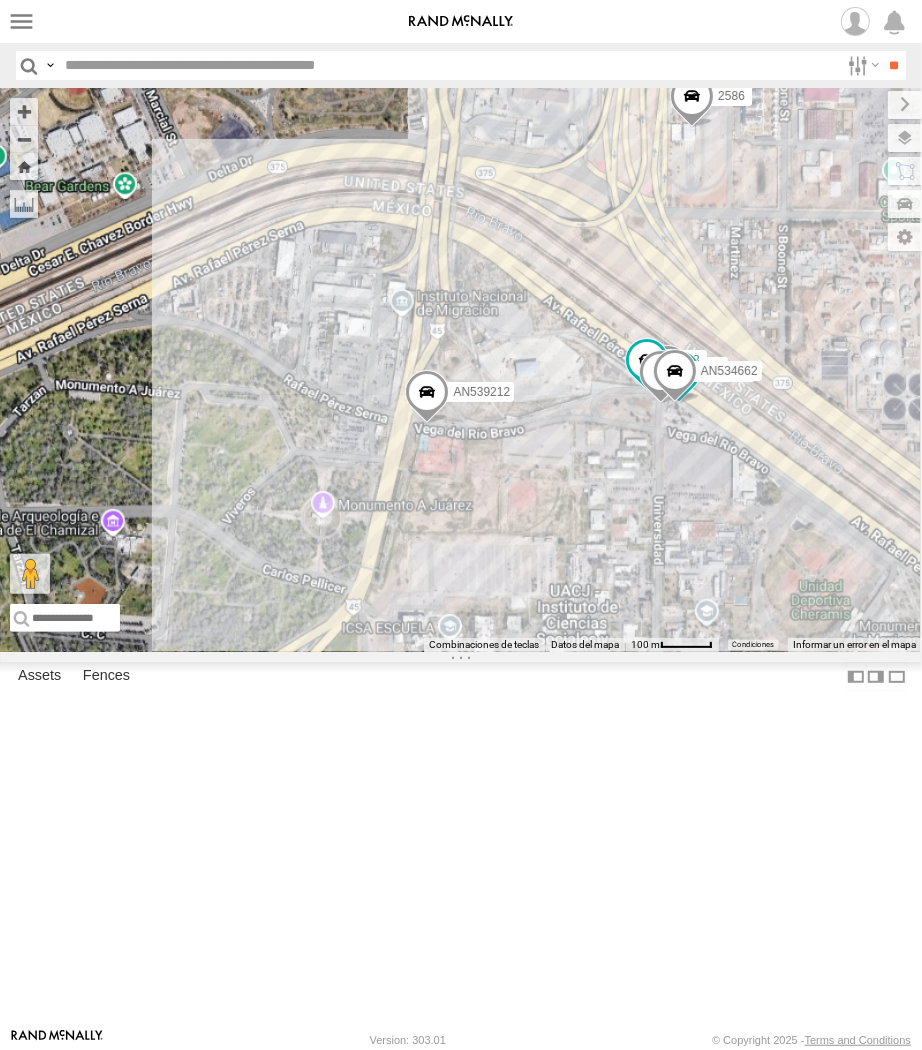 drag, startPoint x: 546, startPoint y: 347, endPoint x: 483, endPoint y: 533, distance: 196.37973 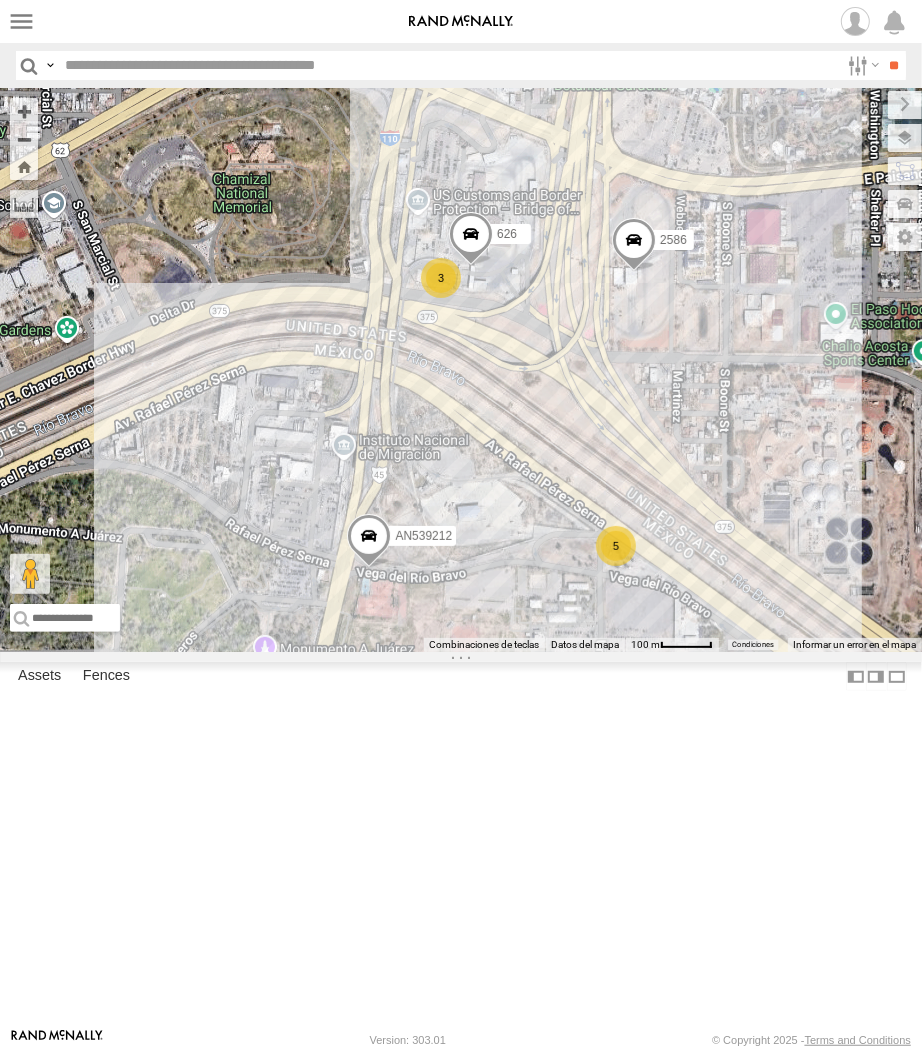 click on "ZJ538884 FW531222 845 AN53295 AN531615 ZJ531494 AN532021 015910001969164 015910001938748 AN532756 015910001845018 AN5310637 AN537501 136 AN539034 AN533023 C144 5723 3915 AN47472 247-CAMARA AN535575 AN535356 AN531018 357660104097530 ZJ533307 AN539319 623 AN56455 AN531223 AN538763 5938 AN535566 AN533418 AN534615 015910001811580 AN534832 AN539064 427 ZJ535914 ZJ531637 AN46025 ZJ533457 F2771 JLC39 AN538265 AN531246 AN531391 AN535125 313 AN539582 AN535509 756 AN535453 AN538662 2586 AN539212 5 3 626" at bounding box center [461, 370] 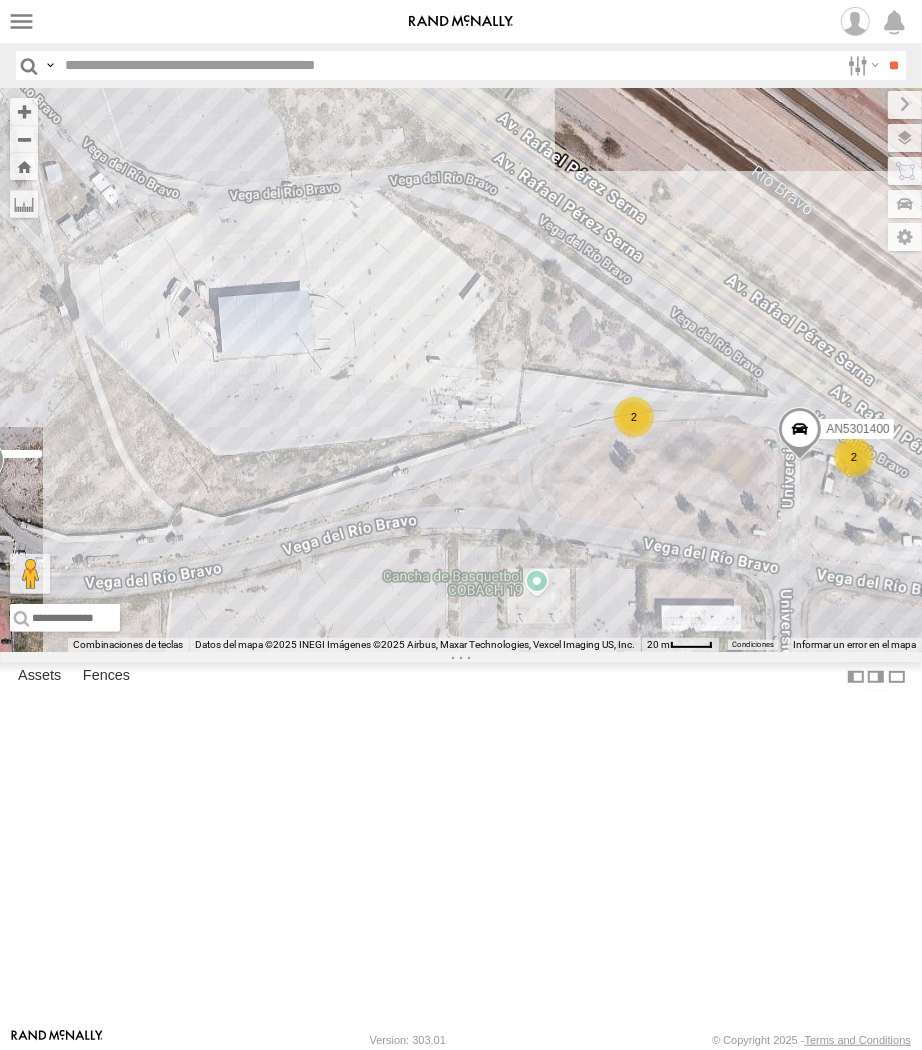 drag, startPoint x: 591, startPoint y: 730, endPoint x: 716, endPoint y: 701, distance: 128.31992 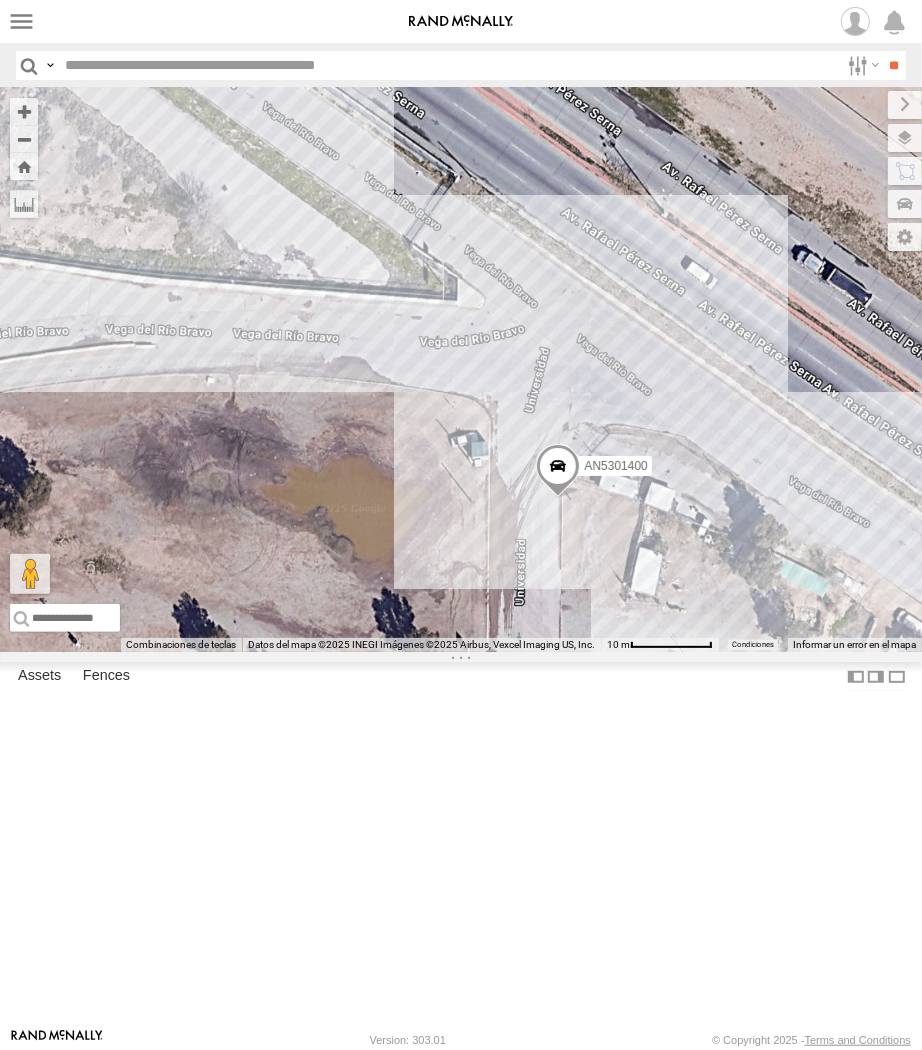 drag, startPoint x: 797, startPoint y: 623, endPoint x: 531, endPoint y: 621, distance: 266.0075 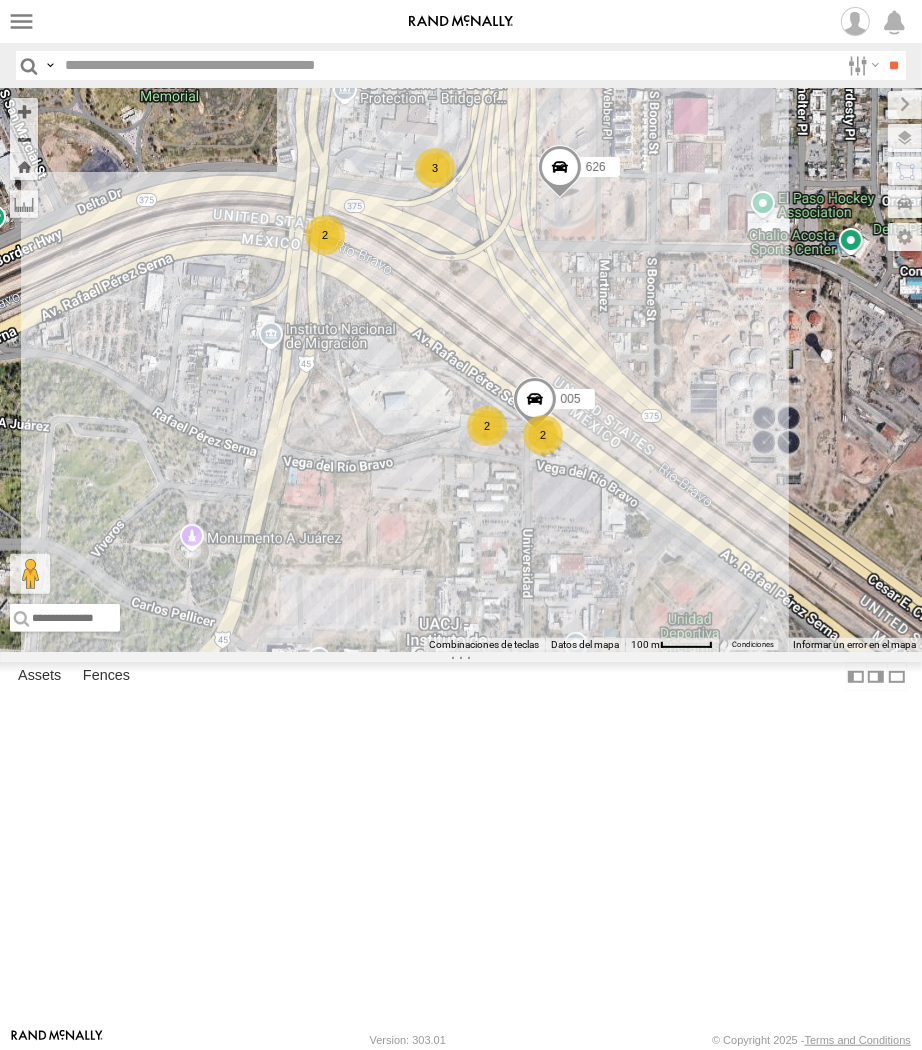click on "2586 AN537125 626 005 2 3 2 2" at bounding box center (461, 370) 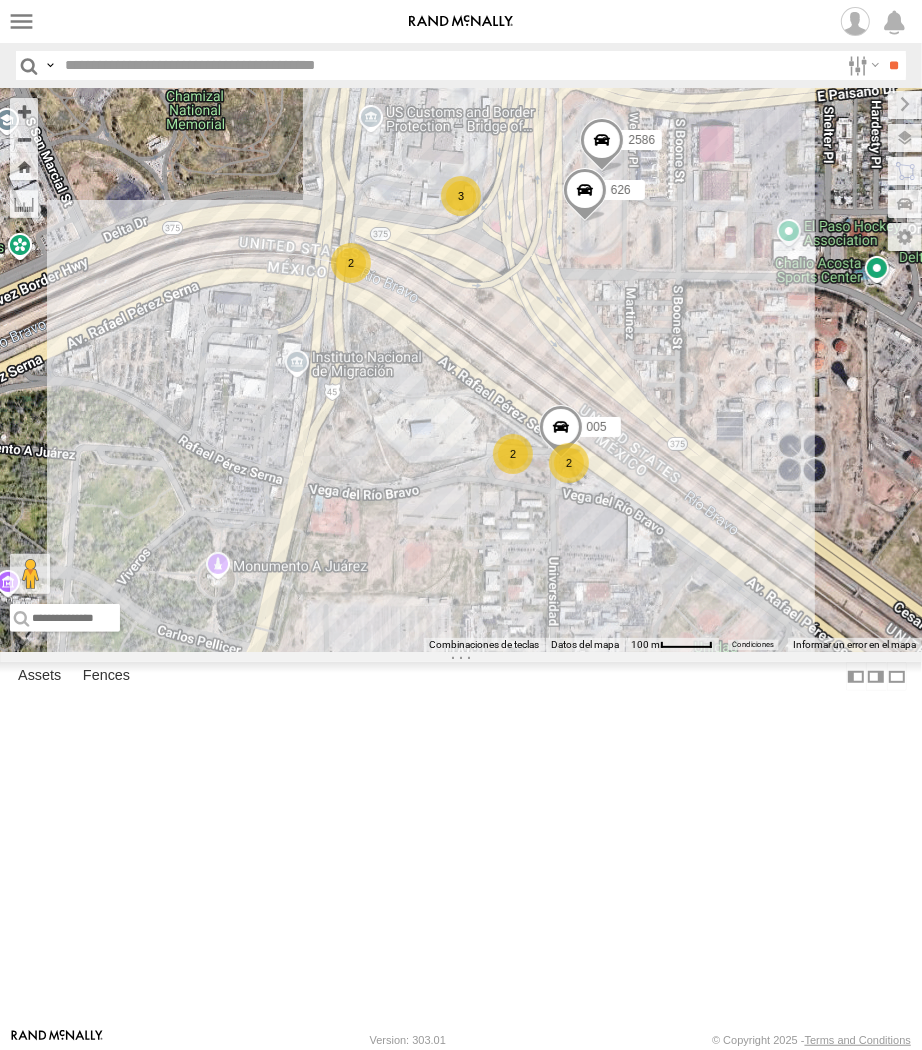 drag, startPoint x: 508, startPoint y: 407, endPoint x: 541, endPoint y: 443, distance: 48.83646 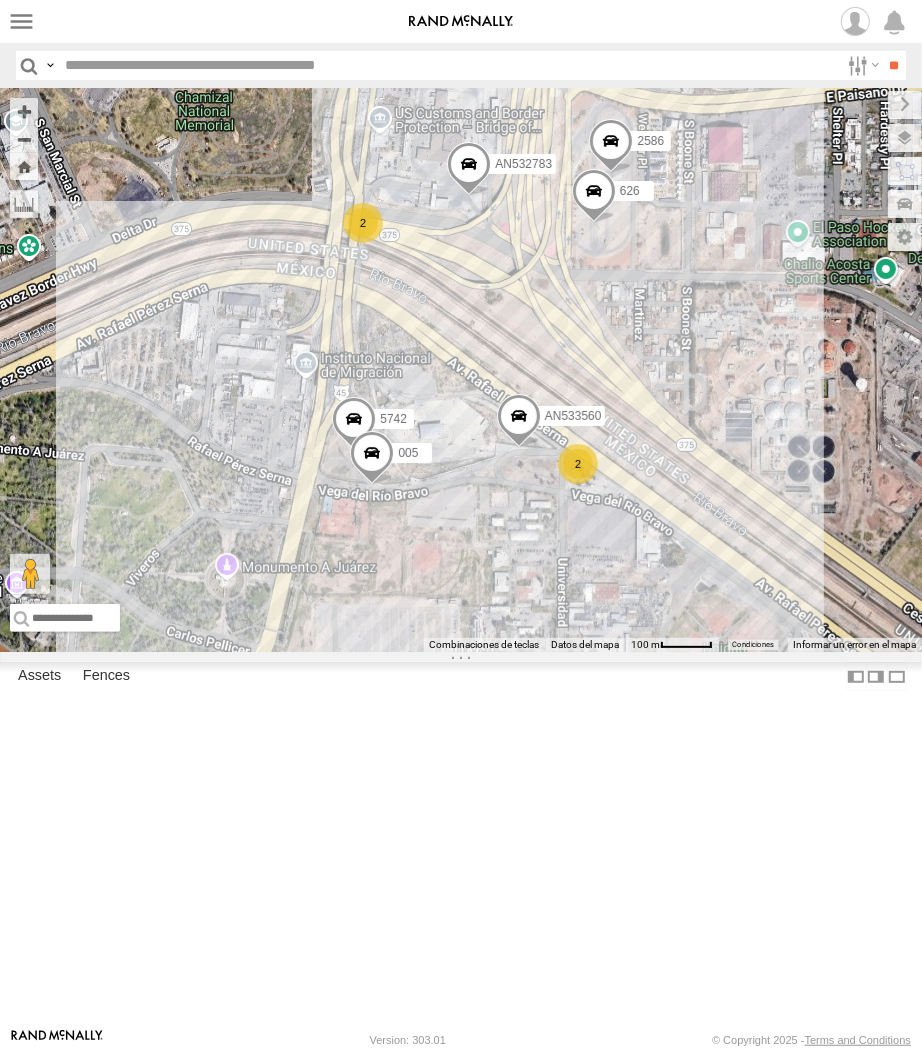click on "AN532783 5742 2586 AN537125 AN533560 626 005 2 2" at bounding box center [461, 370] 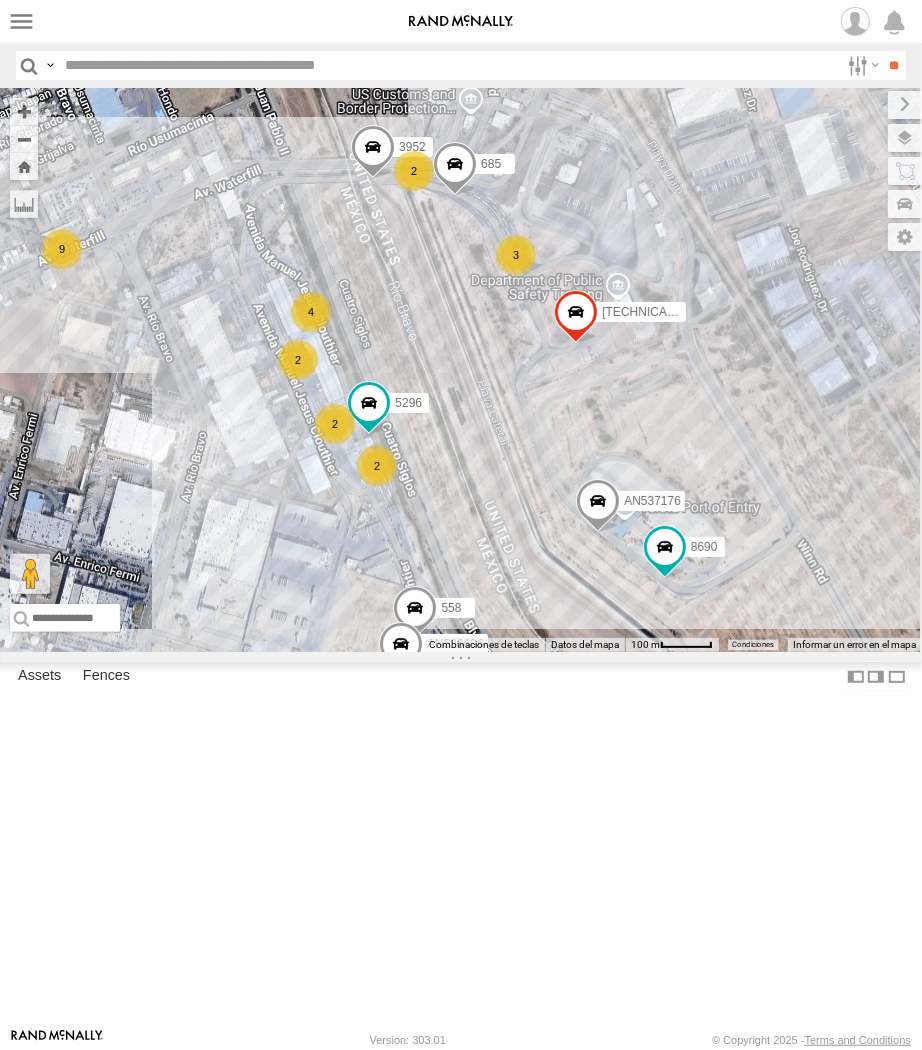 drag, startPoint x: 675, startPoint y: 345, endPoint x: 322, endPoint y: 623, distance: 449.32504 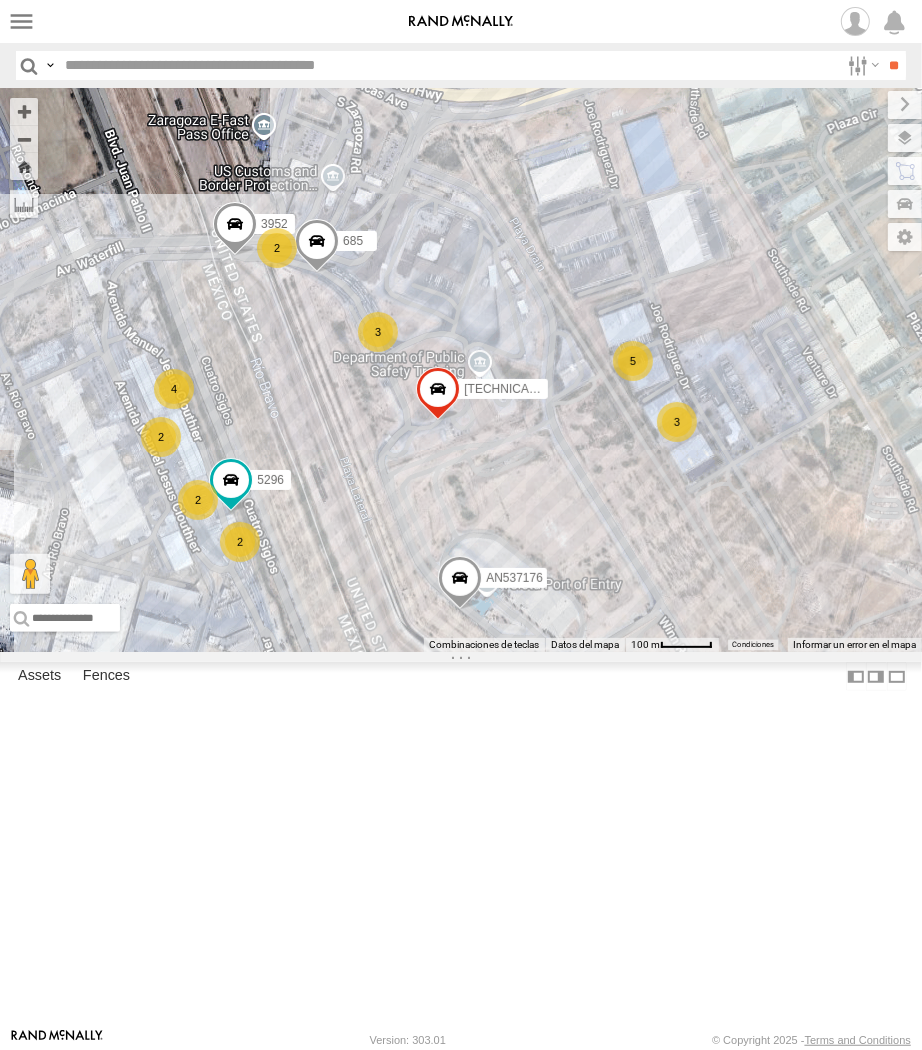 drag, startPoint x: 473, startPoint y: 514, endPoint x: 336, endPoint y: 593, distance: 158.14551 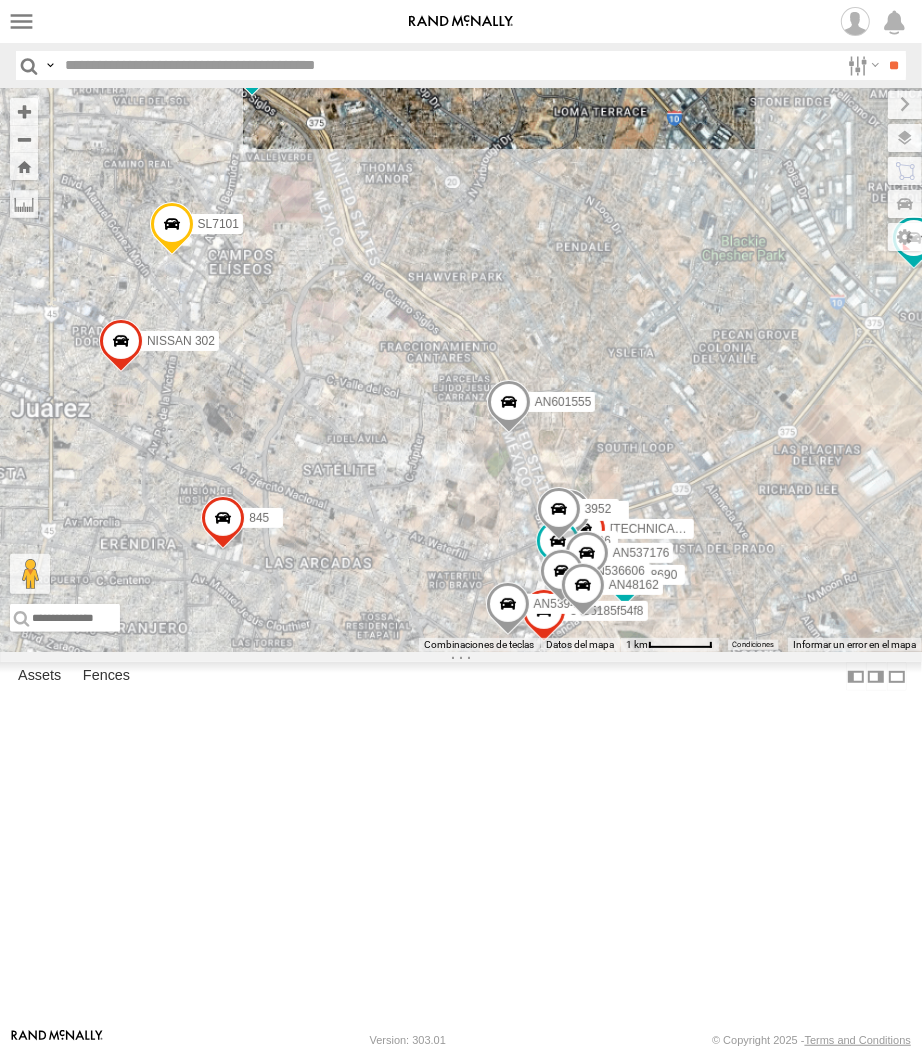 drag, startPoint x: 241, startPoint y: 487, endPoint x: 542, endPoint y: 682, distance: 358.64468 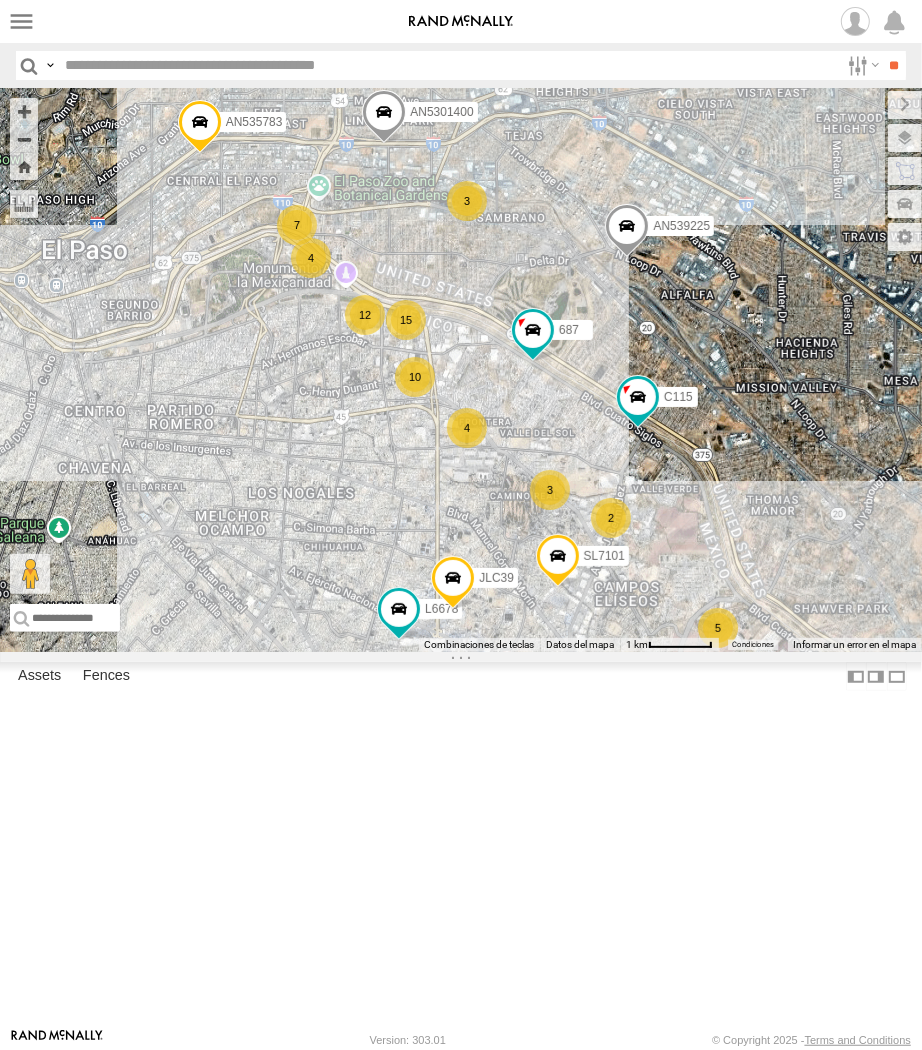 drag, startPoint x: 102, startPoint y: 284, endPoint x: 357, endPoint y: 550, distance: 368.48474 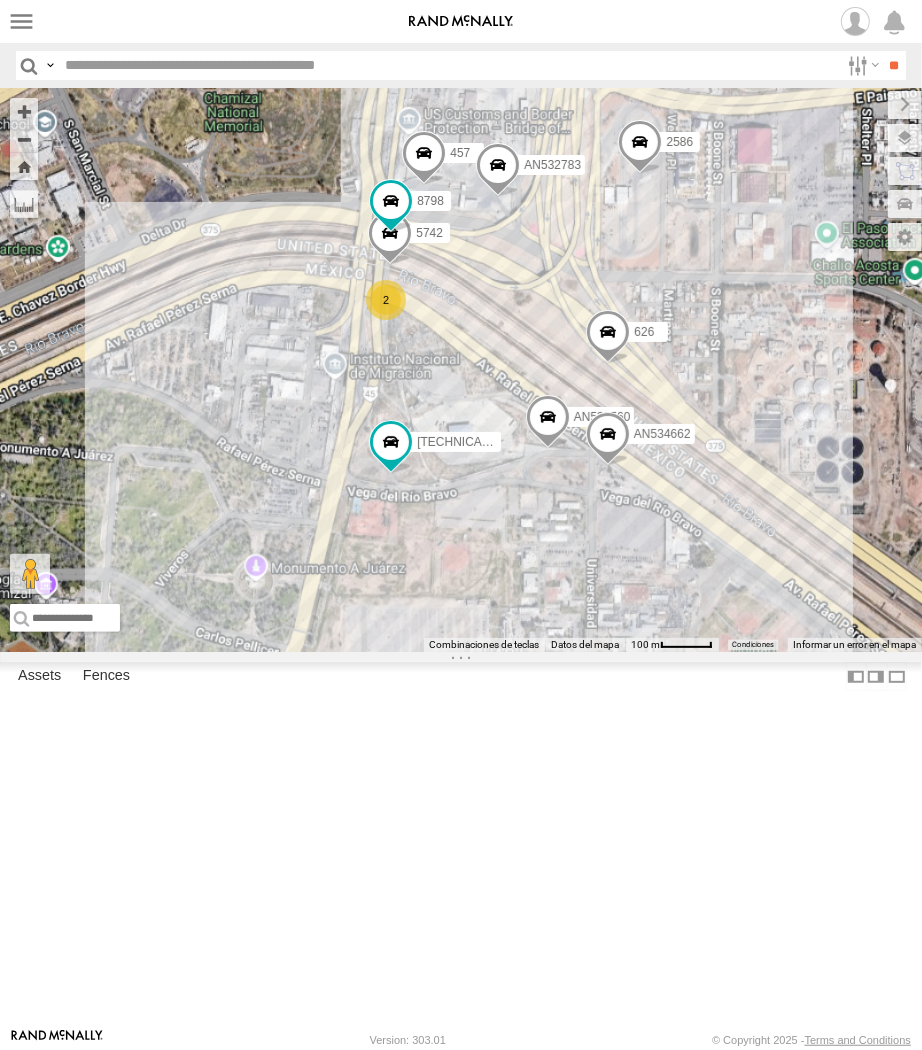 drag, startPoint x: 237, startPoint y: 336, endPoint x: 278, endPoint y: 361, distance: 48.02083 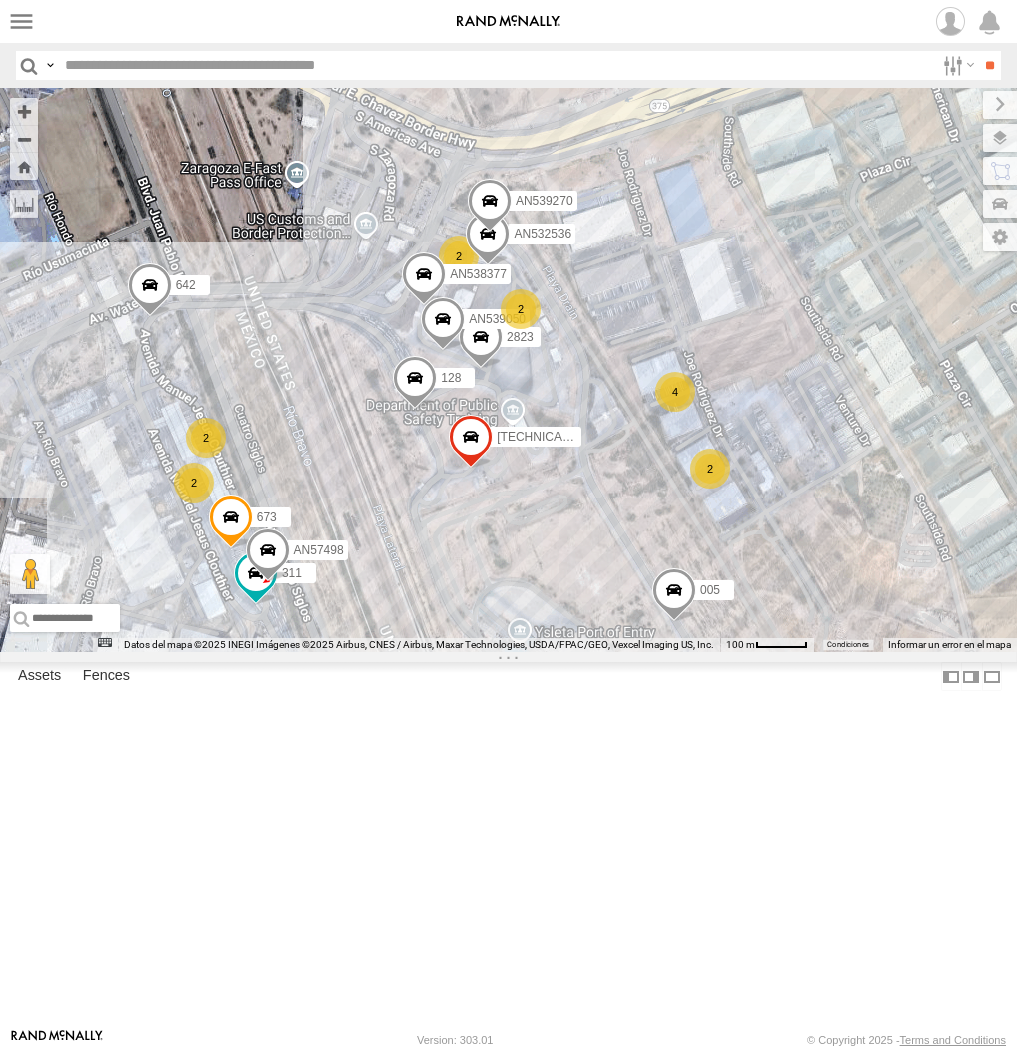 scroll, scrollTop: 0, scrollLeft: 0, axis: both 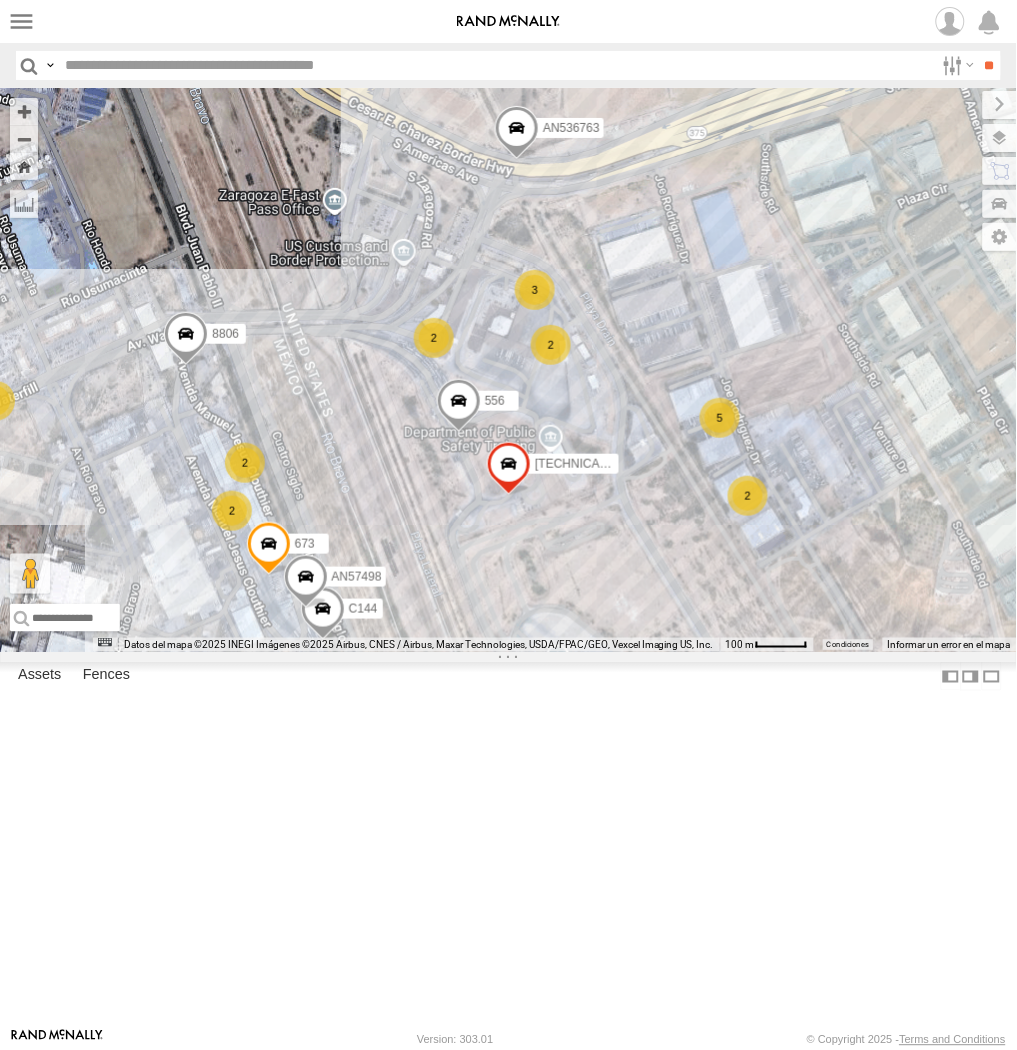 drag, startPoint x: 367, startPoint y: 566, endPoint x: 358, endPoint y: 610, distance: 44.911022 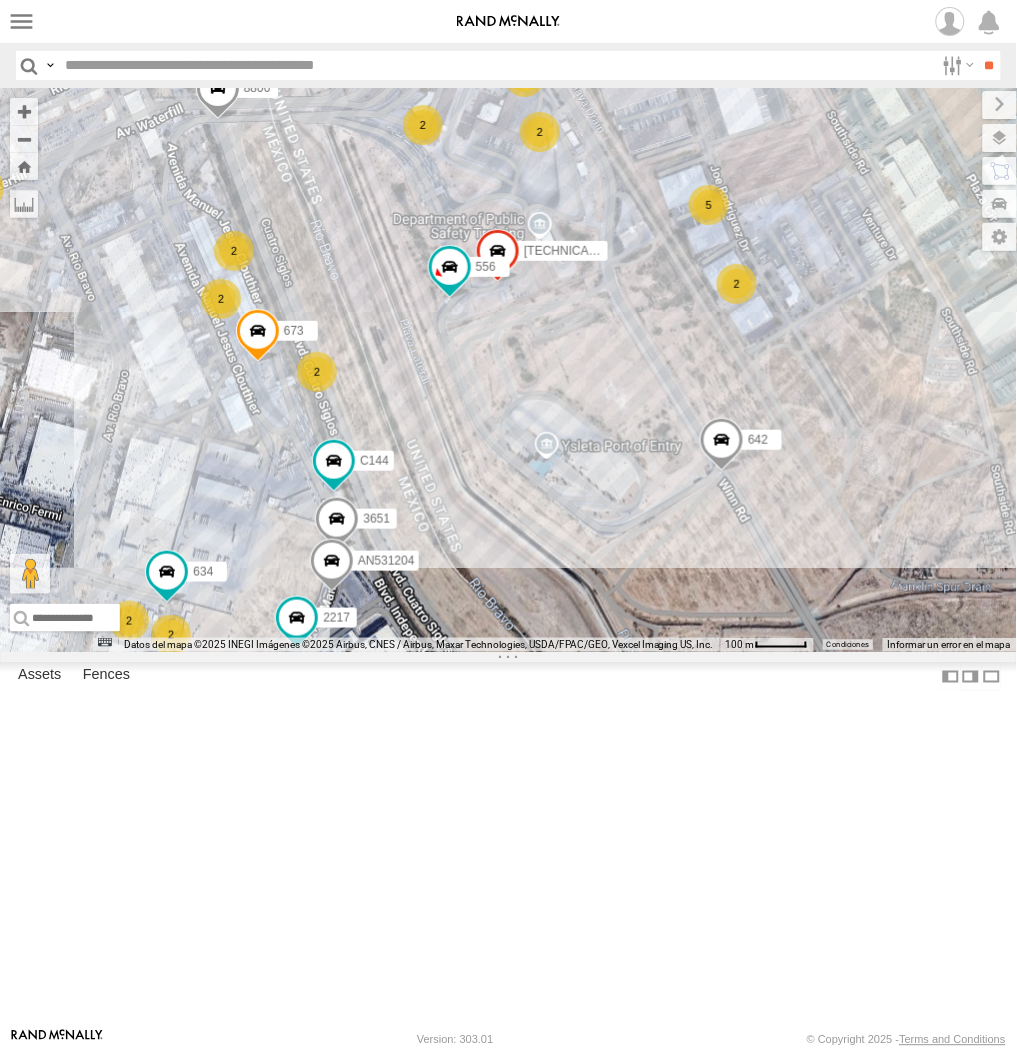 drag, startPoint x: 298, startPoint y: 362, endPoint x: 340, endPoint y: 494, distance: 138.52075 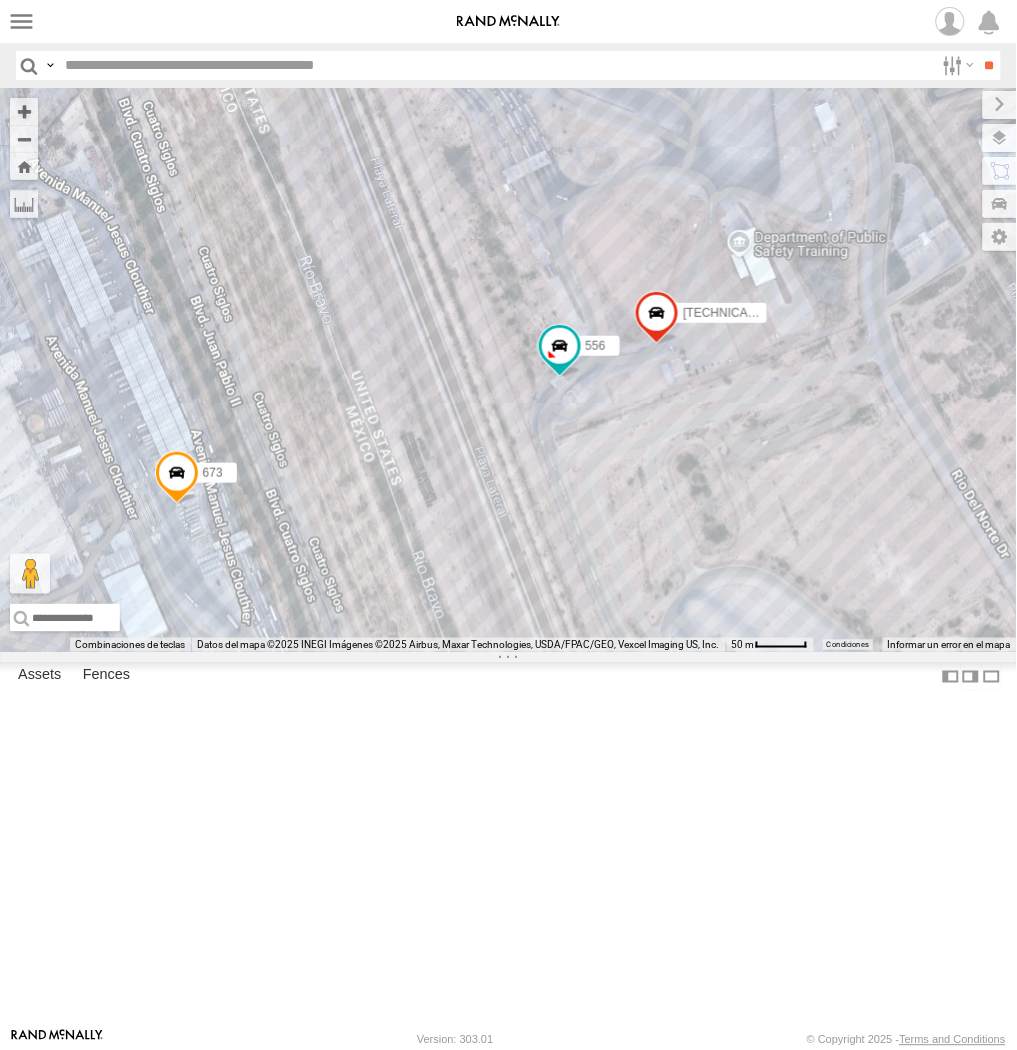 drag, startPoint x: 367, startPoint y: 411, endPoint x: 367, endPoint y: 462, distance: 51 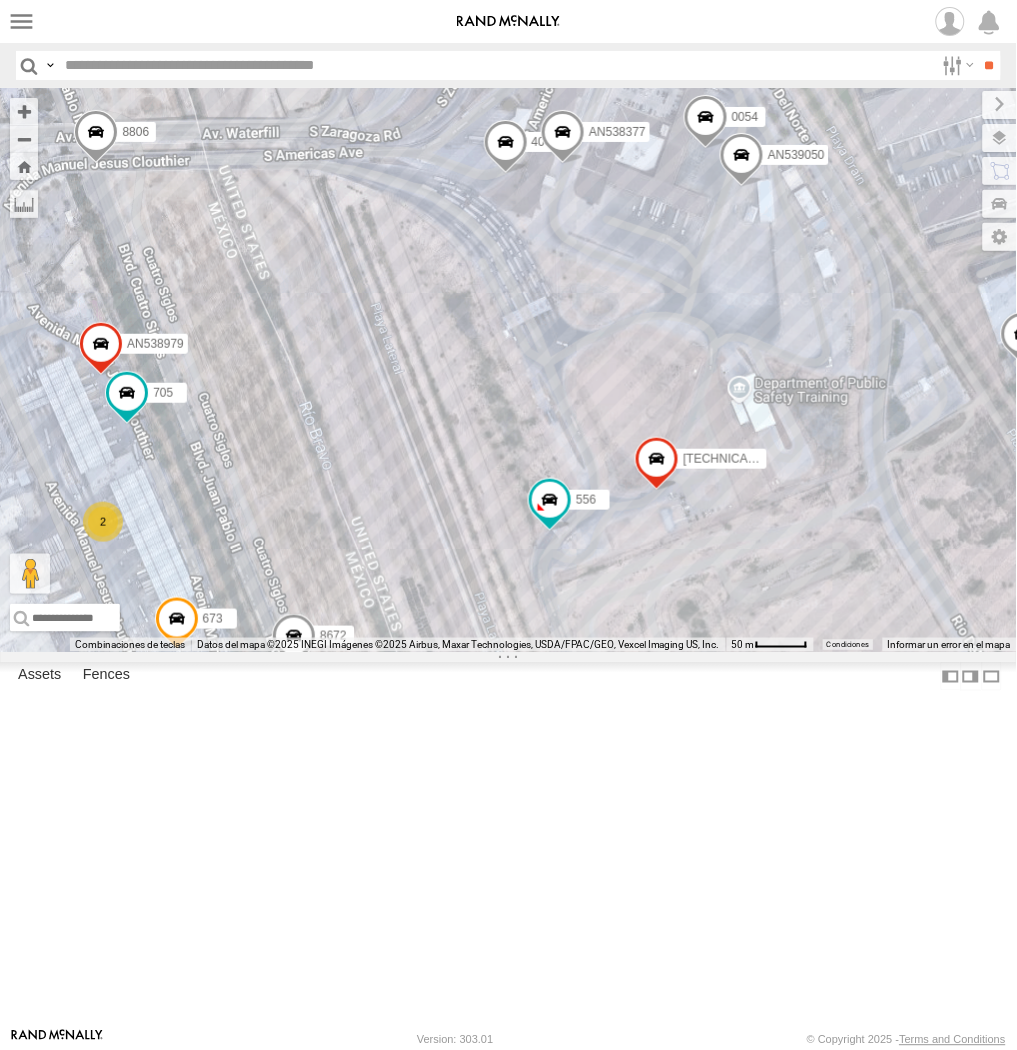drag, startPoint x: 362, startPoint y: 455, endPoint x: 346, endPoint y: 490, distance: 38.483765 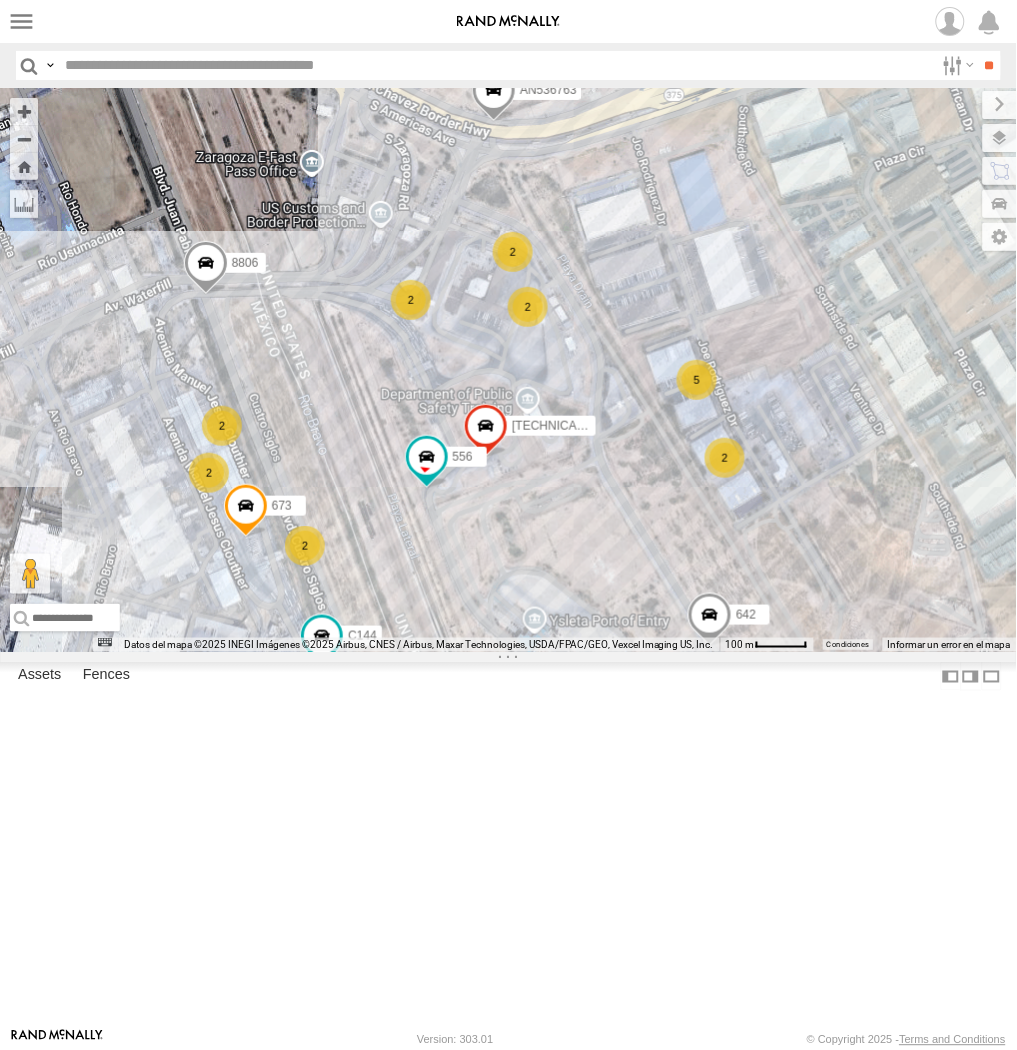 drag, startPoint x: 343, startPoint y: 483, endPoint x: 337, endPoint y: 524, distance: 41.4367 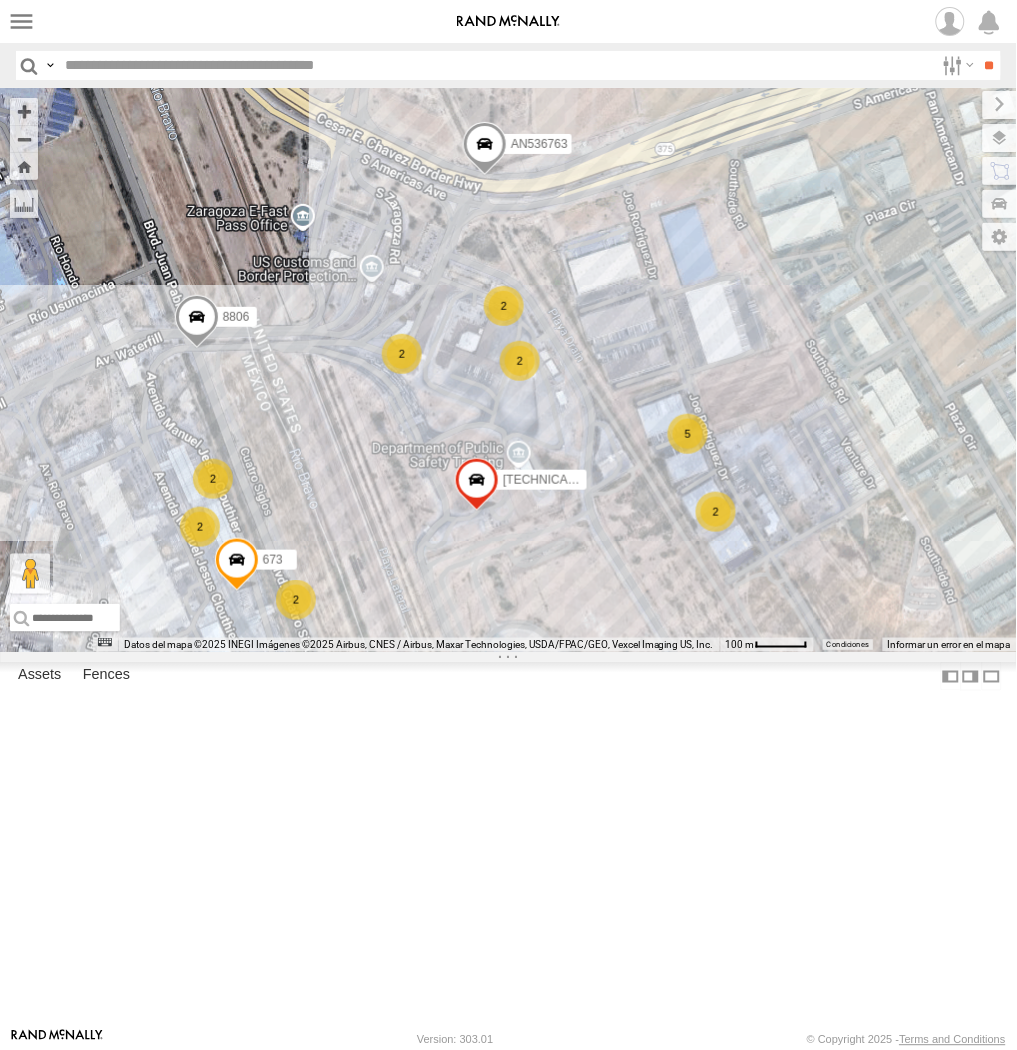 drag, startPoint x: 306, startPoint y: 617, endPoint x: 313, endPoint y: 667, distance: 50.48762 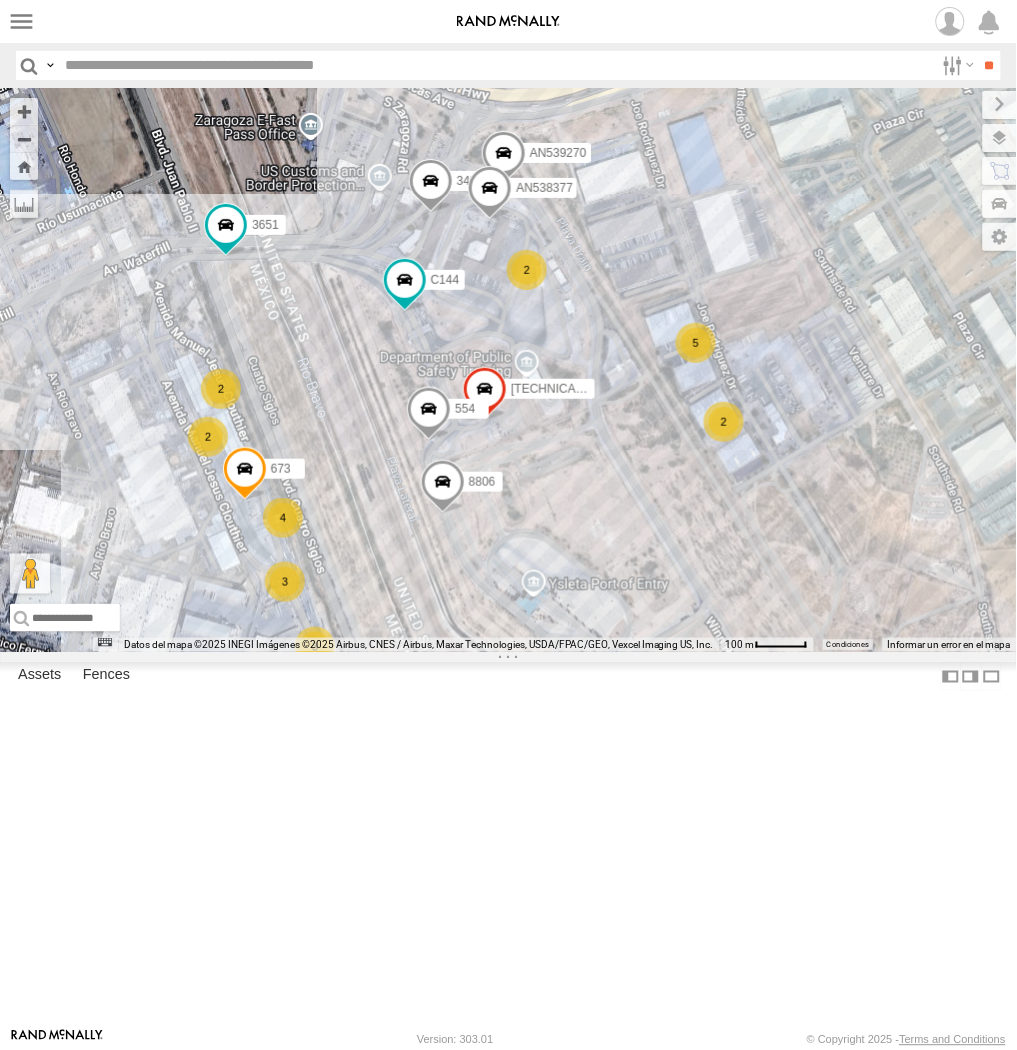 drag, startPoint x: 343, startPoint y: 481, endPoint x: 333, endPoint y: 570, distance: 89.560036 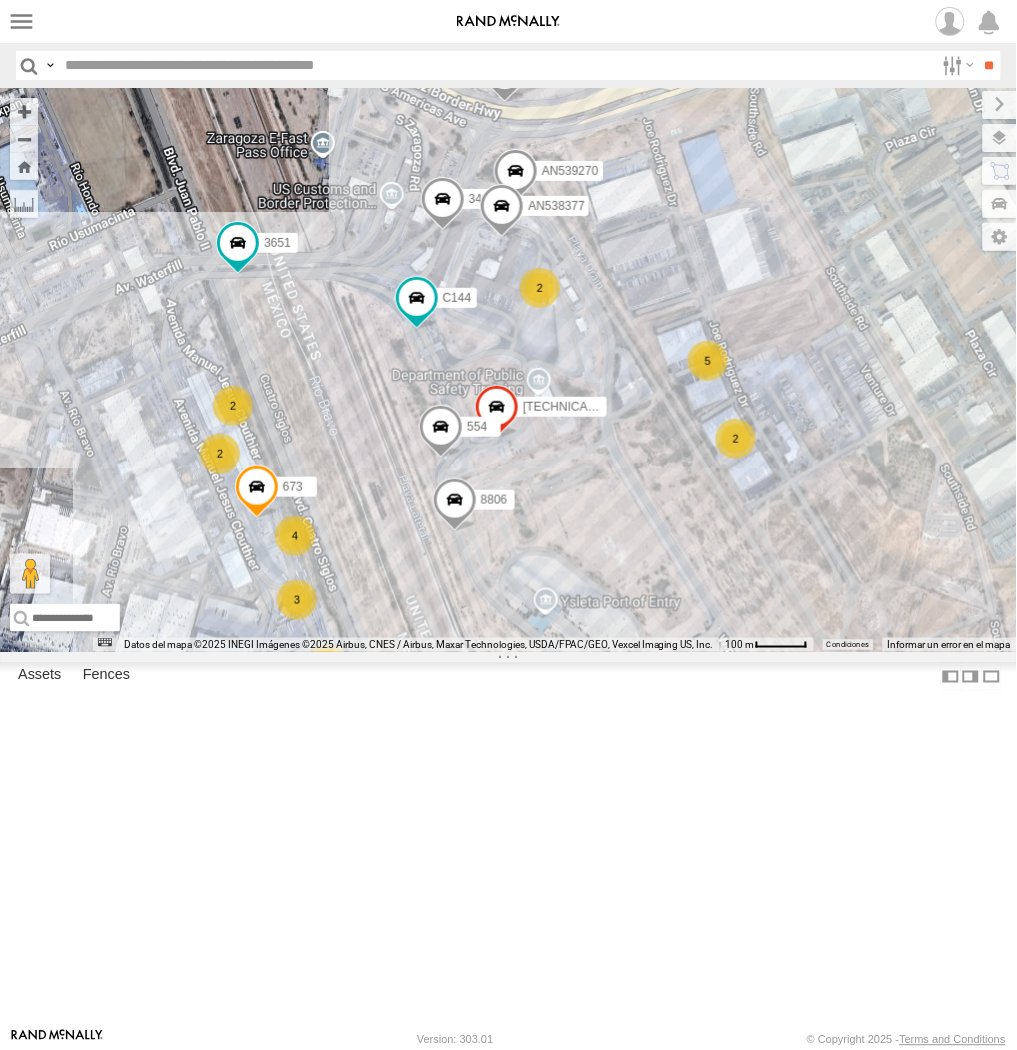 drag, startPoint x: 321, startPoint y: 581, endPoint x: 351, endPoint y: 553, distance: 41.036568 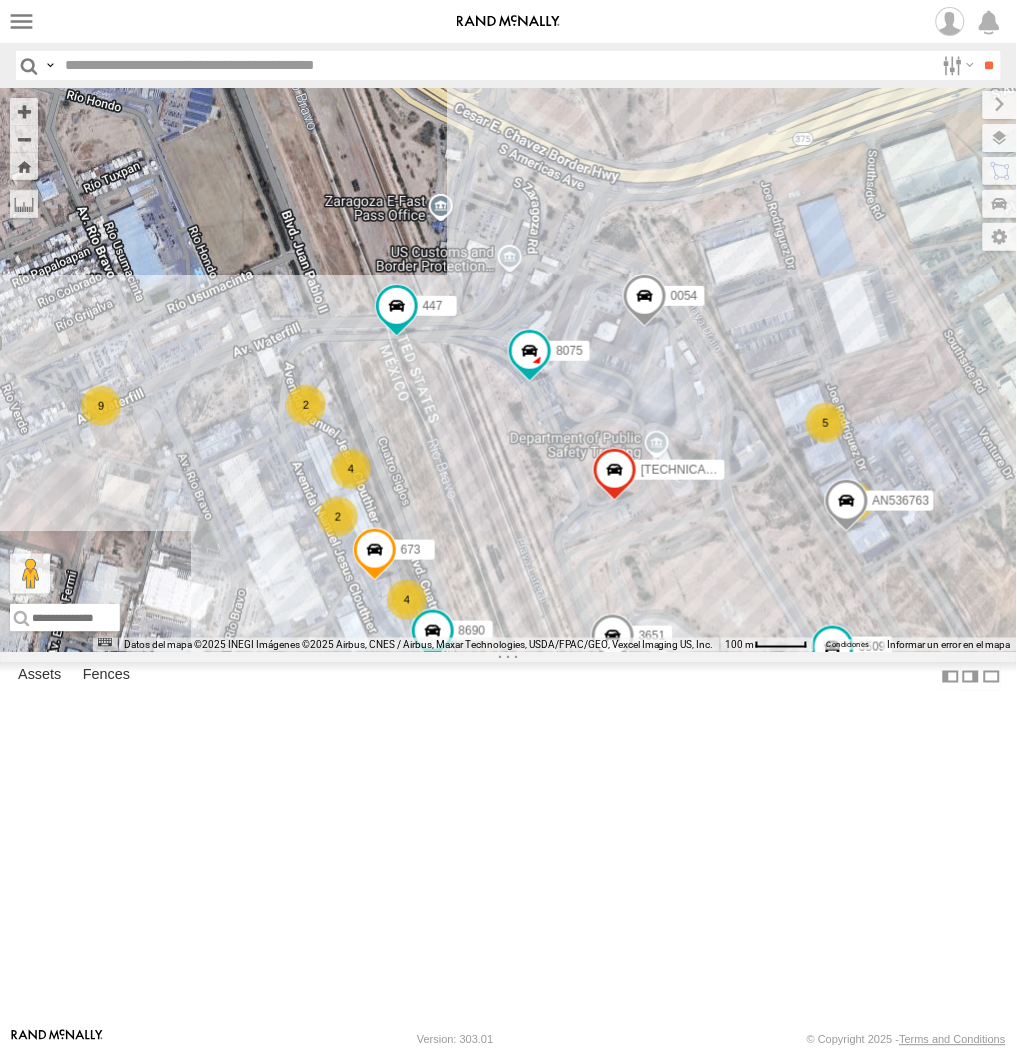 drag, startPoint x: 360, startPoint y: 613, endPoint x: 504, endPoint y: 486, distance: 192.00261 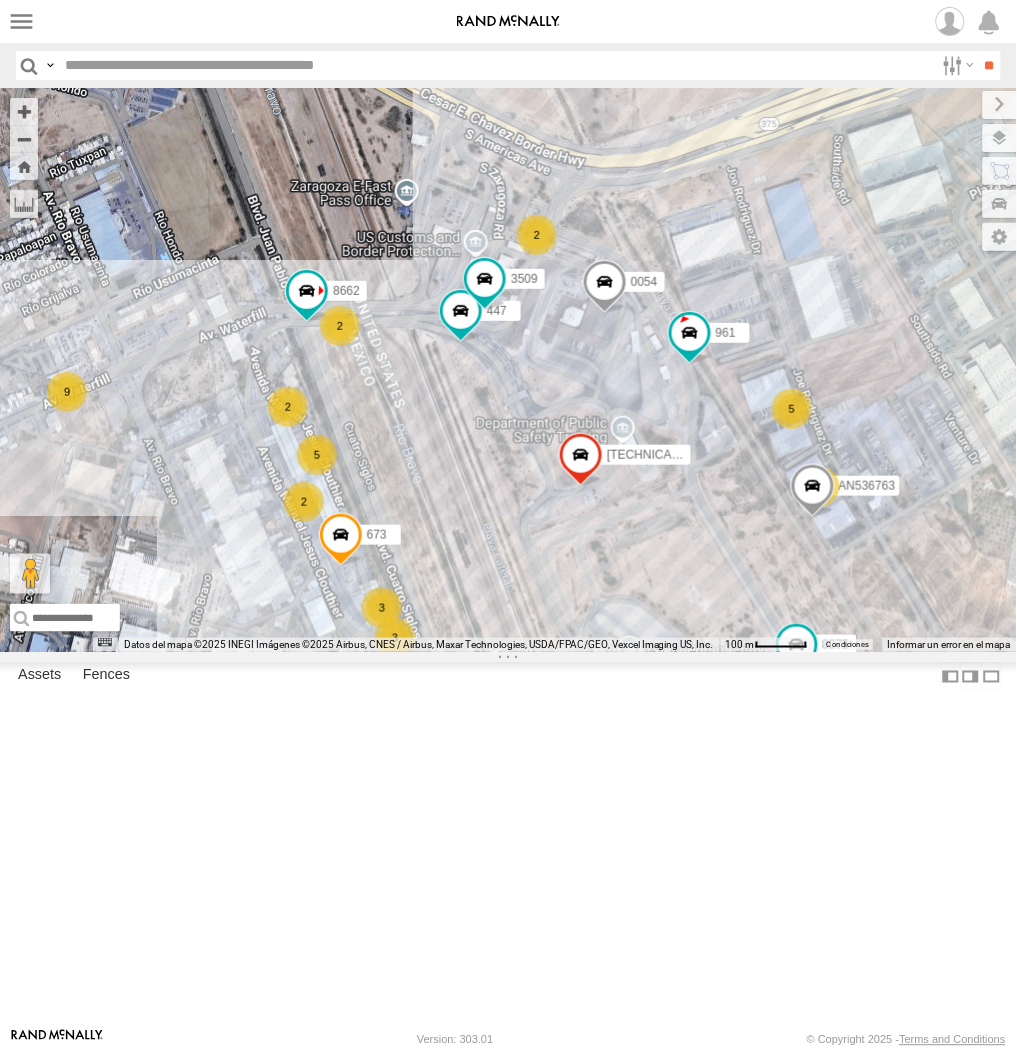 drag, startPoint x: 321, startPoint y: 554, endPoint x: 414, endPoint y: 665, distance: 144.81023 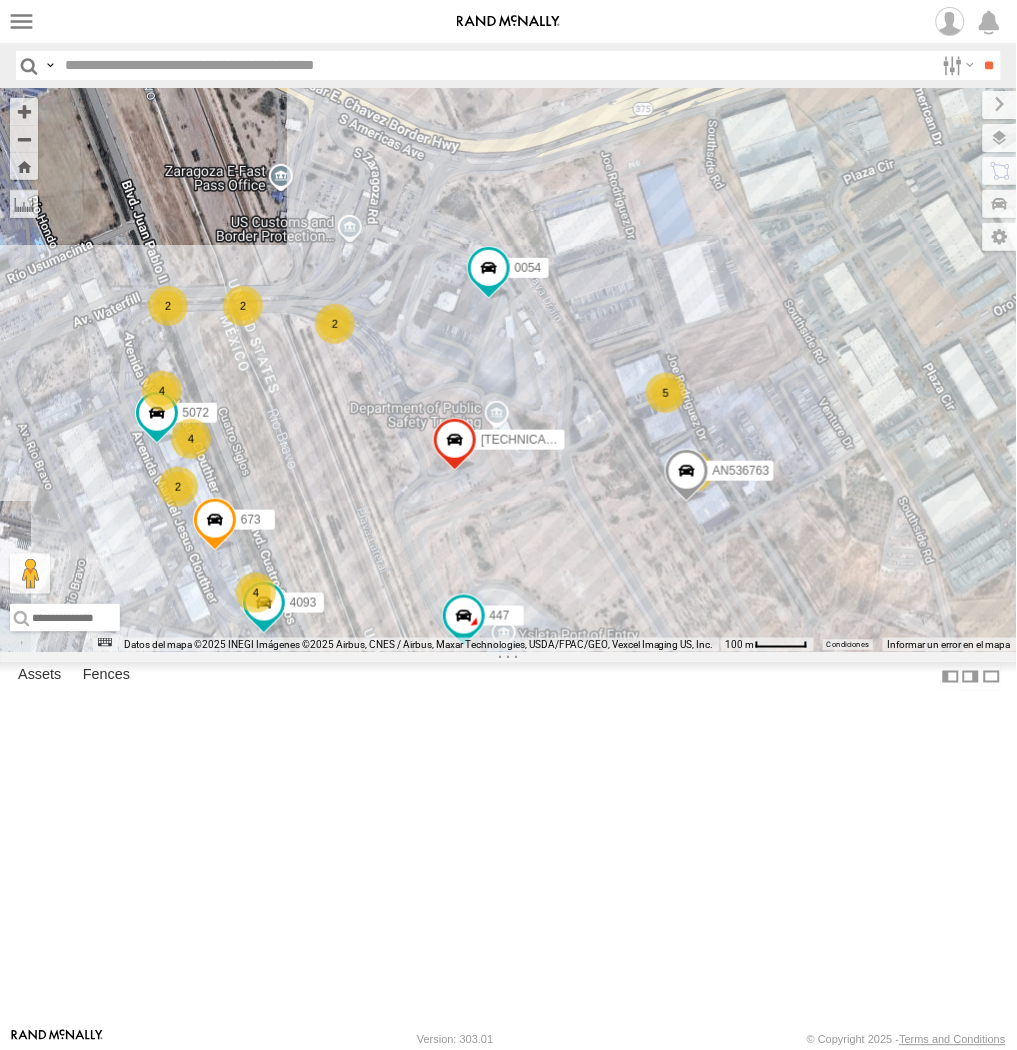 drag, startPoint x: 502, startPoint y: 694, endPoint x: 350, endPoint y: 694, distance: 152 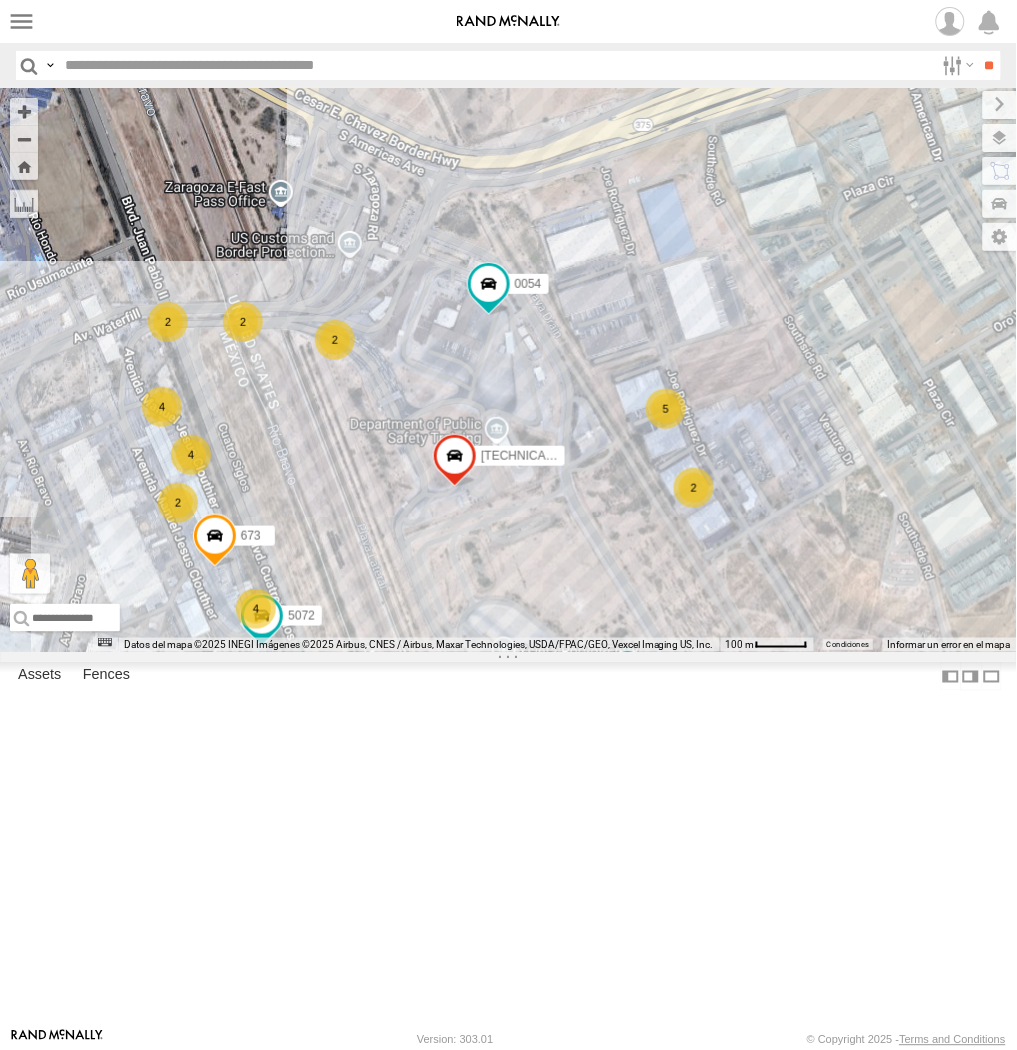 drag, startPoint x: 315, startPoint y: 626, endPoint x: 315, endPoint y: 644, distance: 18 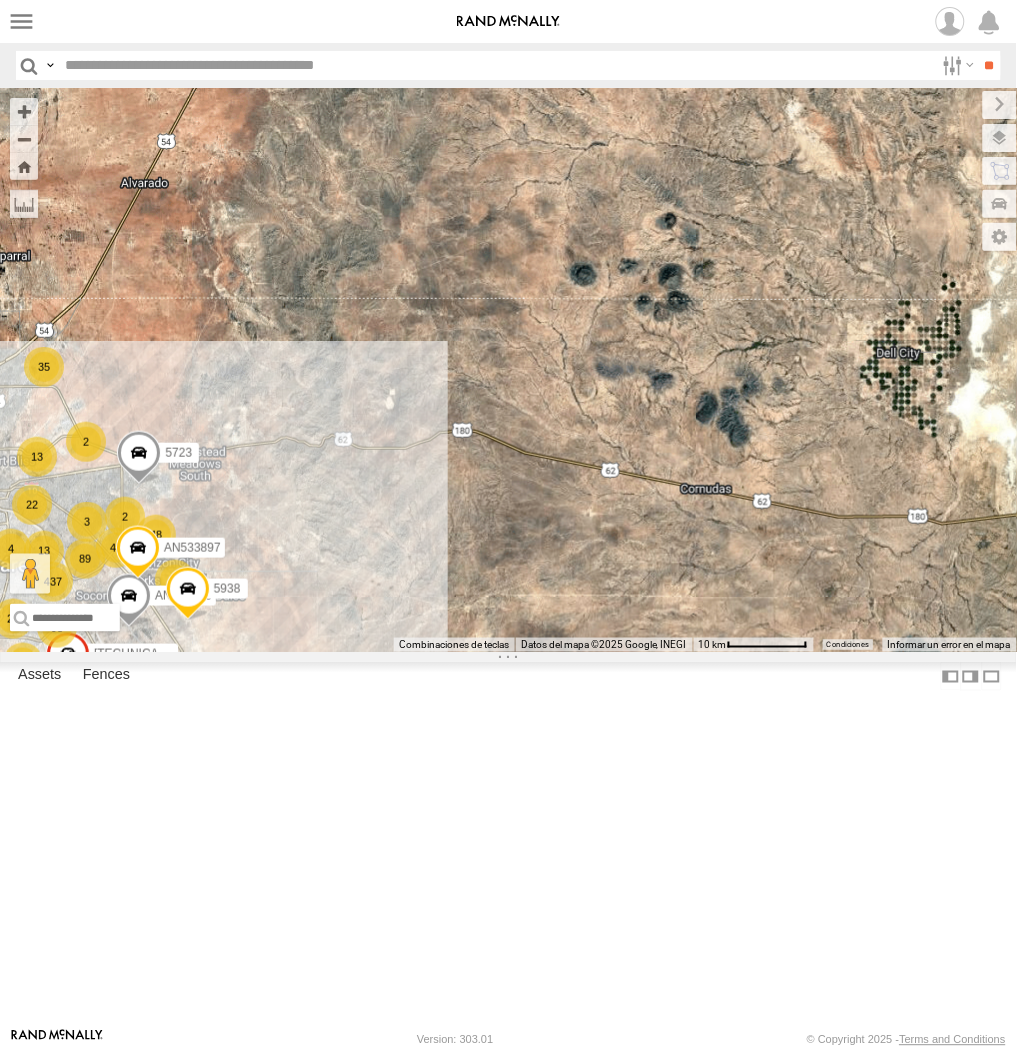 drag, startPoint x: 217, startPoint y: 437, endPoint x: 602, endPoint y: 262, distance: 422.90662 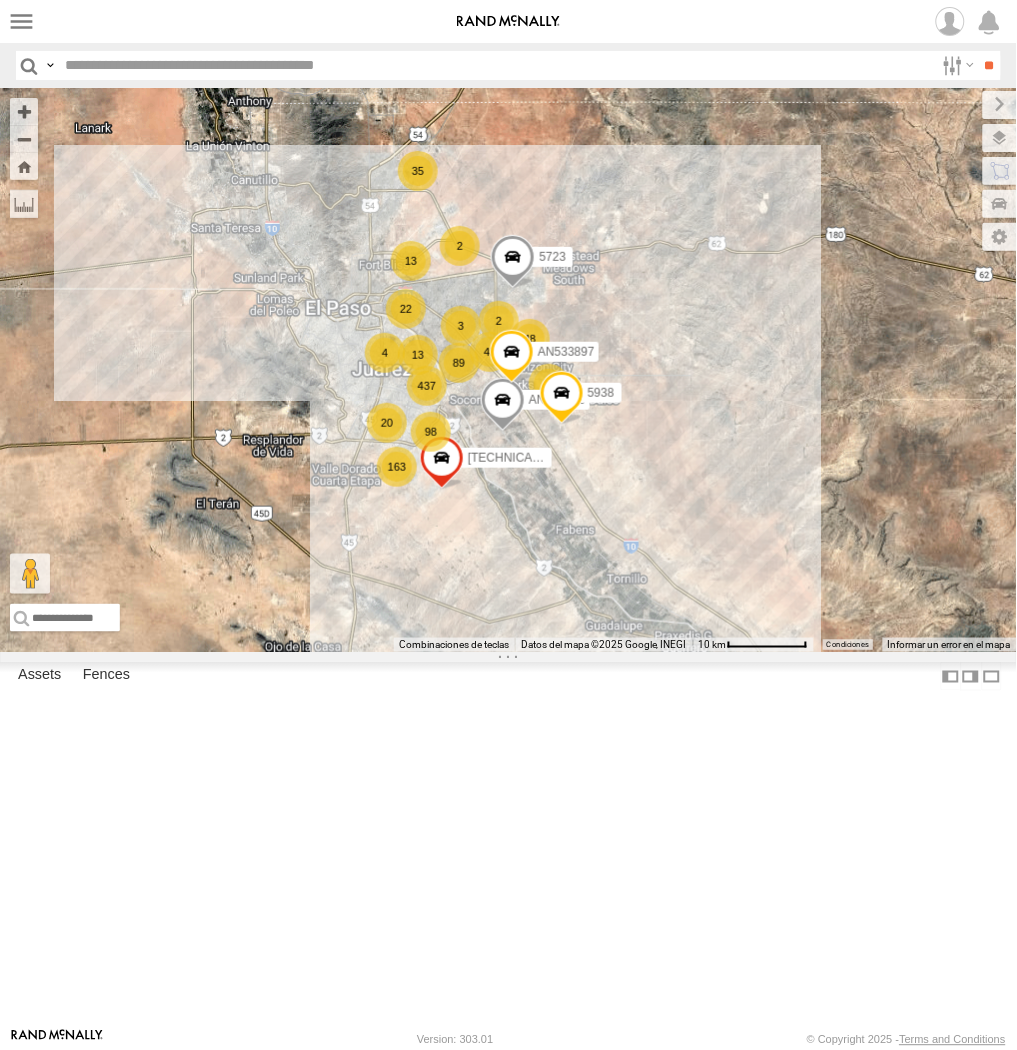 drag, startPoint x: 421, startPoint y: 567, endPoint x: 546, endPoint y: 445, distance: 174.66826 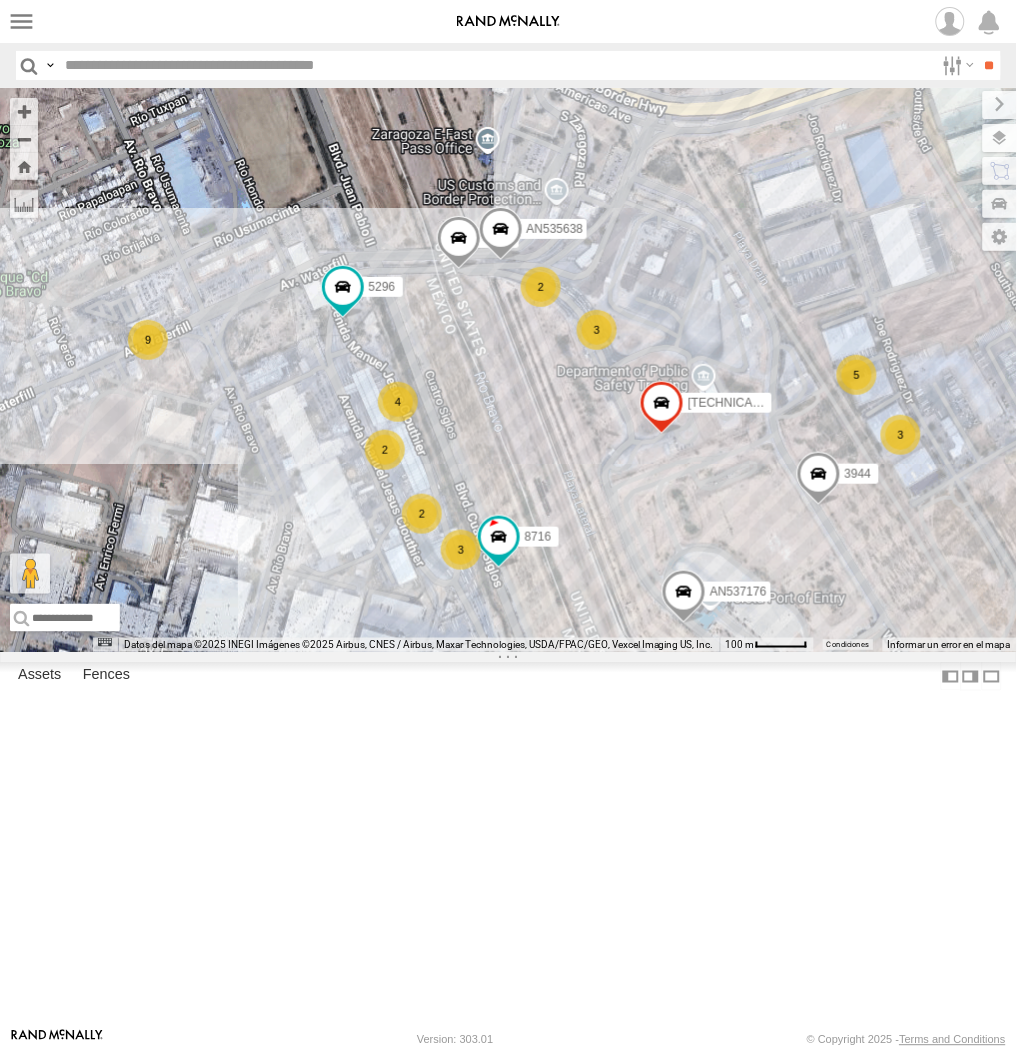 click on "ZJ538884 [TECHNICAL_ID] [TECHNICAL_ID] ZJ535914 AN46025 F2771 AN538265 AN535125 AN539582 AN538662 AN532756 5723 [TECHNICAL_ID] 5938 AN533897 5723 [GEOGRAPHIC_DATA][PERSON_NAME] 31.78405 ,  -106.24409 0 12:45:39 [DATE] AN5310637 3915 AN53825 AN531018 427 TSK9-471 AN53875 8662 AN601273 845 AN539225 141 AN5301400 4443 AN601555 NISSAN 302 AN539086 SL7101 C2914 L663 AN531391 313 756 AN535783 C115 3965 3944 5 3 [TECHNICAL_ID] 3 3 4 9 AN532390 2 AN537176 4 3 2 2 AN535638 5296 8690 8716 3952 2" at bounding box center [508, 370] 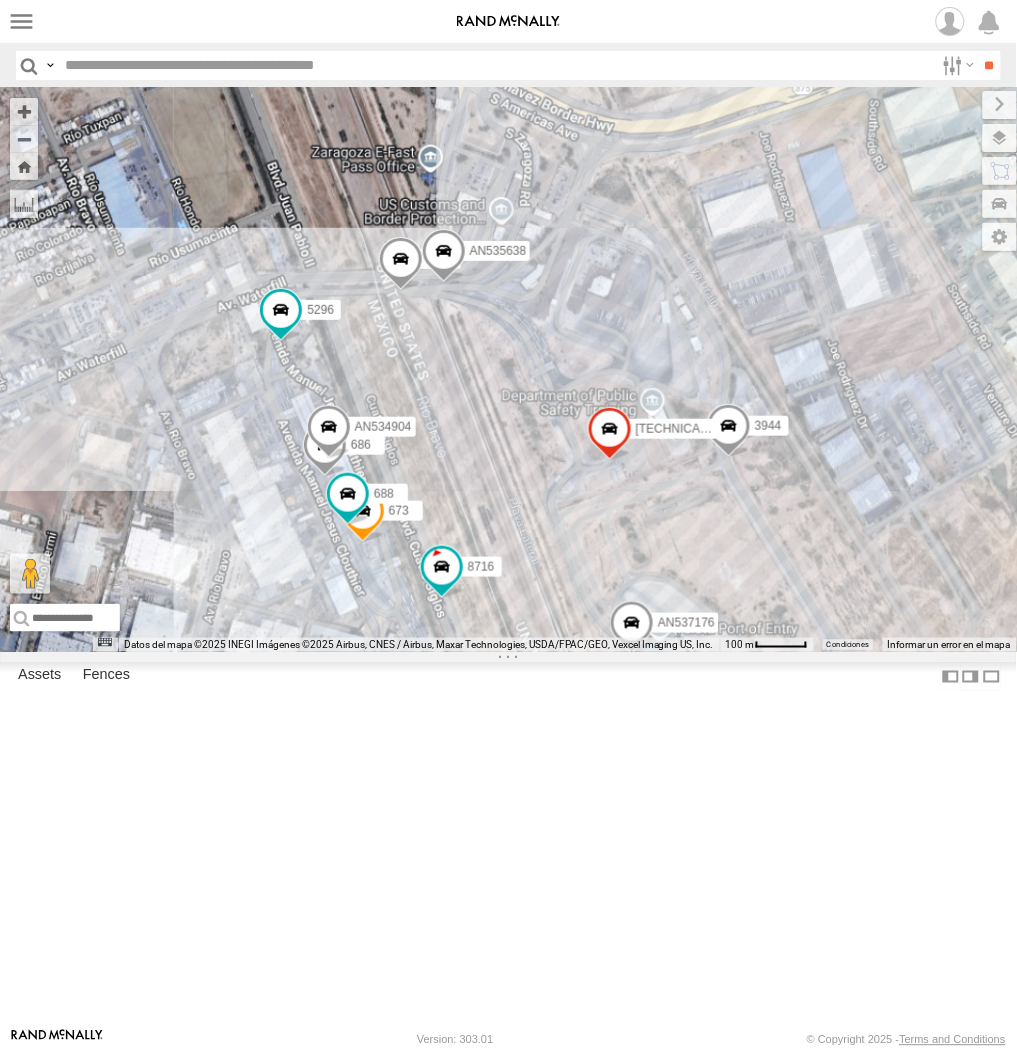 drag, startPoint x: 497, startPoint y: 575, endPoint x: 417, endPoint y: 614, distance: 89 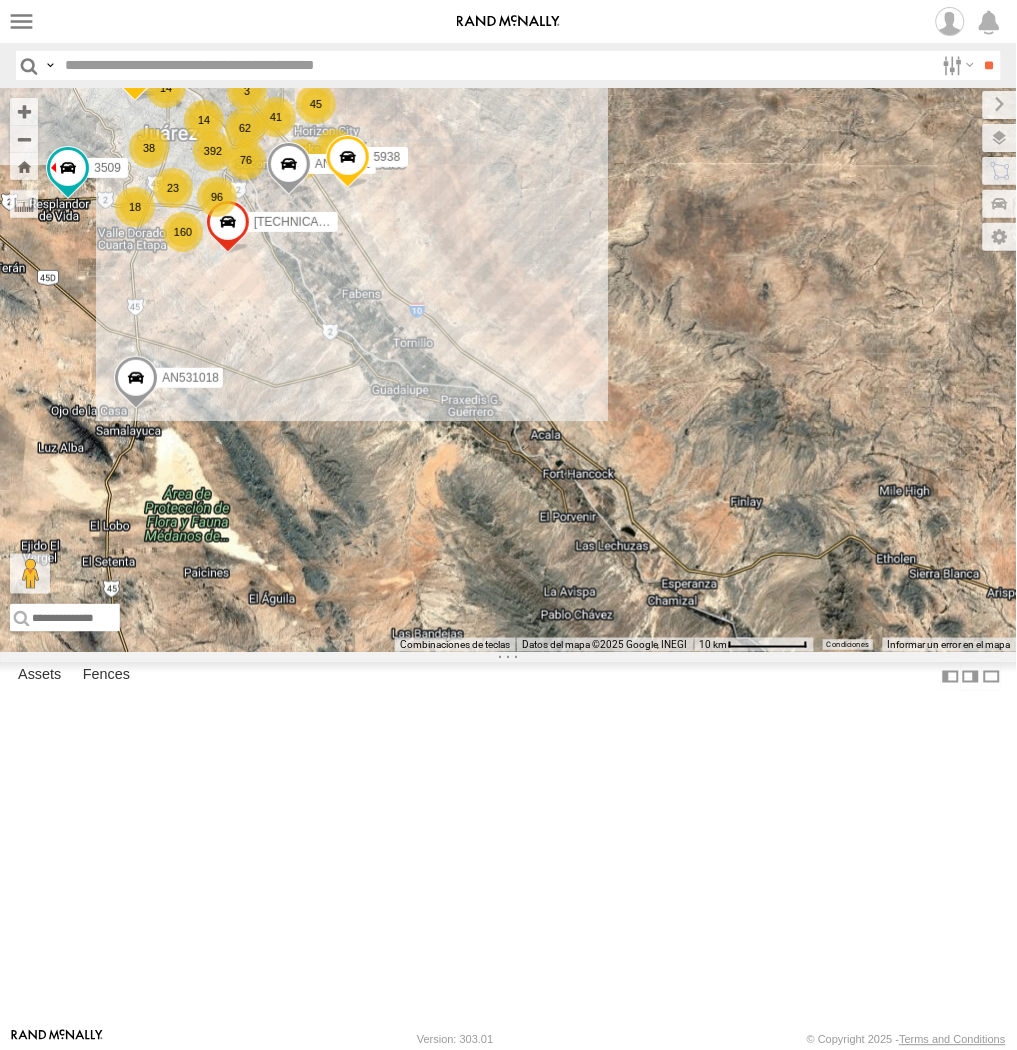 drag, startPoint x: 176, startPoint y: 148, endPoint x: 310, endPoint y: 535, distance: 409.54242 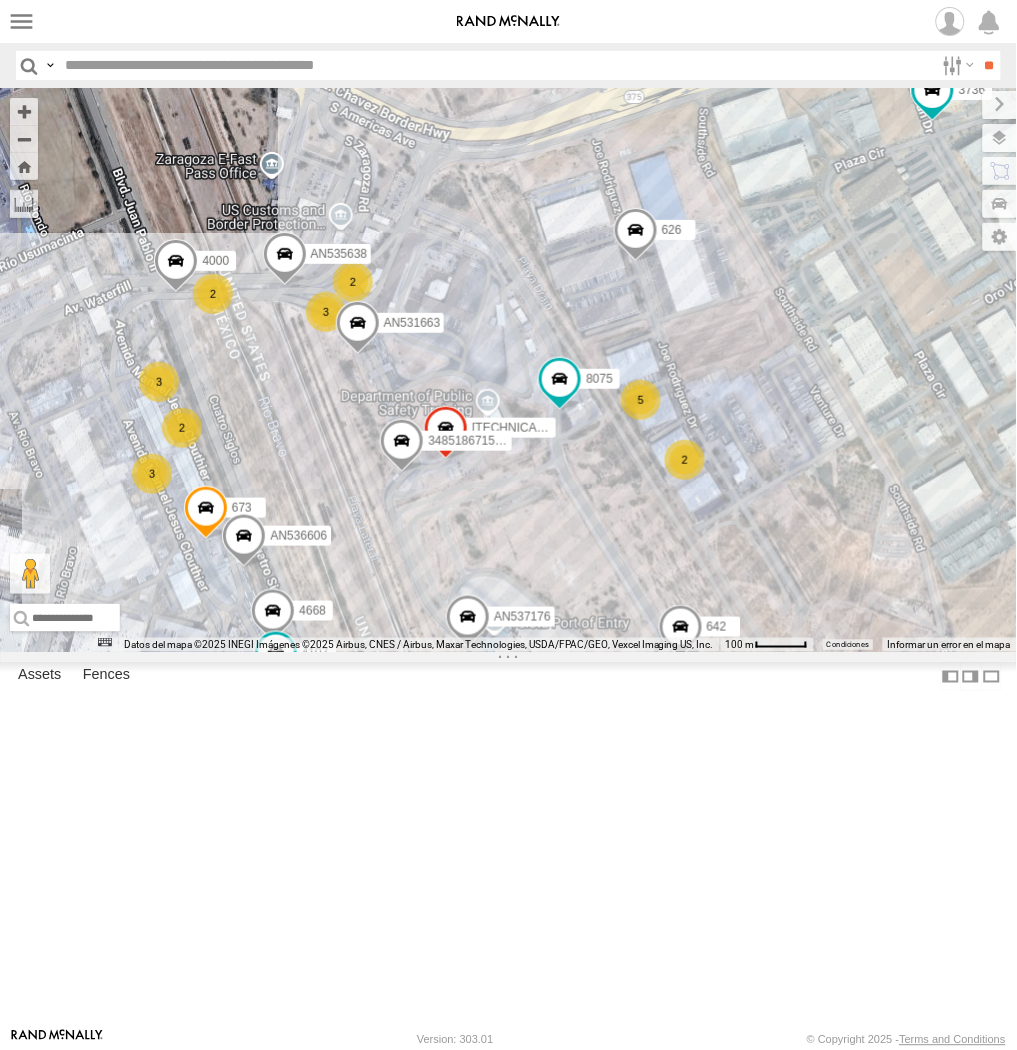 drag, startPoint x: 355, startPoint y: 536, endPoint x: 331, endPoint y: 581, distance: 51 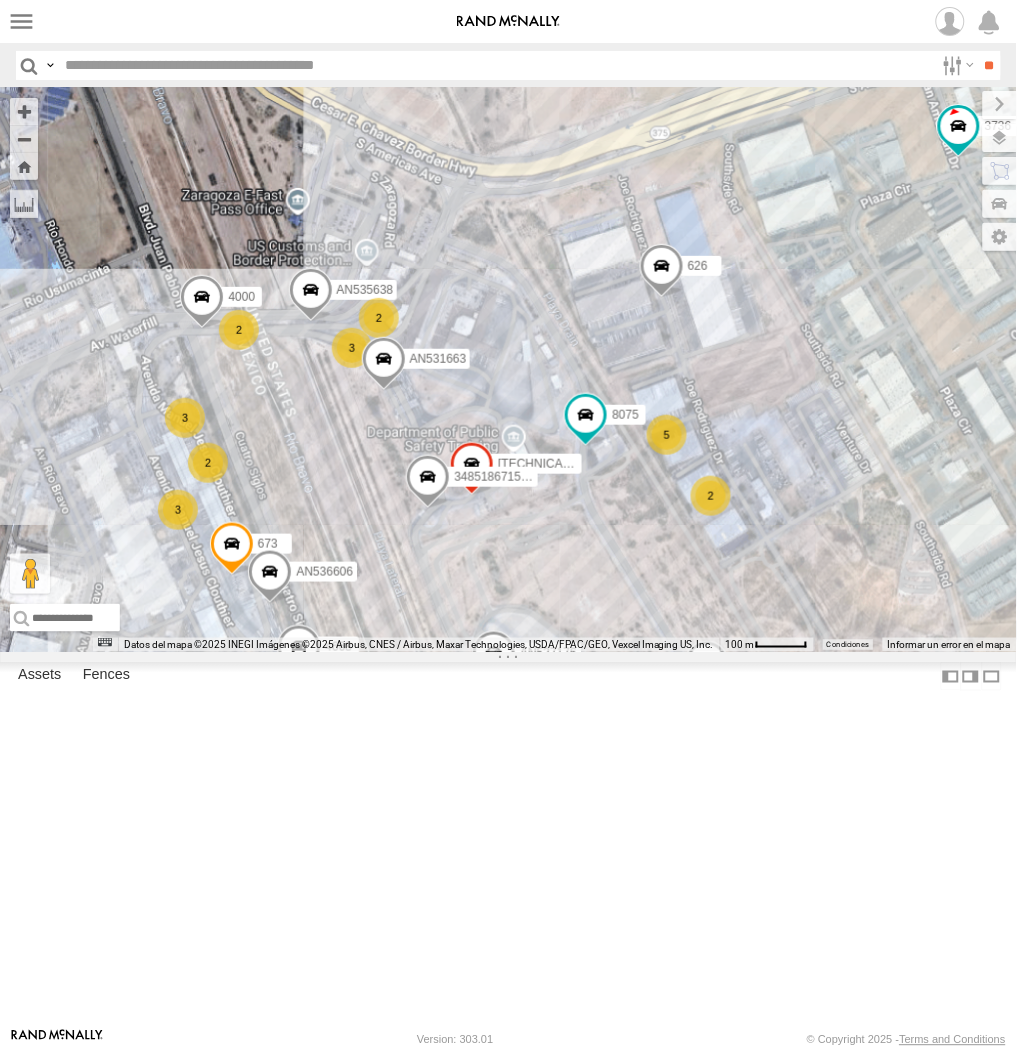 drag, startPoint x: 291, startPoint y: 582, endPoint x: 320, endPoint y: 627, distance: 53.535034 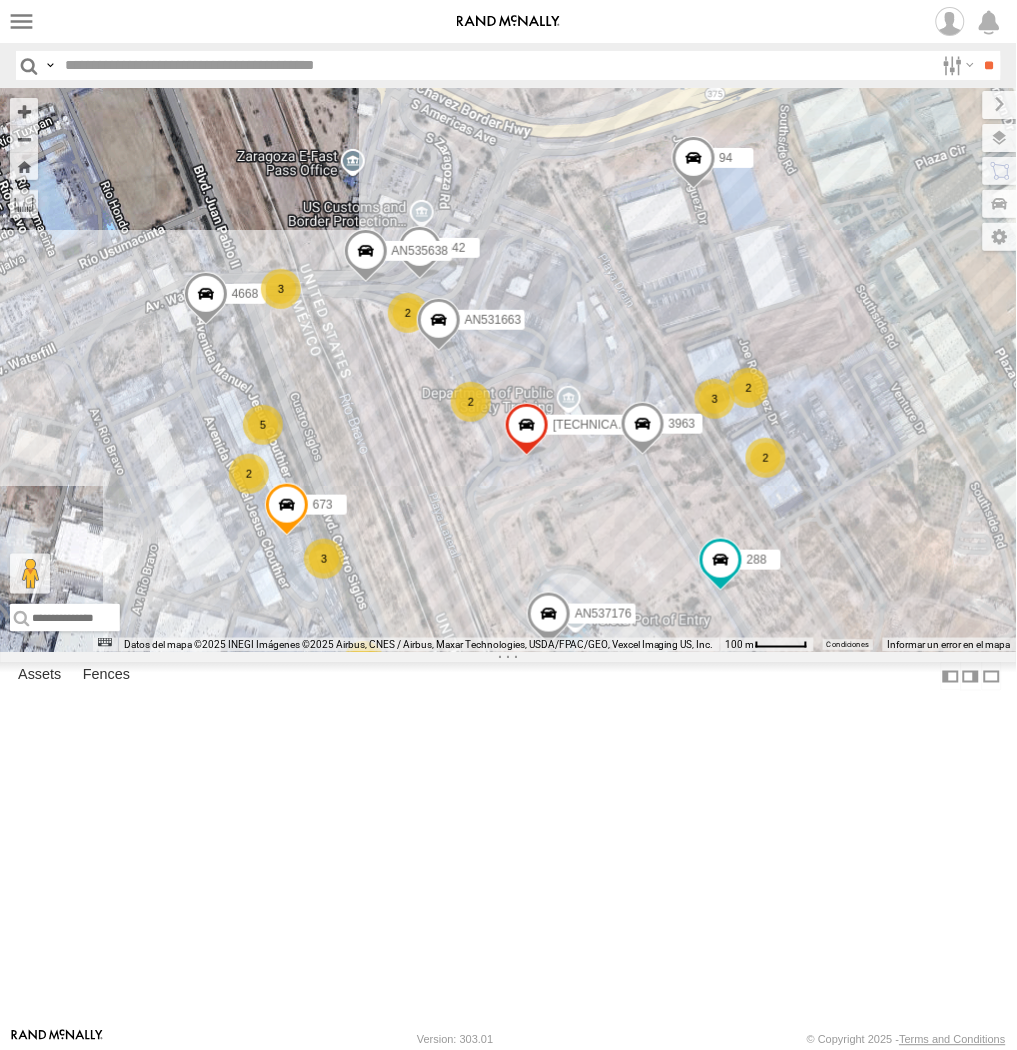 drag, startPoint x: 275, startPoint y: 417, endPoint x: 368, endPoint y: 533, distance: 148.6775 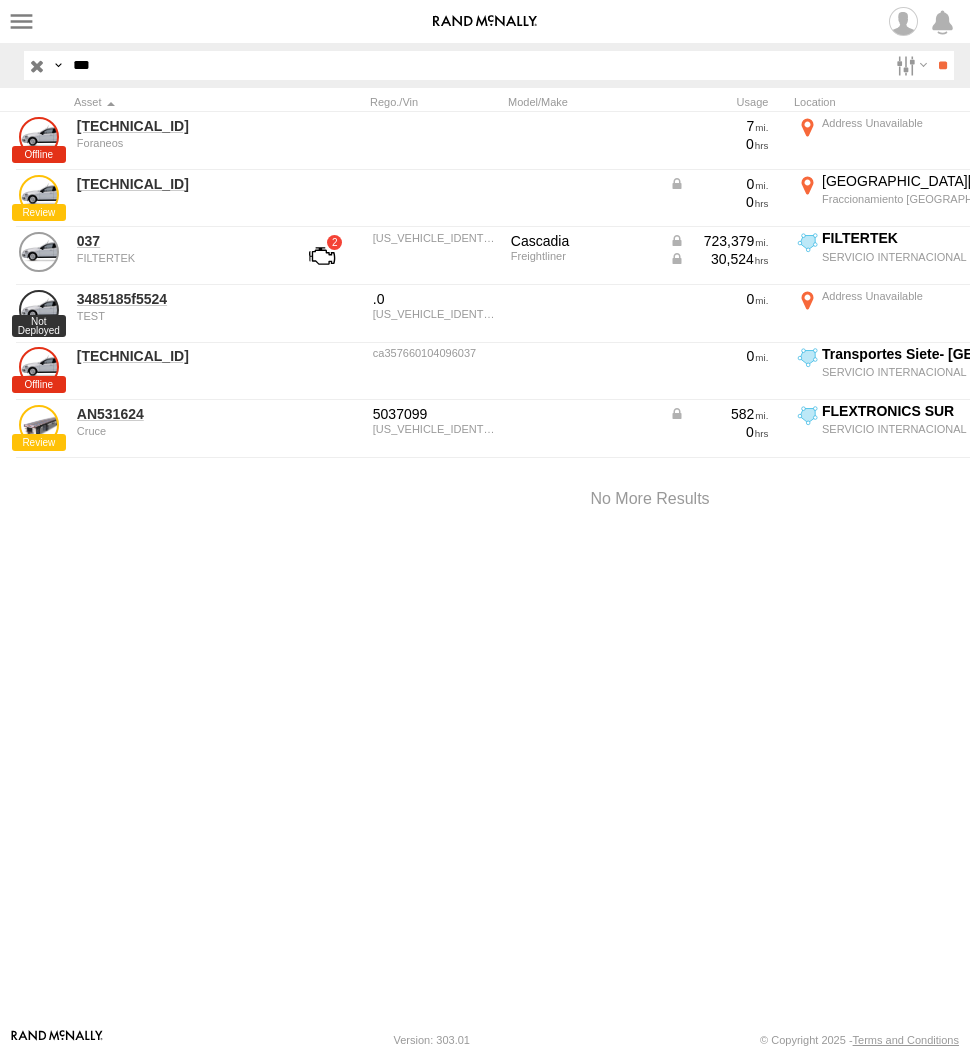 scroll, scrollTop: 0, scrollLeft: 0, axis: both 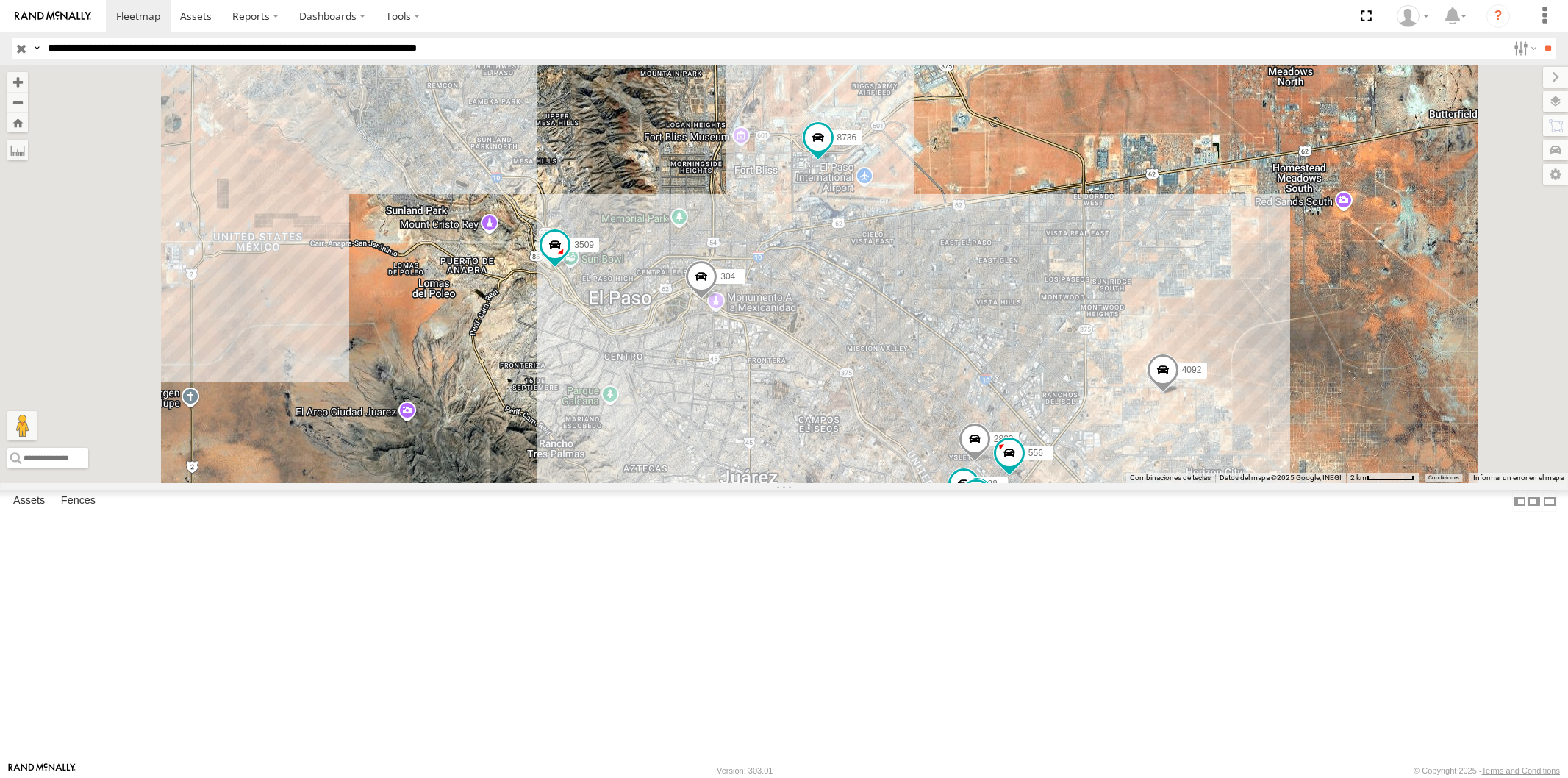 select on "**********" 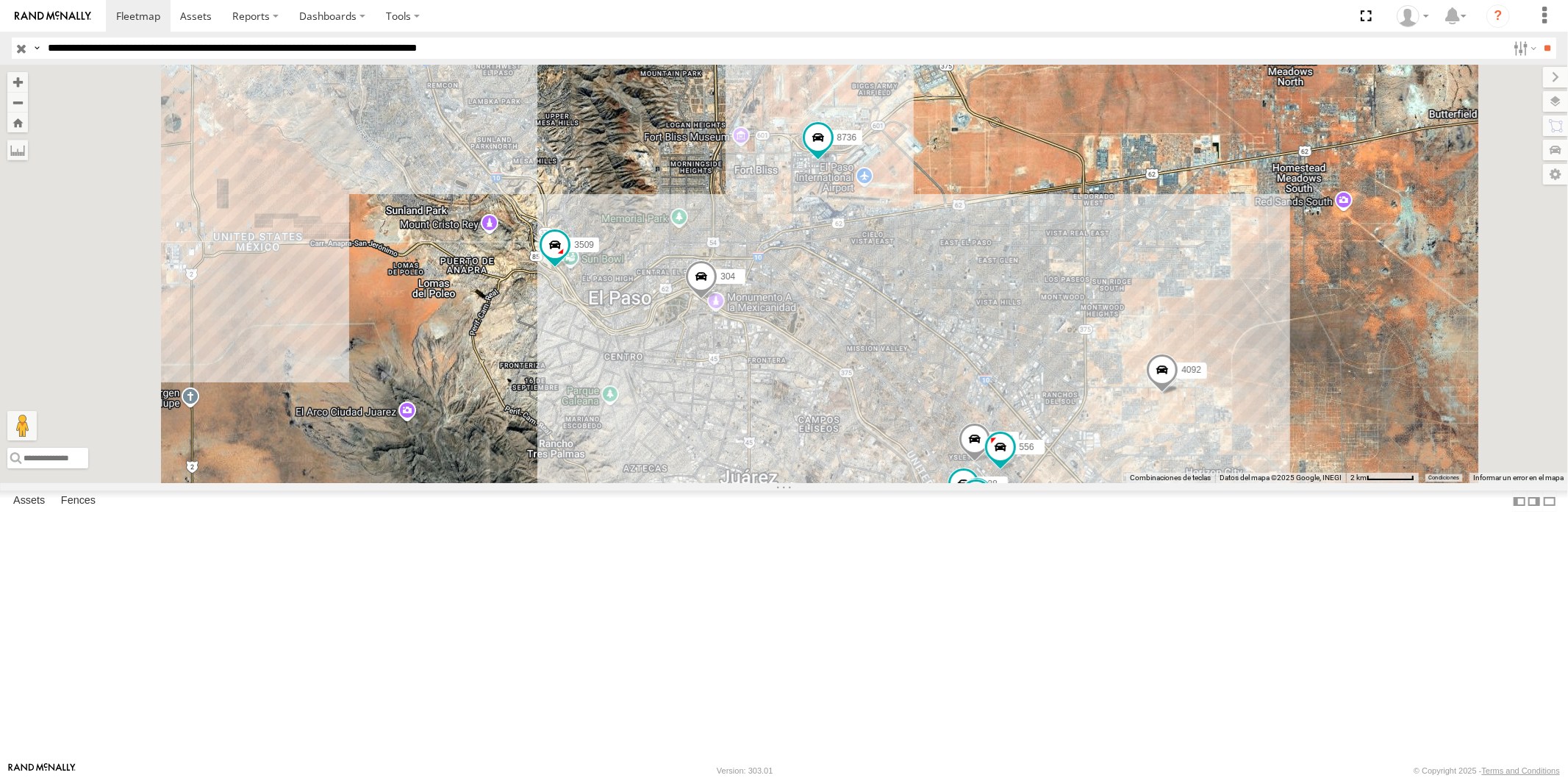 drag, startPoint x: 1100, startPoint y: 732, endPoint x: 1105, endPoint y: 591, distance: 141.08862 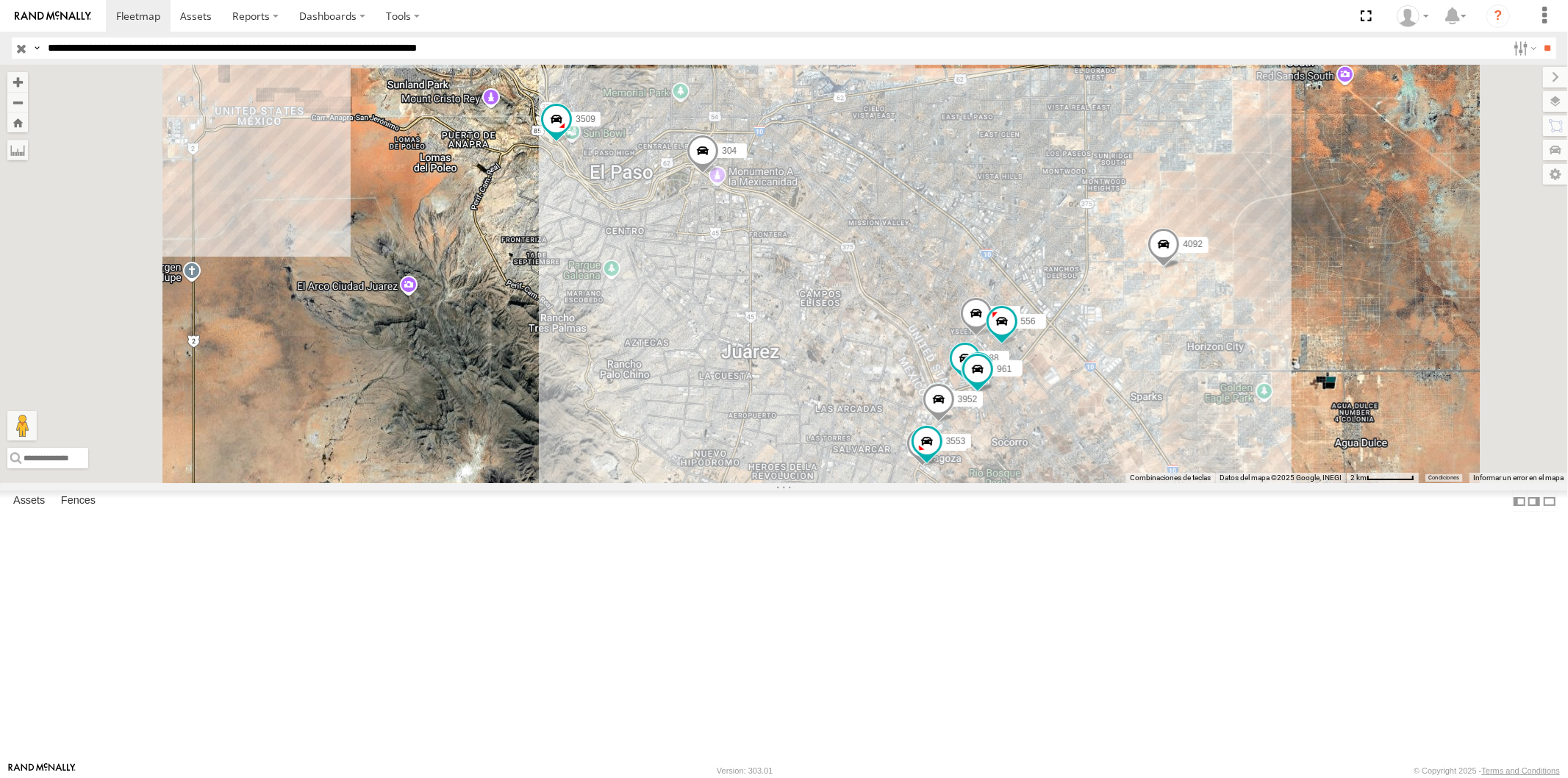 drag, startPoint x: 920, startPoint y: 481, endPoint x: 910, endPoint y: 314, distance: 167.29913 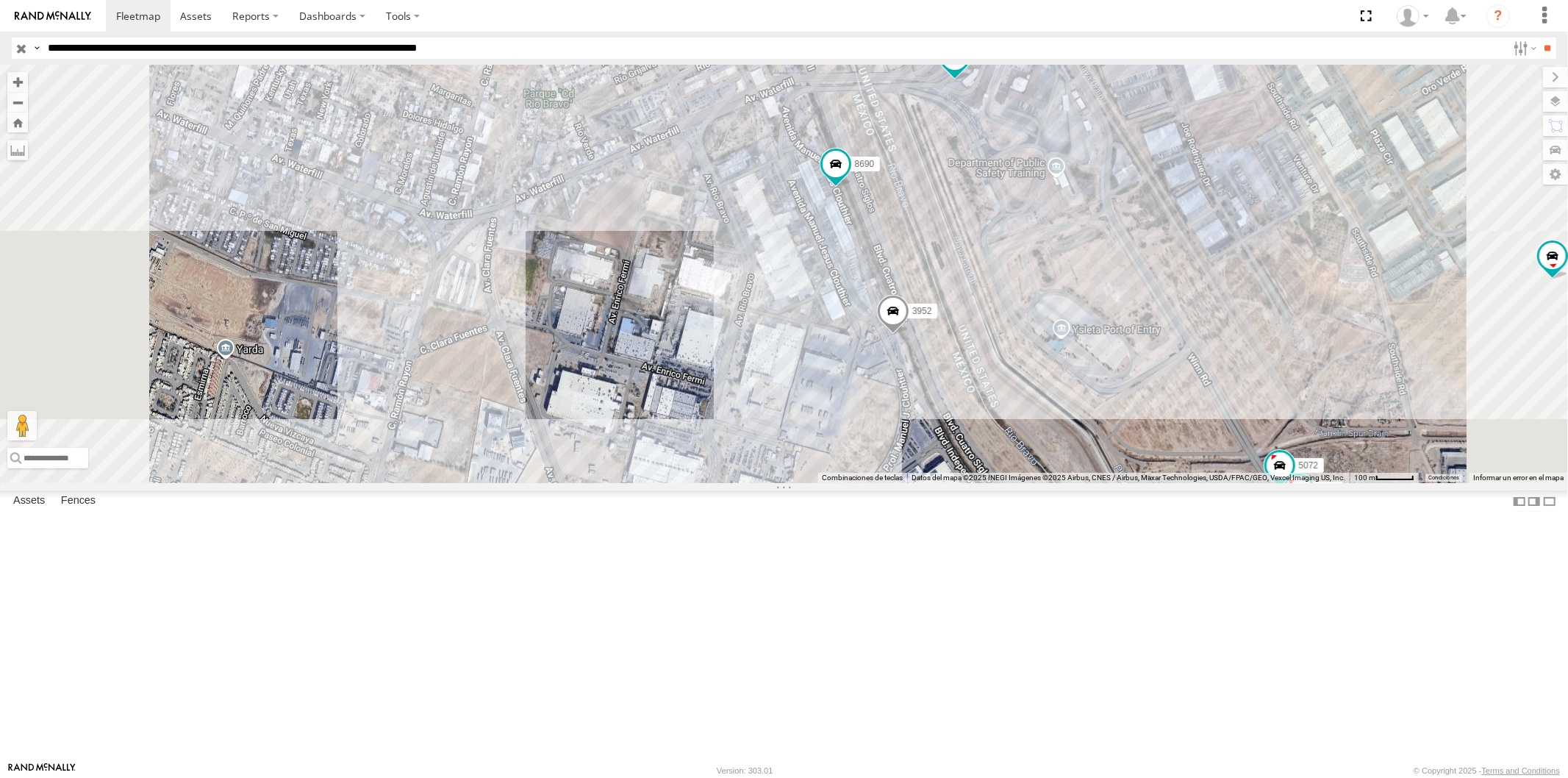 click on "**********" at bounding box center [774, 48] 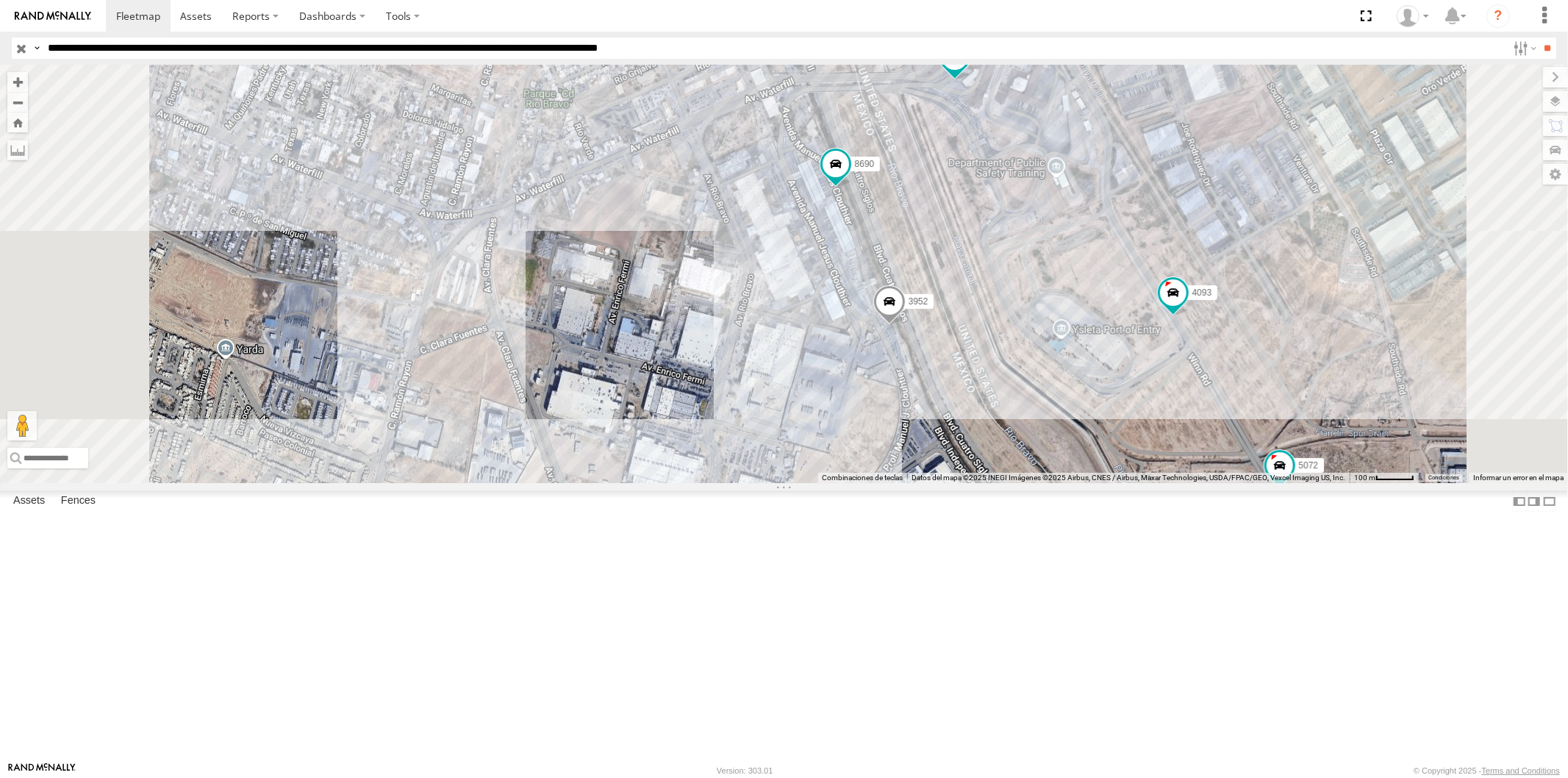 click on "**" at bounding box center [1547, 48] 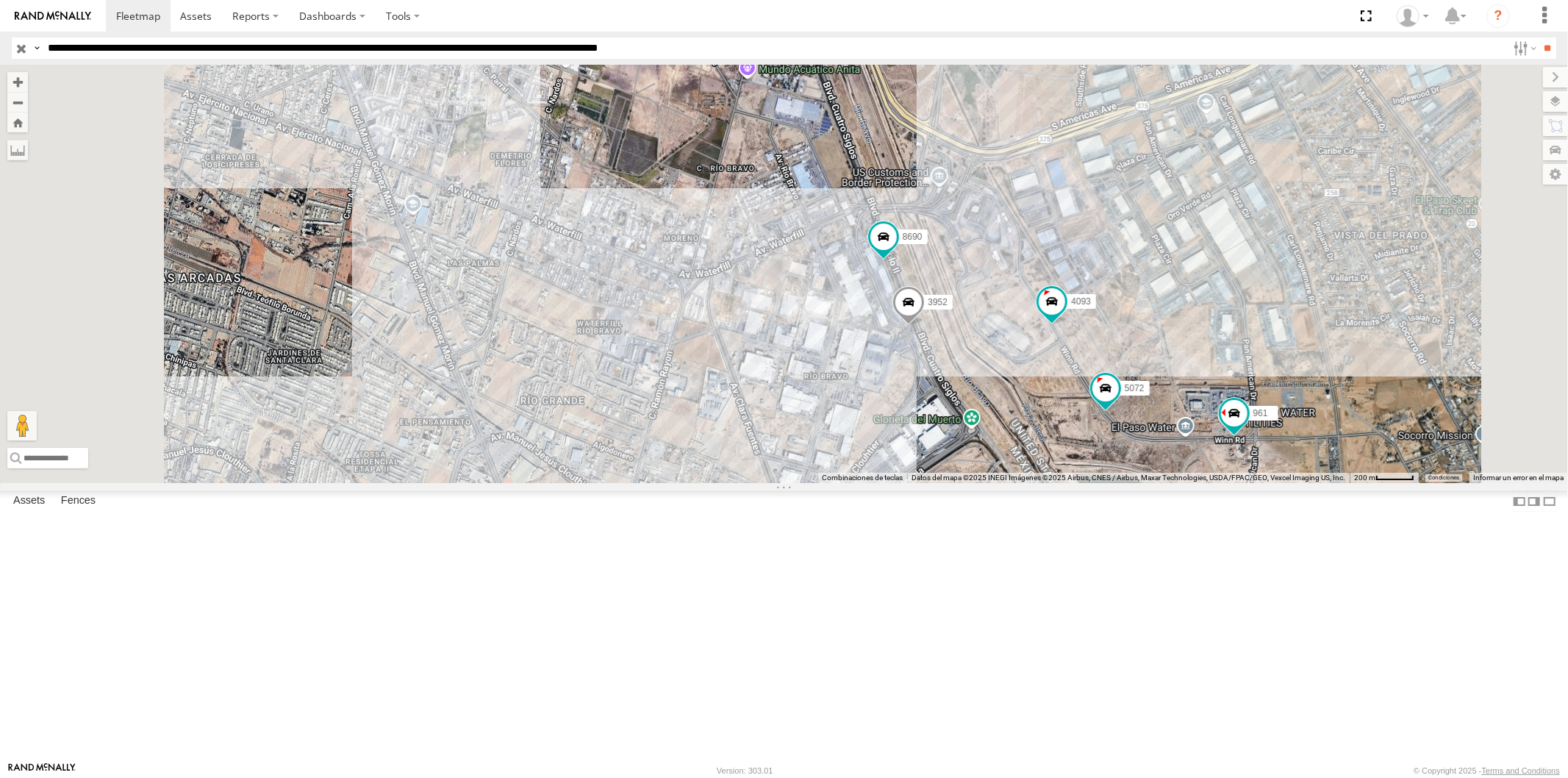 drag, startPoint x: 469, startPoint y: 57, endPoint x: 478, endPoint y: 68, distance: 14 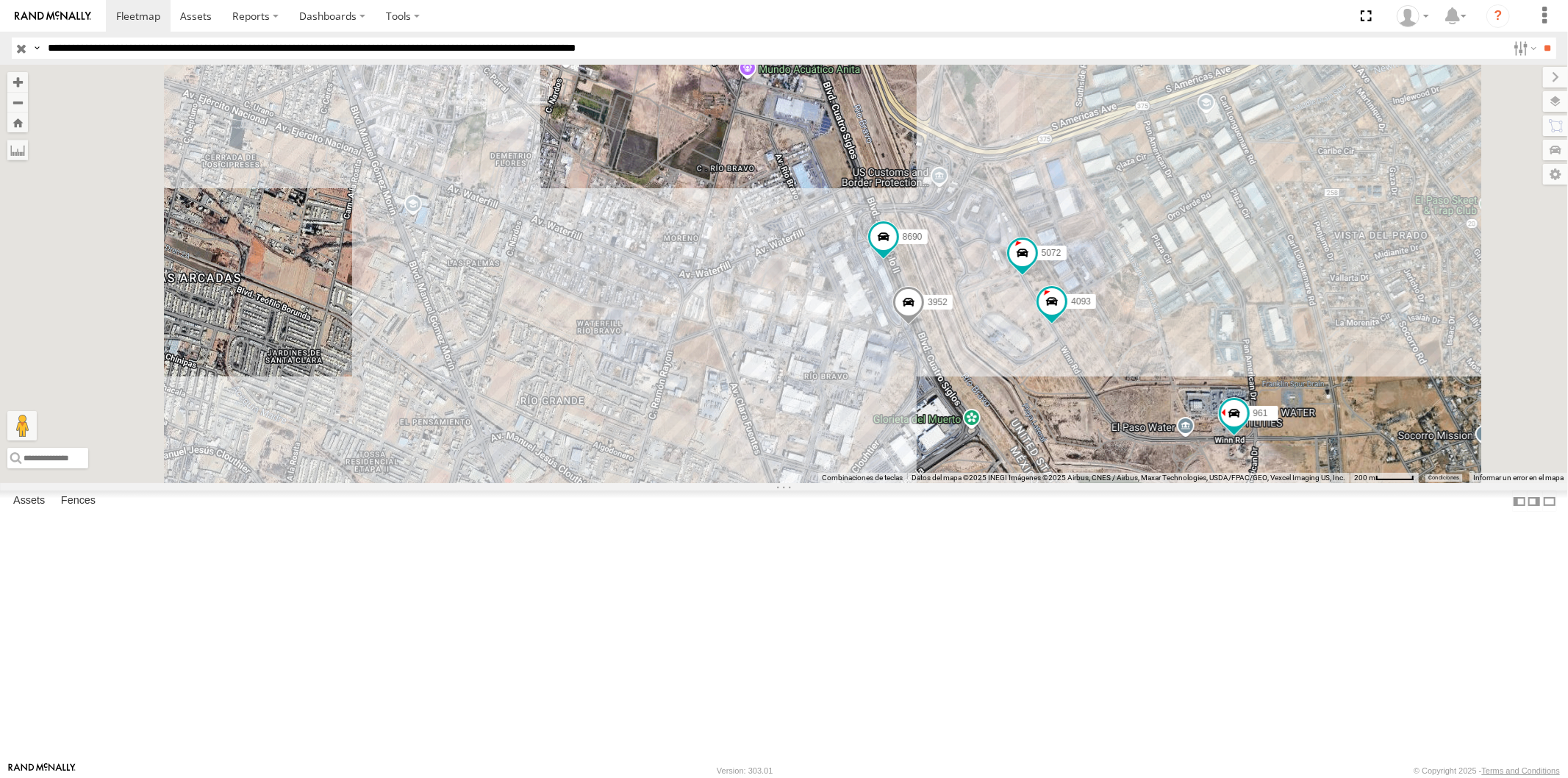 click on "**" at bounding box center [1547, 48] 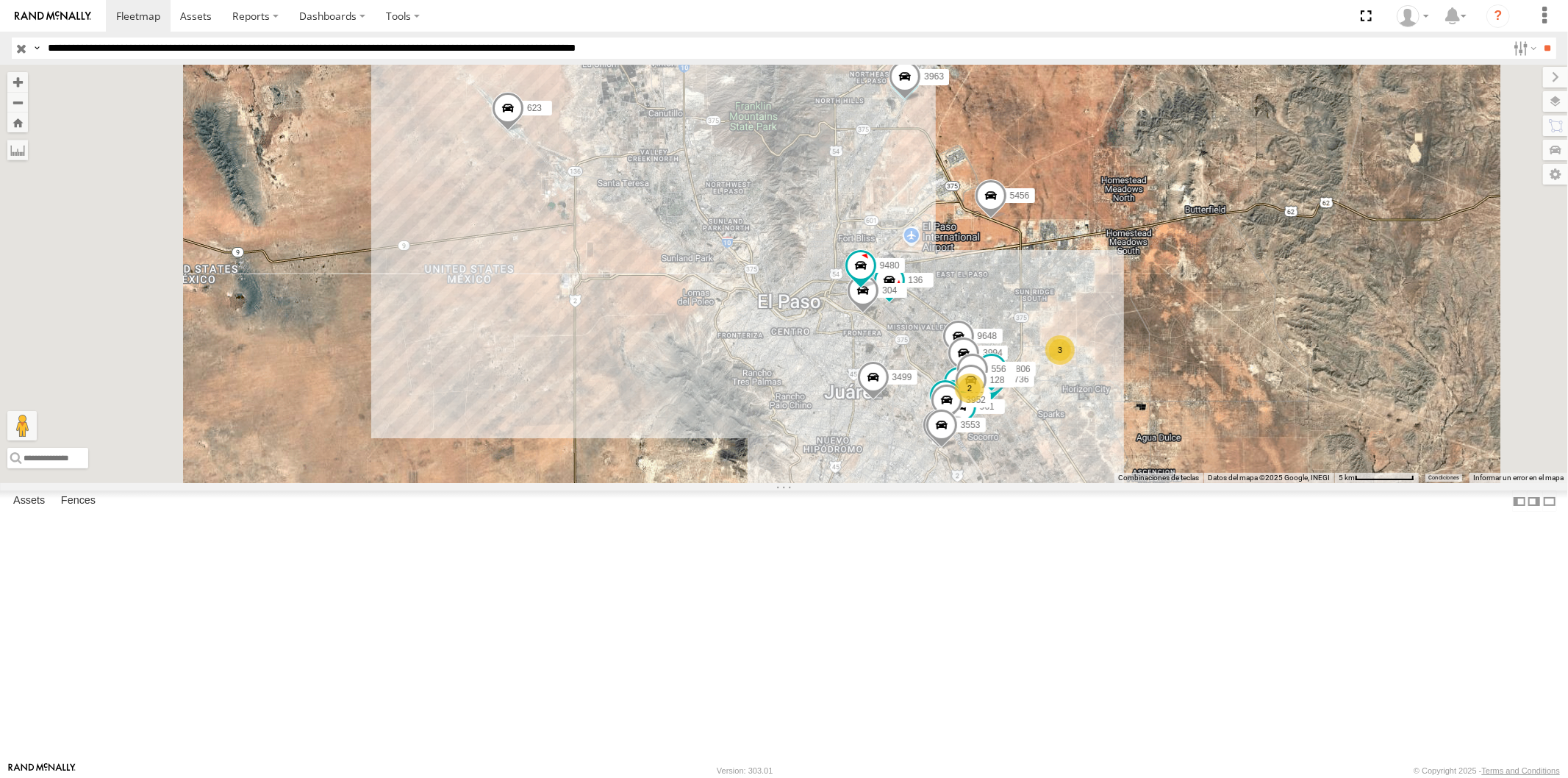 drag, startPoint x: 471, startPoint y: 50, endPoint x: 531, endPoint y: 104, distance: 80.72174 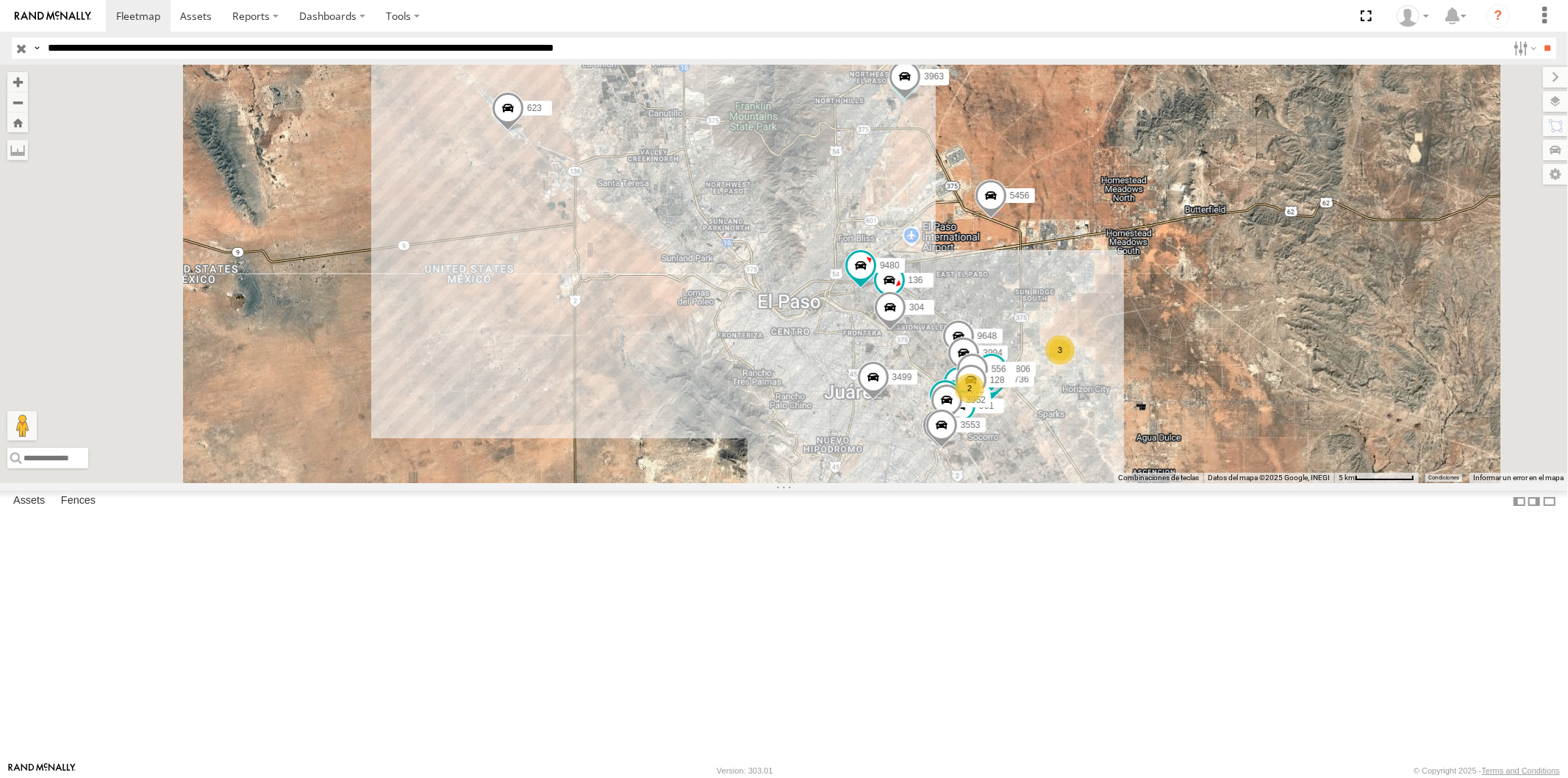 type on "**********" 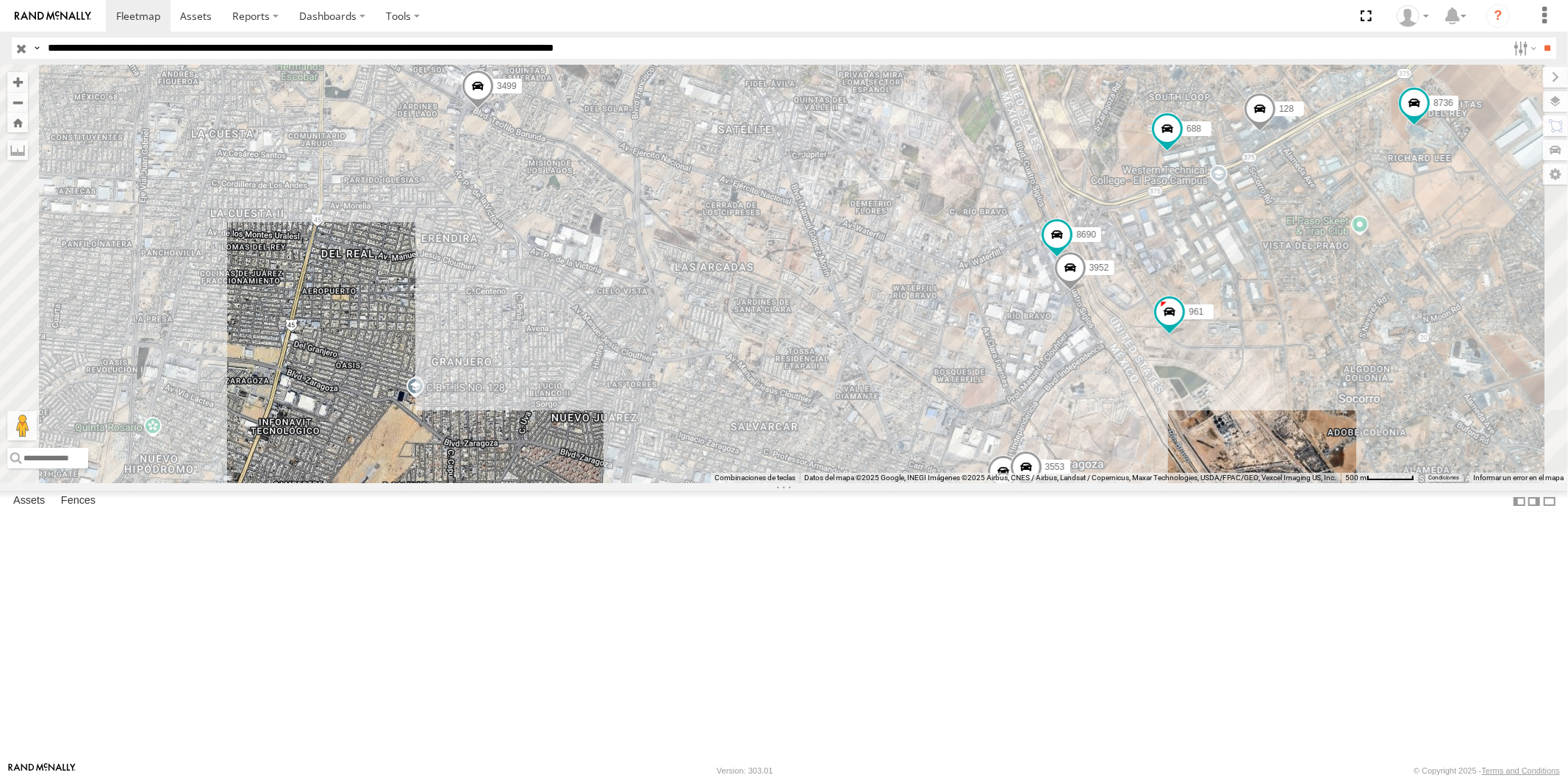 drag, startPoint x: 860, startPoint y: 296, endPoint x: 931, endPoint y: 409, distance: 133.4541 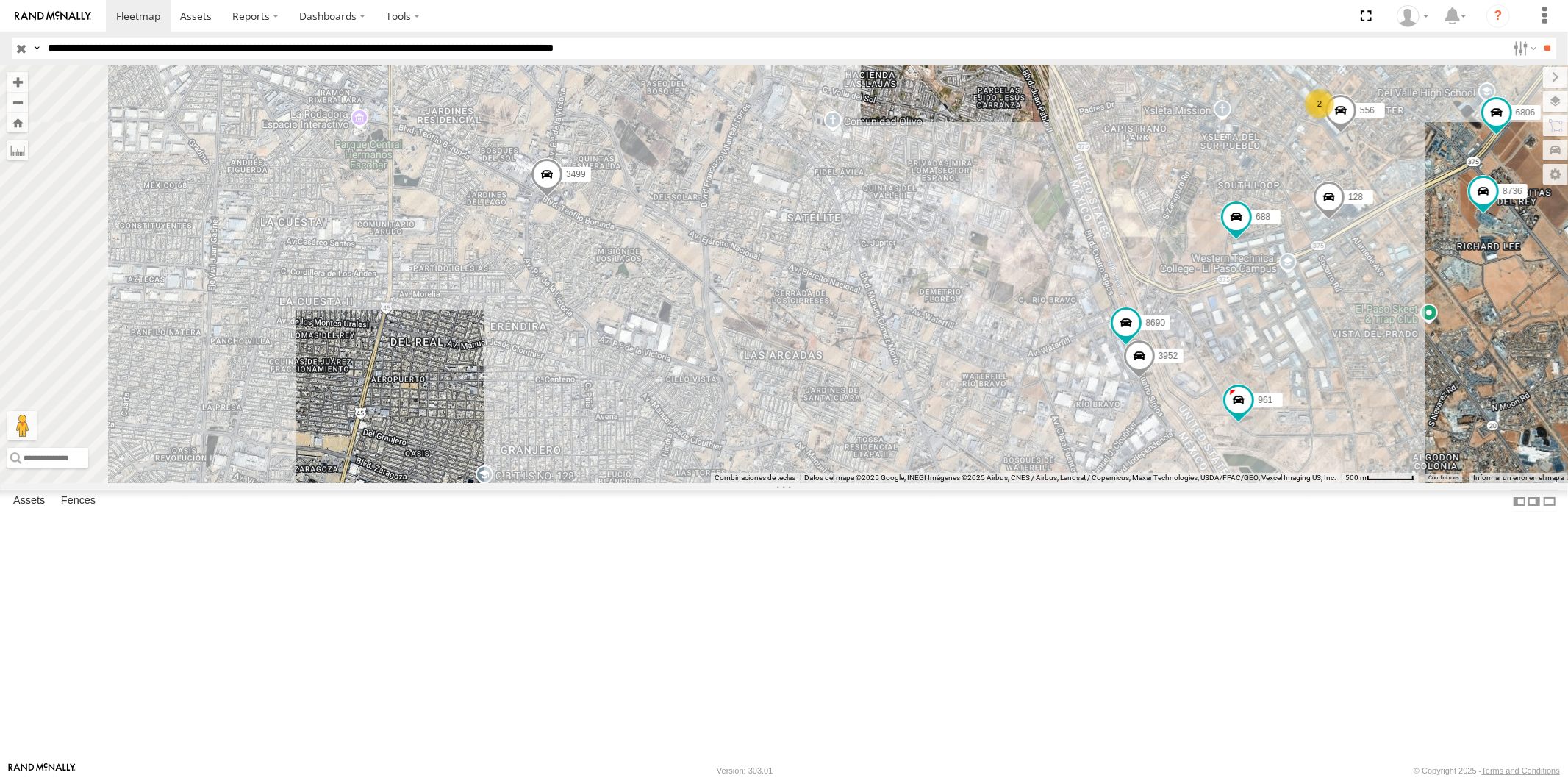 click at bounding box center (546, 178) 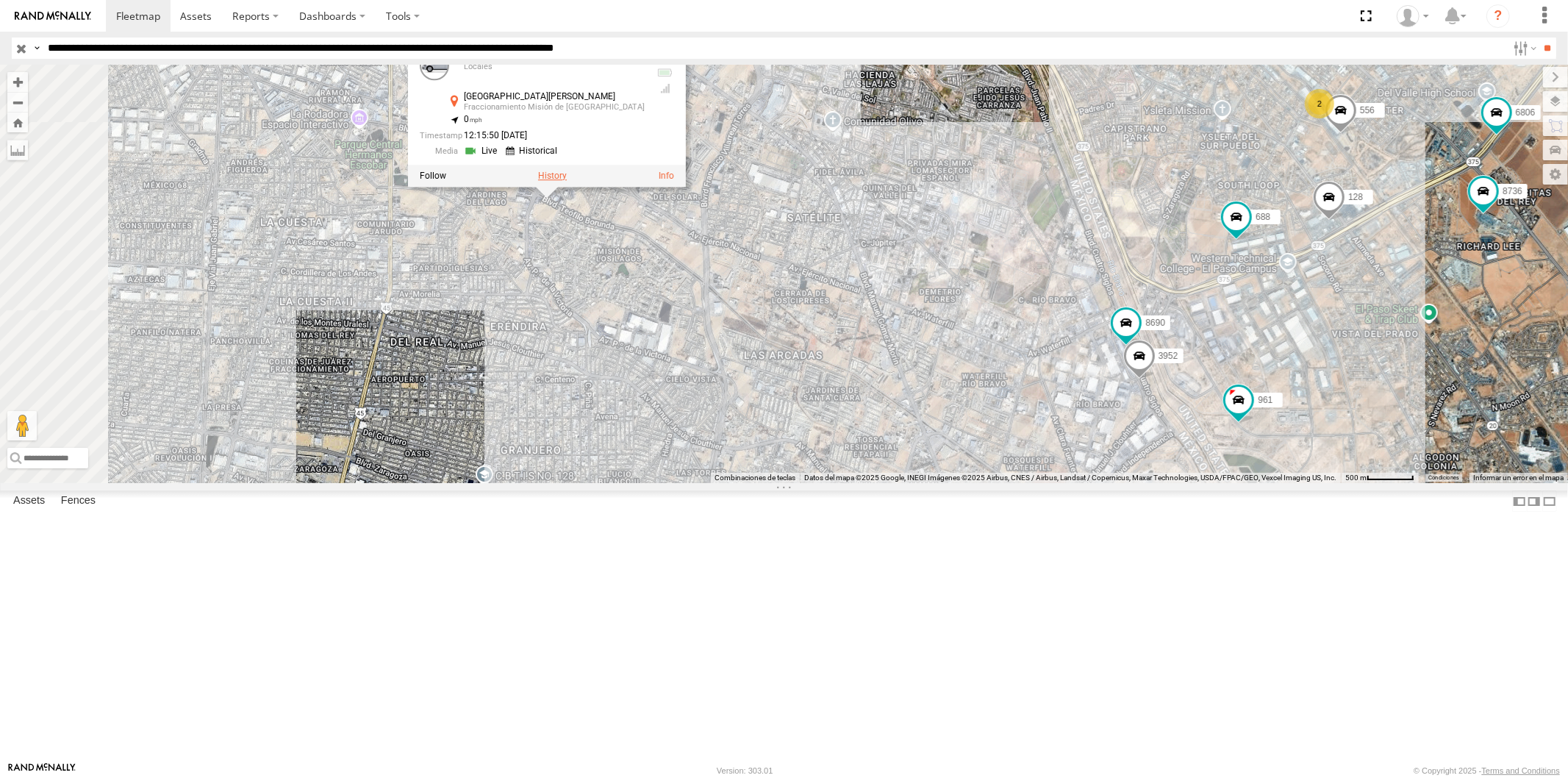 click at bounding box center (551, 176) 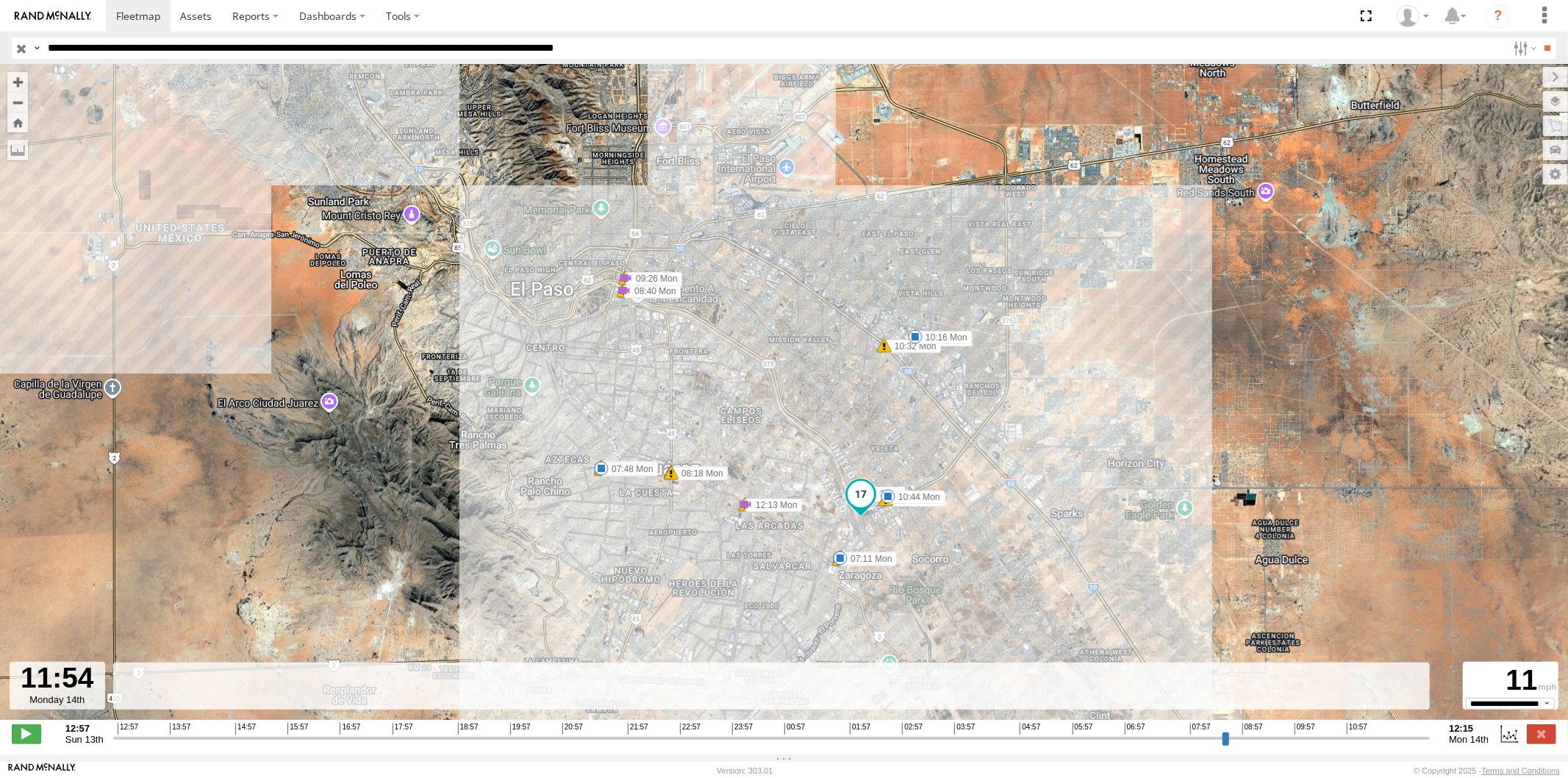 drag, startPoint x: 1420, startPoint y: 749, endPoint x: 1405, endPoint y: 745, distance: 15.524175 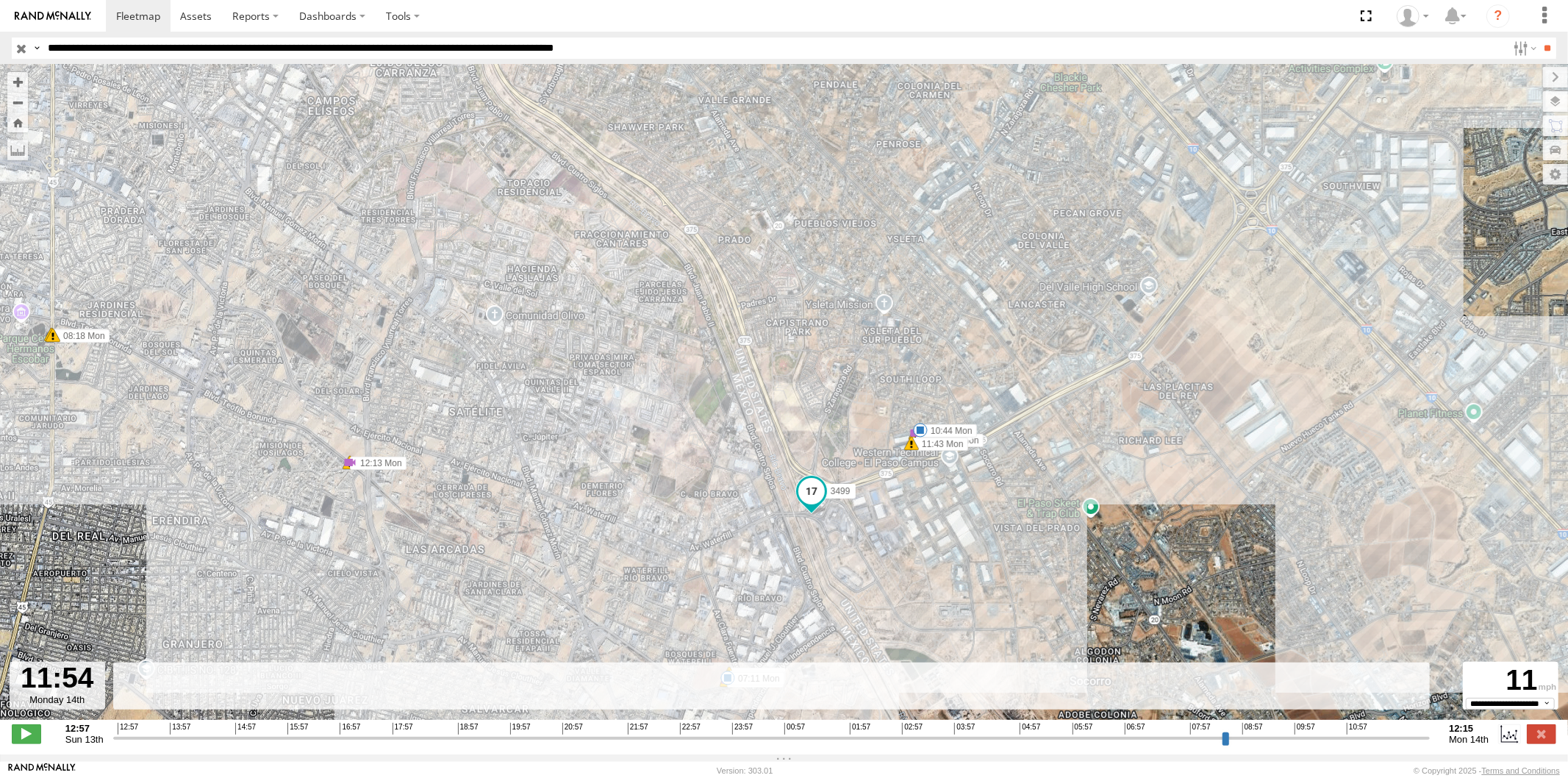 drag, startPoint x: 858, startPoint y: 570, endPoint x: 876, endPoint y: 577, distance: 19 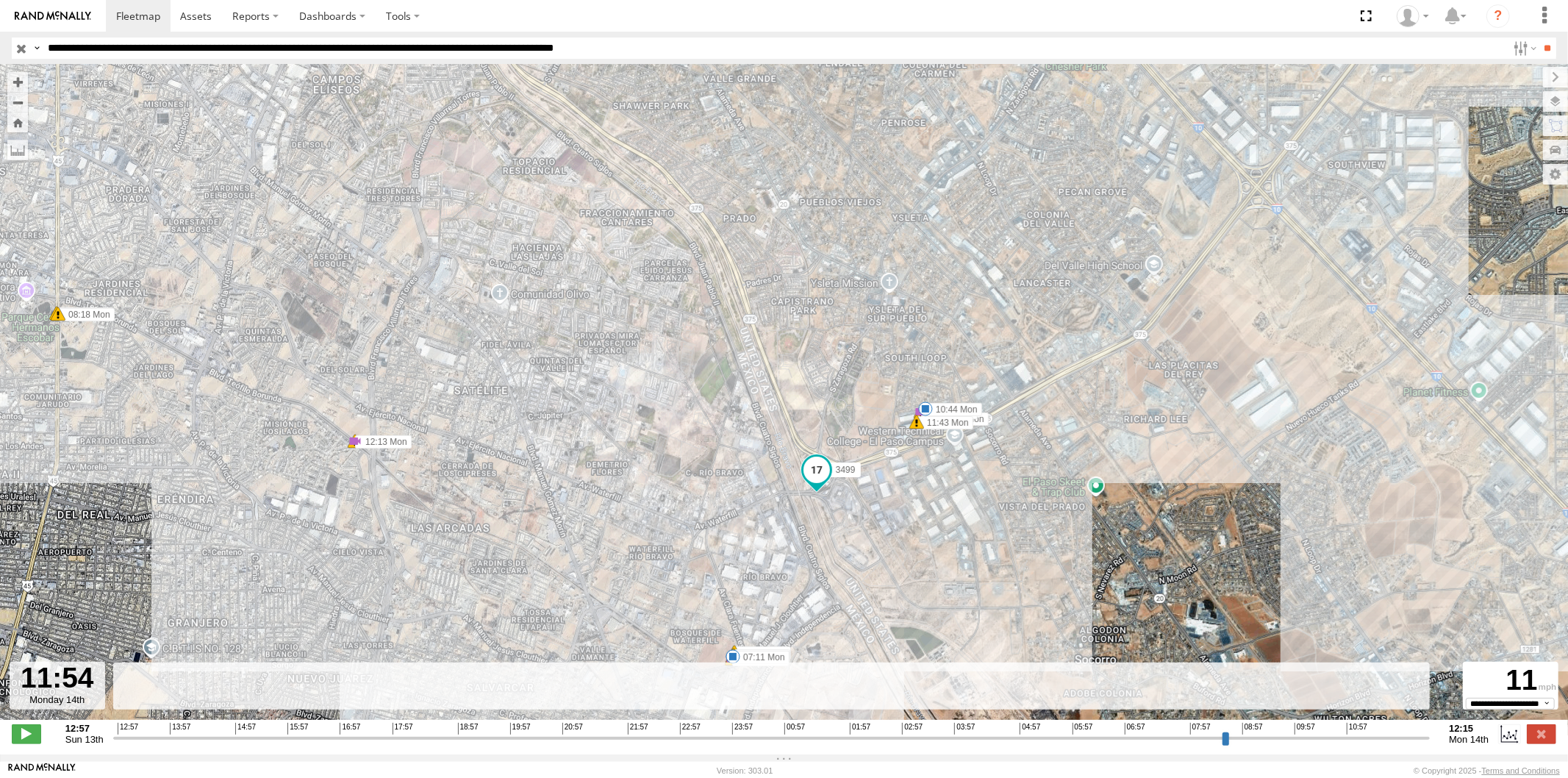 drag, startPoint x: 257, startPoint y: 51, endPoint x: 277, endPoint y: 79, distance: 34.409301 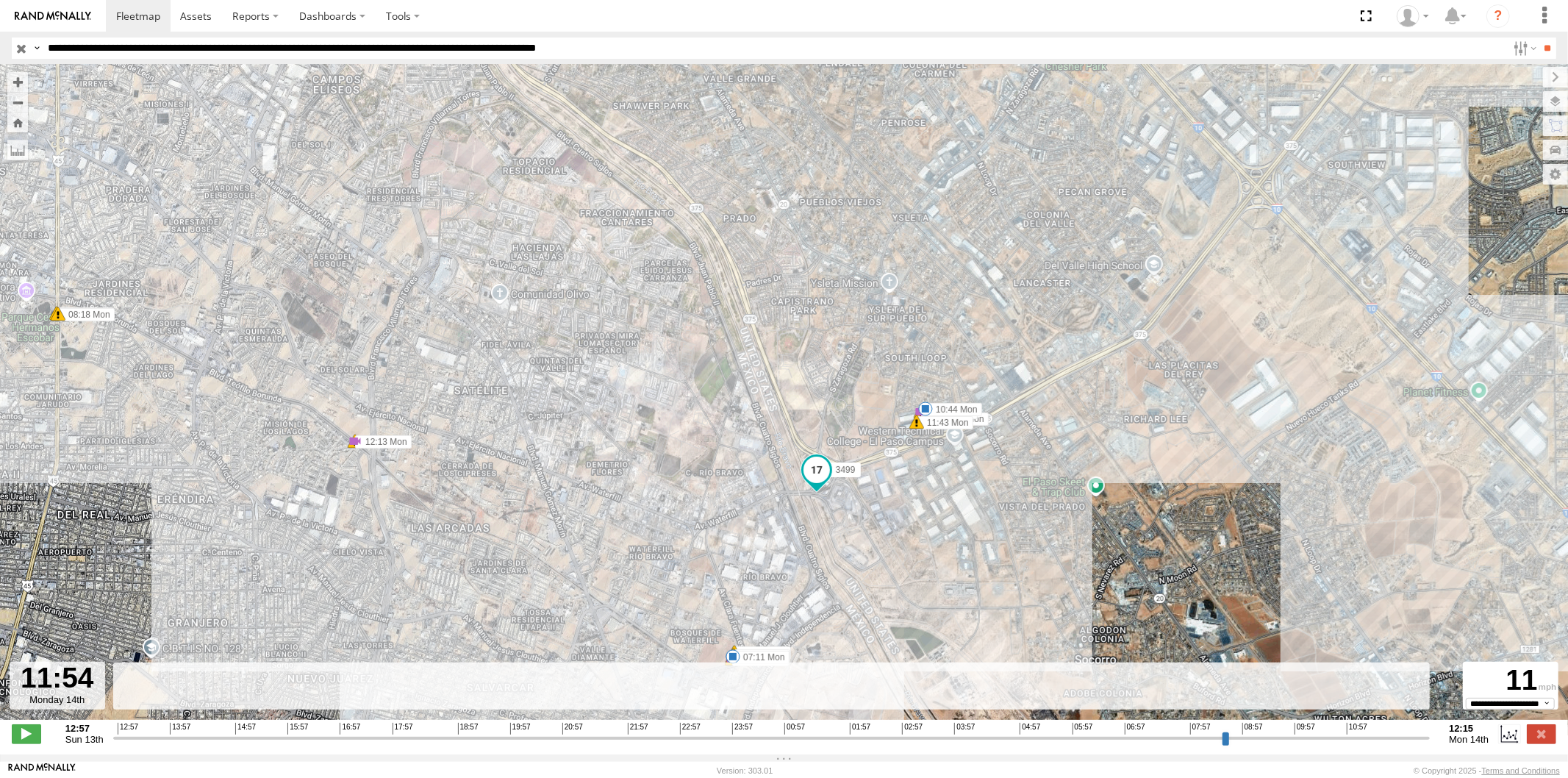 click on "**" at bounding box center (1547, 48) 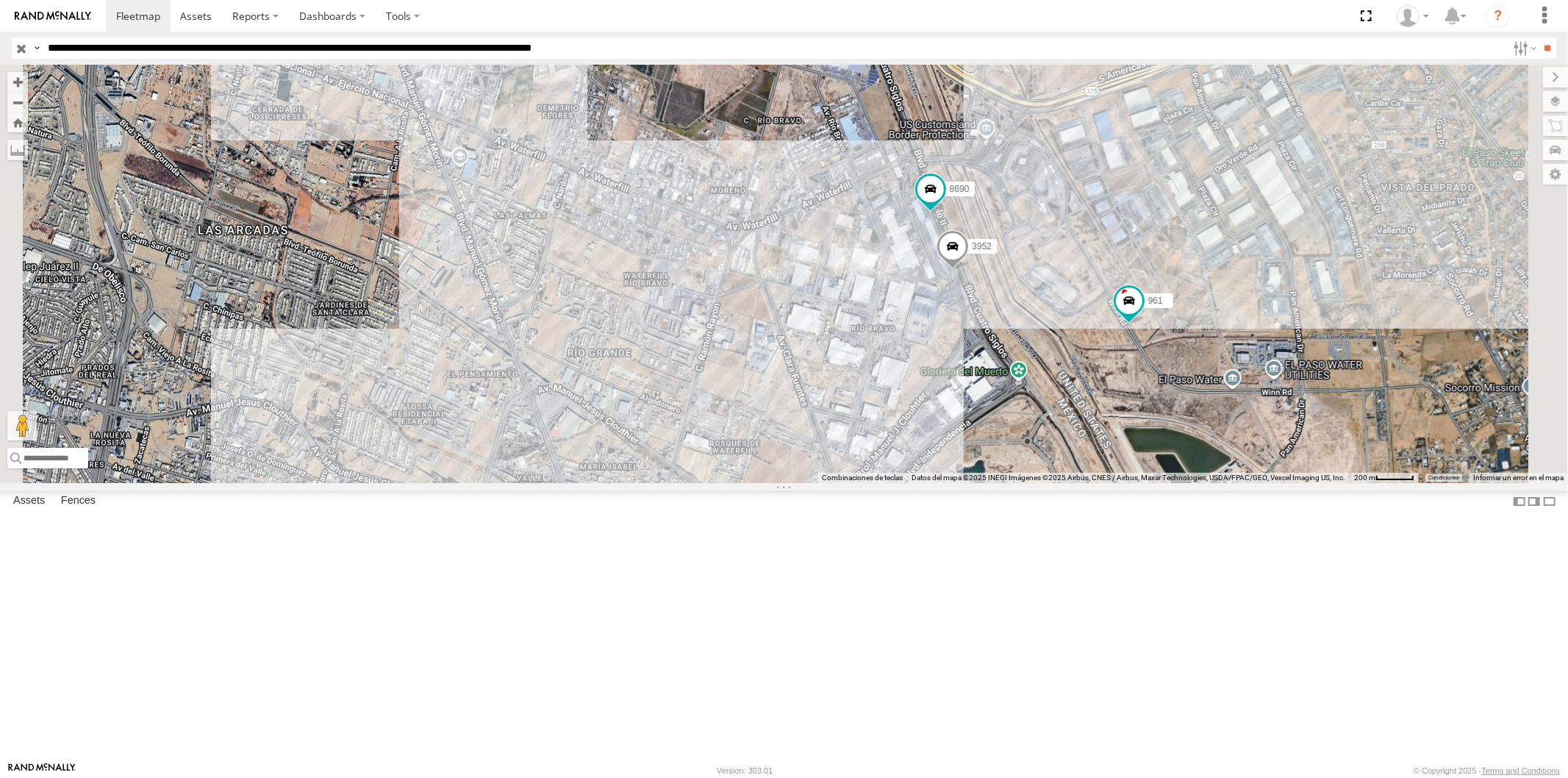 drag, startPoint x: 651, startPoint y: 49, endPoint x: 671, endPoint y: 86, distance: 42.059482 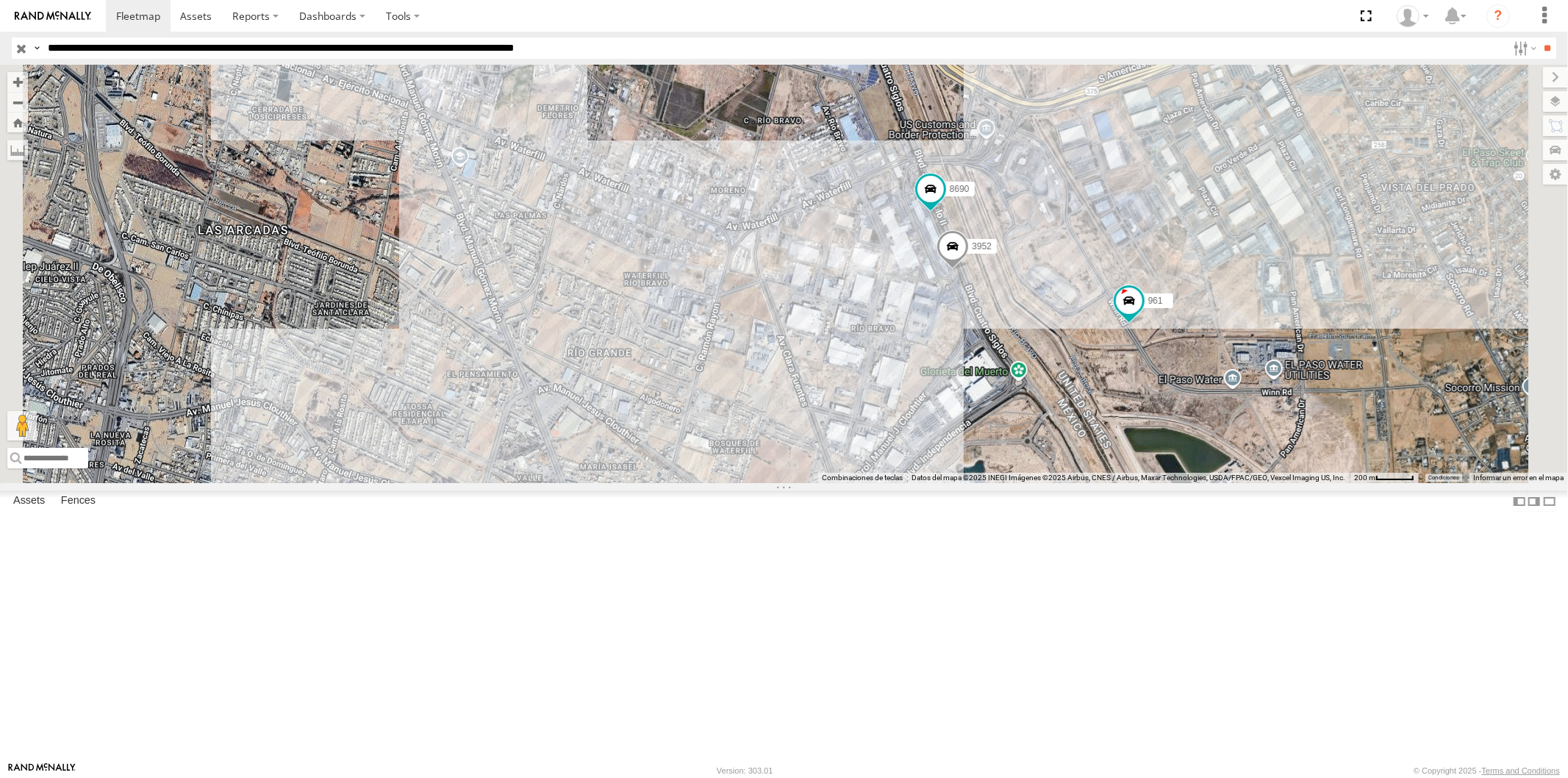 click on "**" at bounding box center (1547, 48) 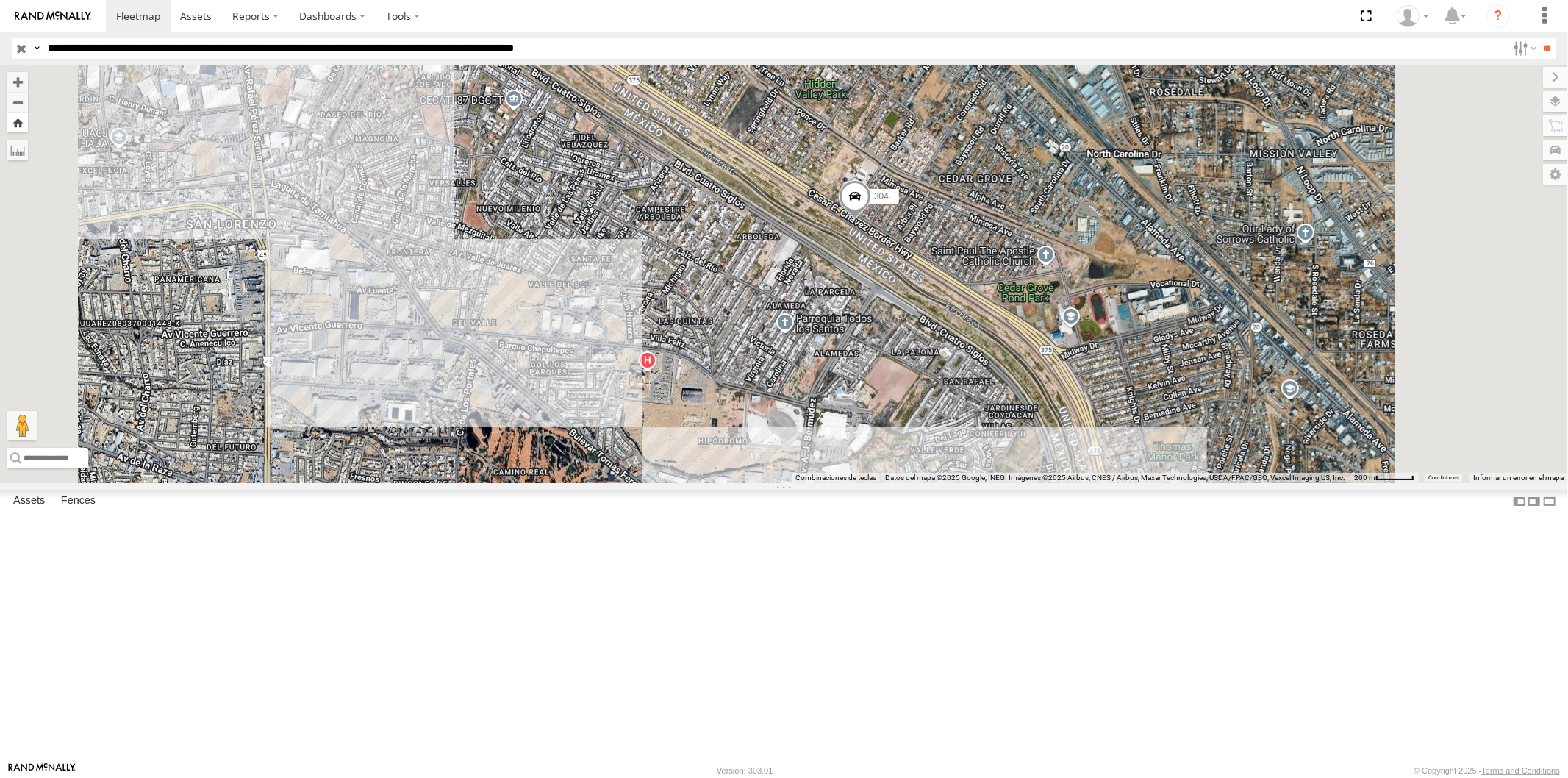 click at bounding box center [18, 122] 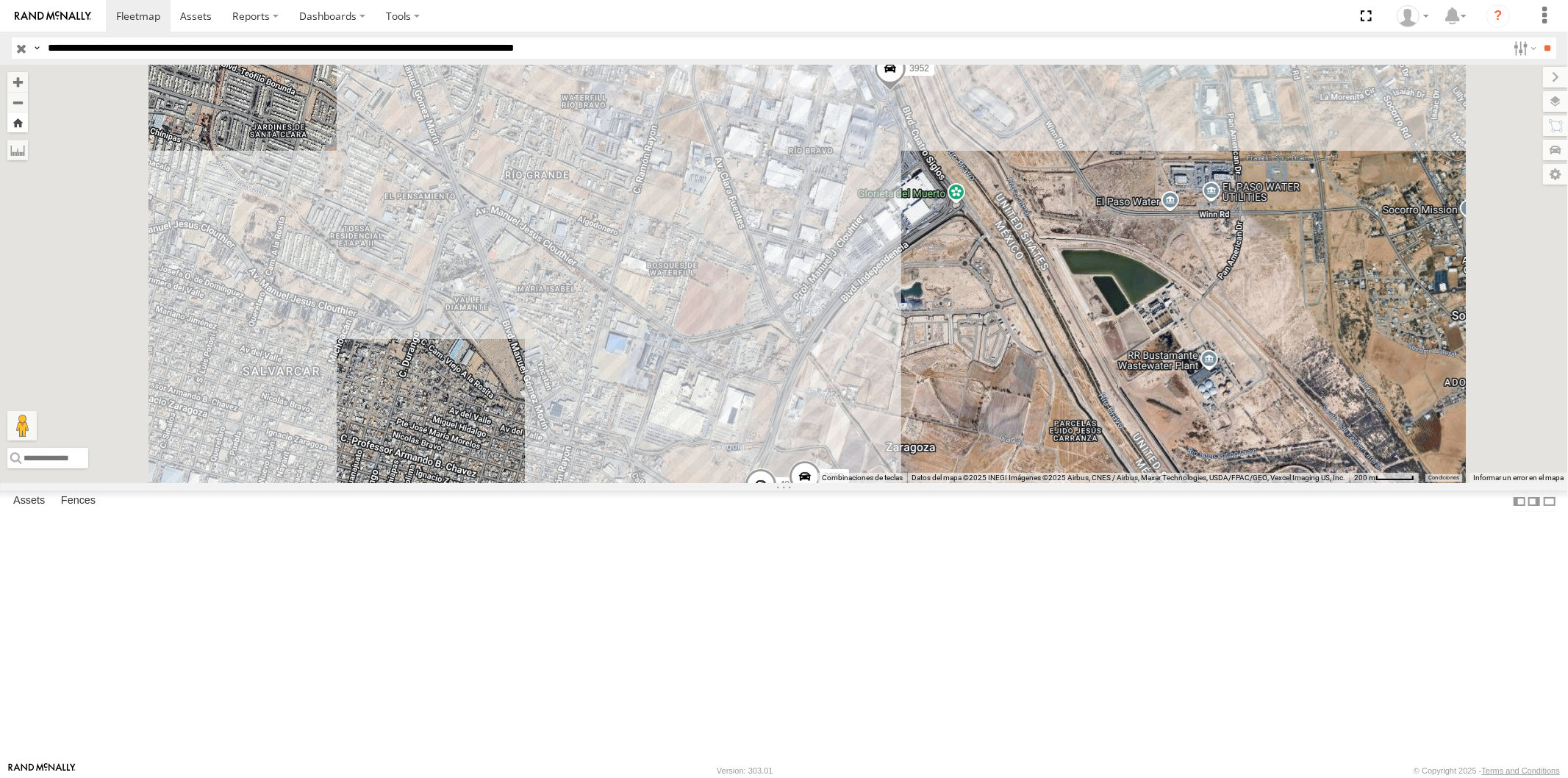 click at bounding box center (18, 122) 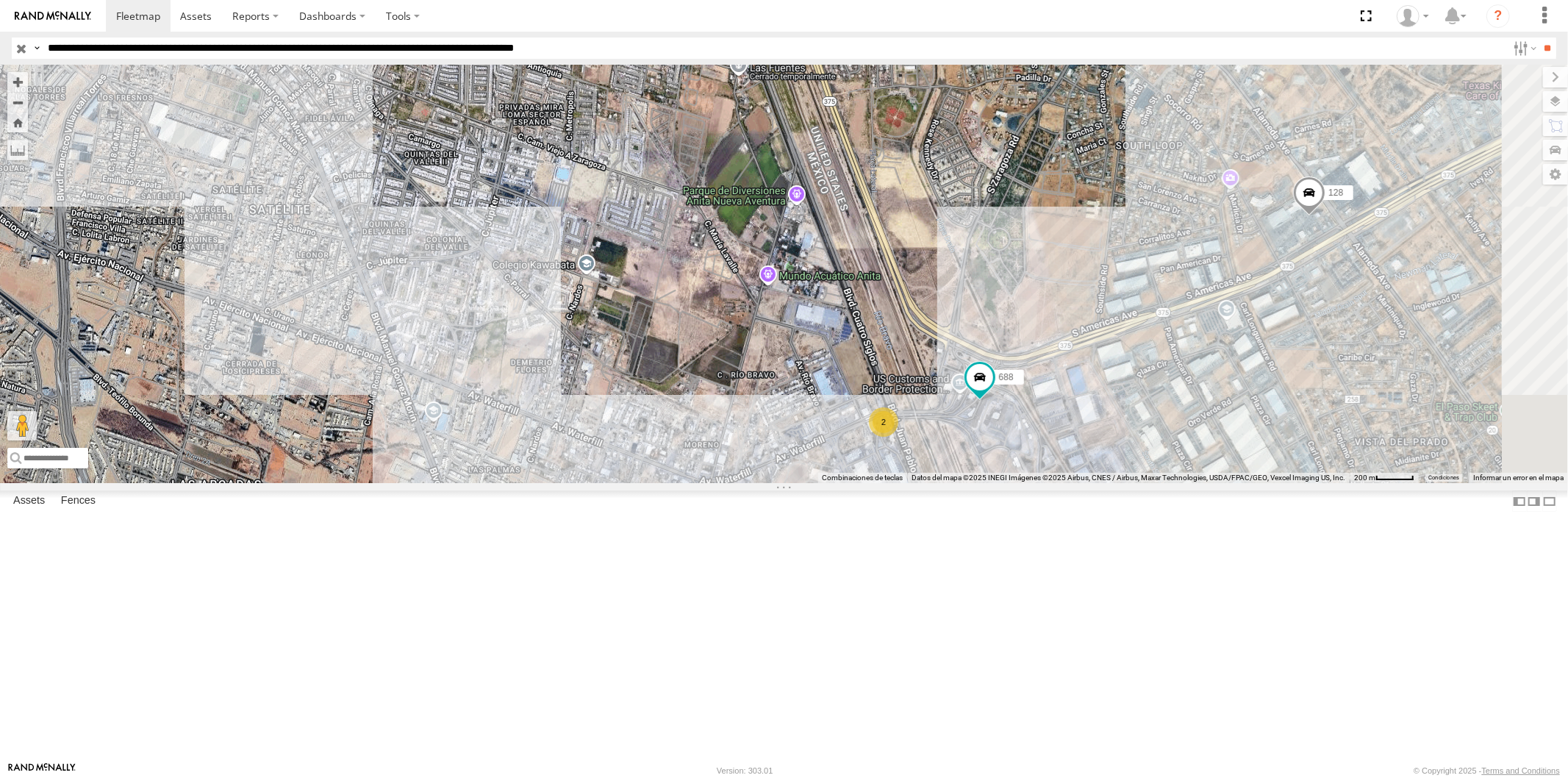 click on "**********" at bounding box center [774, 48] 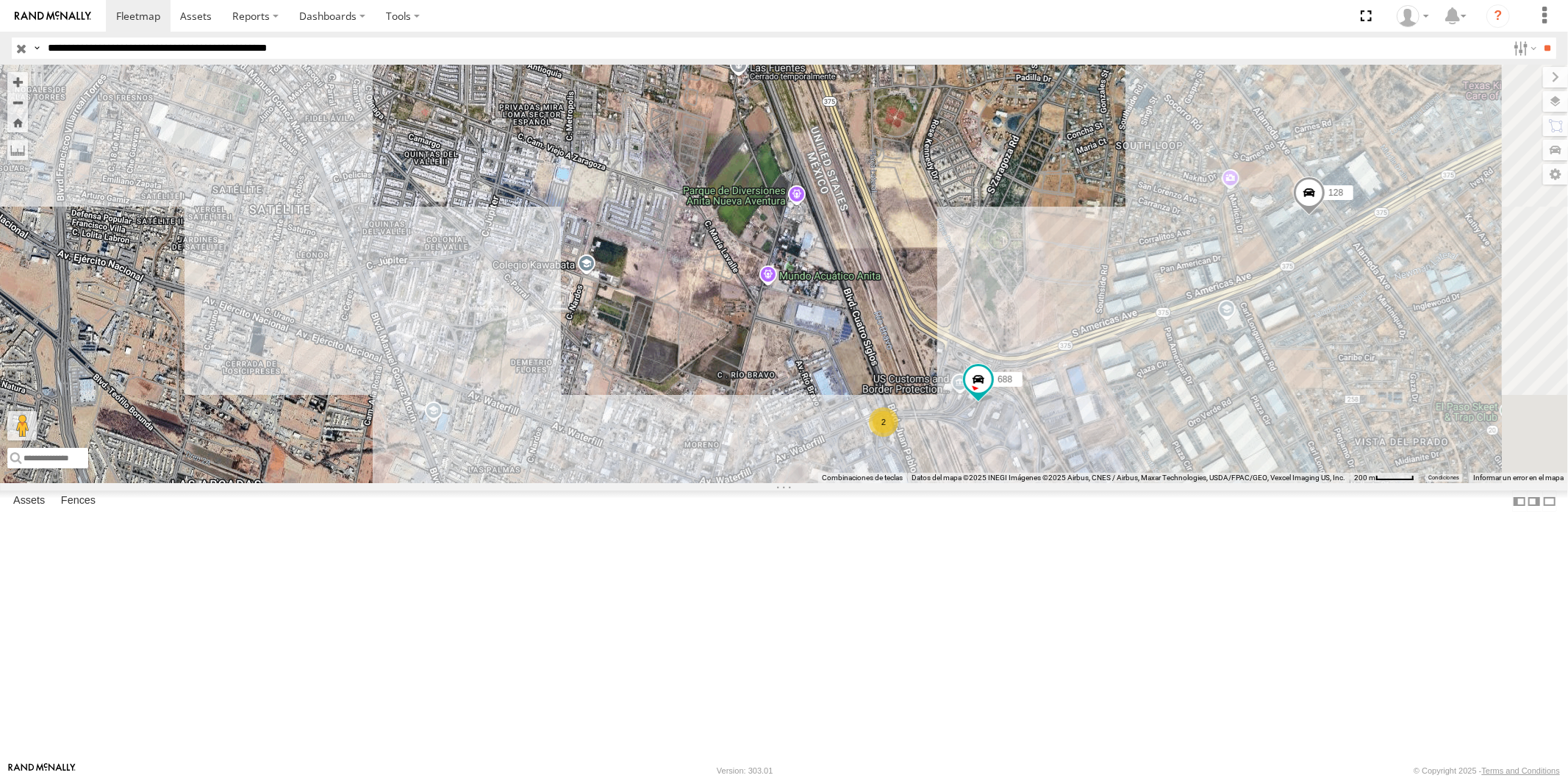 type on "**********" 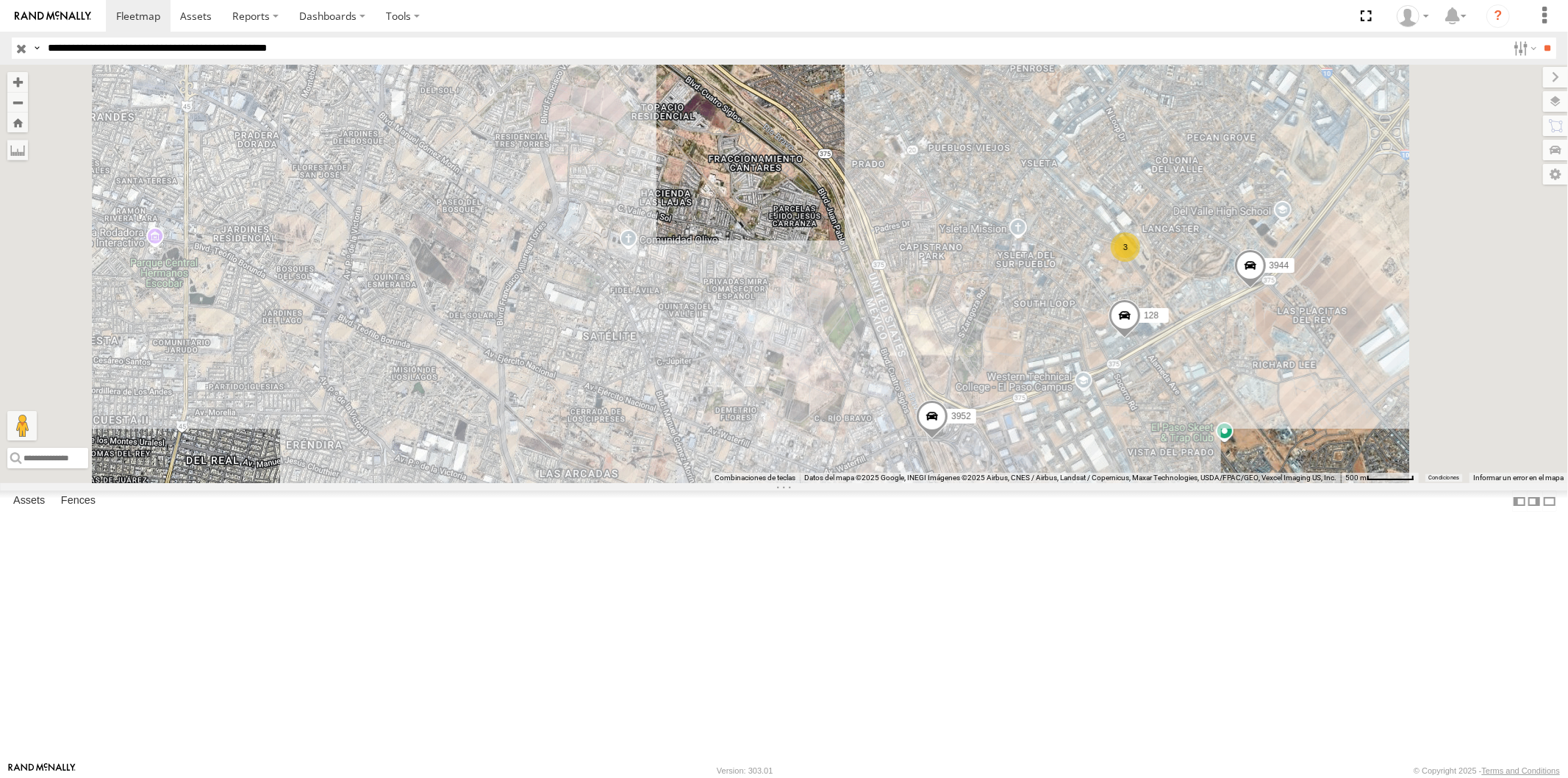 drag, startPoint x: 384, startPoint y: 121, endPoint x: 96, endPoint y: 724, distance: 668.2462 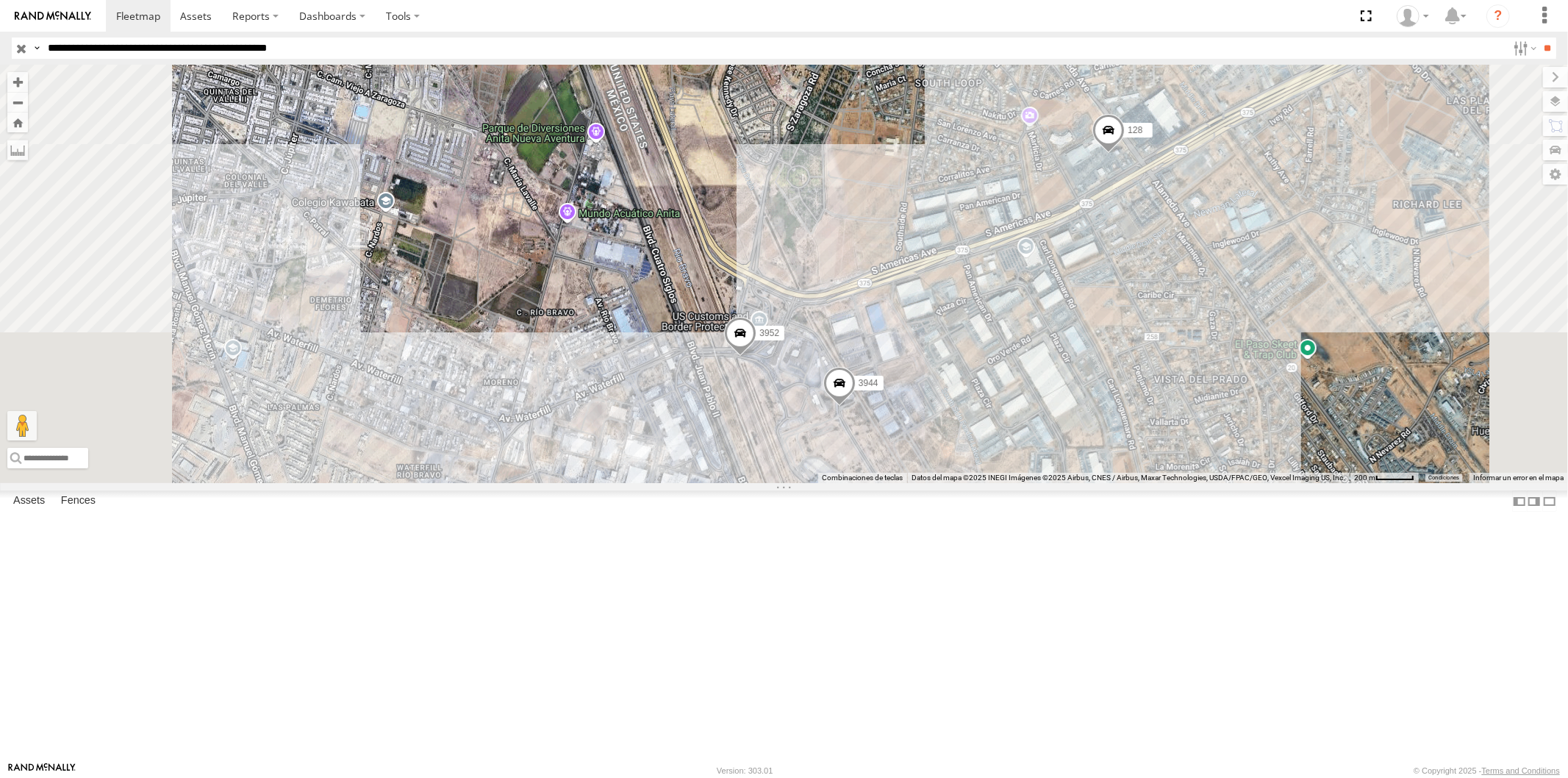 drag, startPoint x: 1188, startPoint y: 607, endPoint x: 1181, endPoint y: 549, distance: 58.420887 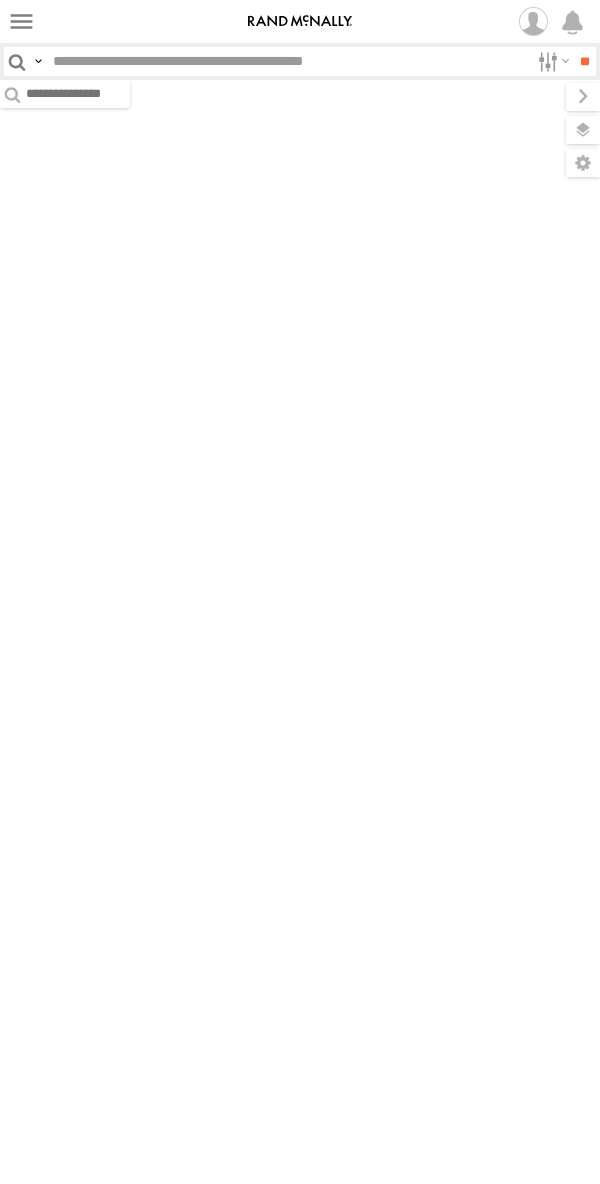 scroll, scrollTop: 0, scrollLeft: 0, axis: both 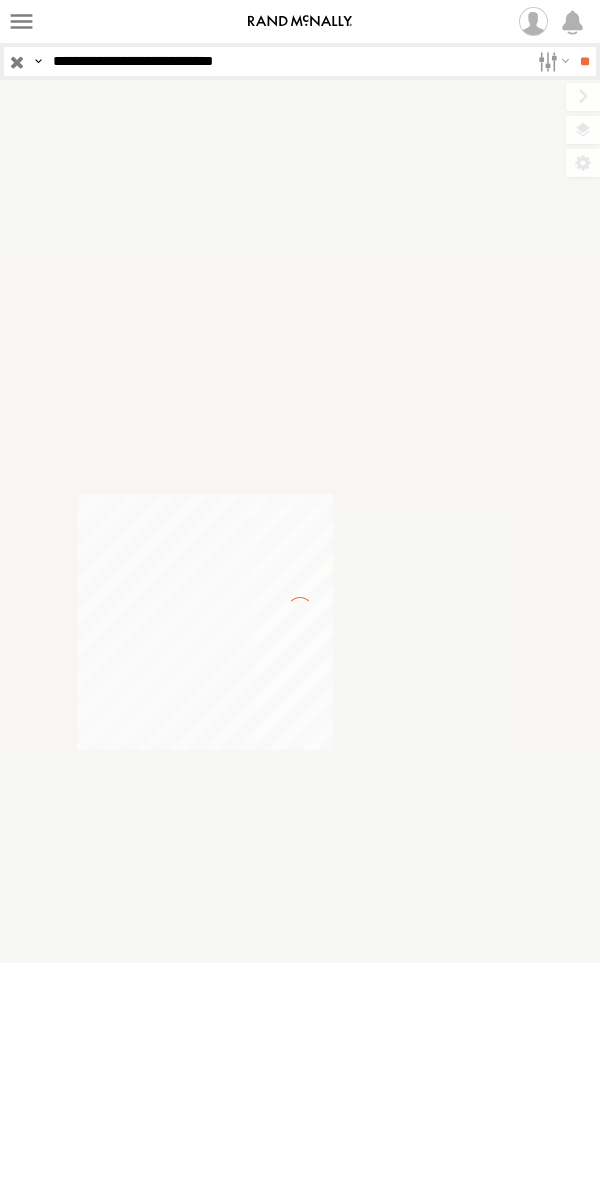 click on "**********" at bounding box center [287, 61] 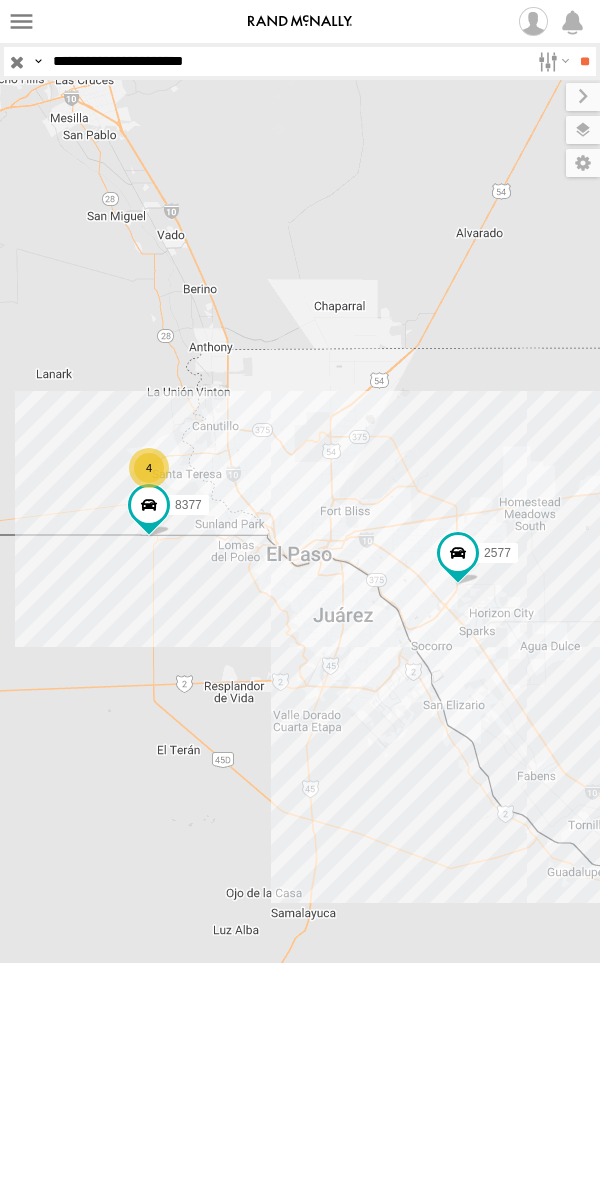 click on "**" at bounding box center (584, 61) 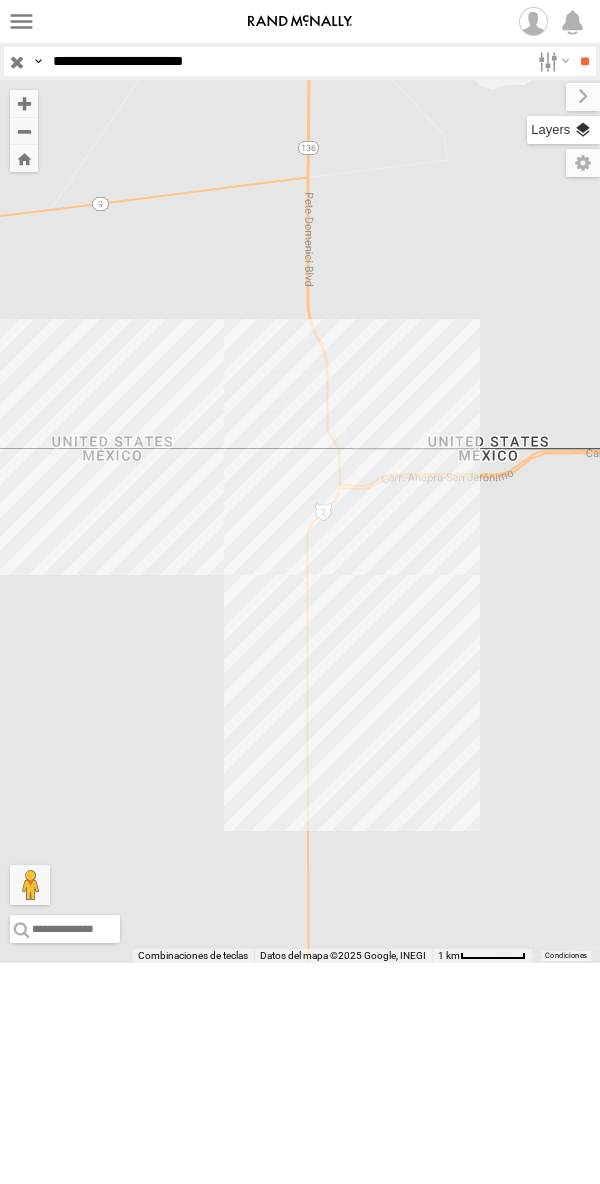 click at bounding box center [563, 130] 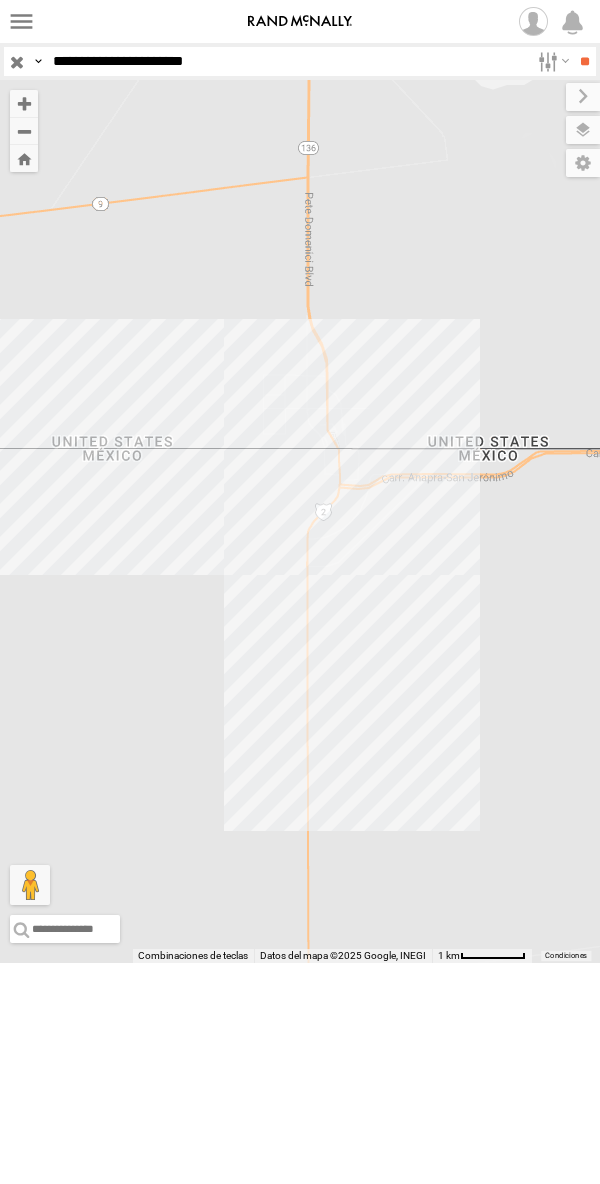 click on "Basemaps
Roadmap
Terrain
Satellite
Night" at bounding box center (0, 0) 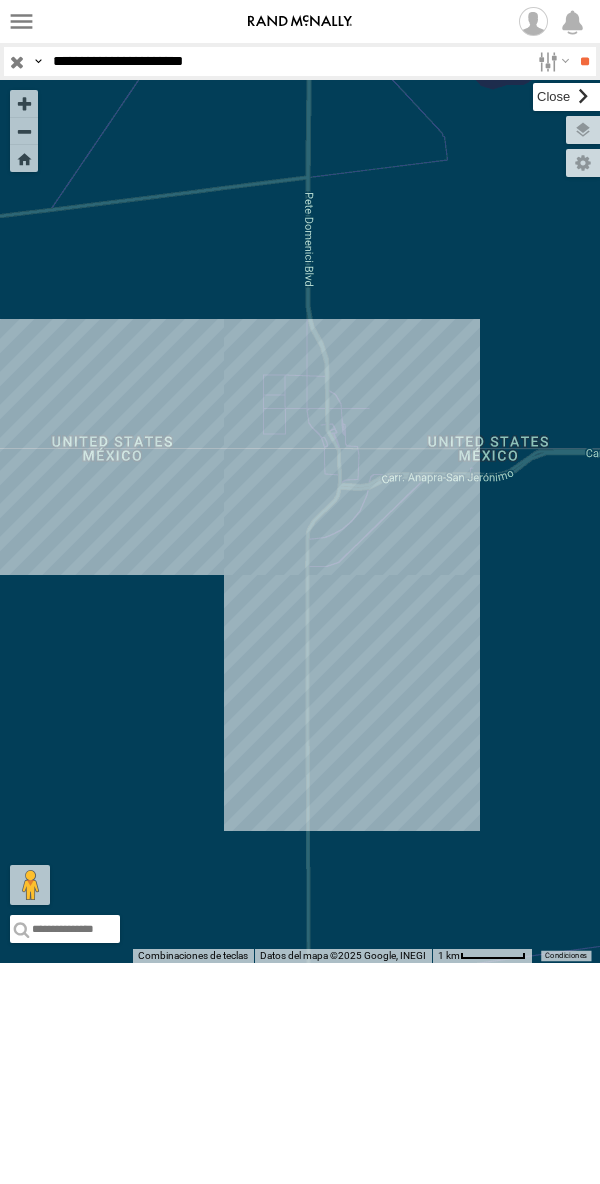 click at bounding box center [566, 97] 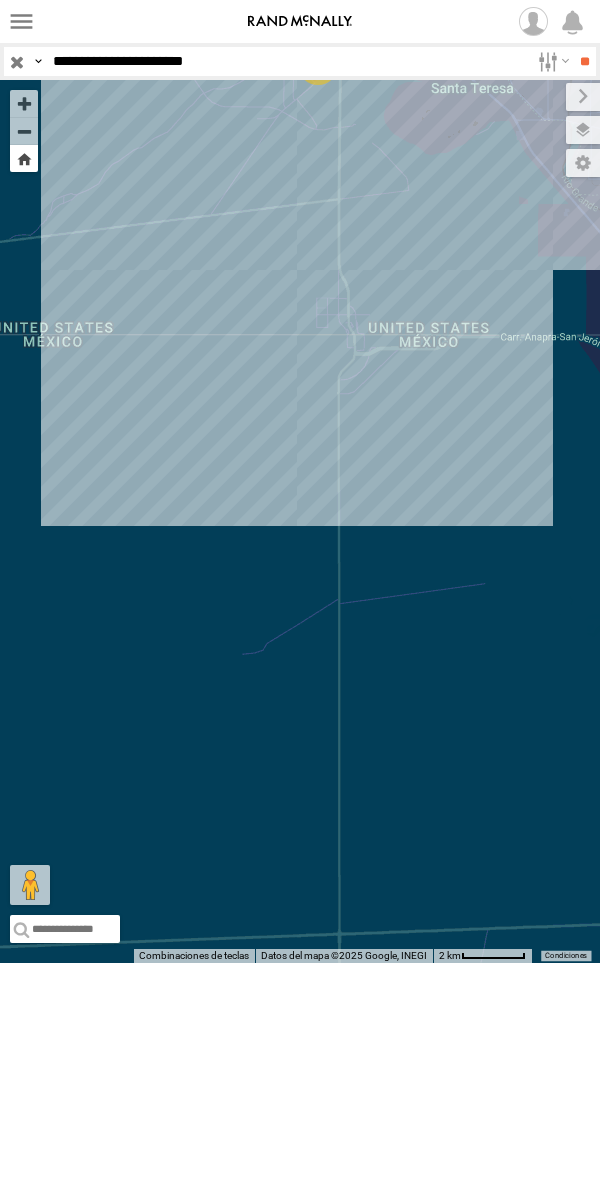 click at bounding box center [24, 158] 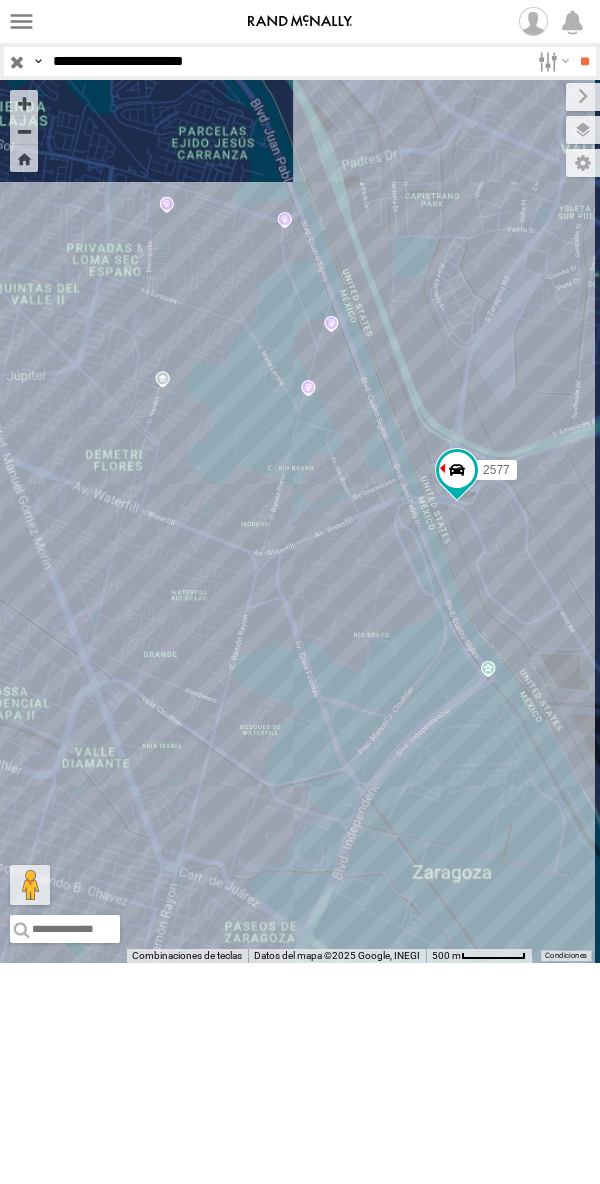 drag, startPoint x: 526, startPoint y: 720, endPoint x: 335, endPoint y: 724, distance: 191.04189 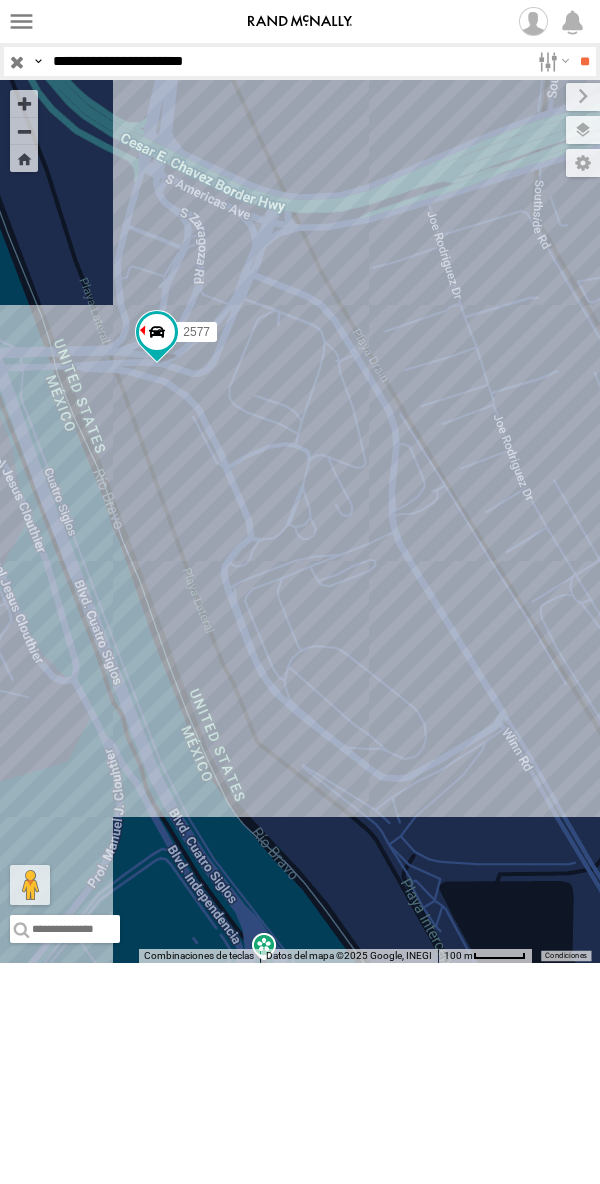 click on "**********" at bounding box center [287, 61] 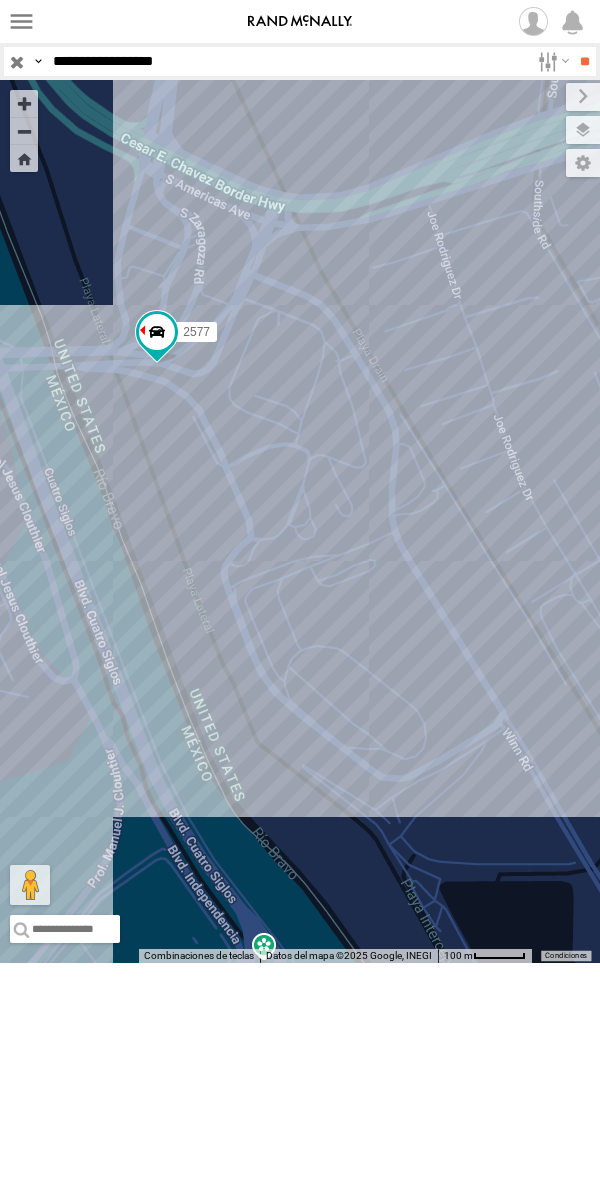 click on "**" at bounding box center [584, 61] 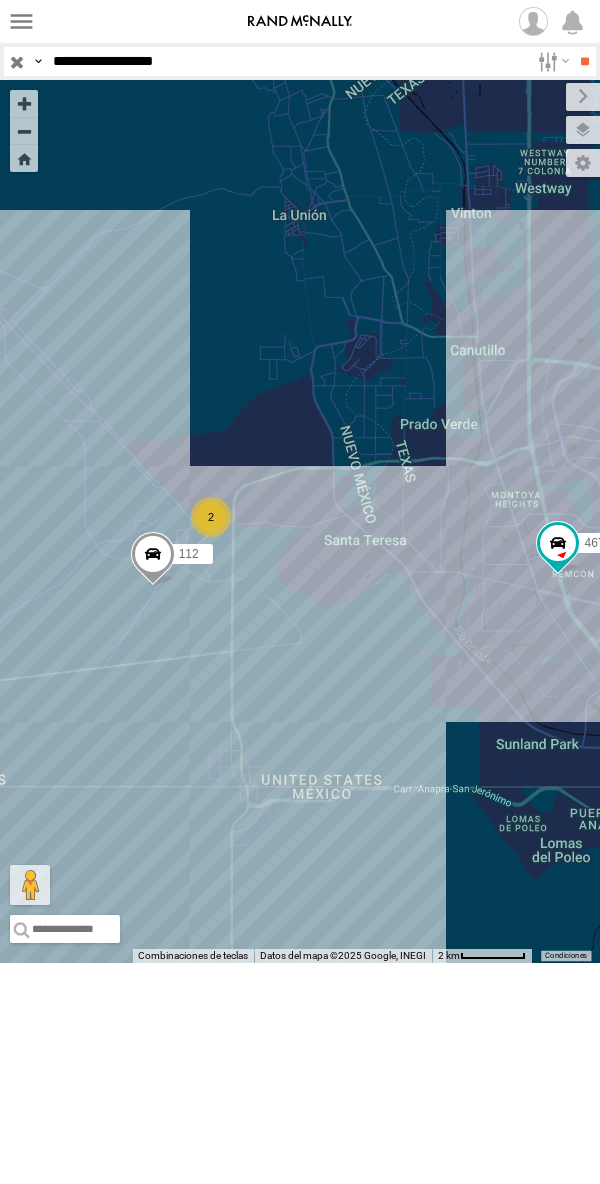 click on "**********" at bounding box center (287, 61) 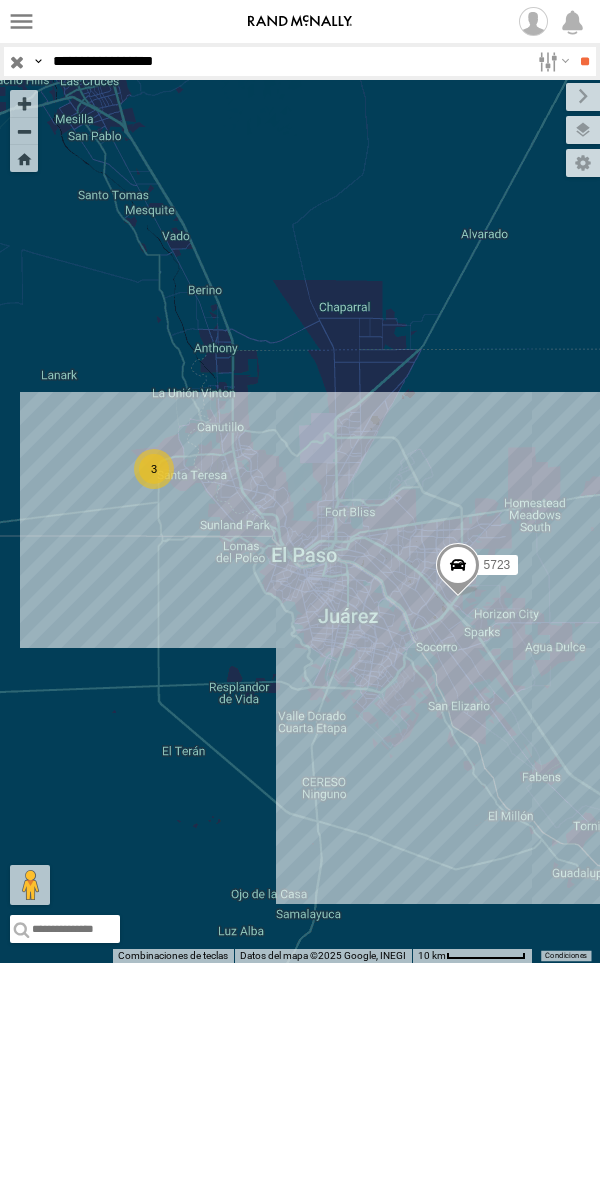 click on "**********" at bounding box center (287, 61) 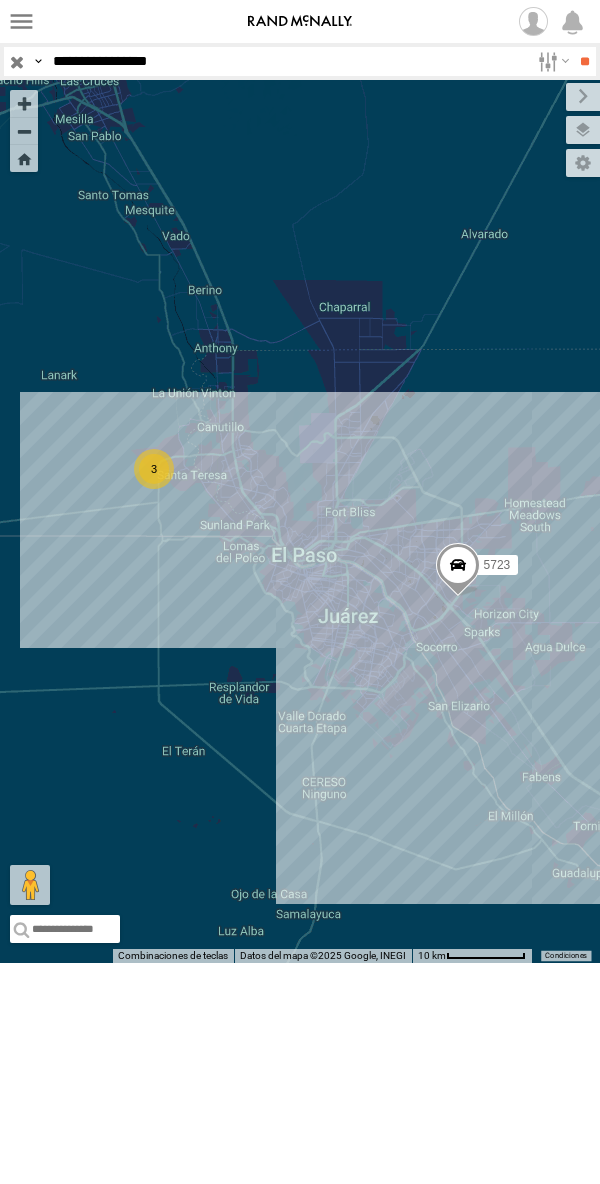 type on "**********" 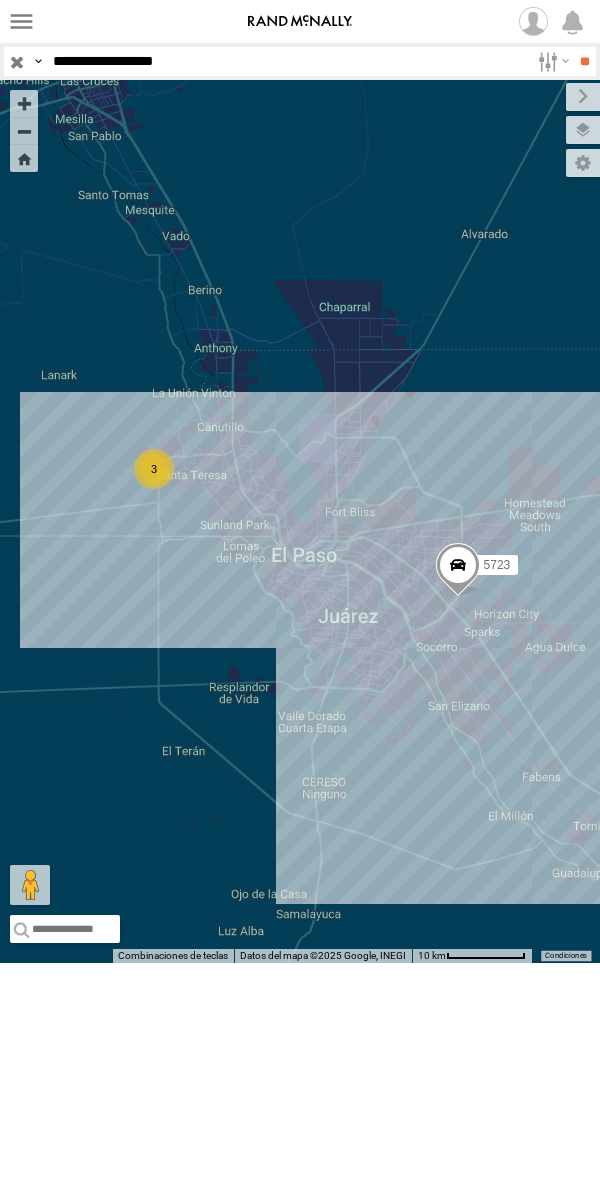 click on "**" at bounding box center [584, 61] 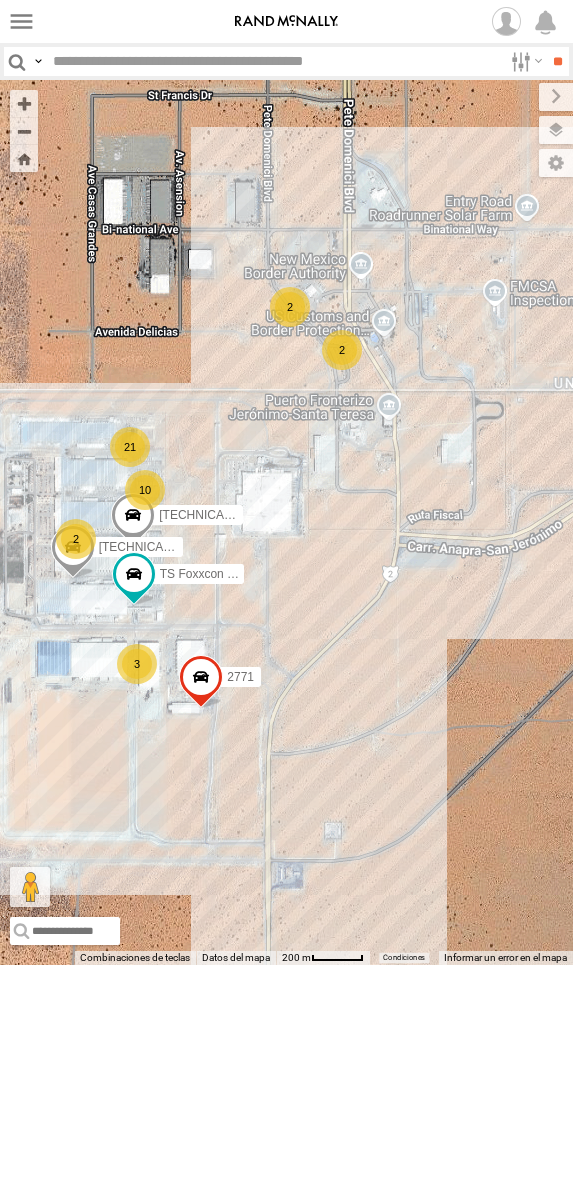 scroll, scrollTop: 0, scrollLeft: 0, axis: both 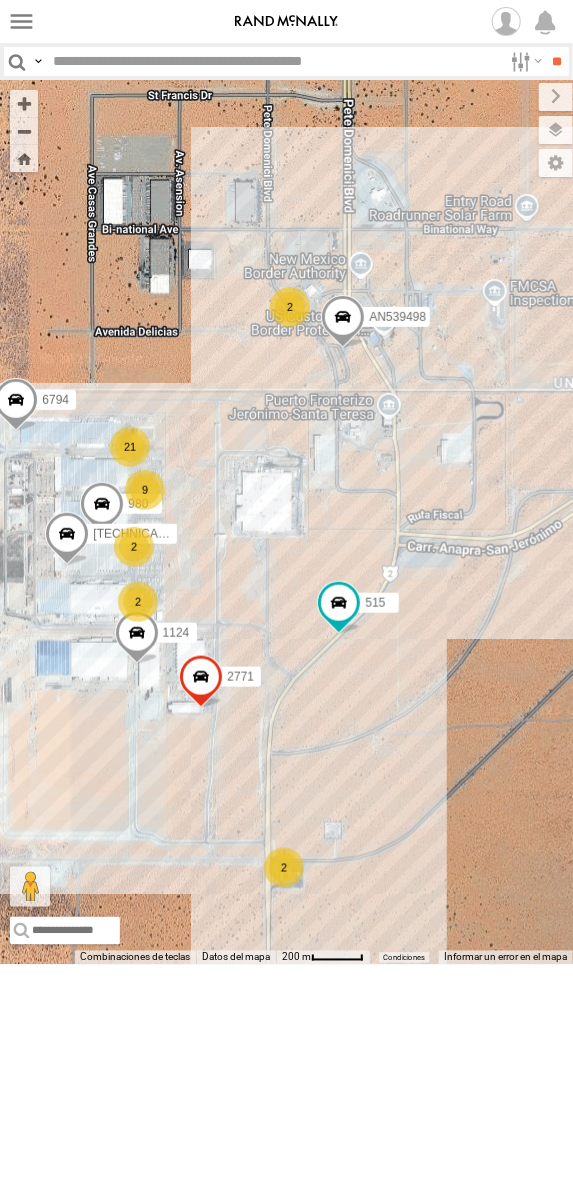 drag, startPoint x: 438, startPoint y: 822, endPoint x: 361, endPoint y: 817, distance: 77.16217 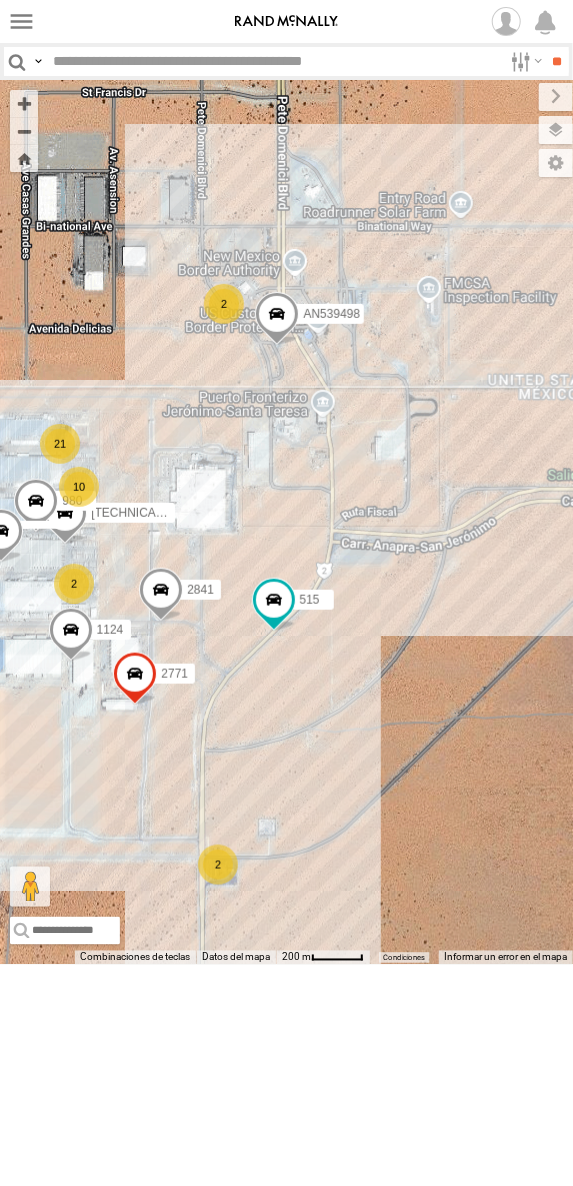 drag, startPoint x: 296, startPoint y: 771, endPoint x: 341, endPoint y: 771, distance: 45 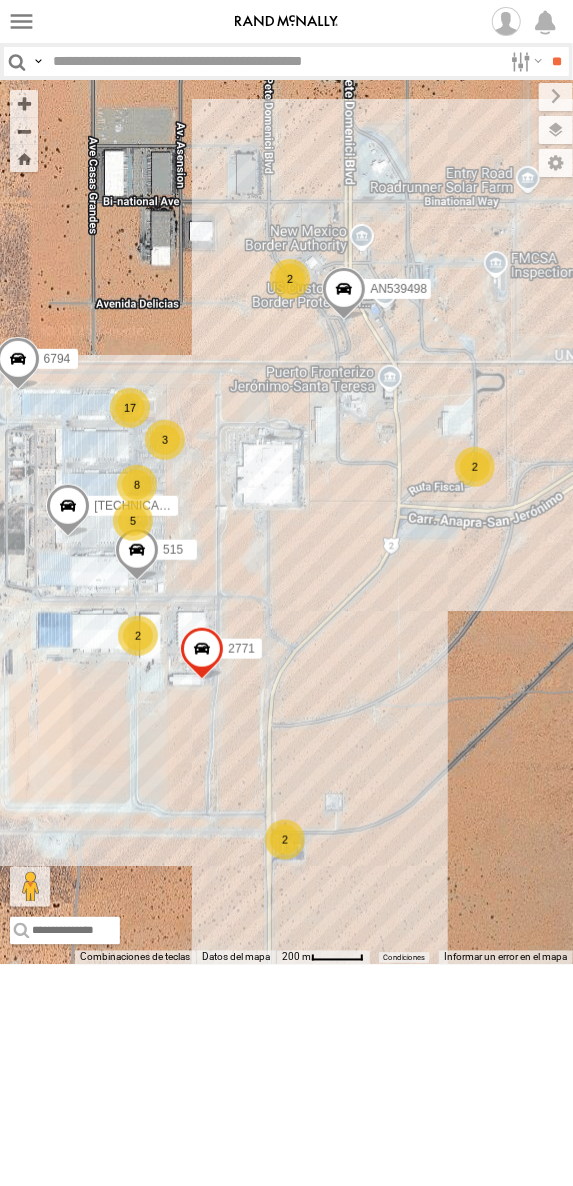 drag, startPoint x: 451, startPoint y: 424, endPoint x: 430, endPoint y: 430, distance: 21.84033 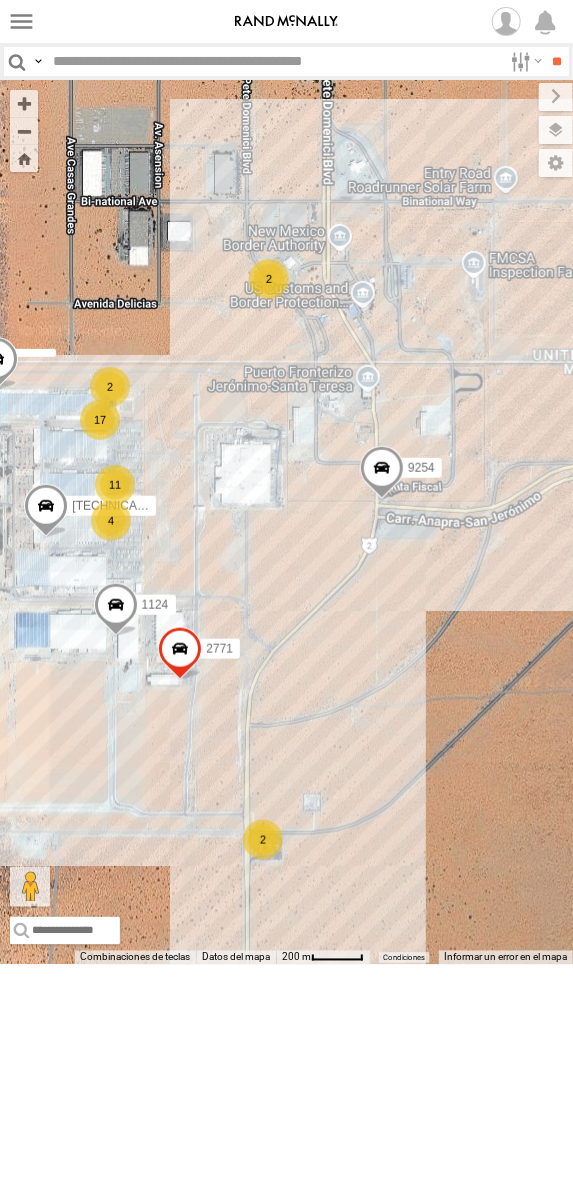 click on "1124 9254 2771 015910001976482 11 2 17 2 2 4" at bounding box center [286, 522] 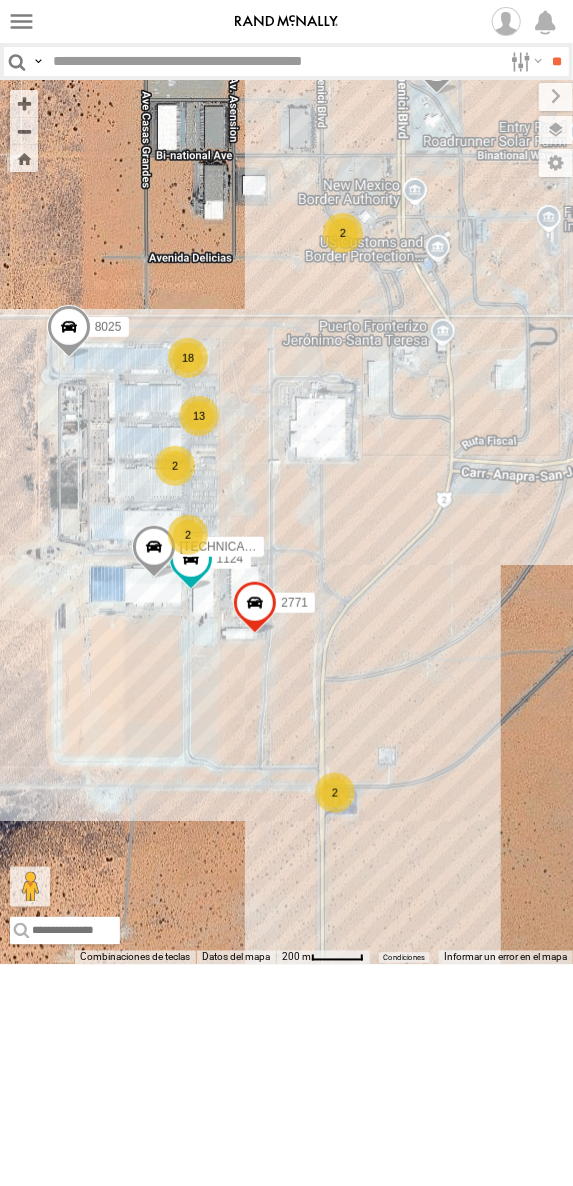 drag, startPoint x: 321, startPoint y: 405, endPoint x: 273, endPoint y: 408, distance: 48.09366 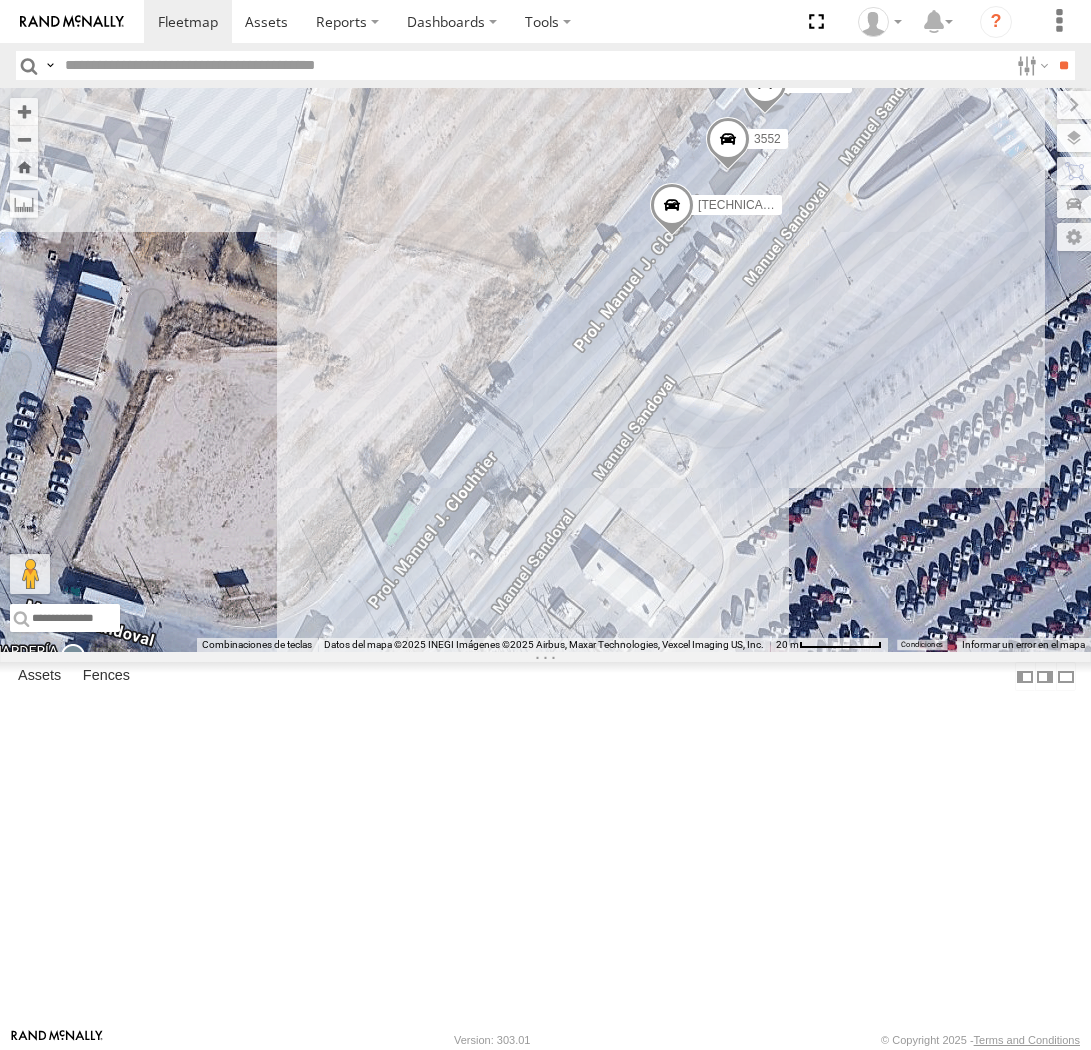 scroll, scrollTop: 0, scrollLeft: 0, axis: both 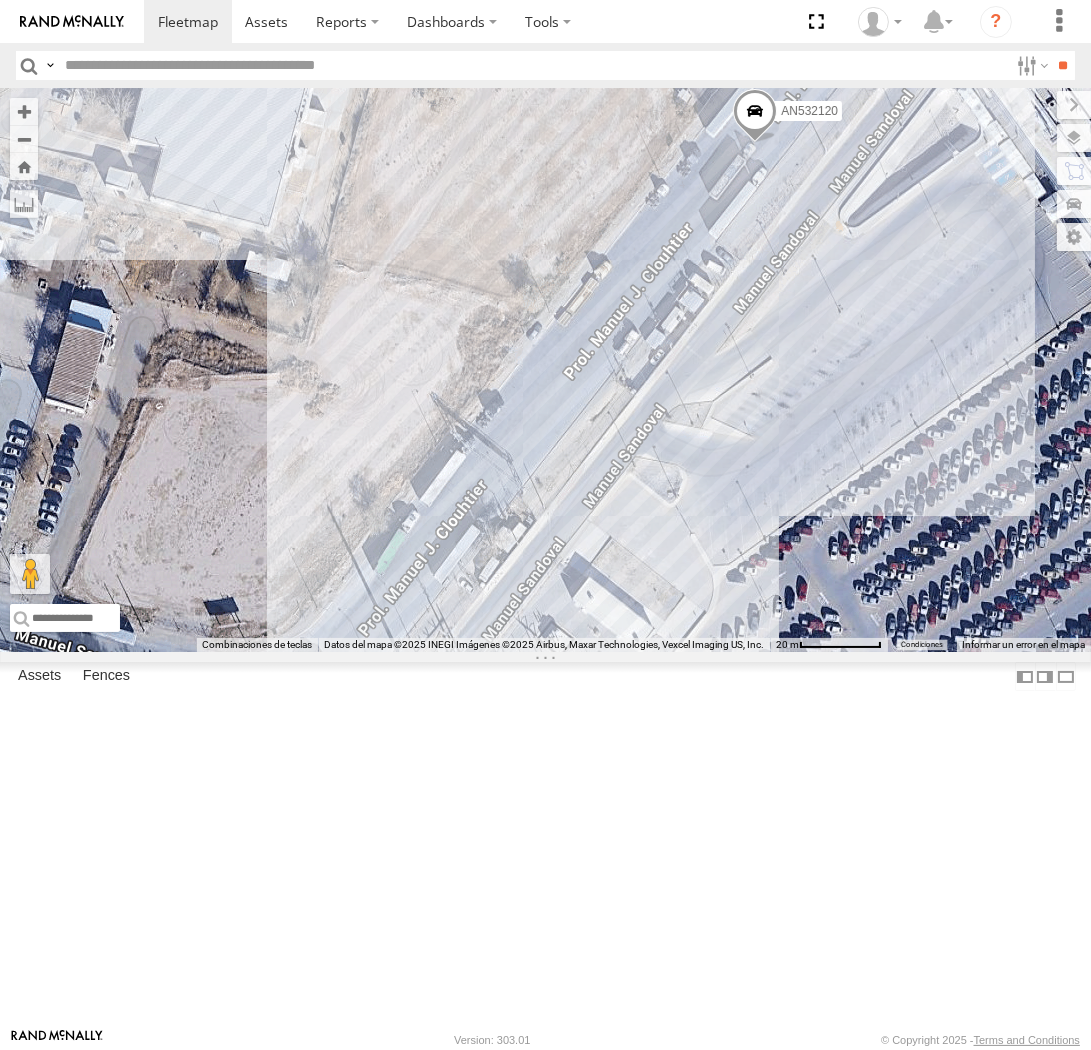 drag, startPoint x: 832, startPoint y: 407, endPoint x: 797, endPoint y: 428, distance: 40.81666 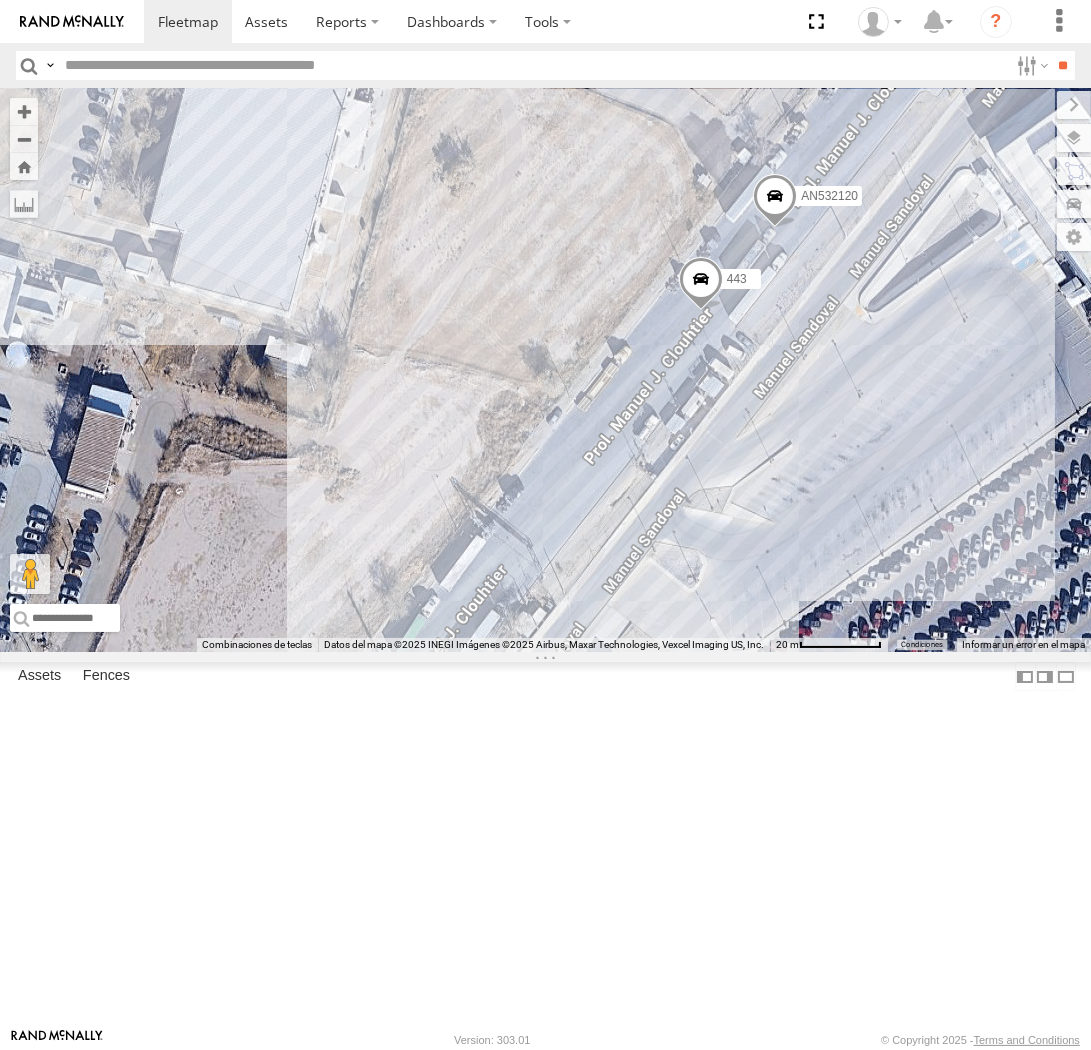 drag, startPoint x: 801, startPoint y: 605, endPoint x: 832, endPoint y: 612, distance: 31.780497 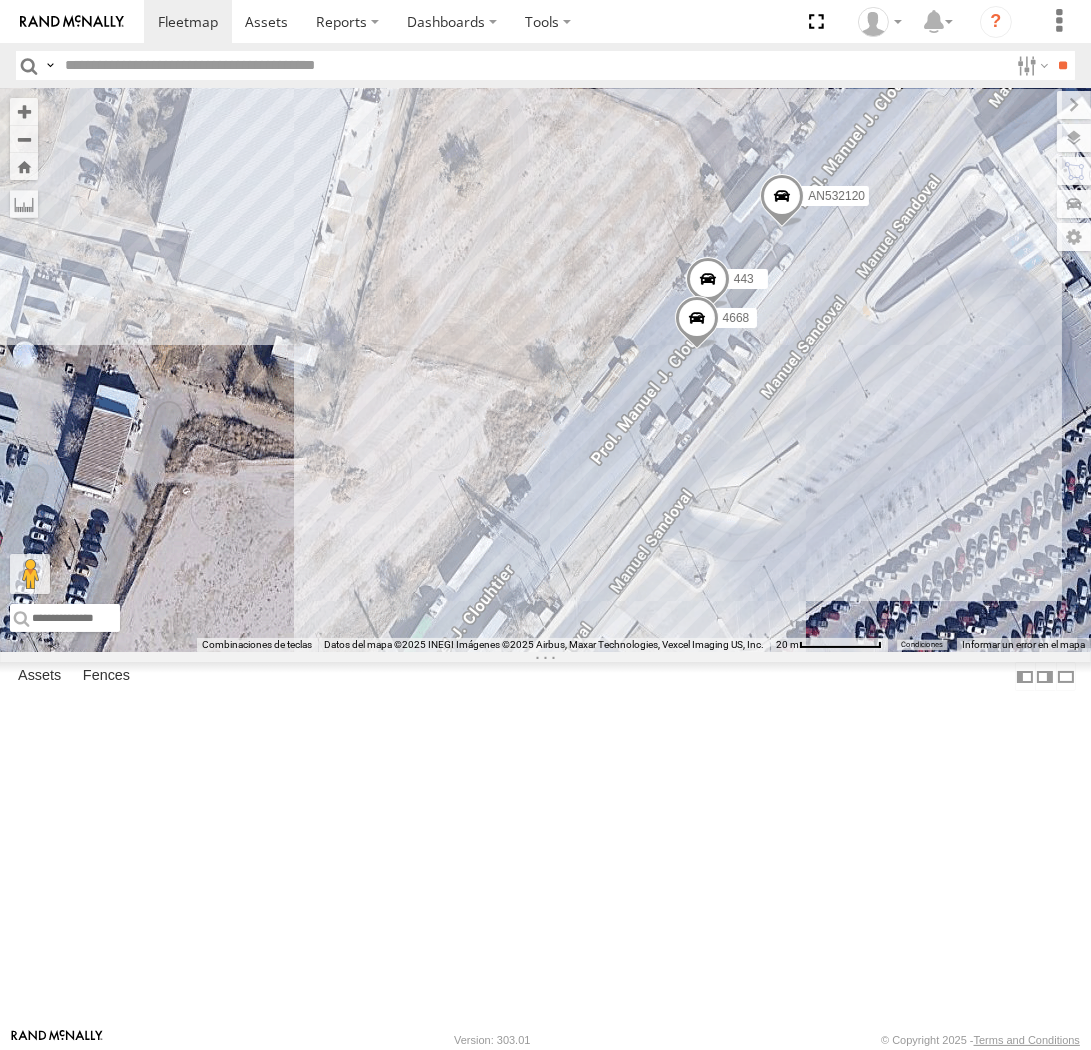 click on "443 AN532120 4668" at bounding box center [545, 370] 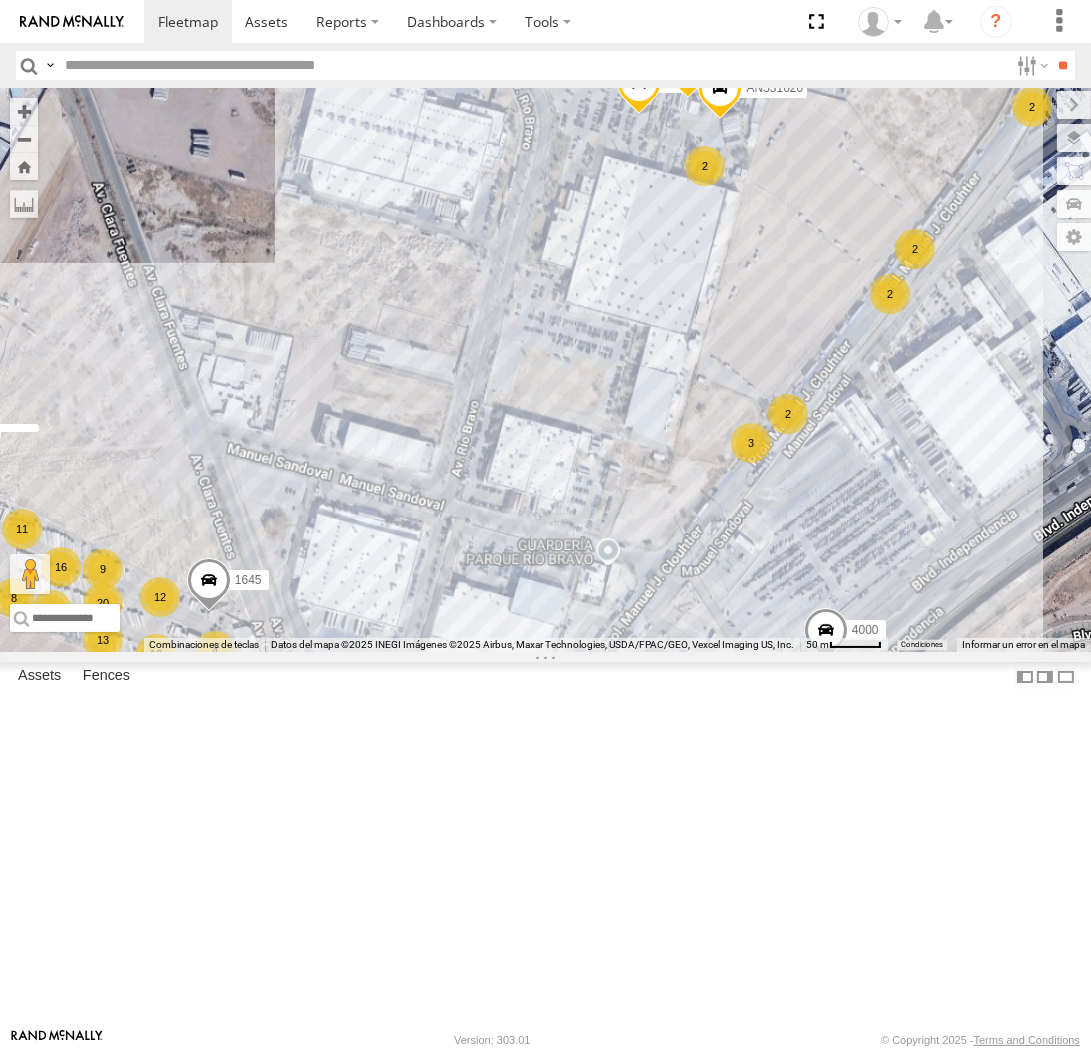 drag, startPoint x: 686, startPoint y: 782, endPoint x: 673, endPoint y: 468, distance: 314.26898 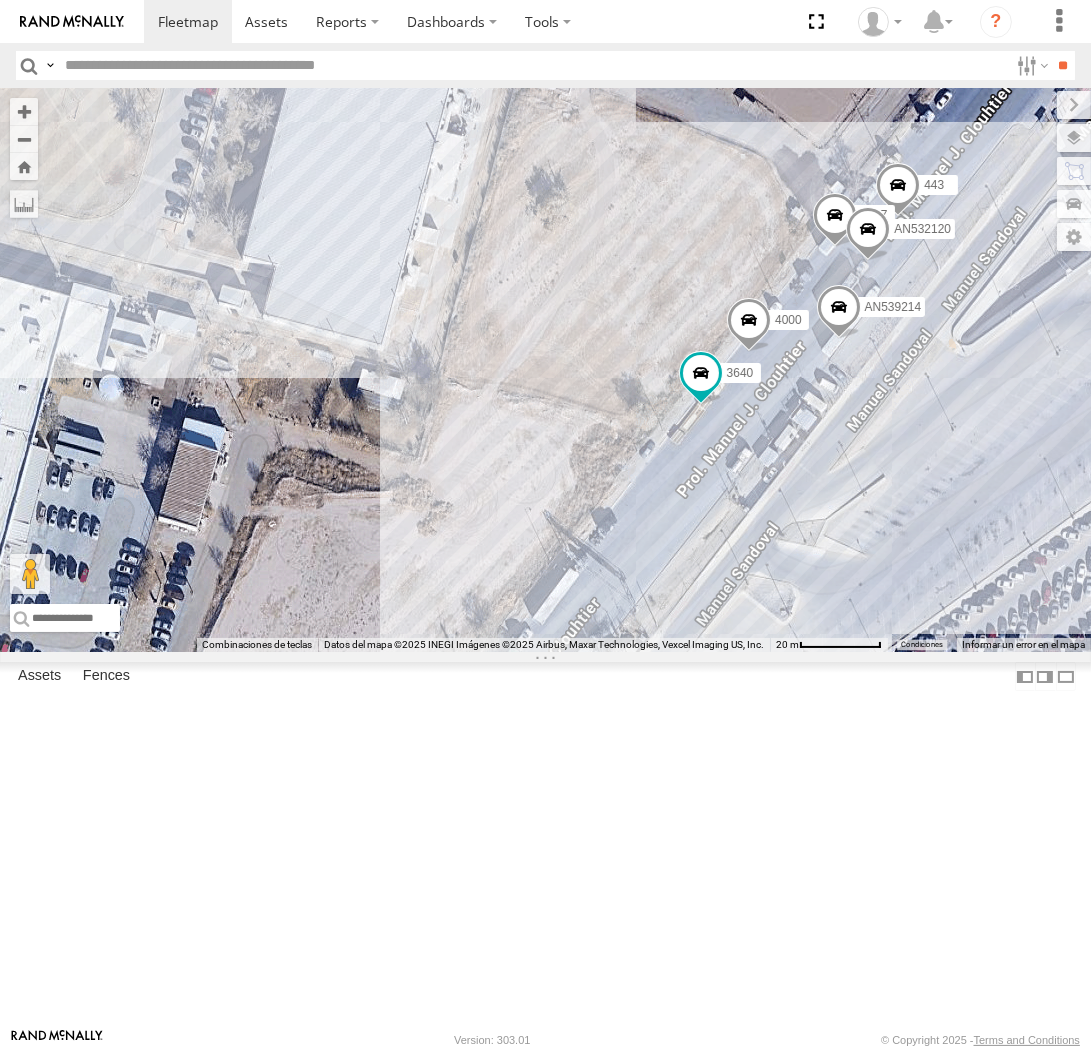 drag, startPoint x: 801, startPoint y: 730, endPoint x: 801, endPoint y: 697, distance: 33 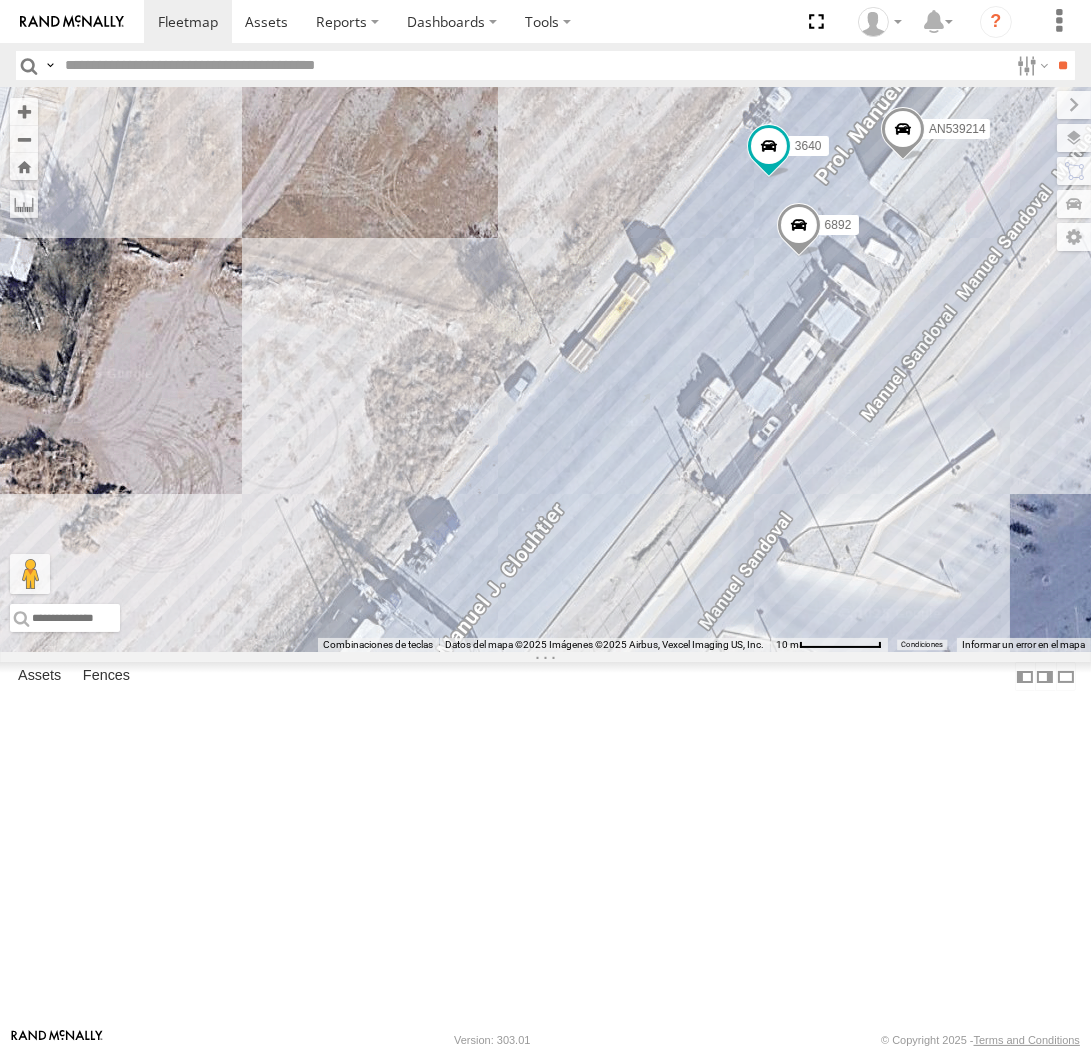 drag, startPoint x: 383, startPoint y: 624, endPoint x: 611, endPoint y: 618, distance: 228.07893 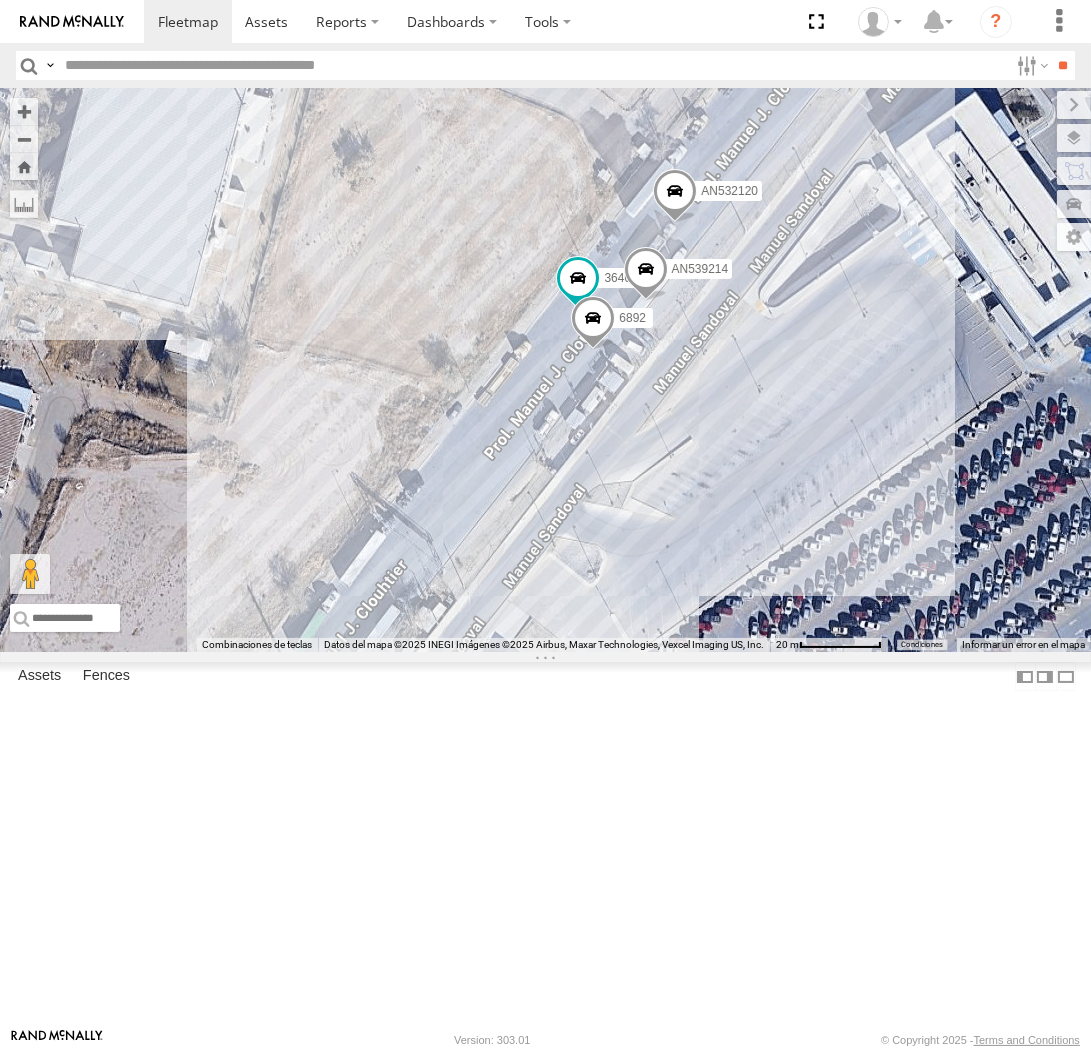 drag, startPoint x: 805, startPoint y: 665, endPoint x: 621, endPoint y: 671, distance: 184.0978 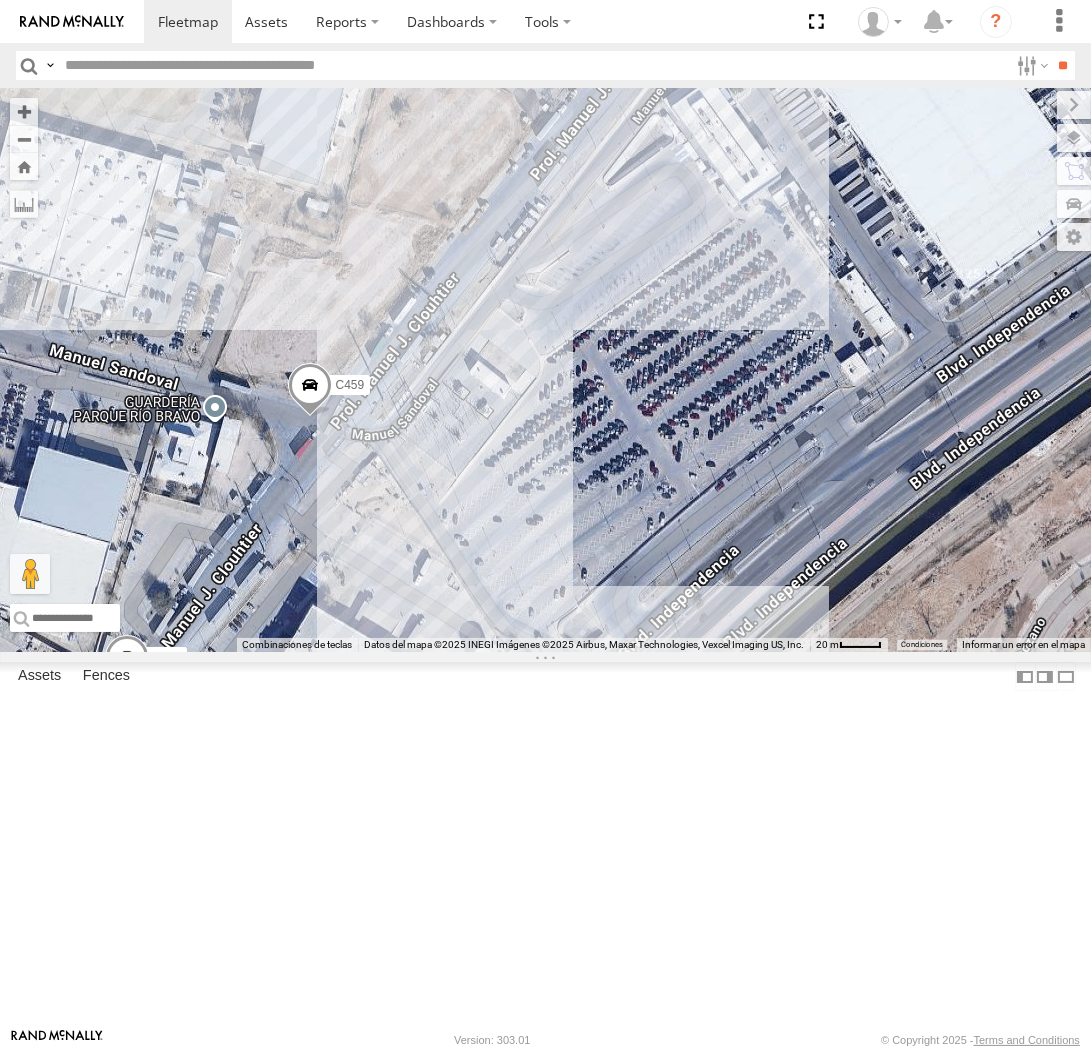 drag, startPoint x: 492, startPoint y: 204, endPoint x: 667, endPoint y: 772, distance: 594.34753 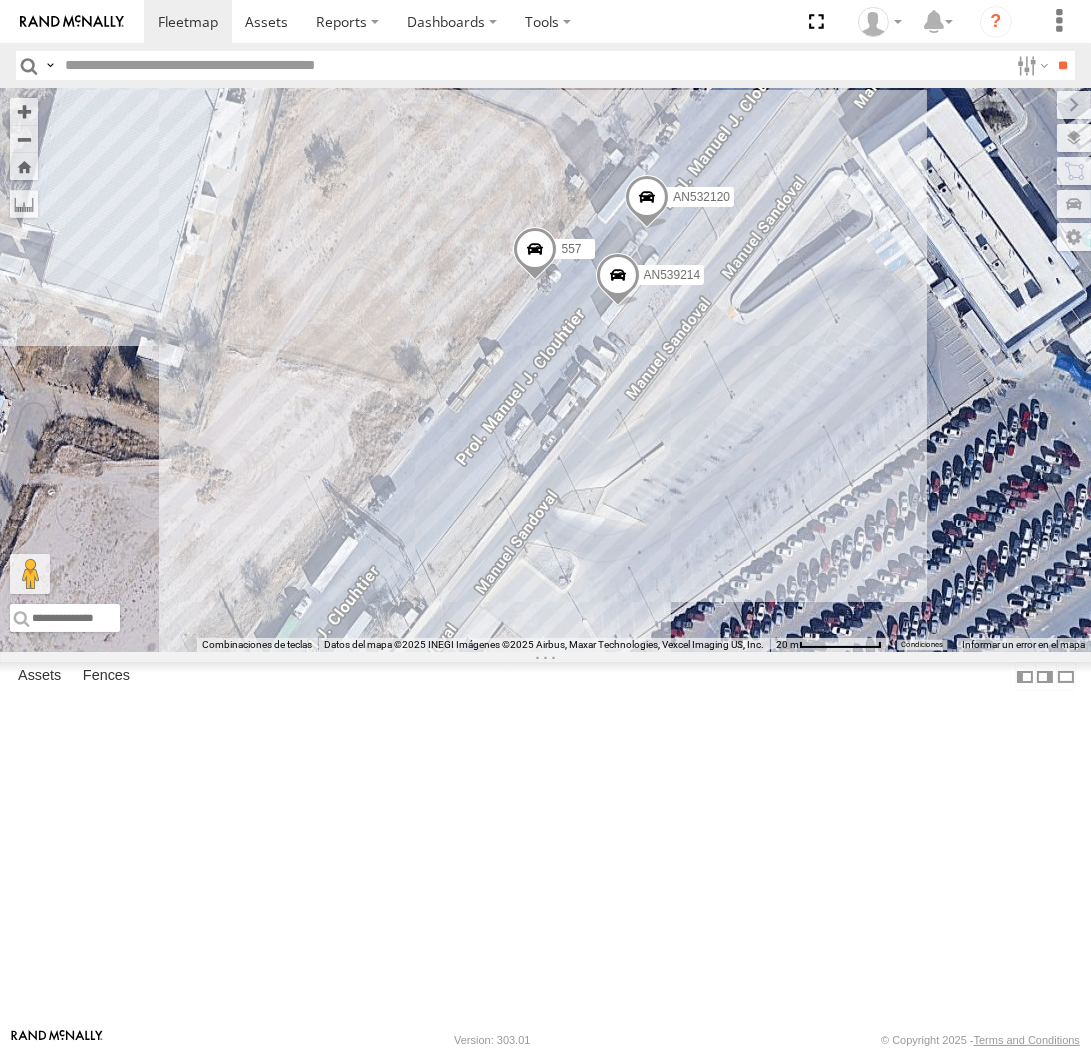 drag, startPoint x: 506, startPoint y: 738, endPoint x: 744, endPoint y: 736, distance: 238.0084 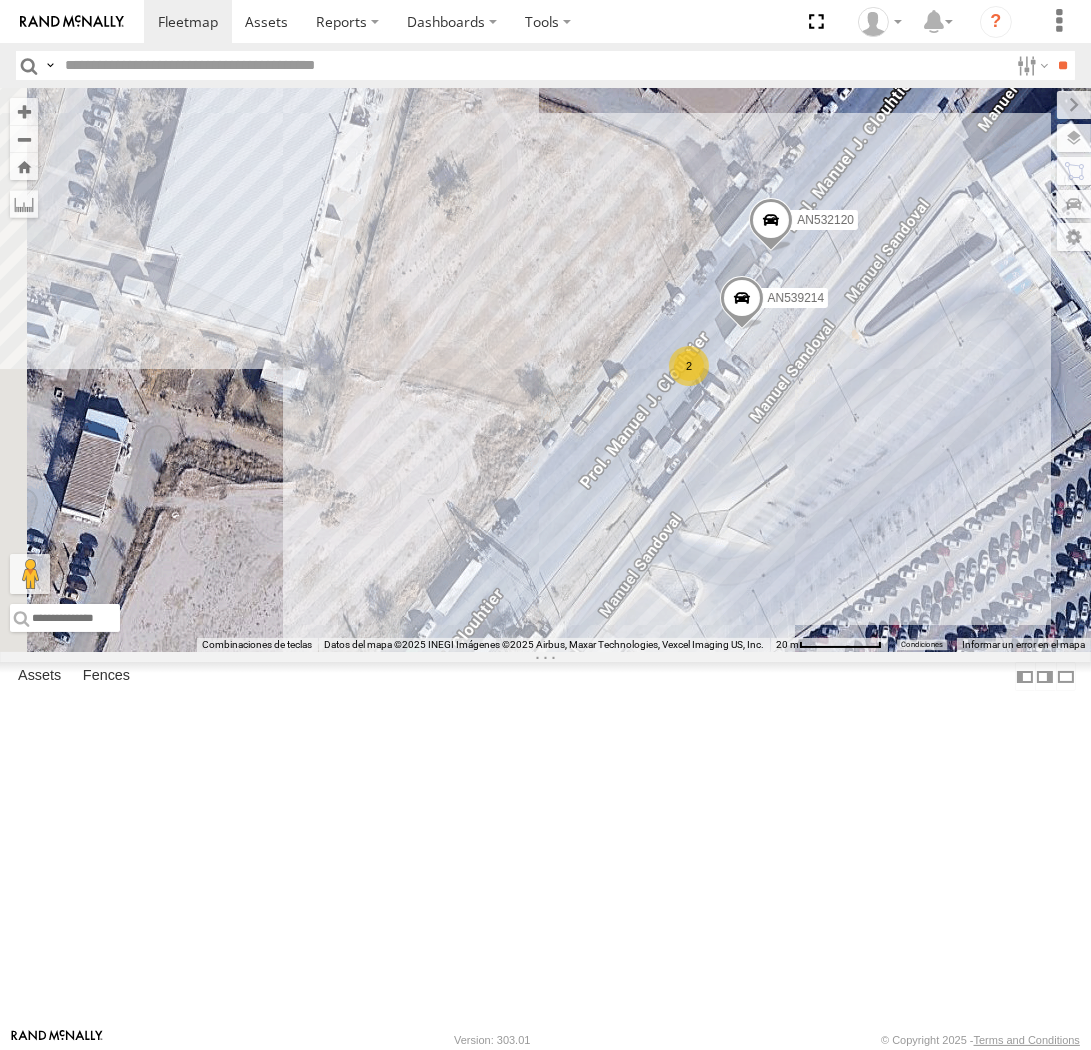 drag, startPoint x: 636, startPoint y: 685, endPoint x: 756, endPoint y: 671, distance: 120.8139 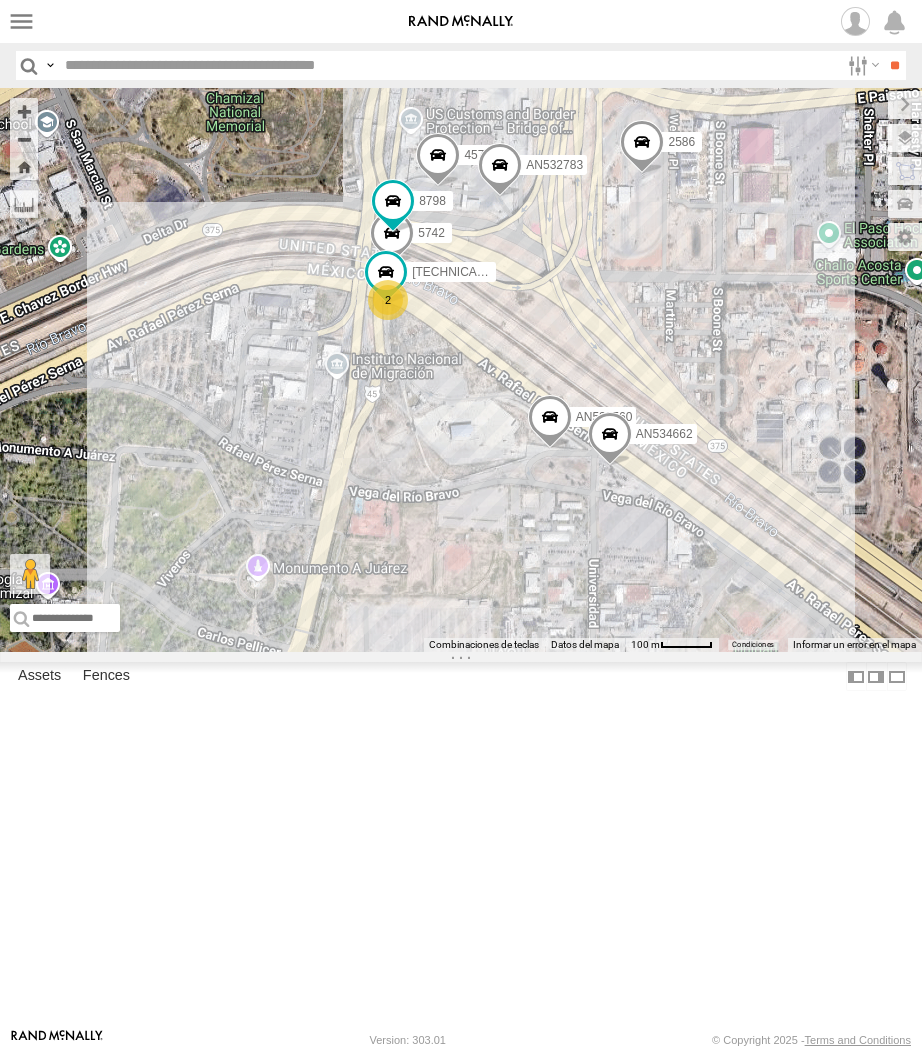 select on "**********" 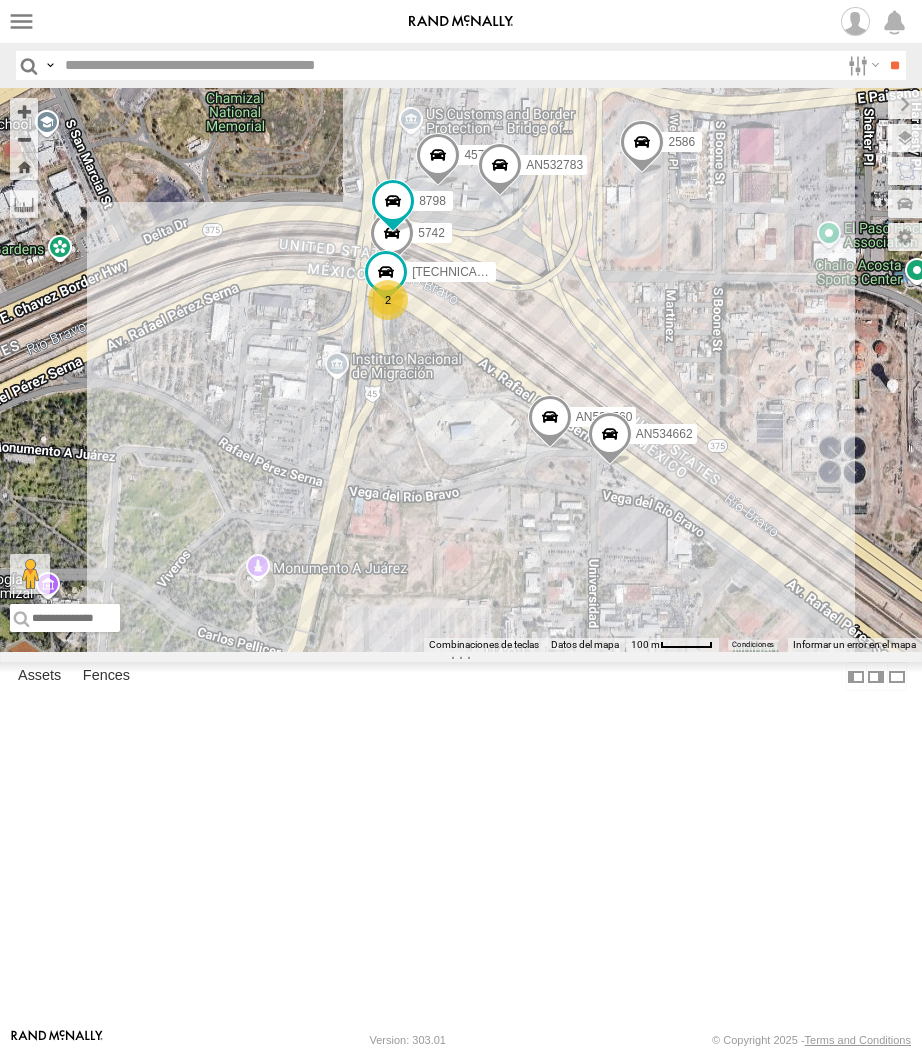 scroll, scrollTop: 0, scrollLeft: 0, axis: both 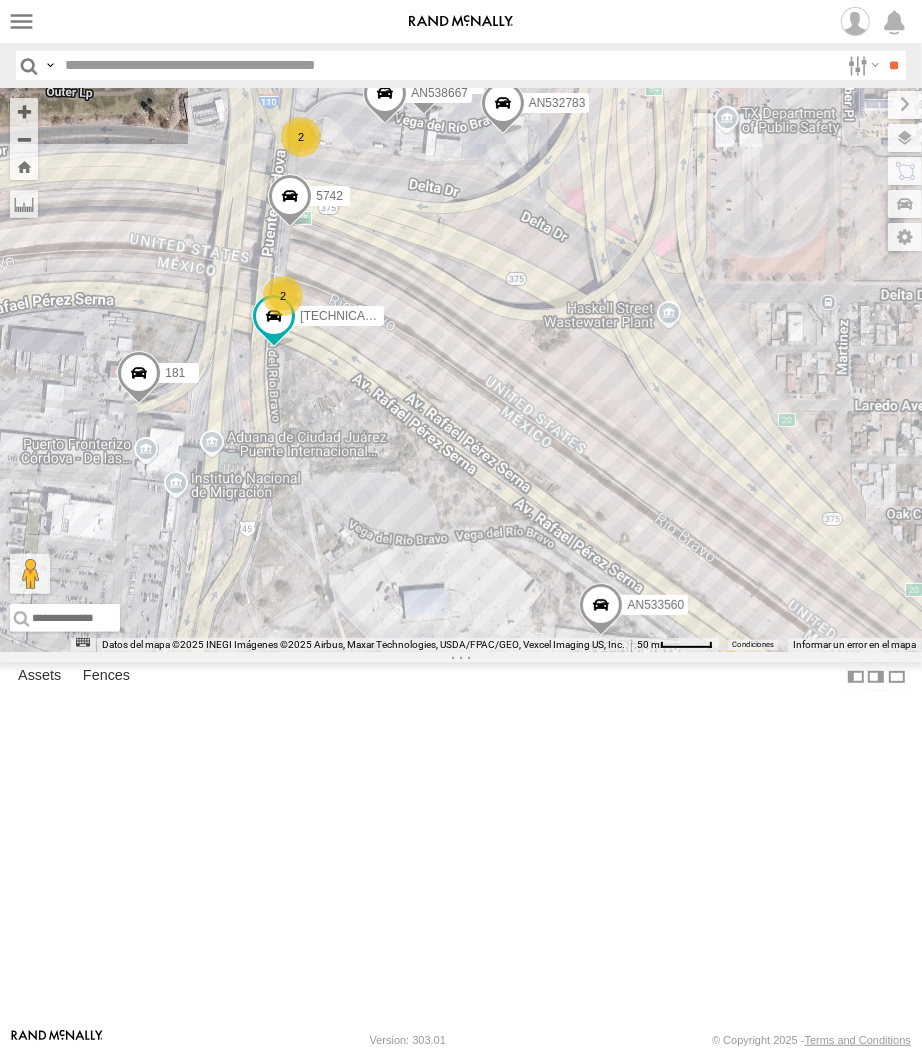 drag, startPoint x: 672, startPoint y: 495, endPoint x: 560, endPoint y: 491, distance: 112.0714 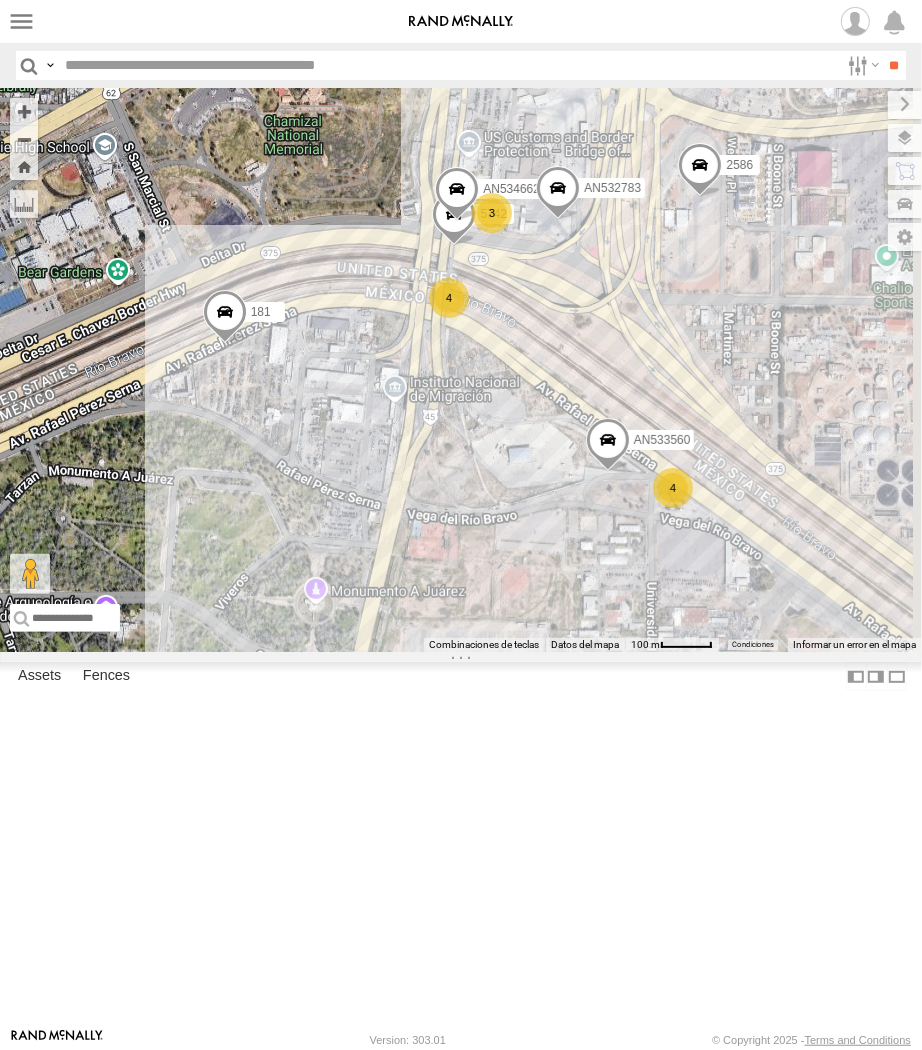 drag, startPoint x: 713, startPoint y: 564, endPoint x: 691, endPoint y: 567, distance: 22.203604 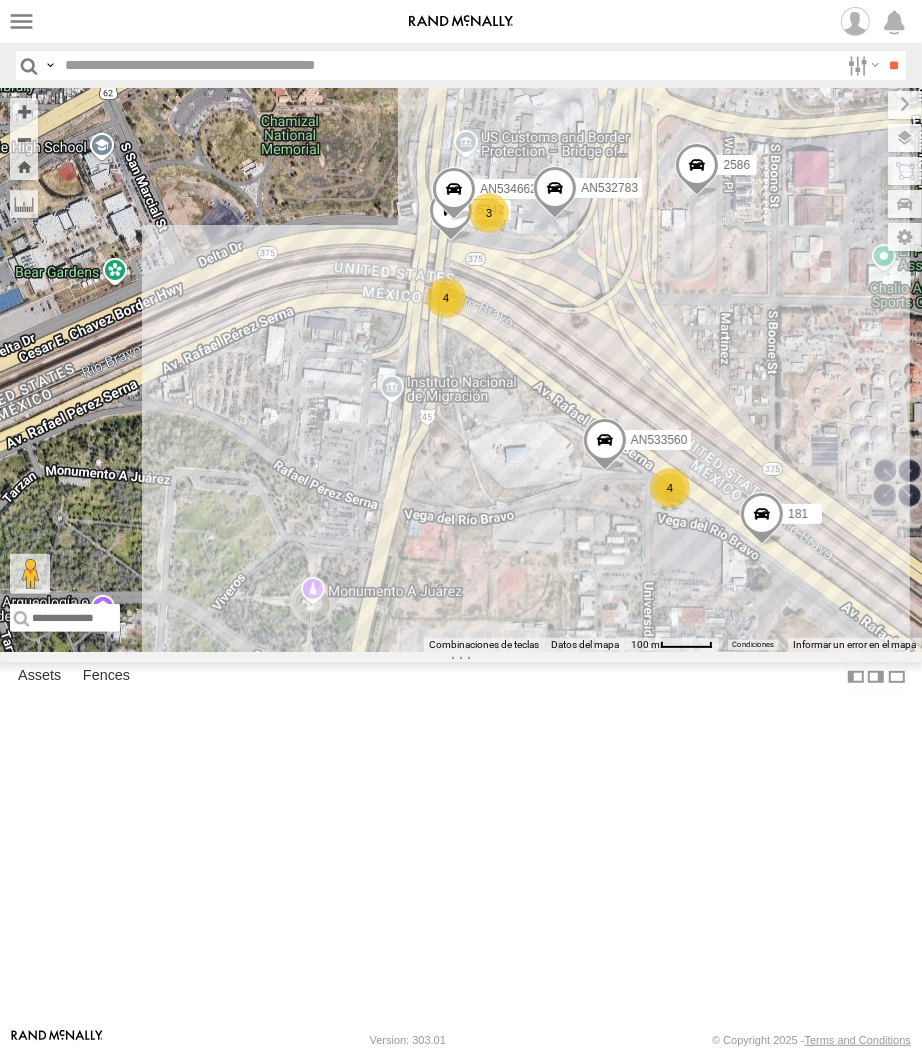 click on "181 AN534662 AN532783 5742 2586 AN537125 AN533560 3 4 4" at bounding box center [461, 370] 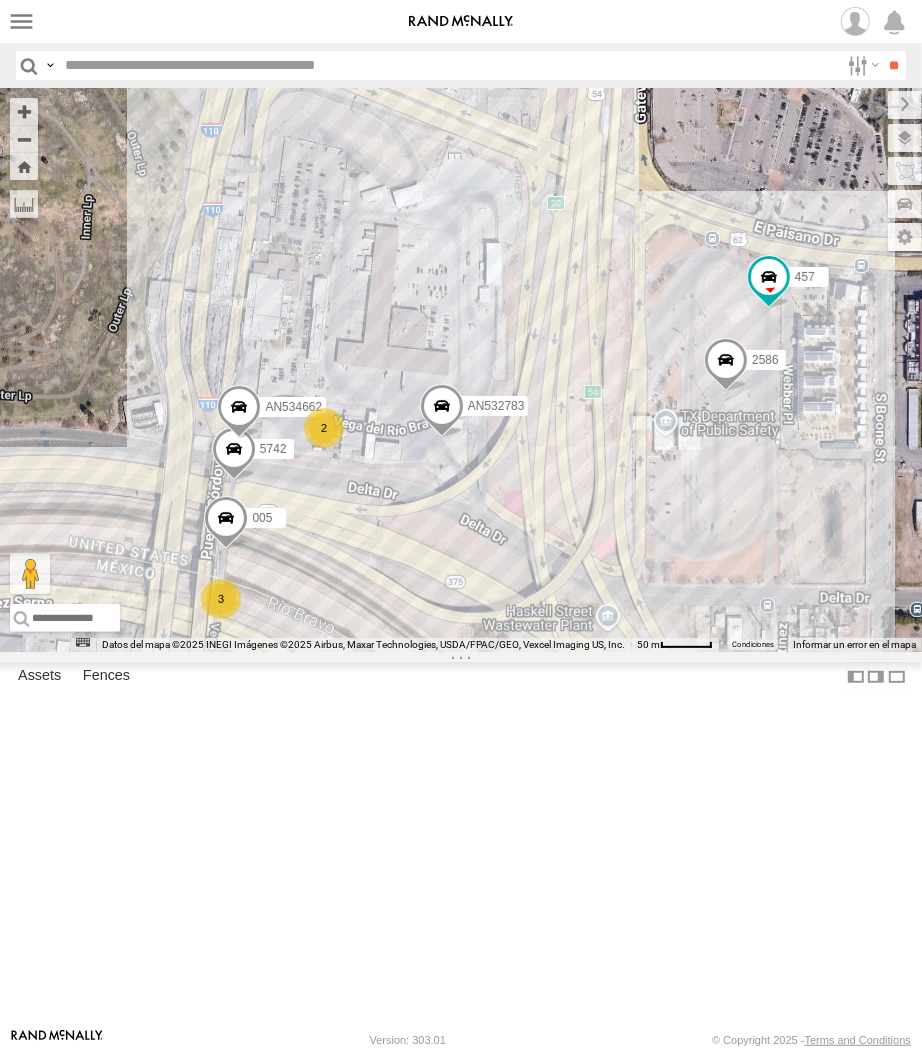 drag, startPoint x: 805, startPoint y: 645, endPoint x: 476, endPoint y: 672, distance: 330.10605 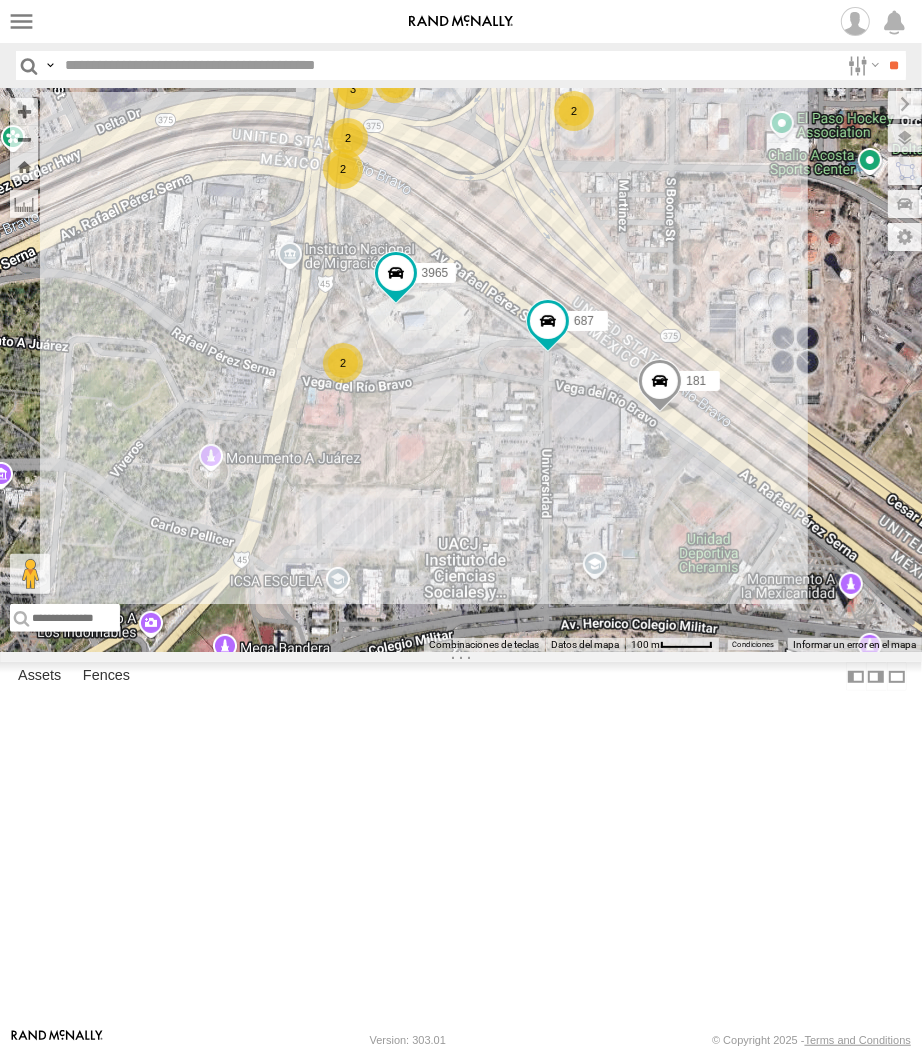 drag, startPoint x: 458, startPoint y: 308, endPoint x: 487, endPoint y: 366, distance: 64.84597 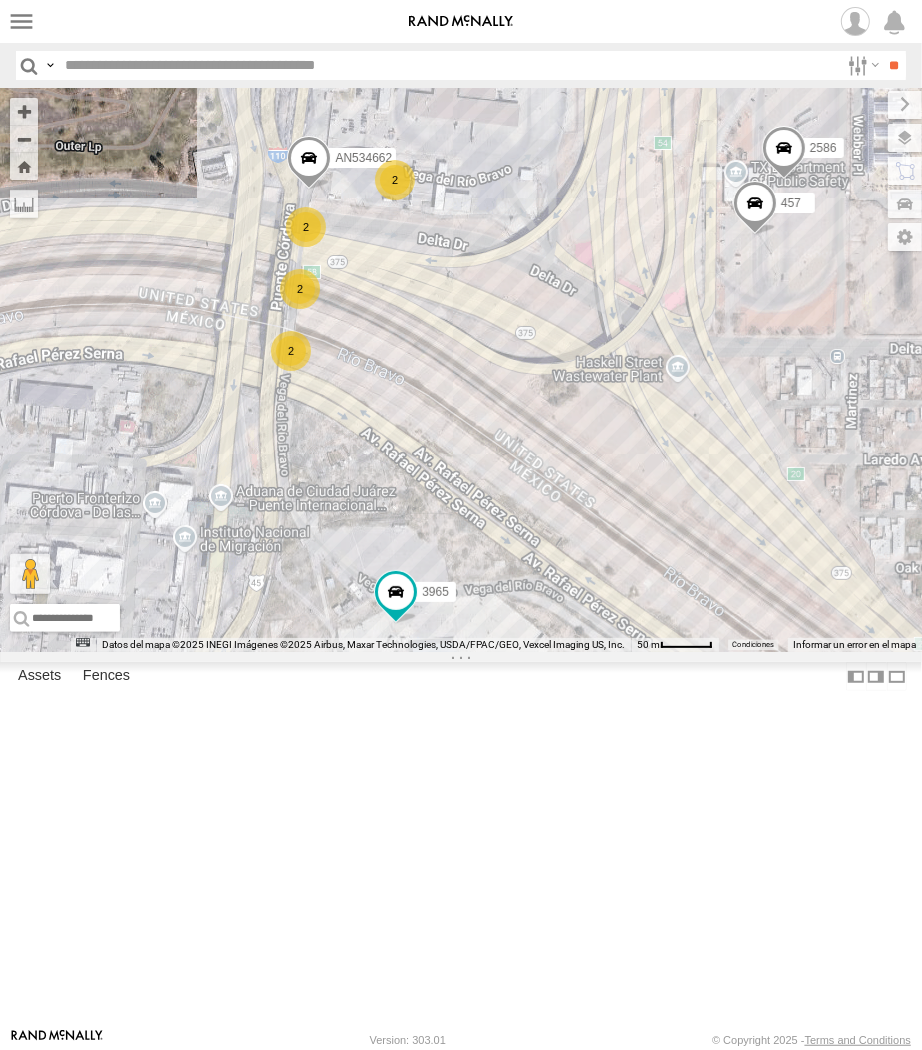 drag, startPoint x: 487, startPoint y: 366, endPoint x: 583, endPoint y: 558, distance: 214.66252 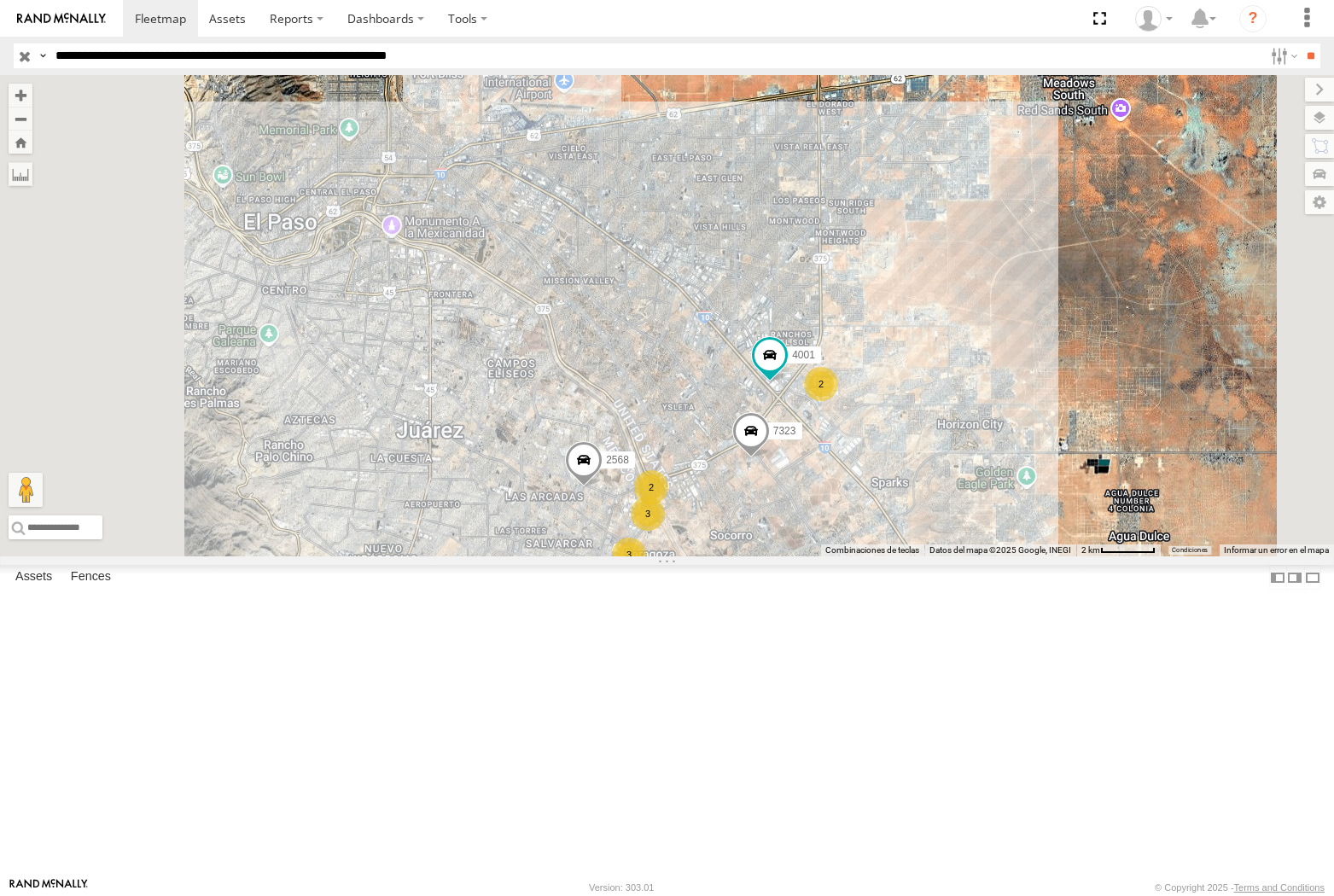 scroll, scrollTop: 0, scrollLeft: 0, axis: both 